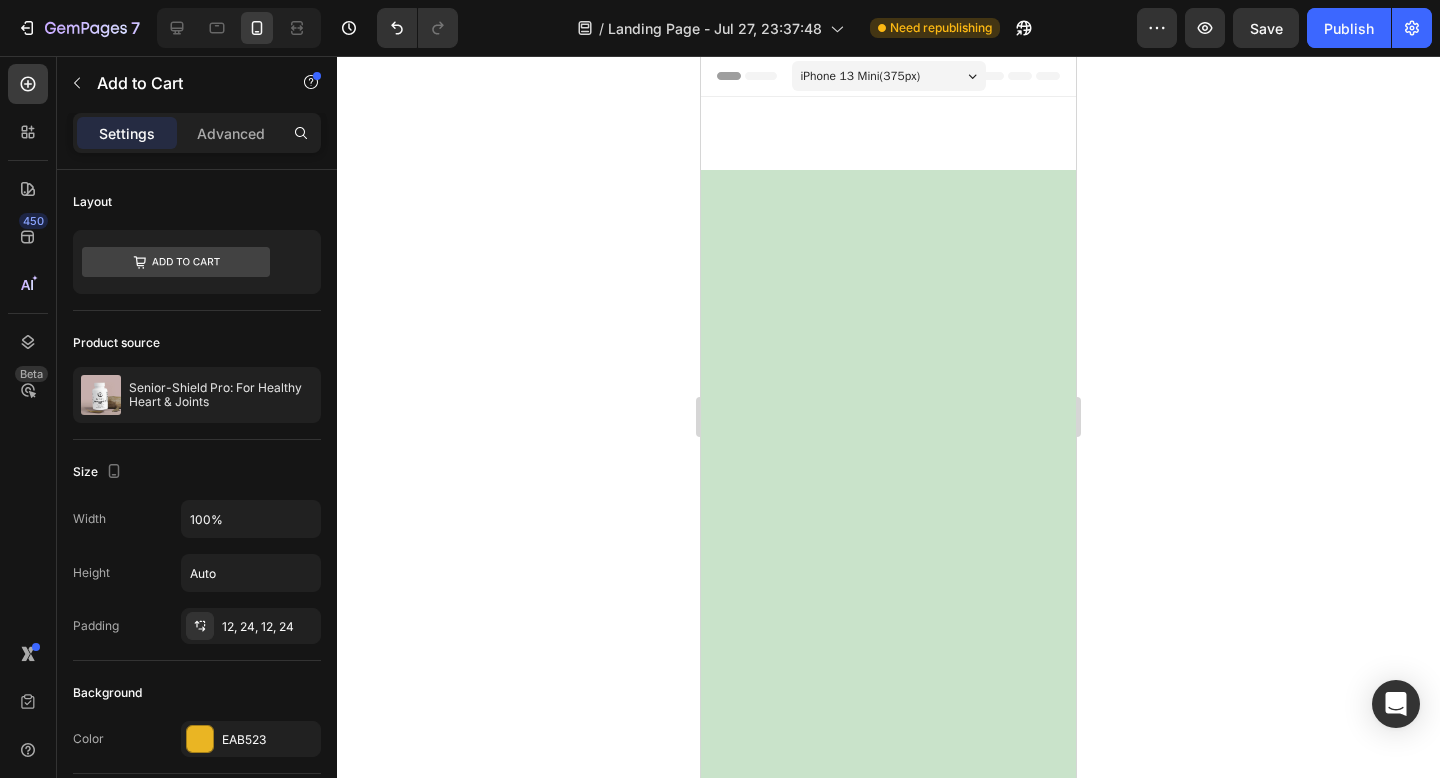 scroll, scrollTop: 3926, scrollLeft: 0, axis: vertical 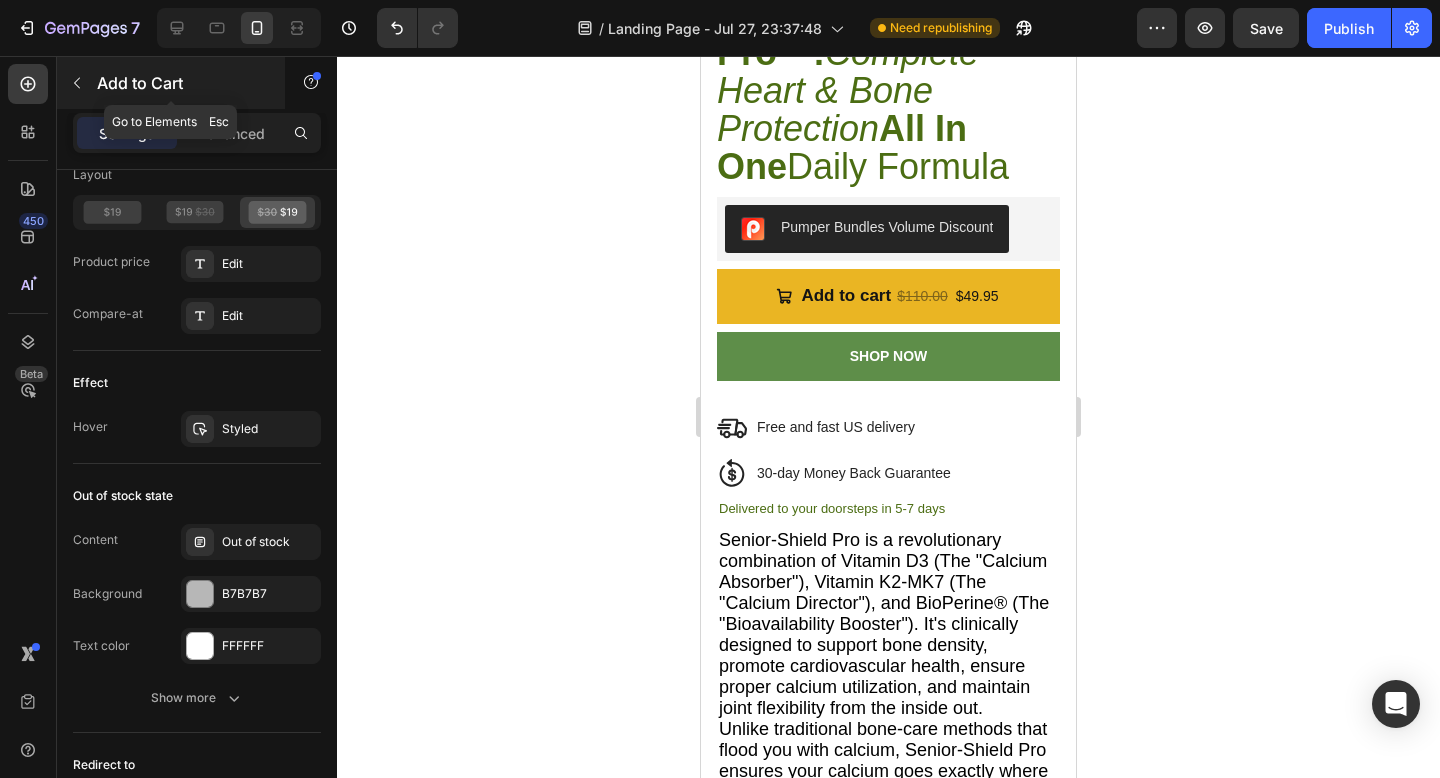 click 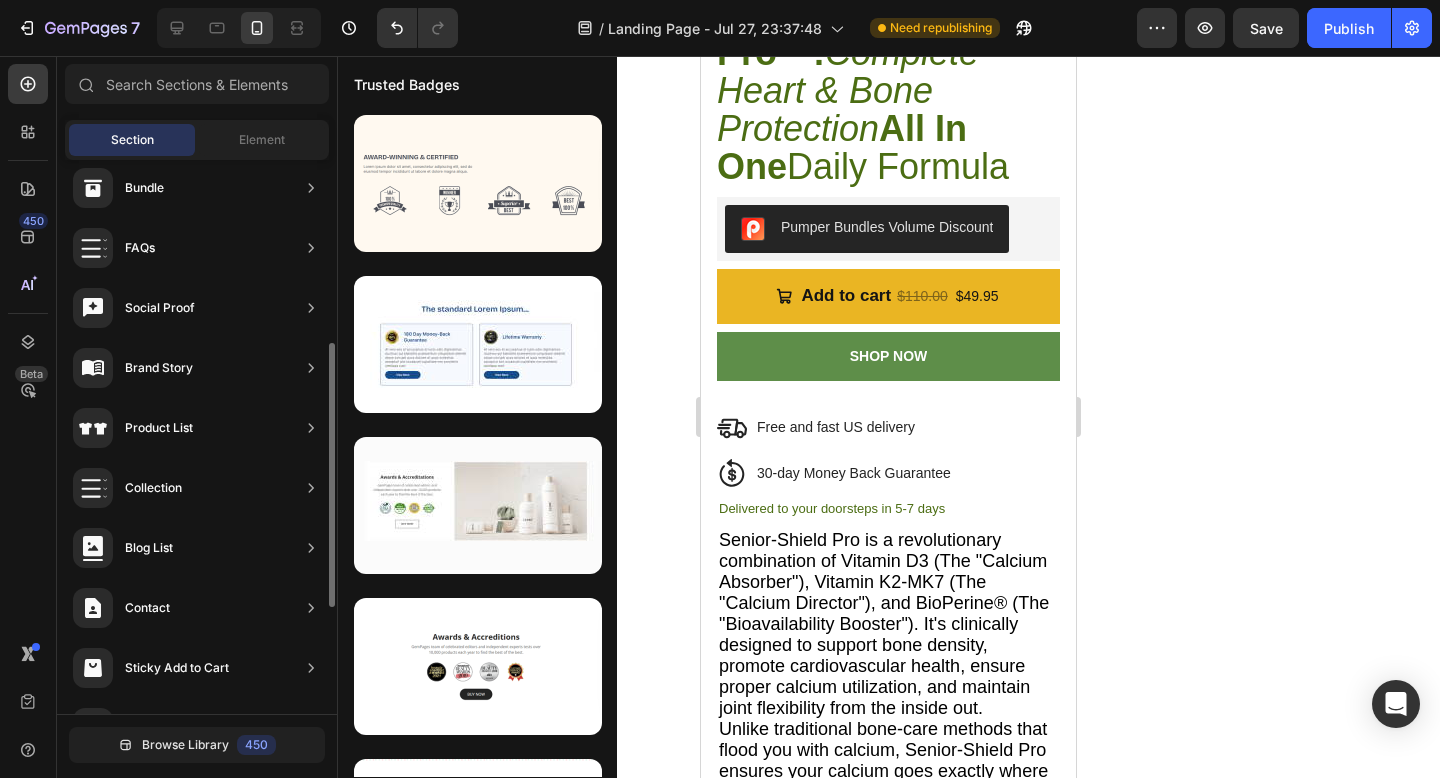 scroll, scrollTop: 606, scrollLeft: 0, axis: vertical 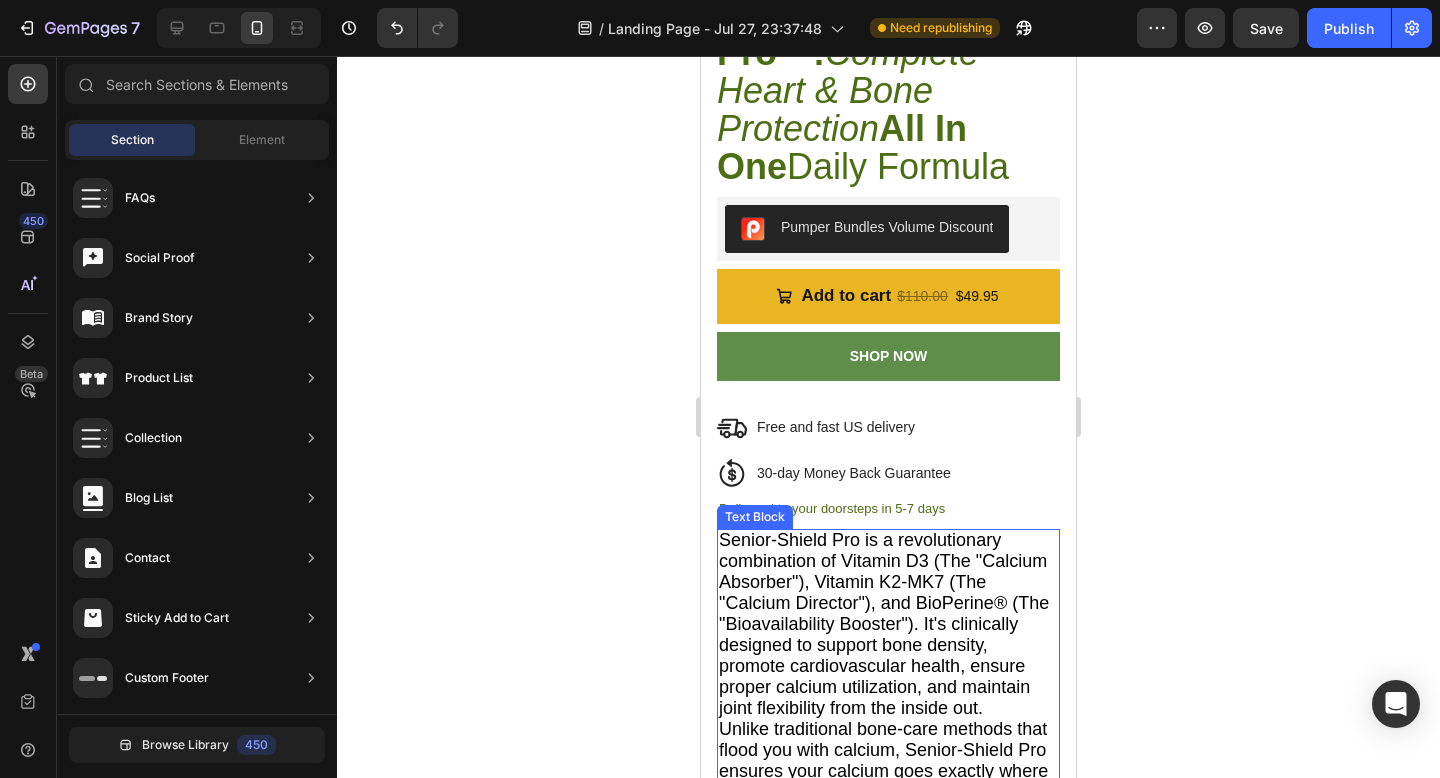 drag, startPoint x: 921, startPoint y: 672, endPoint x: 813, endPoint y: 668, distance: 108.07405 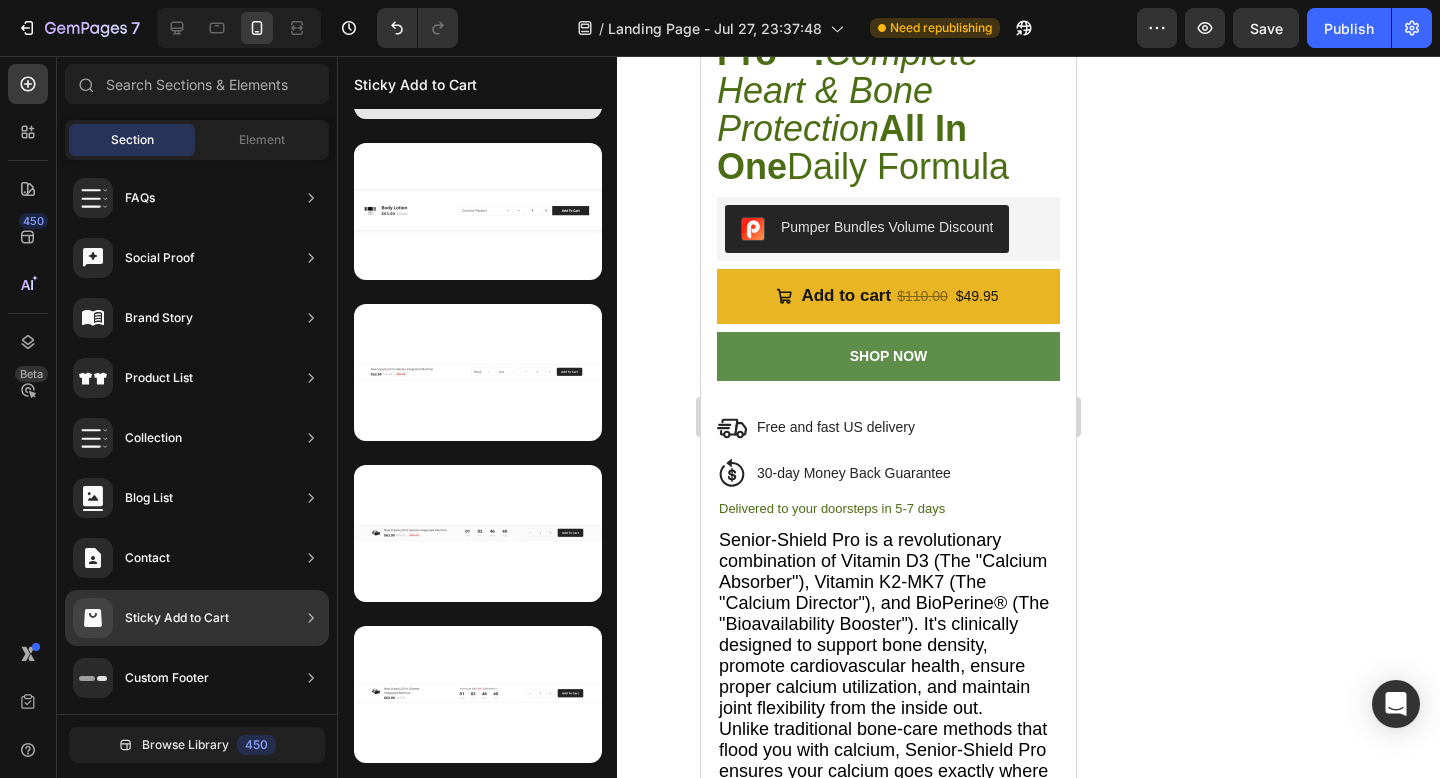 scroll, scrollTop: 0, scrollLeft: 0, axis: both 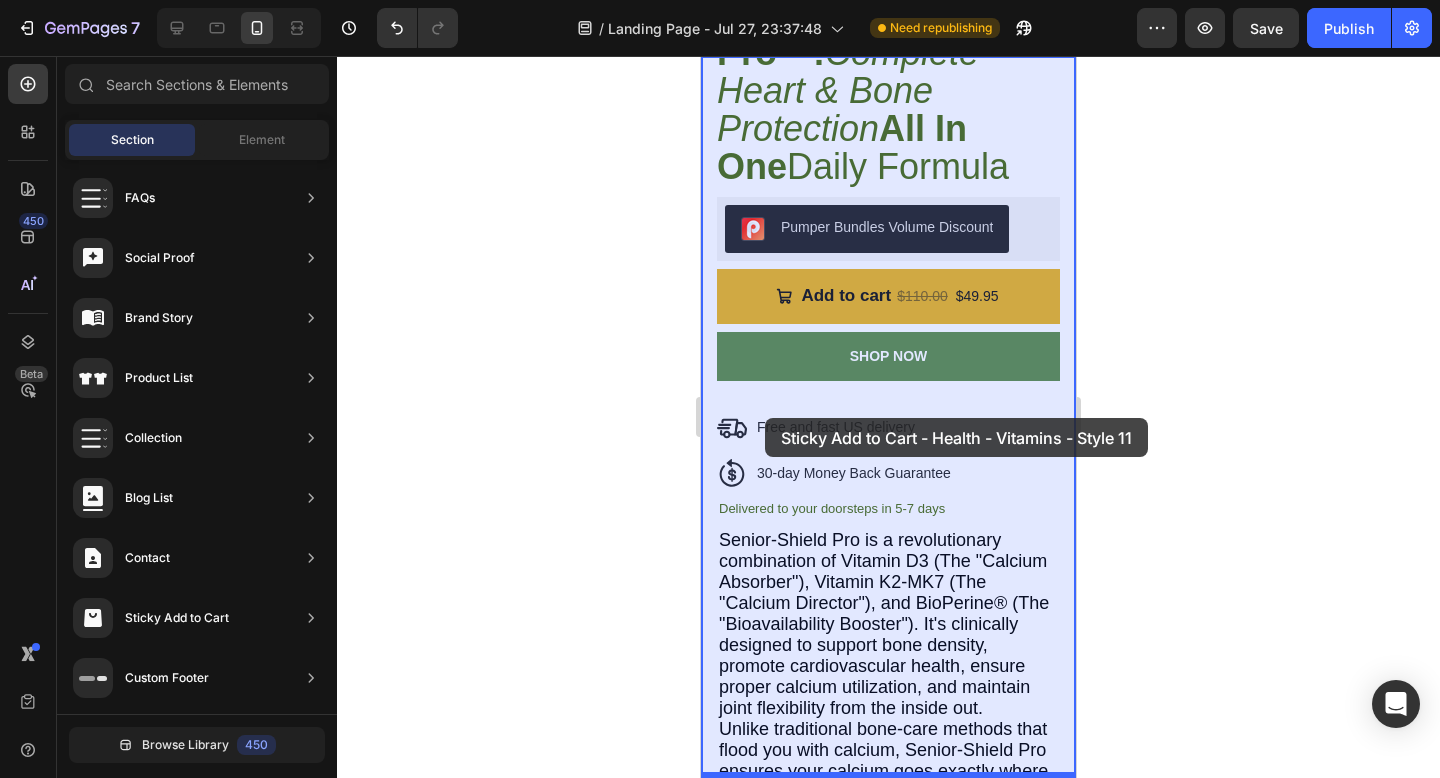 drag, startPoint x: 1197, startPoint y: 400, endPoint x: 765, endPoint y: 419, distance: 432.41763 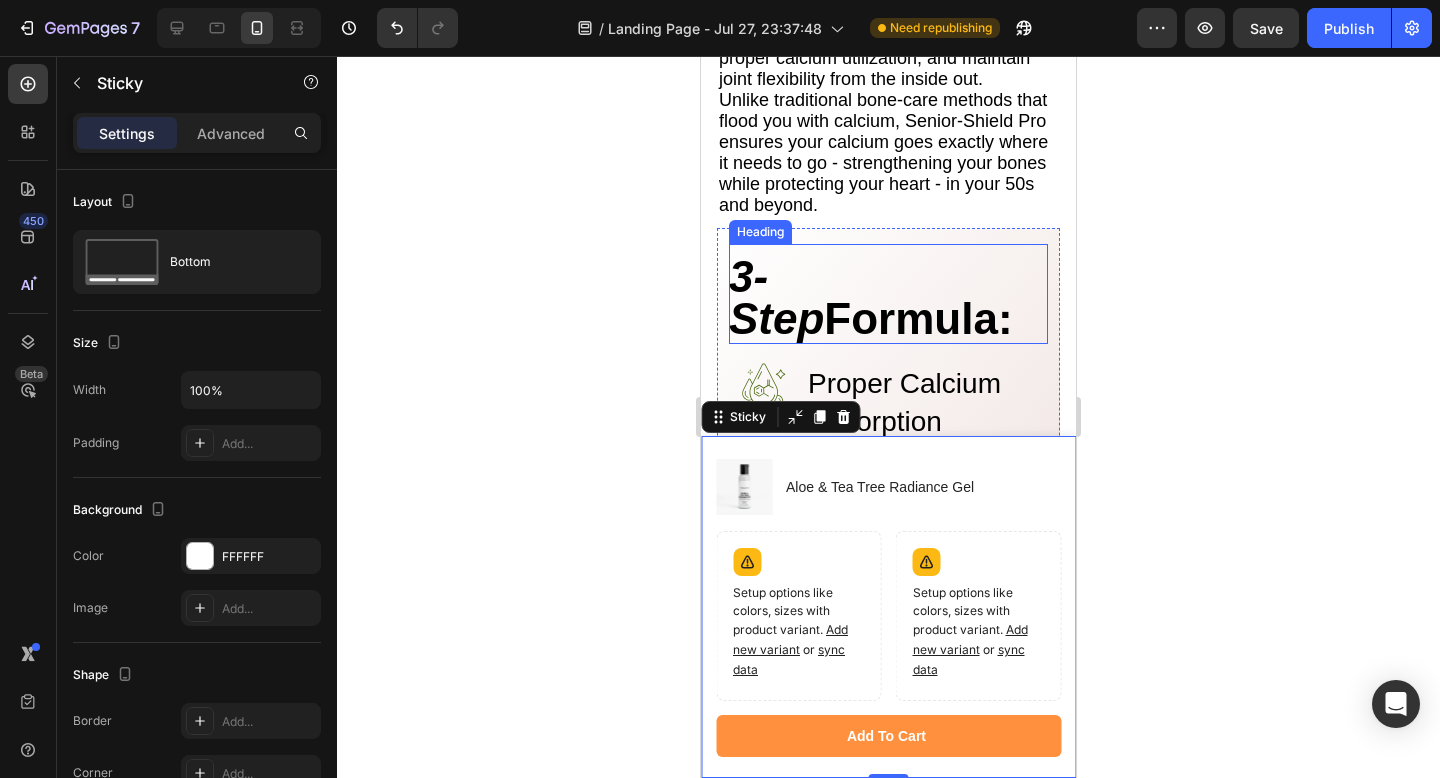 scroll, scrollTop: 4486, scrollLeft: 0, axis: vertical 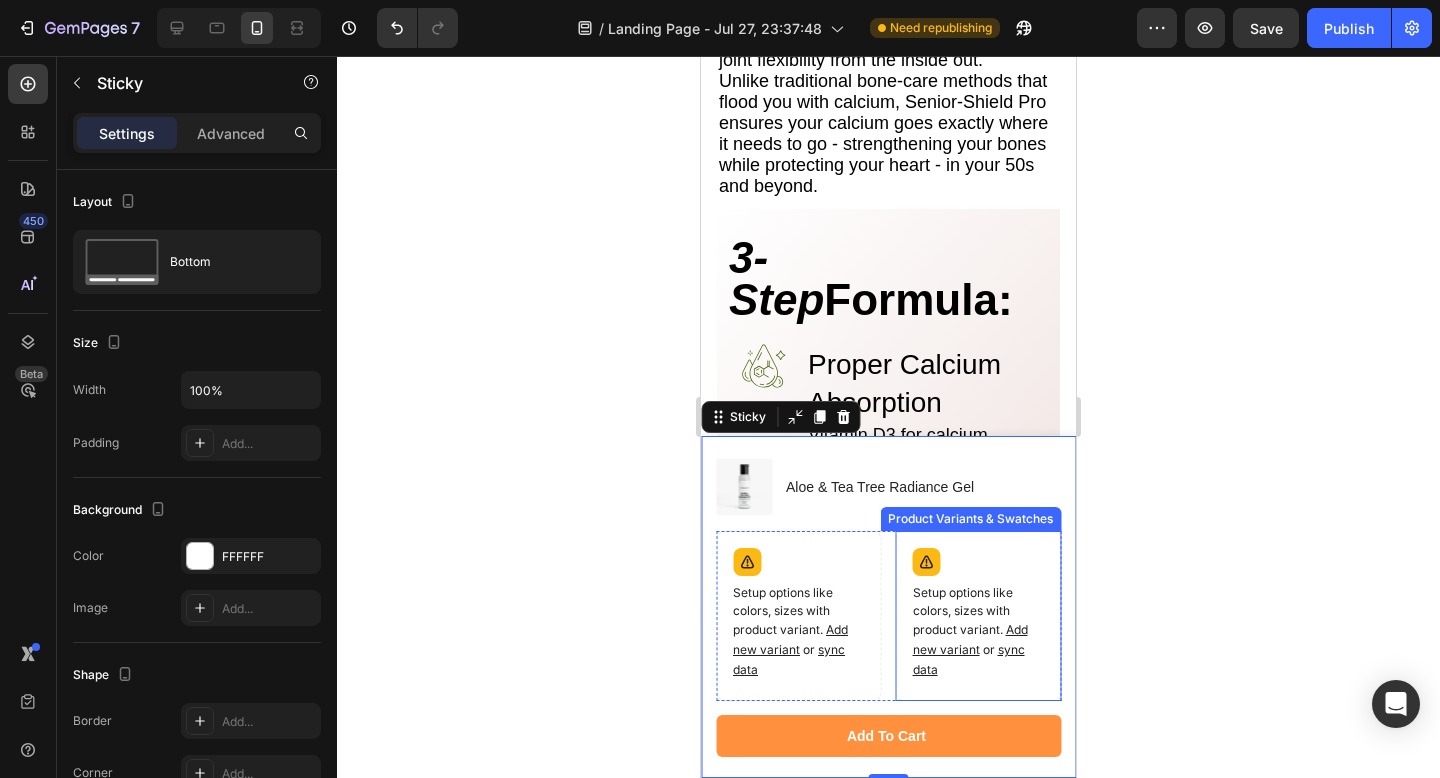 click on "Setup options like colors, sizes with product variant.       Add new variant   or   sync data" at bounding box center [979, 616] 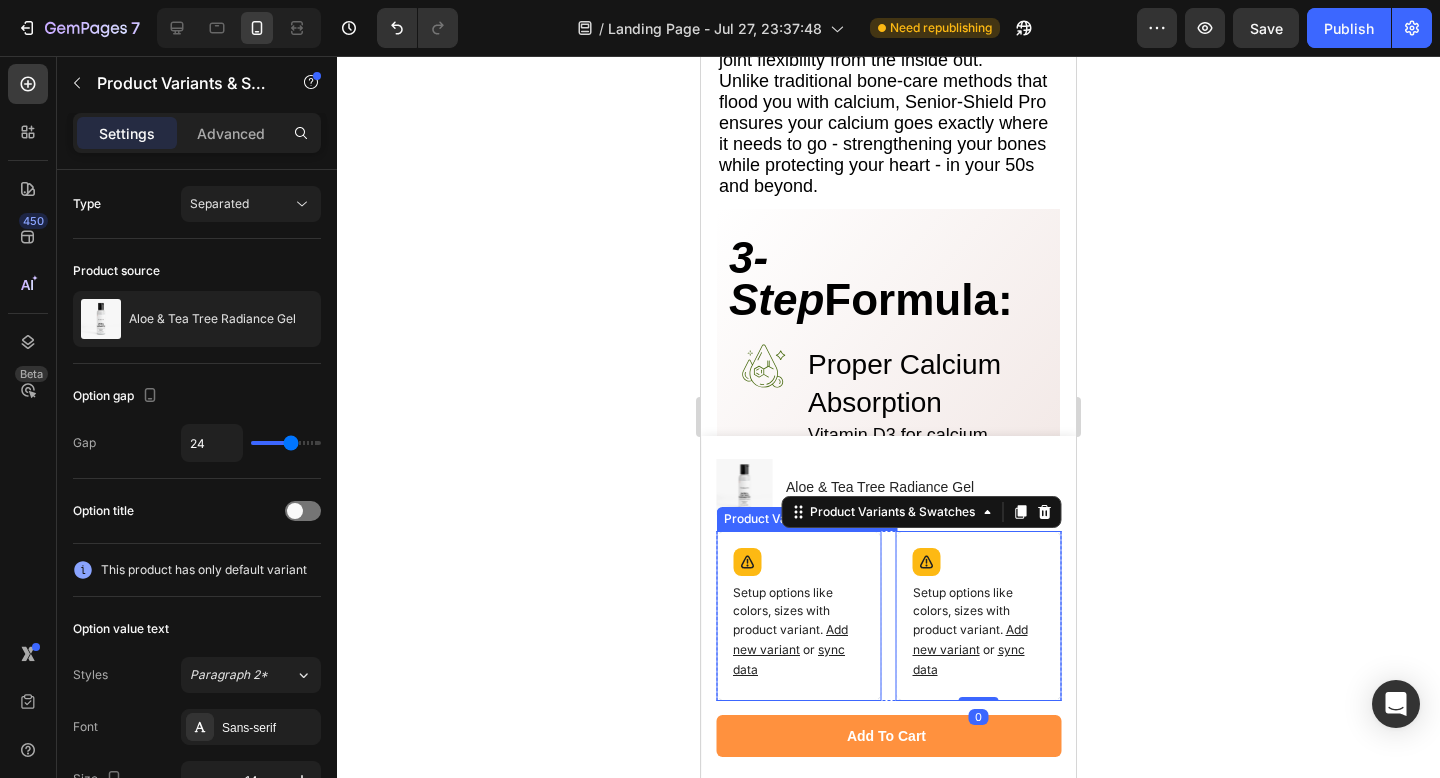 click on "Setup options like colors, sizes with product variant.       Add new variant   or   sync data" at bounding box center (799, 616) 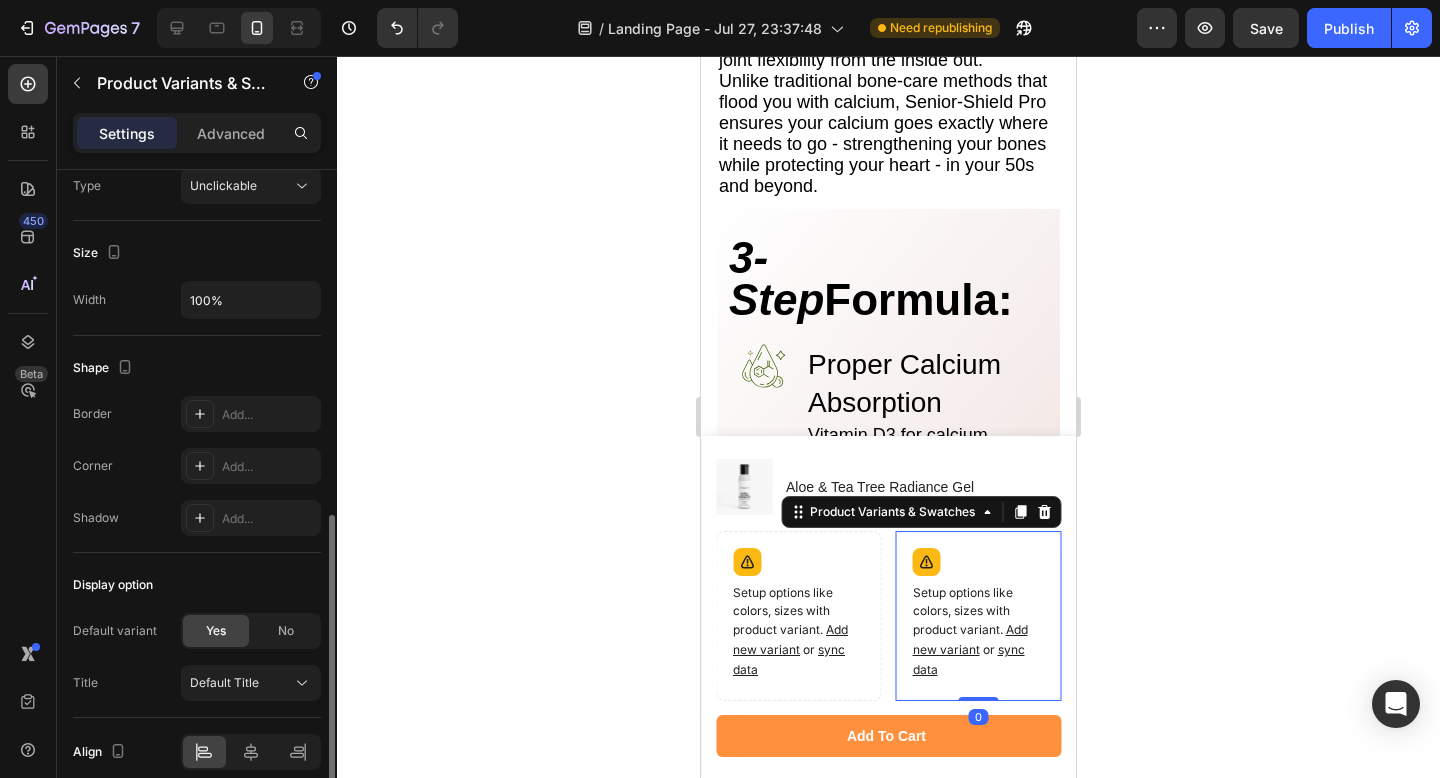 click on "Setup options like colors, sizes with product variant.       Add new variant   or   sync data" at bounding box center (979, 616) 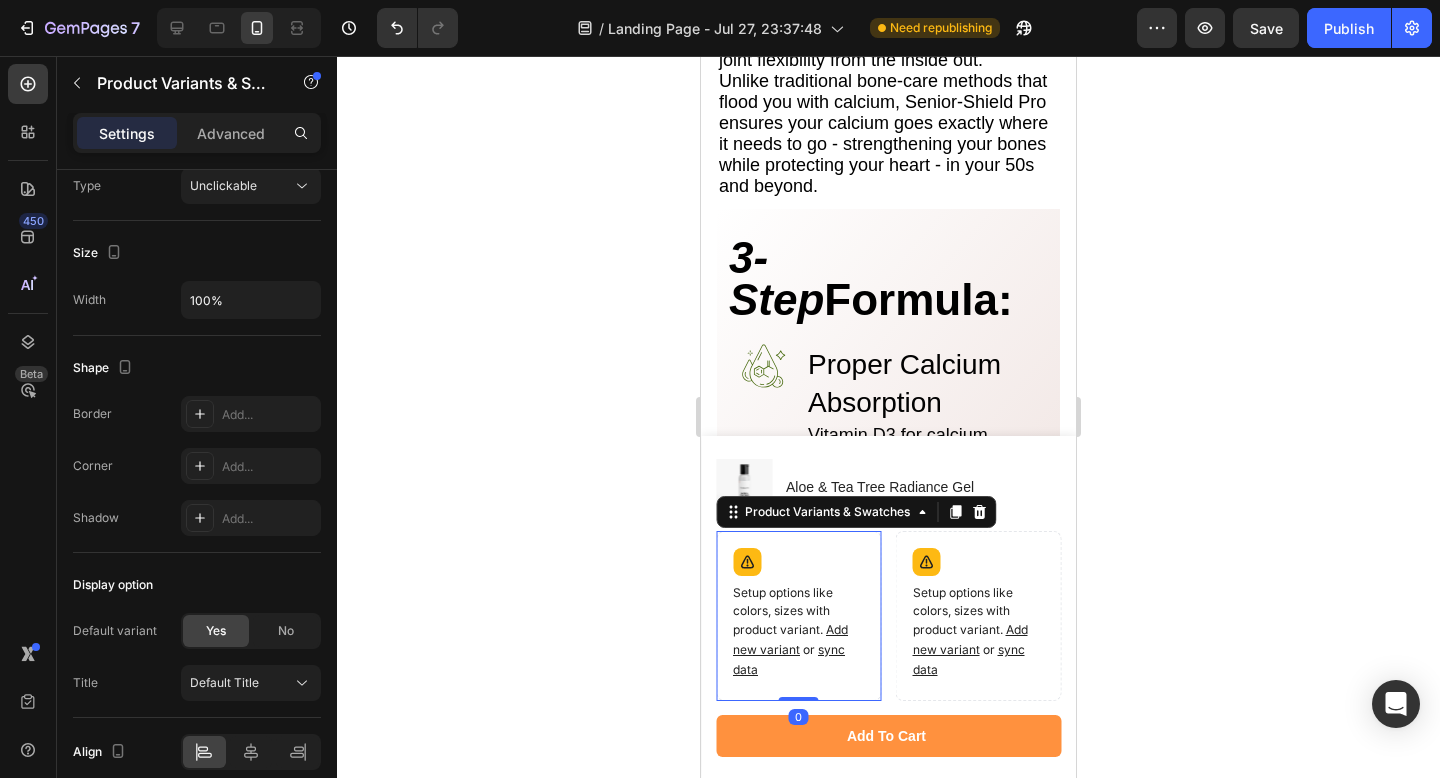 click on "Setup options like colors, sizes with product variant.       Add new variant   or   sync data" at bounding box center (799, 616) 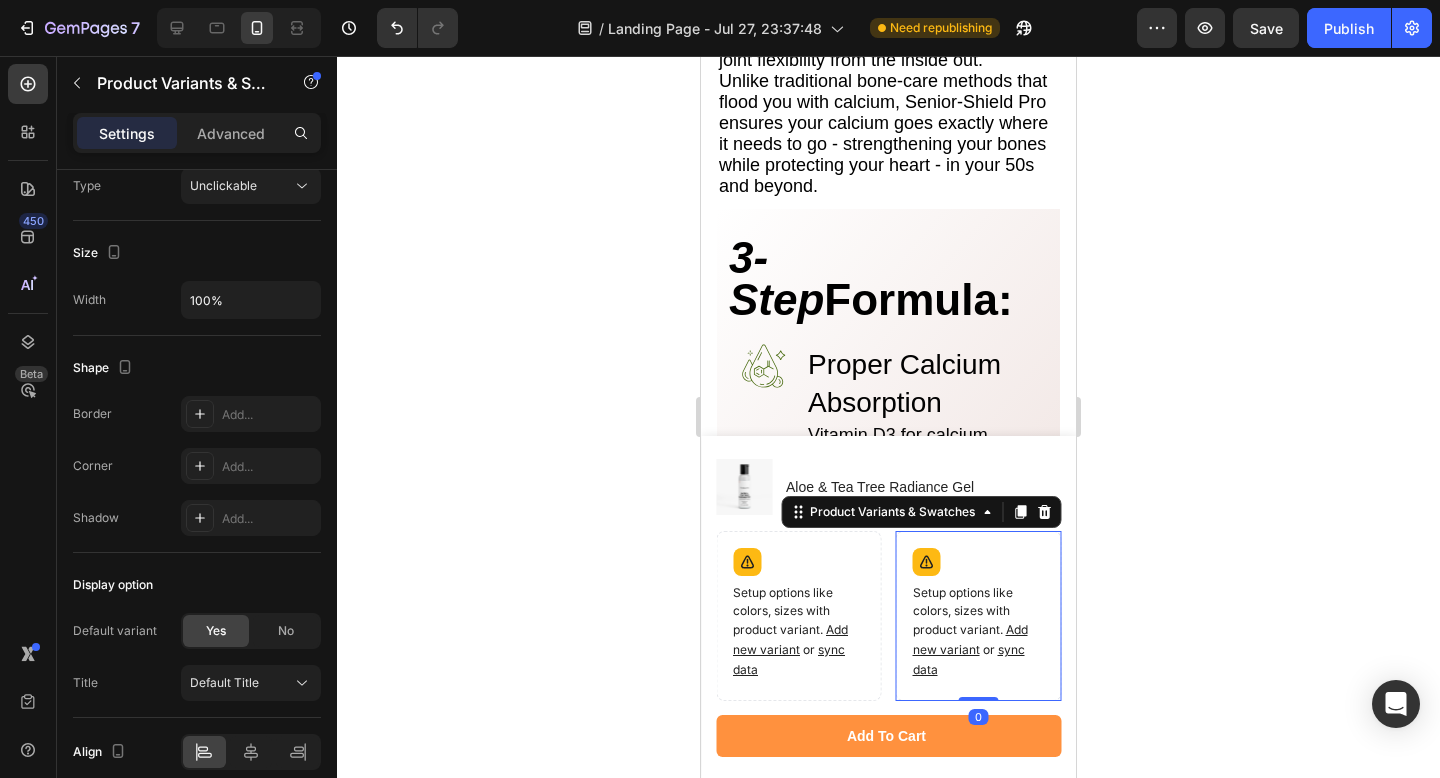click on "Setup options like colors, sizes with product variant.       Add new variant   or   sync data" at bounding box center [979, 616] 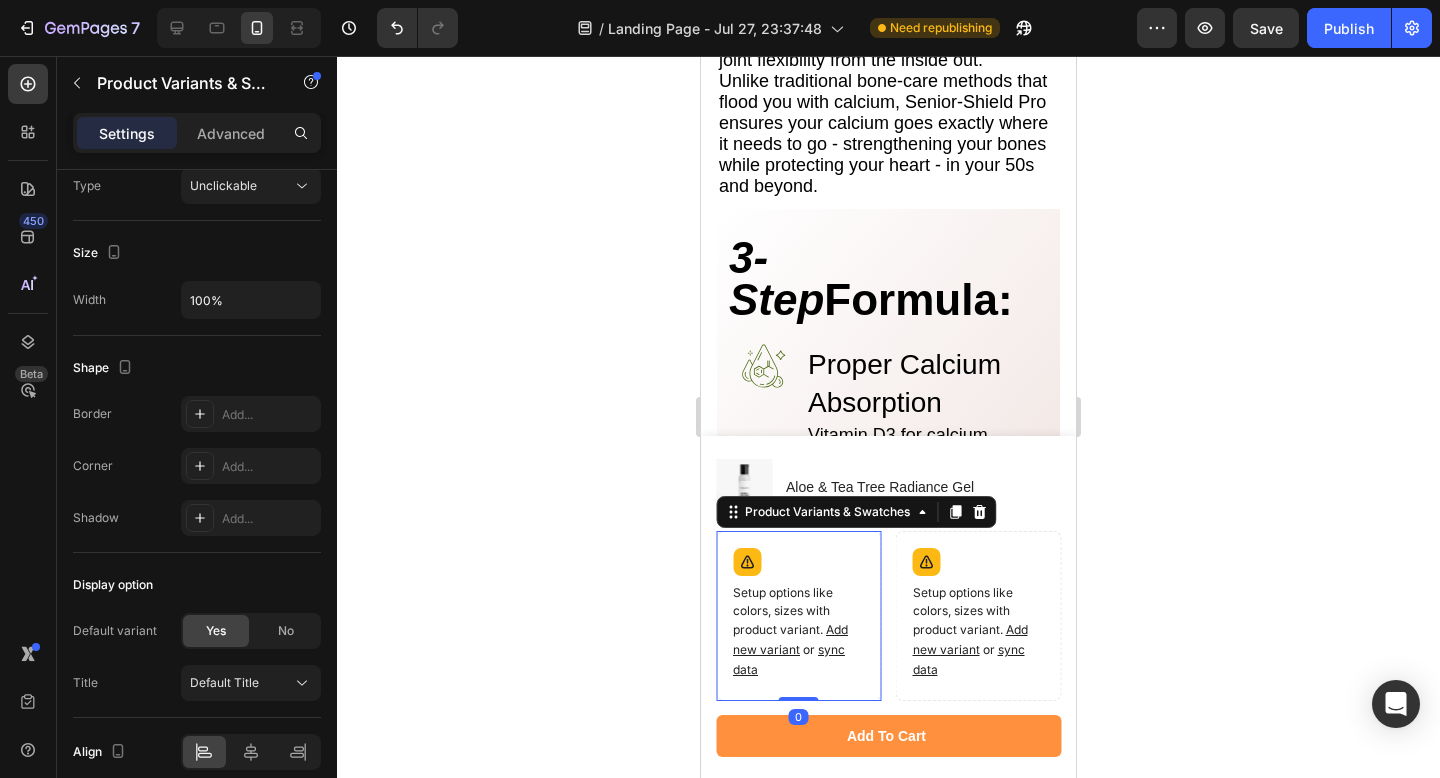 click on "Setup options like colors, sizes with product variant.       Add new variant   or   sync data" at bounding box center (799, 632) 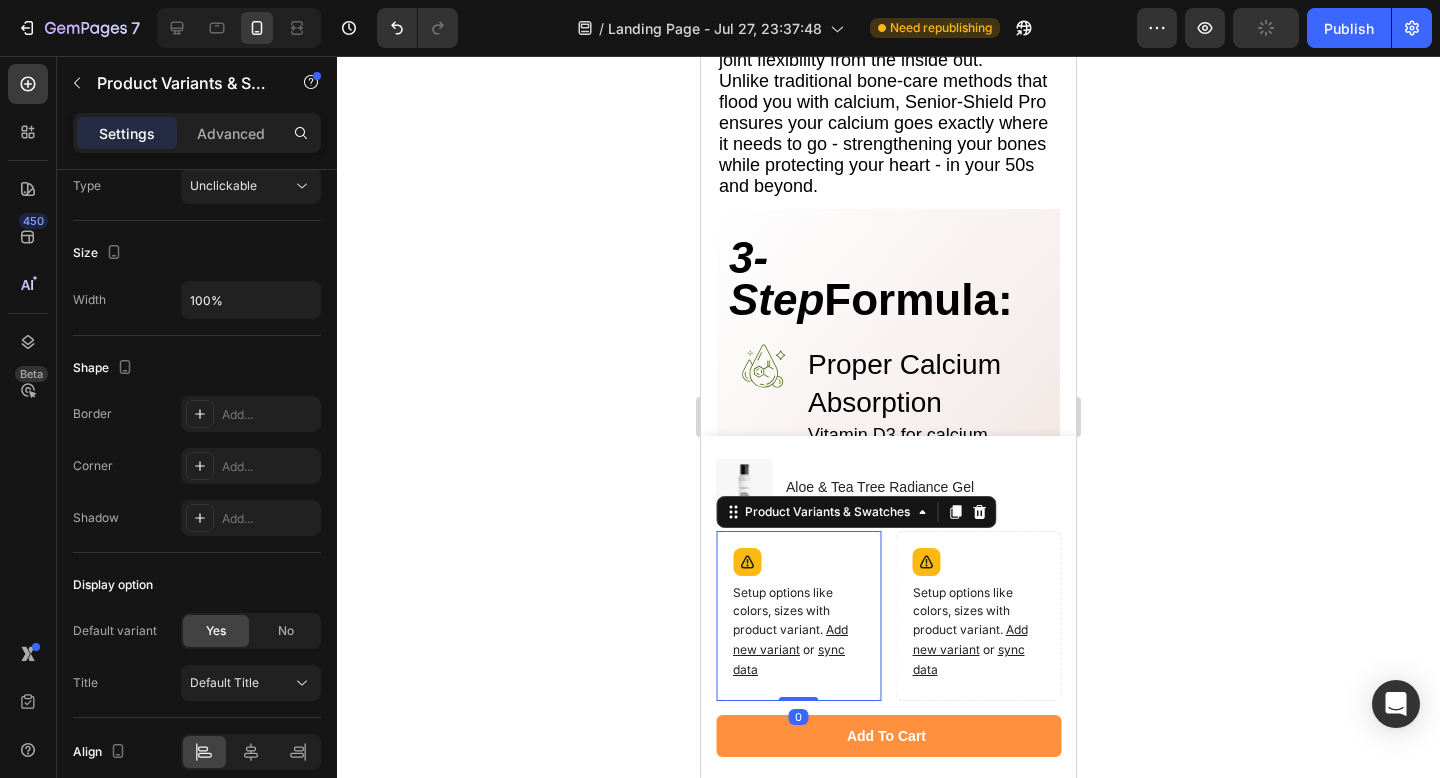 click on "Add new variant" at bounding box center [790, 639] 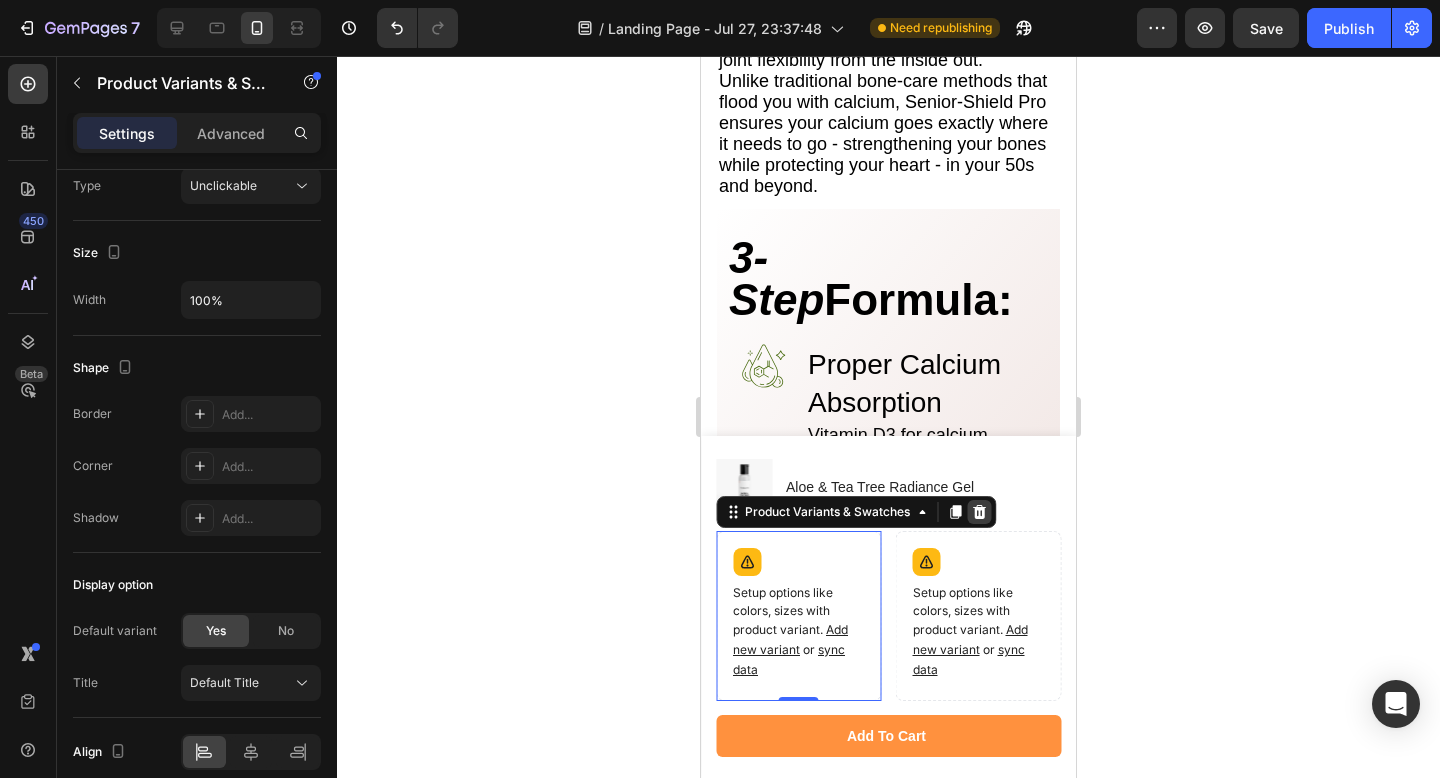 click 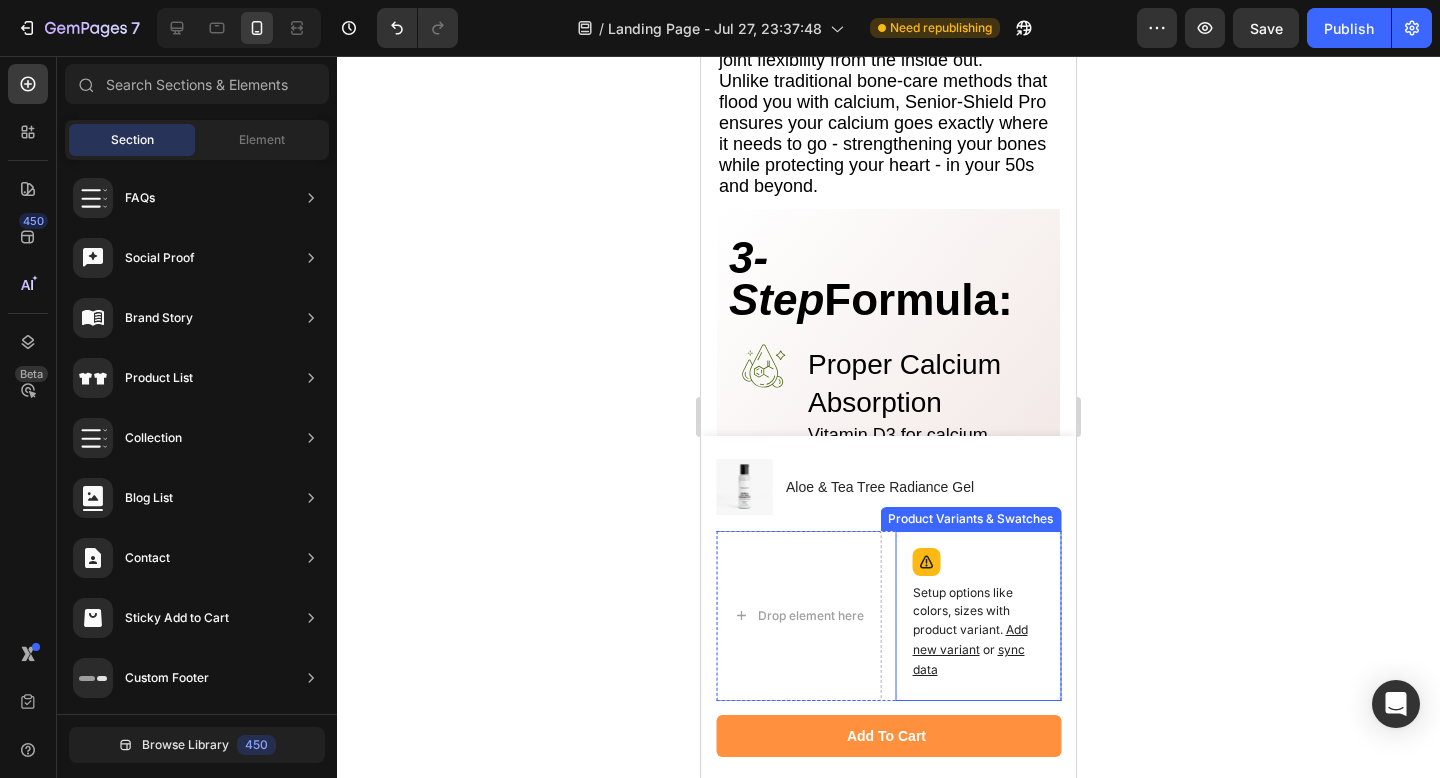 click on "Setup options like colors, sizes with product variant.       Add new variant   or   sync data" at bounding box center (979, 616) 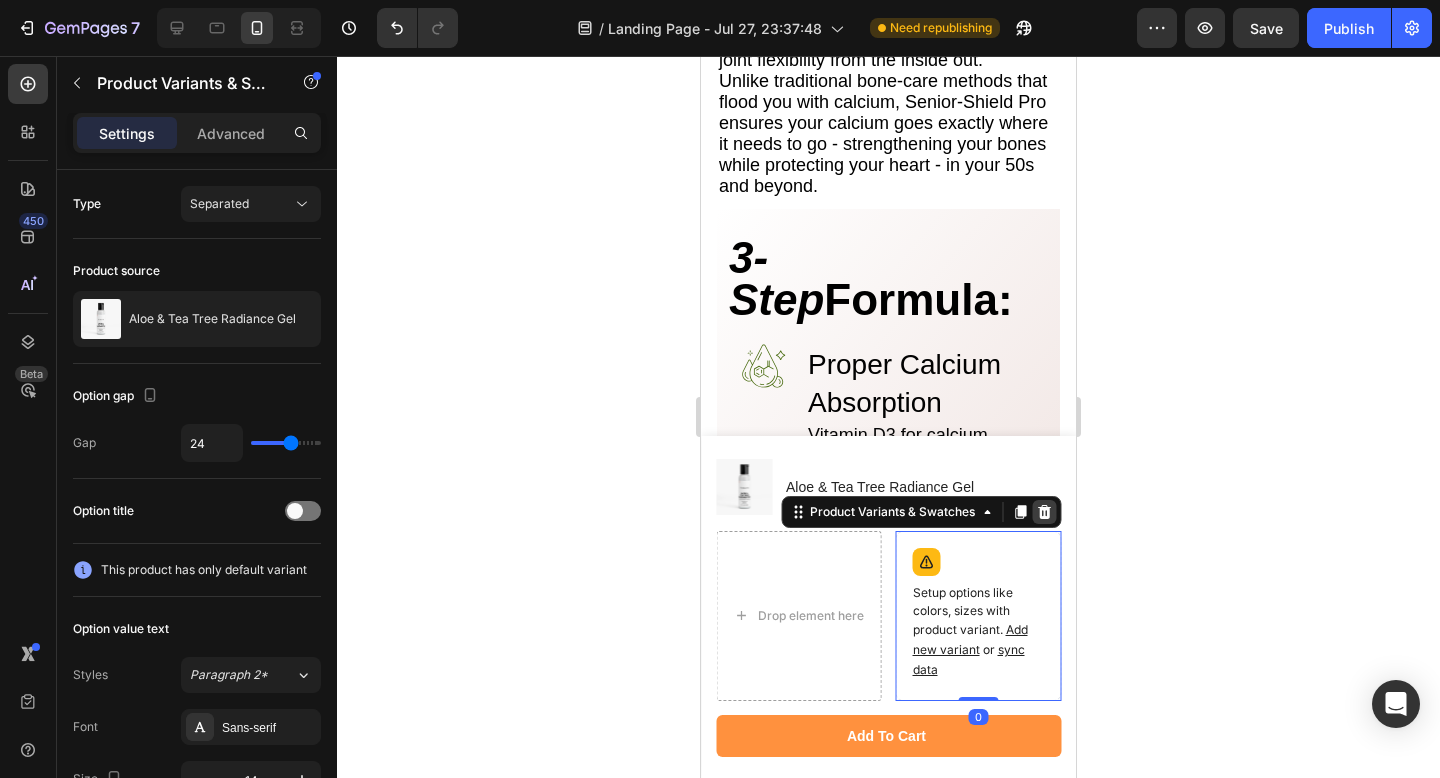 click 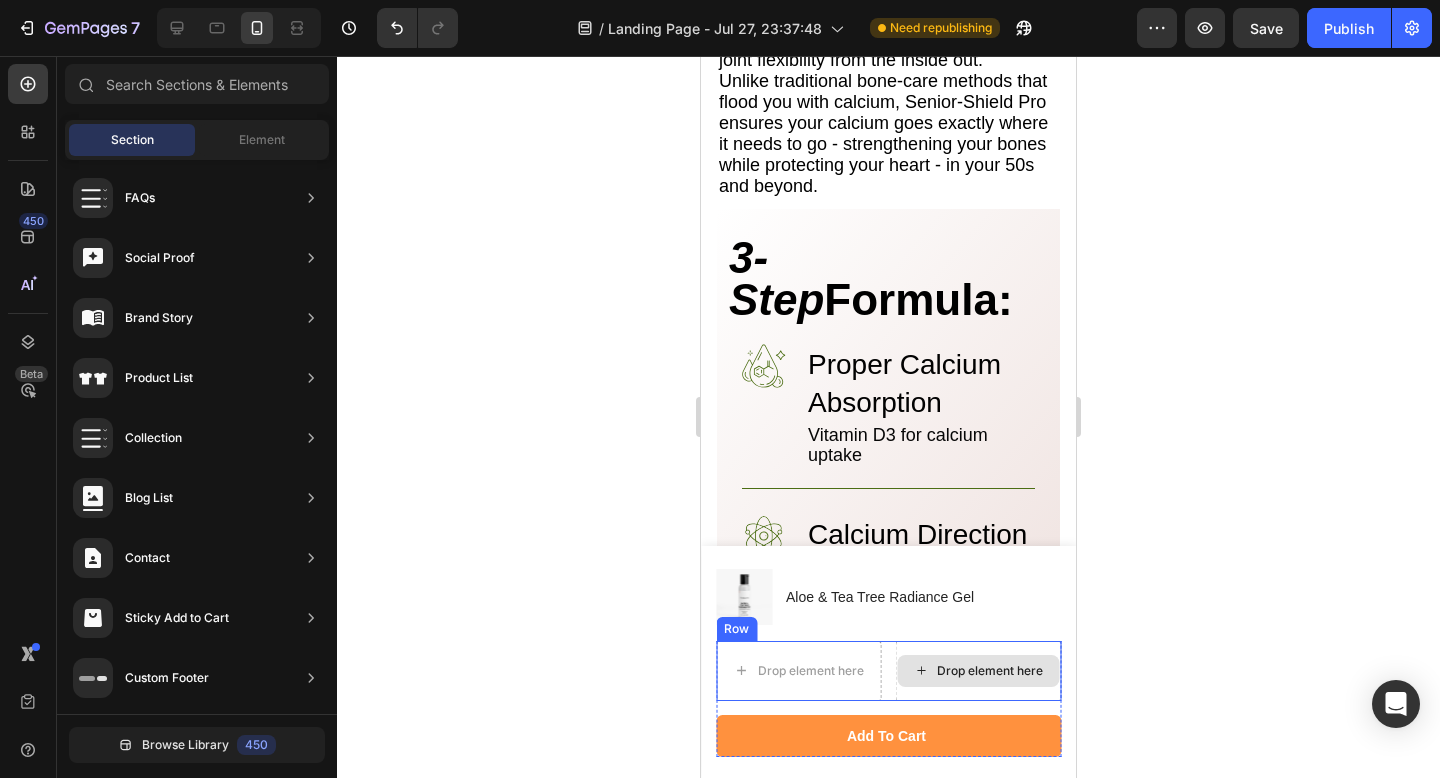 click on "Drop element here" at bounding box center (990, 671) 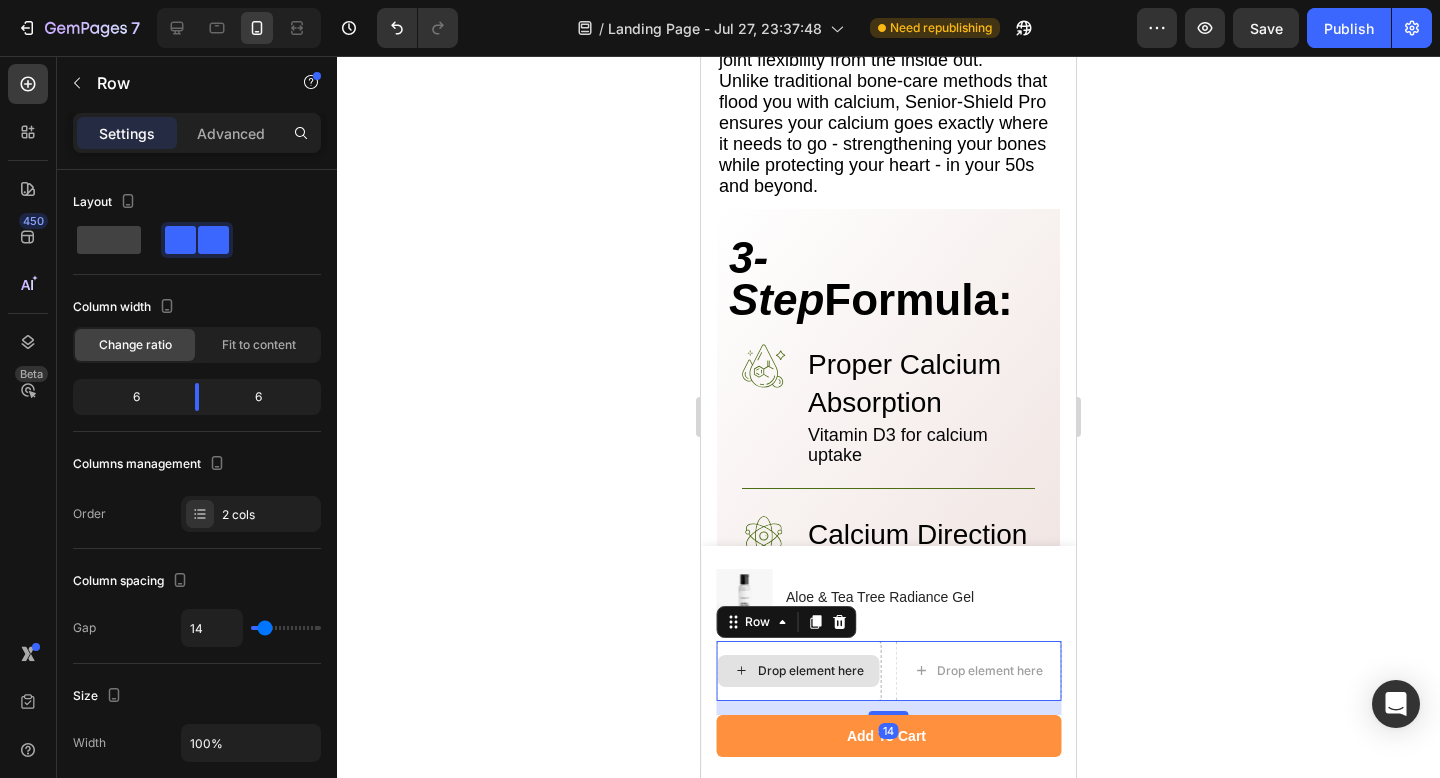 click on "Drop element here" at bounding box center (799, 671) 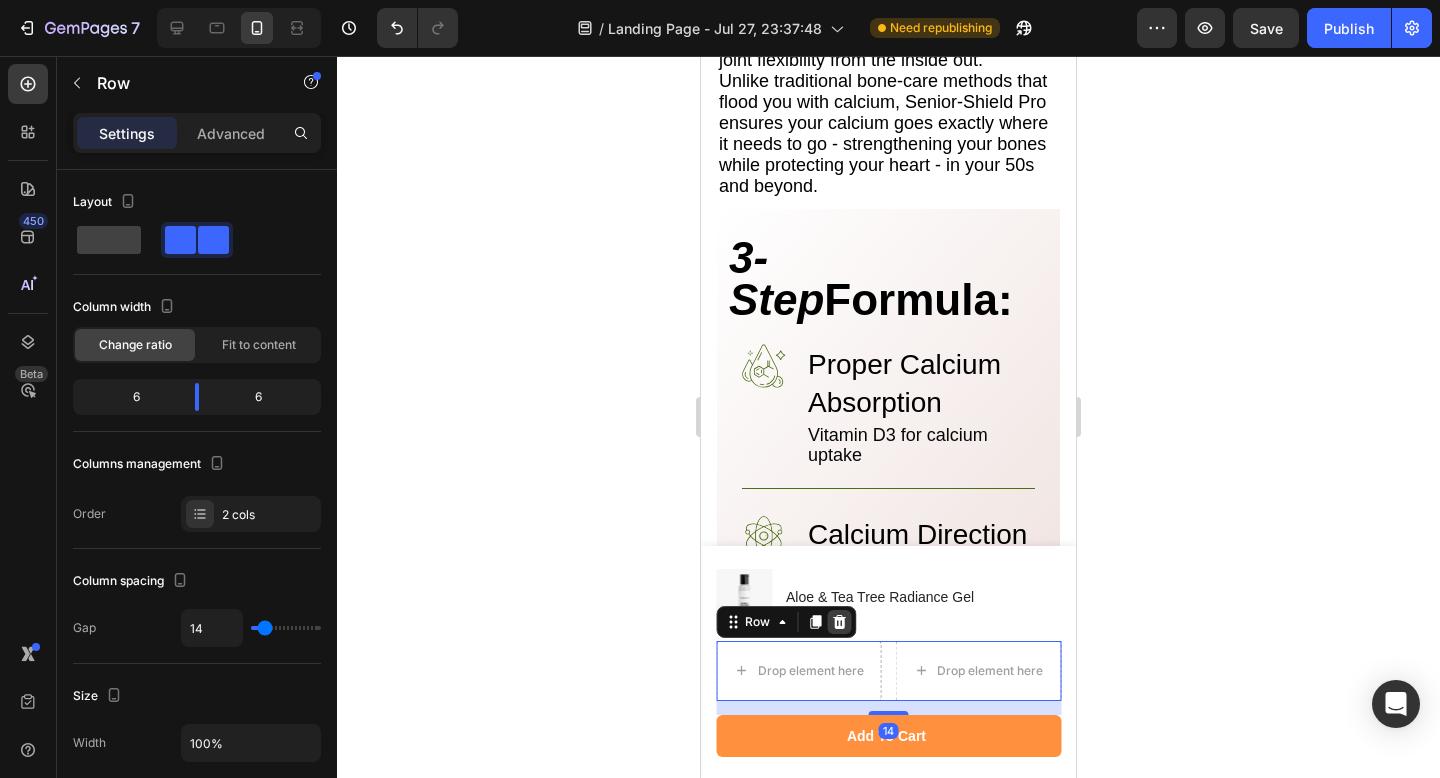 click 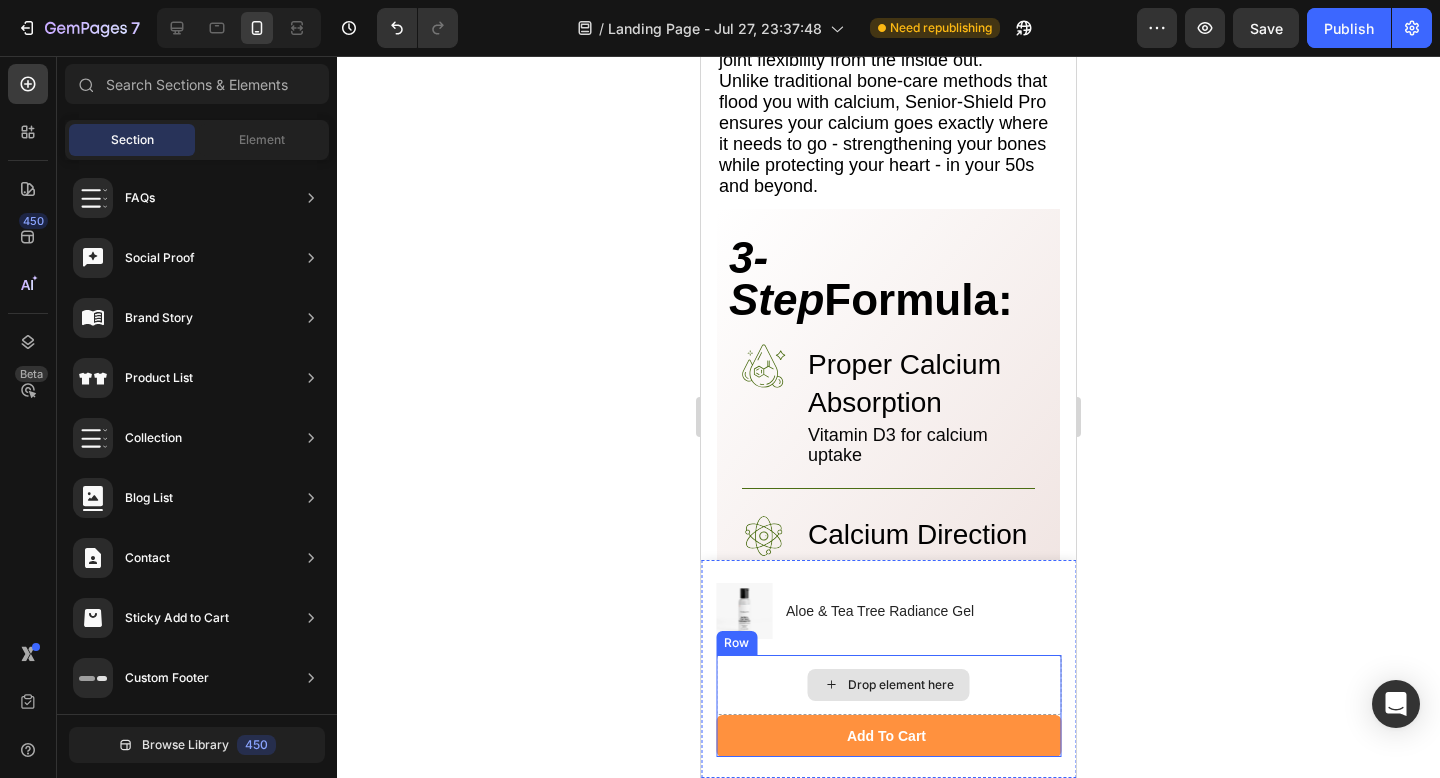 click on "Drop element here" at bounding box center [889, 685] 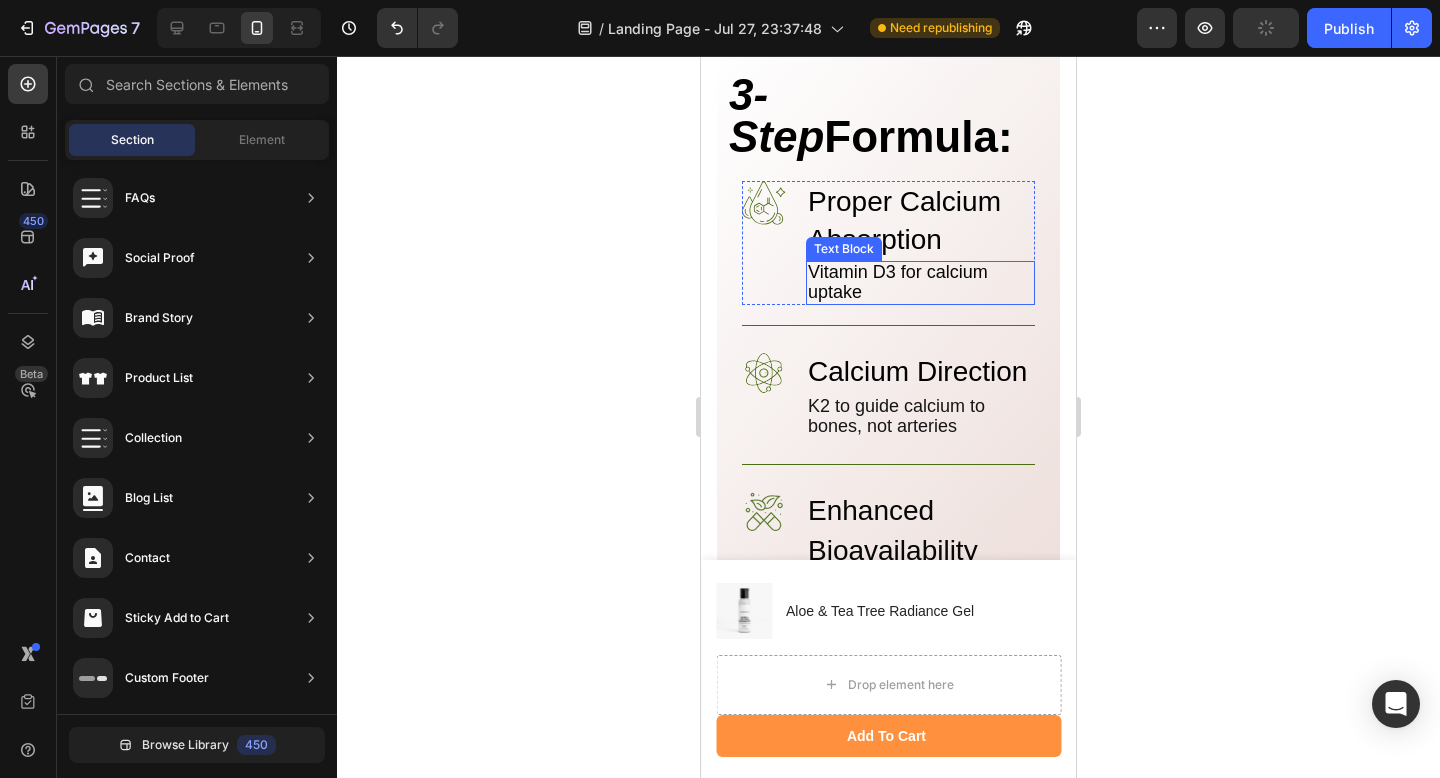scroll, scrollTop: 4785, scrollLeft: 0, axis: vertical 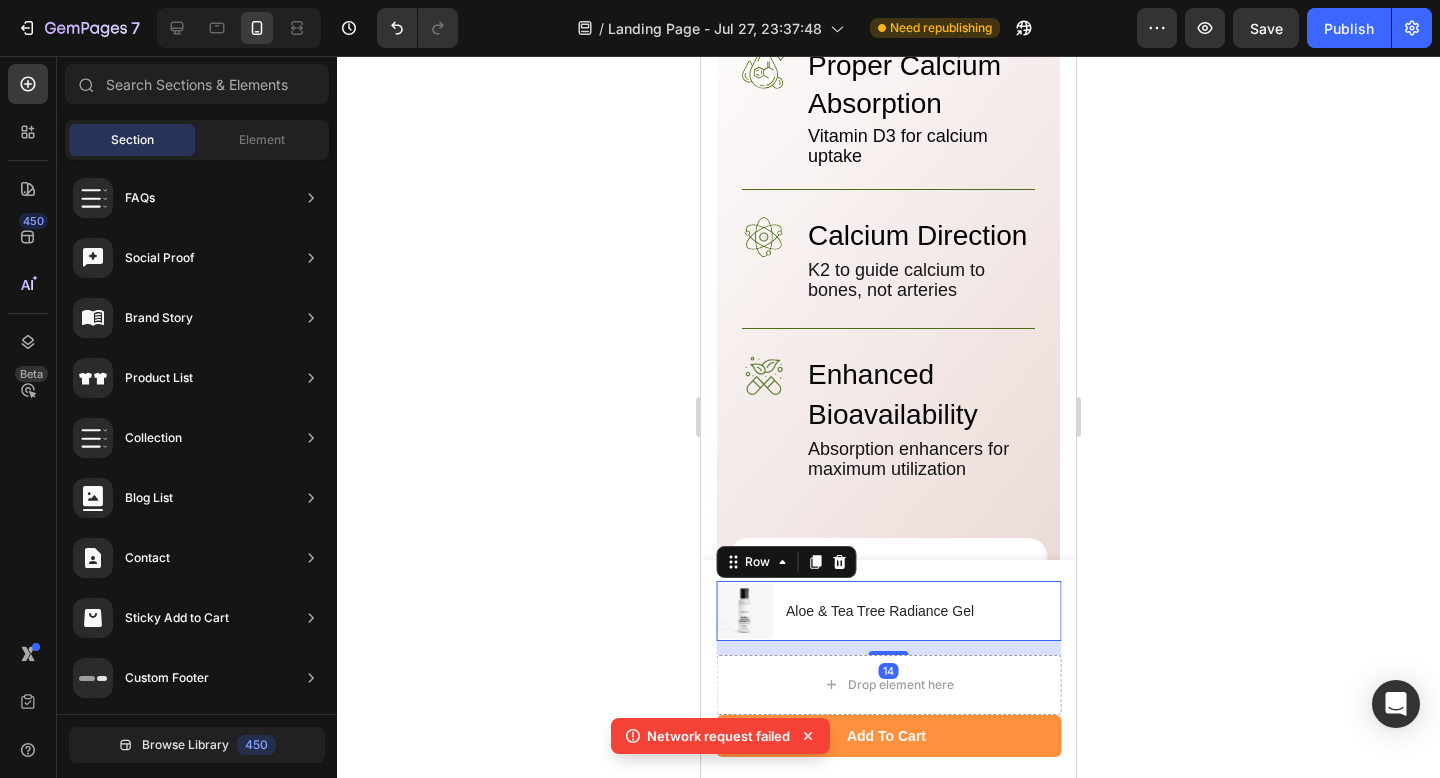 click on "Aloe & Tea Tree Radiance Gel Product Title" at bounding box center (880, 611) 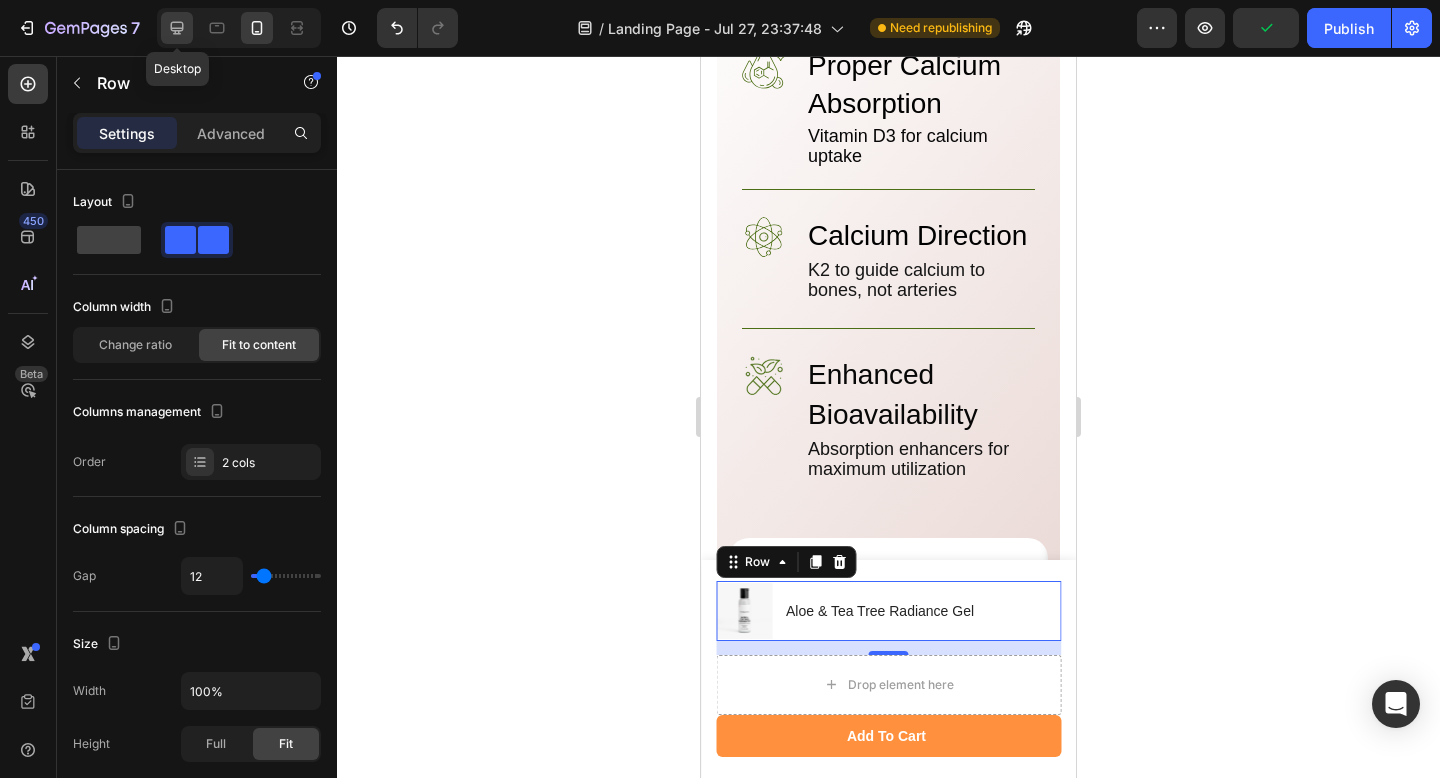 click 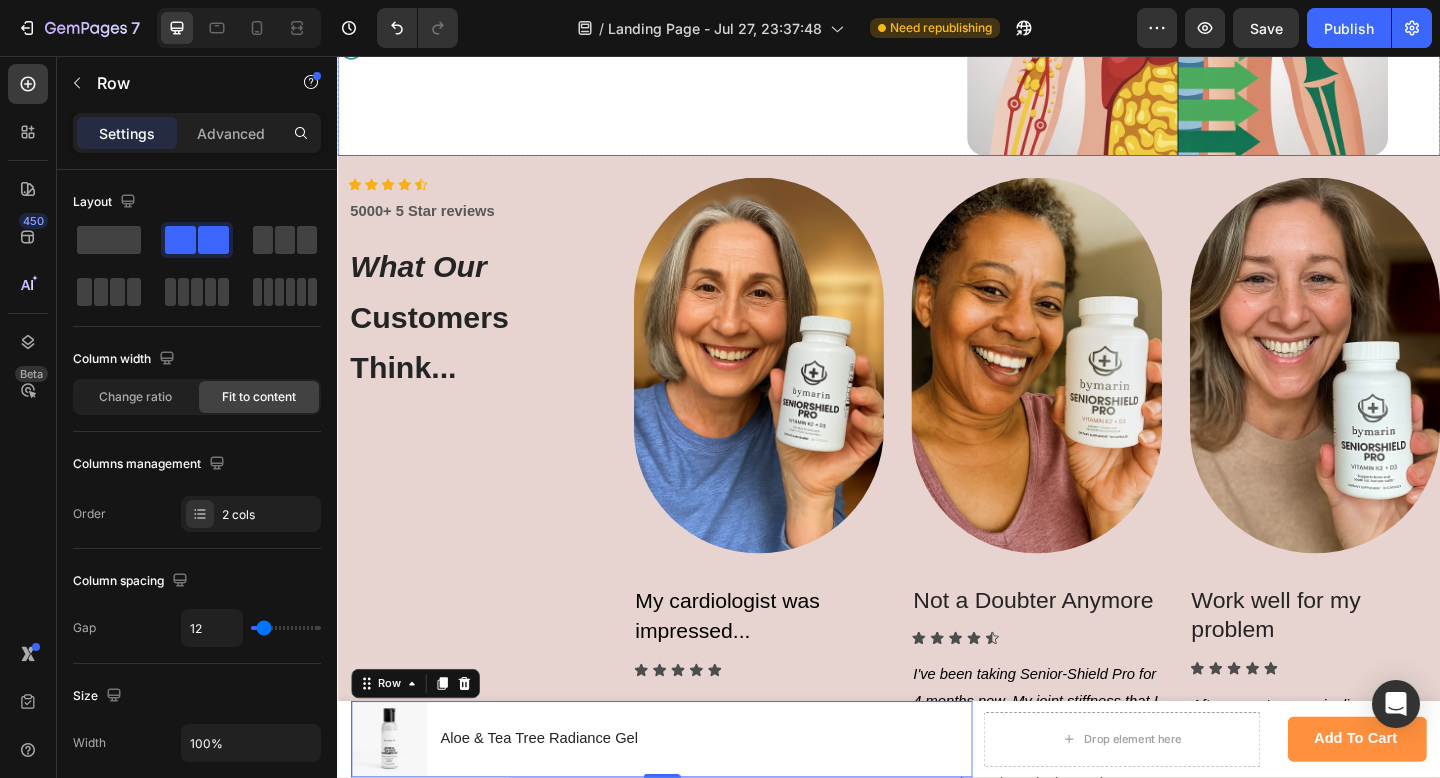 scroll, scrollTop: 5545, scrollLeft: 0, axis: vertical 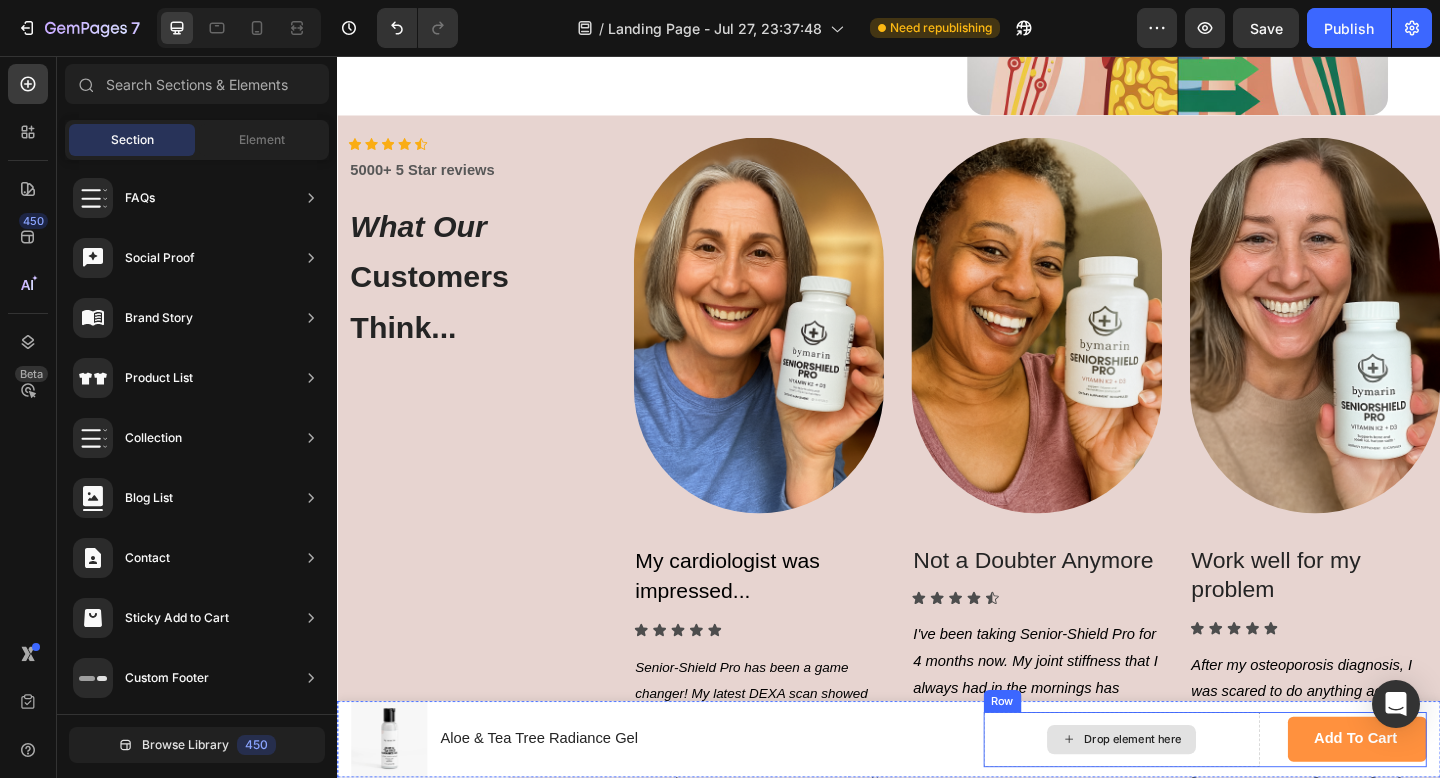 click on "Drop element here" at bounding box center (1190, 800) 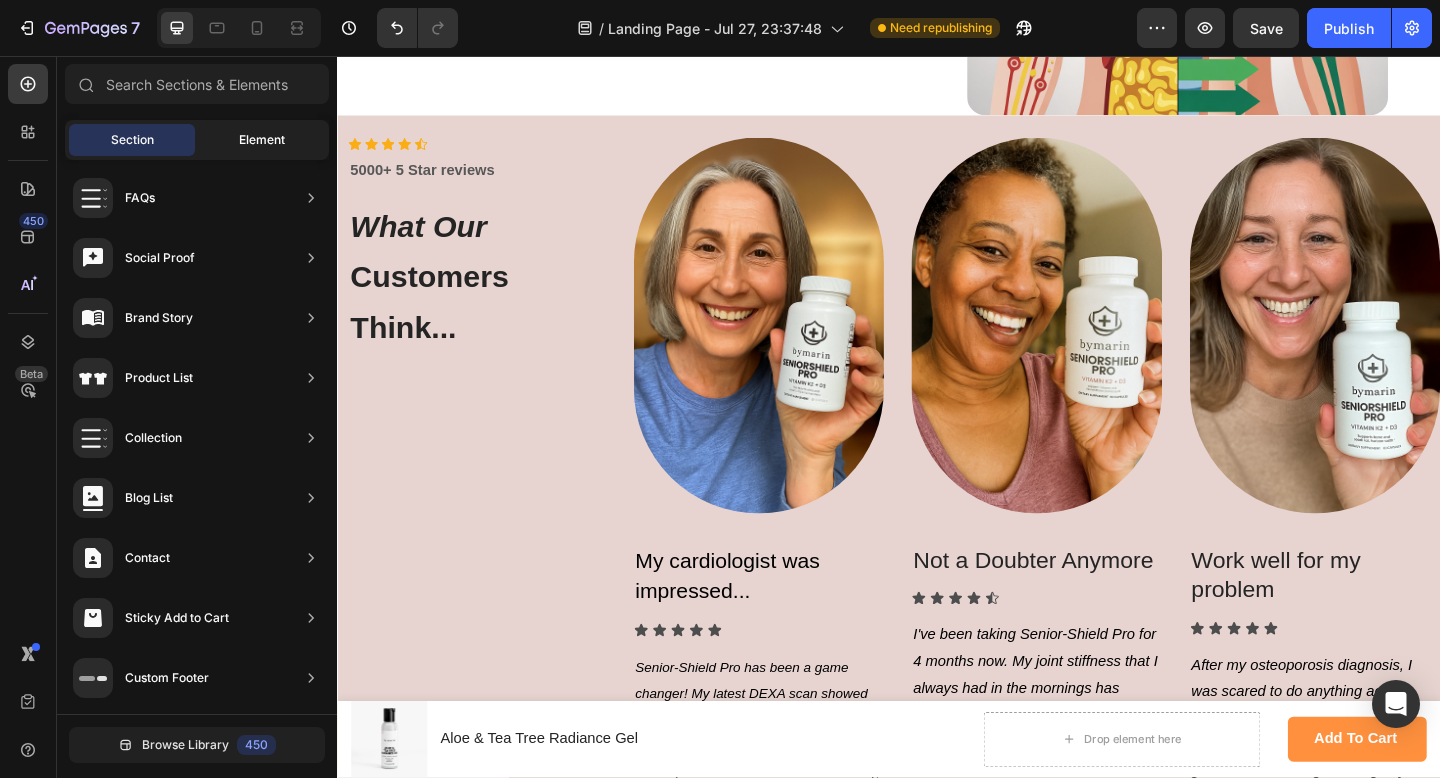 click on "Element" at bounding box center (262, 140) 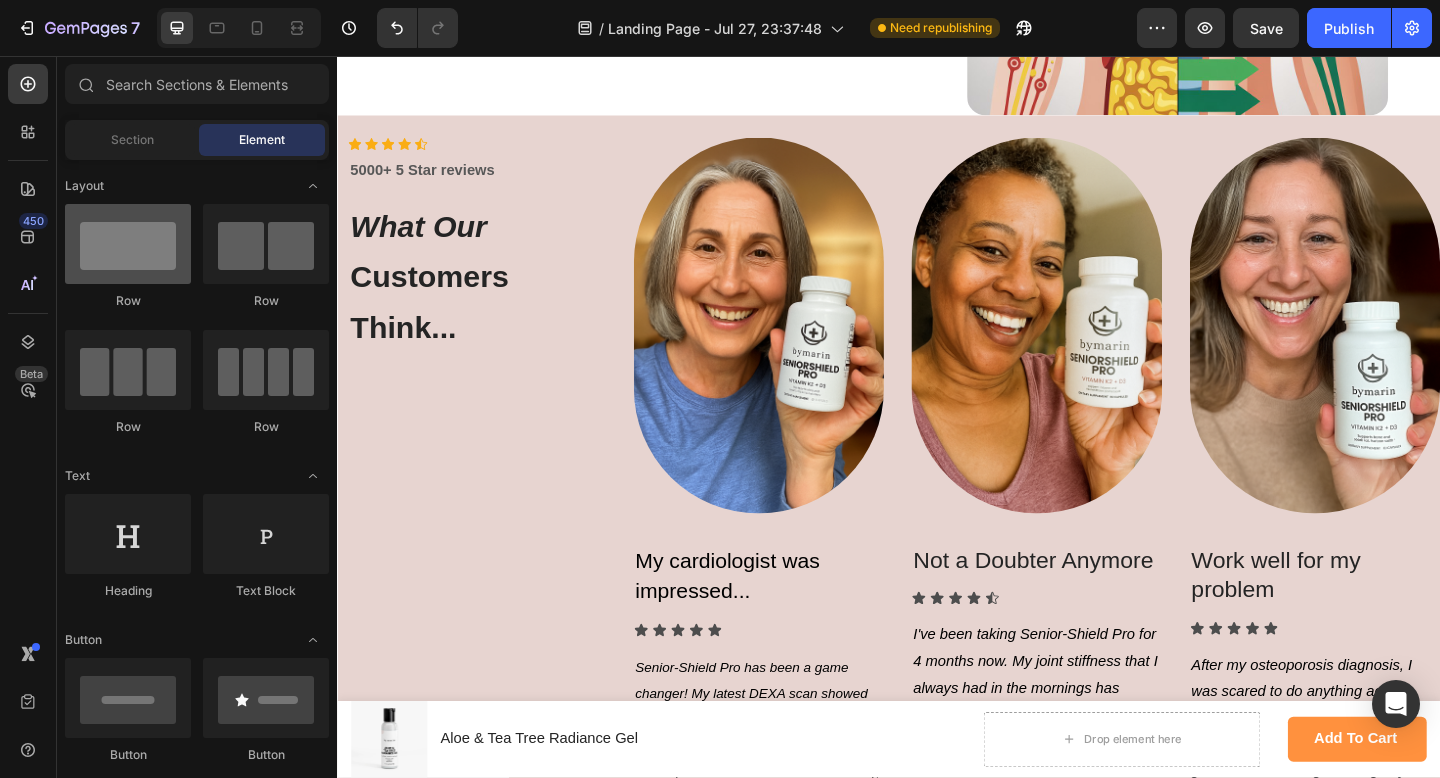 click at bounding box center (128, 244) 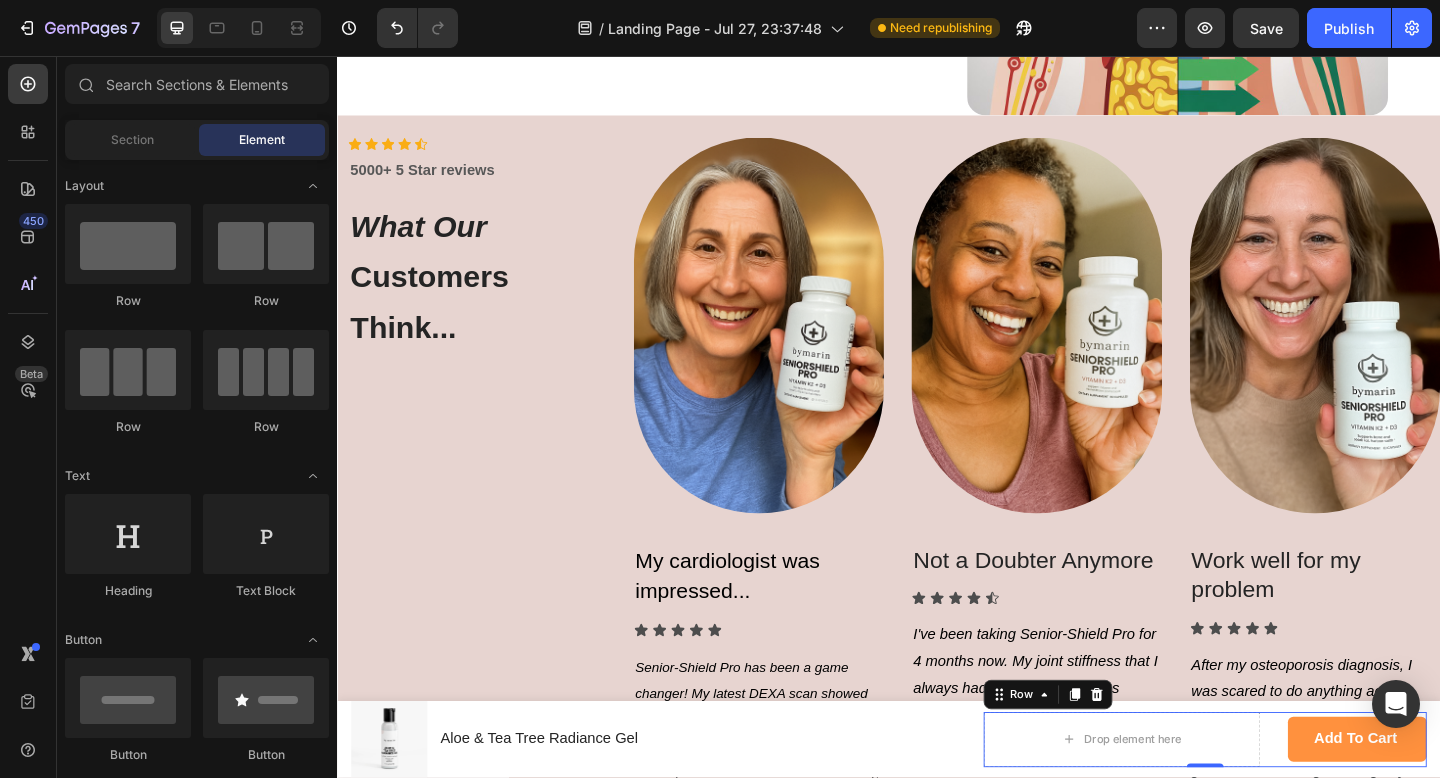 click on "Drop element here Add to cart Product Cart Button Row   0" at bounding box center (1281, 800) 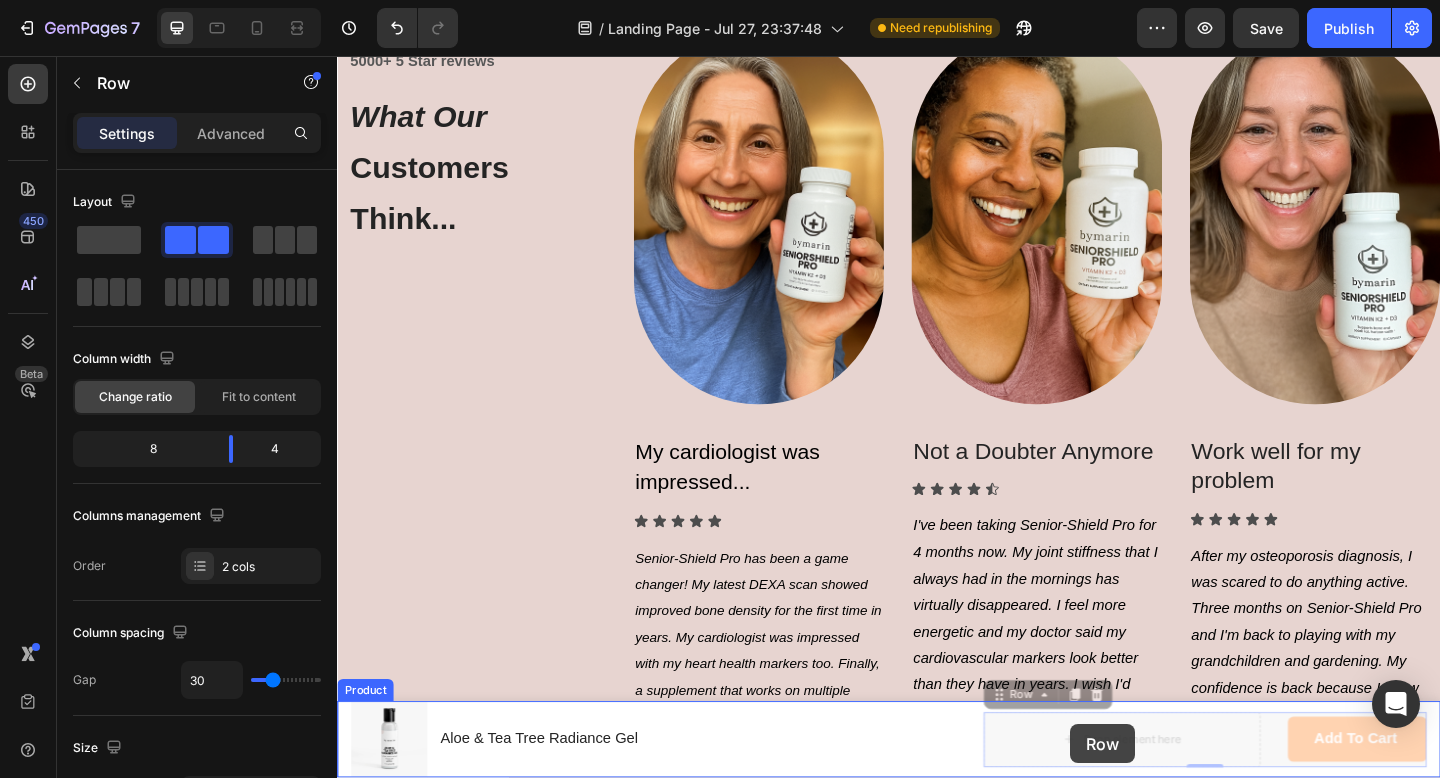 scroll, scrollTop: 5788, scrollLeft: 0, axis: vertical 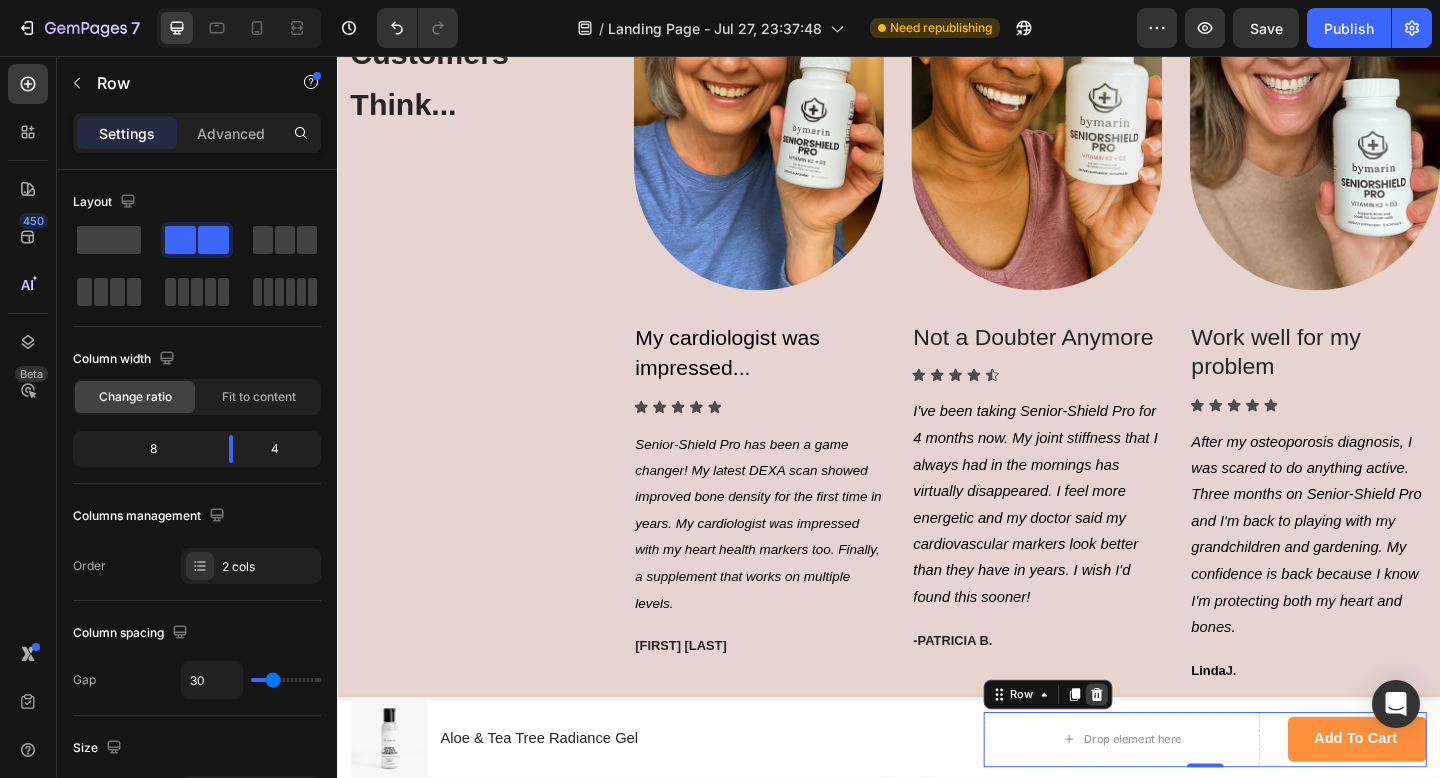 click 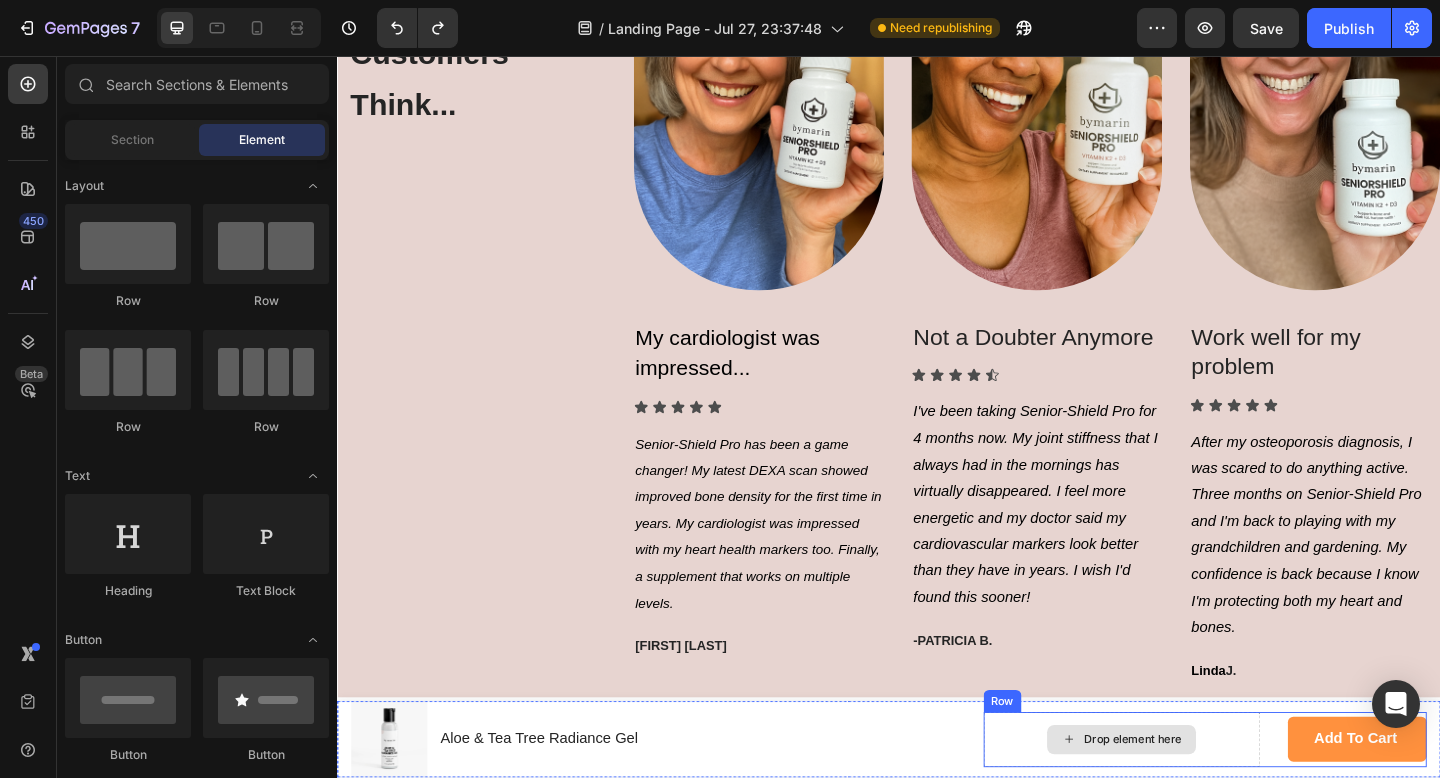 click on "Drop element here" at bounding box center (1190, 800) 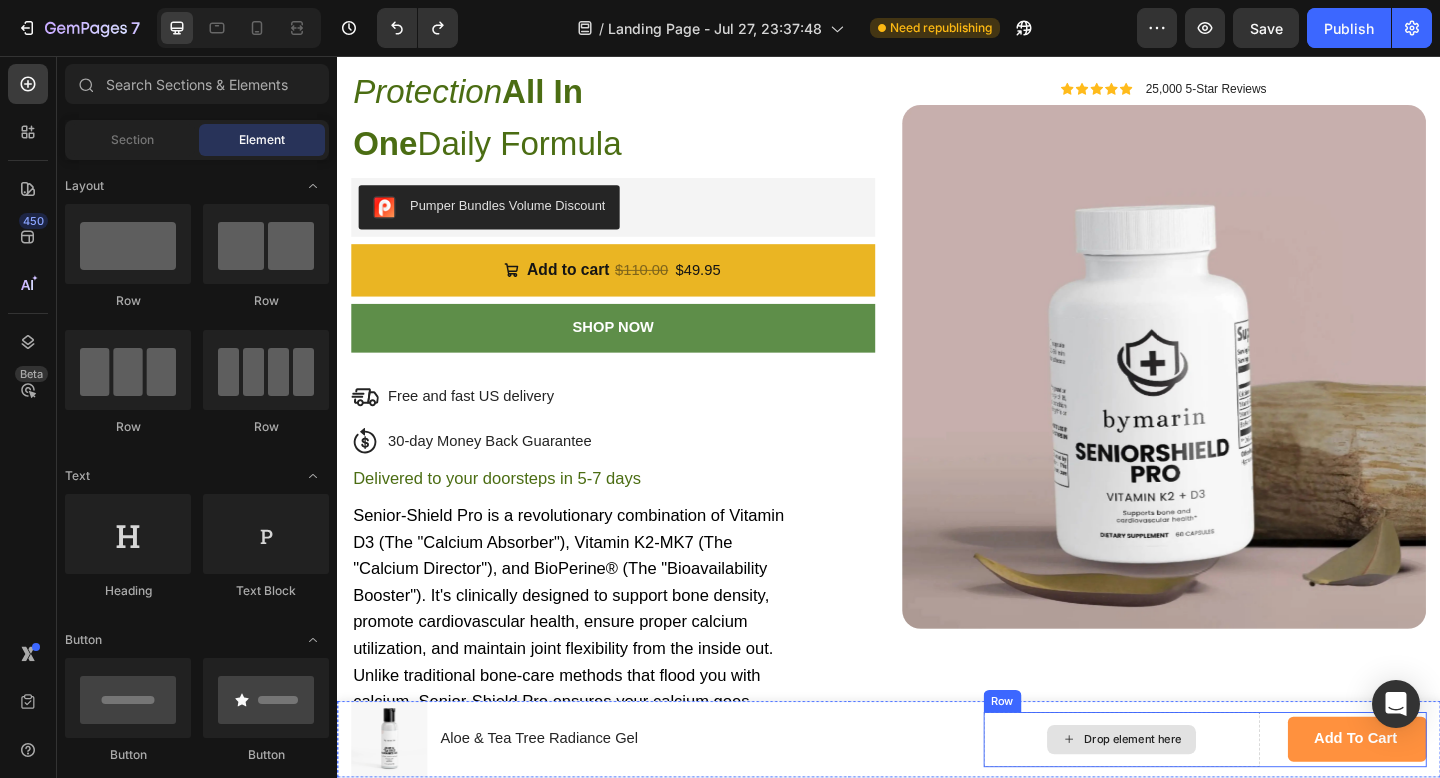scroll, scrollTop: 3500, scrollLeft: 0, axis: vertical 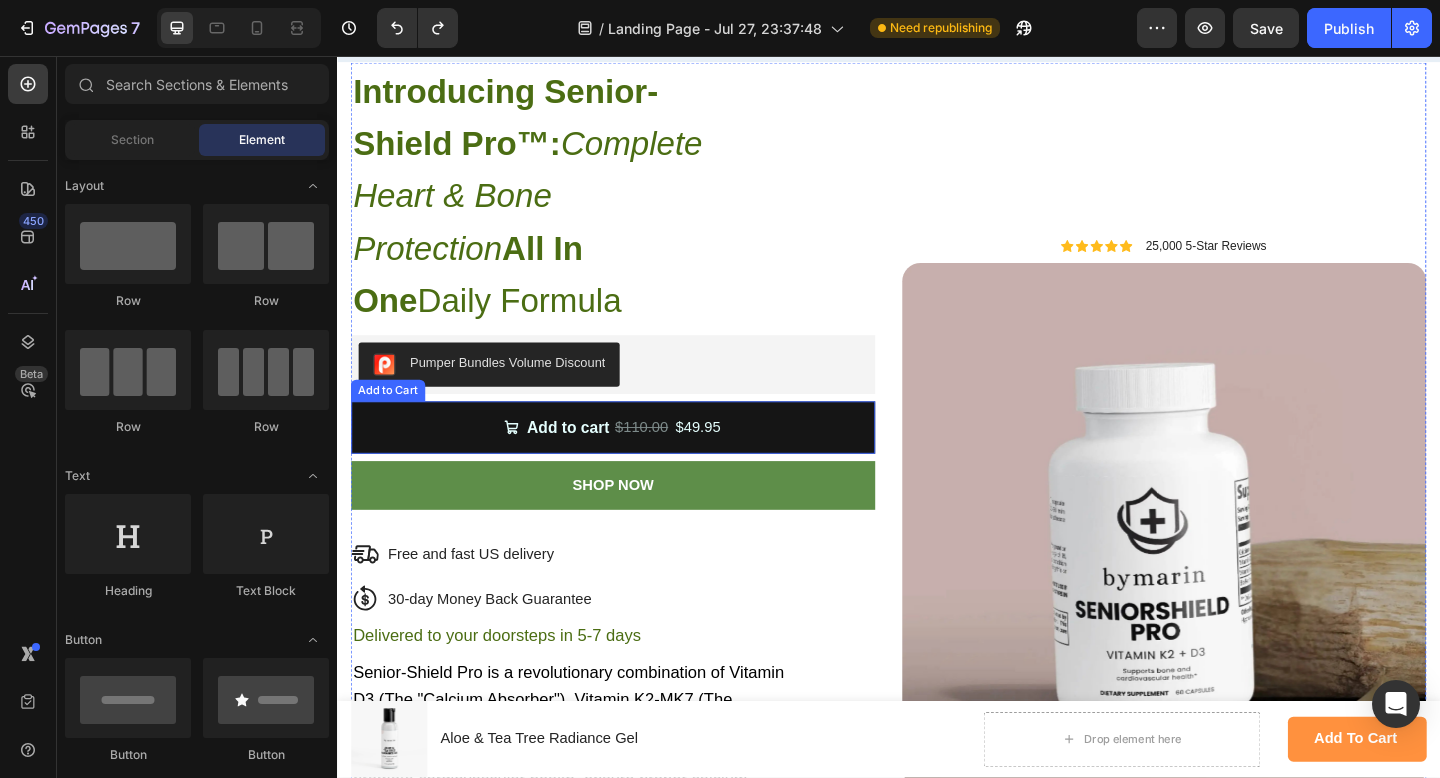 click on "Add to cart $110.00 $49.95" at bounding box center (637, 460) 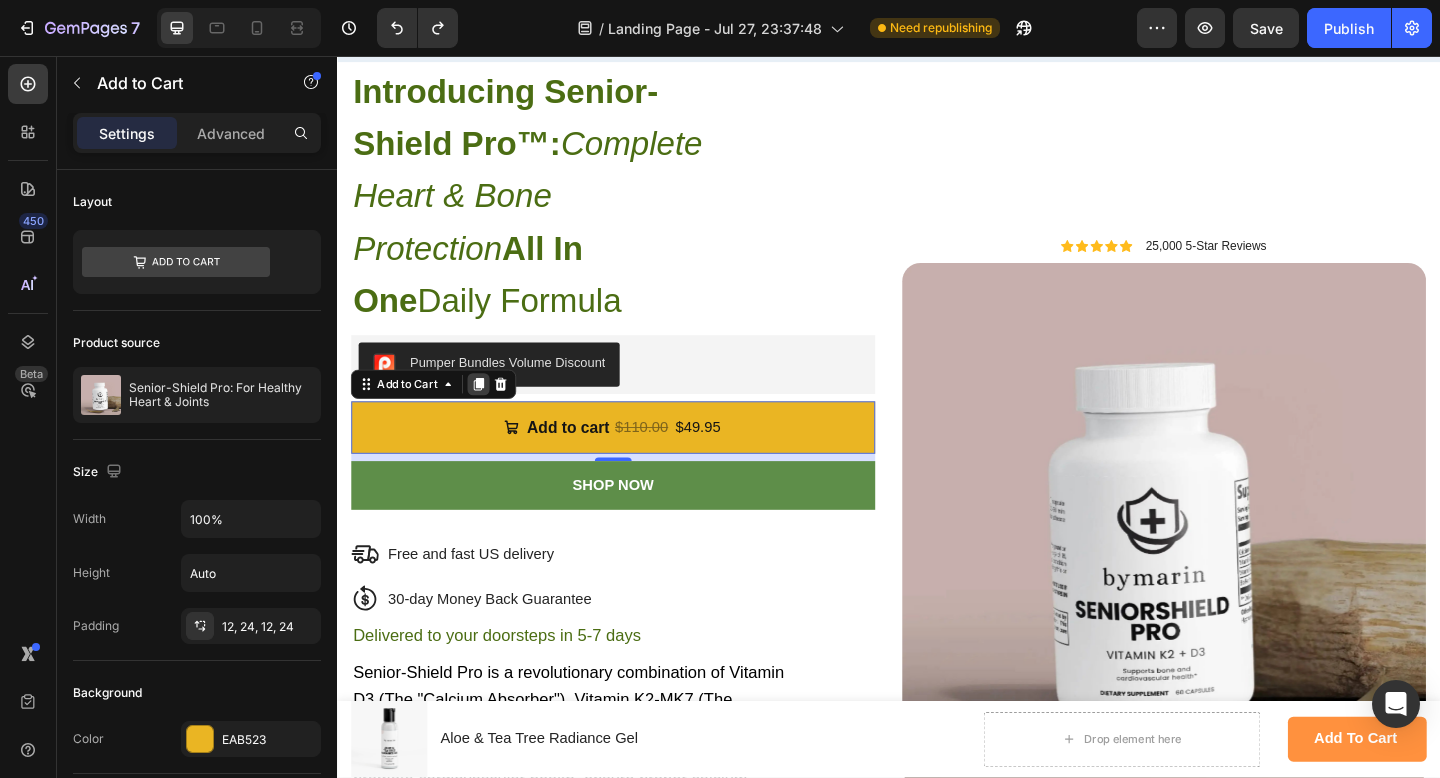 click 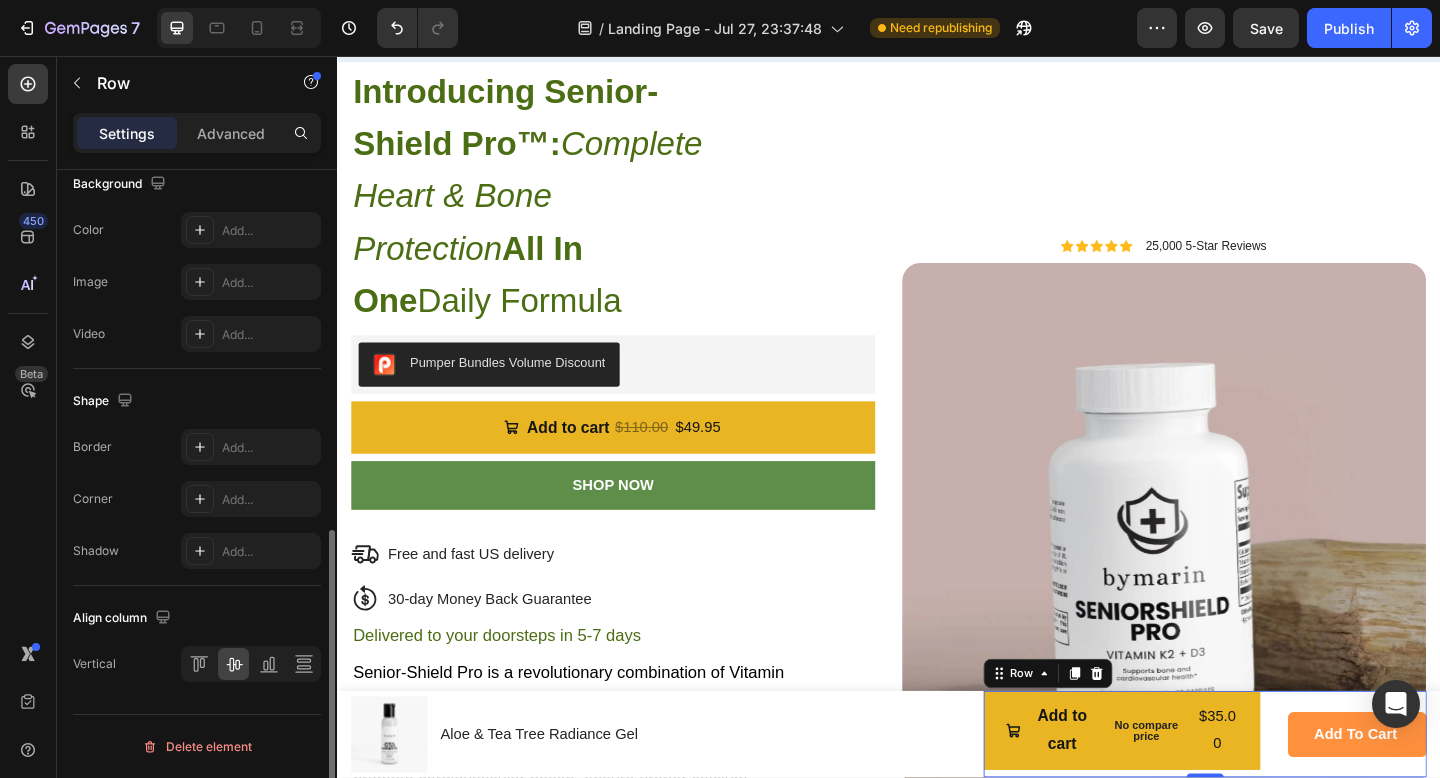 scroll, scrollTop: 0, scrollLeft: 0, axis: both 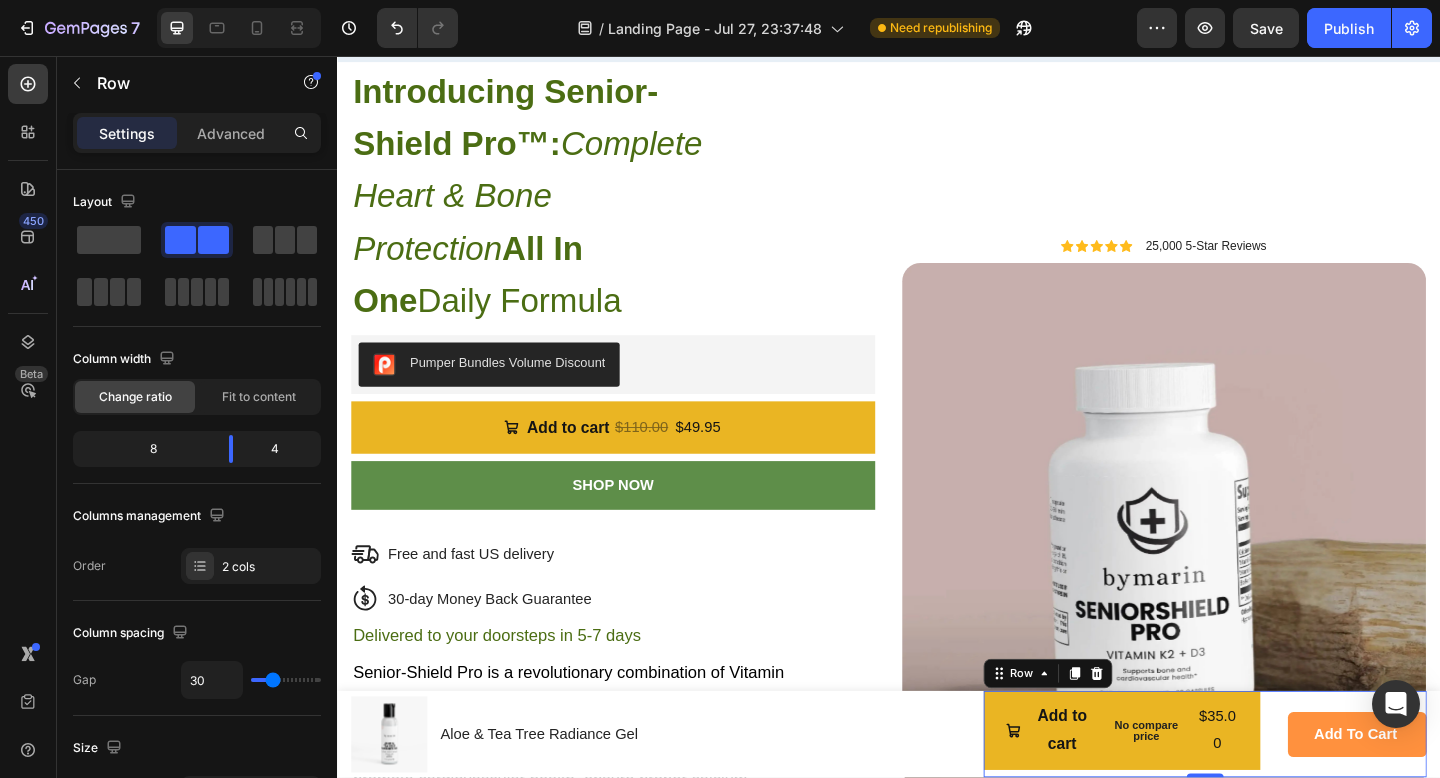 click on "Add to cart Product Cart Button" at bounding box center (1446, 794) 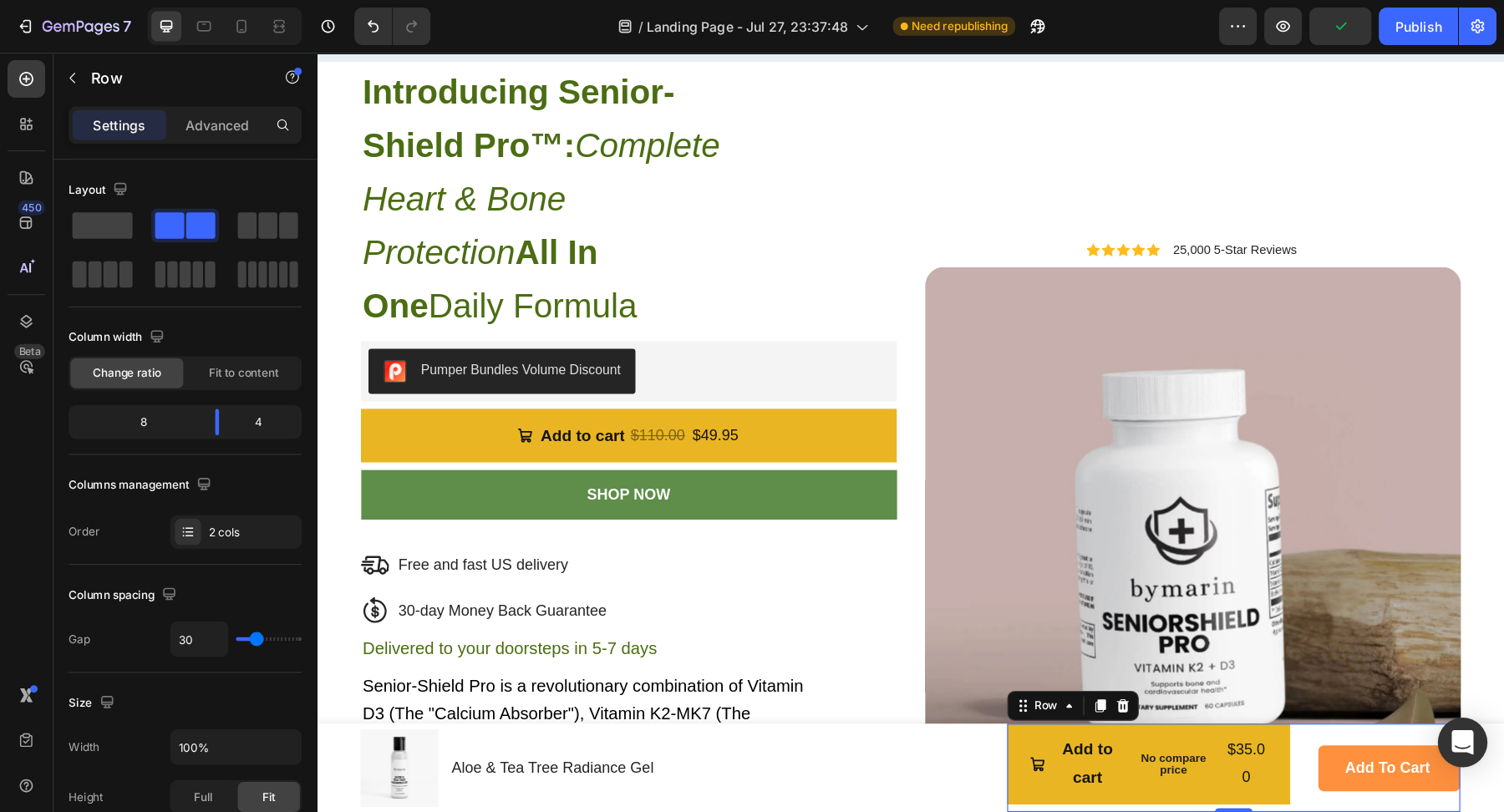 scroll, scrollTop: 2921, scrollLeft: 0, axis: vertical 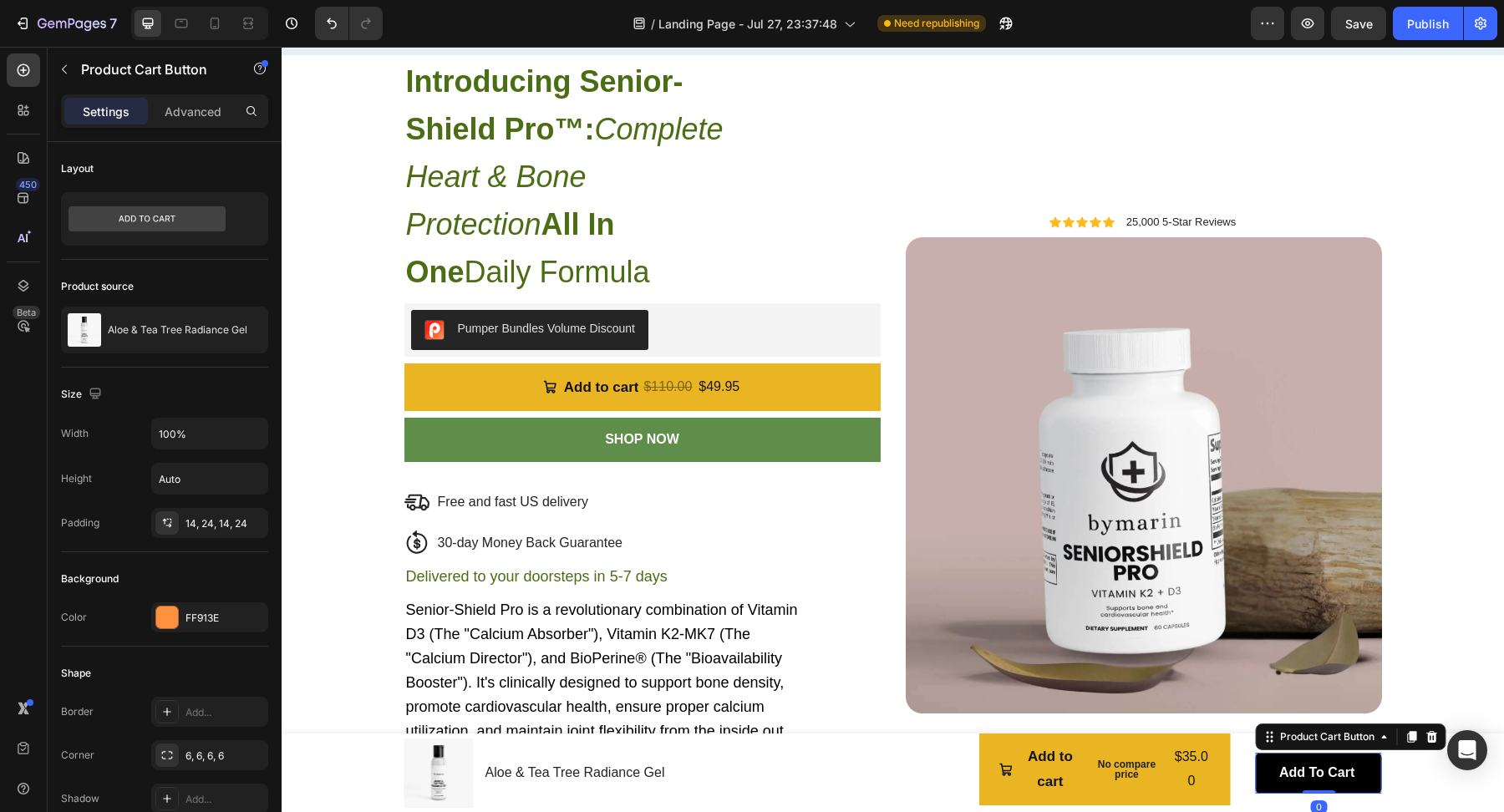 click on "Add to cart" at bounding box center (1319, 773) 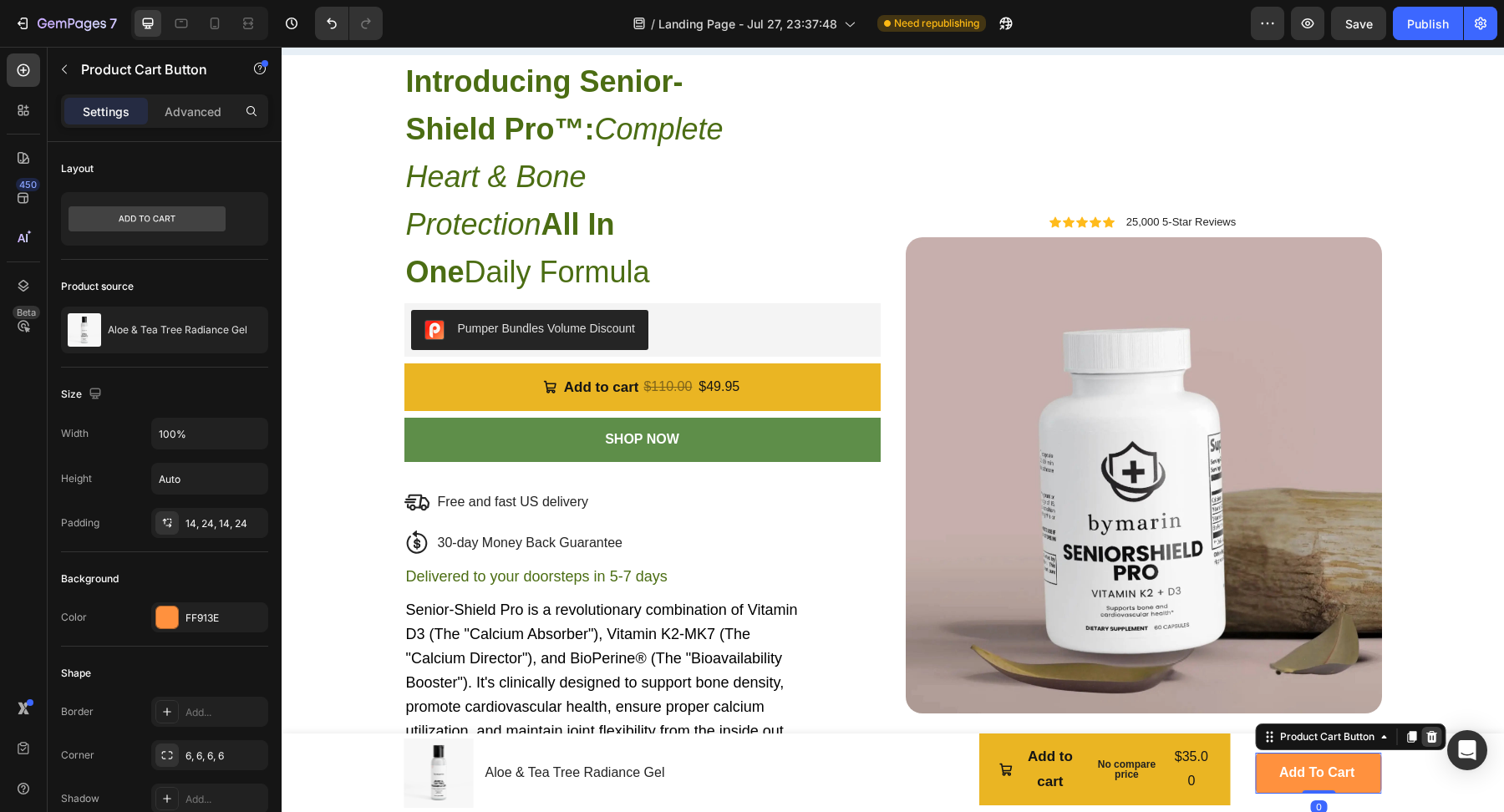 click 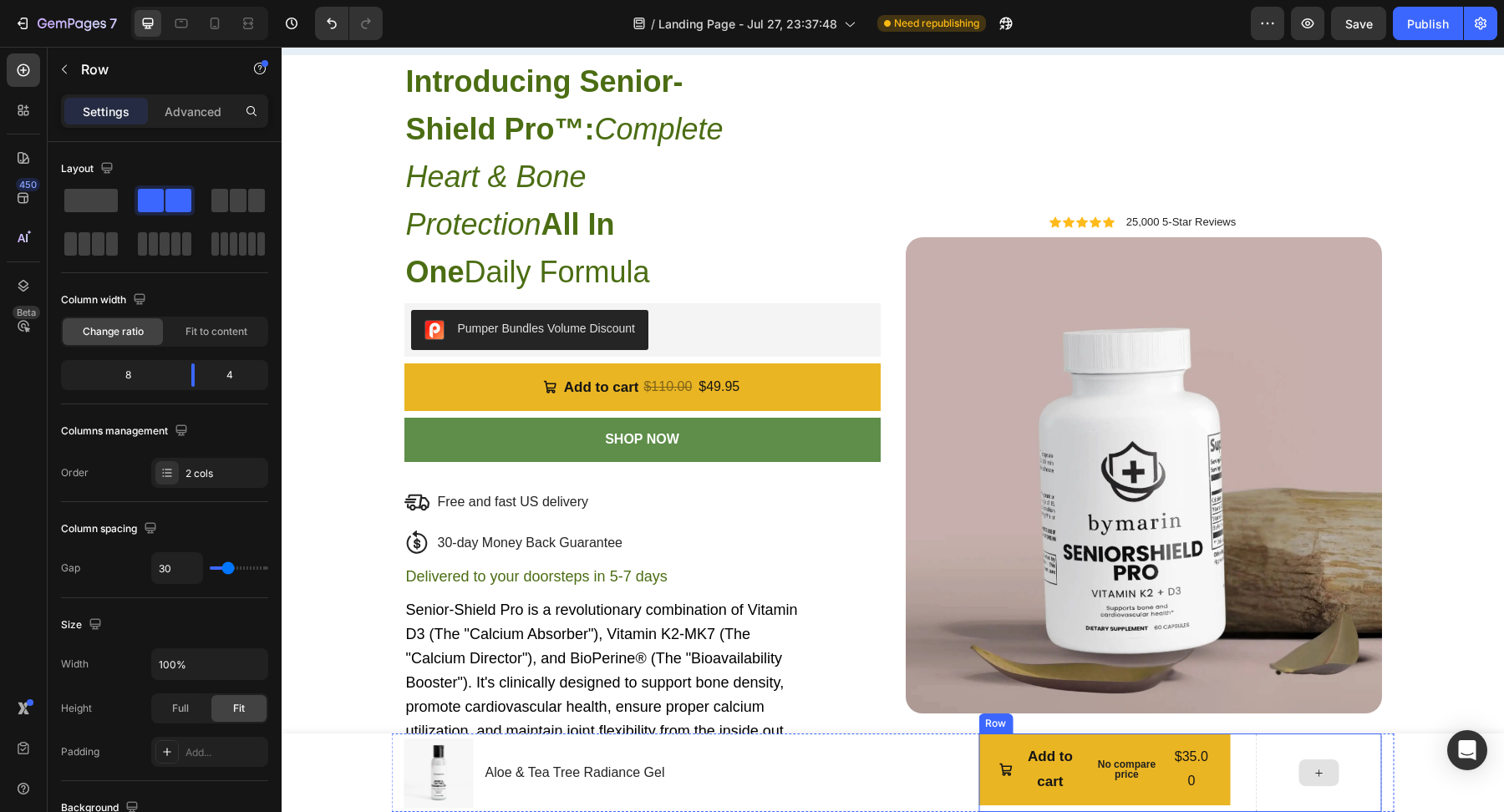 click at bounding box center [1319, 773] 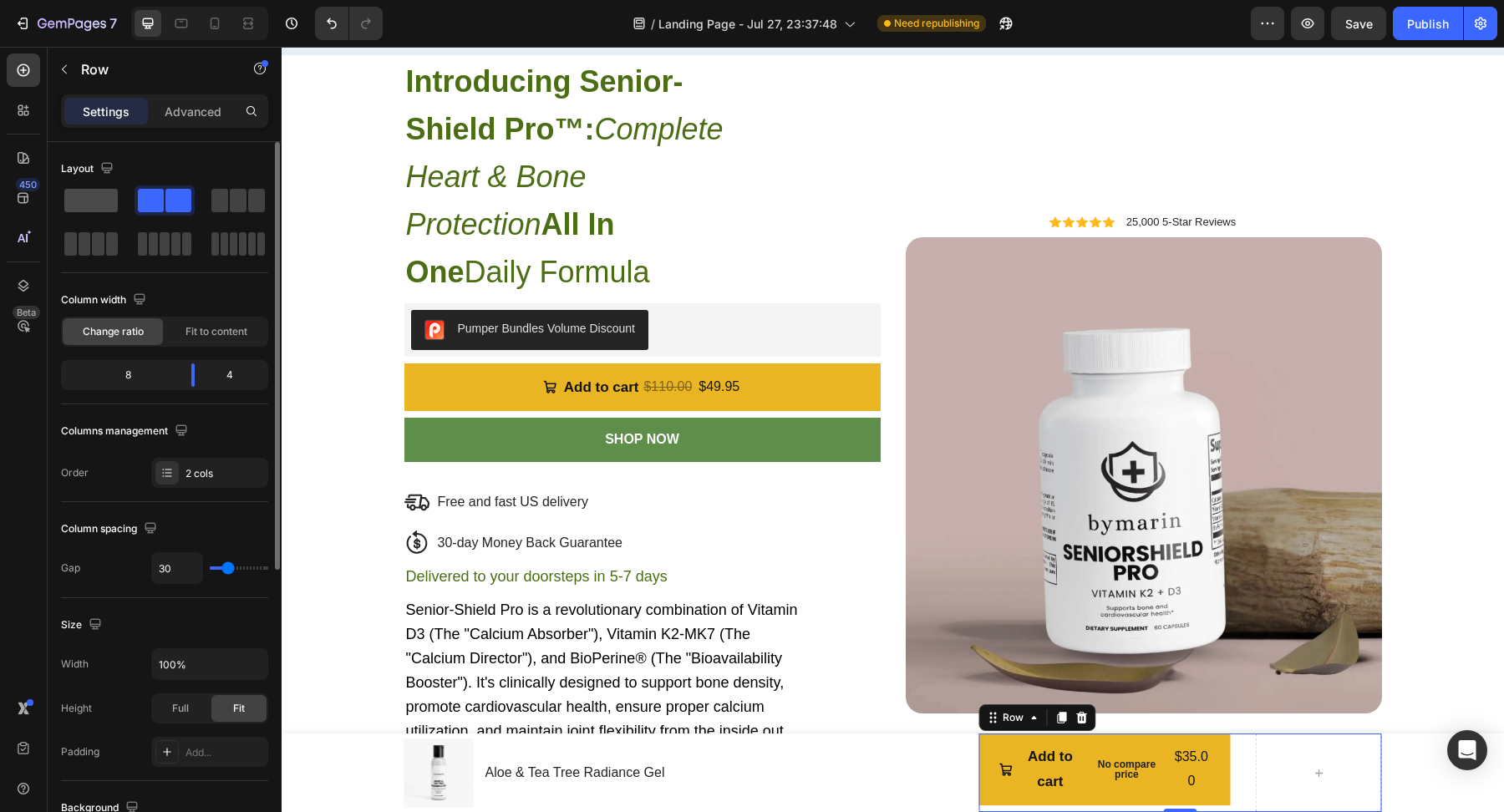 click 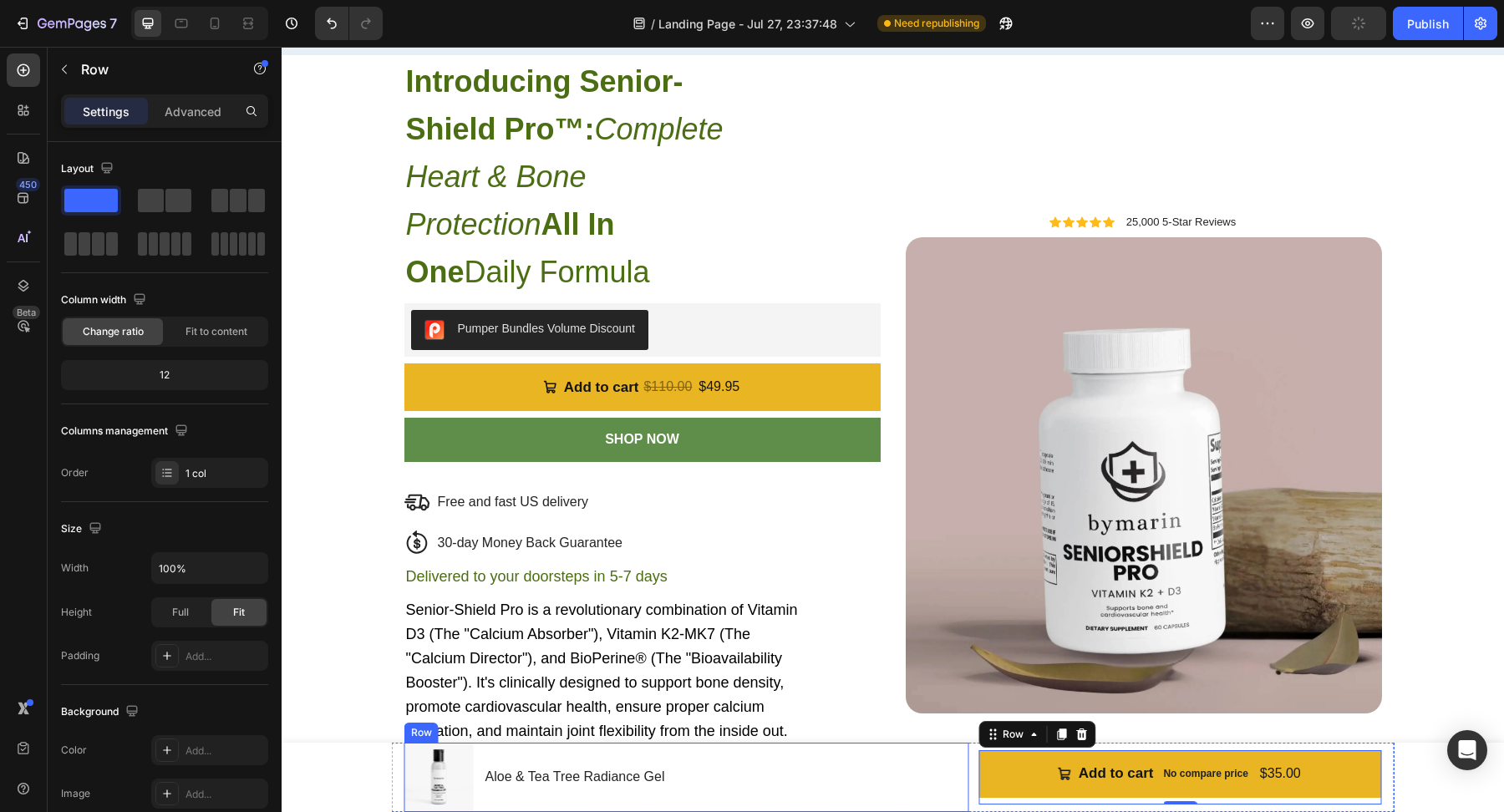click on "Product Images Aloe & Tea Tree Radiance Gel Product Title Row" at bounding box center (687, 777) 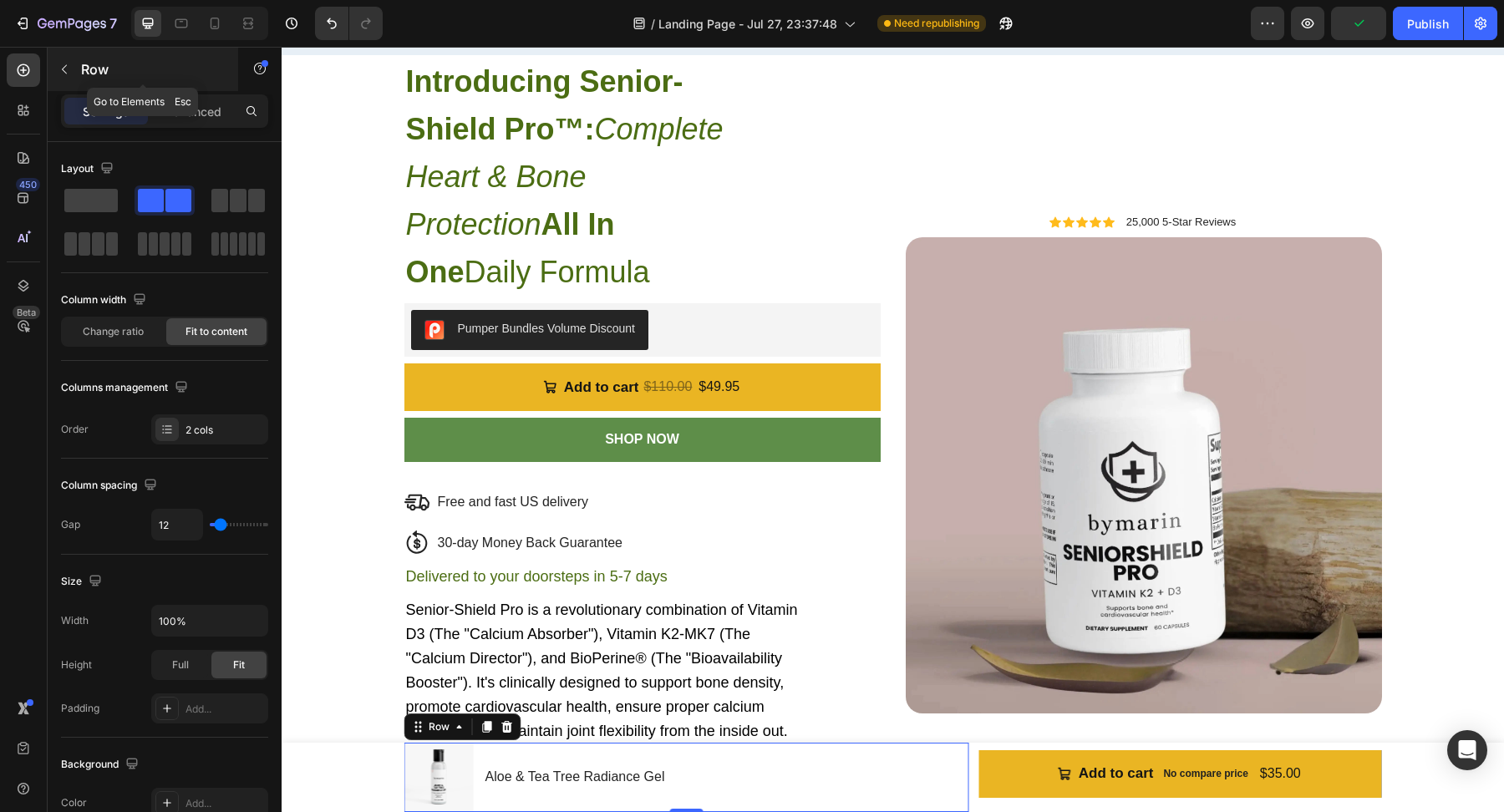 click at bounding box center (64, 69) 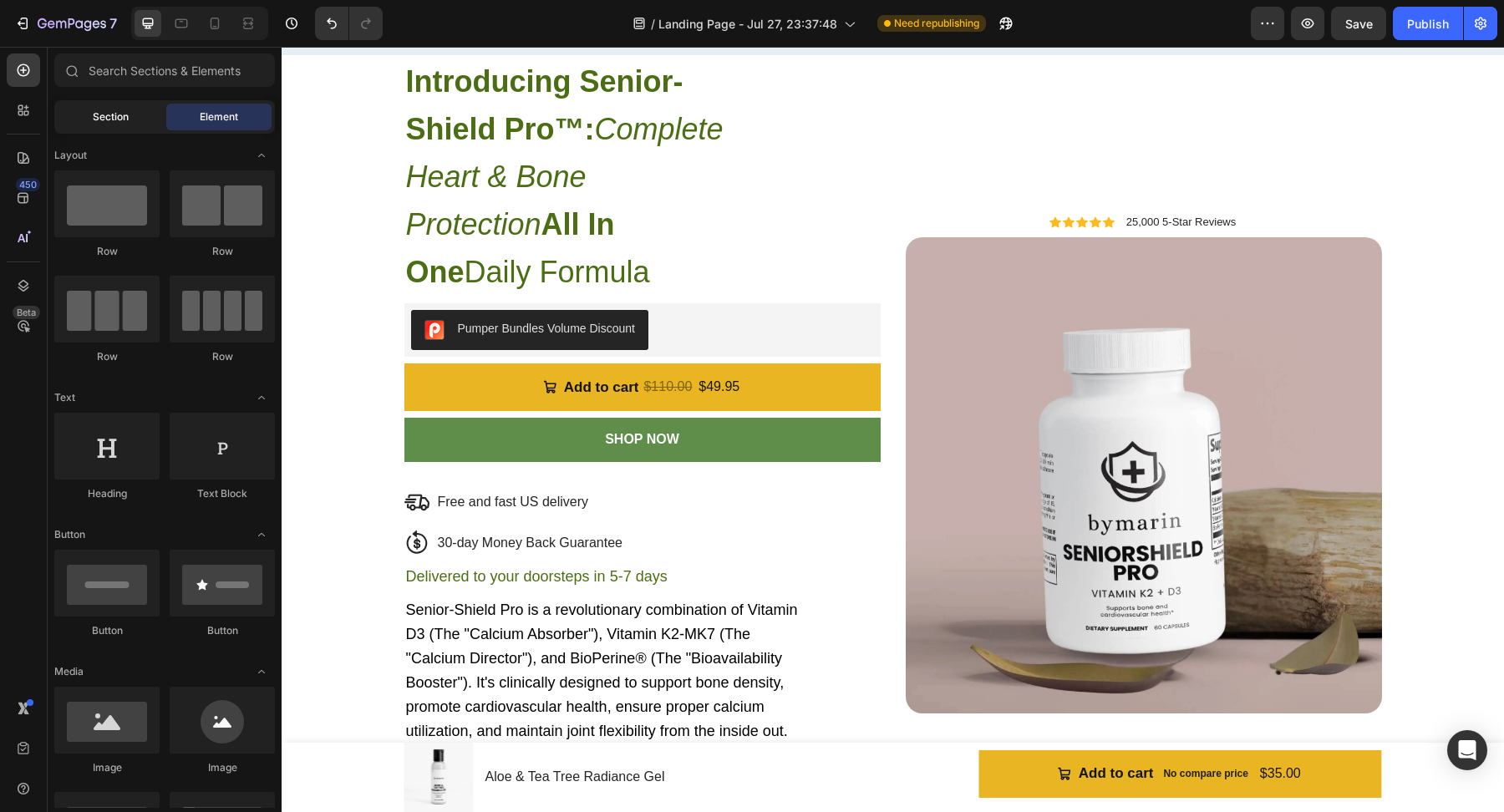 click on "Section" at bounding box center [110, 117] 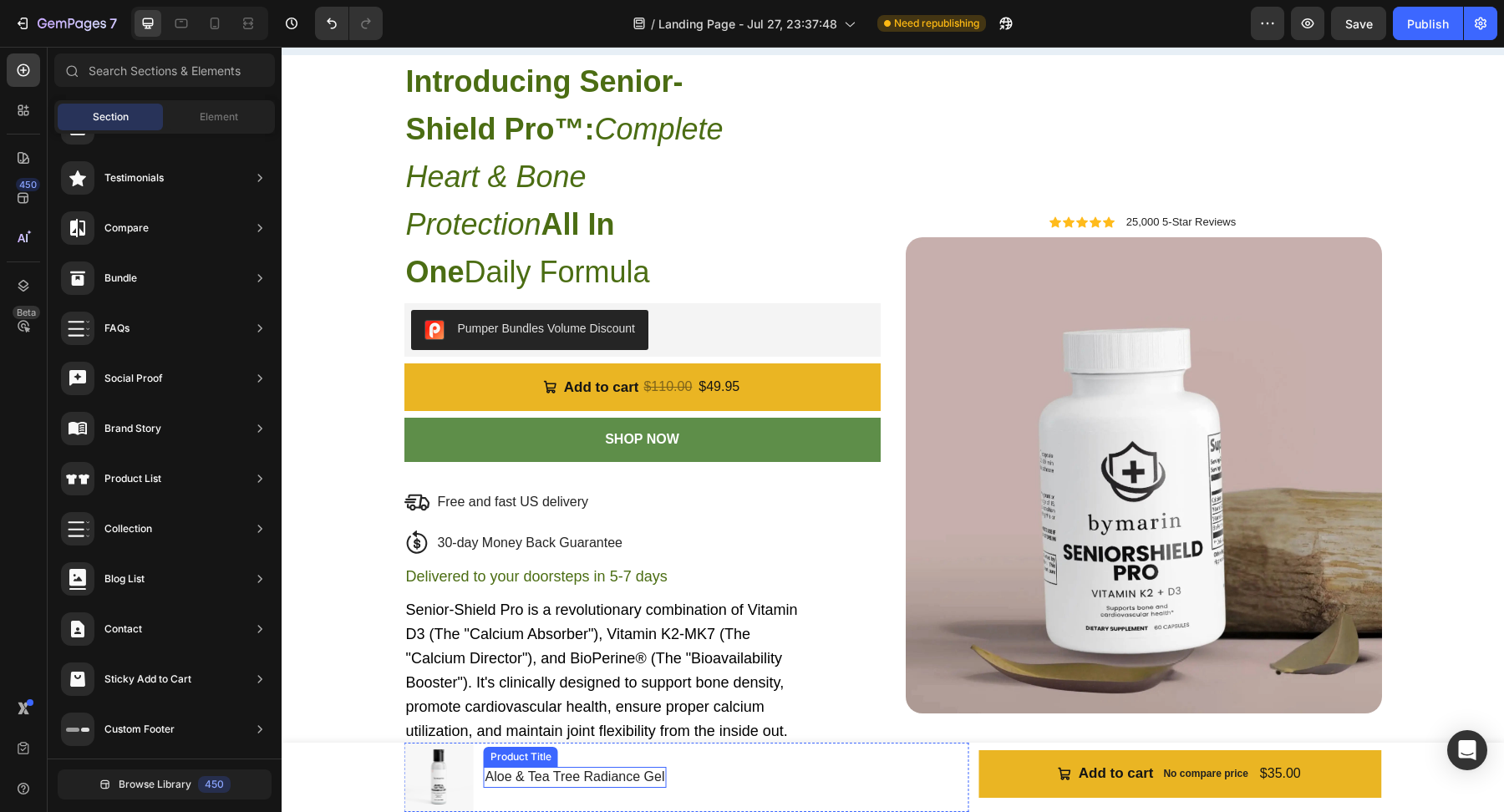 click on "Aloe & Tea Tree Radiance Gel" at bounding box center (575, 777) 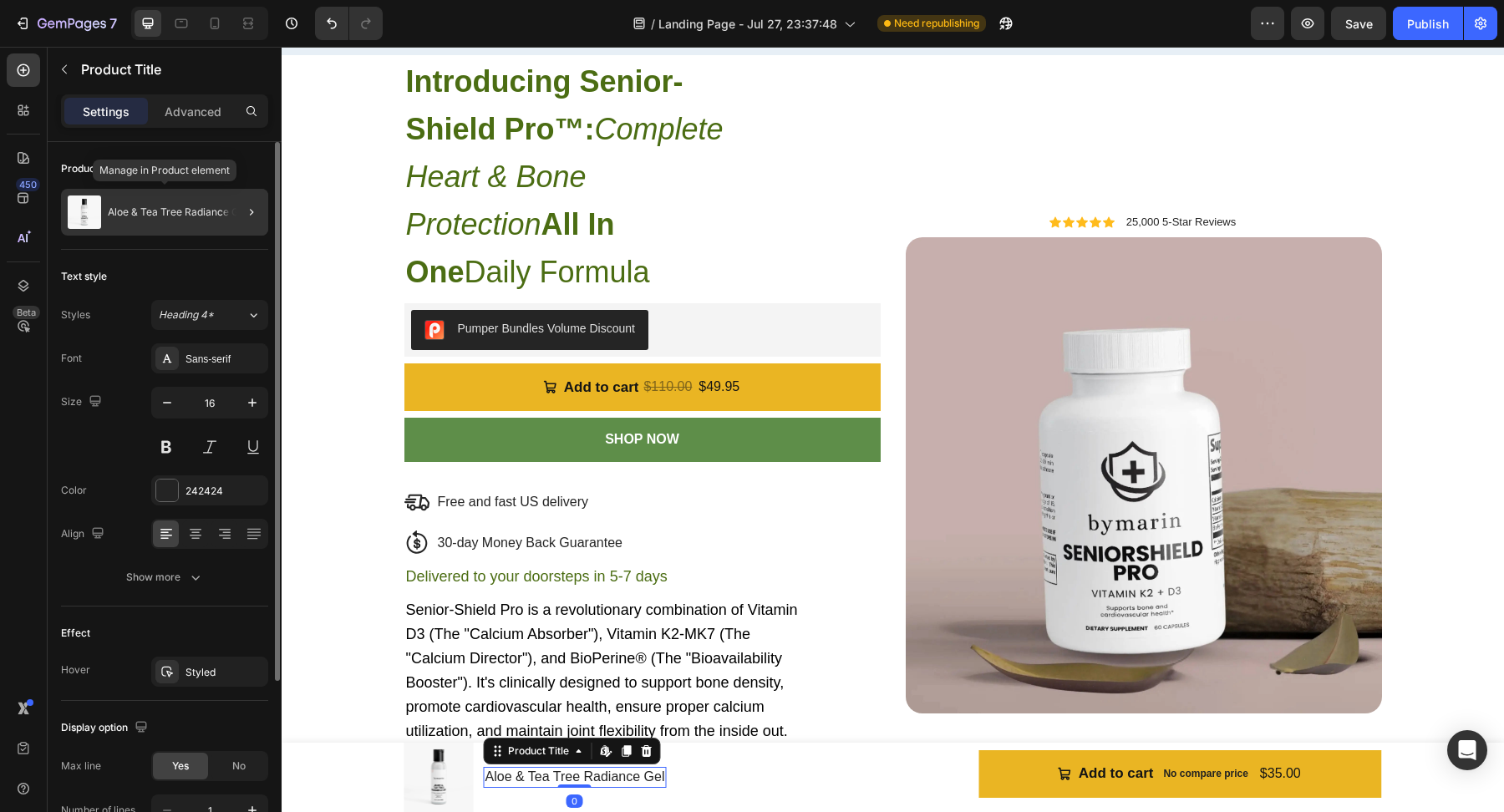 click on "Aloe & Tea Tree Radiance Gel" at bounding box center [177, 212] 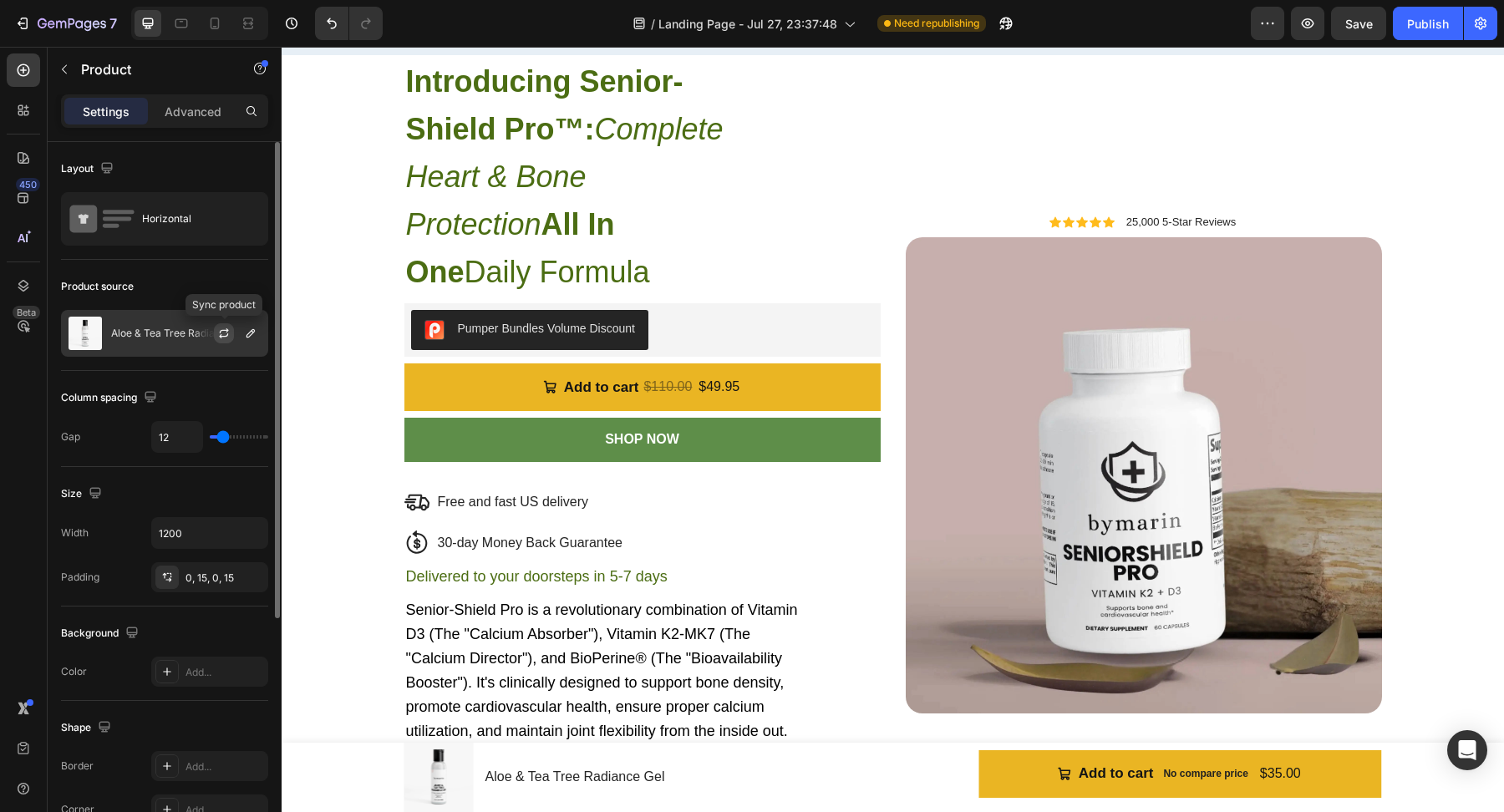 click 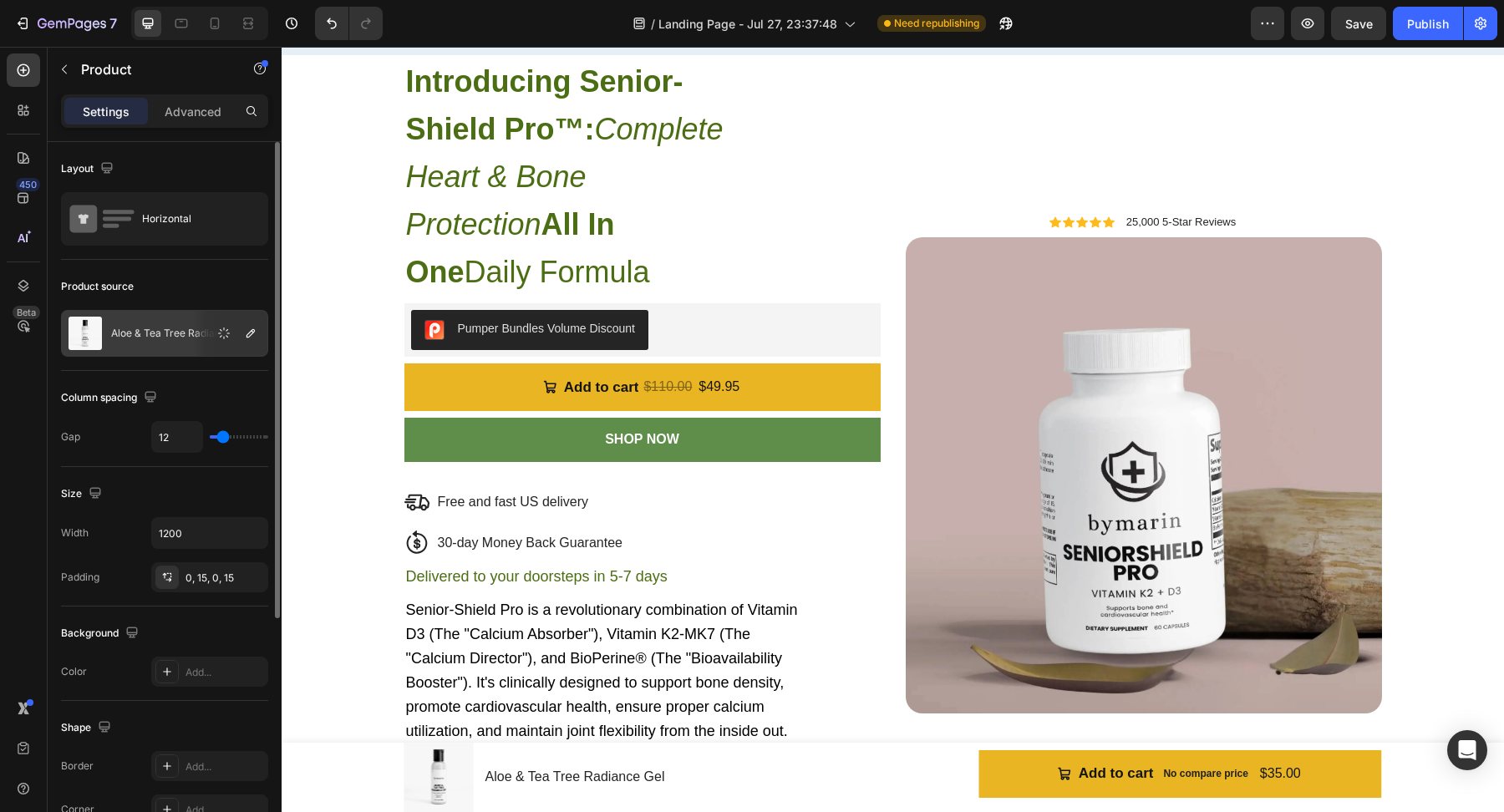 click at bounding box center (231, 333) 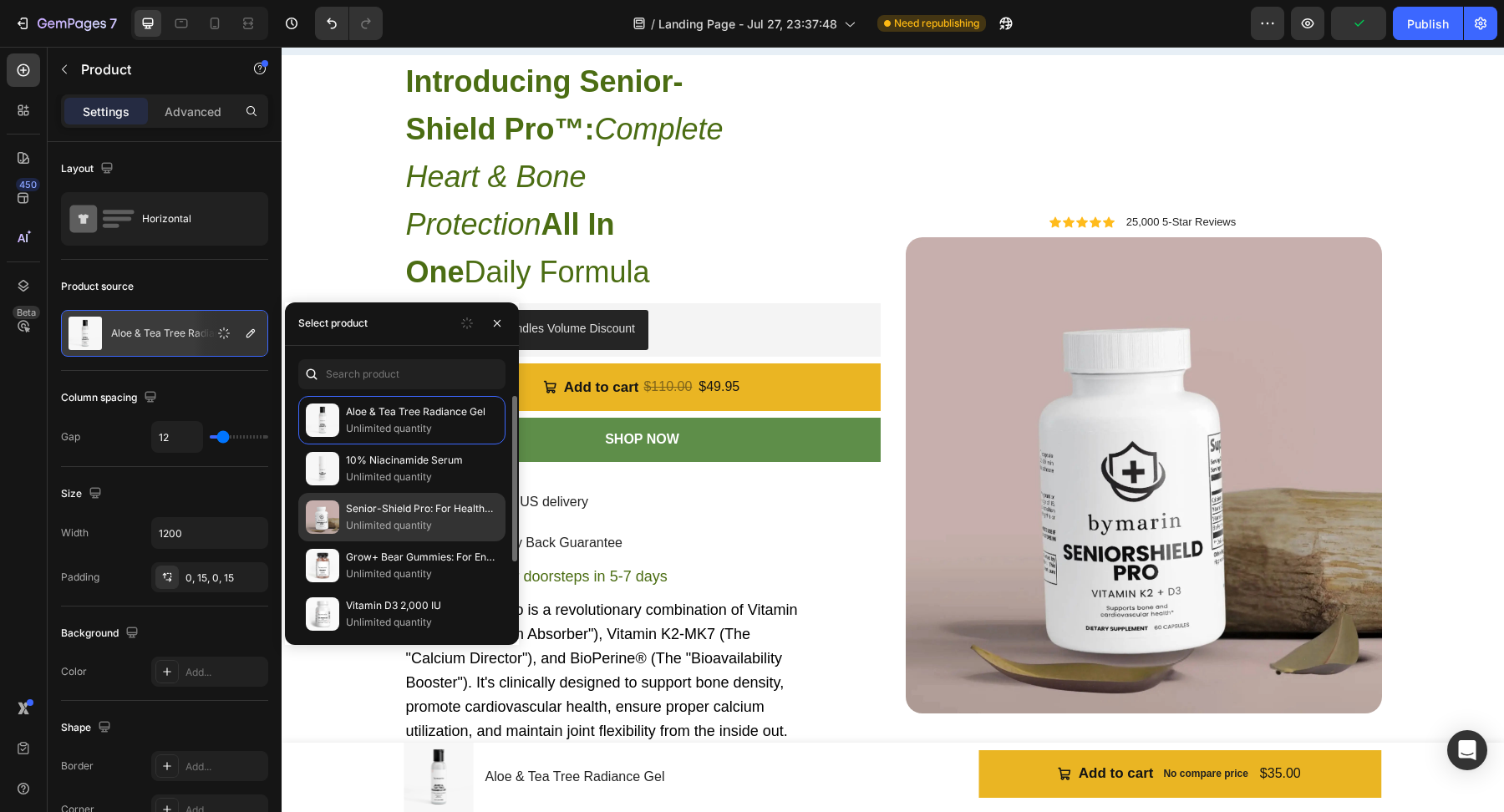click on "Unlimited quantity" at bounding box center [422, 525] 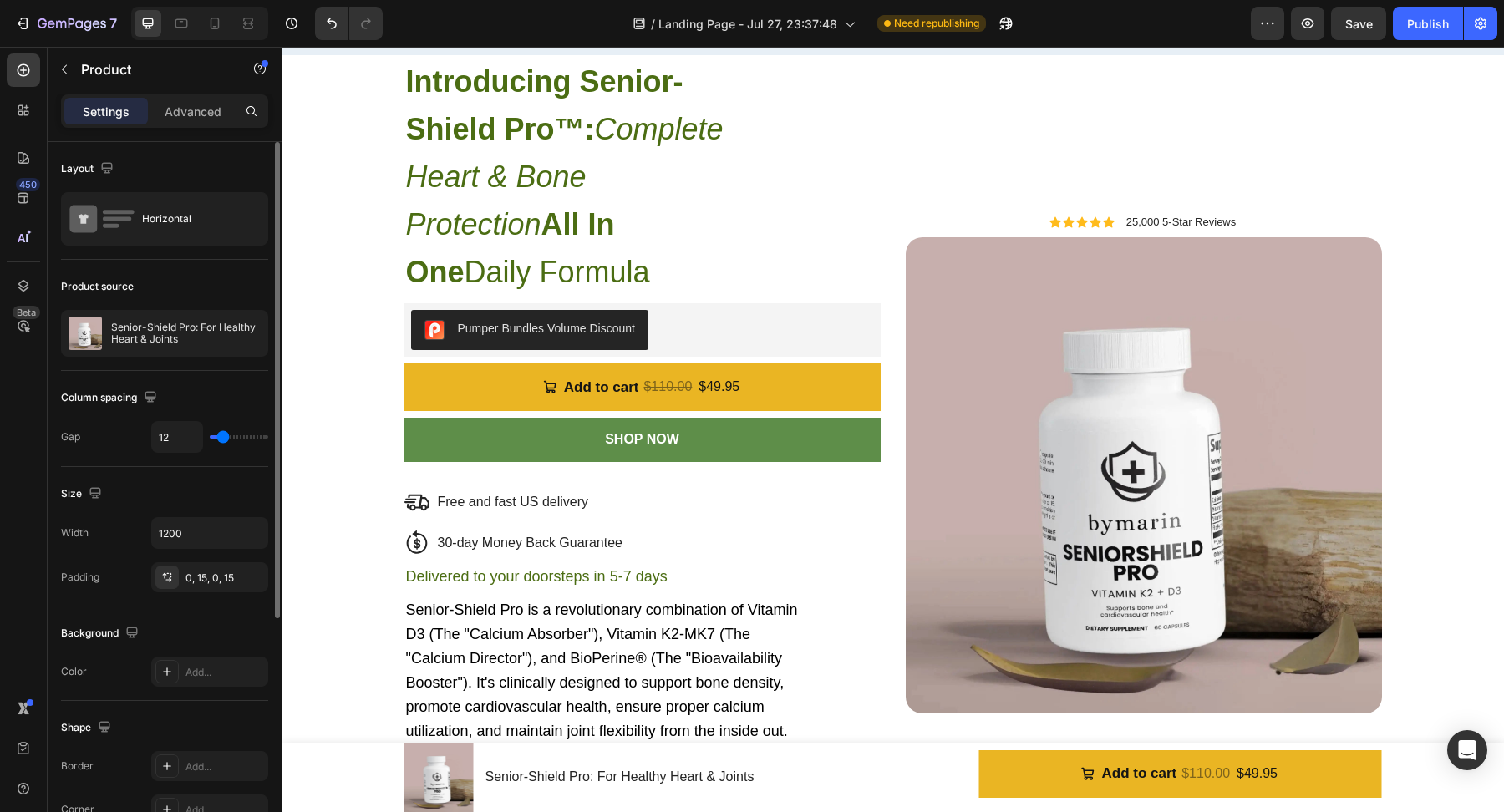 click on "Layout Horizontal" 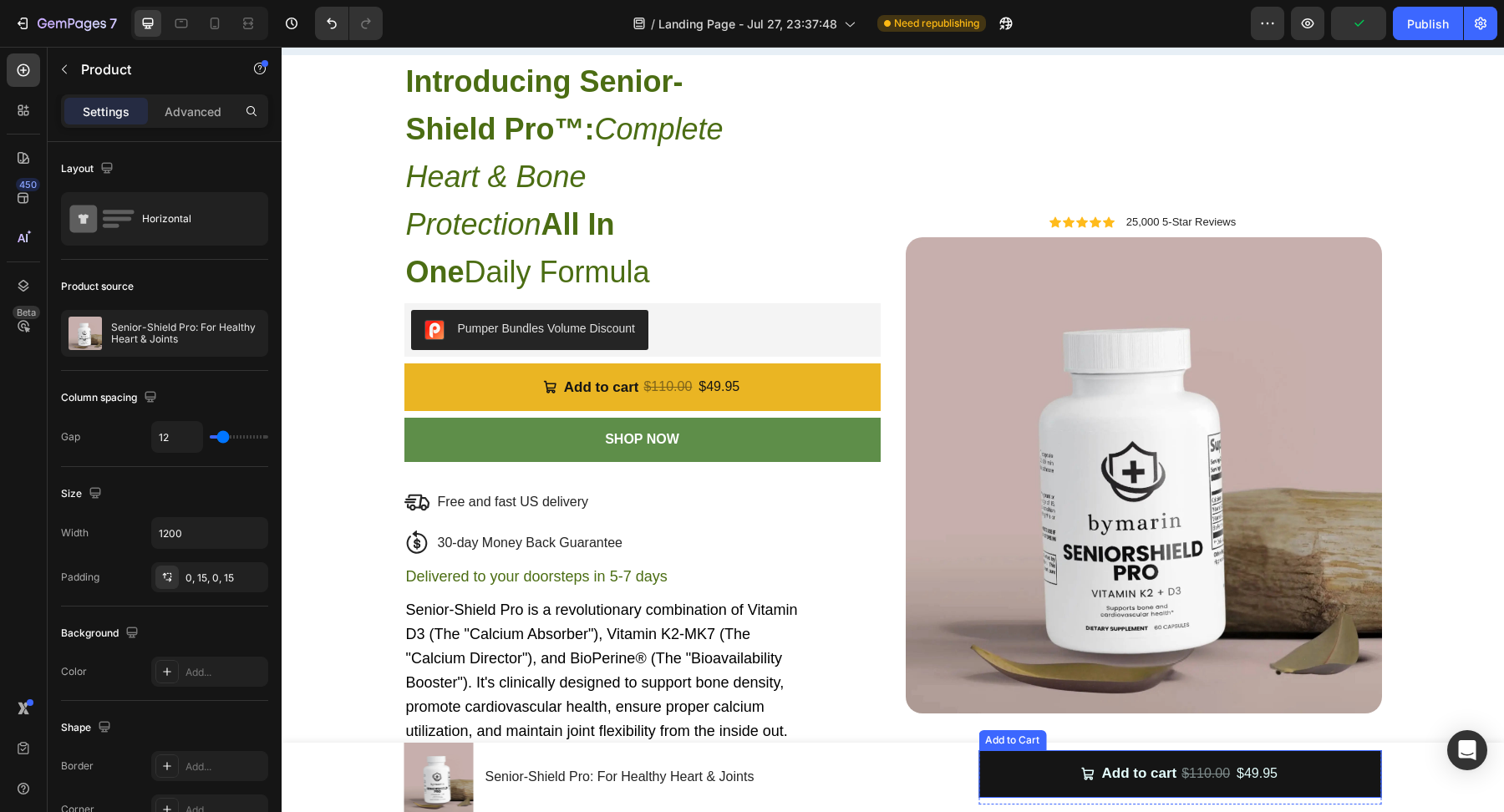 click on "Add to cart $110.00 $49.95" at bounding box center [1180, 774] 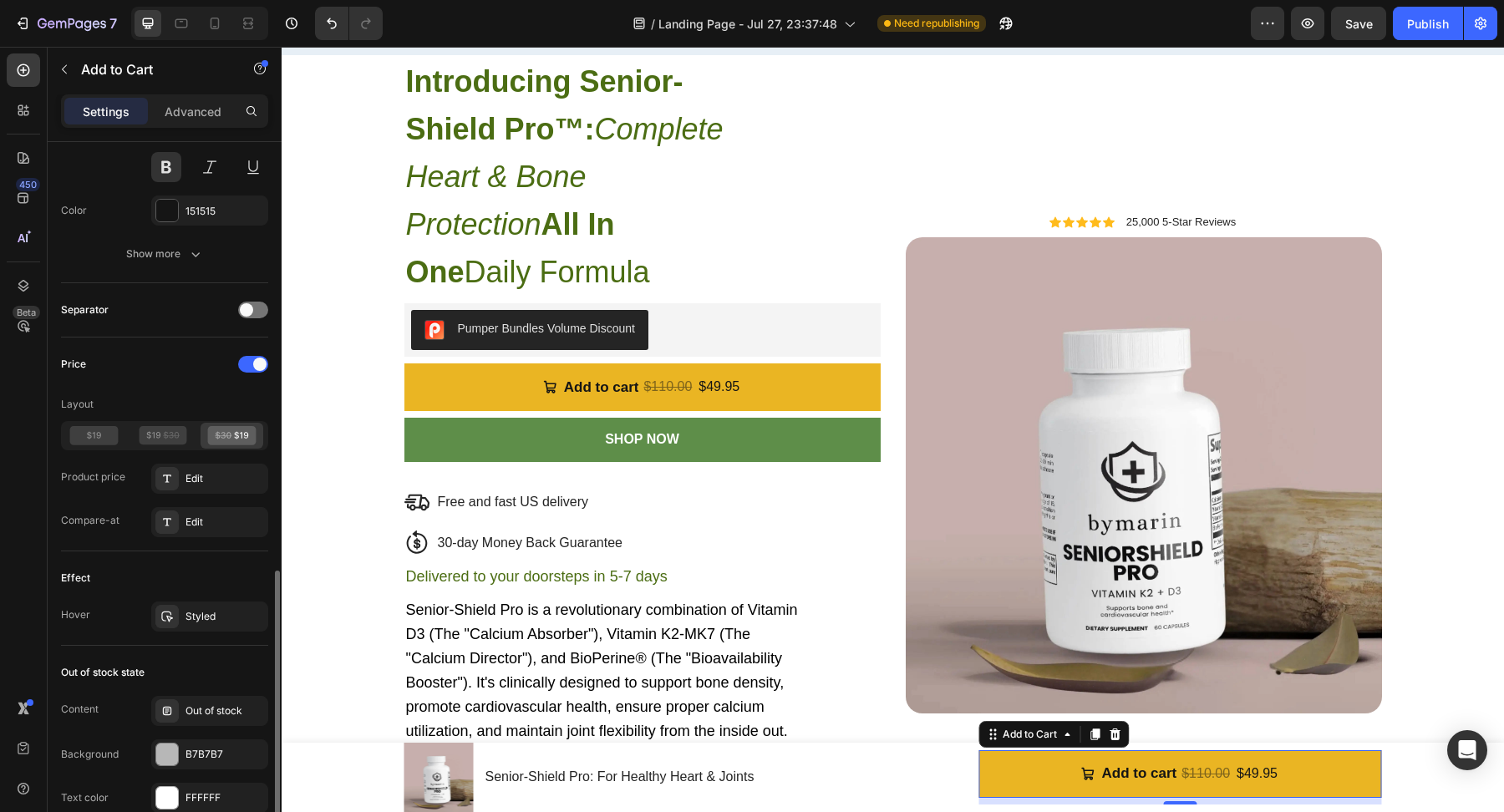 scroll, scrollTop: 1356, scrollLeft: 0, axis: vertical 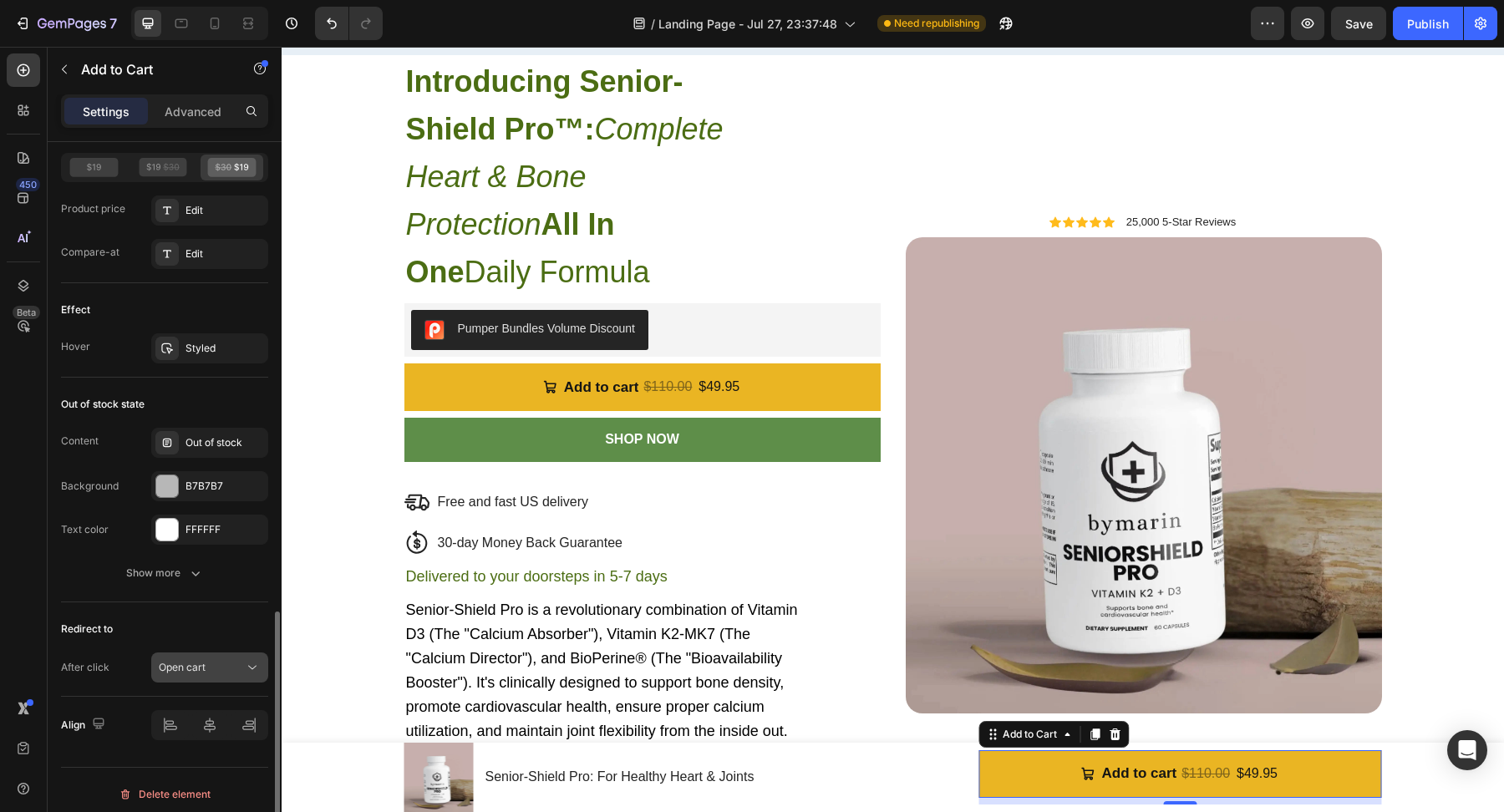 click on "Open cart" 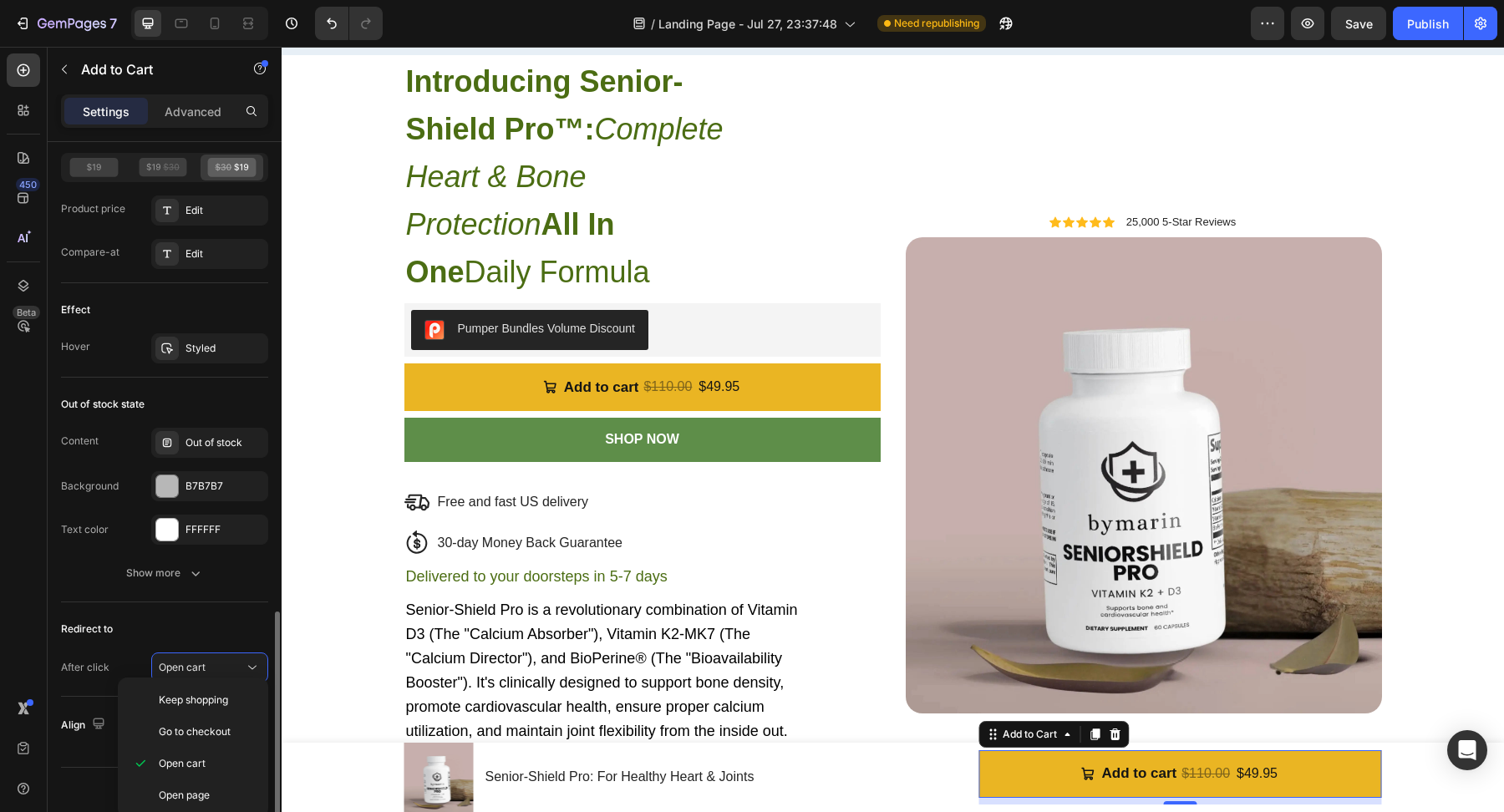 click on "Redirect to" at bounding box center [165, 629] 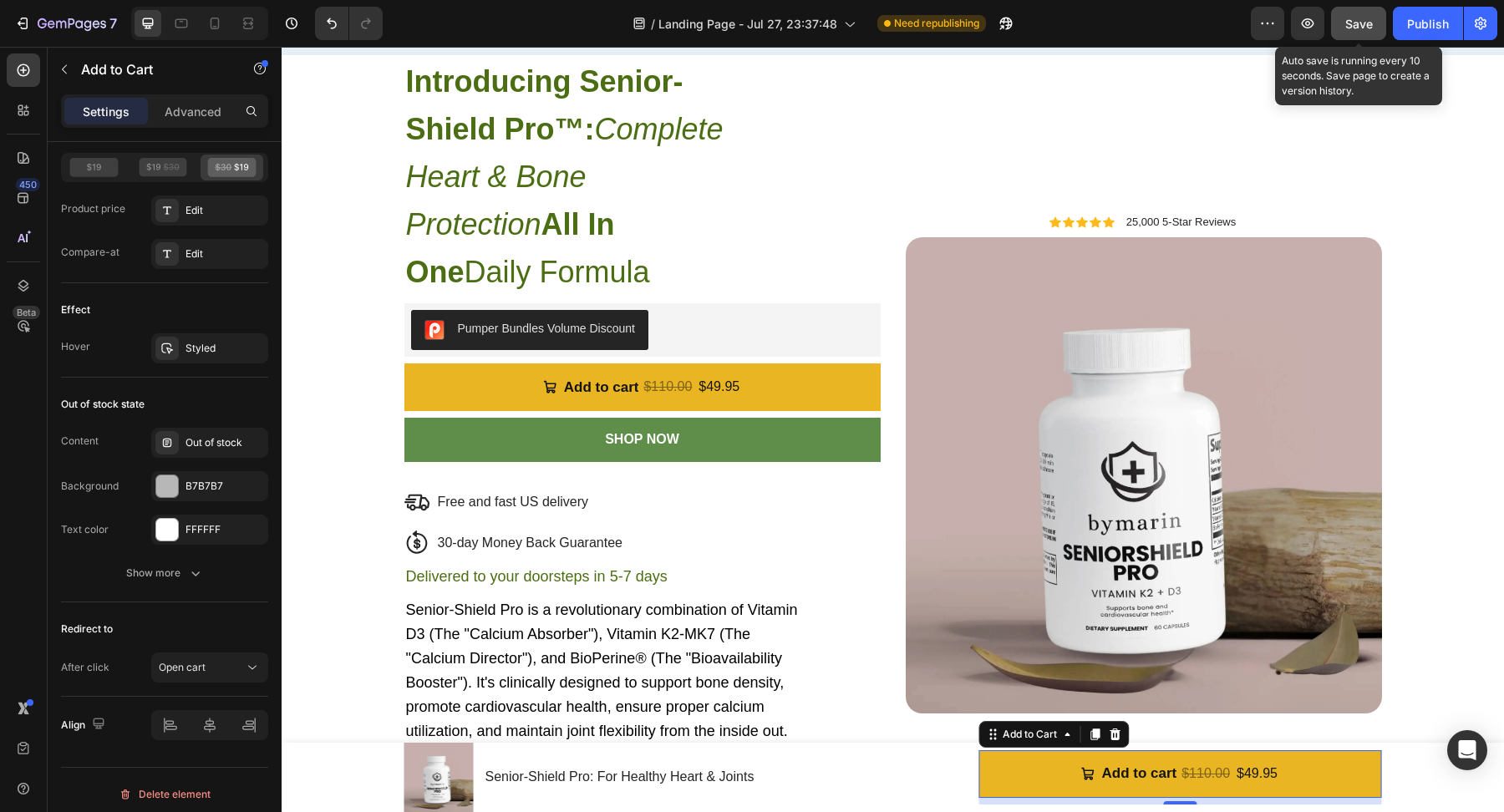 click on "Save" at bounding box center (1359, 23) 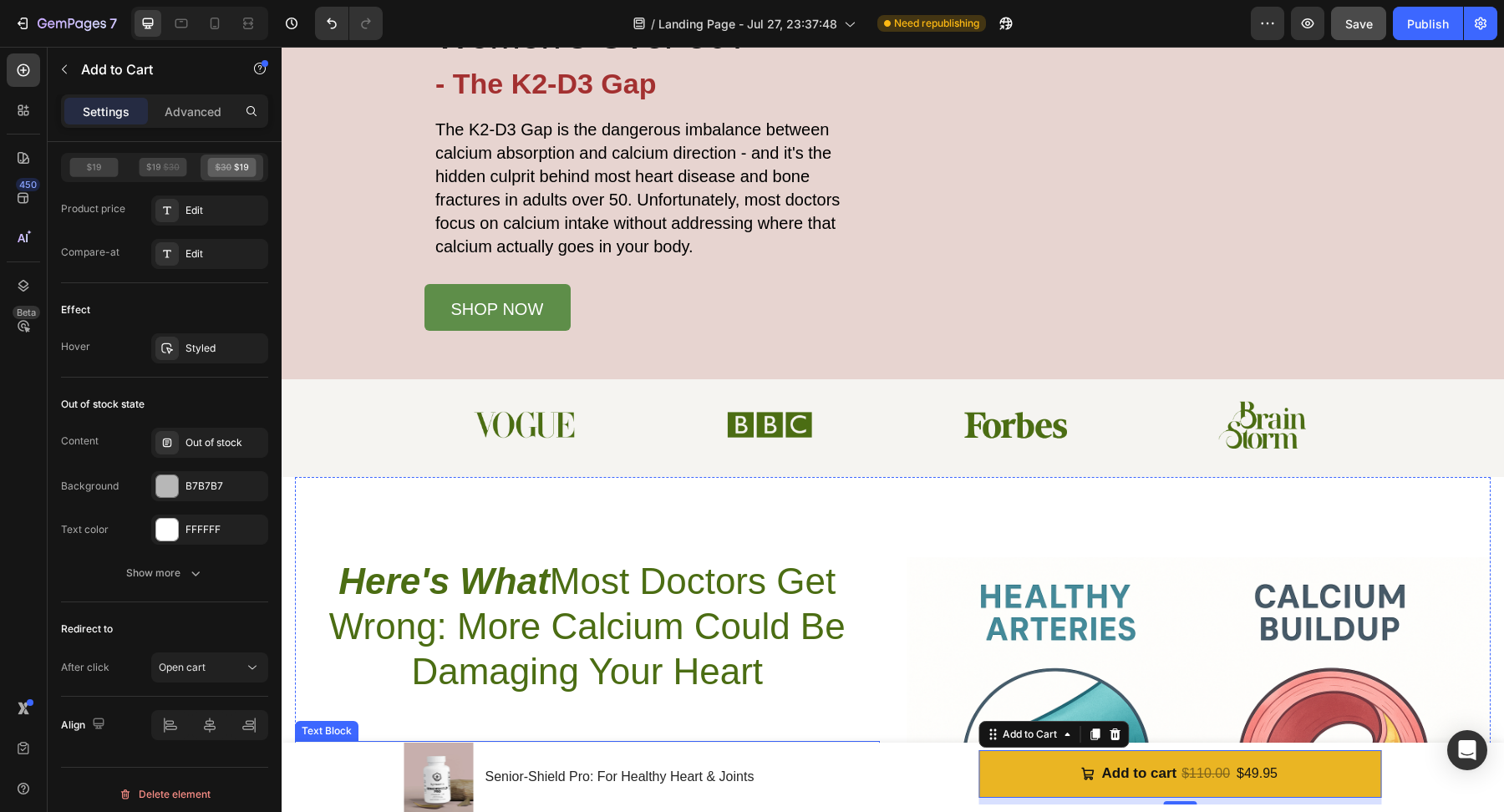 scroll, scrollTop: 193, scrollLeft: 0, axis: vertical 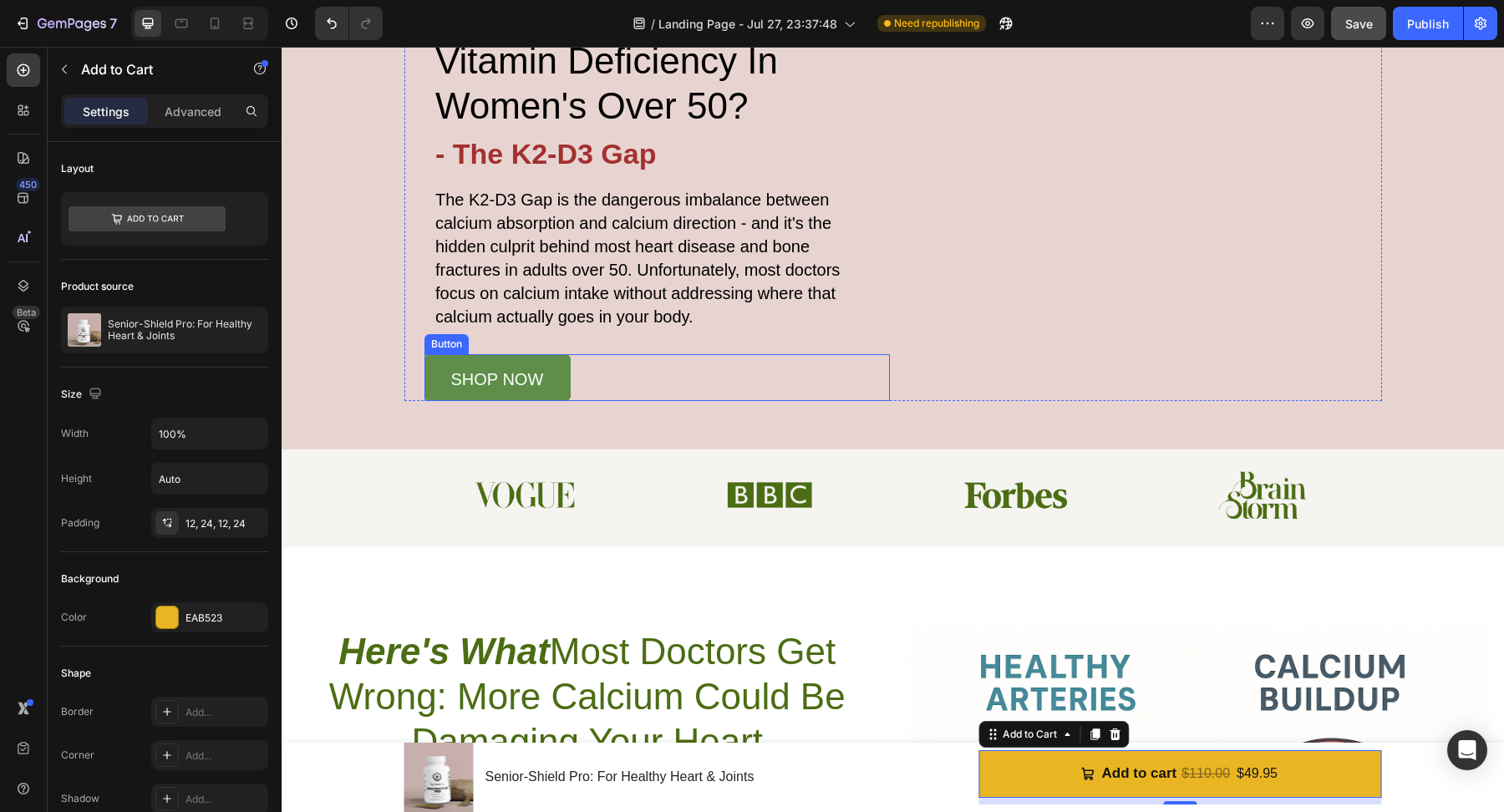 click on "SHOP NOW Button" at bounding box center [657, 378] 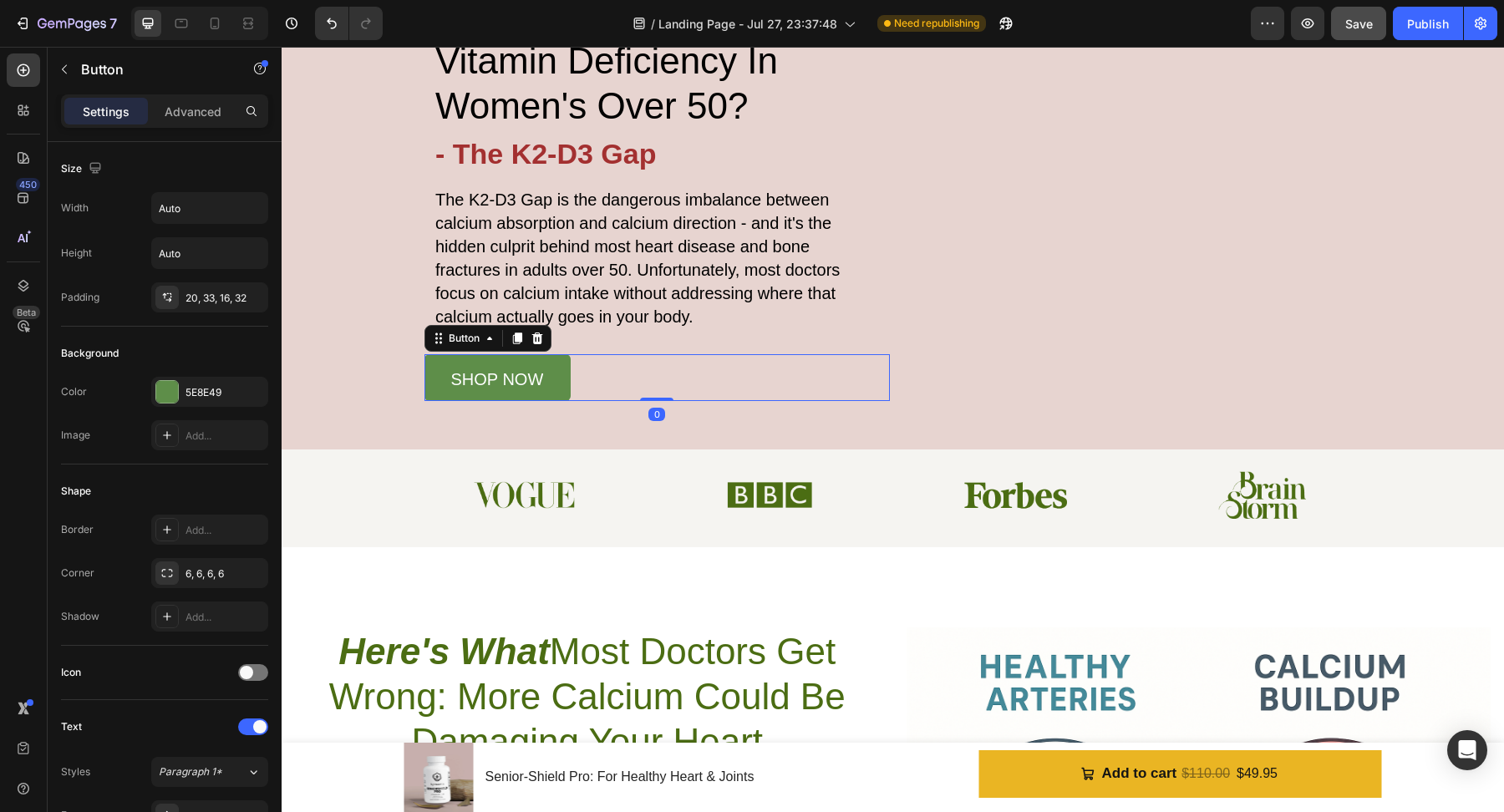 scroll, scrollTop: 0, scrollLeft: 0, axis: both 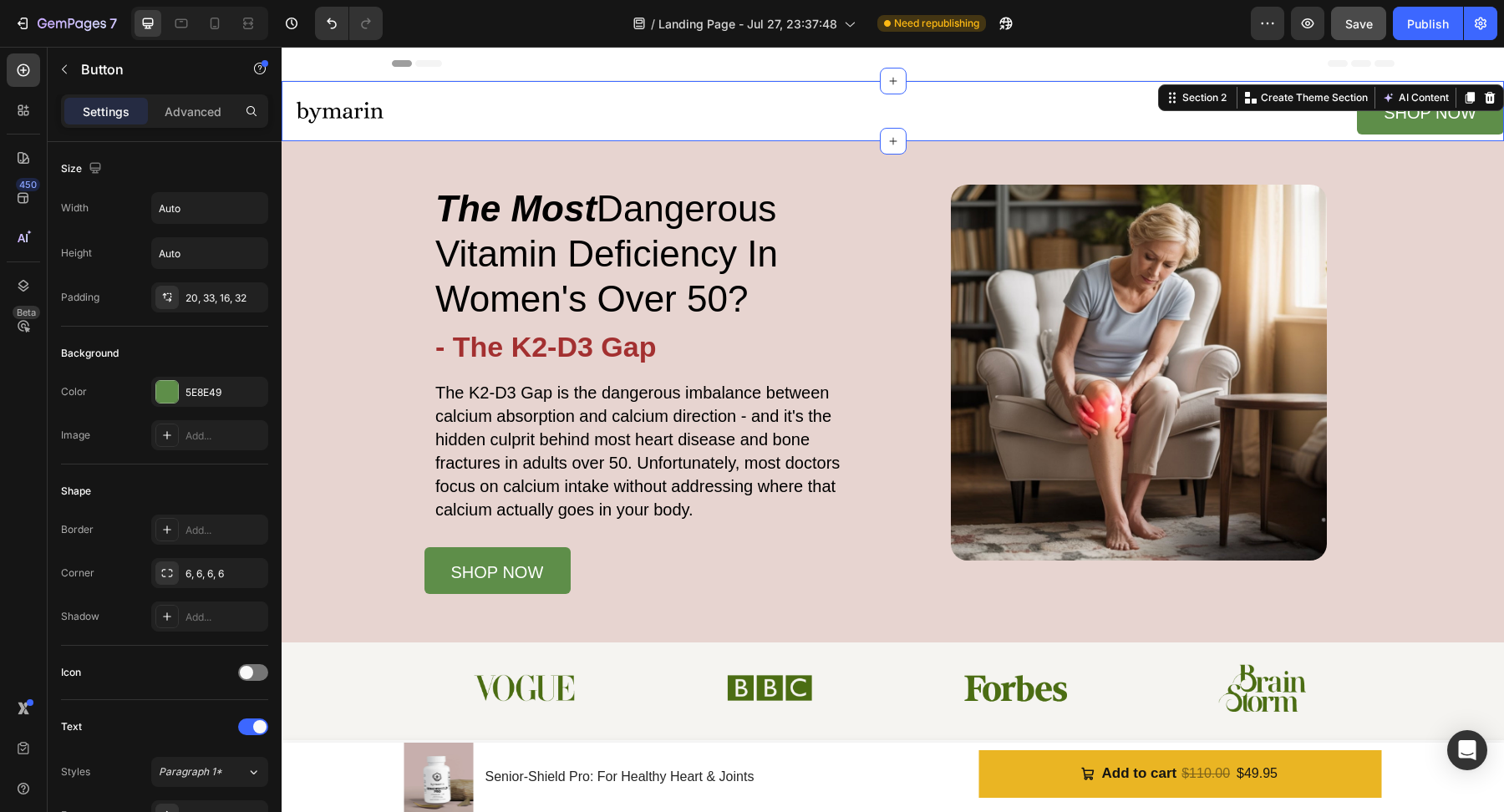 click on "SHOP NOW Button" at bounding box center (1202, 111) 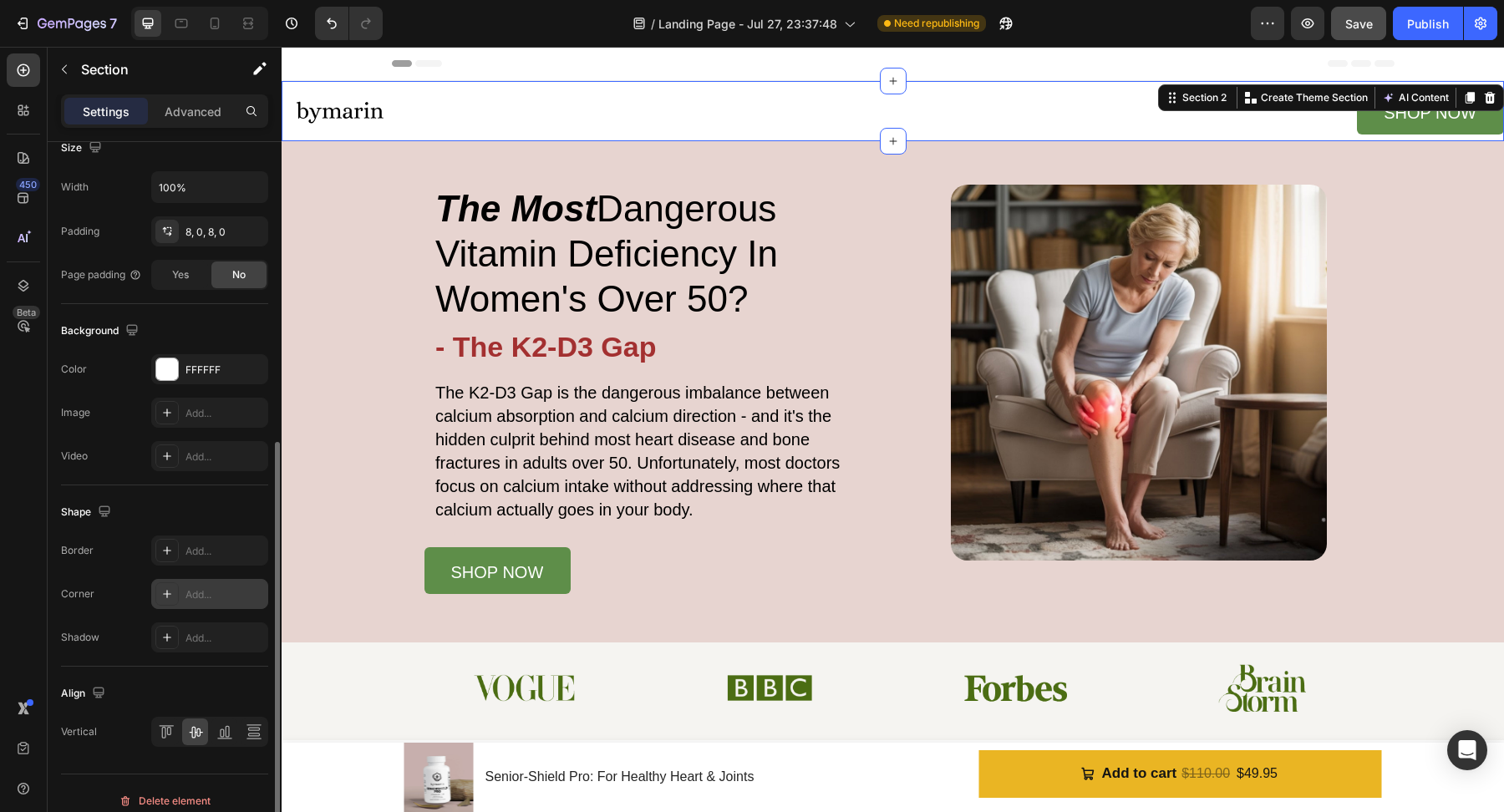 scroll, scrollTop: 487, scrollLeft: 0, axis: vertical 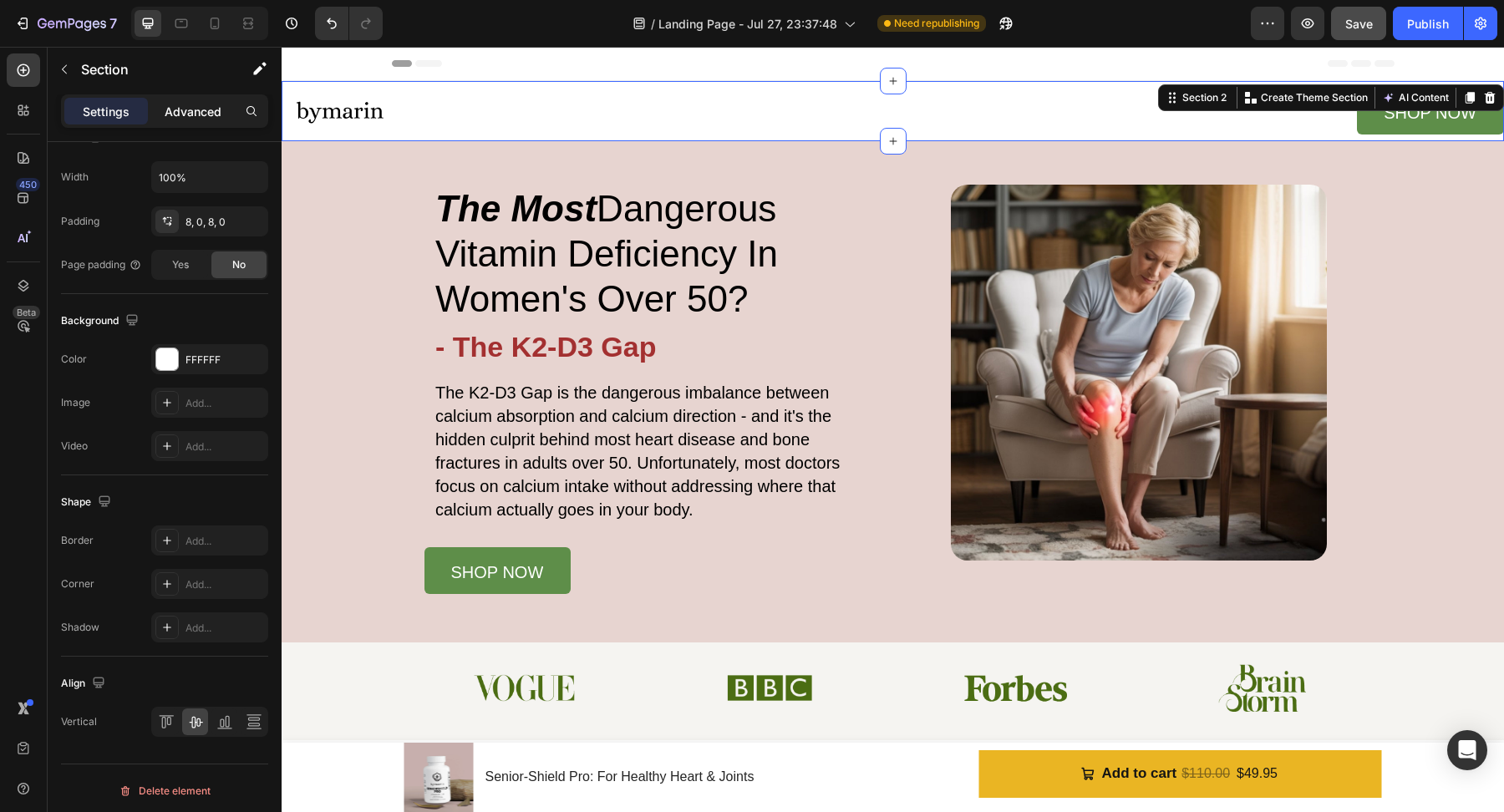 click on "Advanced" at bounding box center [193, 111] 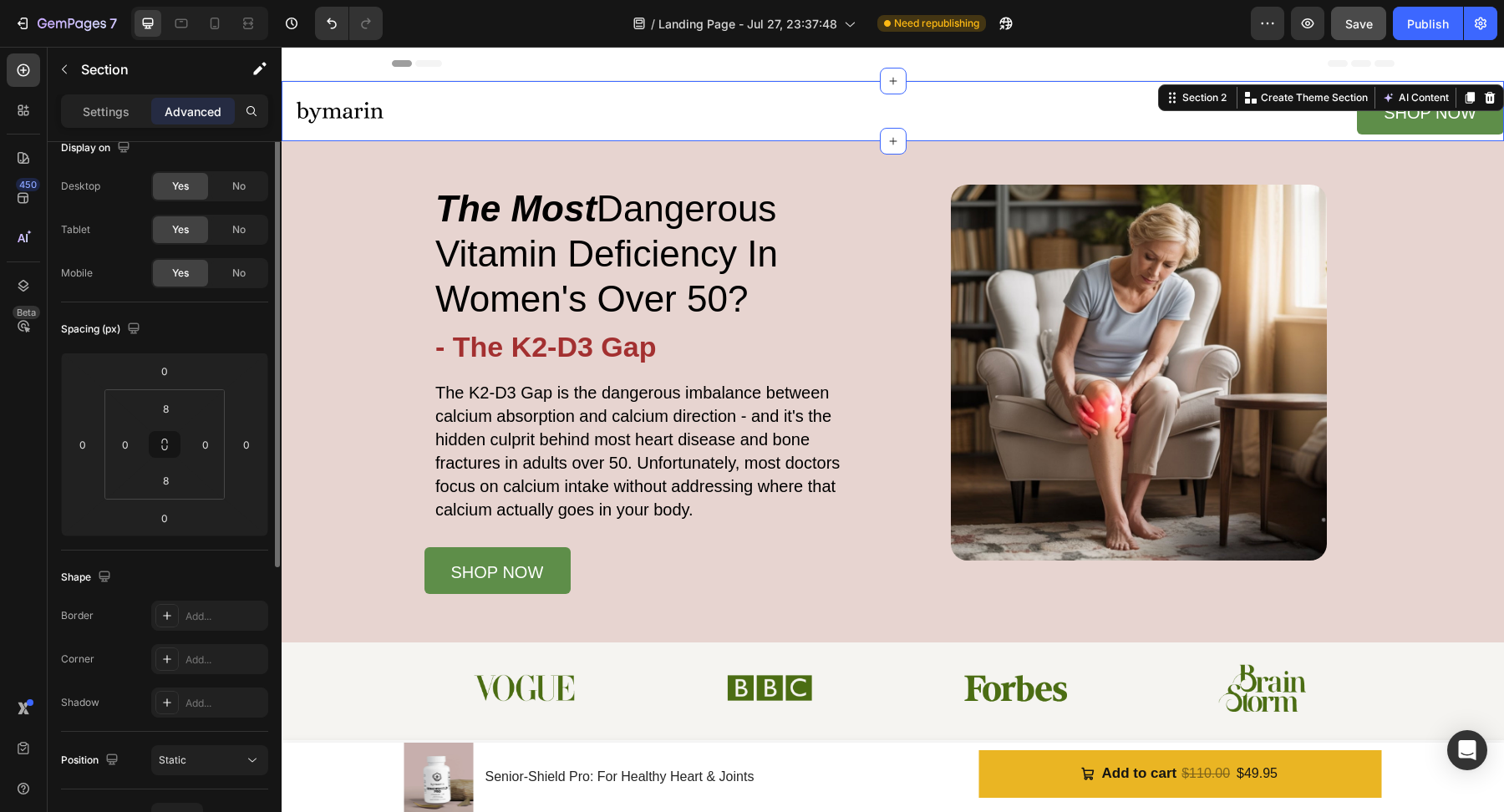scroll, scrollTop: 0, scrollLeft: 0, axis: both 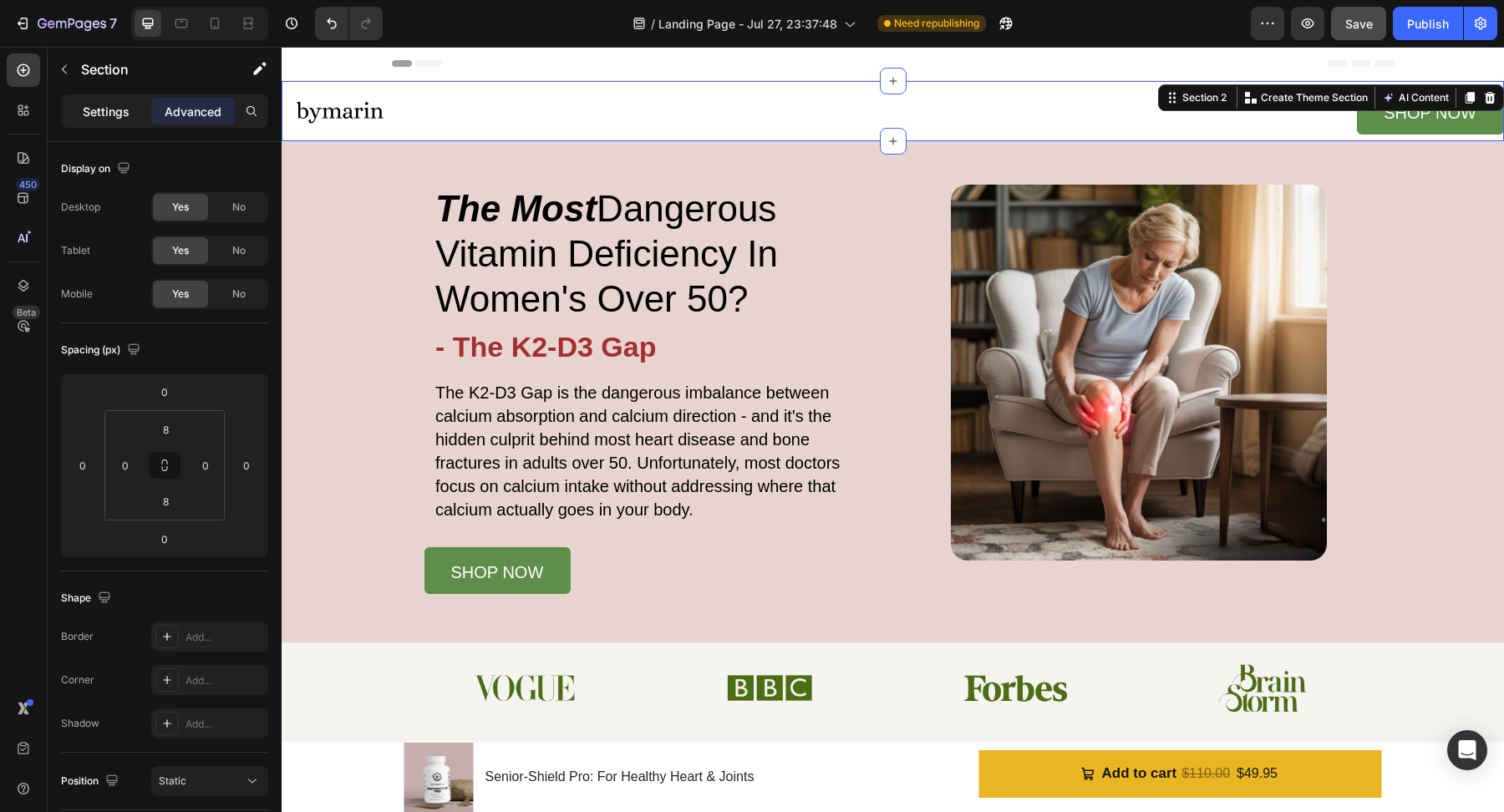 click on "Settings" at bounding box center (106, 111) 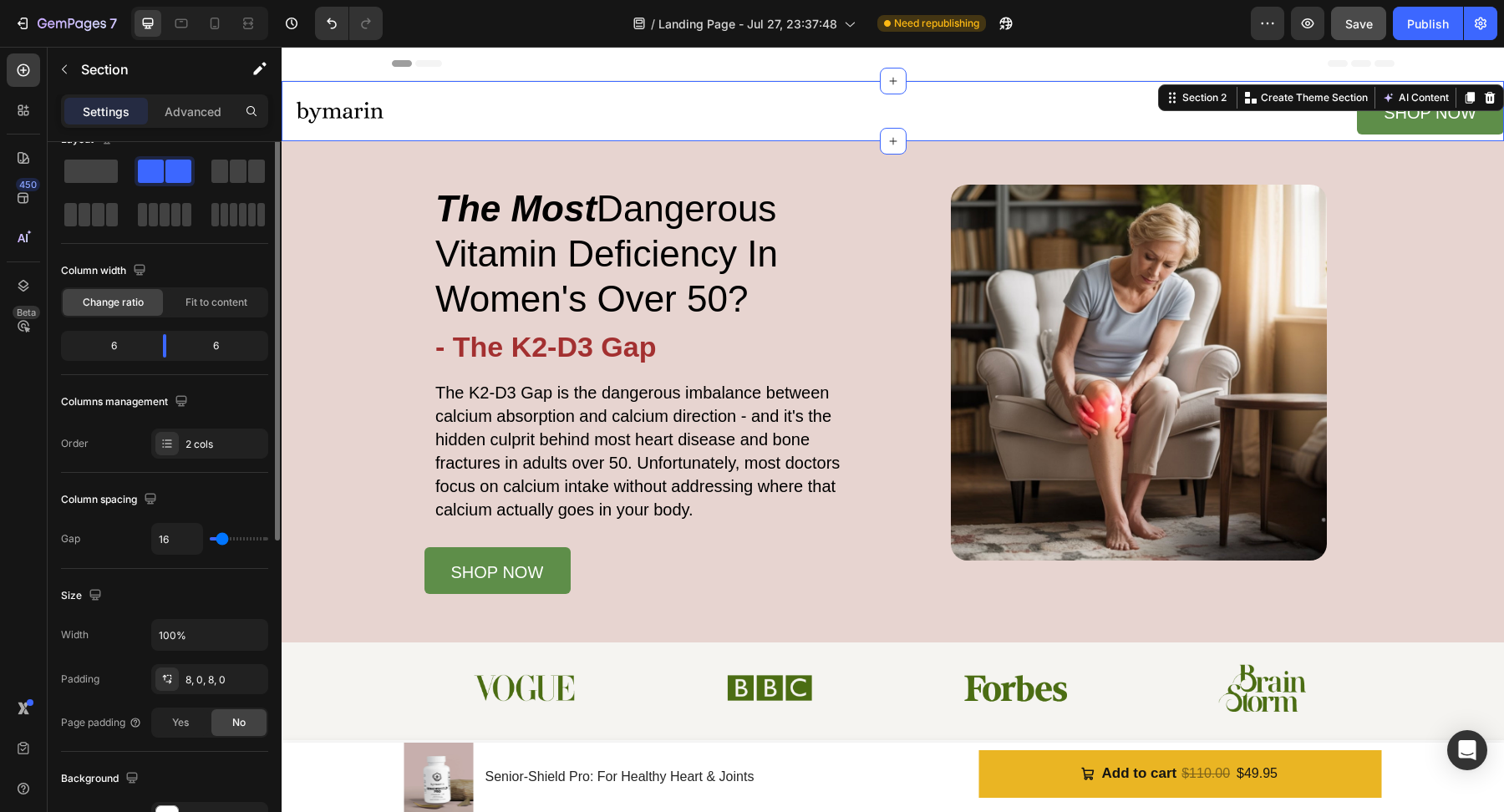 scroll, scrollTop: 0, scrollLeft: 0, axis: both 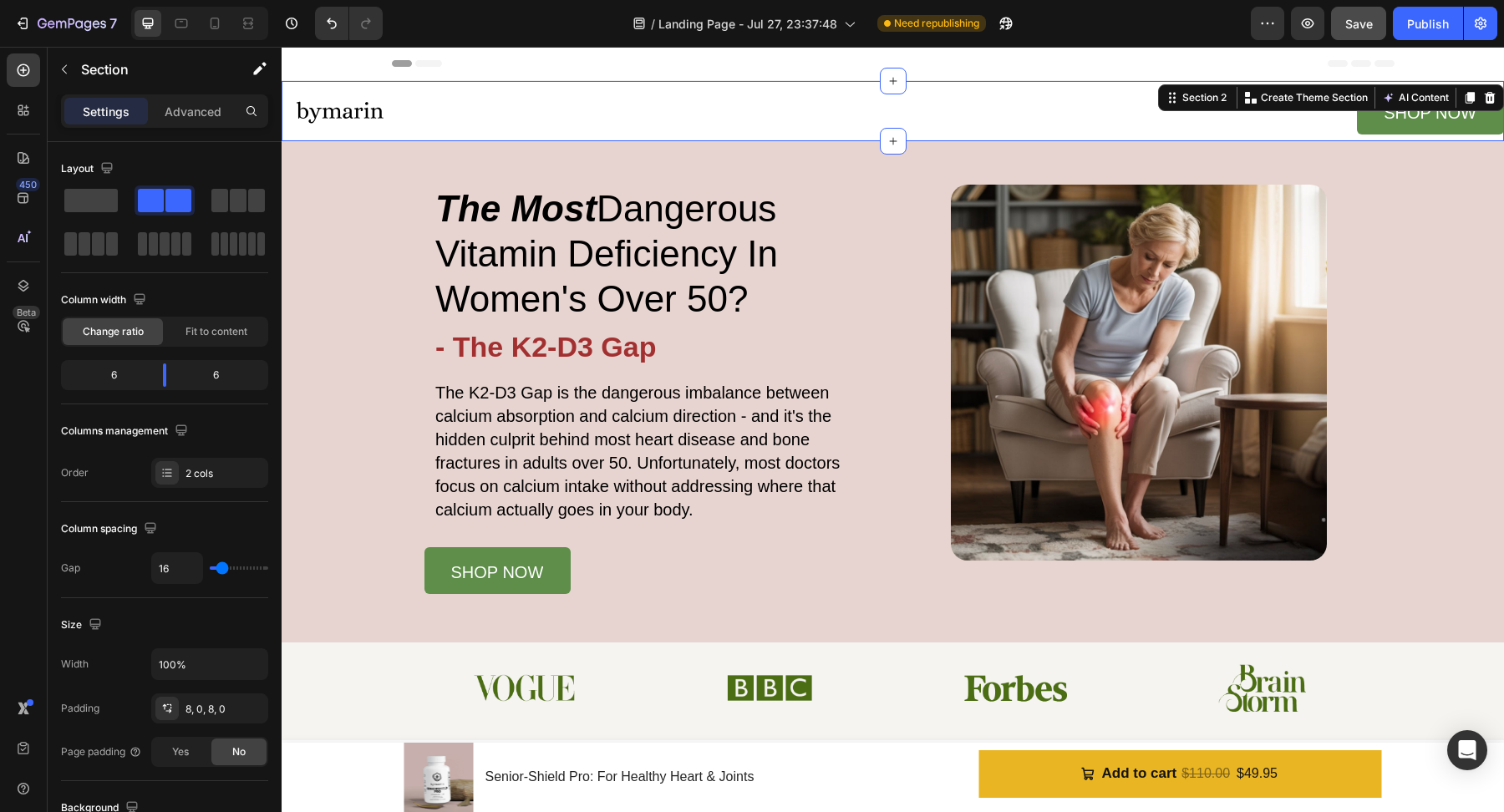click on "Image SHOP NOW Button Section 2   You can create reusable sections Create Theme Section AI Content Write with GemAI What would you like to describe here? Tone and Voice Persuasive Product Aloe & Tea Tree Radiance Gel Show more Generate" at bounding box center (892, 111) 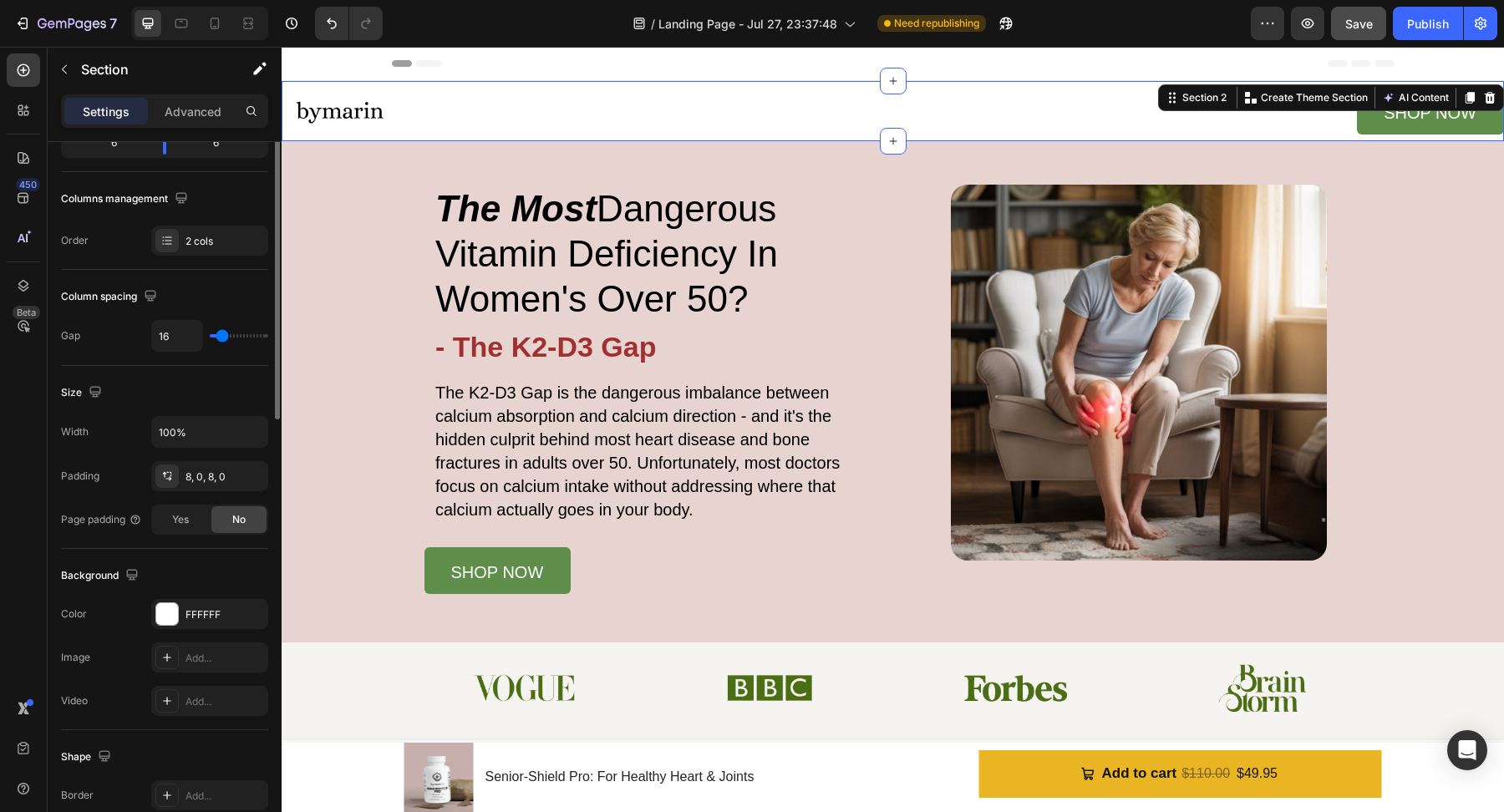 scroll, scrollTop: 0, scrollLeft: 0, axis: both 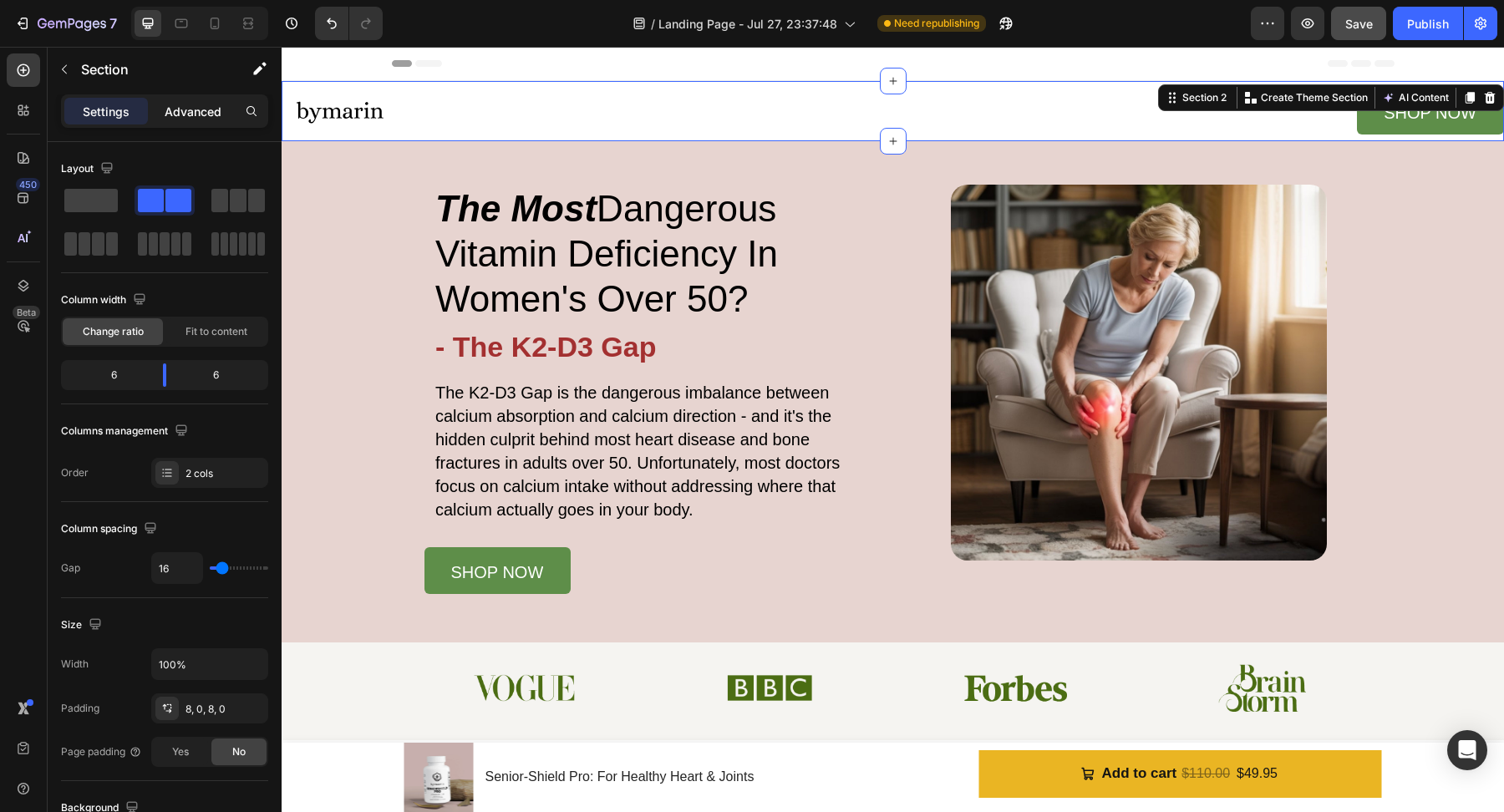 click on "Advanced" at bounding box center [193, 111] 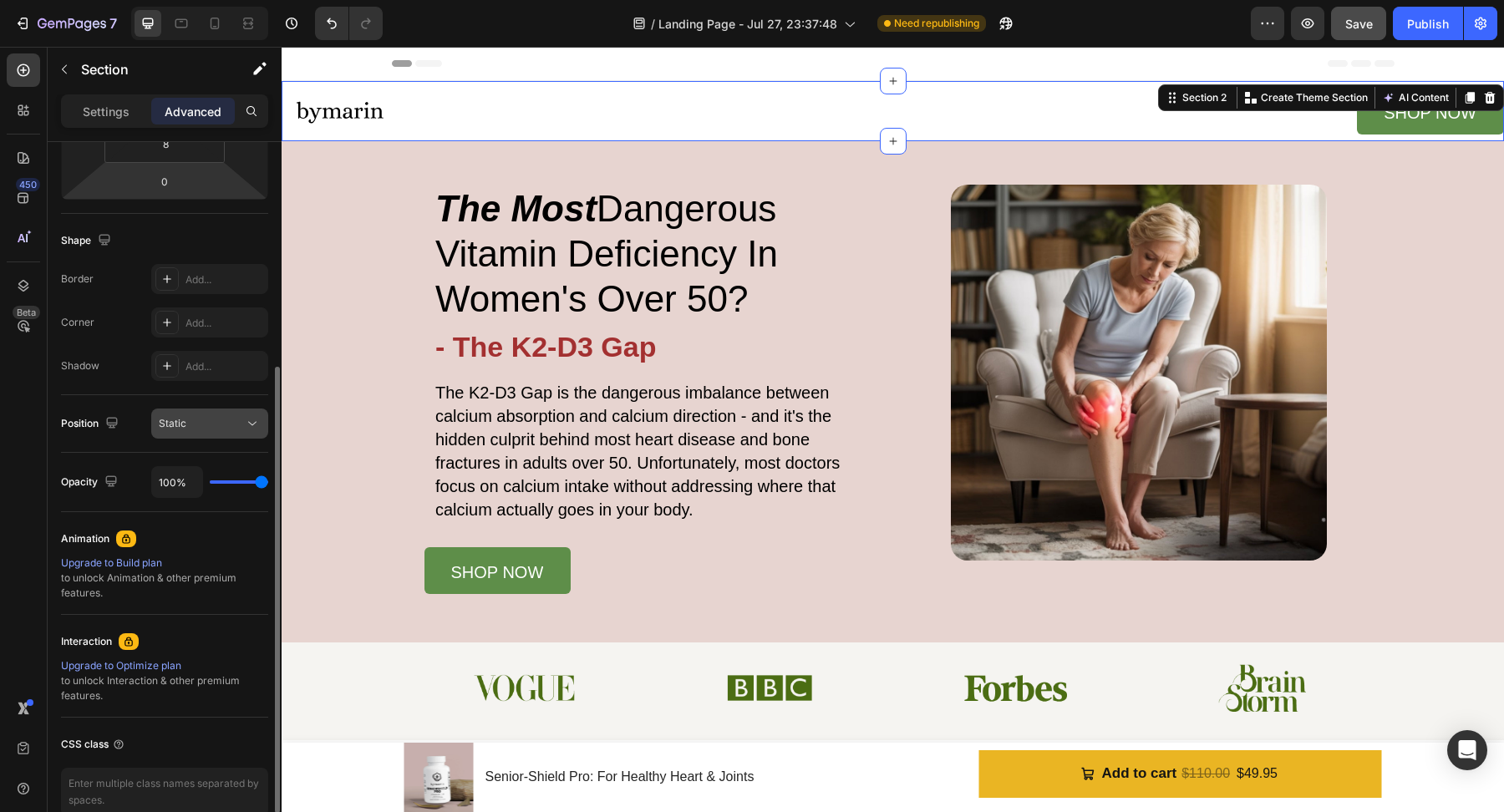 scroll, scrollTop: 359, scrollLeft: 0, axis: vertical 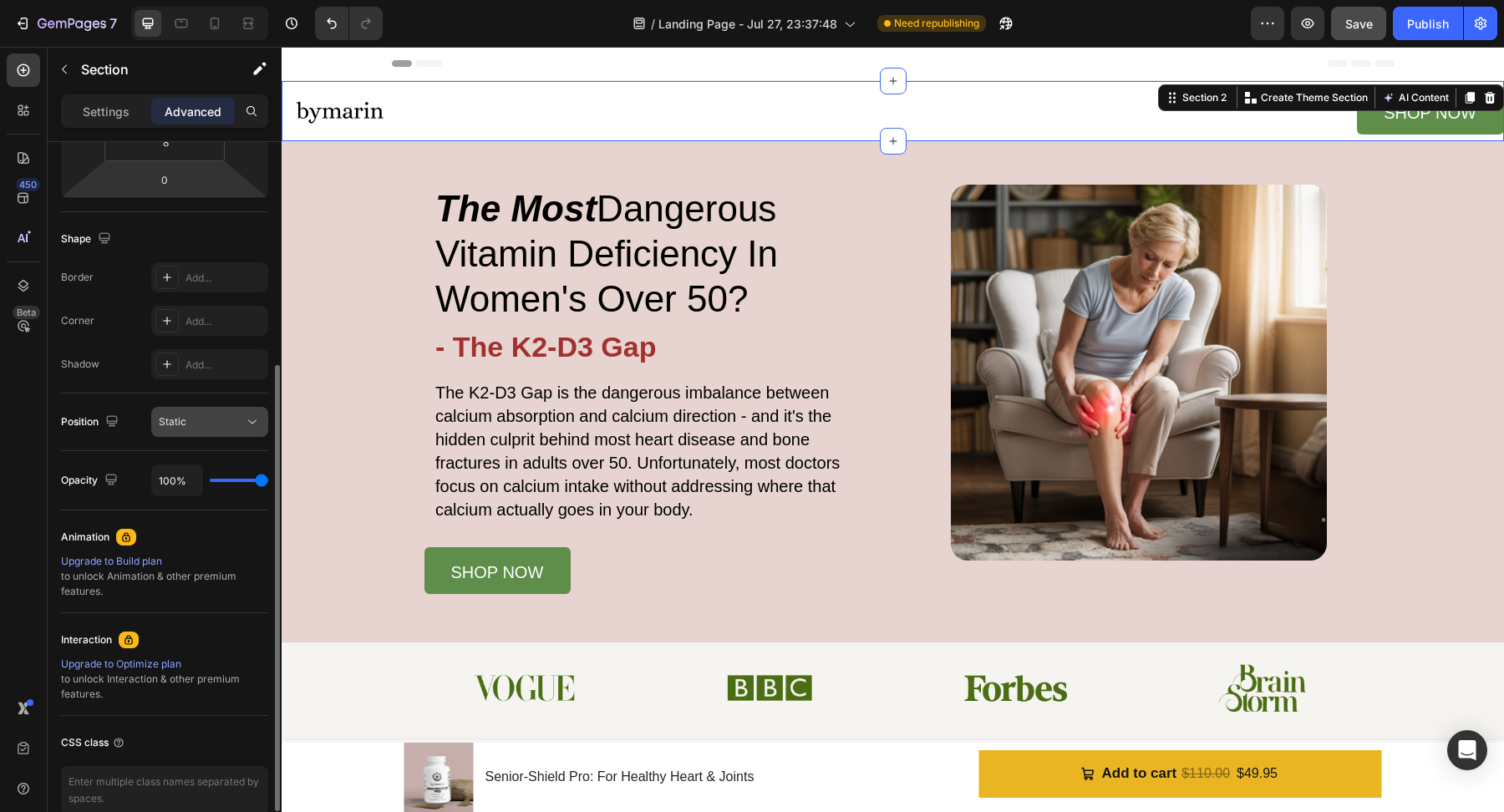 click on "Static" at bounding box center (201, 422) 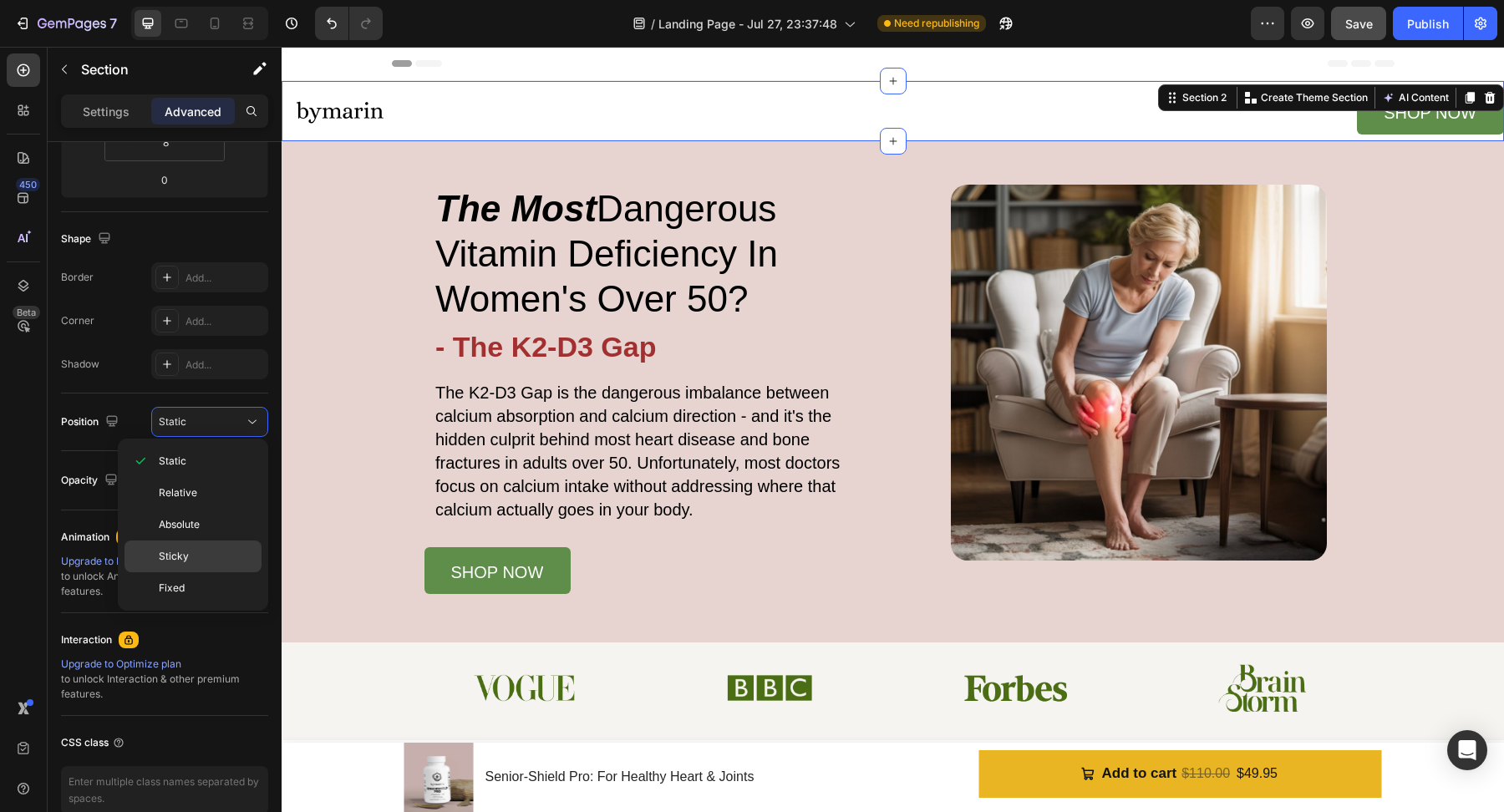 click on "Sticky" 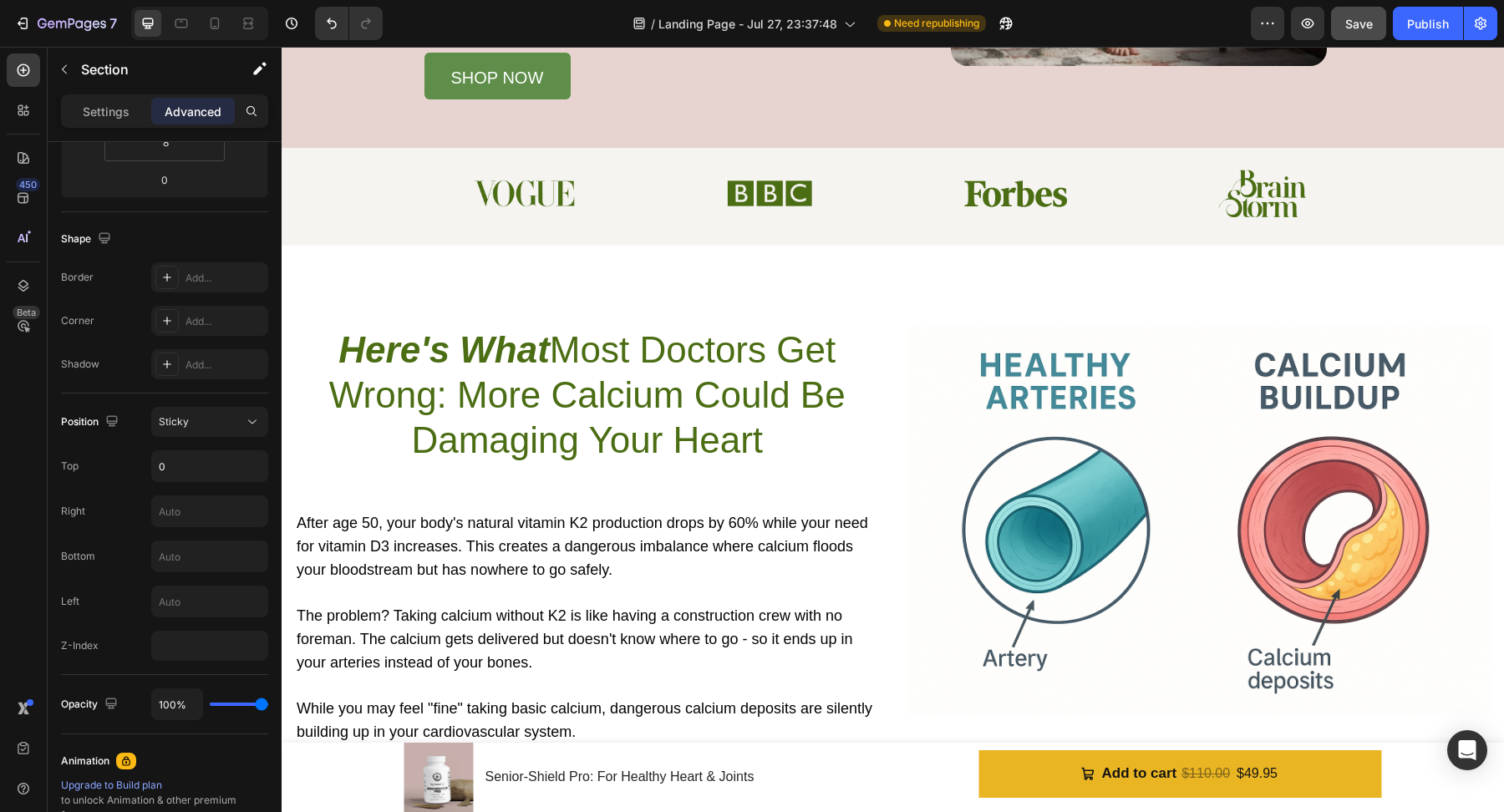 scroll, scrollTop: 512, scrollLeft: 0, axis: vertical 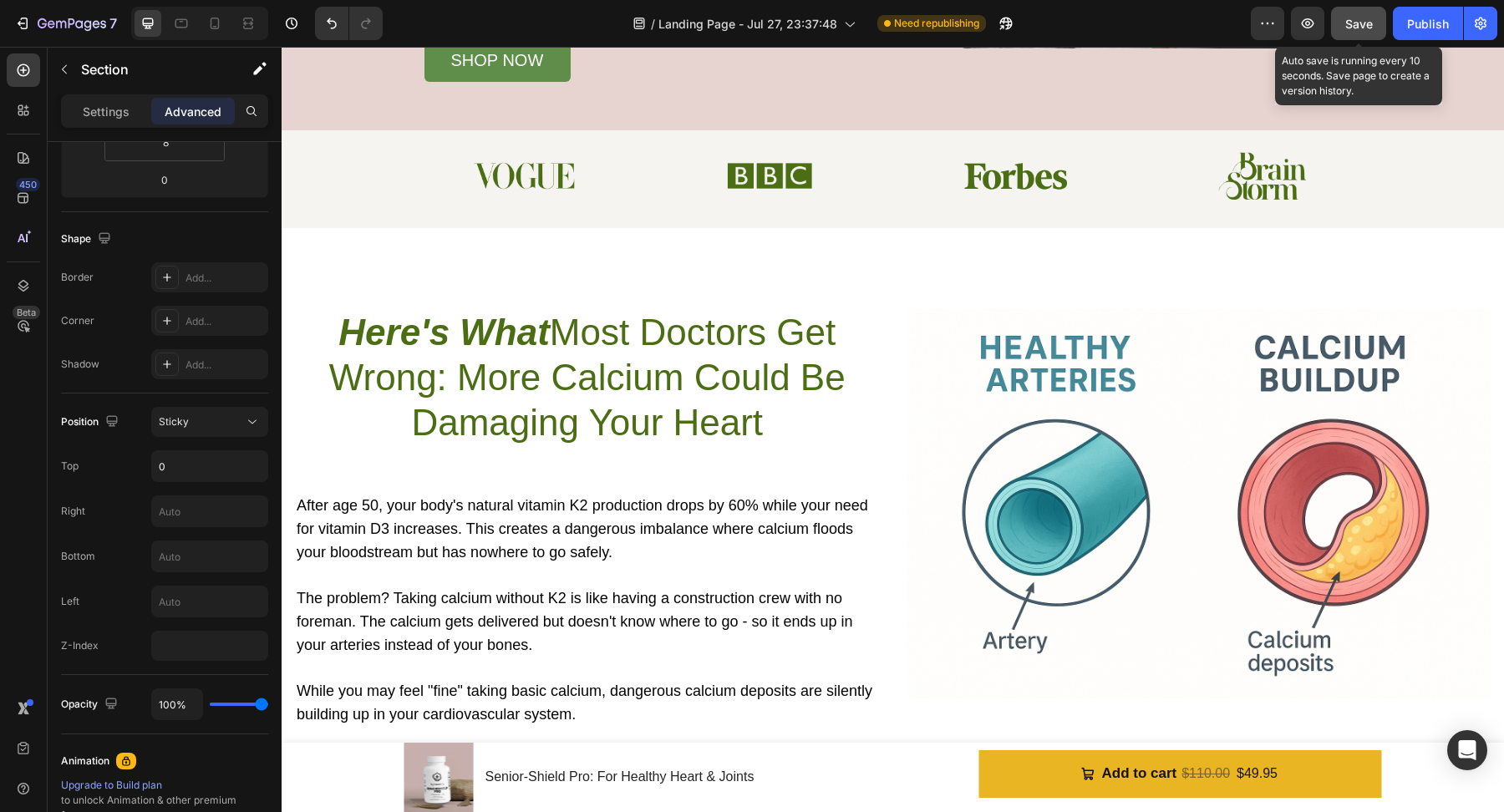 click on "Save" at bounding box center (1359, 23) 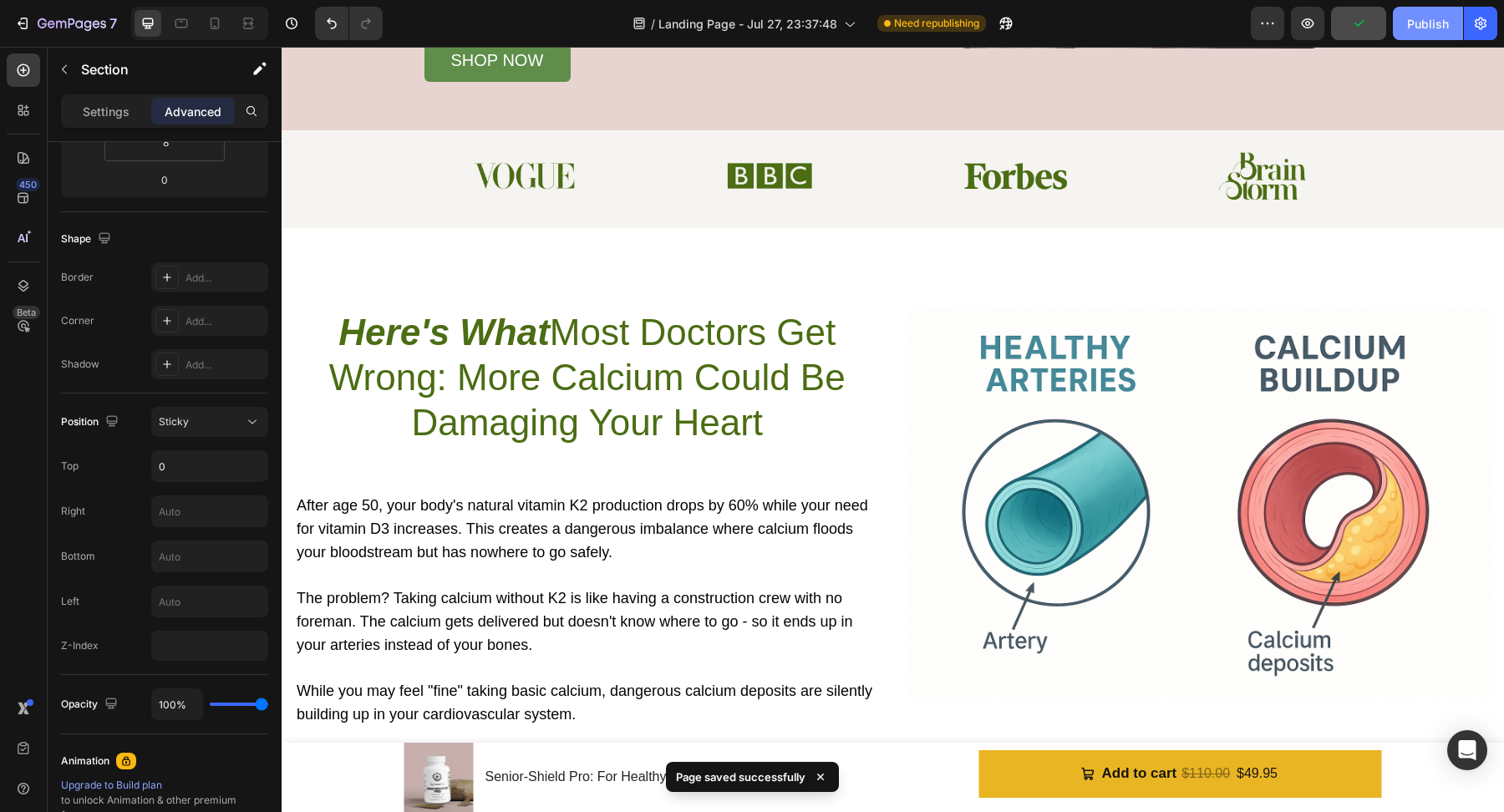 click on "Publish" 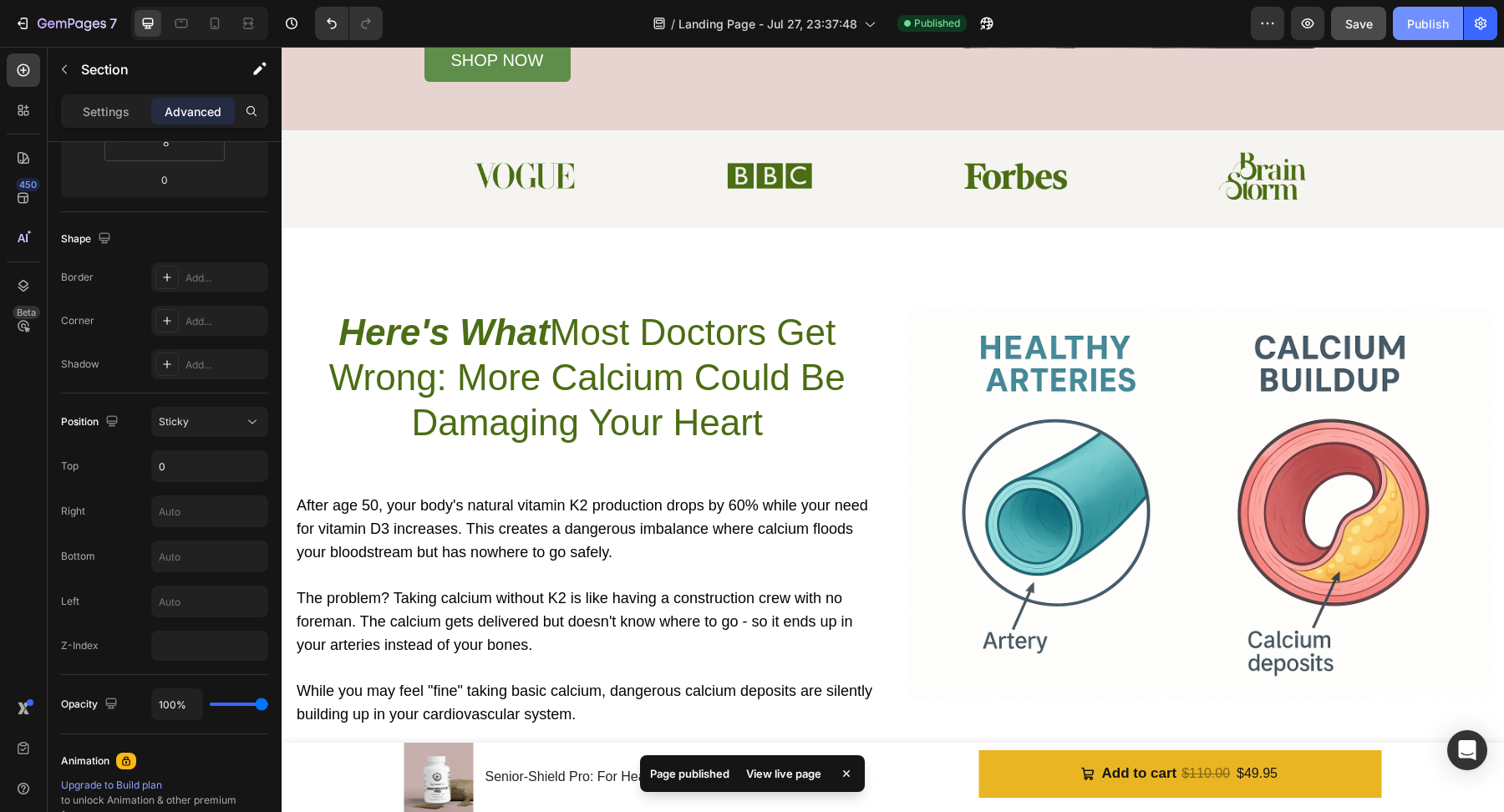click on "Publish" 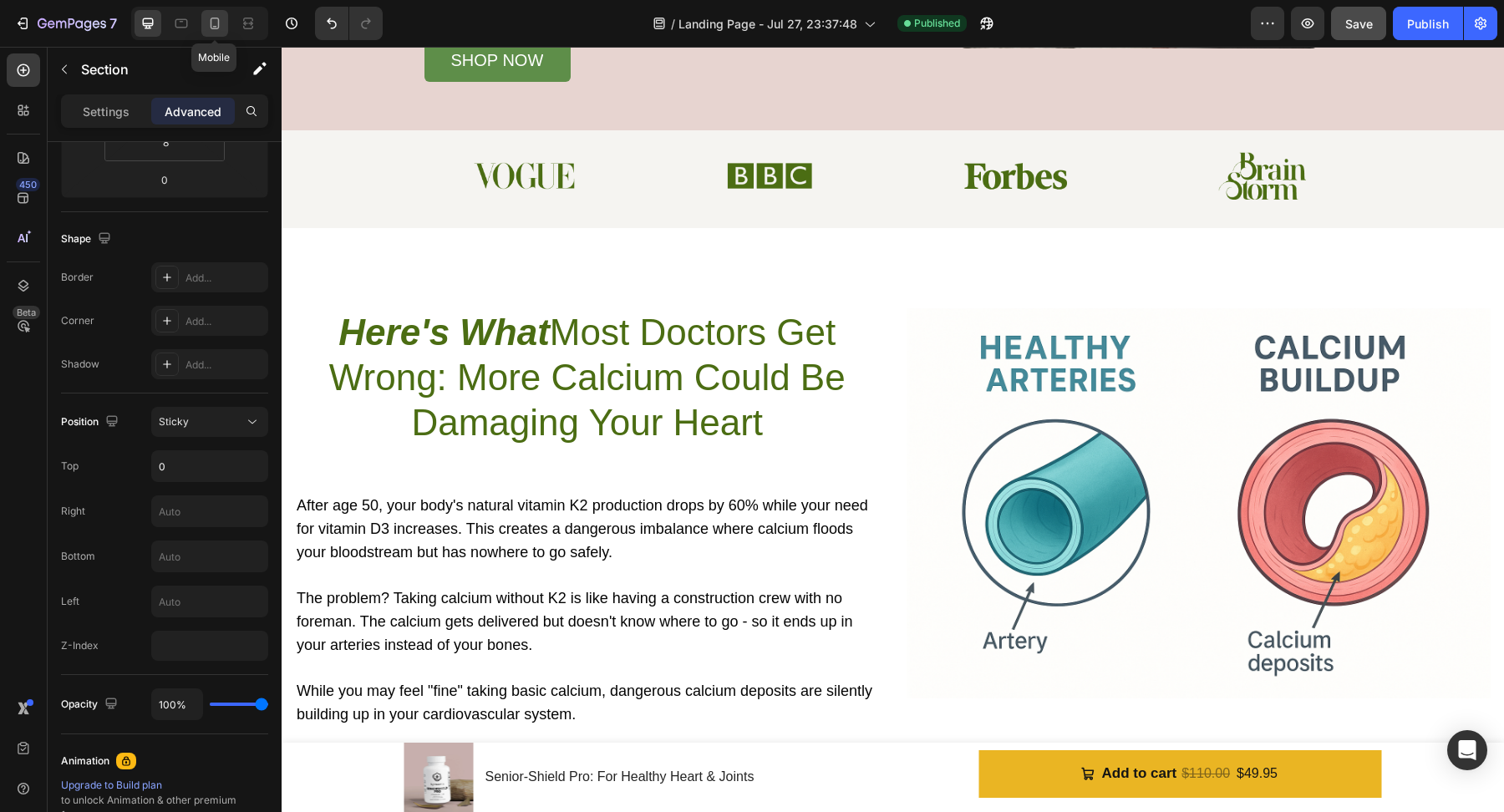 click 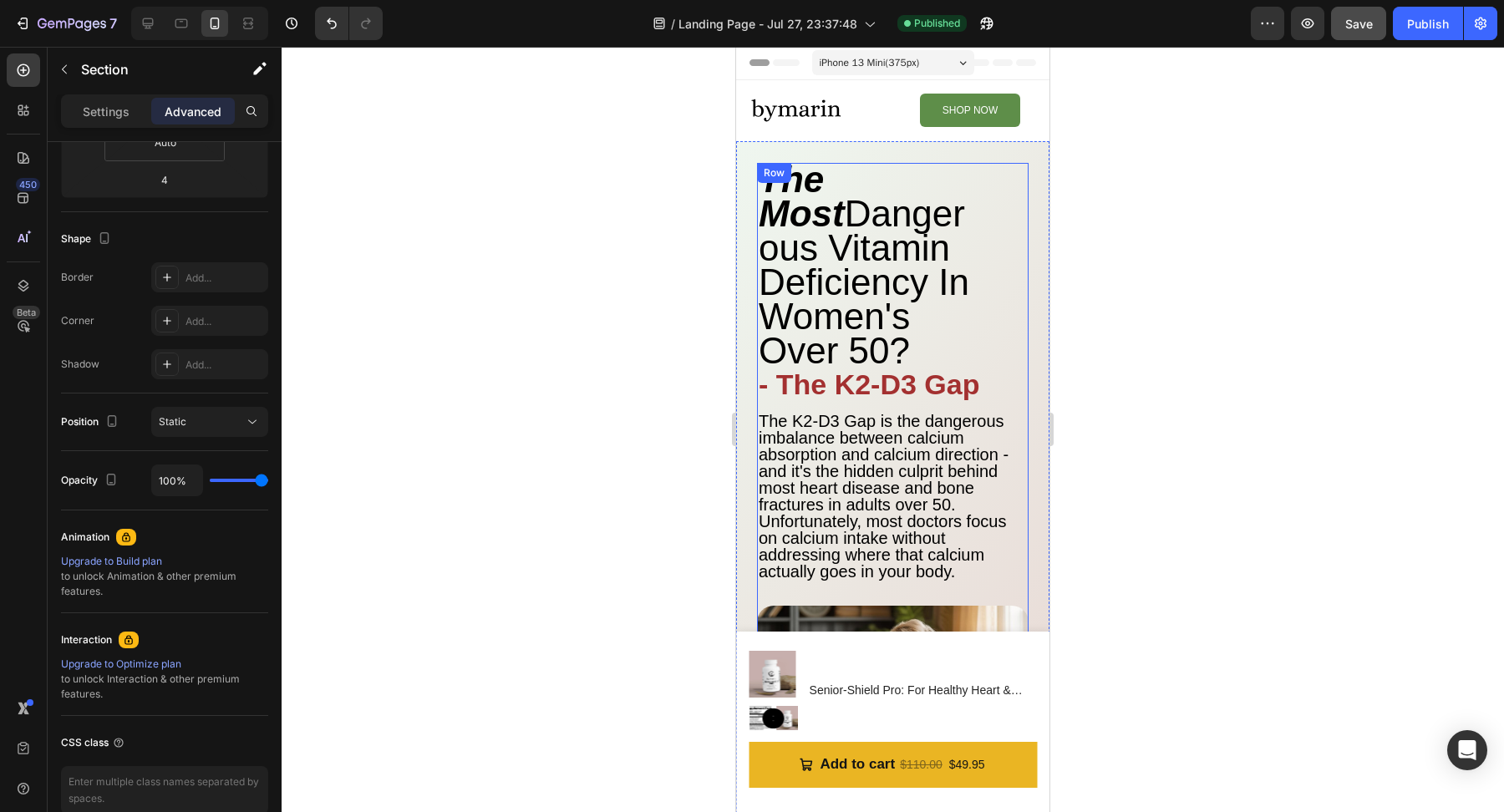 scroll, scrollTop: 0, scrollLeft: 0, axis: both 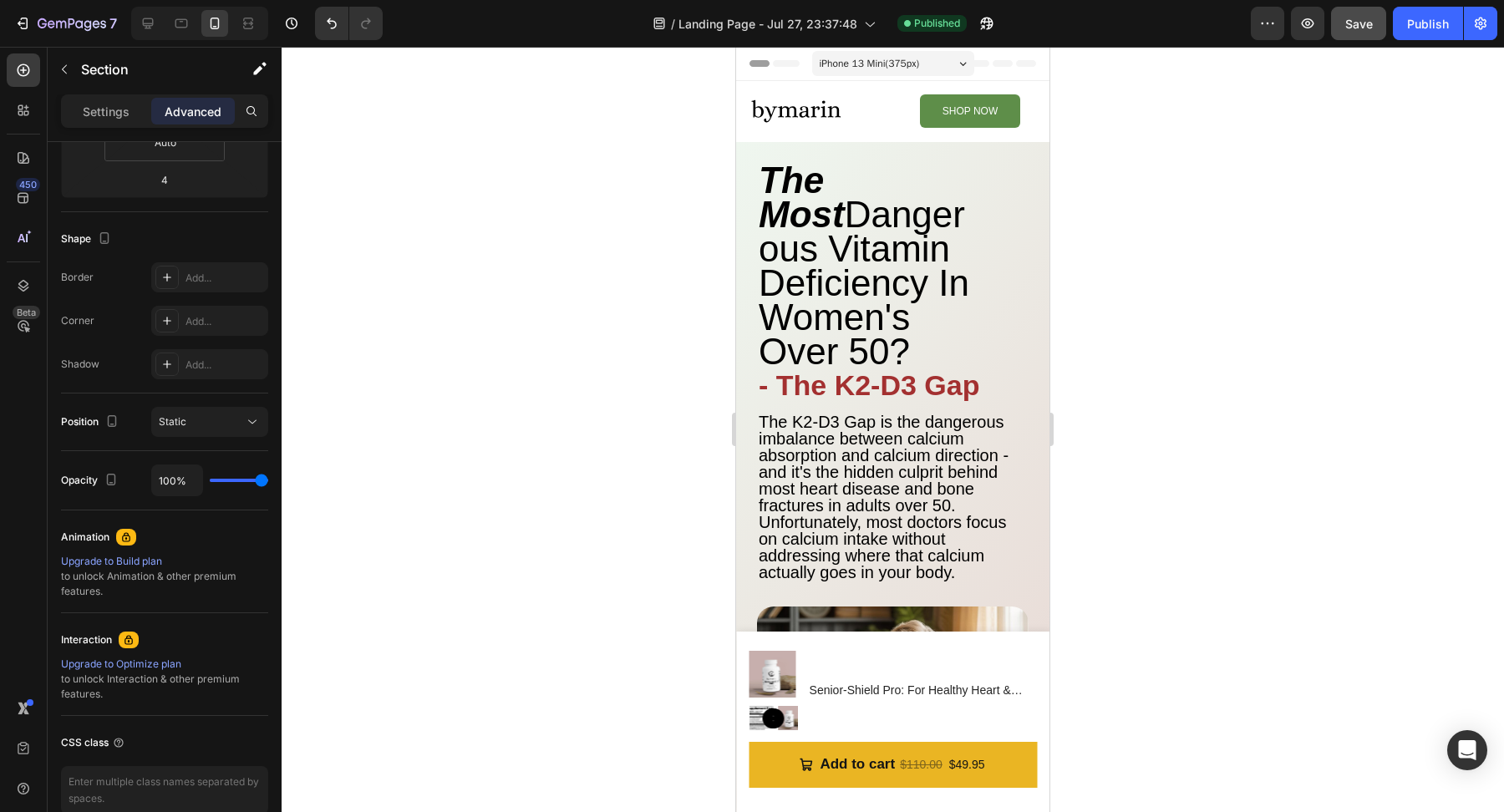 click on "Image" at bounding box center [811, 111] 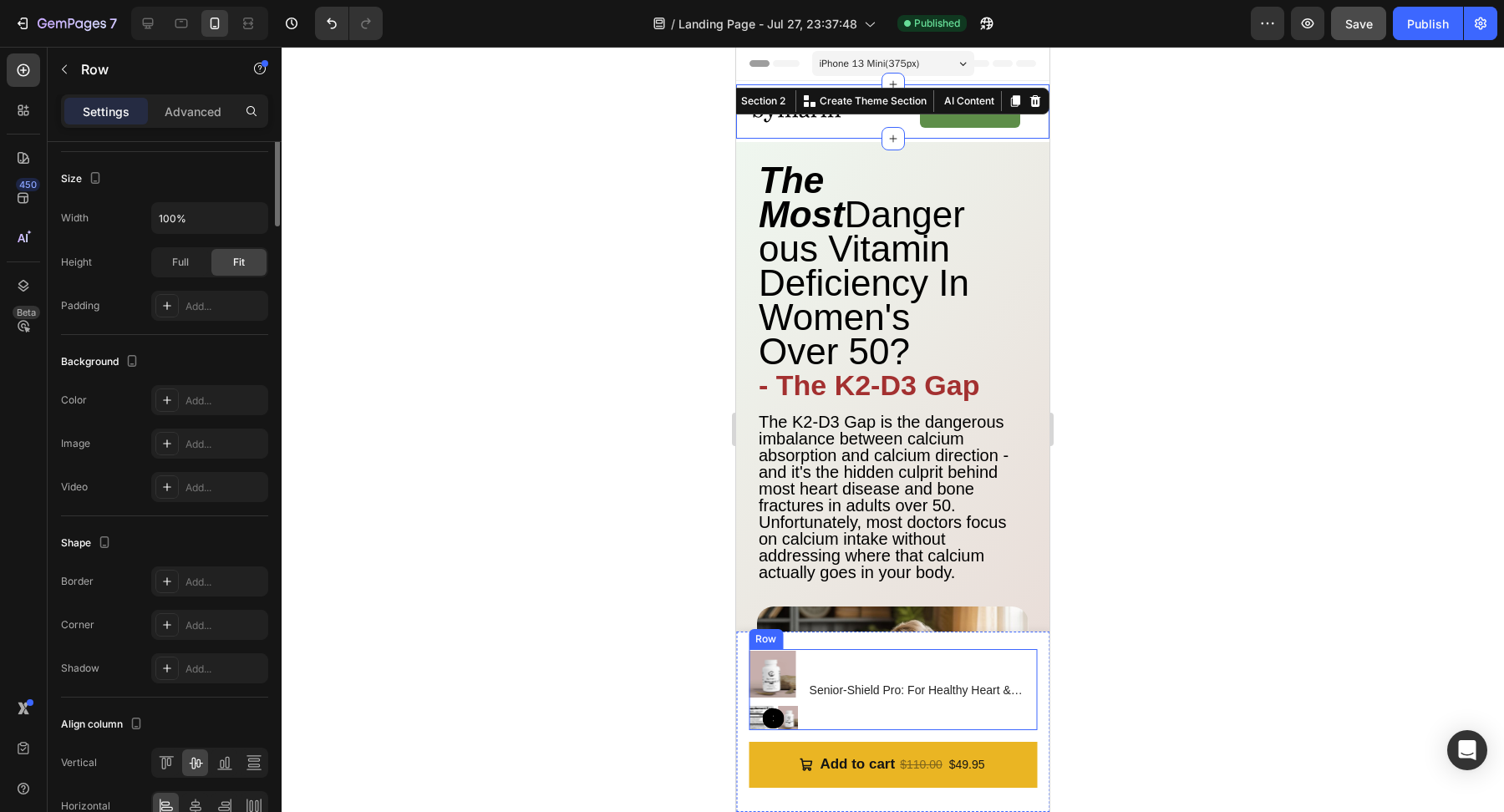 click on "Senior-Shield Pro: For Healthy Heart & Joints Product Title" at bounding box center [922, 689] 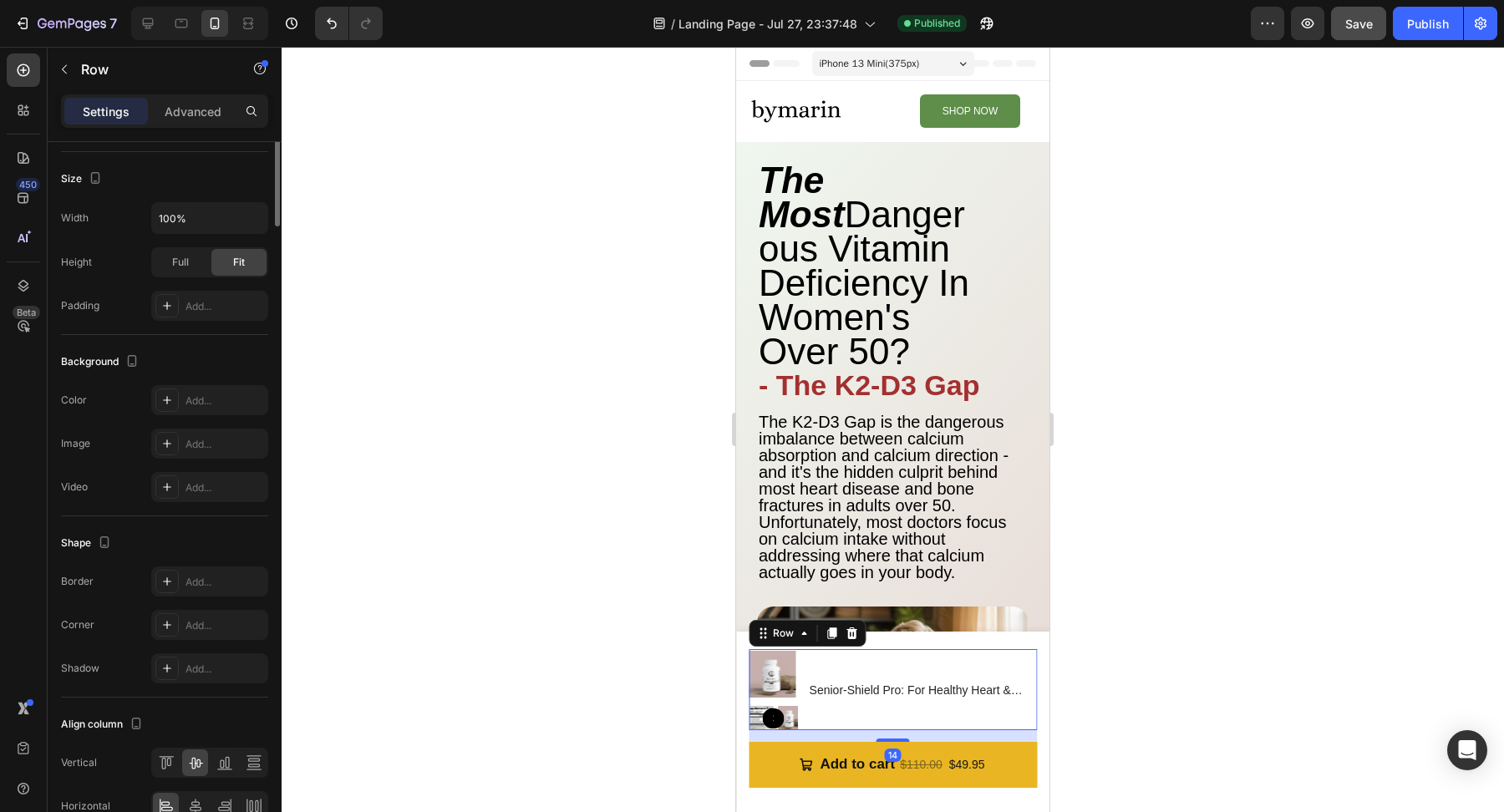 scroll, scrollTop: 0, scrollLeft: 0, axis: both 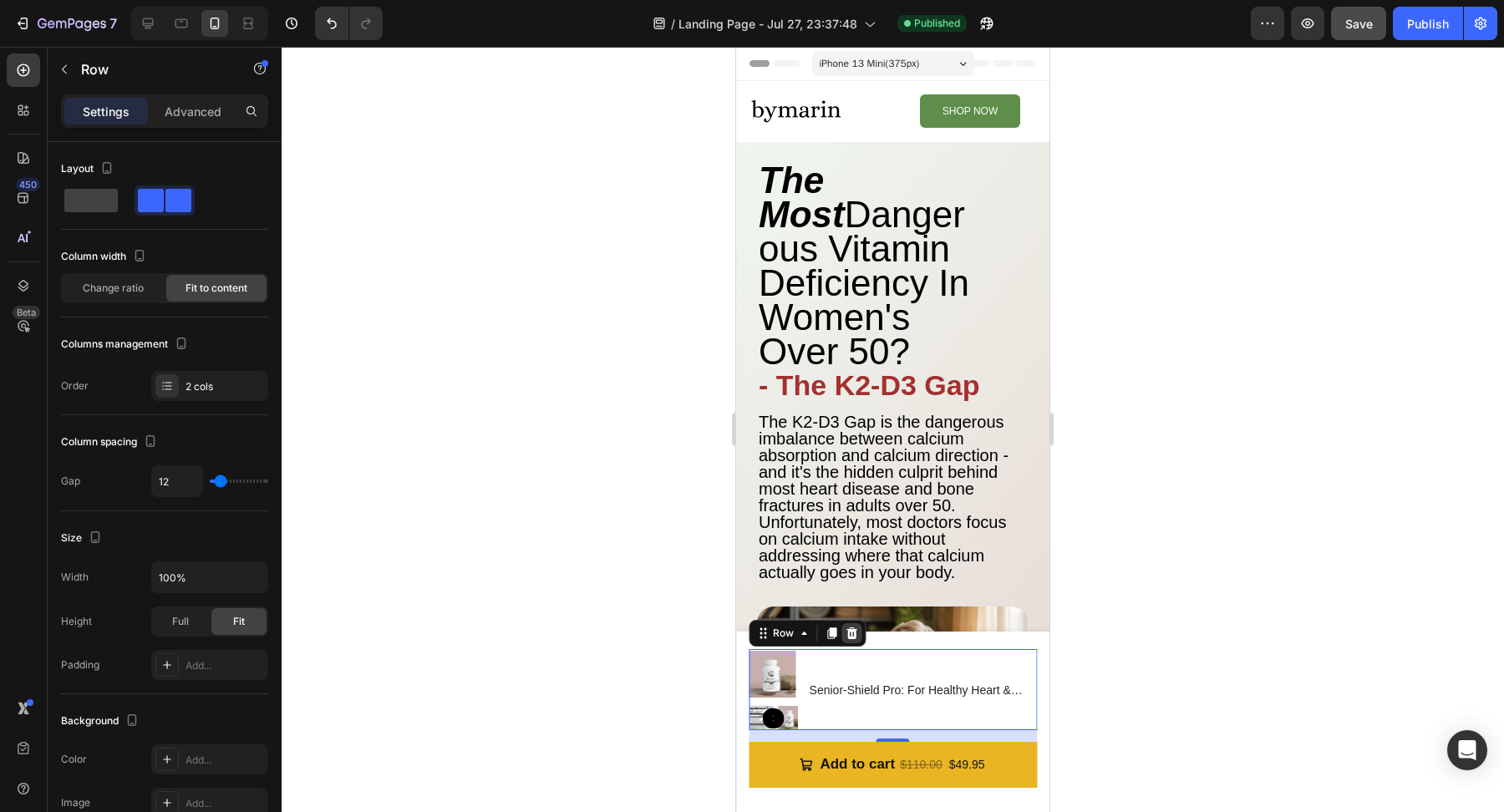 click 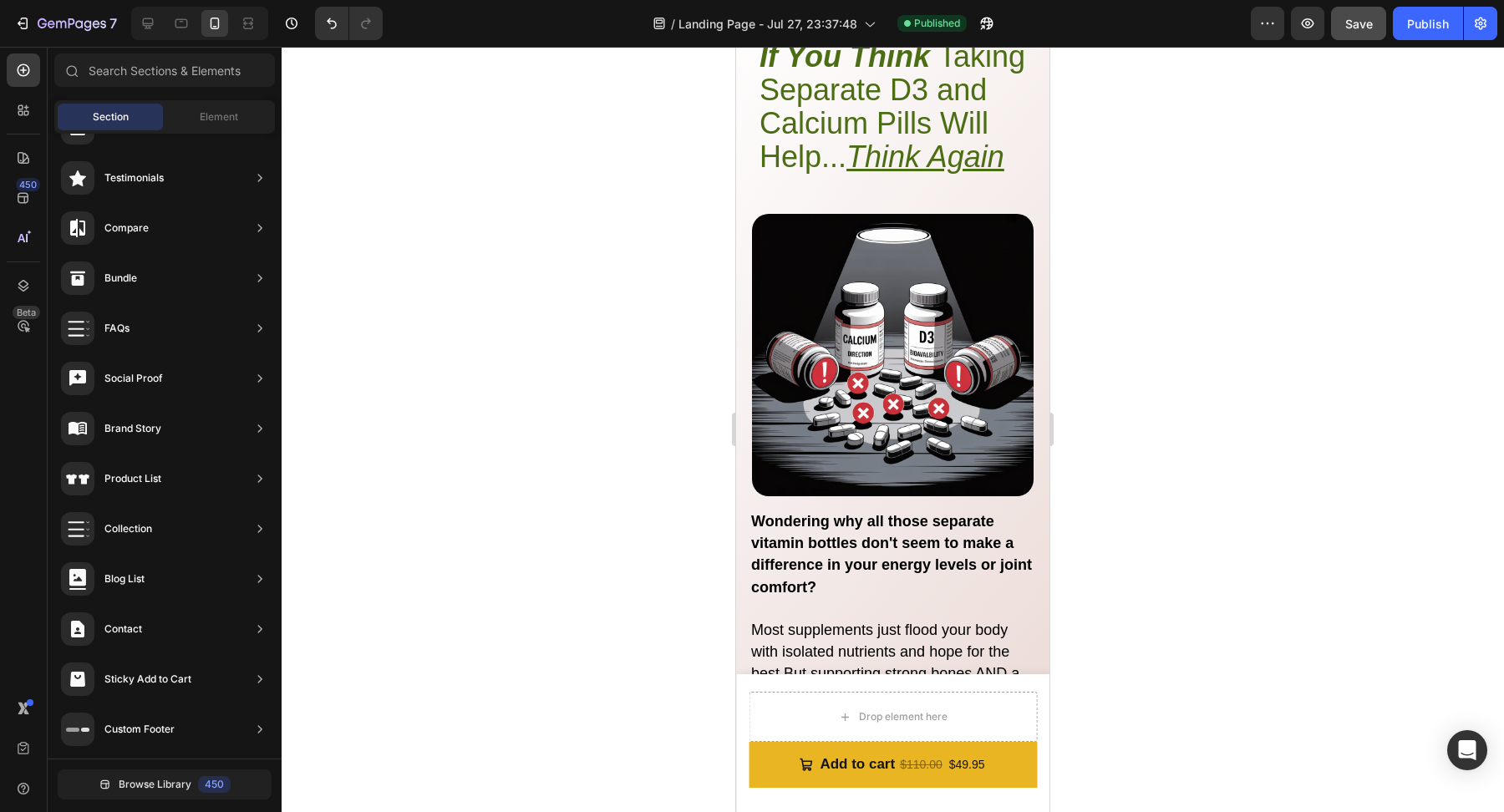 scroll, scrollTop: 1693, scrollLeft: 0, axis: vertical 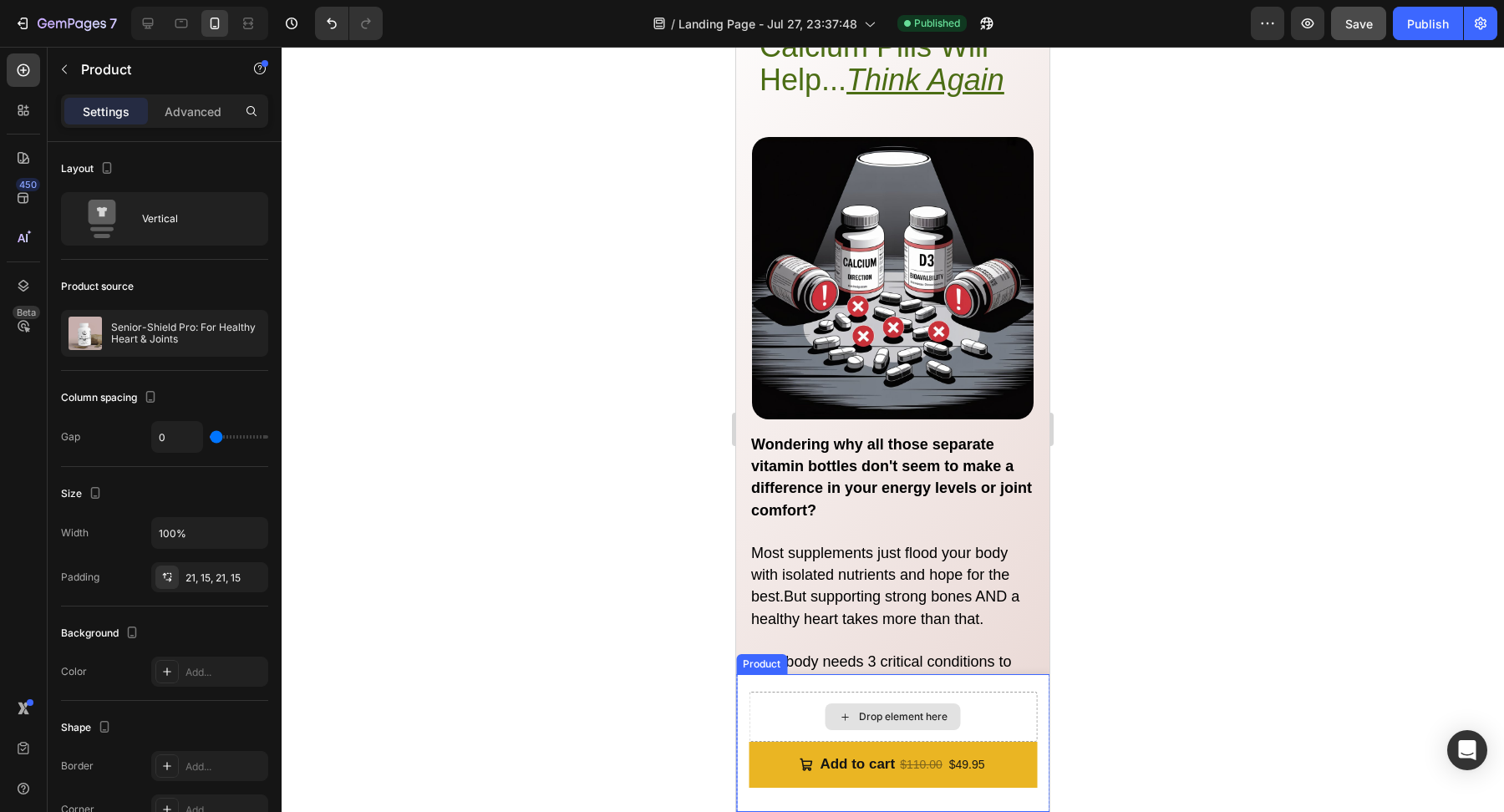 click on "Drop element here" at bounding box center [892, 717] 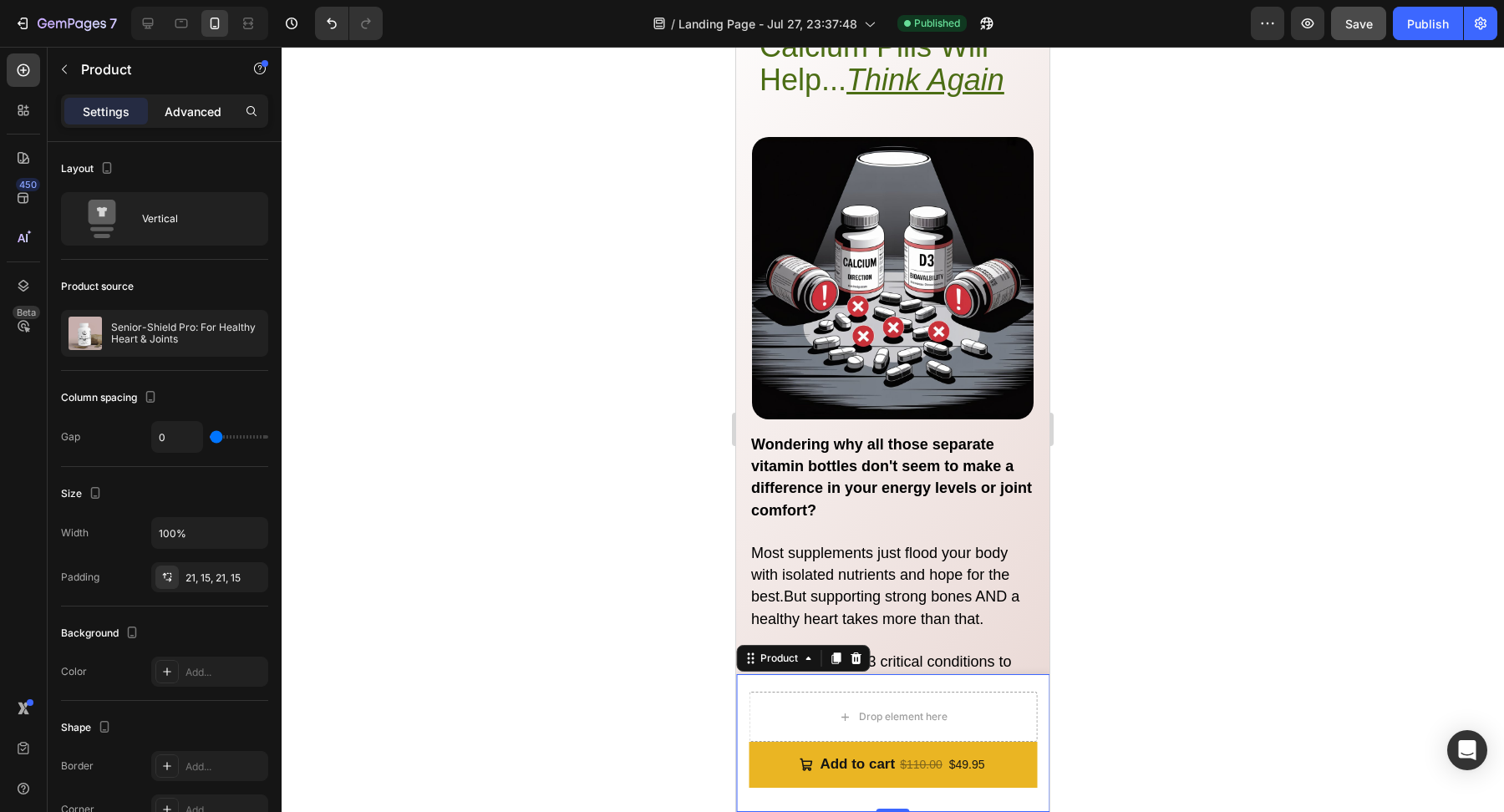 click on "Advanced" 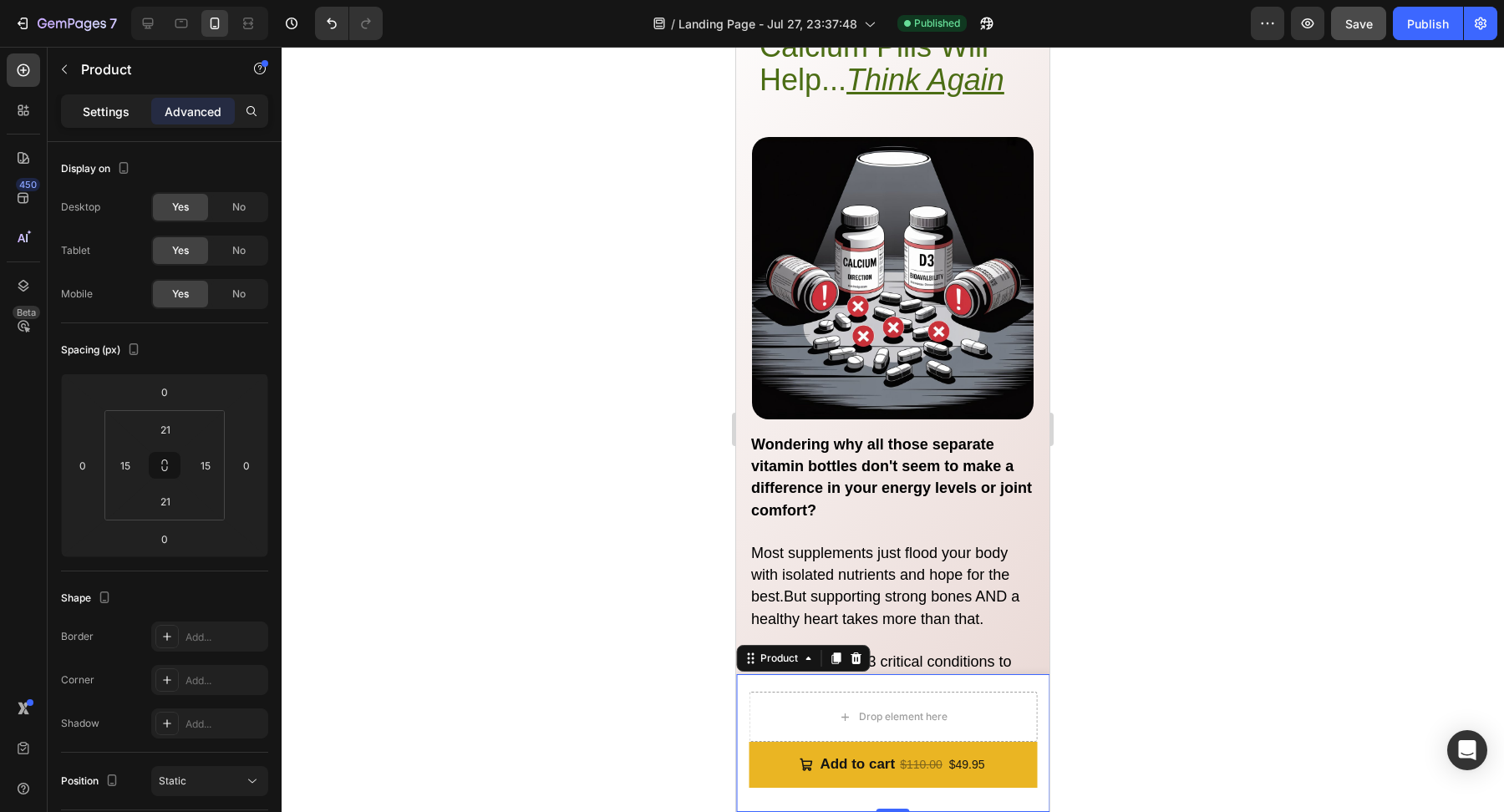 click on "Settings" at bounding box center [106, 111] 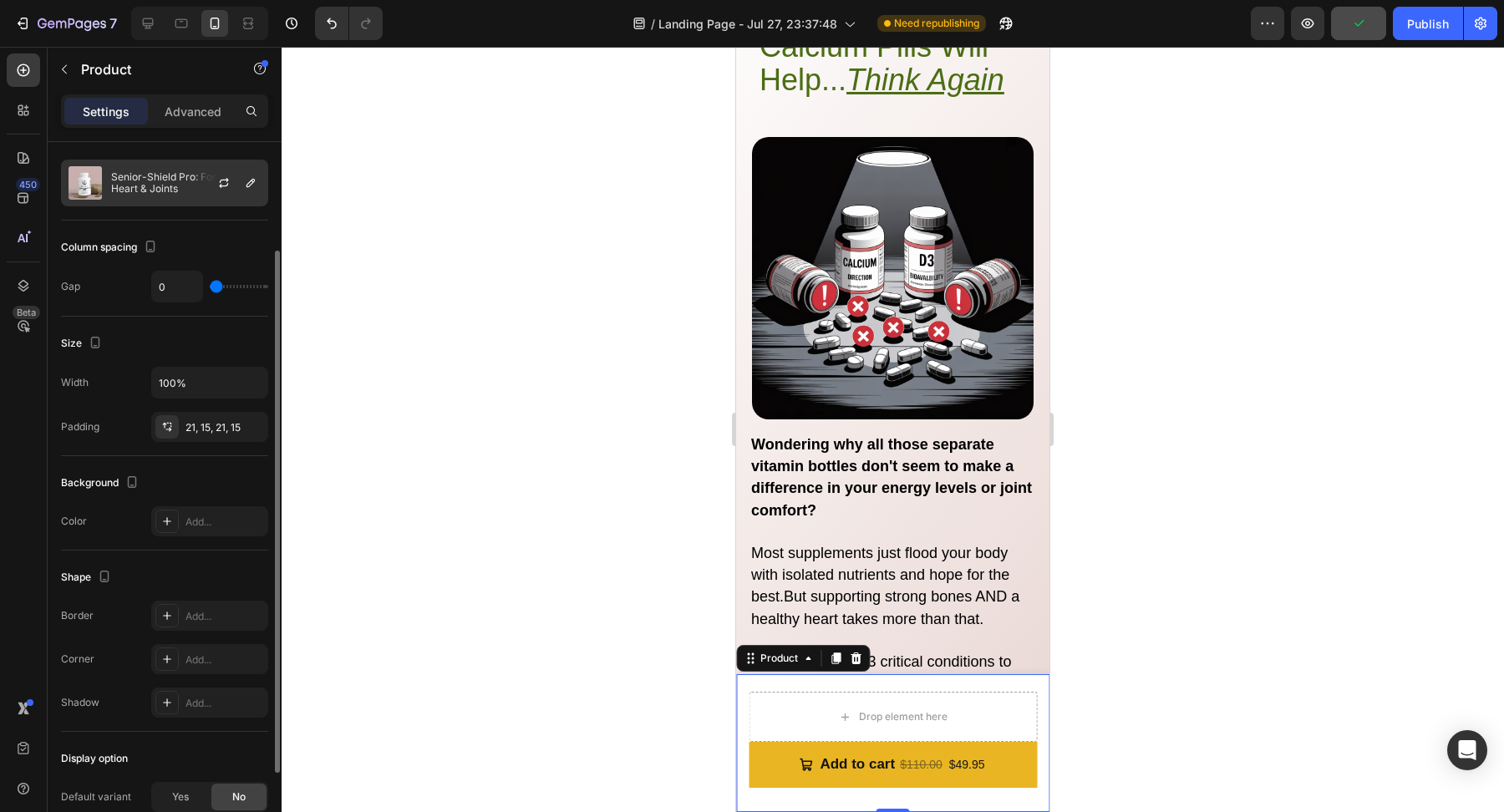 scroll, scrollTop: 0, scrollLeft: 0, axis: both 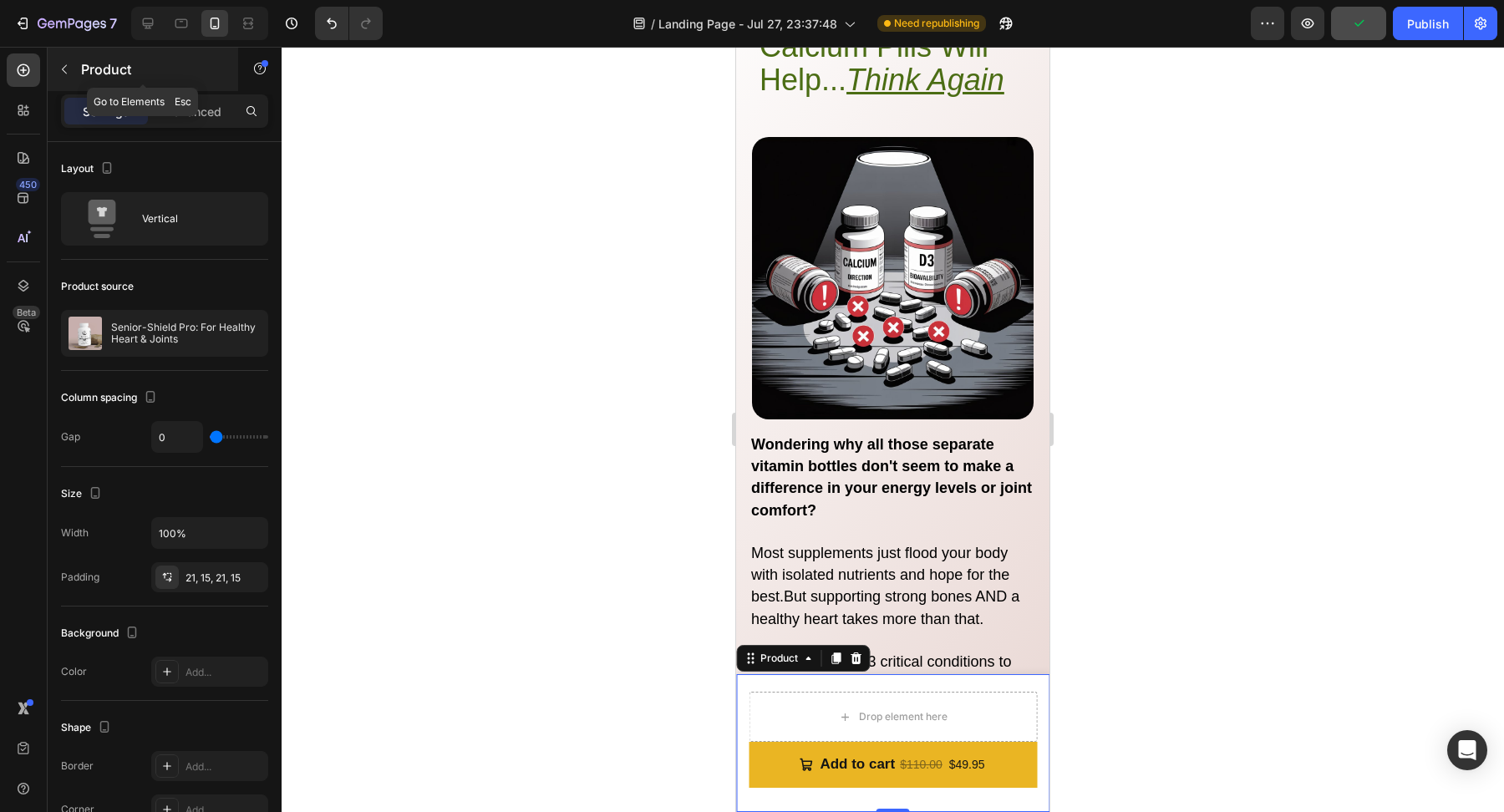 click 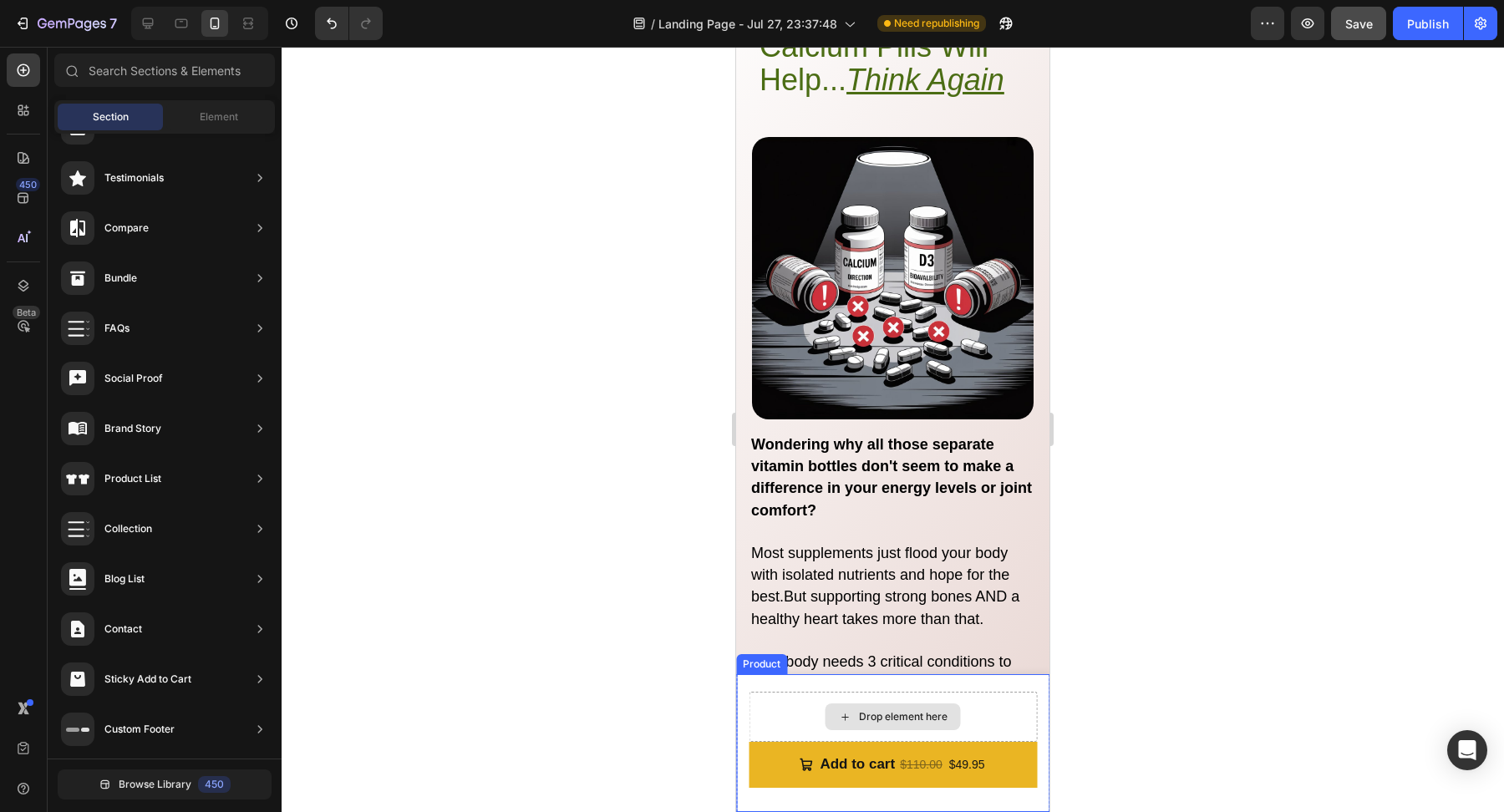 click on "Drop element here" at bounding box center (892, 717) 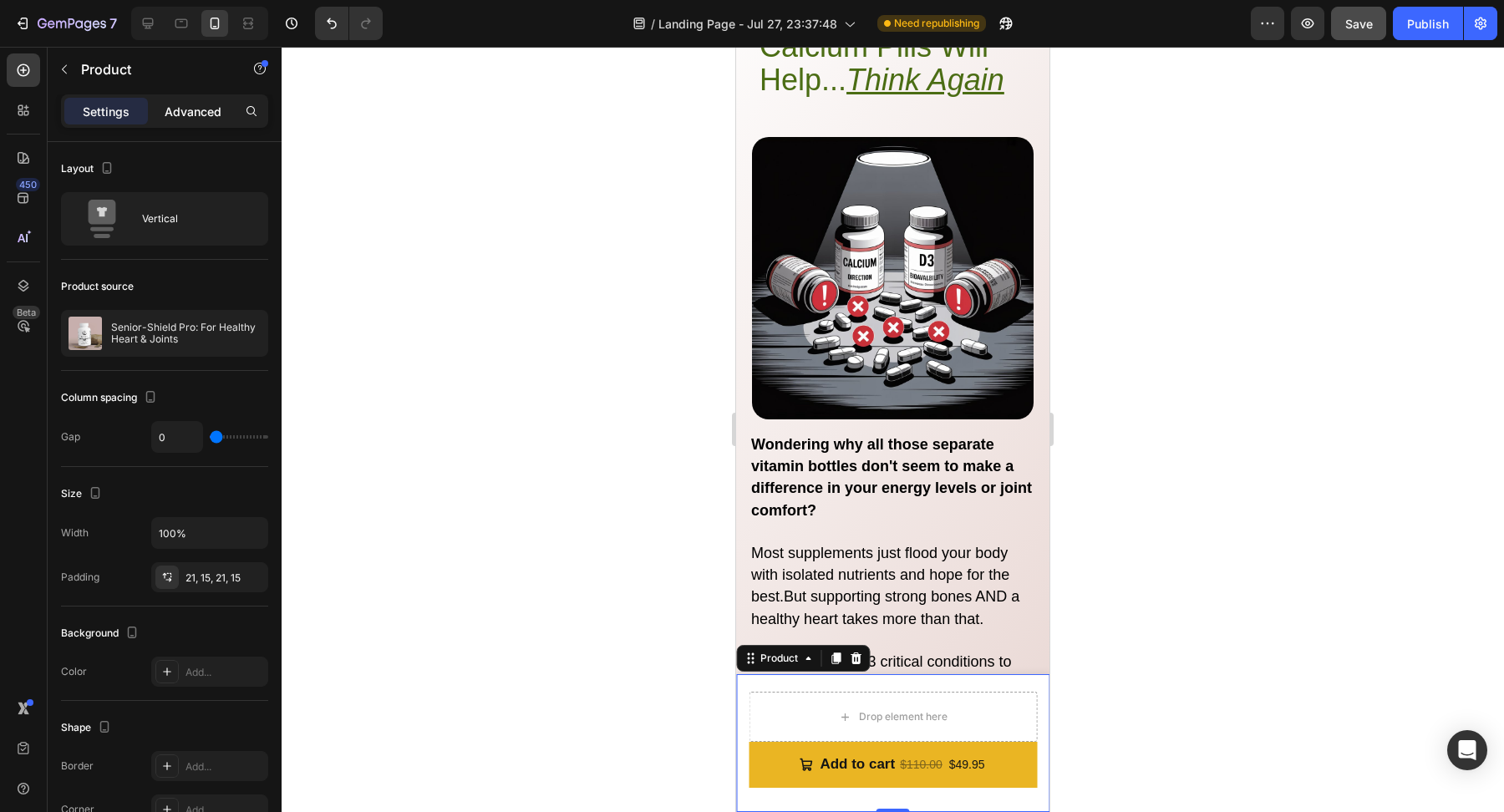click on "Advanced" at bounding box center (193, 111) 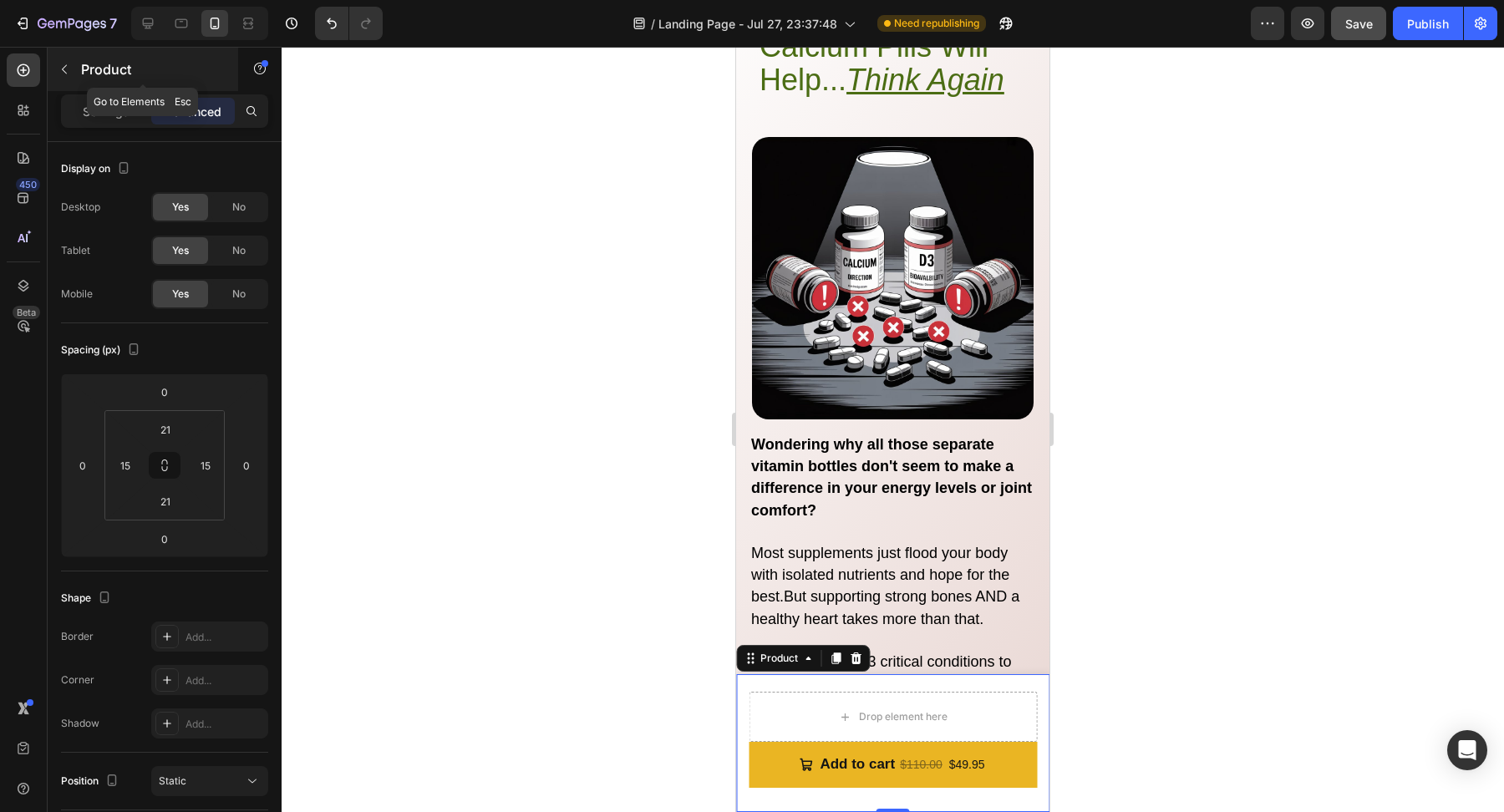 click 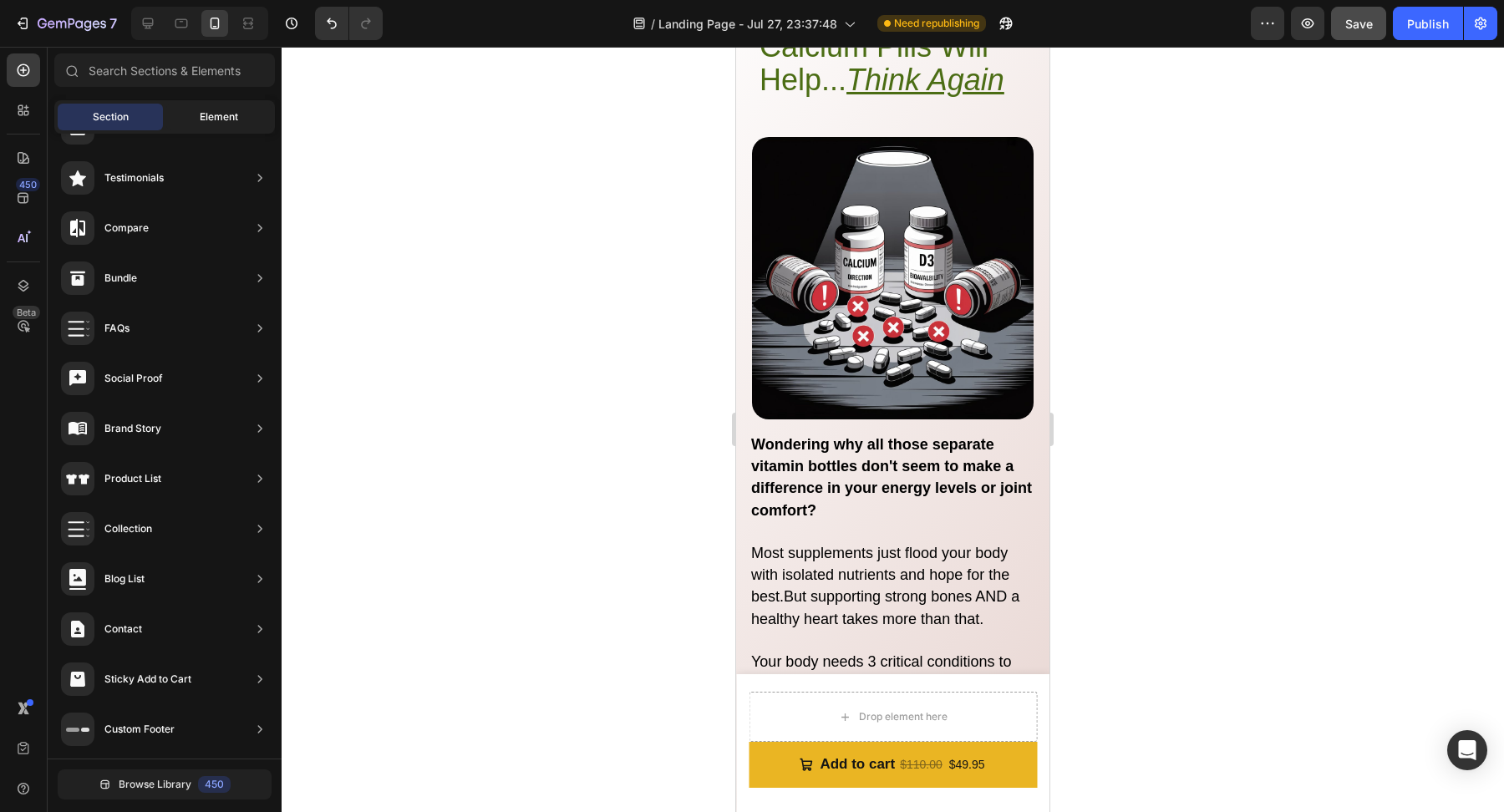 click on "Element" at bounding box center [219, 117] 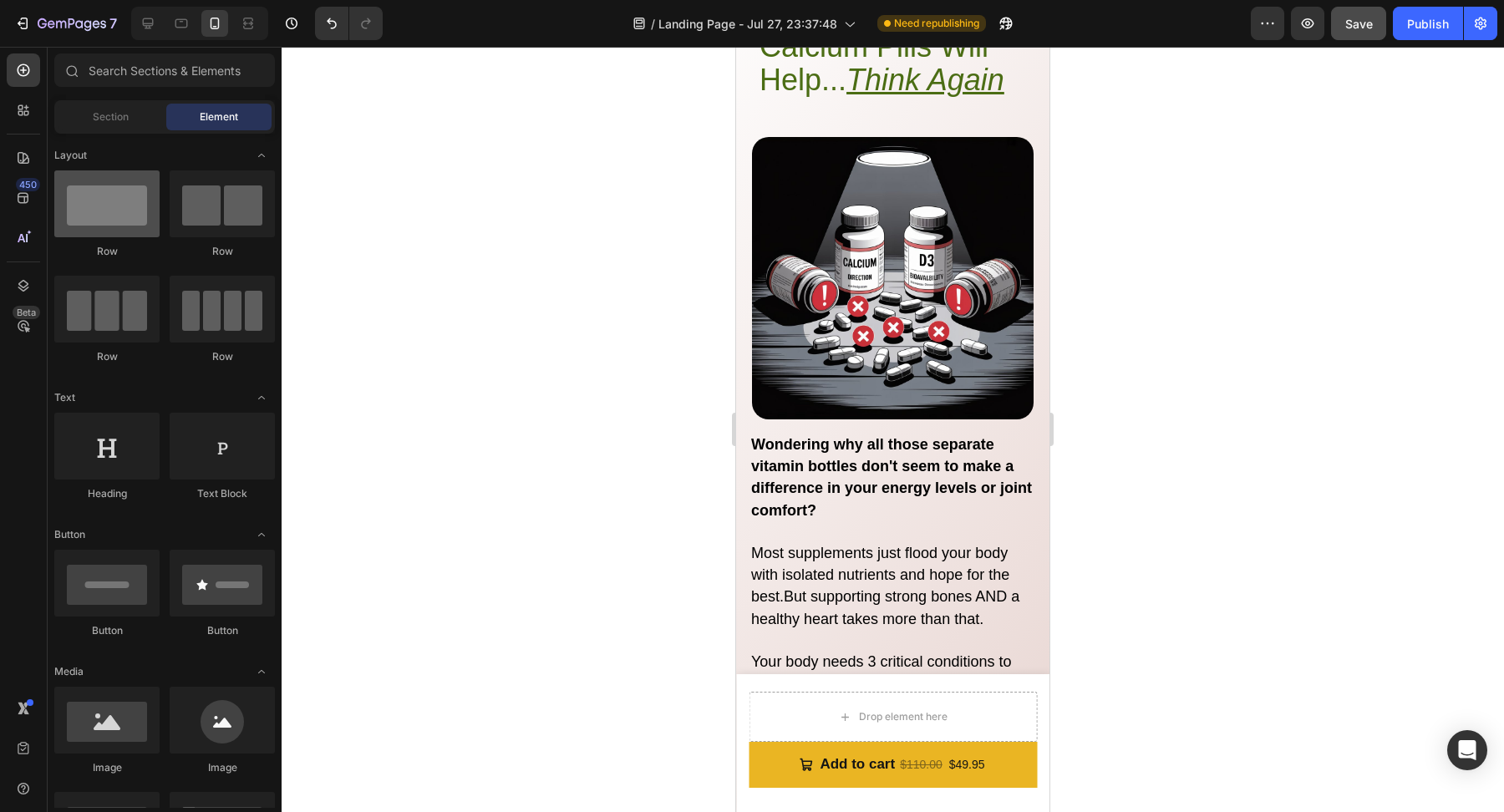 click at bounding box center [107, 204] 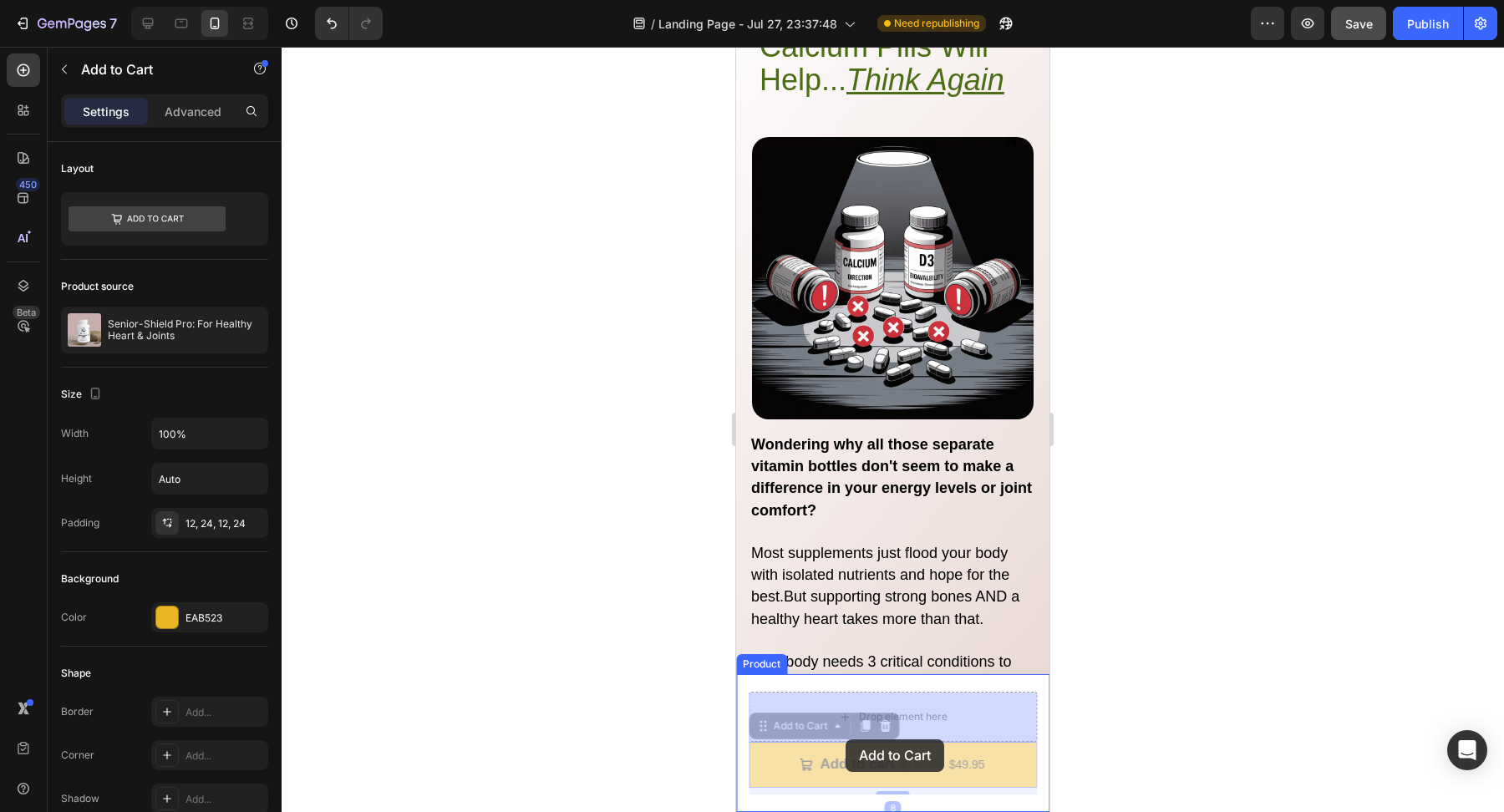 drag, startPoint x: 854, startPoint y: 784, endPoint x: 846, endPoint y: 741, distance: 43.73786 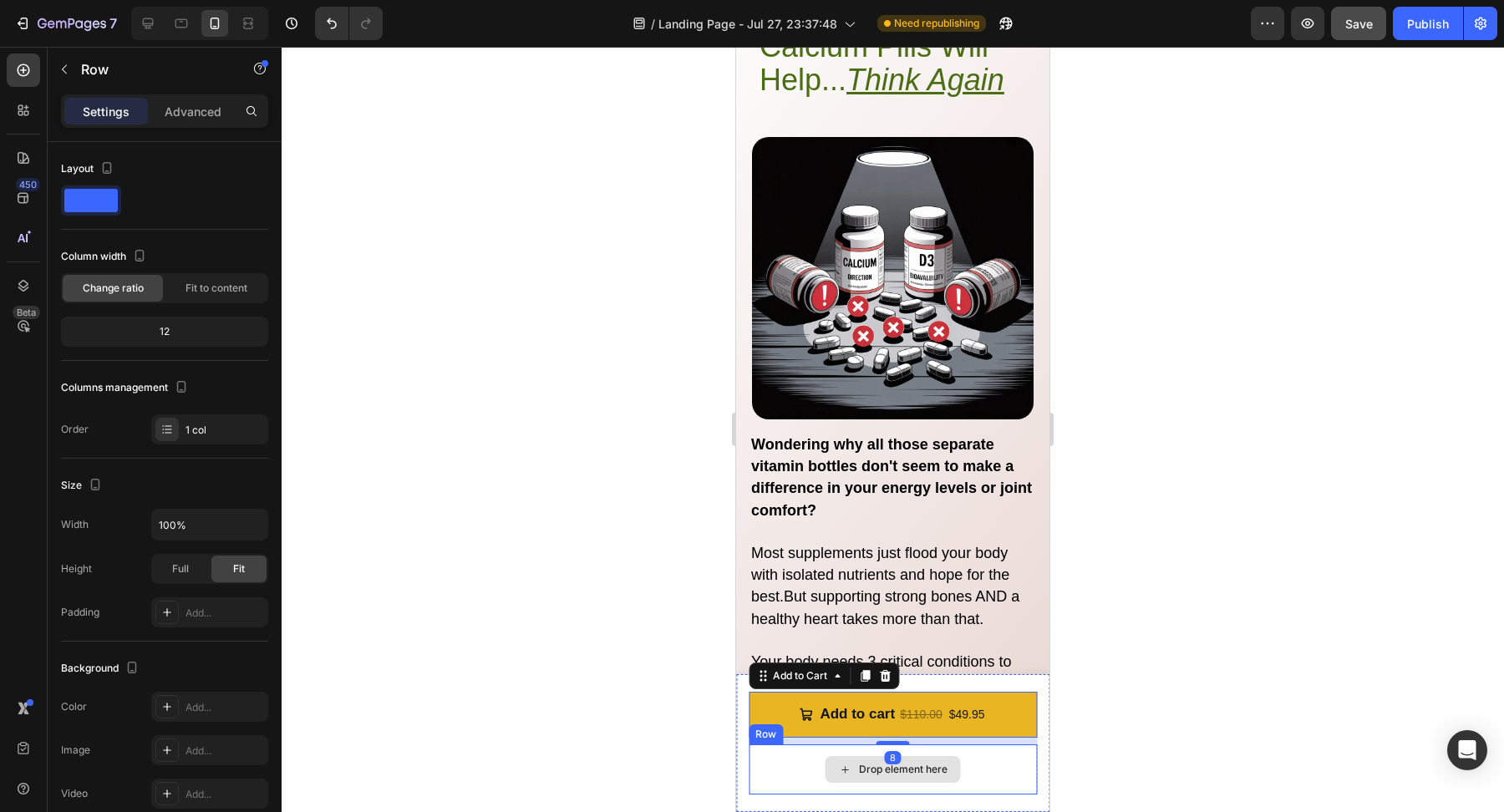 click on "Drop element here" at bounding box center [892, 769] 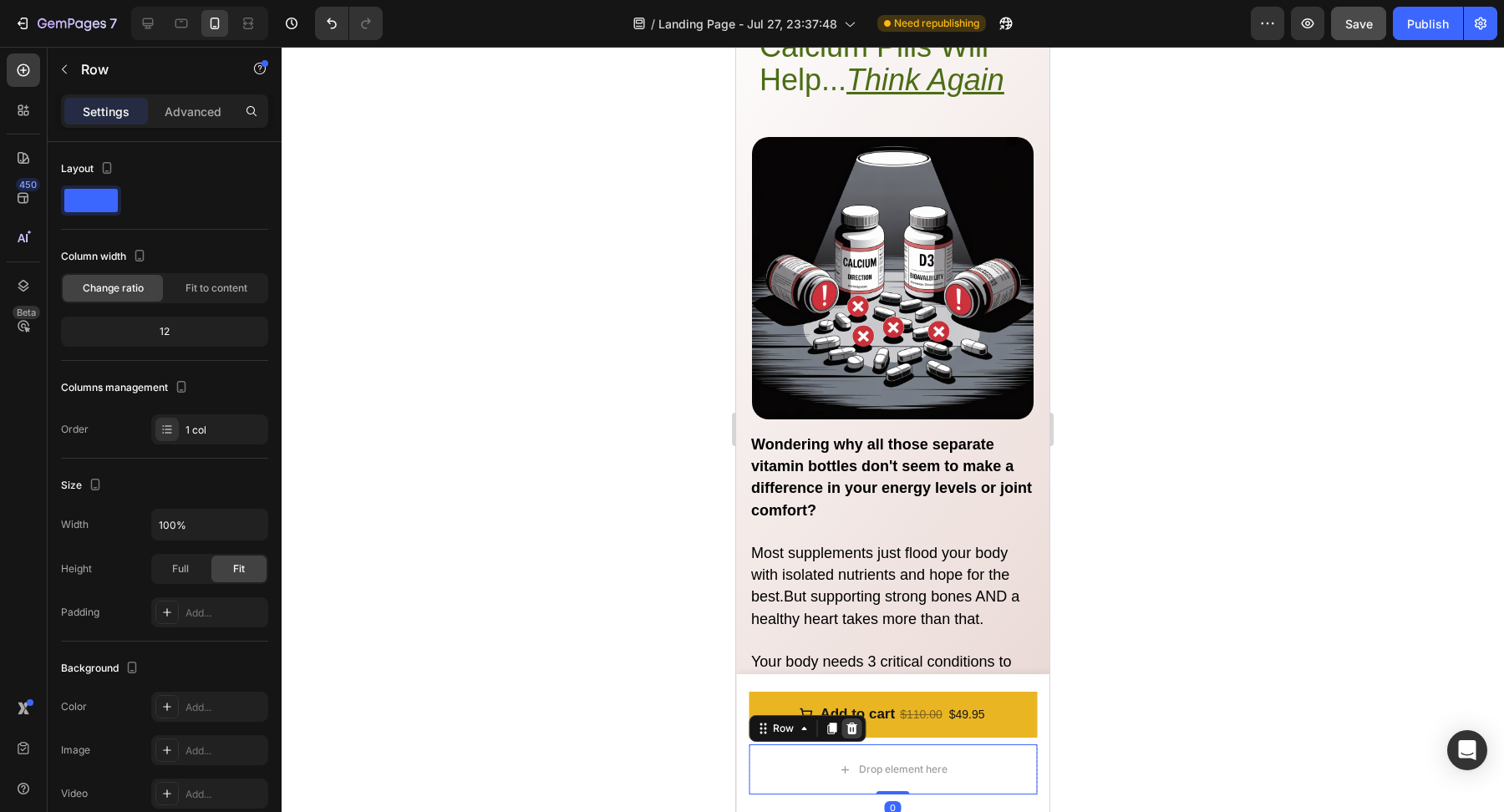 click 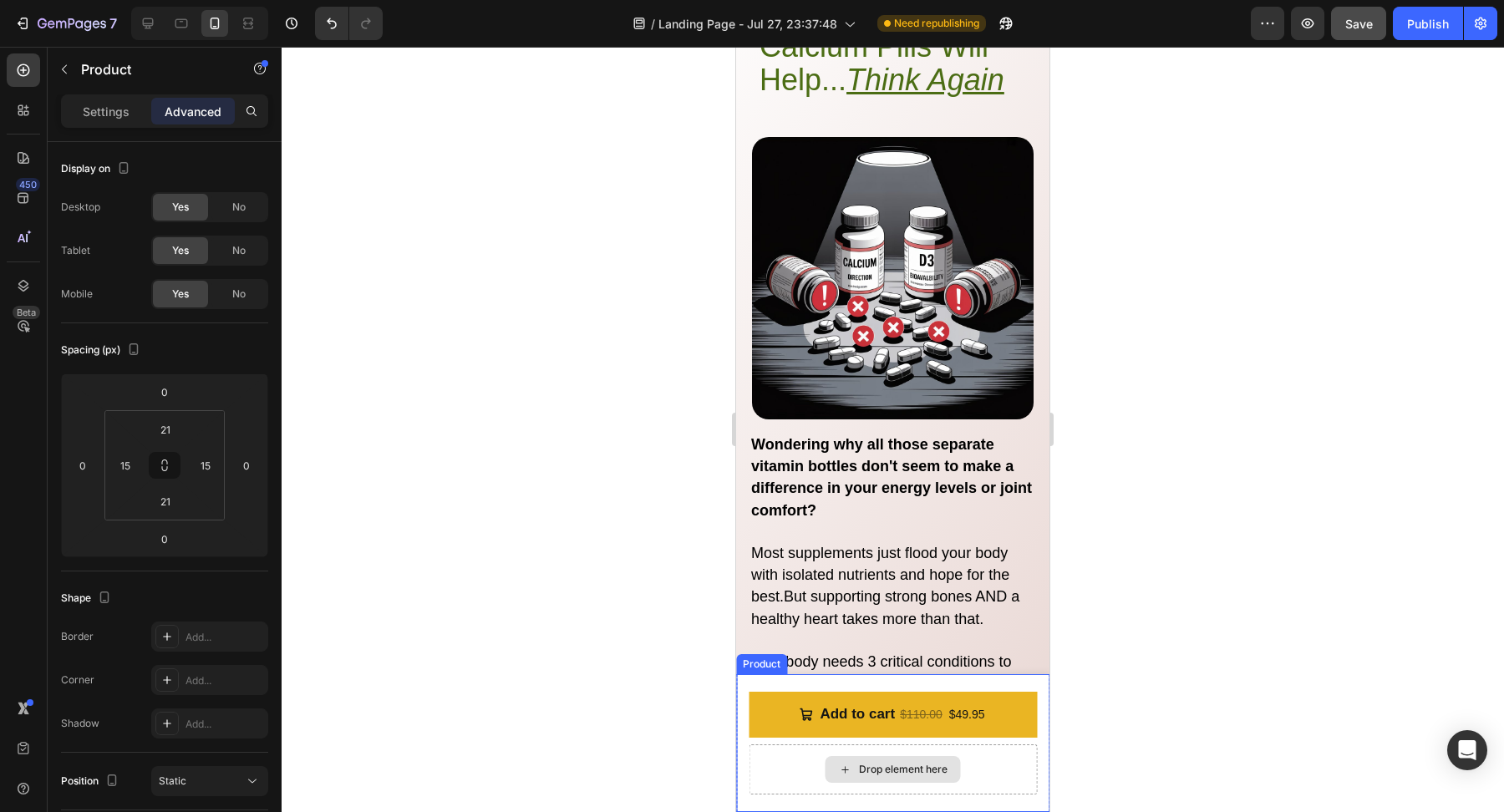 click on "Drop element here" at bounding box center [892, 769] 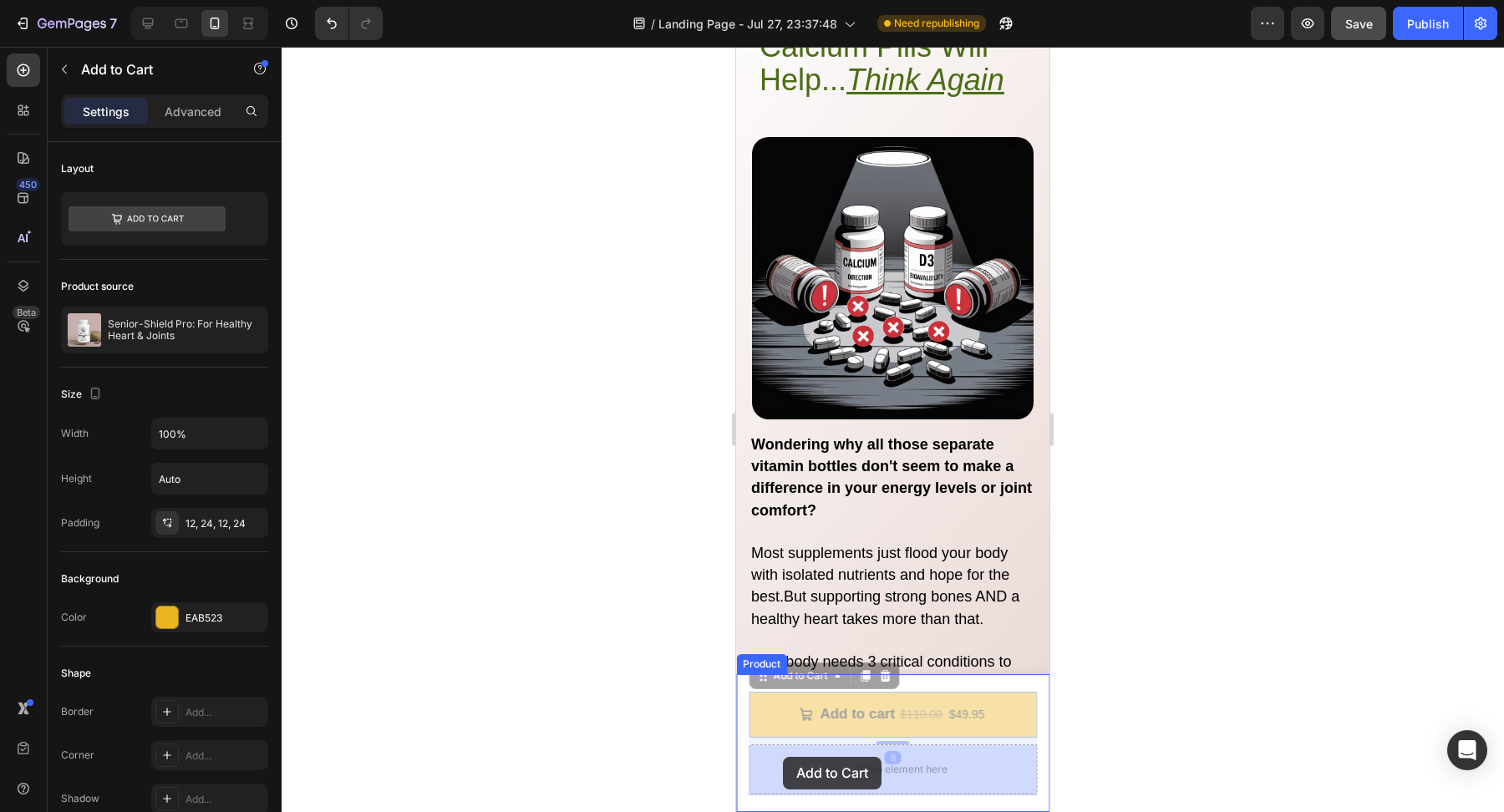 drag, startPoint x: 783, startPoint y: 723, endPoint x: 783, endPoint y: 751, distance: 28 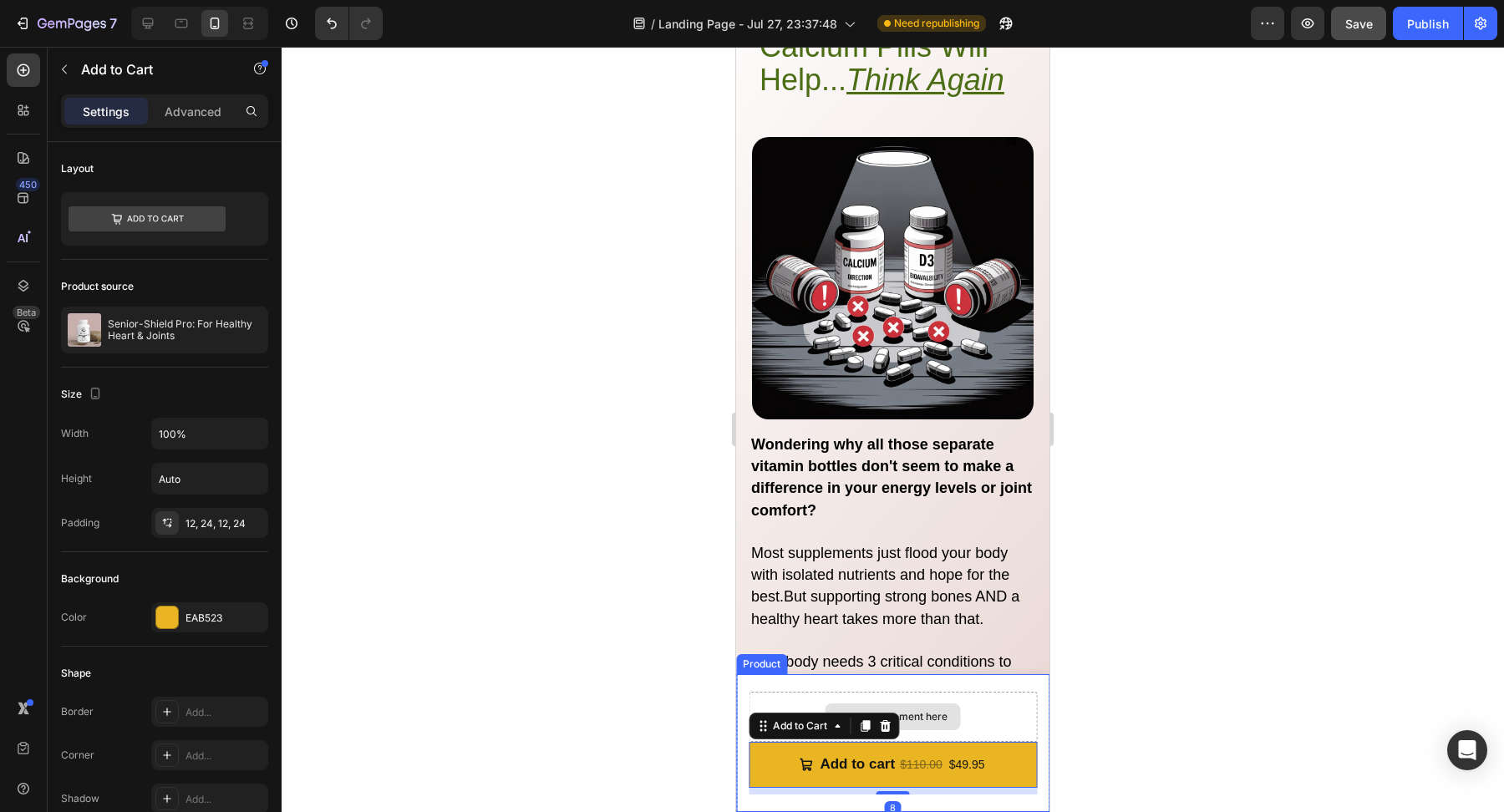 click on "Drop element here" at bounding box center [892, 717] 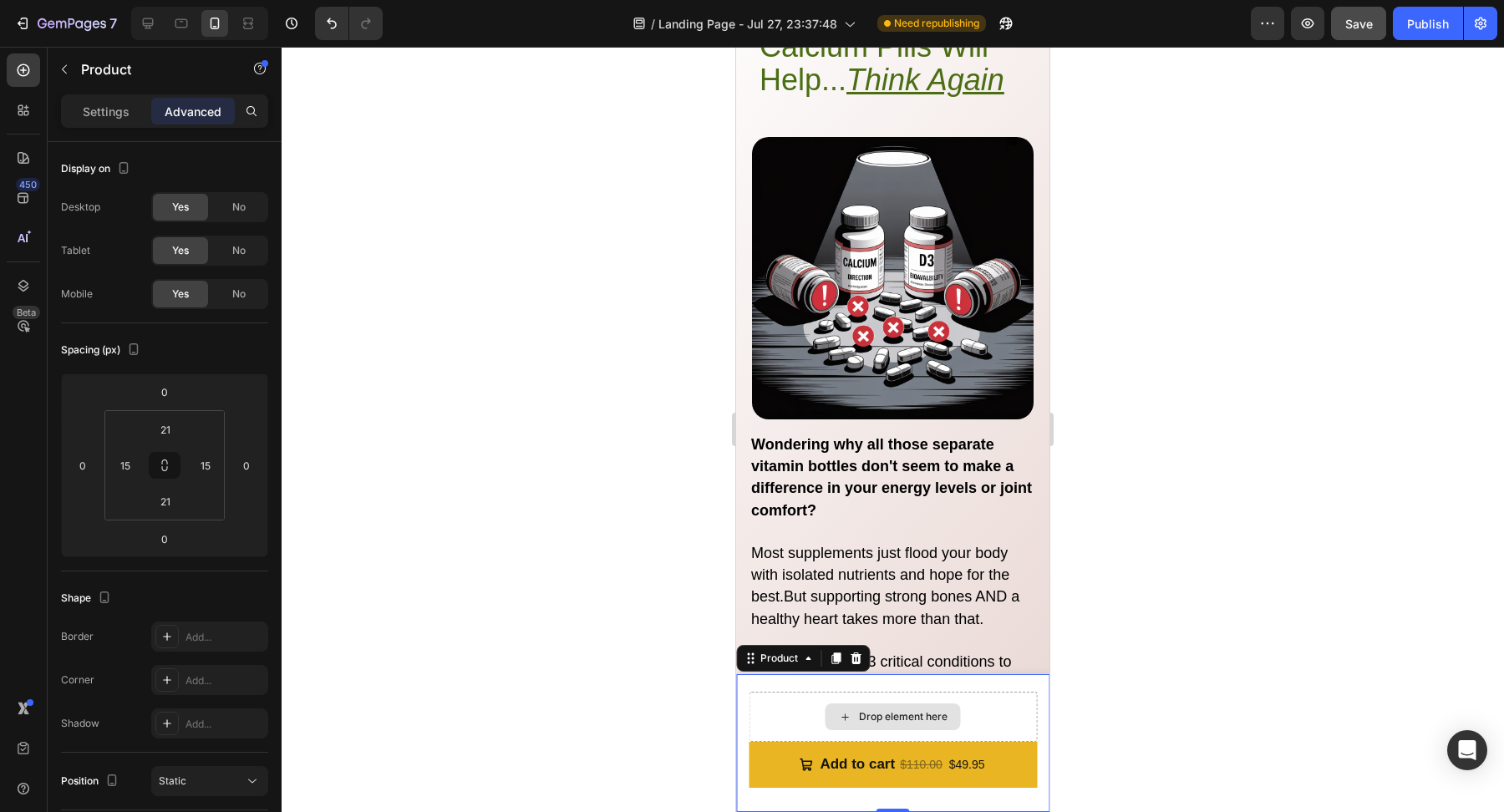 click on "Drop element here" at bounding box center [892, 717] 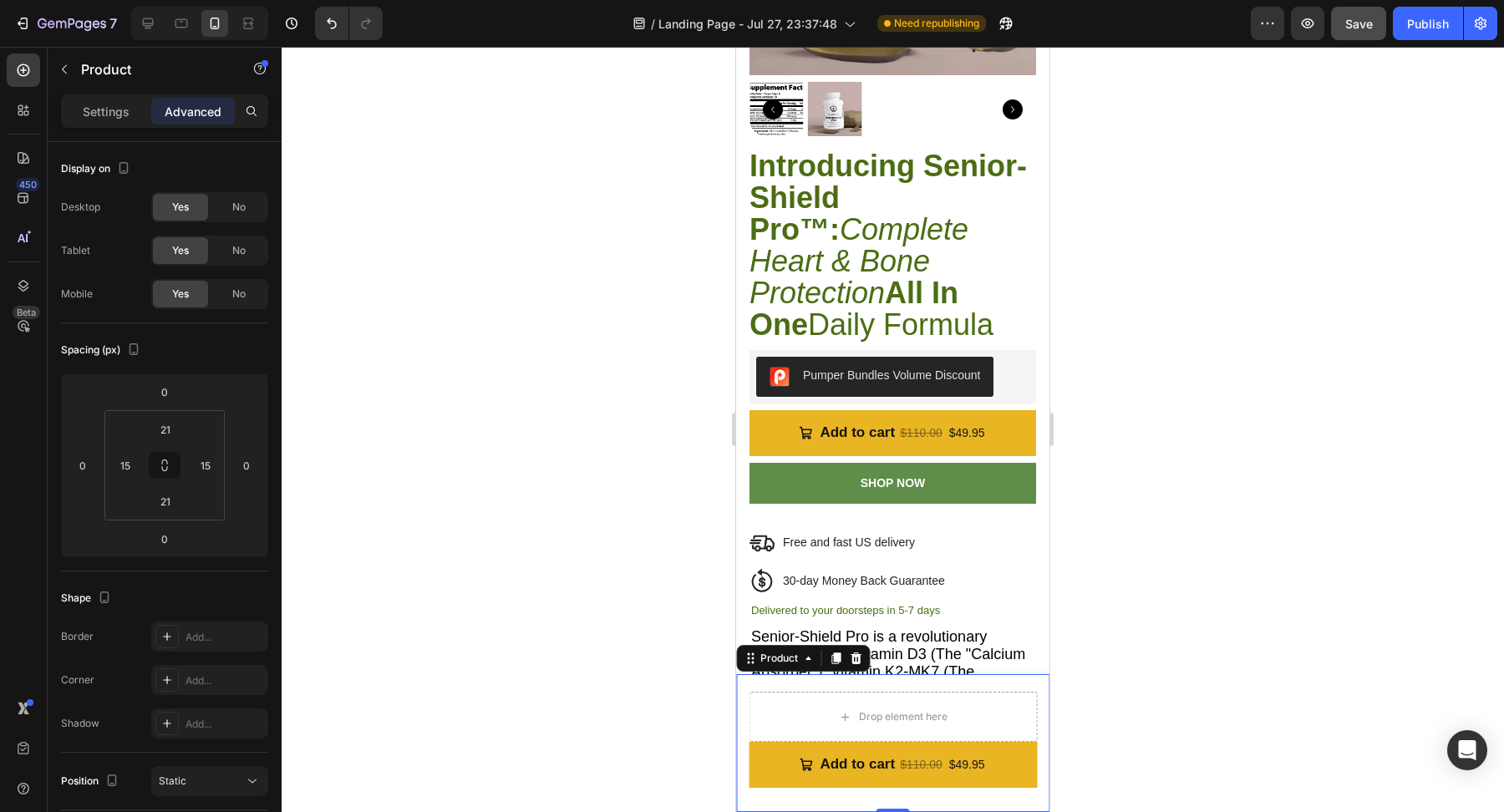 scroll, scrollTop: 3037, scrollLeft: 0, axis: vertical 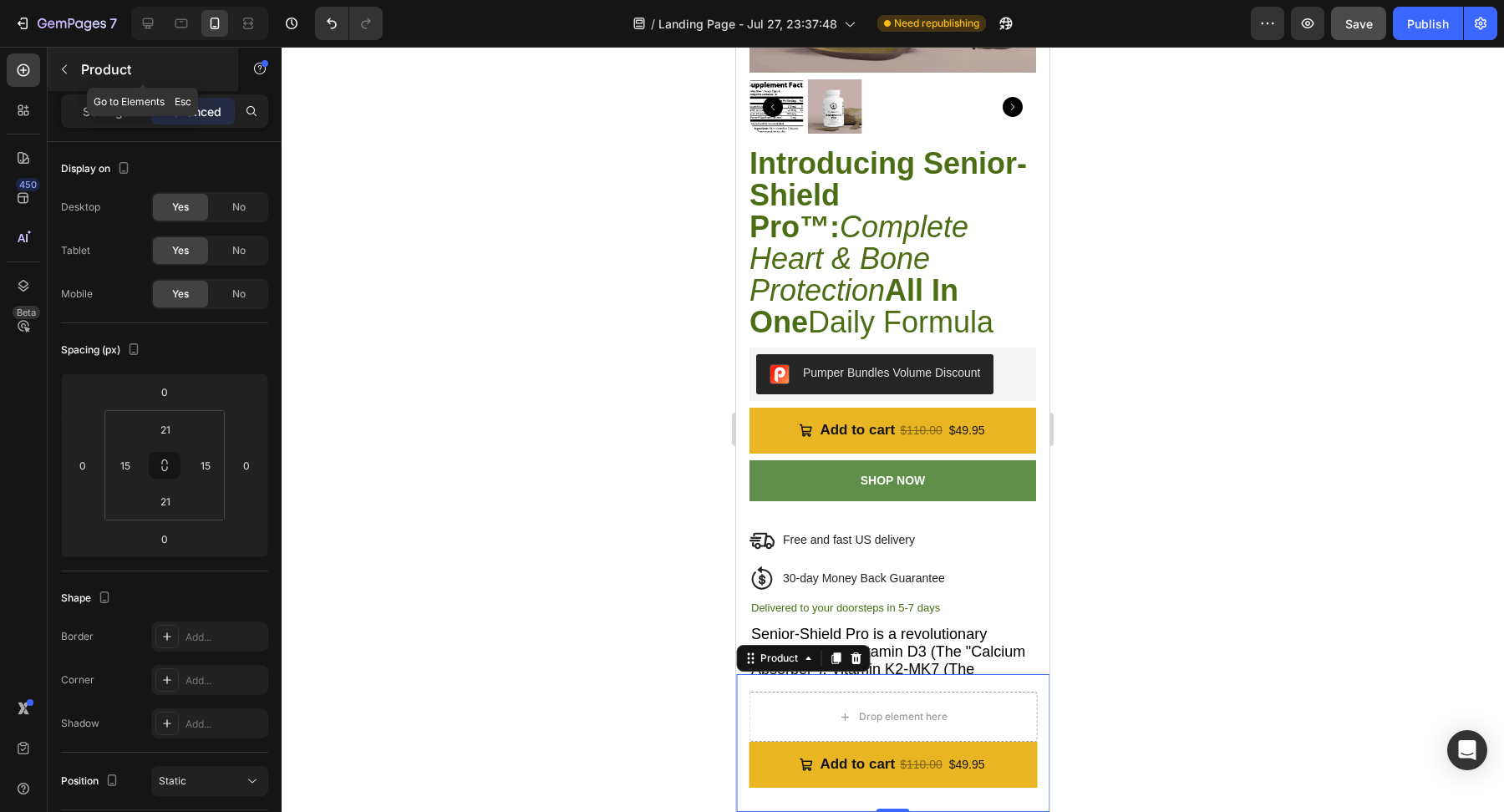 click 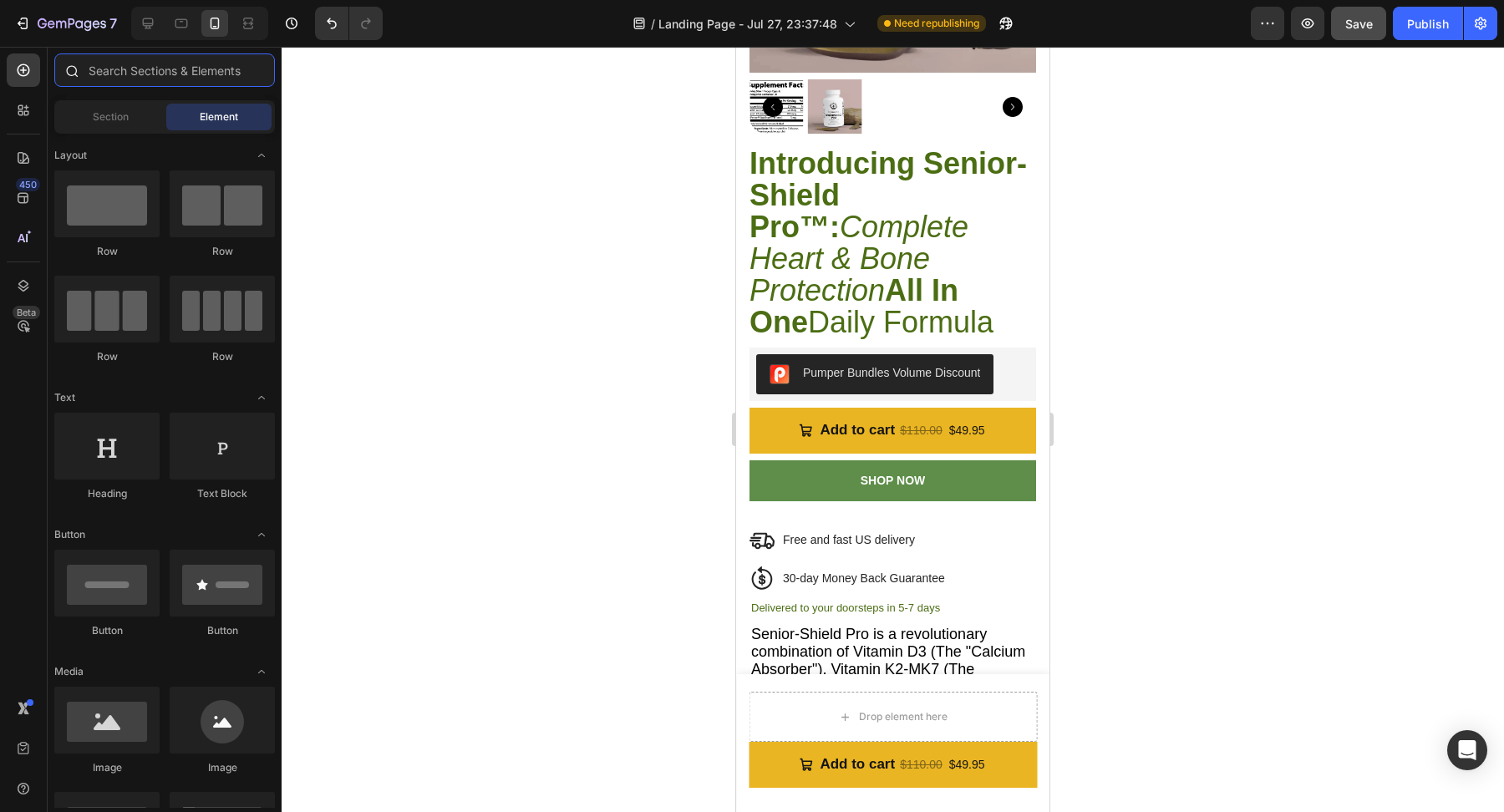 click at bounding box center [165, 70] 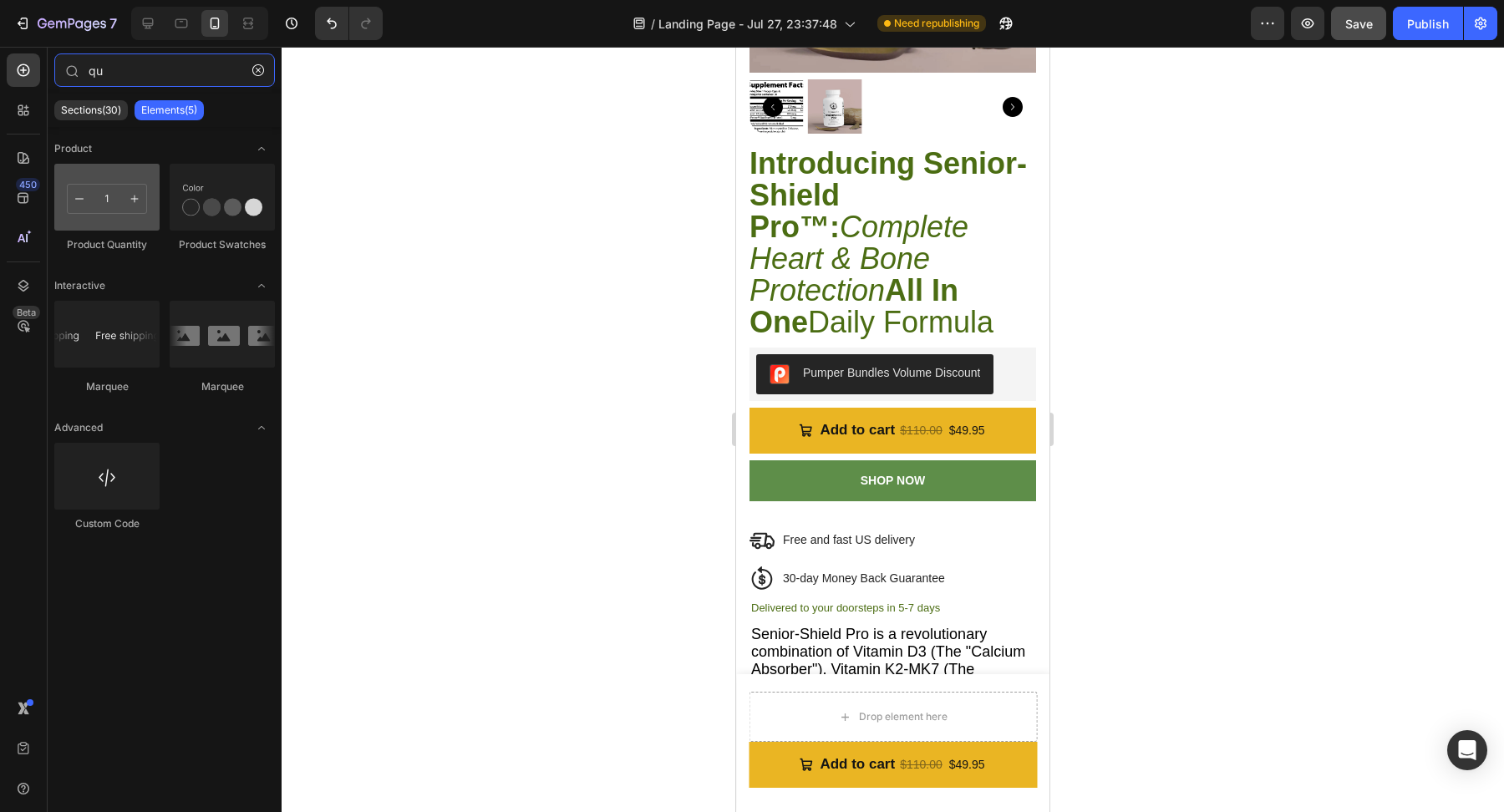 type on "qu" 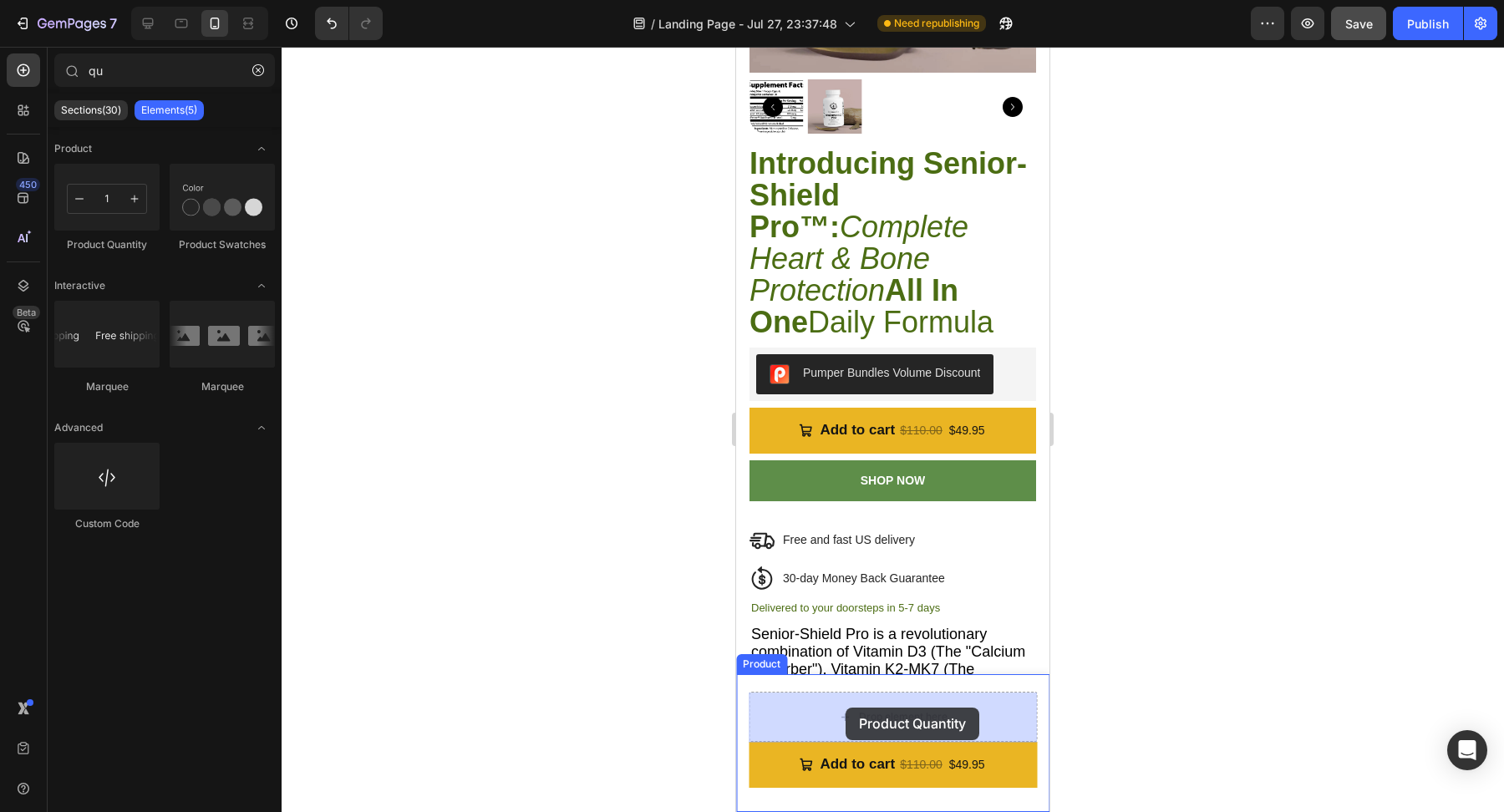 drag, startPoint x: 850, startPoint y: 256, endPoint x: 841, endPoint y: 693, distance: 437.0927 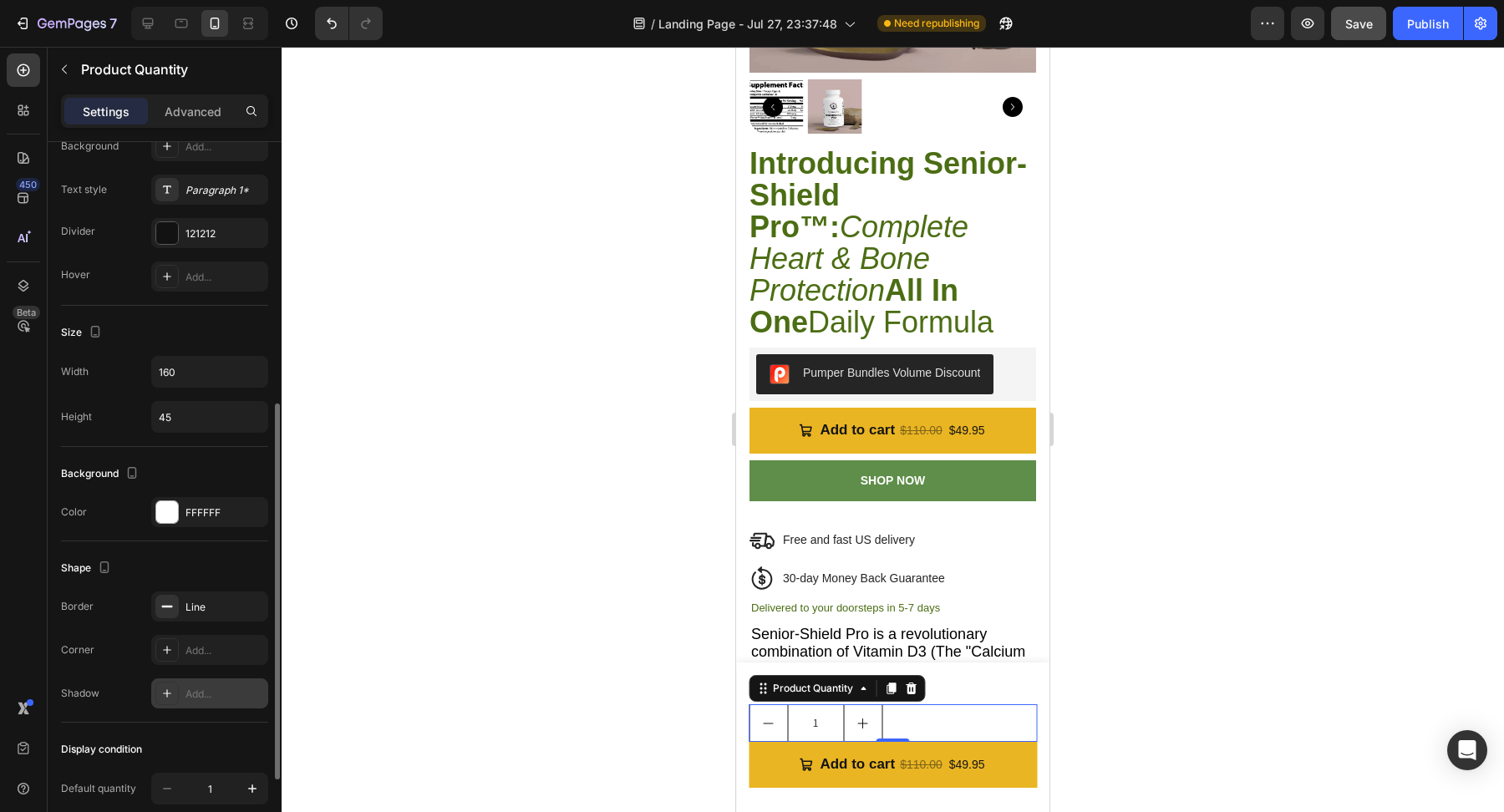 scroll, scrollTop: 652, scrollLeft: 0, axis: vertical 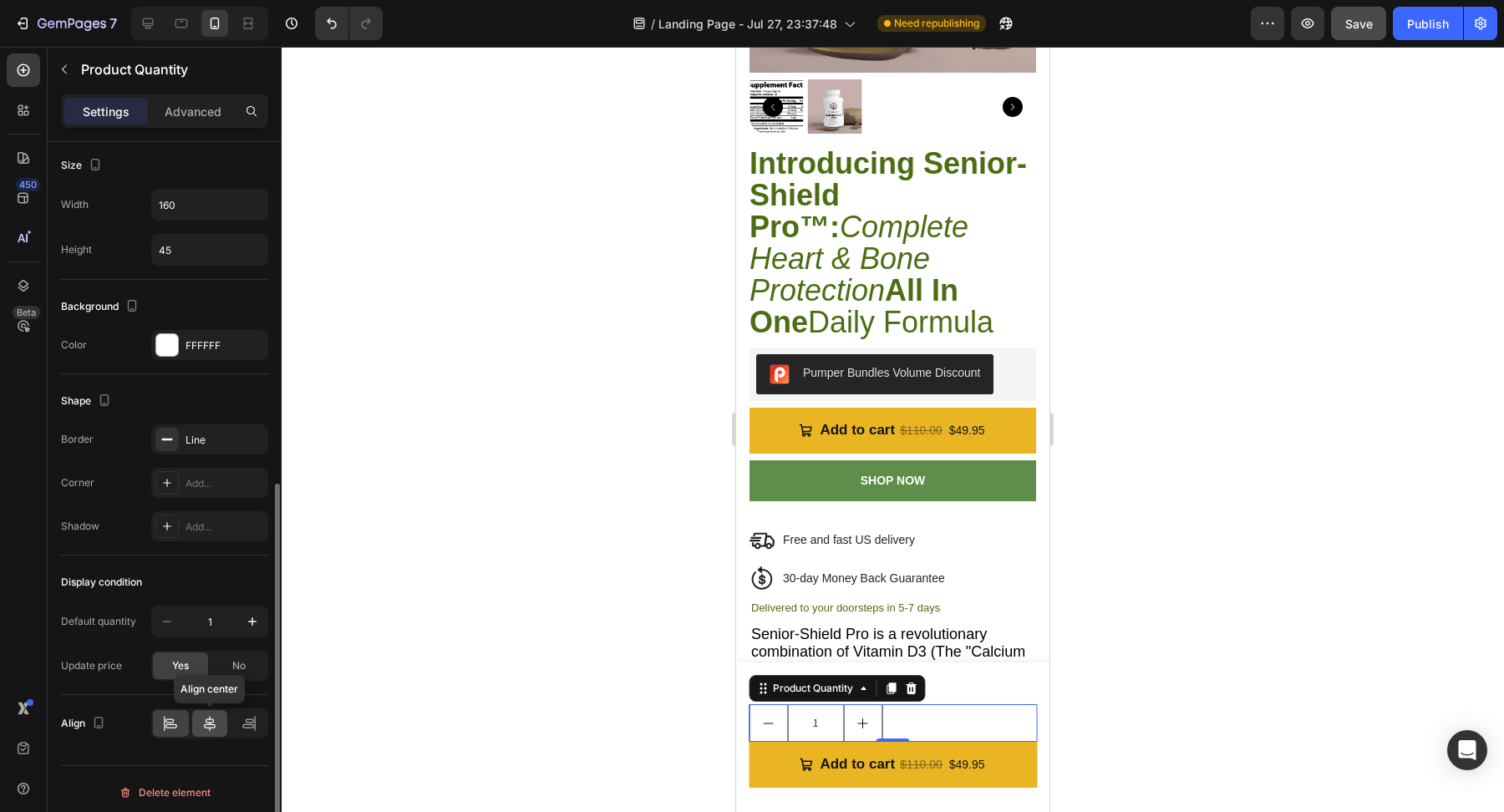 click 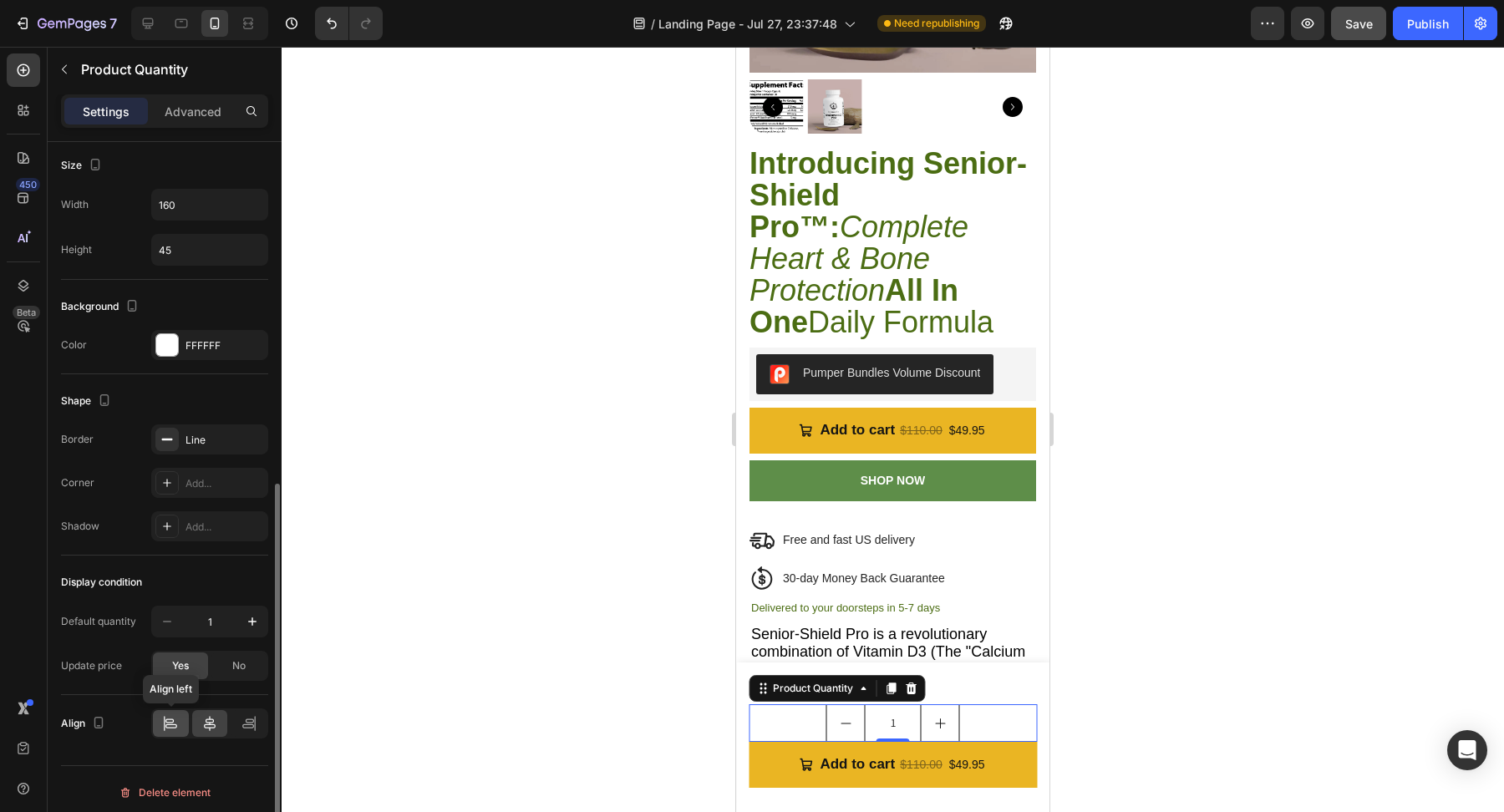 click 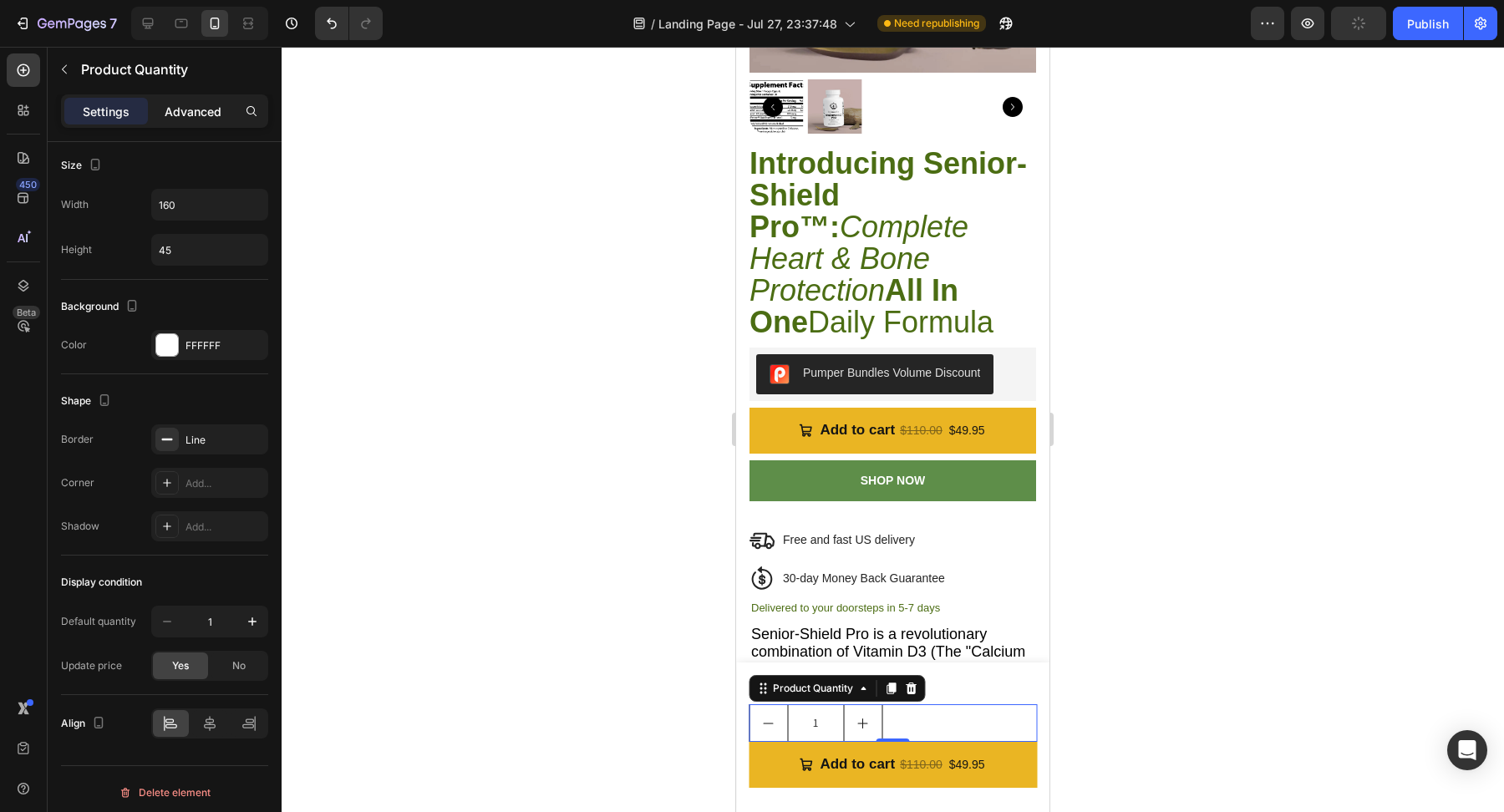 click on "Advanced" at bounding box center [193, 111] 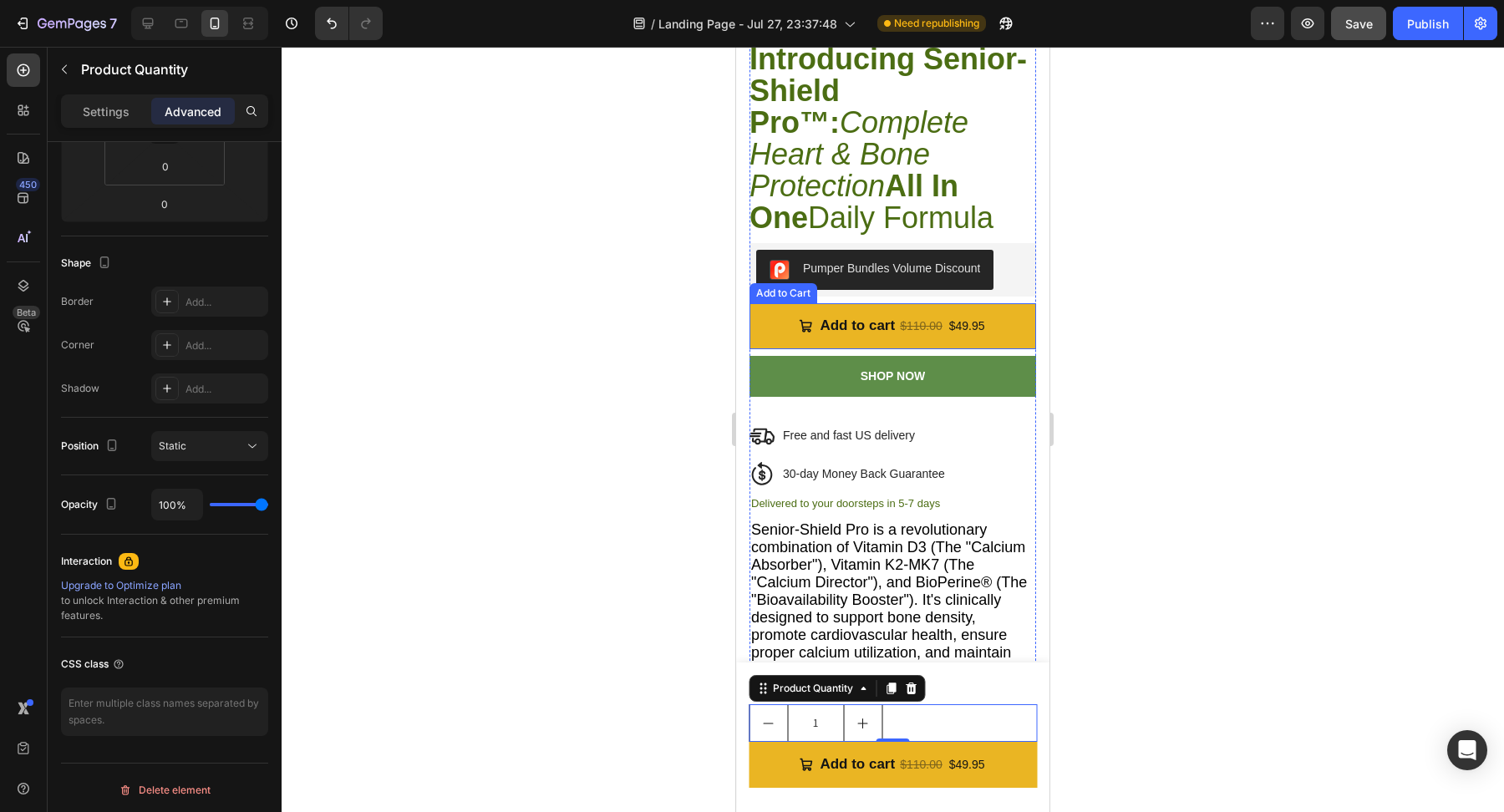 scroll, scrollTop: 3100, scrollLeft: 0, axis: vertical 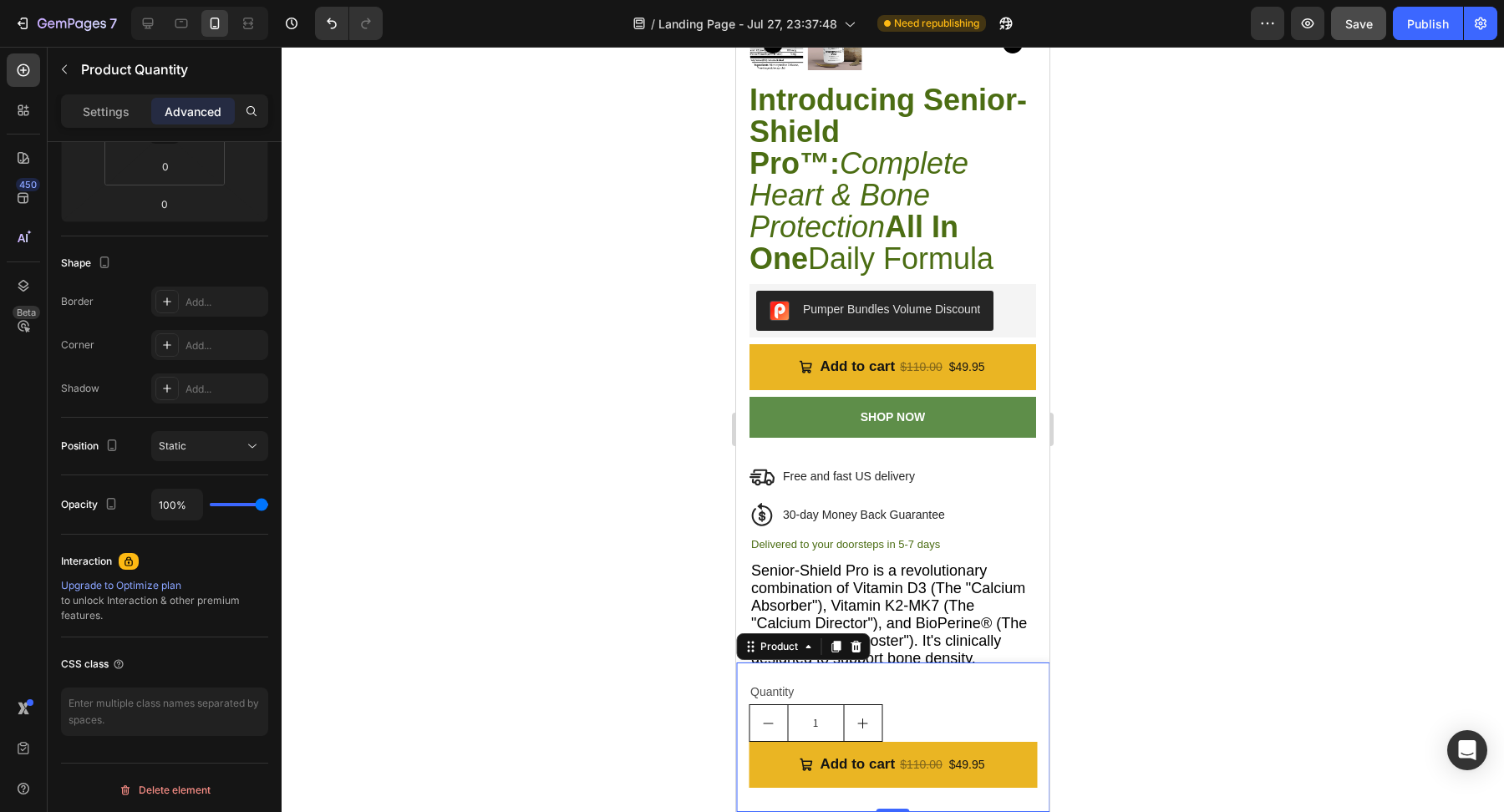 click on "Quantity Text Block
1
Product Quantity
Add to cart $110.00 $49.95 Add to Cart Product   0" at bounding box center [892, 737] 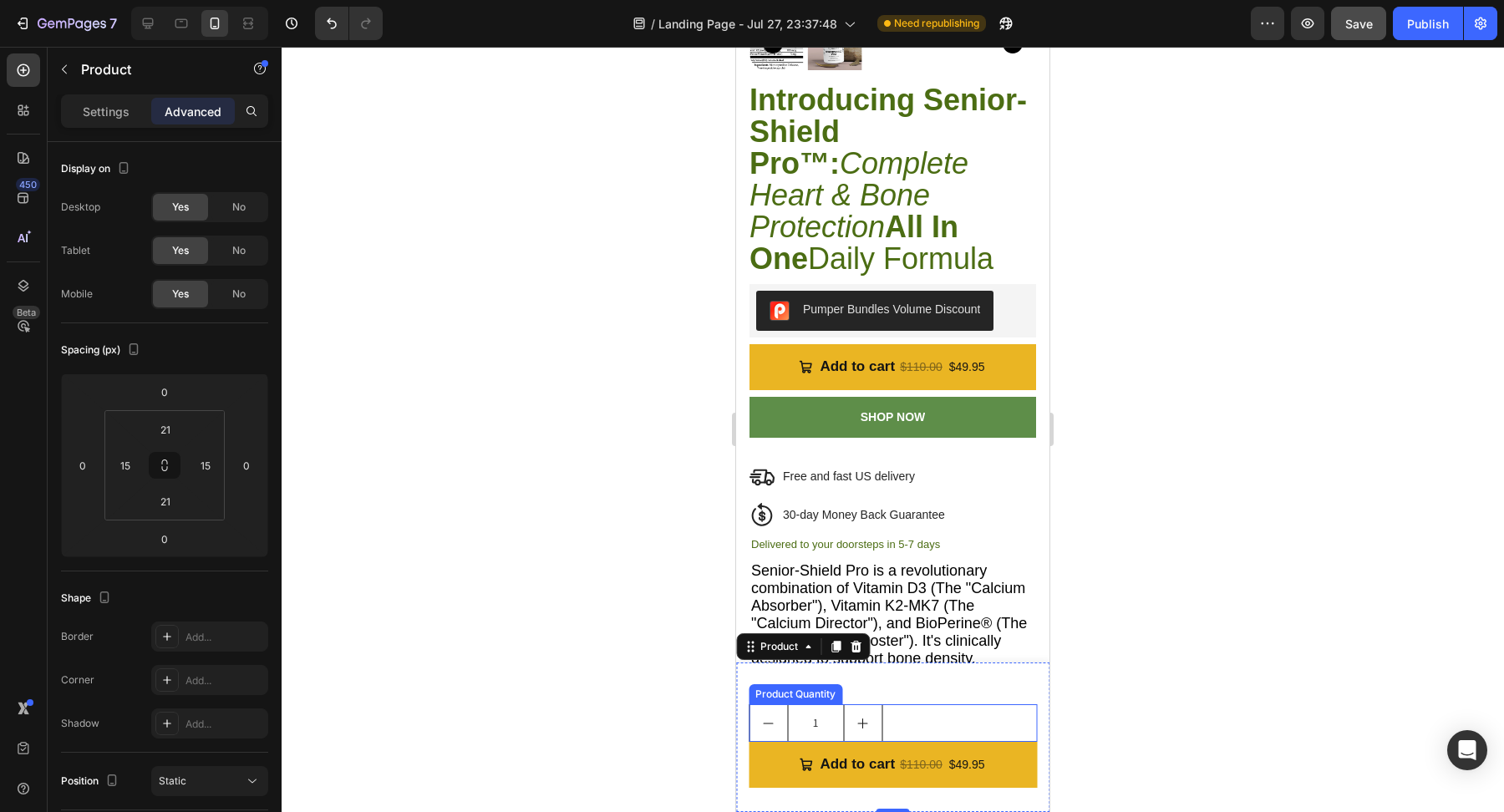 click on "1" at bounding box center [892, 723] 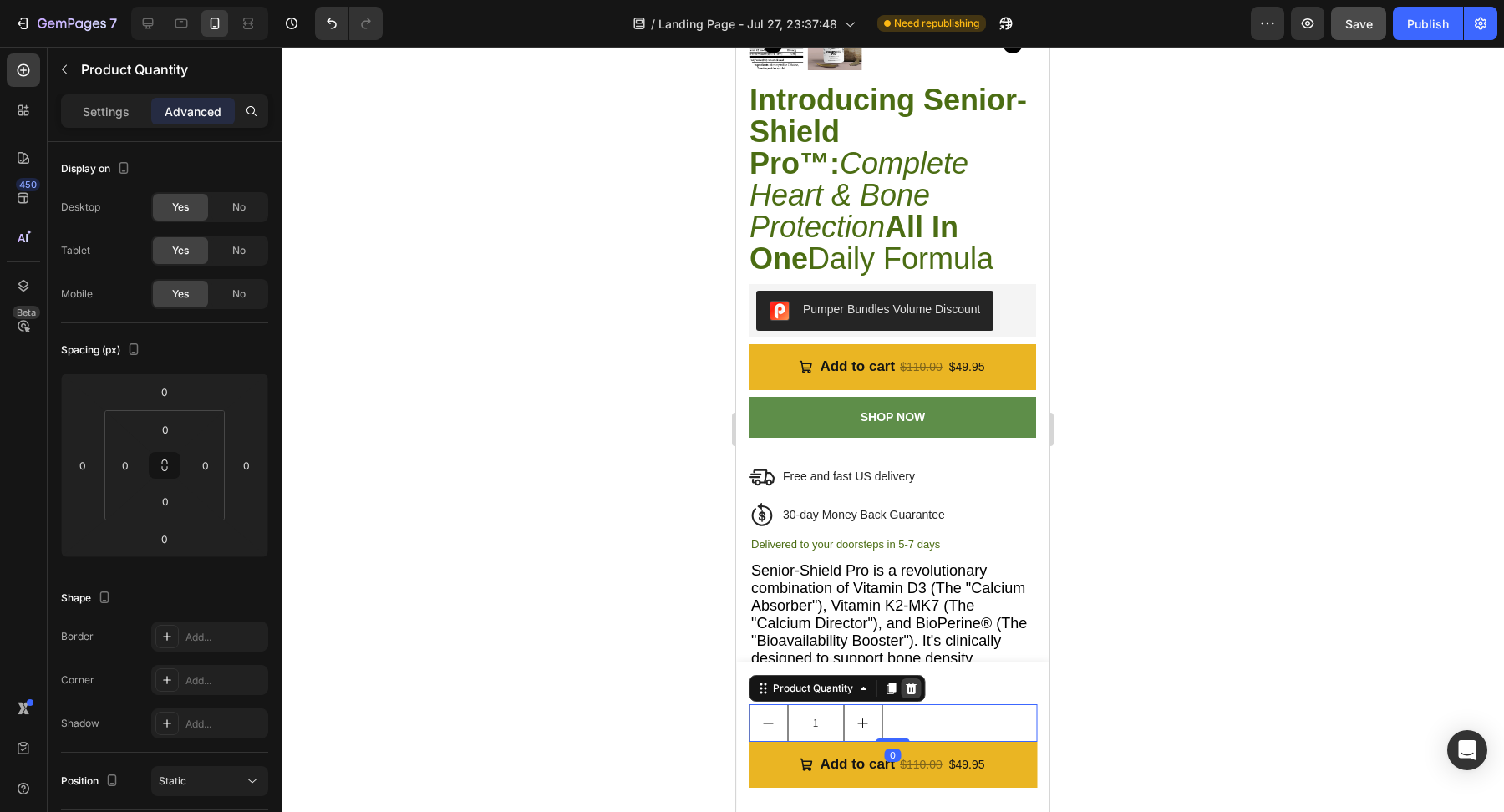 click 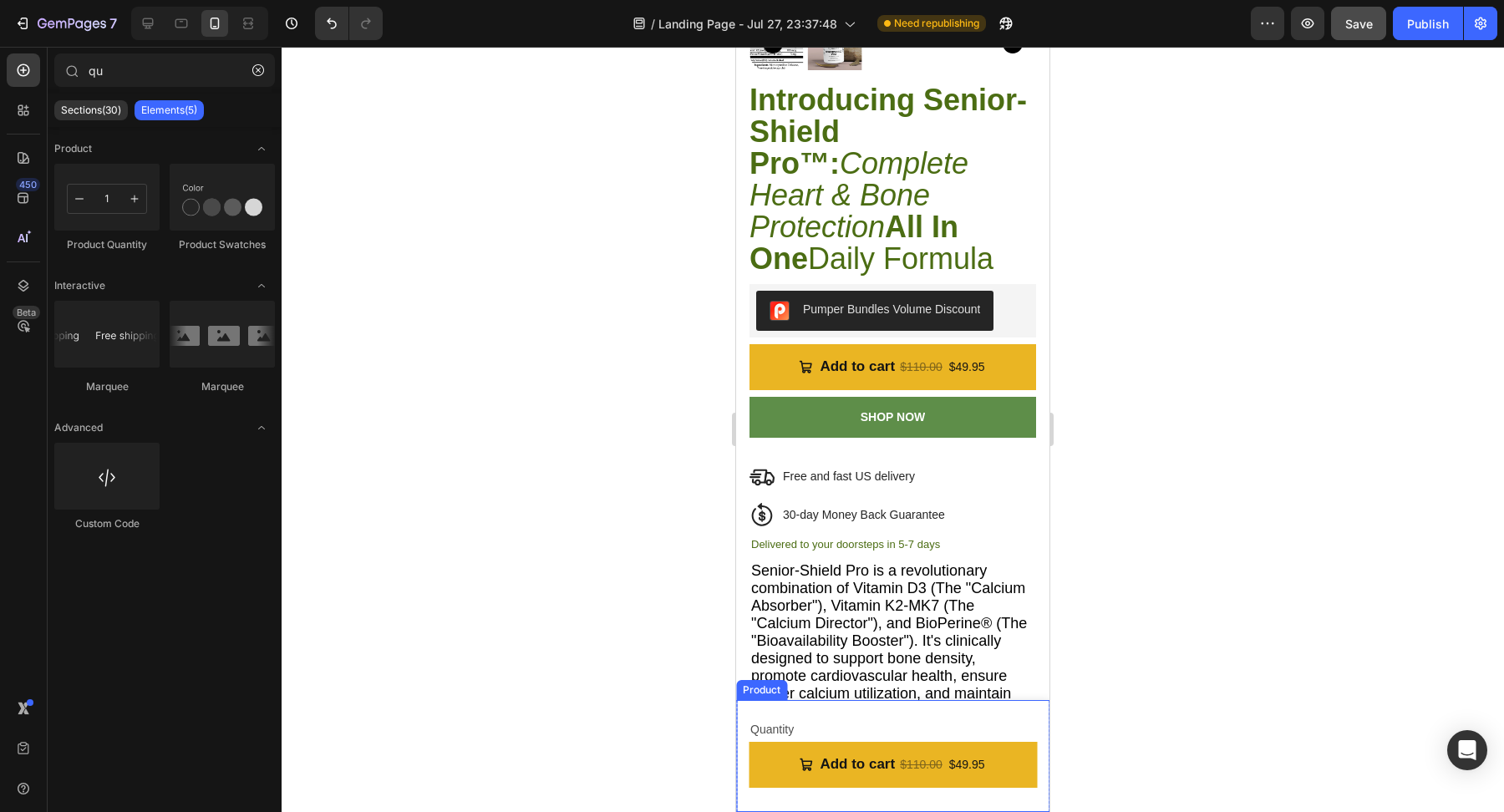 click on "Quantity Text Block
Add to cart $110.00 $49.95 Add to Cart Product" at bounding box center (892, 756) 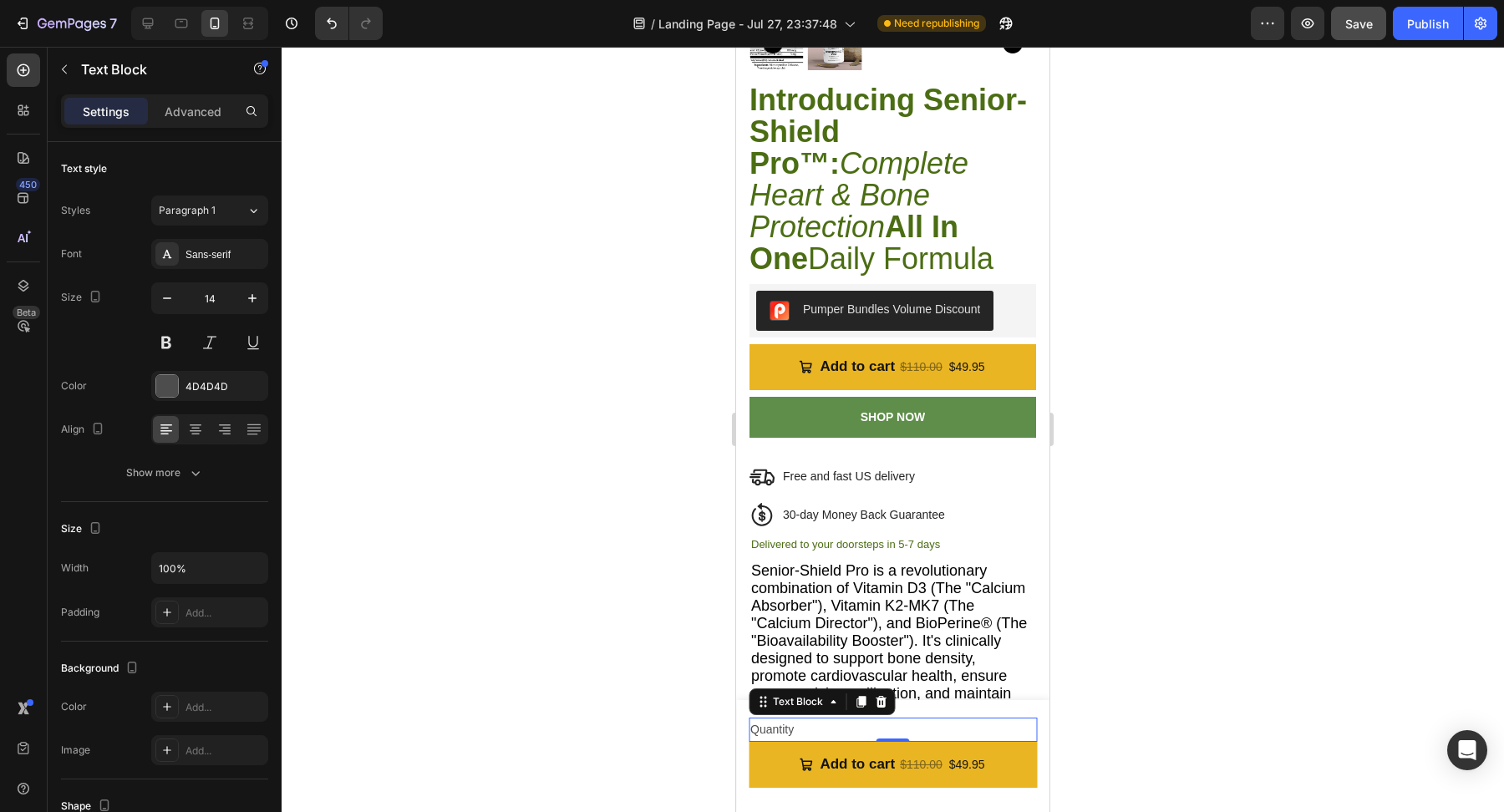 click on "Quantity" at bounding box center [892, 729] 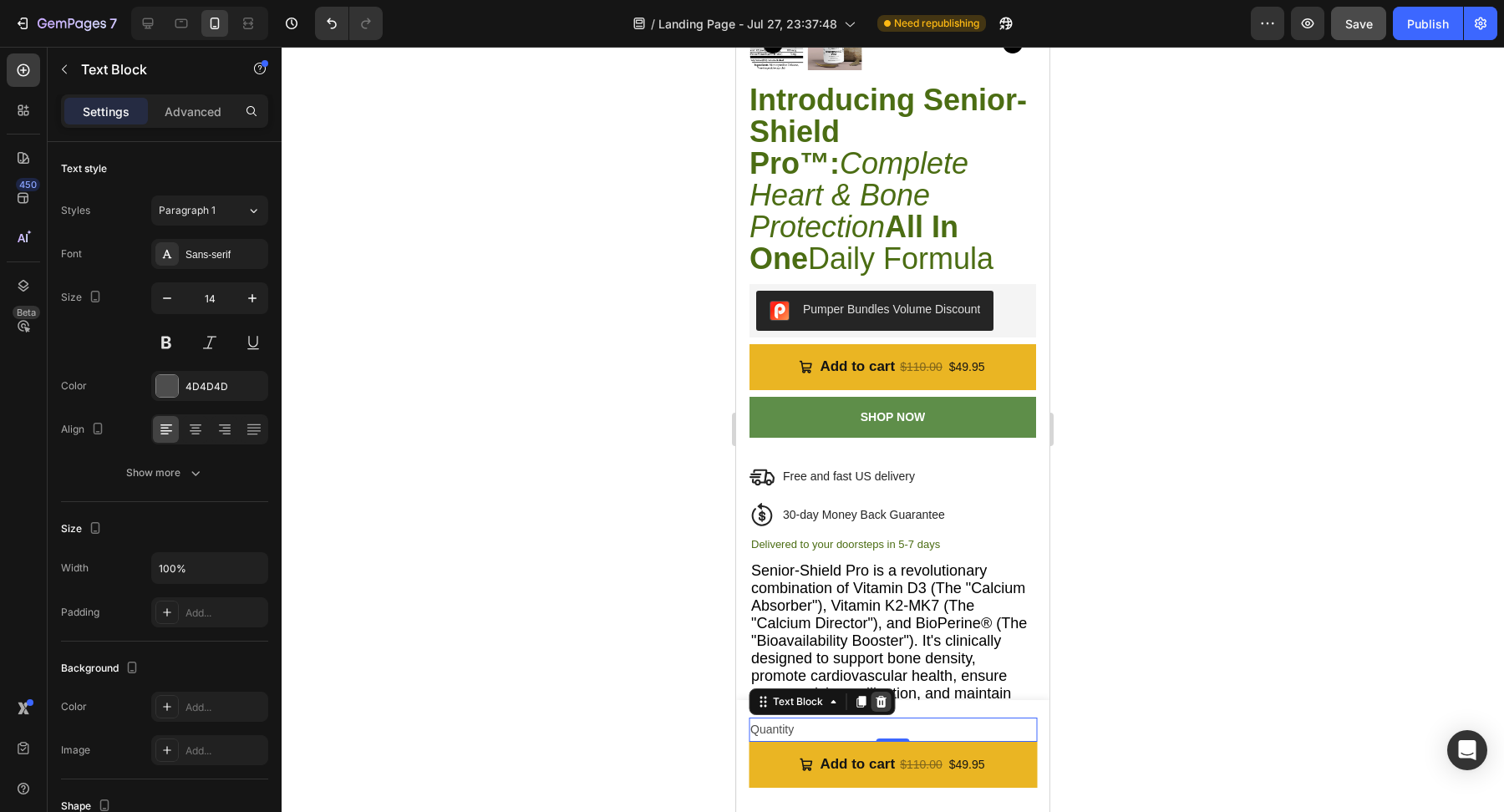 click 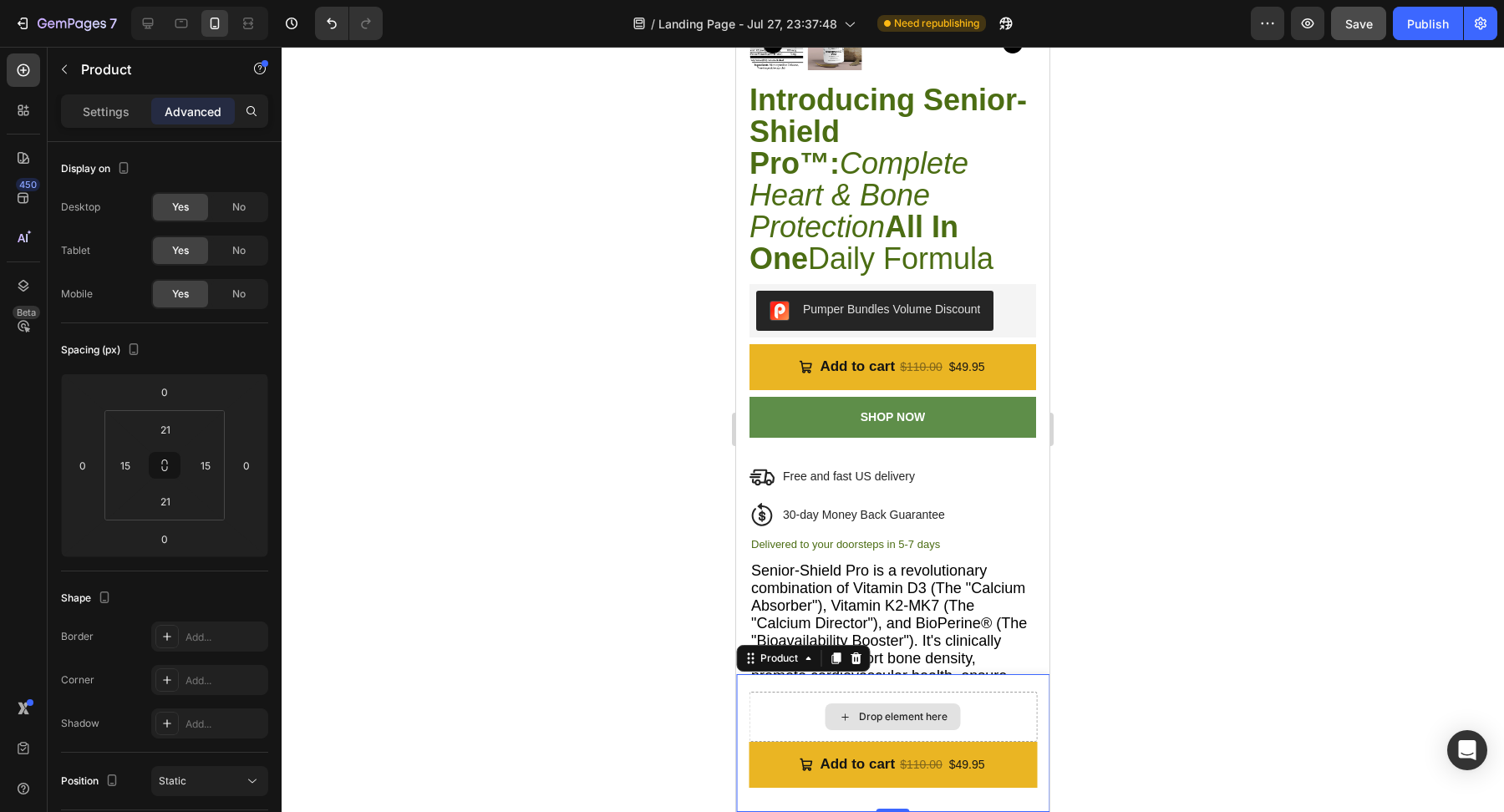 click on "Drop element here" at bounding box center (892, 717) 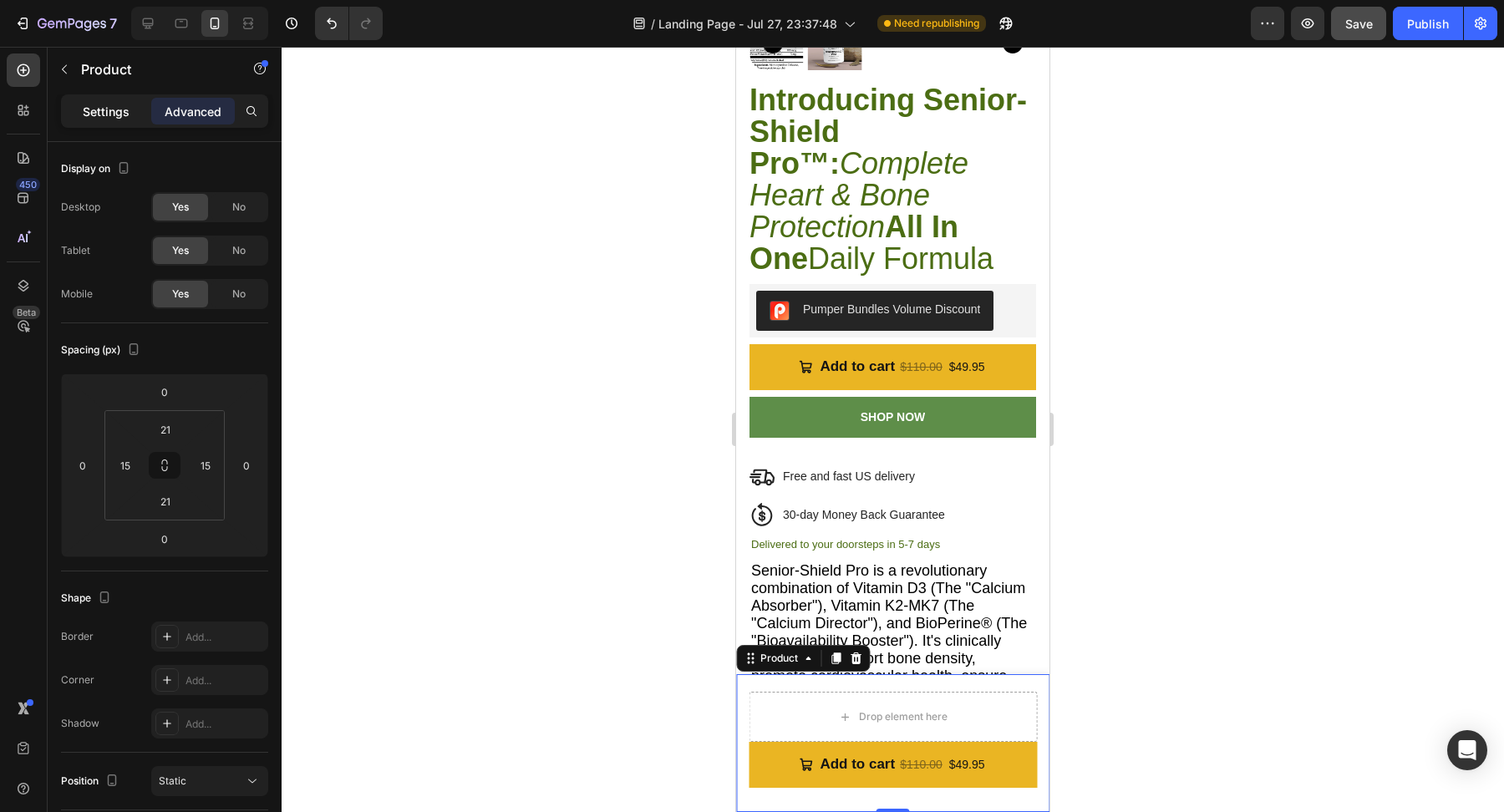 click on "Settings" at bounding box center (106, 111) 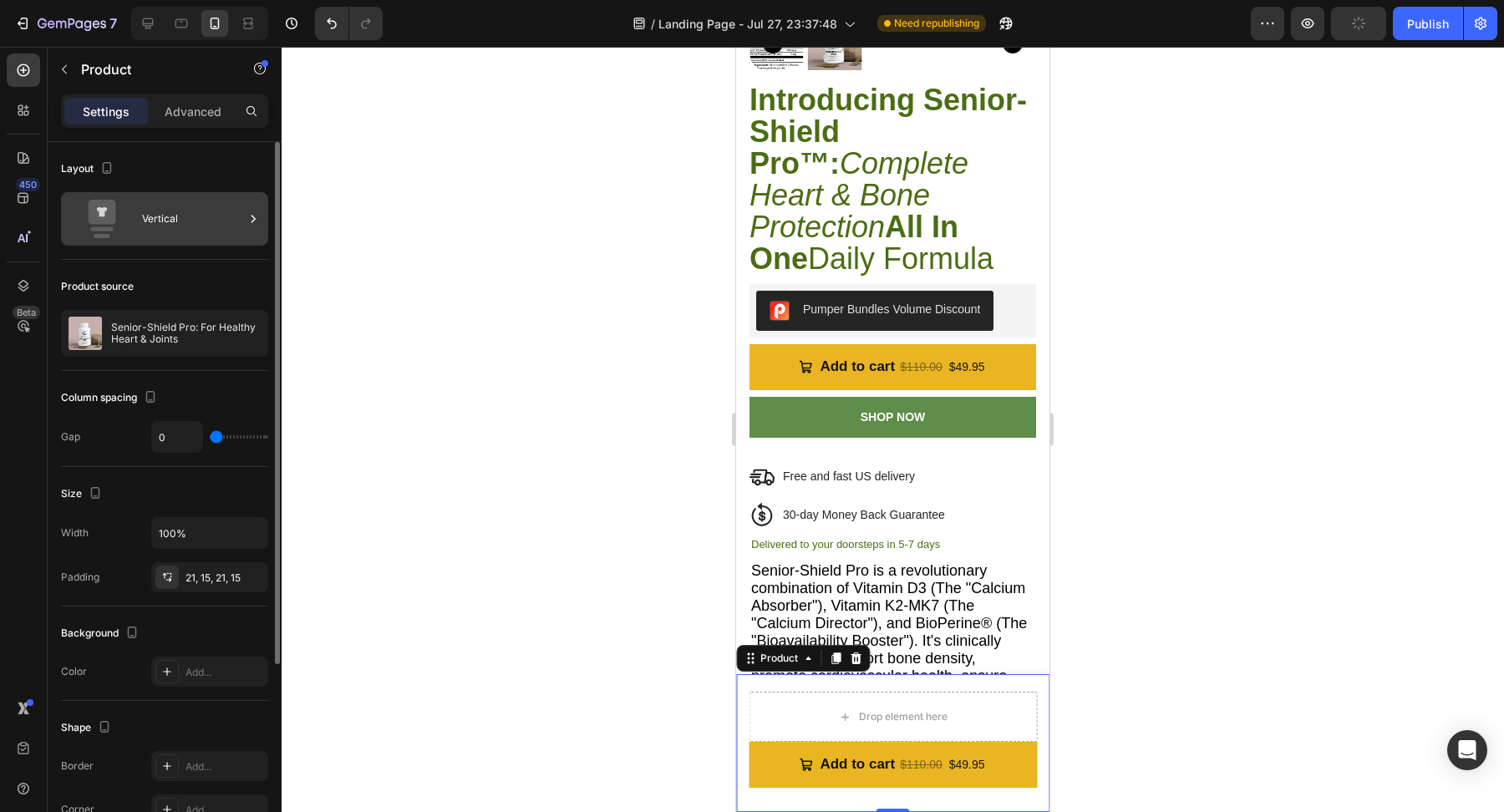 click on "Vertical" at bounding box center [193, 219] 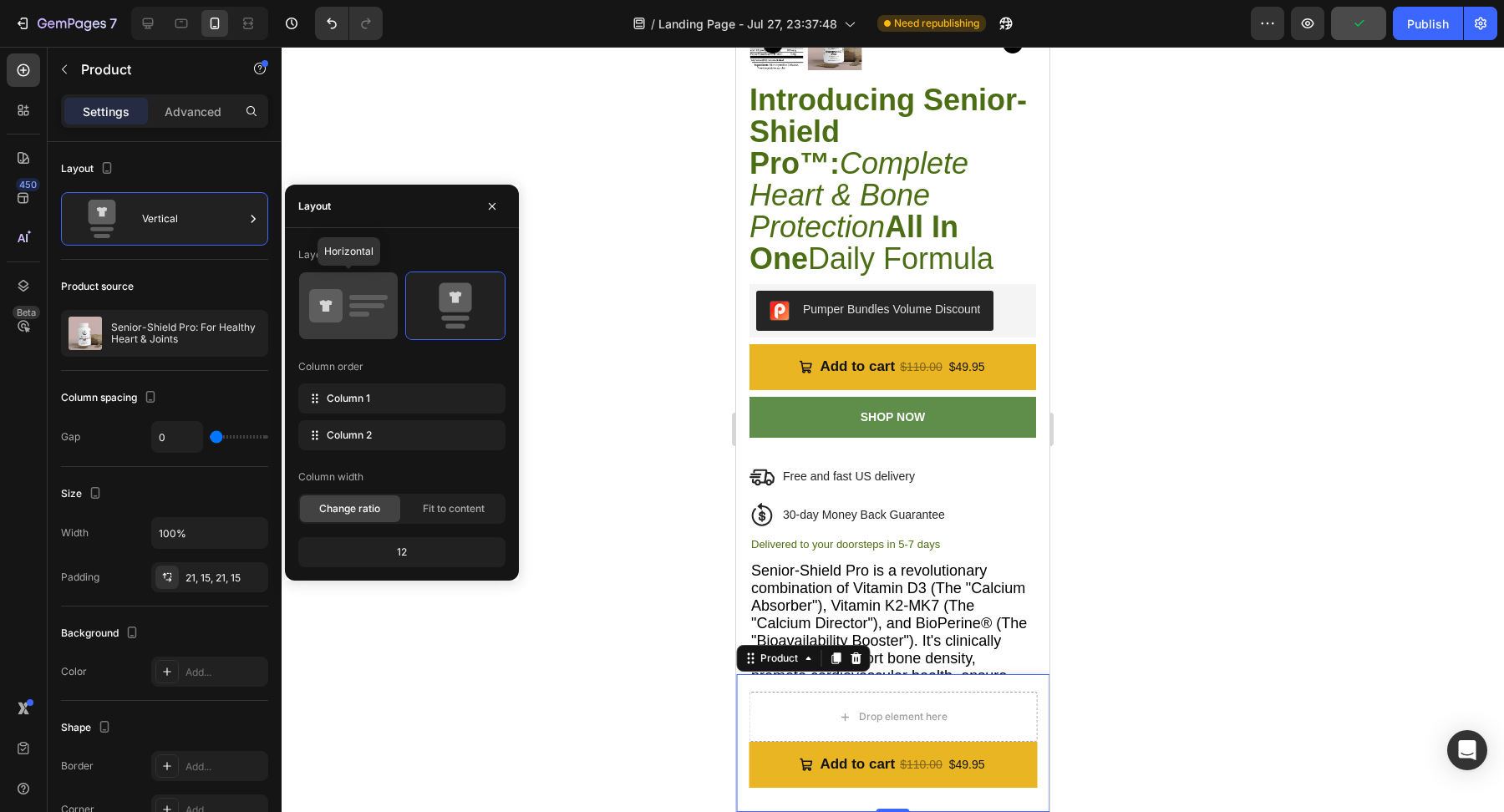 click 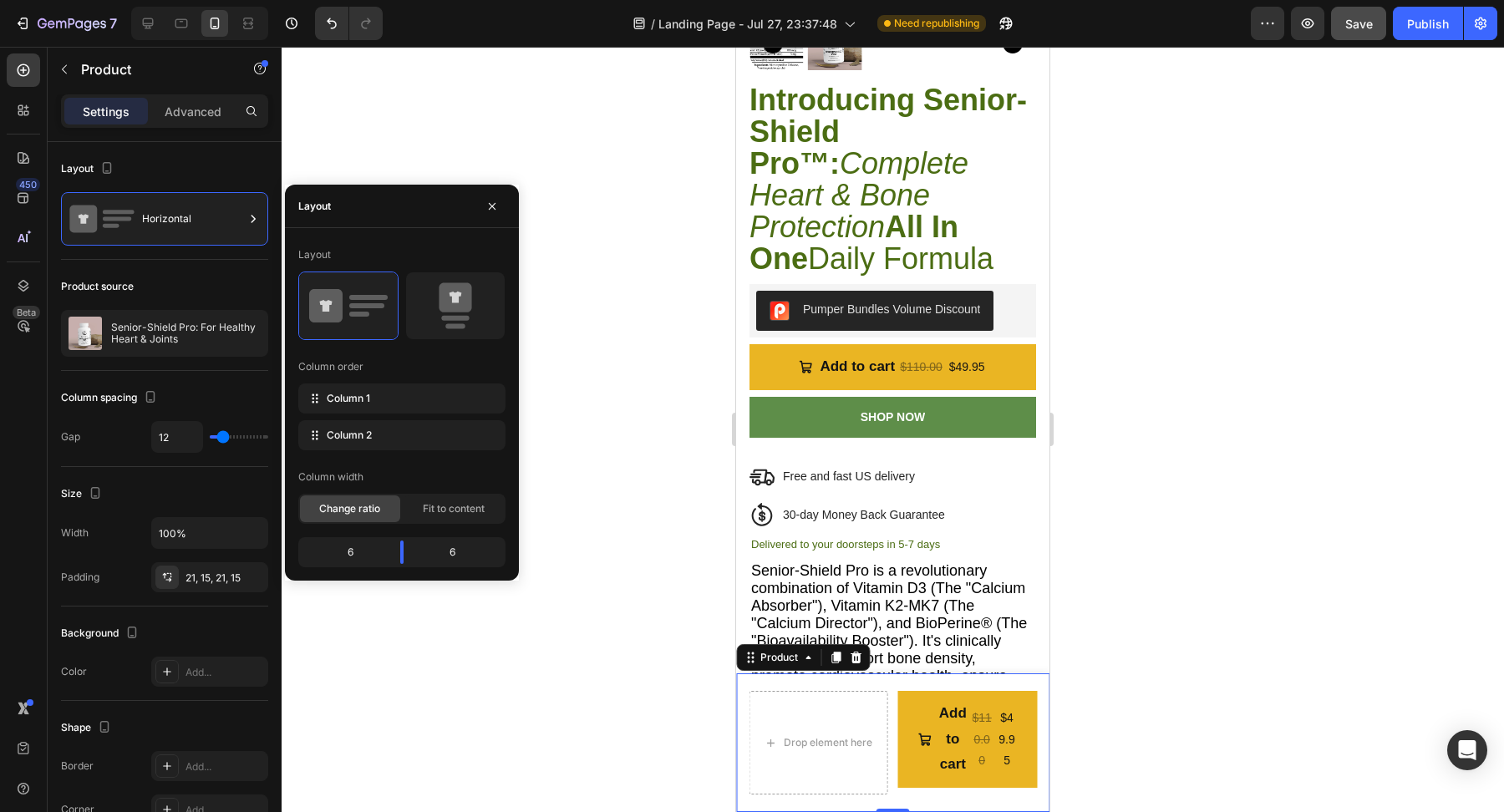 click on "Settings Advanced" at bounding box center [165, 111] 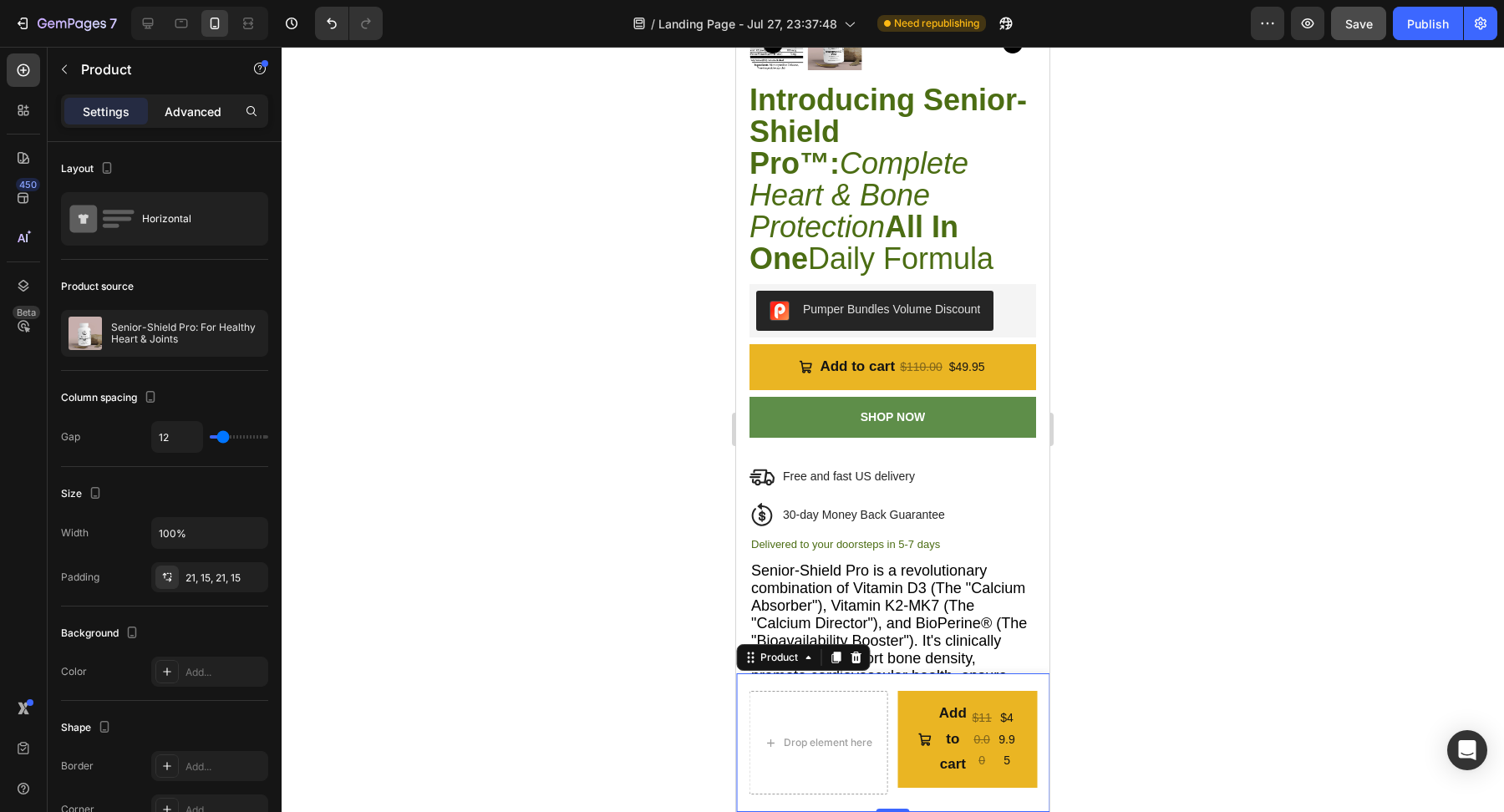 click on "Advanced" 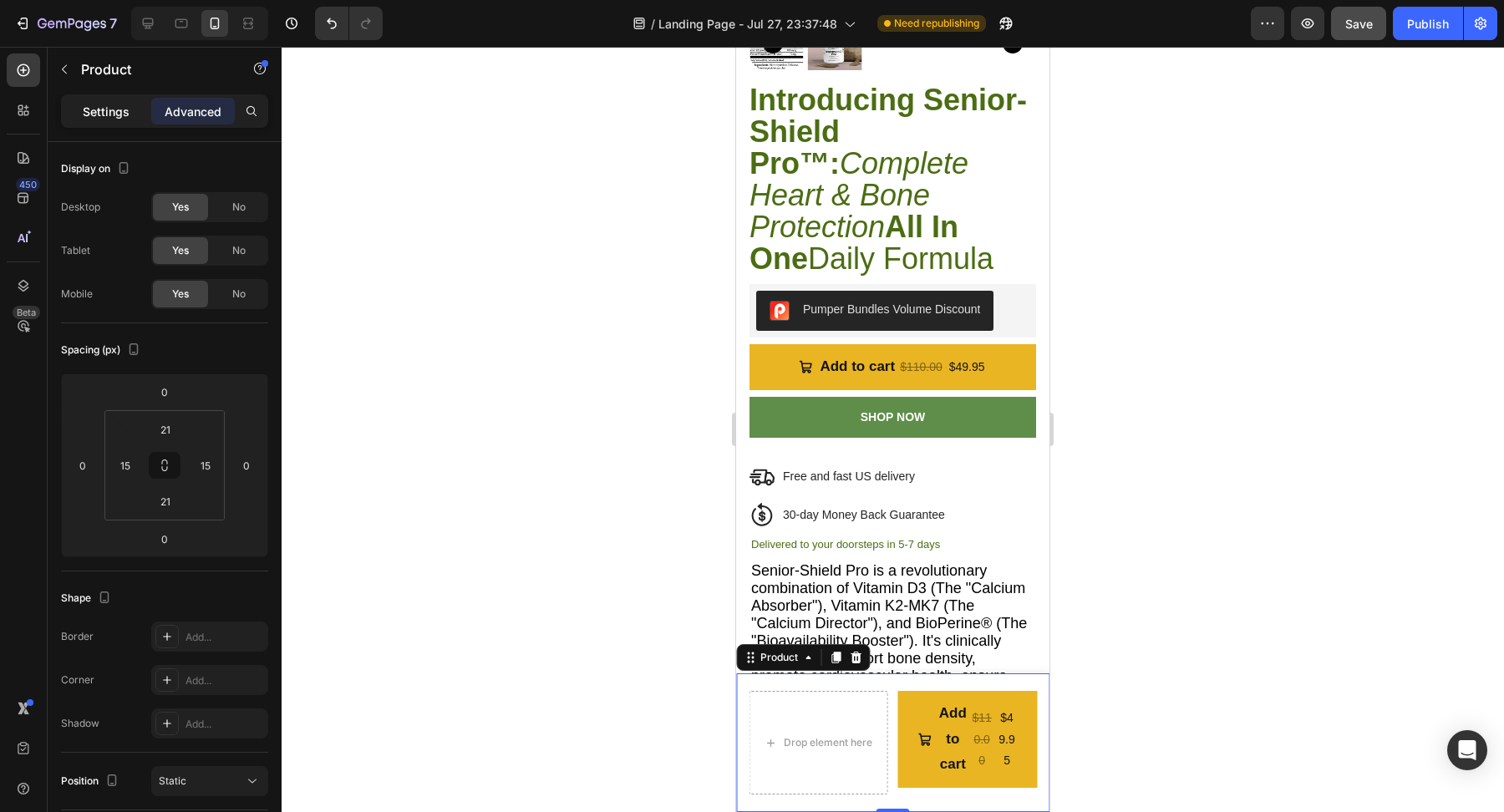 click on "Settings" at bounding box center (106, 111) 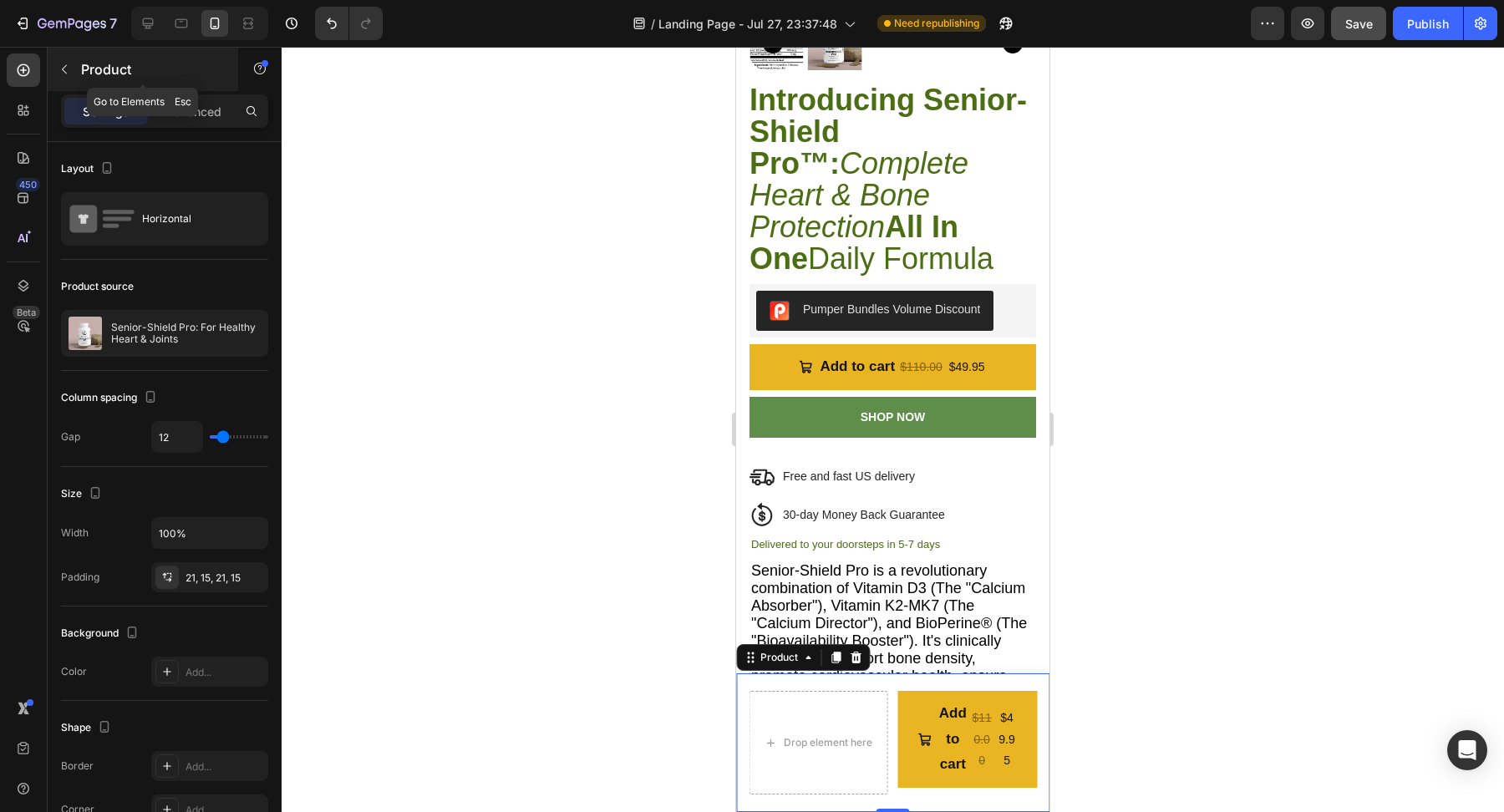 click 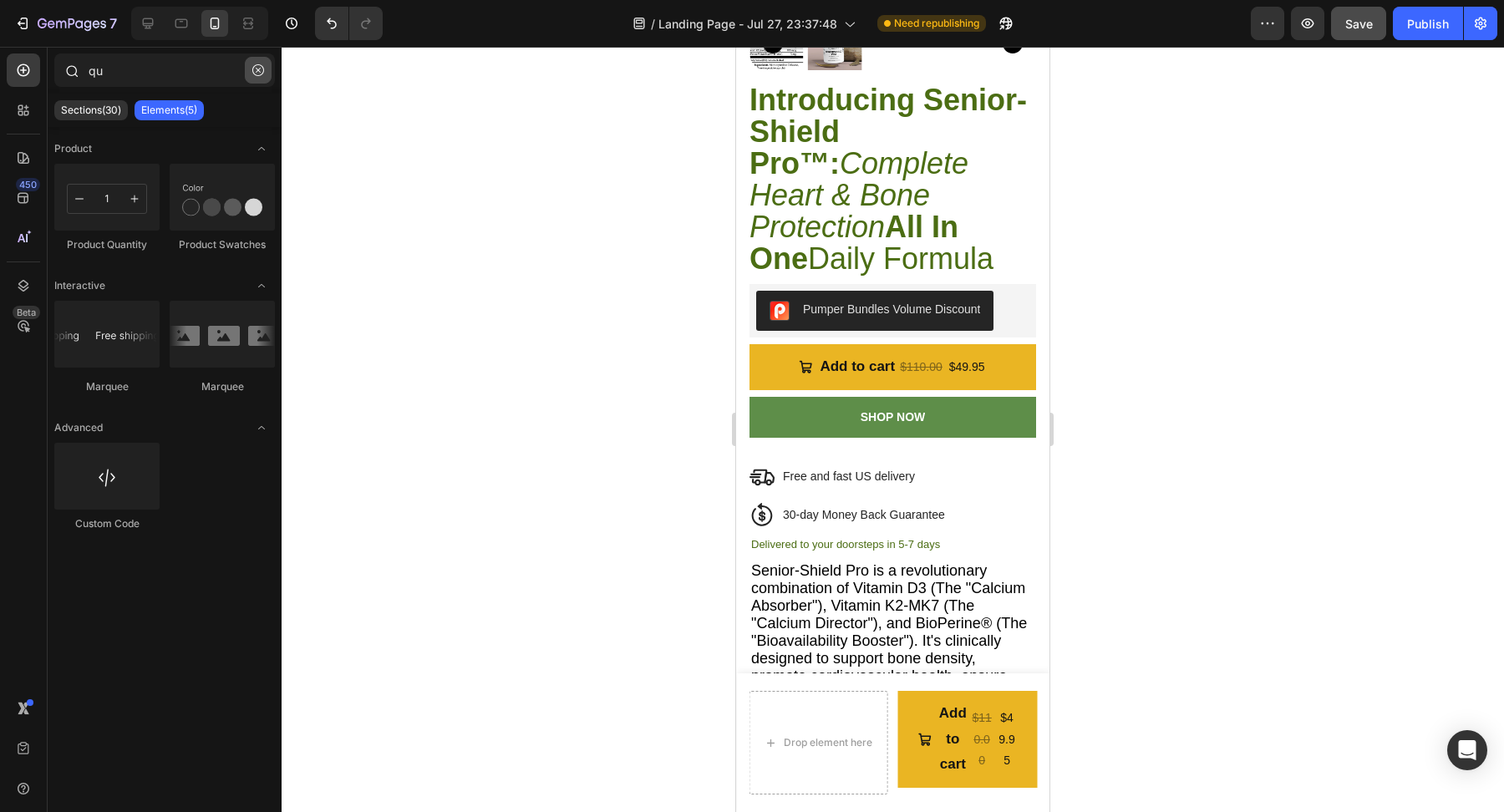 click at bounding box center [258, 70] 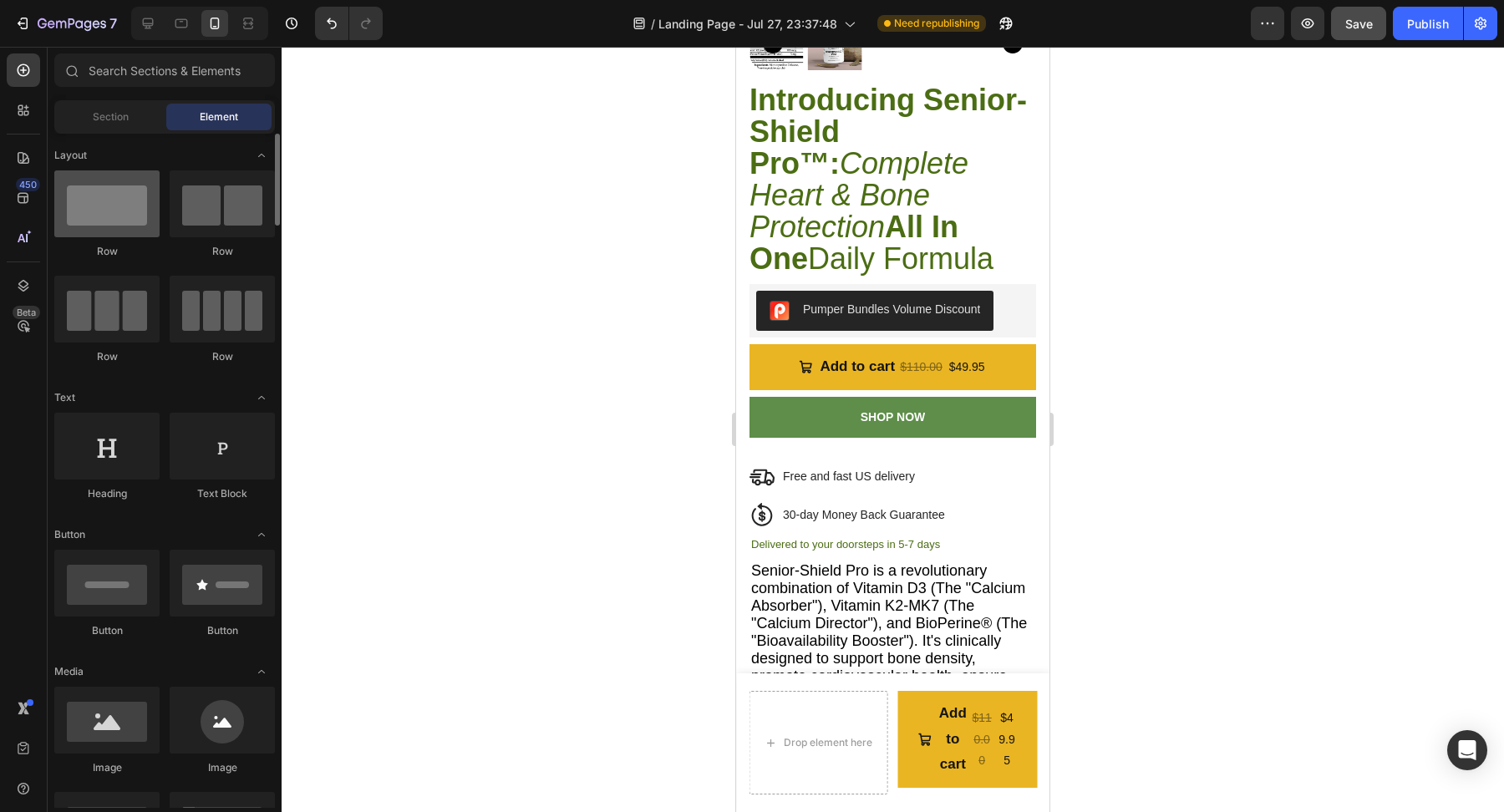 click at bounding box center [107, 204] 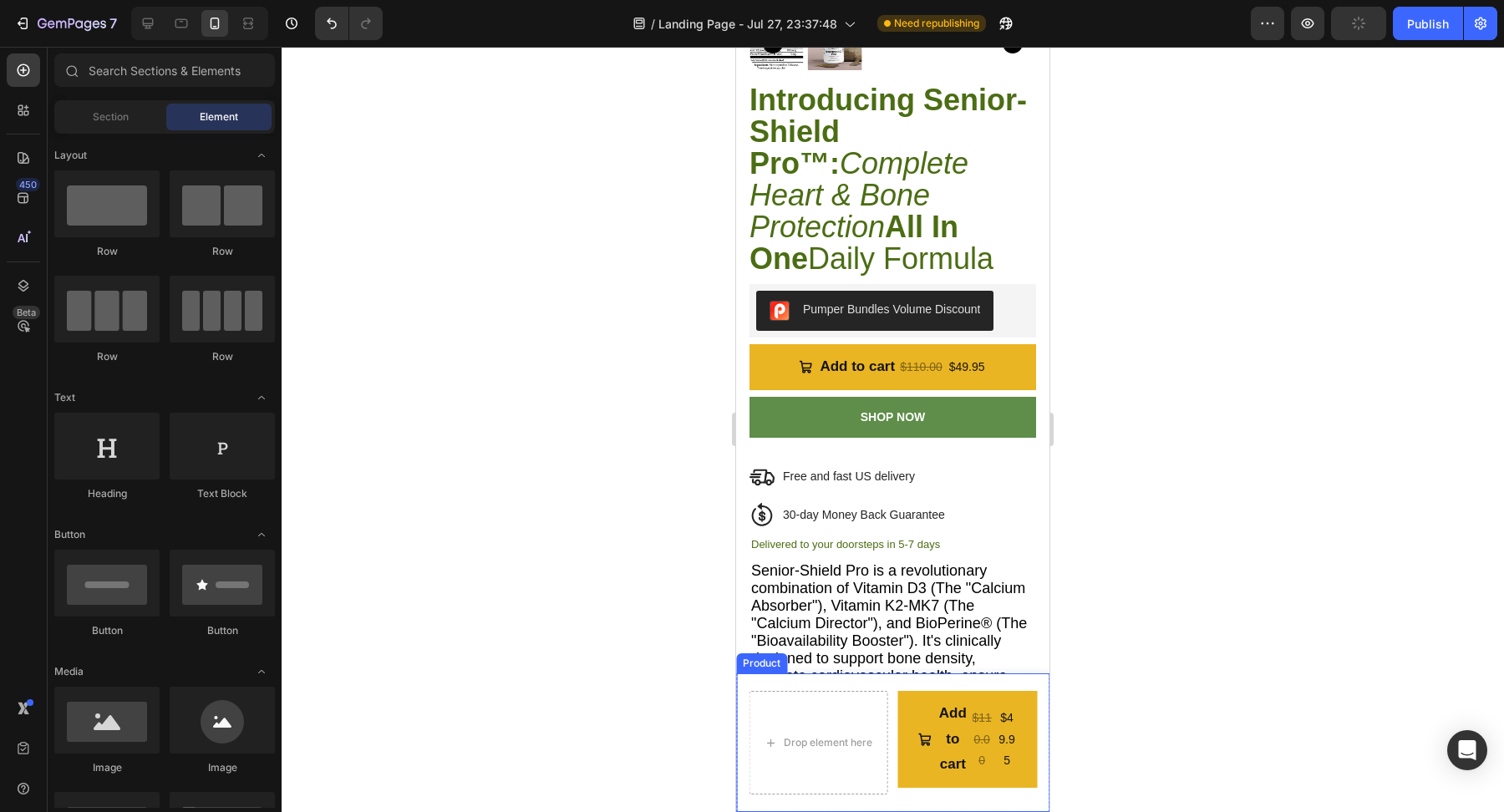 click on "Drop element here
Add to cart $110.00 $49.95 Add to Cart Product" at bounding box center [892, 743] 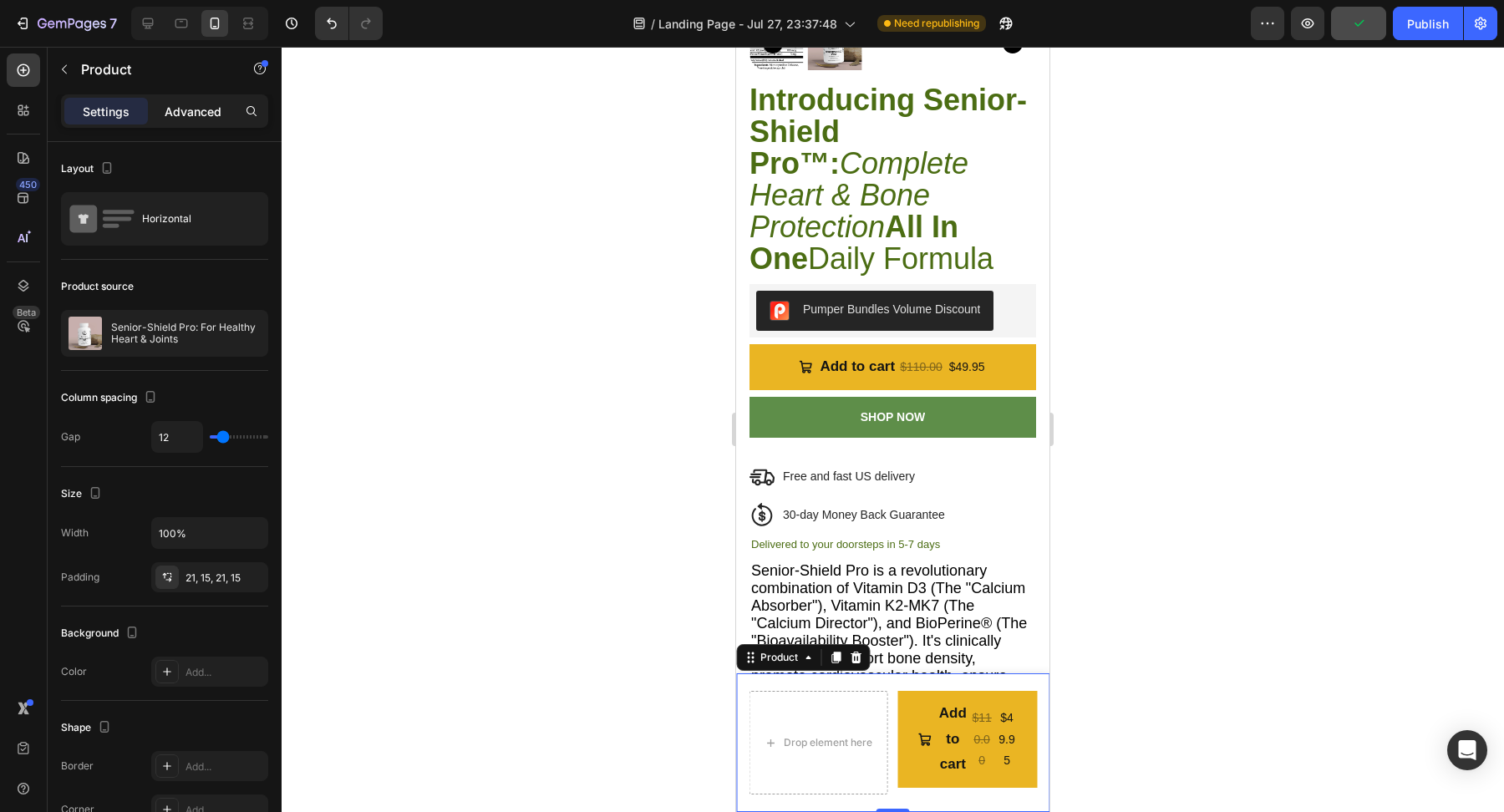 click on "Advanced" 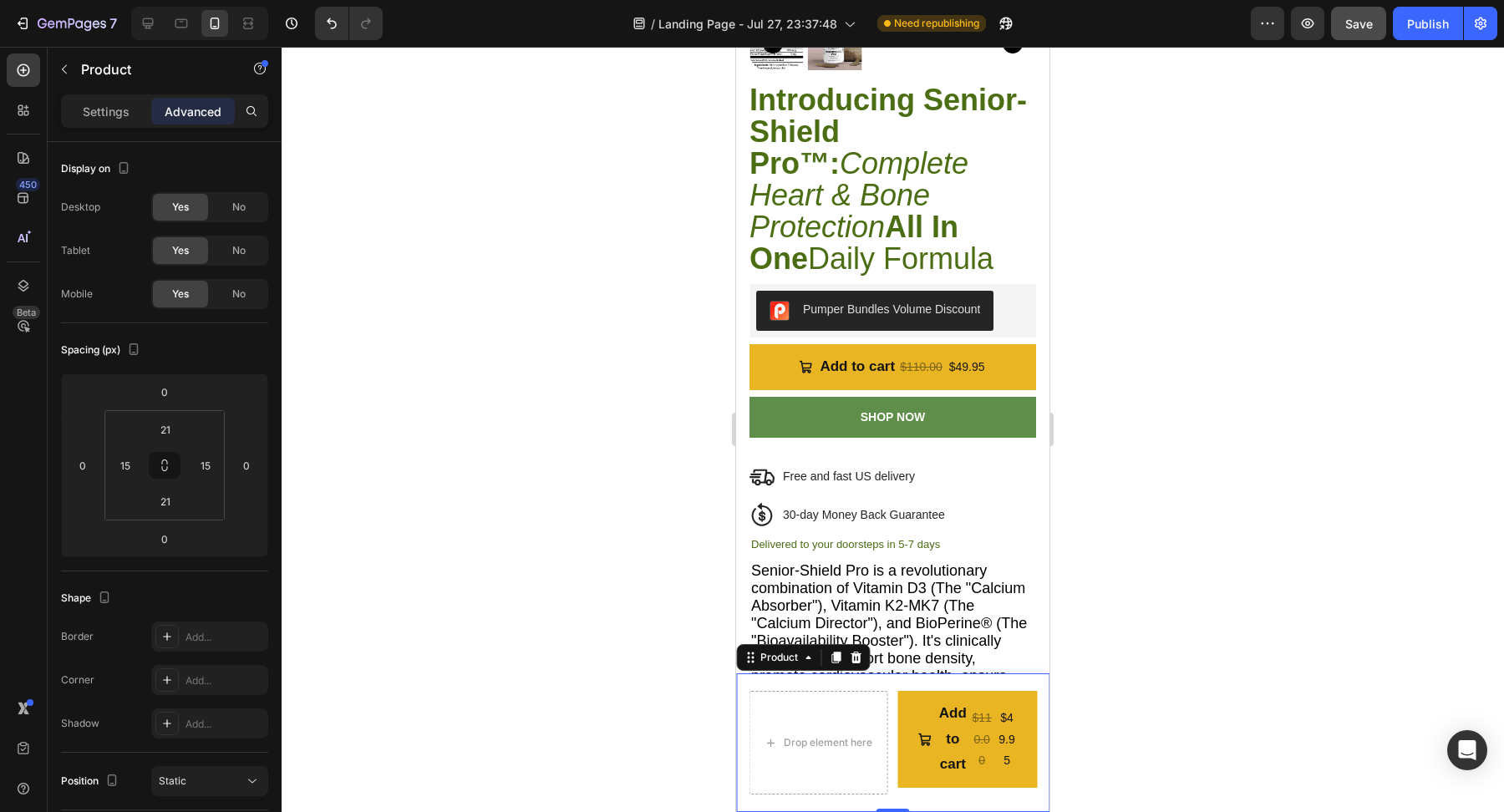 click on "Settings Advanced" at bounding box center [165, 111] 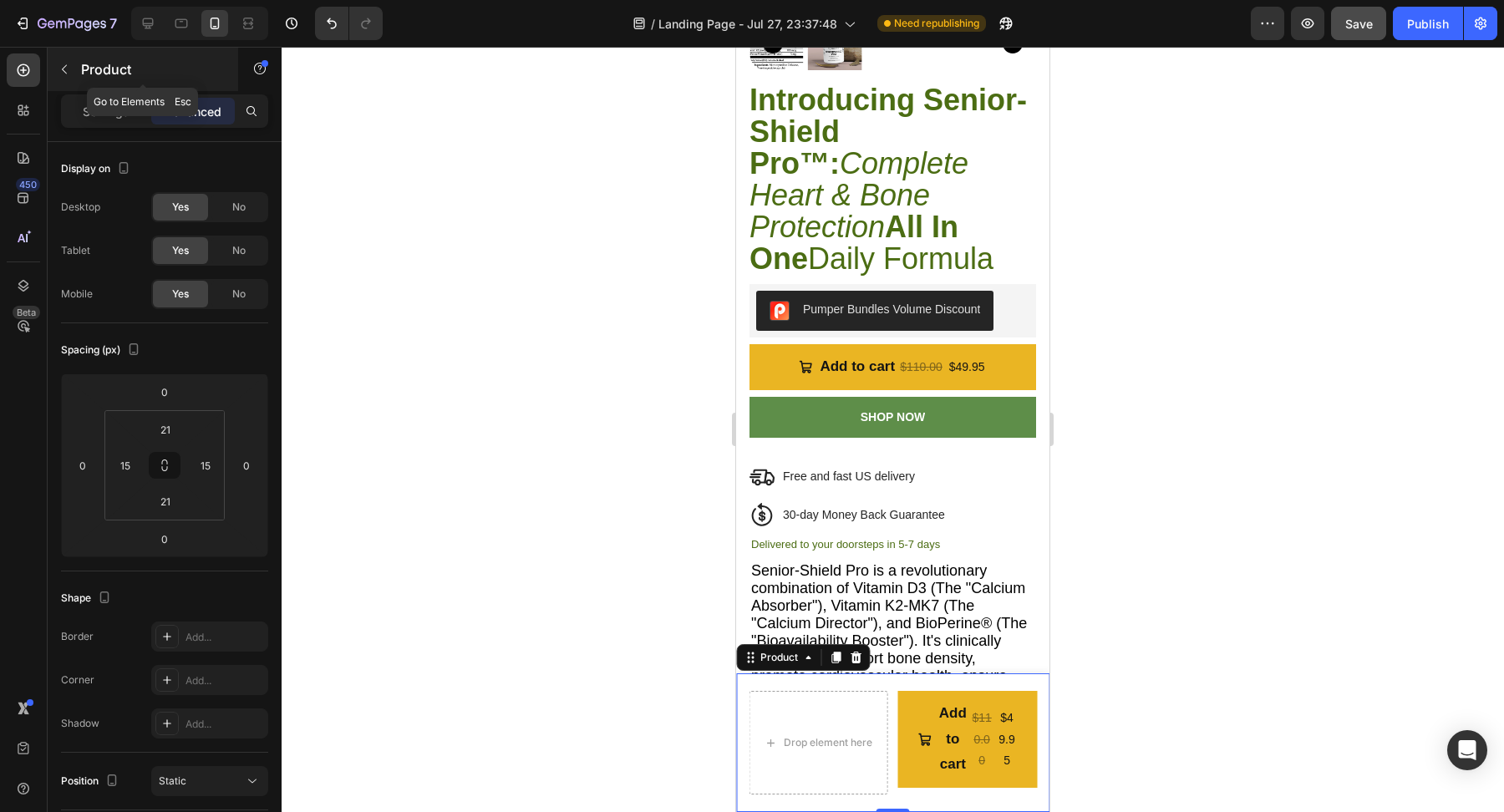 click at bounding box center (64, 69) 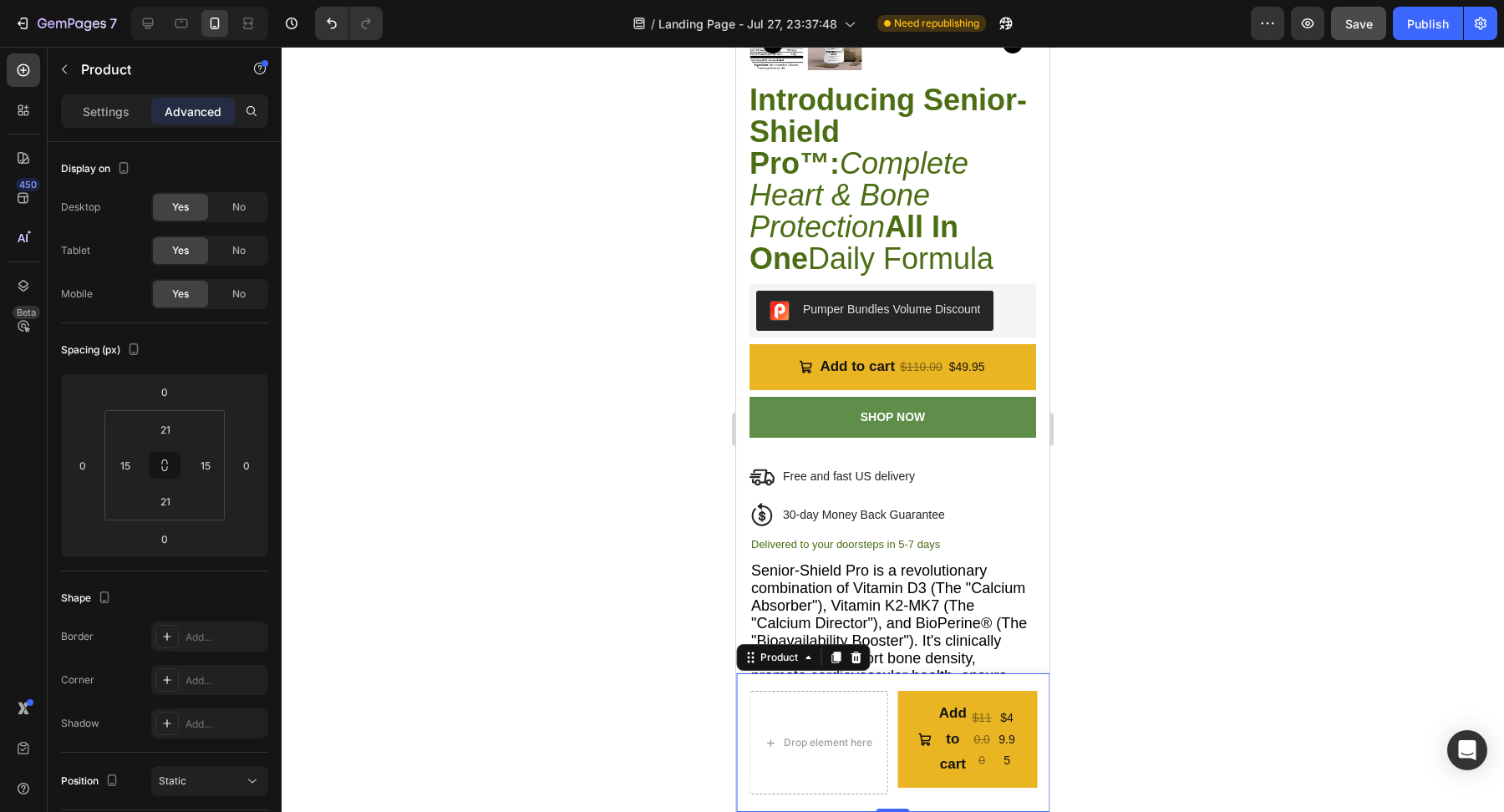 click on "Drop element here
Add to cart $110.00 $49.95 Add to Cart Product   0" at bounding box center (892, 743) 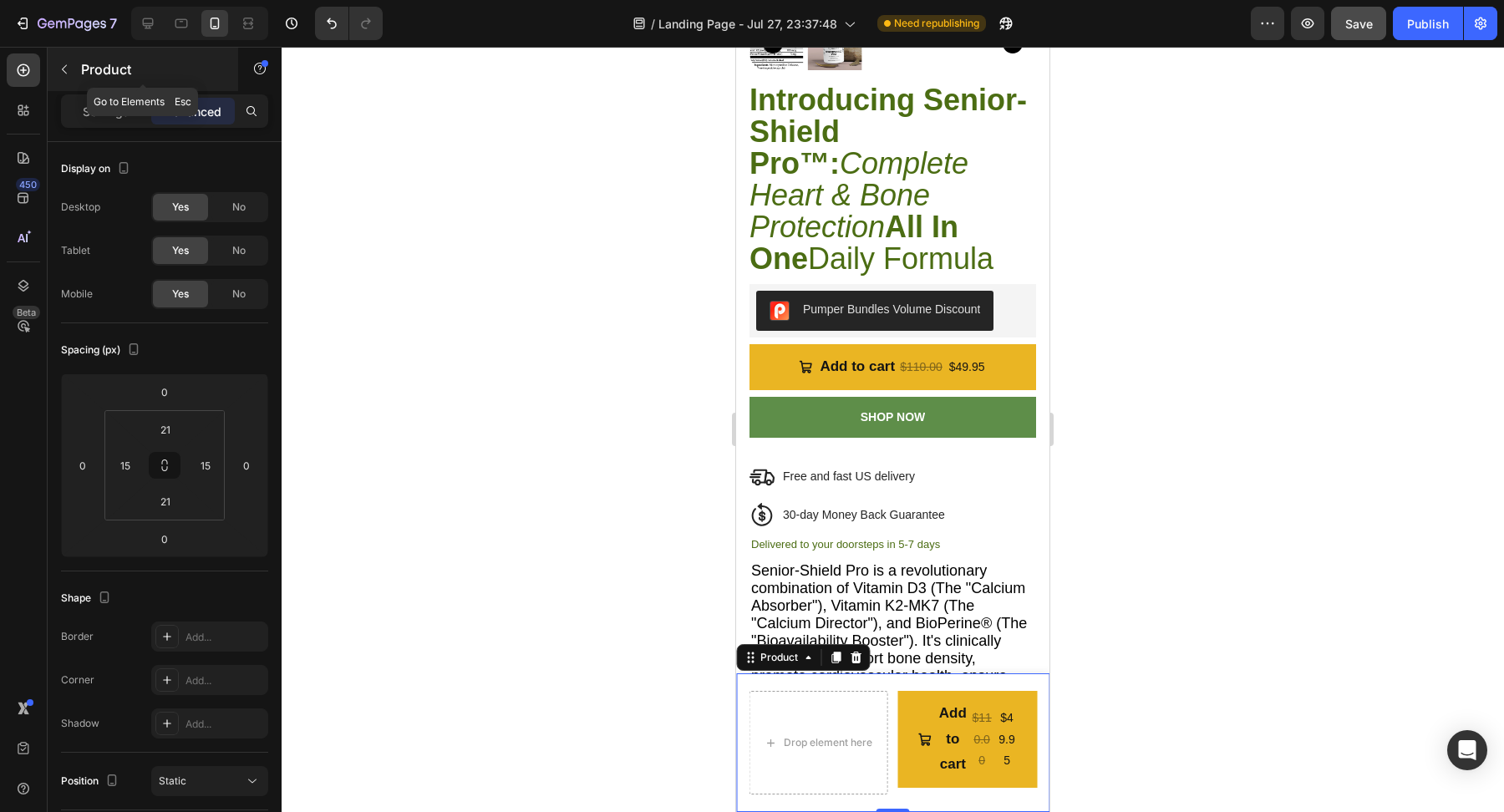 click at bounding box center [64, 69] 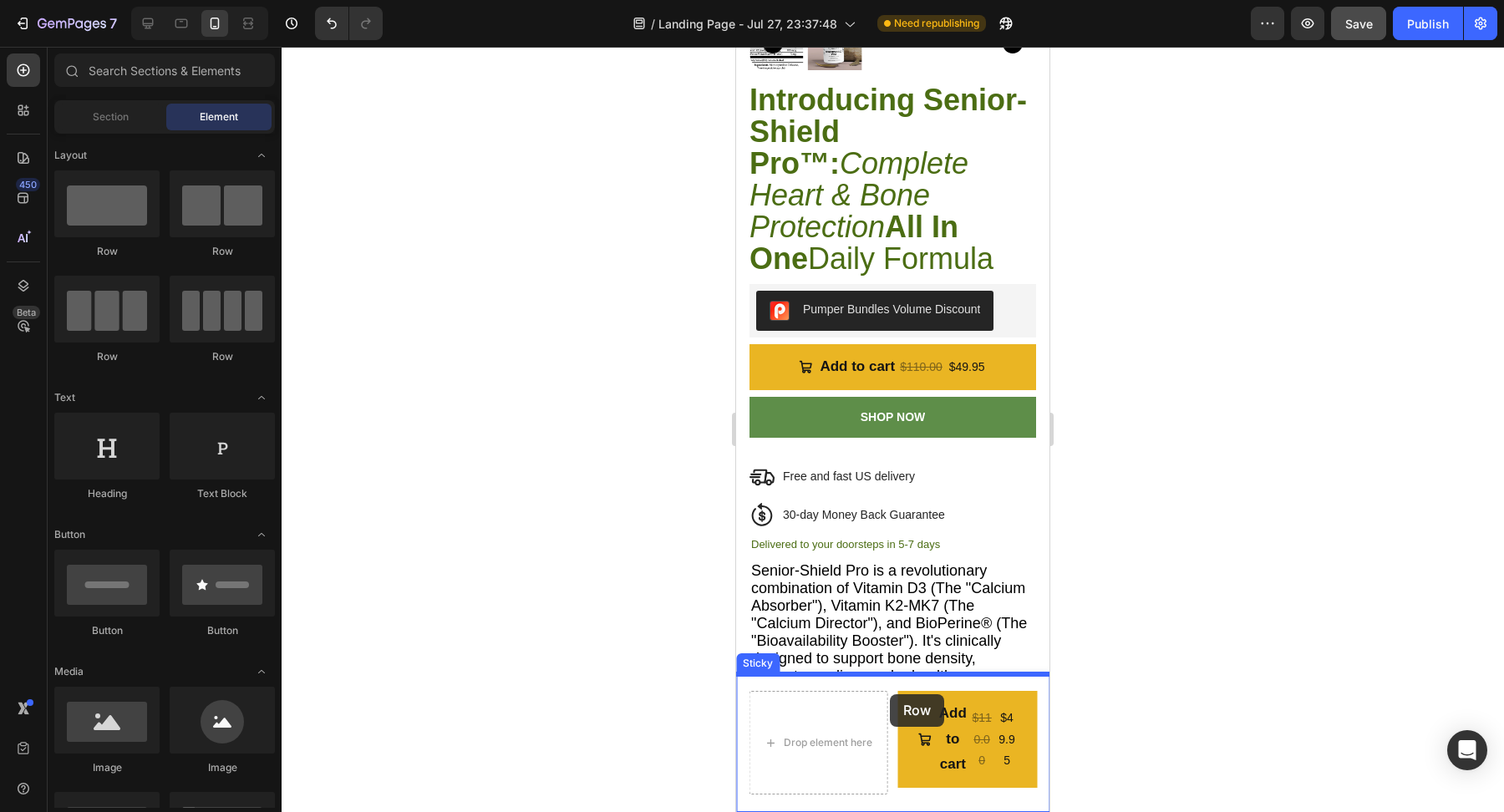 drag, startPoint x: 854, startPoint y: 247, endPoint x: 890, endPoint y: 694, distance: 448.4473 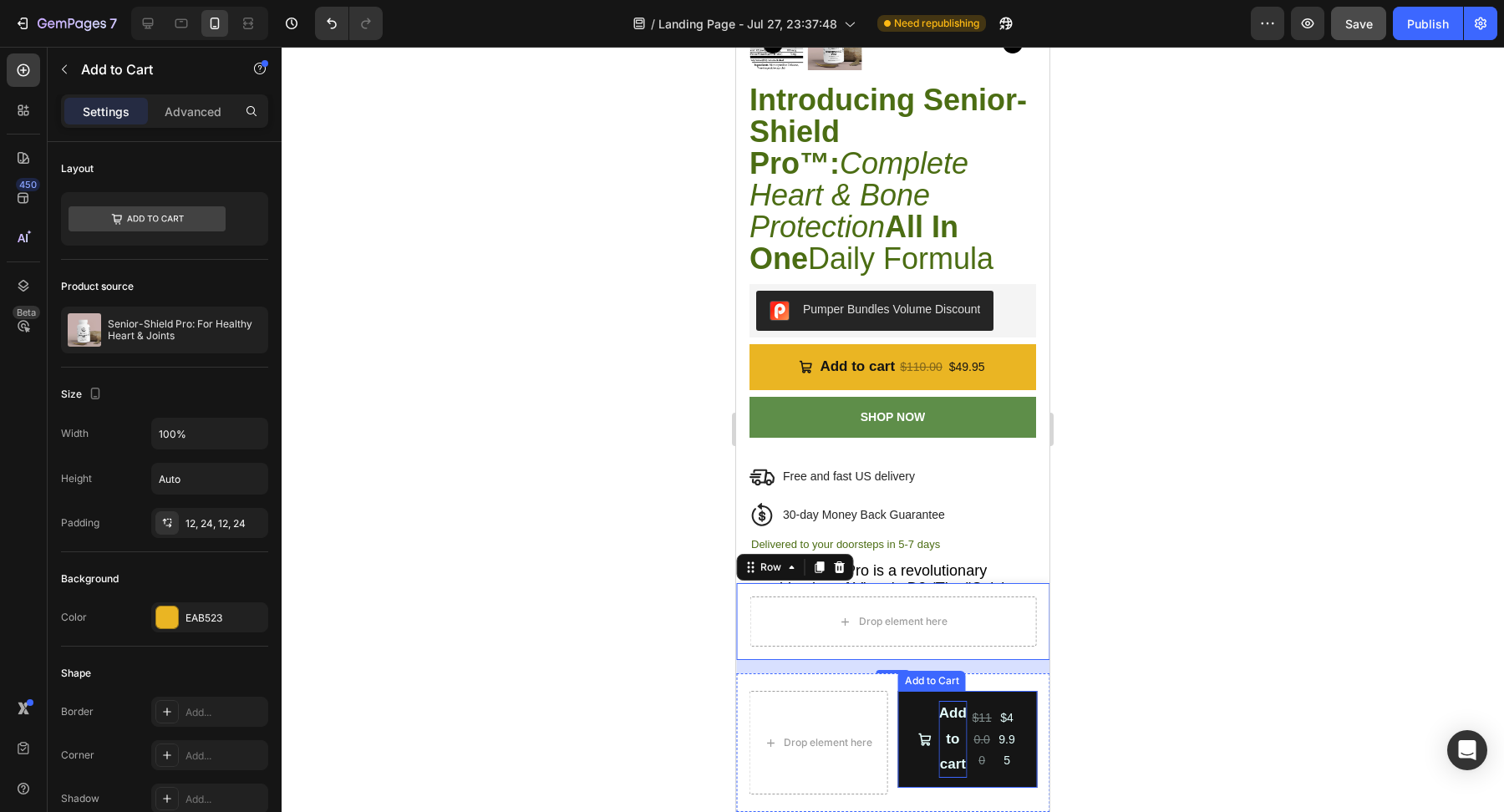 click on "Add to cart" at bounding box center [953, 739] 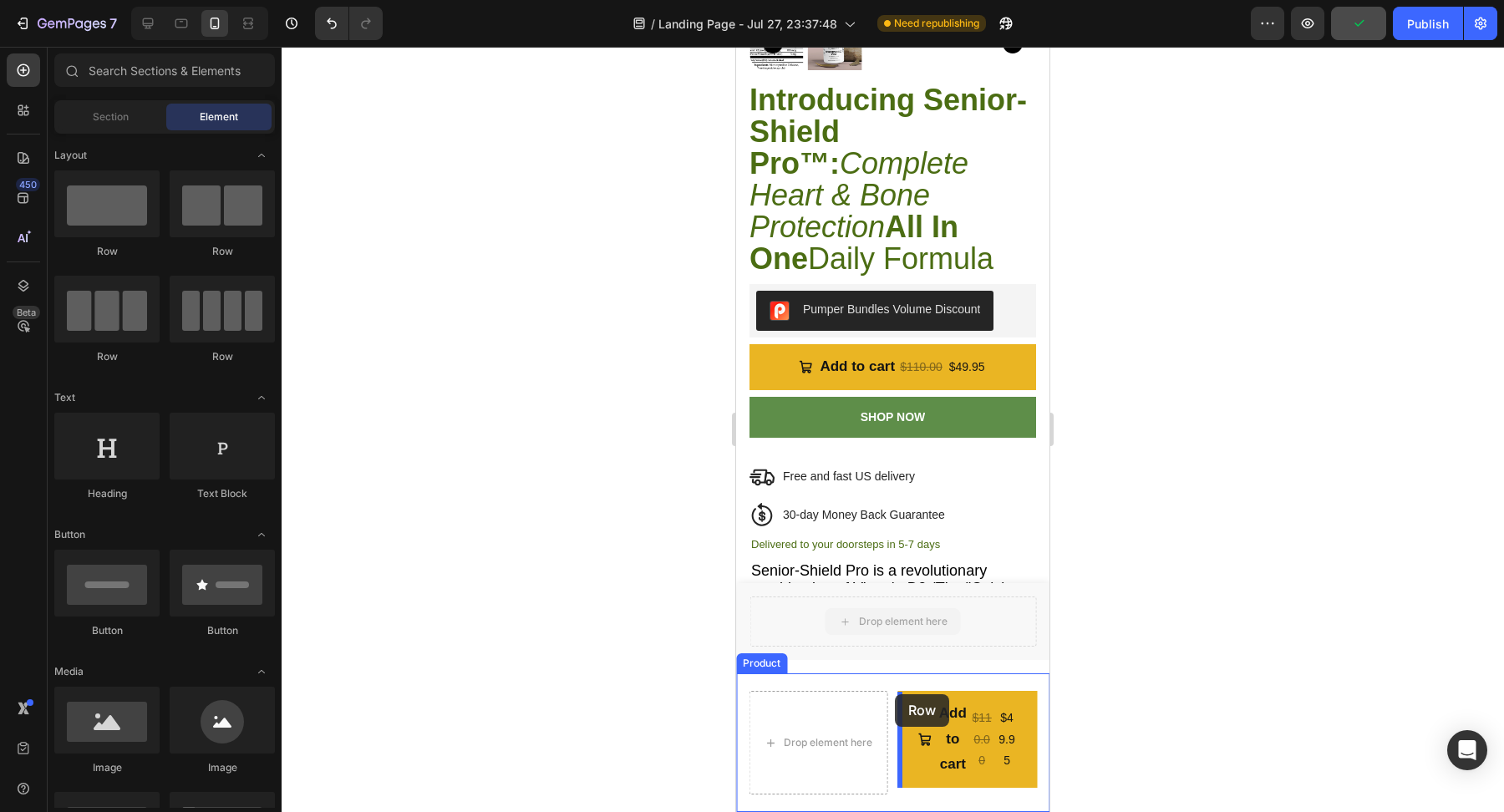 drag, startPoint x: 871, startPoint y: 623, endPoint x: 896, endPoint y: 693, distance: 74.33034 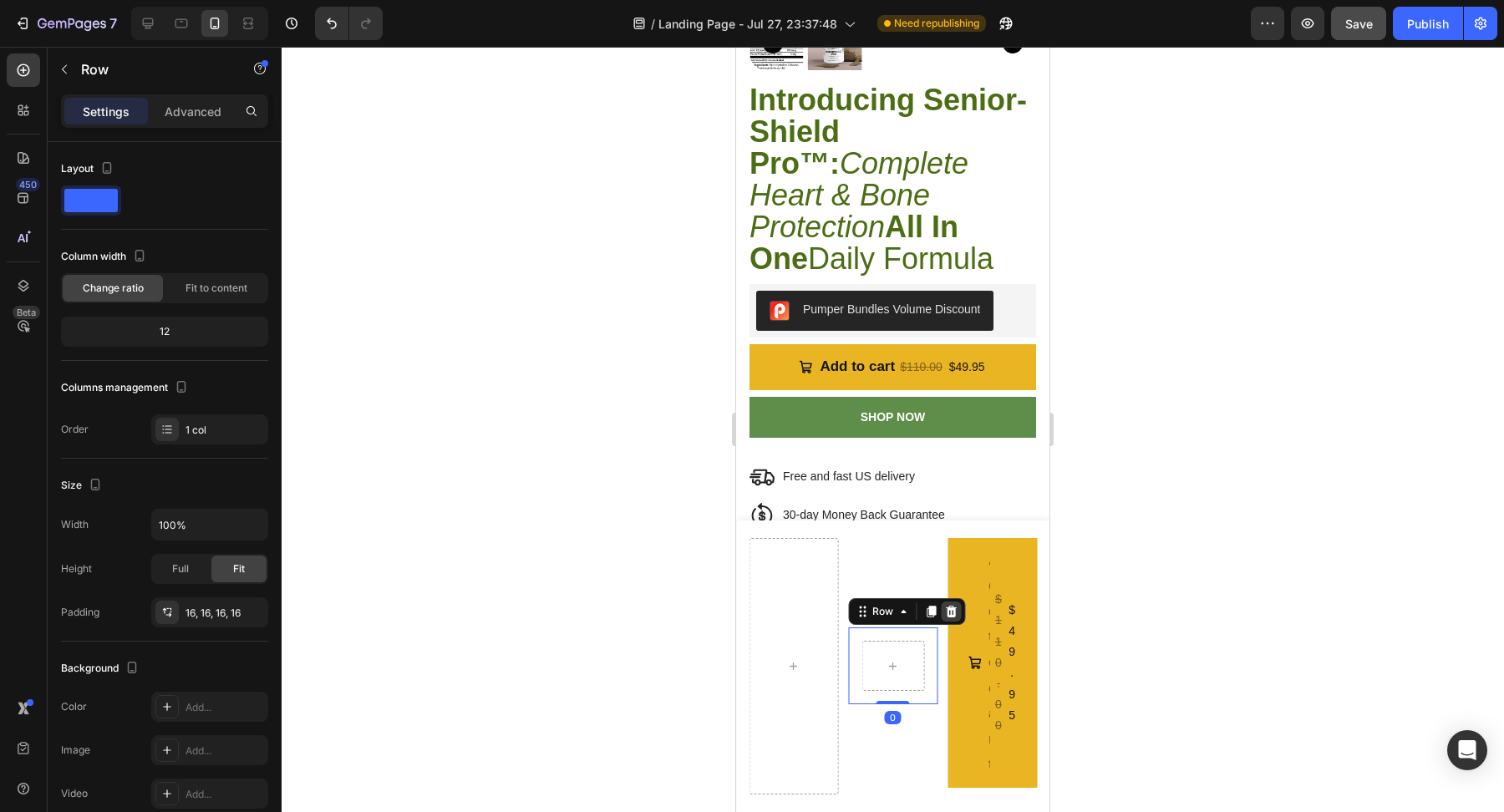 click 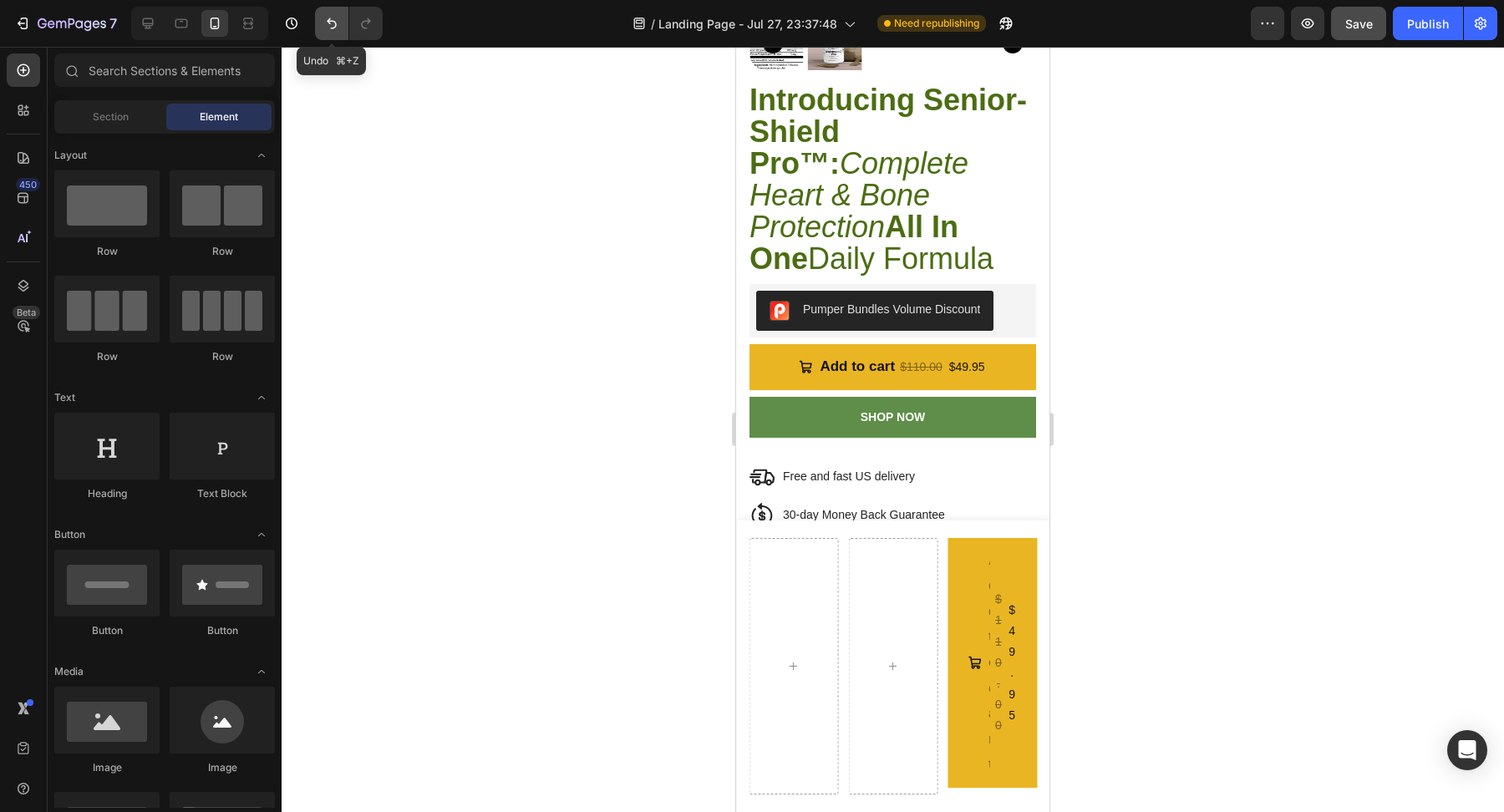 click 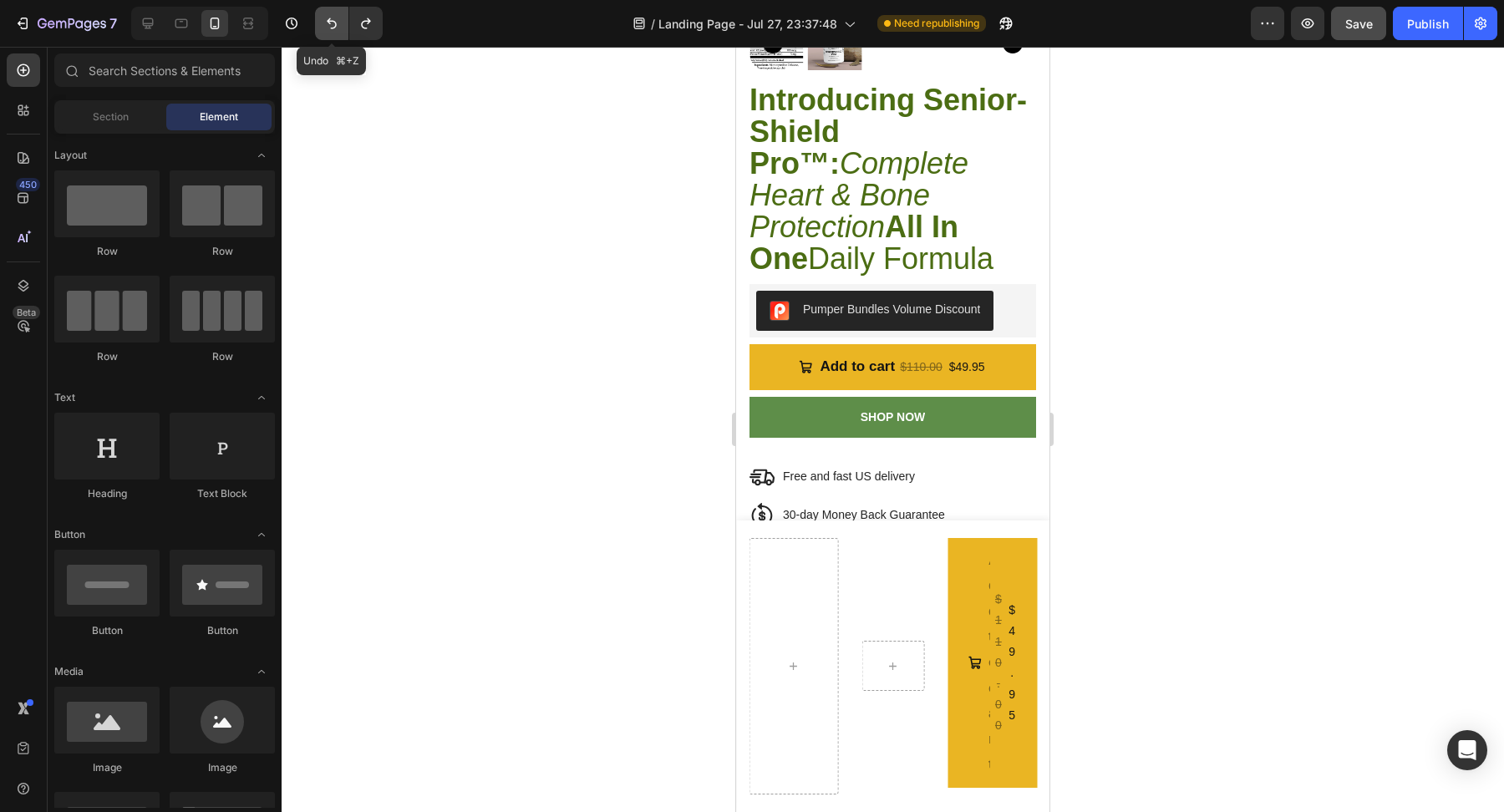 click 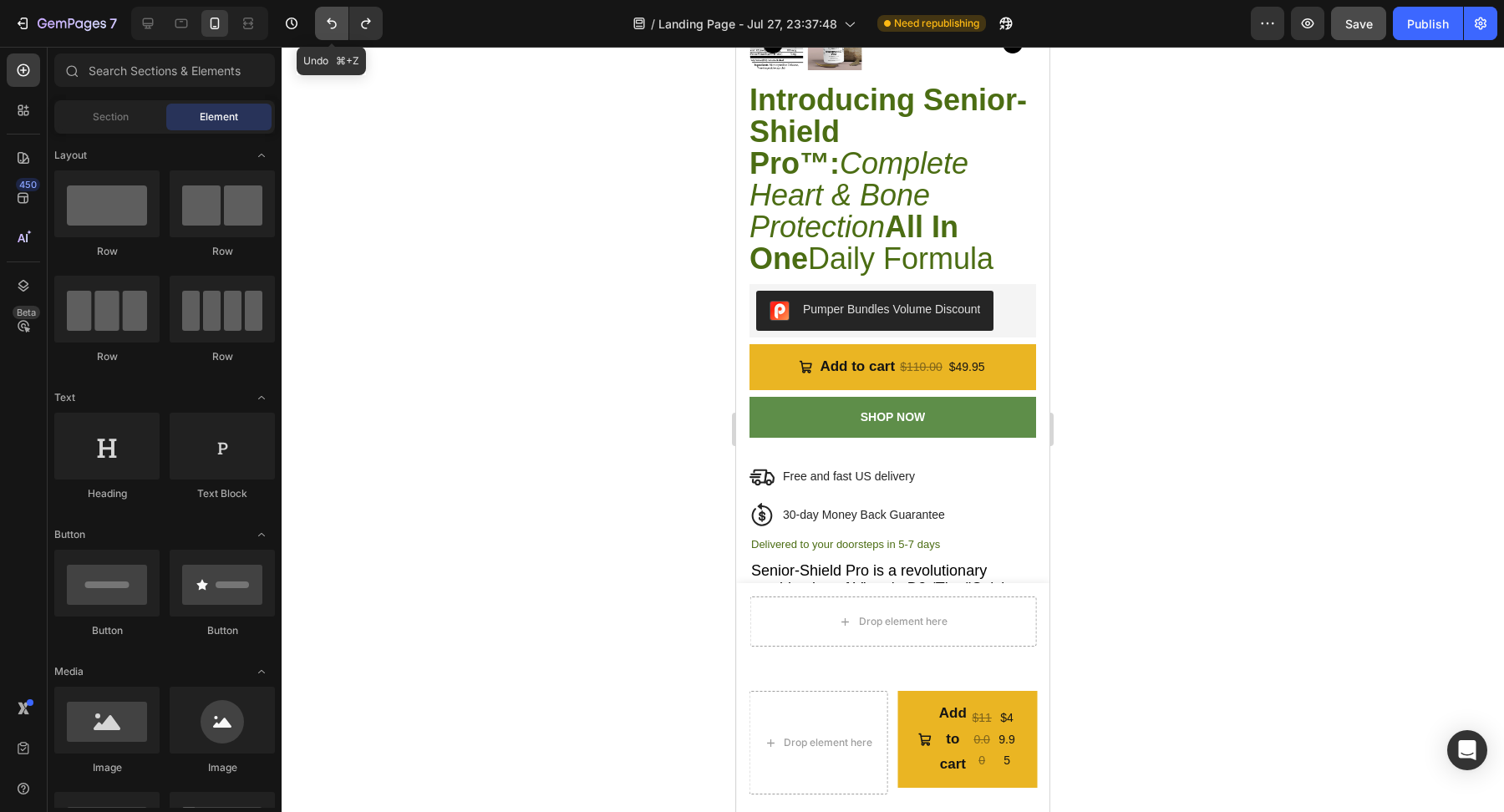 click 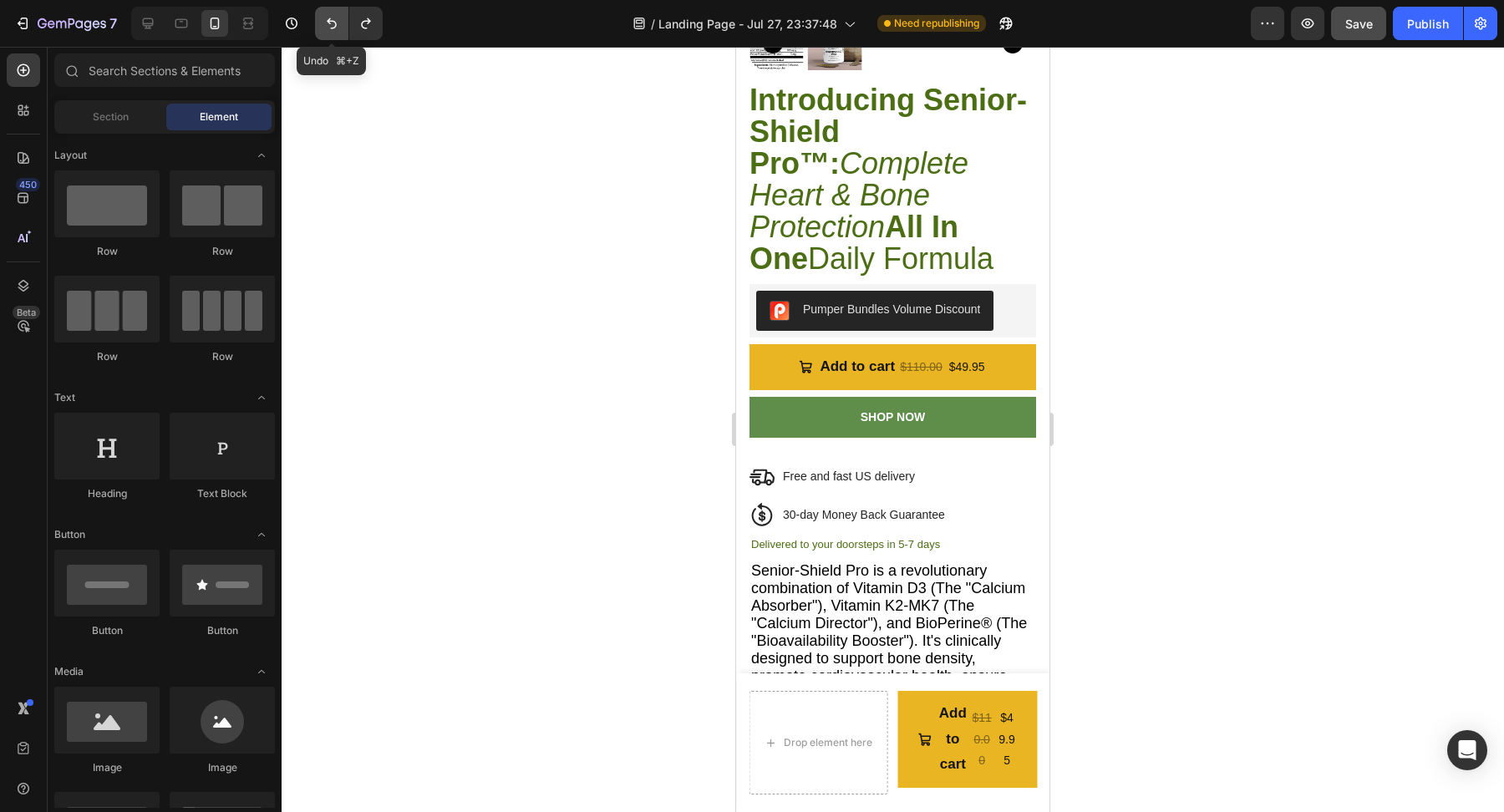 click 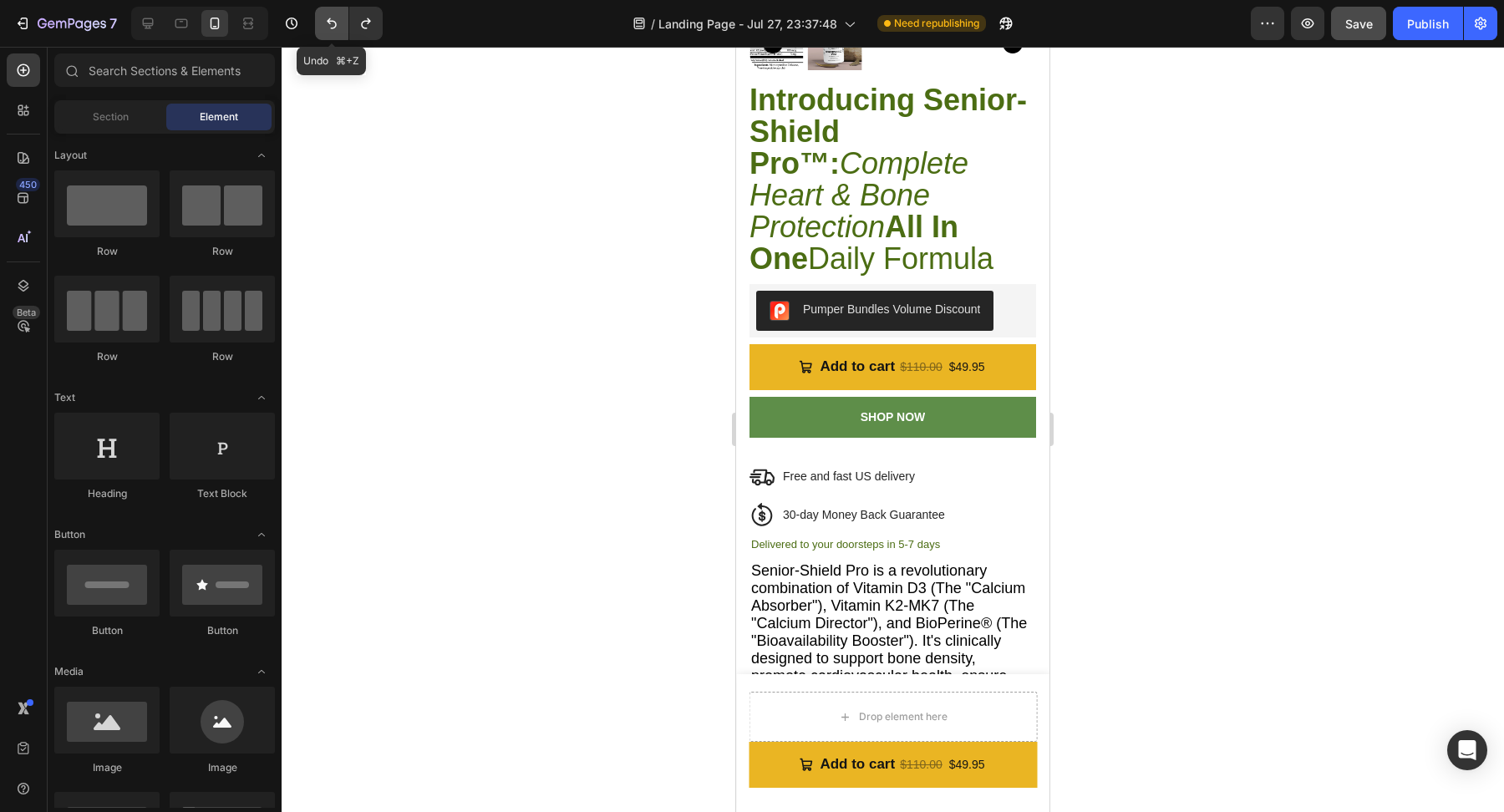 click 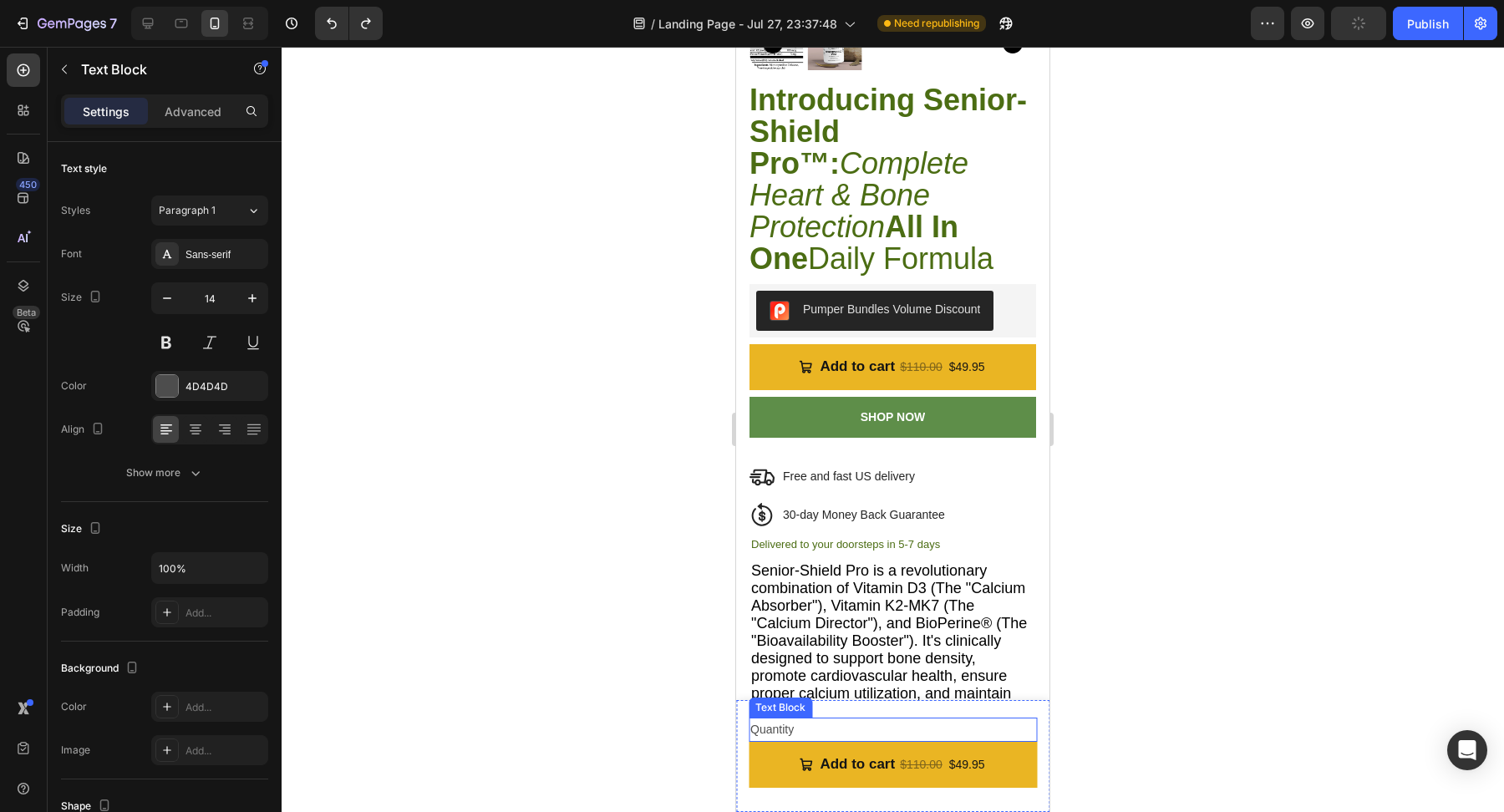 click on "Quantity" at bounding box center [892, 729] 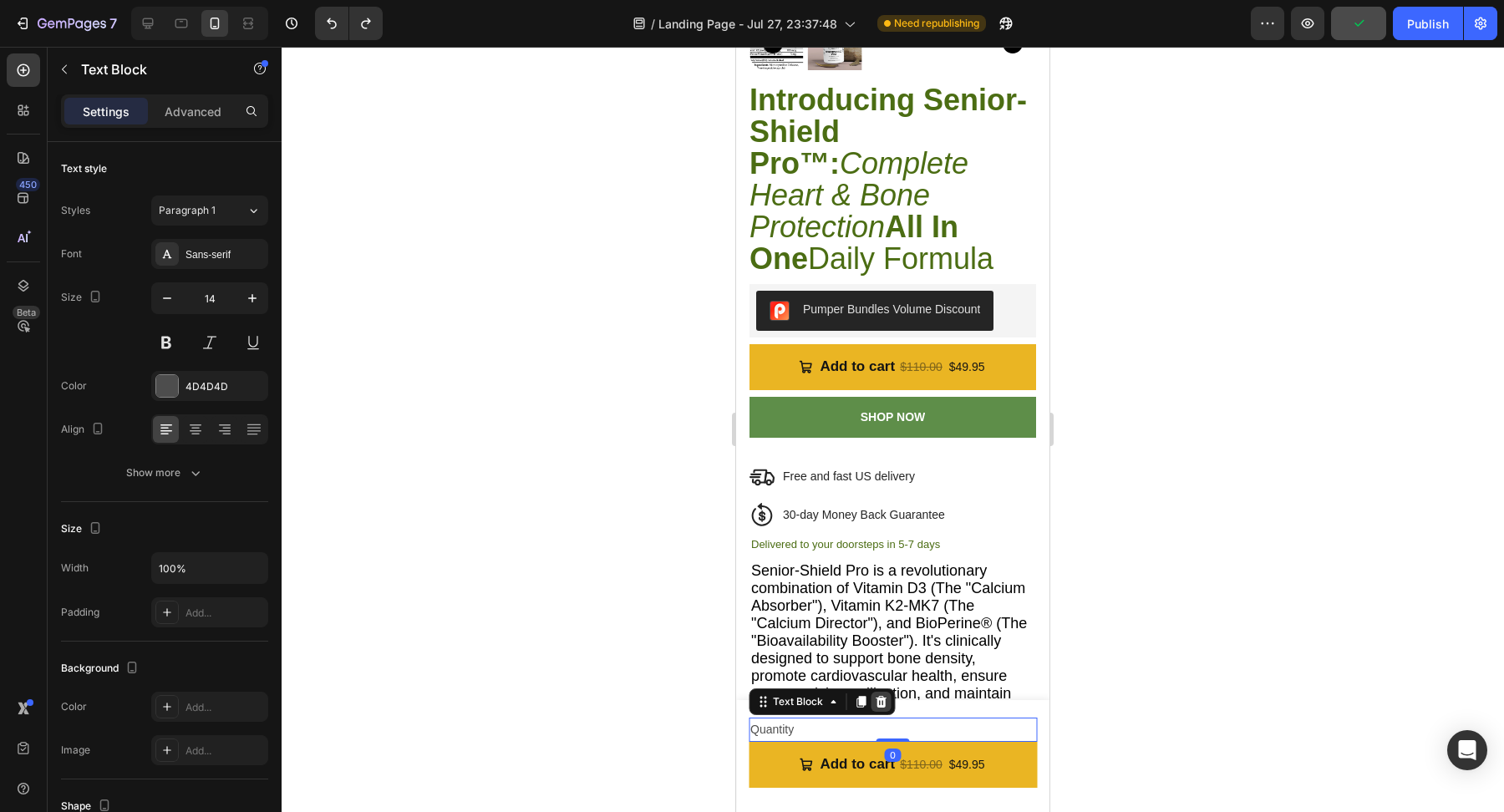 click 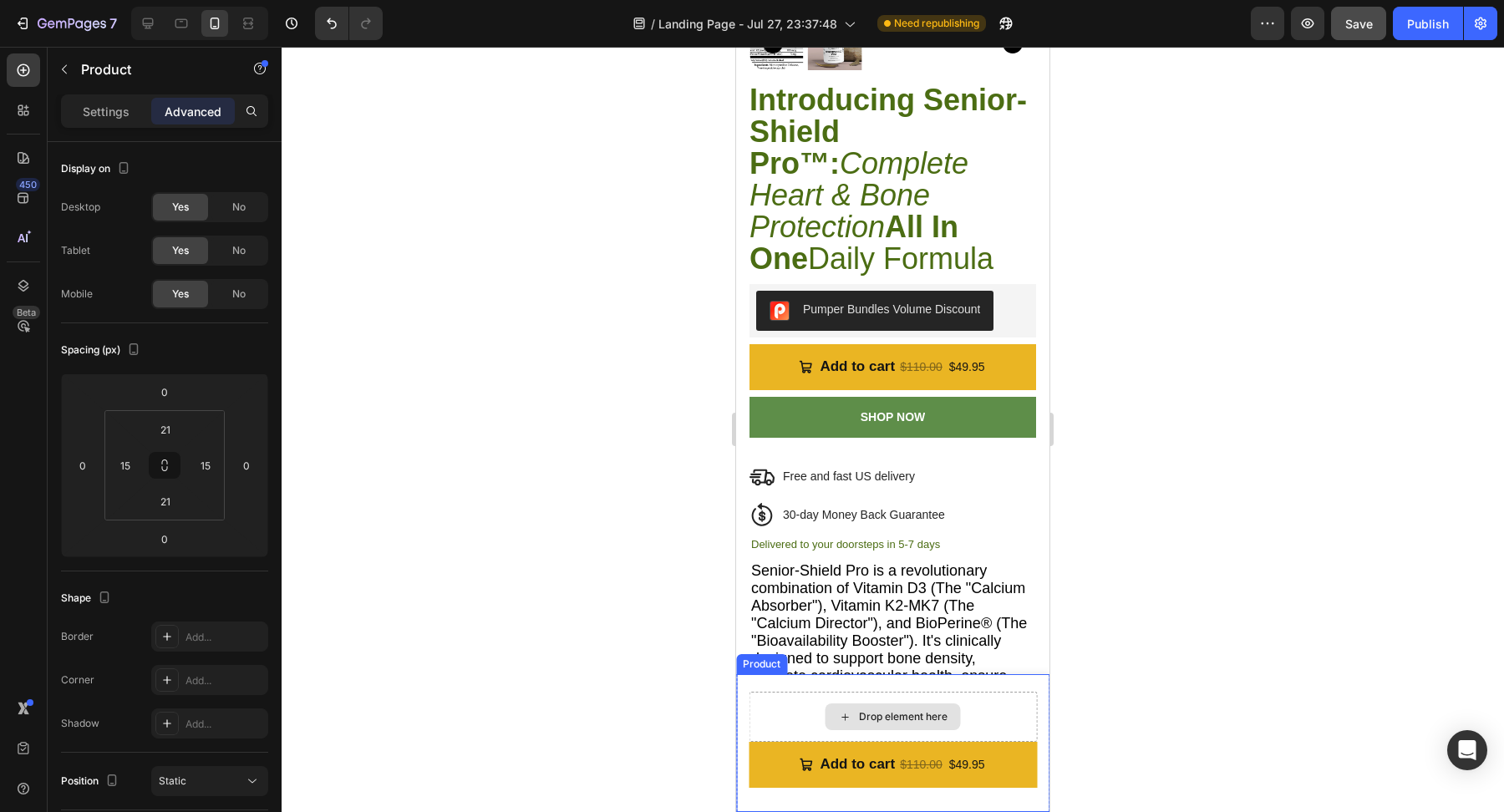 click on "Drop element here" at bounding box center [892, 717] 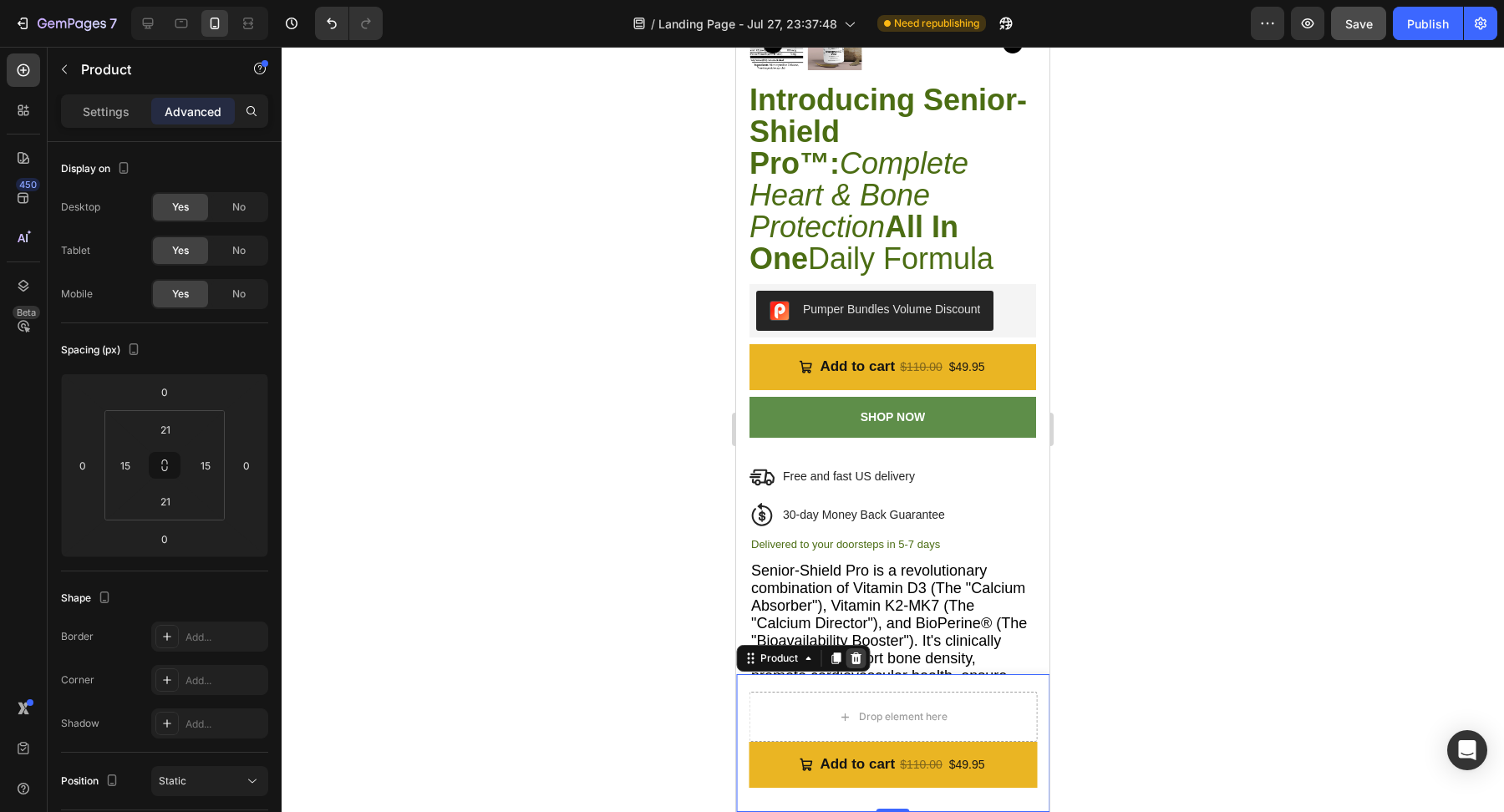 click 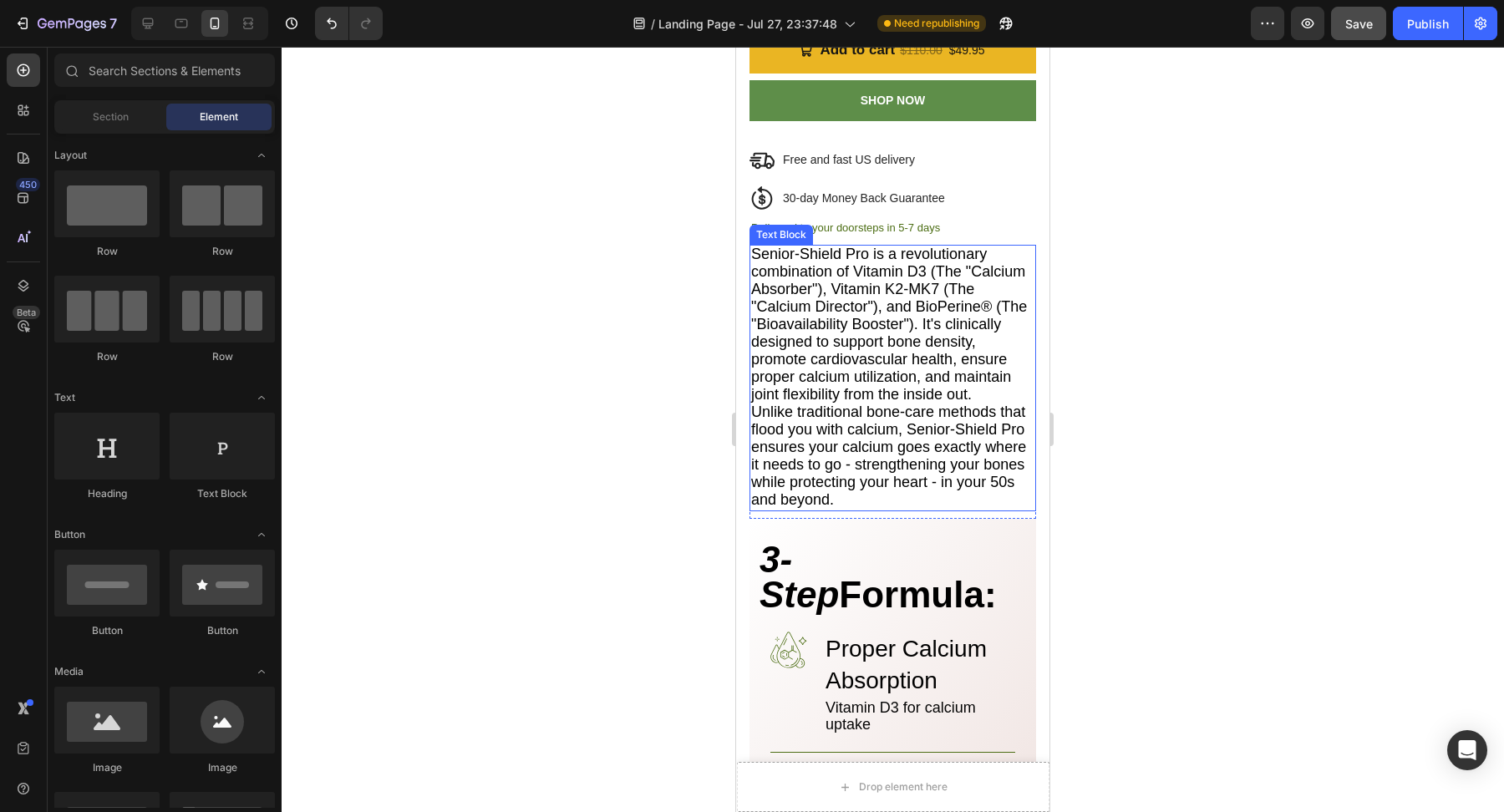 scroll, scrollTop: 3582, scrollLeft: 0, axis: vertical 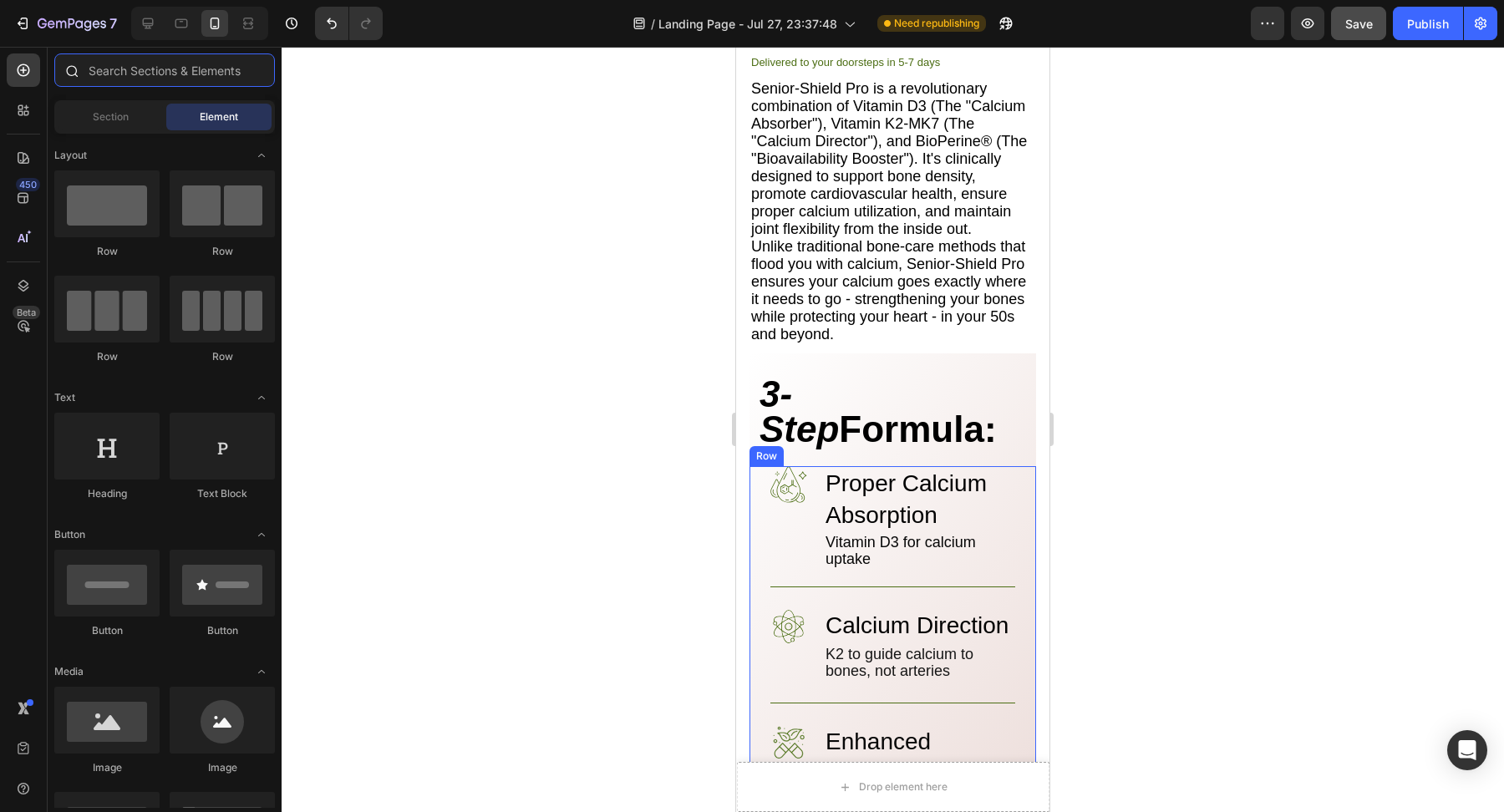 click at bounding box center [165, 70] 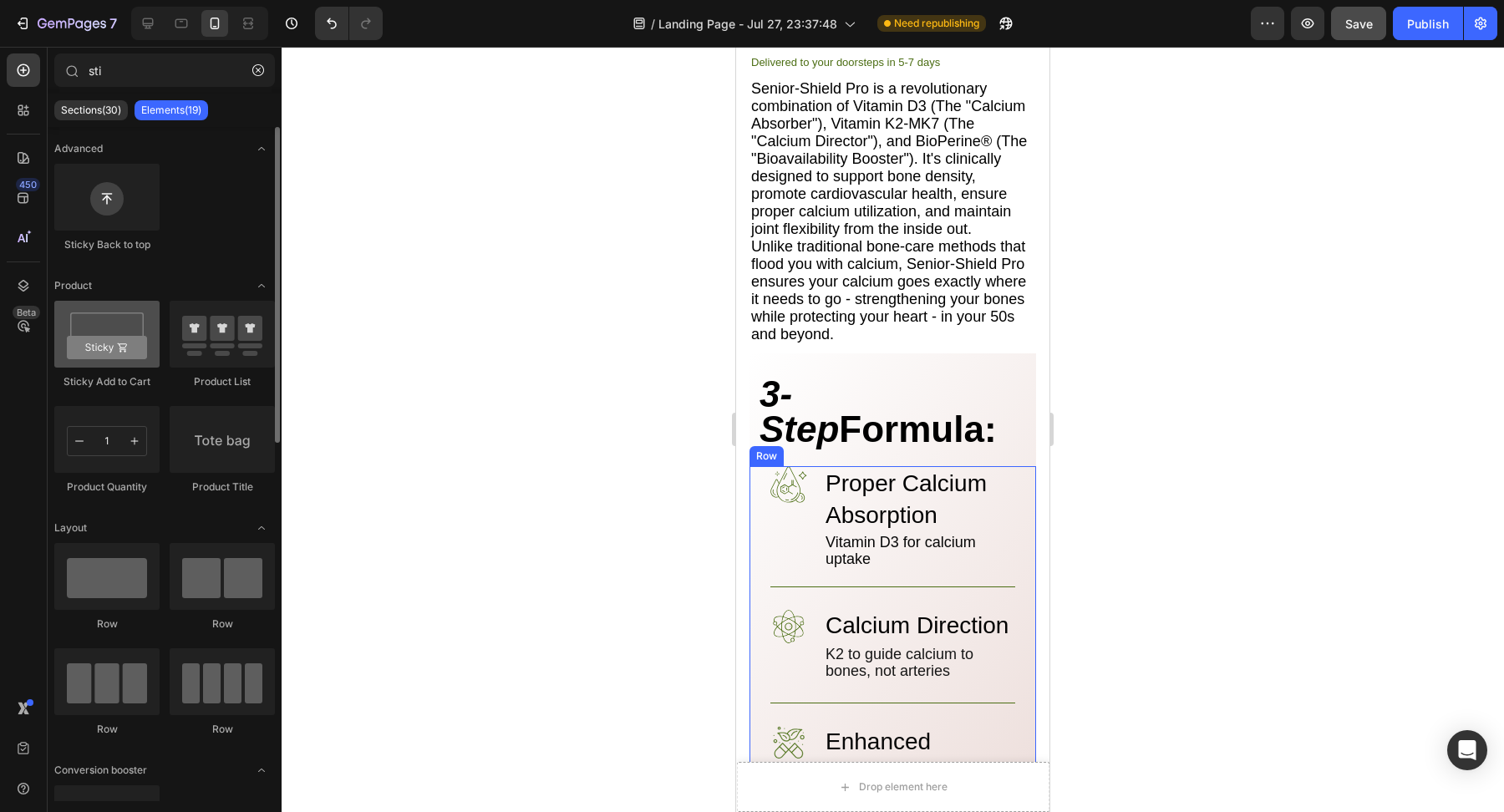 click at bounding box center (107, 334) 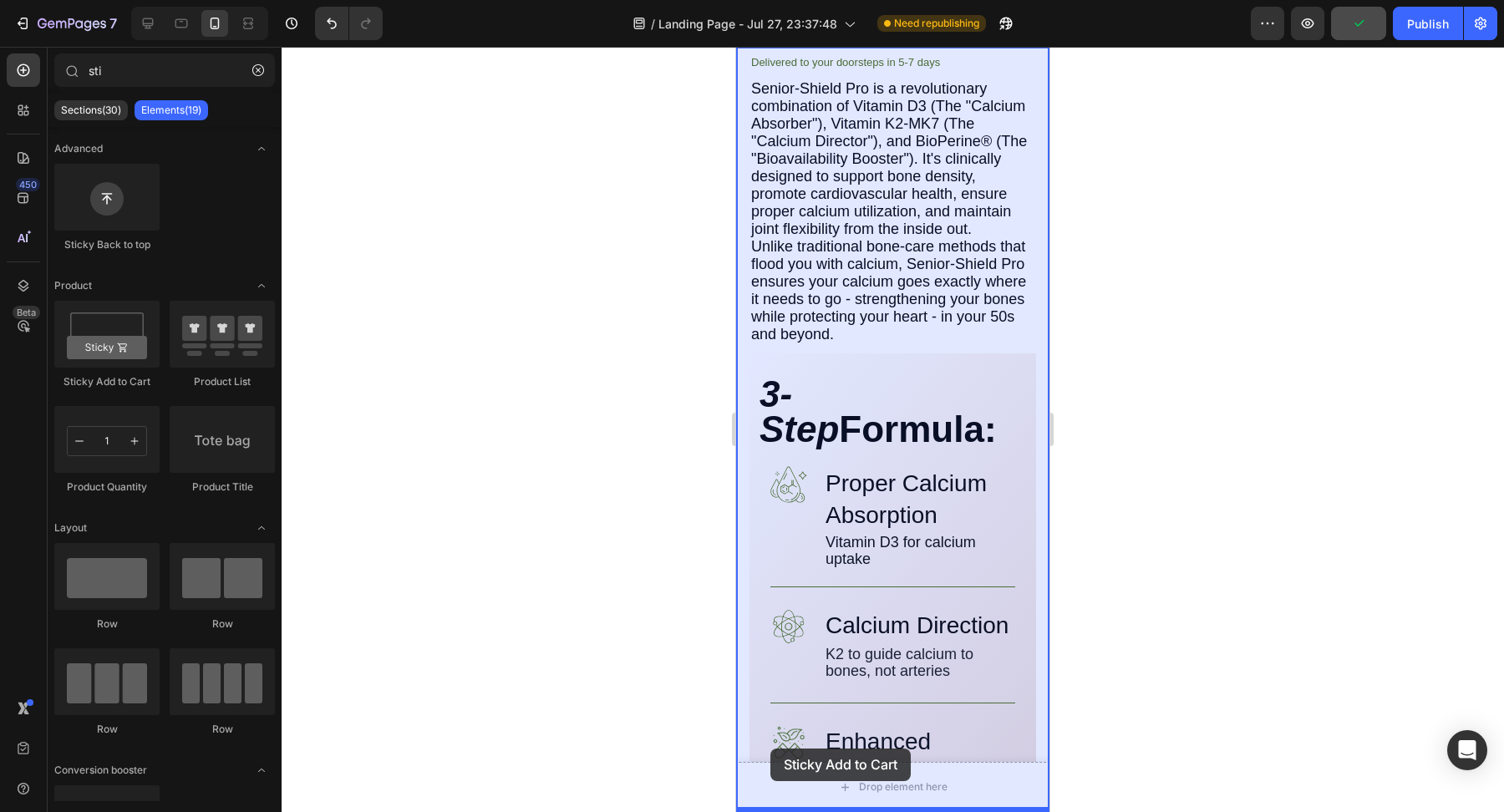 drag, startPoint x: 857, startPoint y: 385, endPoint x: 770, endPoint y: 749, distance: 374.25259 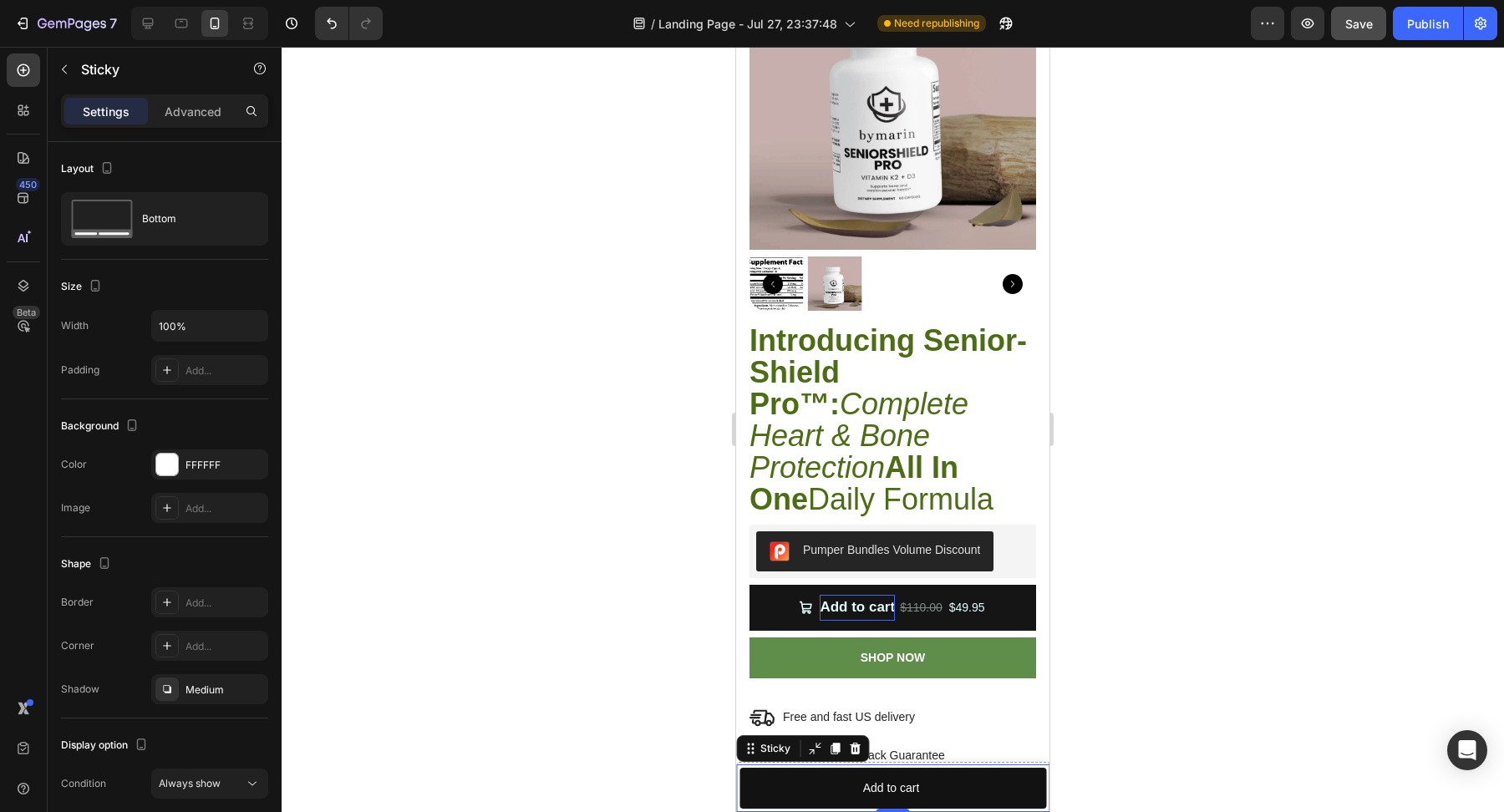 scroll, scrollTop: 2870, scrollLeft: 0, axis: vertical 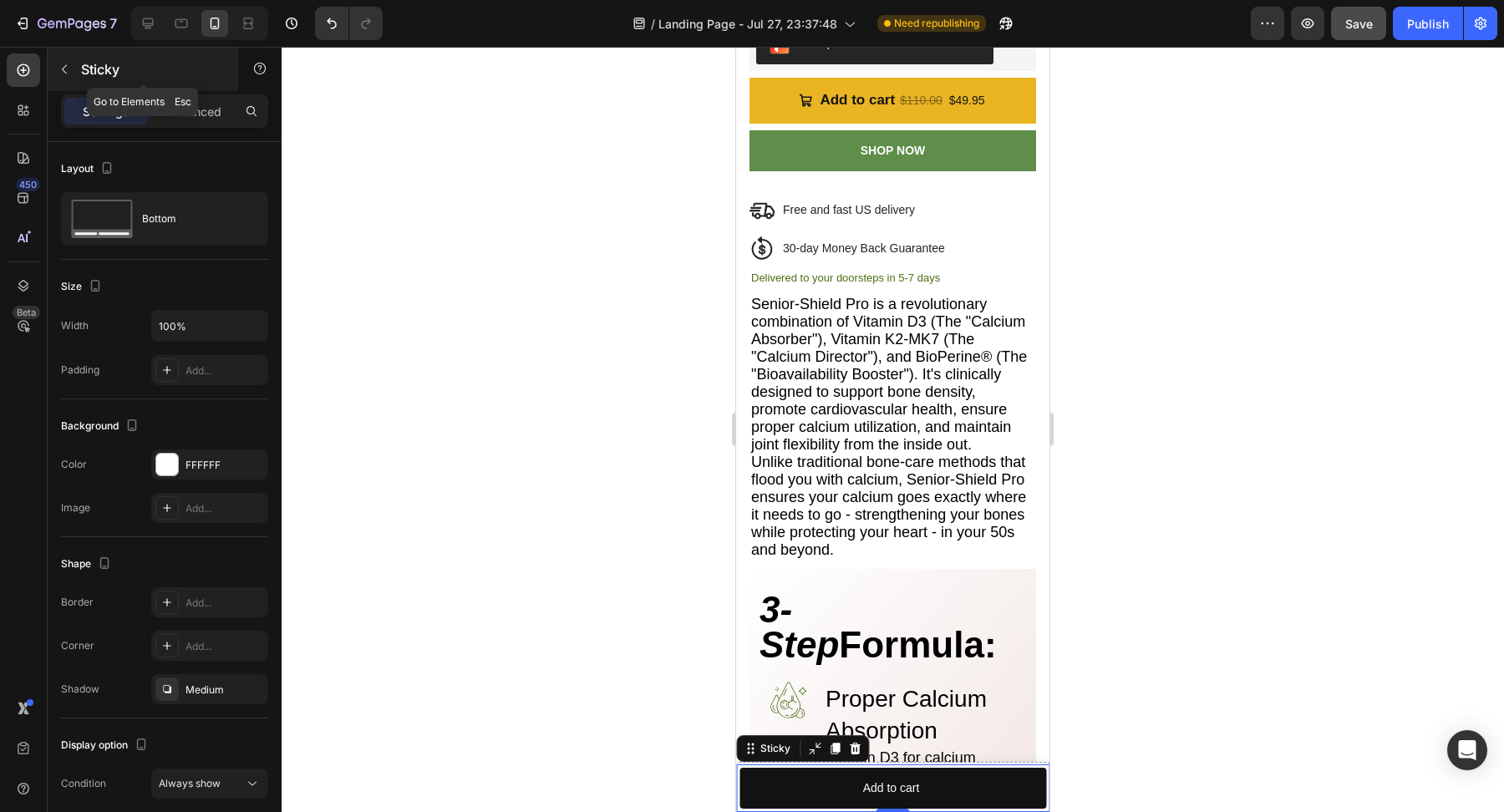 click at bounding box center (64, 69) 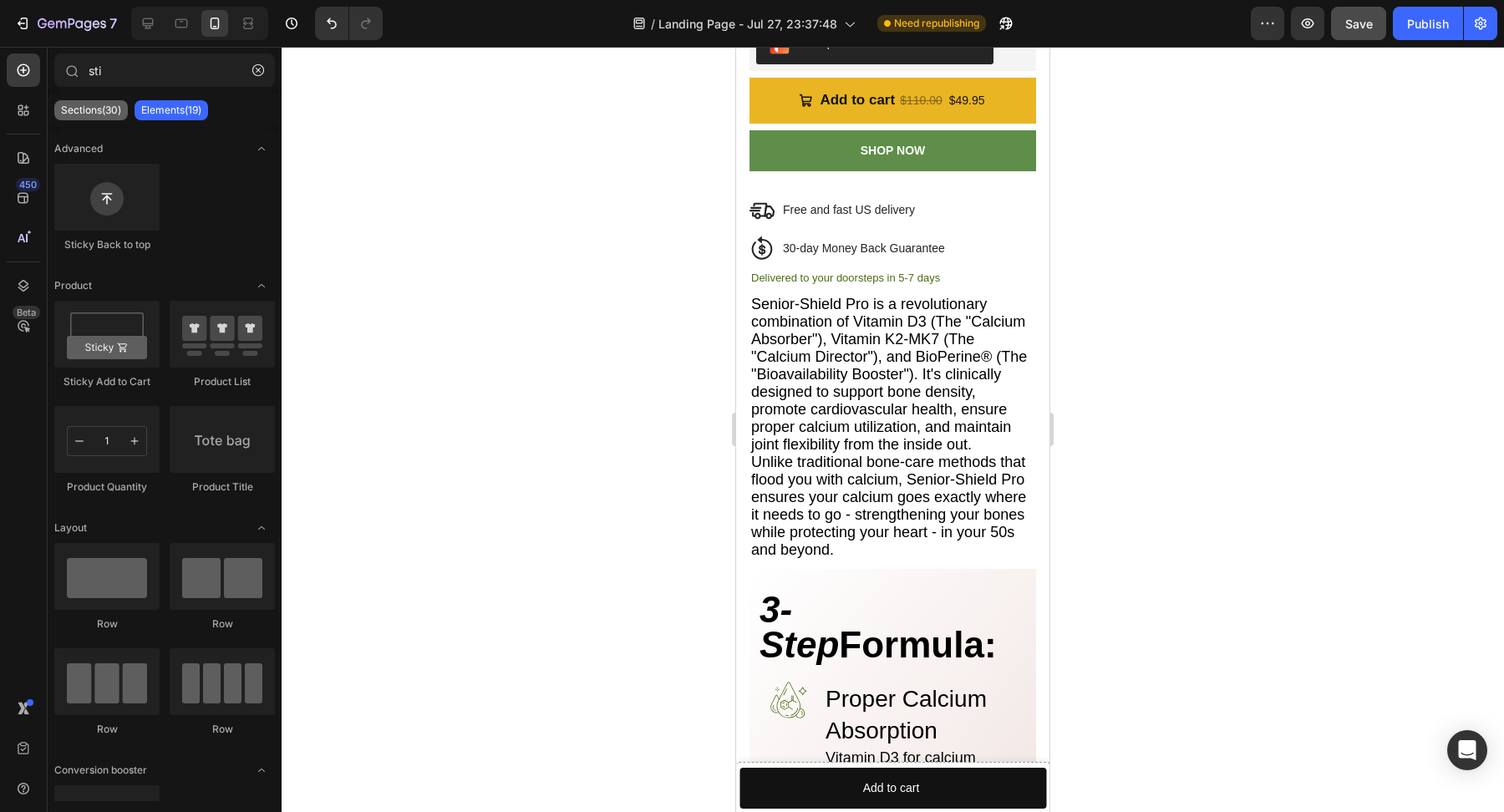 click on "Sections(30)" 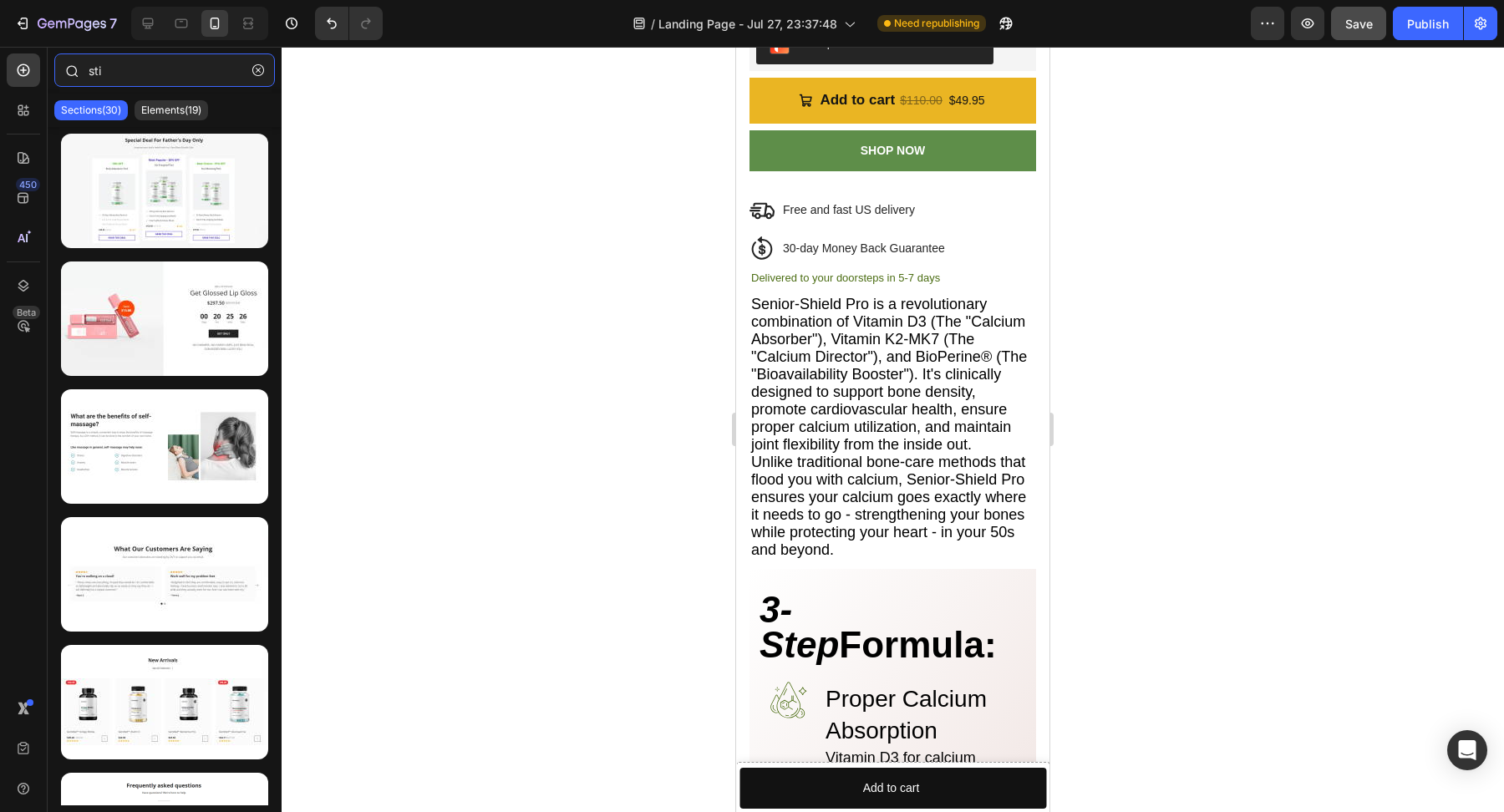 click on "sti" at bounding box center [165, 70] 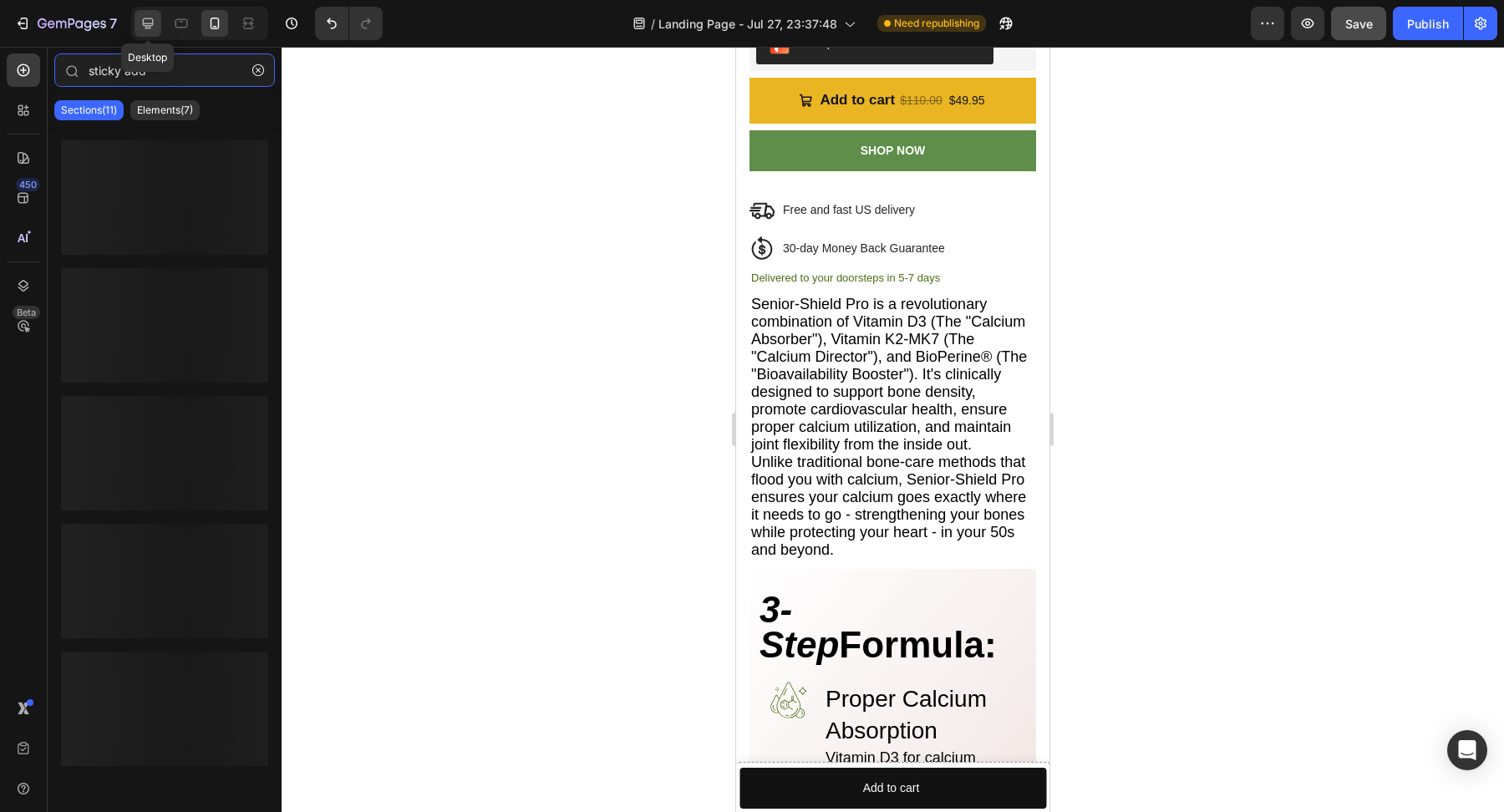 type on "sticky add" 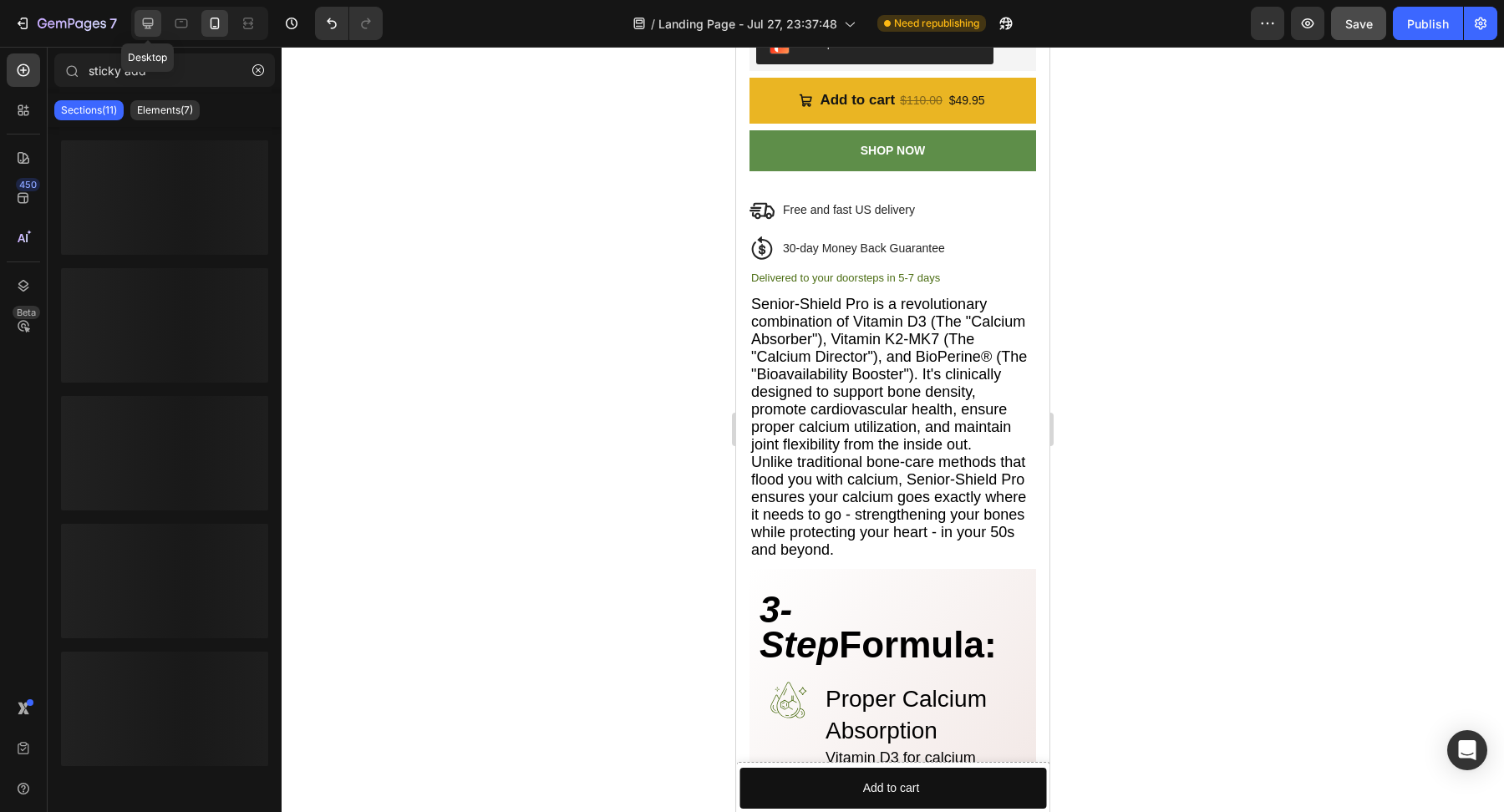 click 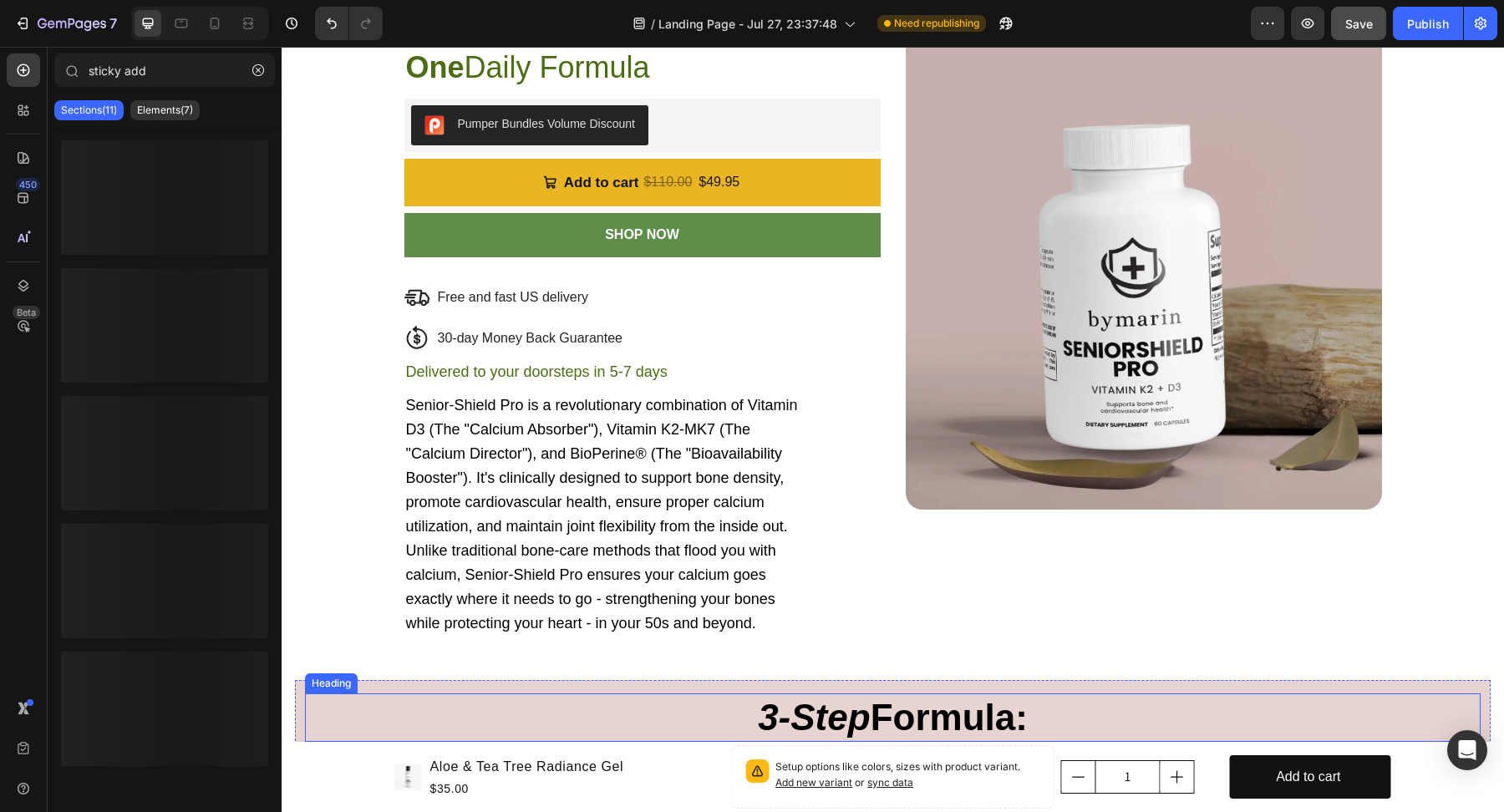 scroll, scrollTop: 3081, scrollLeft: 0, axis: vertical 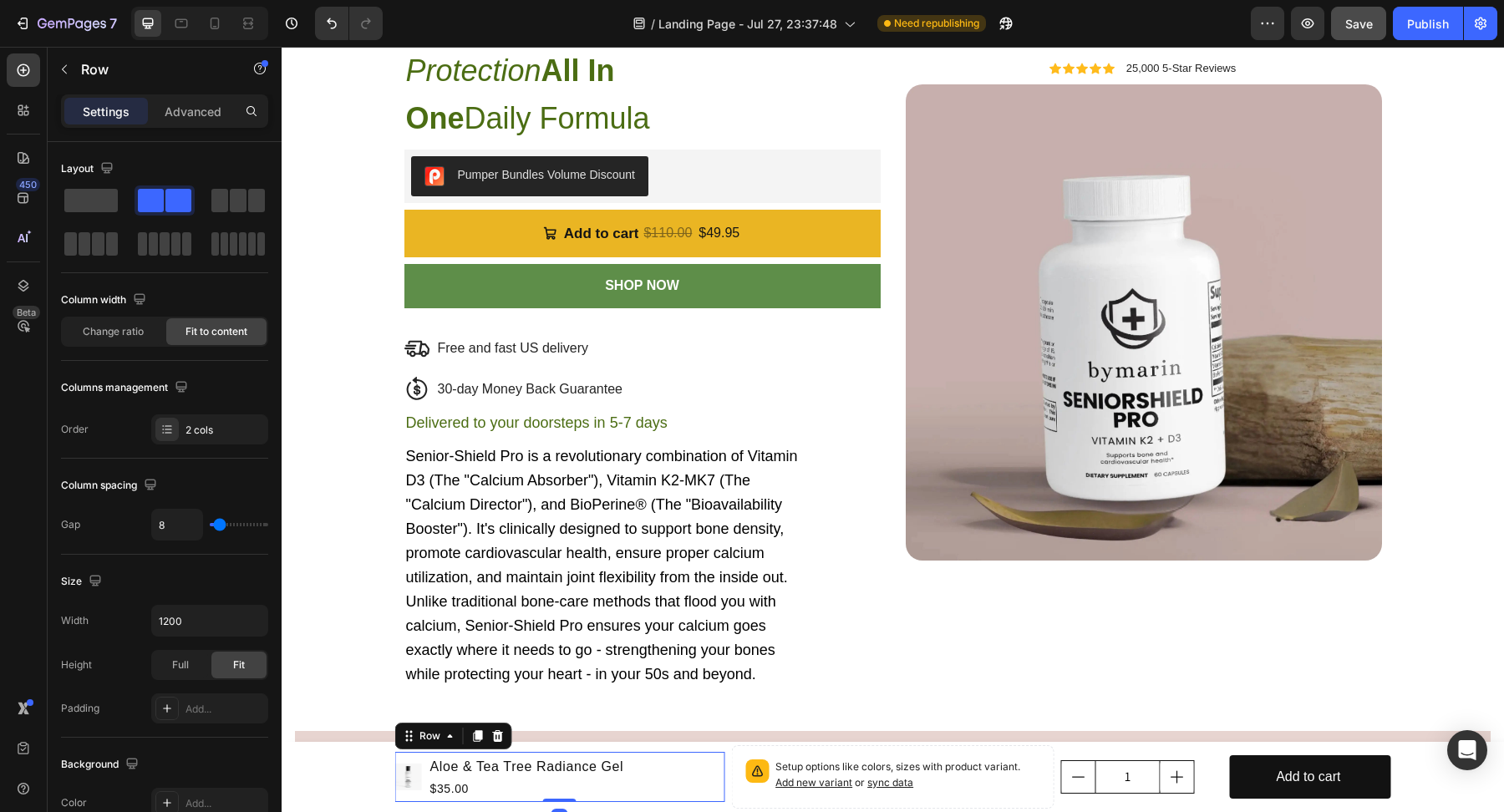 click on "Product Images Aloe & Tea Tree Radiance Gel Product Title $35.00 Product Price Product Price Row   0" at bounding box center (560, 777) 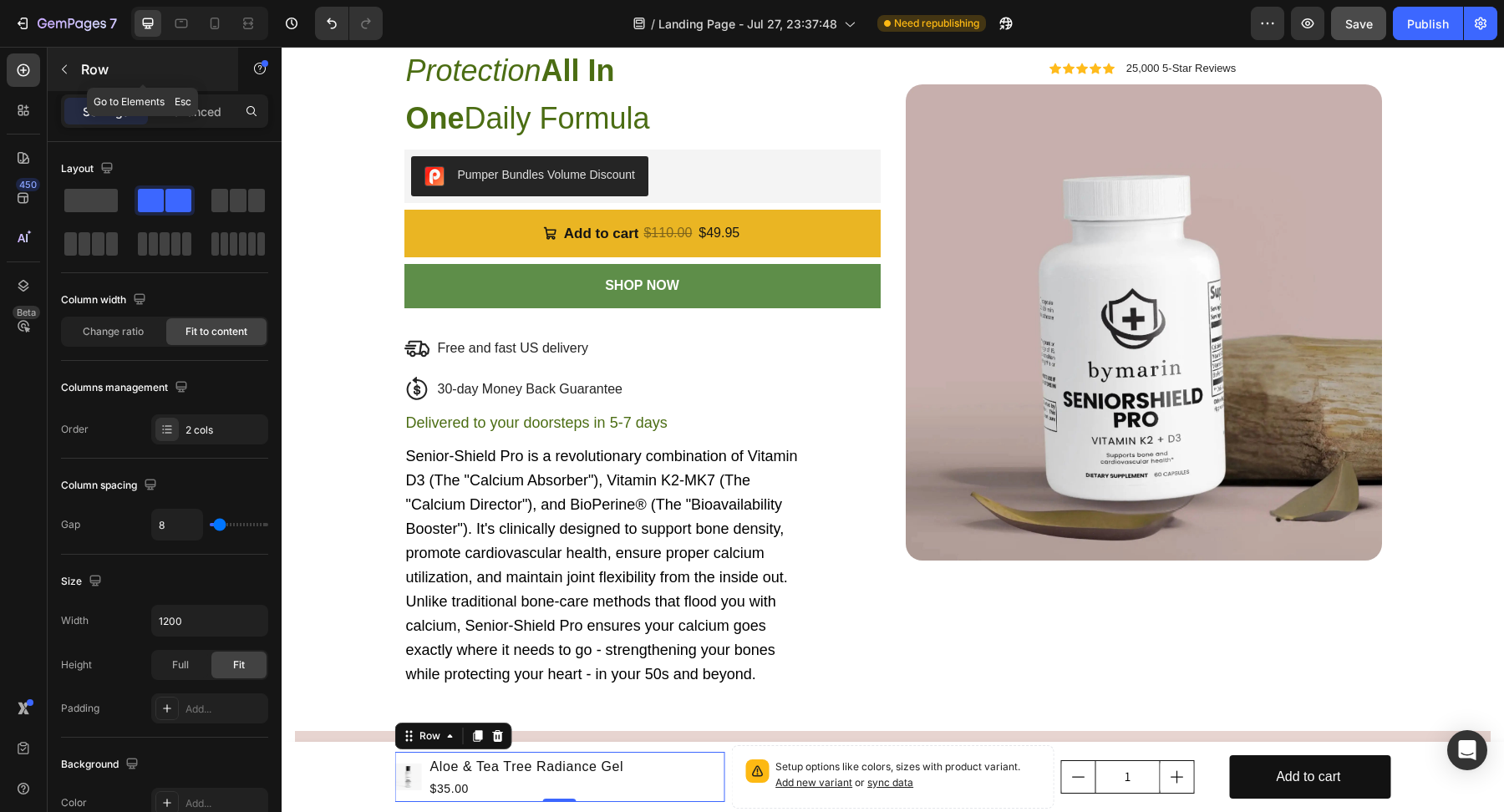 click at bounding box center (64, 69) 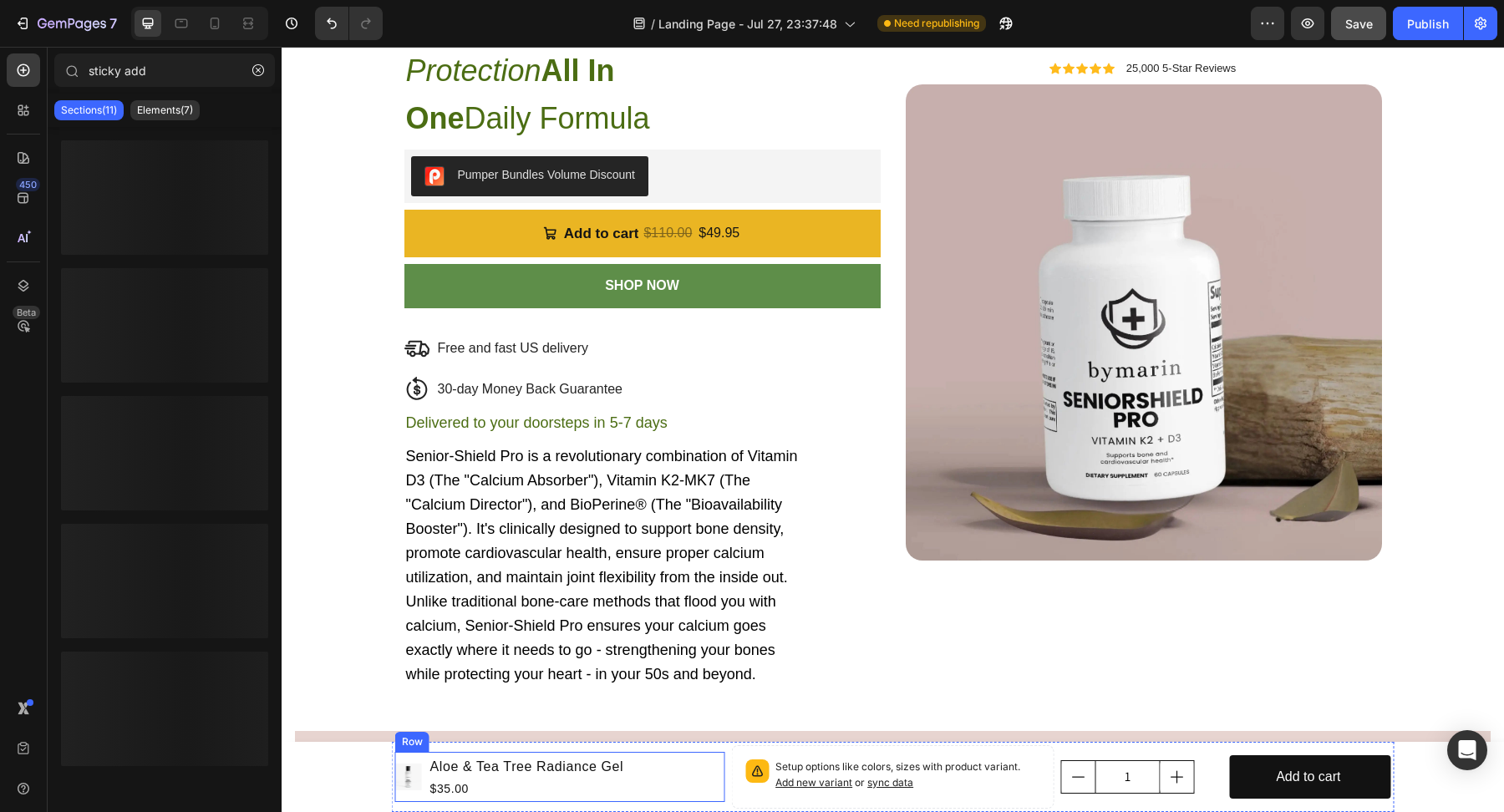 click on "Product Images Aloe & Tea Tree Radiance Gel Product Title $35.00 Product Price Product Price Row" at bounding box center [560, 777] 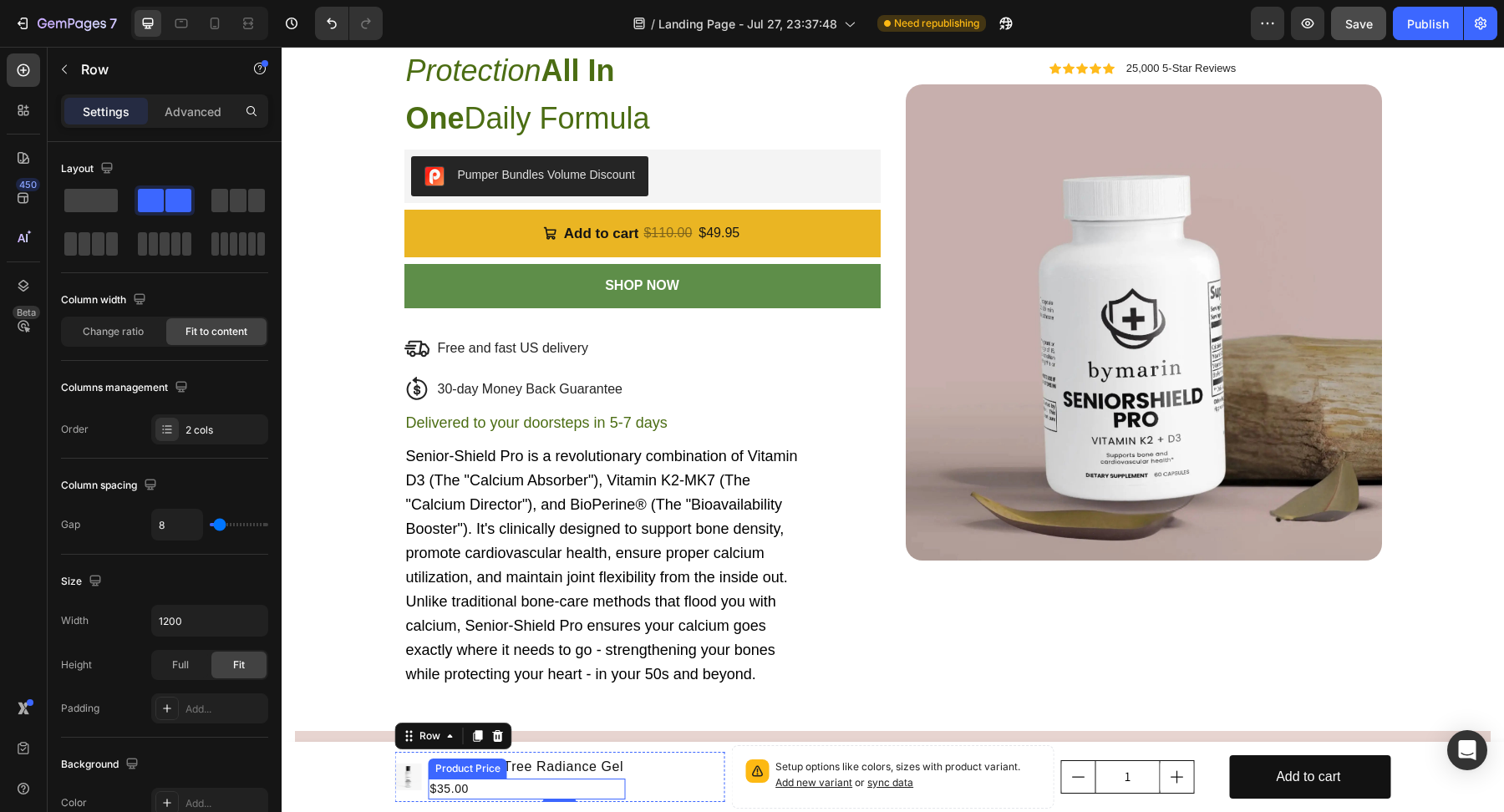 click on "$35.00" at bounding box center [527, 789] 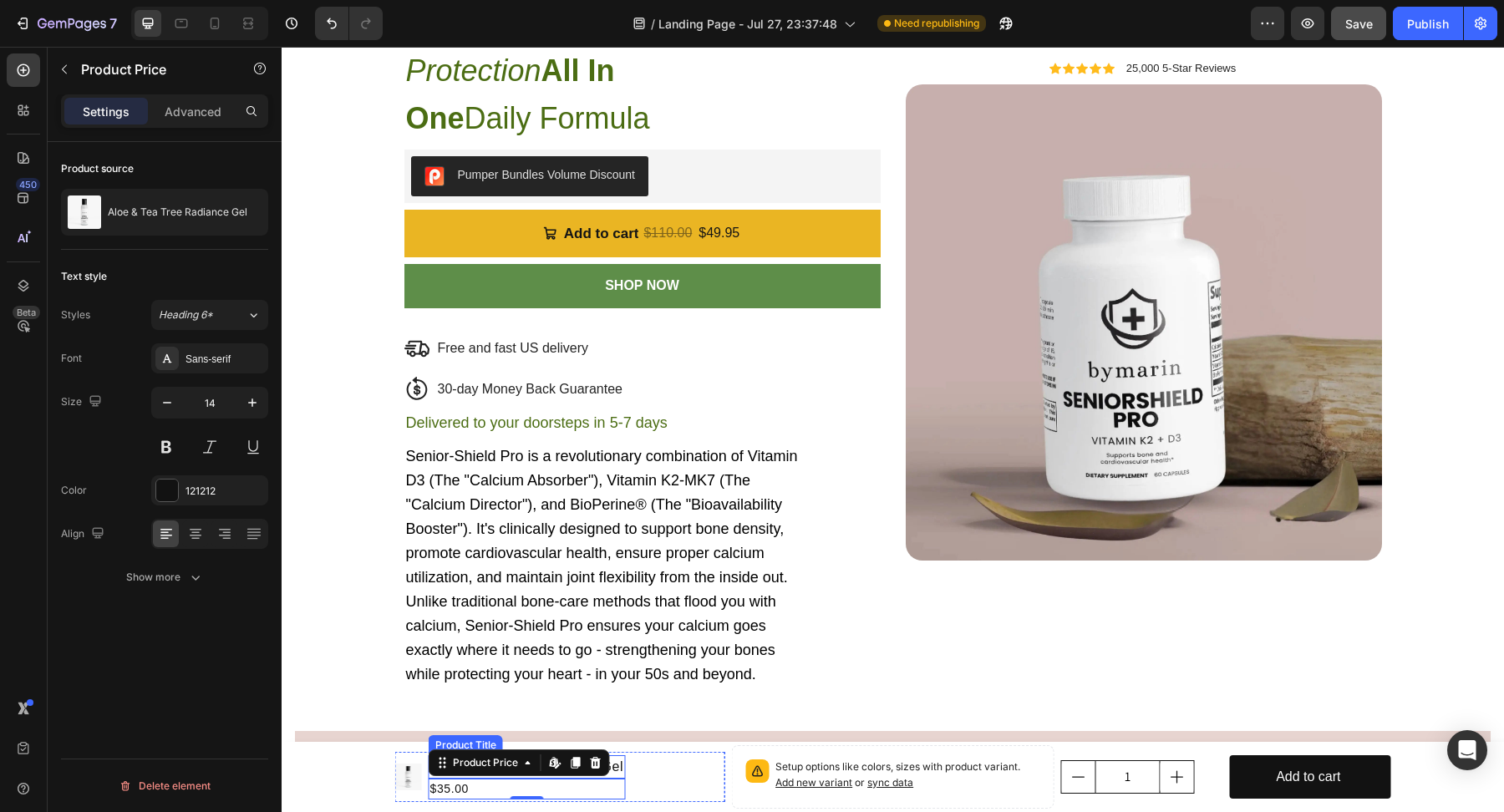 click on "Aloe & Tea Tree Radiance Gel" at bounding box center [527, 767] 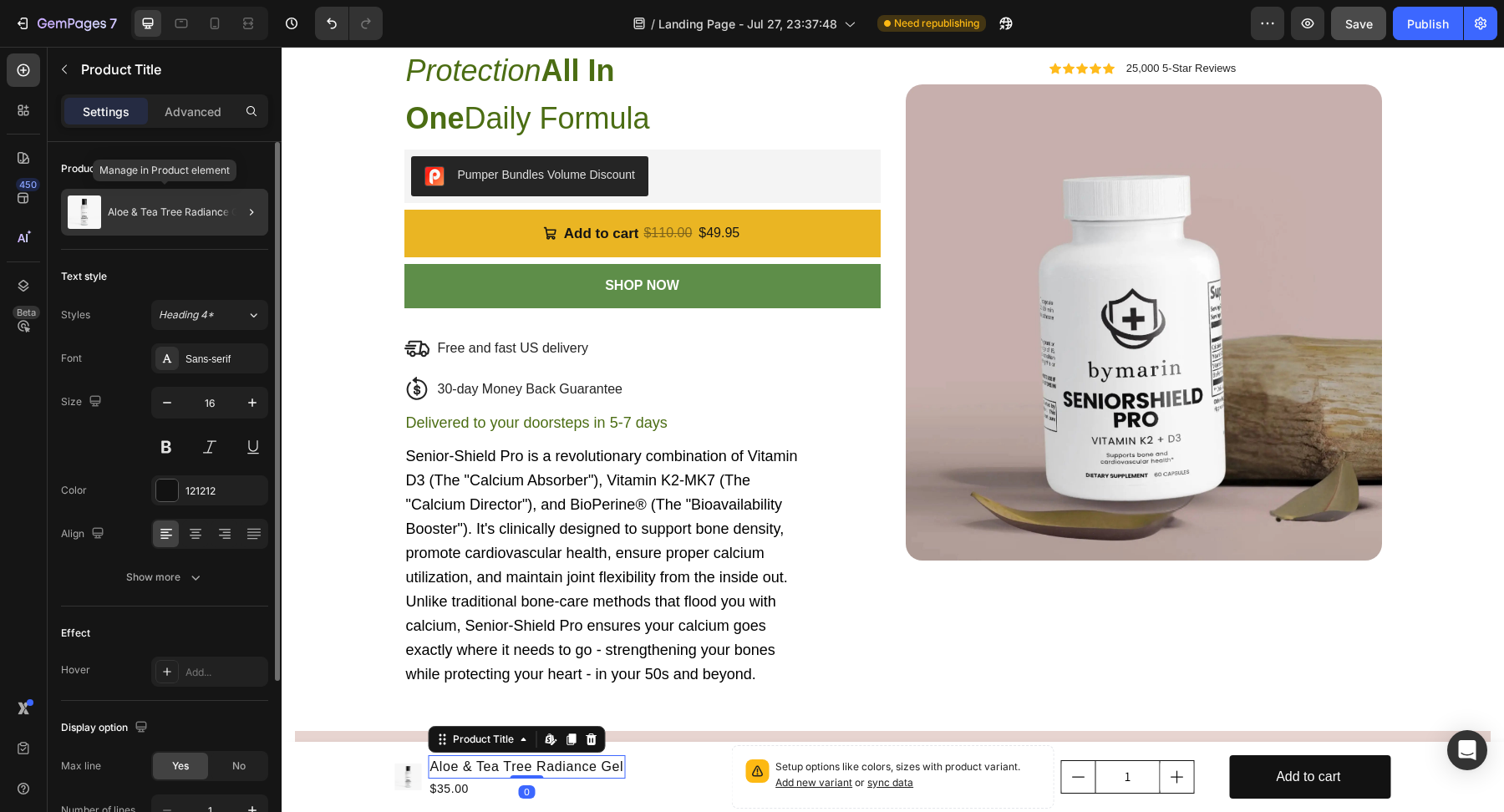 click on "Aloe & Tea Tree Radiance Gel" at bounding box center (177, 212) 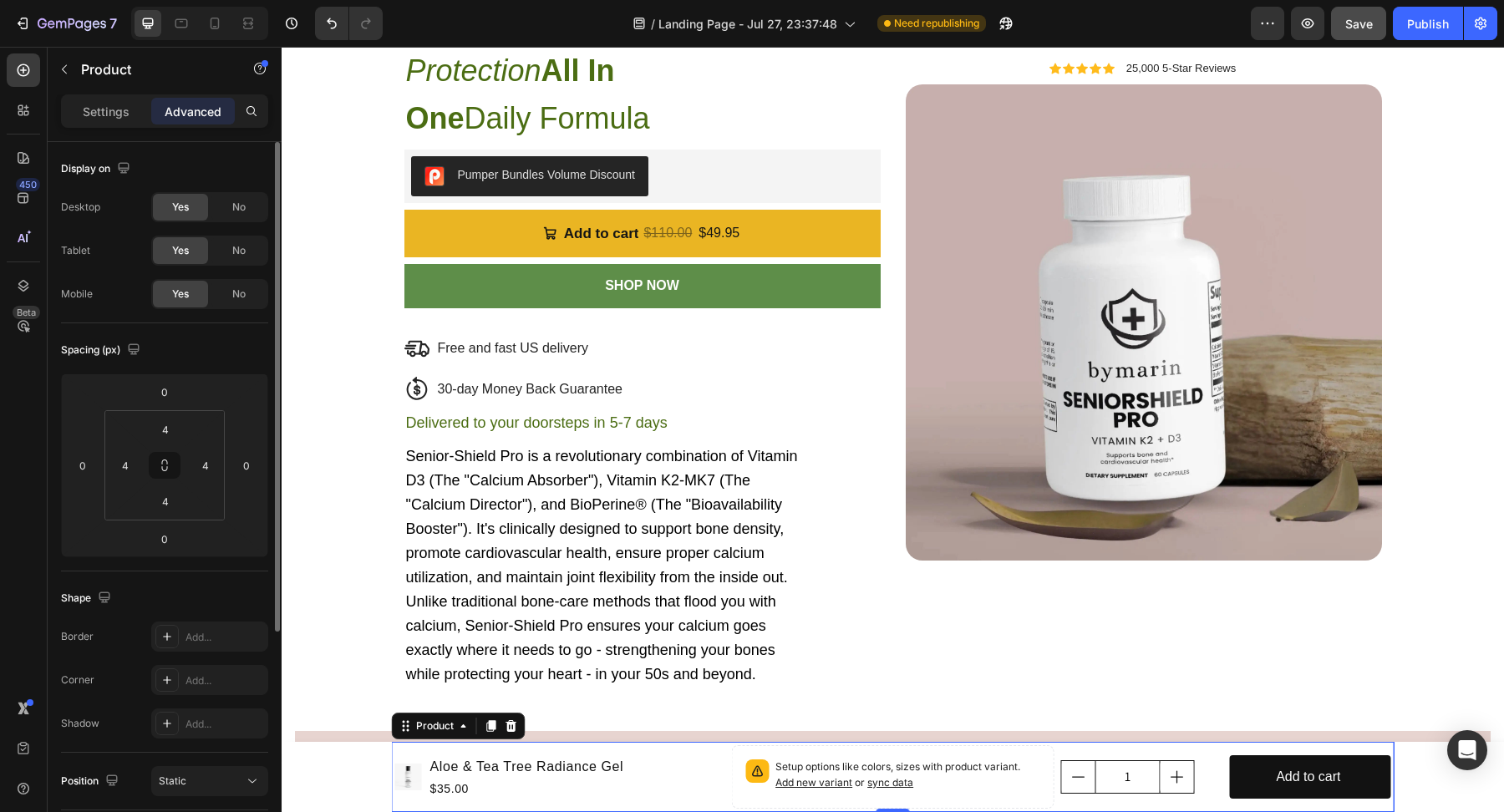 click on "Settings Advanced" at bounding box center [165, 111] 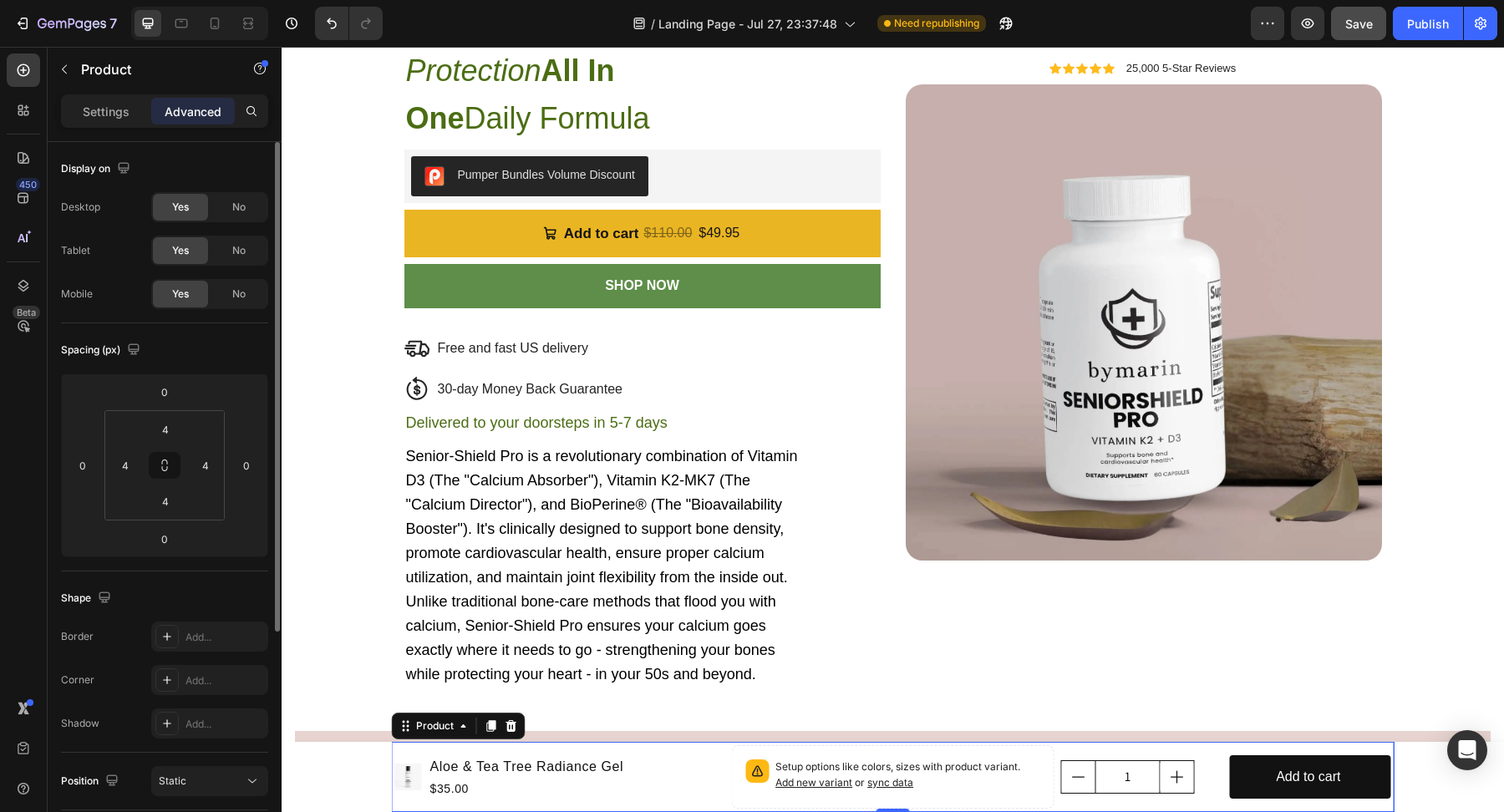 click on "Settings Advanced" at bounding box center (165, 111) 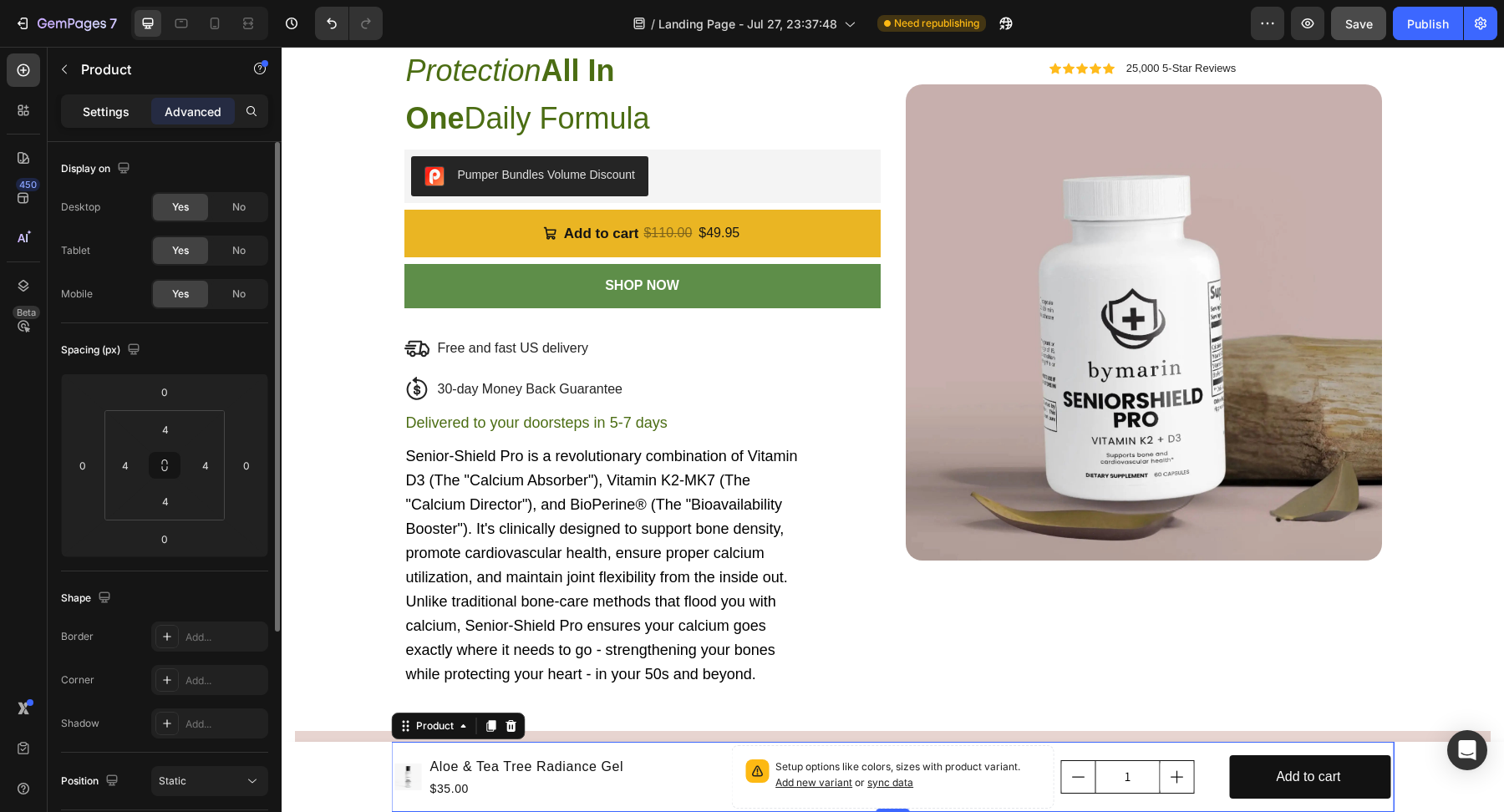 click on "Settings" 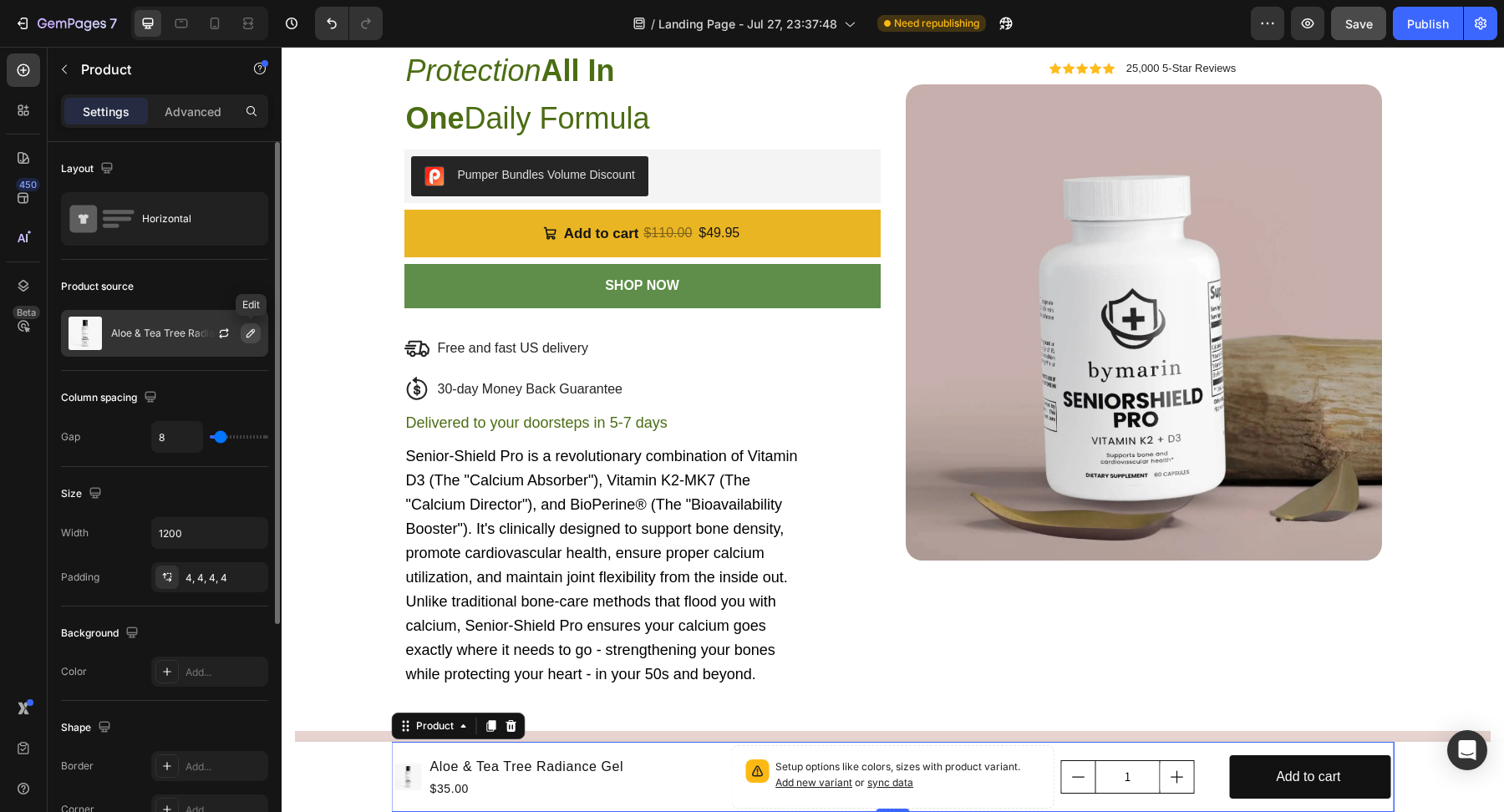 click 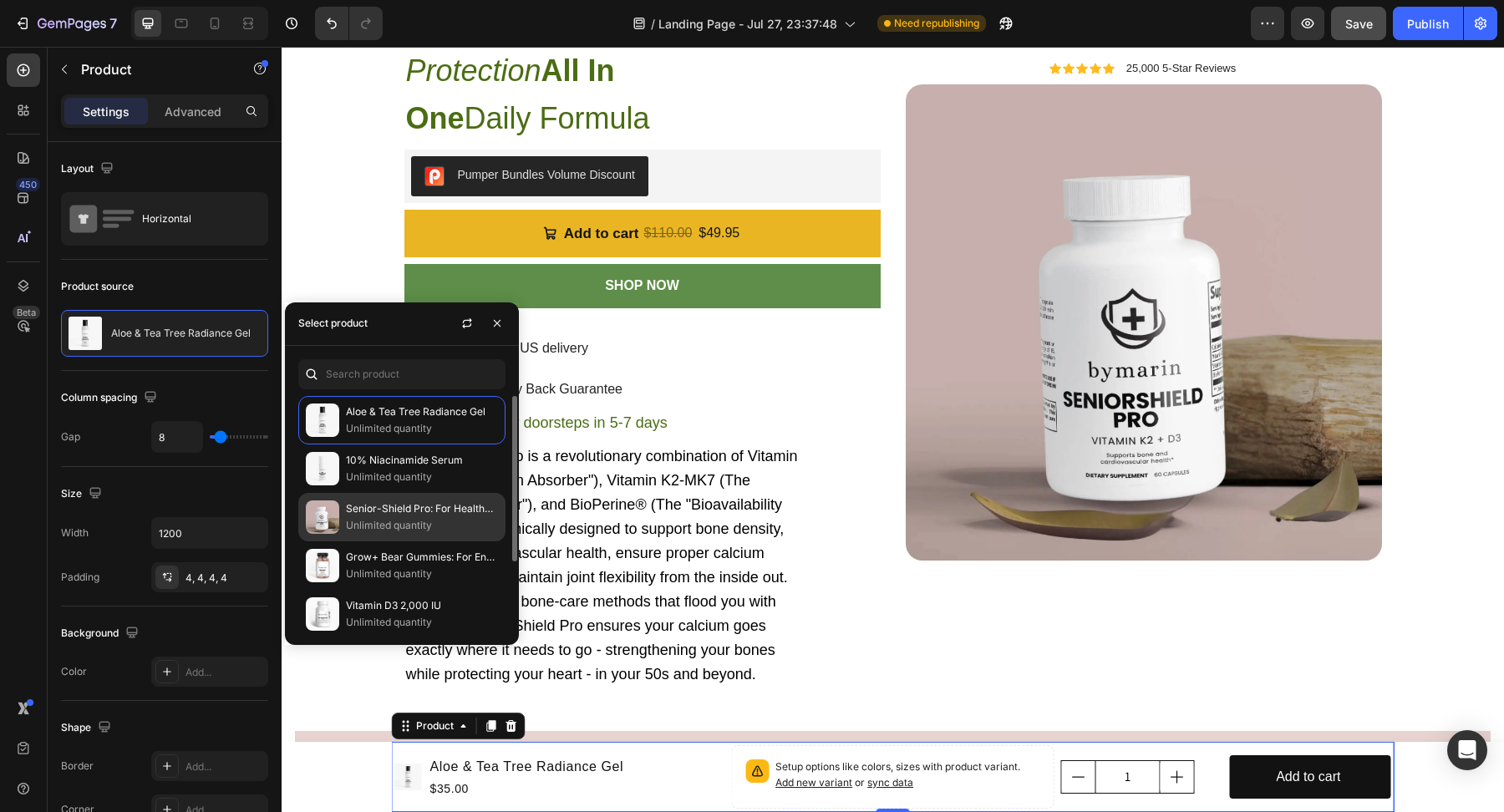 click on "Senior-Shield Pro: For Healthy Heart & Joints Unlimited quantity" 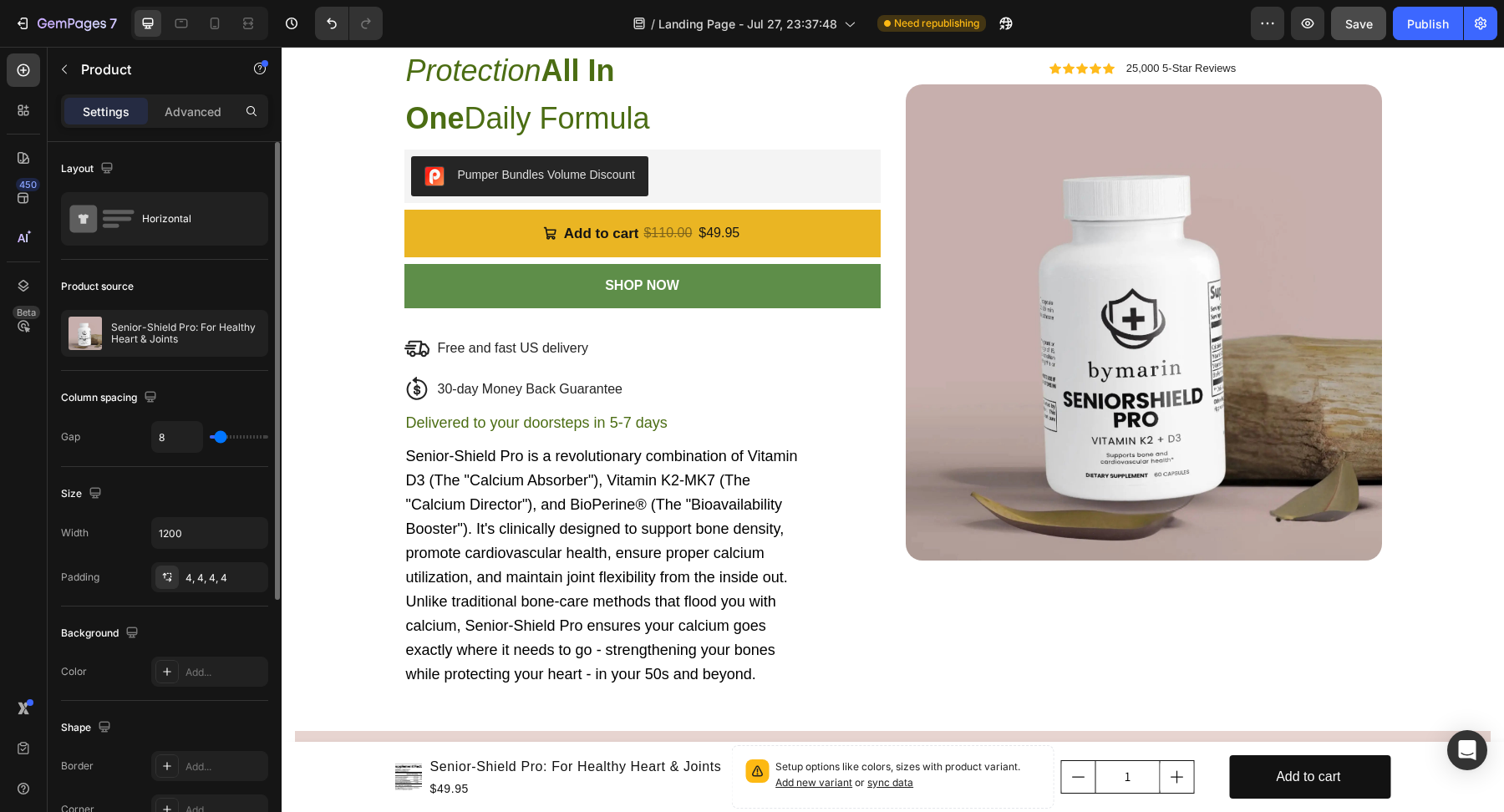 click on "Column spacing Gap 8" 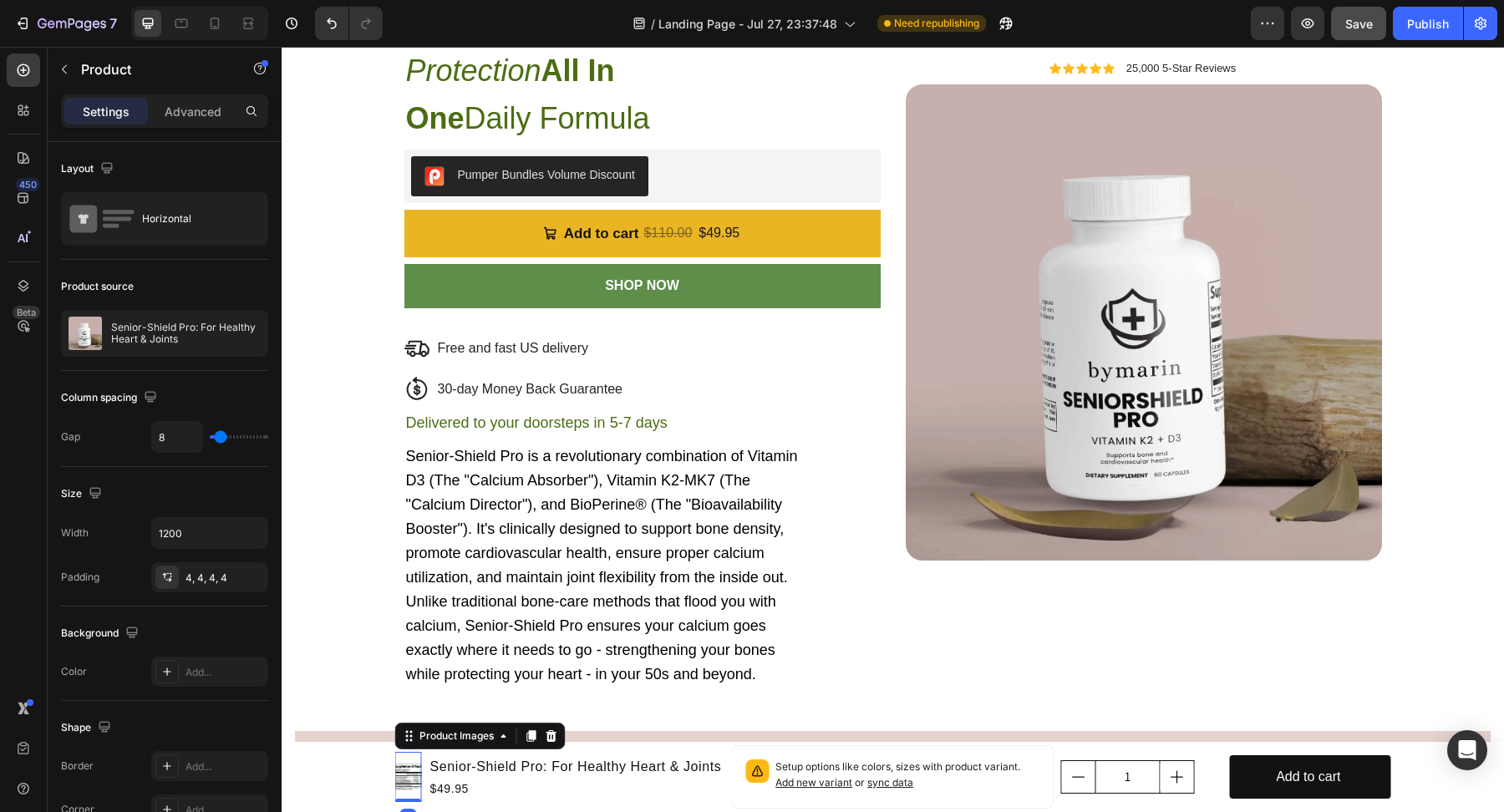 click at bounding box center [409, 777] 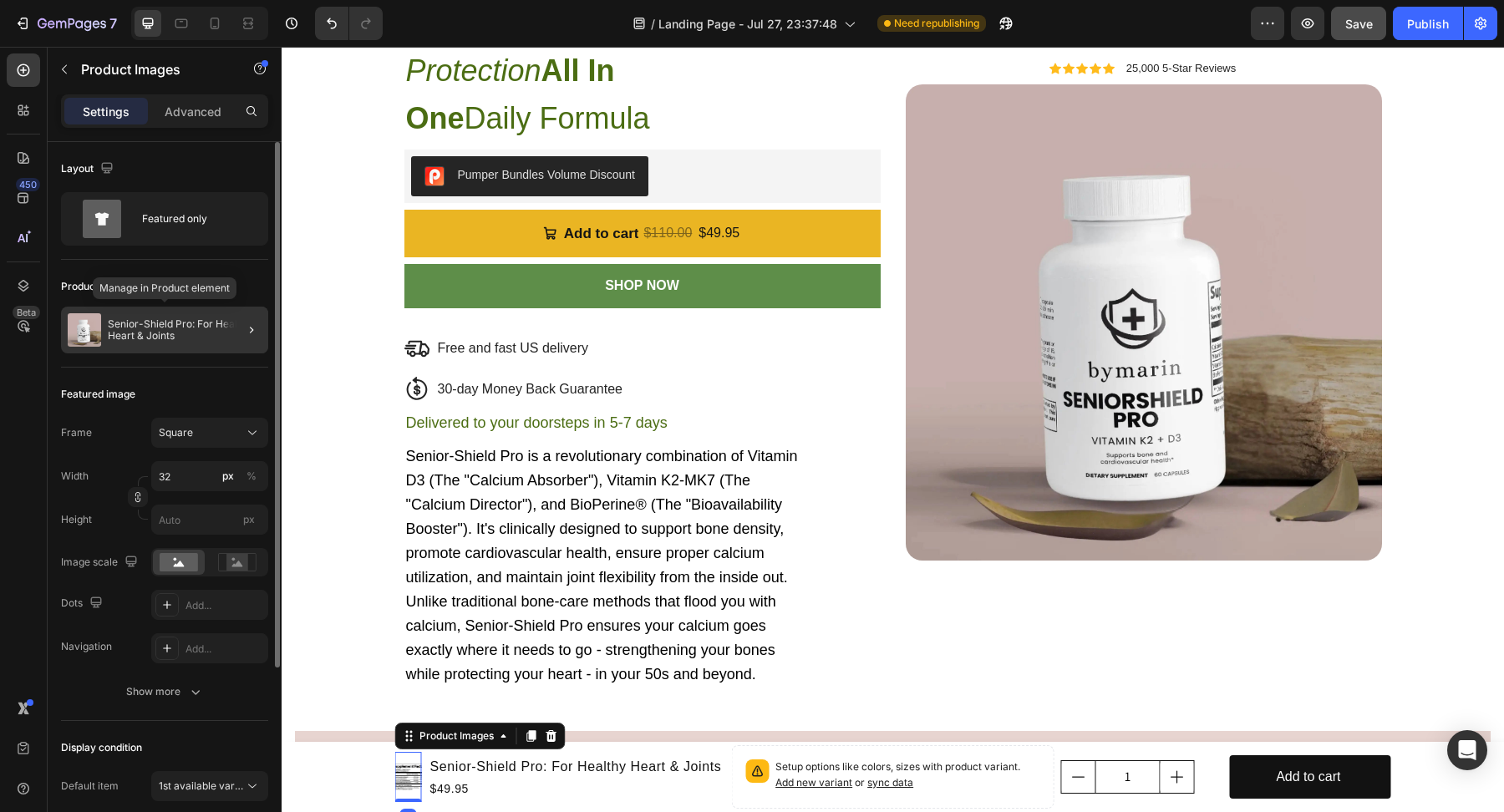 click on "Senior-Shield Pro: For Healthy Heart & Joints" at bounding box center [185, 330] 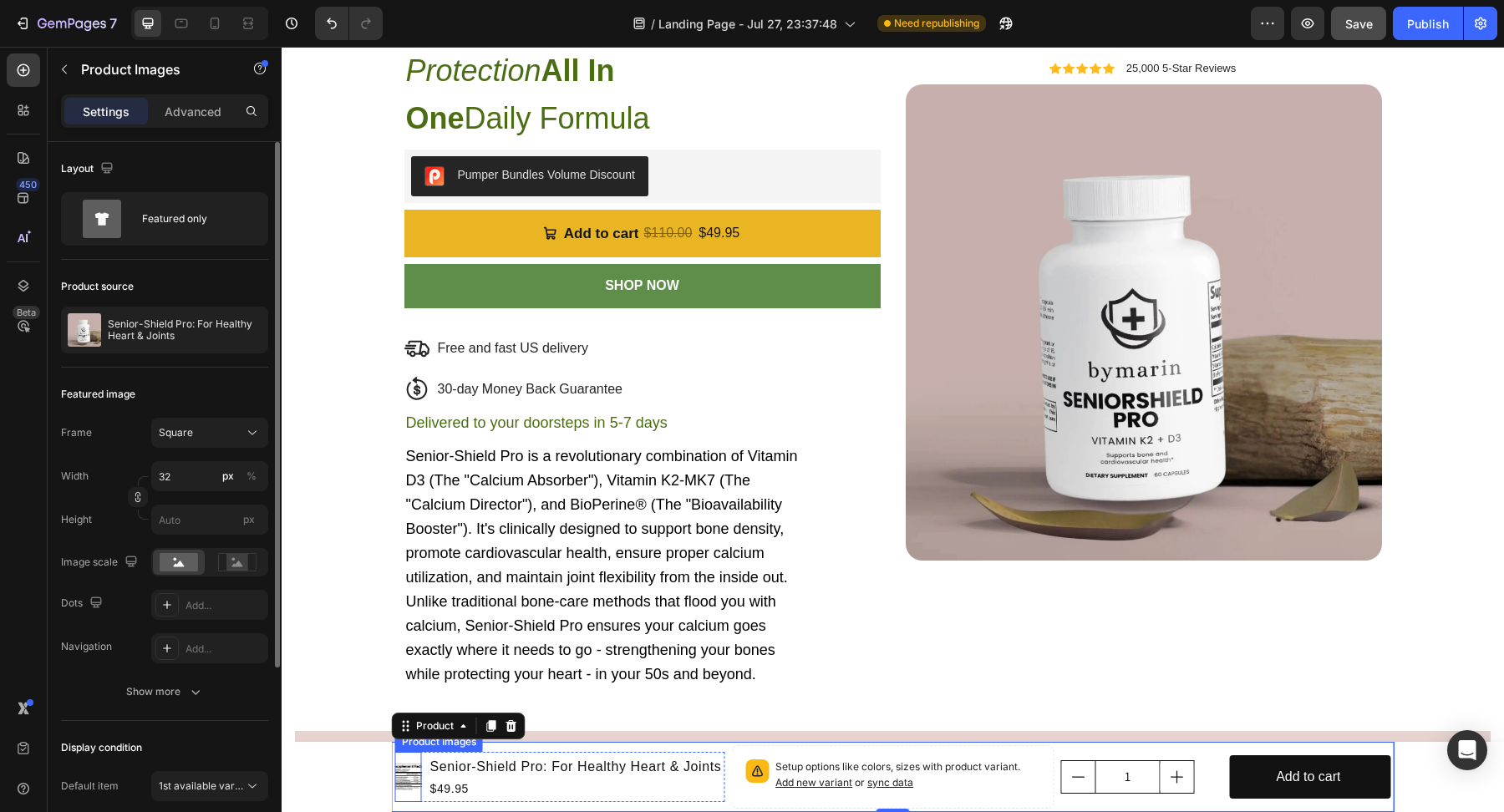 click at bounding box center (409, 777) 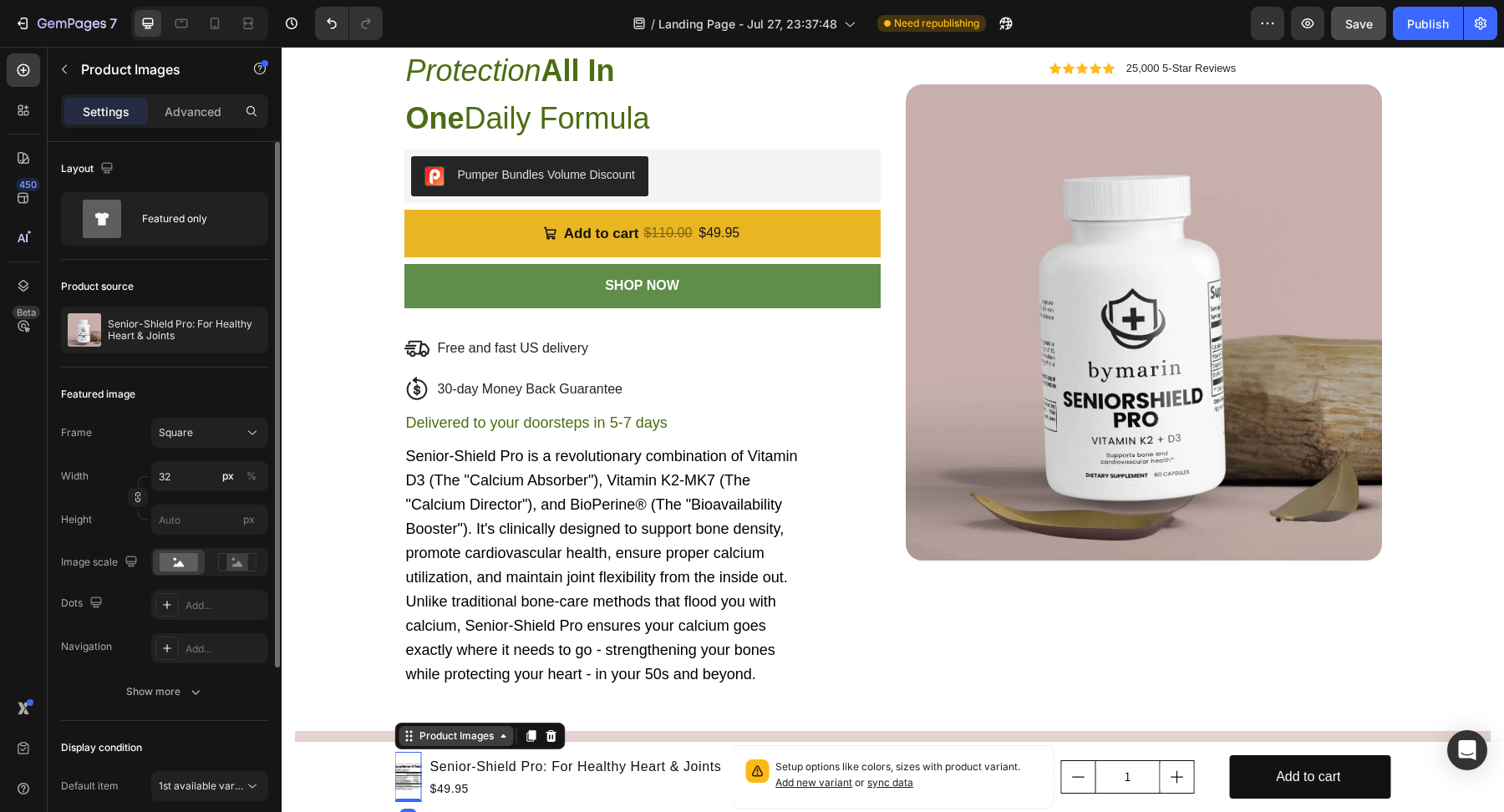 click on "Product Images" at bounding box center (456, 736) 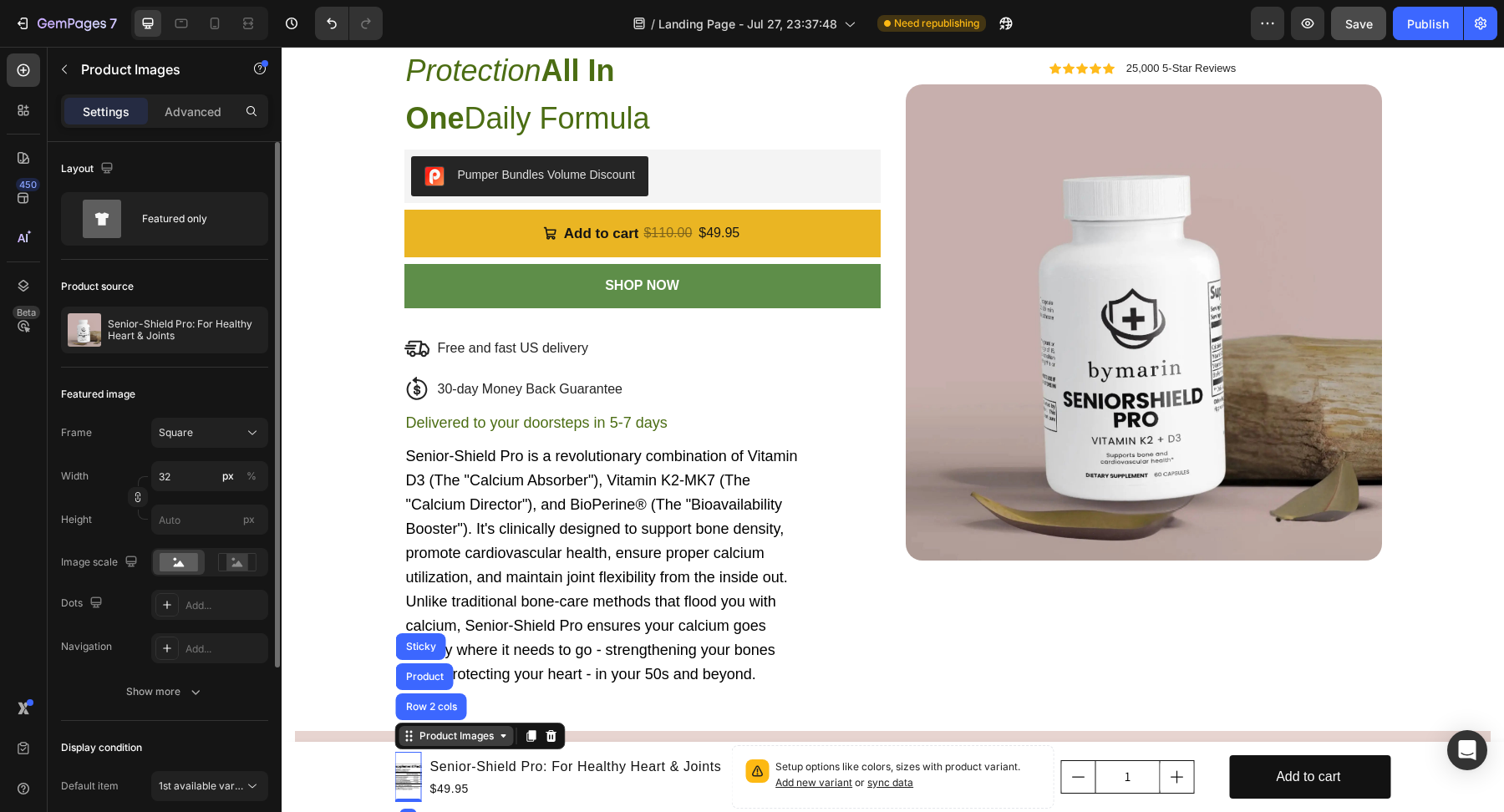click on "Product Images" at bounding box center (456, 736) 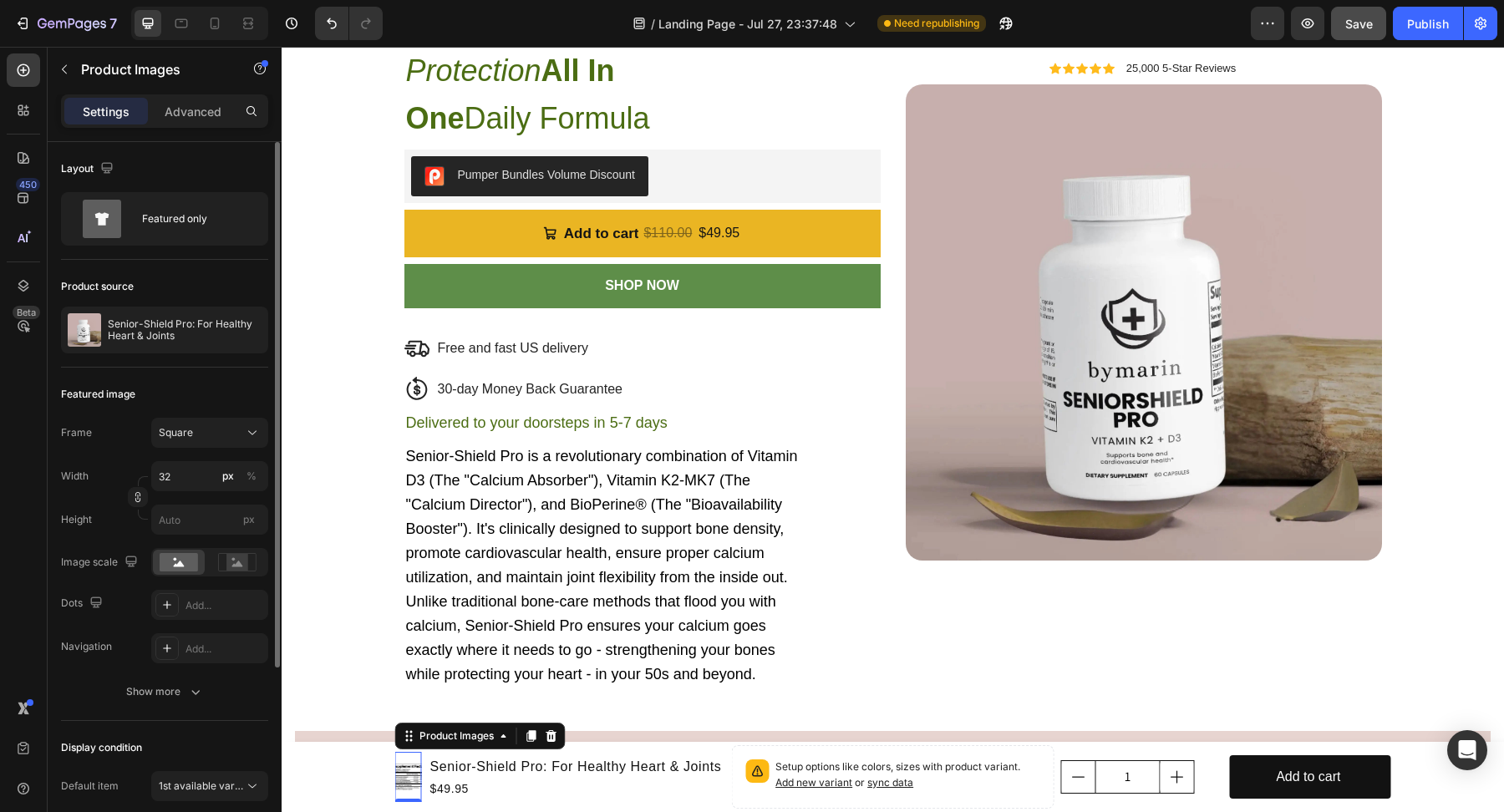 click at bounding box center (409, 777) 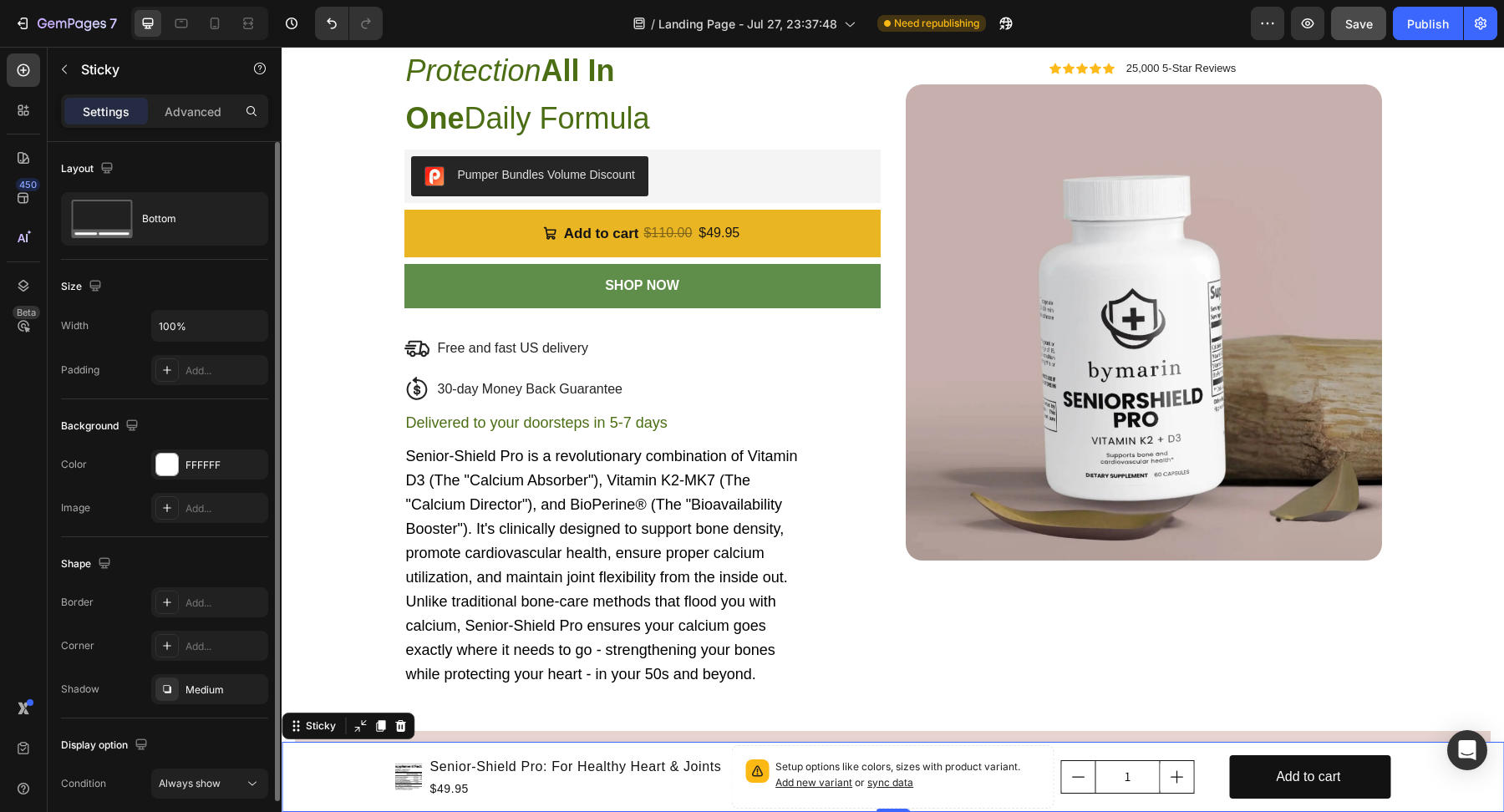 click on "Product Images Senior-Shield Pro: For Healthy Heart & Joints Product Title $49.95 Product Price Product Price Row Setup options like colors, sizes with product variant.       Add new variant   or   sync data Product Variants & Swatches
1
Product Quantity Add to cart Add to Cart Row Product" at bounding box center (892, 777) 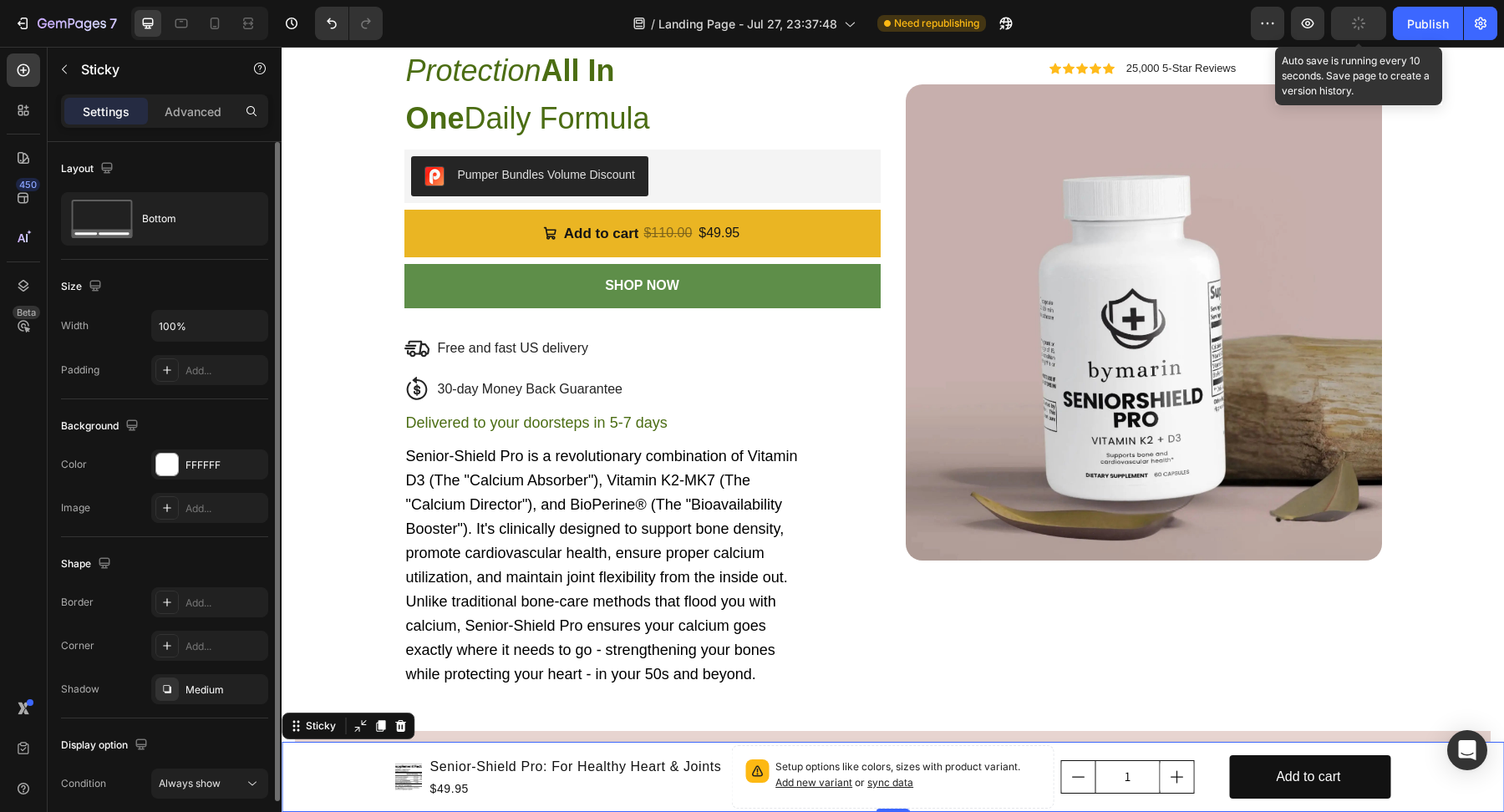 click 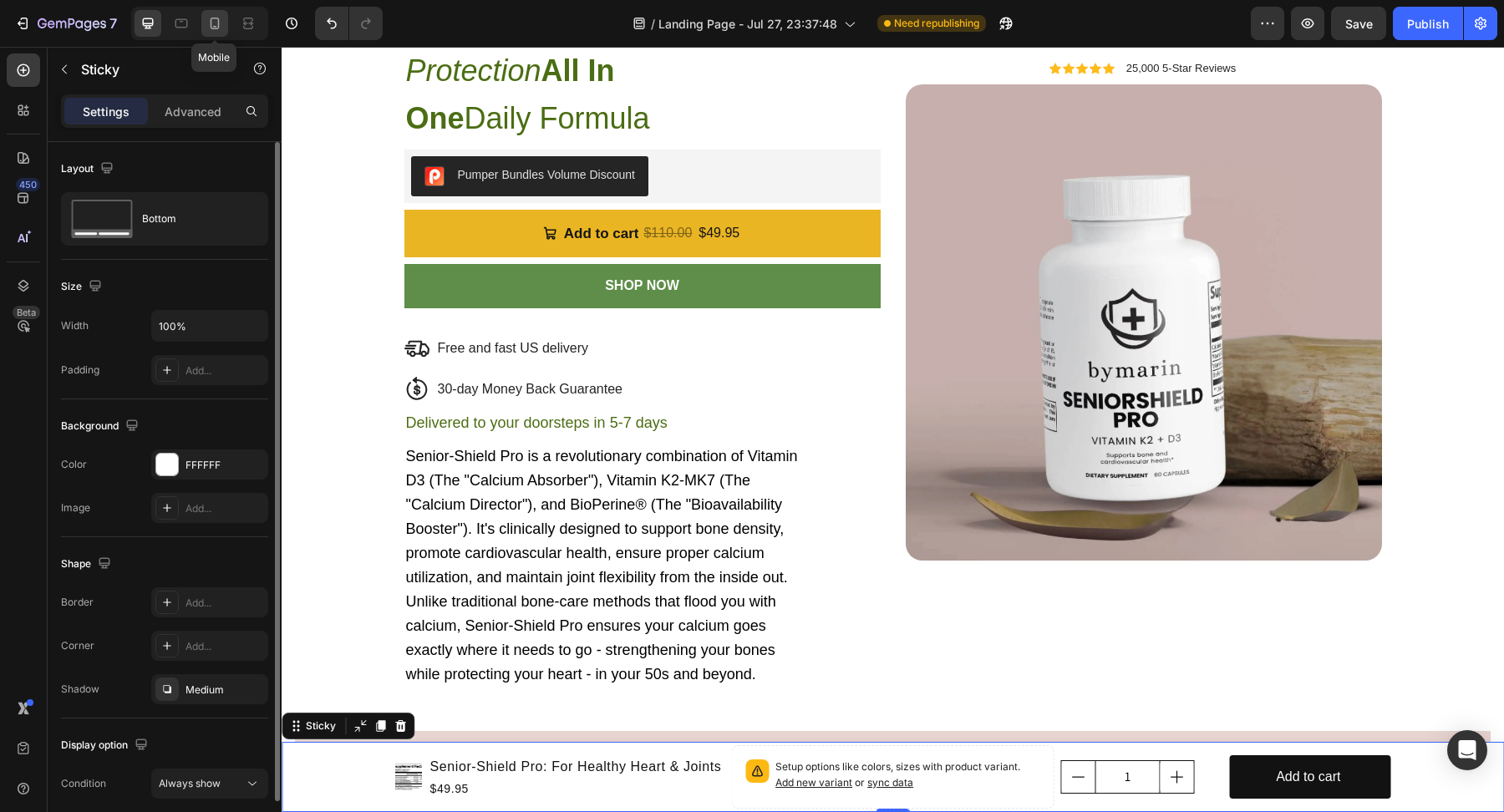 click 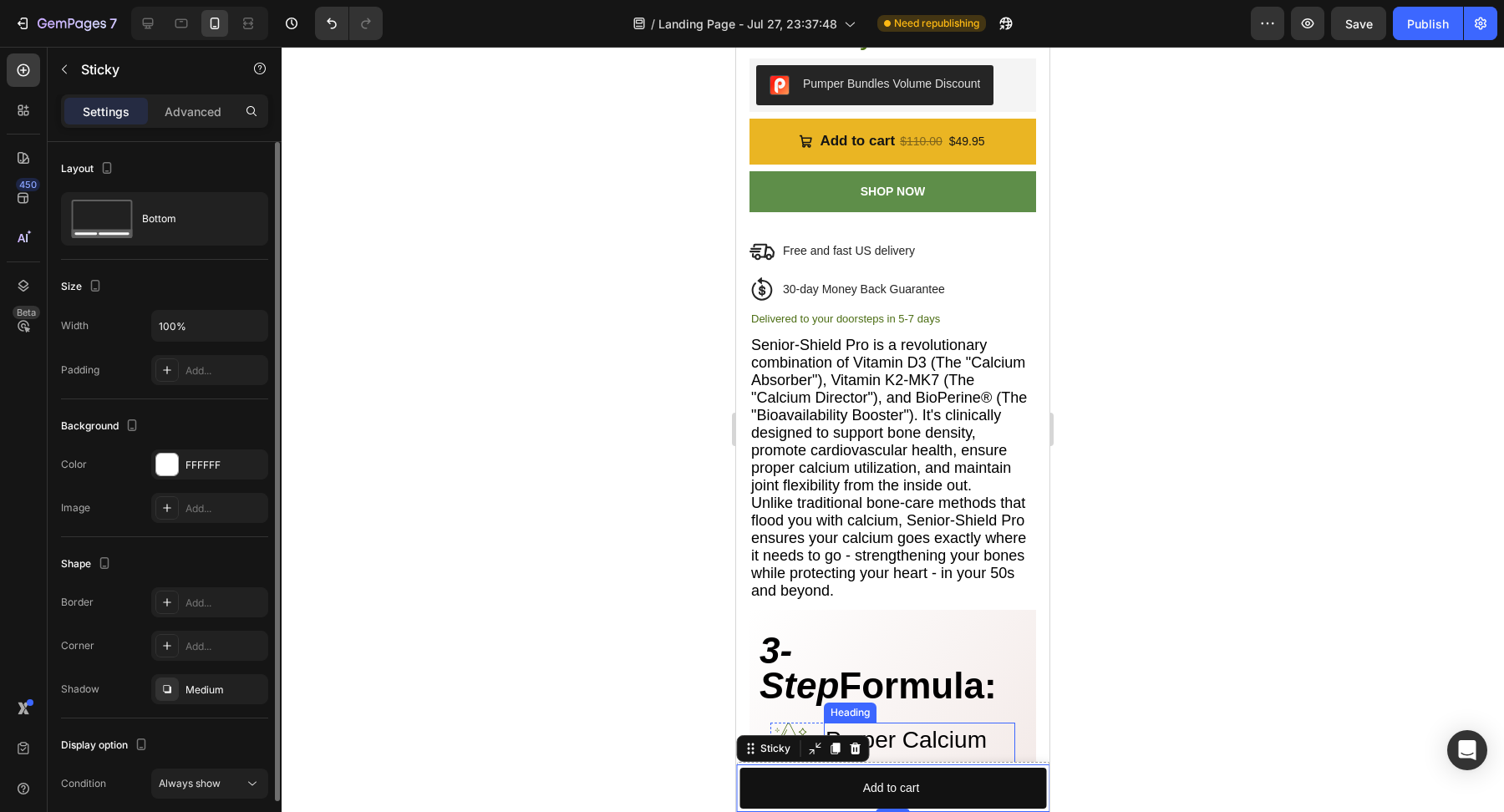scroll, scrollTop: 3161, scrollLeft: 0, axis: vertical 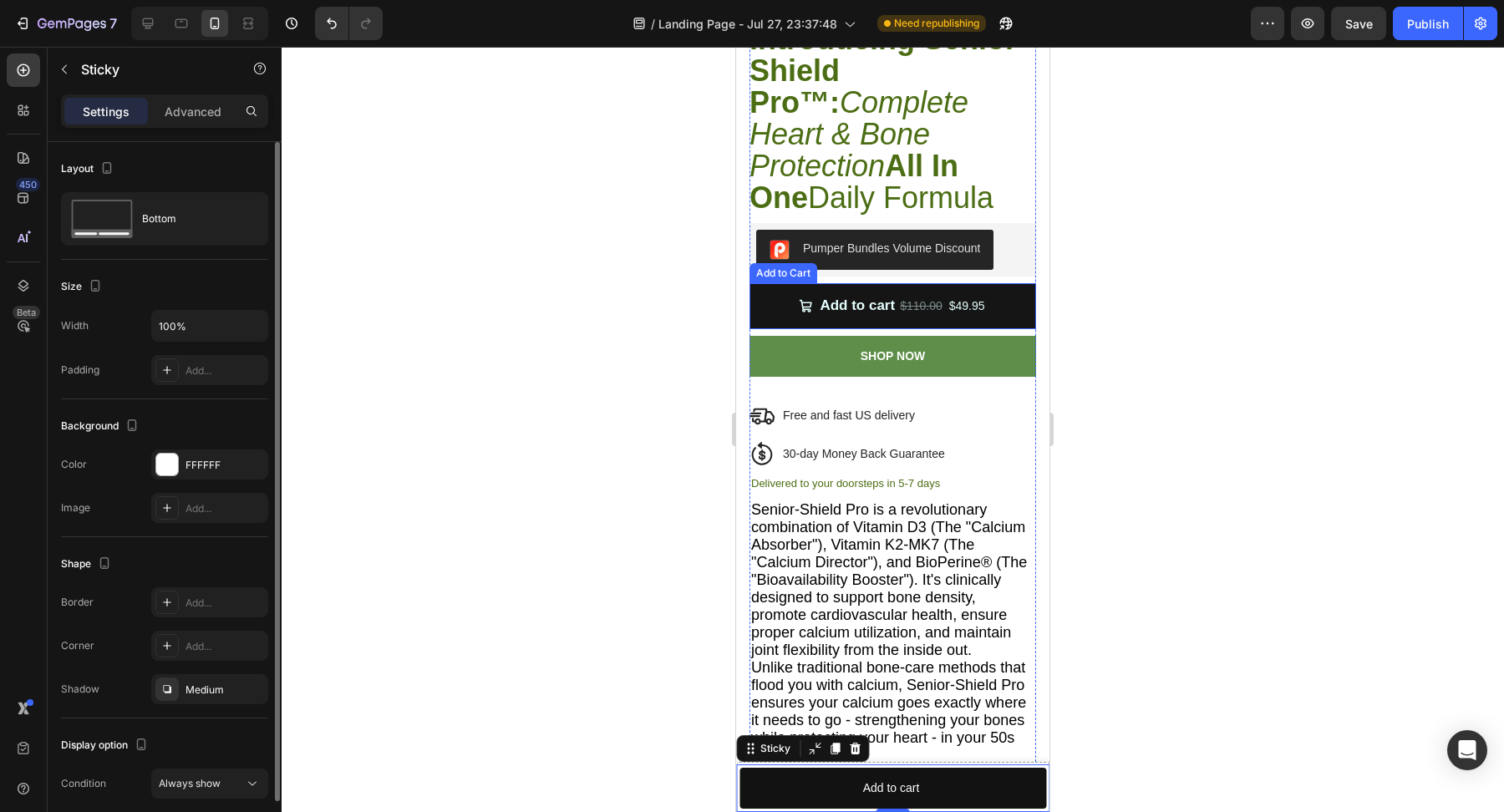 click on "Add to cart $110.00 $49.95" at bounding box center [892, 306] 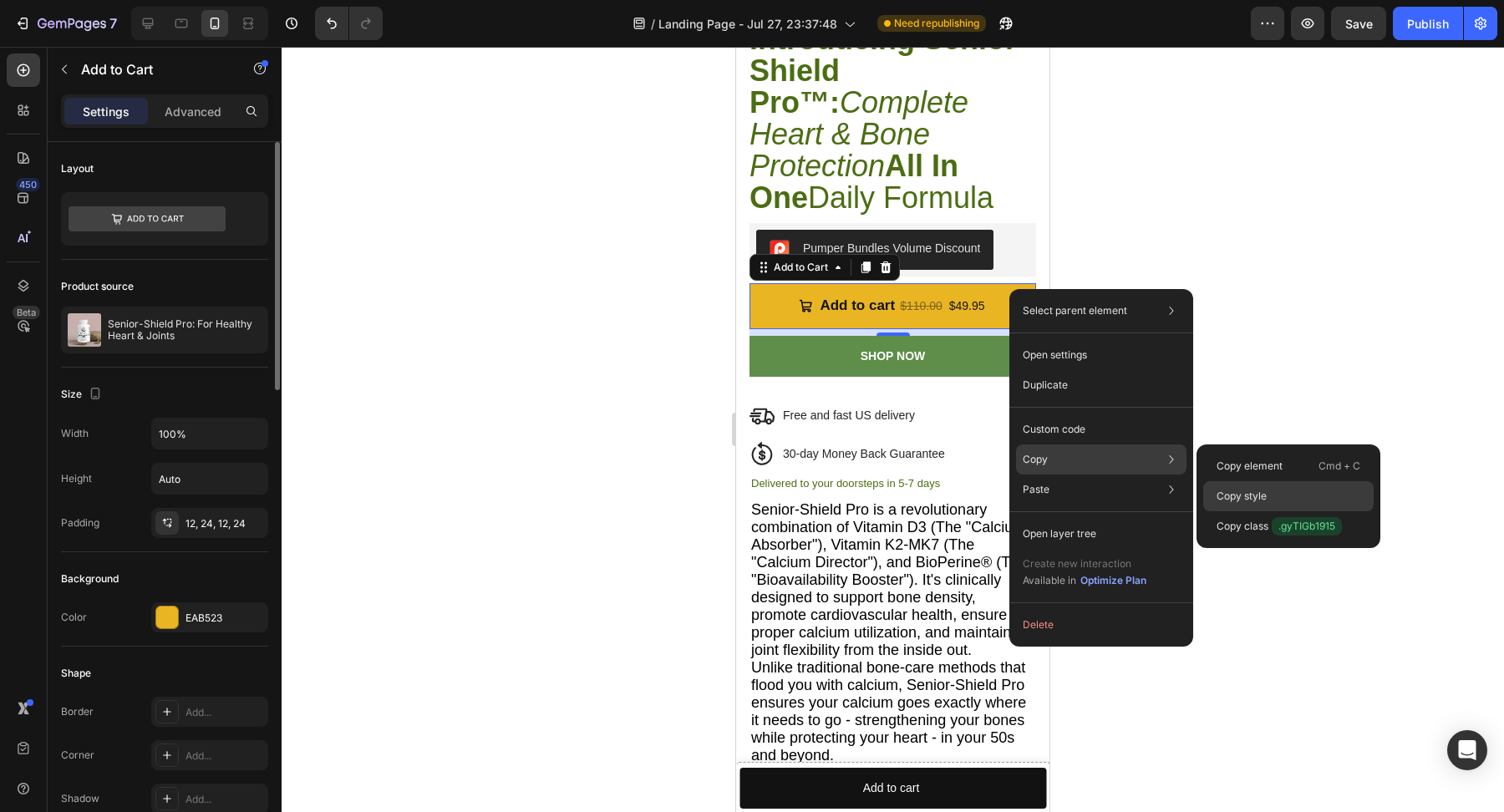 click on "Copy style" 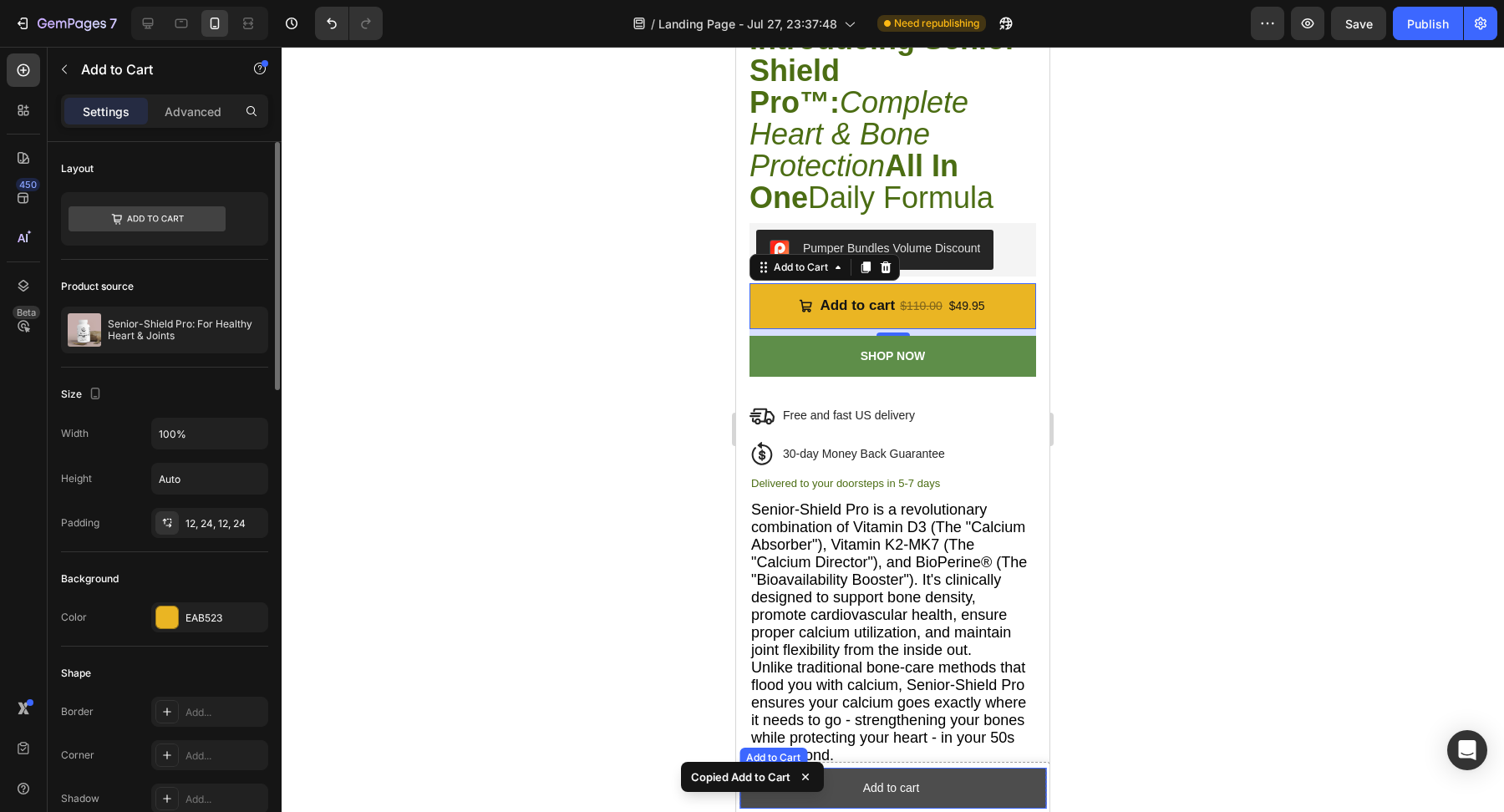 click on "Add to cart" at bounding box center (892, 788) 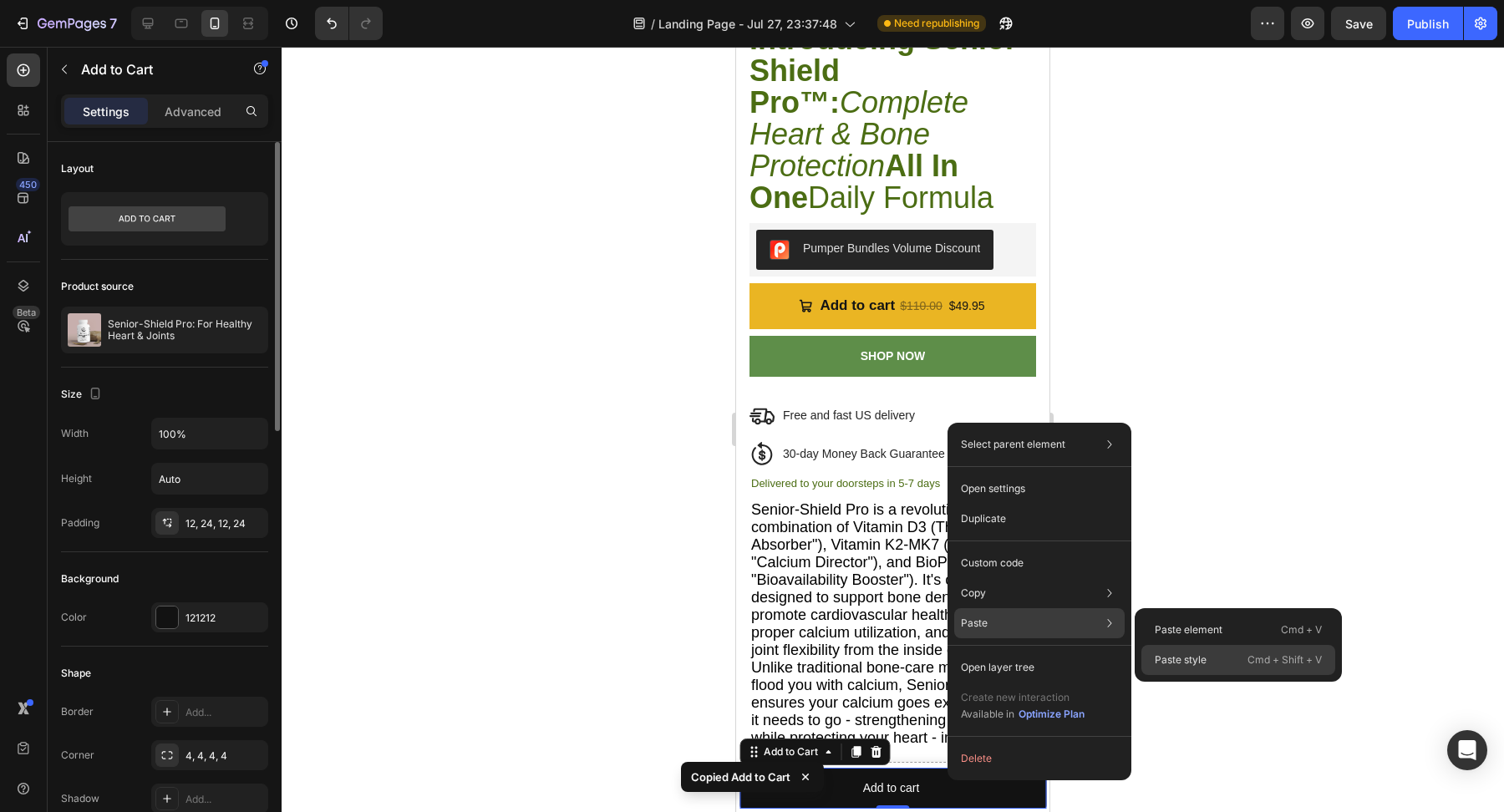 click on "Paste style" at bounding box center (1181, 660) 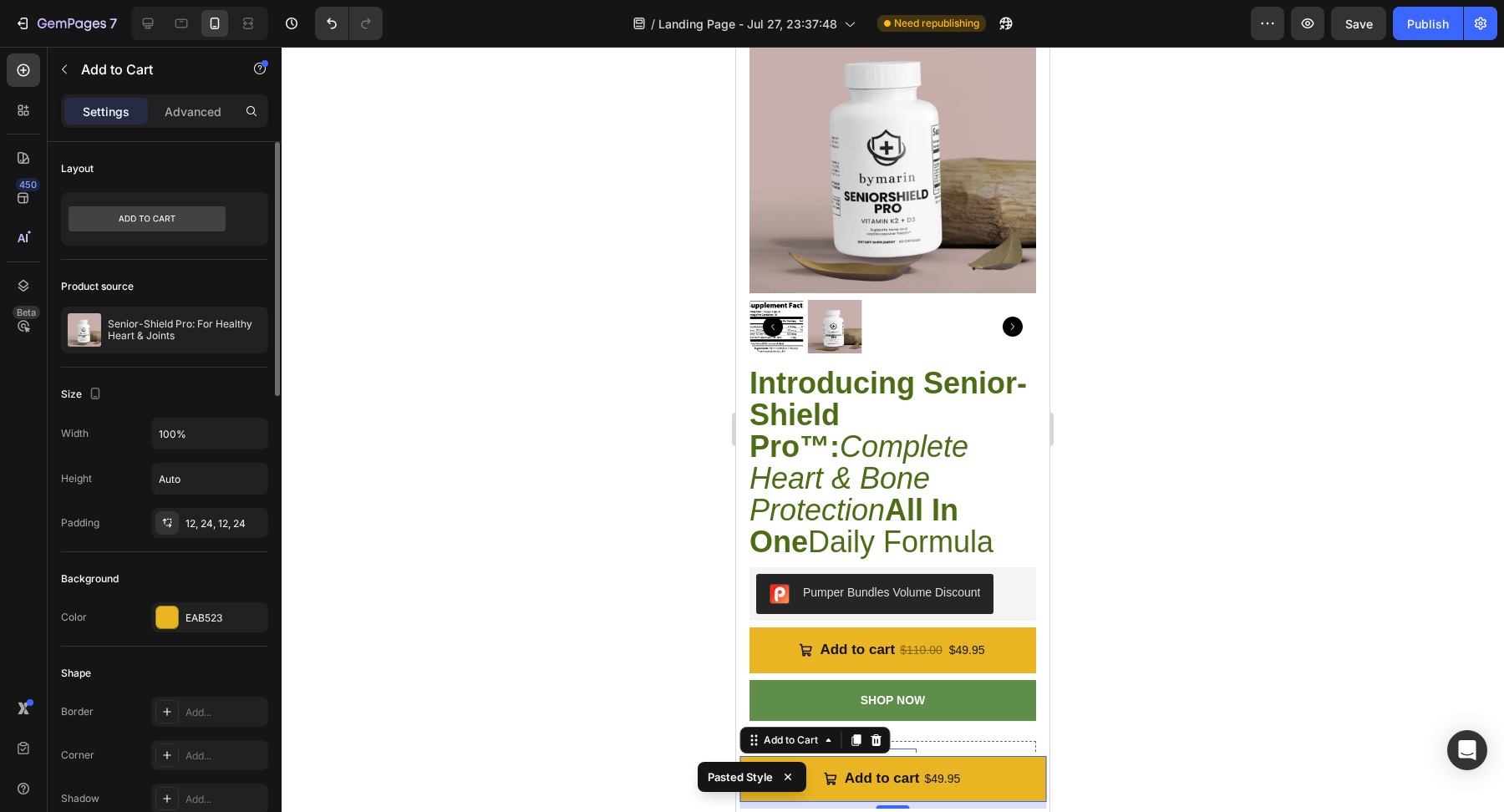scroll, scrollTop: 2118, scrollLeft: 0, axis: vertical 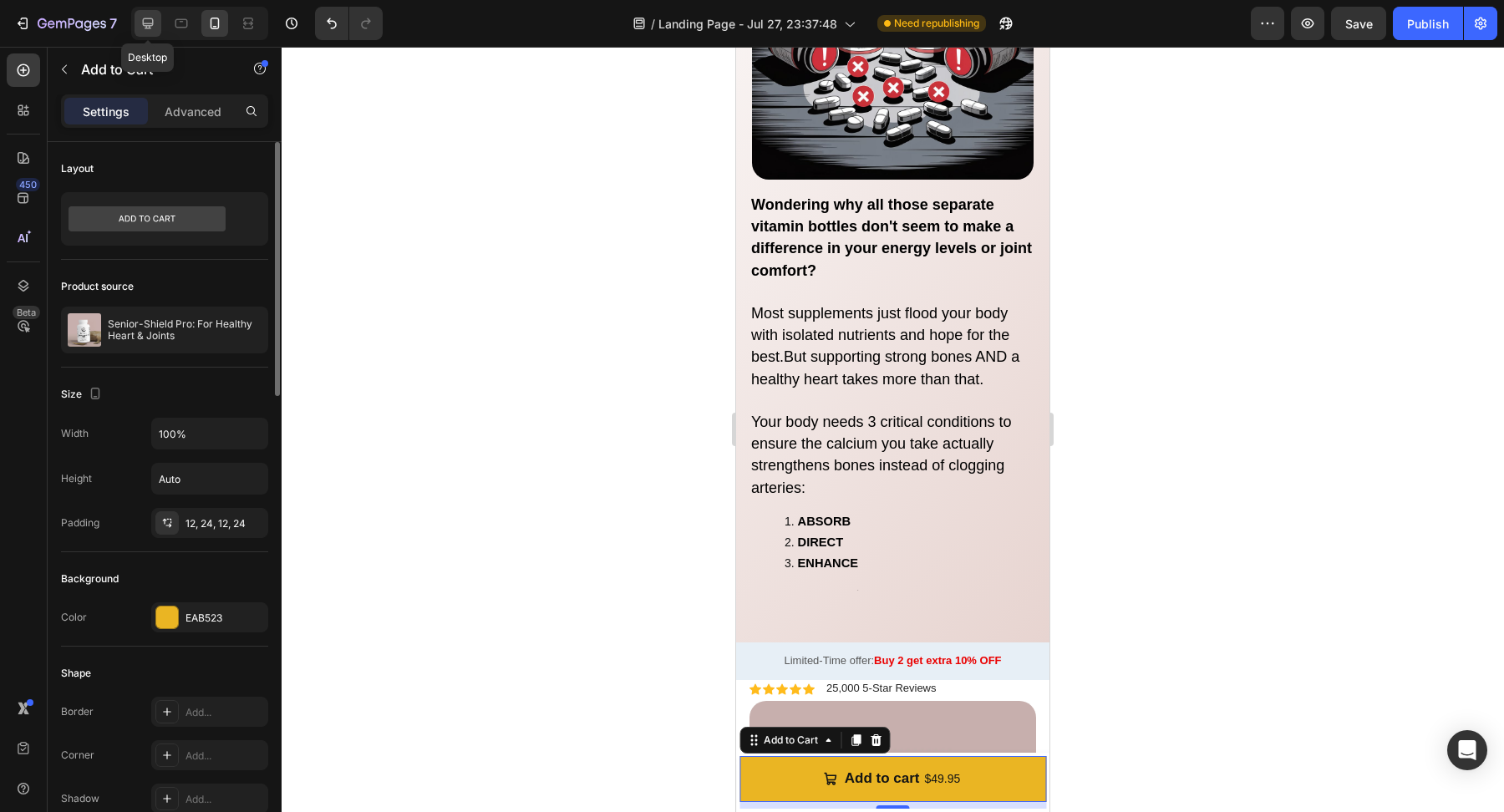click 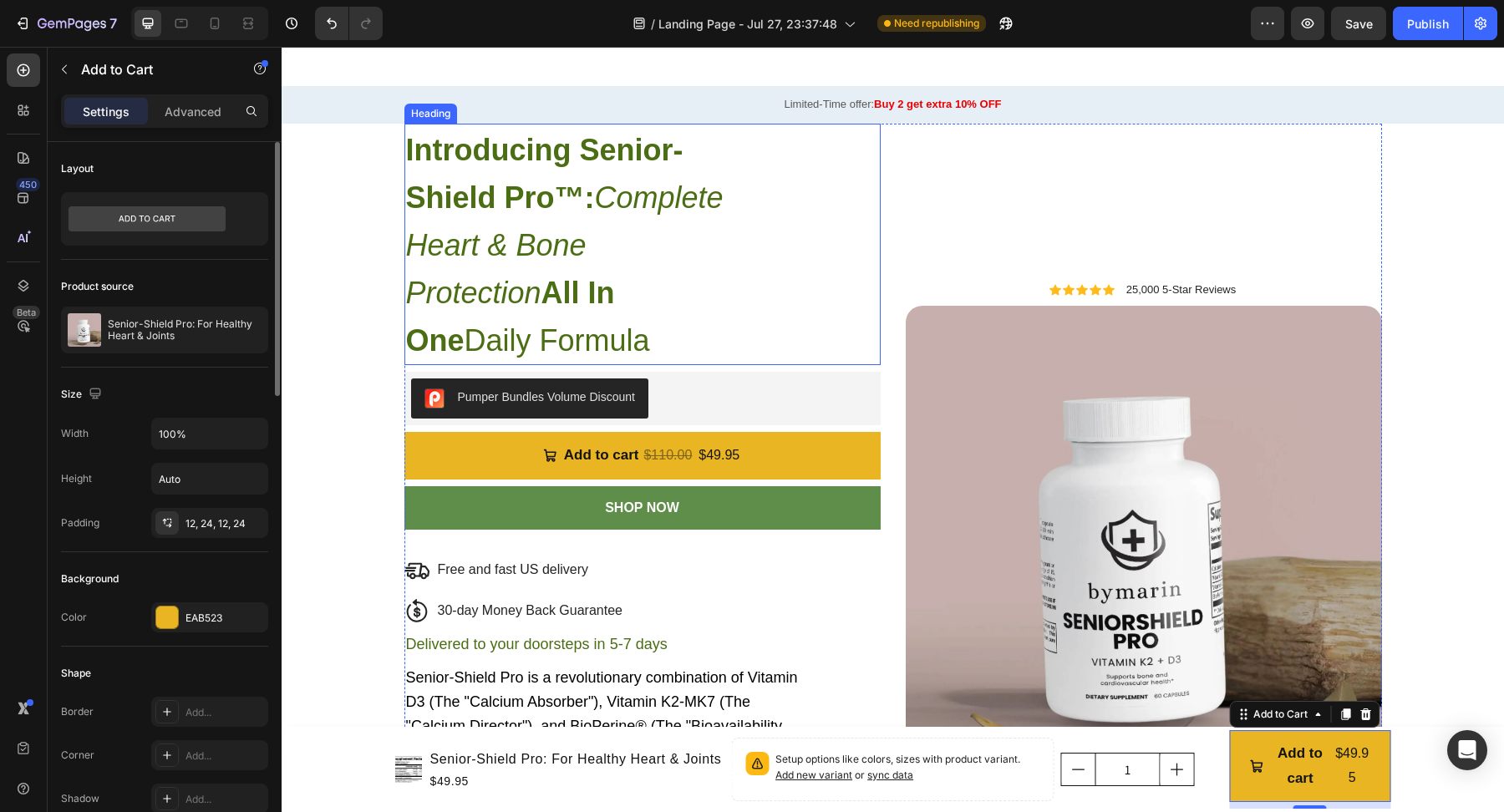 scroll, scrollTop: 2736, scrollLeft: 0, axis: vertical 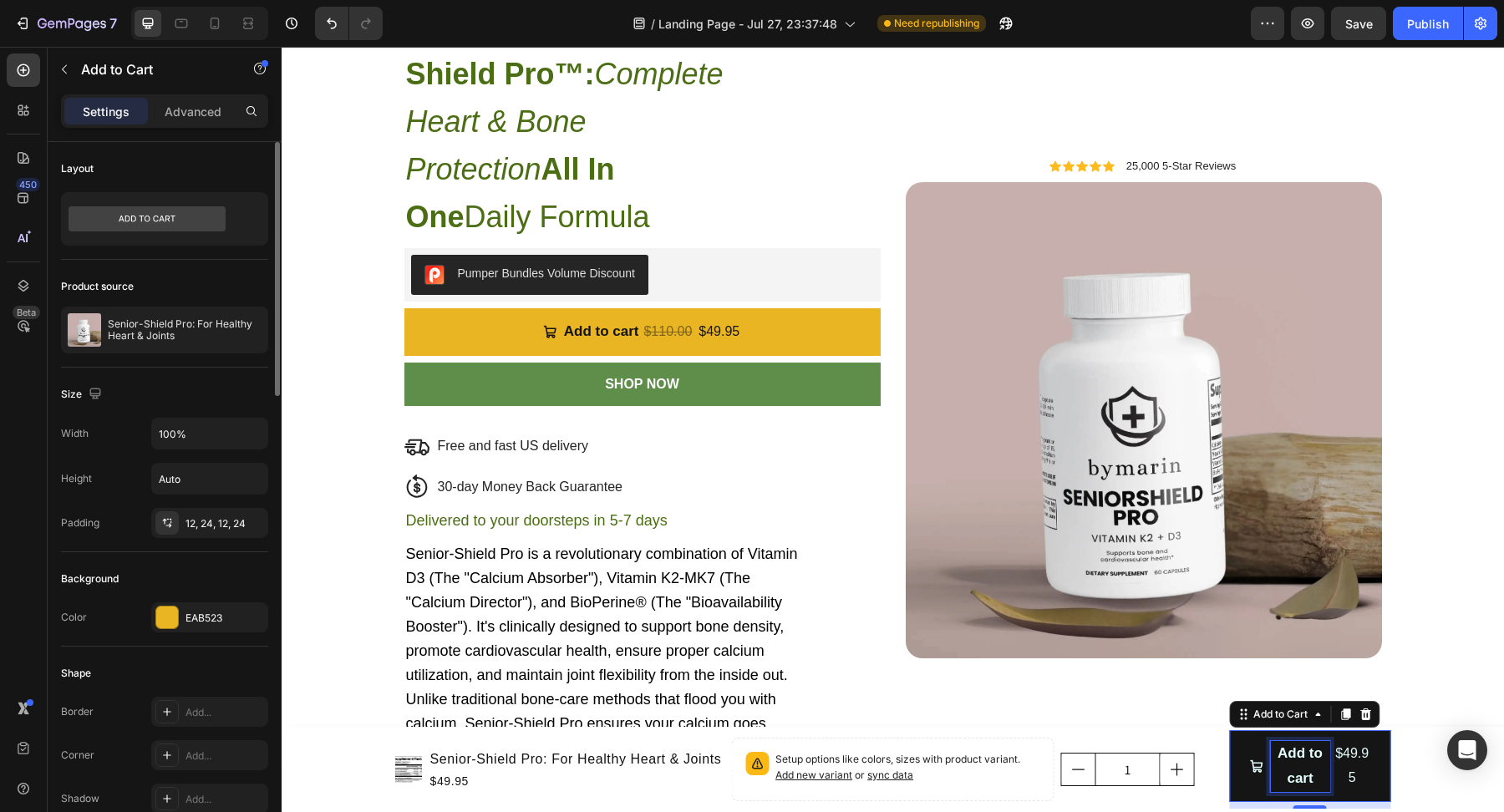 click on "$49.95" at bounding box center [1352, 766] 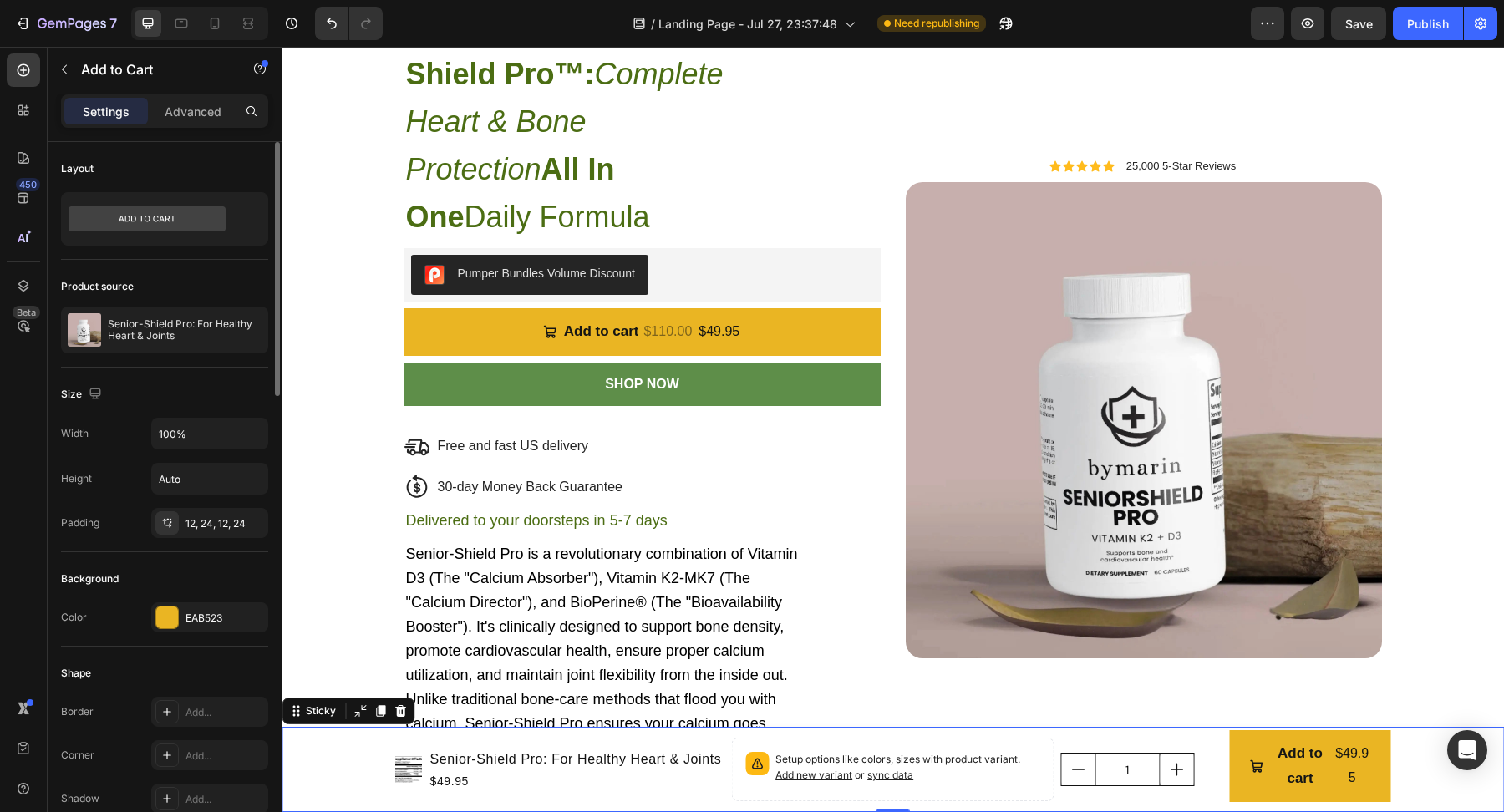 click on "Product Images Senior-Shield Pro: For Healthy Heart & Joints Product Title $49.95 Product Price Product Price Row Setup options like colors, sizes with product variant.       Add new variant   or   sync data Product Variants & Swatches
1
Product Quantity
Add to cart $49.95 Add to Cart Row Product" at bounding box center (892, 769) 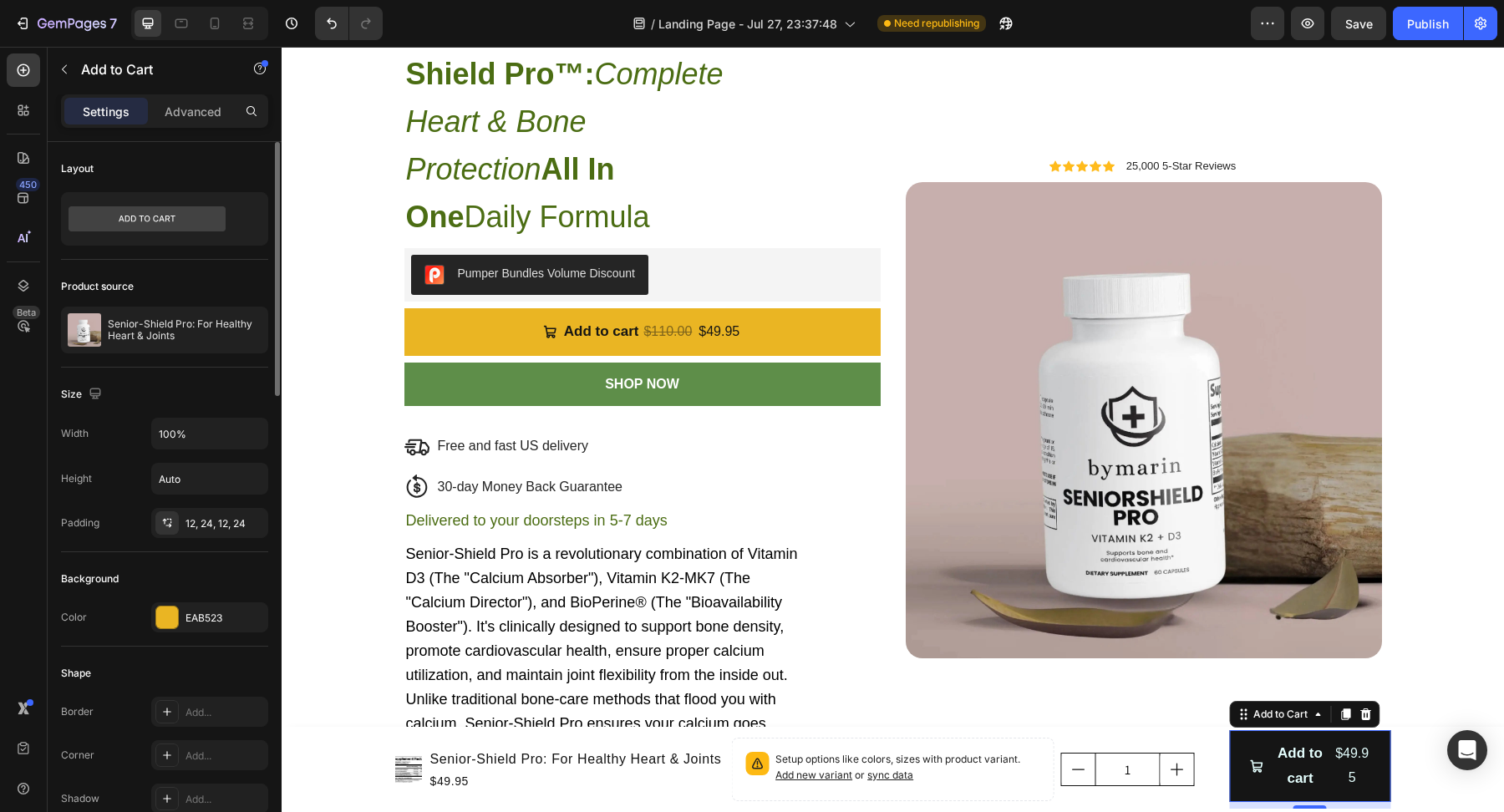click on "Add to cart $49.95" at bounding box center [1309, 766] 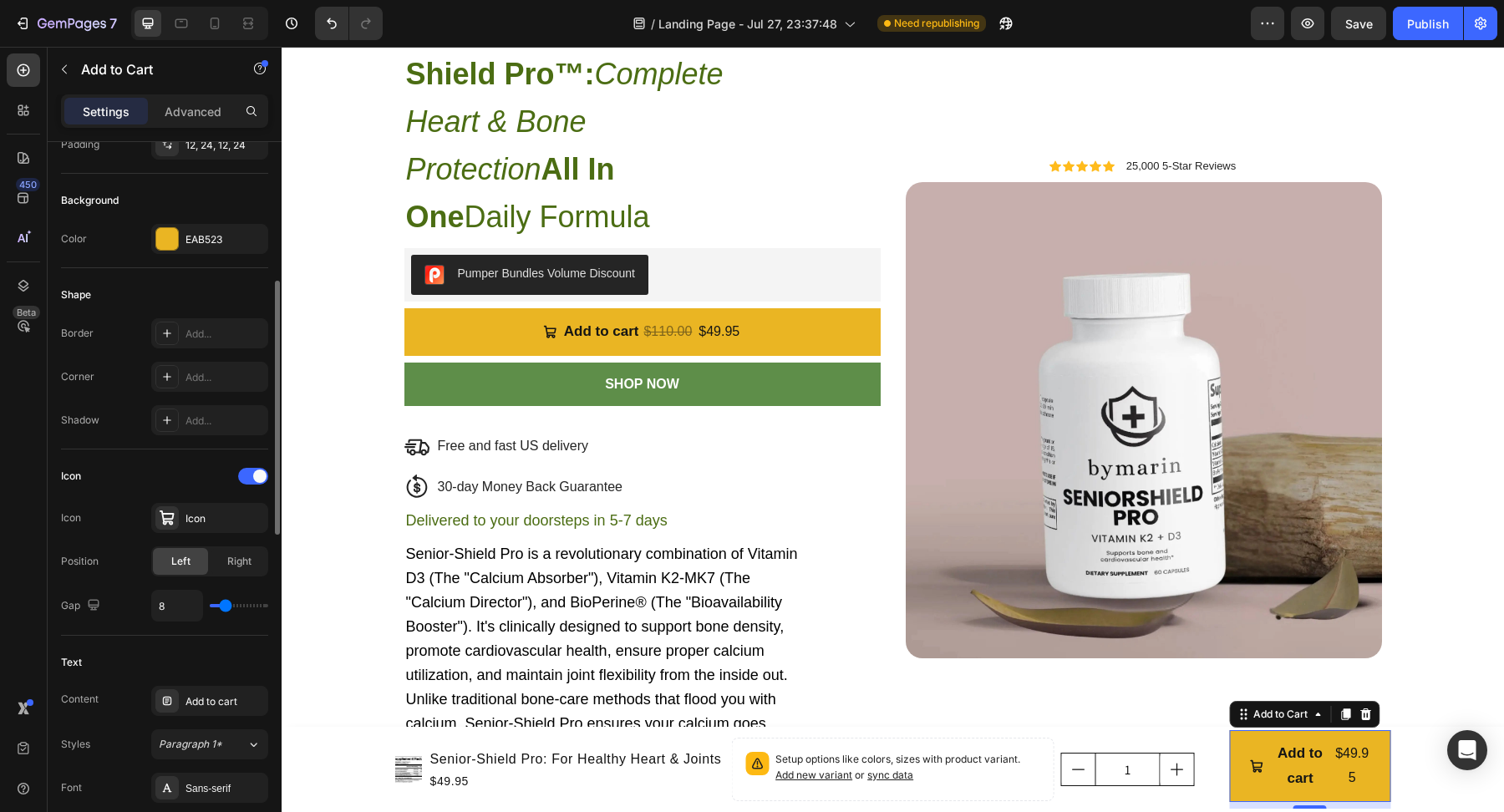 scroll, scrollTop: 388, scrollLeft: 0, axis: vertical 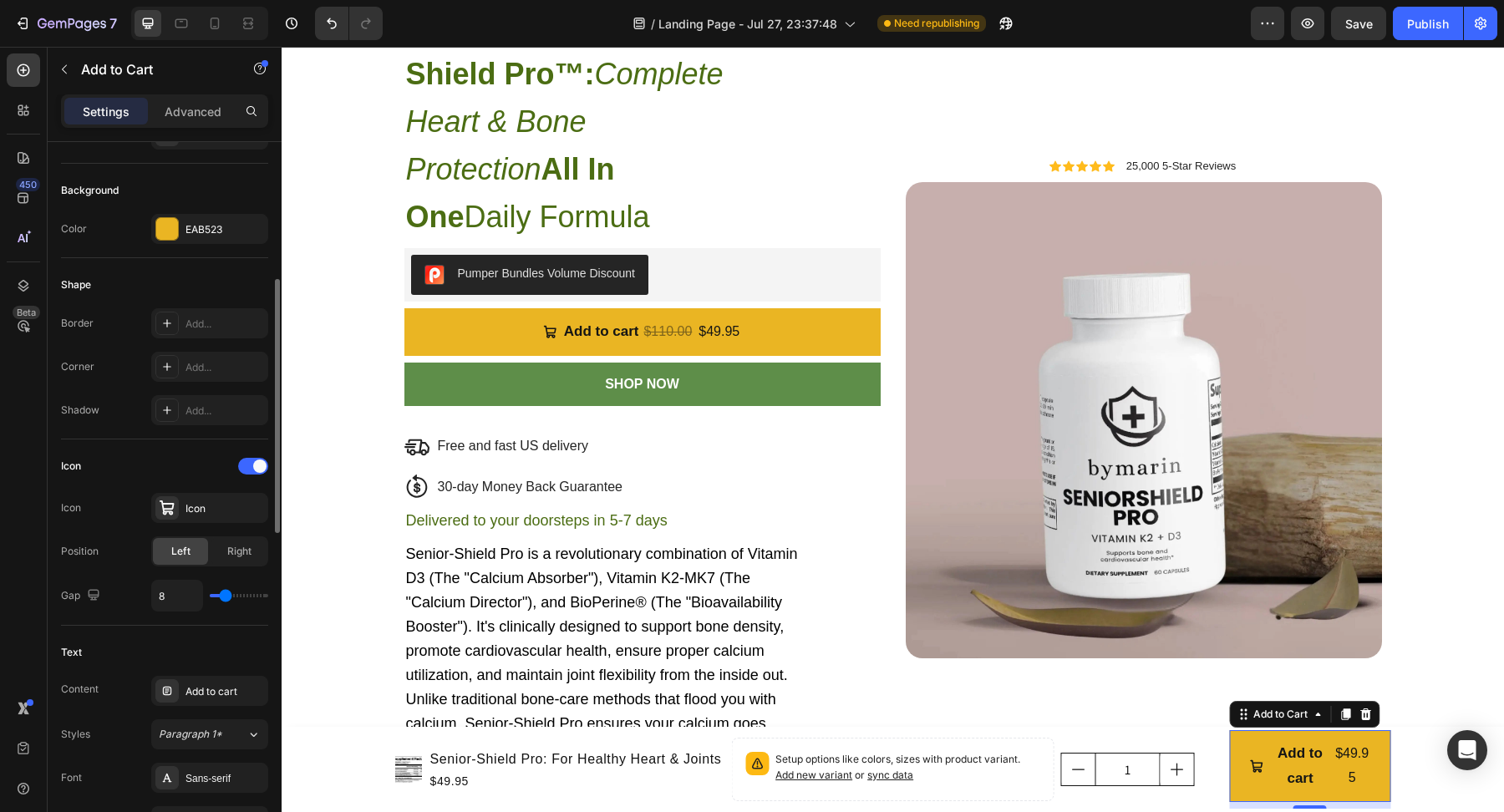 type on "11" 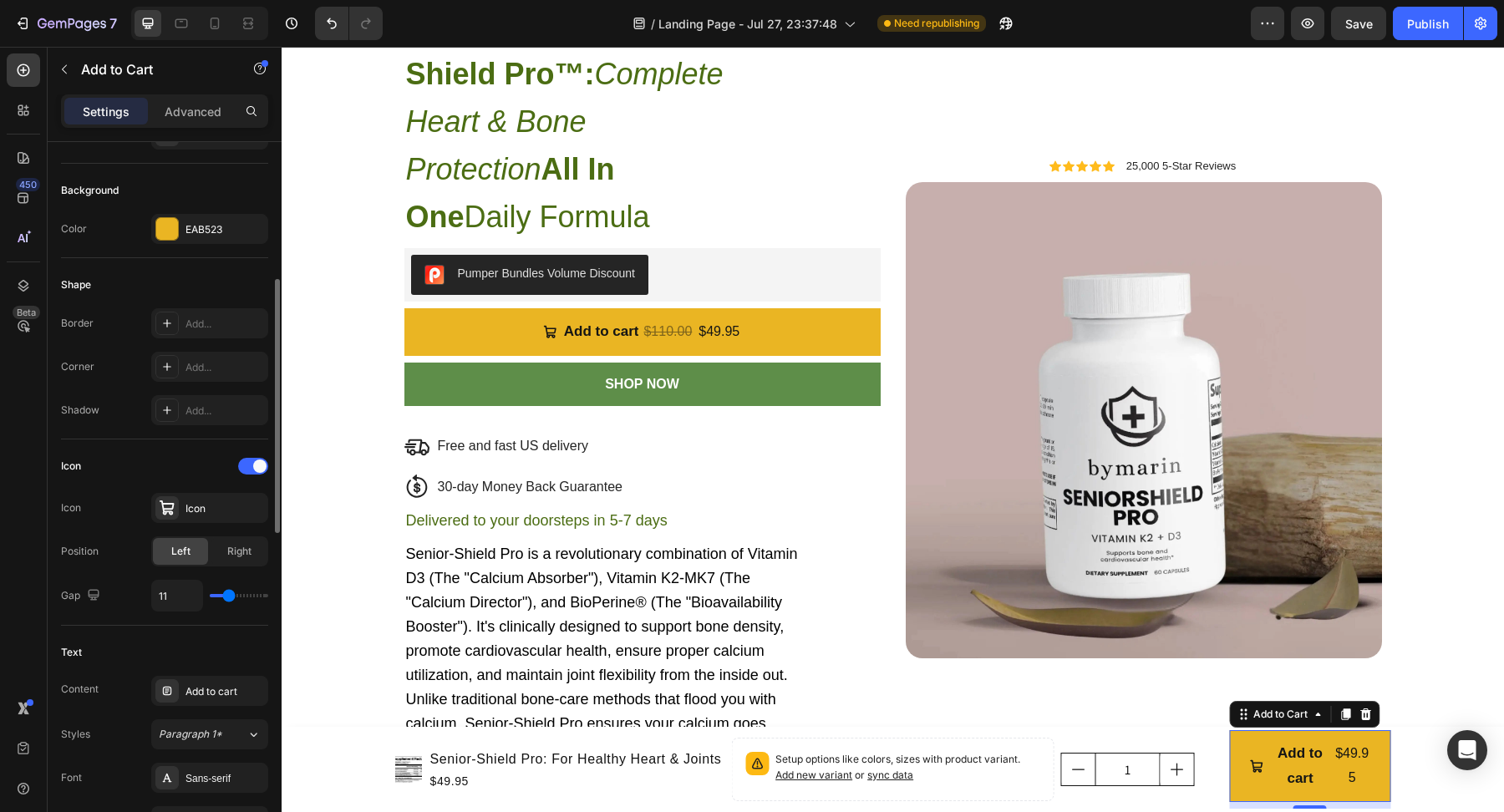 type on "10" 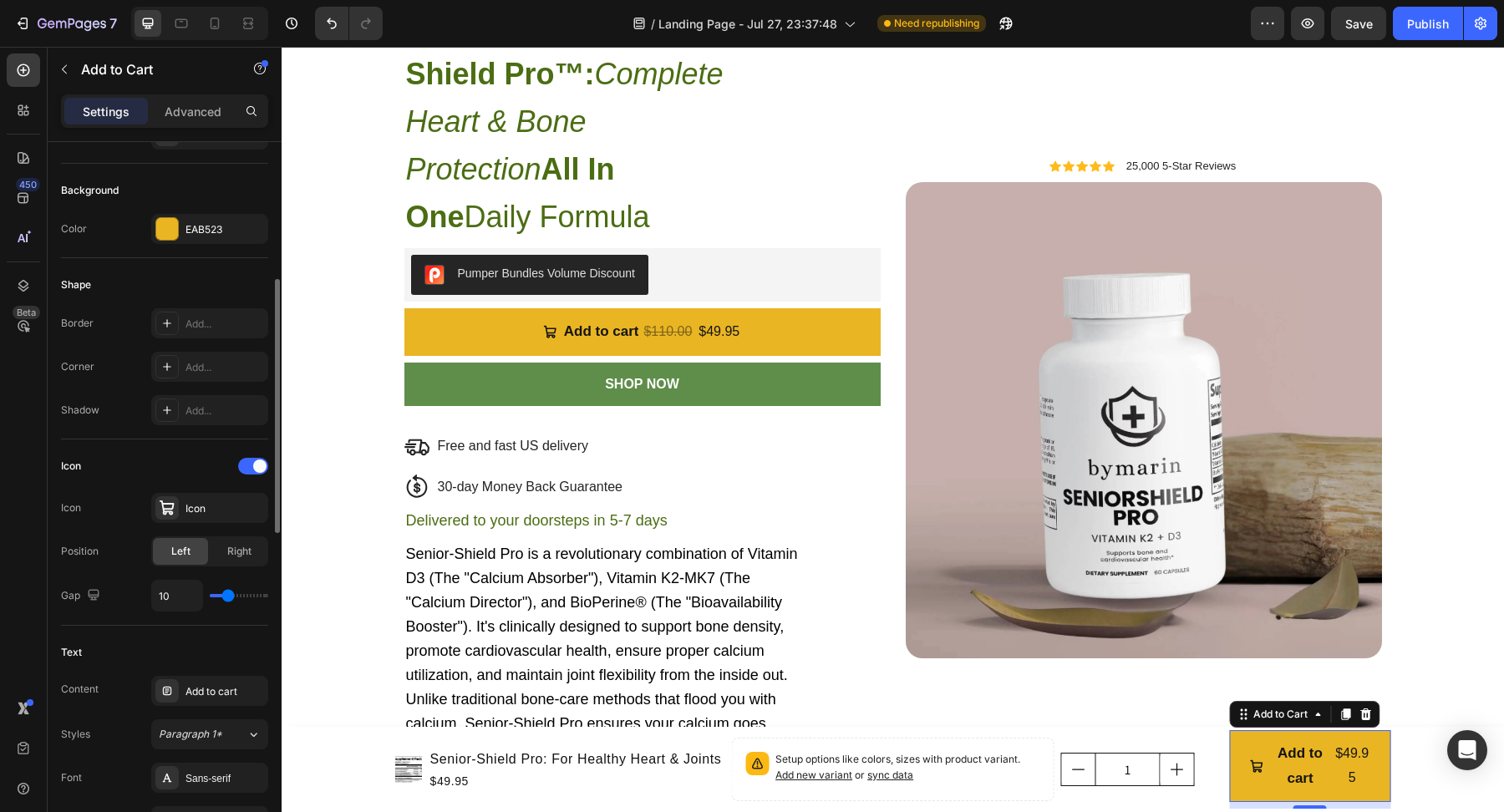 type on "7" 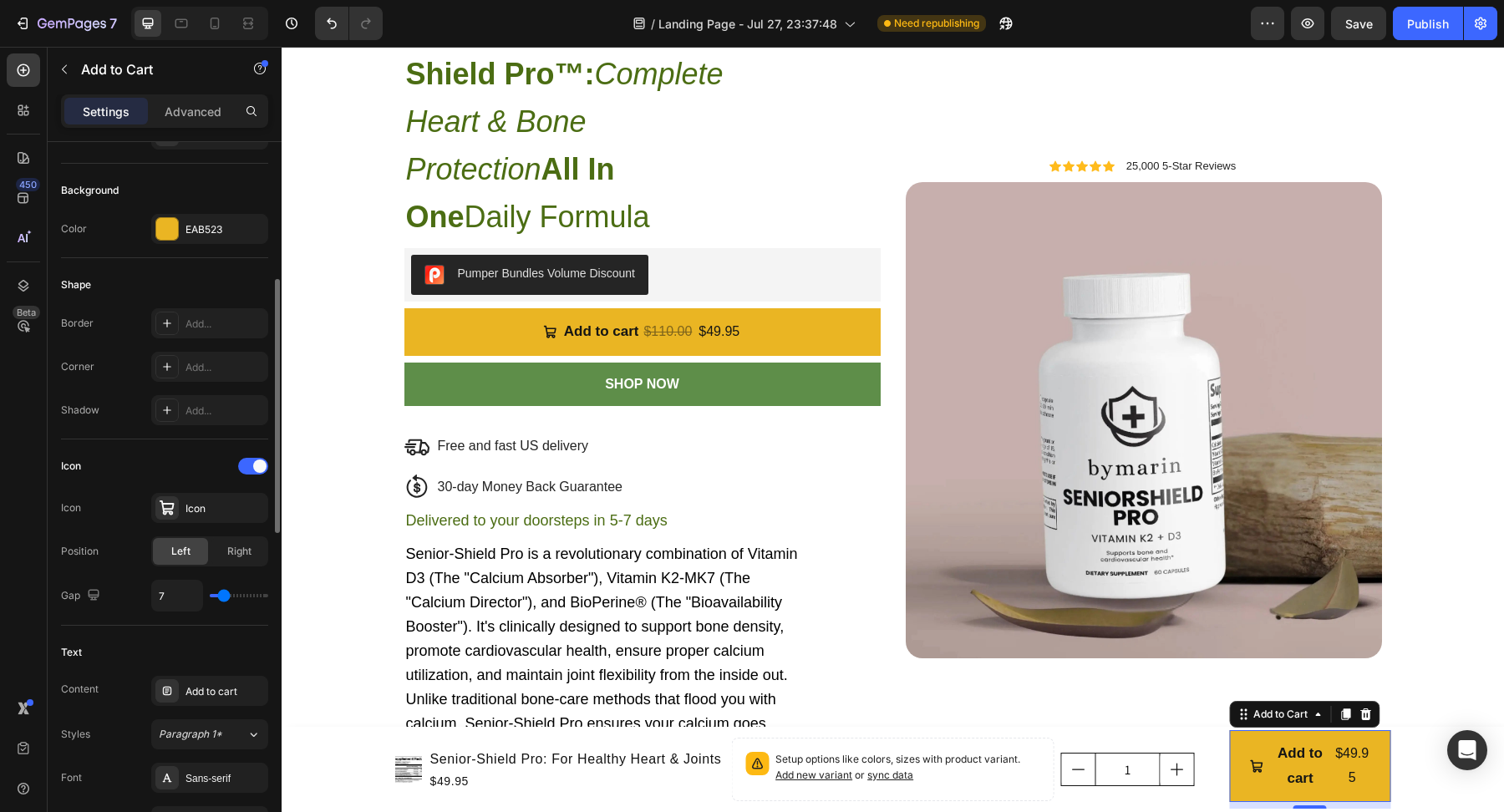 type on "3" 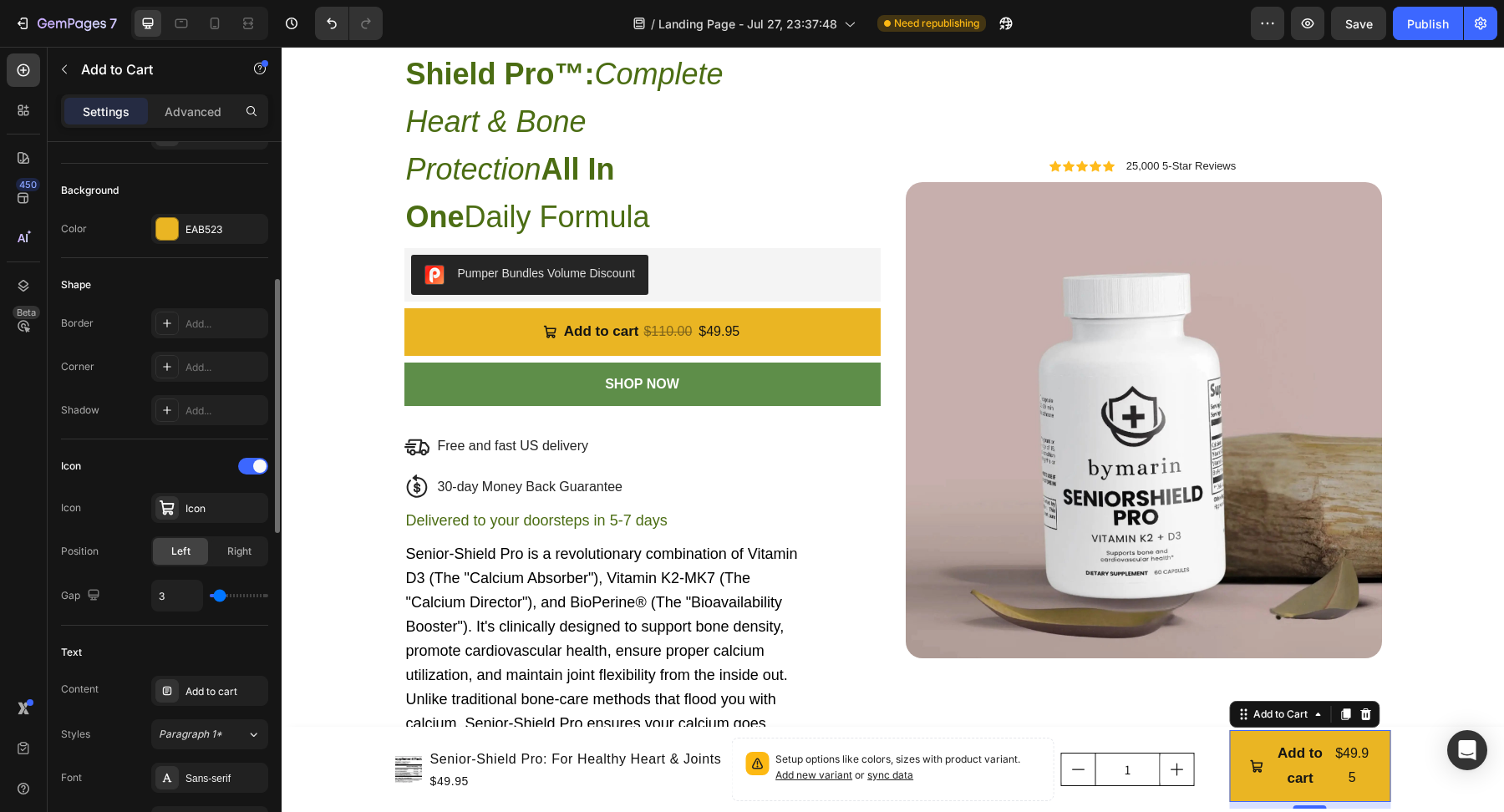 type on "1" 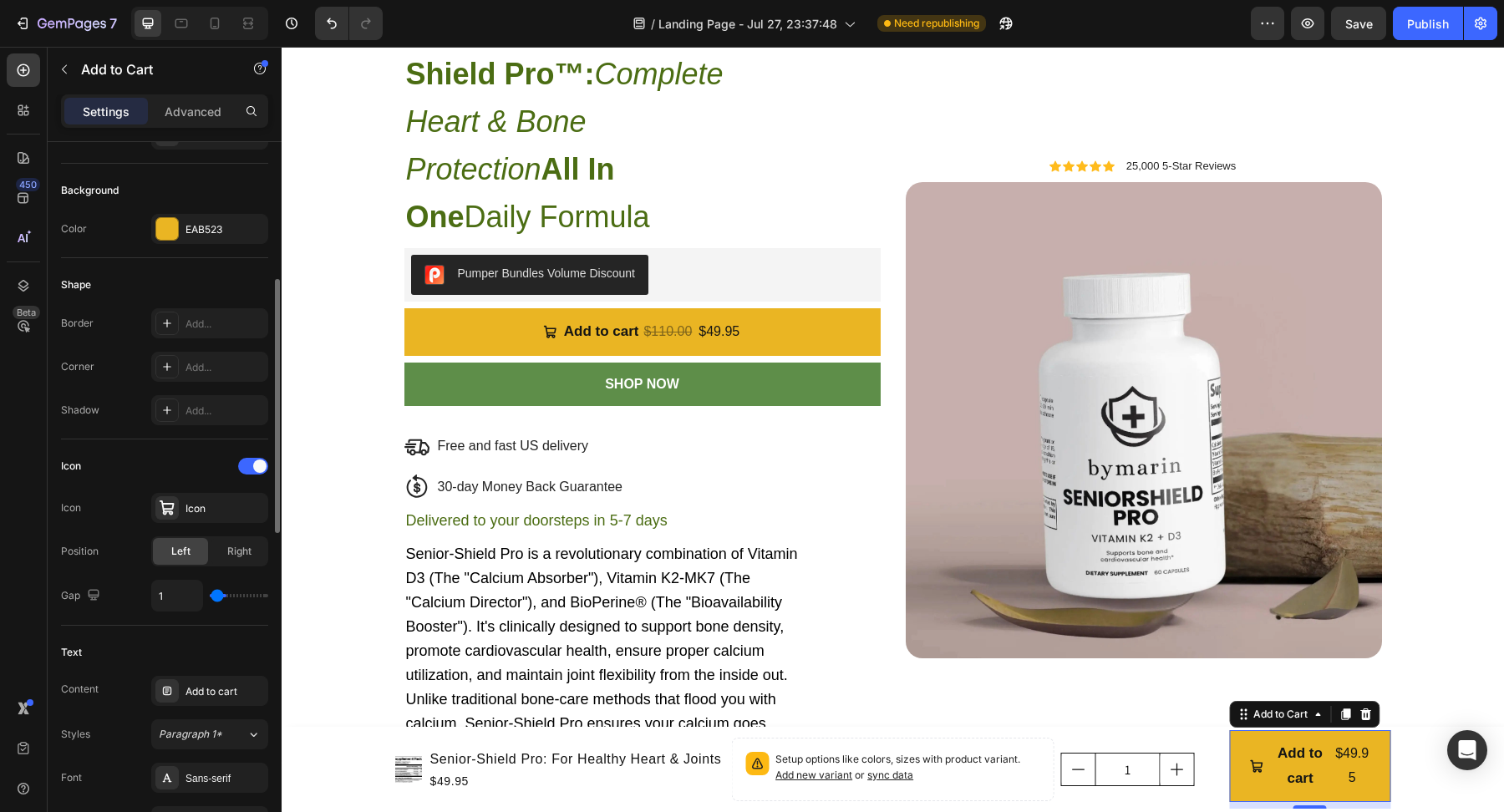 type on "0" 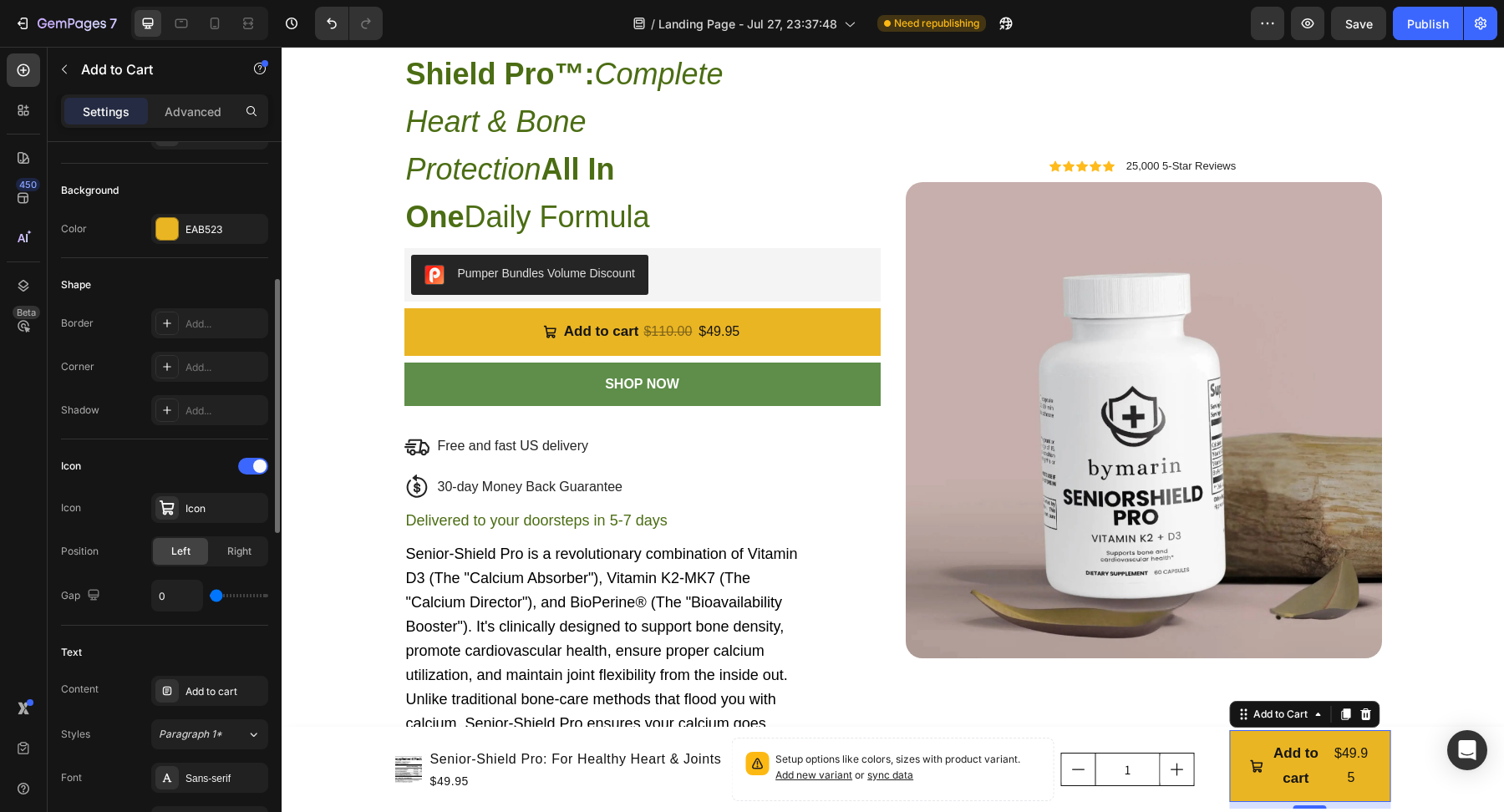 type on "1" 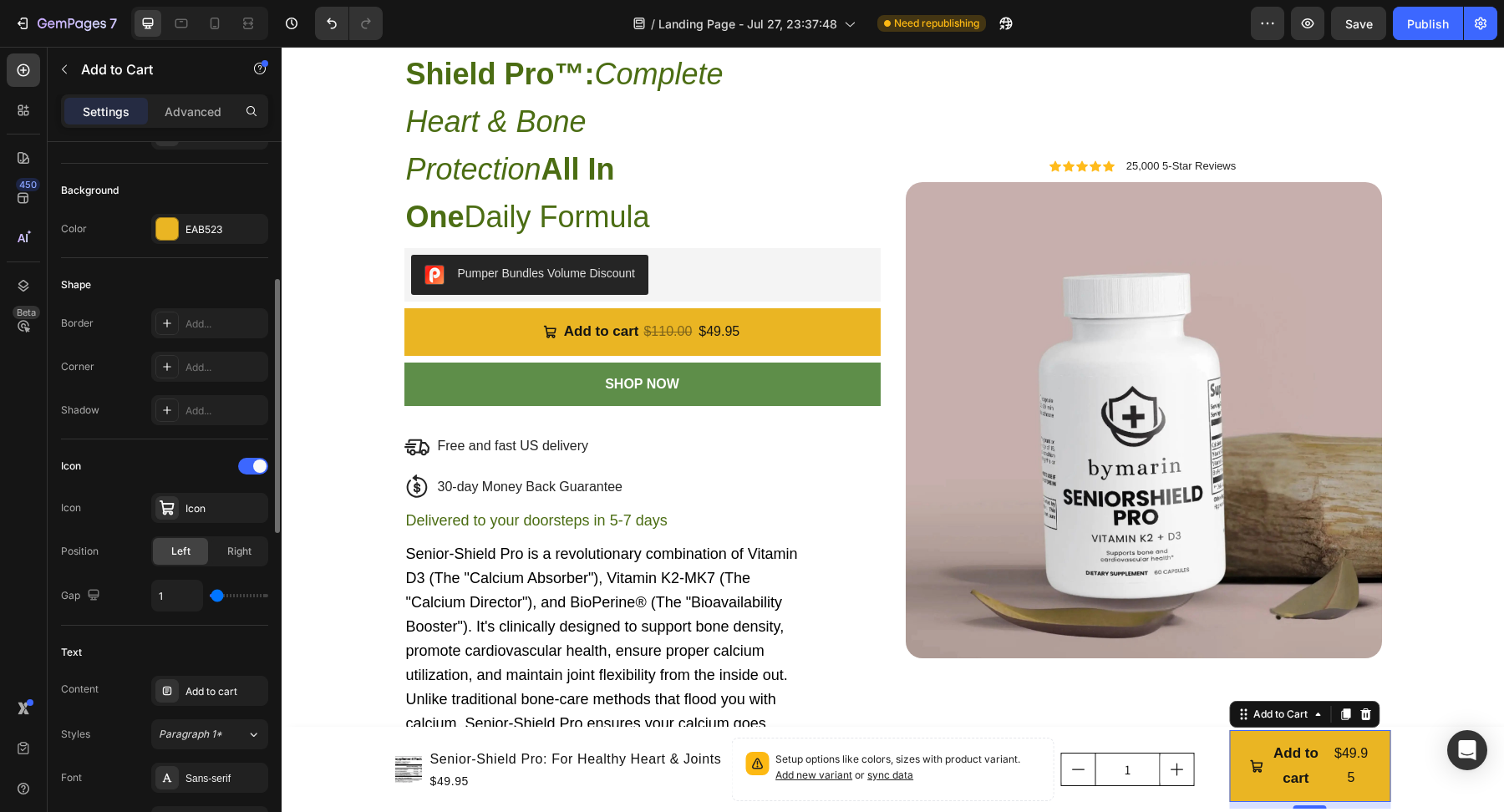 type on "2" 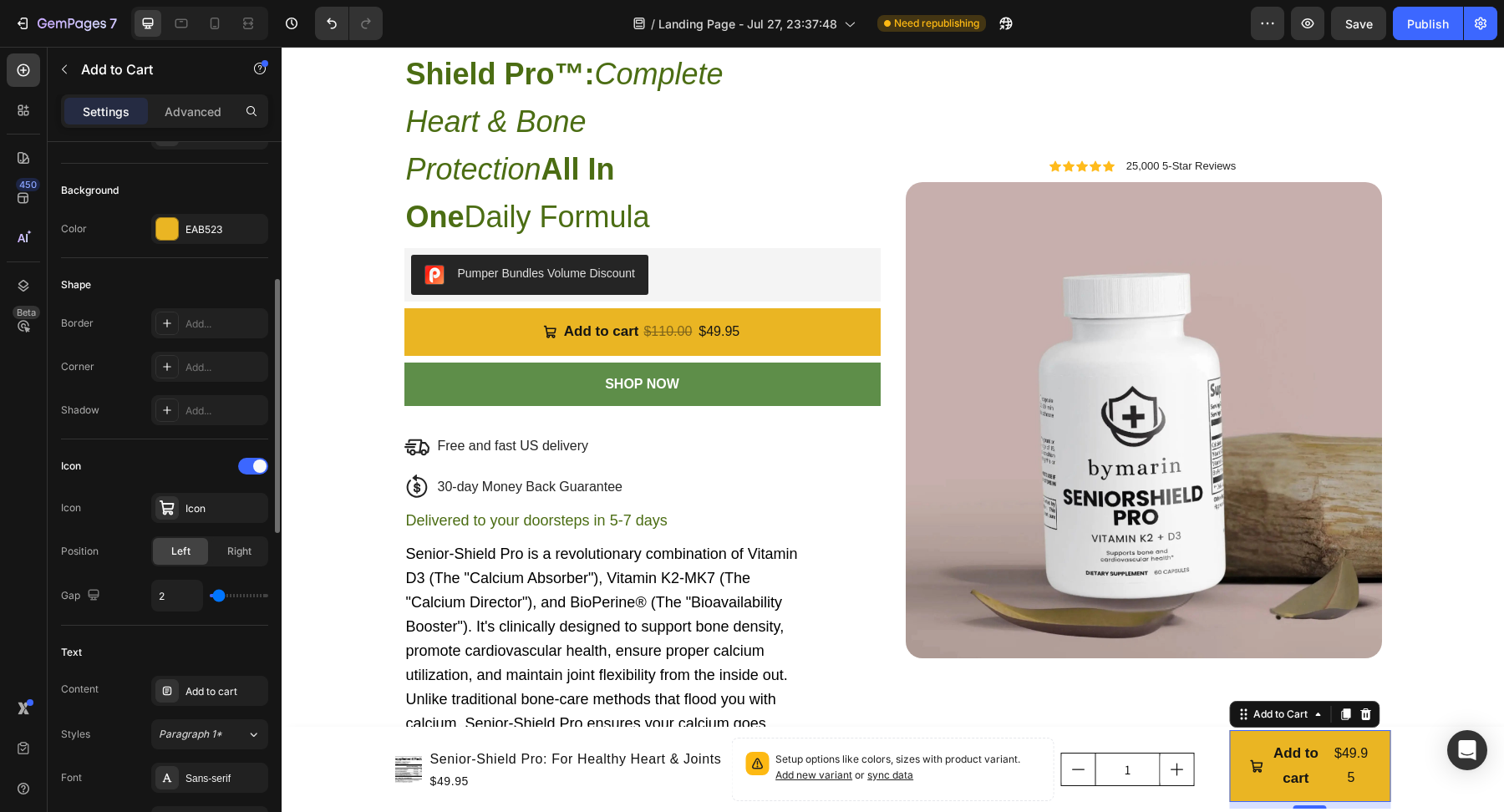 type on "3" 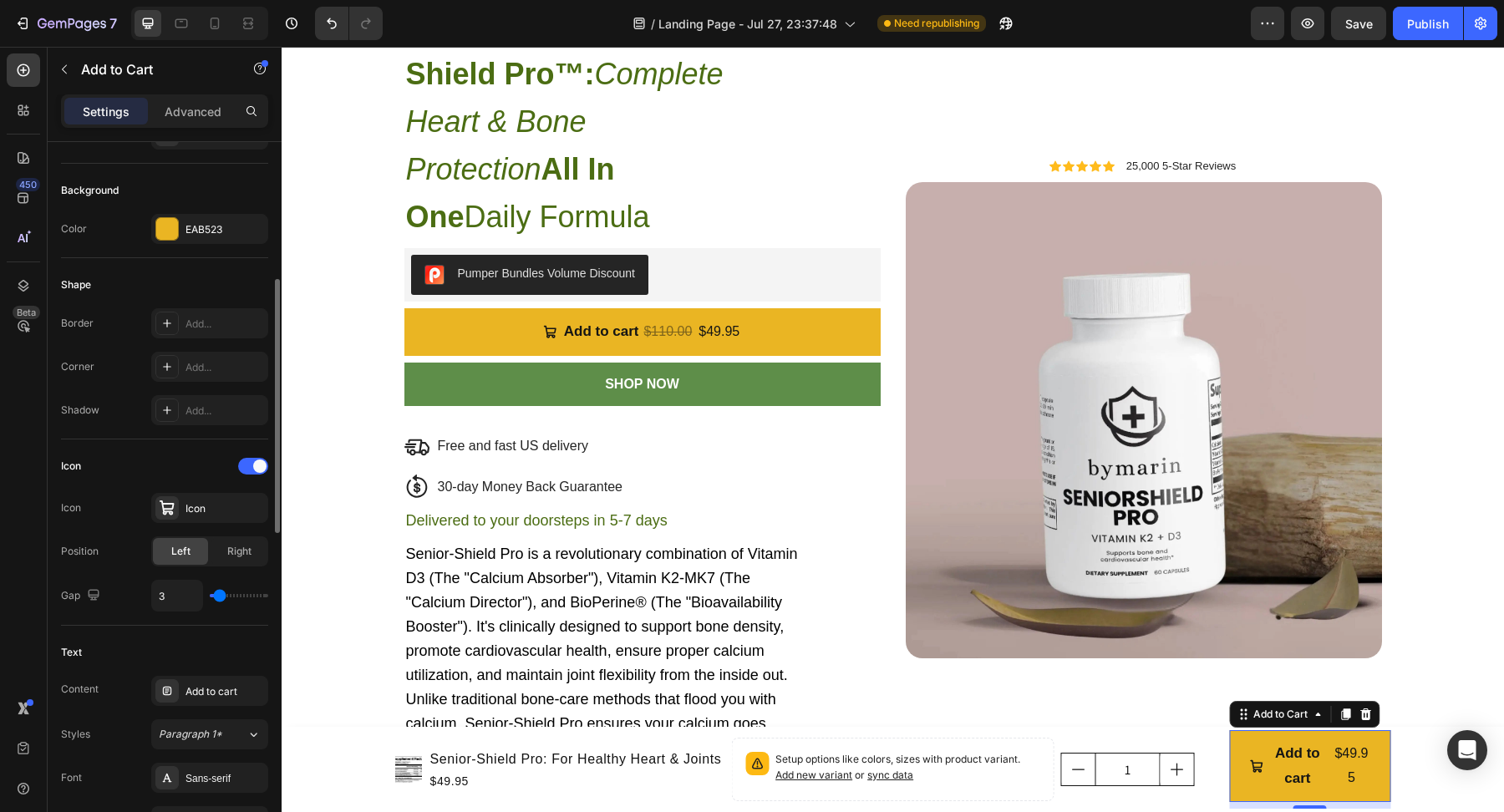 type on "4" 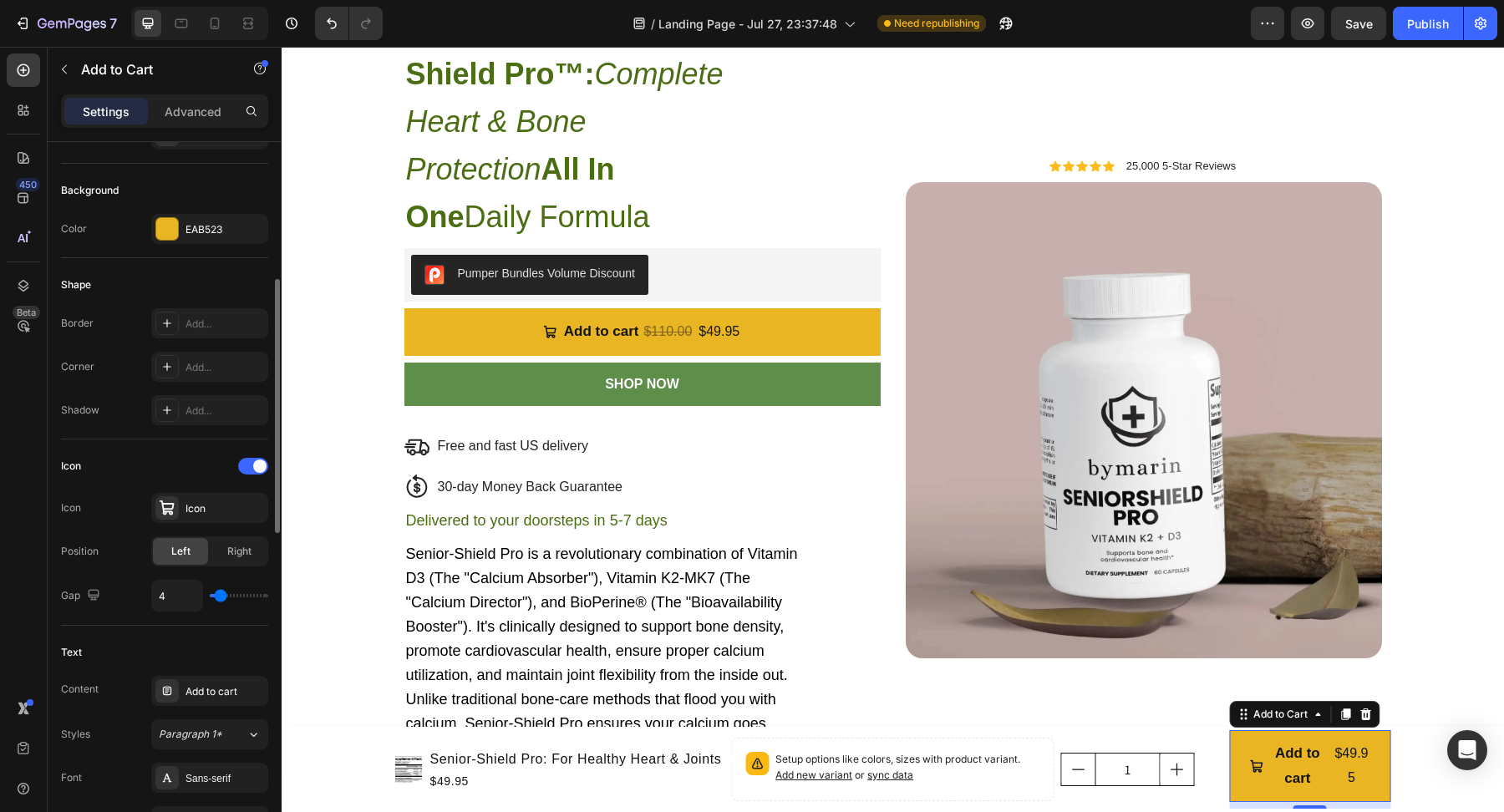 type on "5" 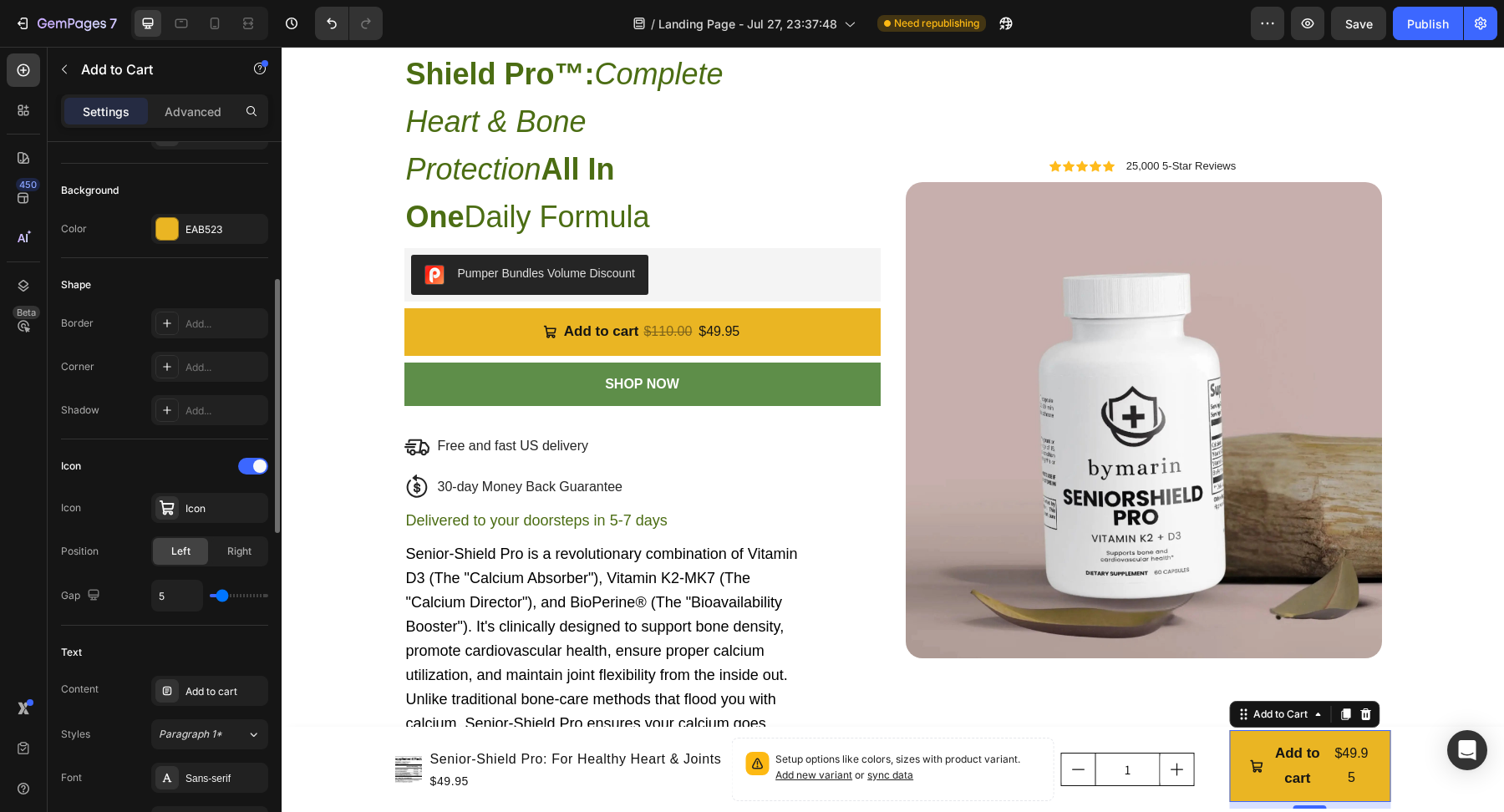 type on "6" 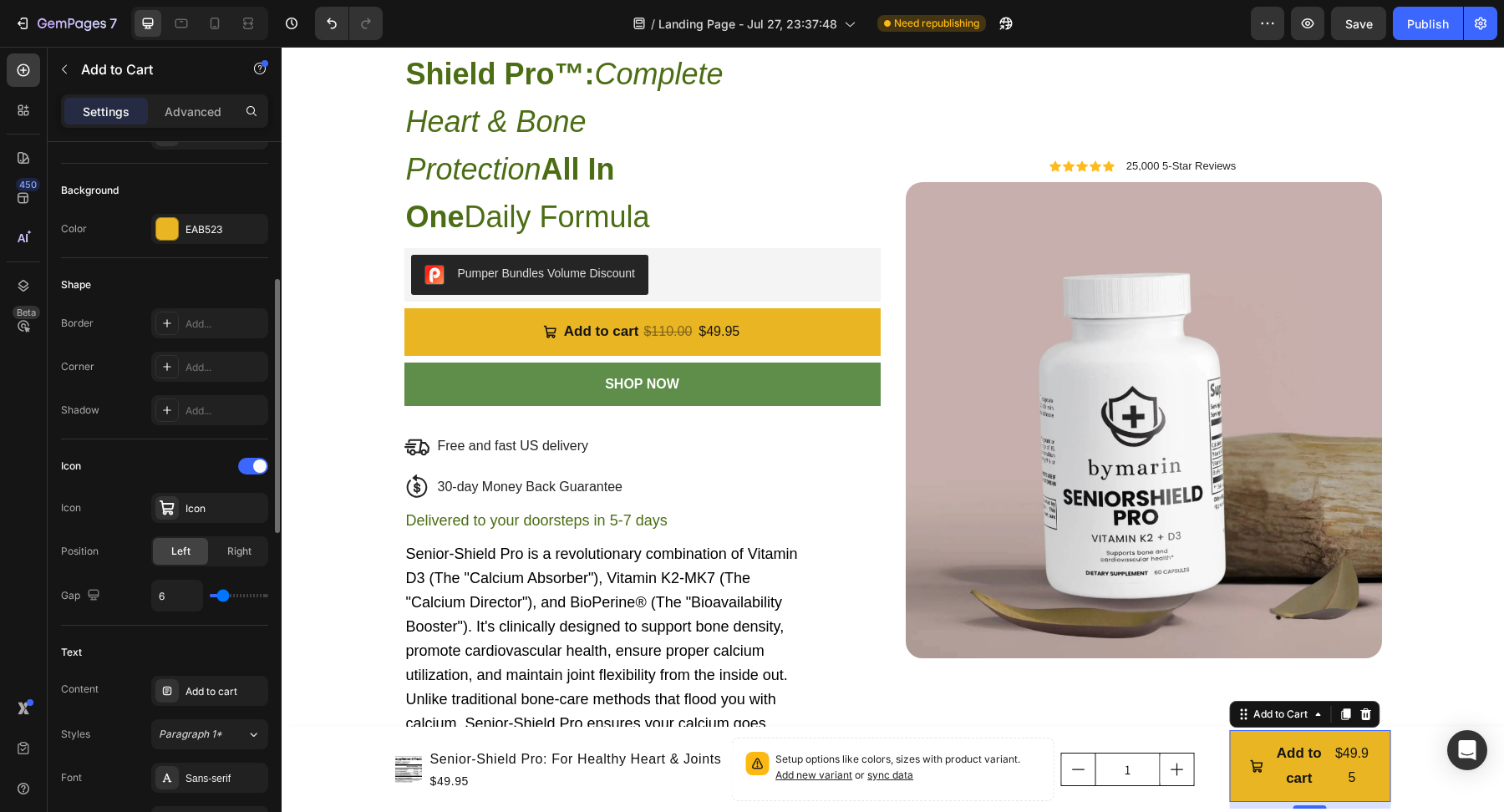 type on "5" 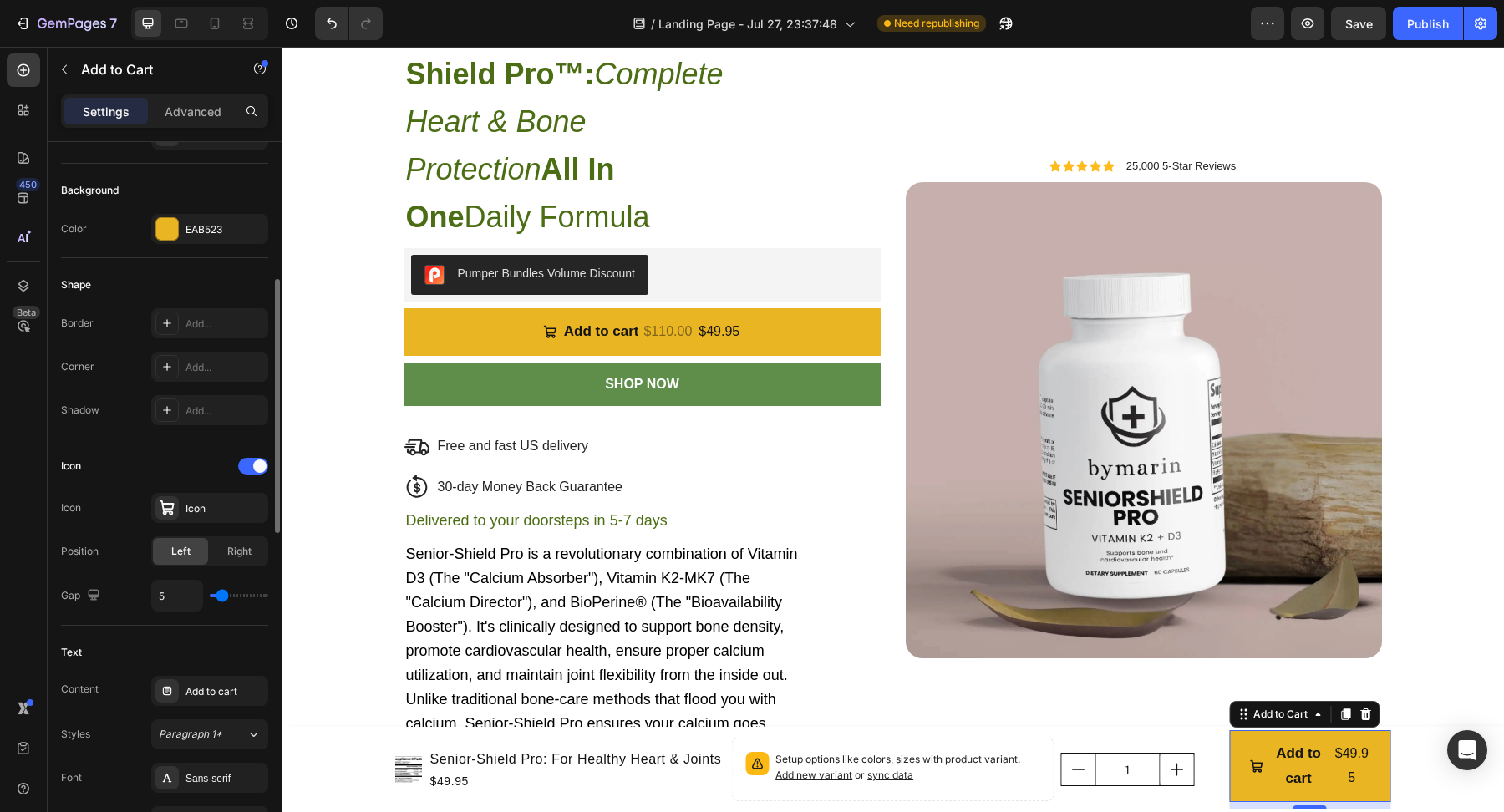 type on "4" 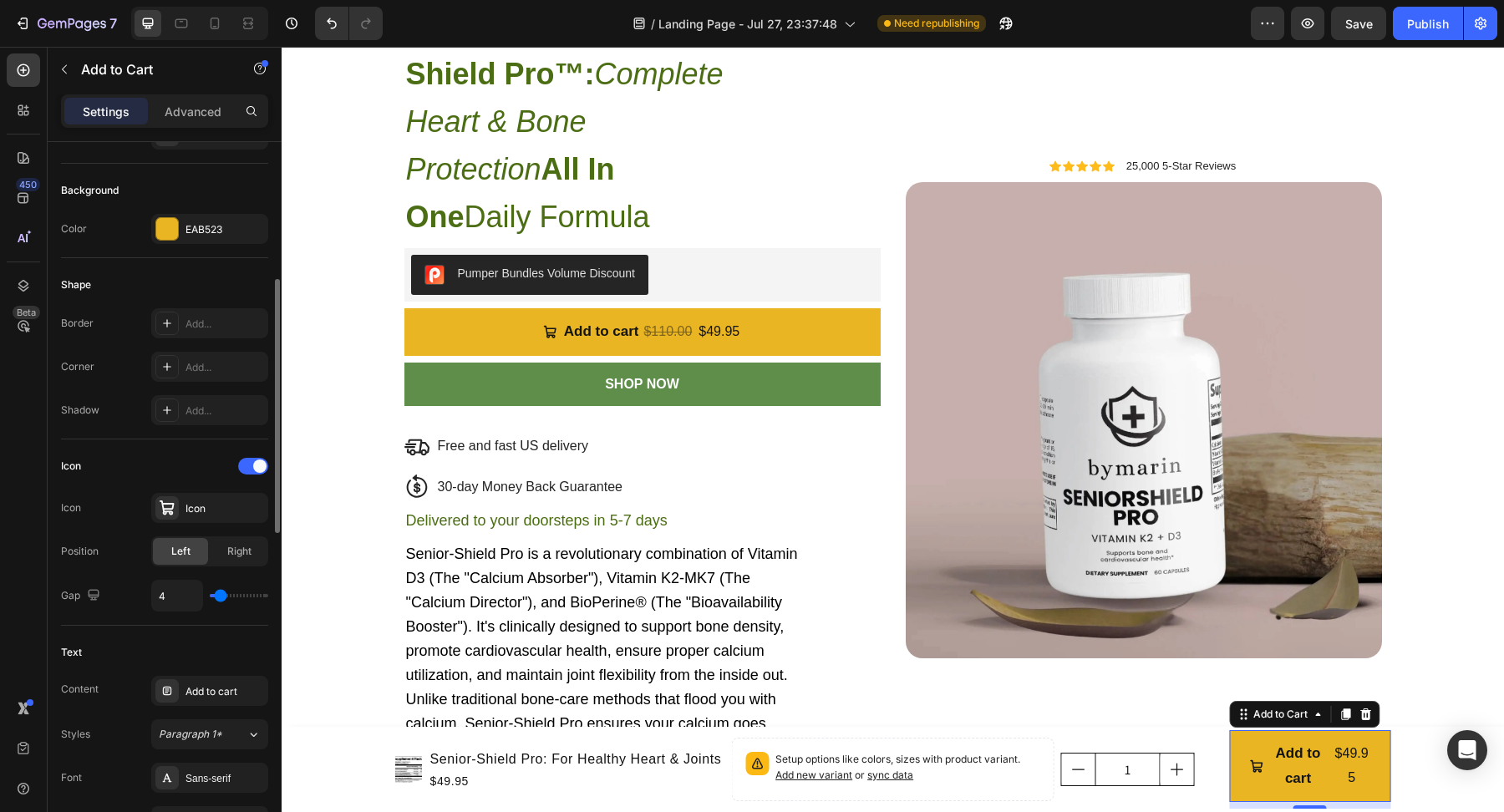 type on "3" 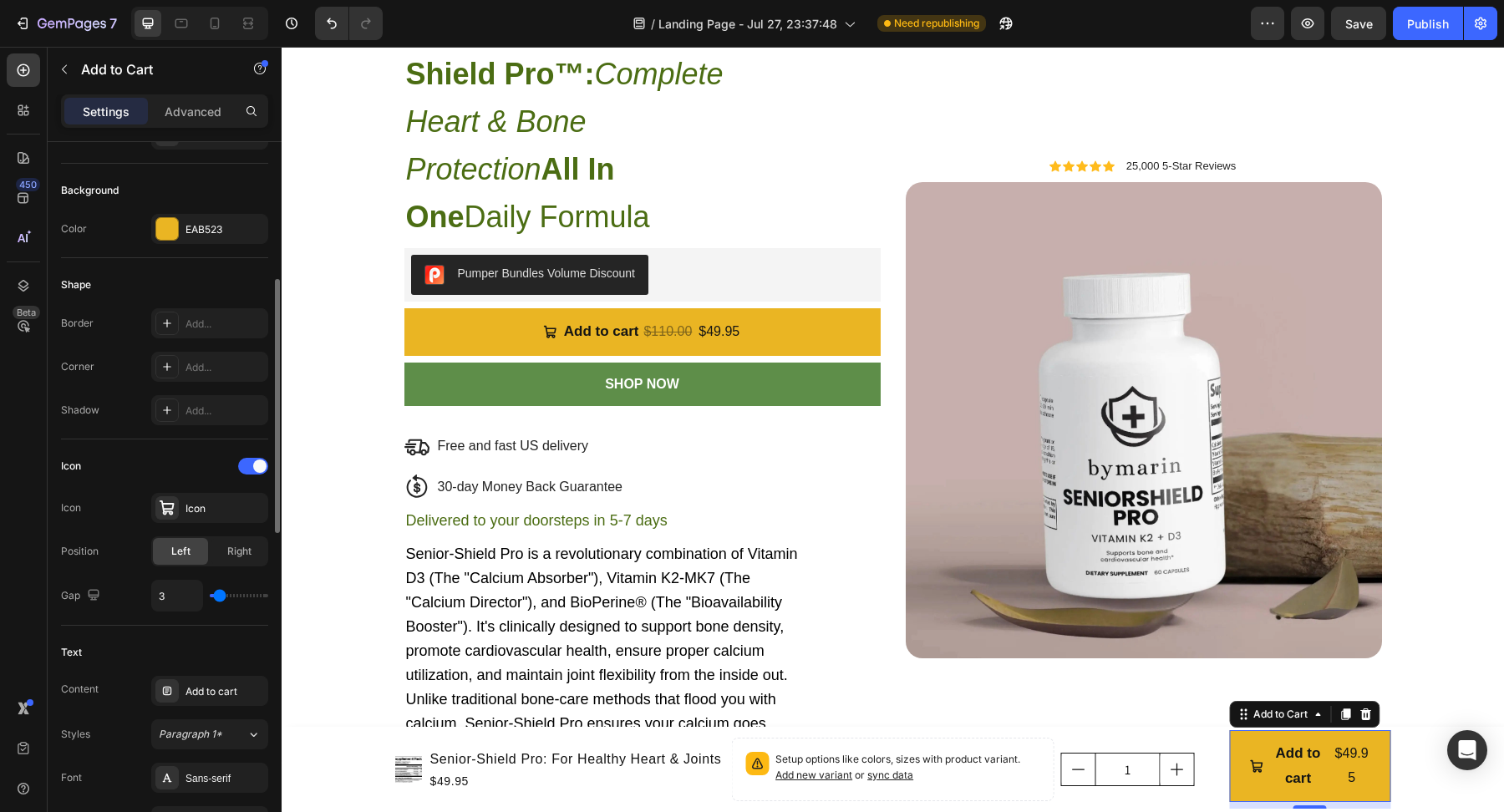 type on "4" 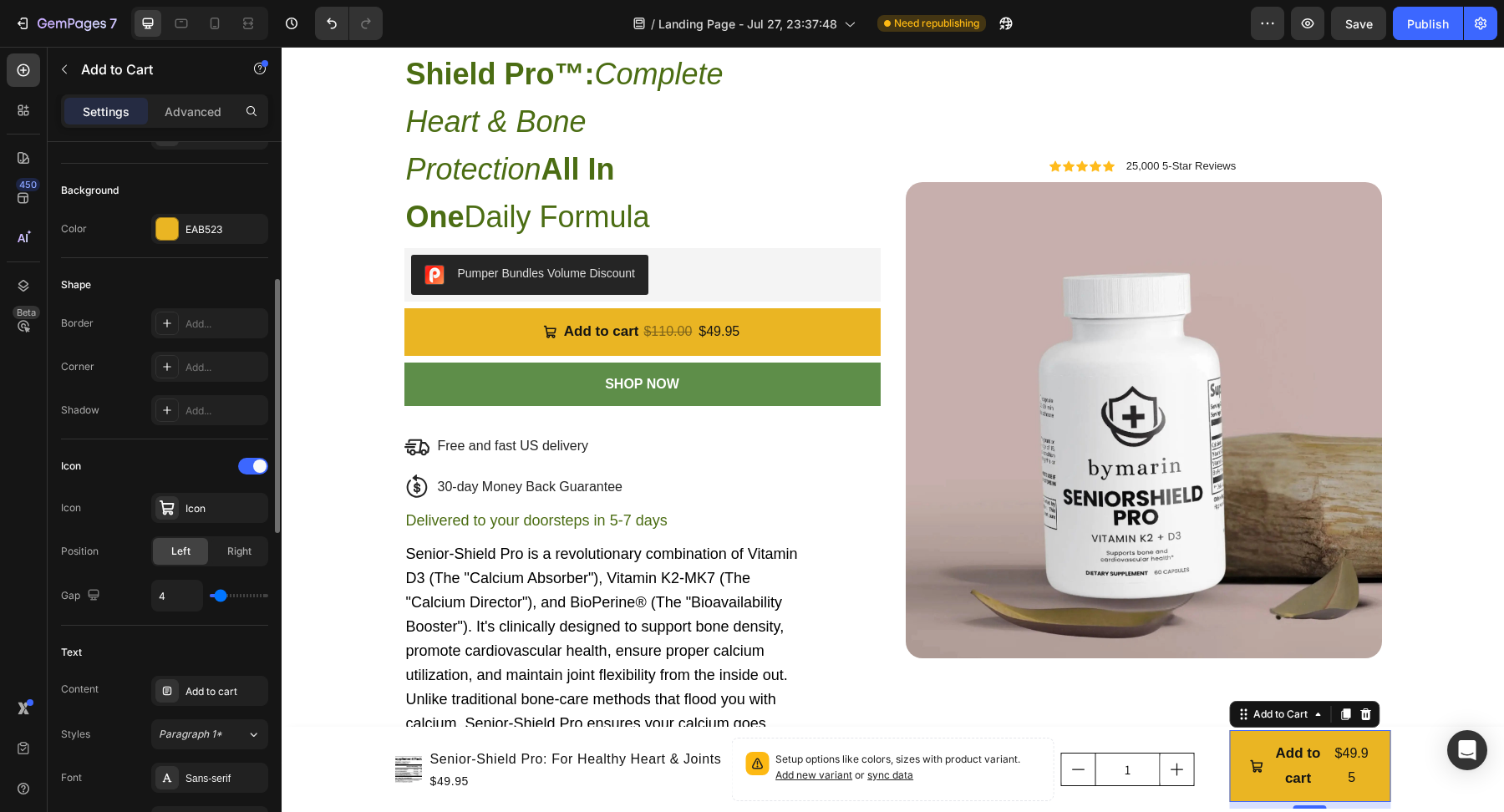 type on "5" 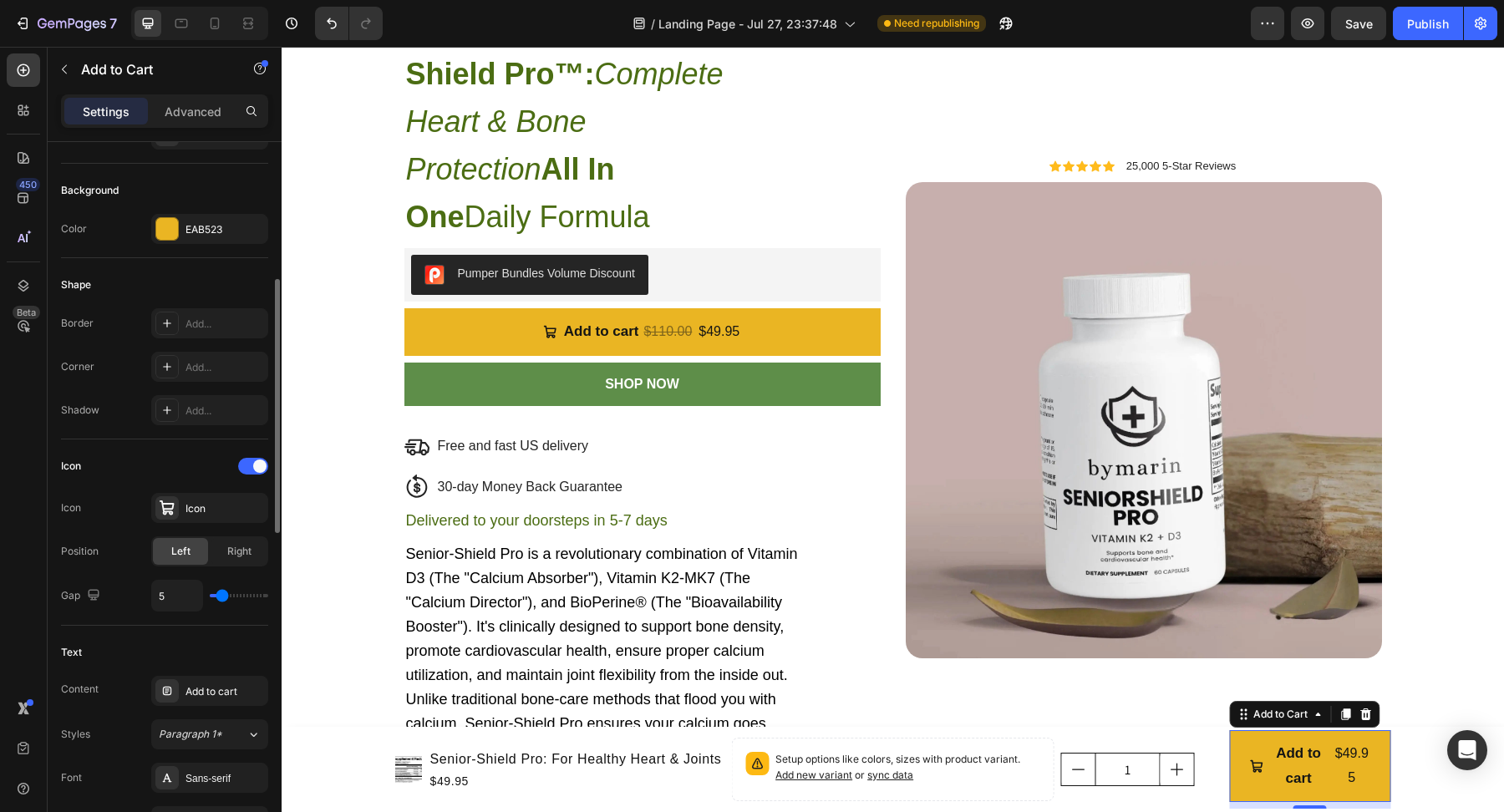 type on "5" 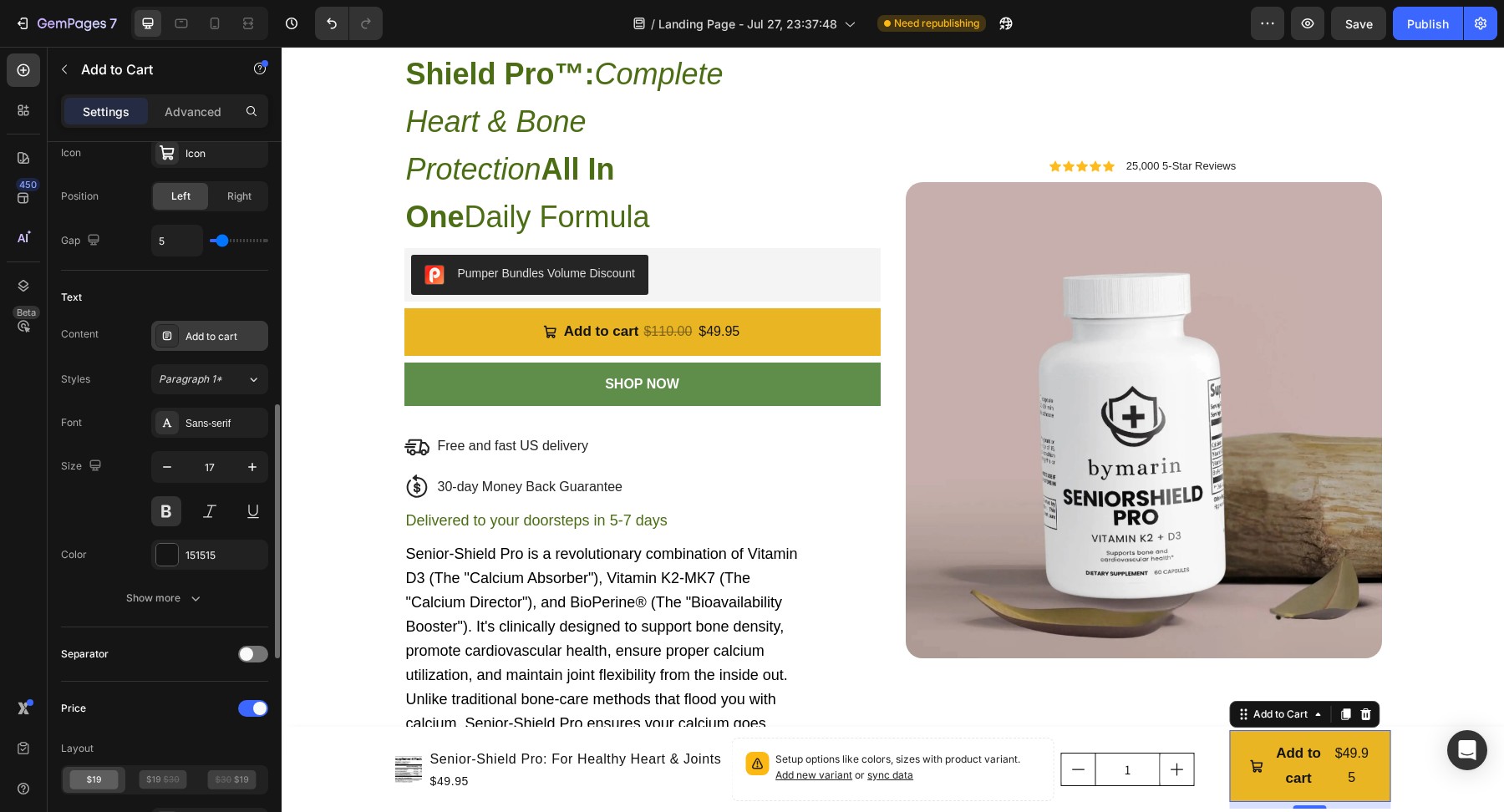 scroll, scrollTop: 745, scrollLeft: 0, axis: vertical 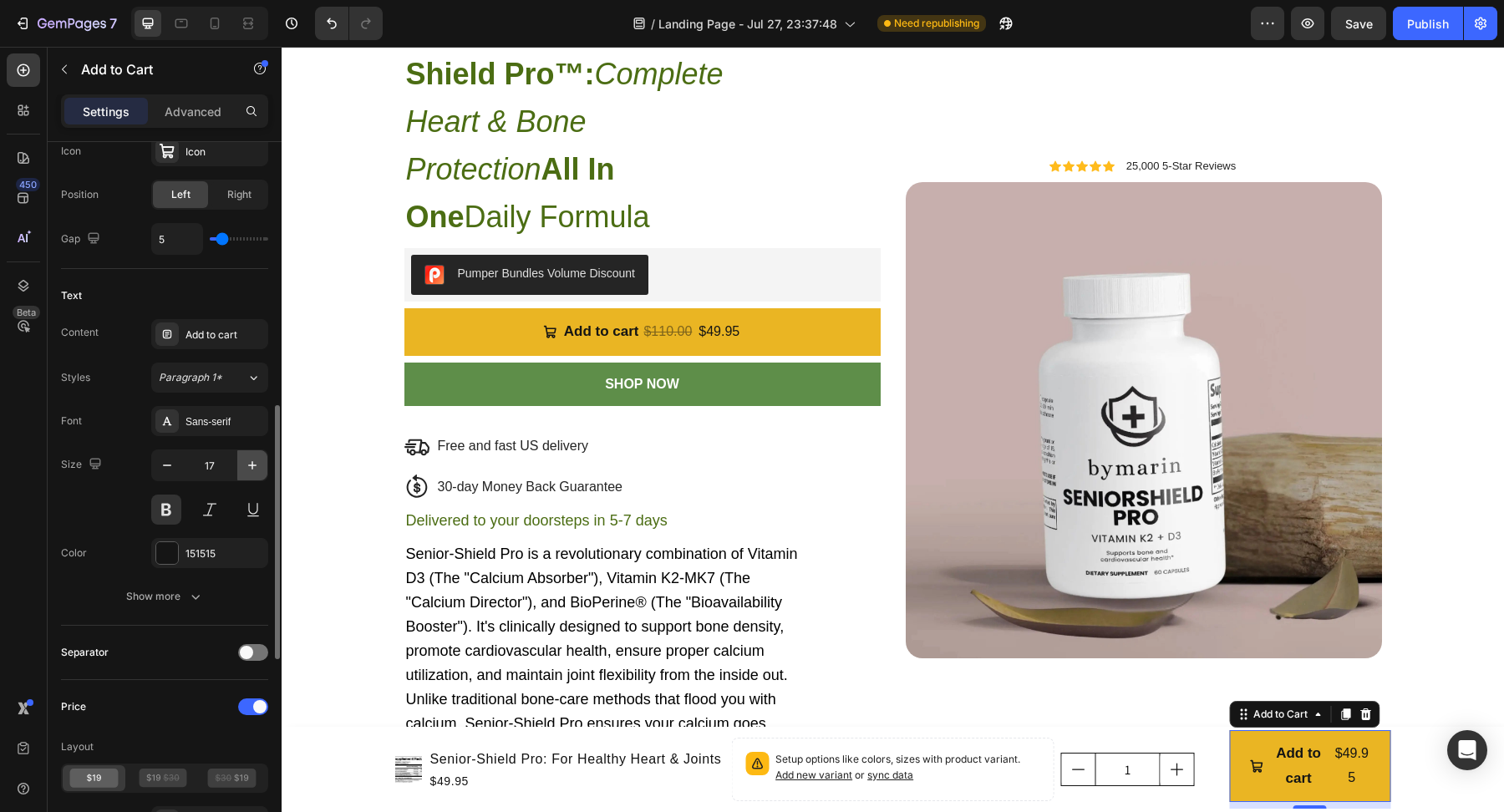 click 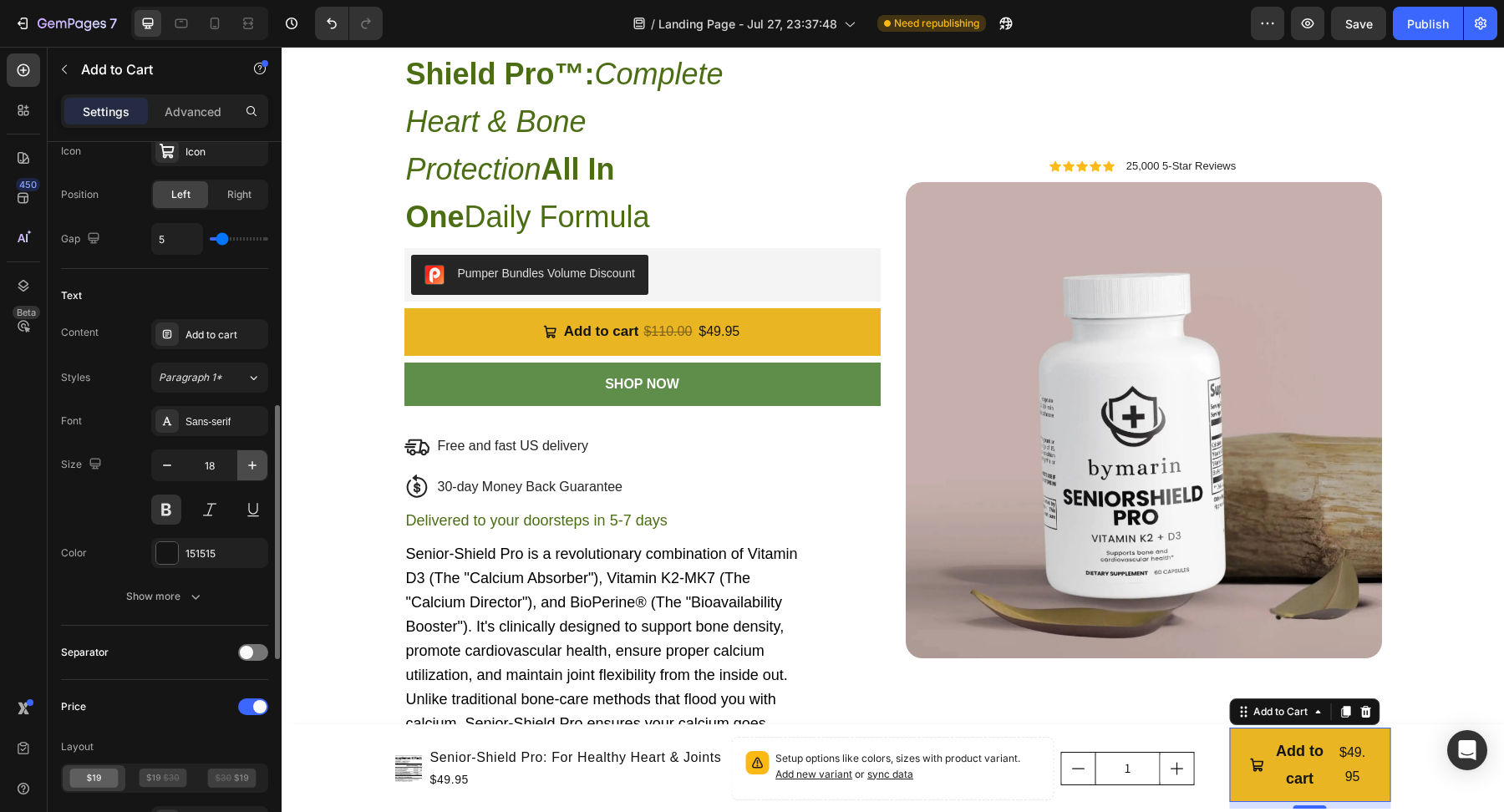 click 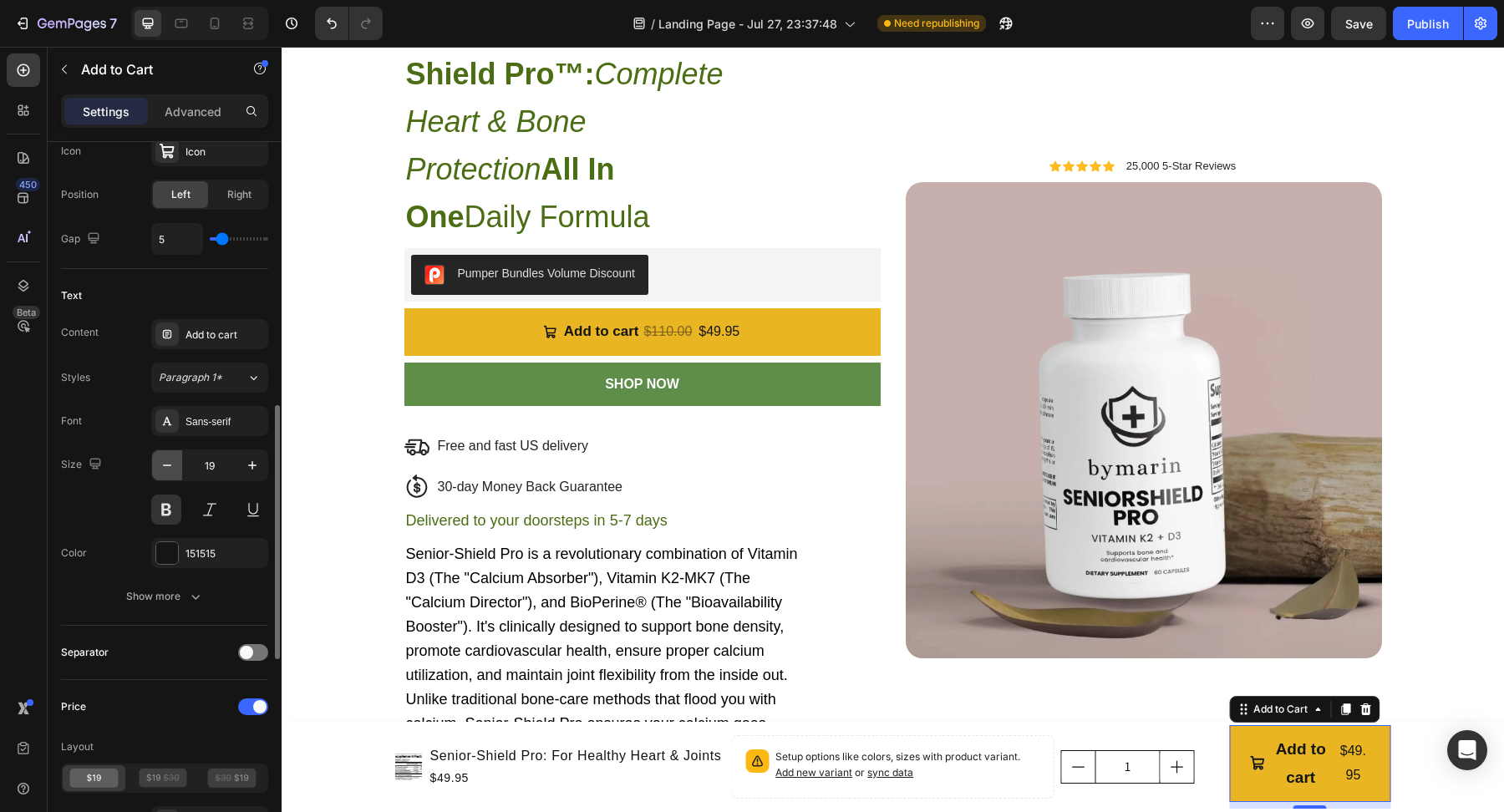 click 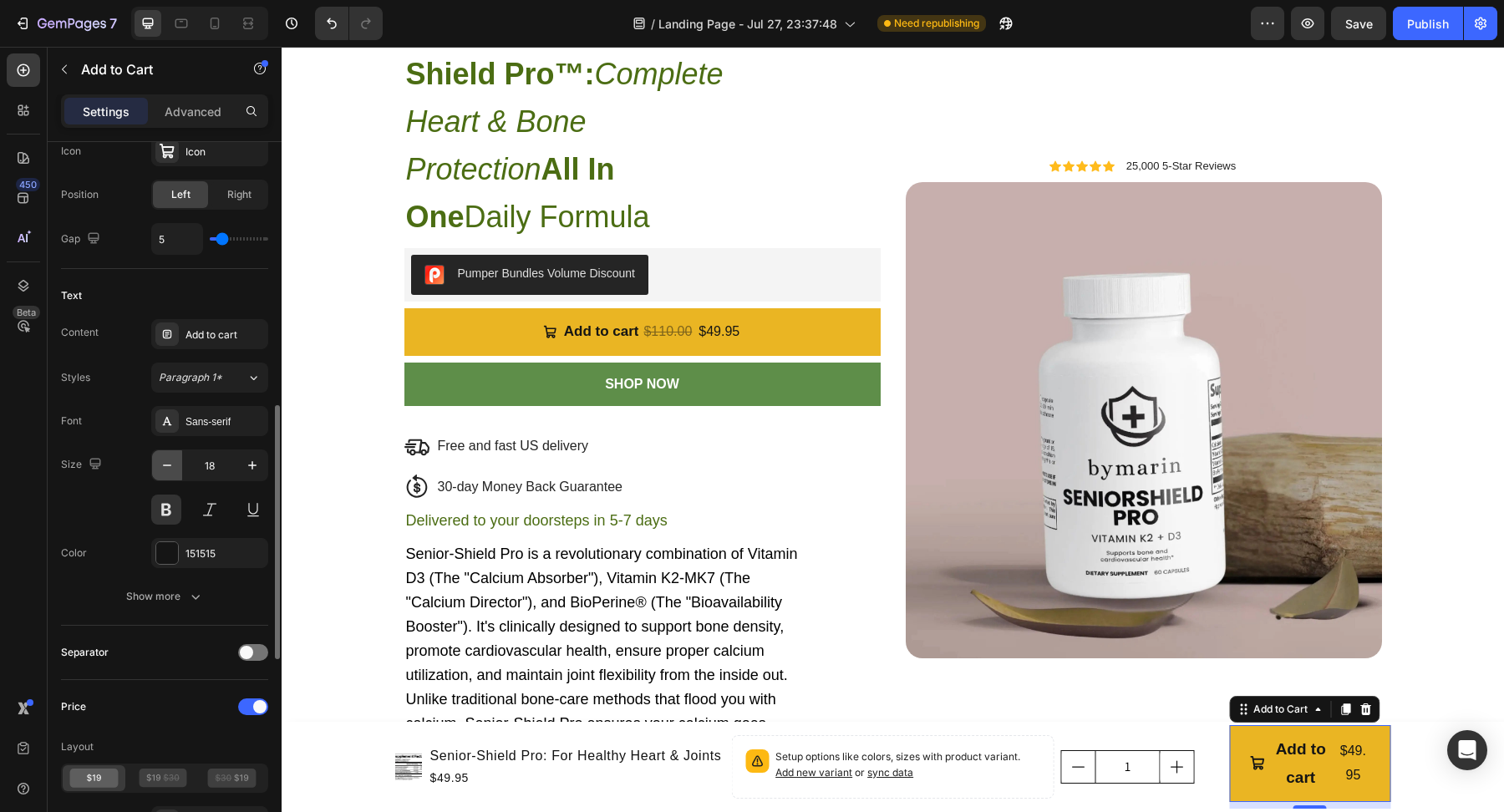 click 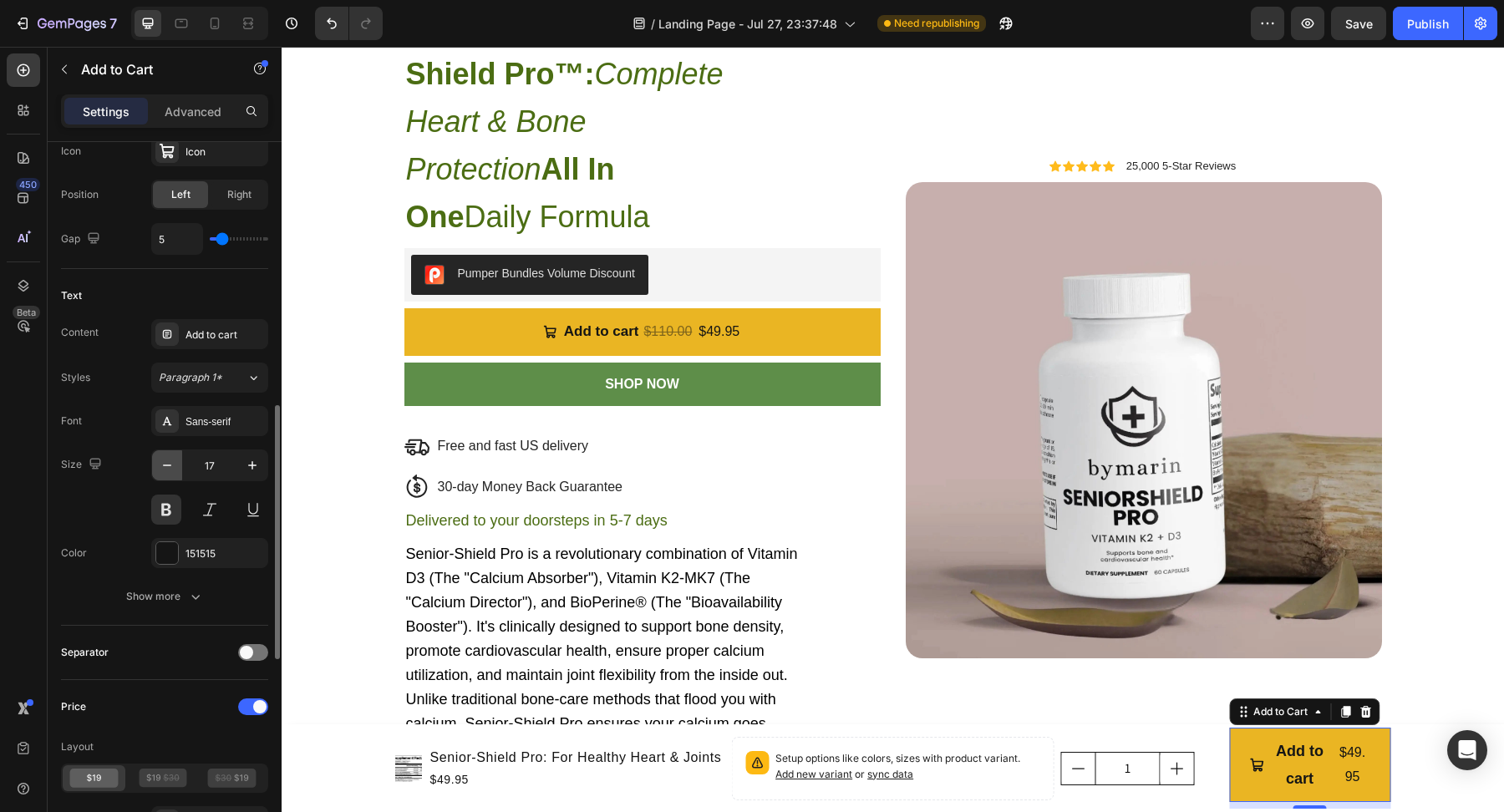 click 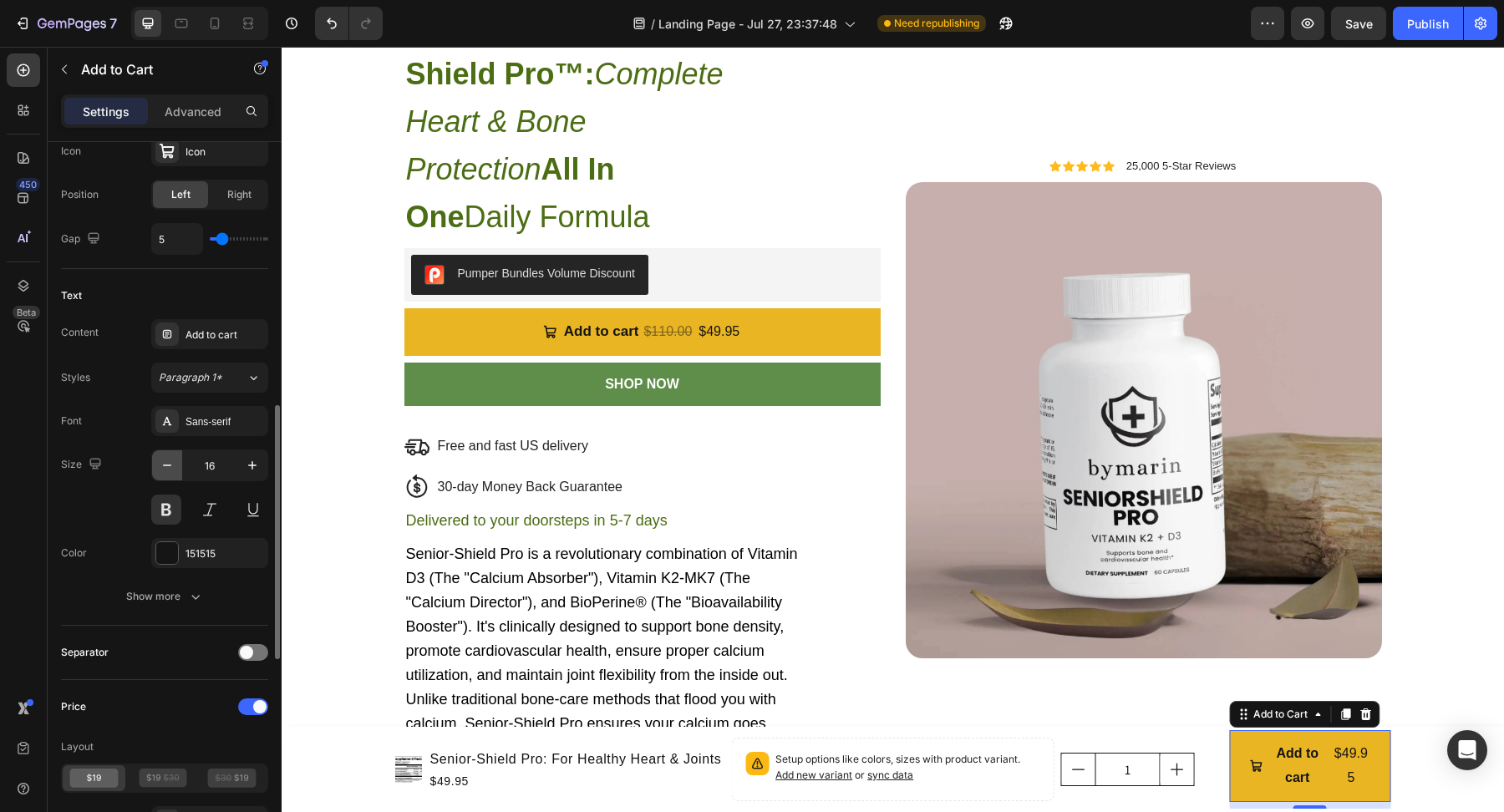 click 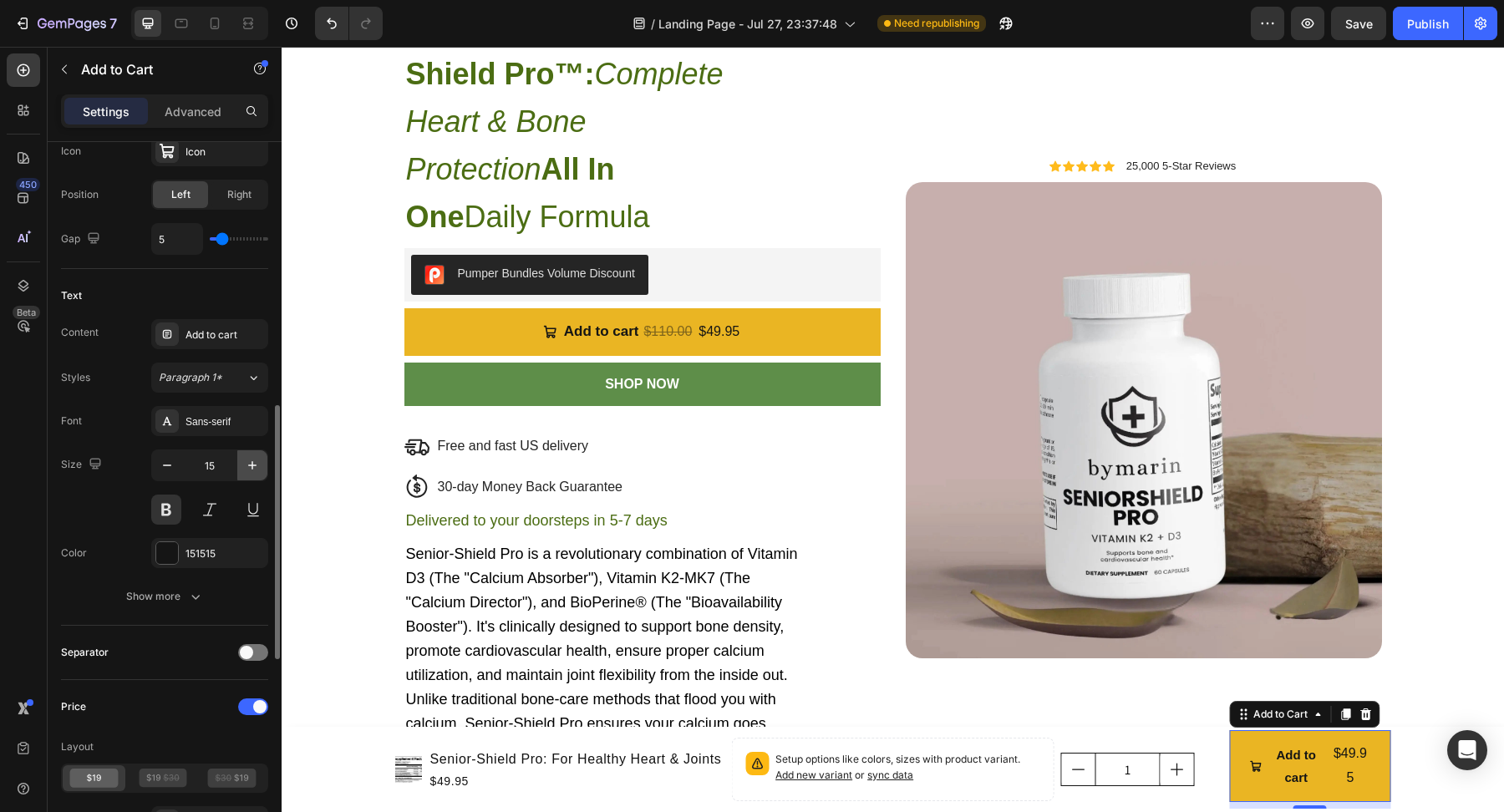 click 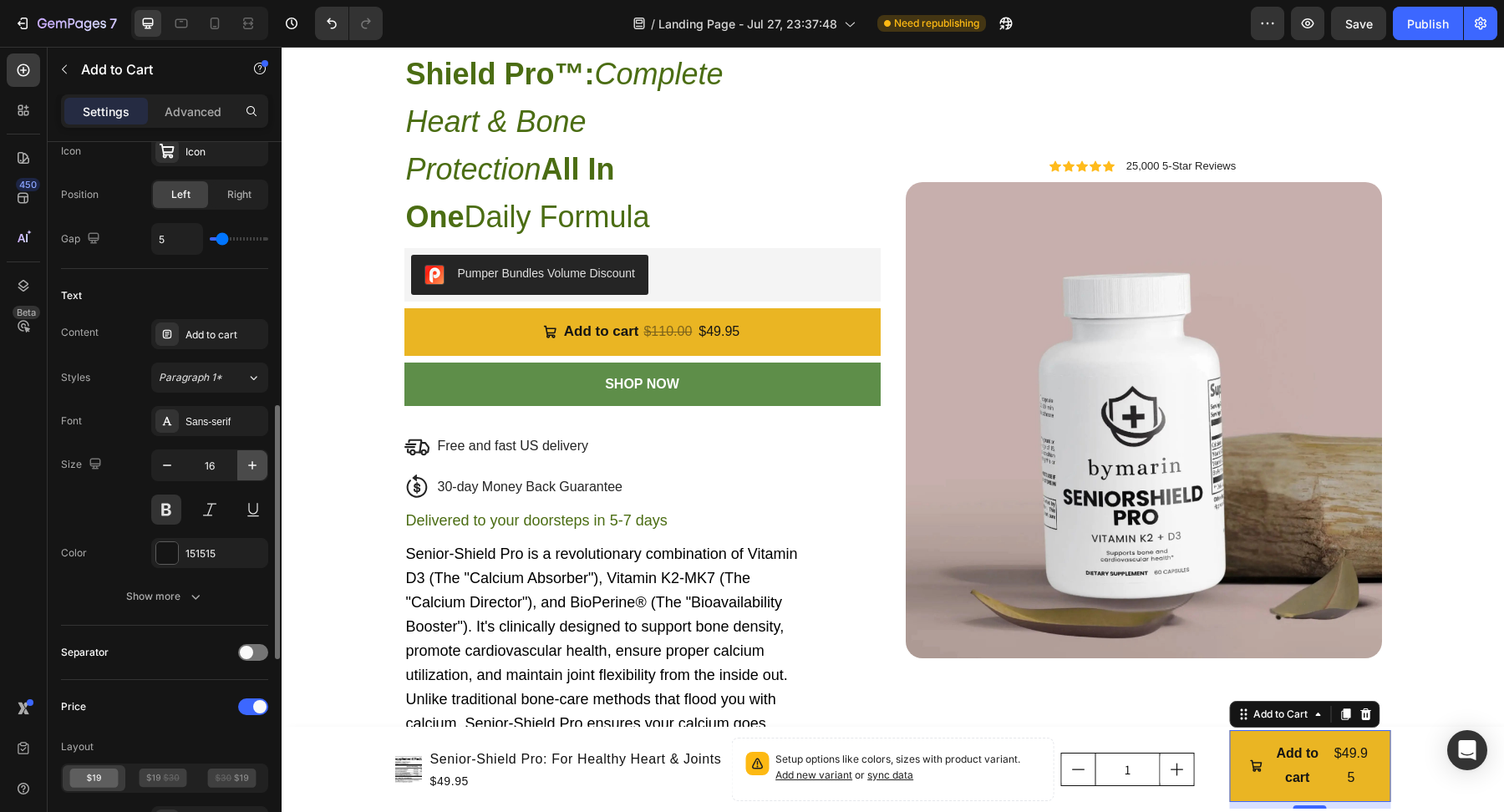 click 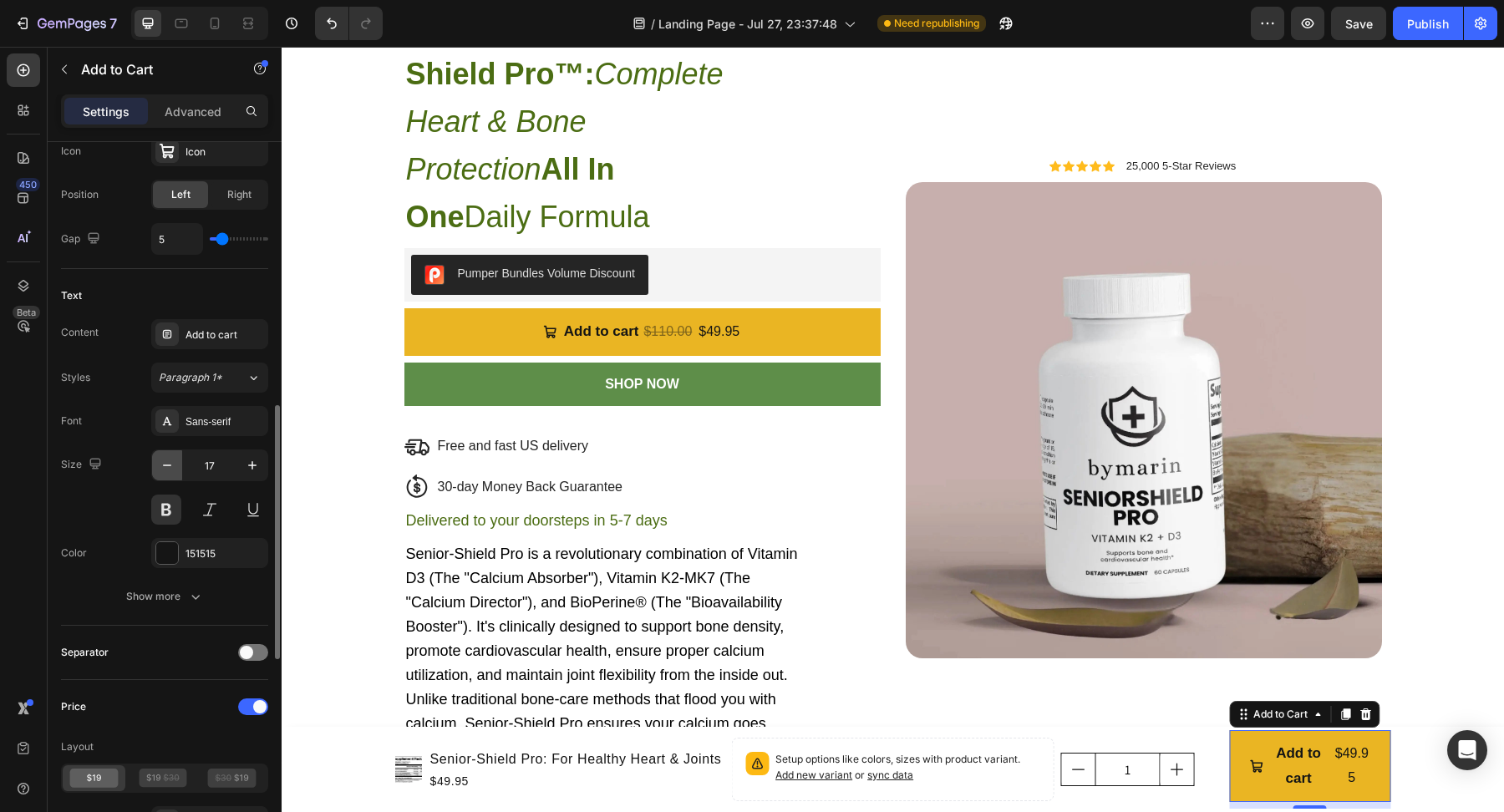 click at bounding box center [167, 465] 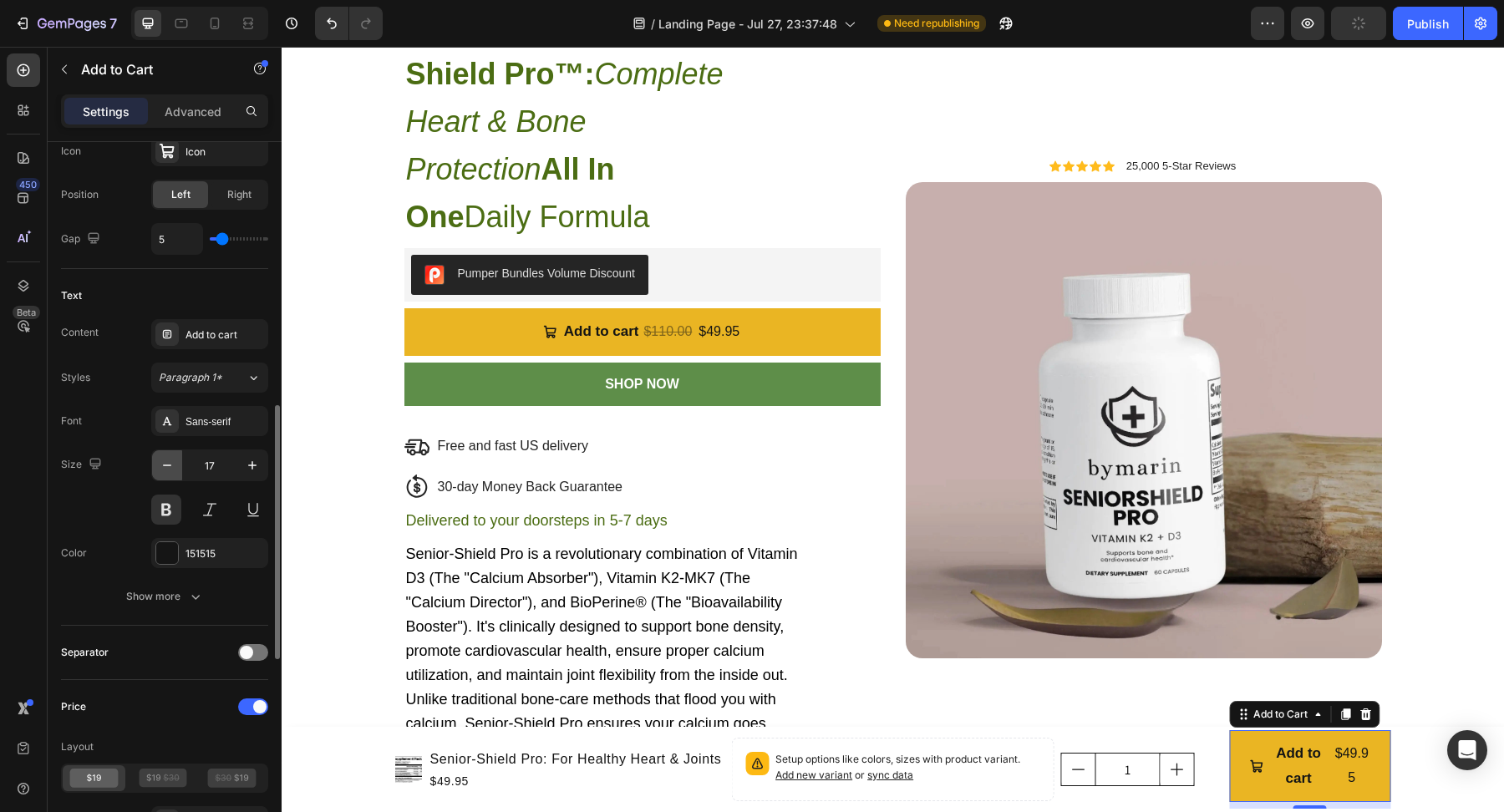 type on "16" 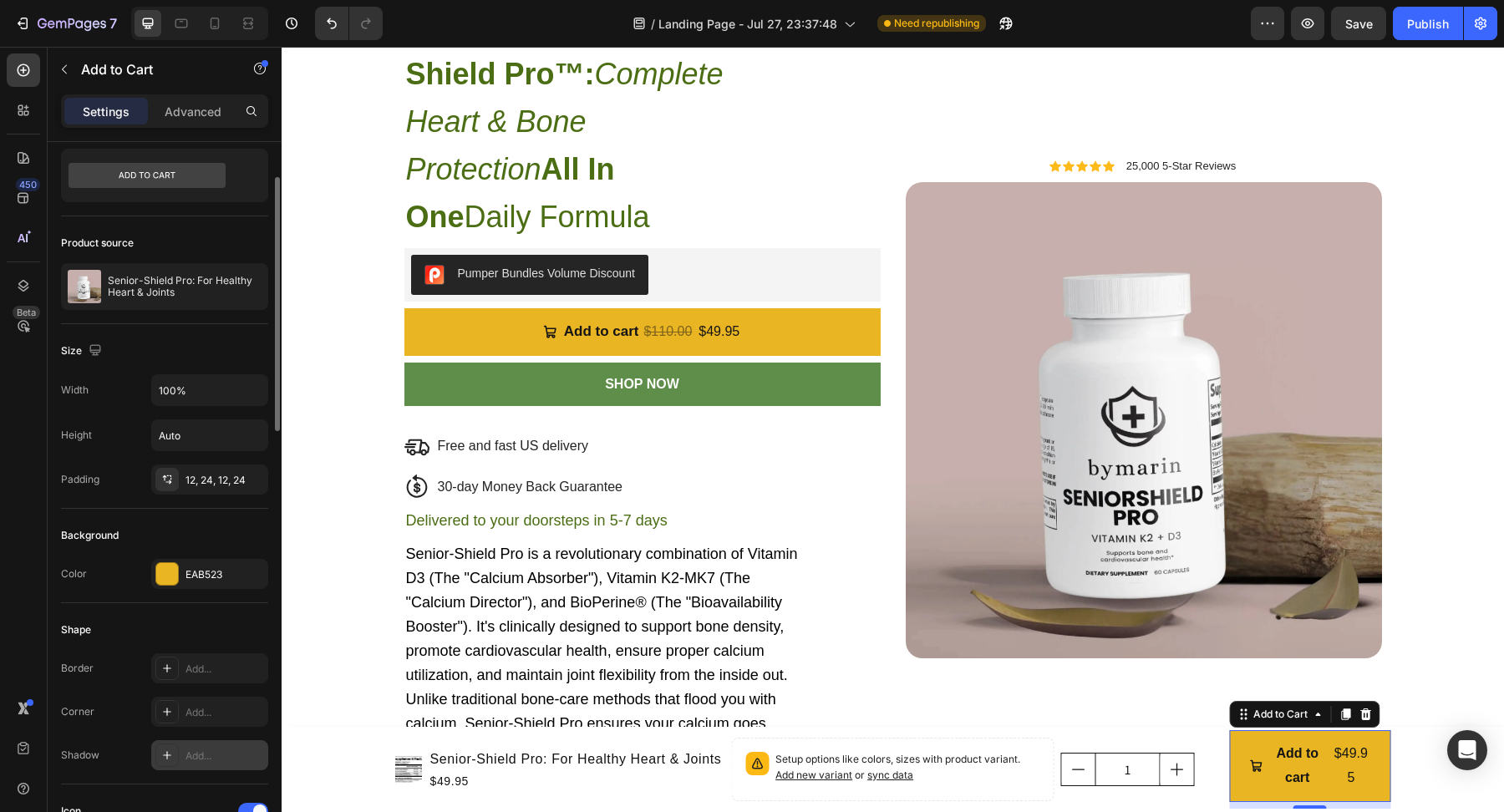 scroll, scrollTop: 38, scrollLeft: 0, axis: vertical 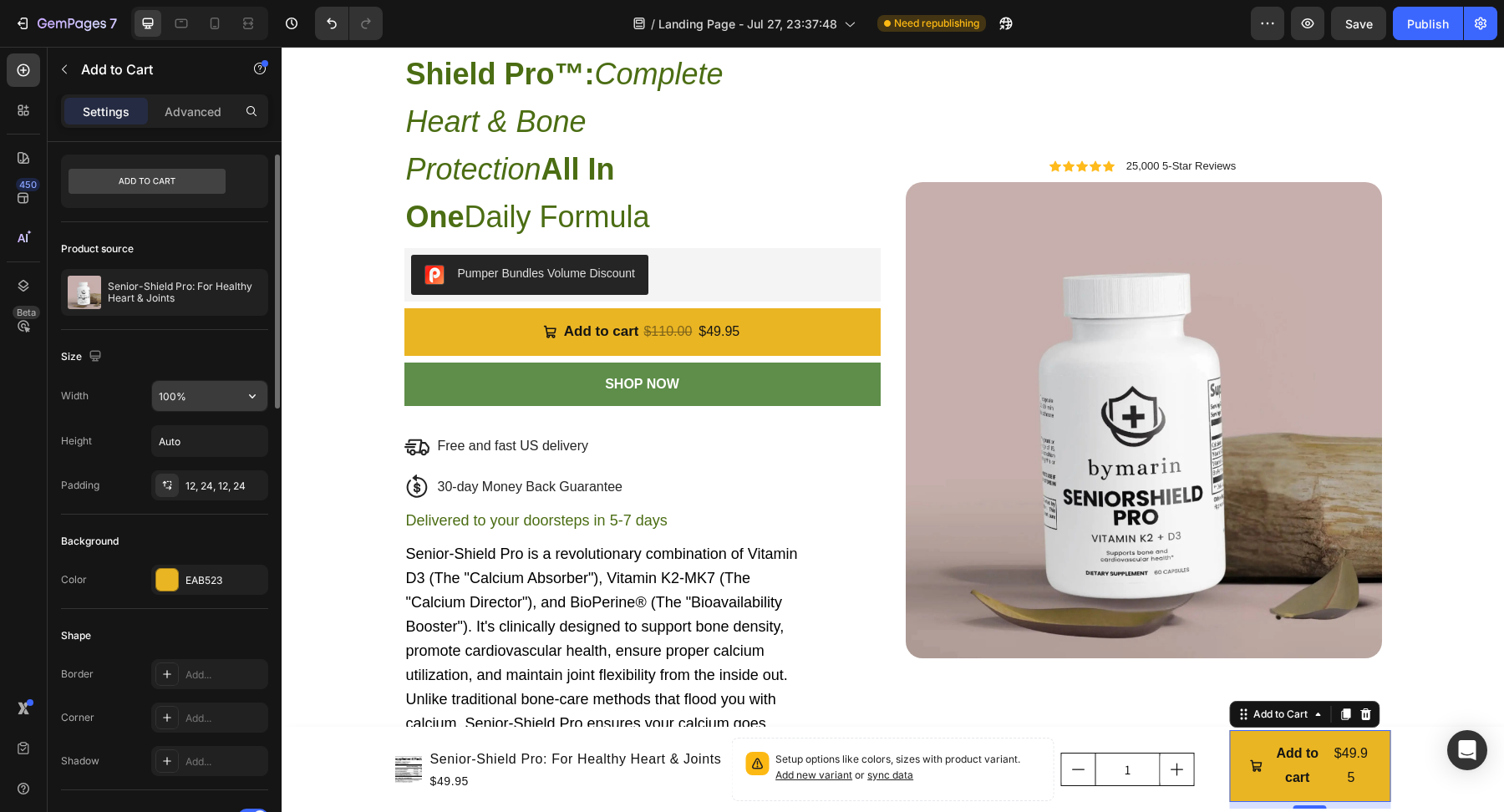 click on "100%" at bounding box center (210, 396) 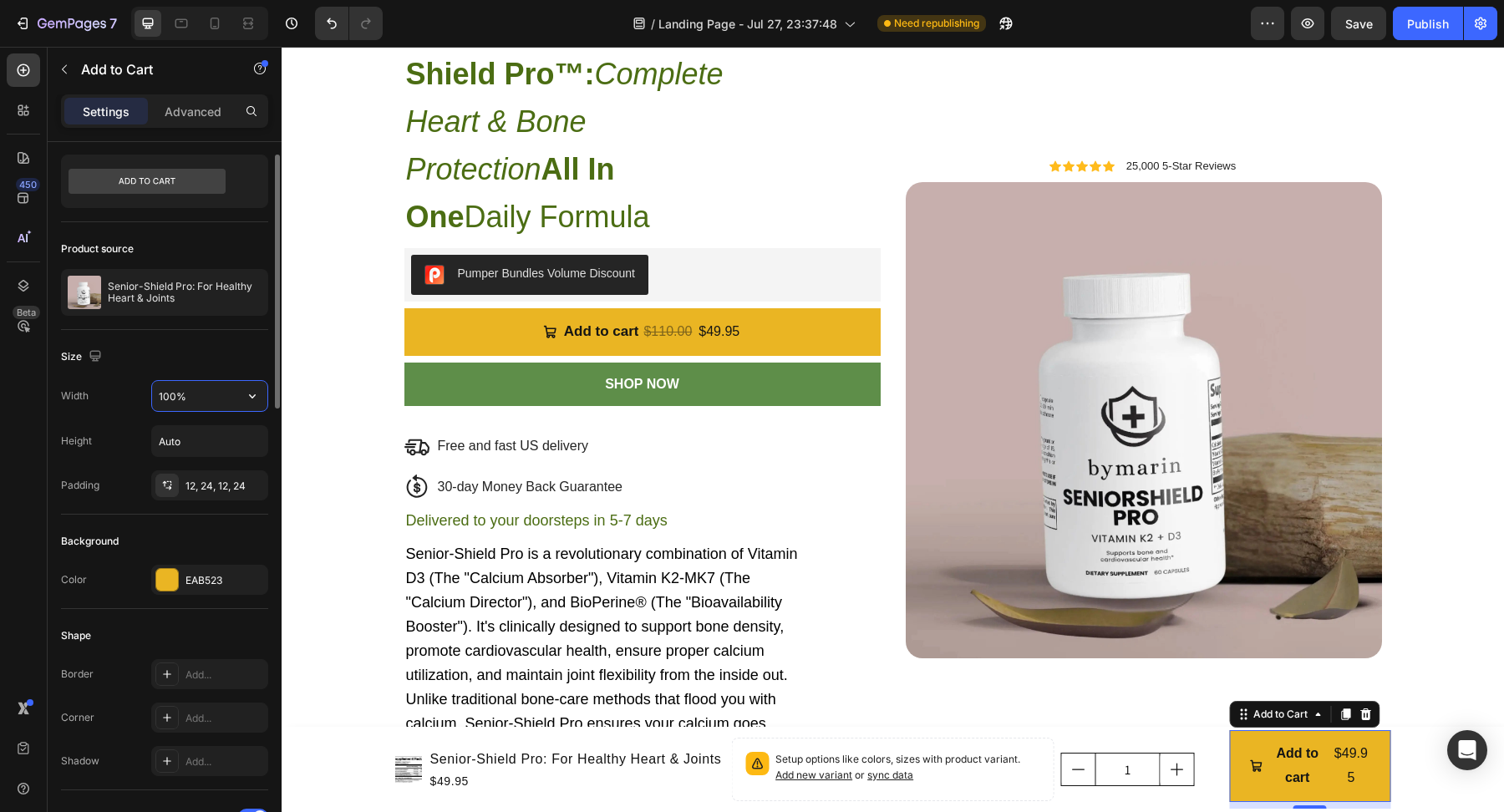 click on "100%" at bounding box center [210, 396] 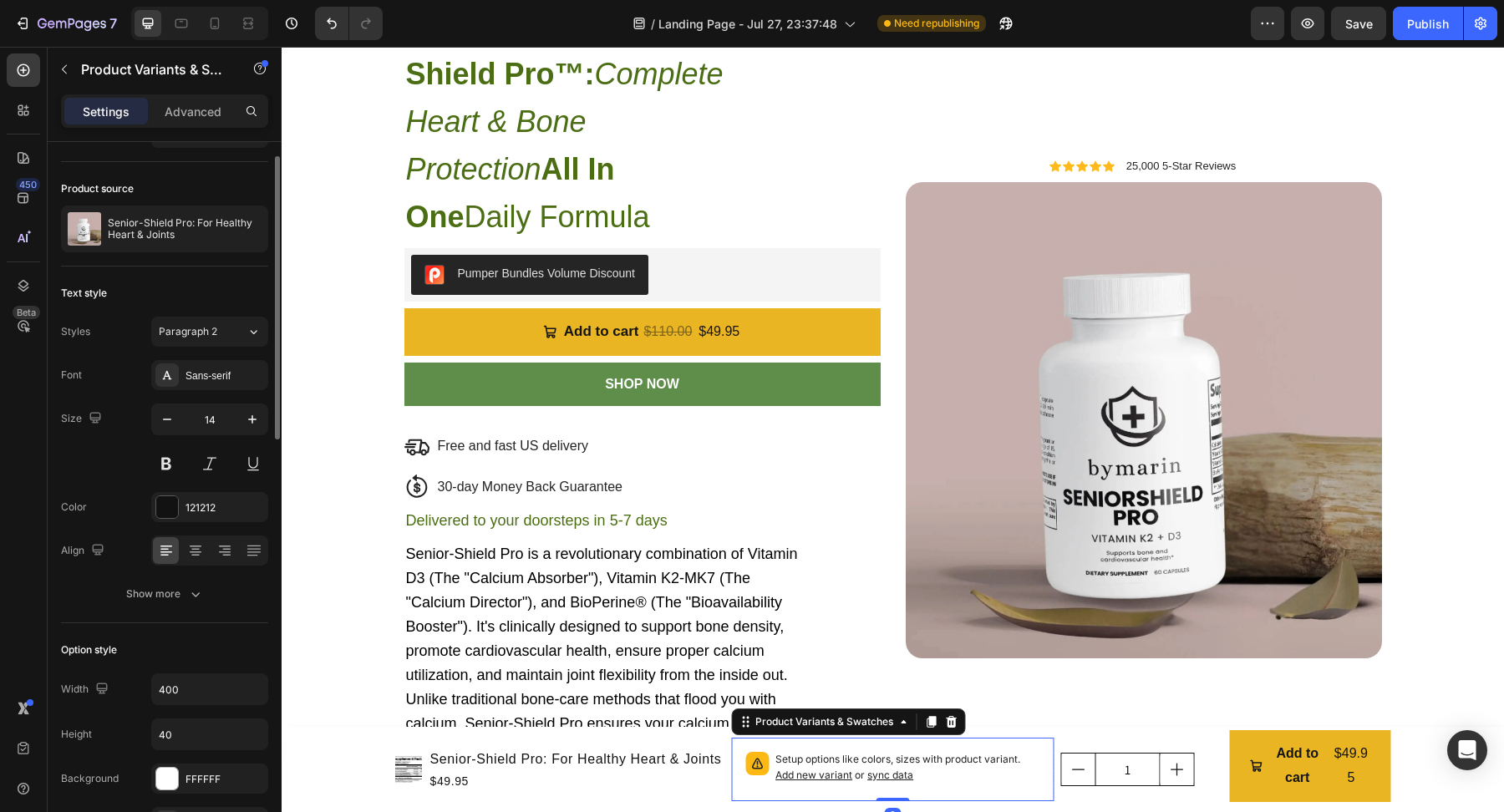 click on "Setup options like colors, sizes with product variant.       Add new variant   or   sync data" at bounding box center (907, 768) 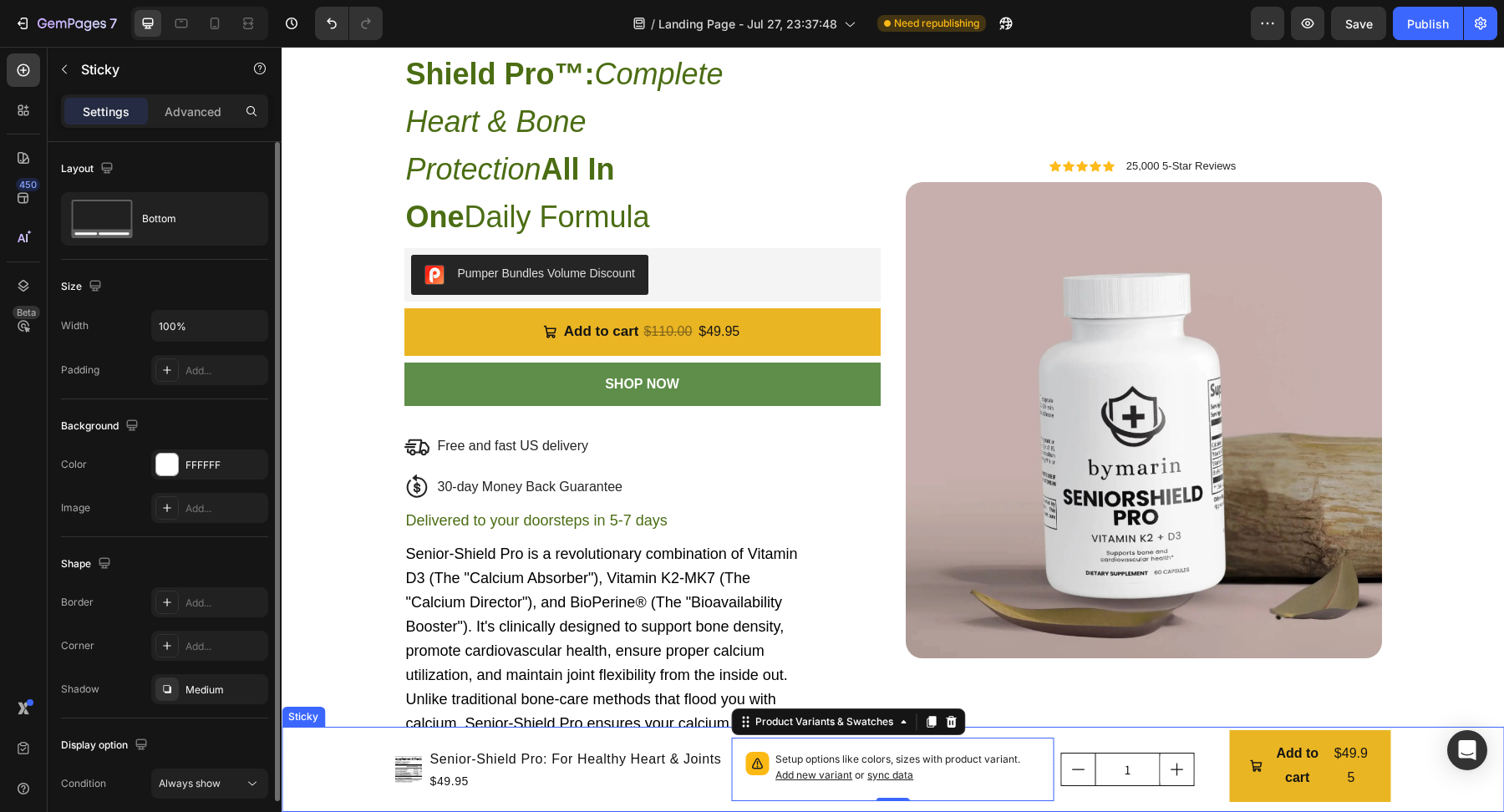 click on "Product Images Senior-Shield Pro: For Healthy Heart & Joints Product Title $49.95 Product Price Product Price Row Setup options like colors, sizes with product variant.       Add new variant   or   sync data Product Variants & Swatches   0
1
Product Quantity
Add to cart $49.95 Add to Cart Row Product" at bounding box center [892, 769] 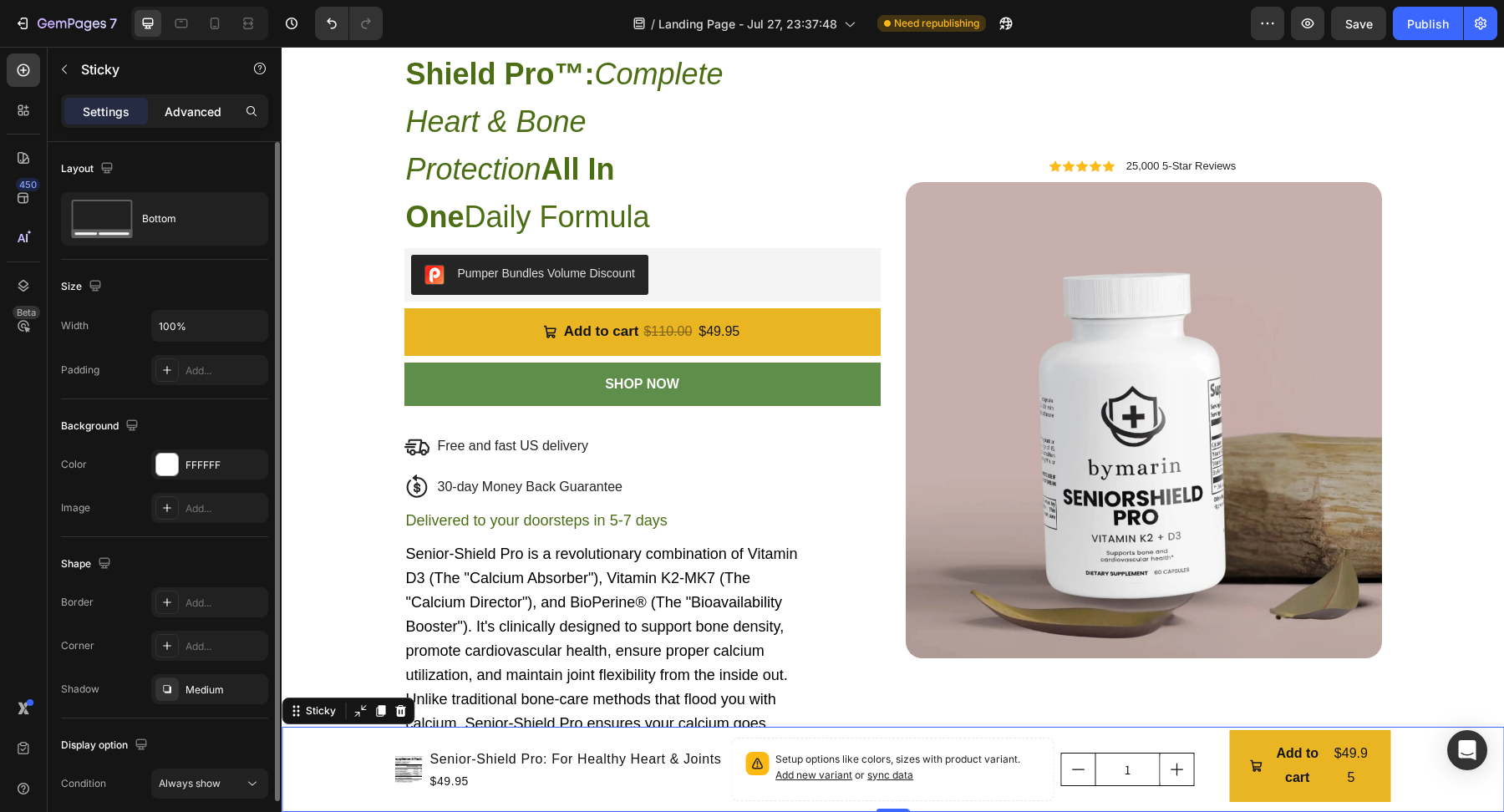 click on "Advanced" at bounding box center (193, 111) 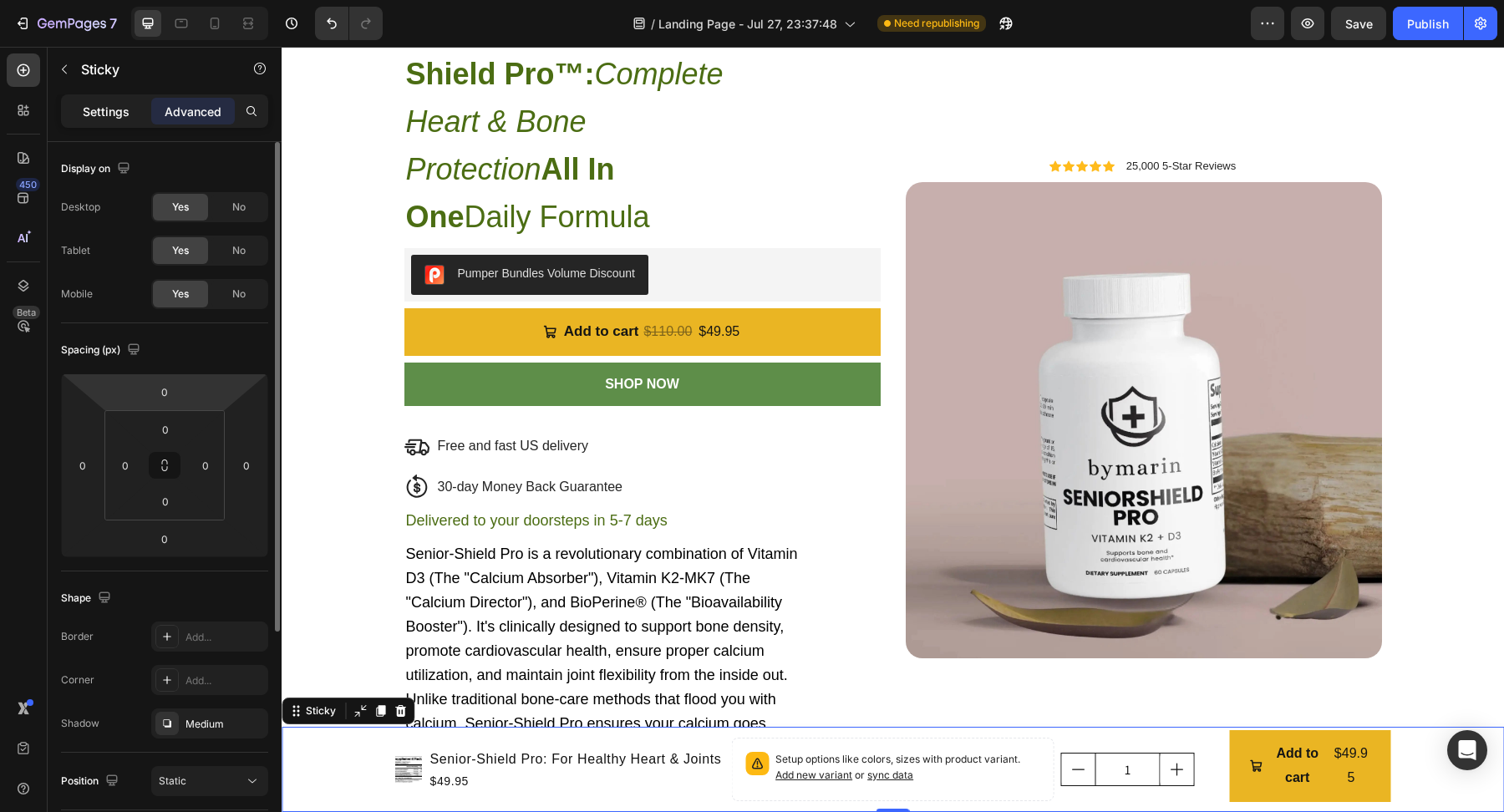 click on "Settings" at bounding box center (106, 111) 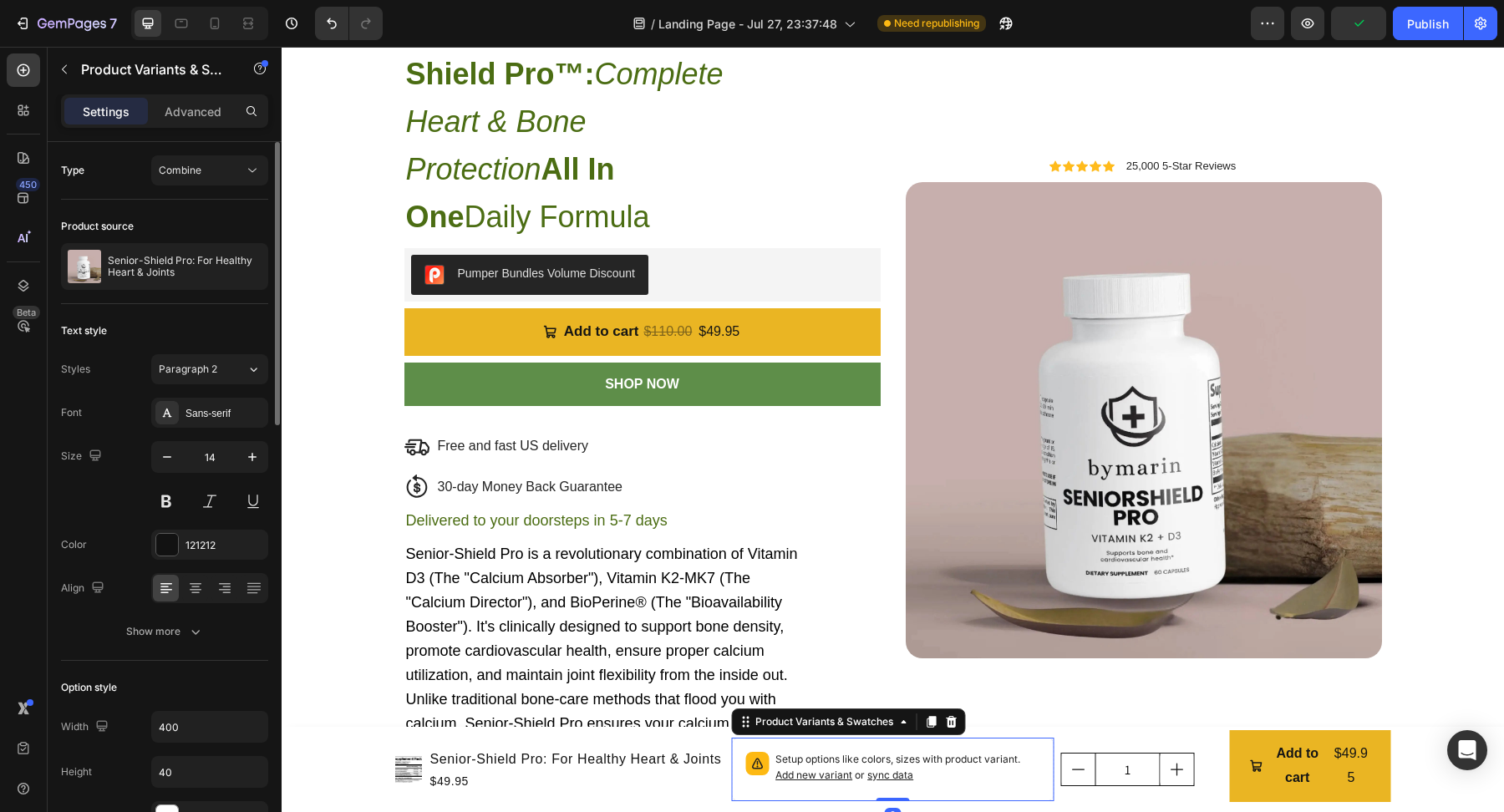 click on "Setup options like colors, sizes with product variant.       Add new variant   or   sync data" at bounding box center [907, 768] 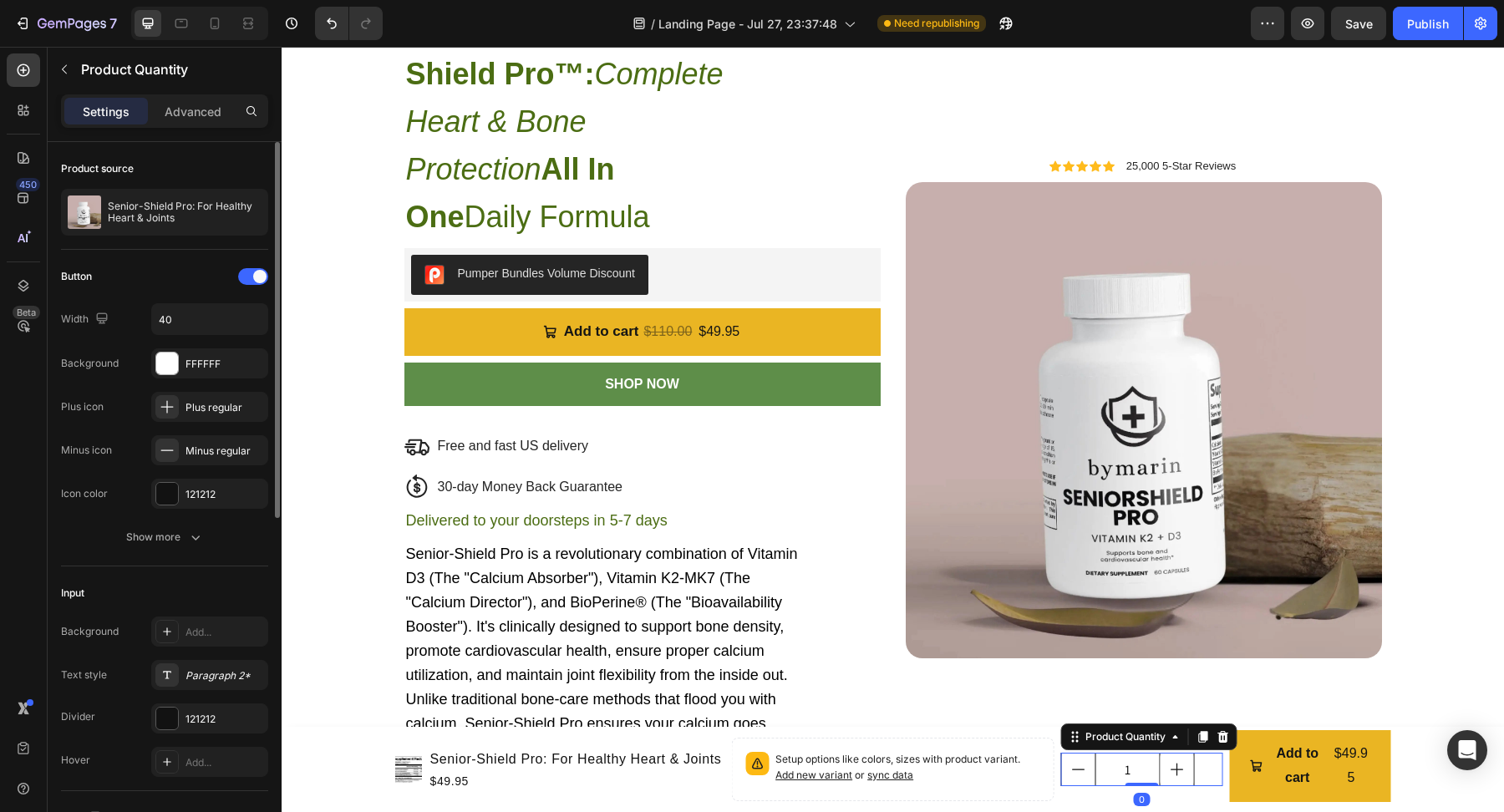 click on "1" at bounding box center [1141, 769] 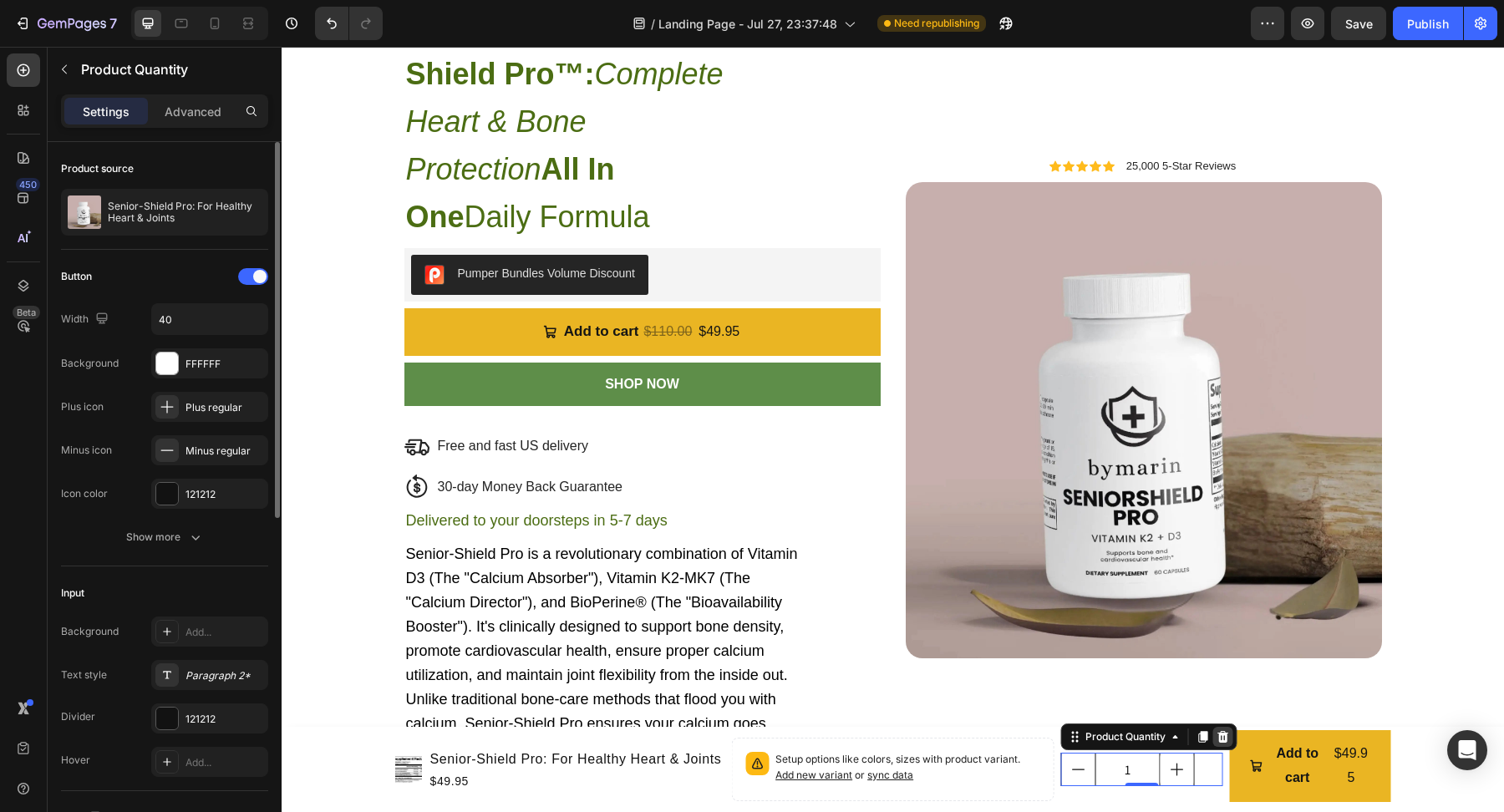 click 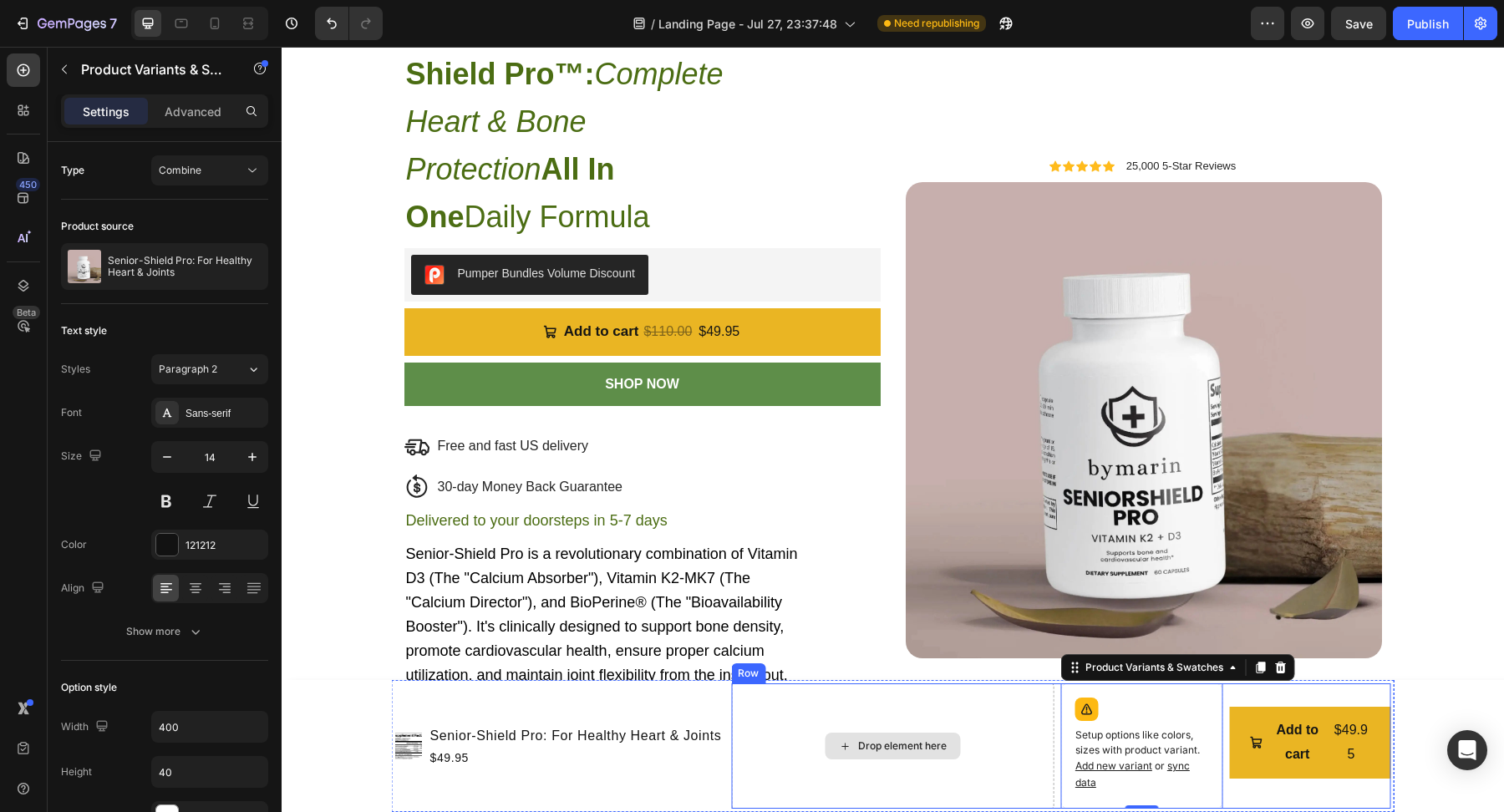 click on "Drop element here" at bounding box center (892, 746) 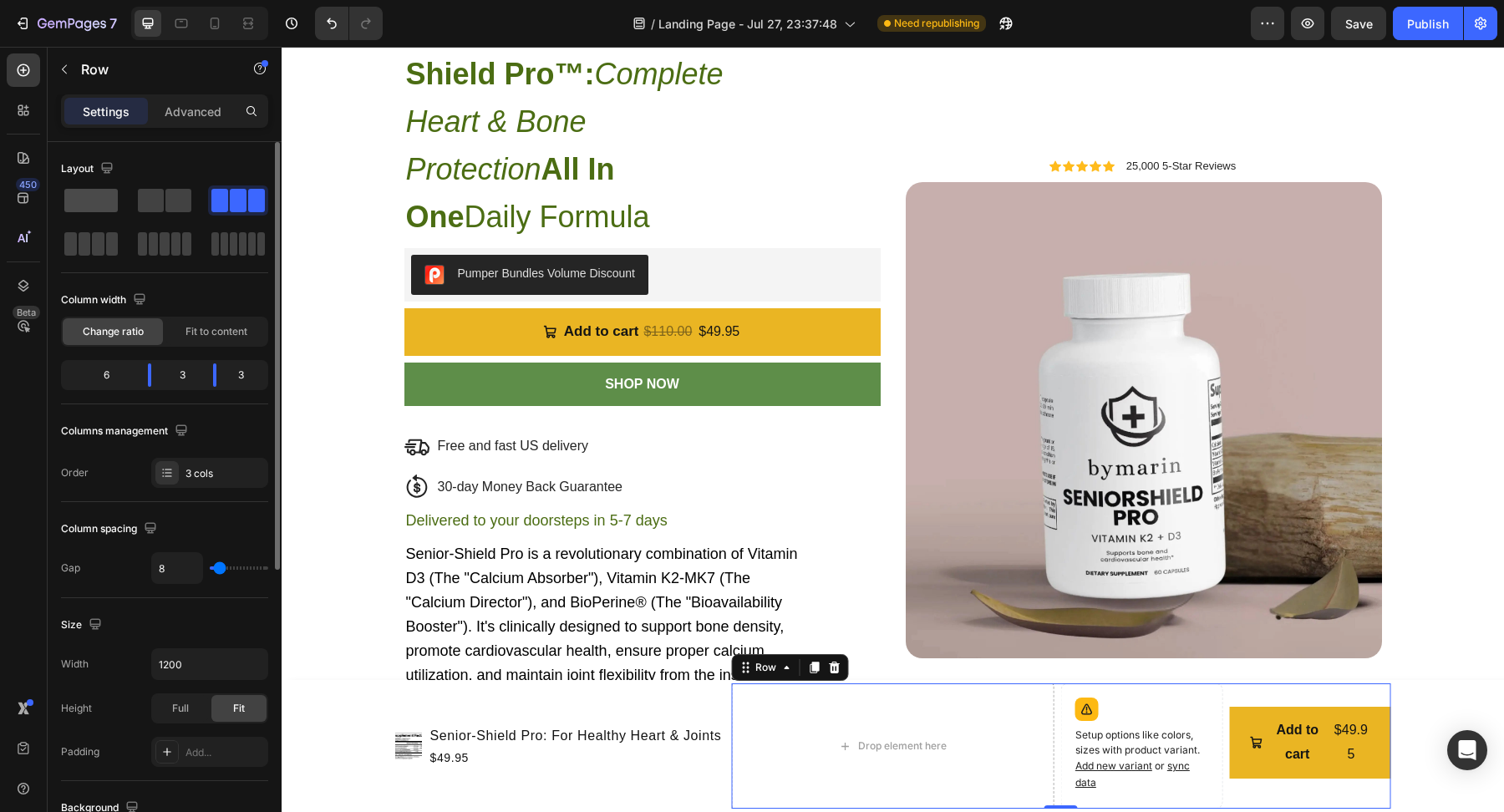 click 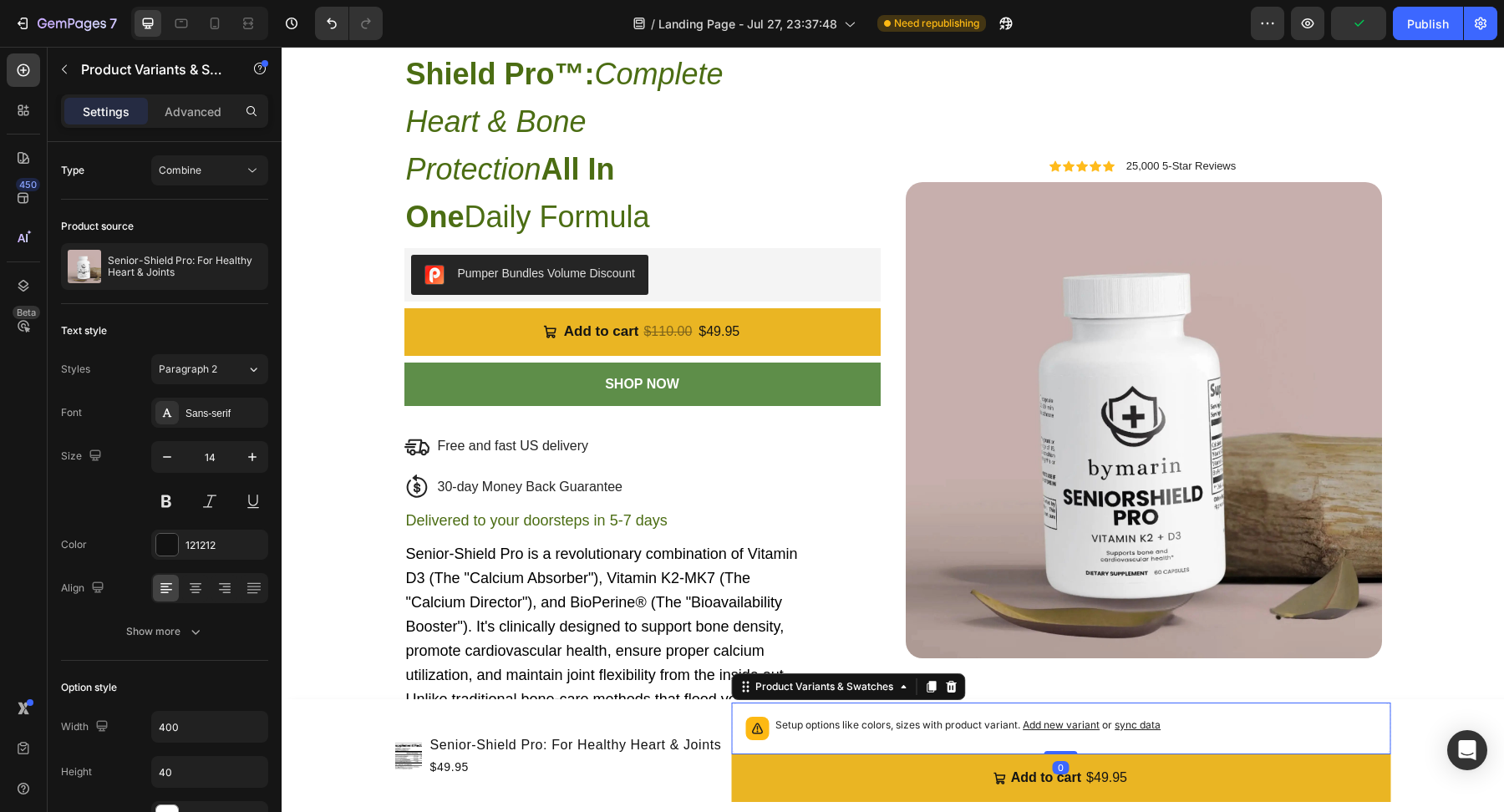click on "Setup options like colors, sizes with product variant.       Add new variant   or   sync data" at bounding box center [1060, 728] 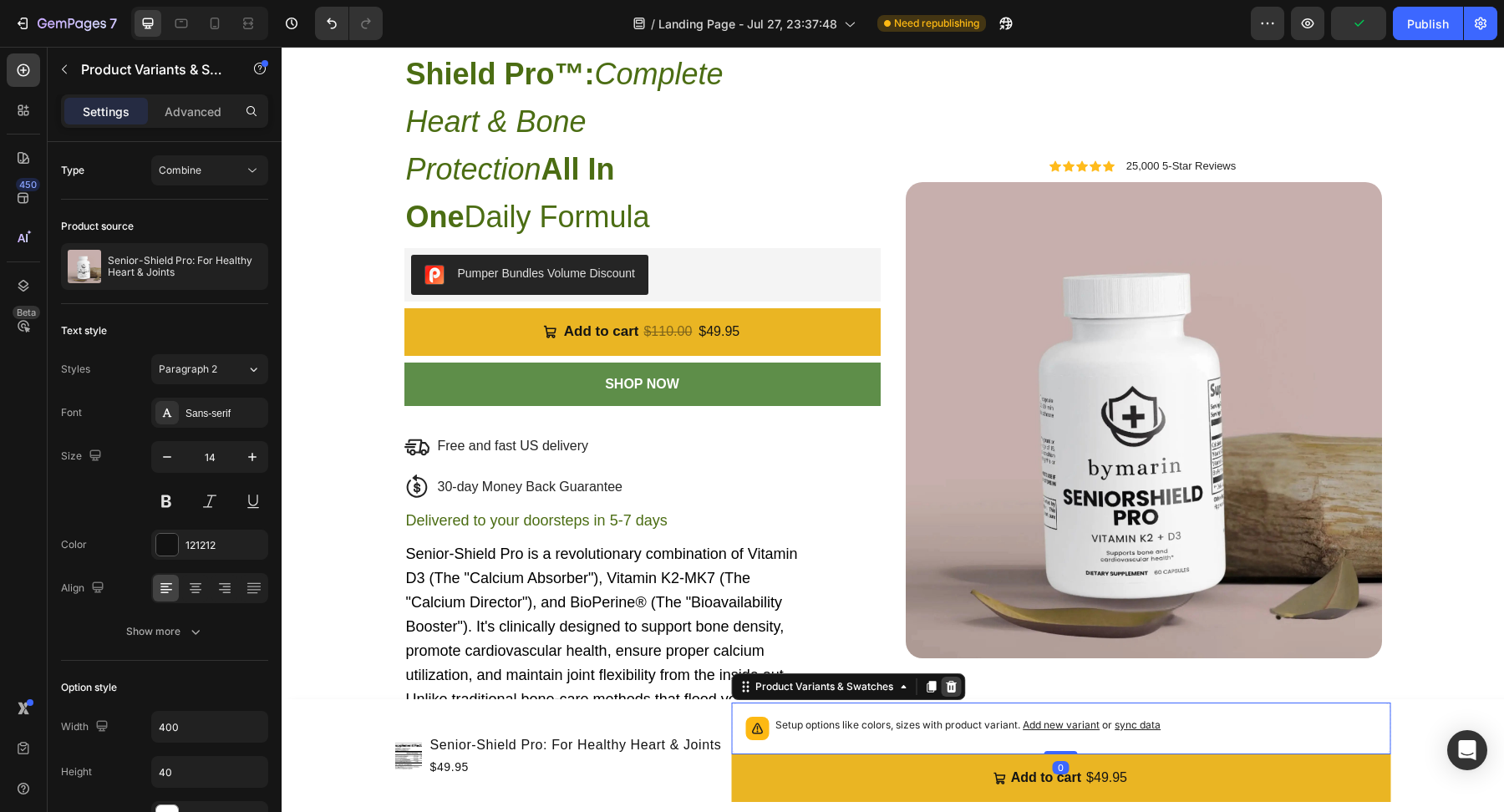 click 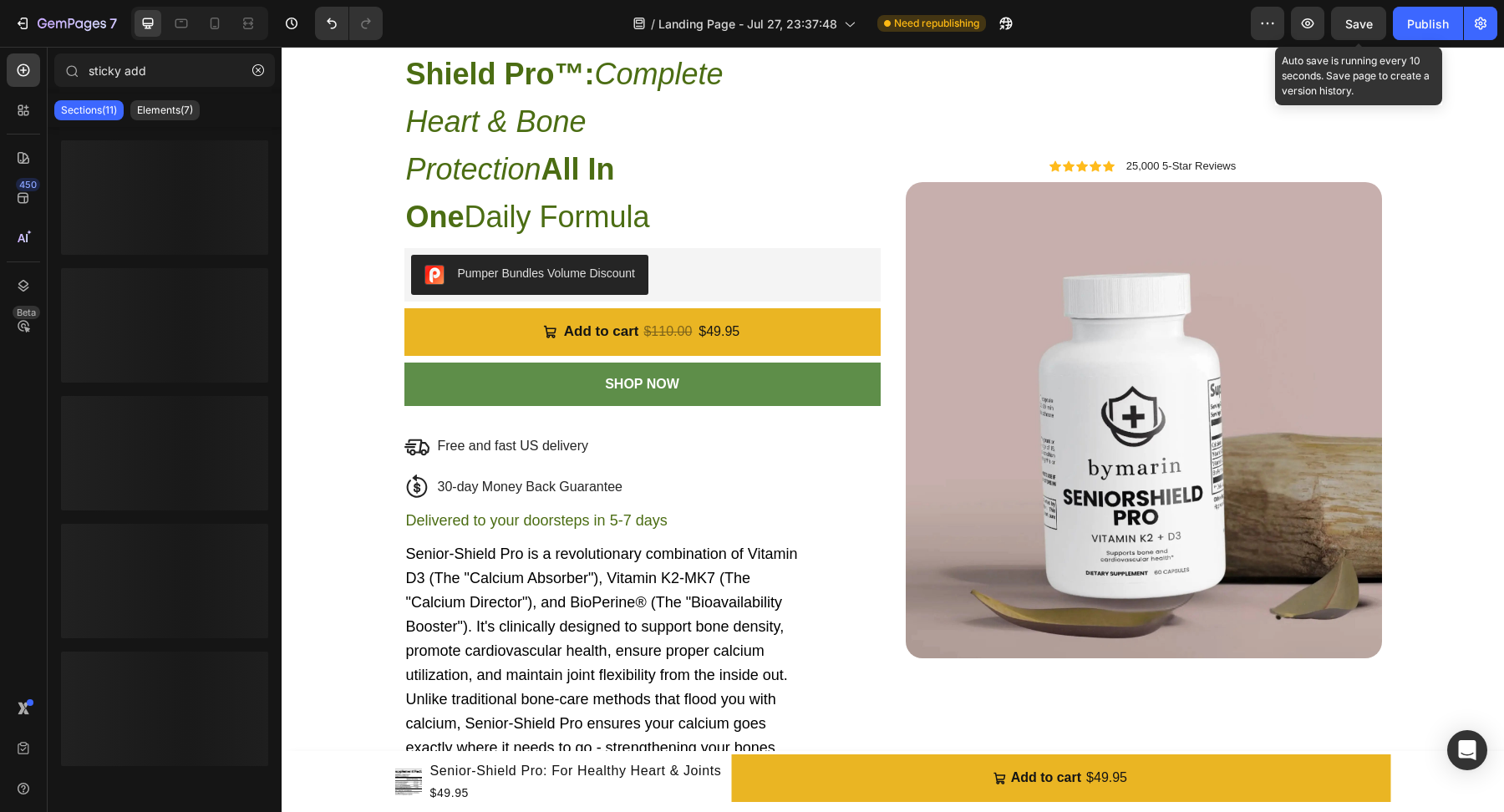 click on "Save" at bounding box center [1359, 23] 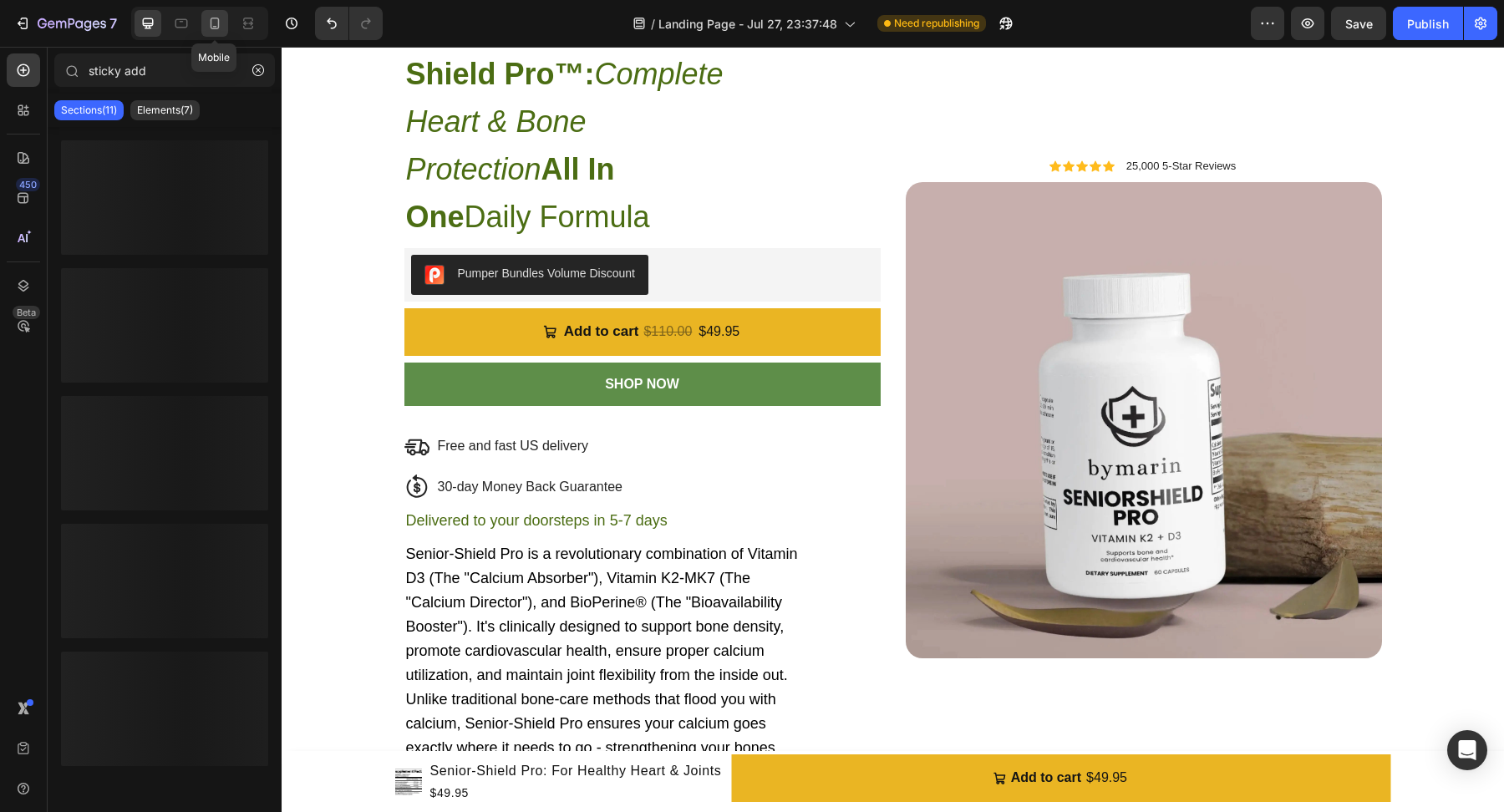 click 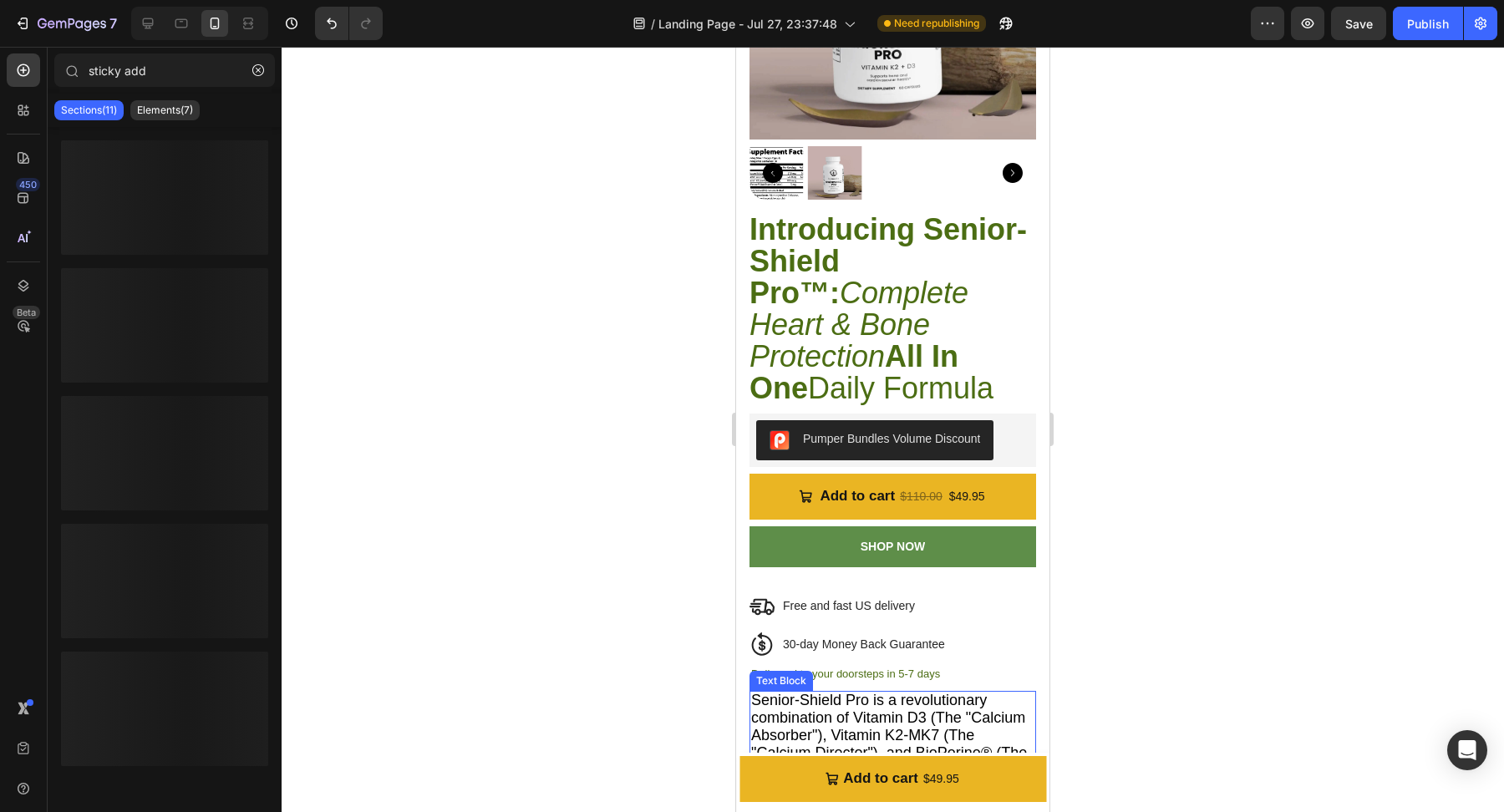 scroll, scrollTop: 2621, scrollLeft: 0, axis: vertical 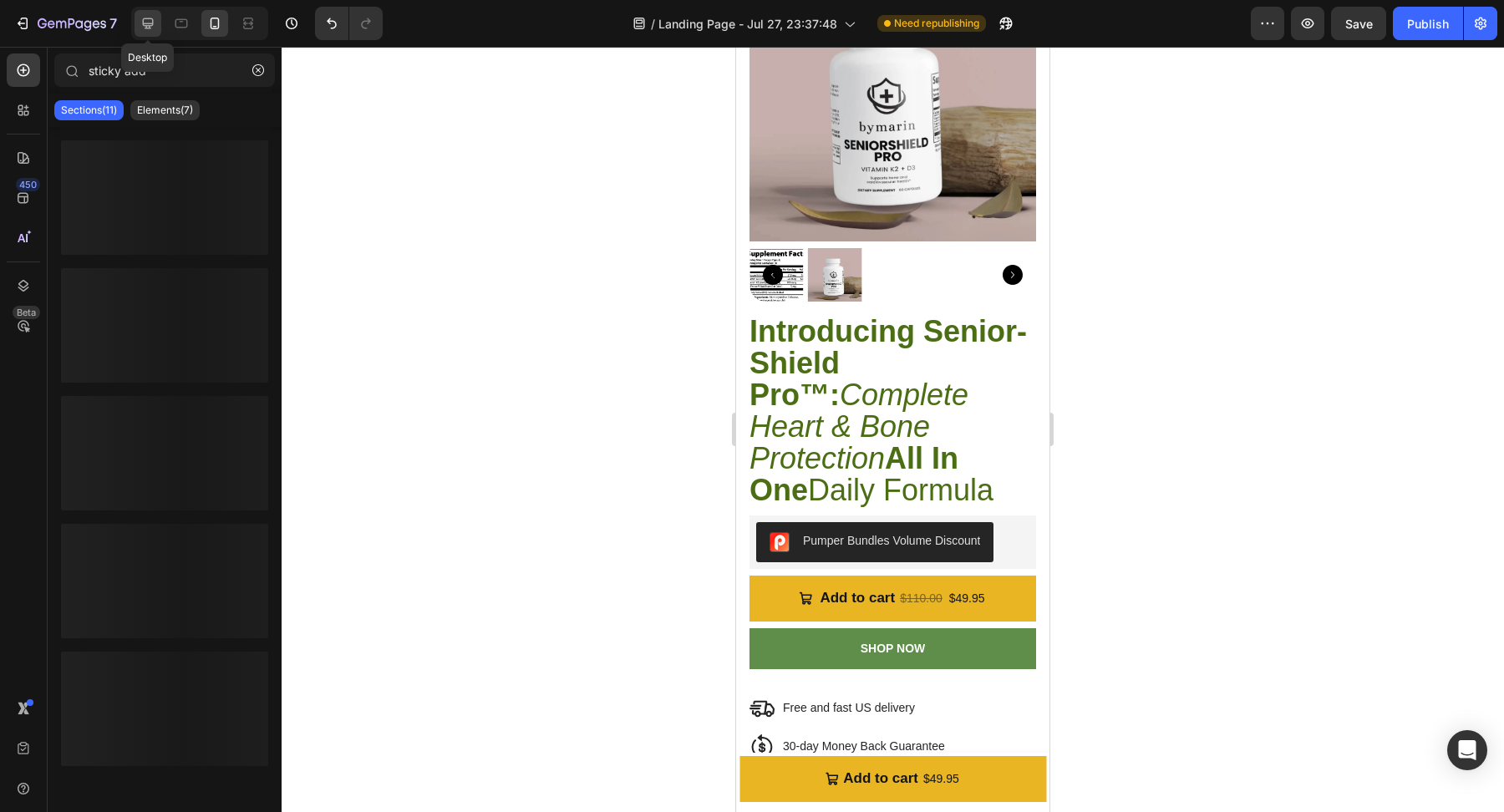 click 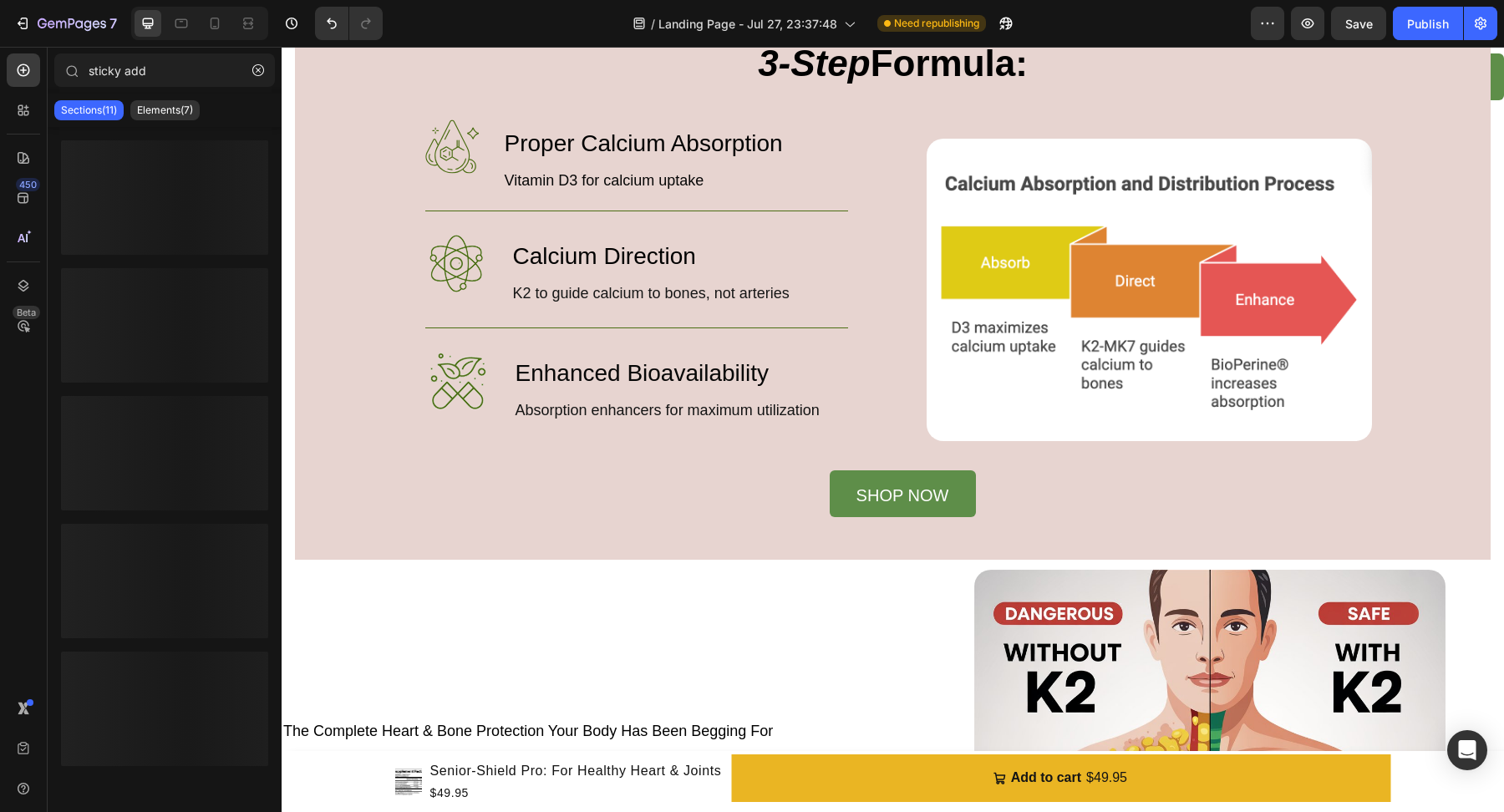 scroll, scrollTop: 3561, scrollLeft: 0, axis: vertical 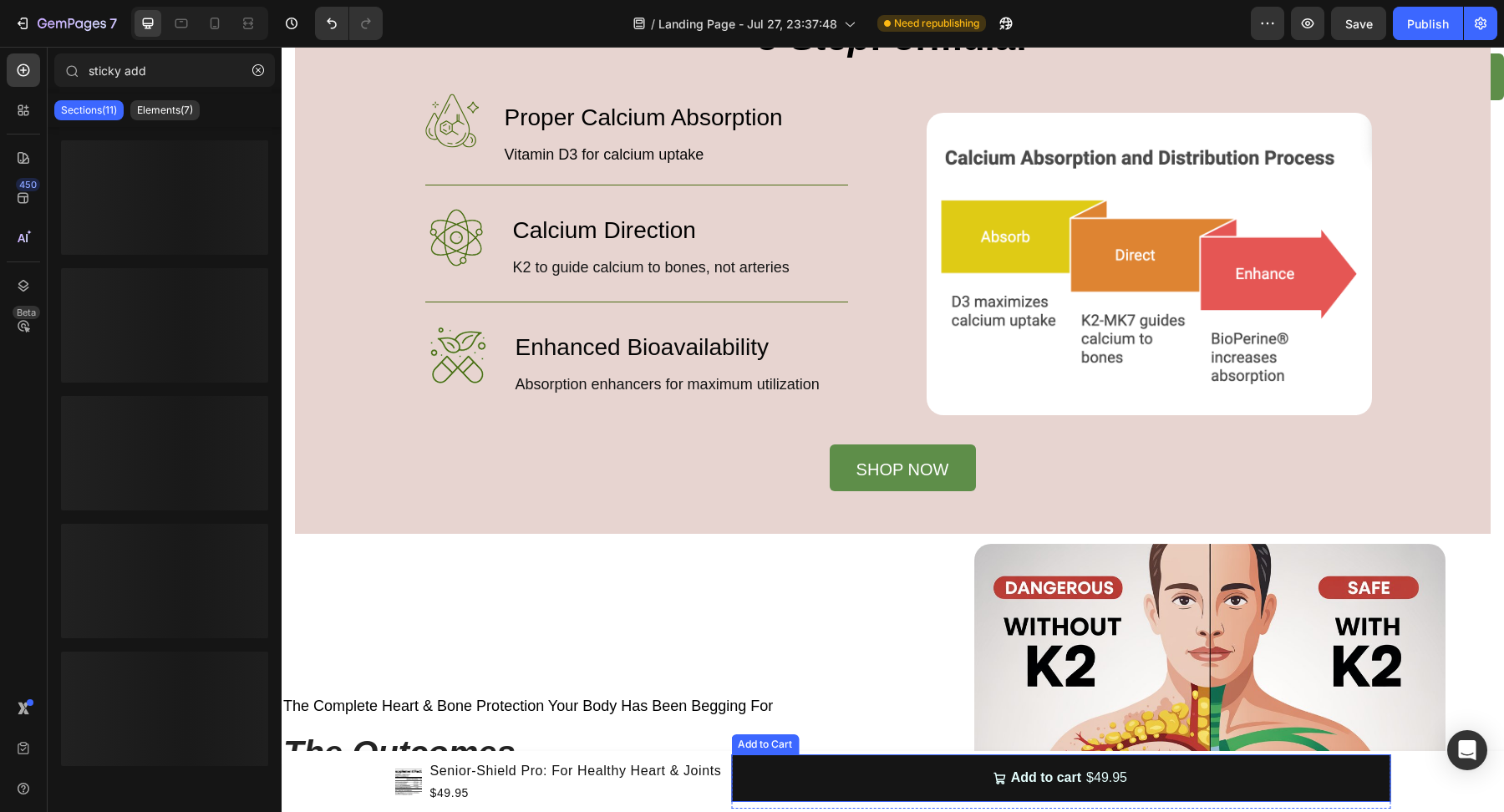 click on "Add to cart $49.95" at bounding box center (1060, 778) 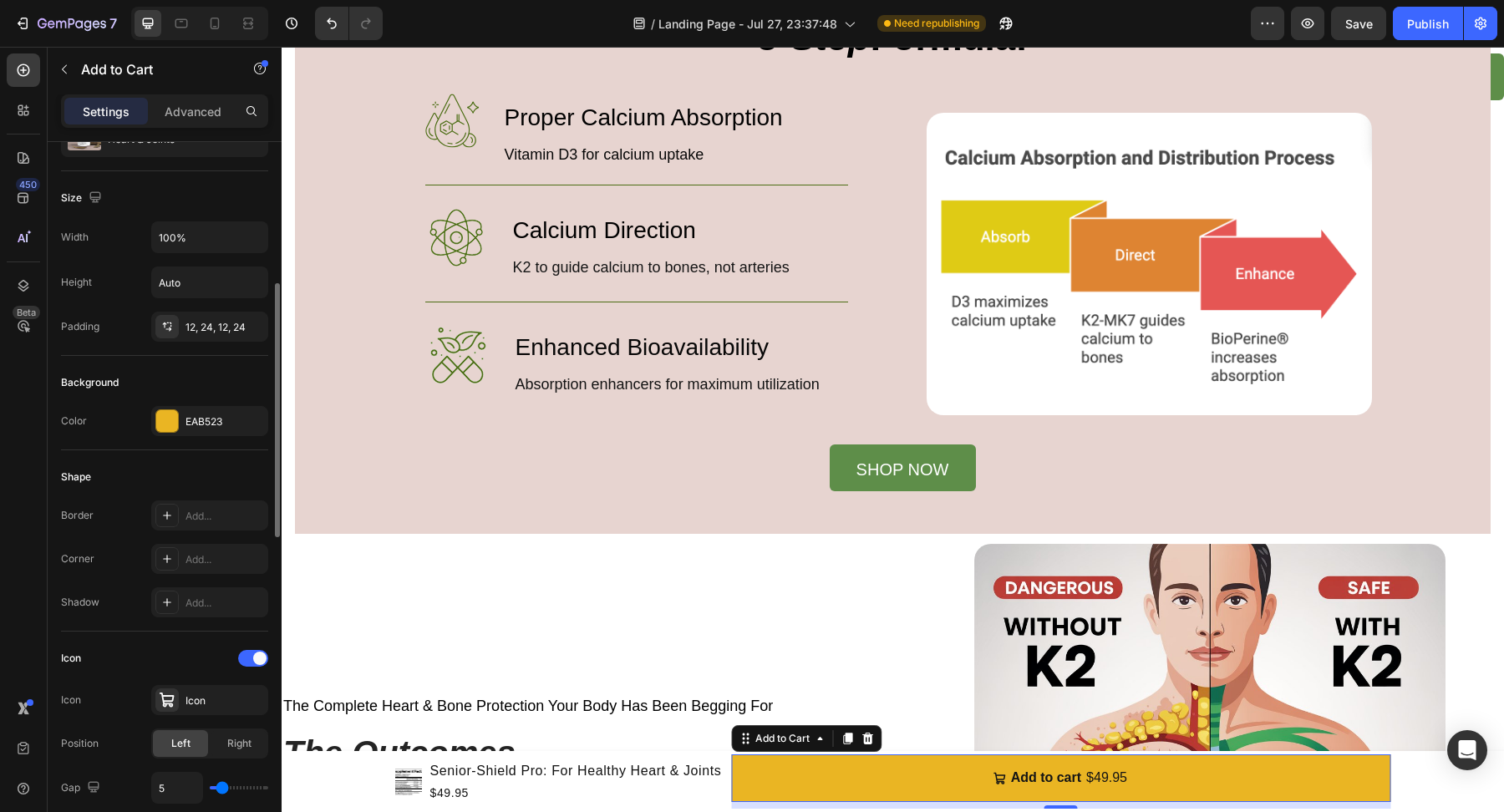 scroll, scrollTop: 278, scrollLeft: 0, axis: vertical 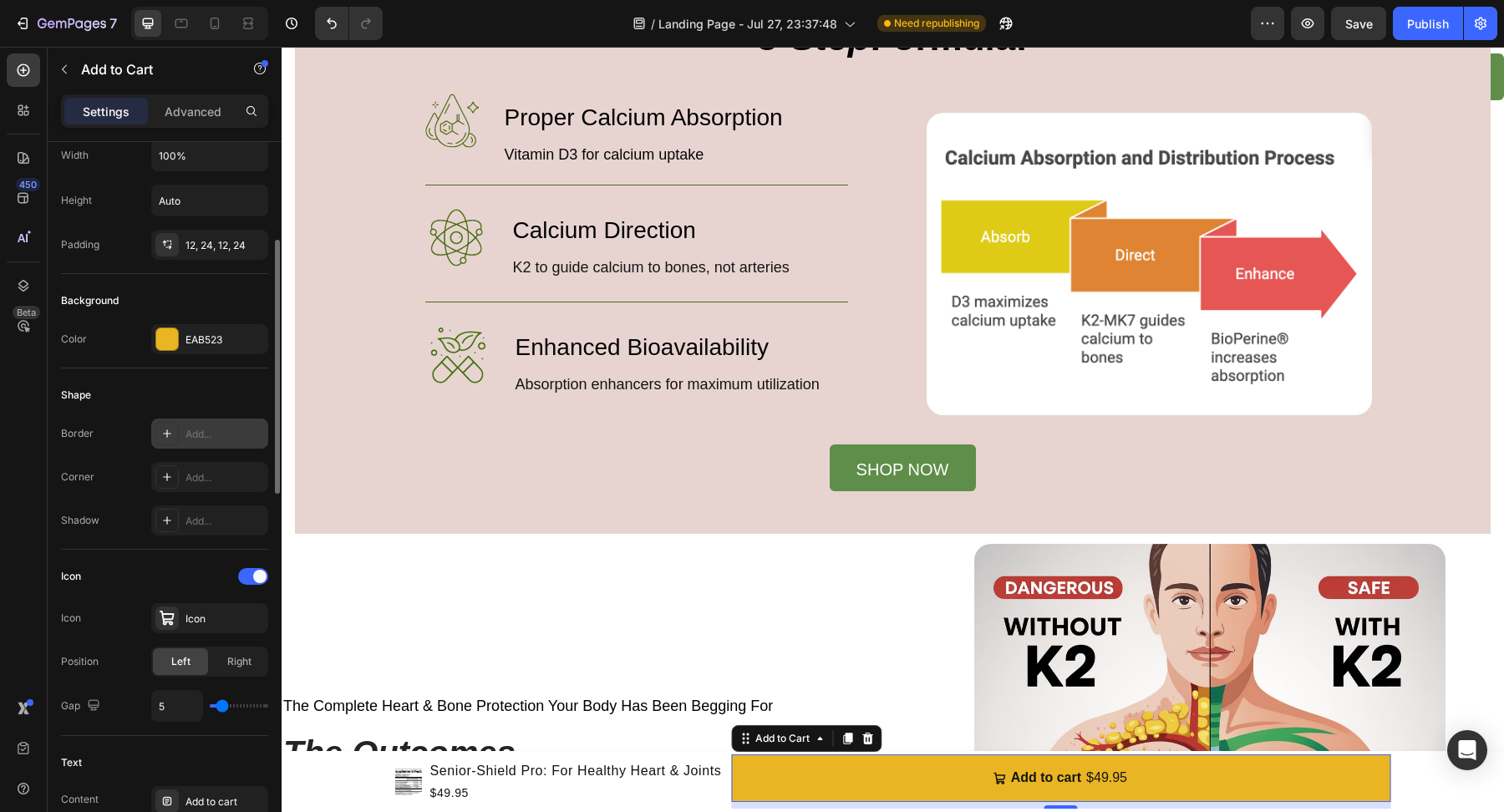 click on "Add..." at bounding box center (210, 434) 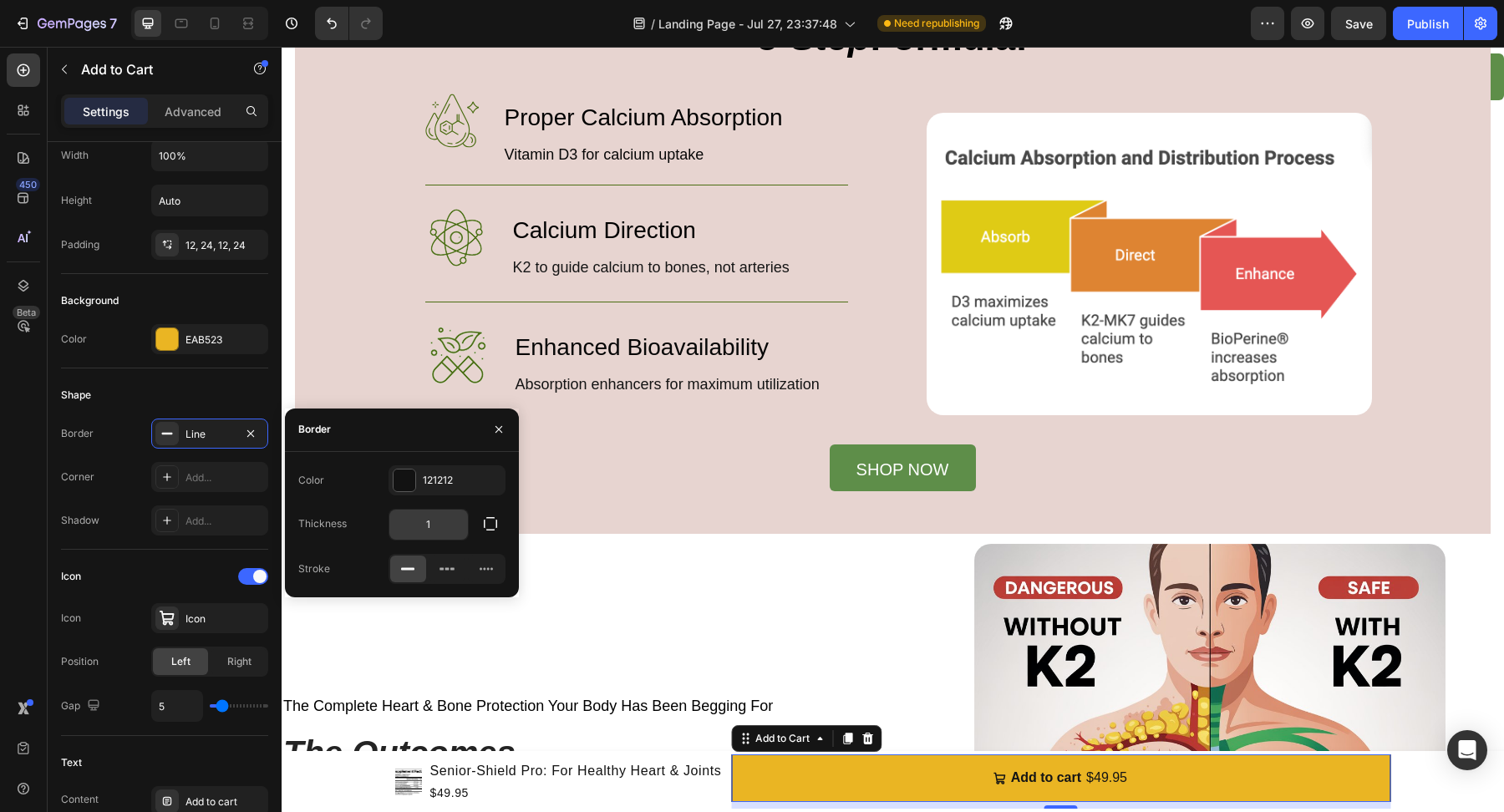 click on "1" at bounding box center (429, 525) 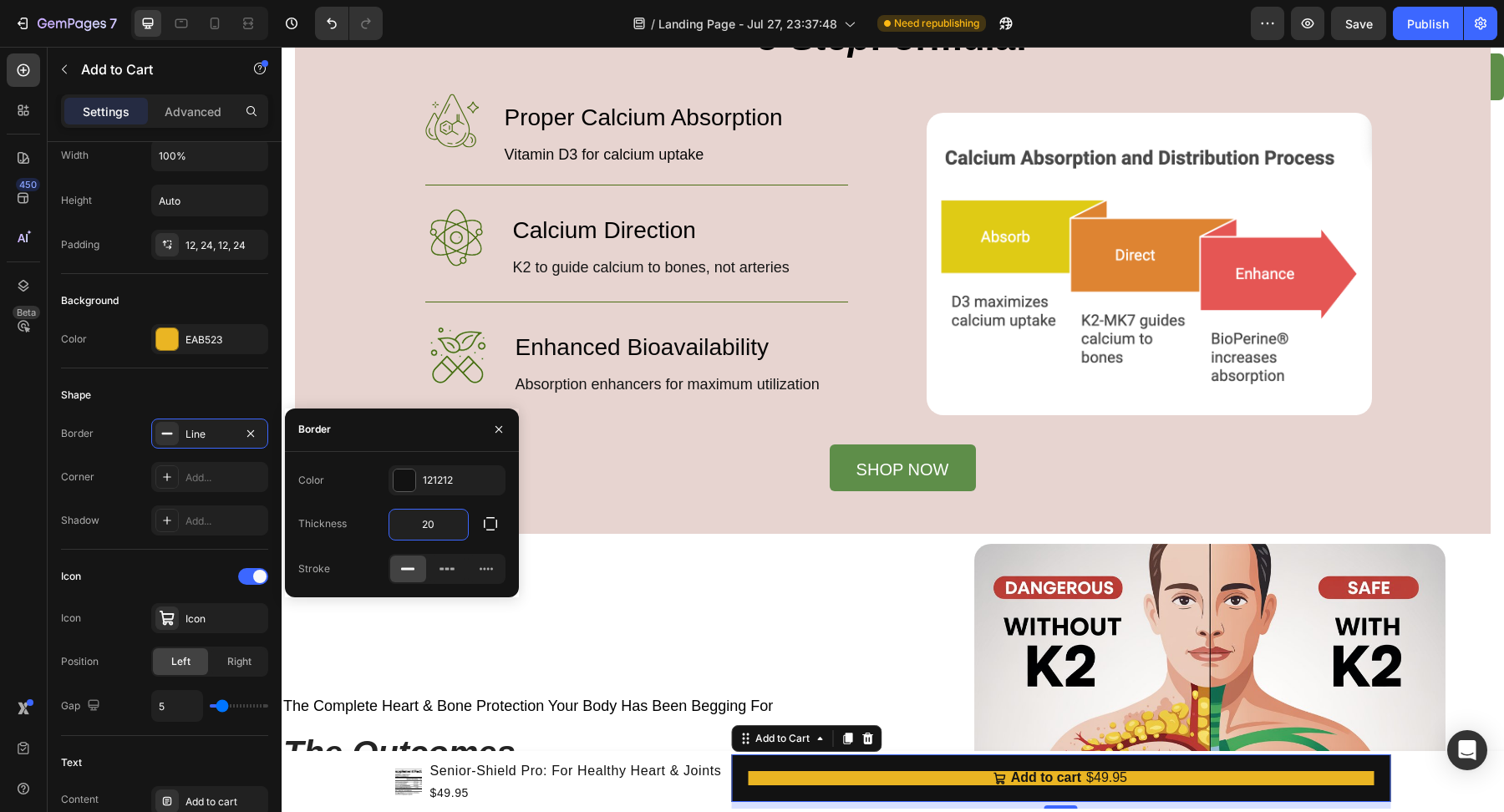type on "2" 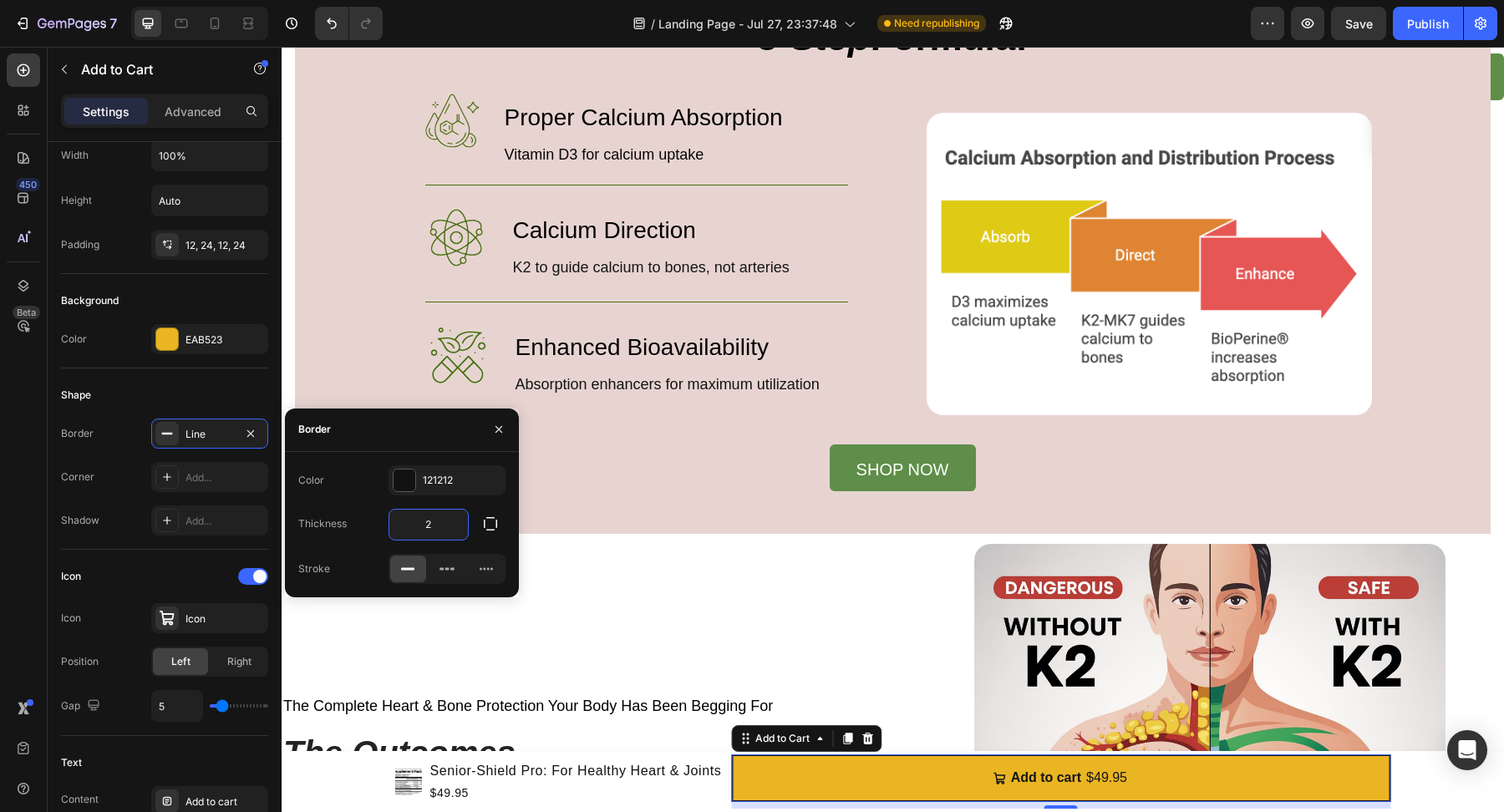 type 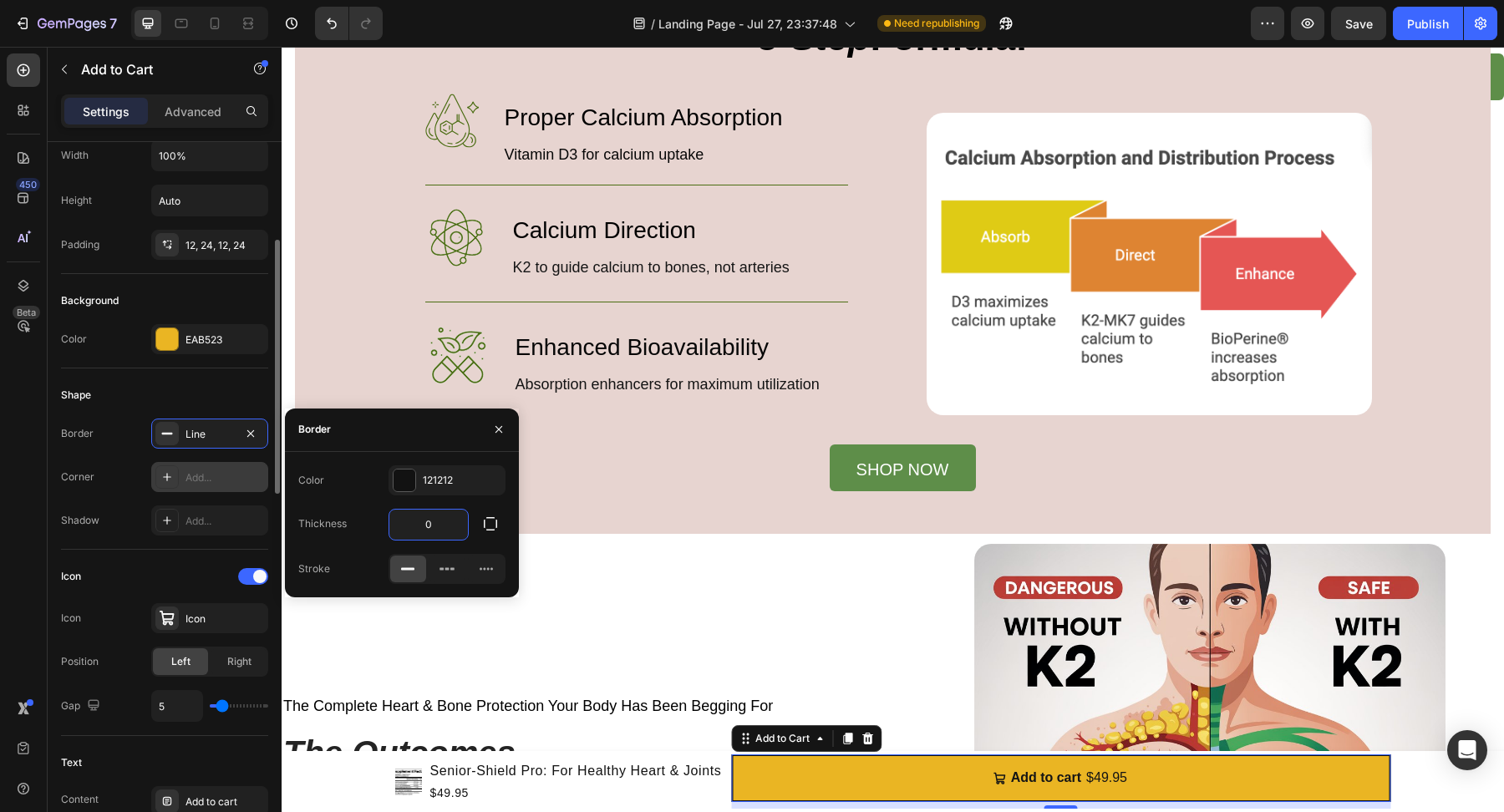 click on "Add..." at bounding box center (225, 478) 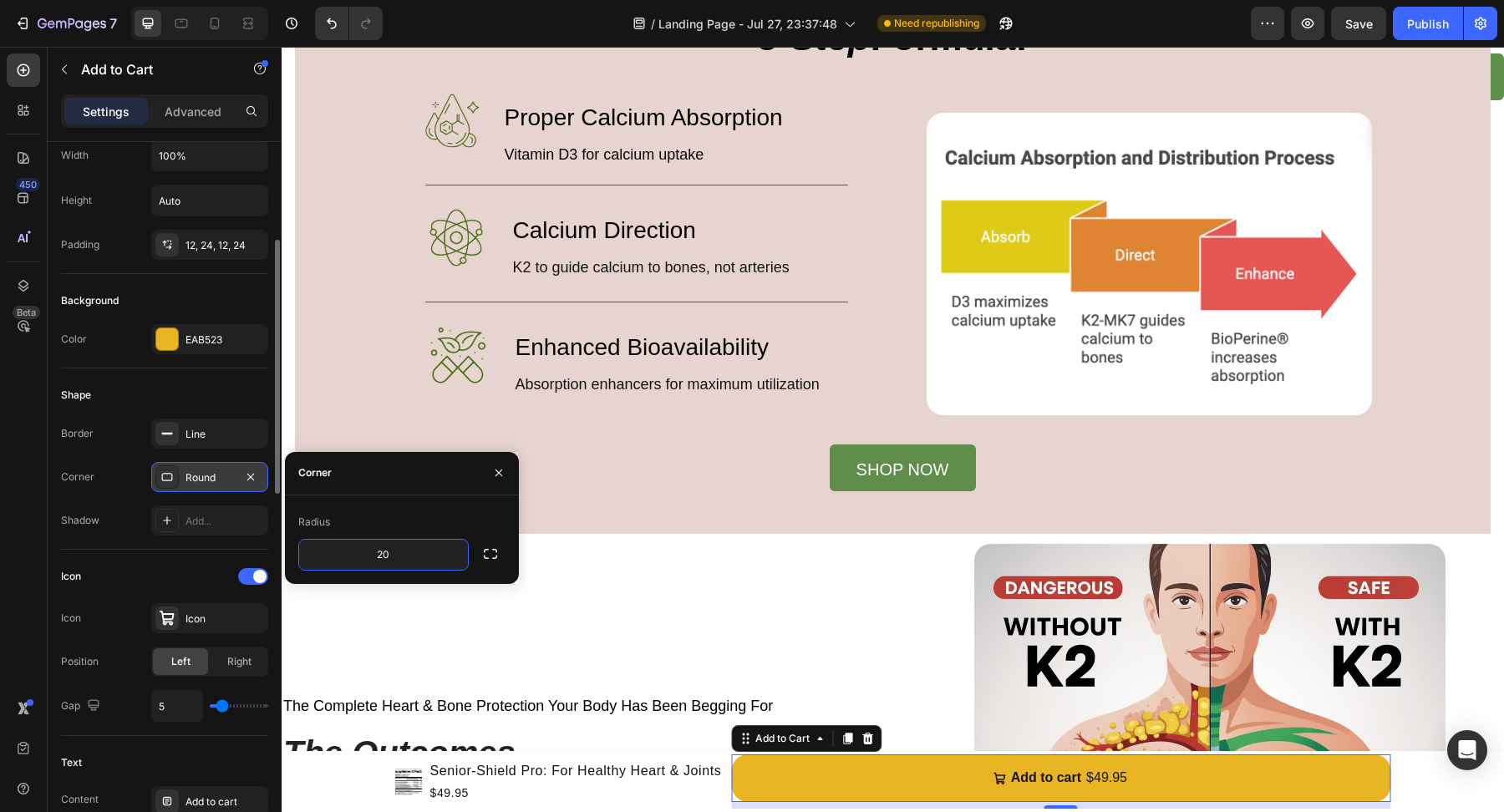 type on "20" 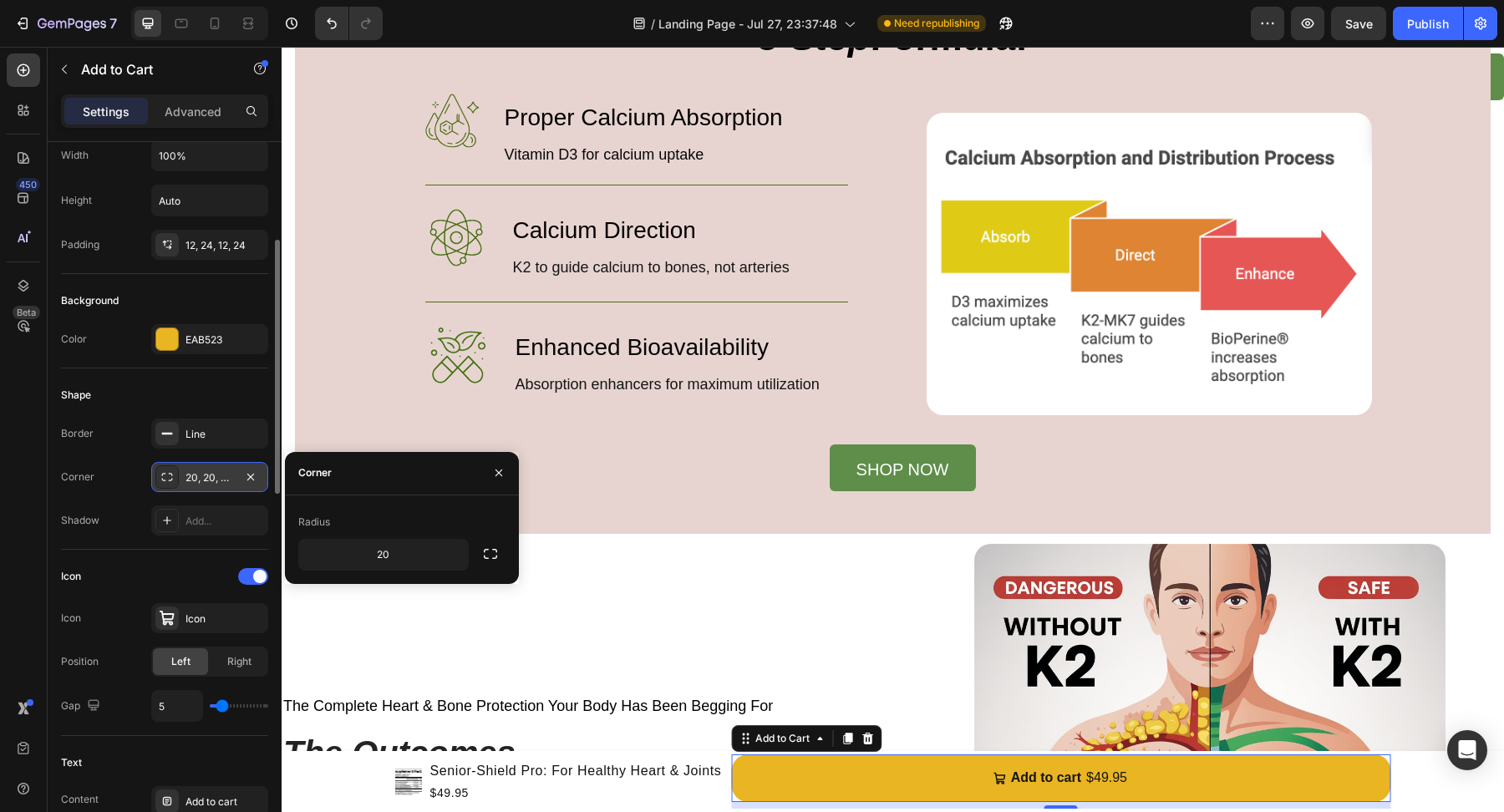 click on "Radius 20" at bounding box center (402, 540) 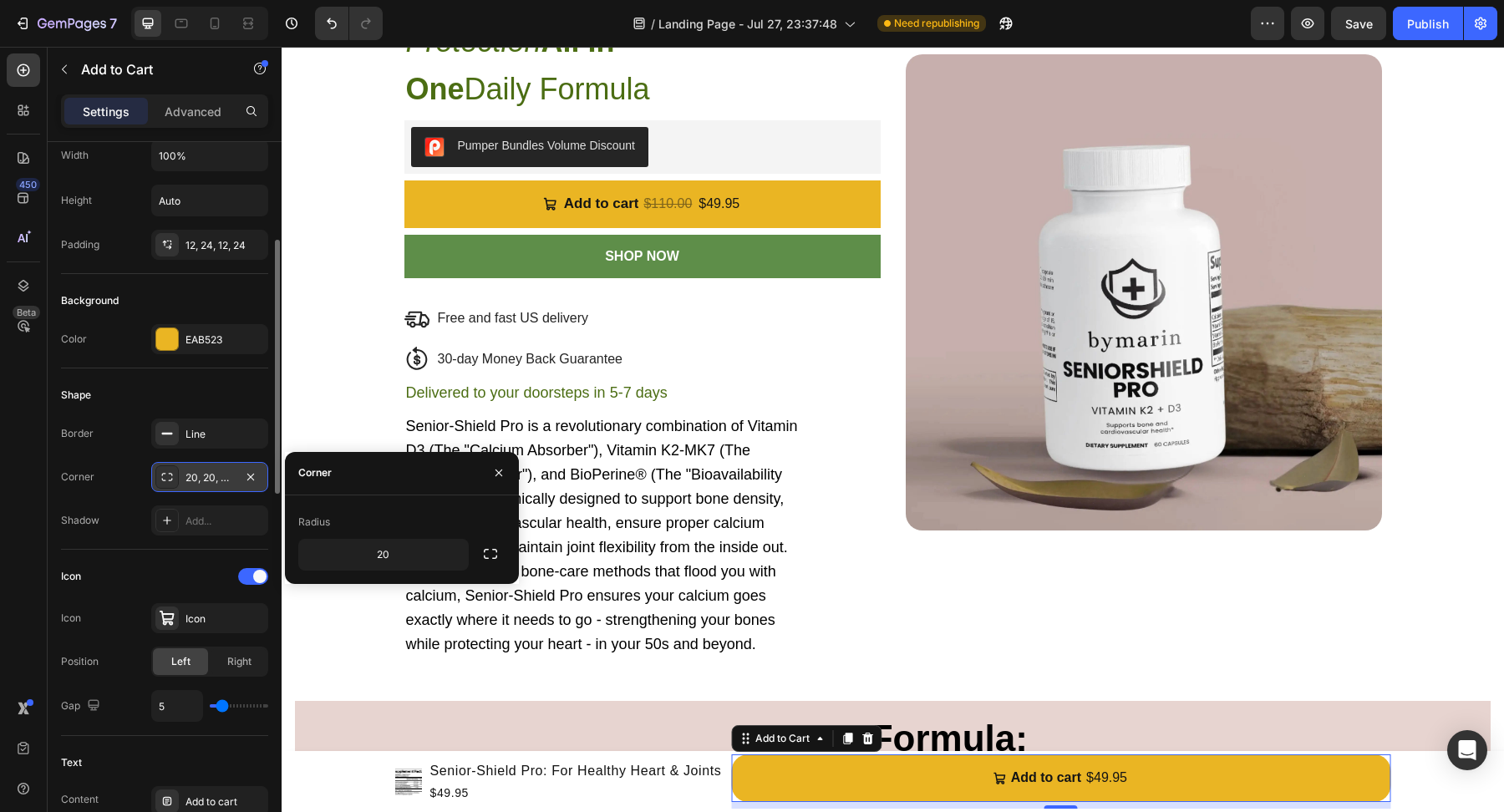 scroll, scrollTop: 2863, scrollLeft: 0, axis: vertical 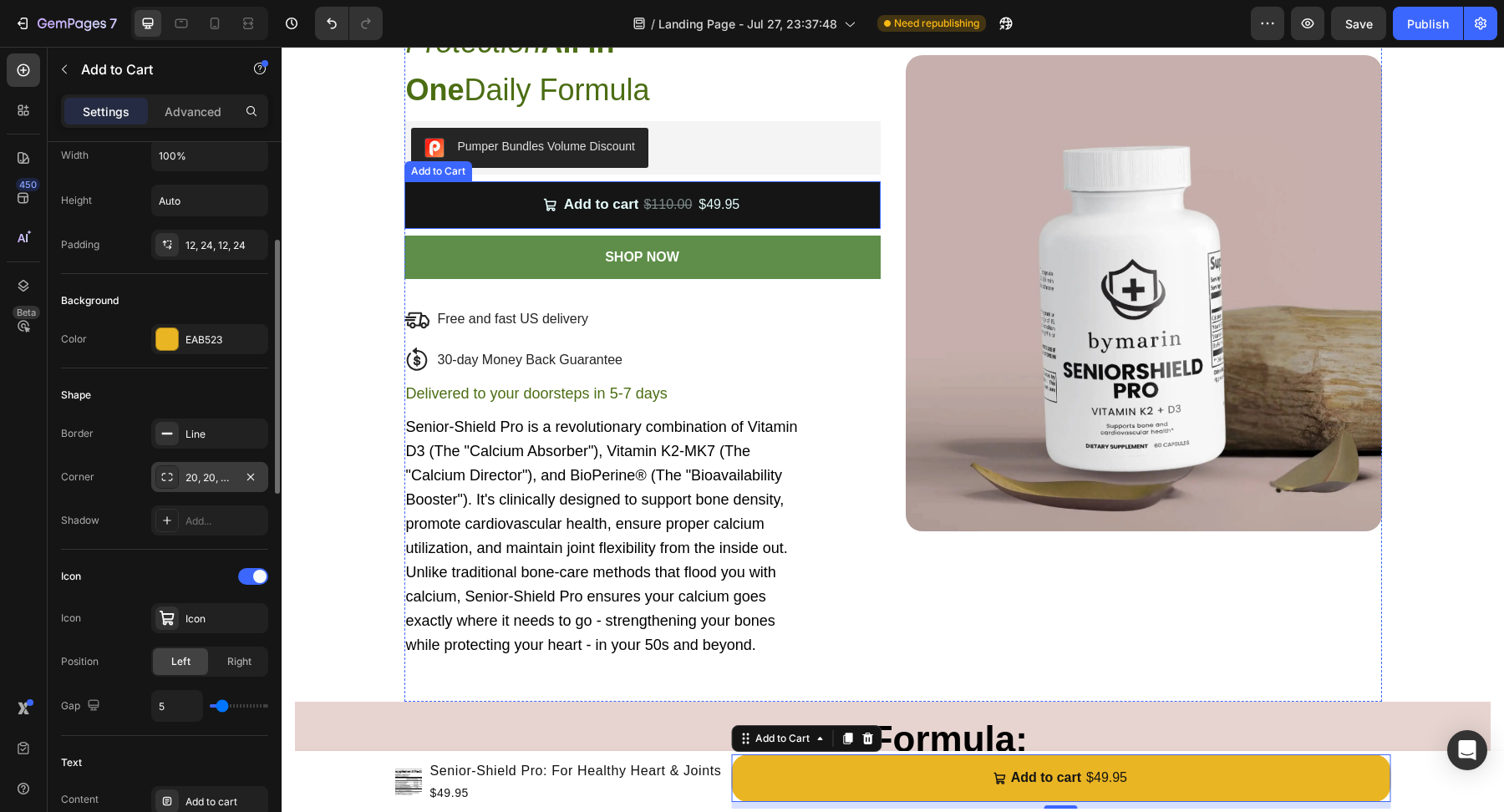 click on "Add to cart $110.00 $49.95" at bounding box center (643, 205) 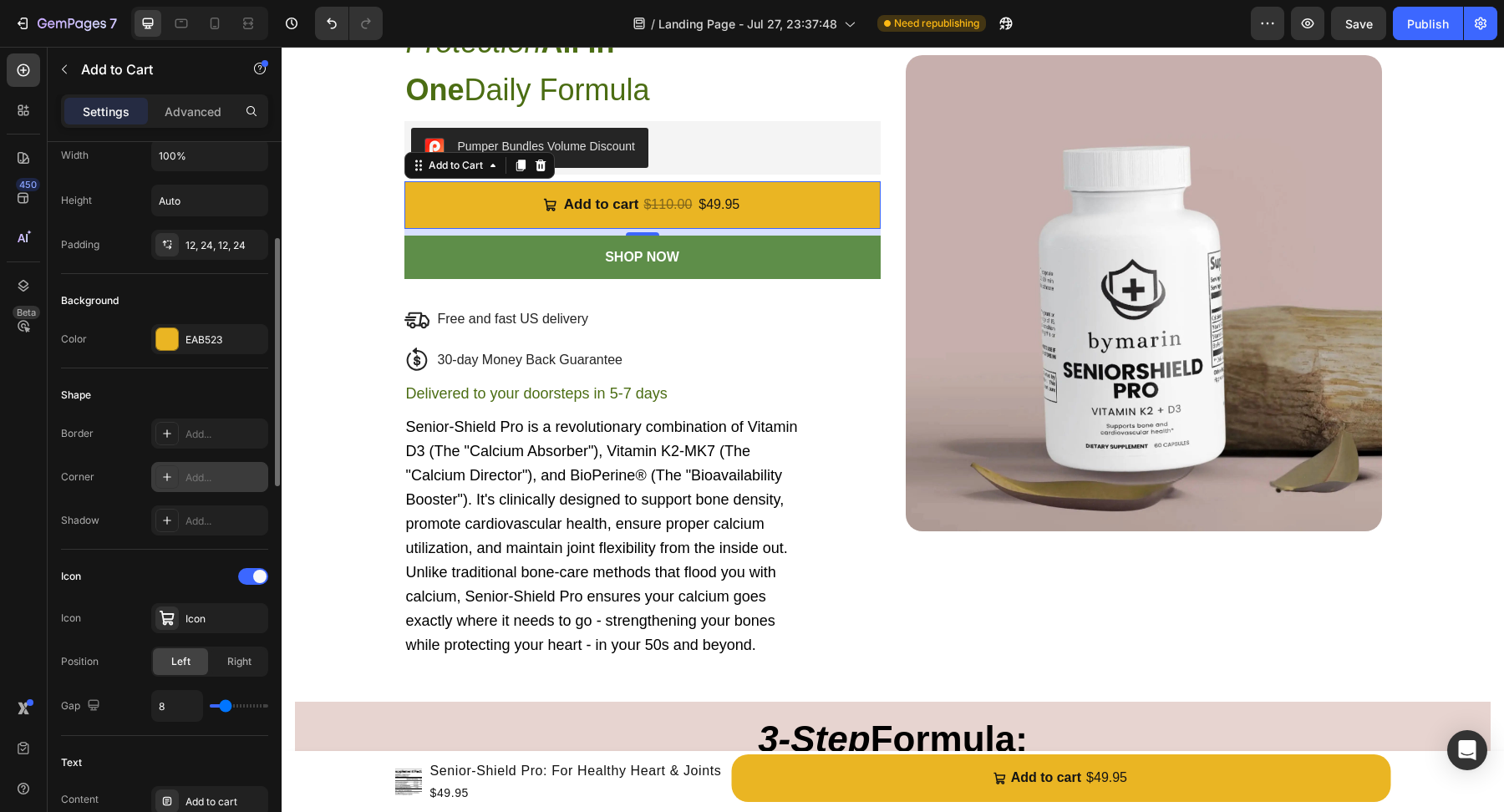click on "Add..." at bounding box center [225, 478] 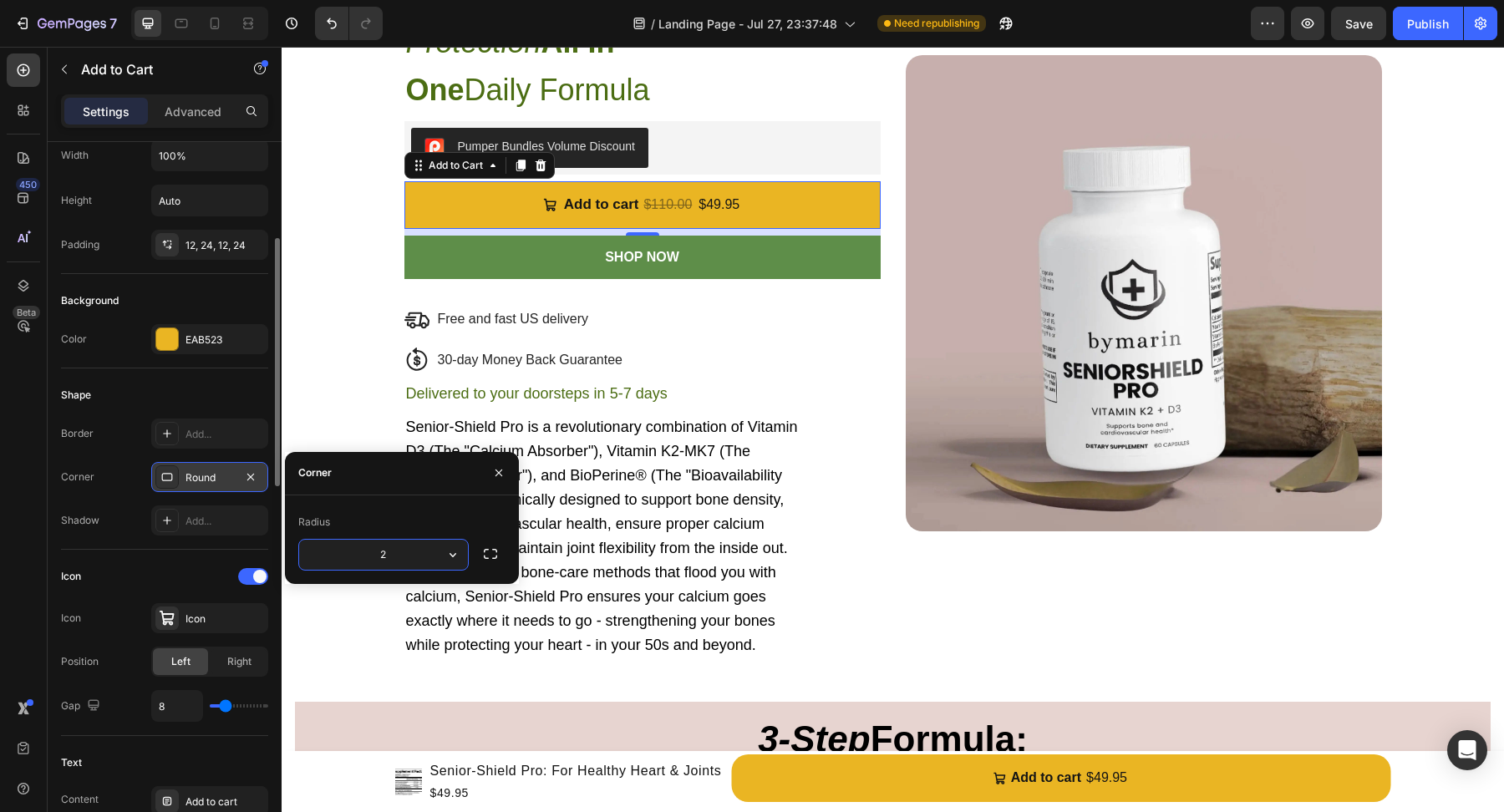 type on "20" 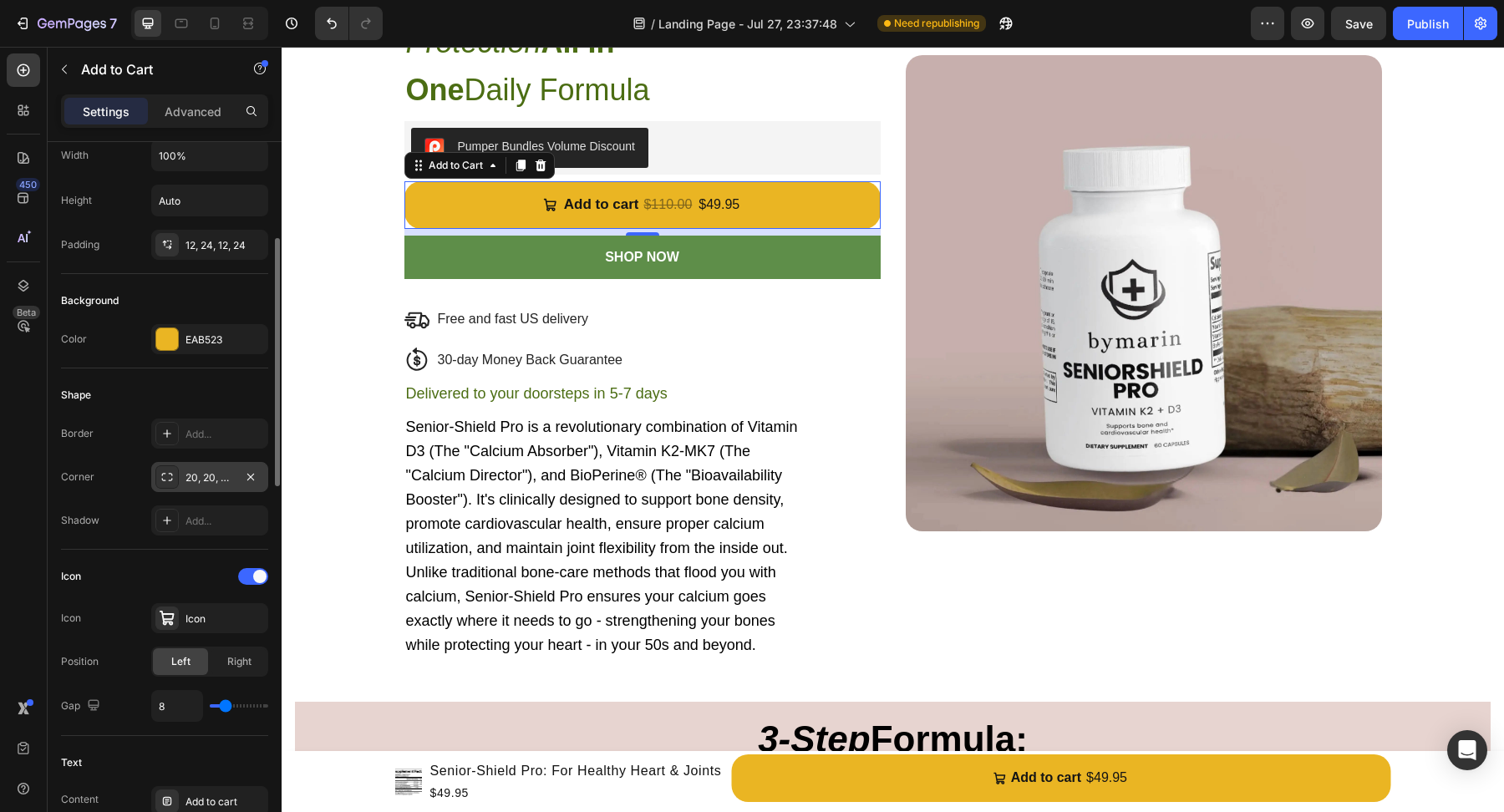 click on "Shape" at bounding box center [165, 395] 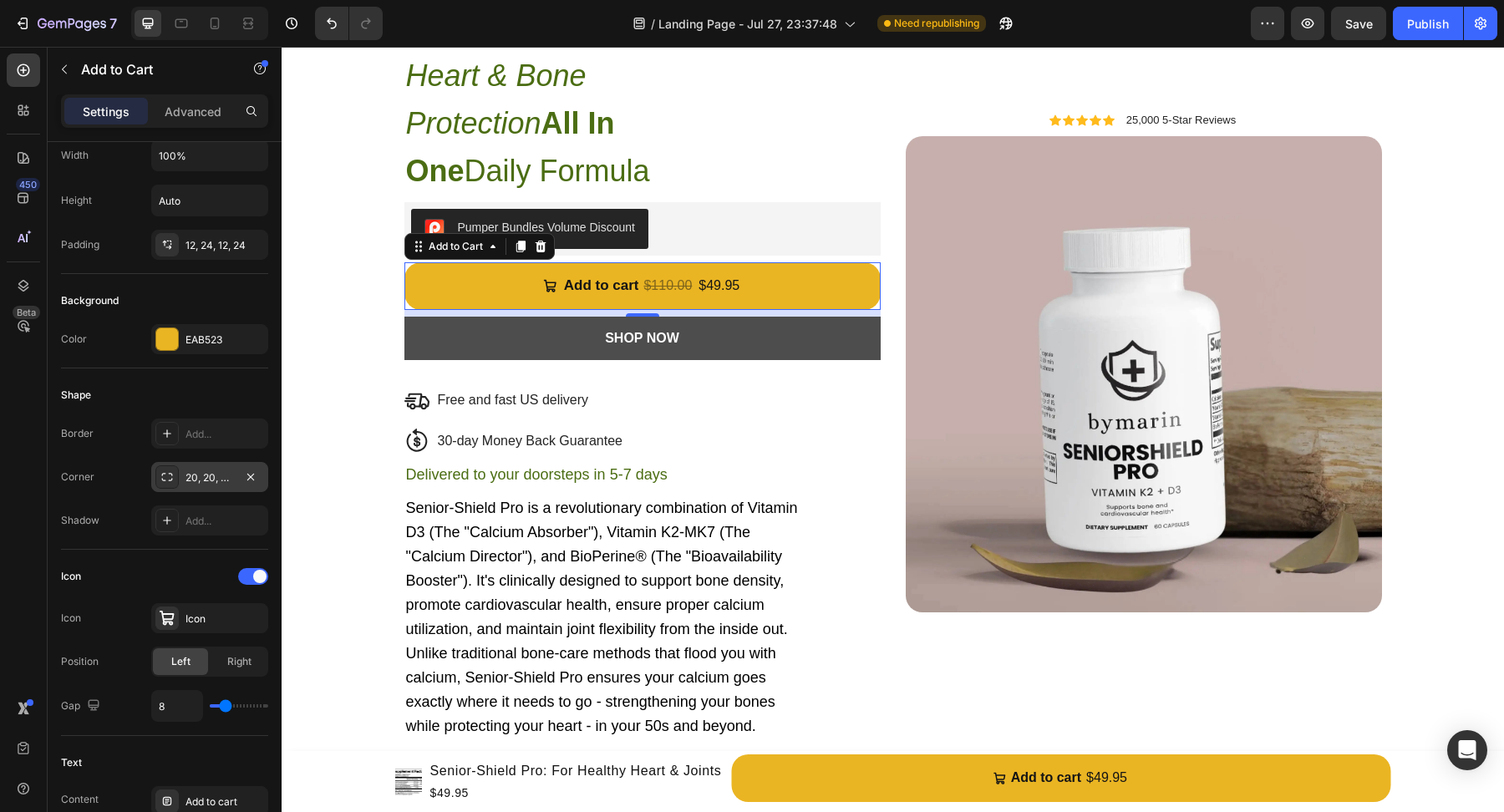 scroll, scrollTop: 2775, scrollLeft: 0, axis: vertical 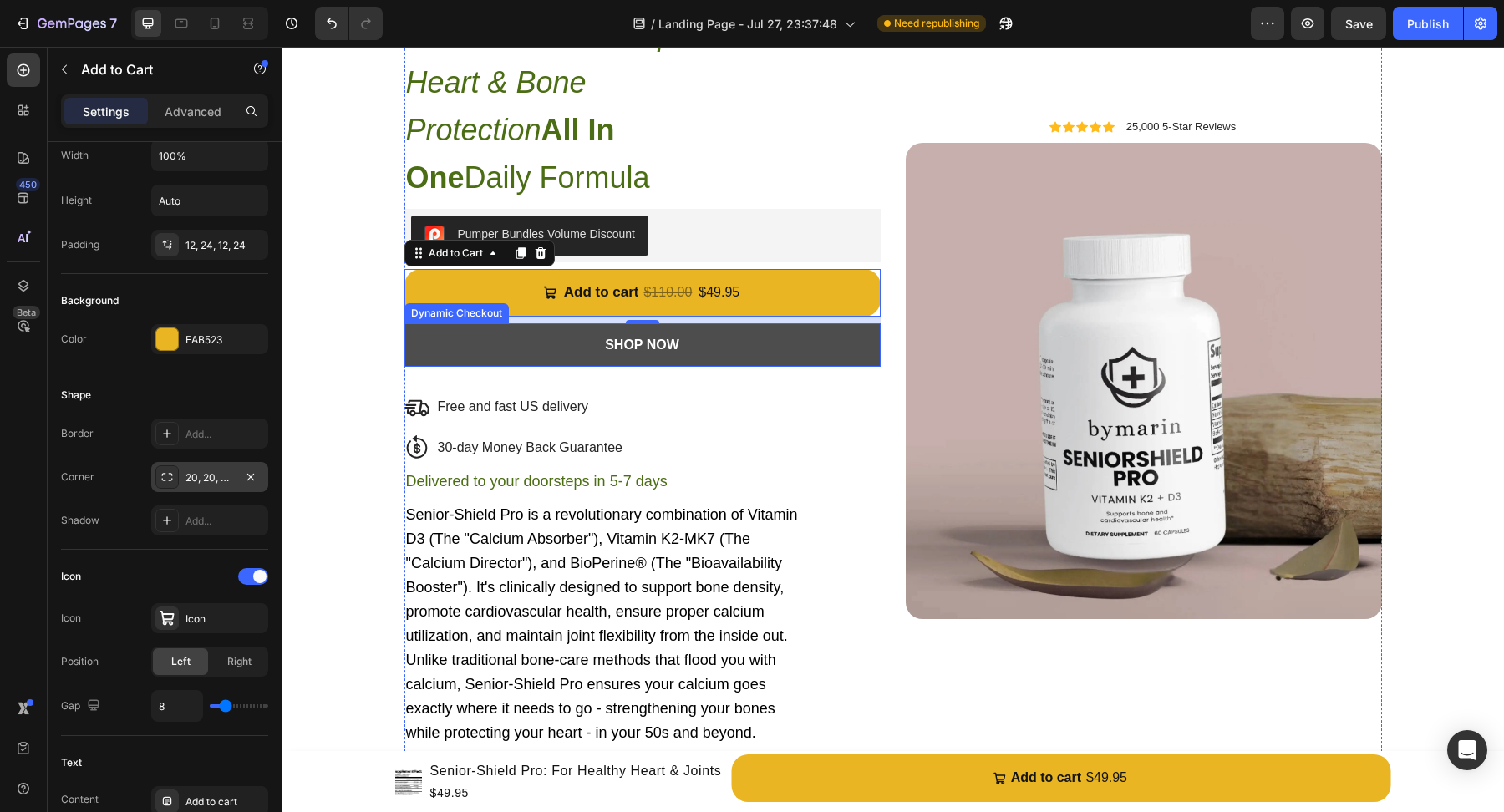 click on "SHOP NOW" at bounding box center (643, 345) 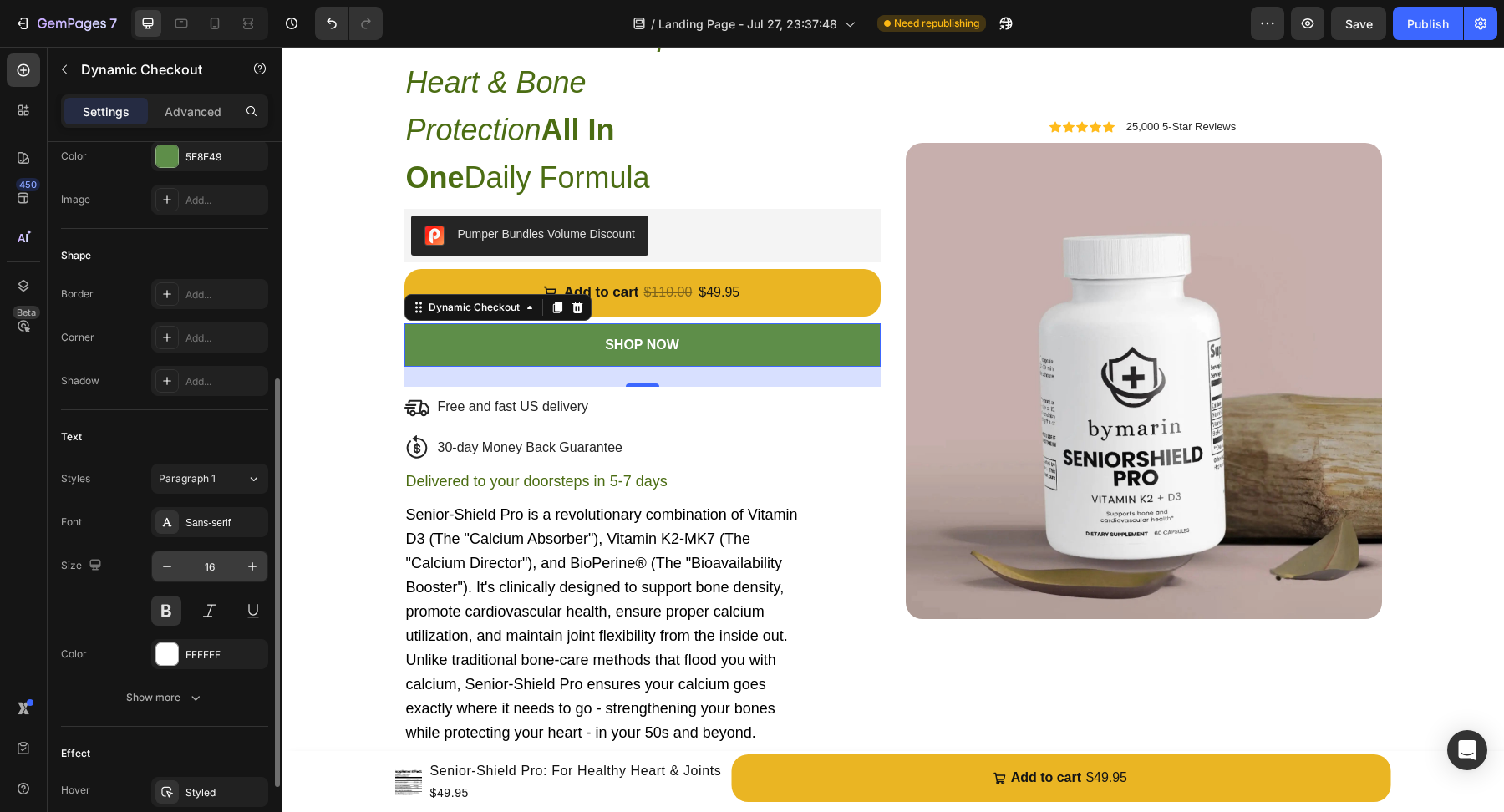 scroll, scrollTop: 485, scrollLeft: 0, axis: vertical 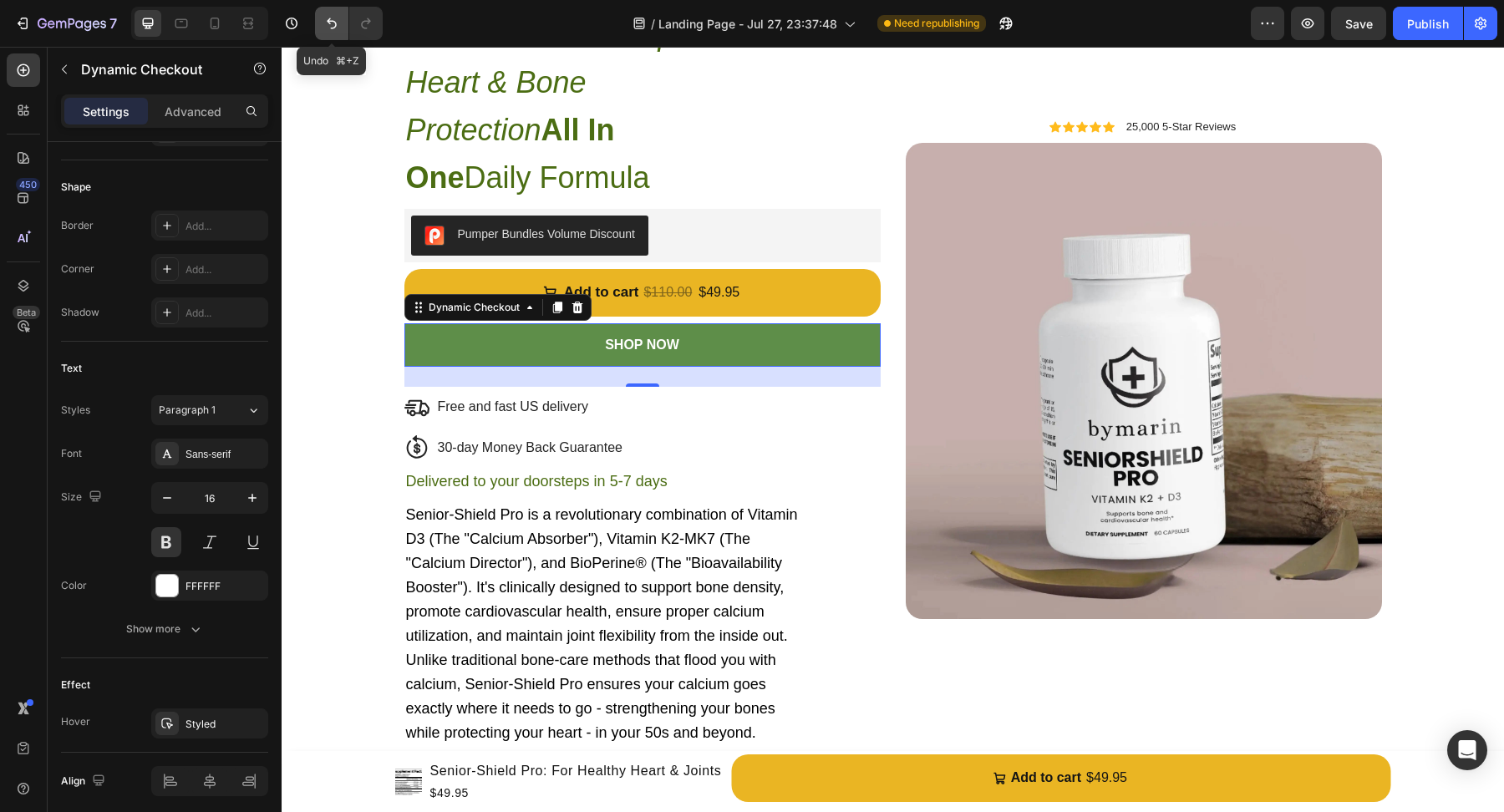 click 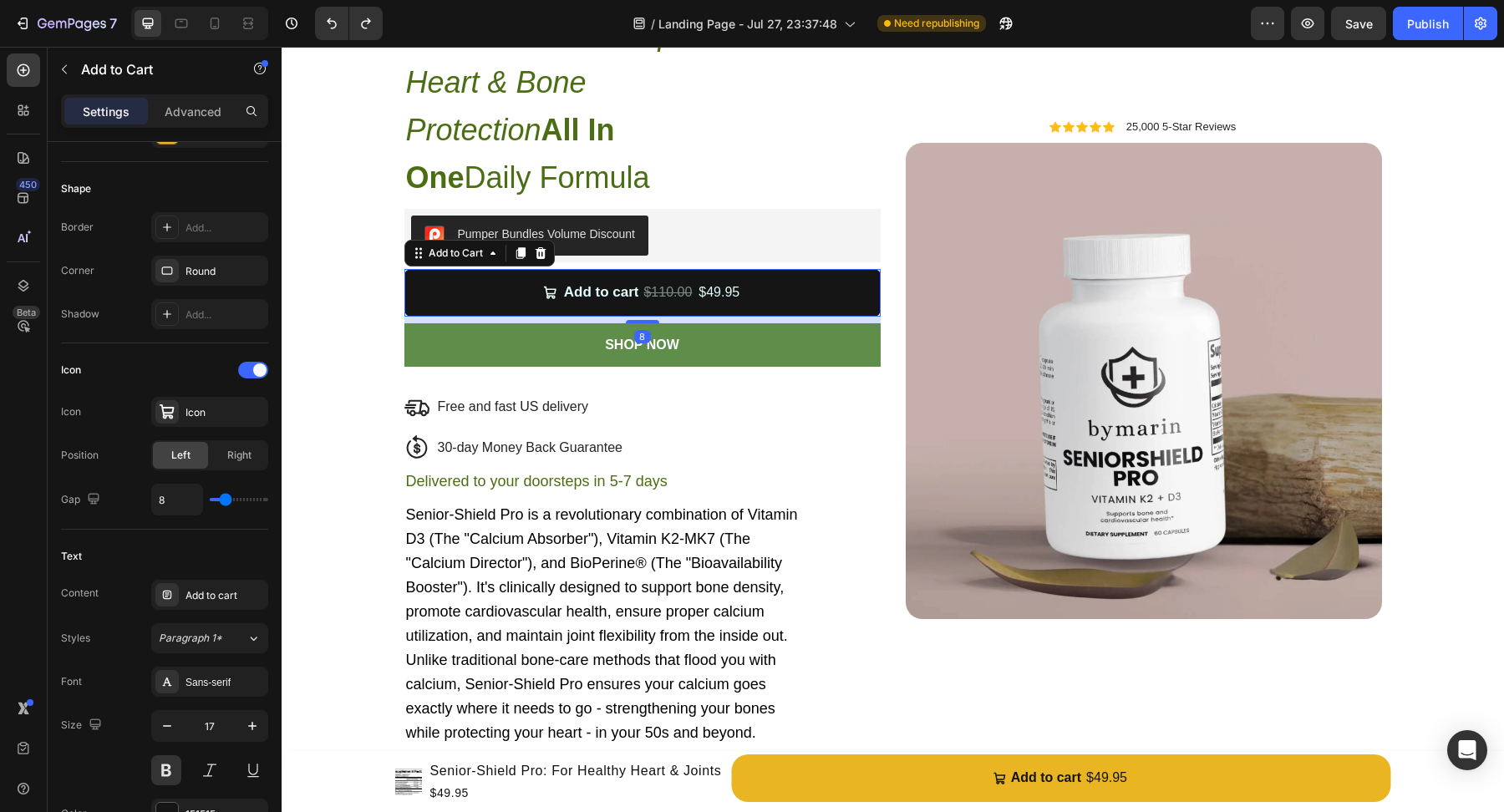 click on "Add to cart $110.00 $49.95" at bounding box center [643, 292] 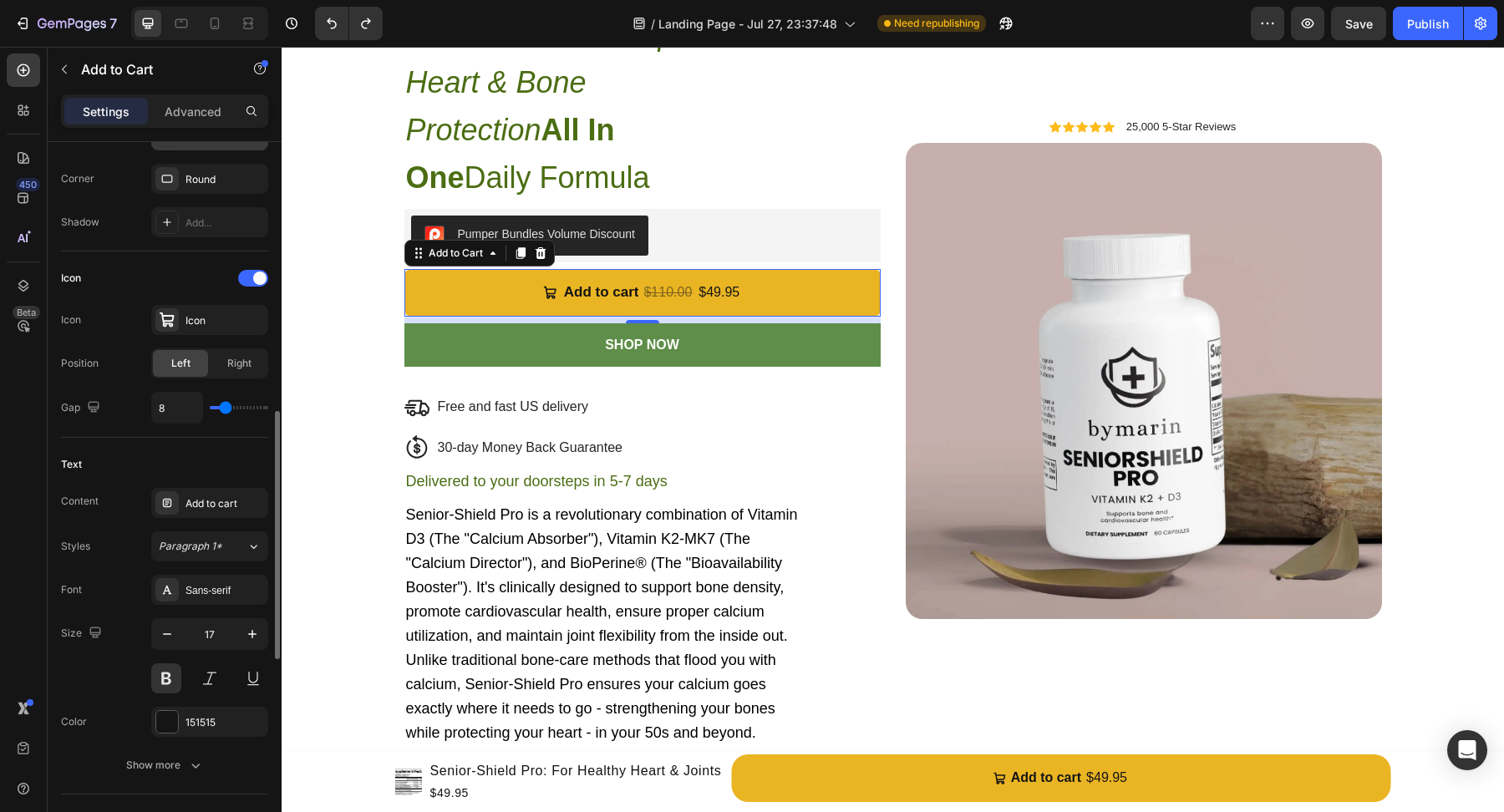 scroll, scrollTop: 465, scrollLeft: 0, axis: vertical 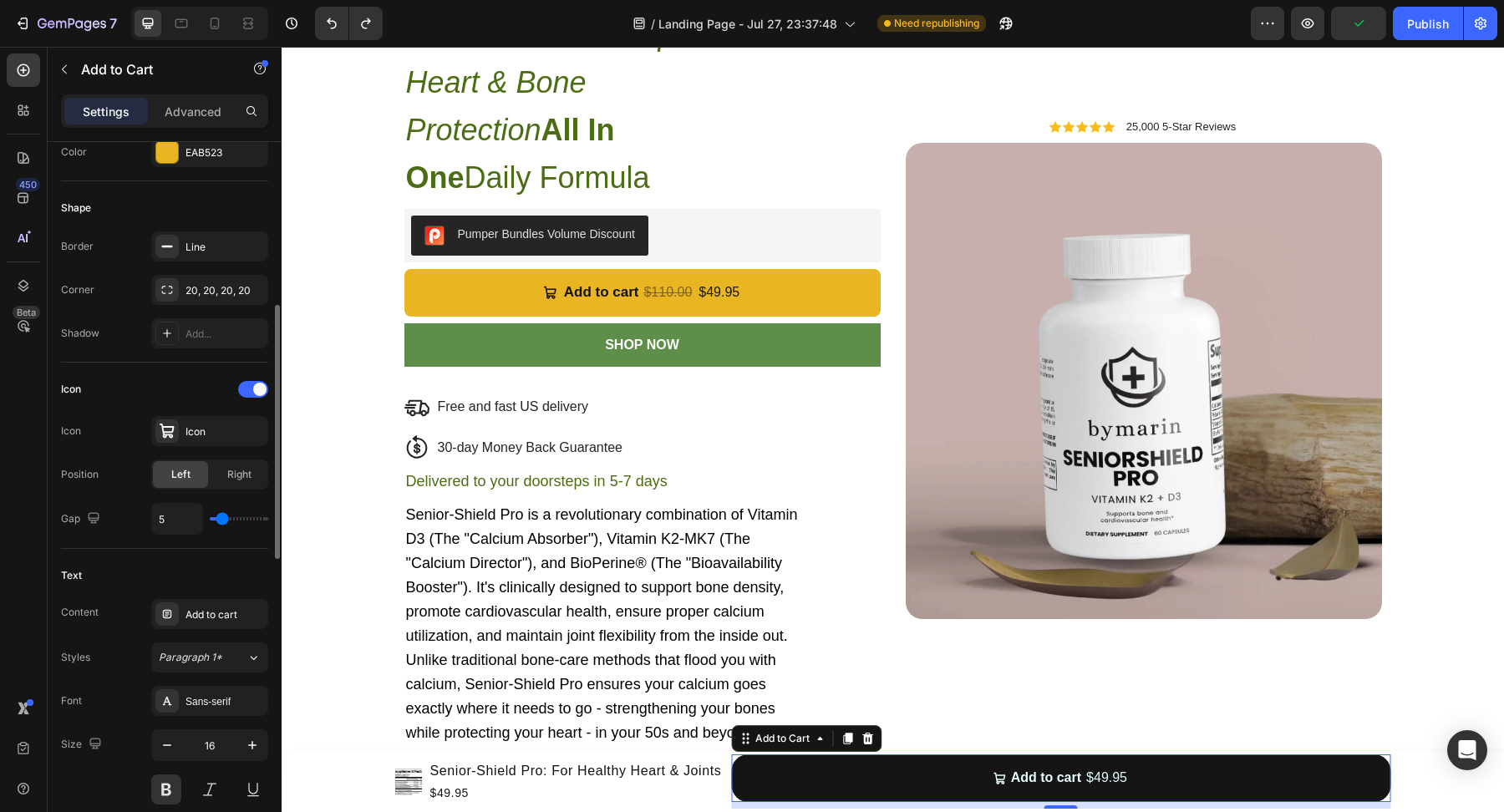 click on "Add to cart $49.95" at bounding box center [1060, 778] 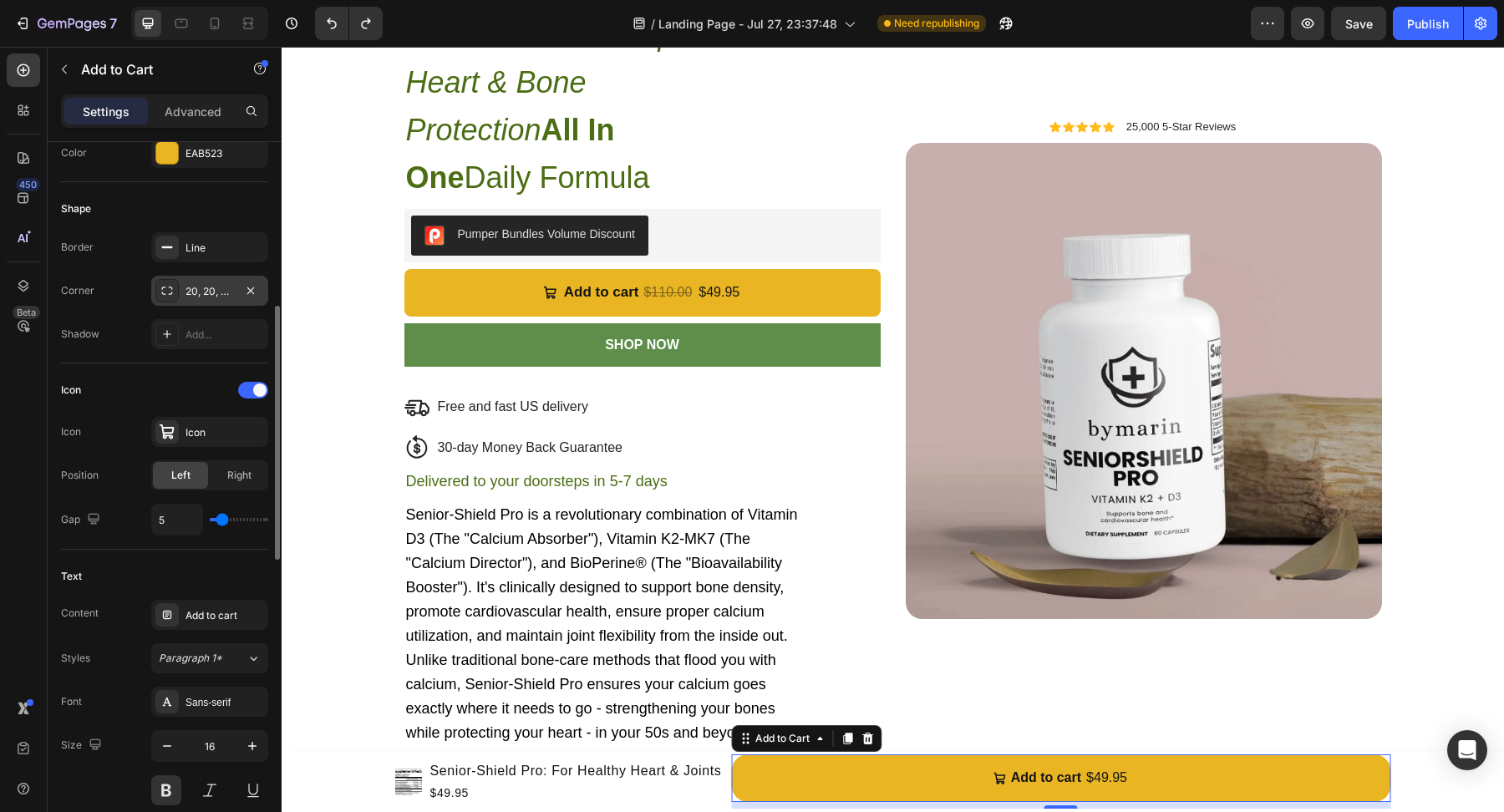 click on "20, 20, 20, 20" at bounding box center [210, 292] 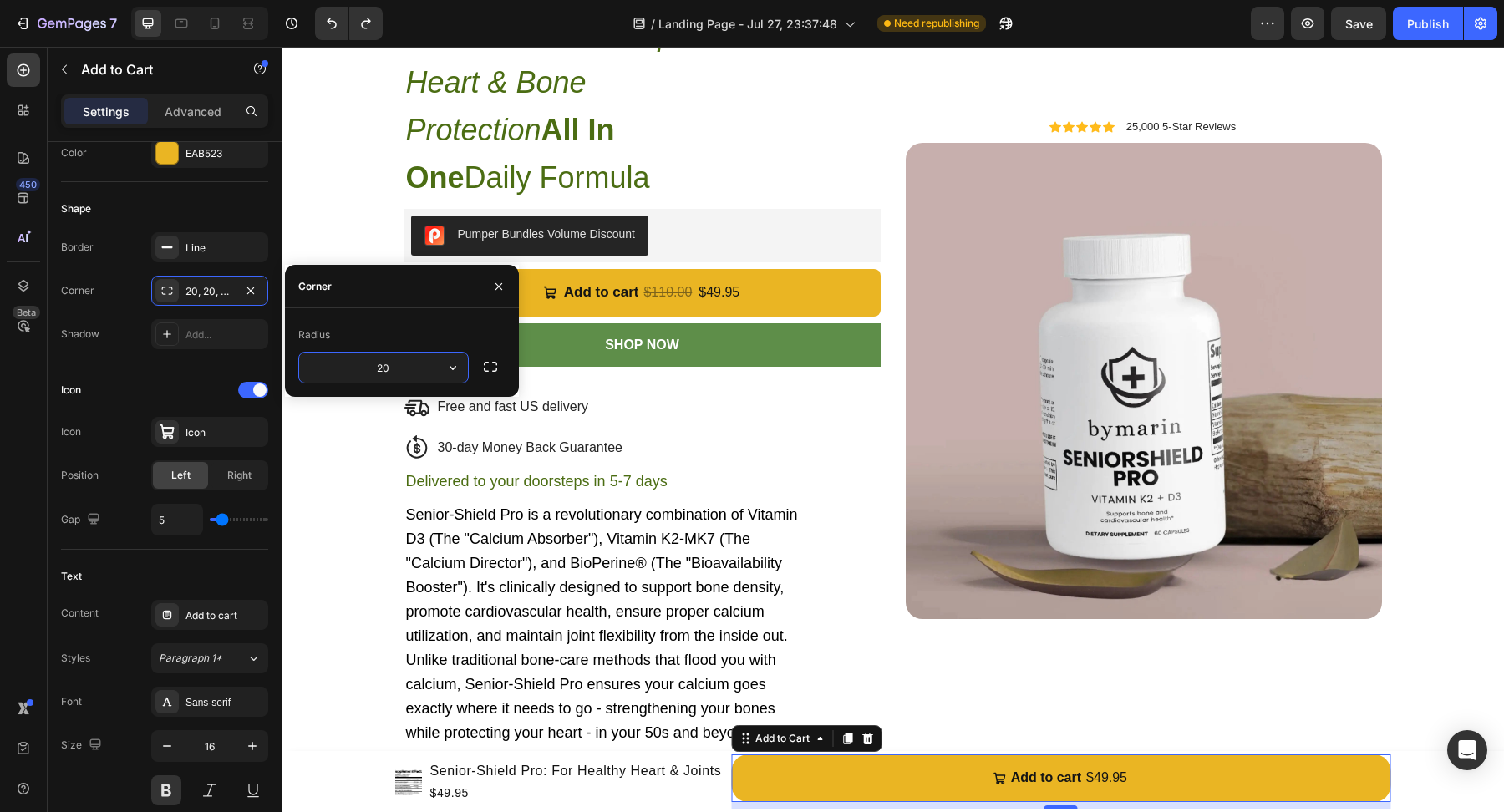 click on "20" at bounding box center (384, 368) 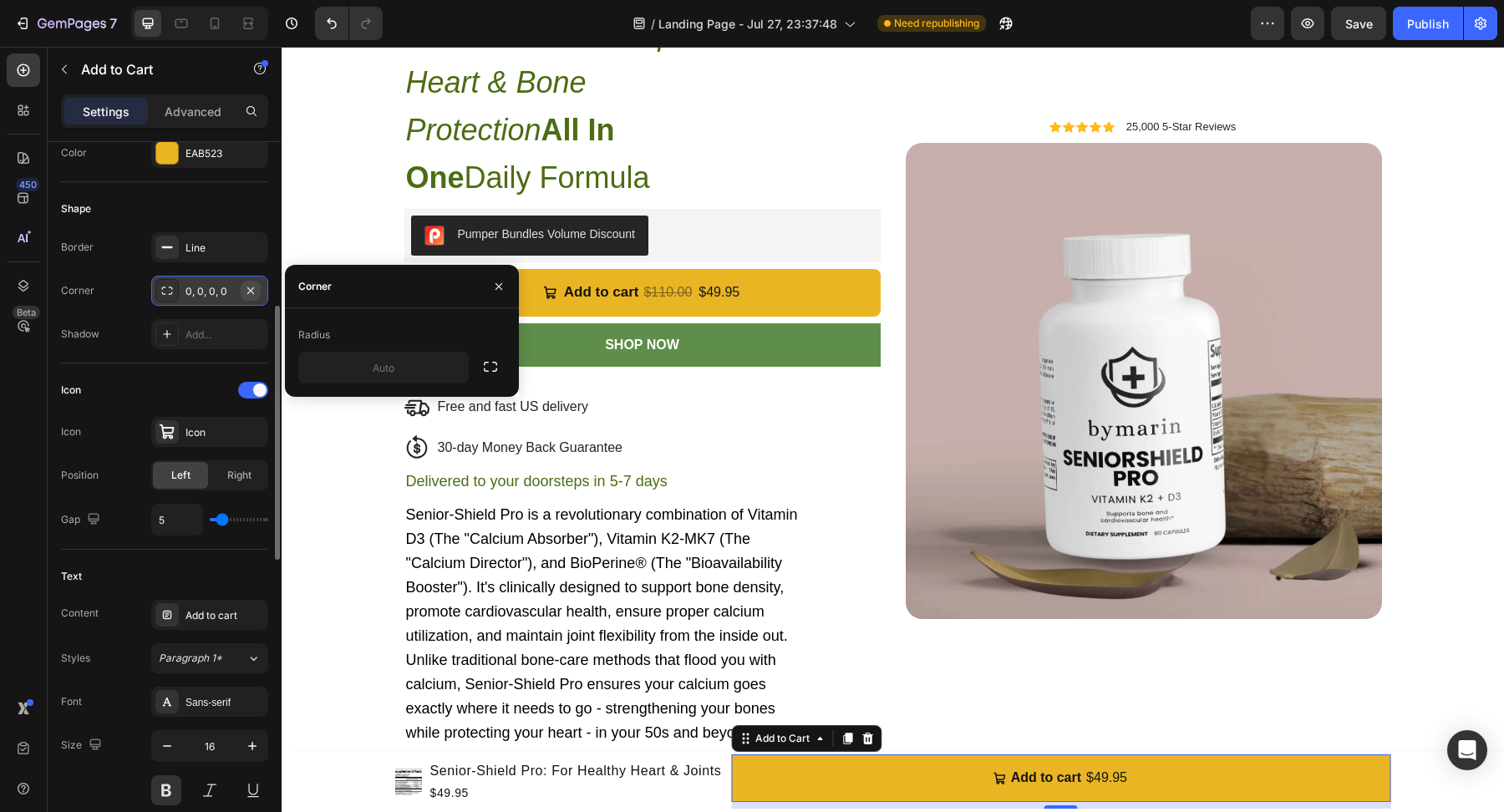 click 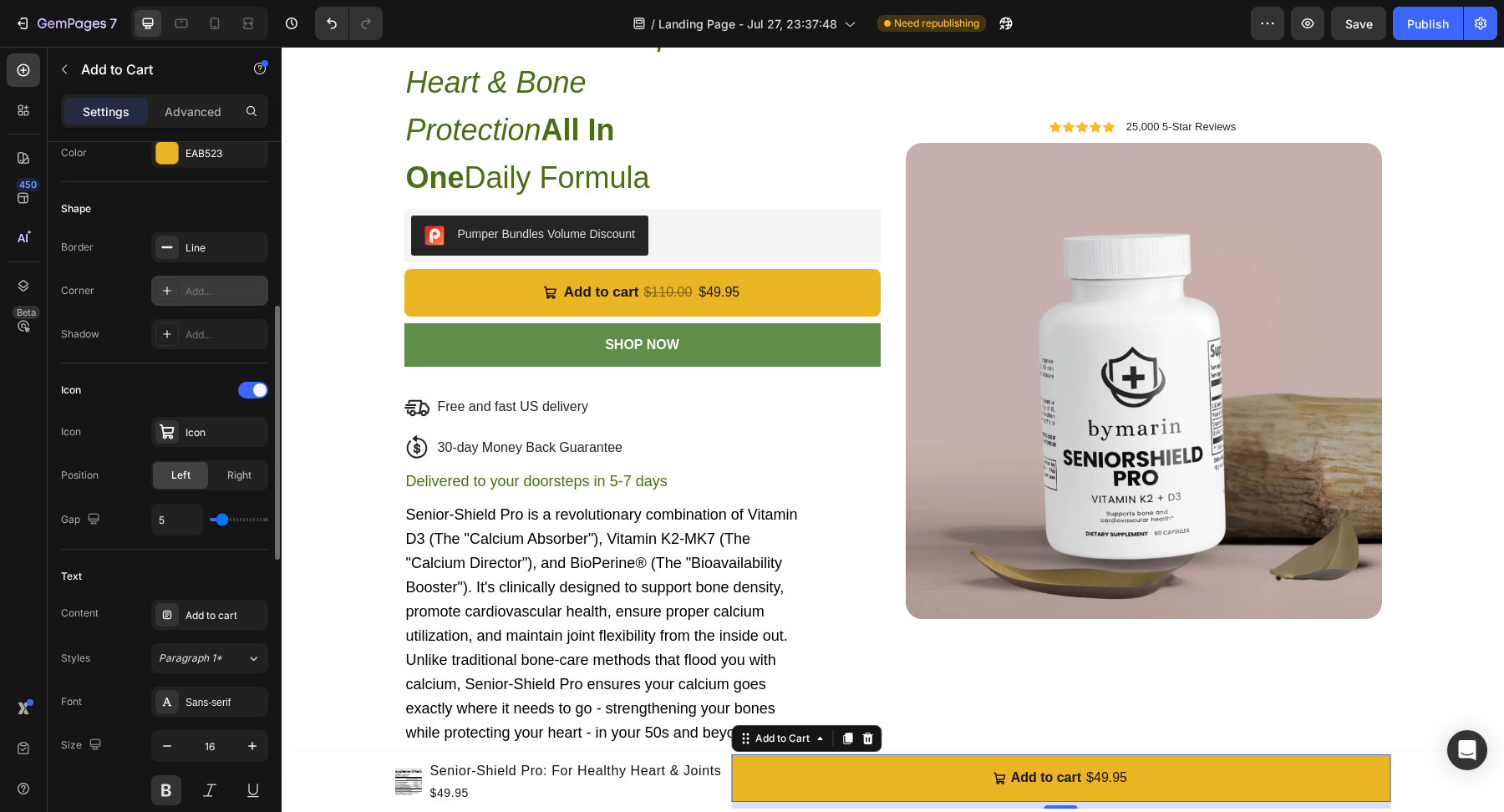 click on "Add..." at bounding box center [225, 292] 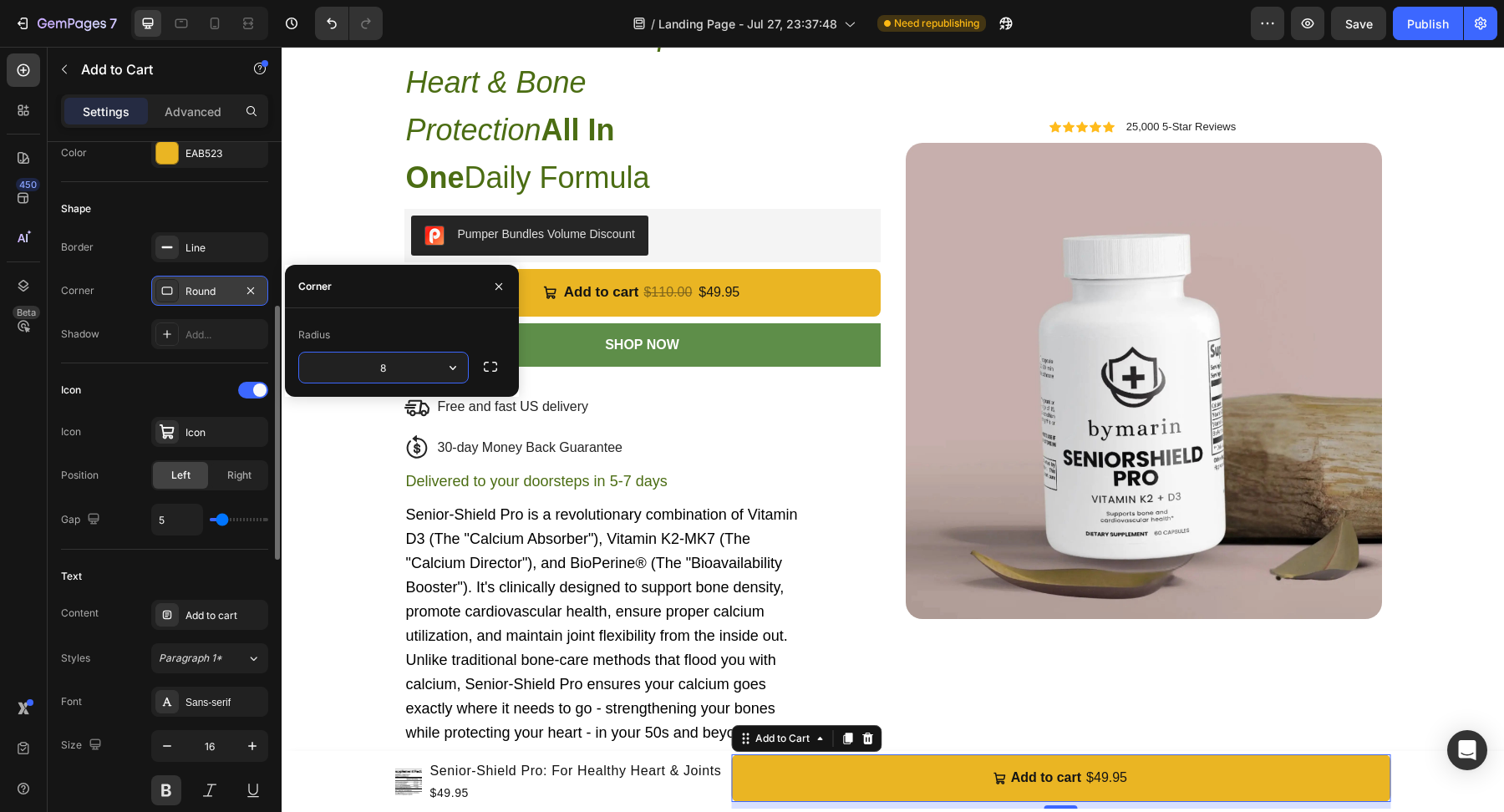 click on "Border Line Corner Round Shadow Add..." at bounding box center (165, 291) 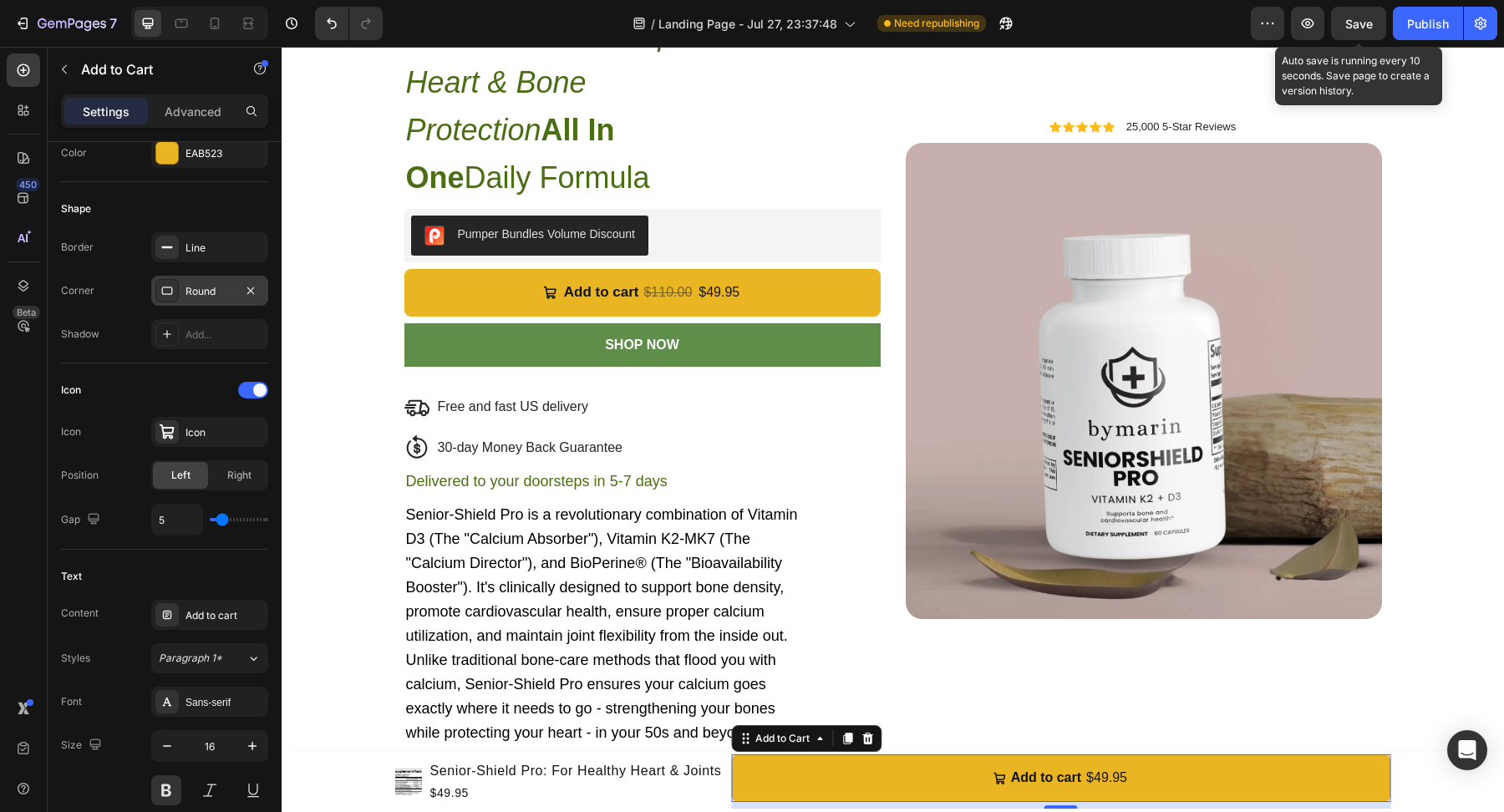 click on "Save" at bounding box center (1359, 23) 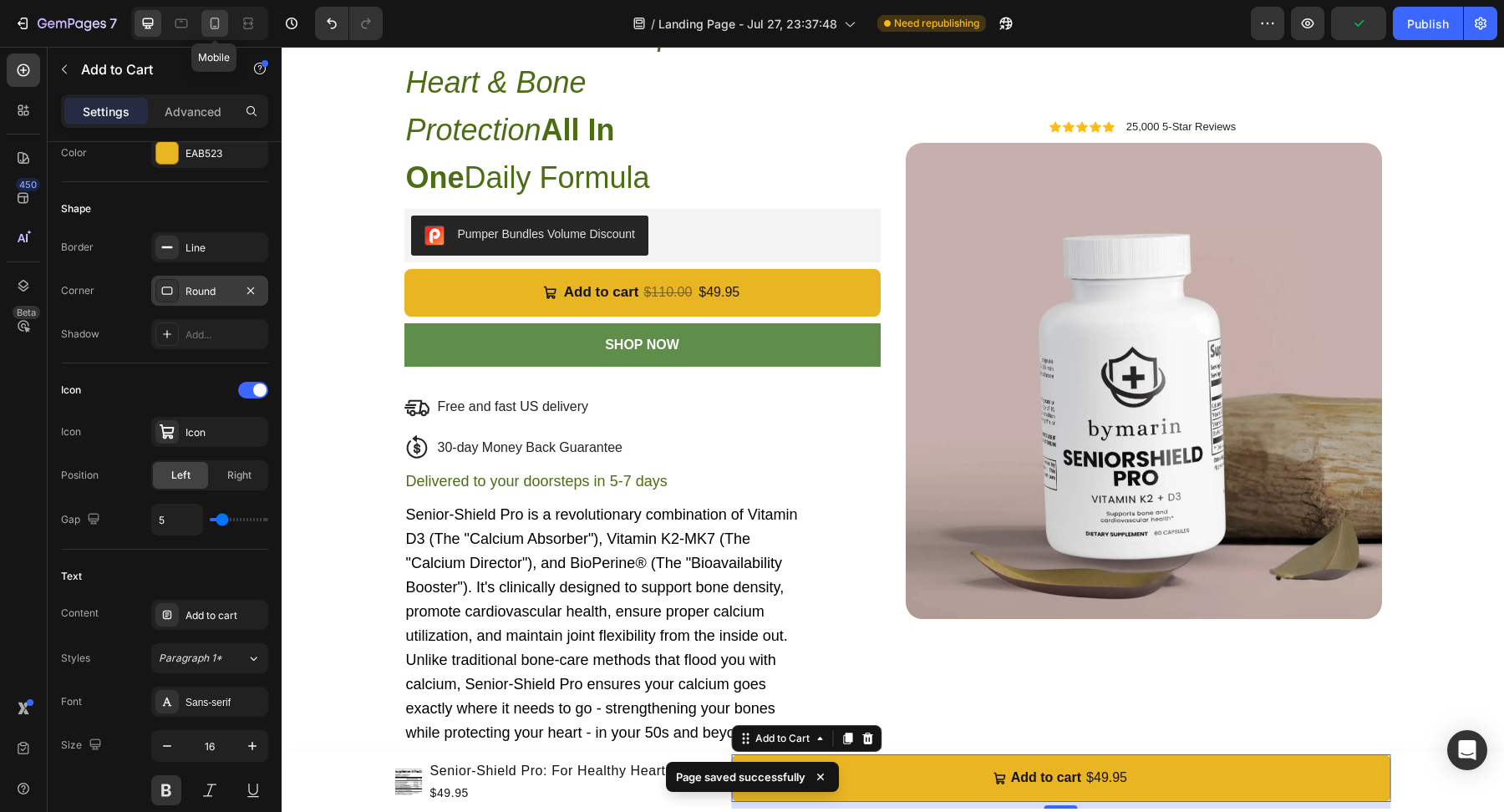 click 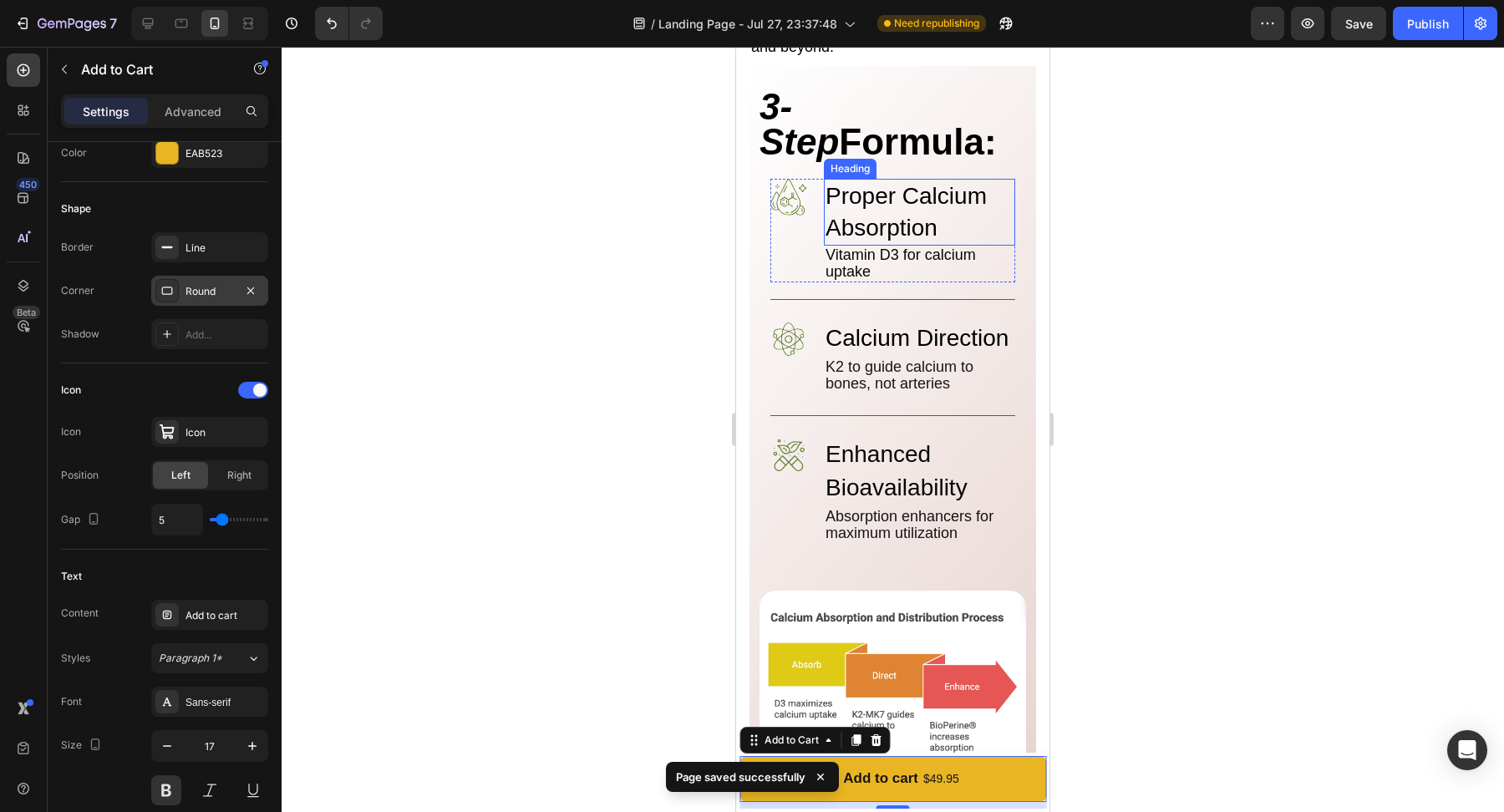 scroll, scrollTop: 3631, scrollLeft: 0, axis: vertical 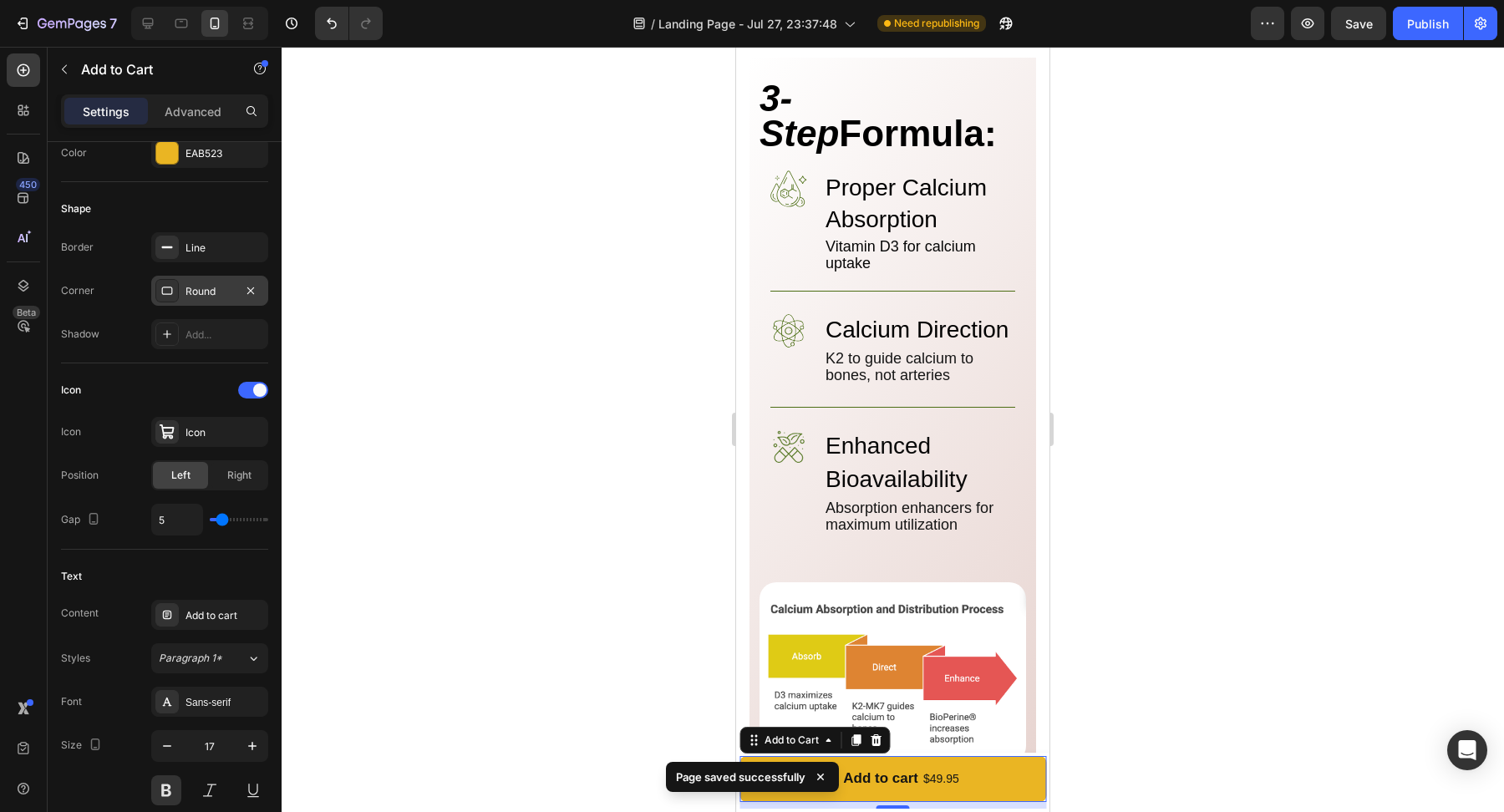 click 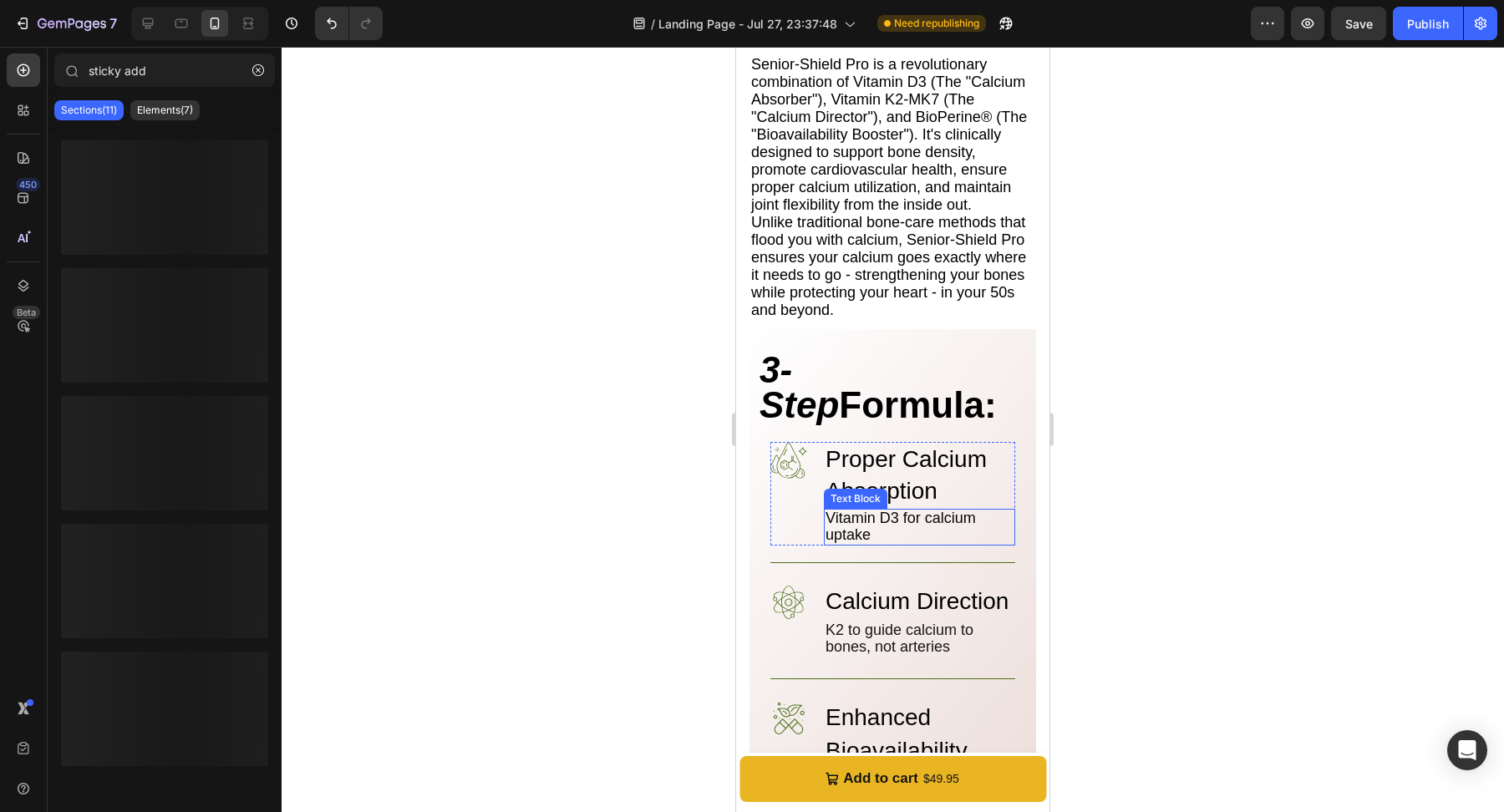 scroll, scrollTop: 3638, scrollLeft: 0, axis: vertical 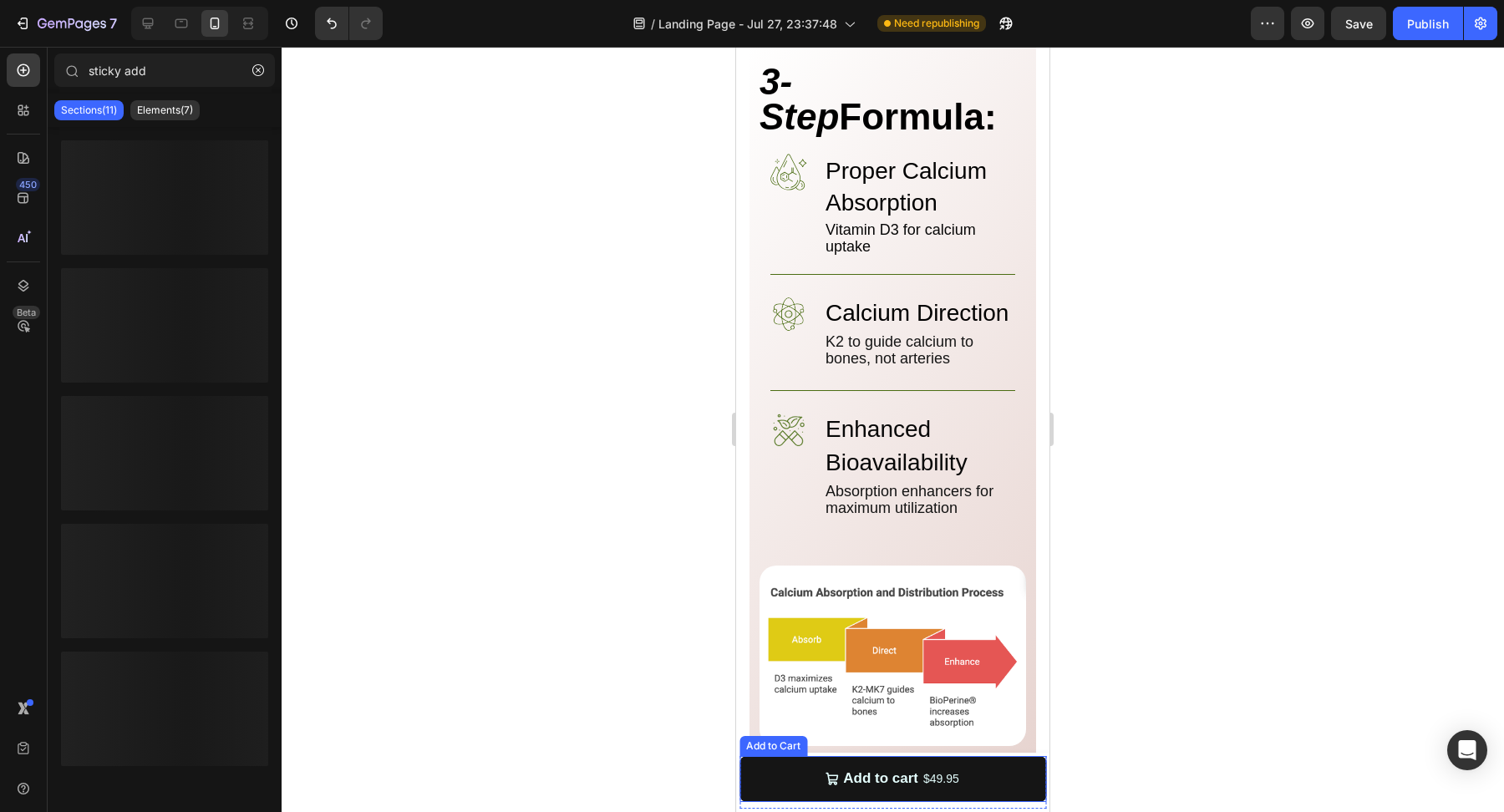 click on "$49.95" at bounding box center [941, 779] 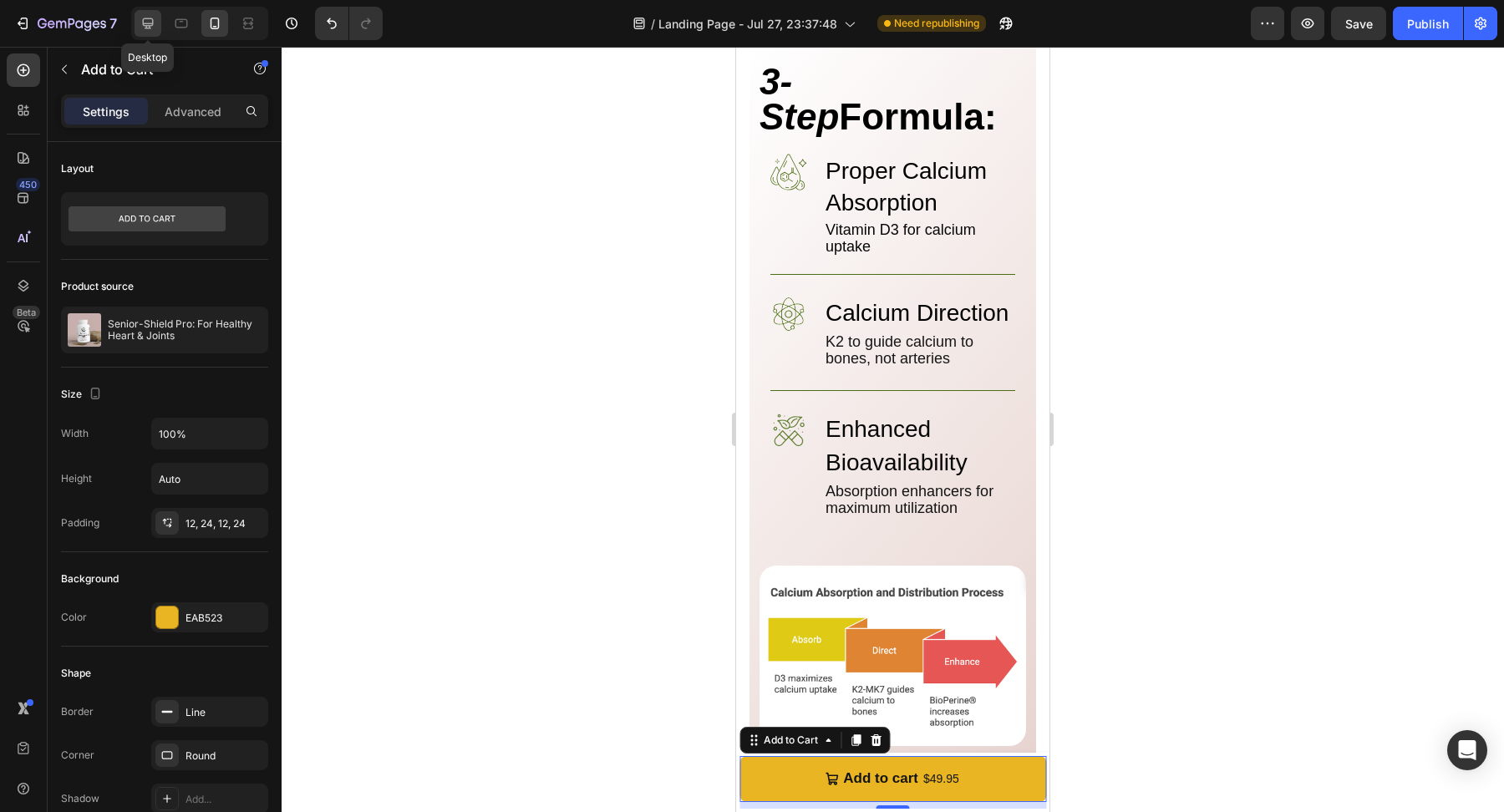 click 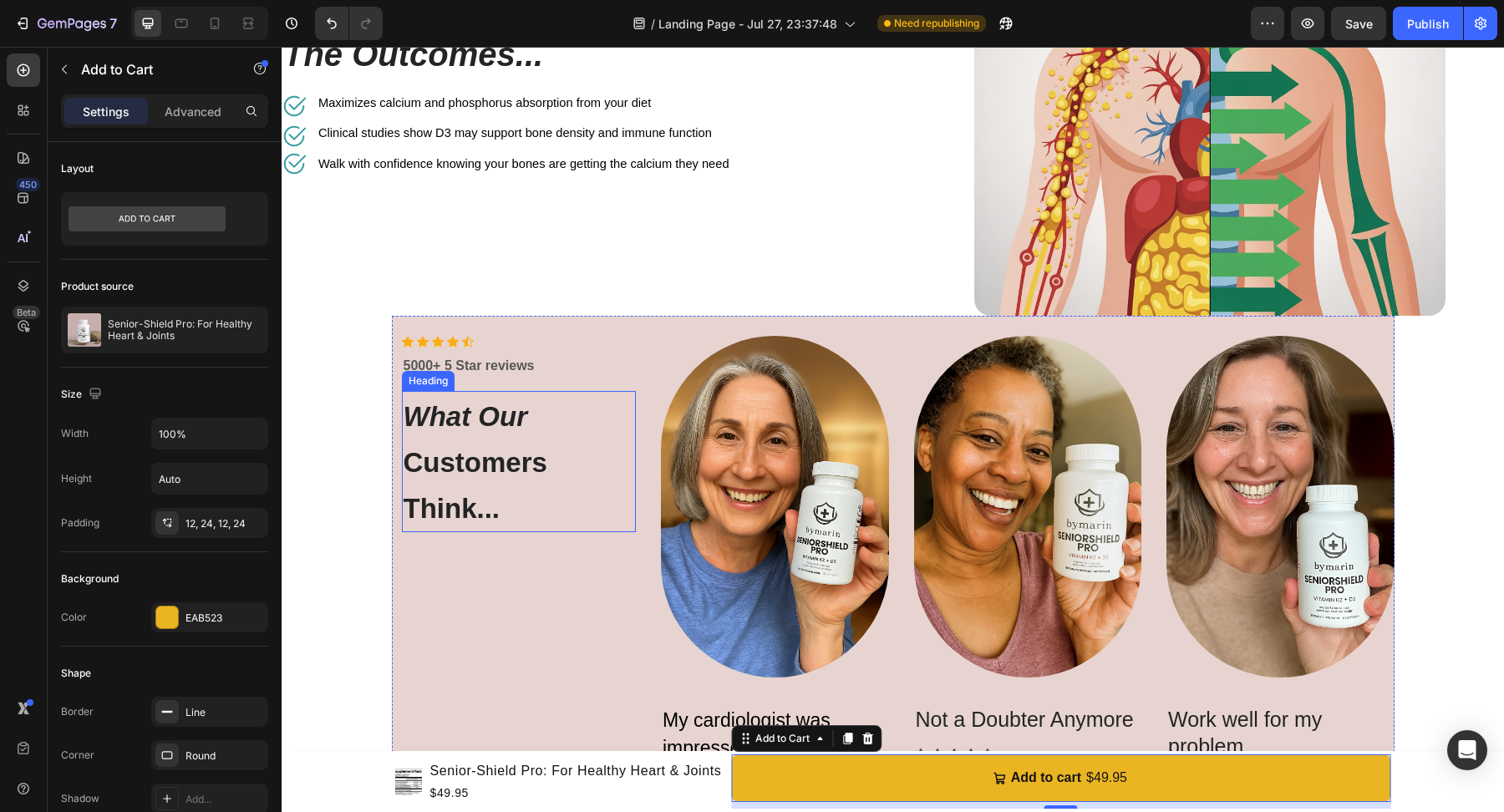 scroll, scrollTop: 4280, scrollLeft: 0, axis: vertical 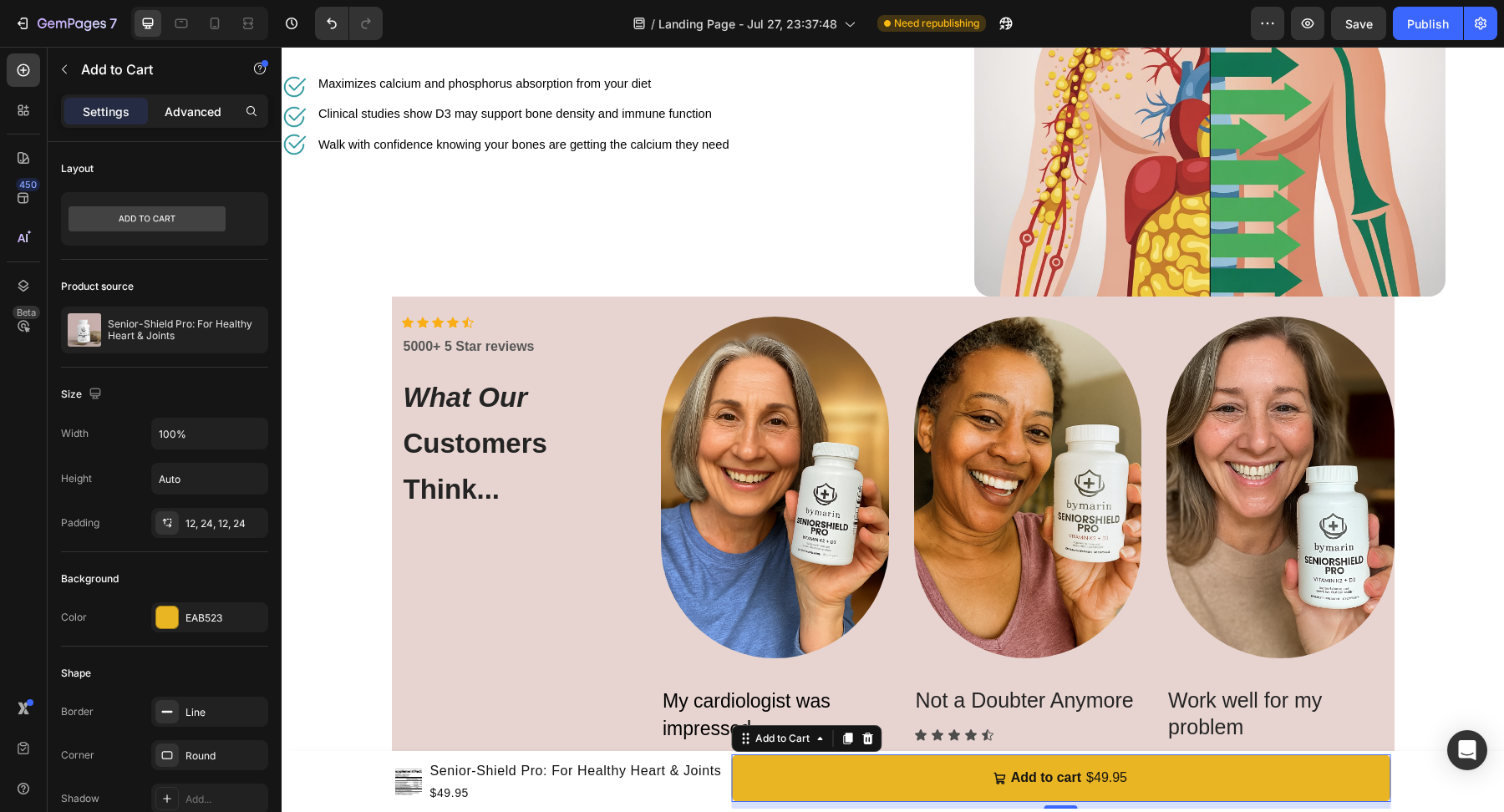 click on "Advanced" at bounding box center [193, 111] 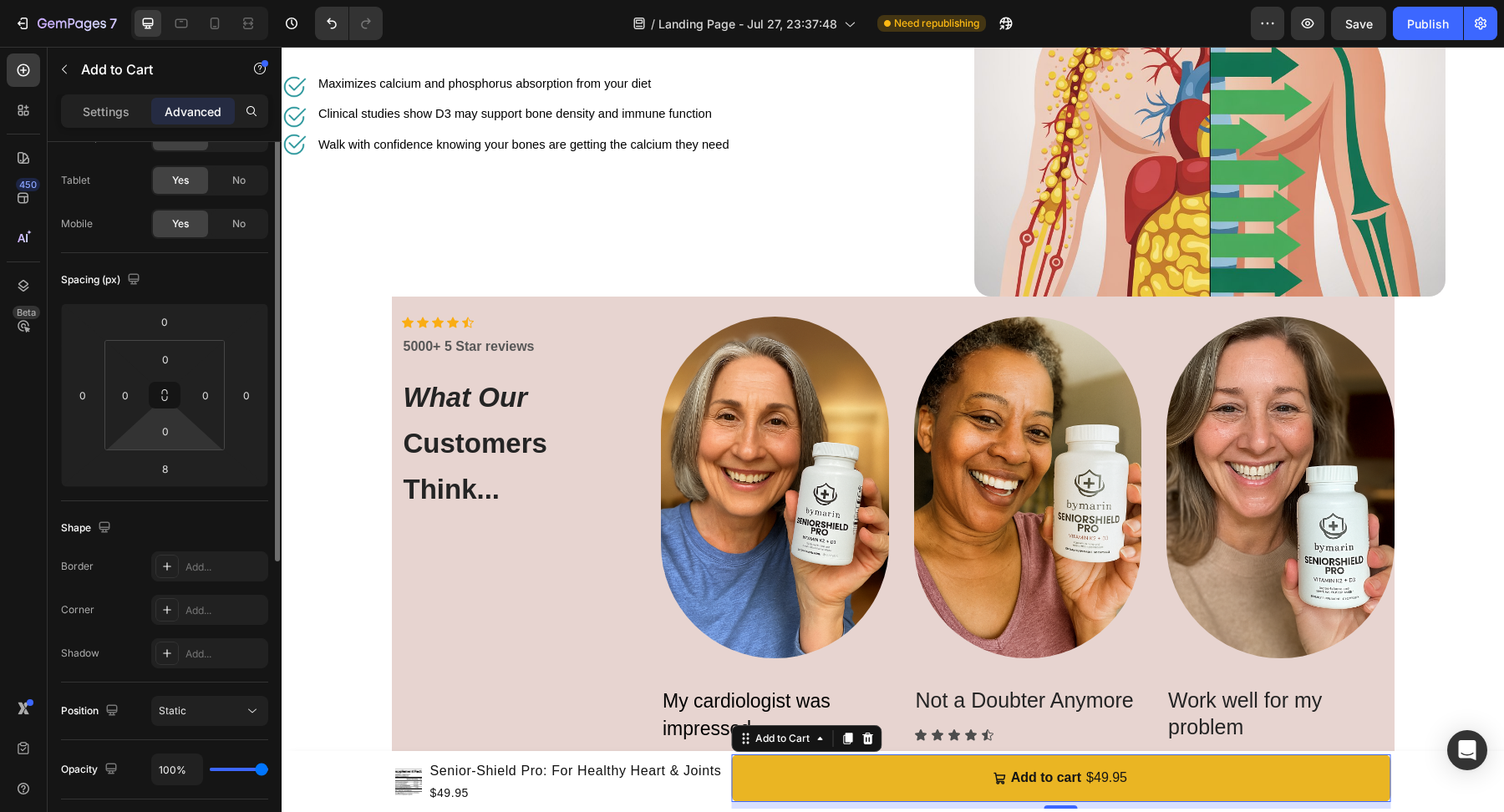 scroll, scrollTop: 0, scrollLeft: 0, axis: both 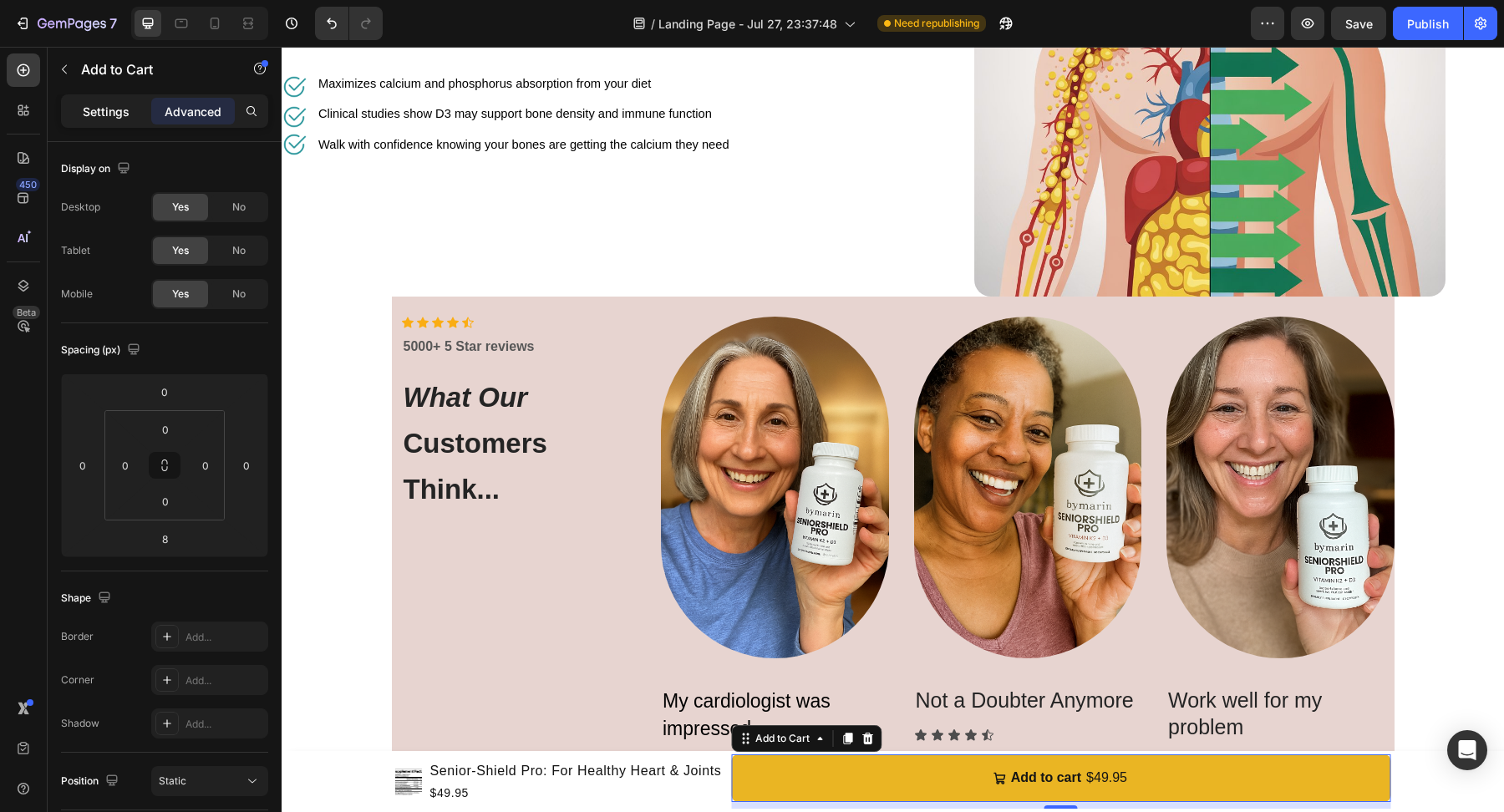 click on "Settings" at bounding box center [106, 111] 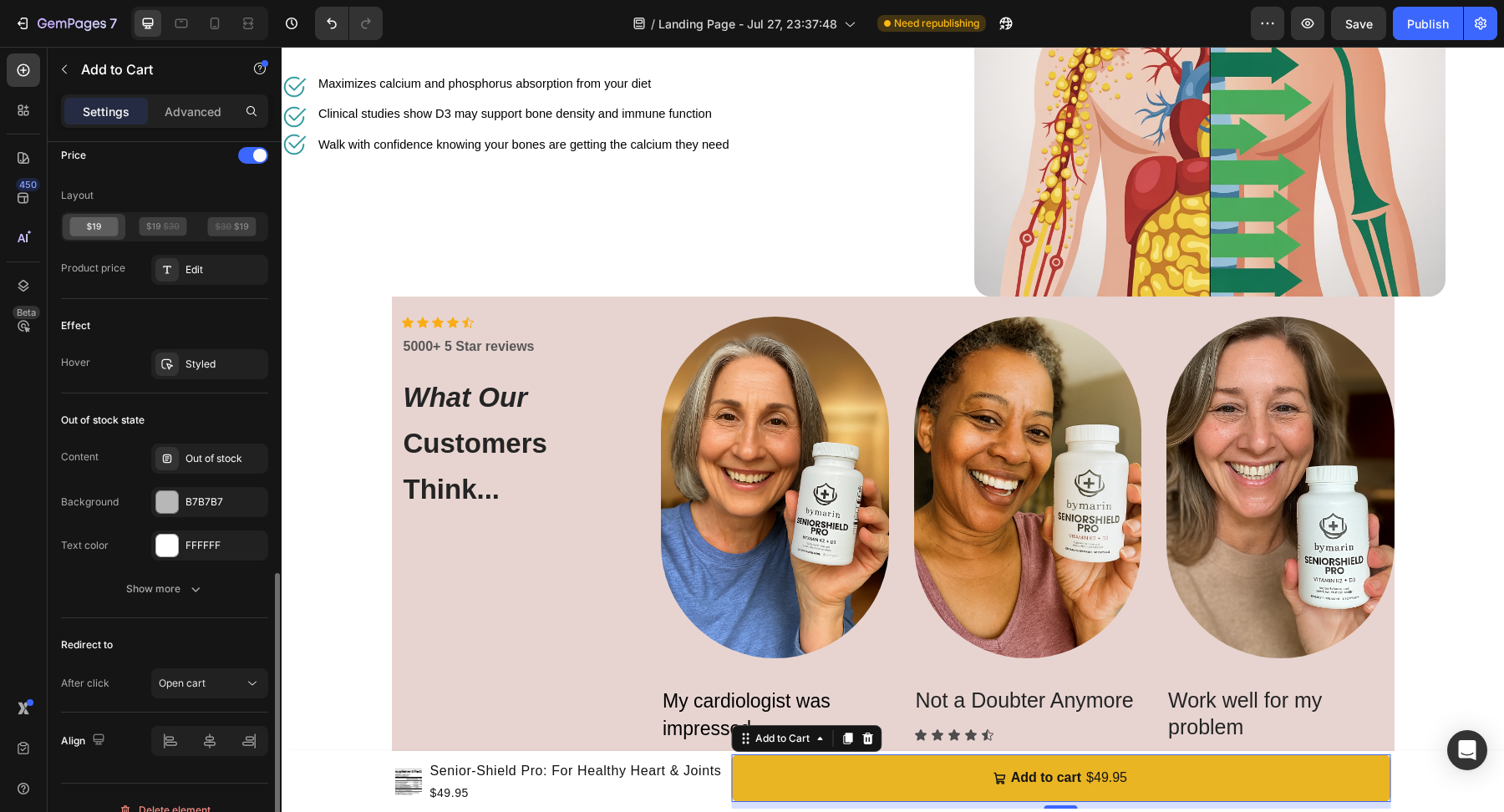 scroll, scrollTop: 1312, scrollLeft: 0, axis: vertical 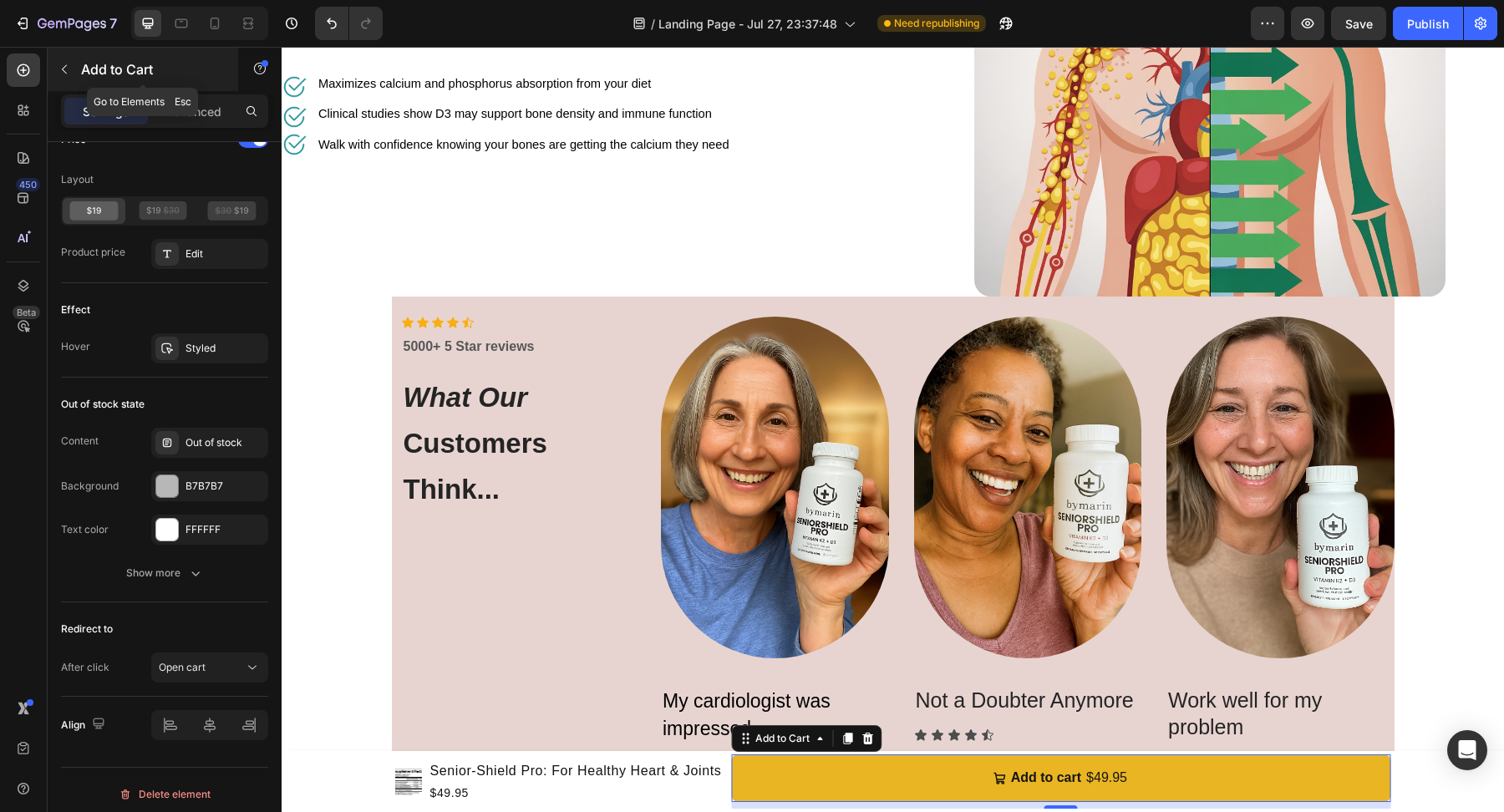 click 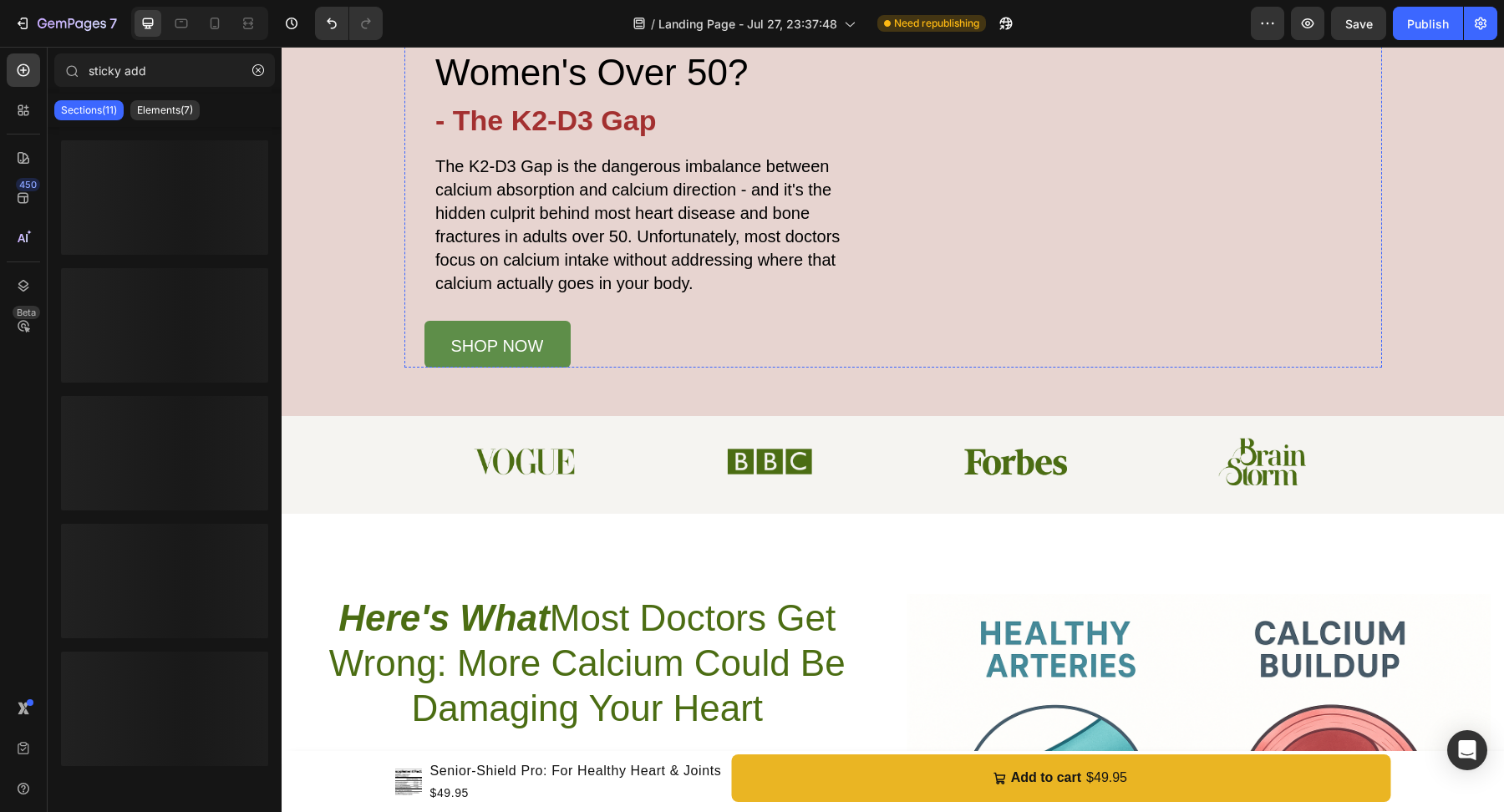 scroll, scrollTop: 0, scrollLeft: 0, axis: both 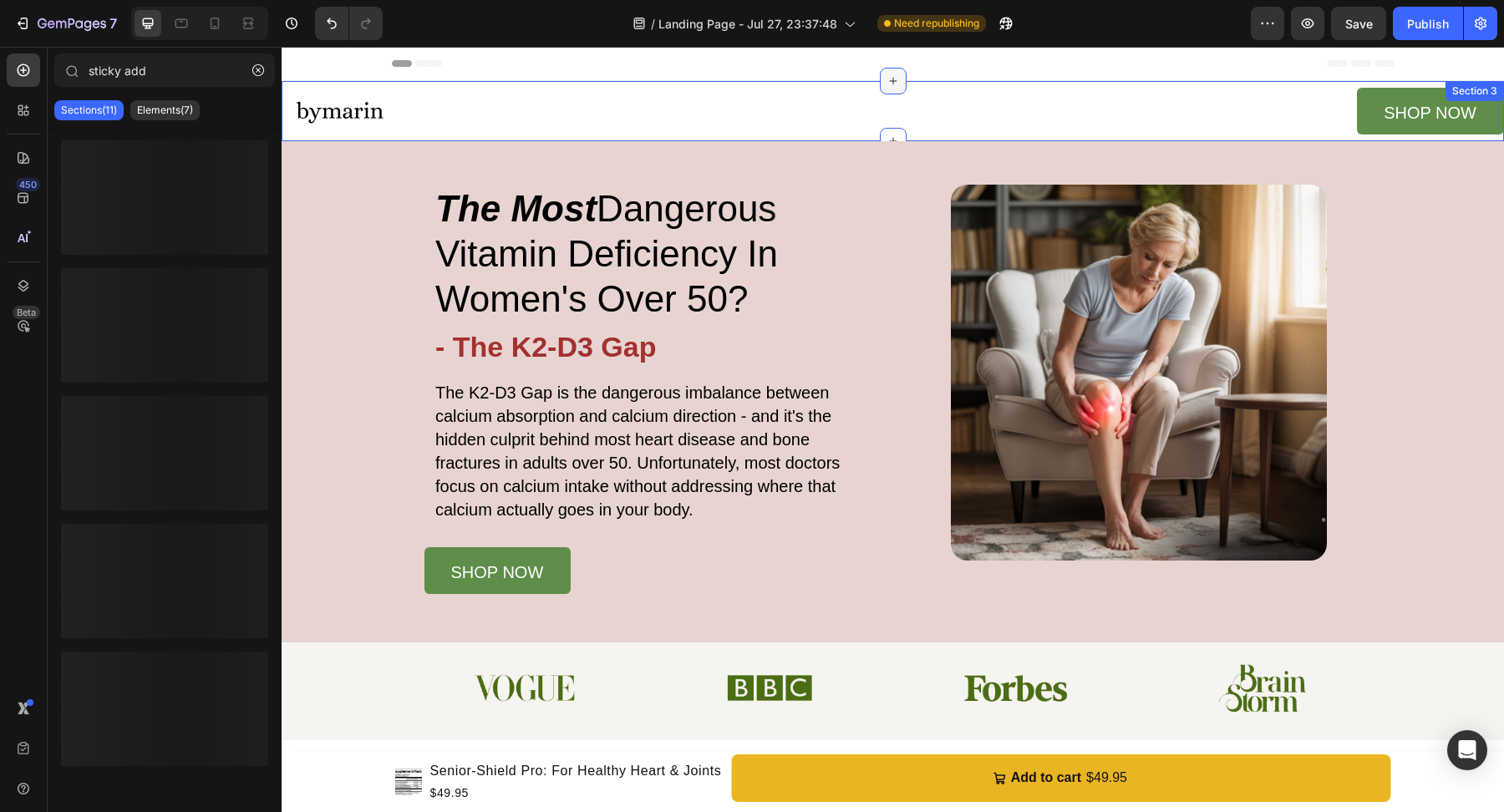 click at bounding box center (893, 81) 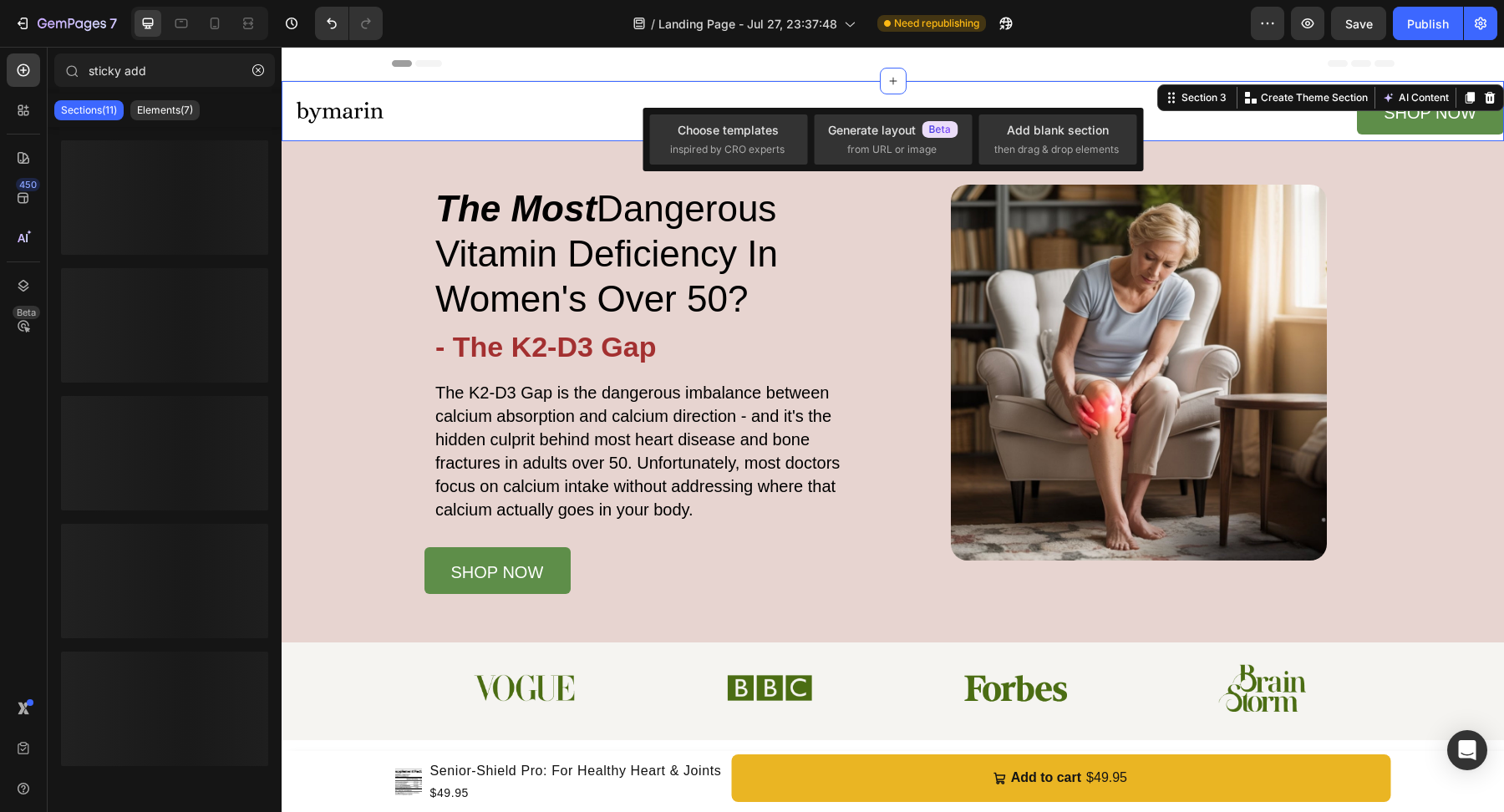 click on "Image" at bounding box center (584, 111) 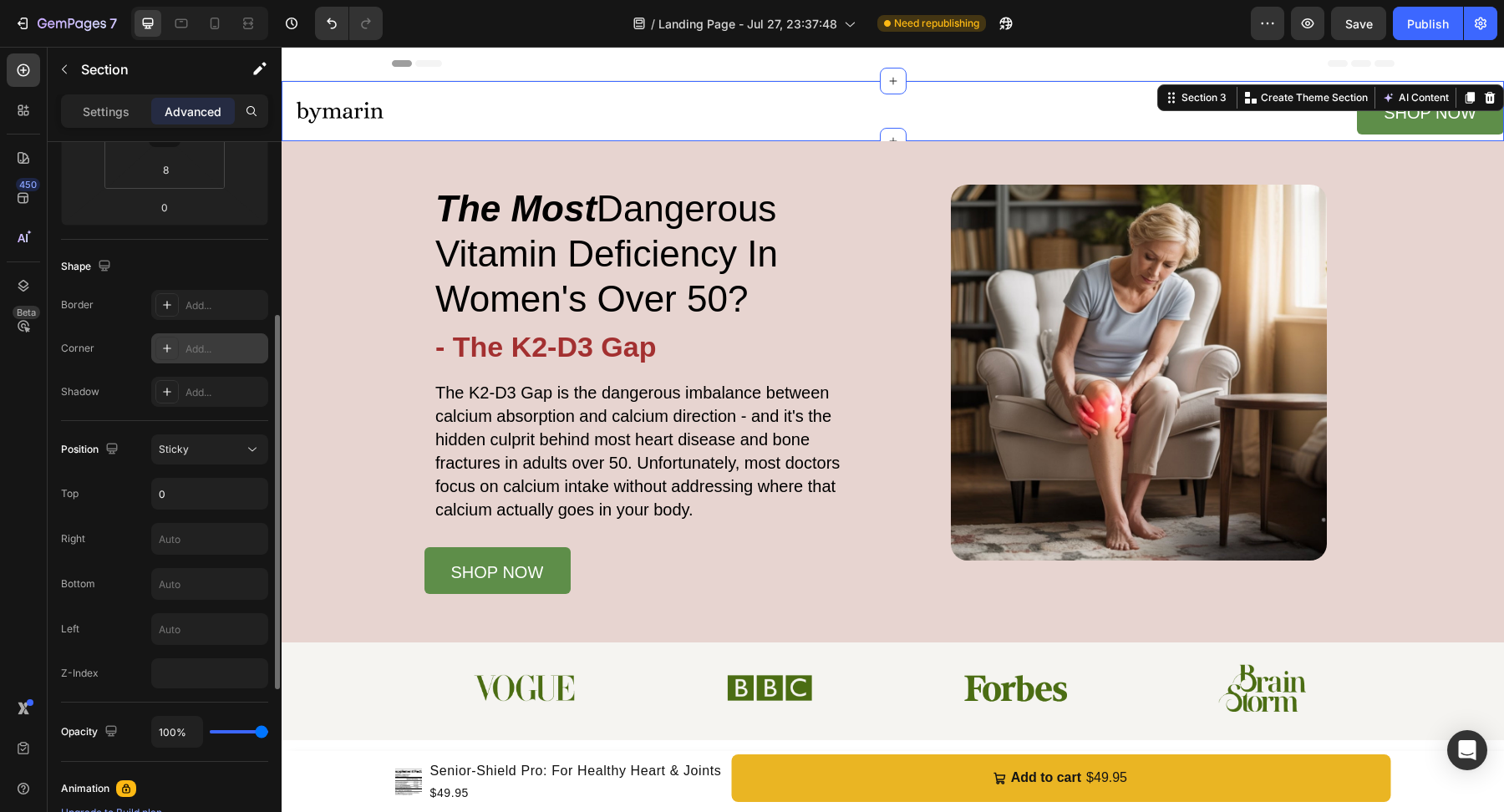 scroll, scrollTop: 368, scrollLeft: 0, axis: vertical 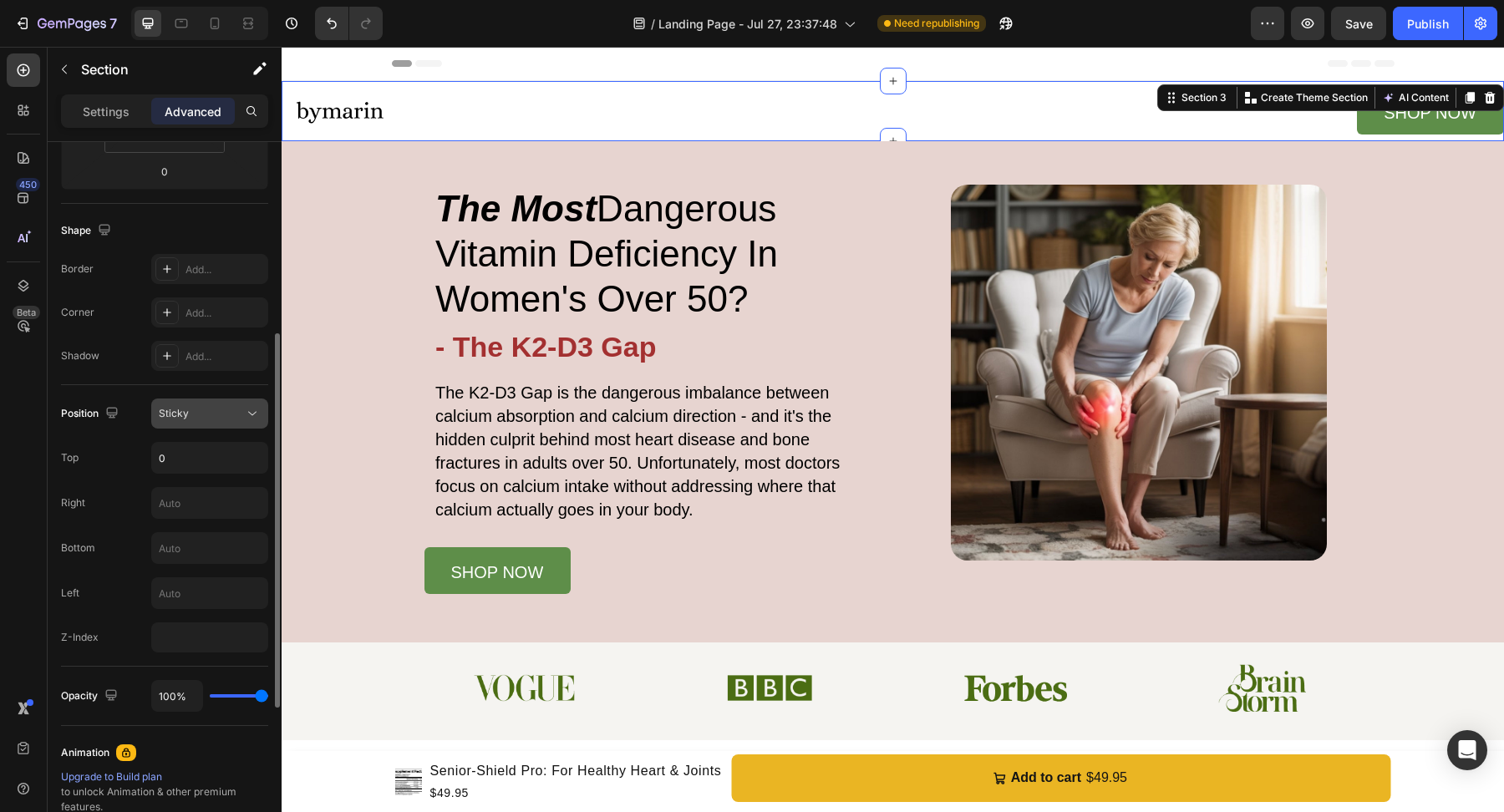 click on "Sticky" at bounding box center [201, 414] 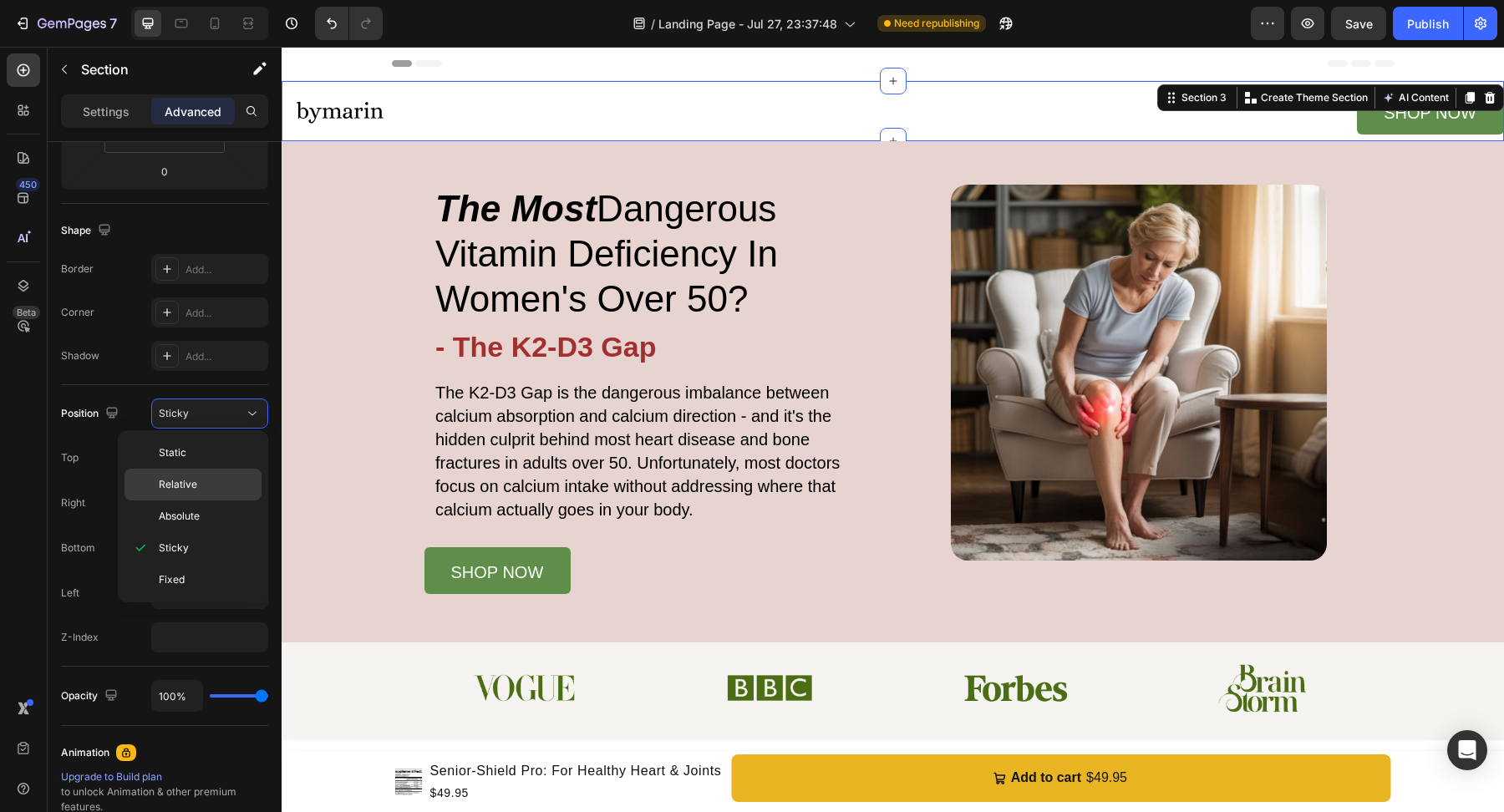 click on "Relative" at bounding box center (206, 485) 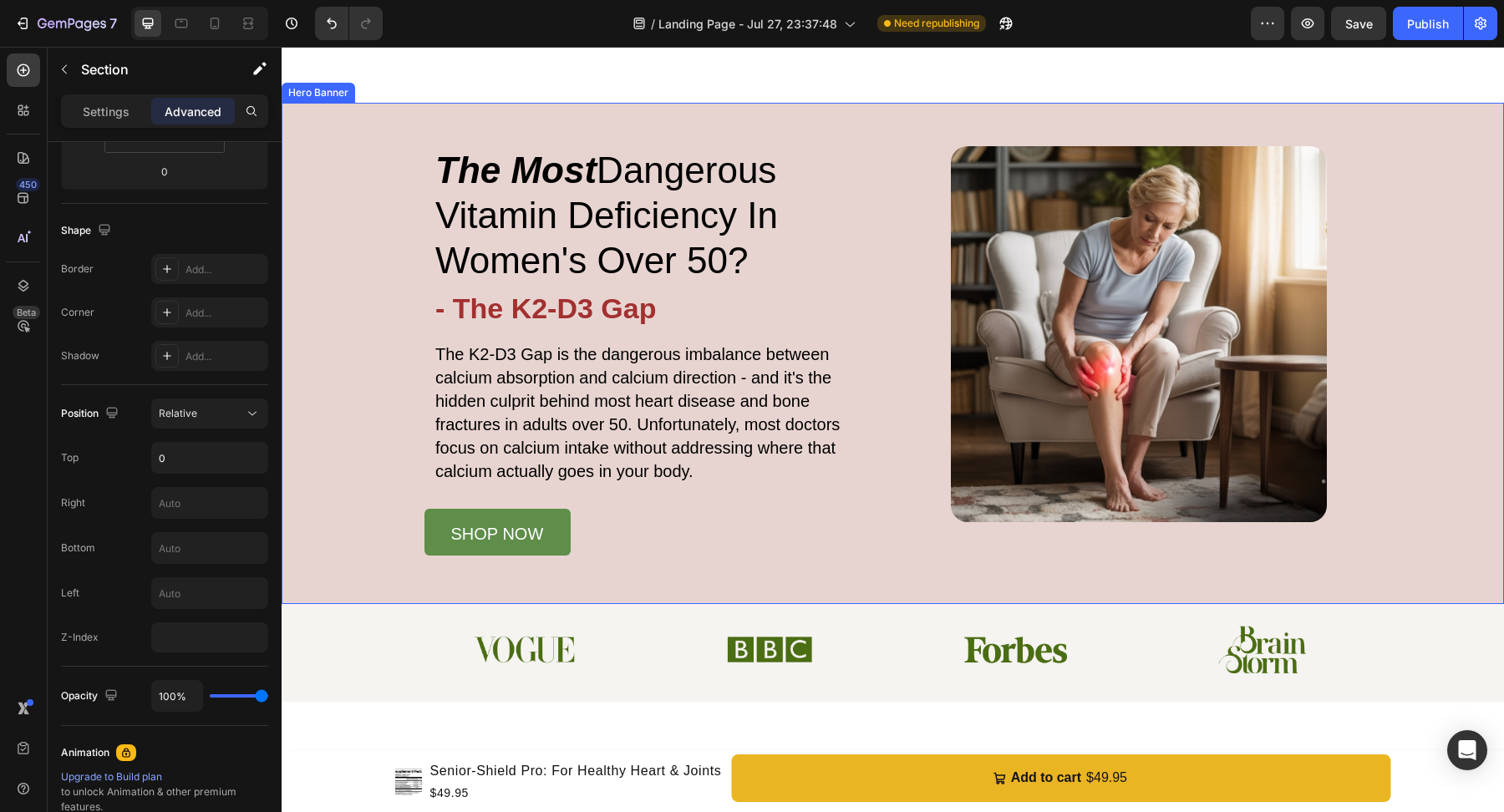 scroll, scrollTop: 21, scrollLeft: 0, axis: vertical 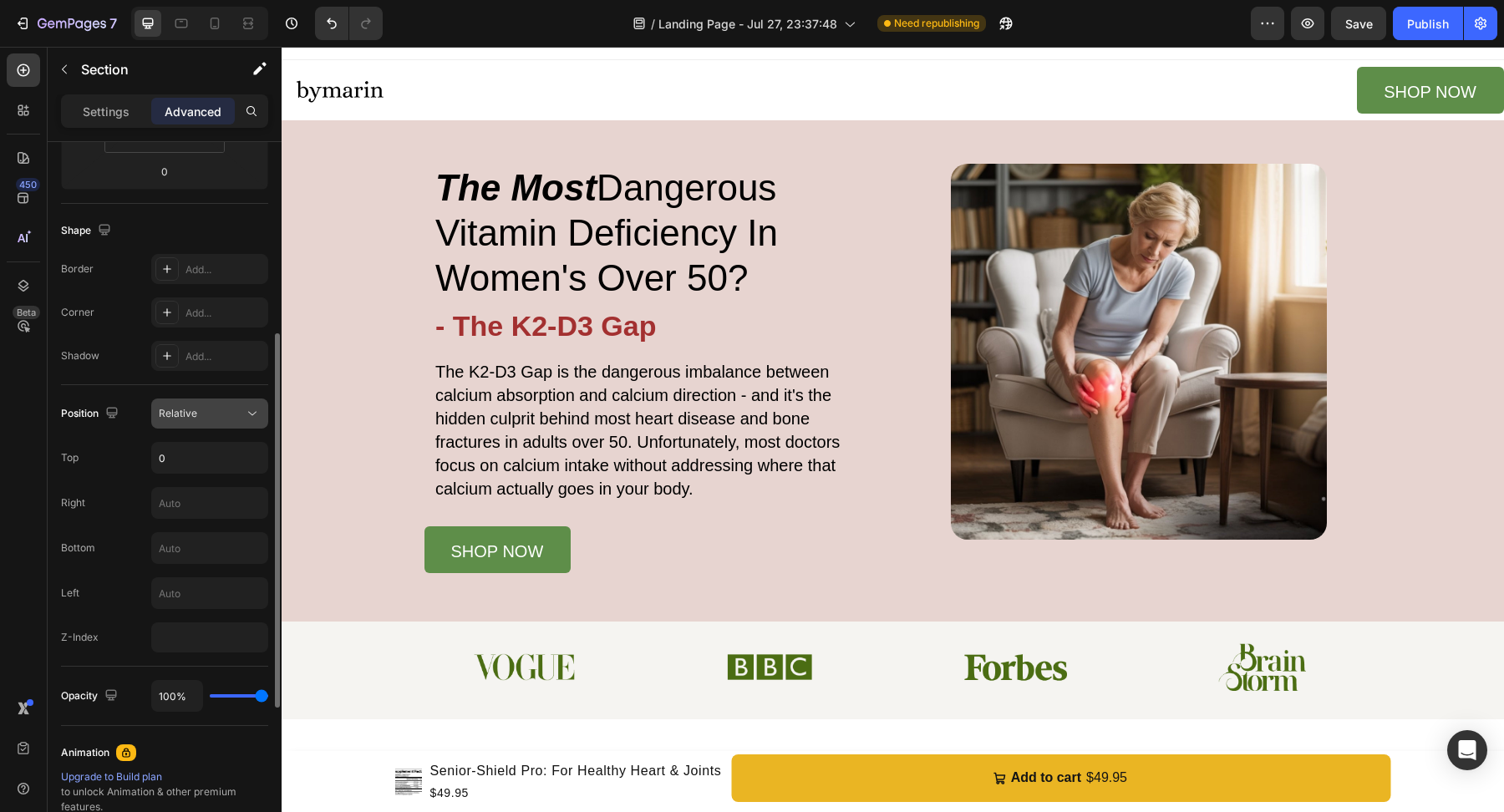 click on "Relative" at bounding box center (201, 414) 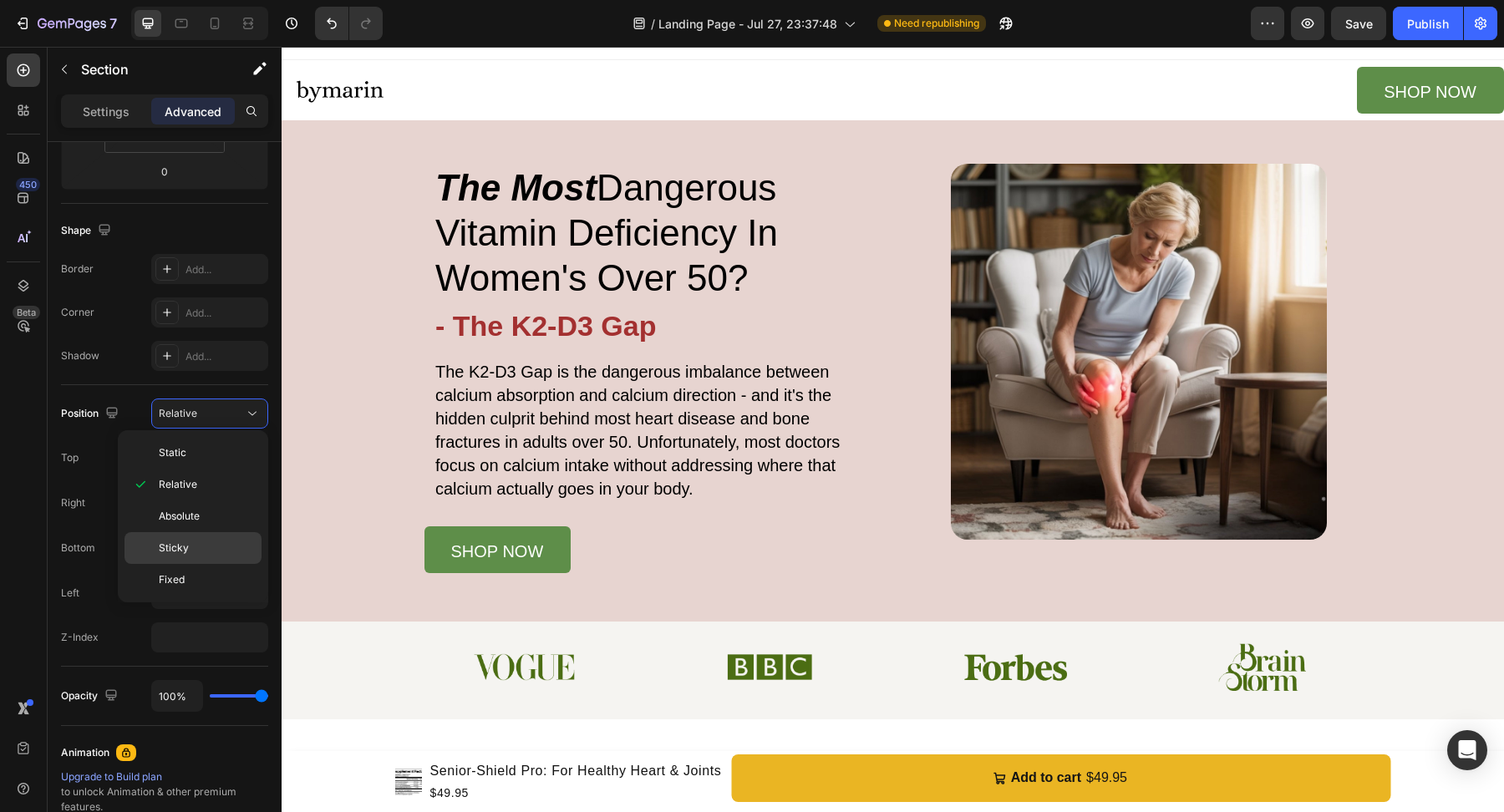 click on "Sticky" at bounding box center [206, 548] 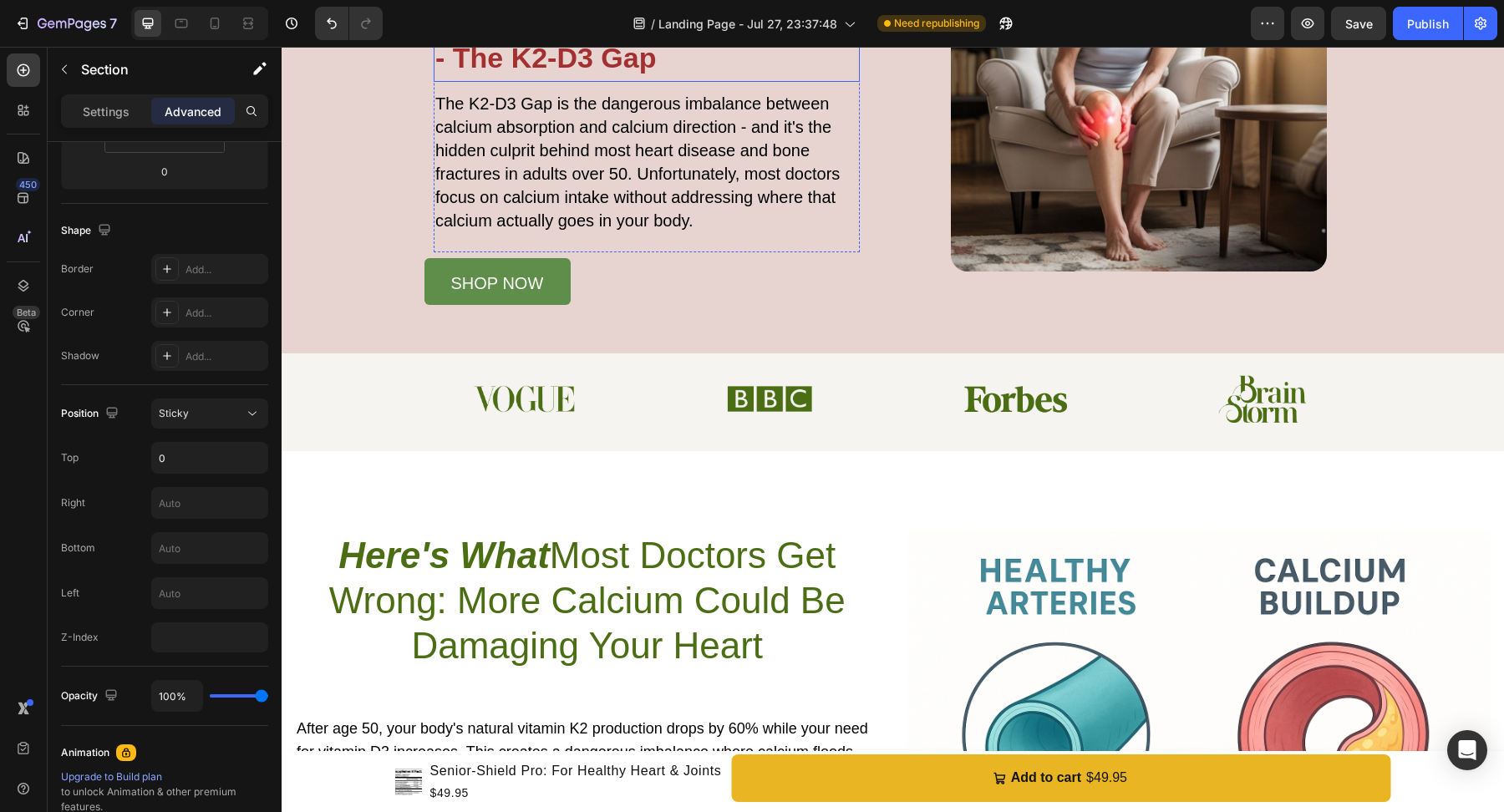 scroll, scrollTop: 294, scrollLeft: 0, axis: vertical 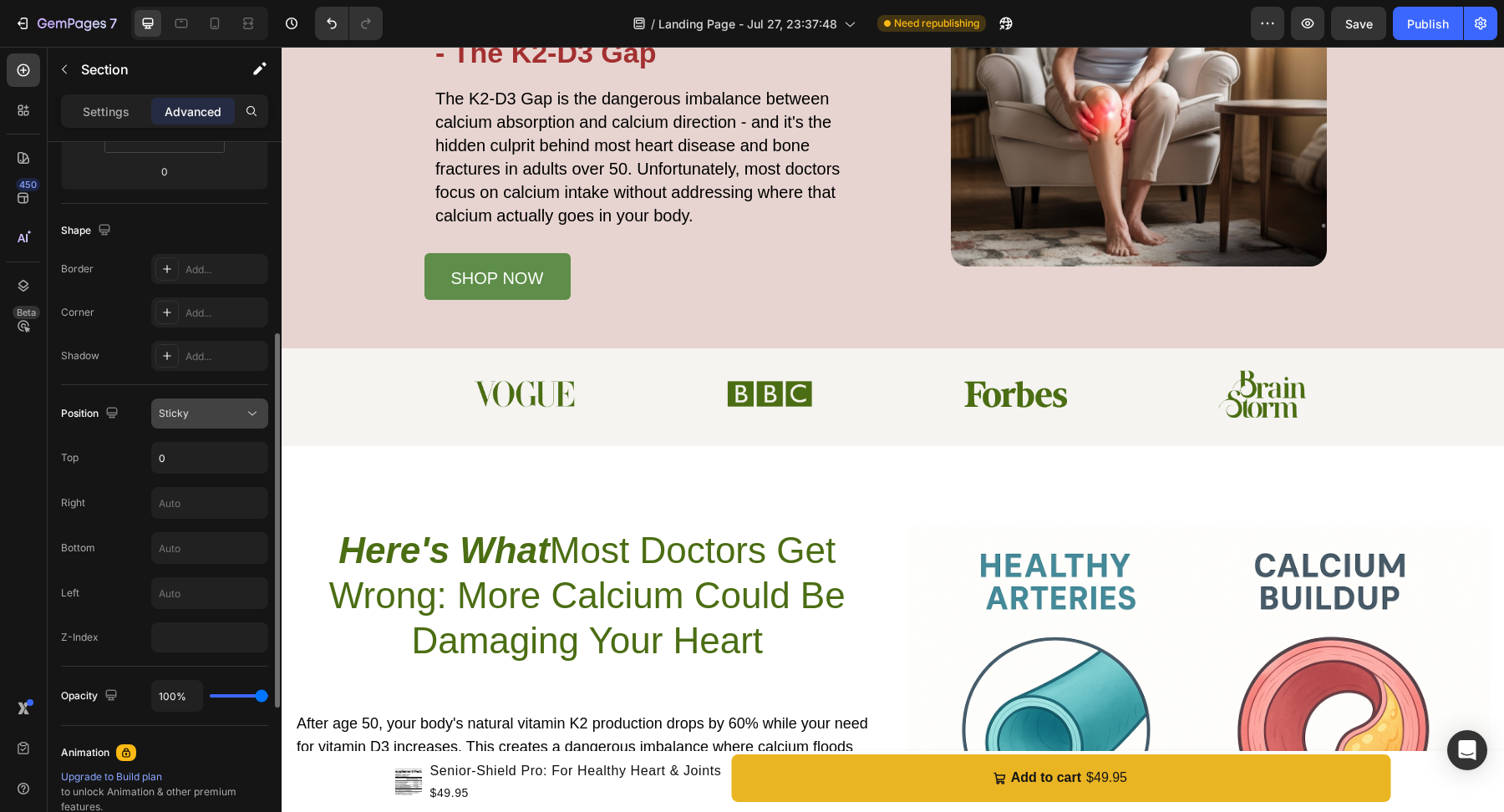 click on "Sticky" at bounding box center (201, 414) 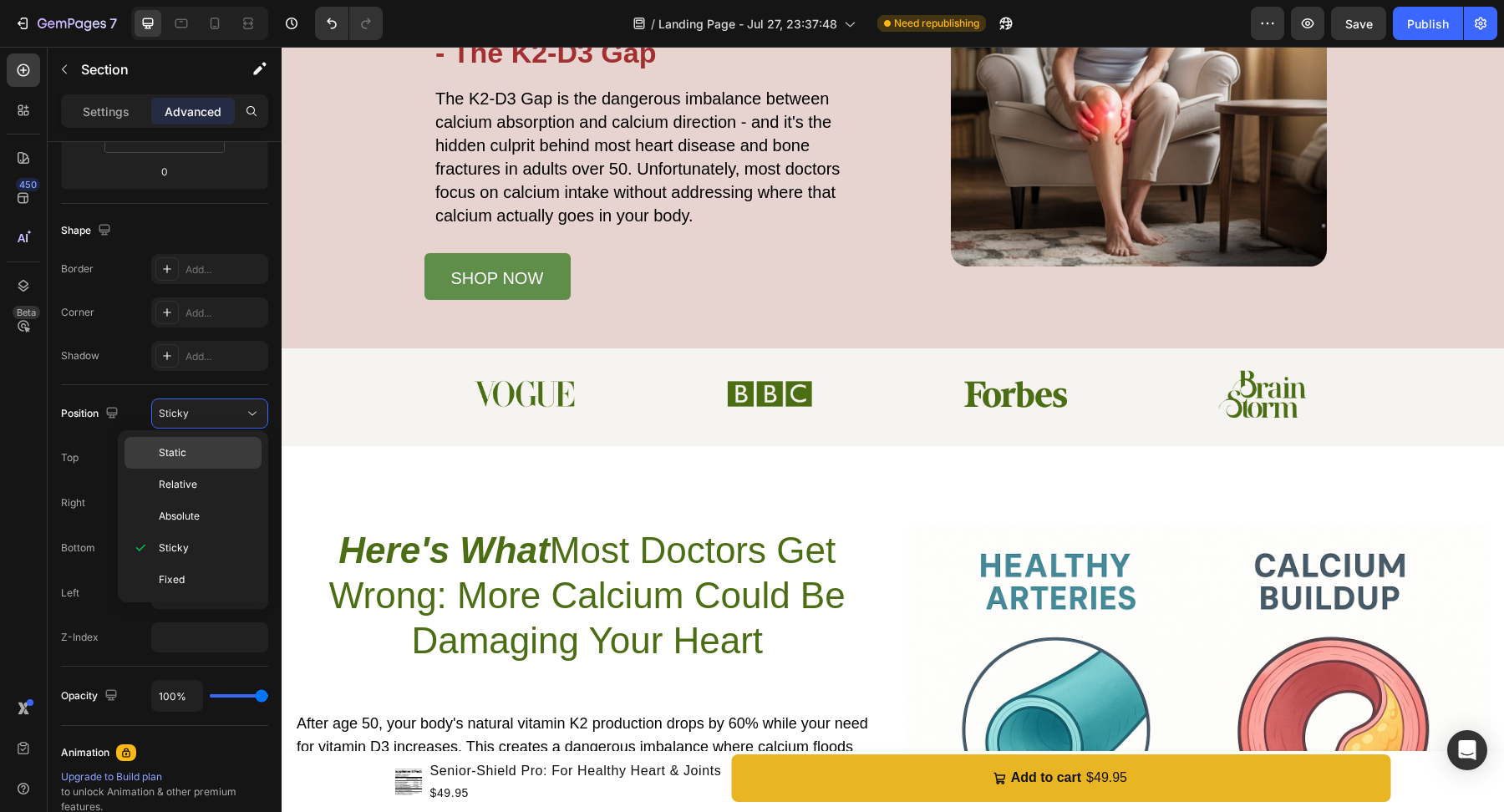 click on "Static" 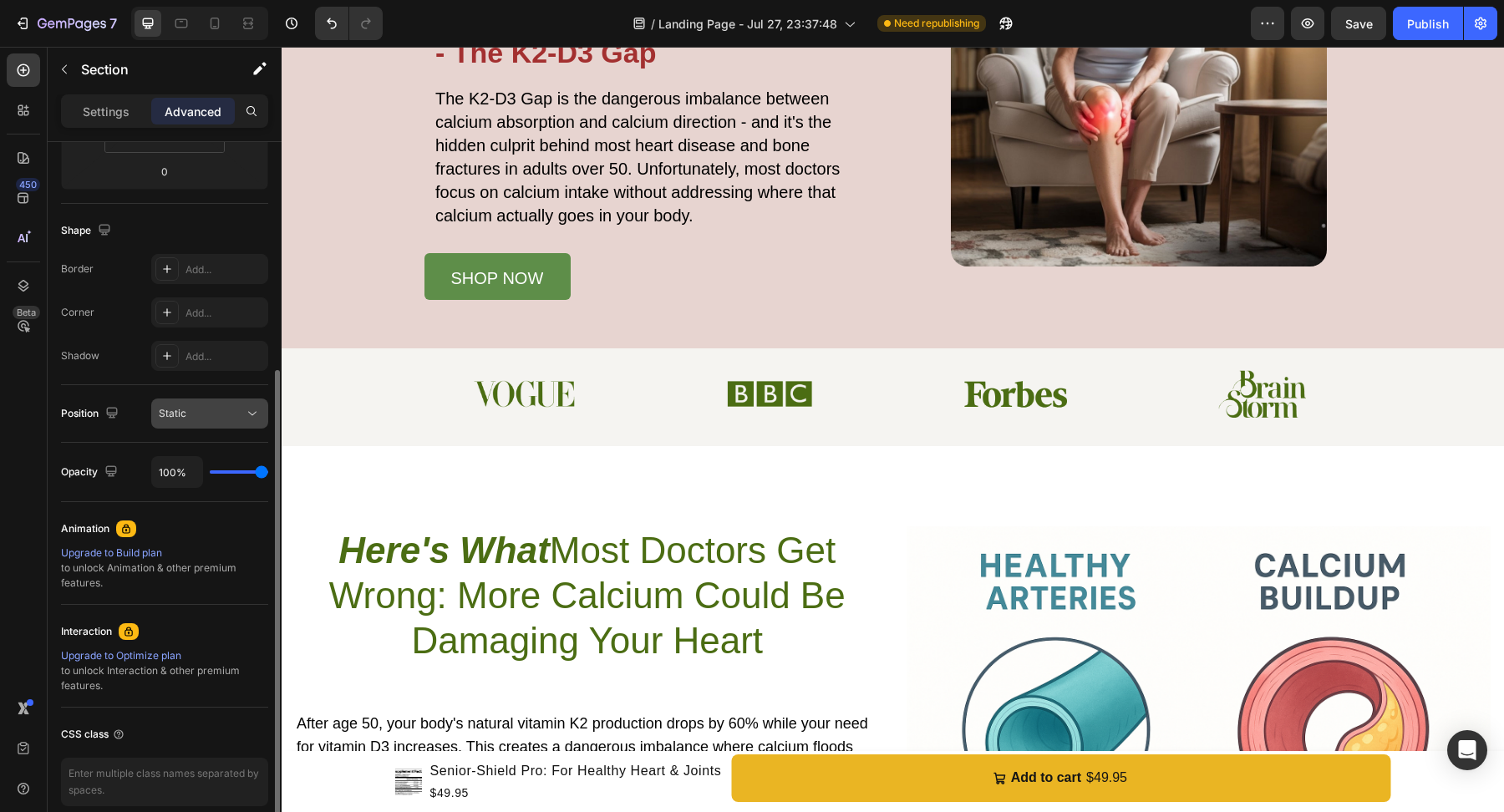click on "Static" at bounding box center (201, 414) 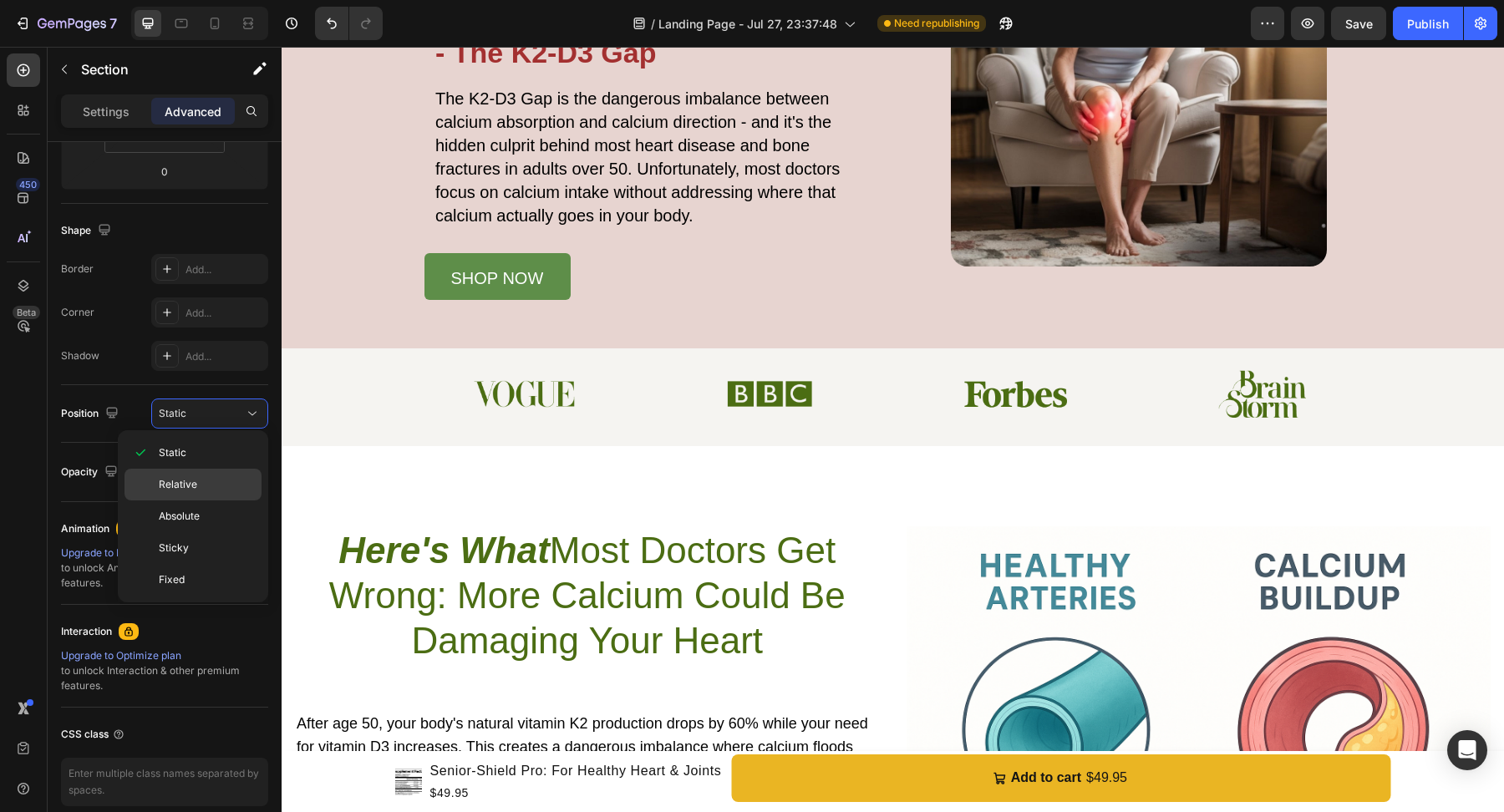 click on "Relative" at bounding box center [178, 485] 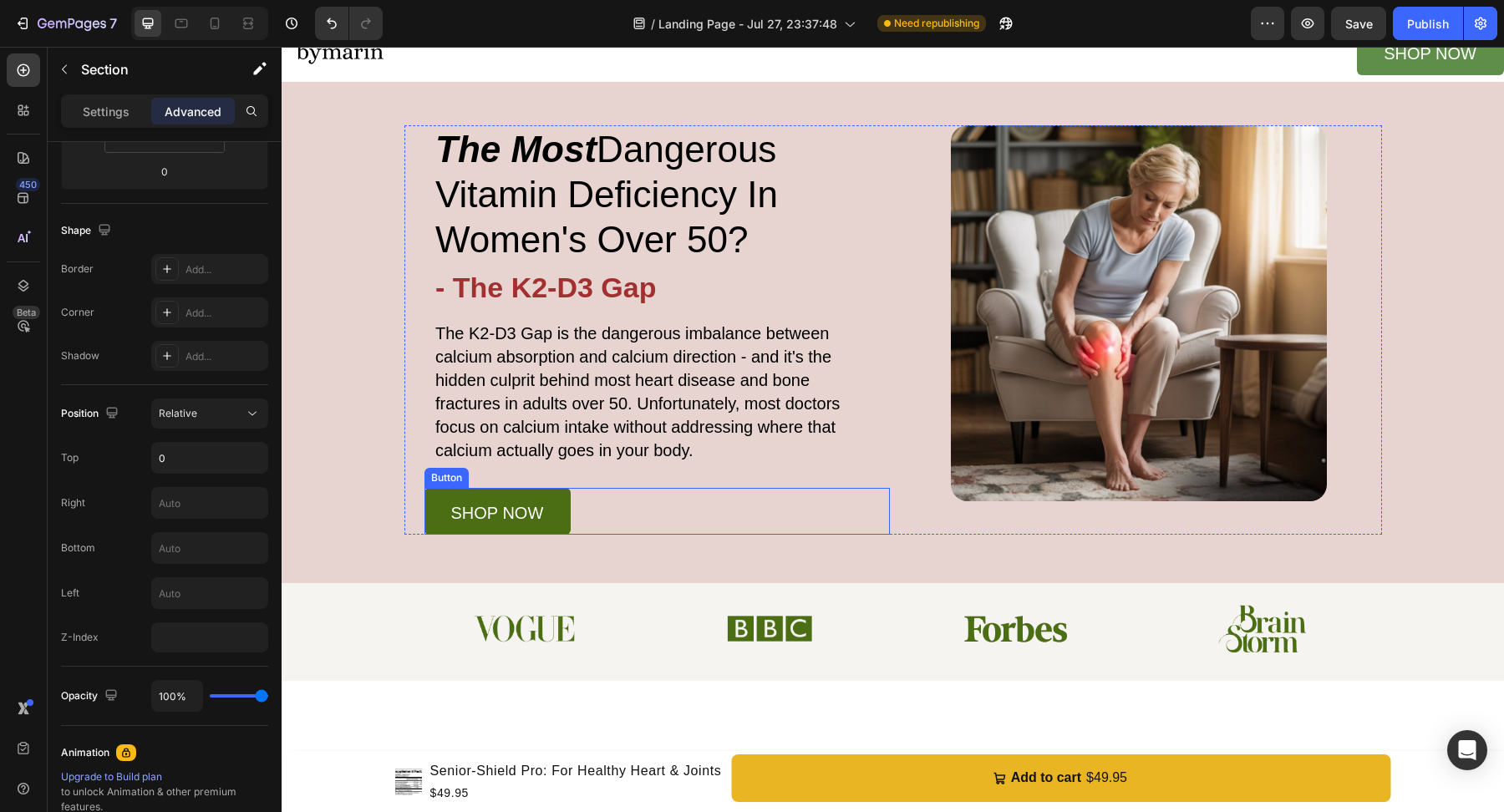 scroll, scrollTop: 0, scrollLeft: 0, axis: both 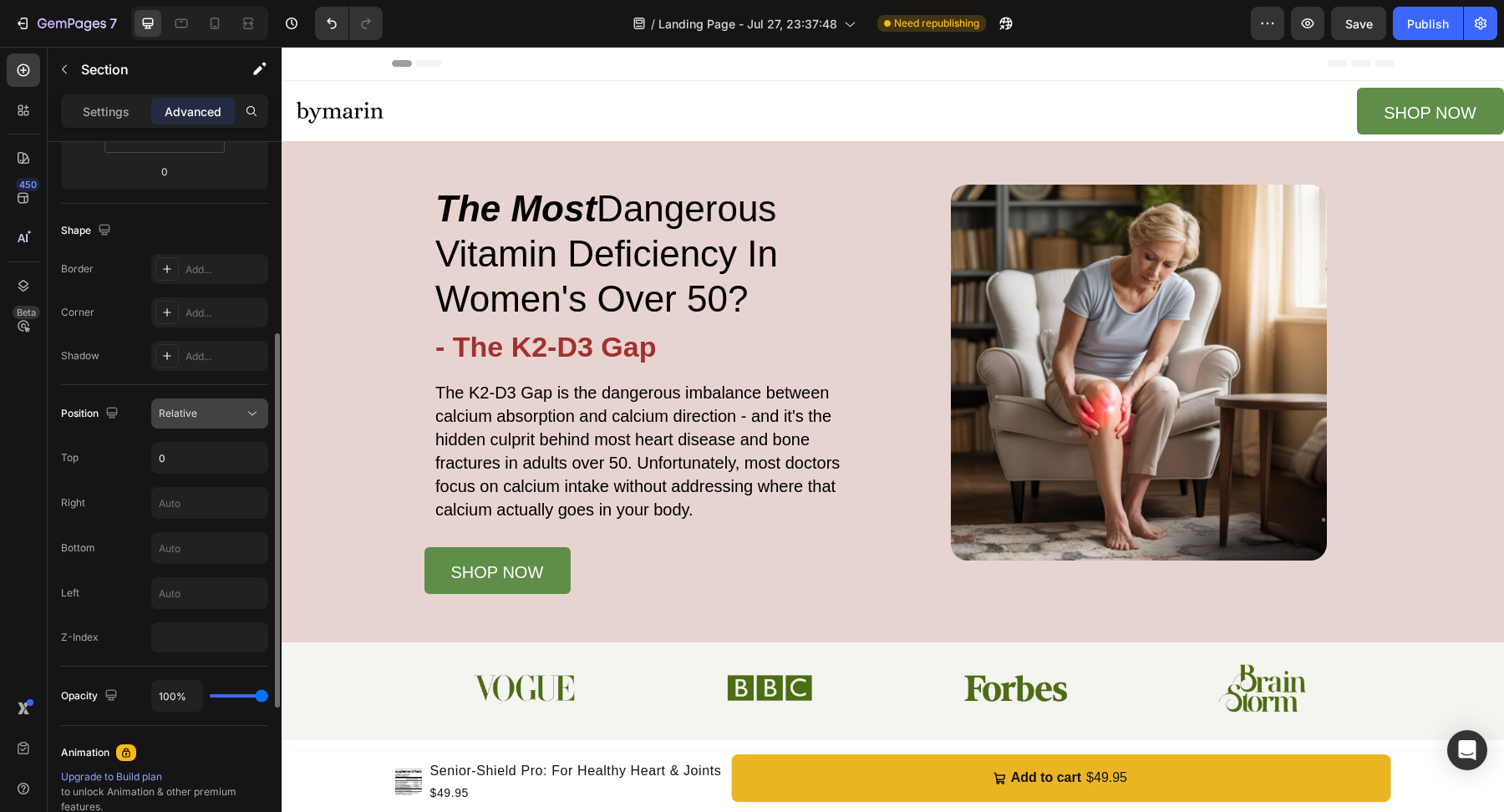 click on "Relative" at bounding box center [201, 414] 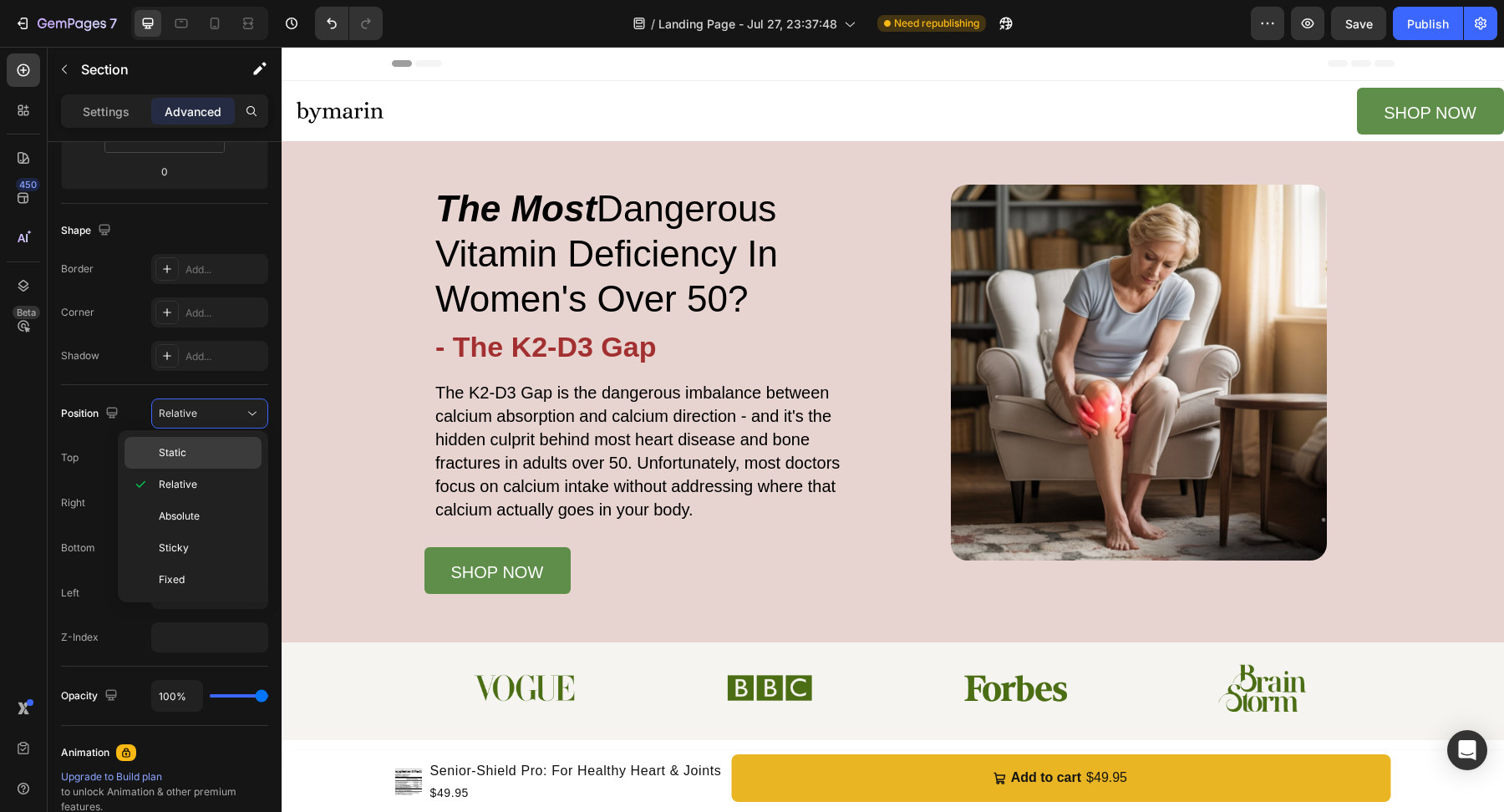 click on "Static" at bounding box center [206, 453] 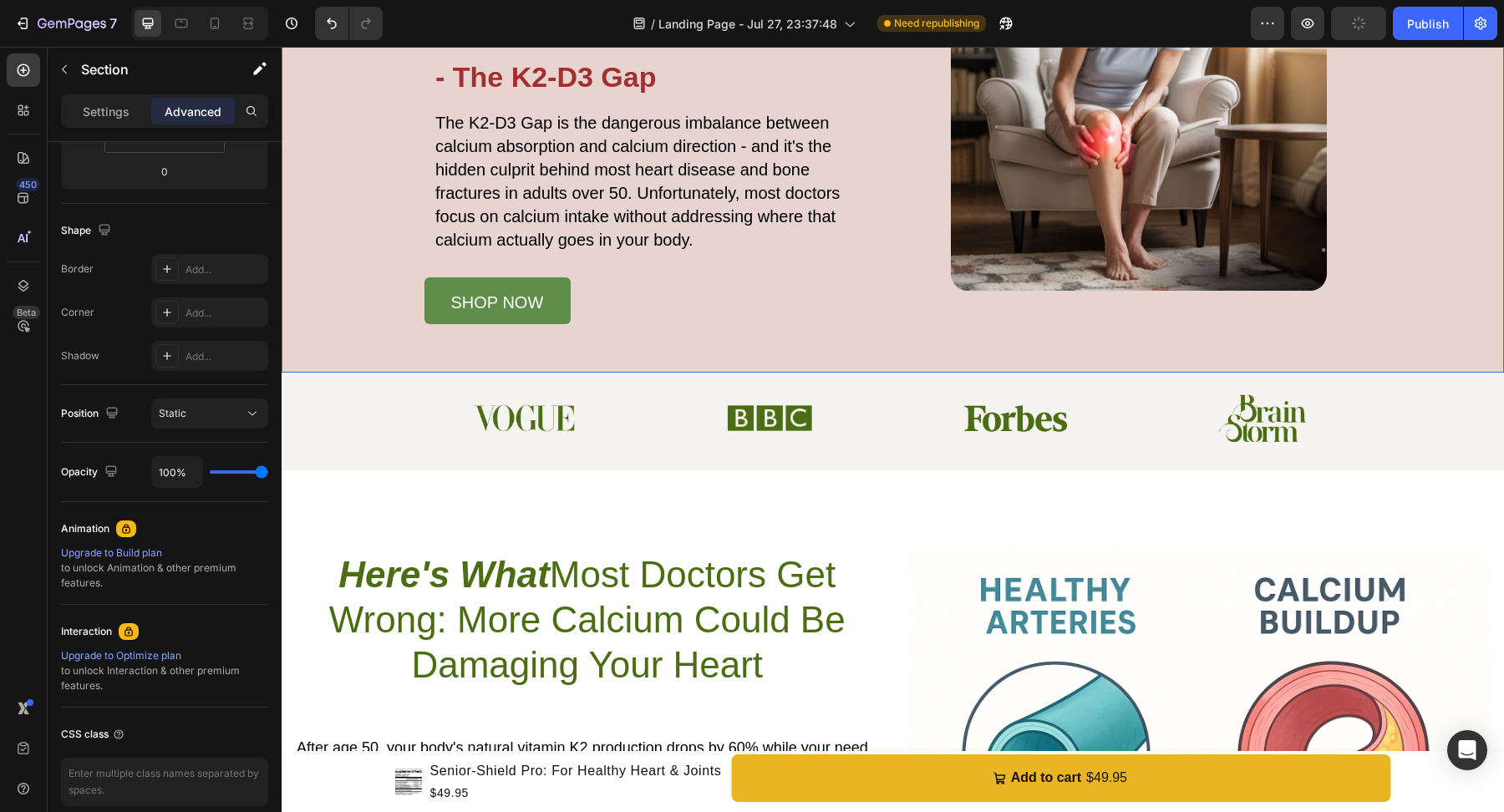 scroll, scrollTop: 0, scrollLeft: 0, axis: both 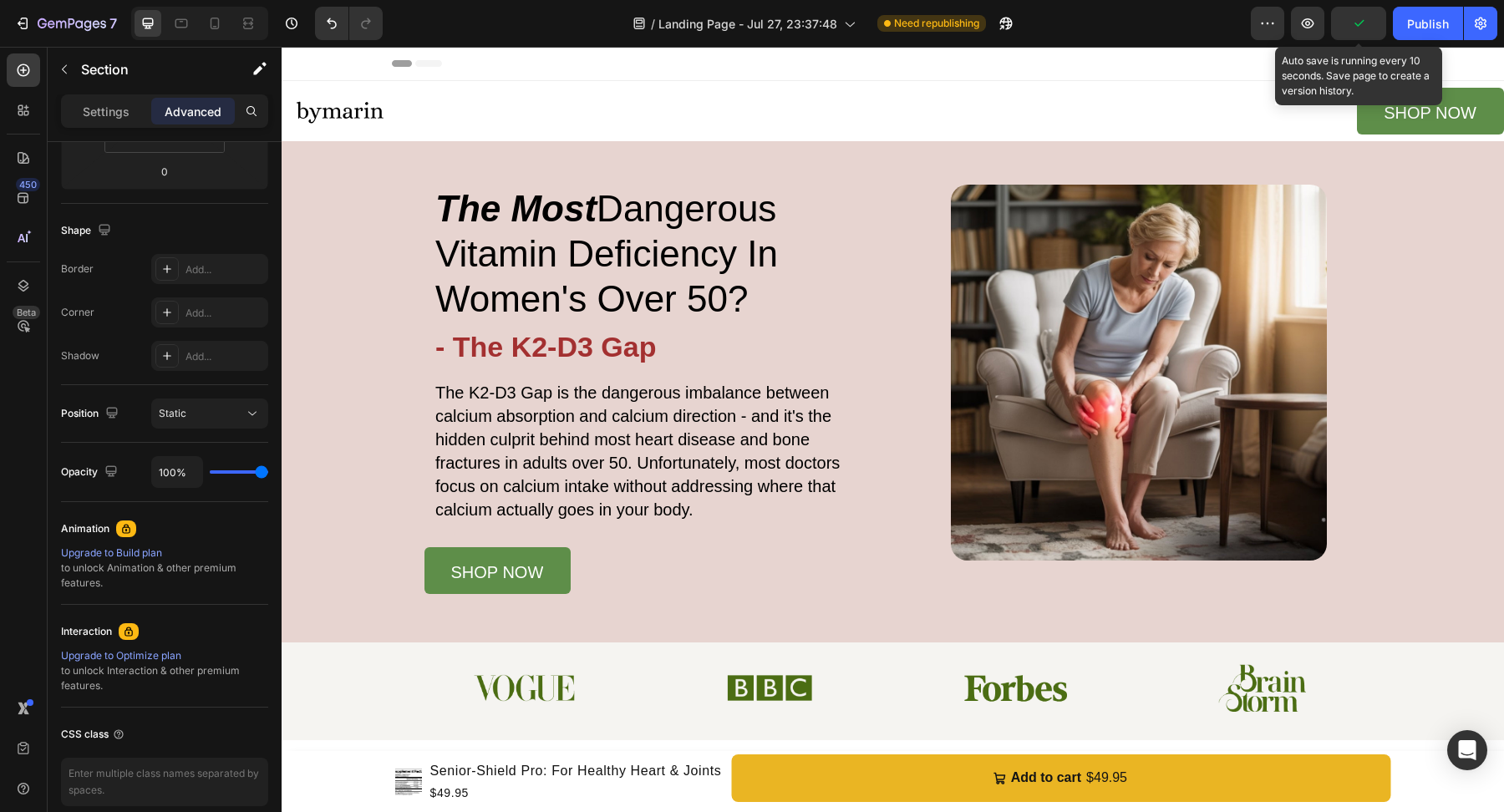 click 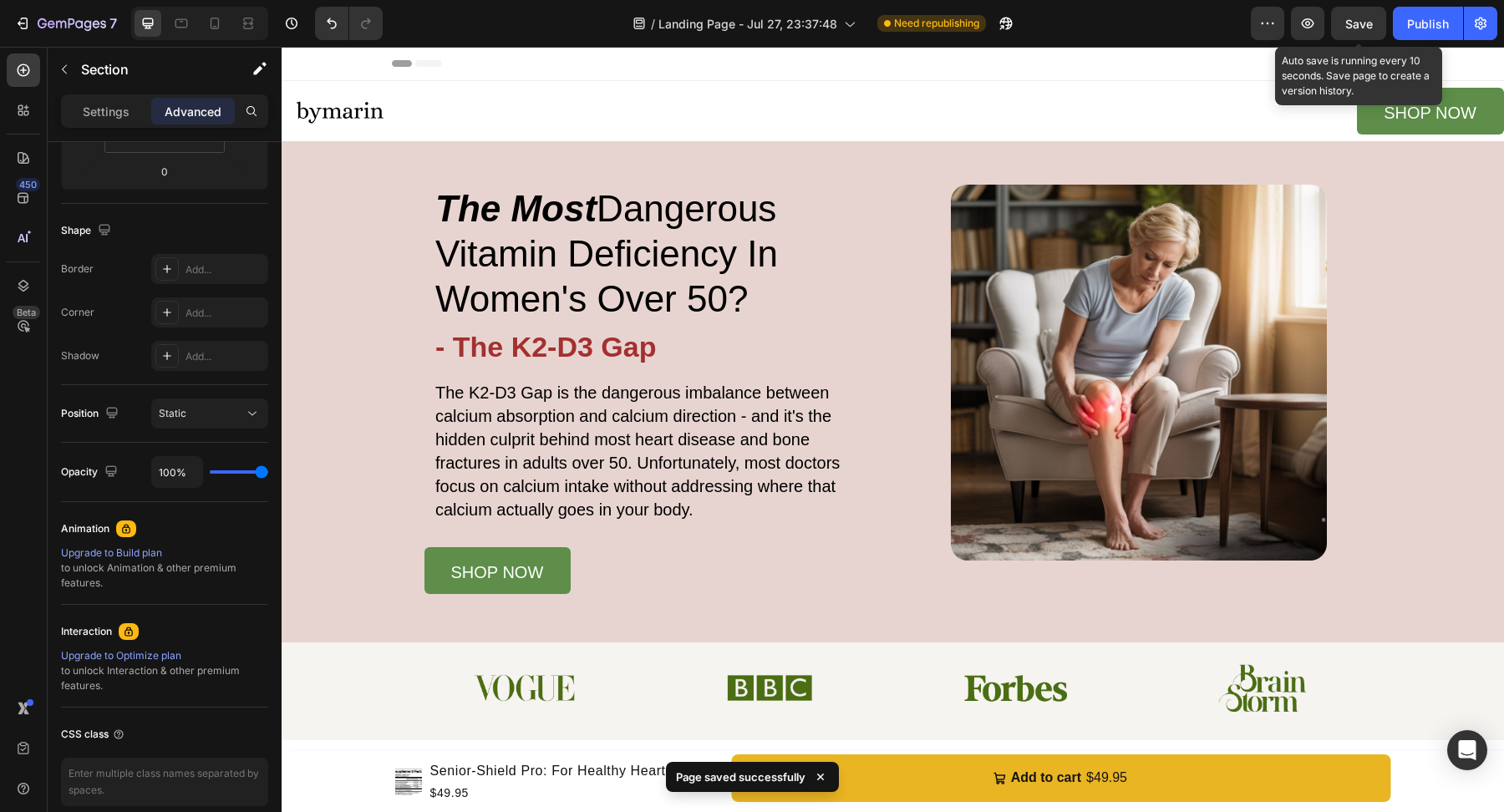 click on "Save" at bounding box center [1359, 23] 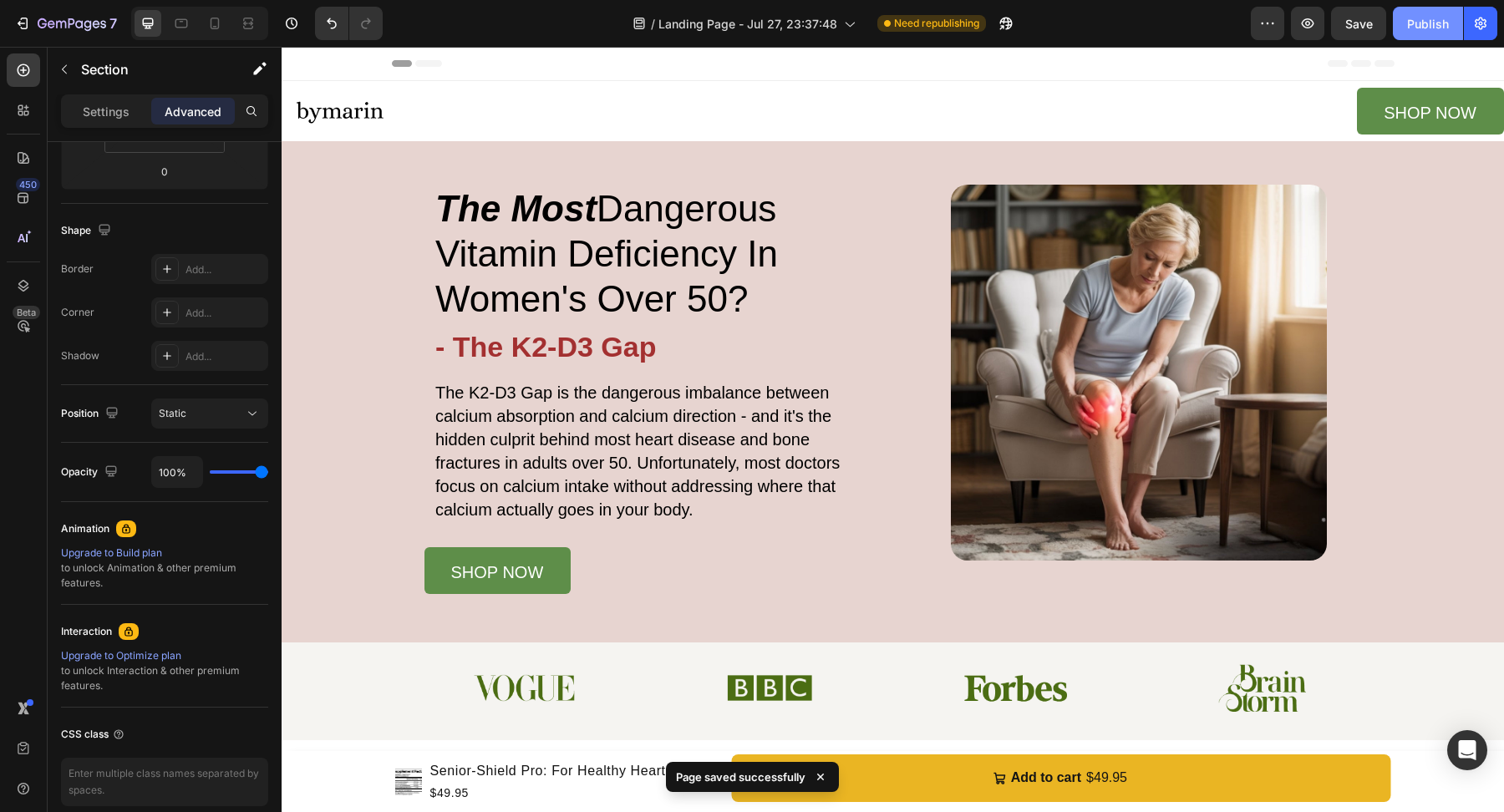 click on "Publish" 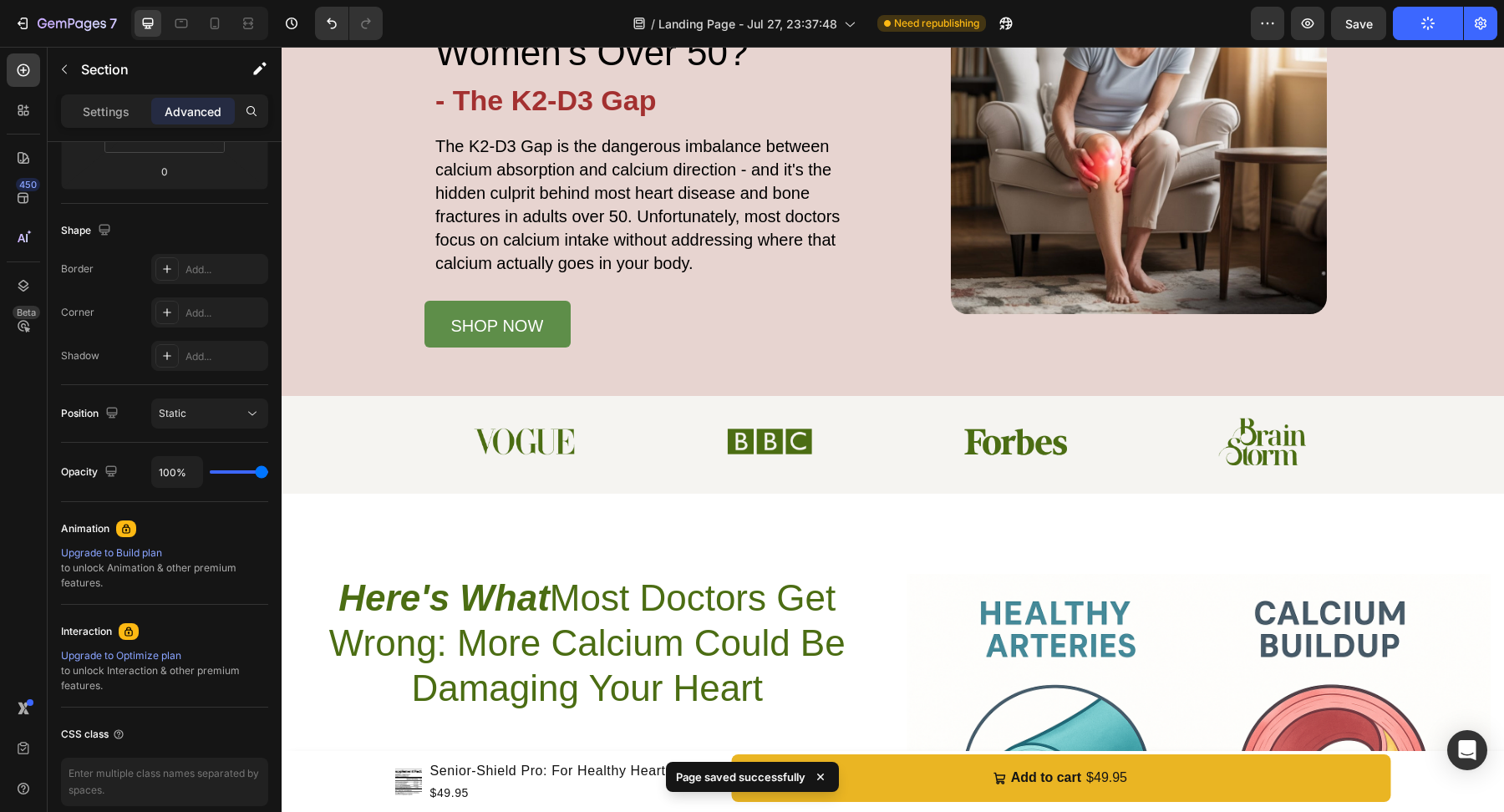 scroll, scrollTop: 0, scrollLeft: 0, axis: both 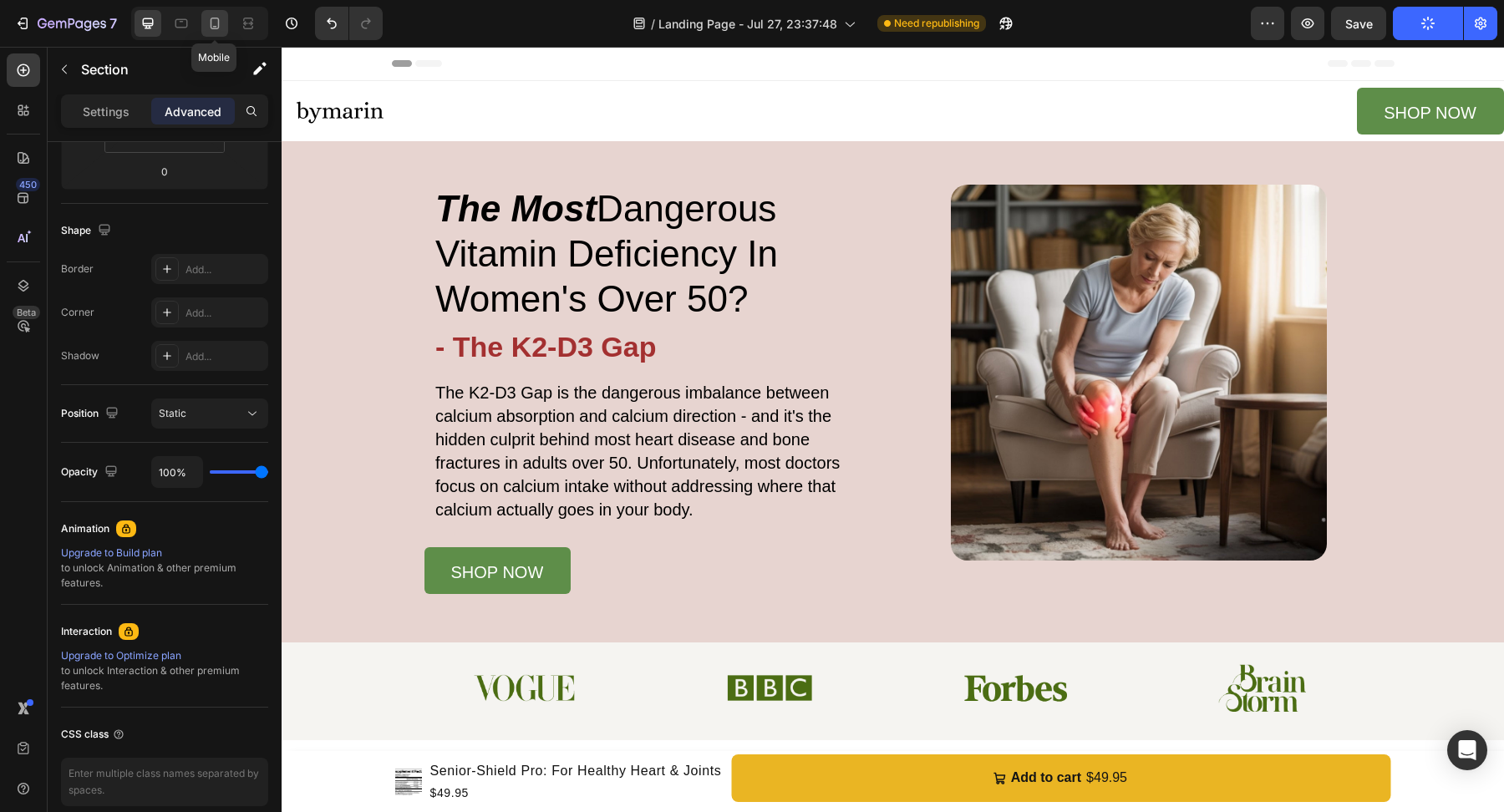 click 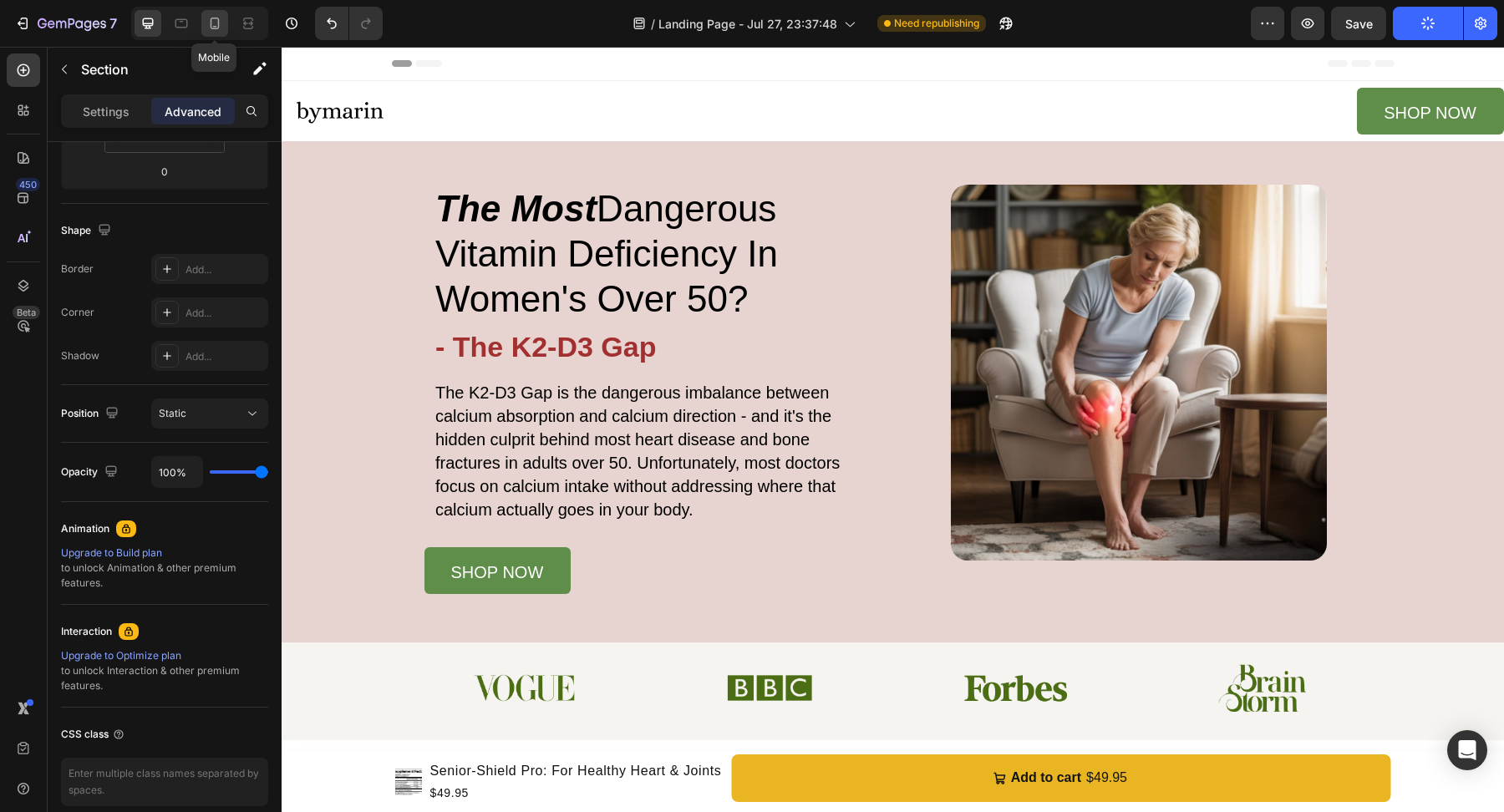 type on "4" 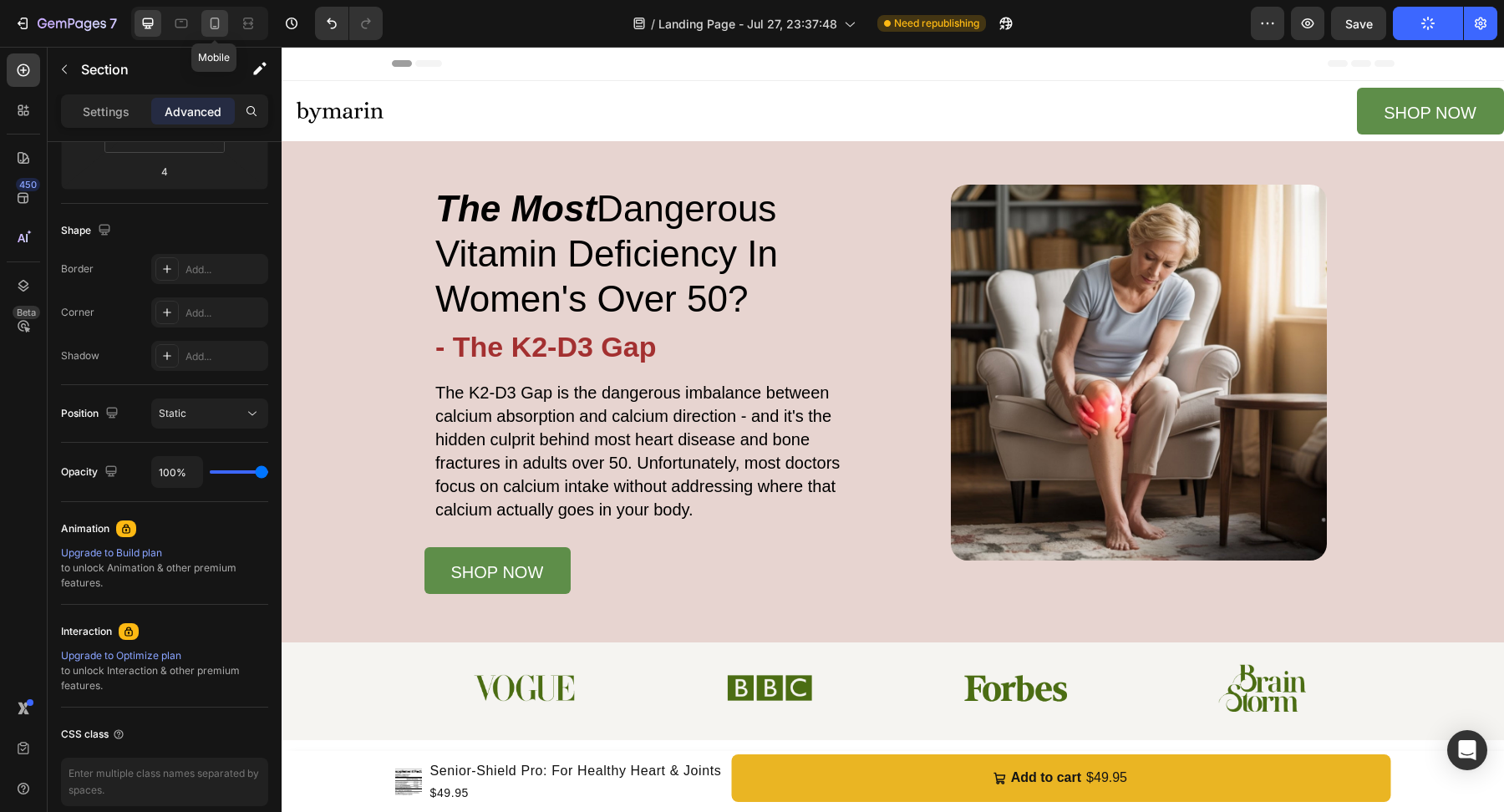 type on "Auto" 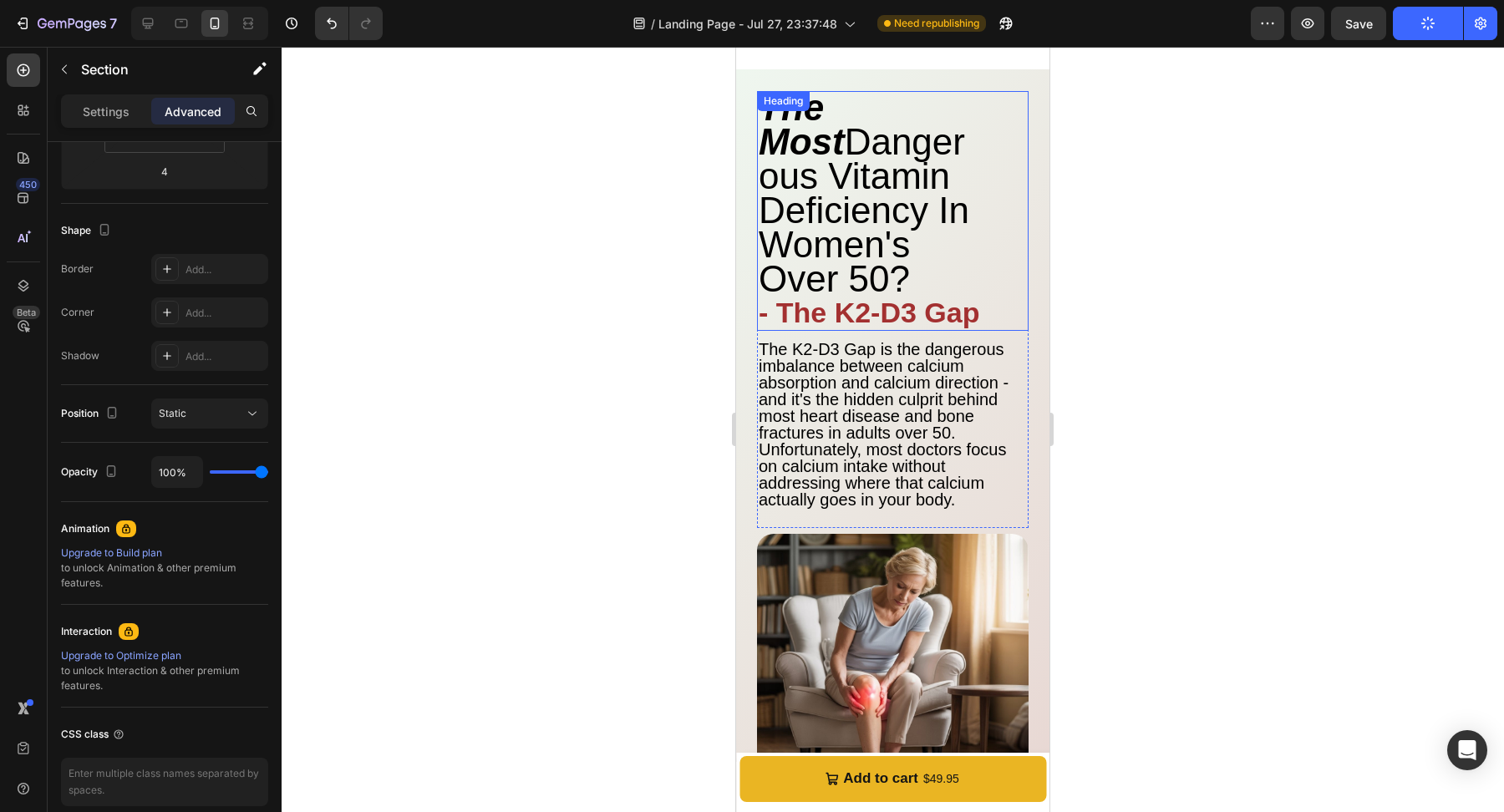 scroll, scrollTop: 0, scrollLeft: 0, axis: both 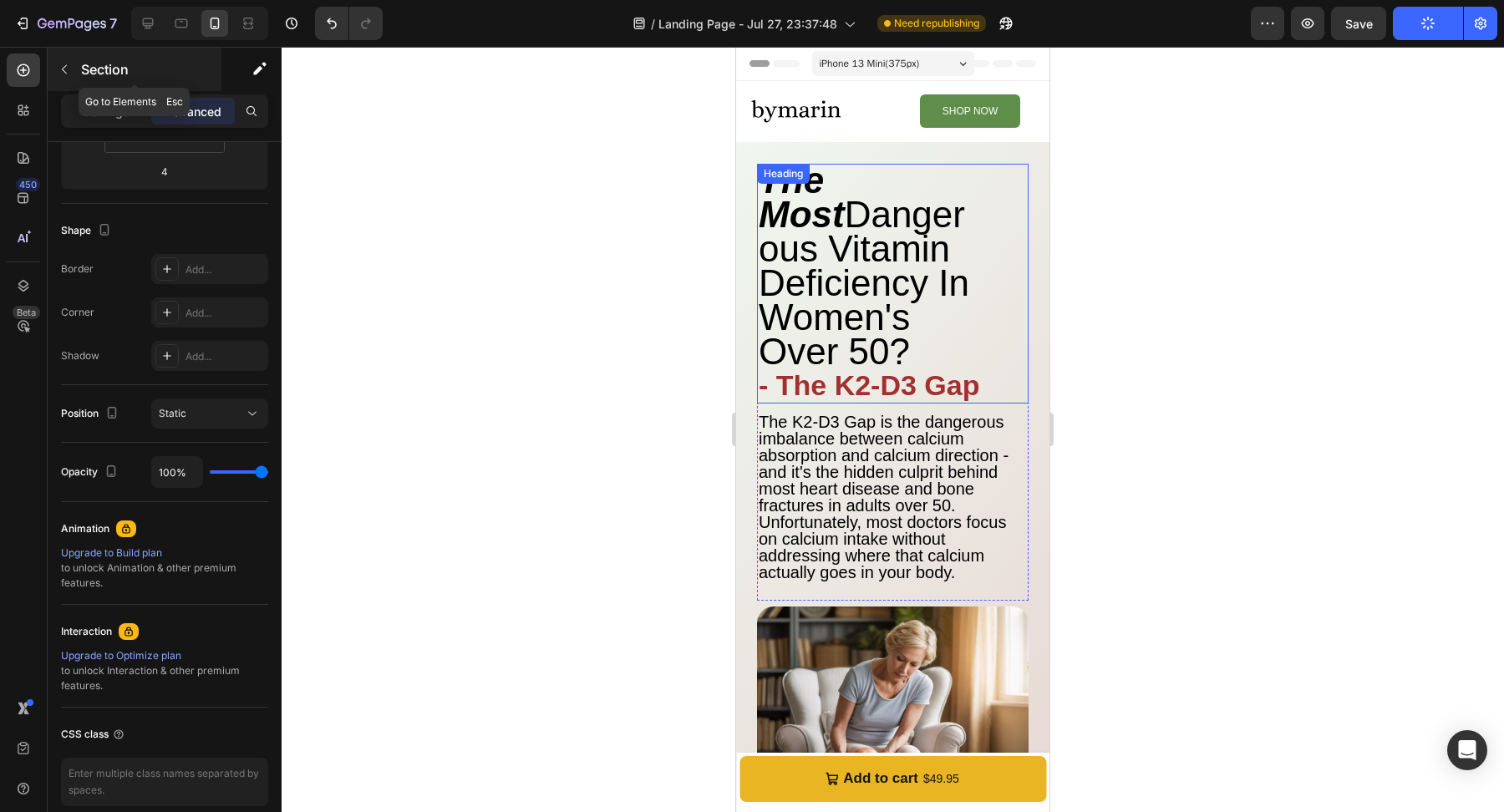 click at bounding box center (64, 69) 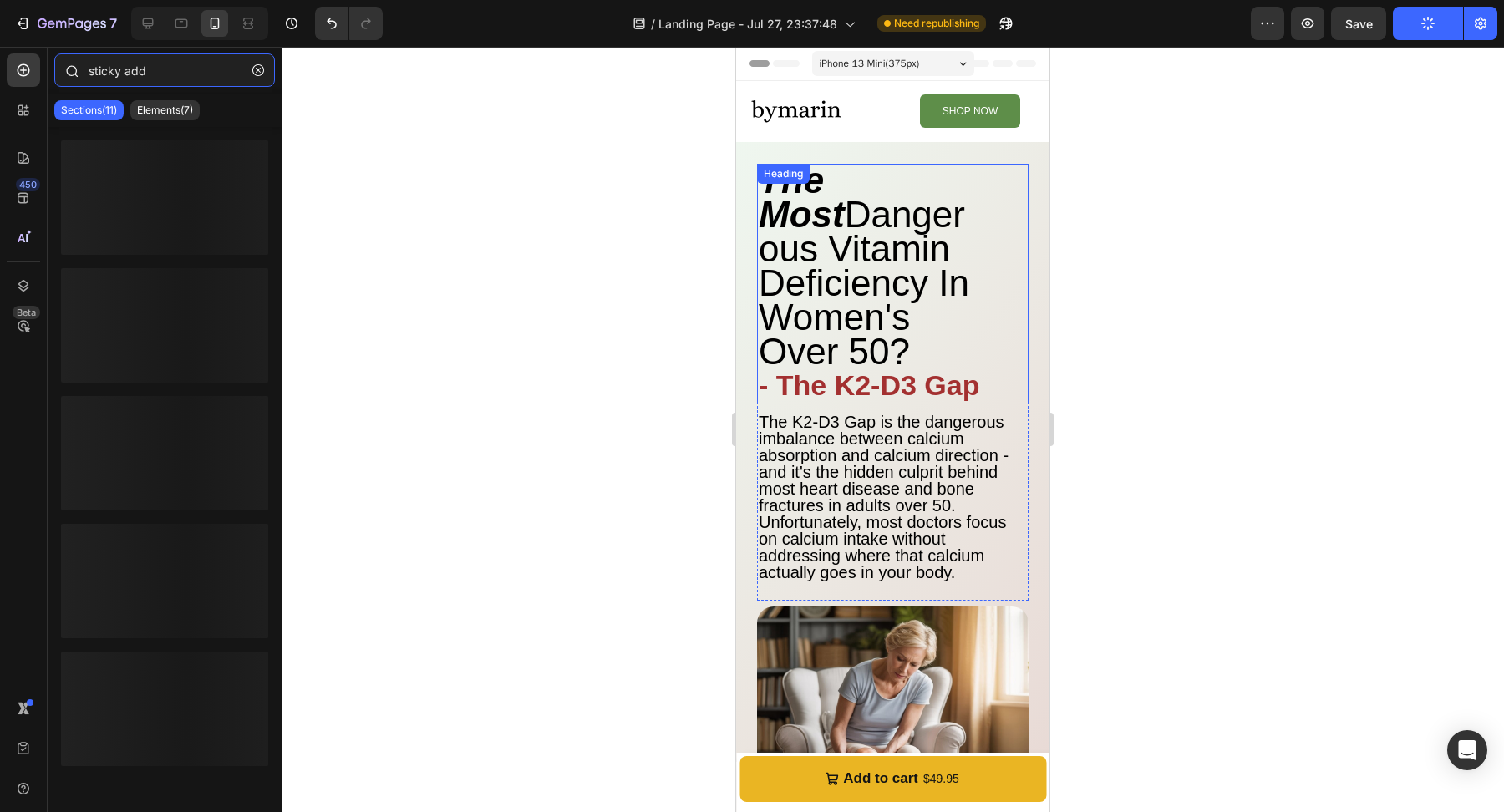 click on "sticky add" at bounding box center [165, 70] 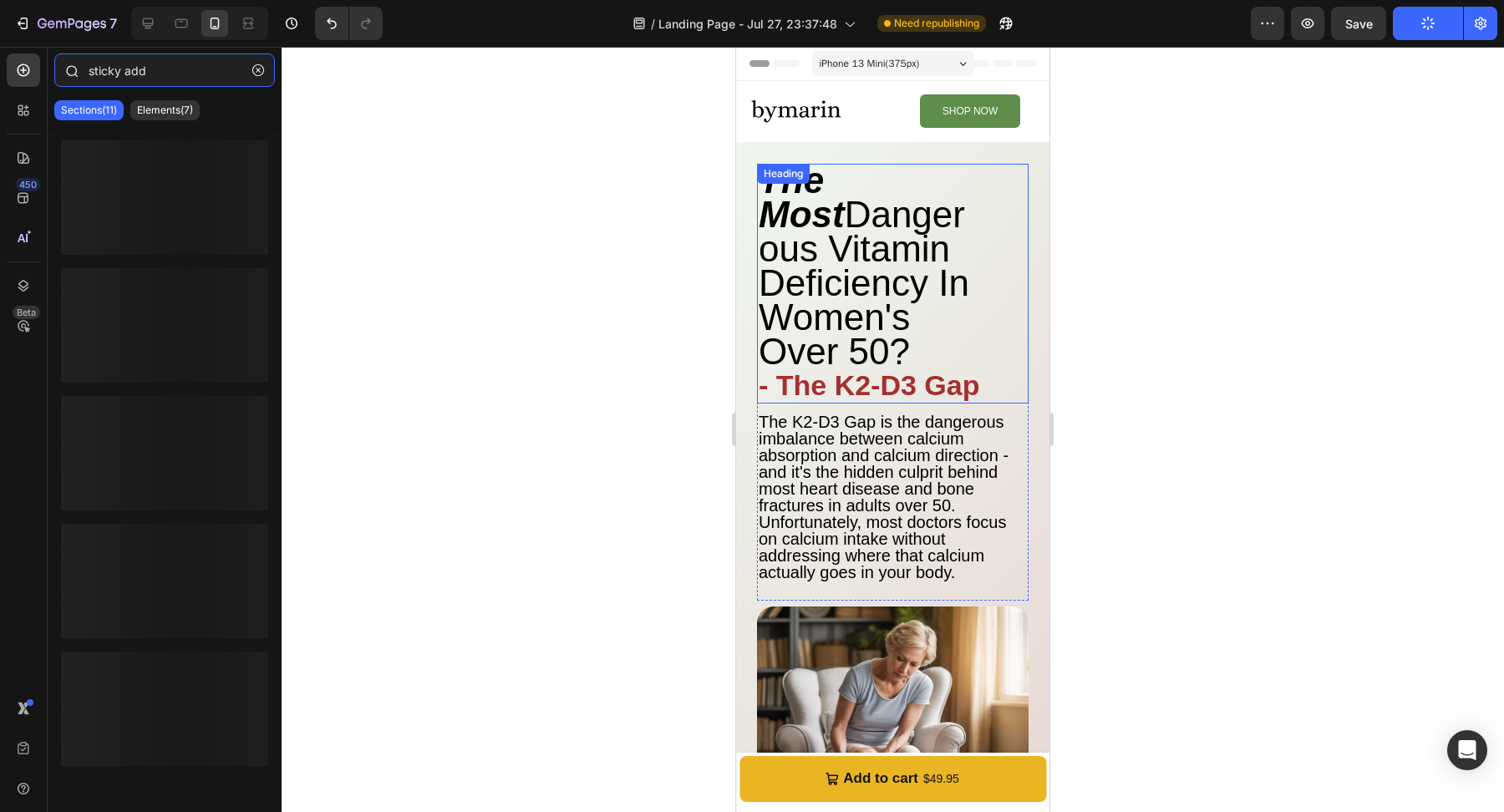 click on "sticky add" at bounding box center [165, 70] 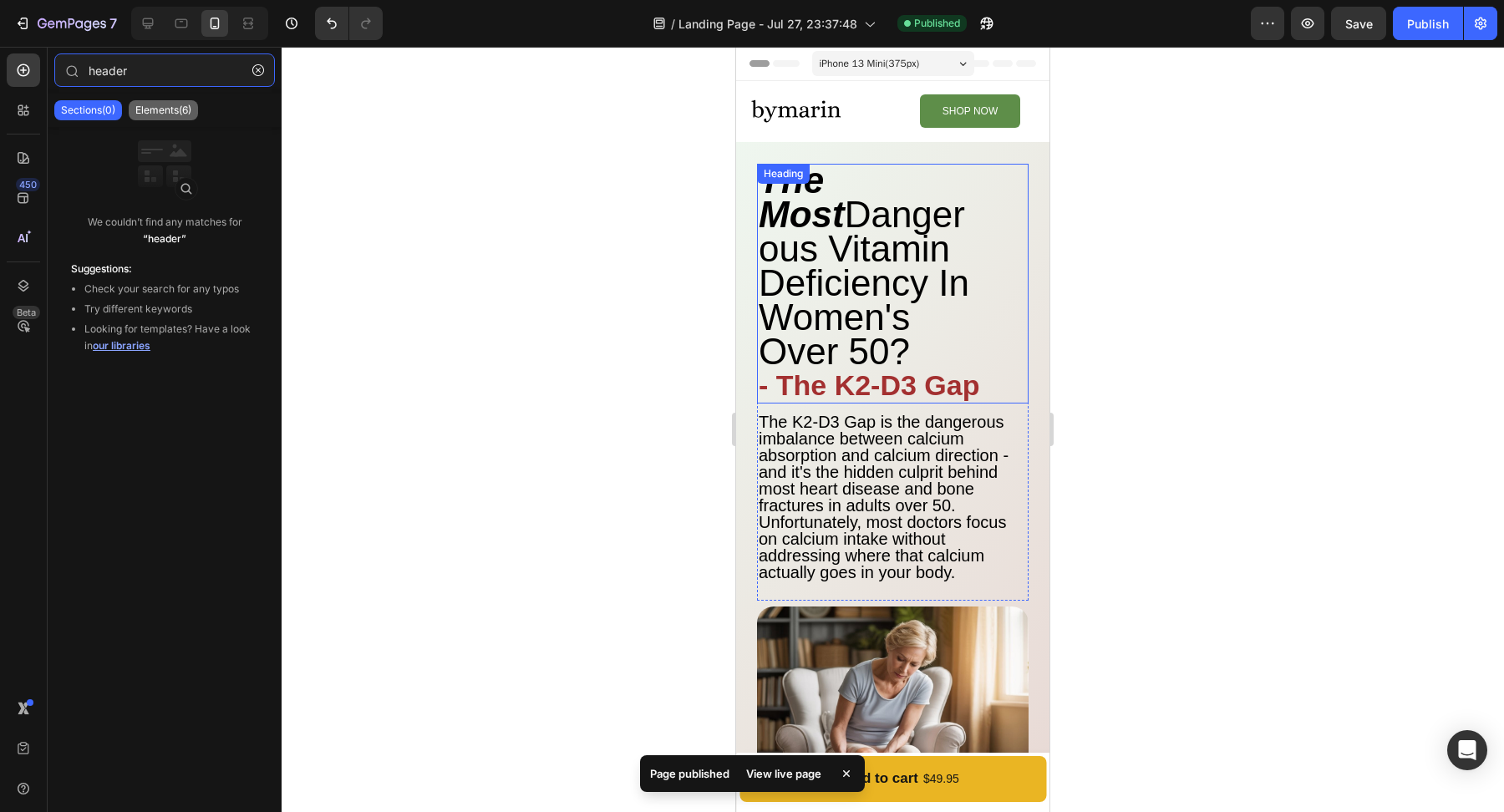 type on "header" 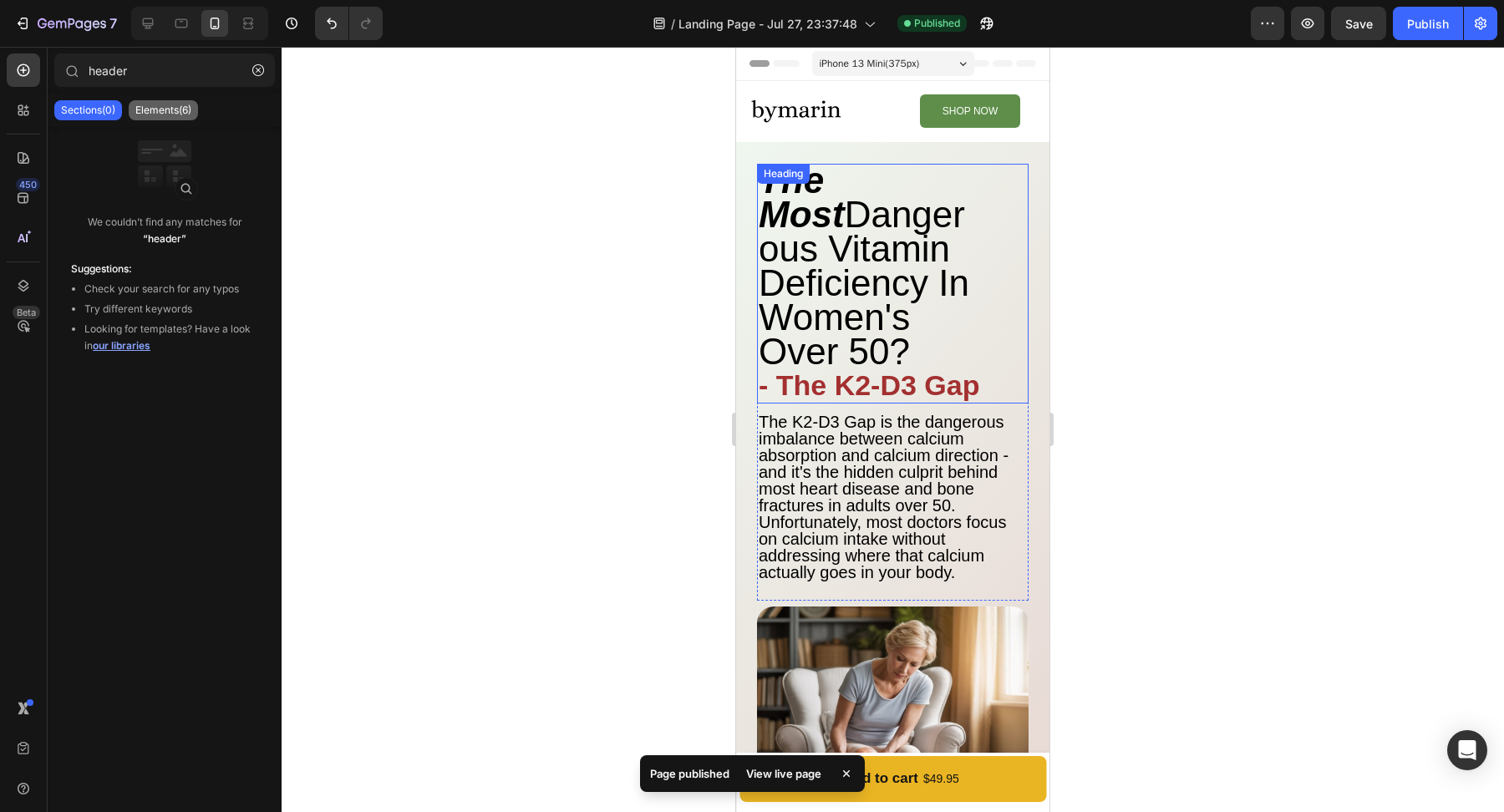 click on "Elements(6)" at bounding box center [163, 110] 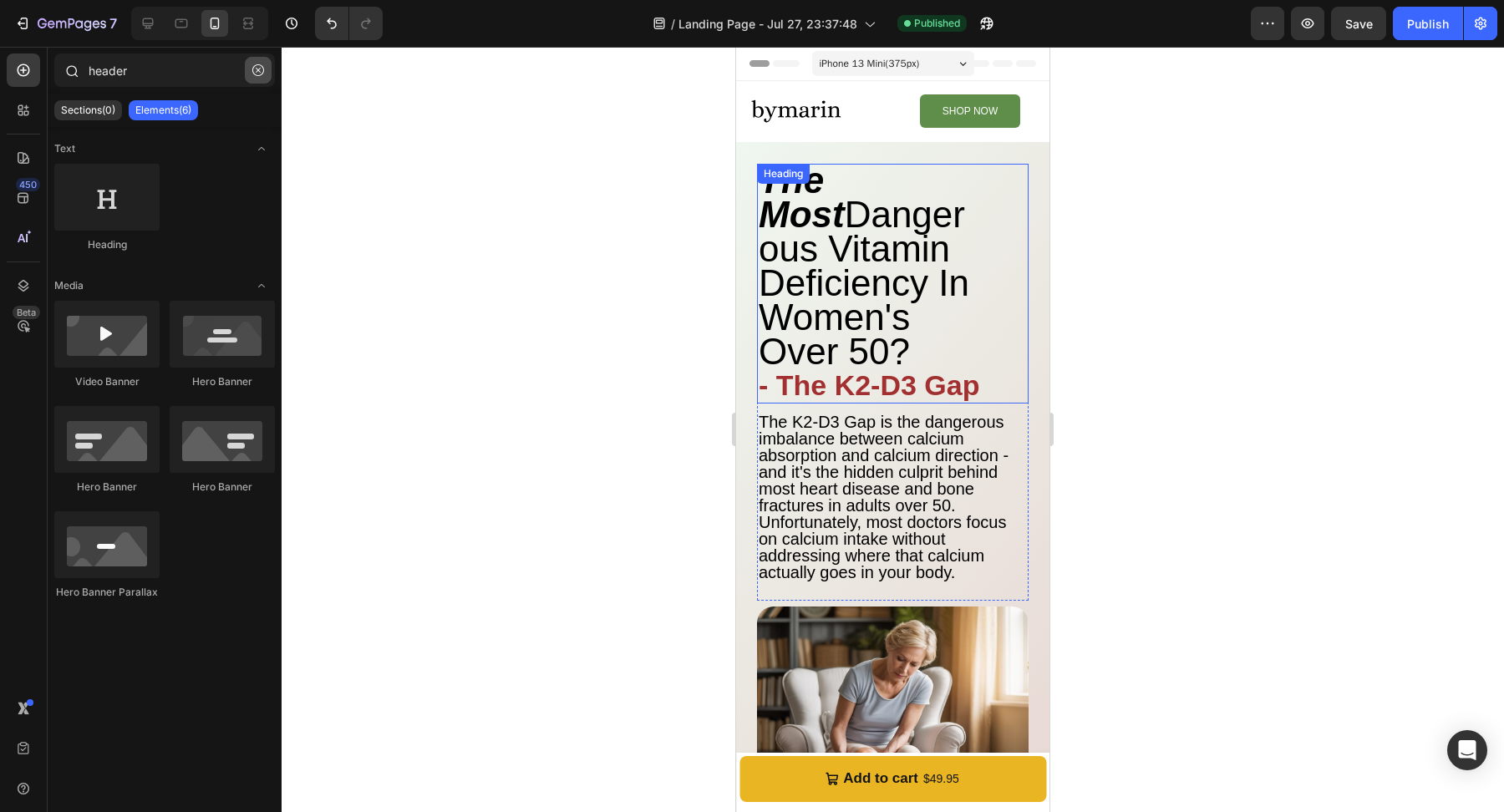 click 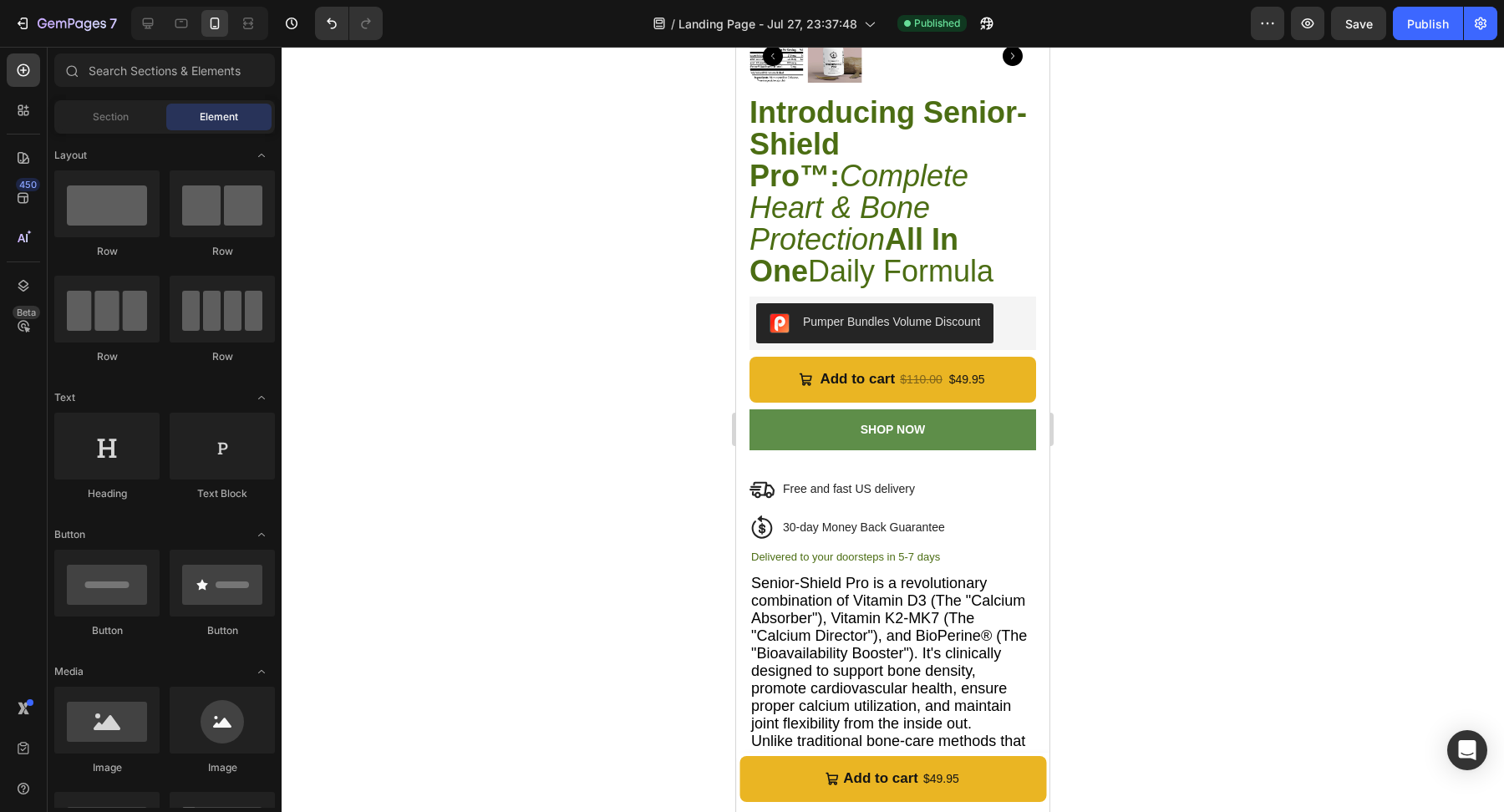 scroll, scrollTop: 3092, scrollLeft: 0, axis: vertical 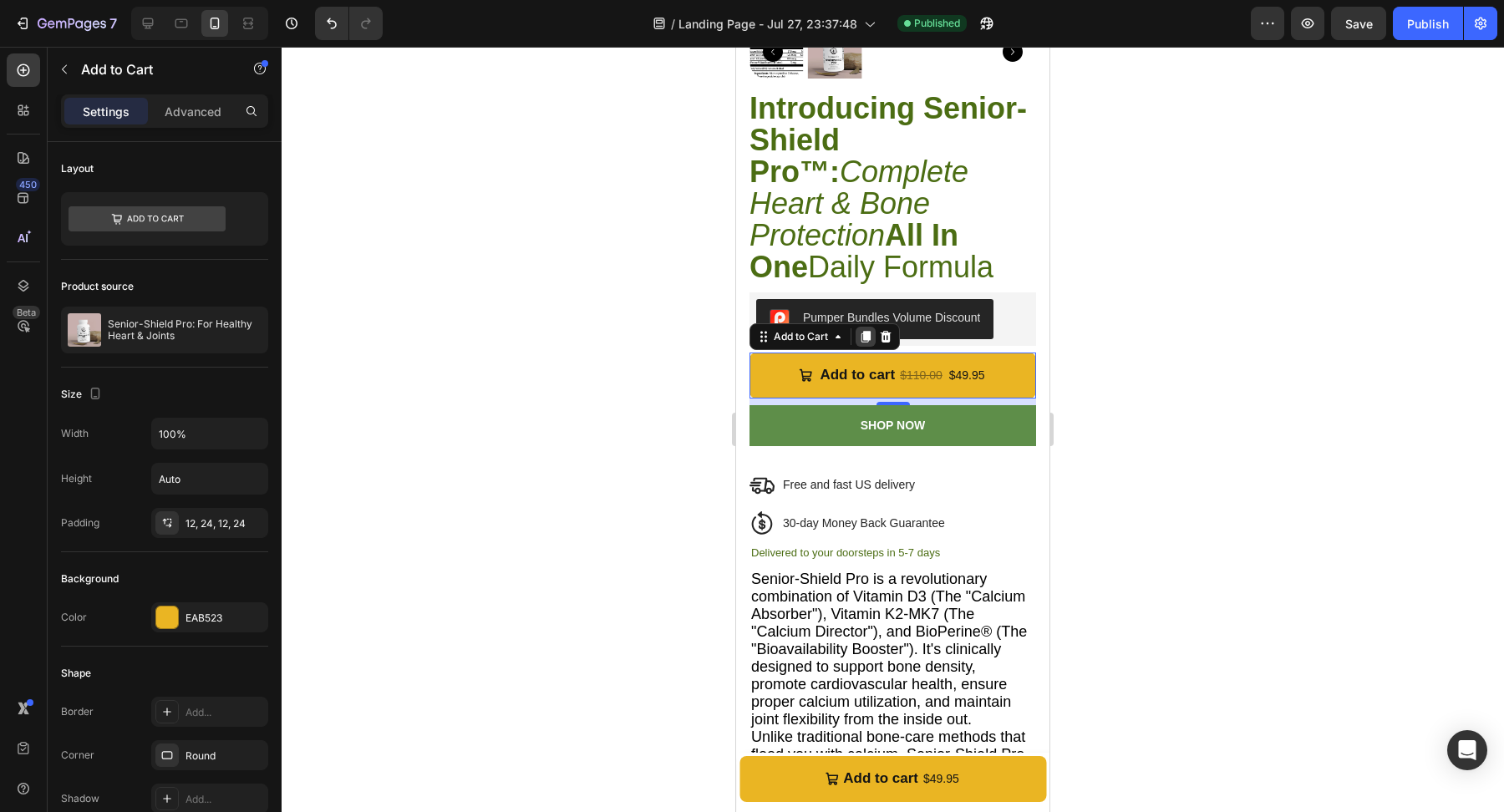 click 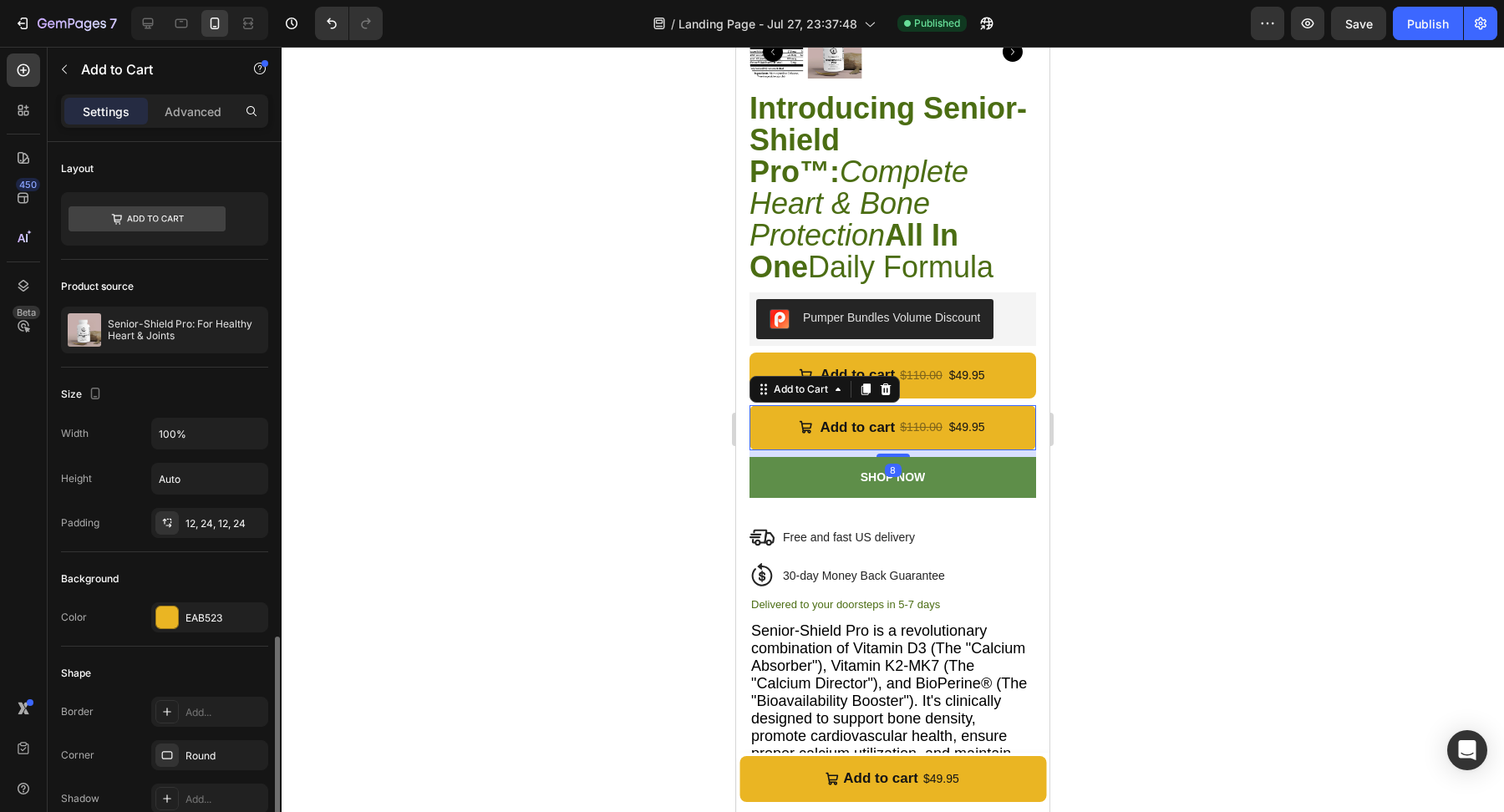scroll, scrollTop: 368, scrollLeft: 0, axis: vertical 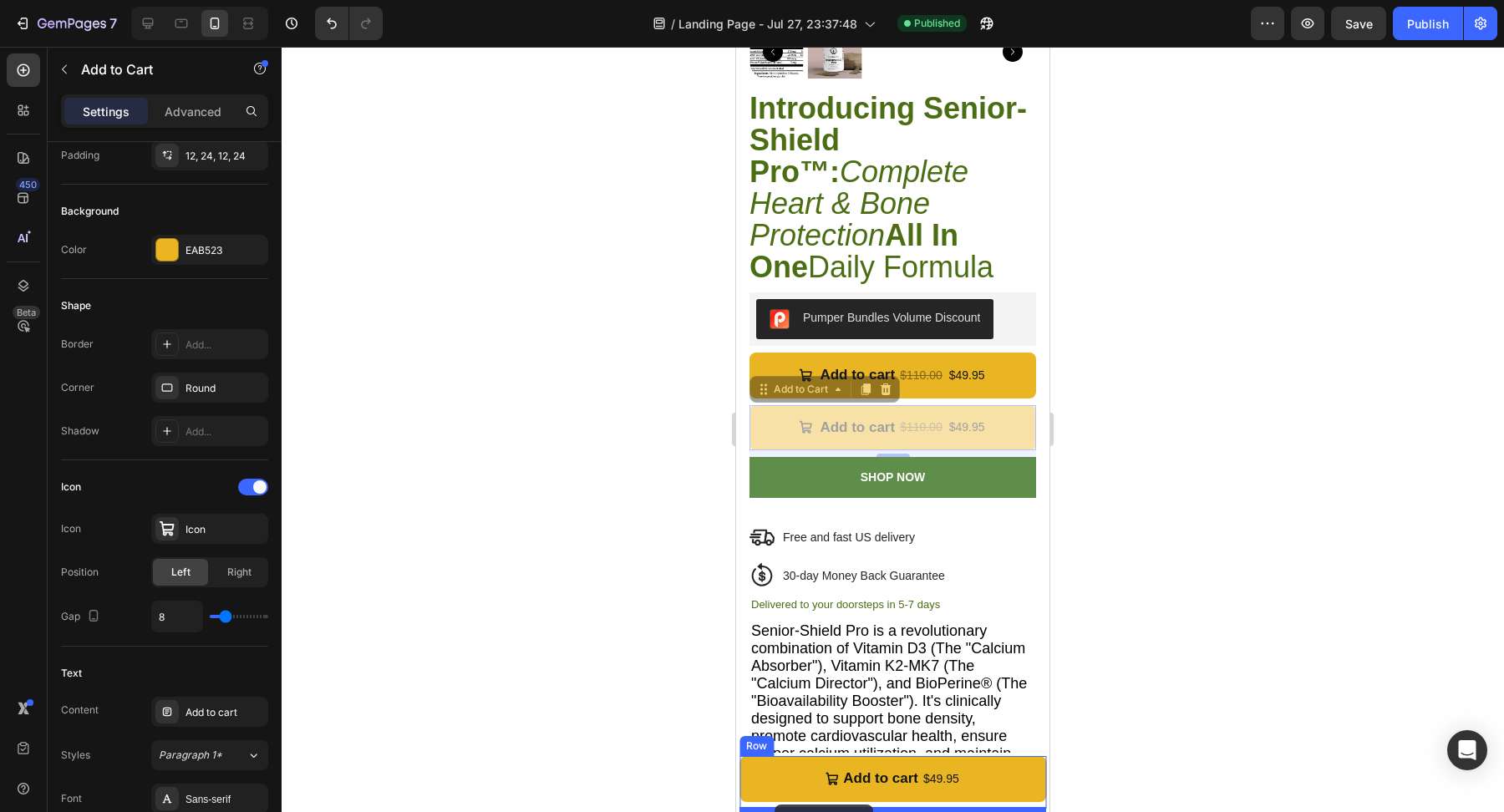 drag, startPoint x: 772, startPoint y: 396, endPoint x: 775, endPoint y: 804, distance: 408.01103 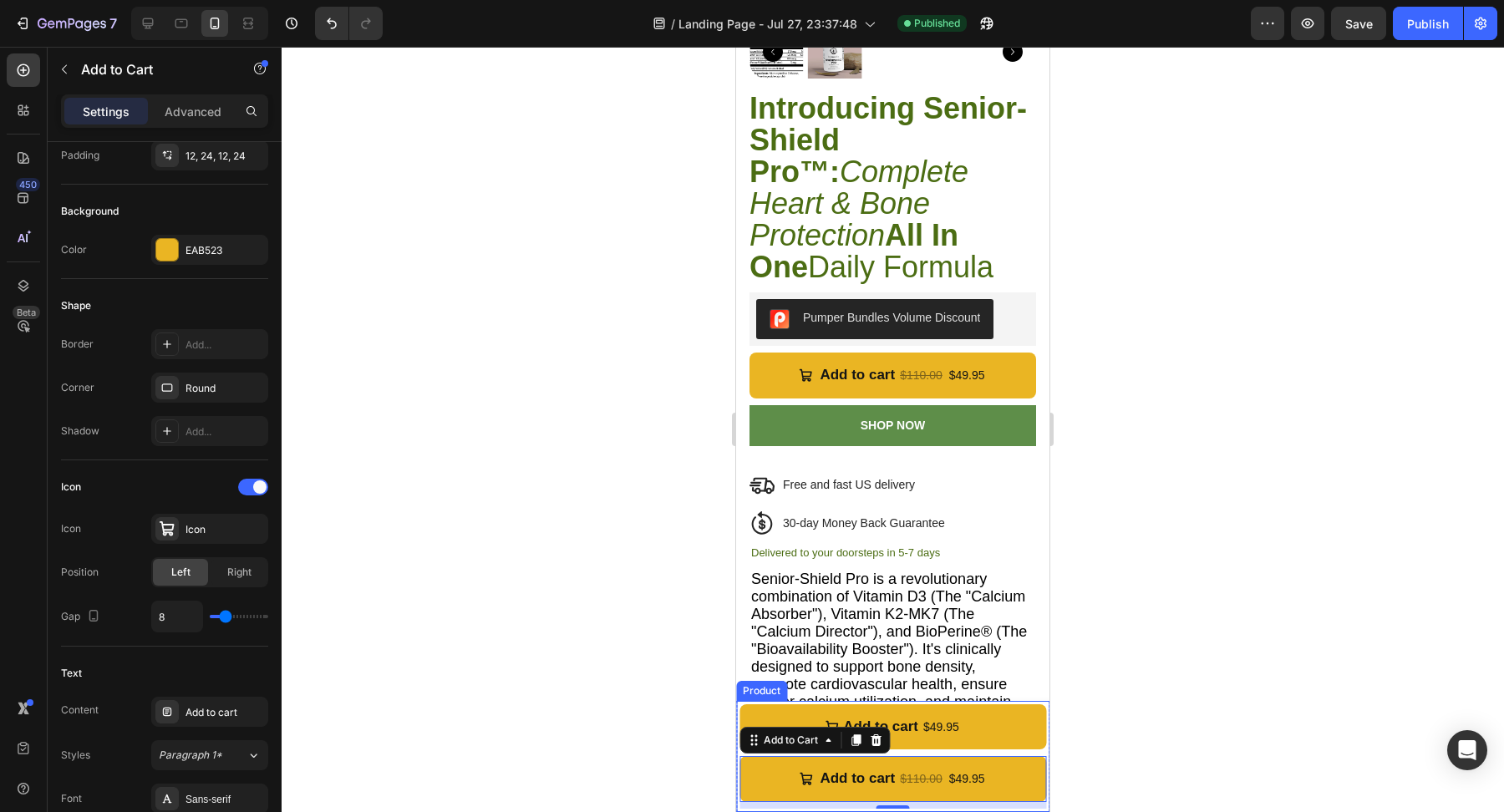 scroll, scrollTop: 0, scrollLeft: 0, axis: both 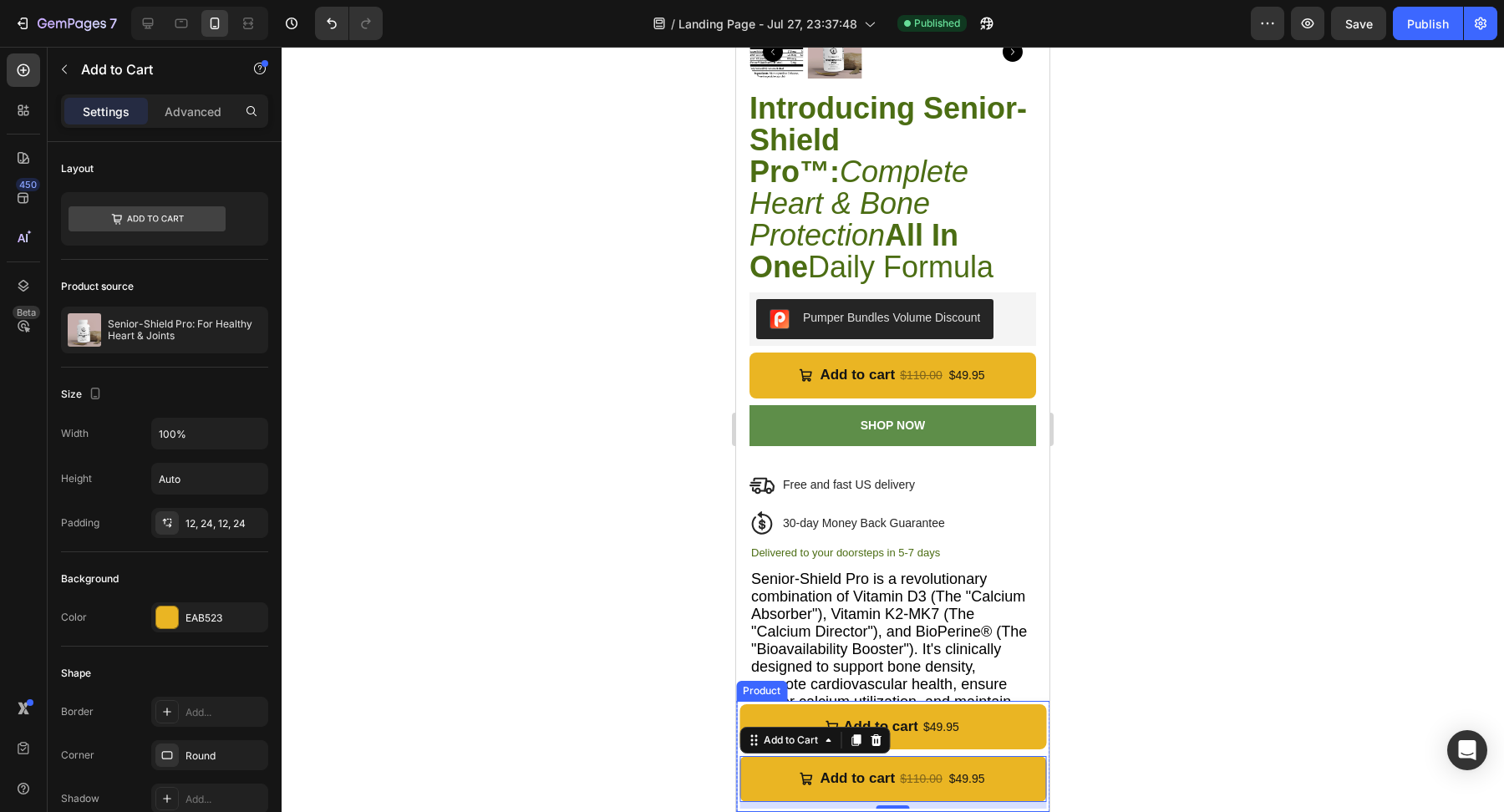 click on "Product Images Senior-Shield Pro: For Healthy Heart & Joints Product Title $49.95 Product Price Product Price Row
Add to cart $49.95 Add to Cart
Add to cart $110.00 $49.95 Add to Cart   8 Row Product" at bounding box center [892, 756] 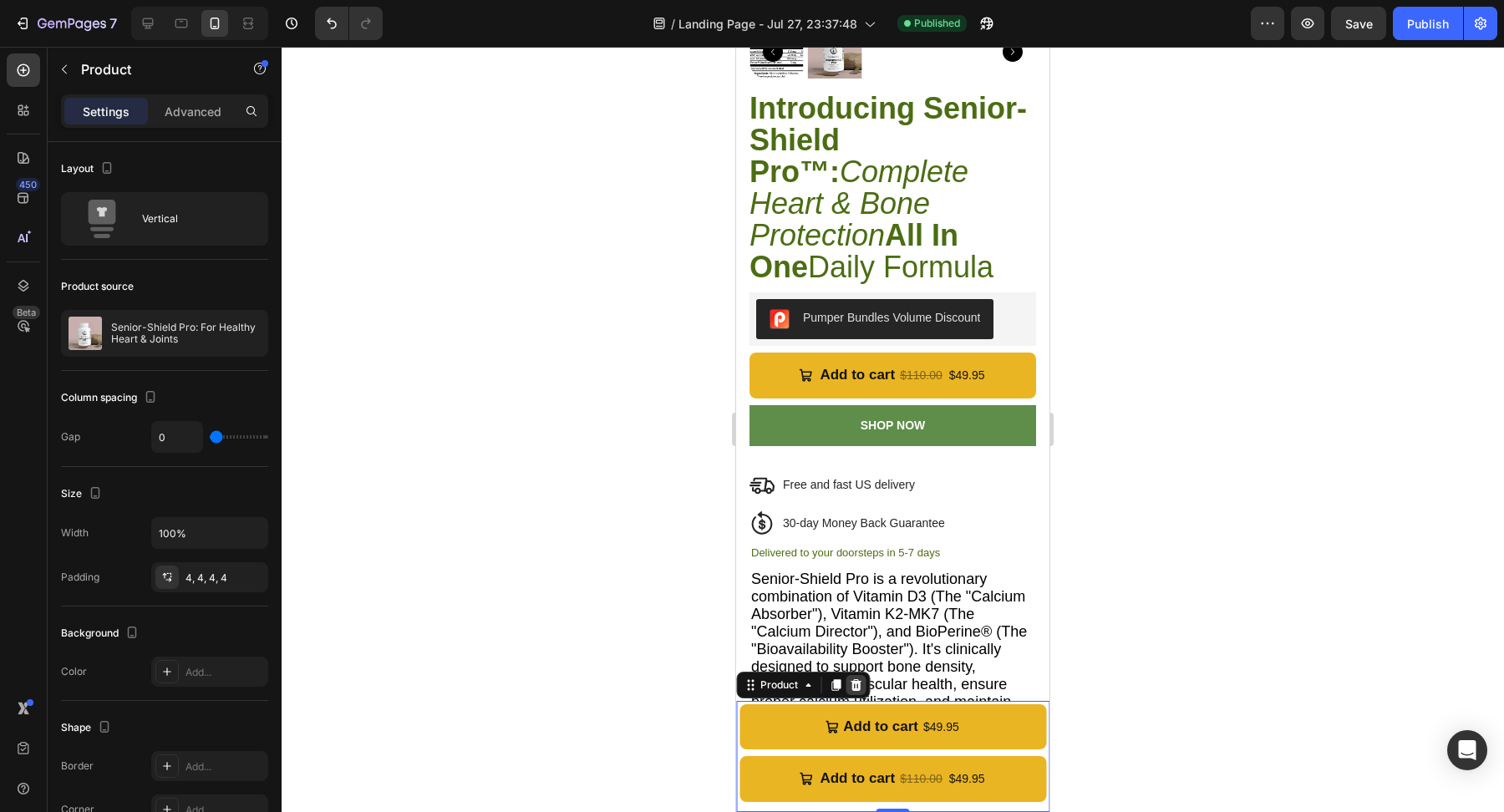 click 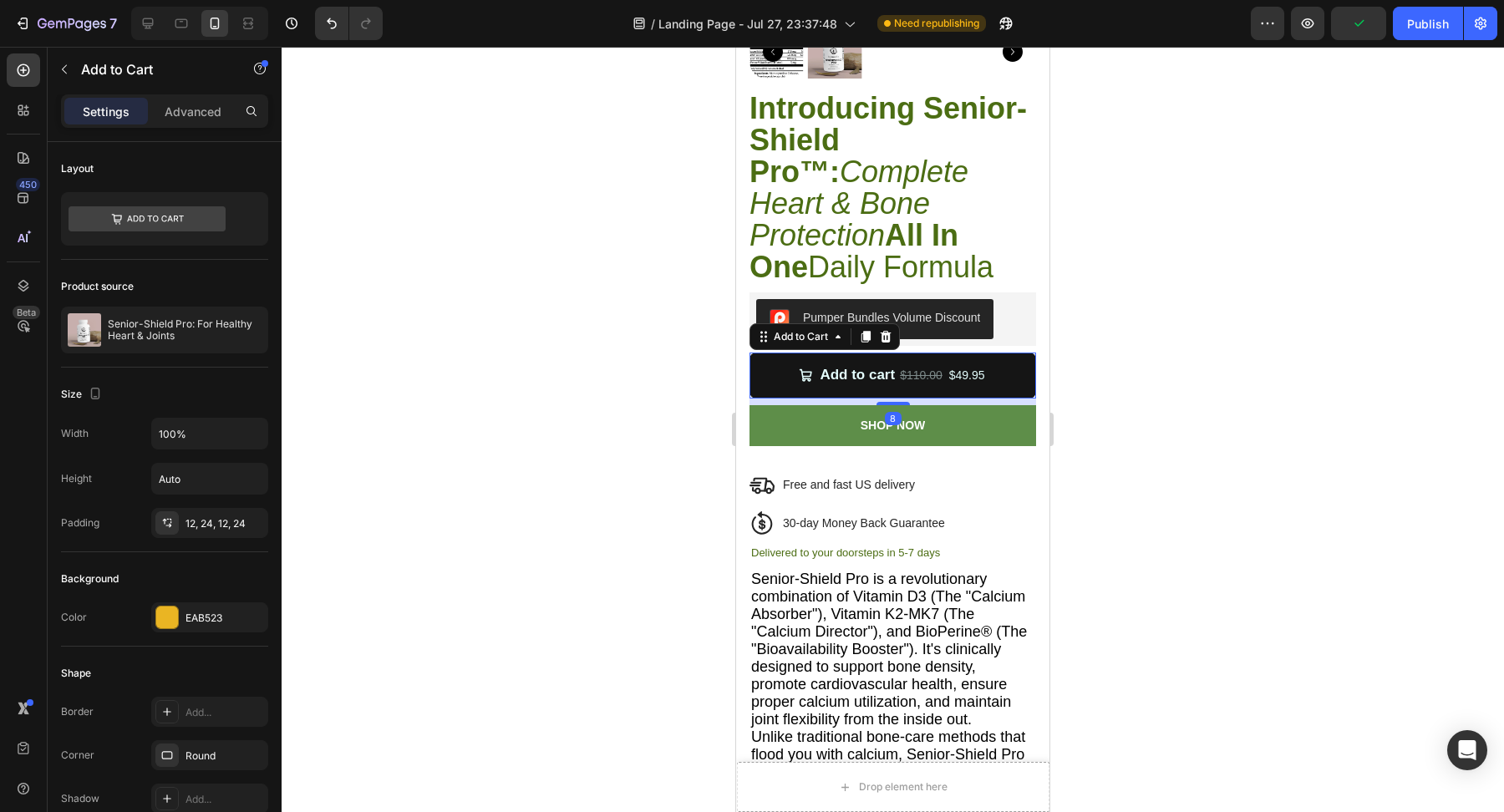 click on "Add to cart $110.00 $49.95" at bounding box center [892, 375] 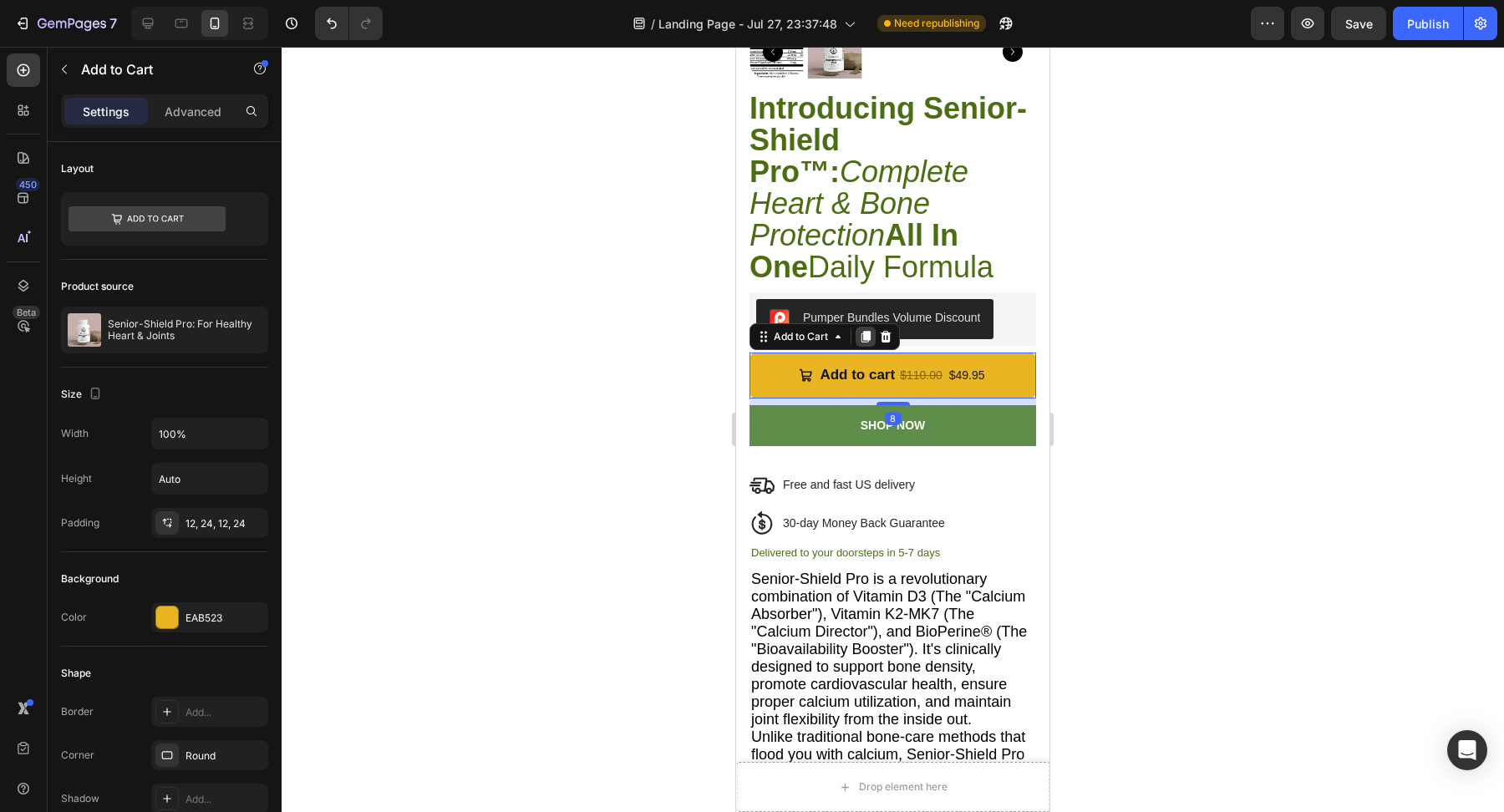 click 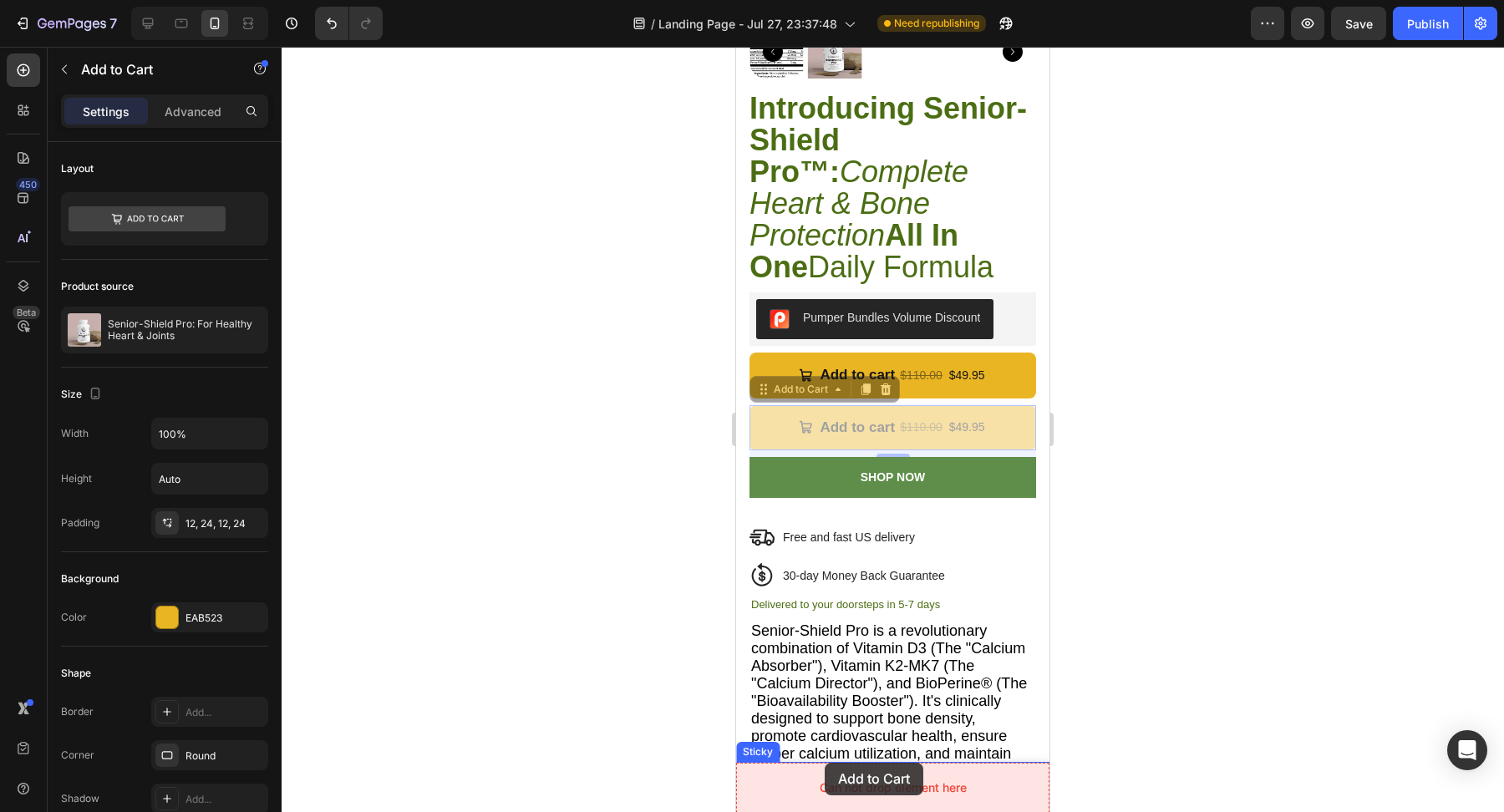 drag, startPoint x: 774, startPoint y: 394, endPoint x: 825, endPoint y: 763, distance: 372.50772 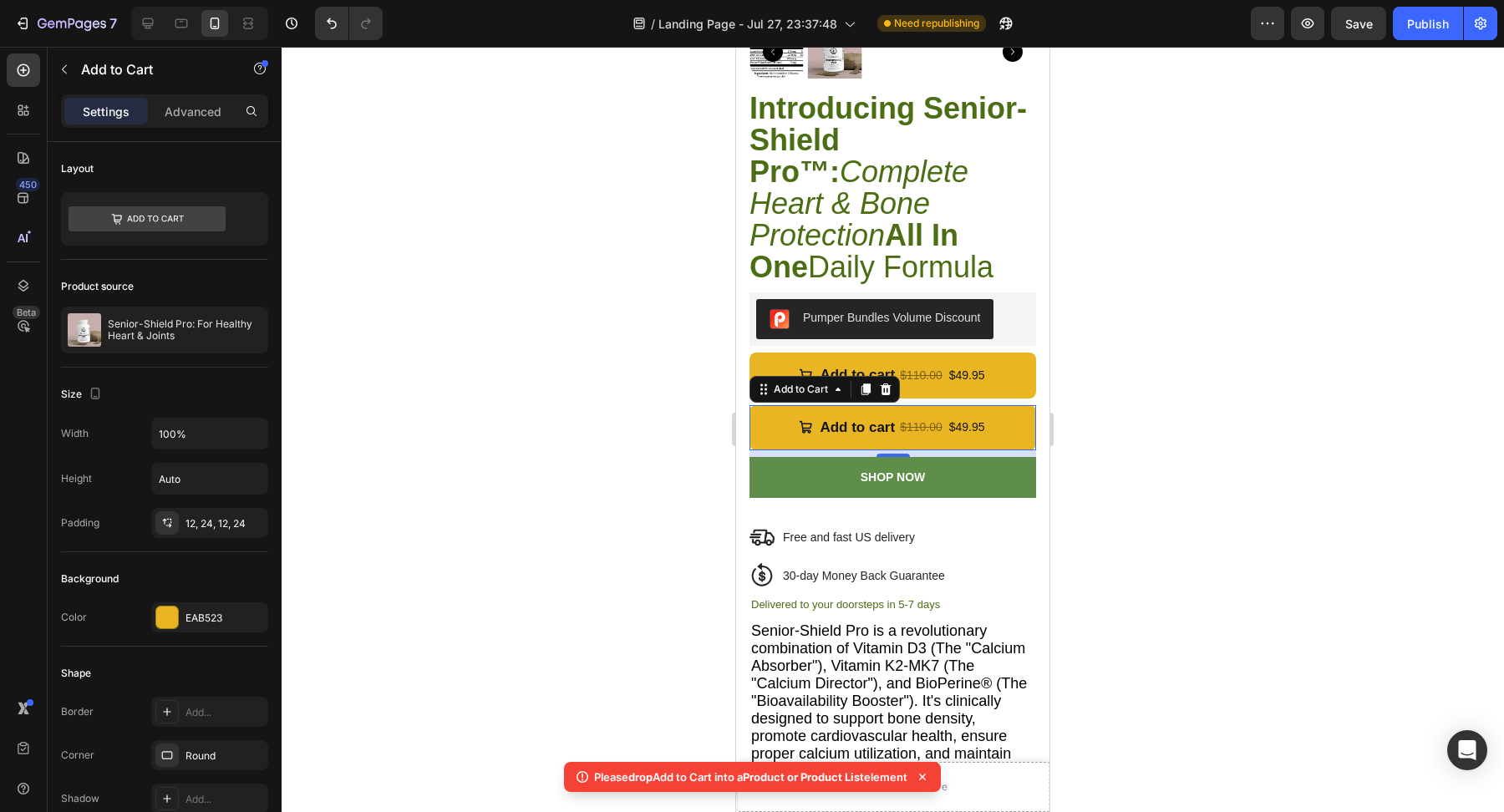 click 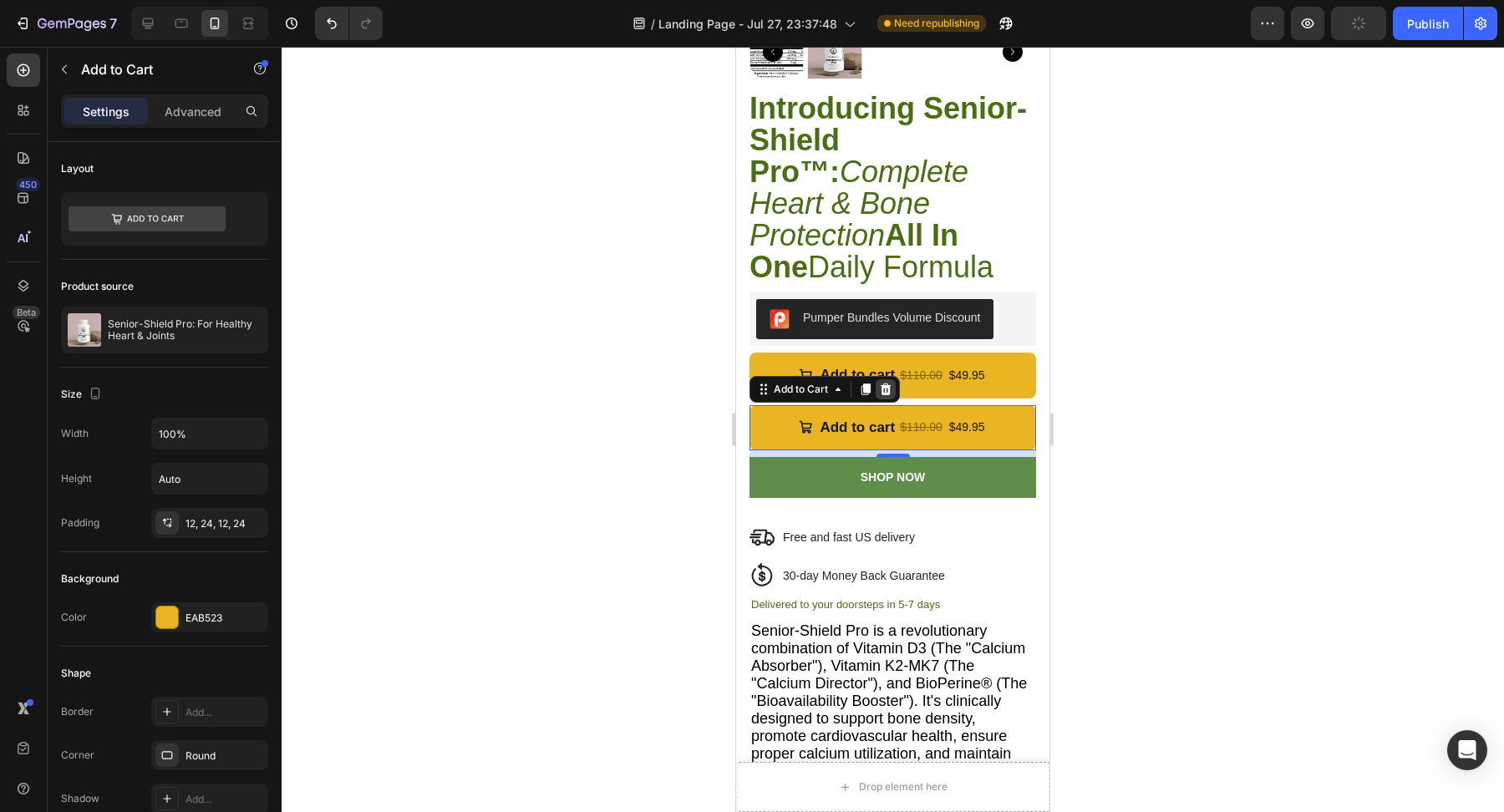 click at bounding box center (886, 389) 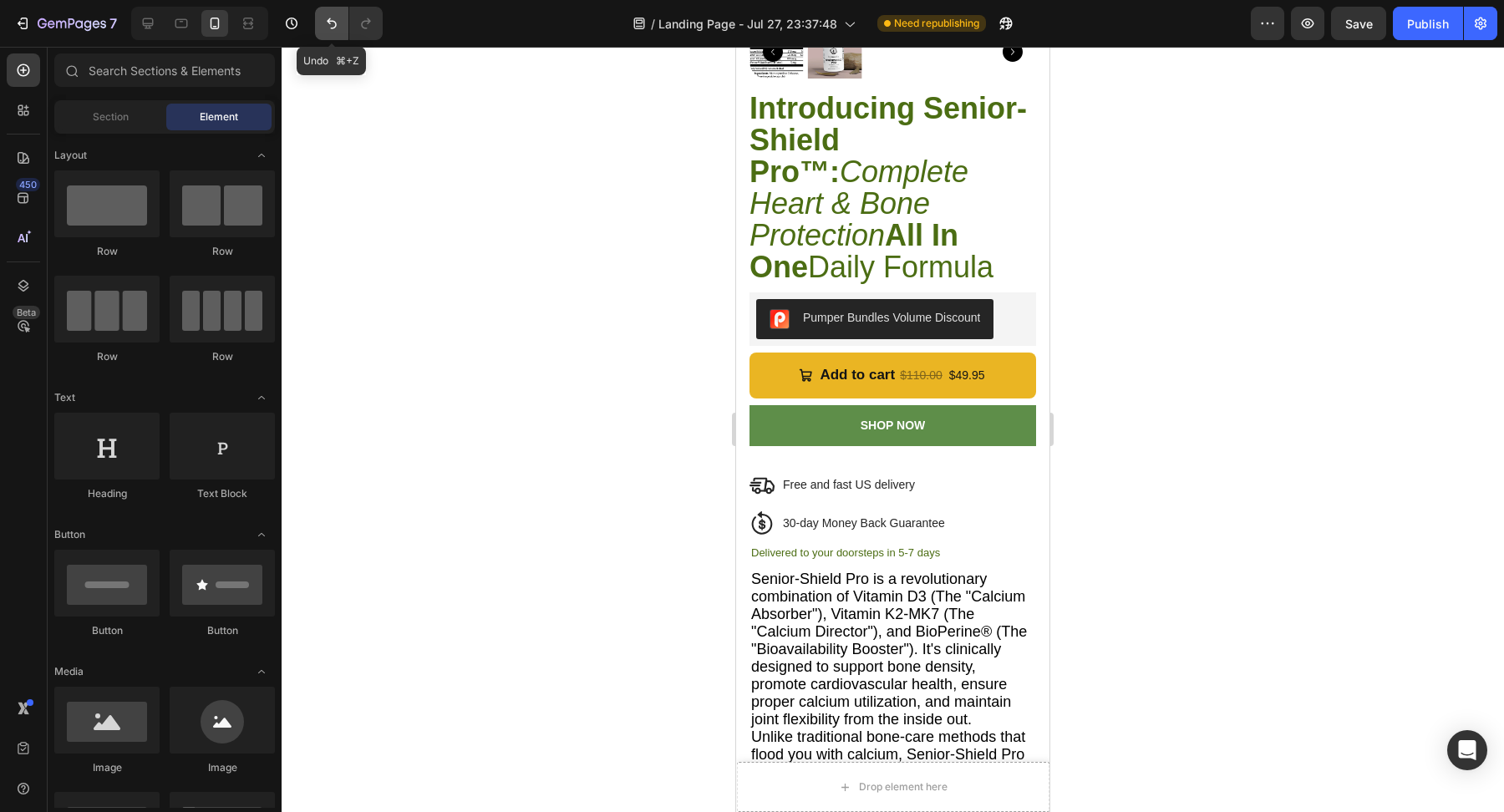 click 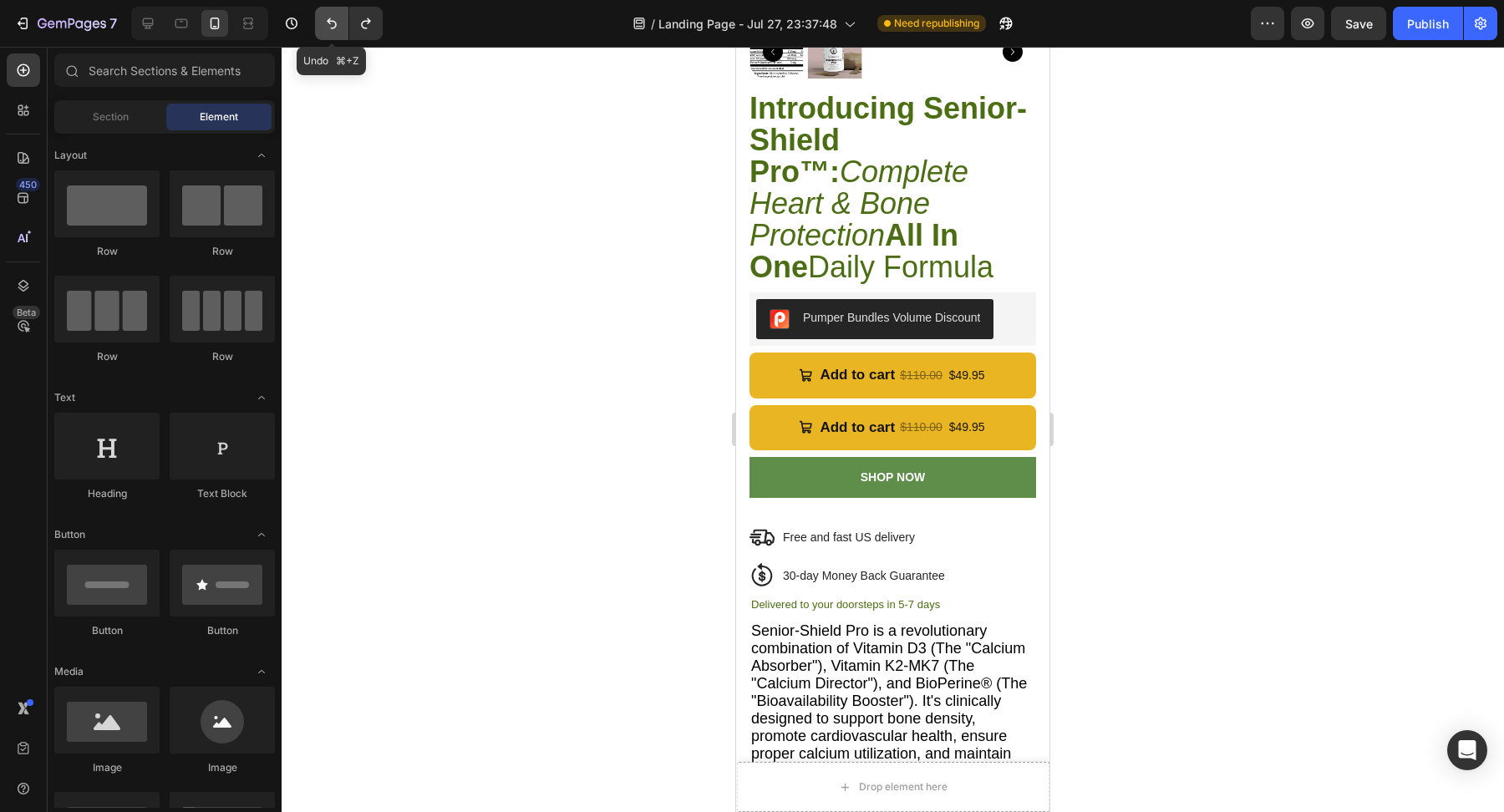 click 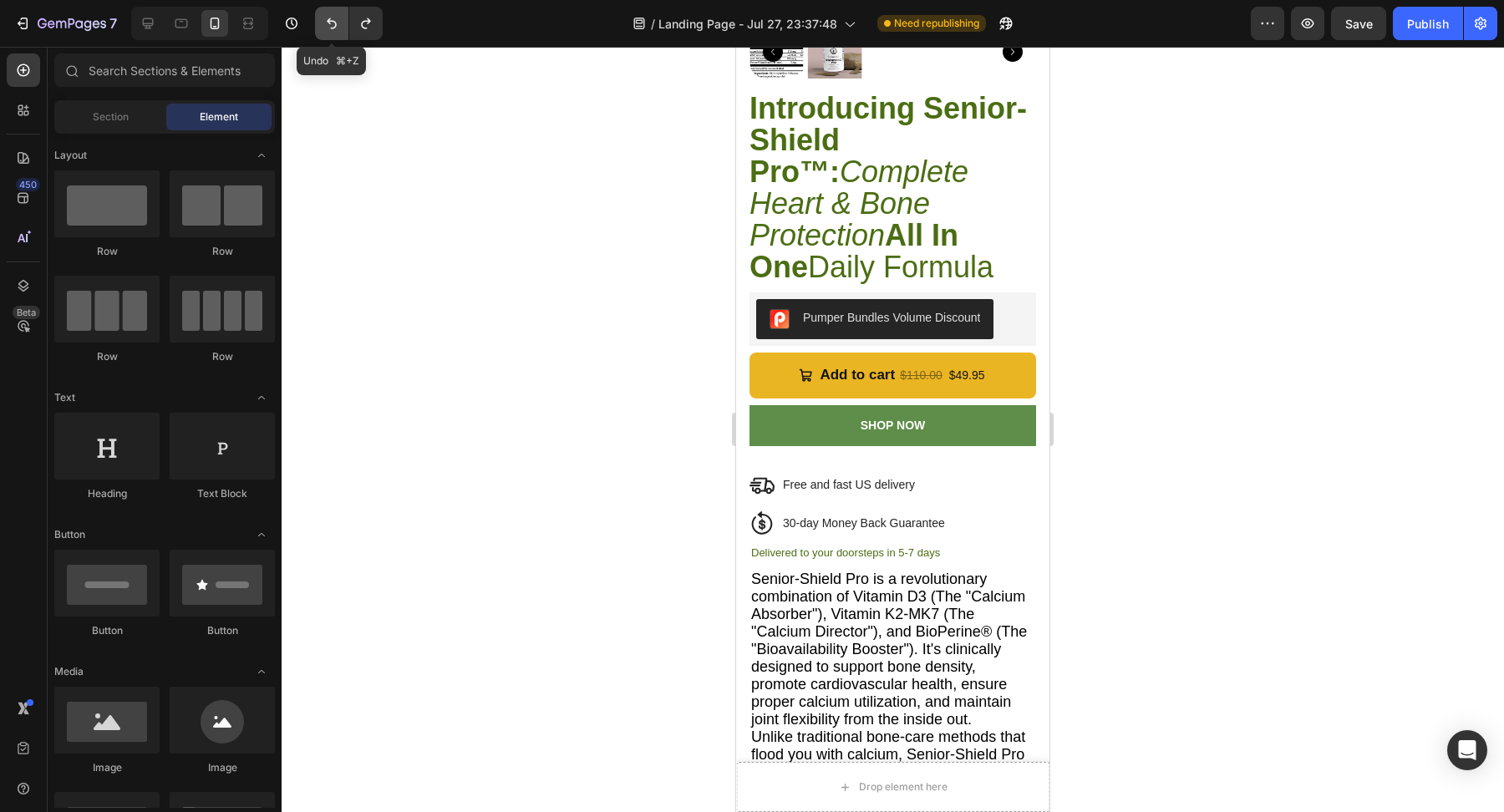 click 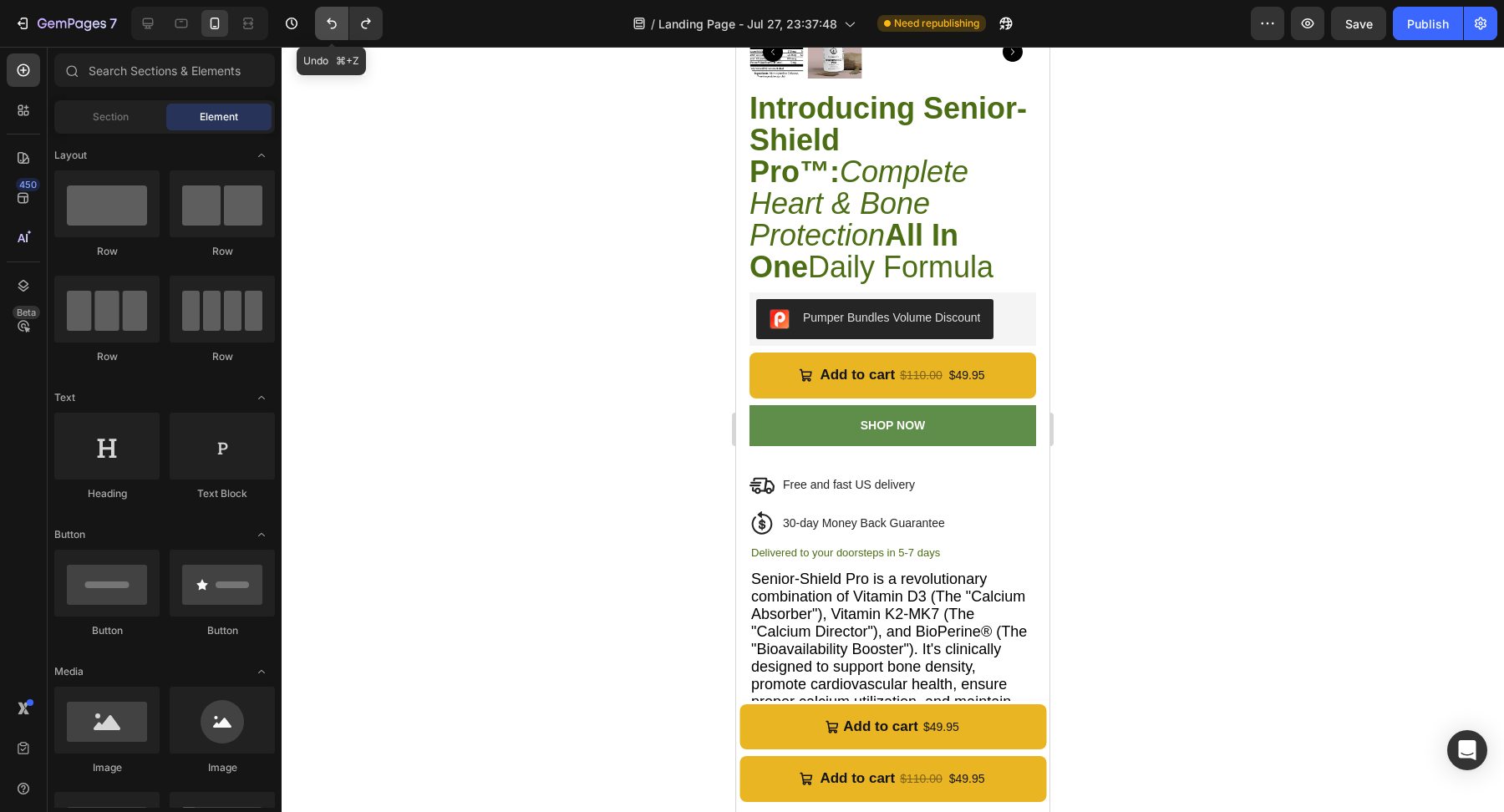 click 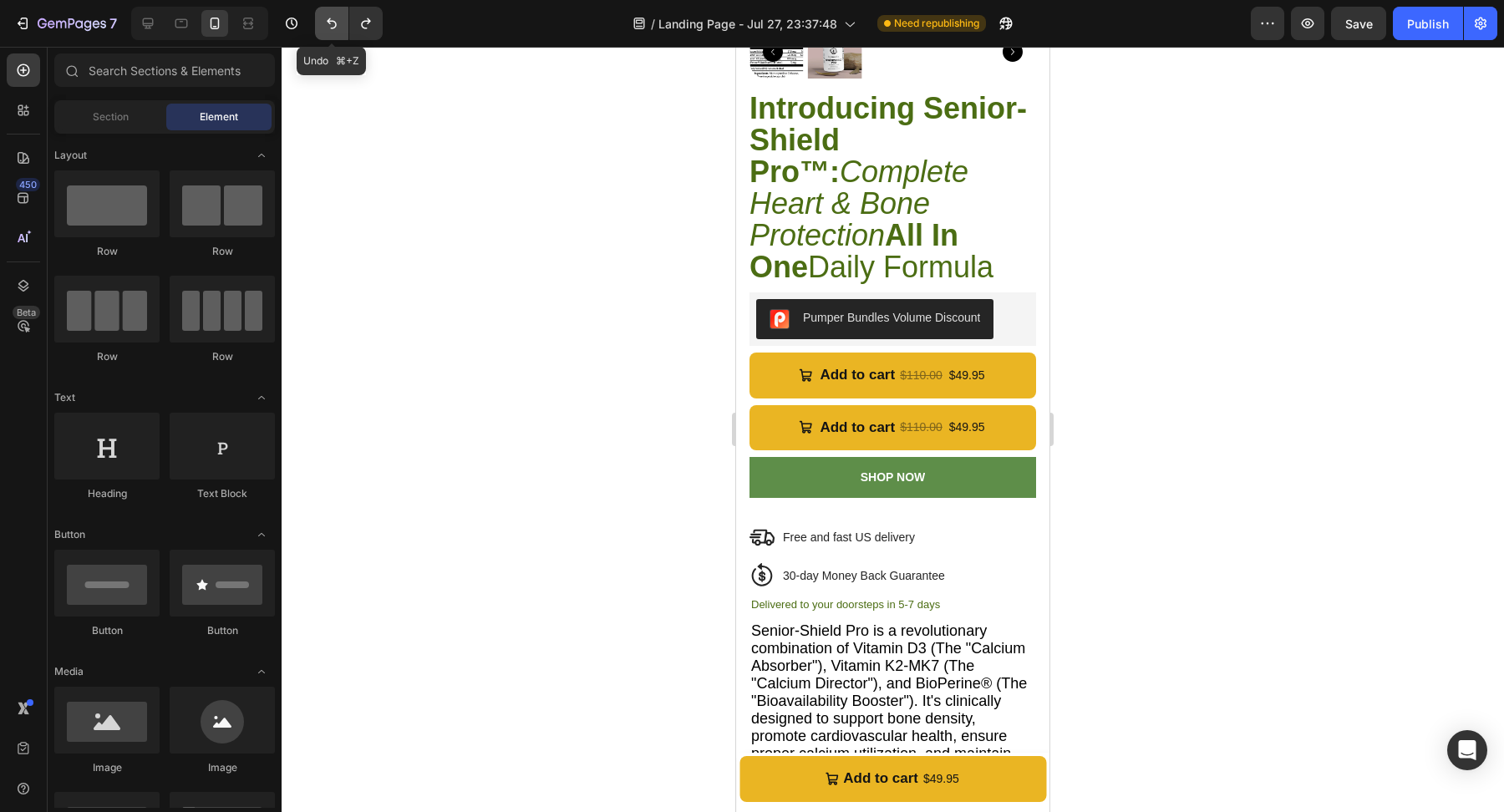 click 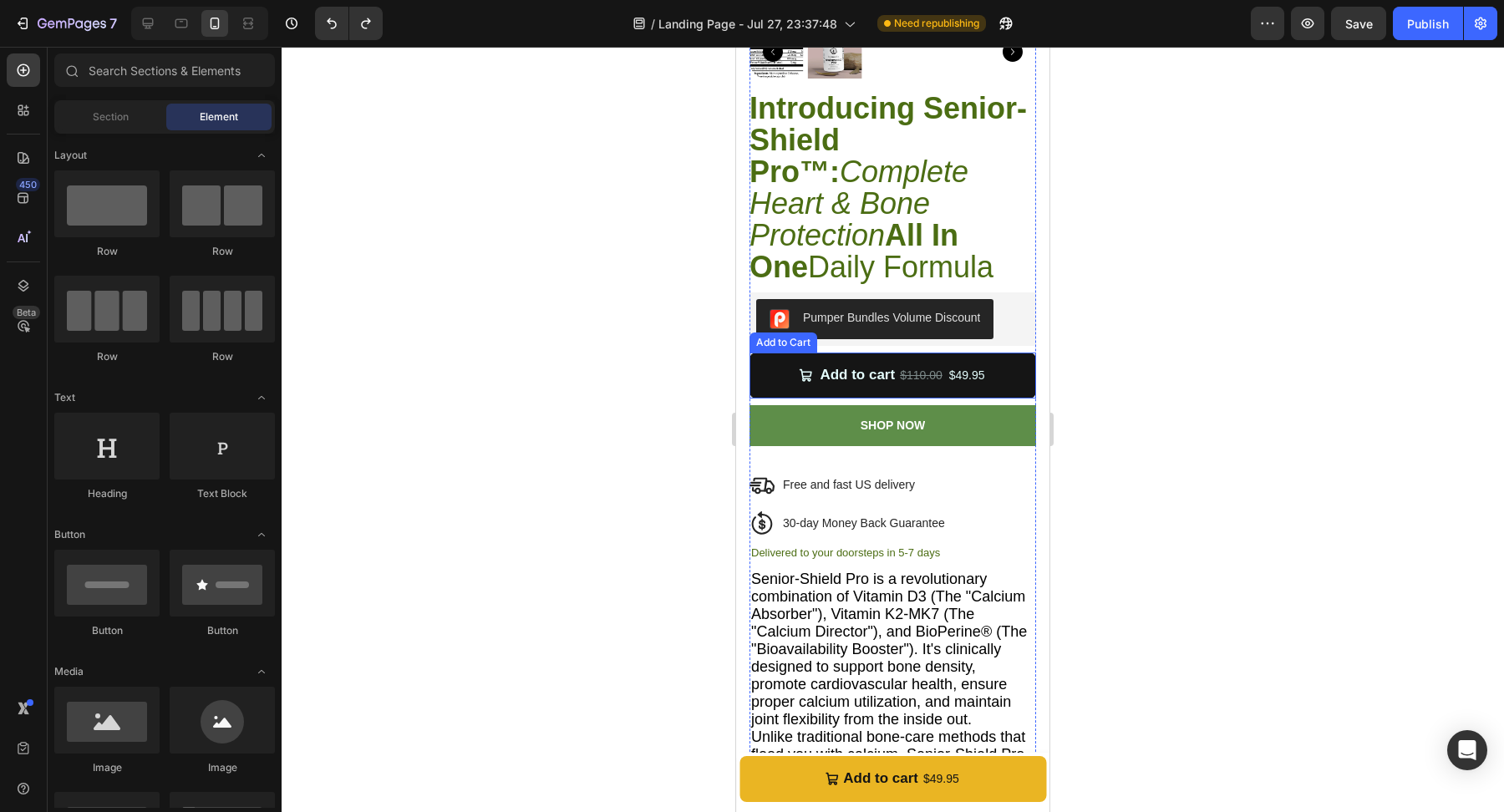 click on "Add to cart $110.00 $49.95" at bounding box center [892, 375] 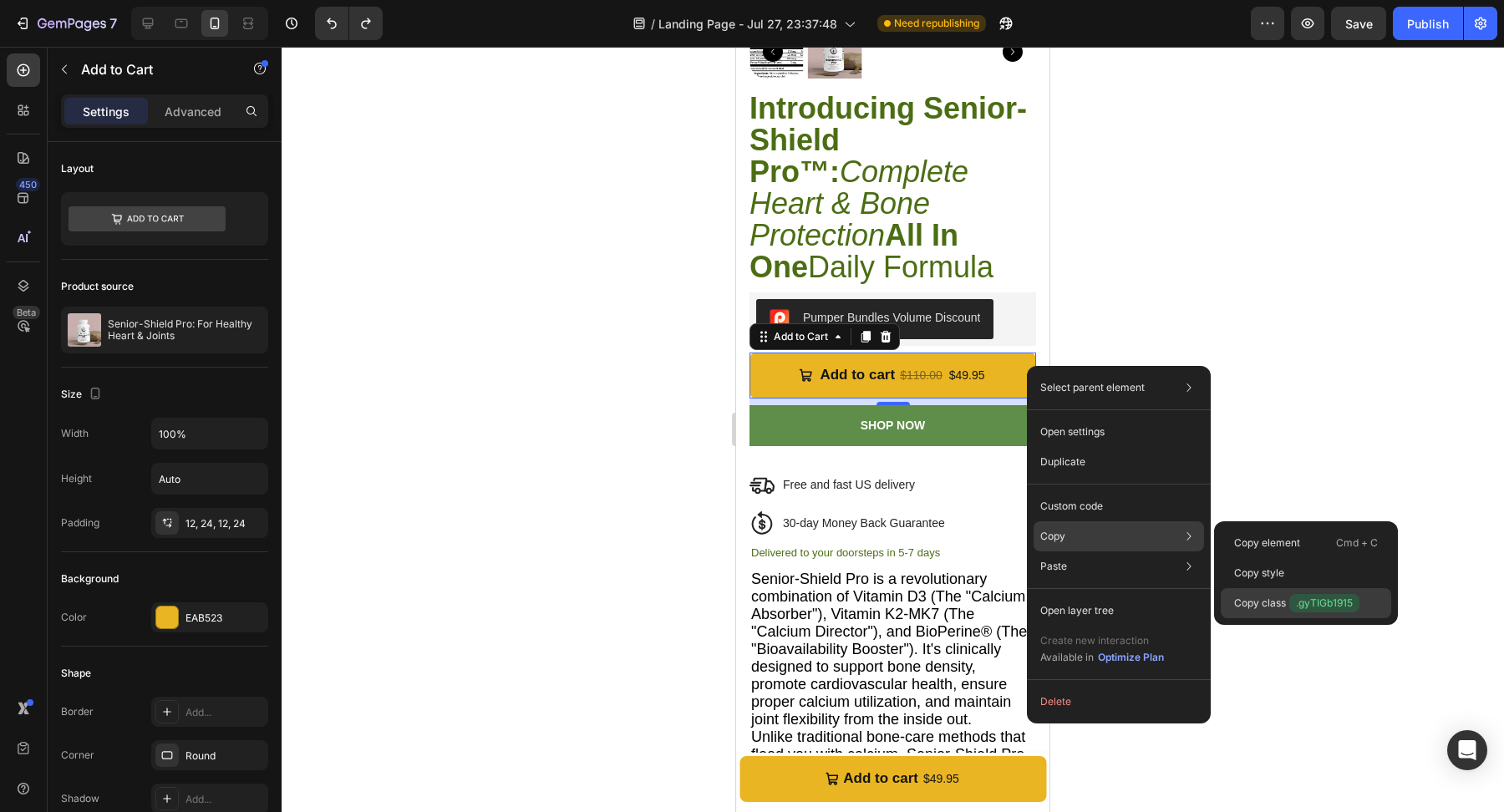 click on "Copy class  .gyTIGb1915" at bounding box center (1297, 603) 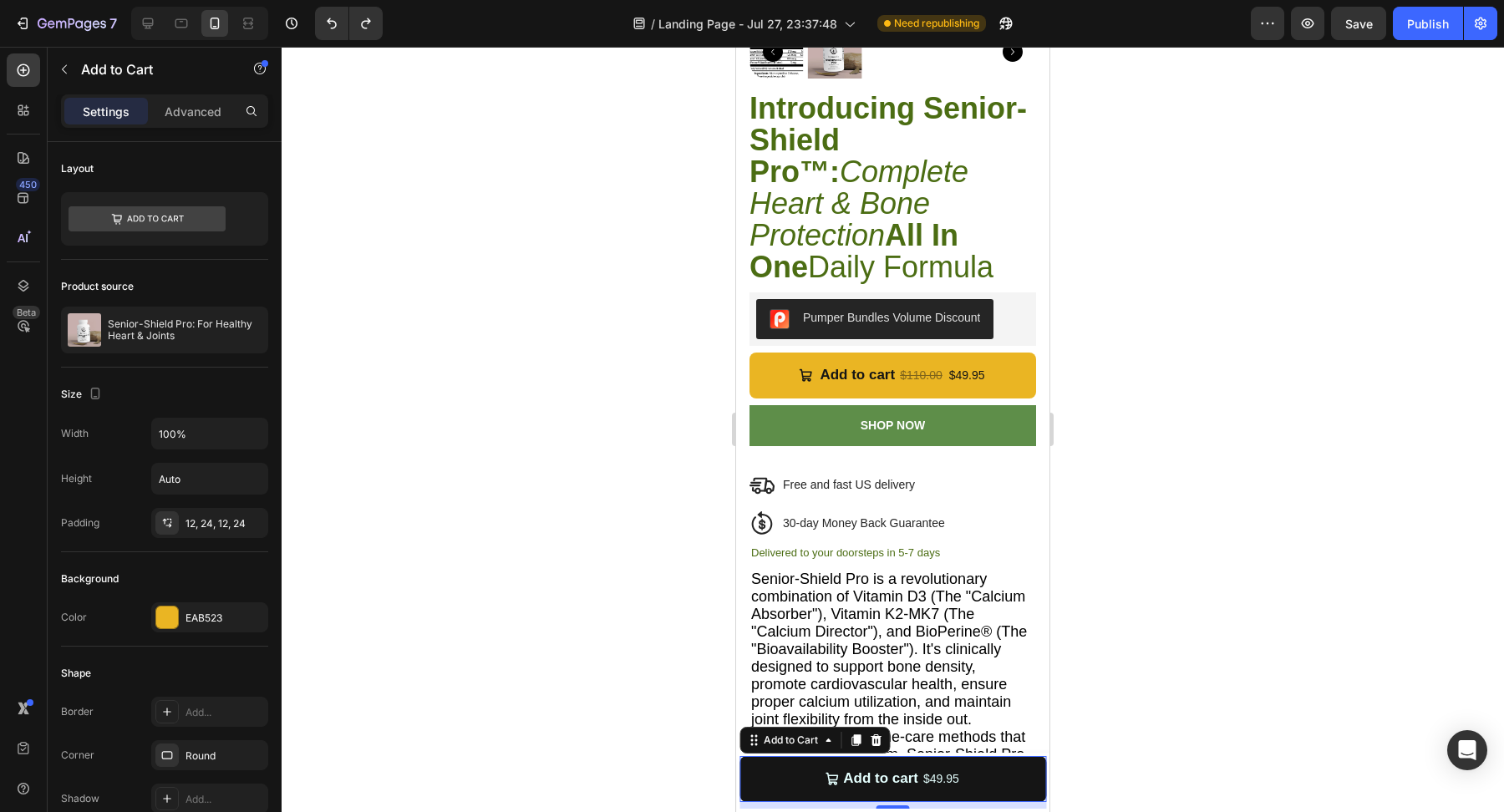 click on "Add to cart $49.95" at bounding box center [892, 779] 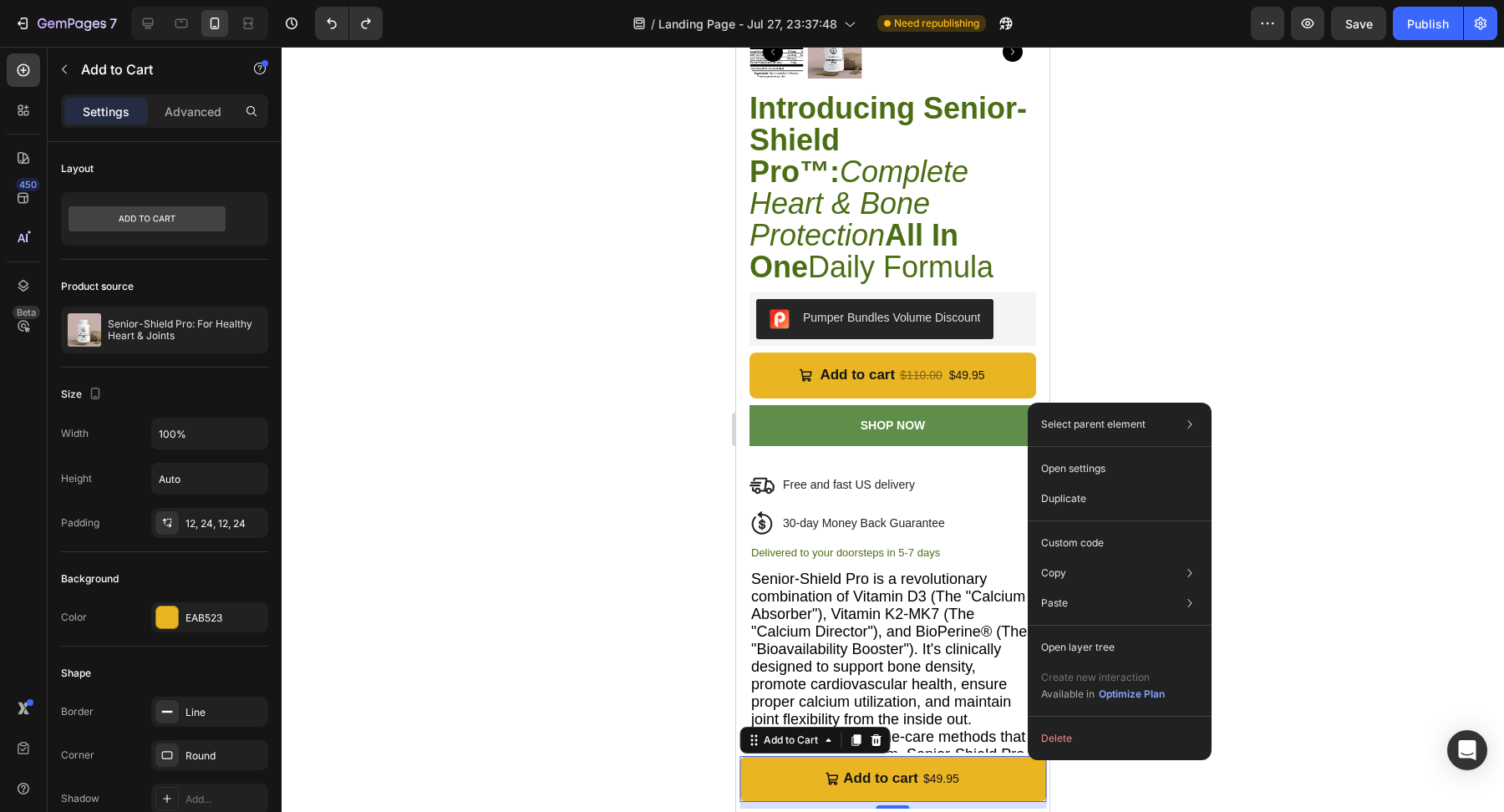 click 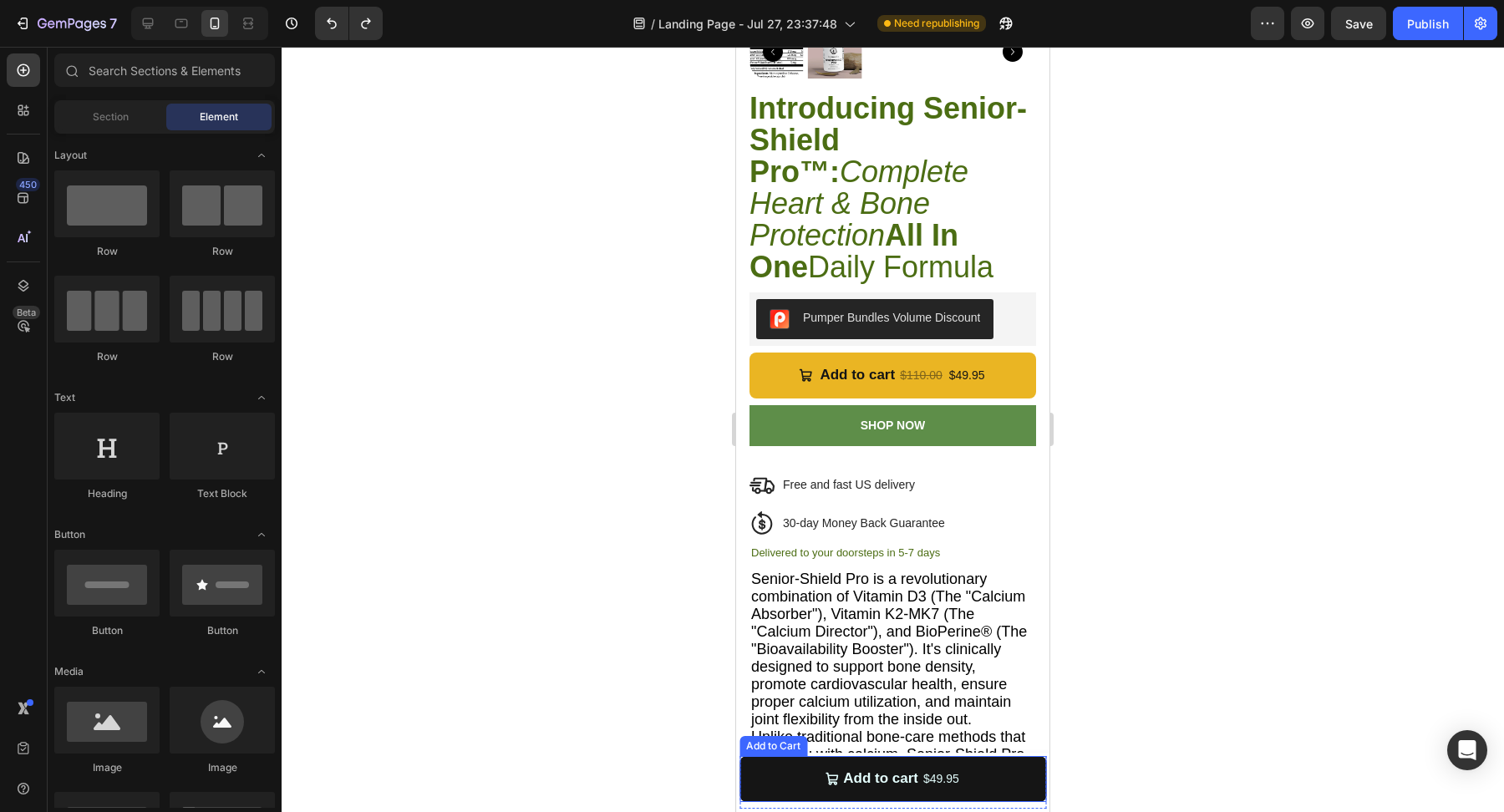 click on "Add to cart $49.95" at bounding box center [892, 779] 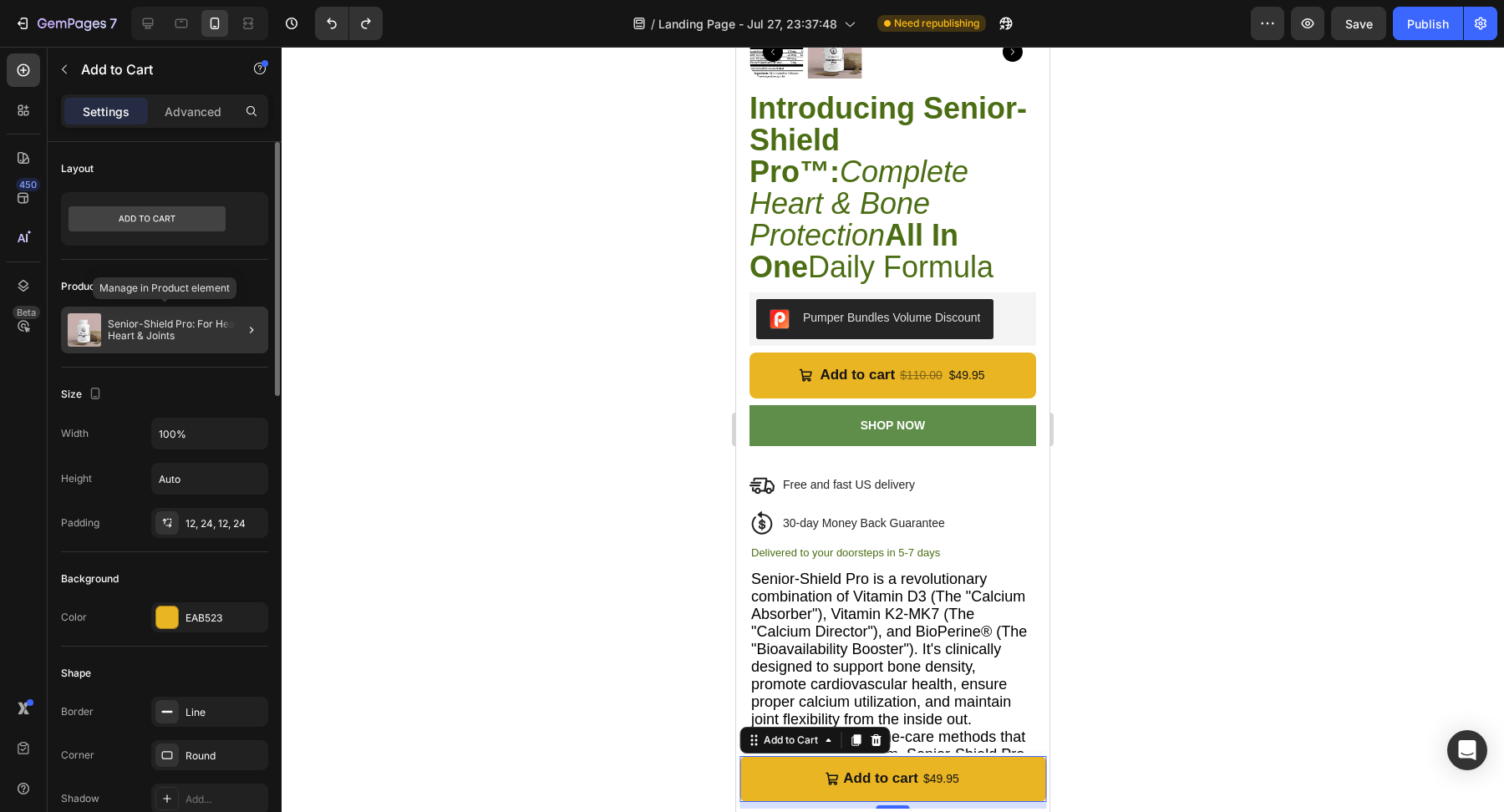 click on "Senior-Shield Pro: For Healthy Heart & Joints" at bounding box center (185, 330) 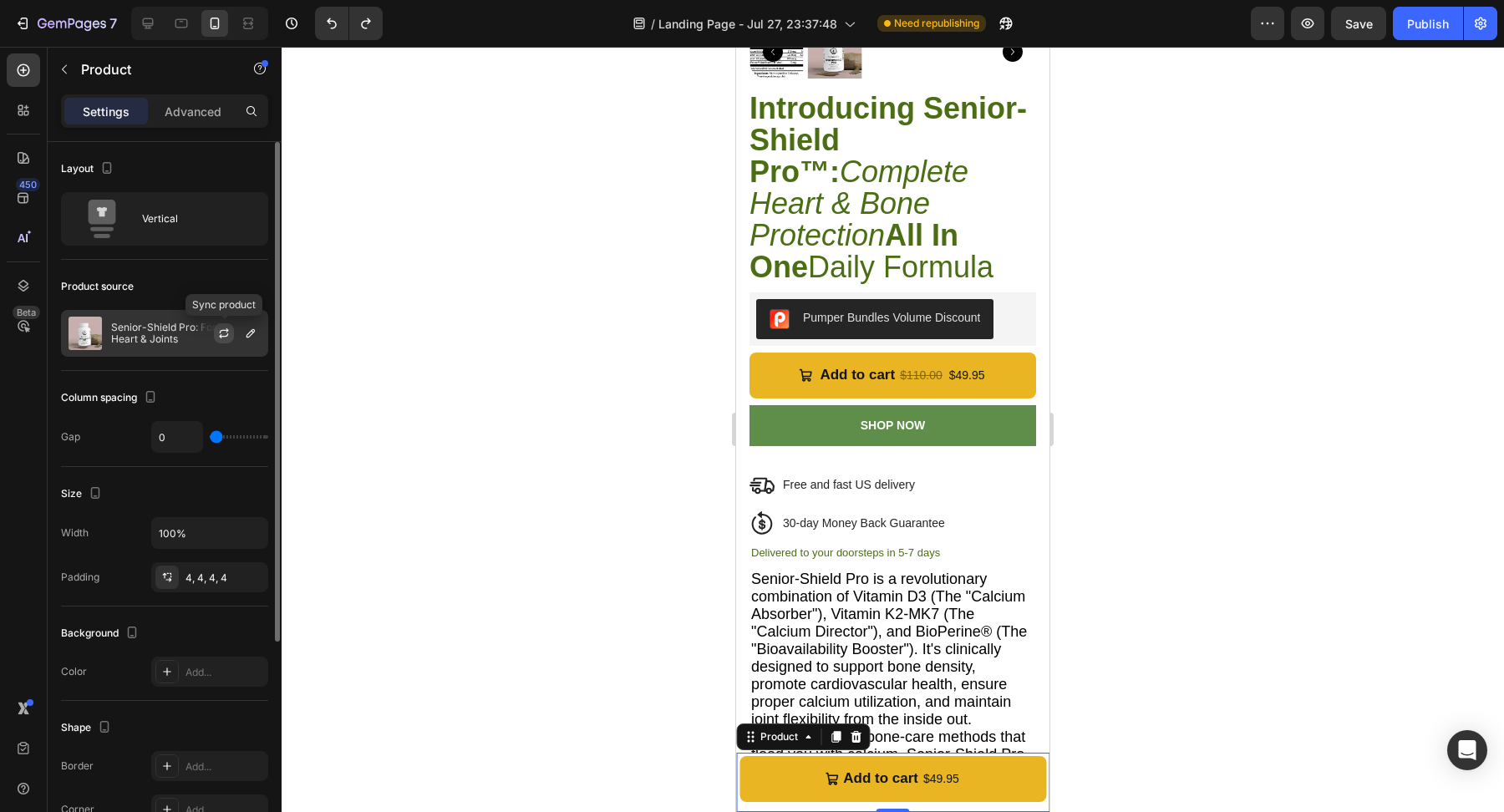 click 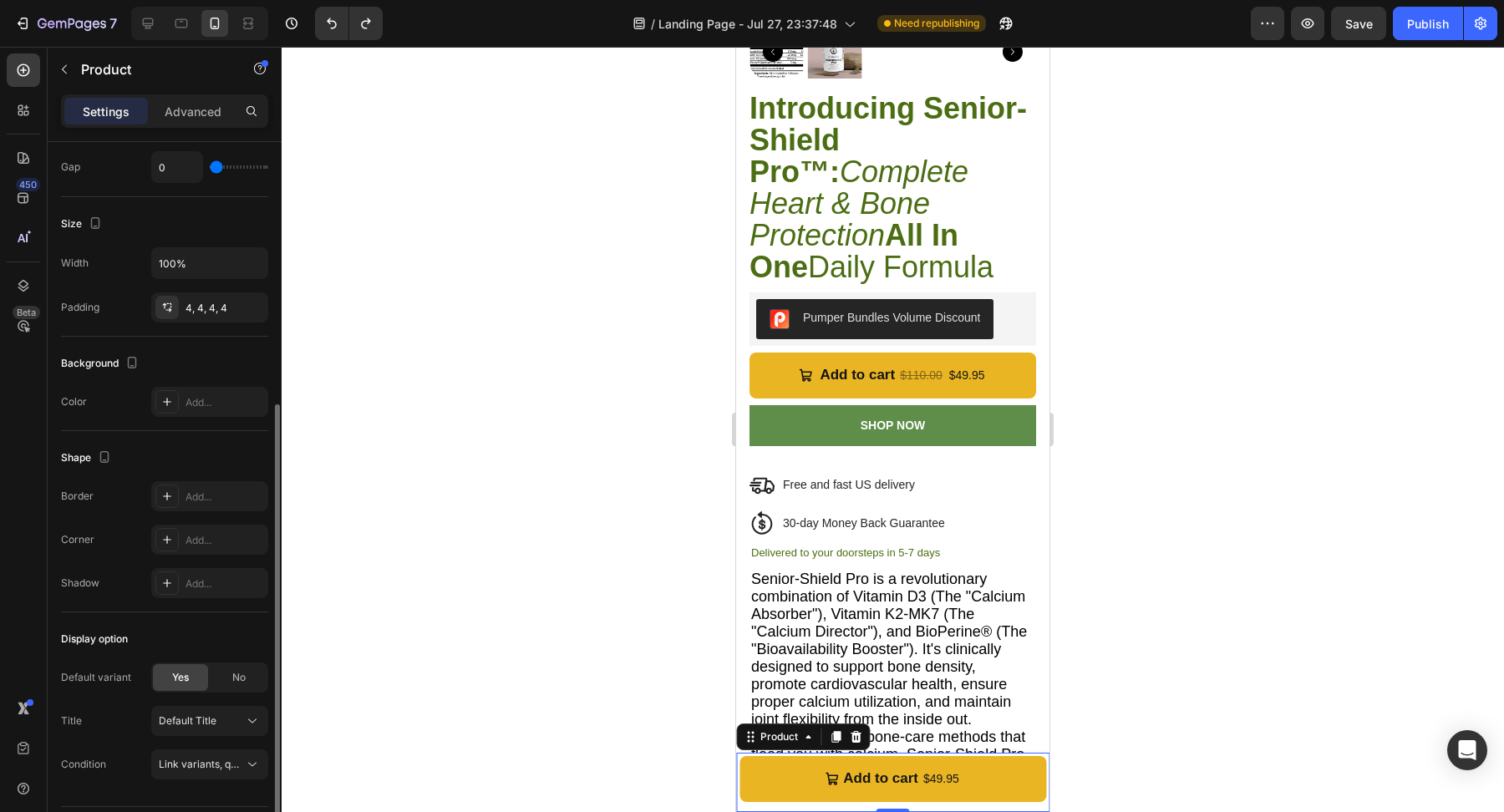 scroll, scrollTop: 313, scrollLeft: 0, axis: vertical 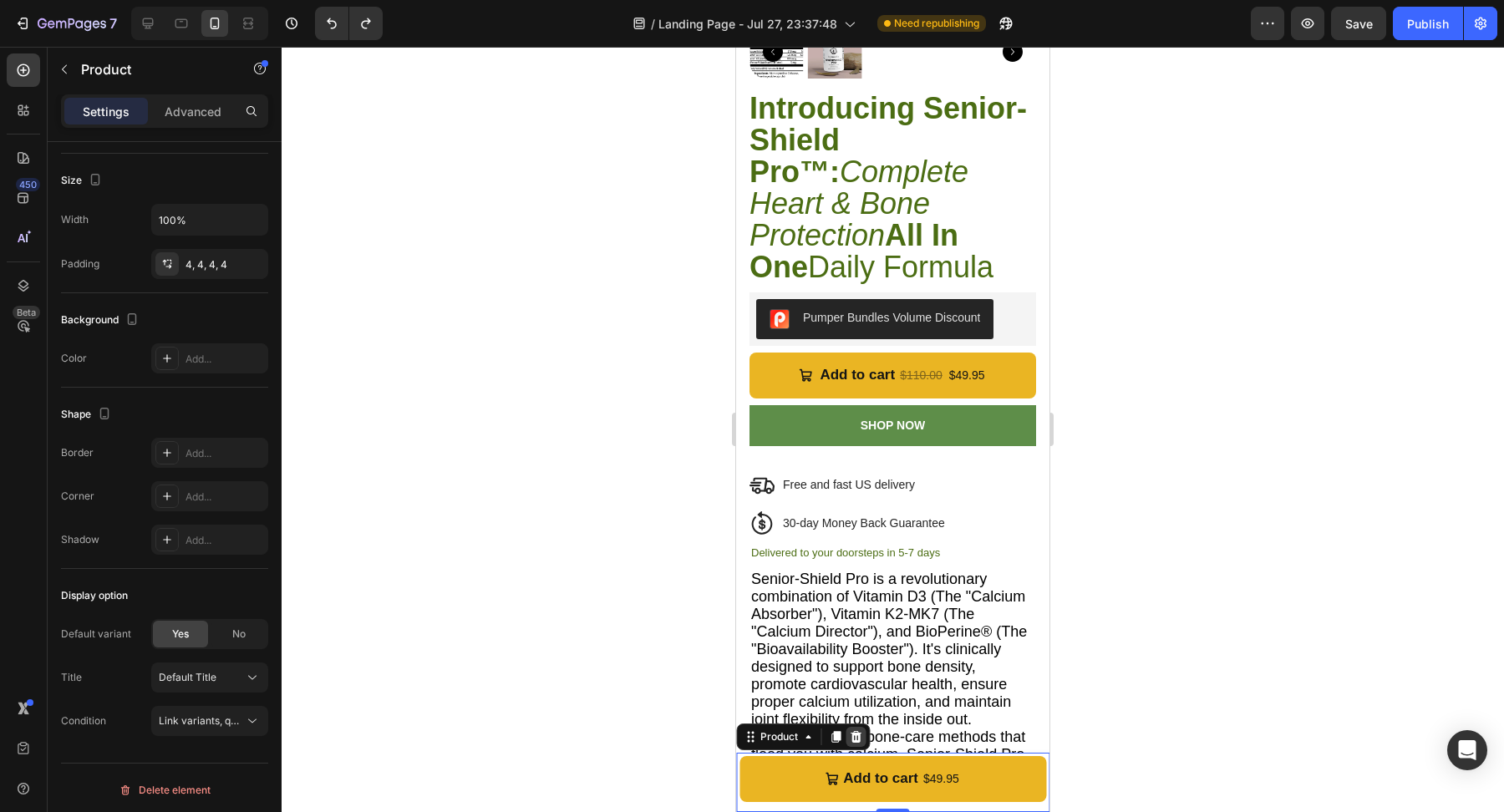 click 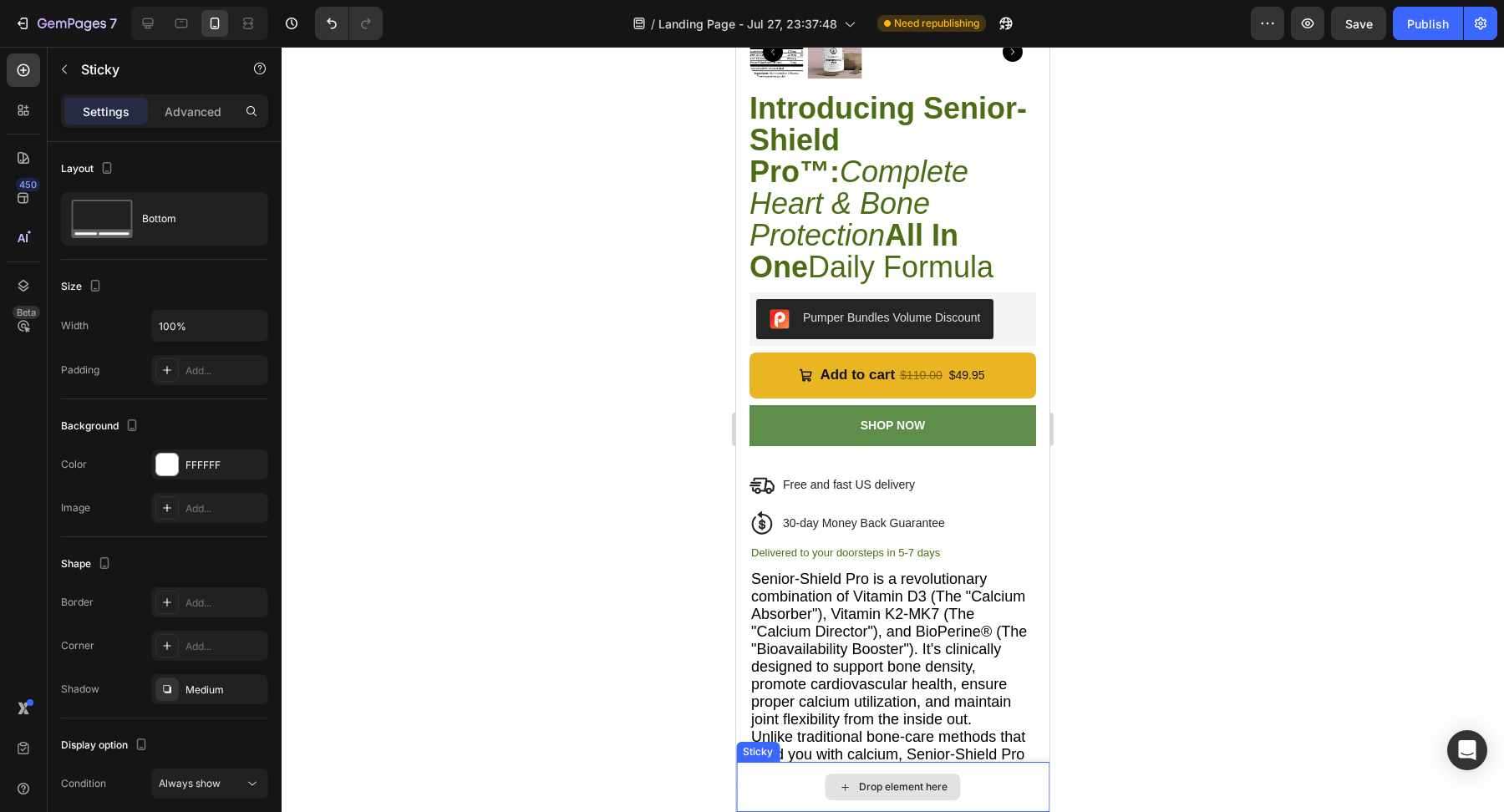click on "Drop element here" at bounding box center [892, 787] 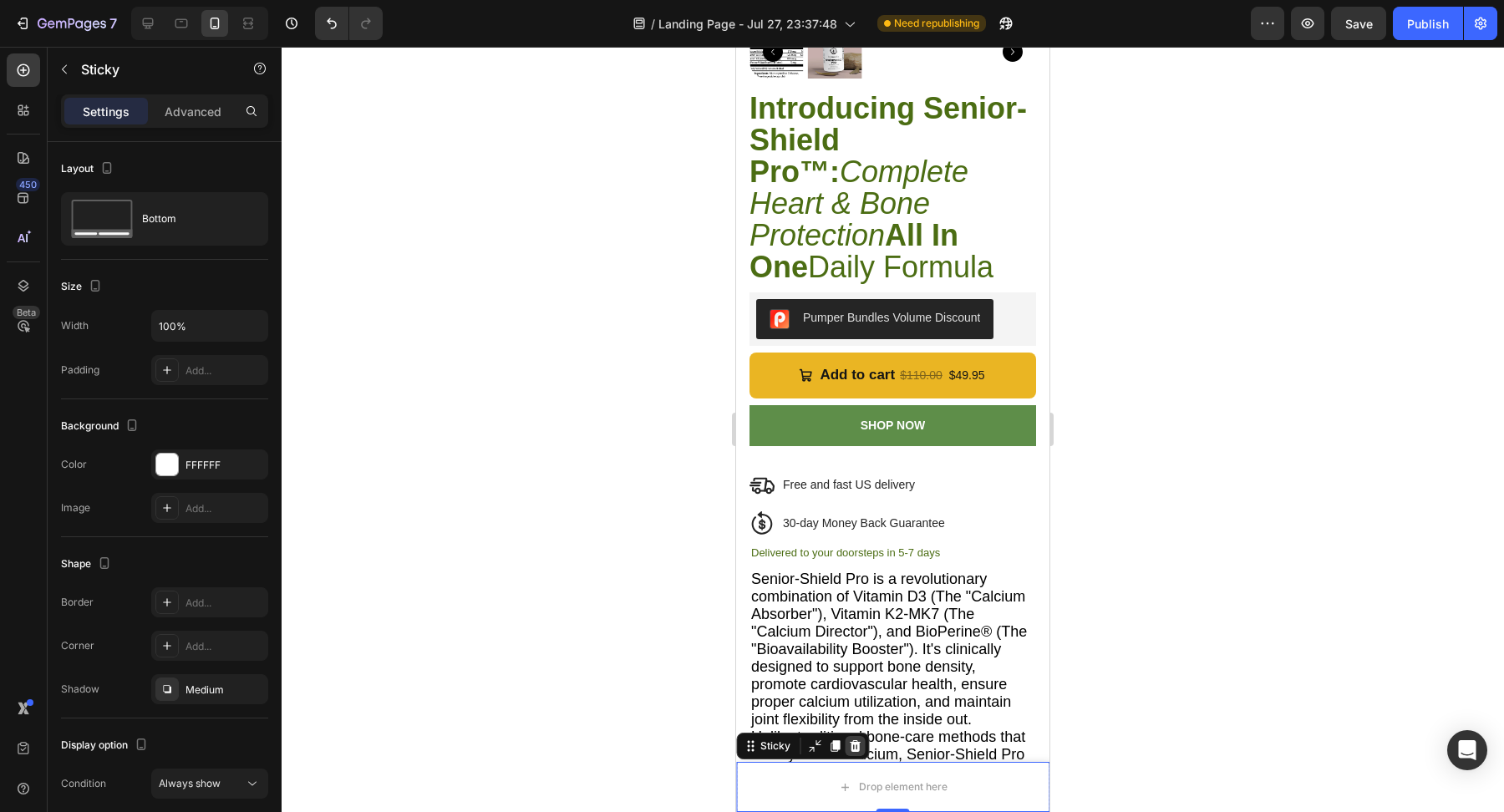 click 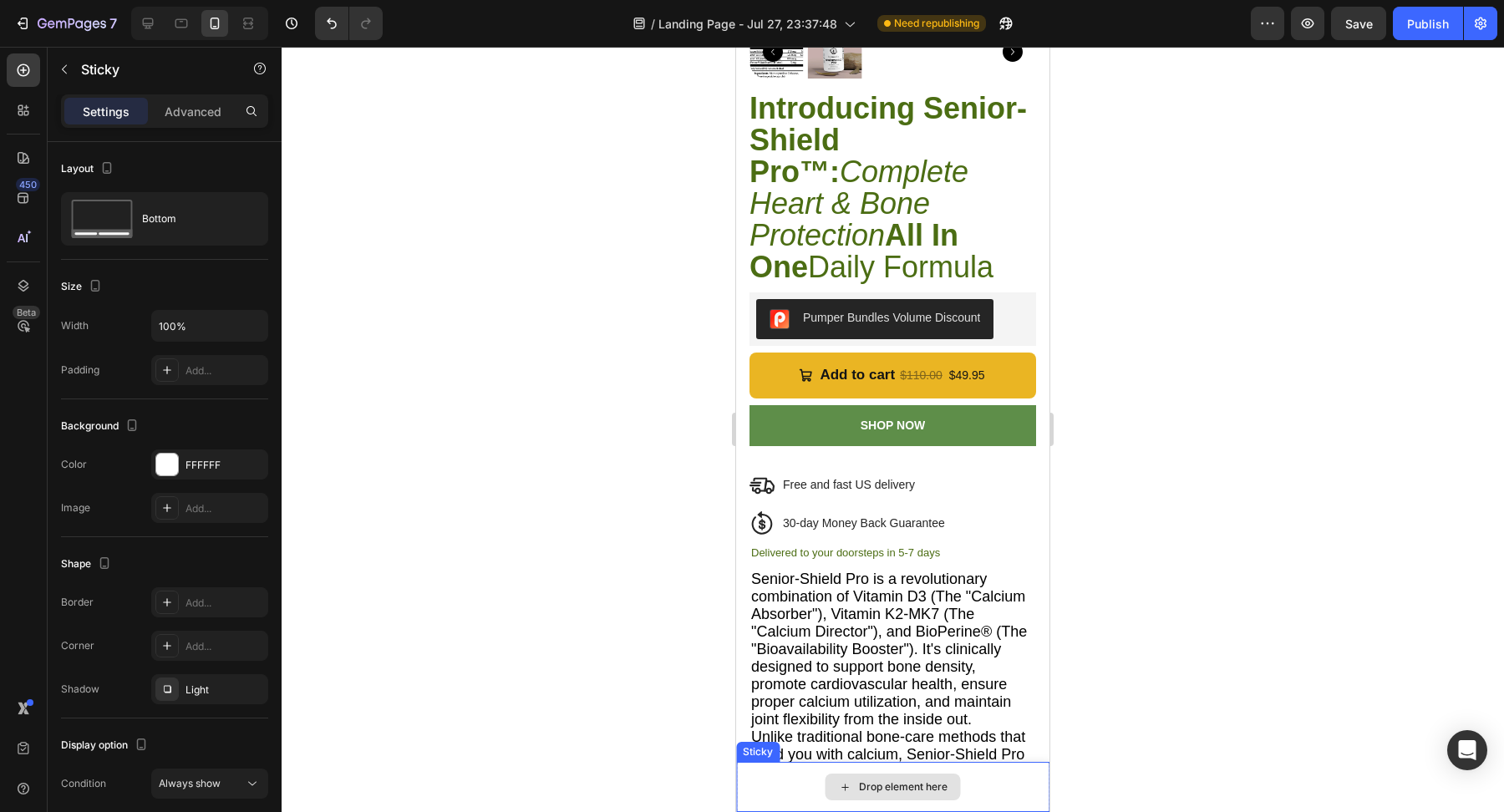 click on "Drop element here" at bounding box center [892, 787] 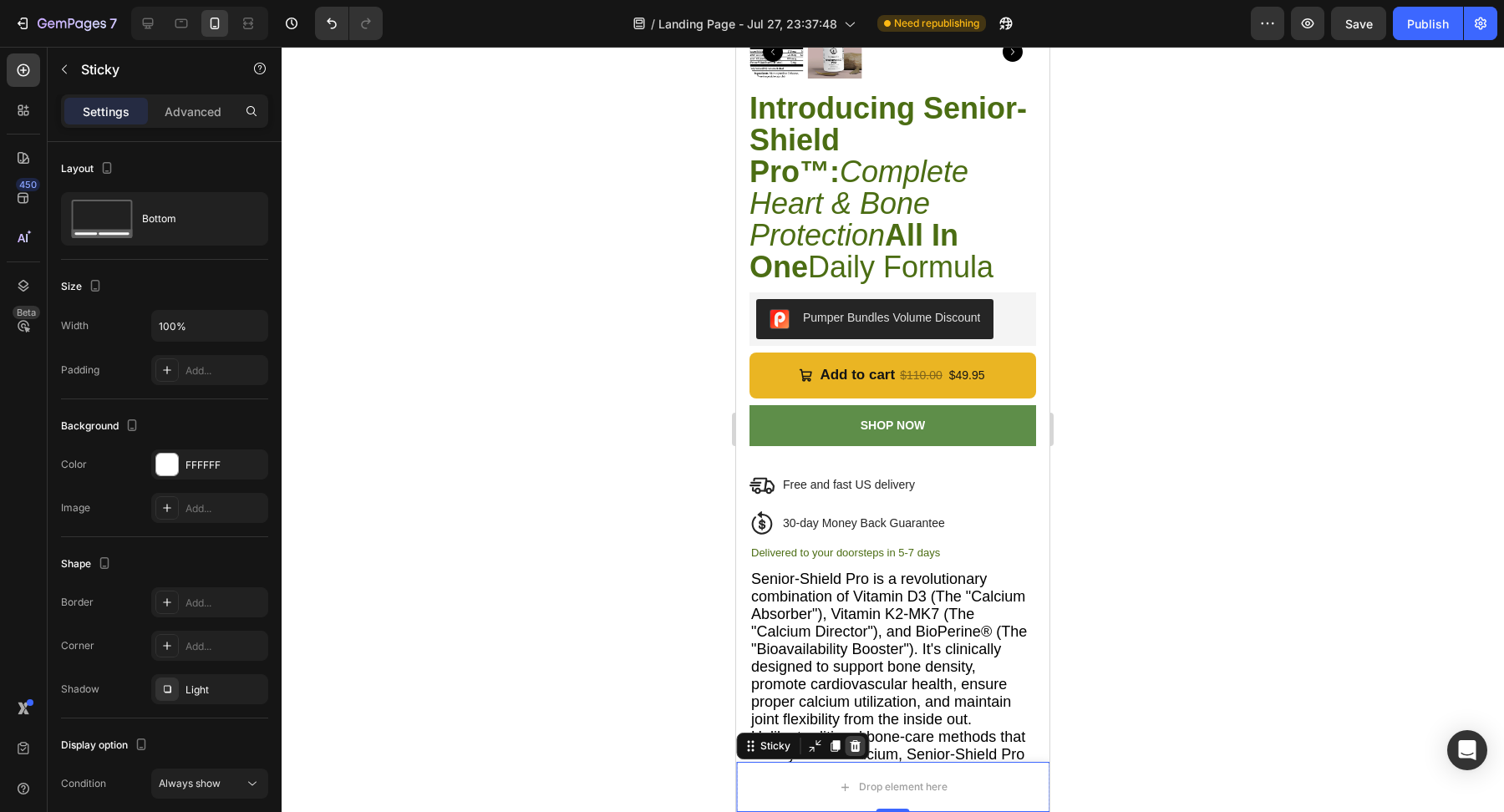 click 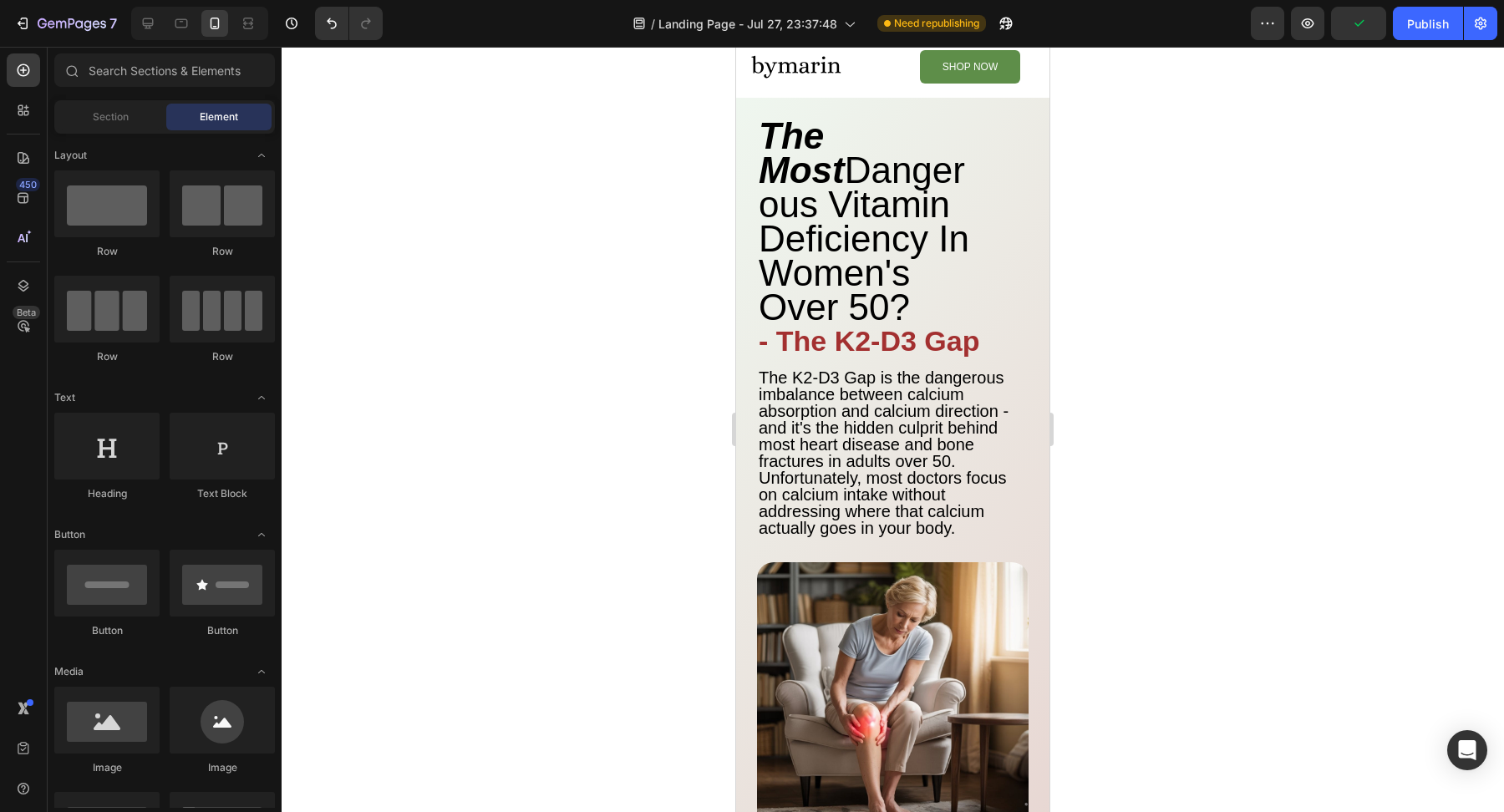 scroll, scrollTop: 0, scrollLeft: 0, axis: both 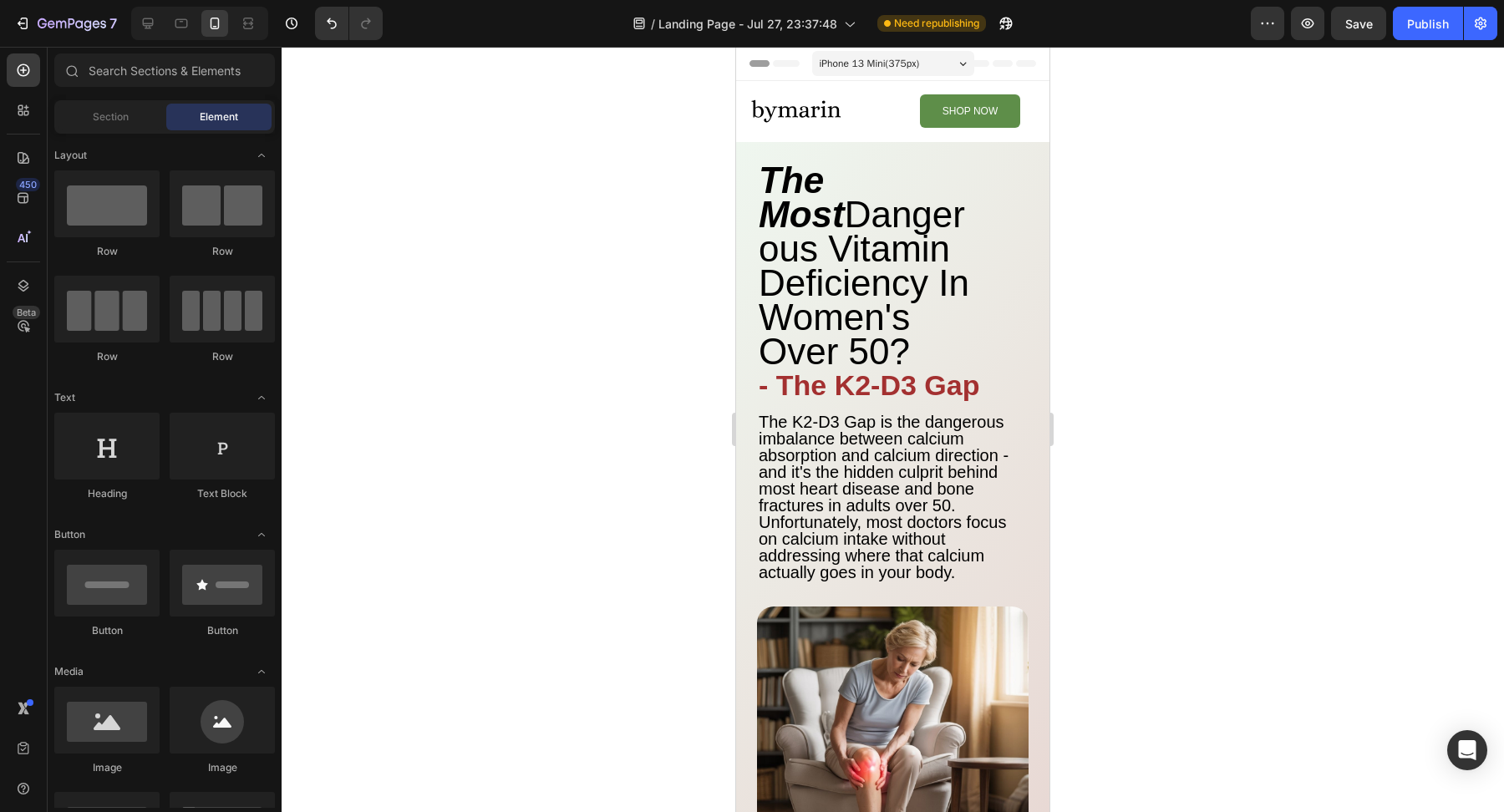 click on "7   /  Landing Page - Jul 27, 23:37:48 Need republishing Preview  Save   Publish" 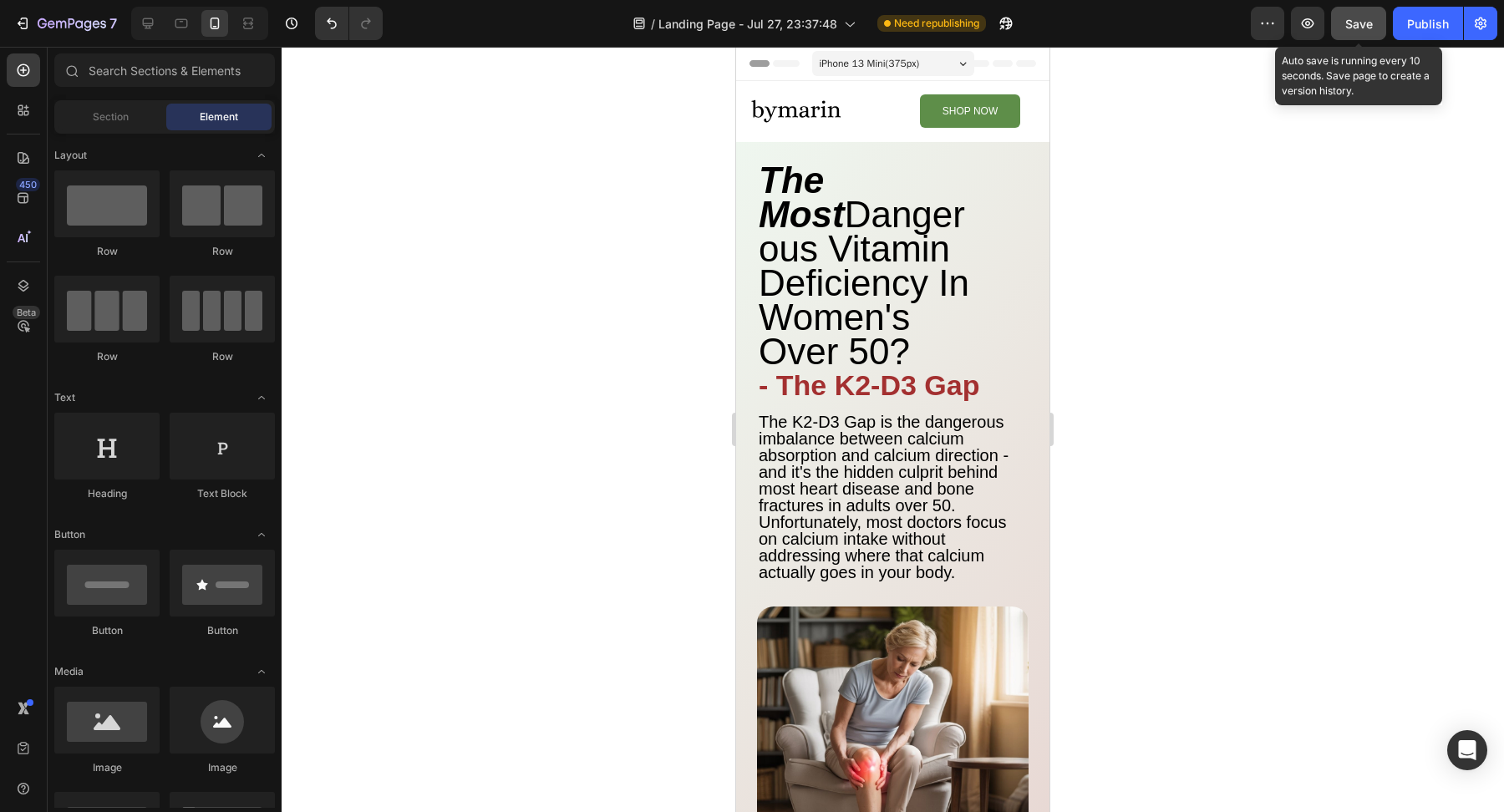 click on "Save" at bounding box center [1359, 23] 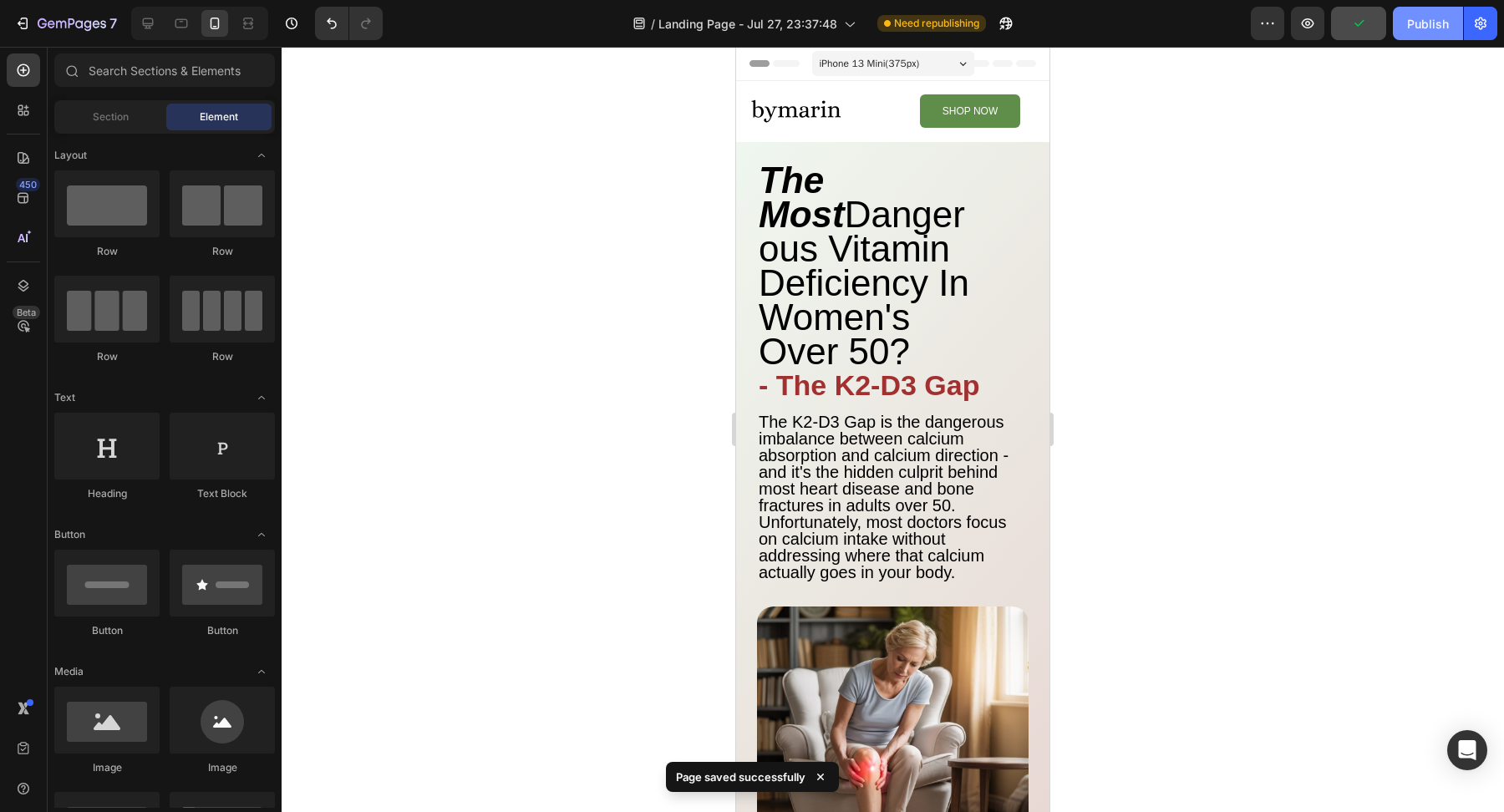 click on "Publish" 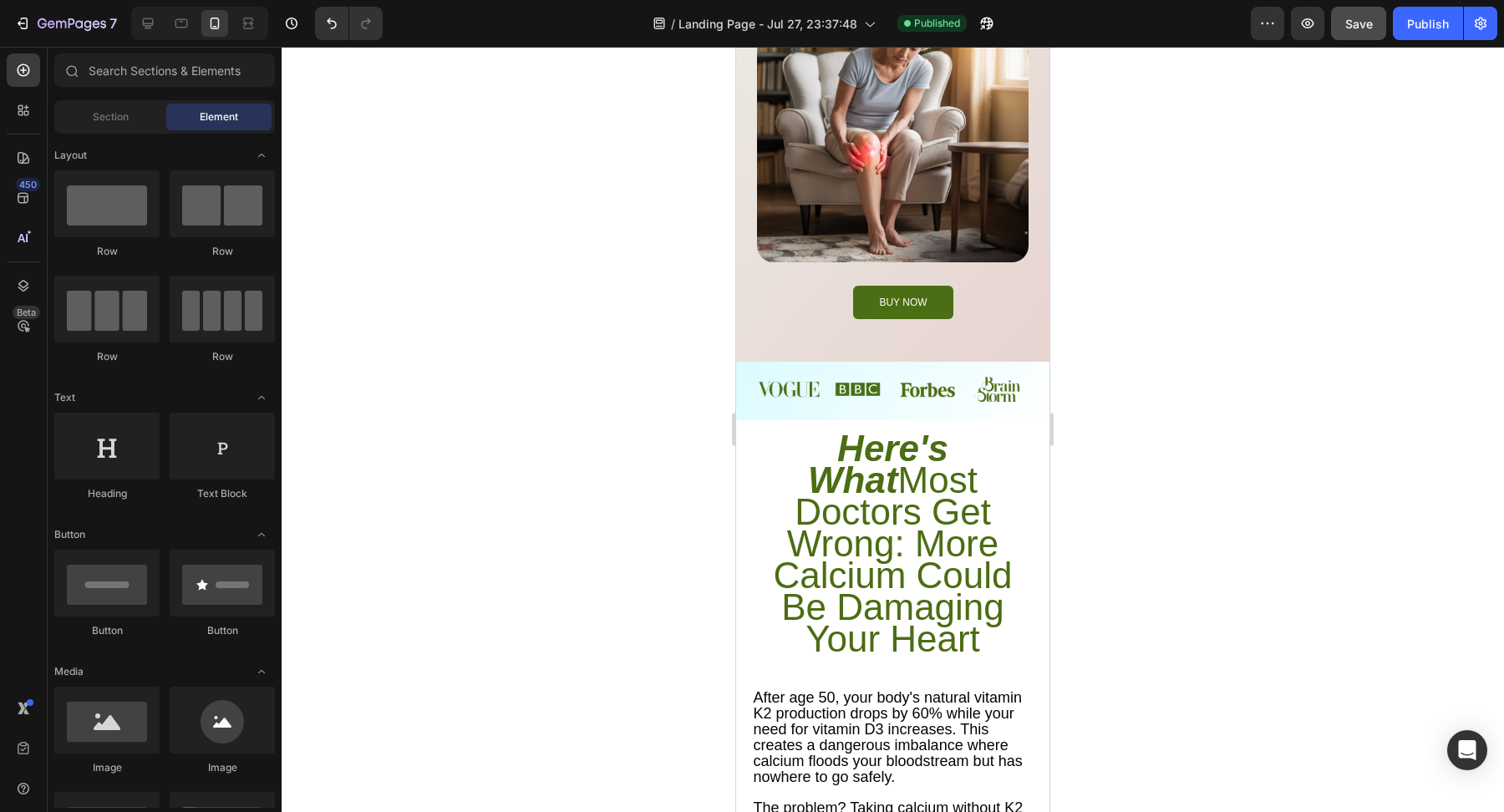 scroll, scrollTop: 599, scrollLeft: 0, axis: vertical 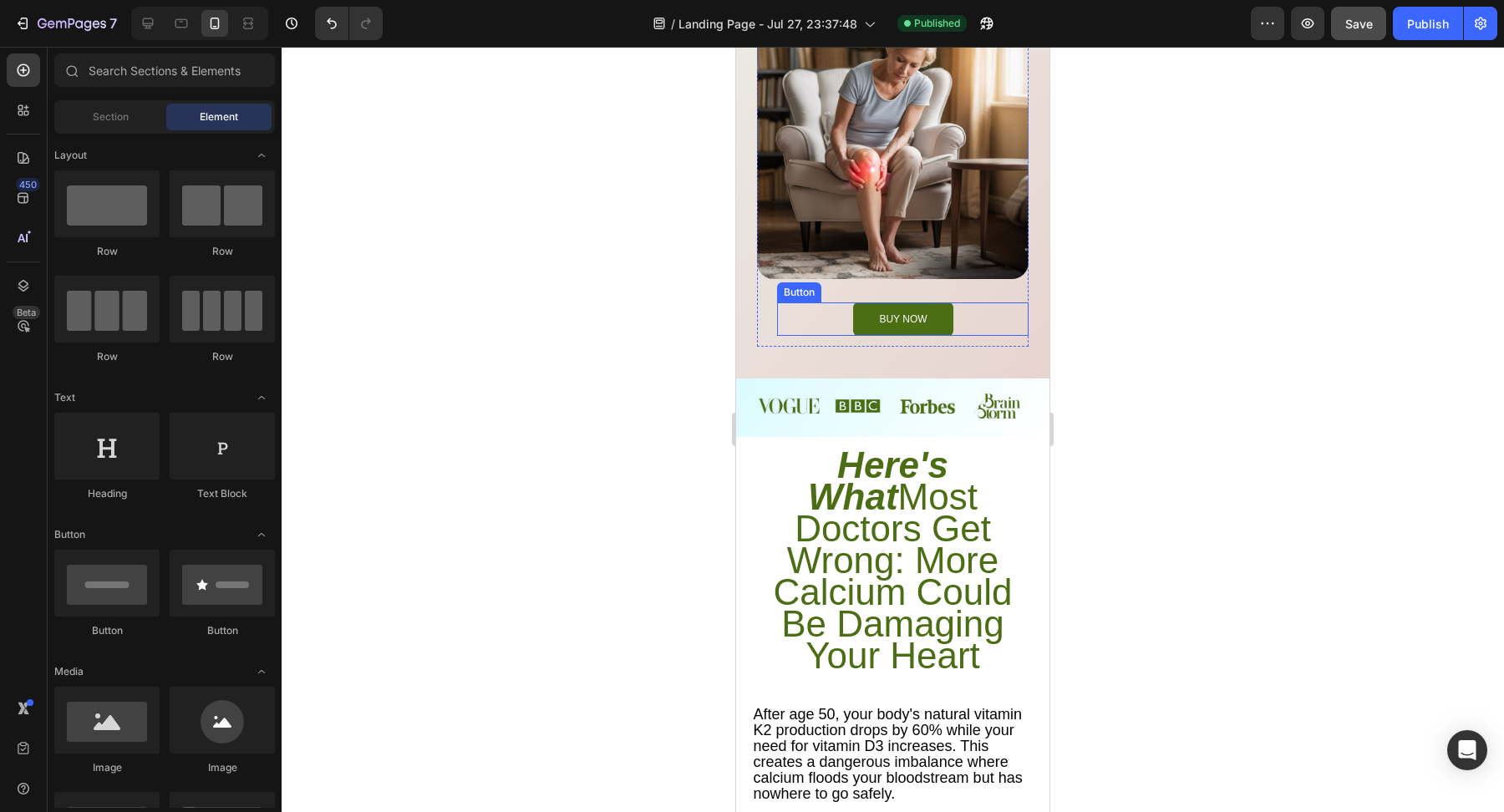 click on "buy now Button" at bounding box center [902, 319] 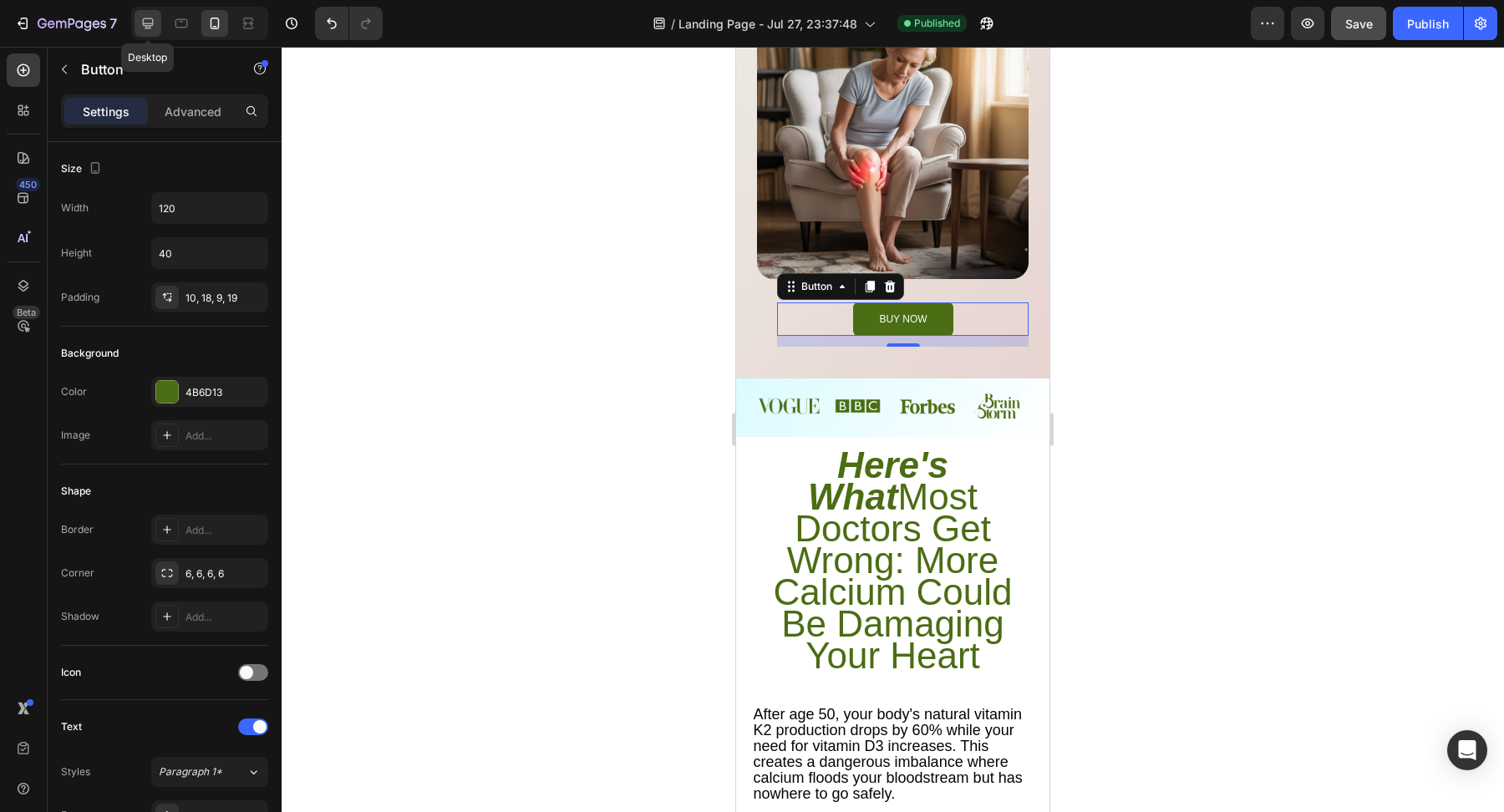 click 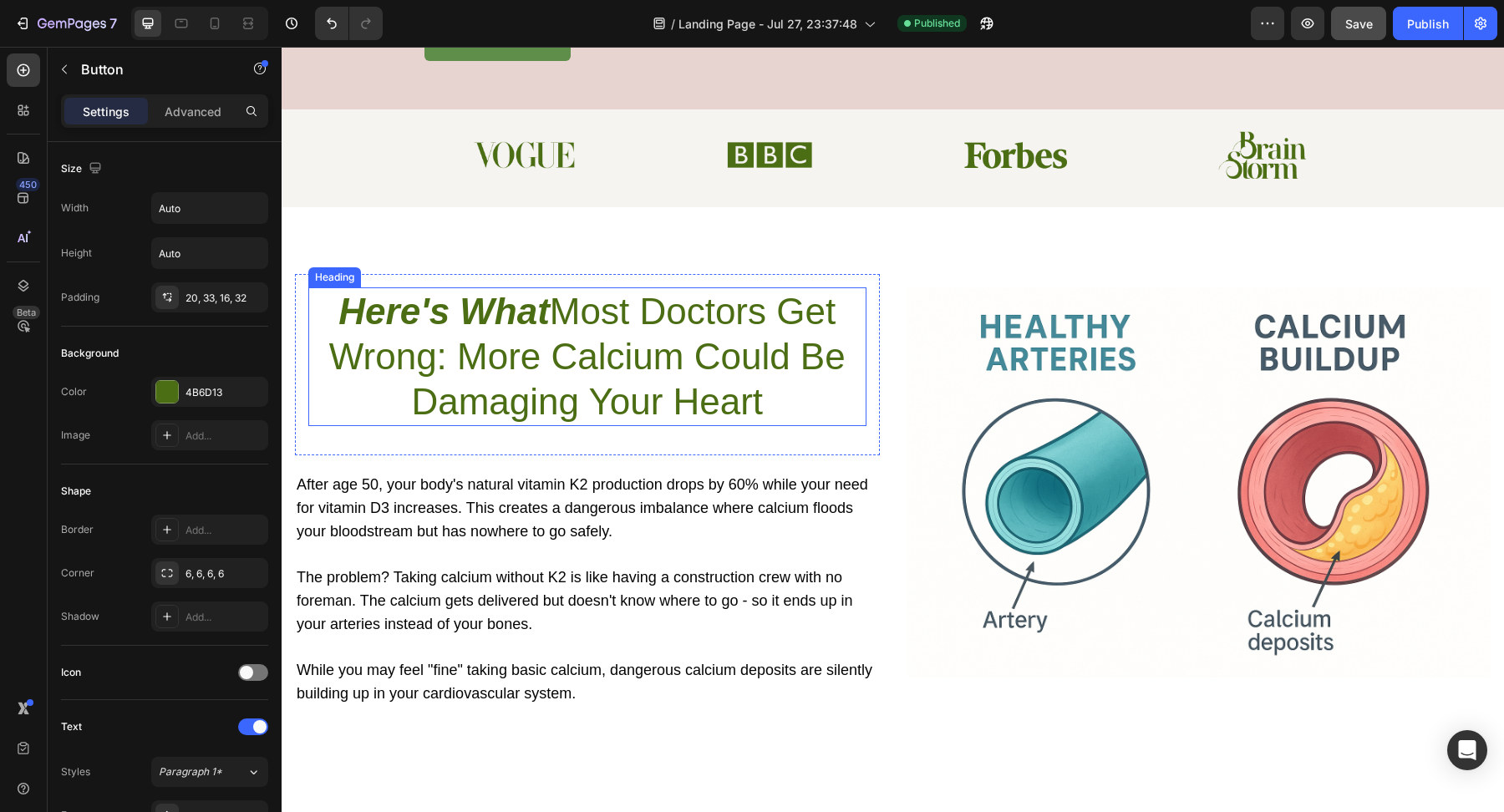 scroll, scrollTop: 274, scrollLeft: 0, axis: vertical 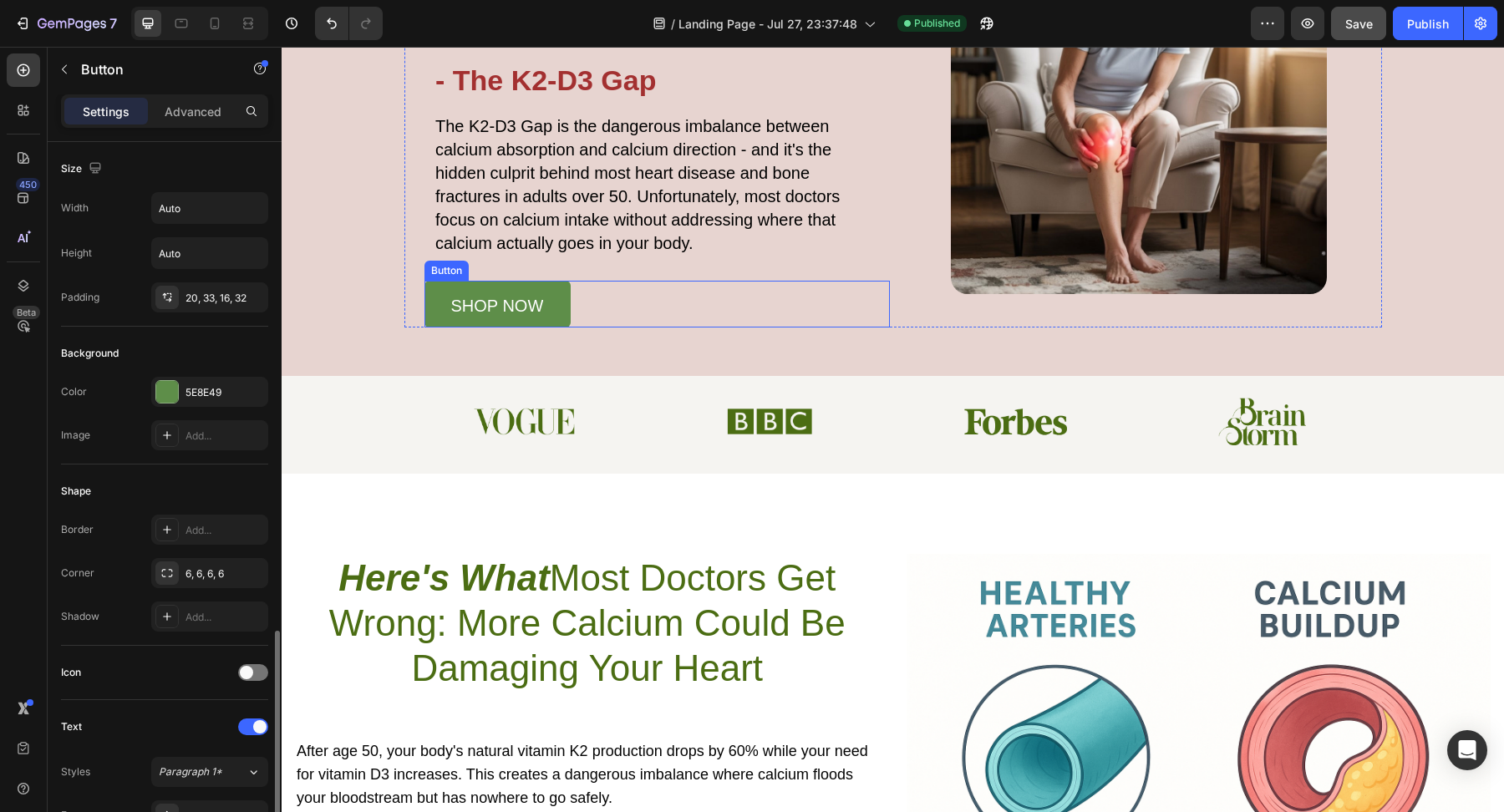 click on "SHOP NOW Button" at bounding box center [657, 304] 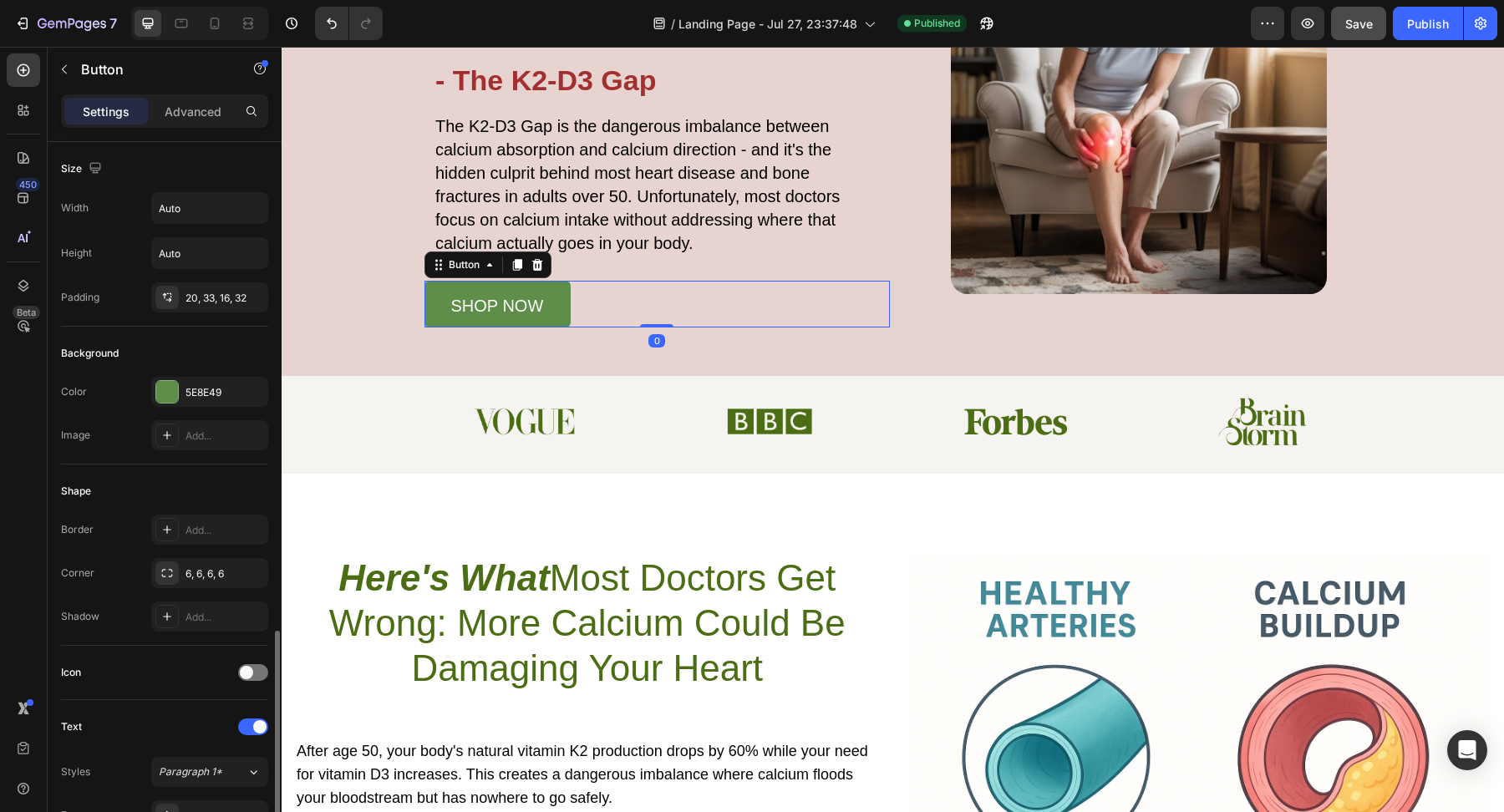 scroll, scrollTop: 313, scrollLeft: 0, axis: vertical 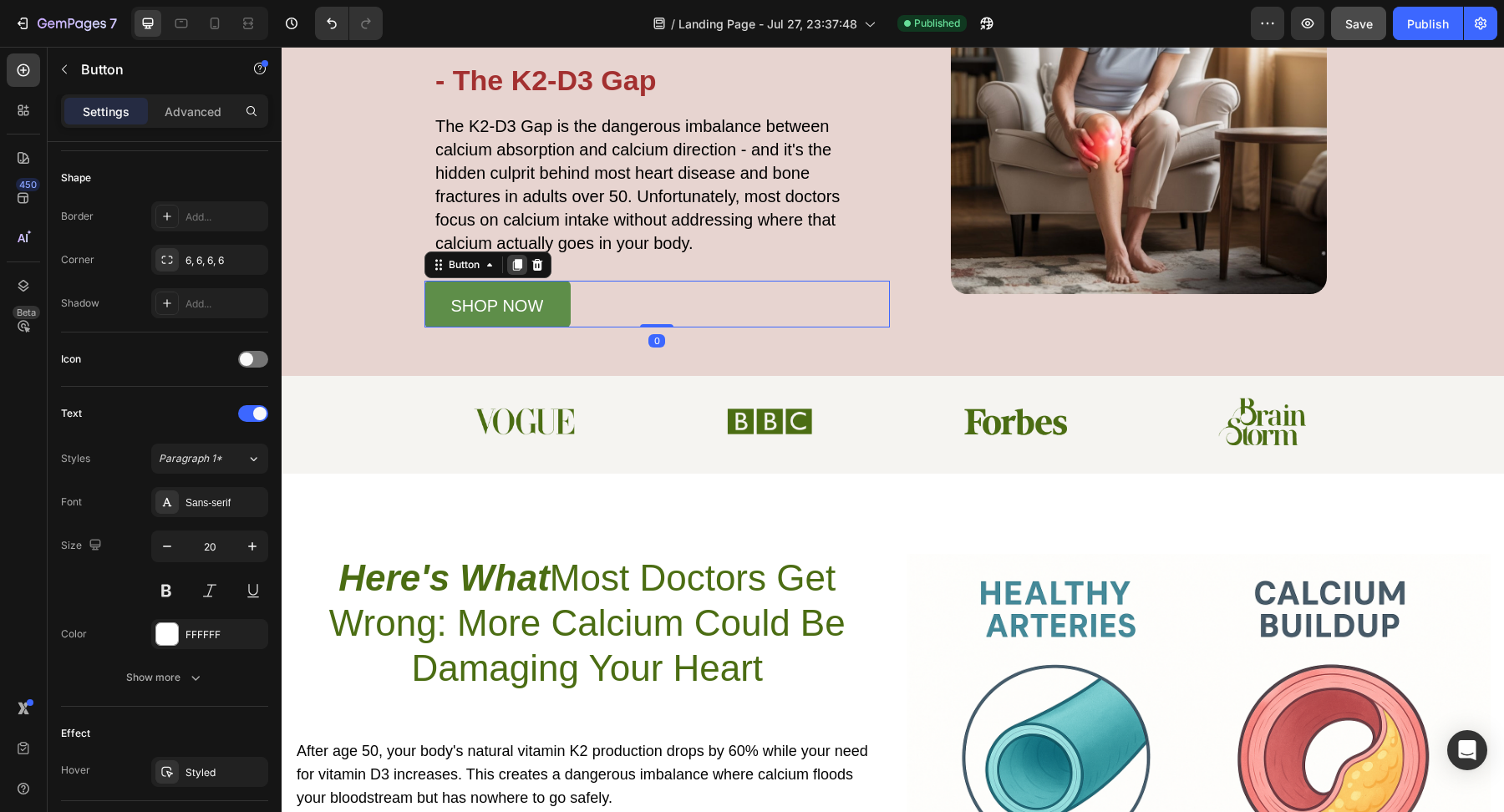 click 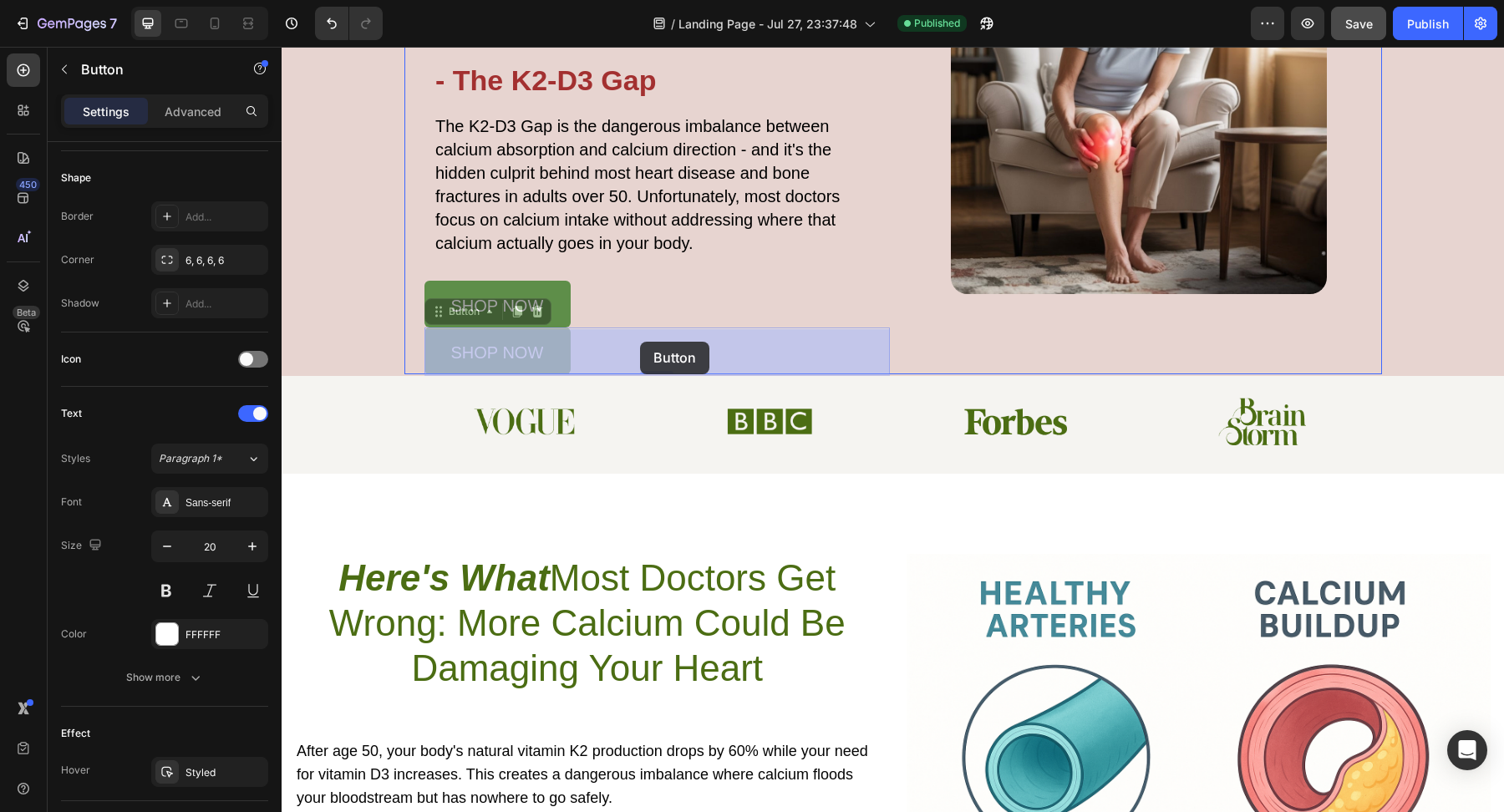 drag, startPoint x: 443, startPoint y: 319, endPoint x: 640, endPoint y: 340, distance: 198.11613 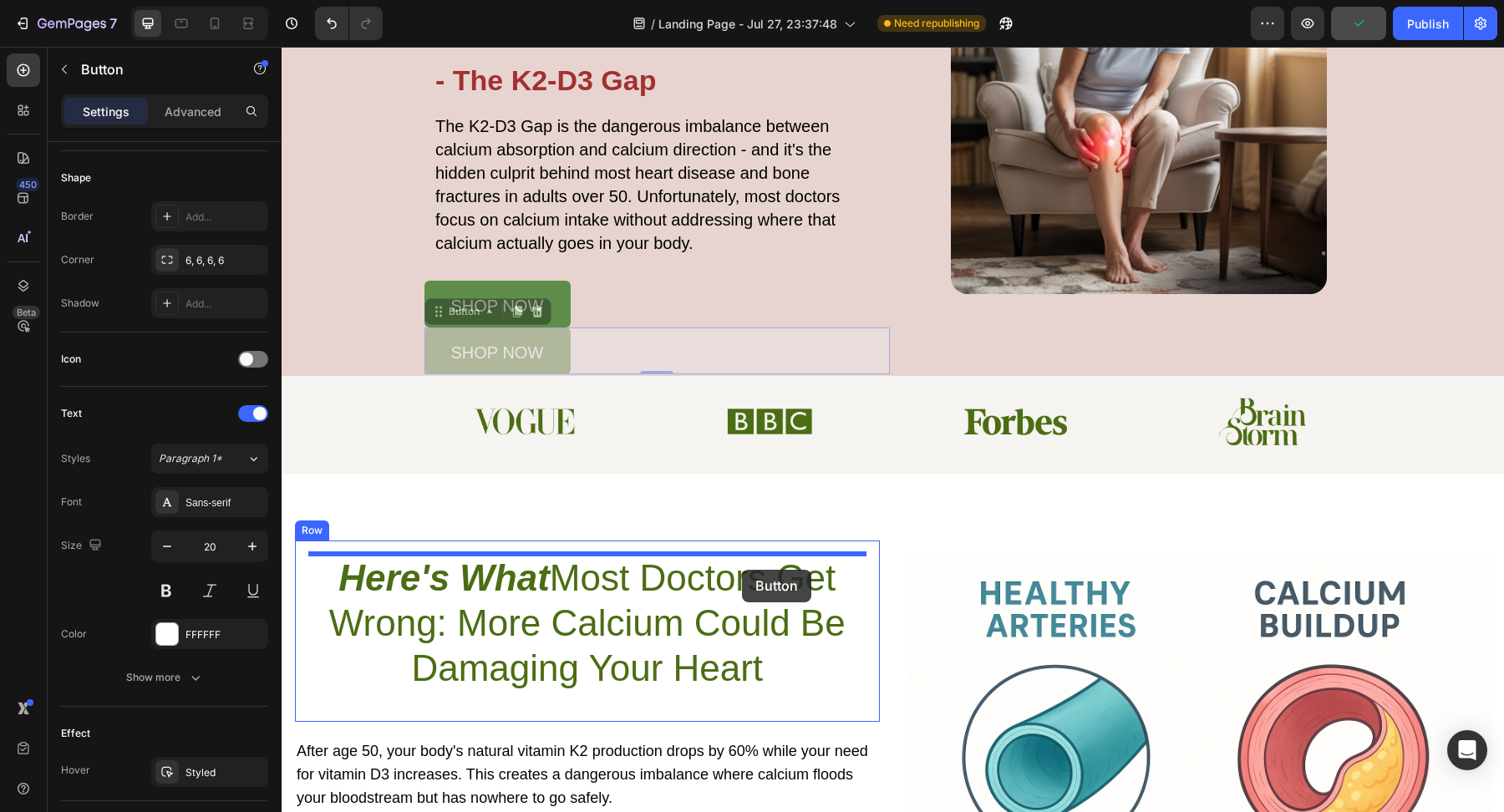 drag, startPoint x: 437, startPoint y: 319, endPoint x: 683, endPoint y: 764, distance: 508.46927 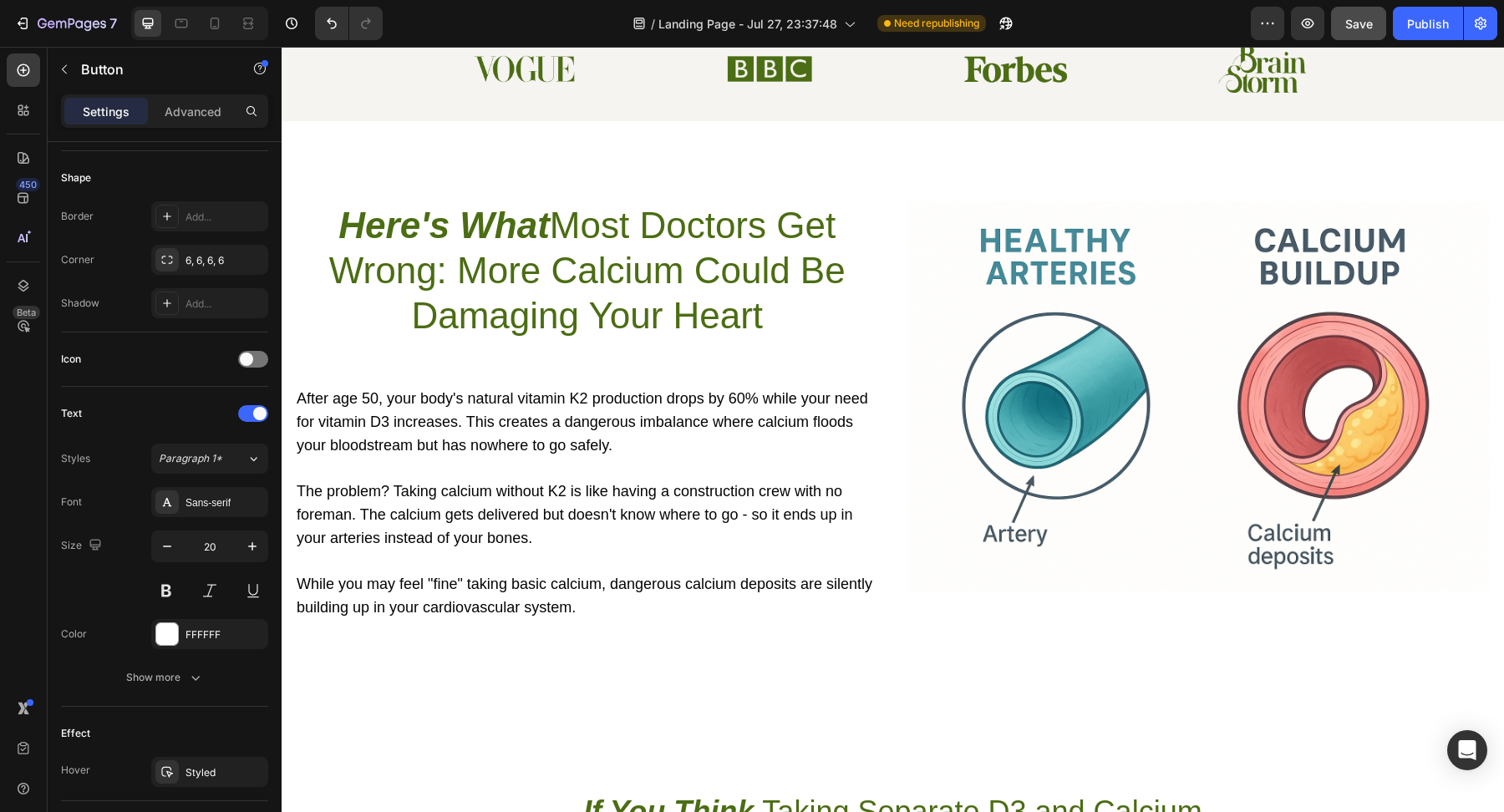 scroll, scrollTop: 502, scrollLeft: 0, axis: vertical 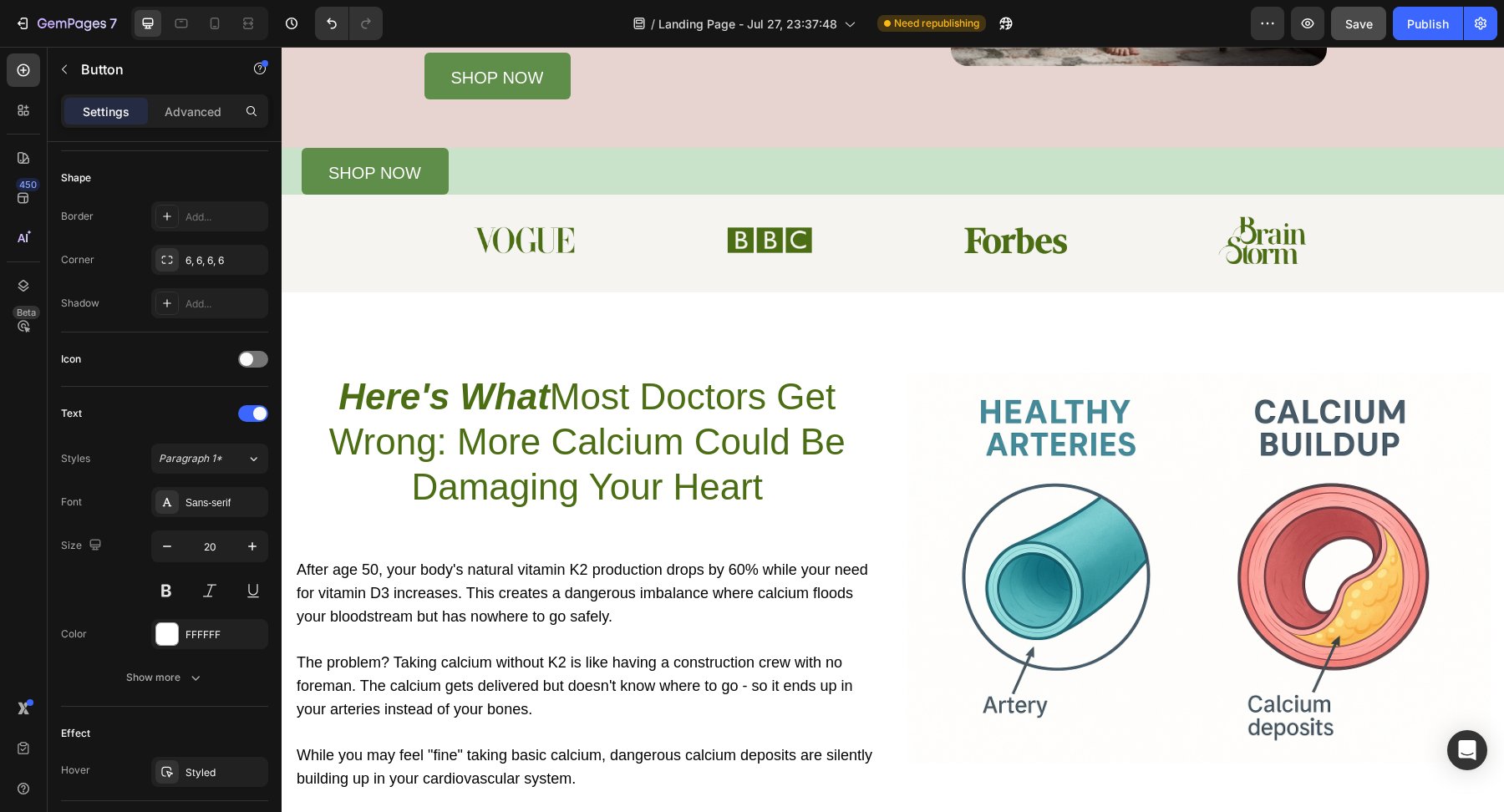 click on "SHOP NOW Button" at bounding box center (902, 171) 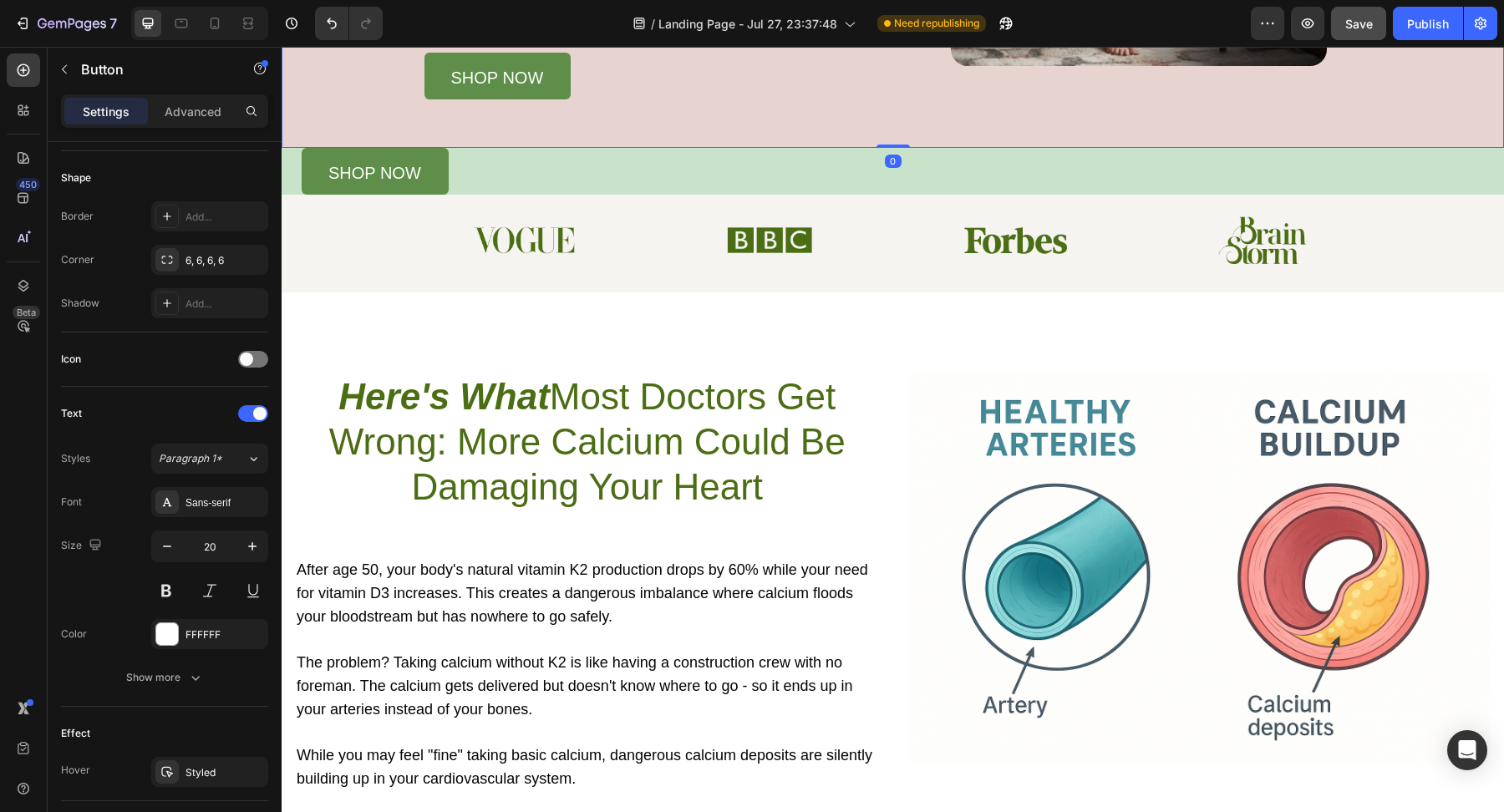 click at bounding box center [892, -103] 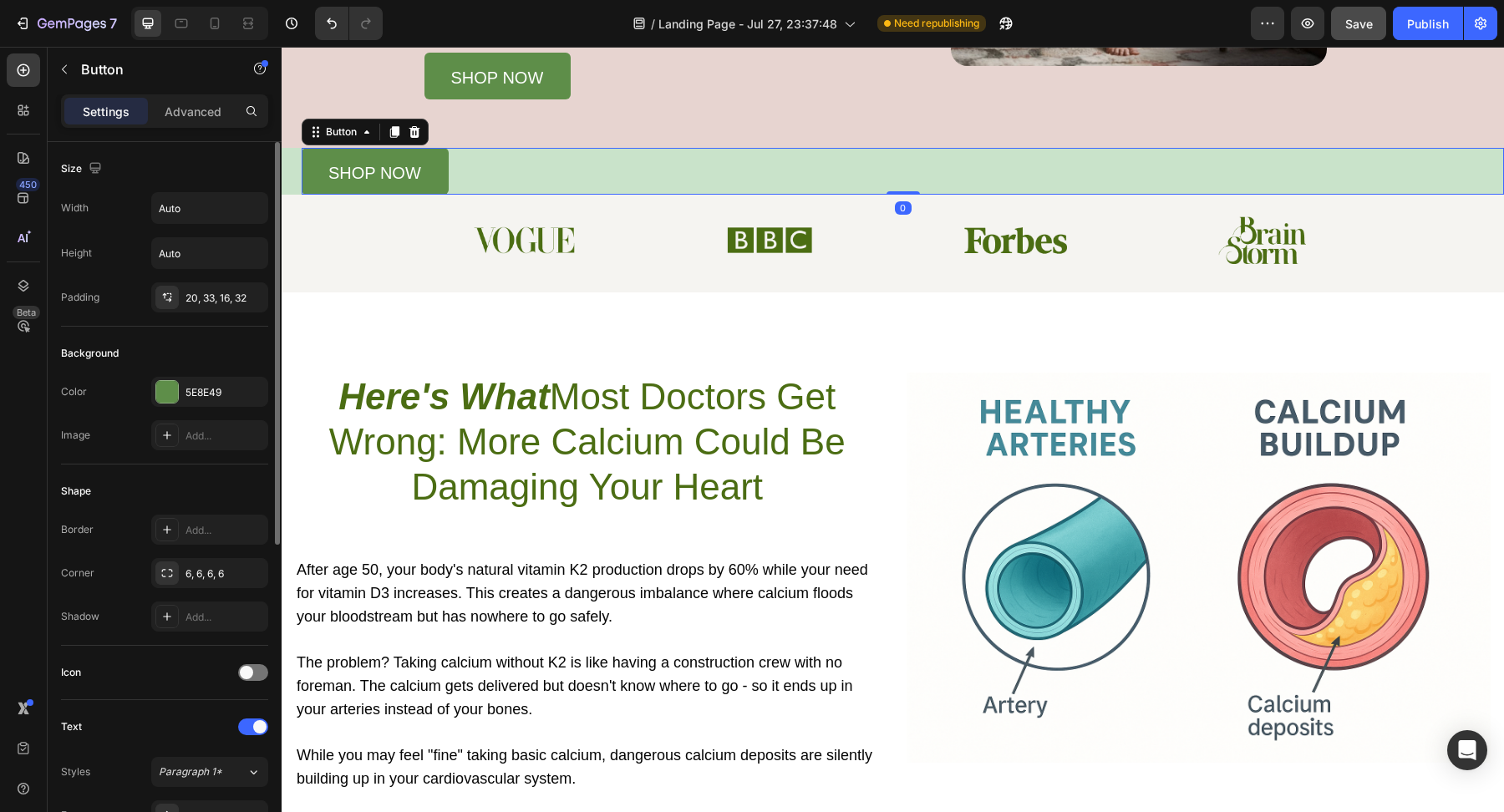 click on "SHOP NOW Button   0" at bounding box center (902, 171) 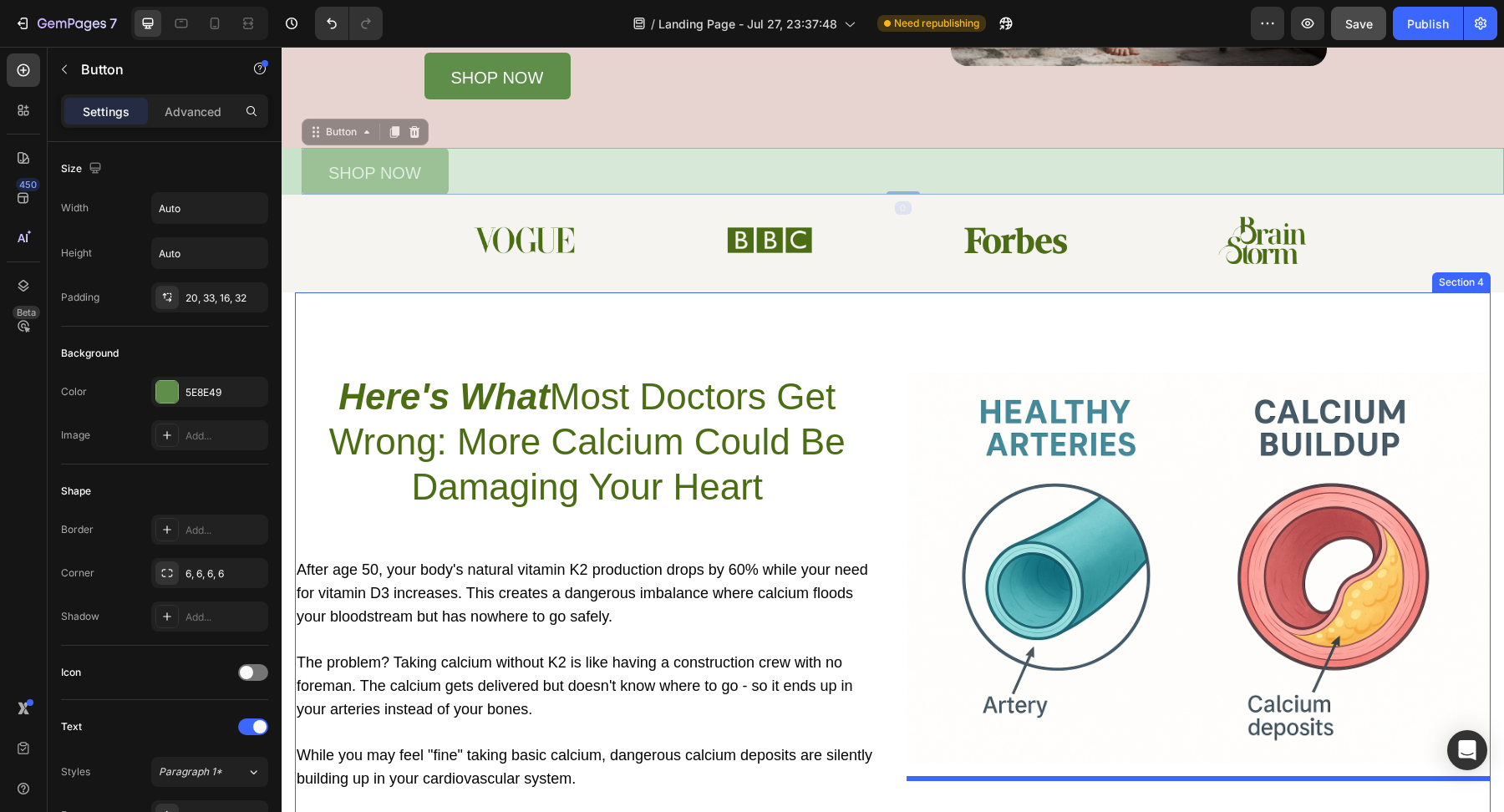 drag, startPoint x: 308, startPoint y: 131, endPoint x: 918, endPoint y: 812, distance: 914.2543 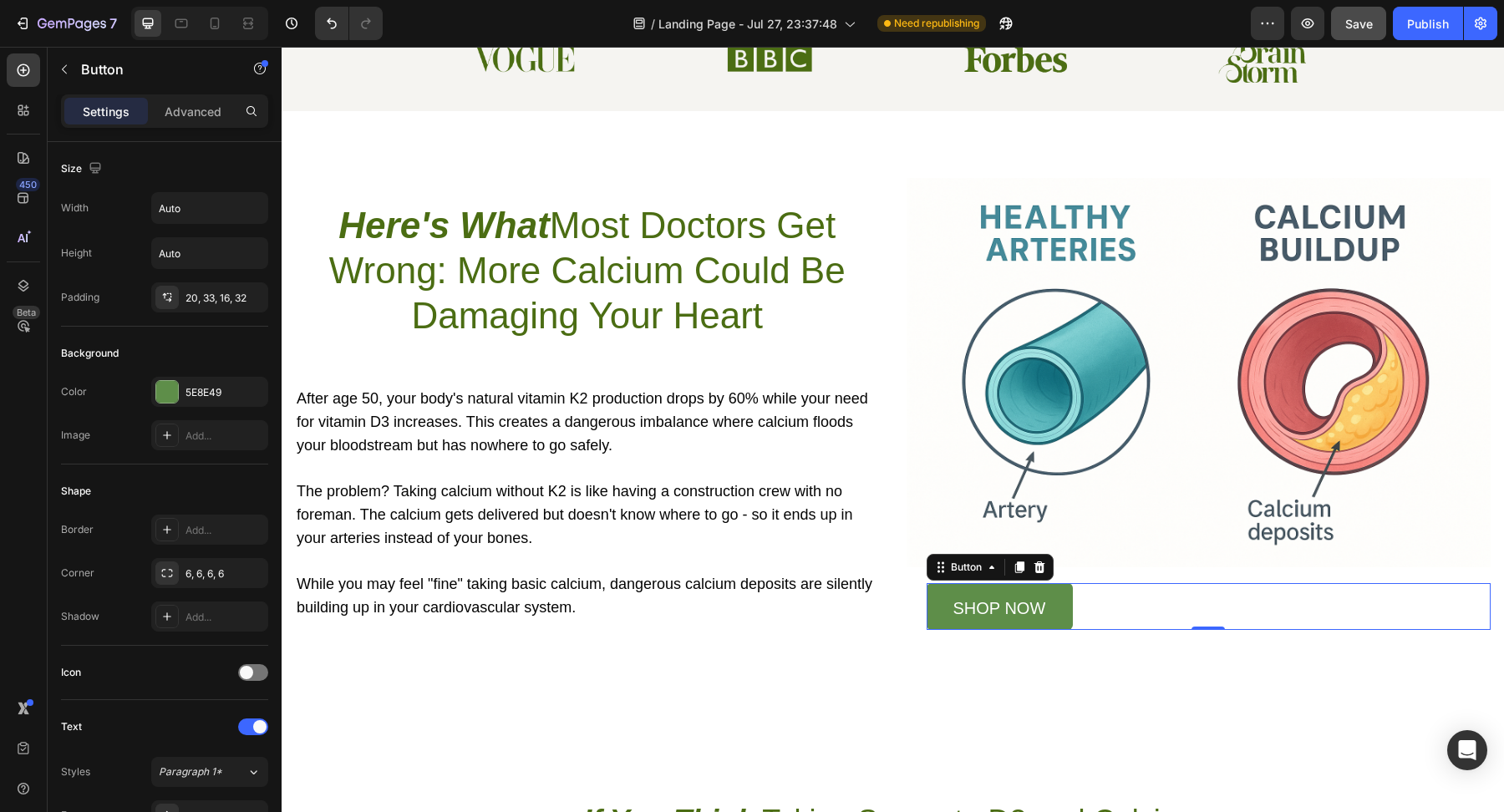 scroll, scrollTop: 744, scrollLeft: 0, axis: vertical 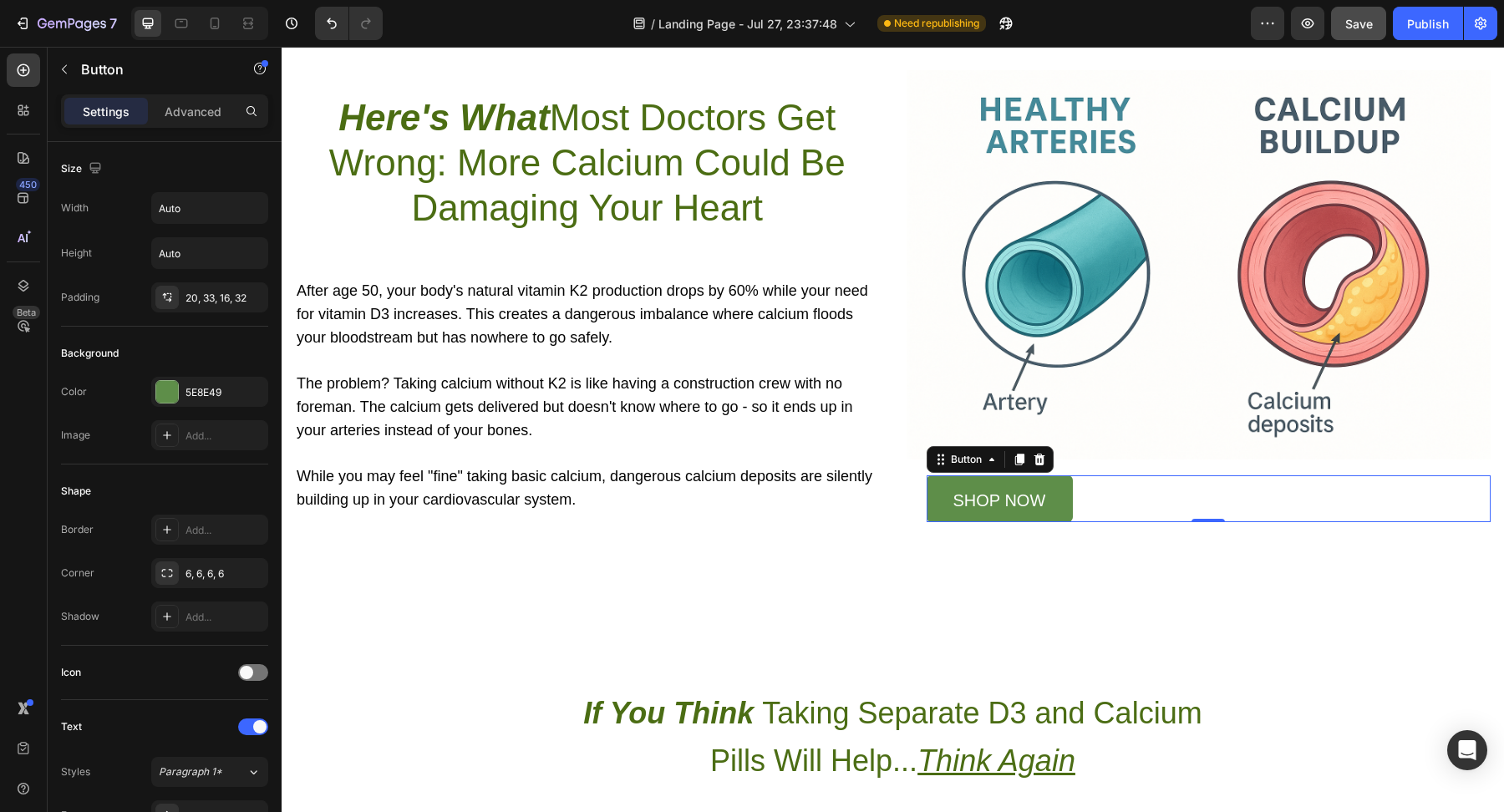 click on "SHOP NOW Button   0" at bounding box center (1209, 499) 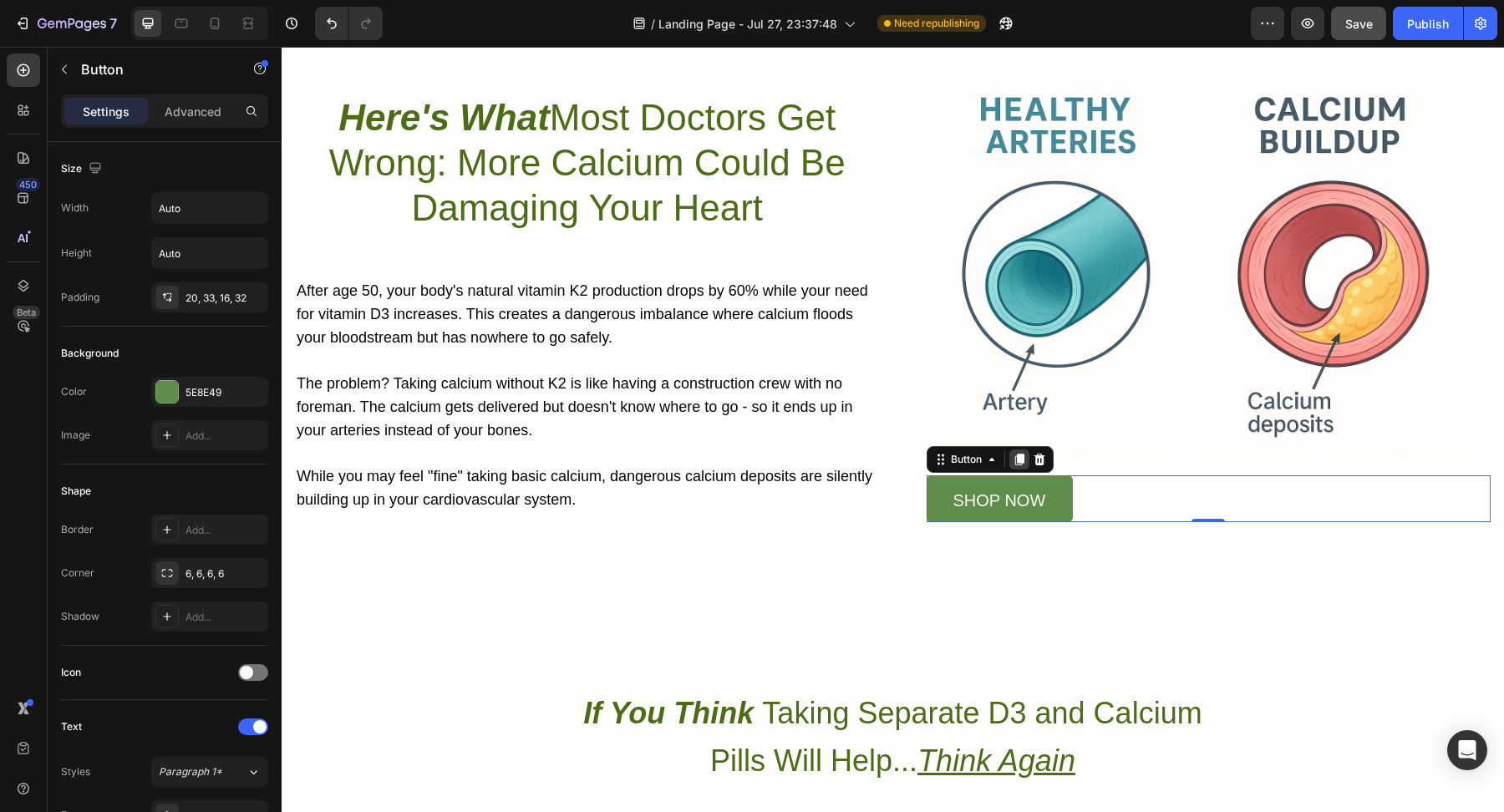 click 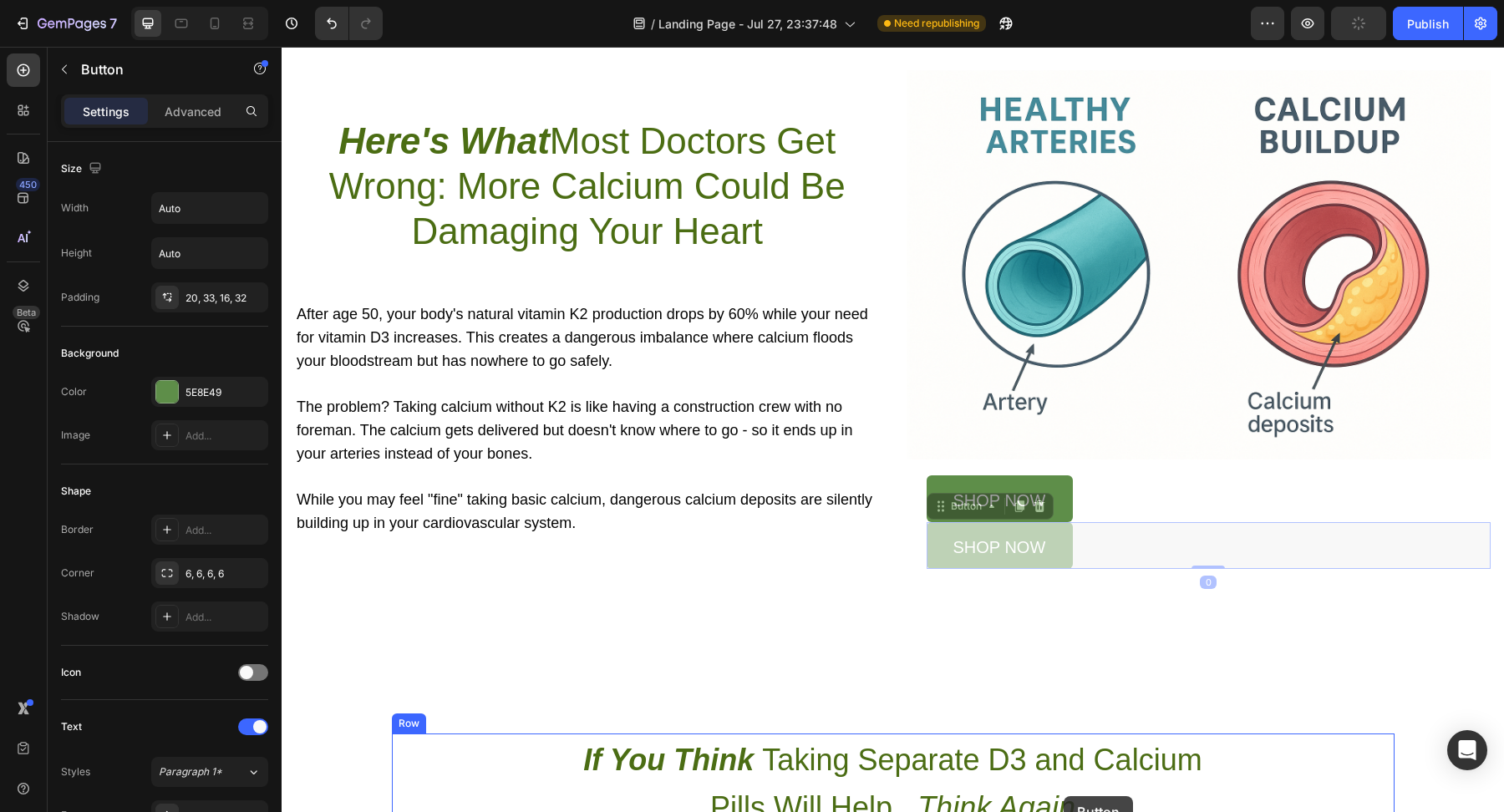 drag, startPoint x: 943, startPoint y: 509, endPoint x: 1064, endPoint y: 811, distance: 325.3383 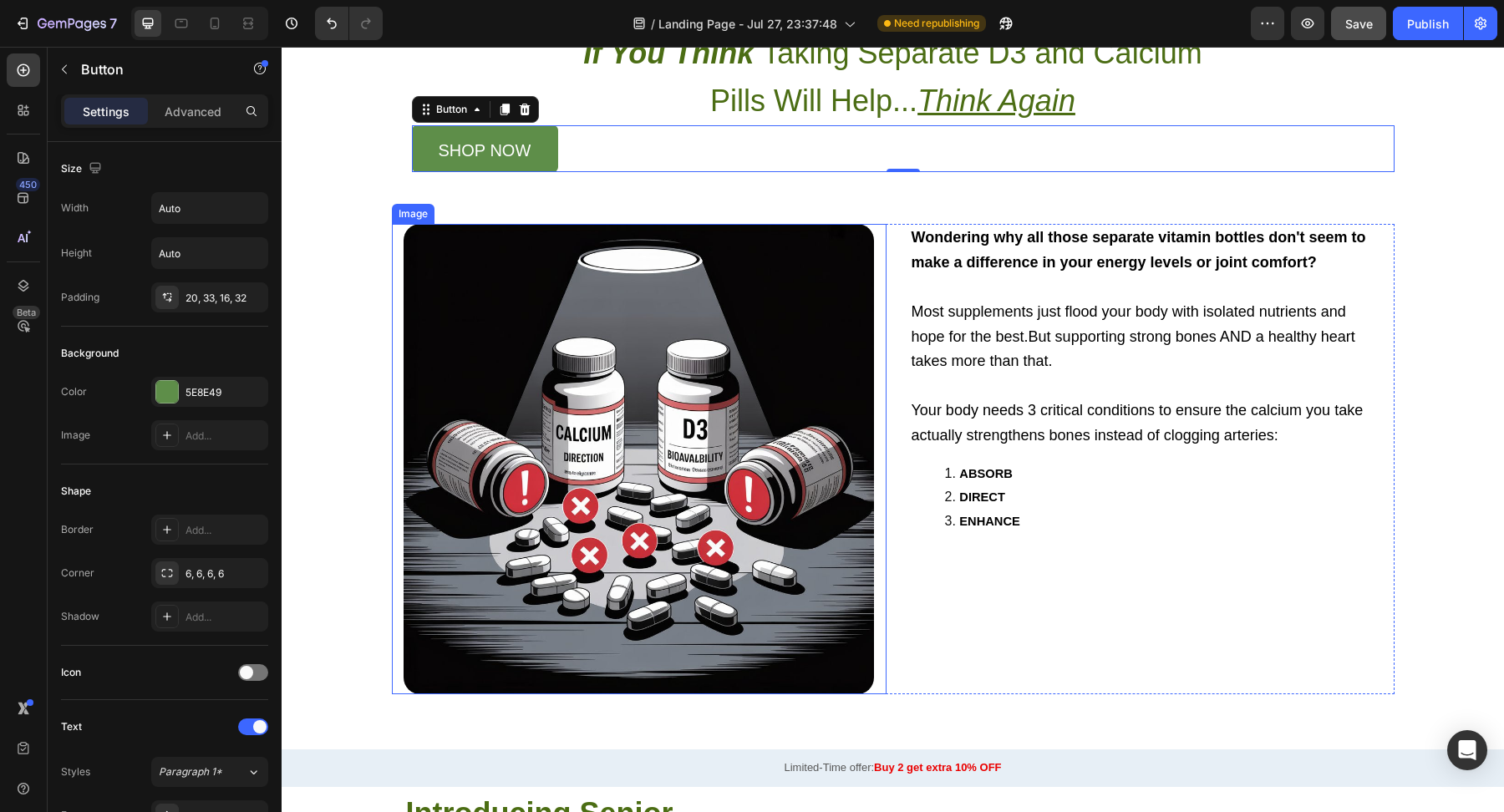 scroll, scrollTop: 1389, scrollLeft: 0, axis: vertical 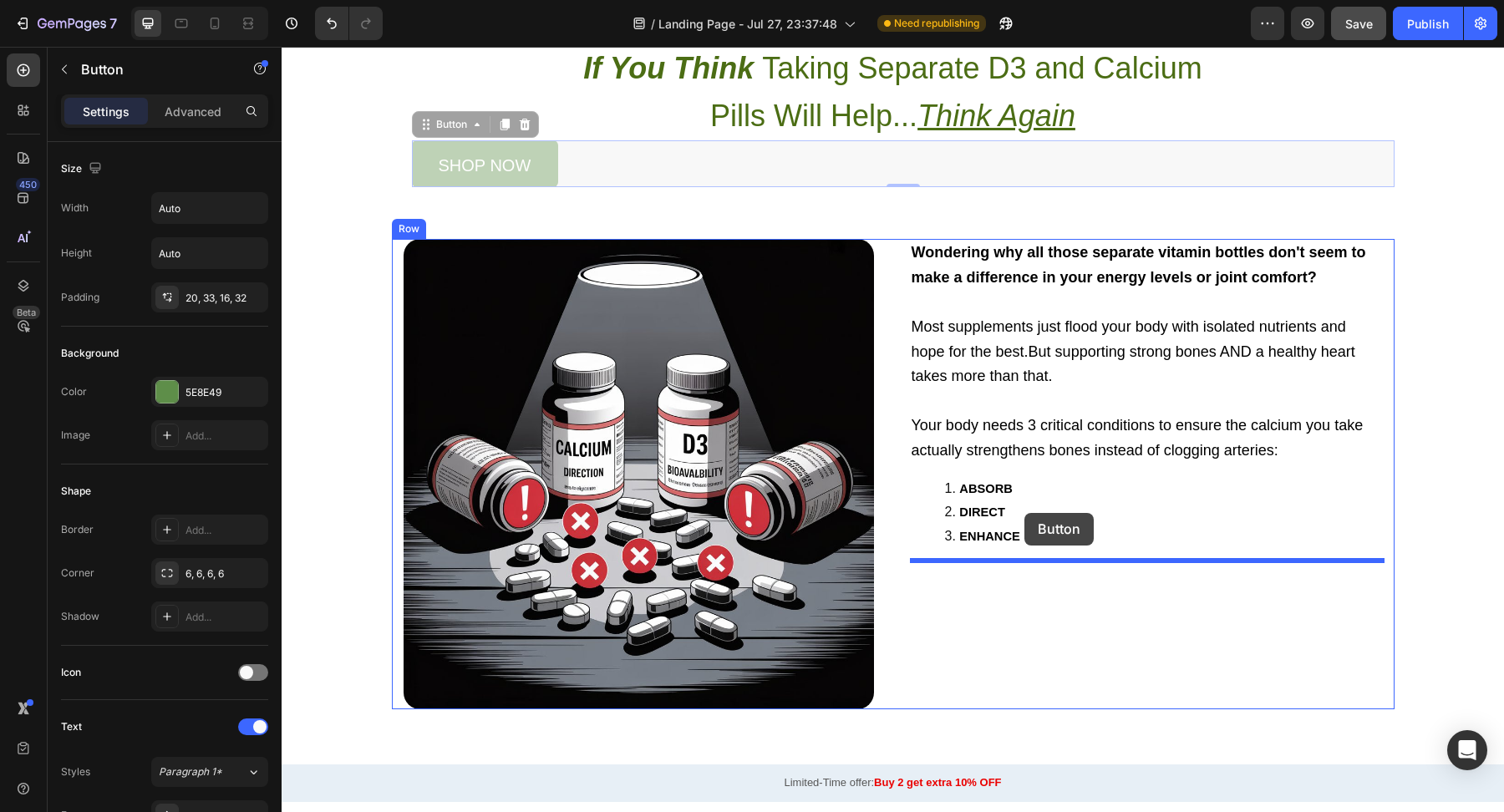 drag, startPoint x: 421, startPoint y: 119, endPoint x: 1024, endPoint y: 513, distance: 720.309 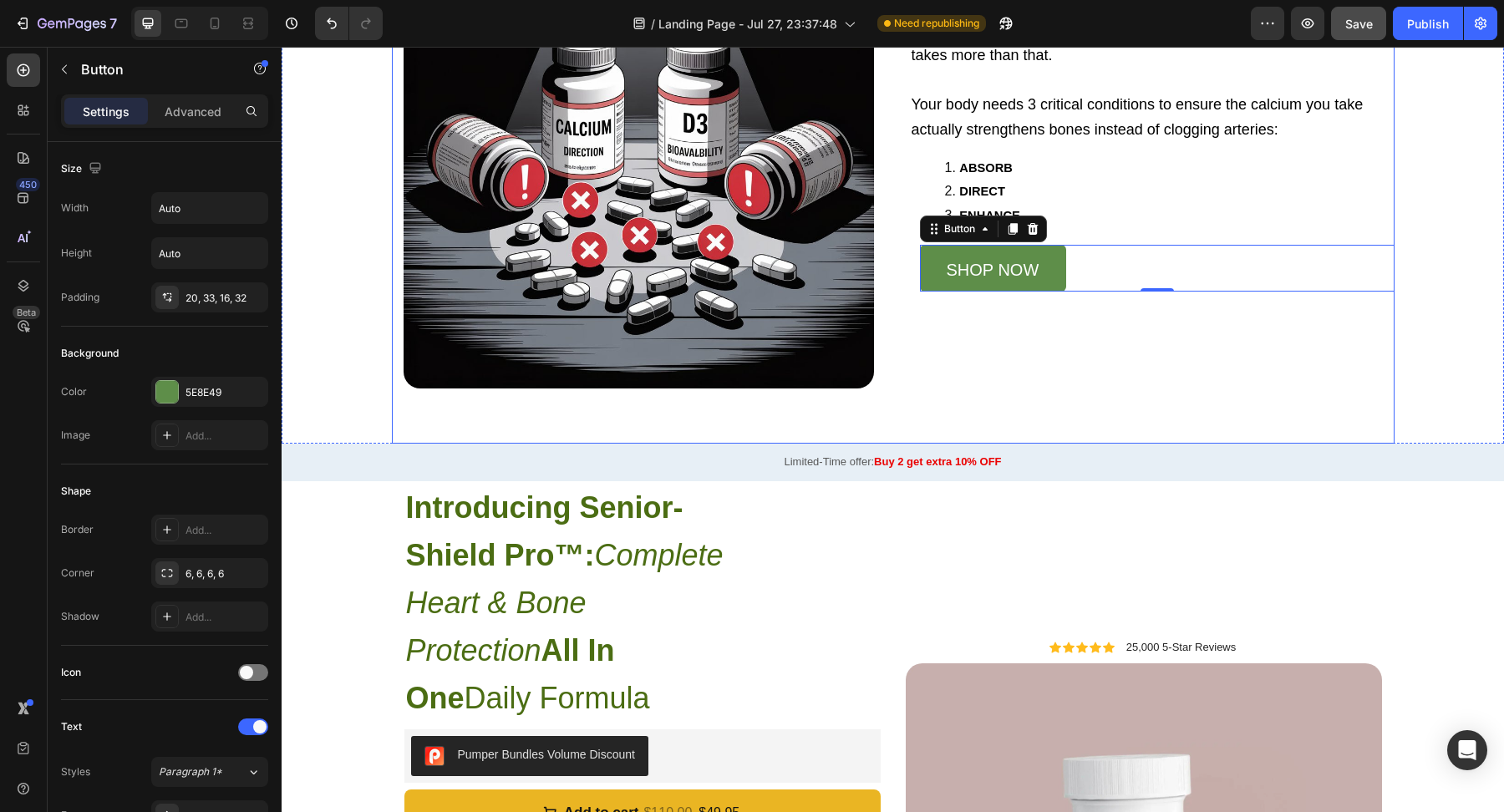 scroll, scrollTop: 1647, scrollLeft: 0, axis: vertical 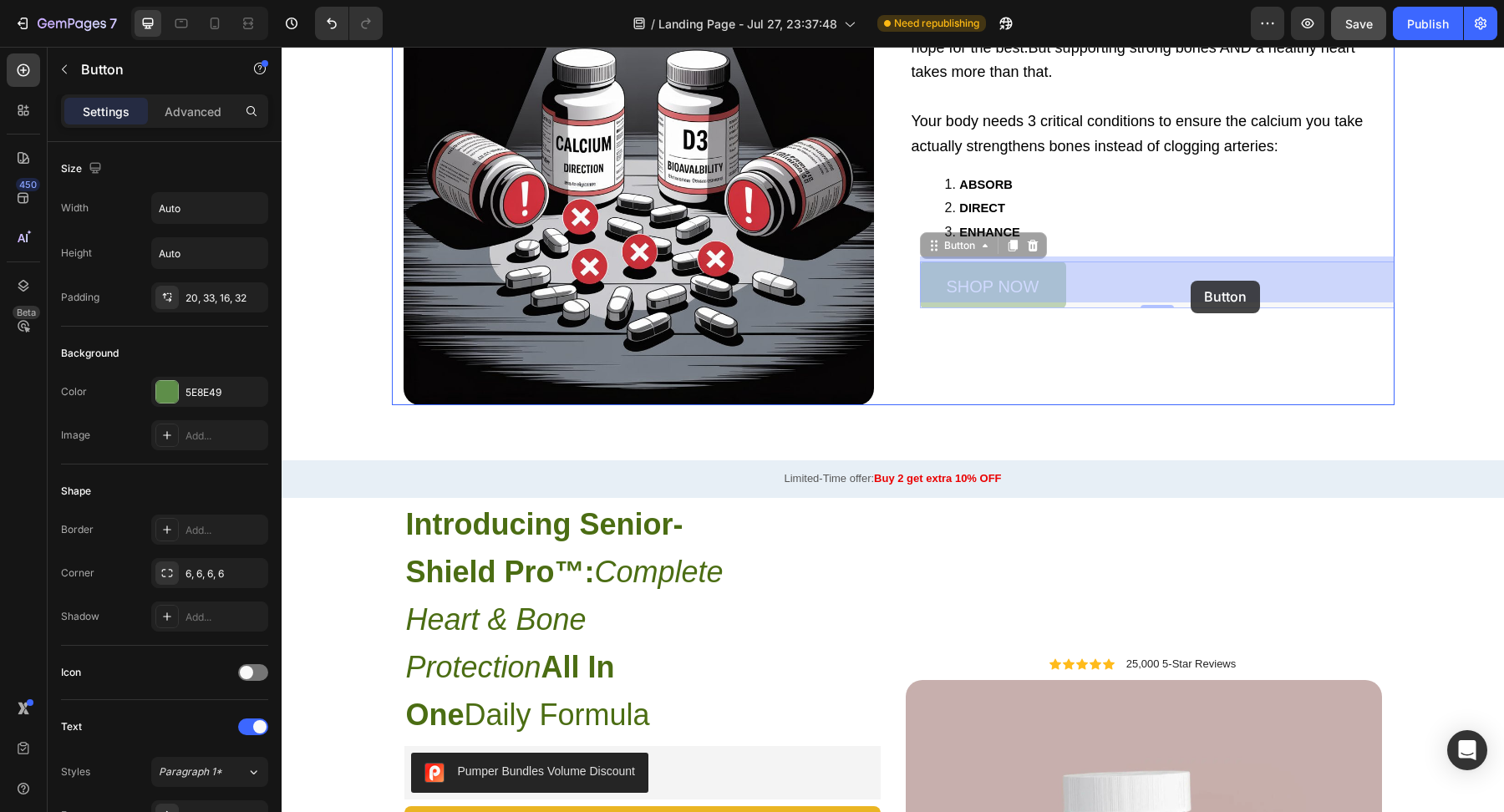 drag, startPoint x: 937, startPoint y: 242, endPoint x: 1191, endPoint y: 281, distance: 256.97665 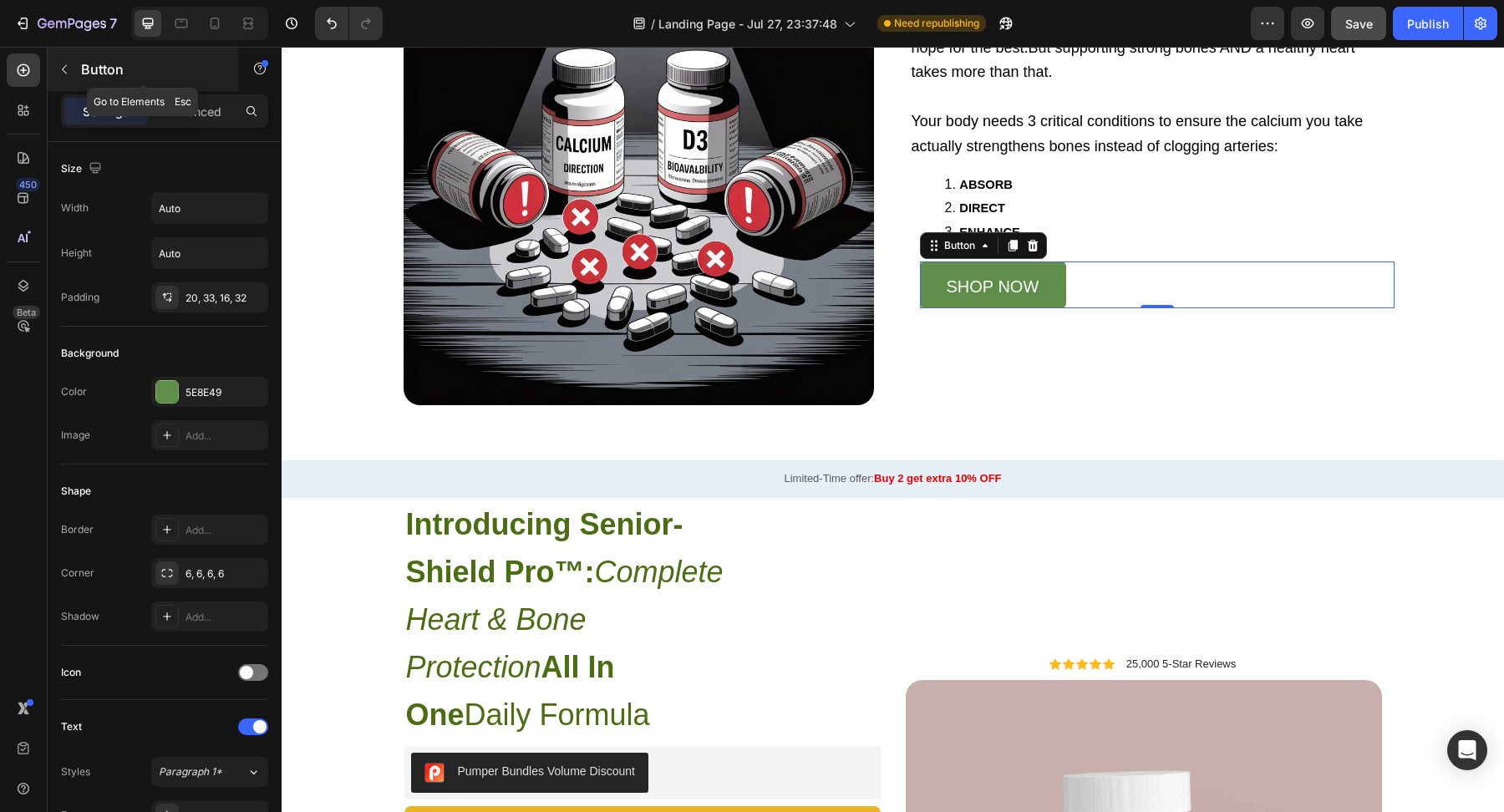 click 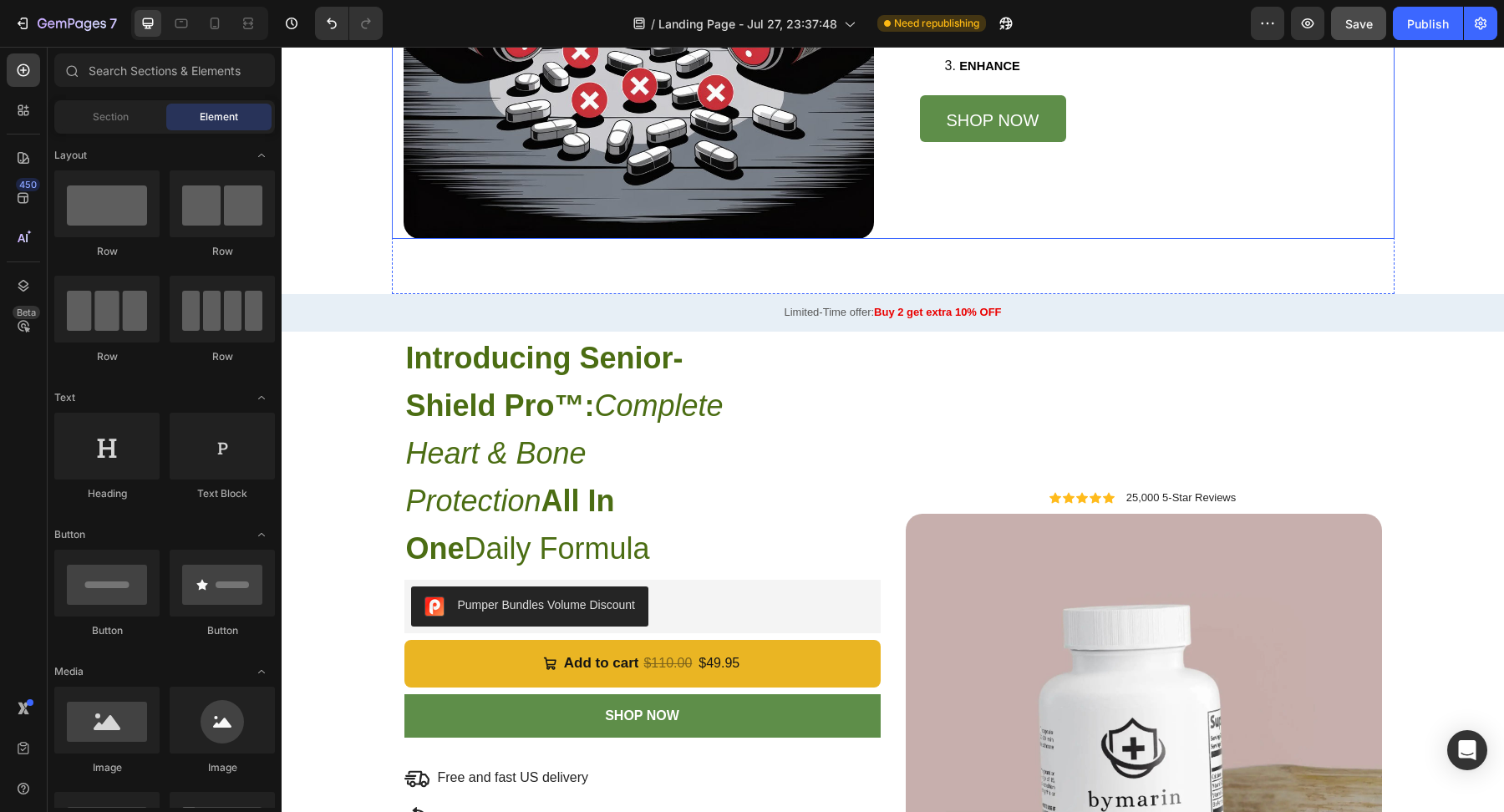 scroll, scrollTop: 1705, scrollLeft: 0, axis: vertical 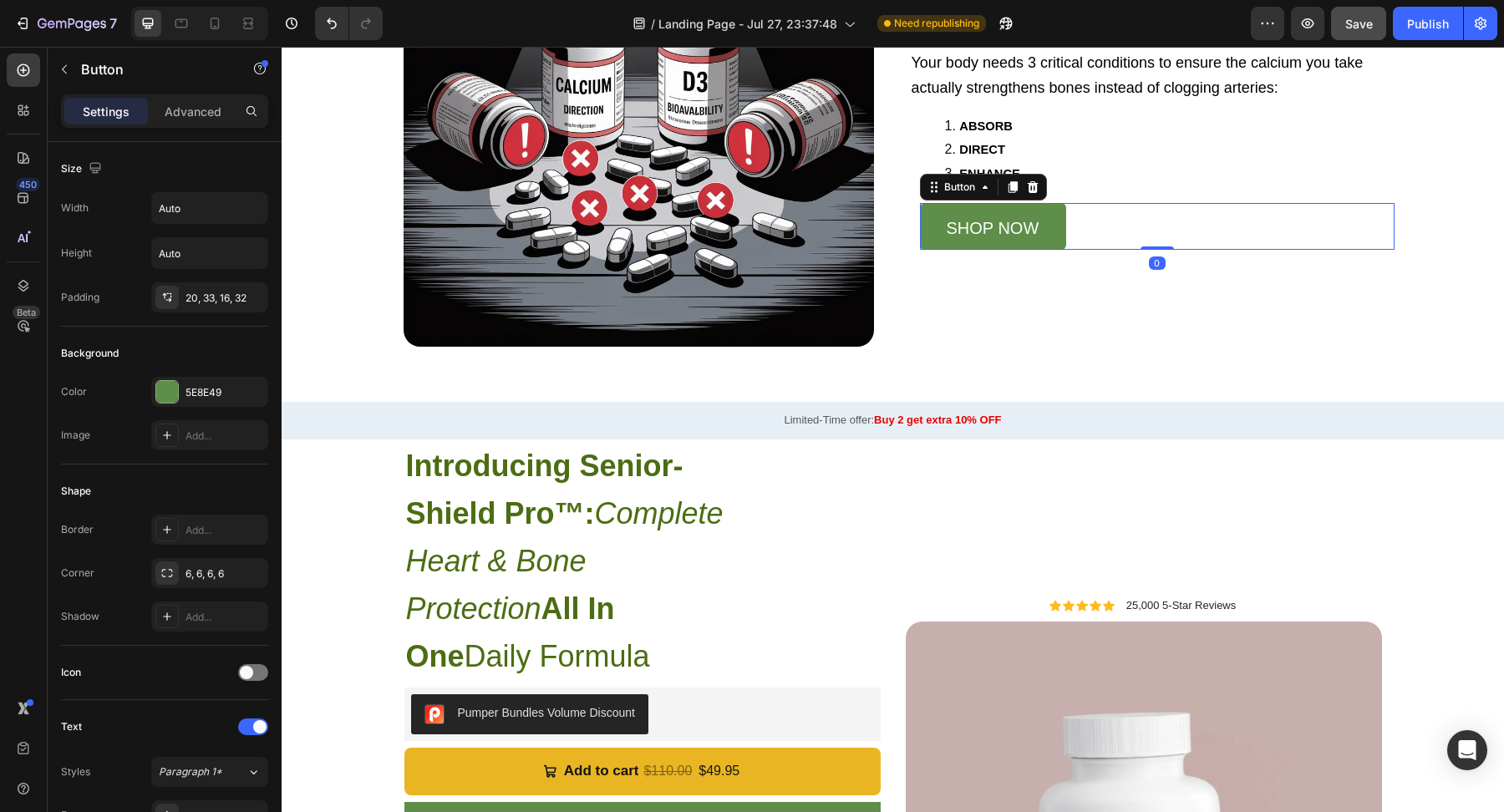 click on "SHOP NOW Button   0" at bounding box center [1157, 226] 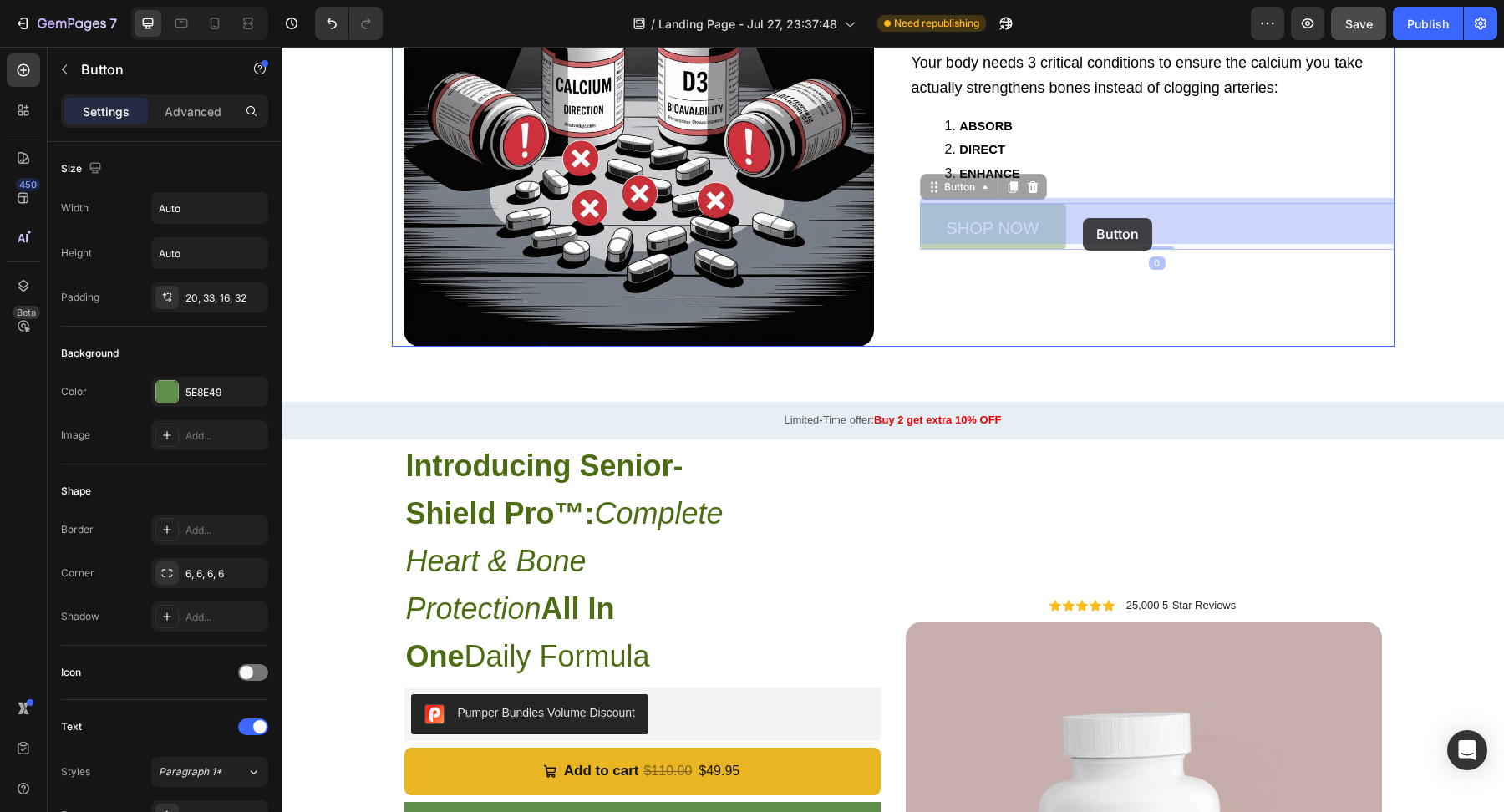 drag, startPoint x: 936, startPoint y: 182, endPoint x: 1083, endPoint y: 218, distance: 151.34398 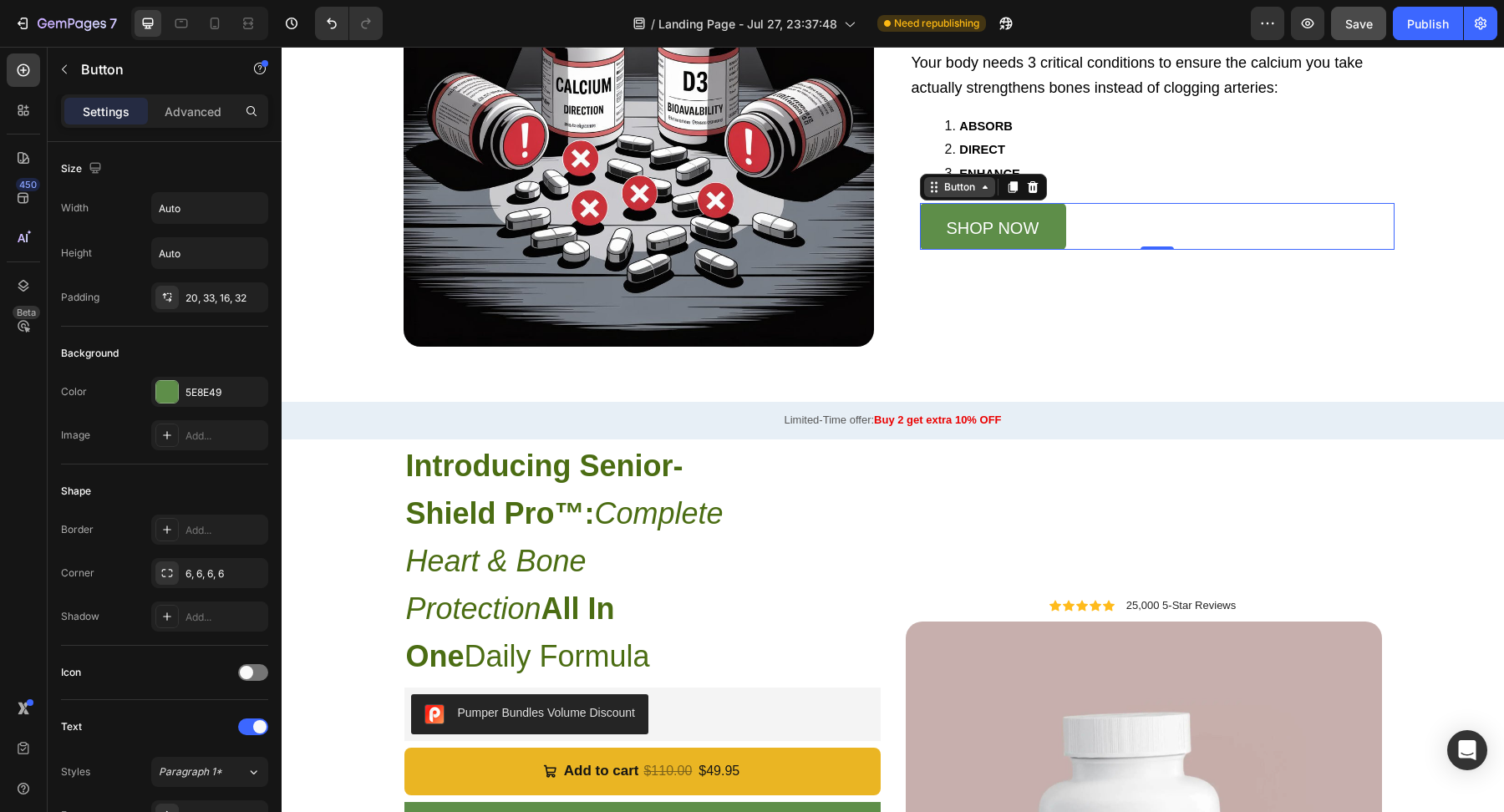 click on "Button" at bounding box center [959, 187] 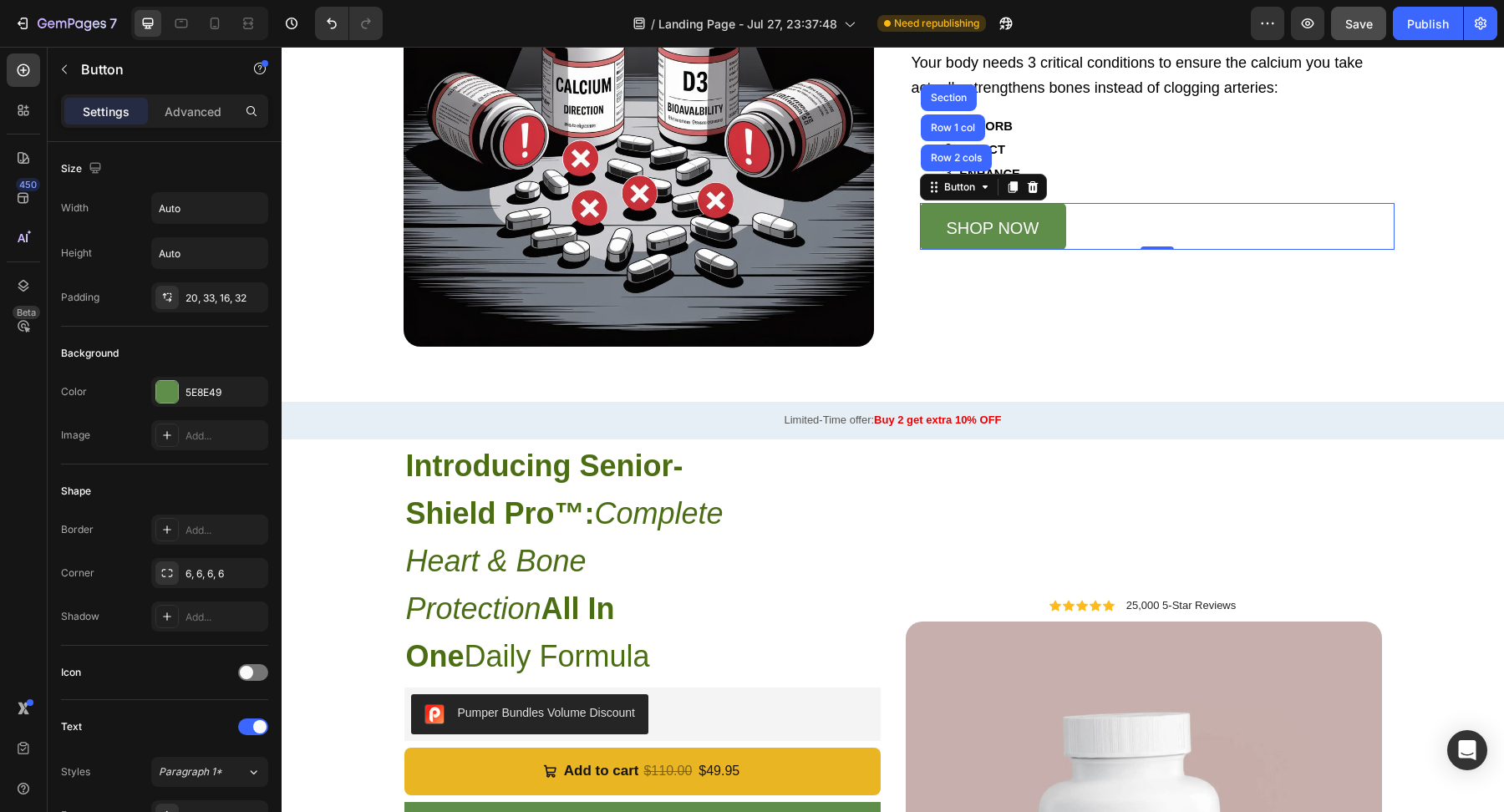 click on "Button Row 2 cols Row 1 col Section" at bounding box center (983, 187) 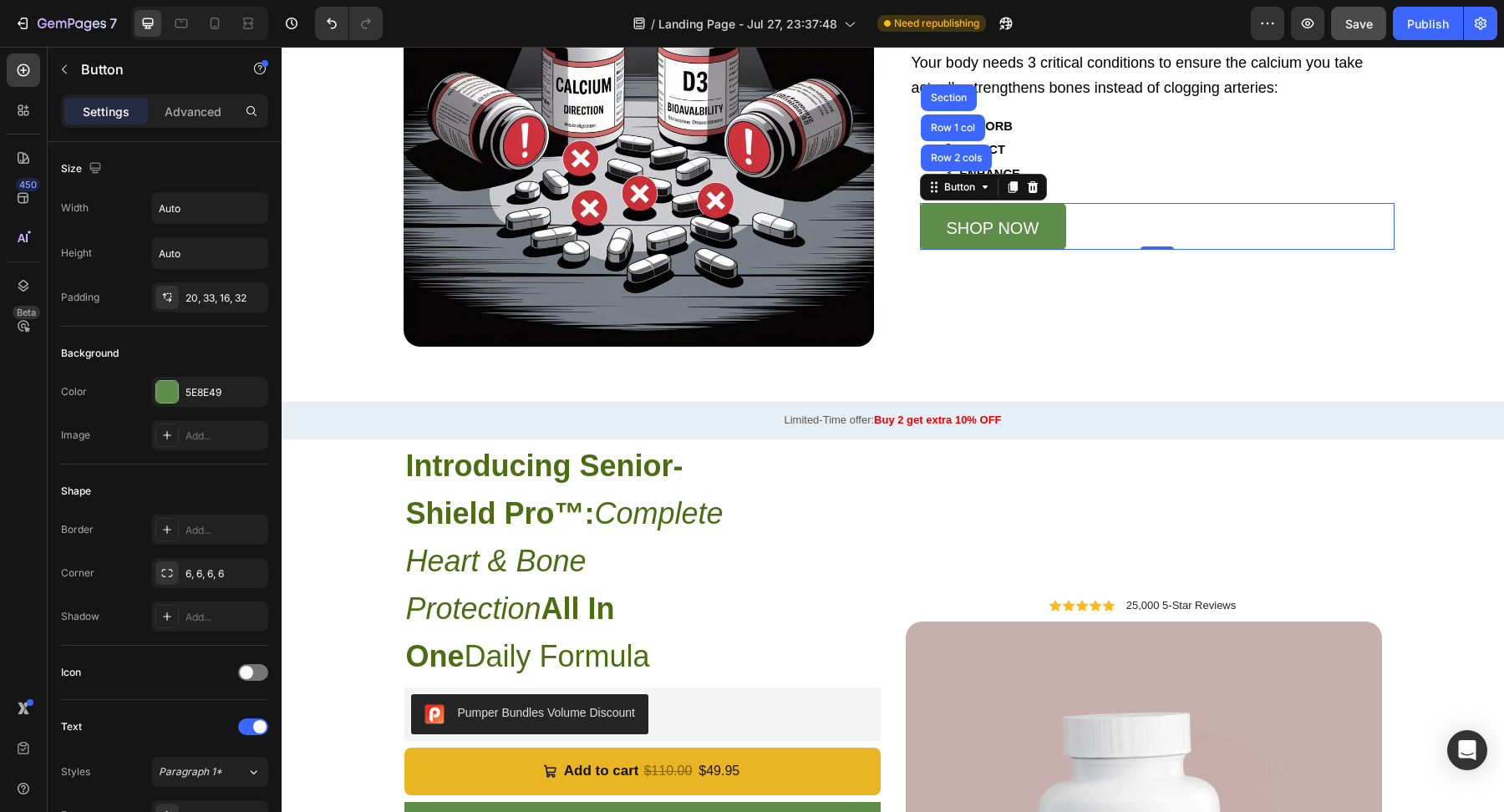 click on "SHOP NOW Button Row 2 cols Row 1 col Section   0" at bounding box center (1157, 226) 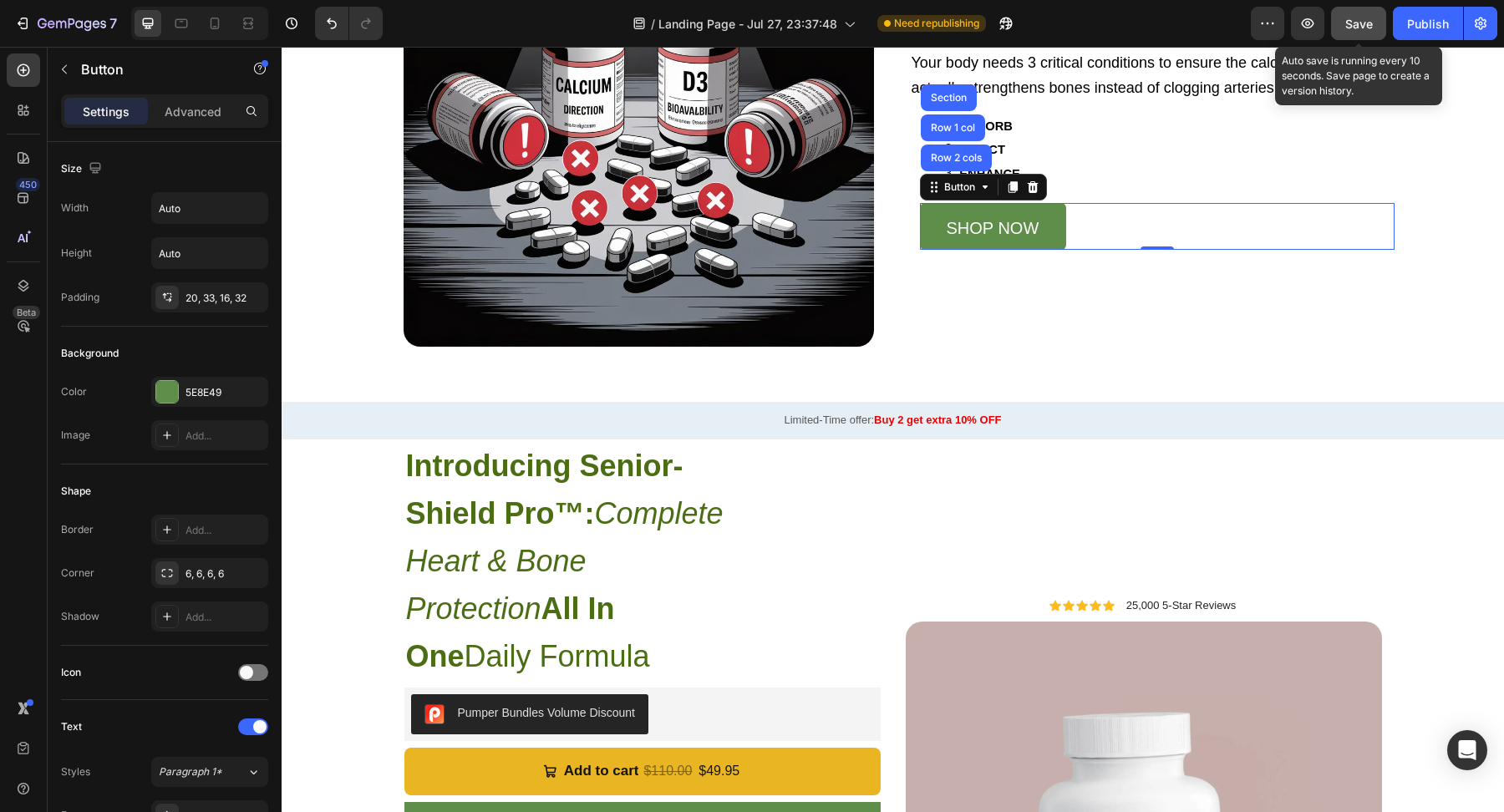 click on "Save" at bounding box center [1359, 23] 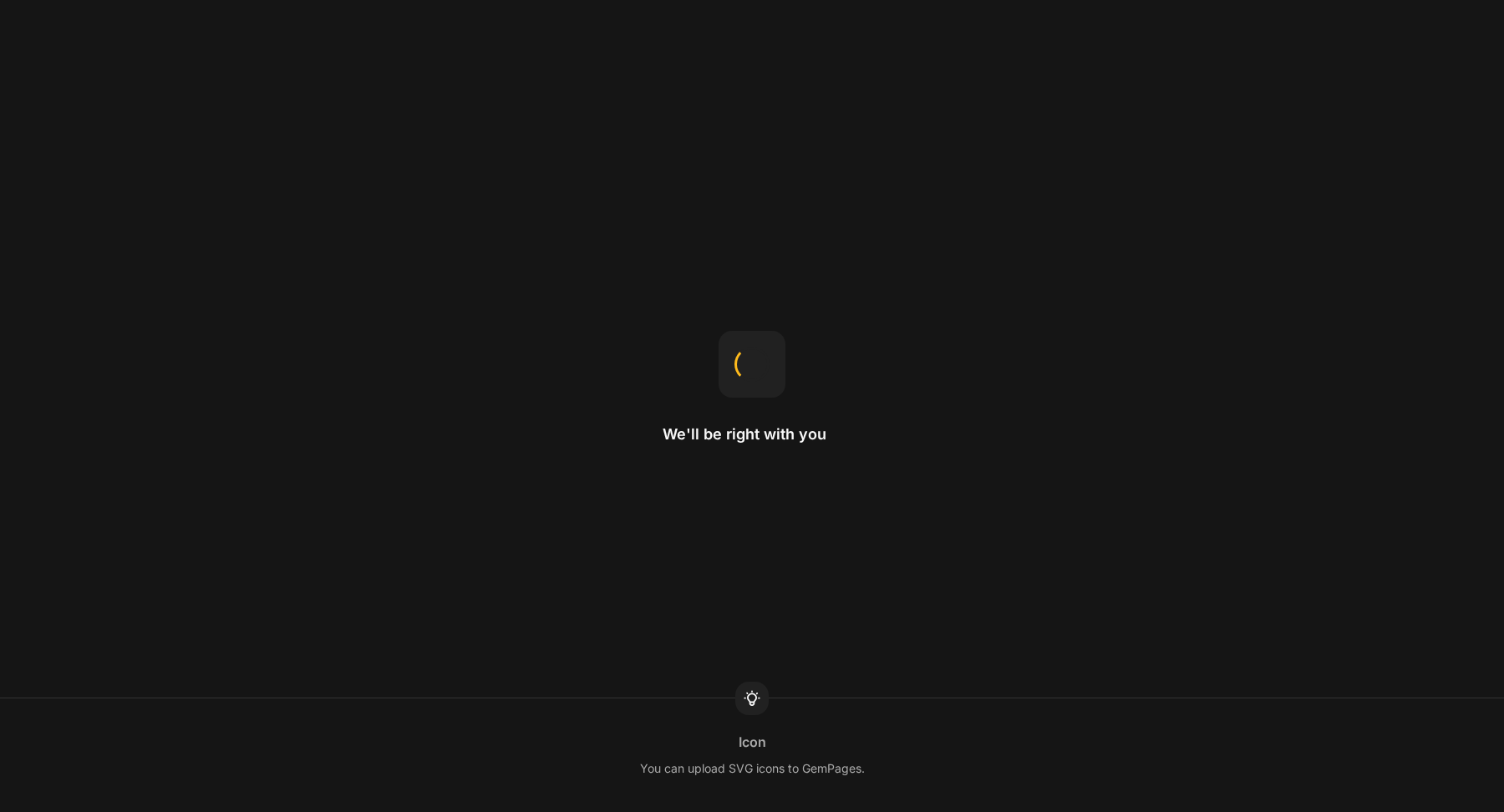 scroll, scrollTop: 0, scrollLeft: 0, axis: both 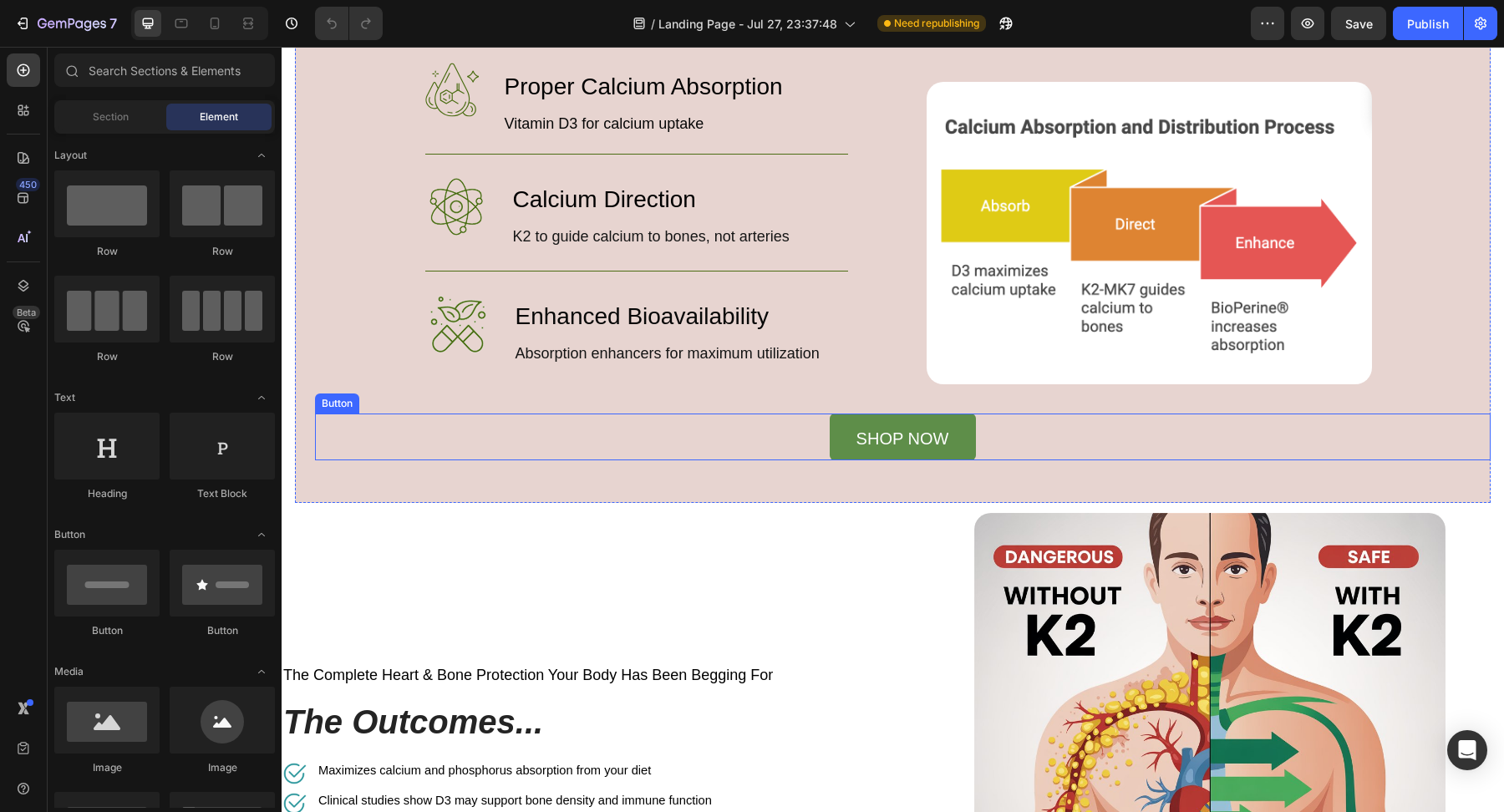 click on "SHOP NOW Button" at bounding box center (902, 437) 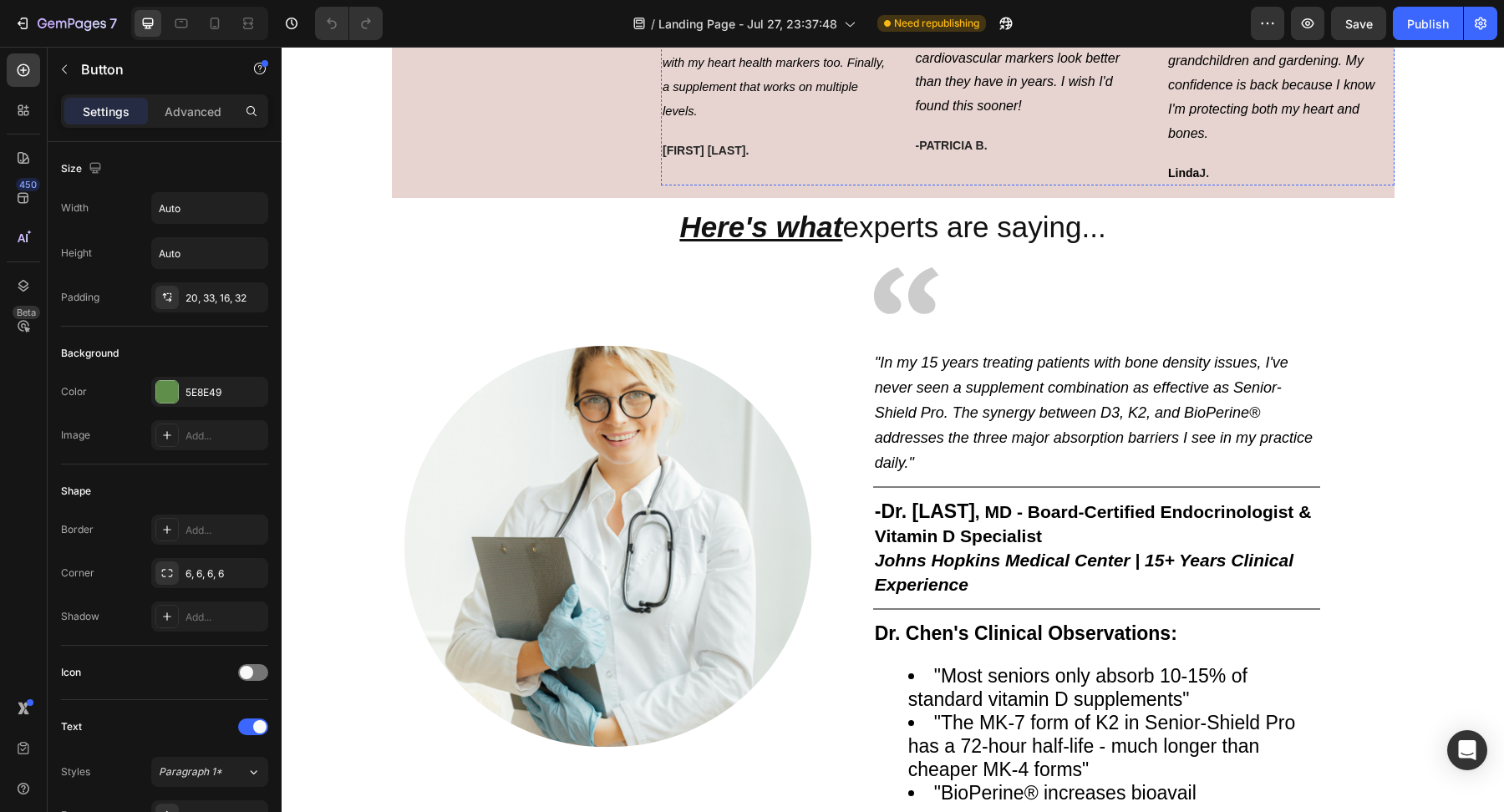 scroll, scrollTop: 3944, scrollLeft: 0, axis: vertical 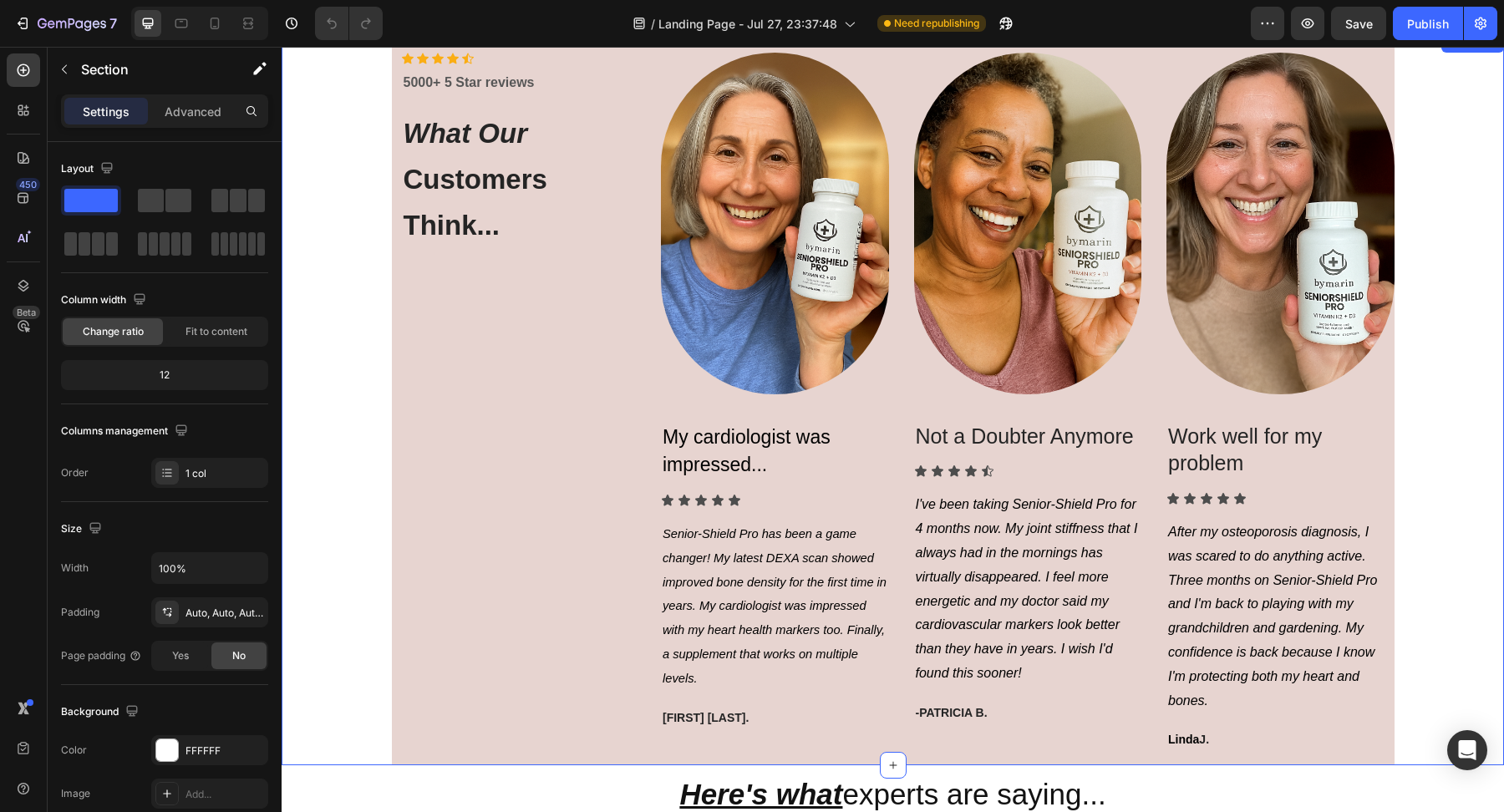 click on "Icon                Icon                Icon                Icon
Icon Icon List Hoz 5000+ 5 Star reviews Text block What Our   Customers Think... Heading Image My cardiologist was impressed... Text block Icon Icon Icon Icon
Icon Icon List Senior-Shield Pro has been a game changer! My latest DEXA scan showed improved bone density for the first time in years. My cardiologist was impressed with my heart health markers too. Finally, a supplement that works on multiple levels. Text block SAMANTHA S.   Text block Image Not a Doubter Anymore Text block Icon Icon Icon Icon Icon Icon List I've been taking Senior-Shield Pro for 4 months now. My joint stiffness that I always had in the mornings has virtually disappeared. I feel more energetic and my doctor said my cardiovascular markers look better than they have in years. I wish I'd found this sooner! Text block -PATRICIA B.   Text block Image Work well for my problem Text block Icon Icon Icon Icon
Icon" at bounding box center (892, 398) 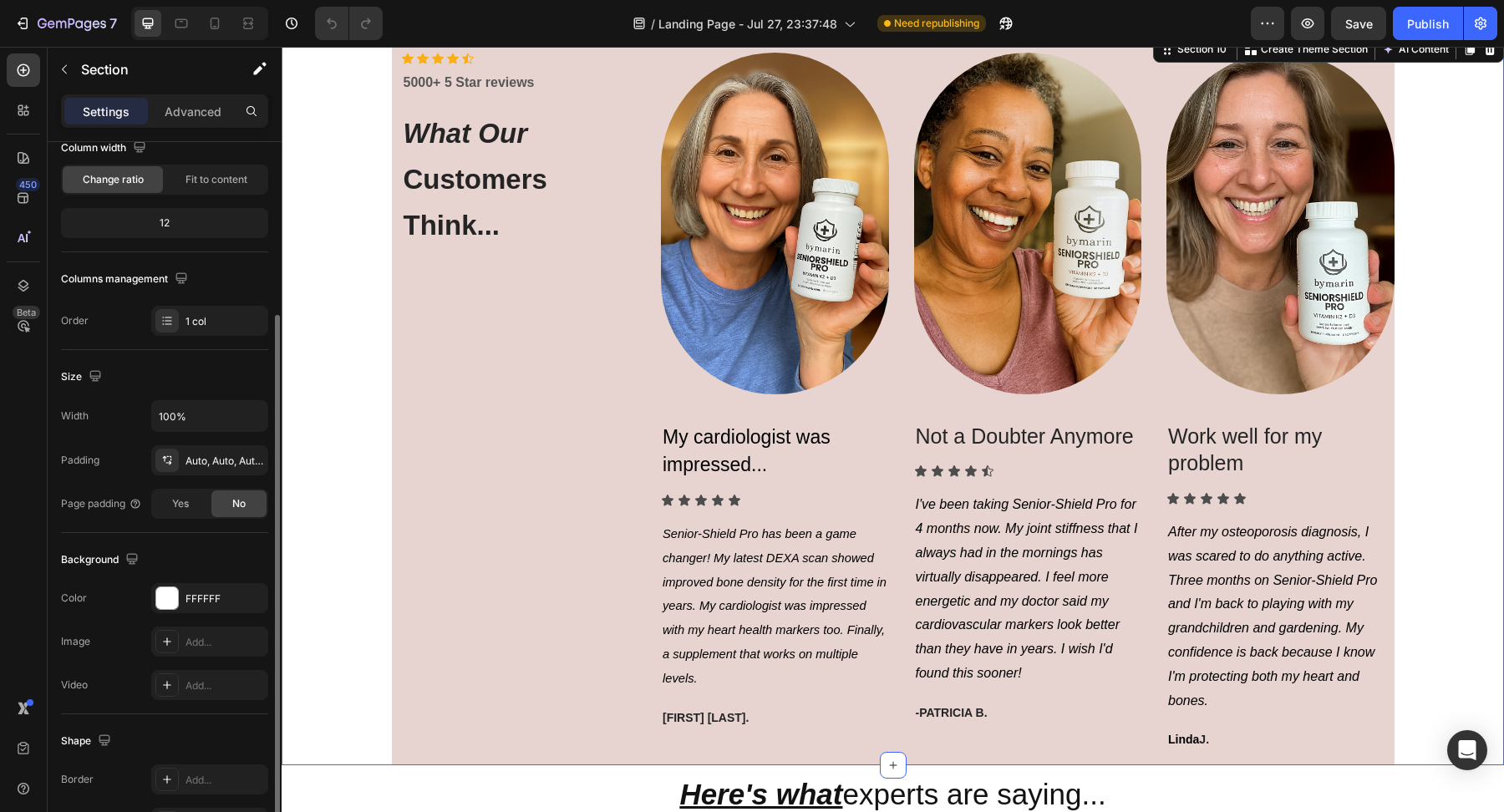 scroll, scrollTop: 190, scrollLeft: 0, axis: vertical 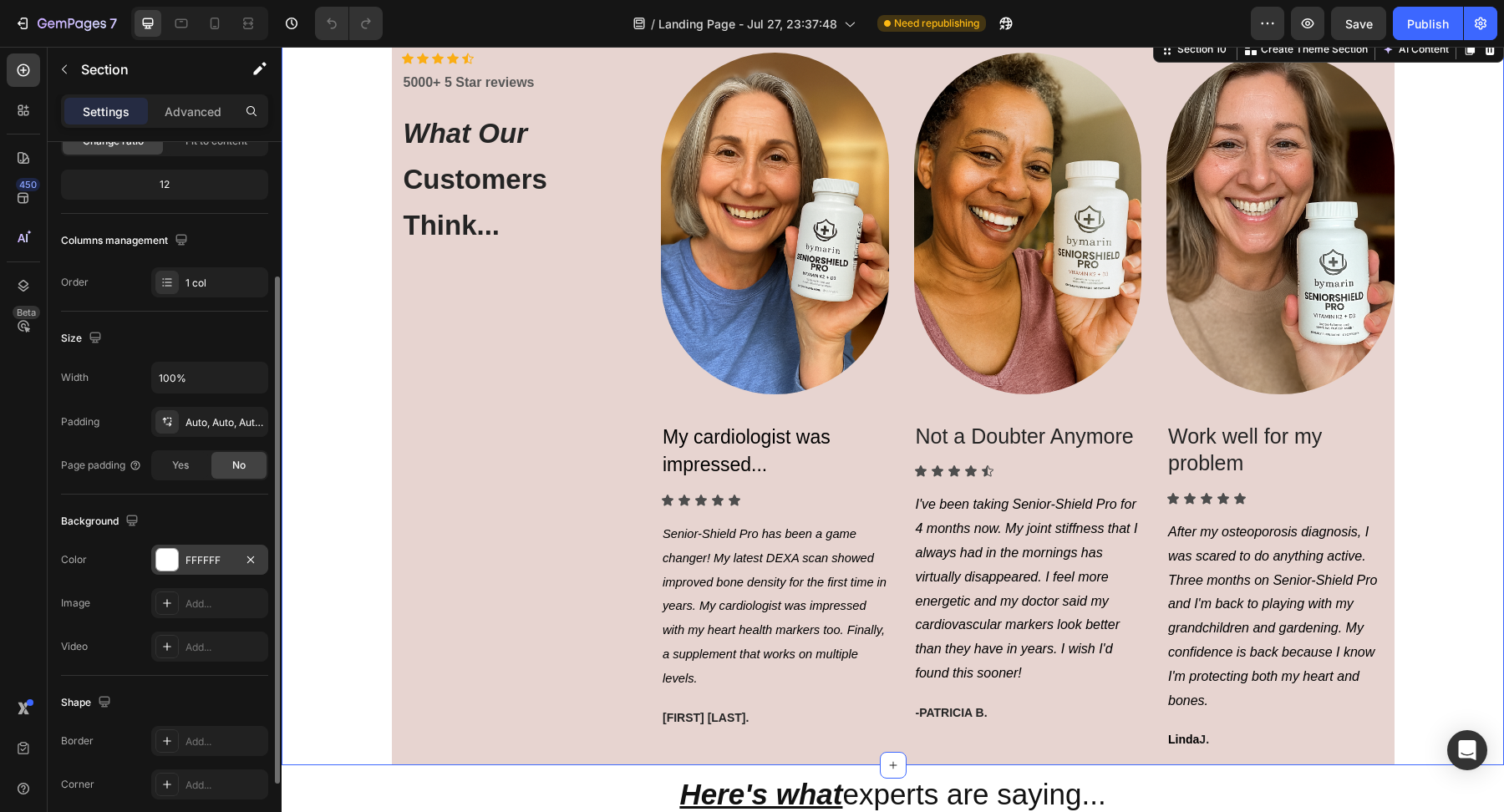 click on "FFFFFF" at bounding box center (210, 560) 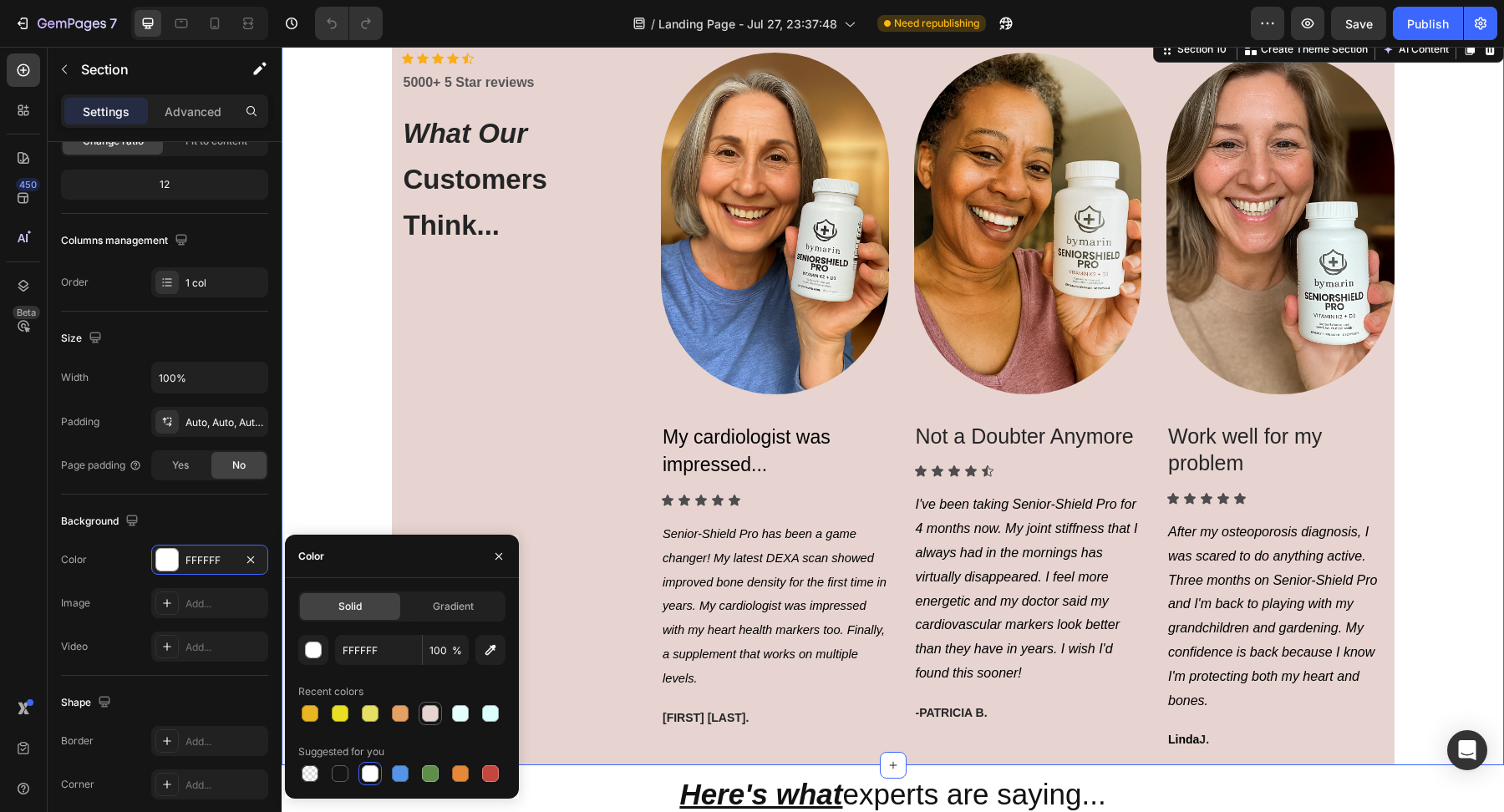 click at bounding box center [430, 713] 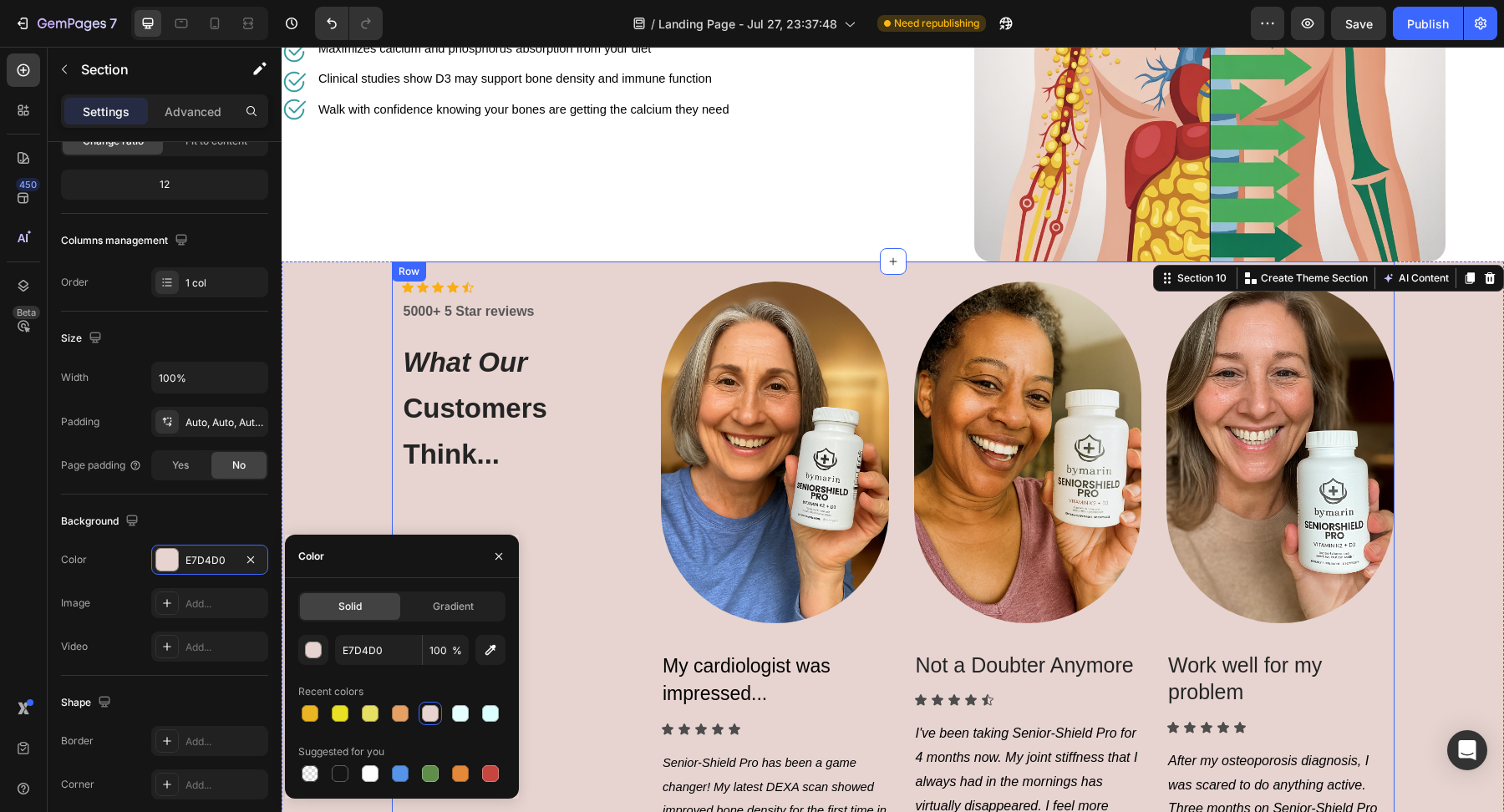 scroll, scrollTop: 3565, scrollLeft: 0, axis: vertical 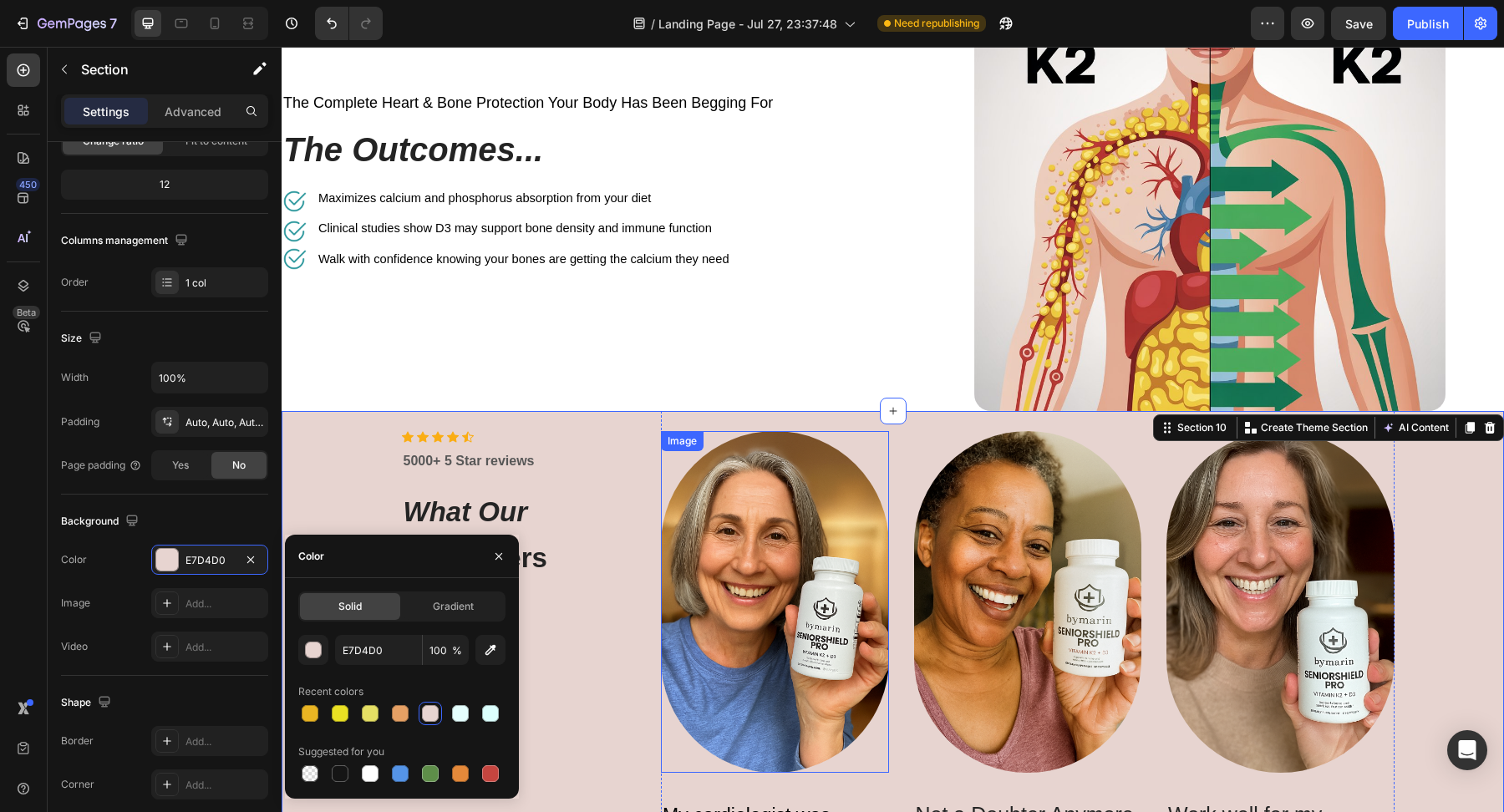 click at bounding box center [775, 601] 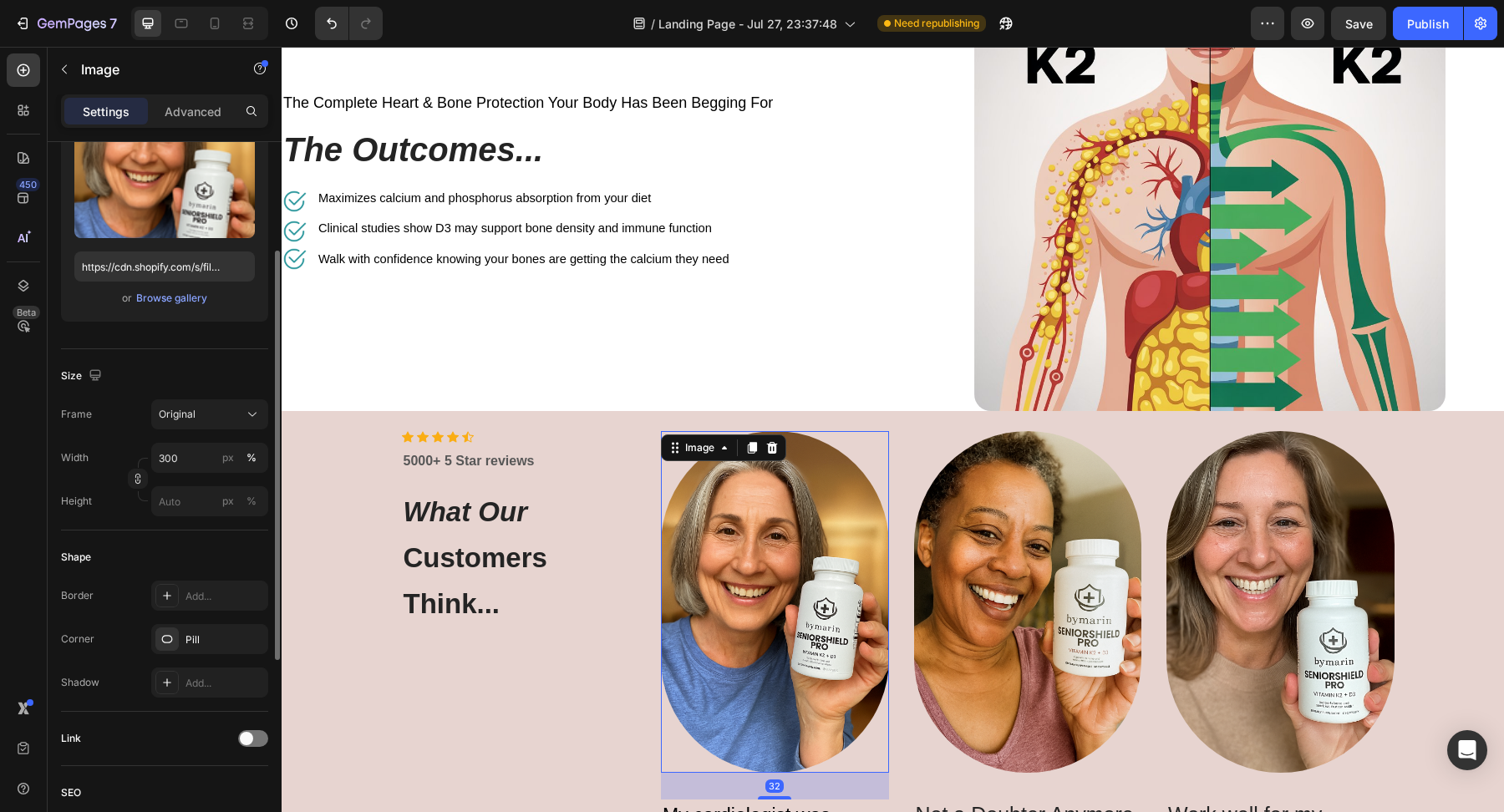 scroll, scrollTop: 0, scrollLeft: 0, axis: both 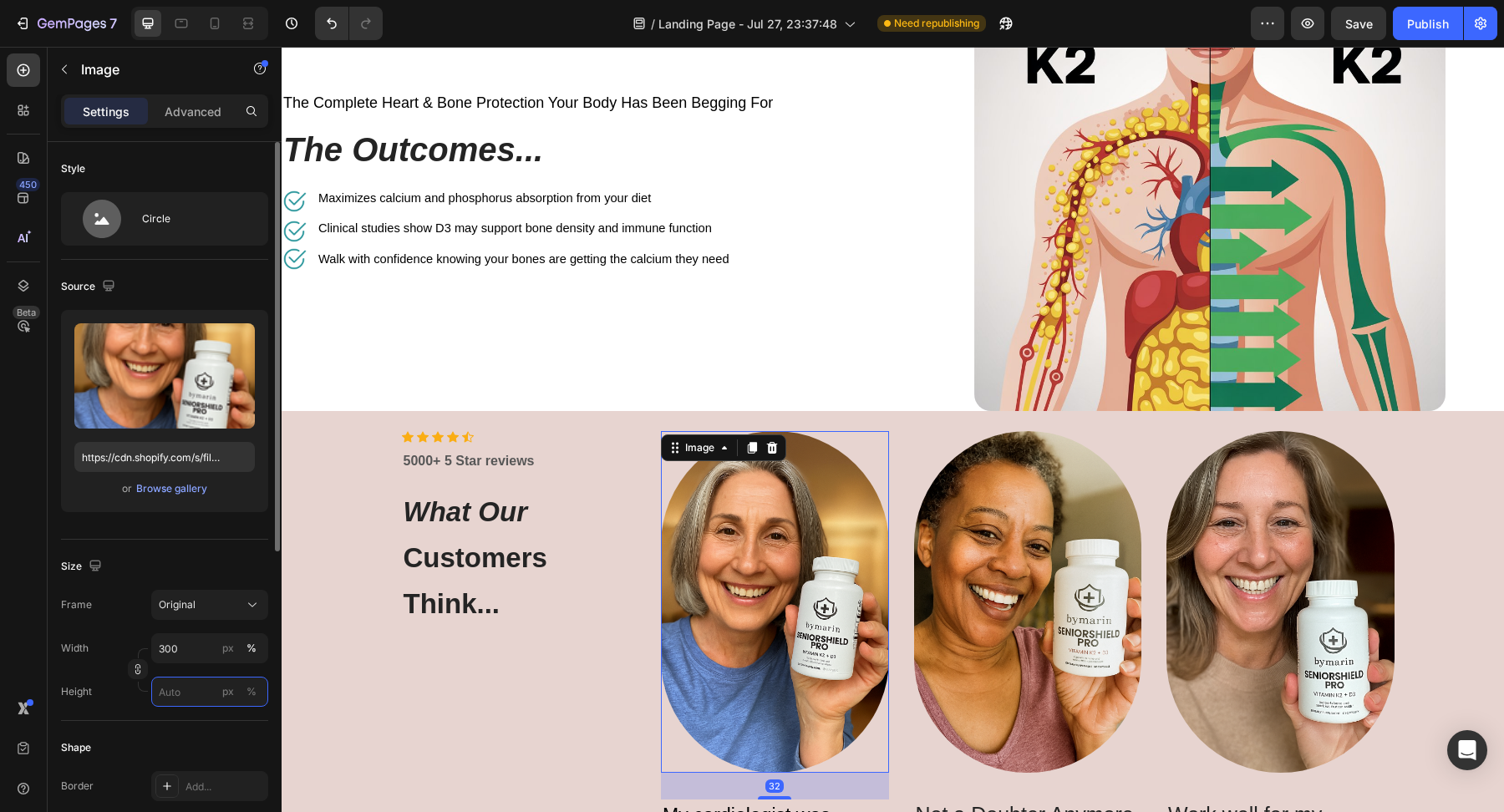 click on "px %" at bounding box center [210, 692] 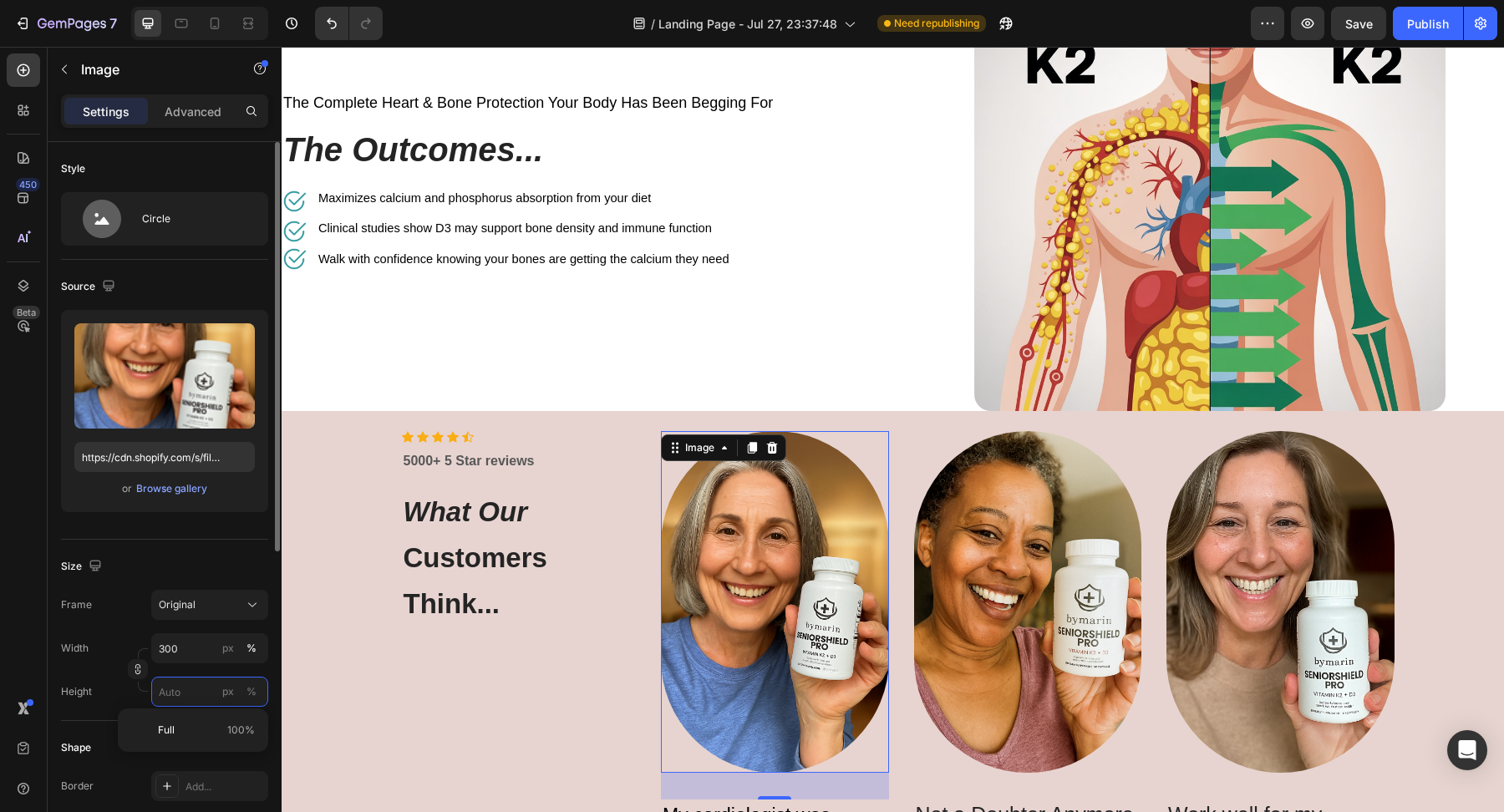 type 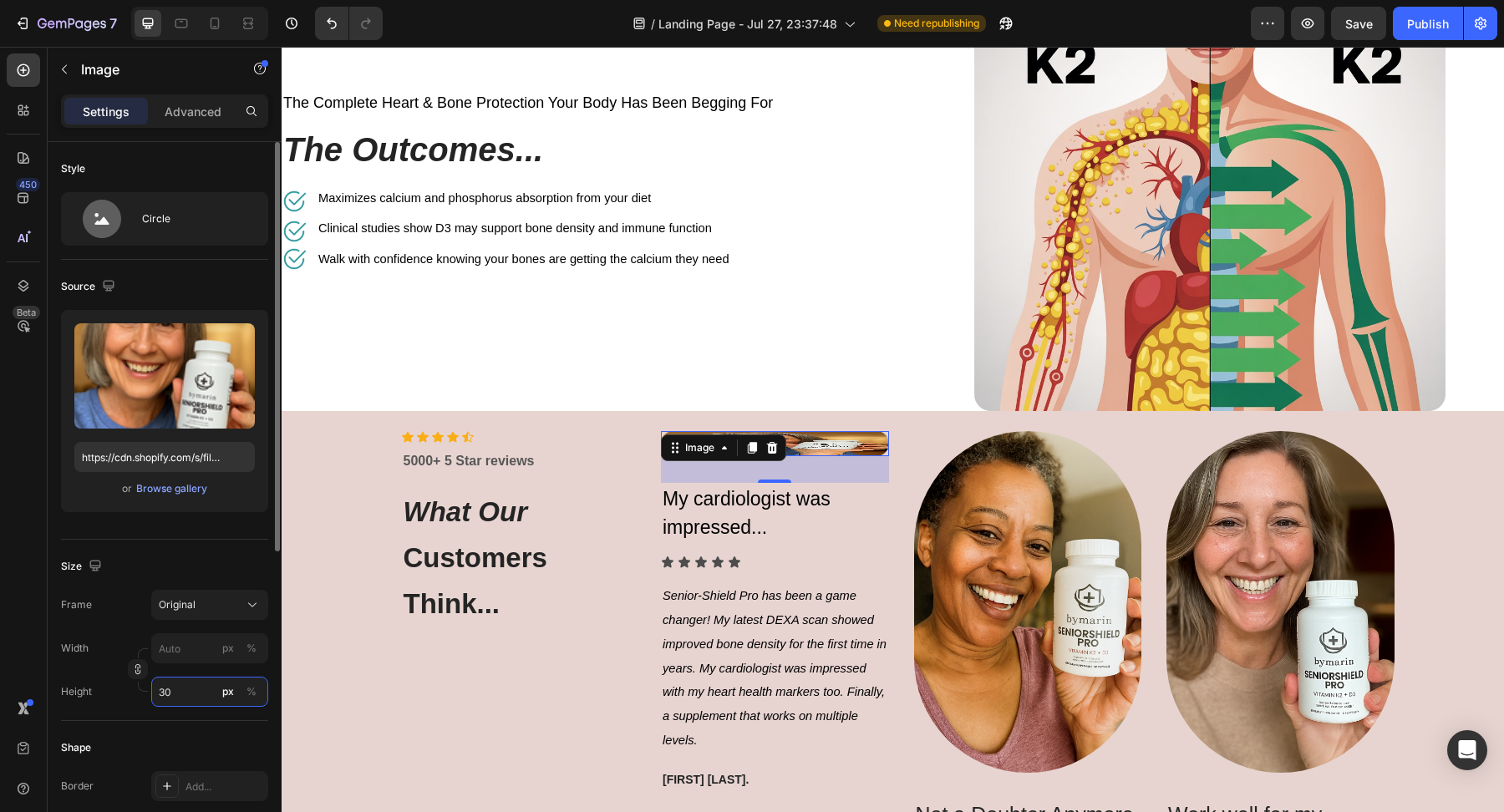 type on "300" 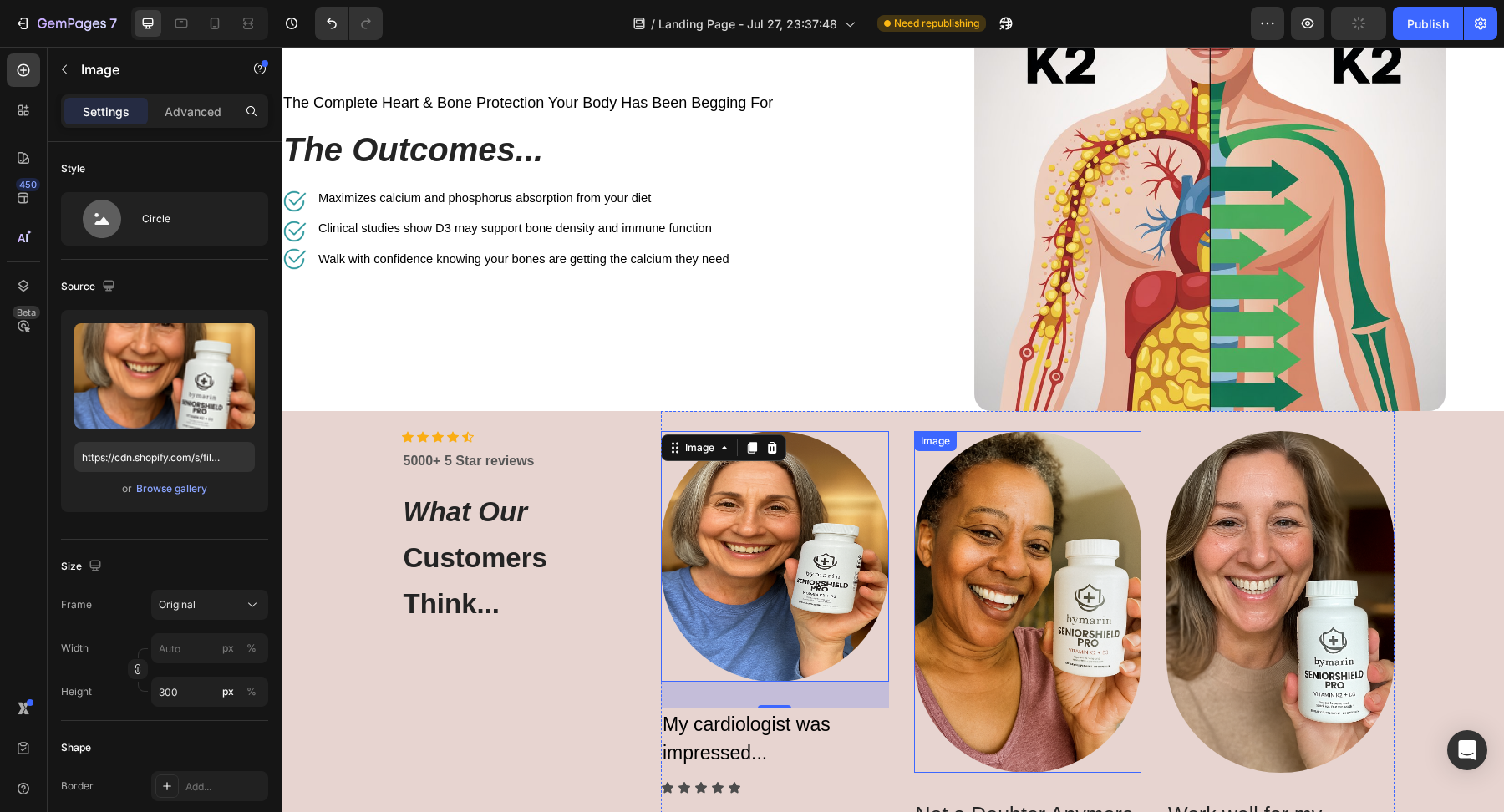click at bounding box center [1028, 601] 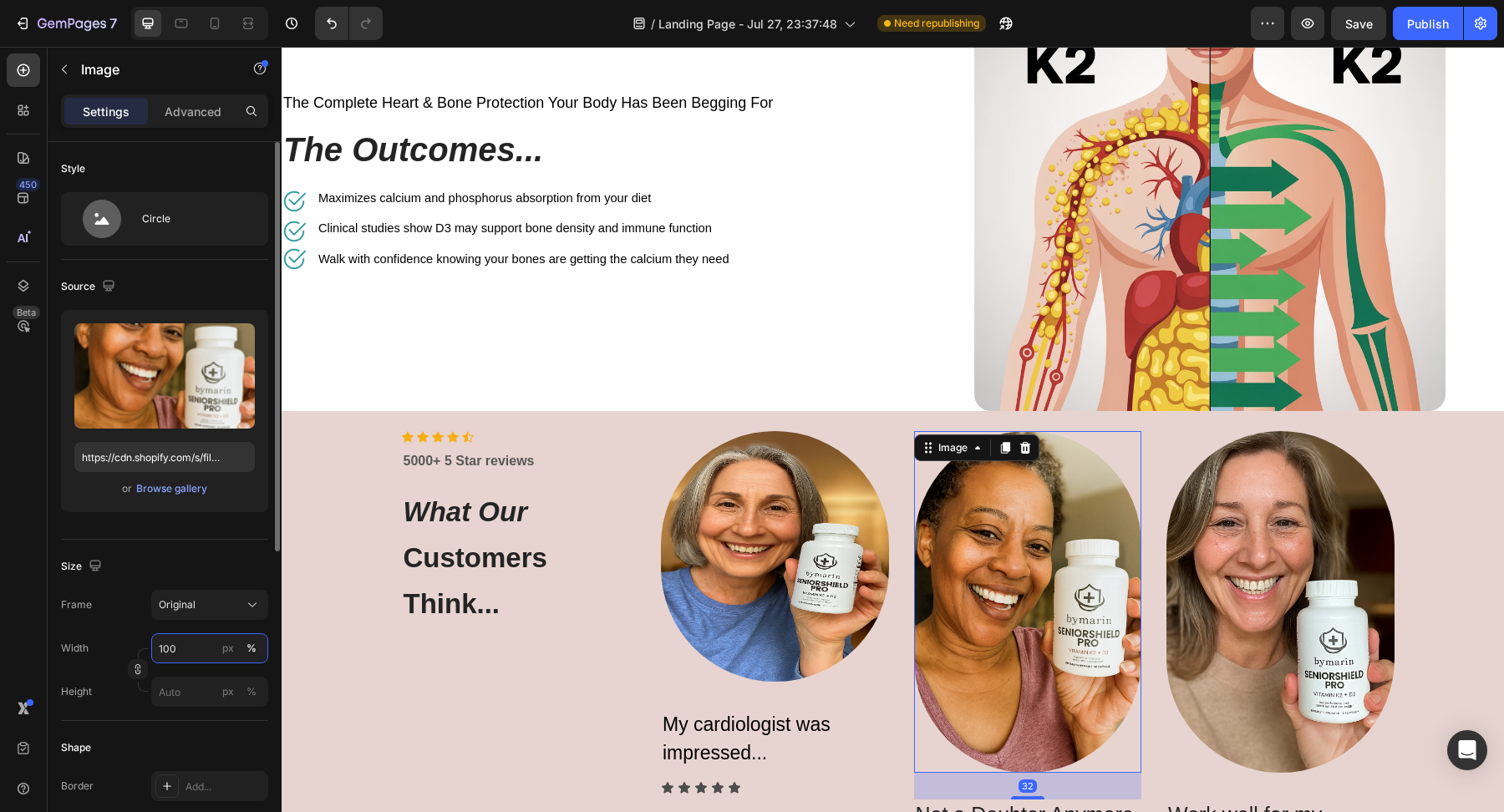 click on "100" at bounding box center (210, 648) 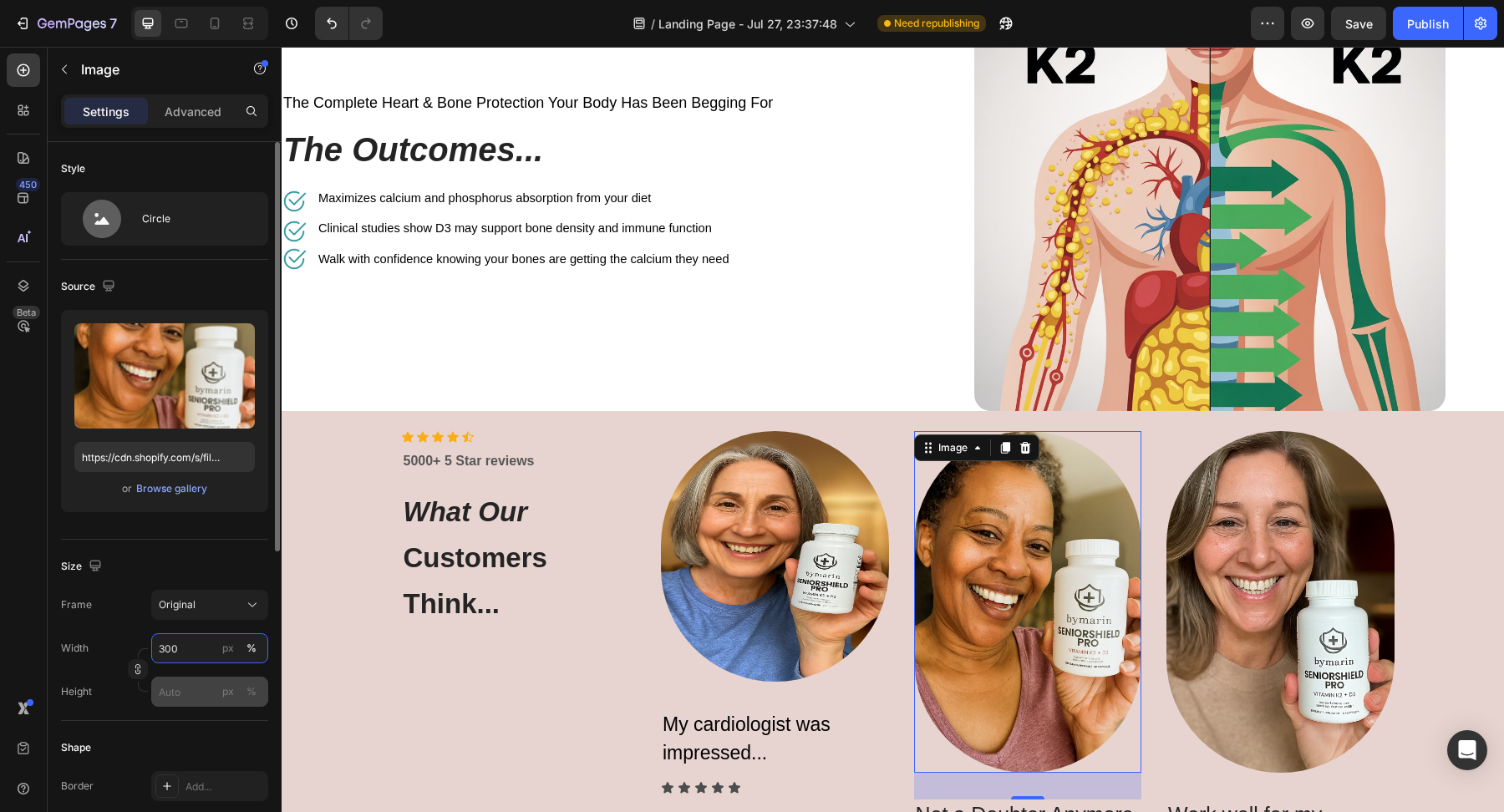 type on "300" 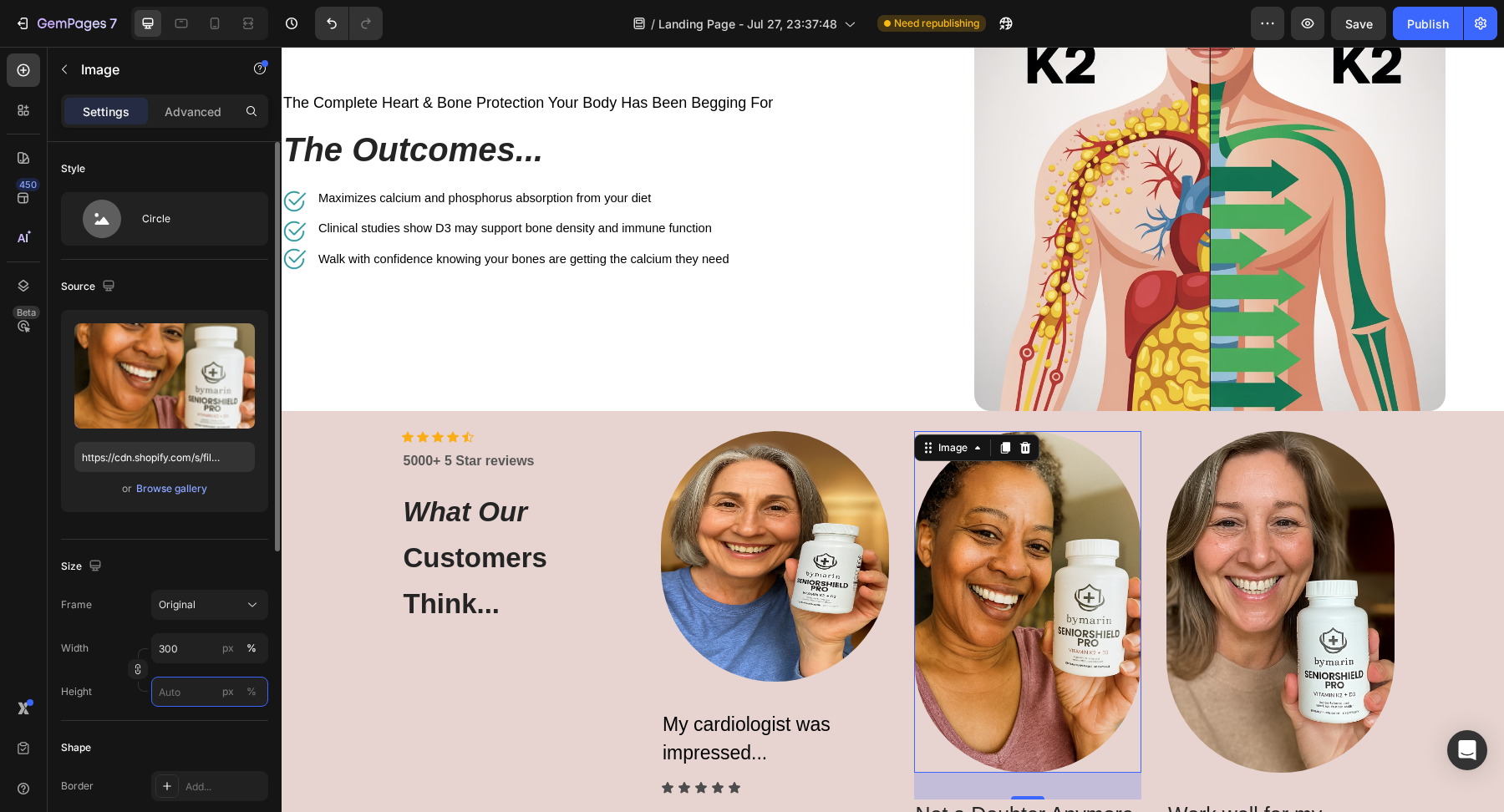 click on "px %" at bounding box center [210, 692] 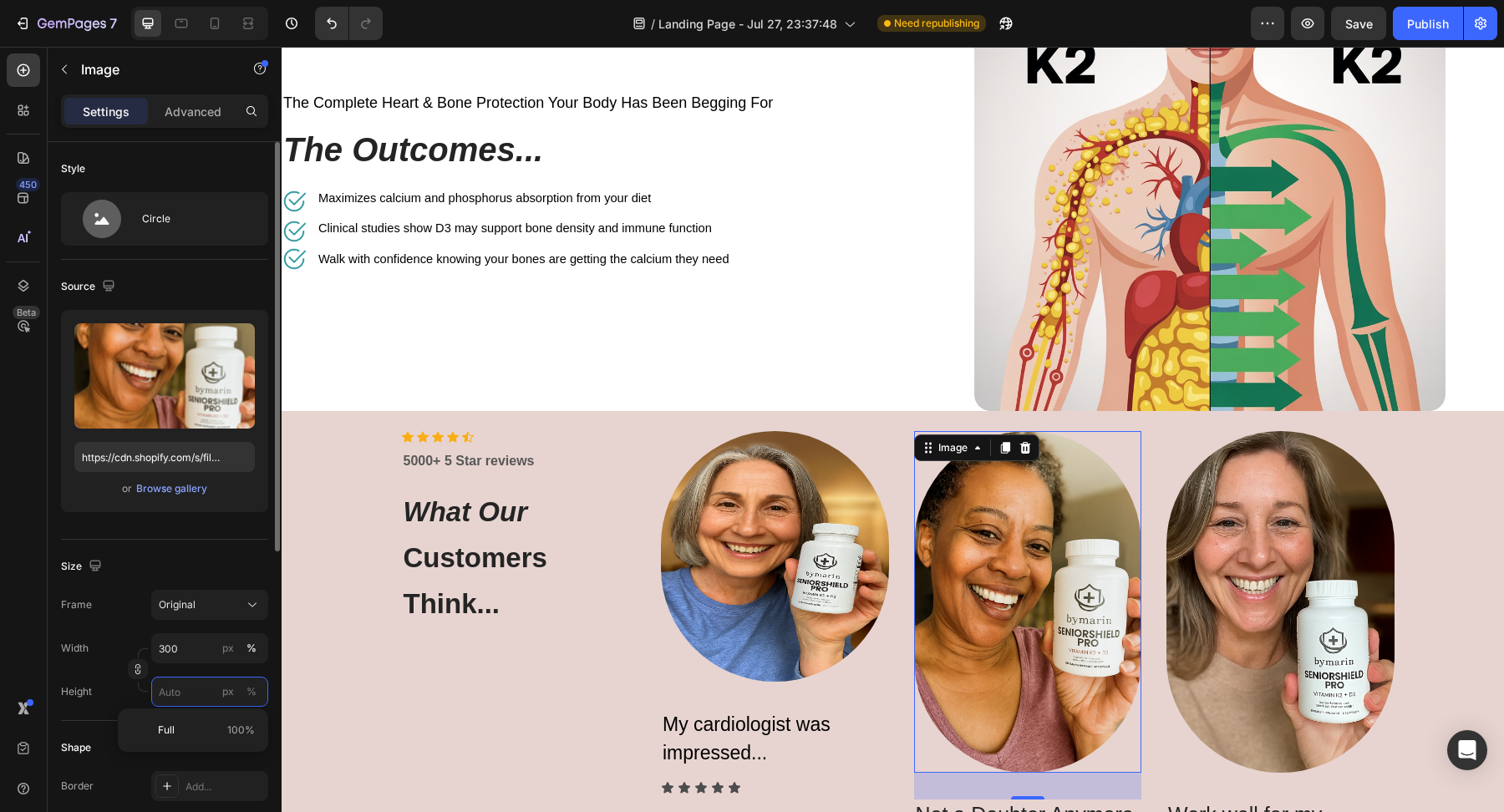 type 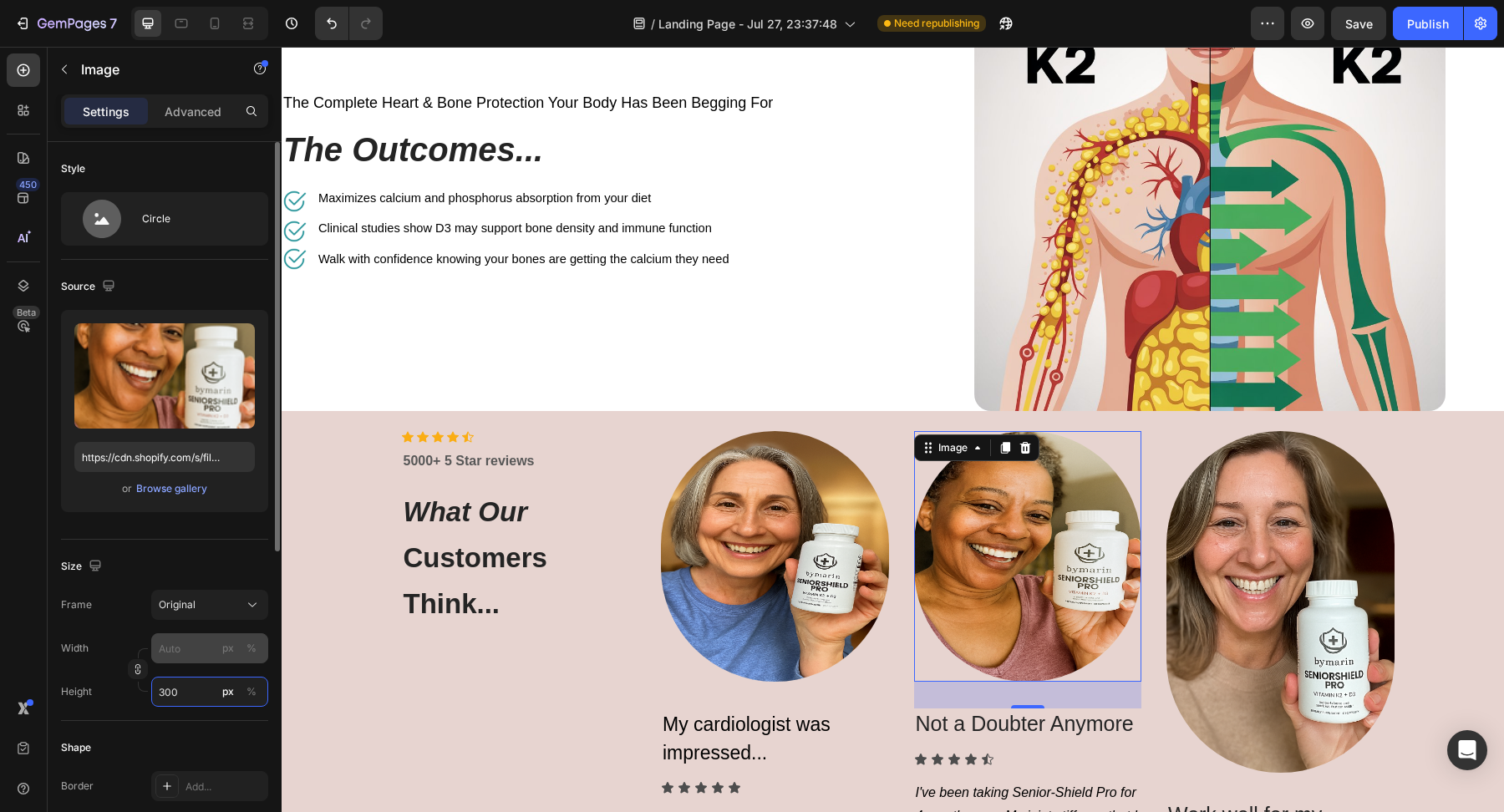 type on "300" 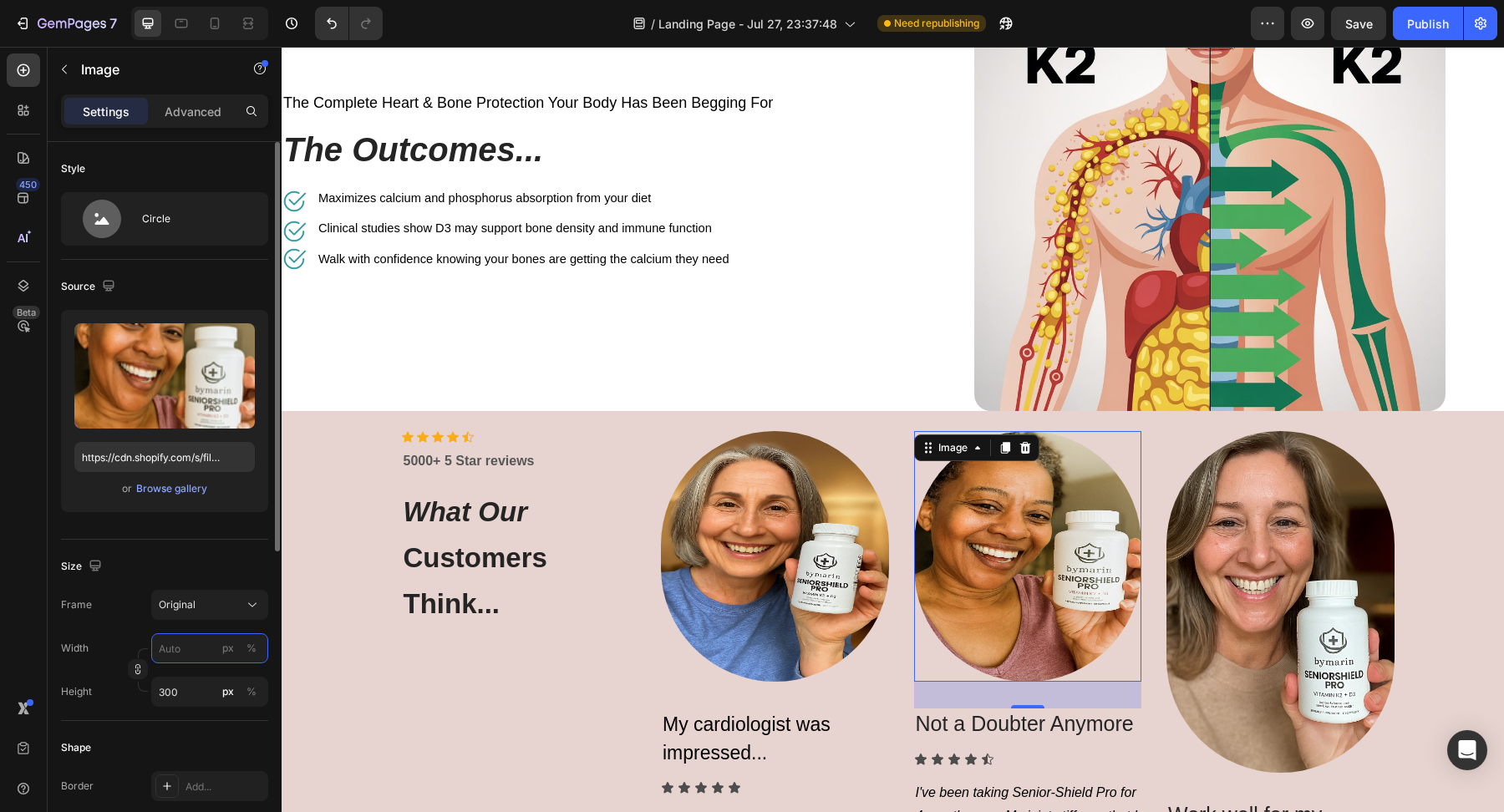 click on "px %" at bounding box center [210, 648] 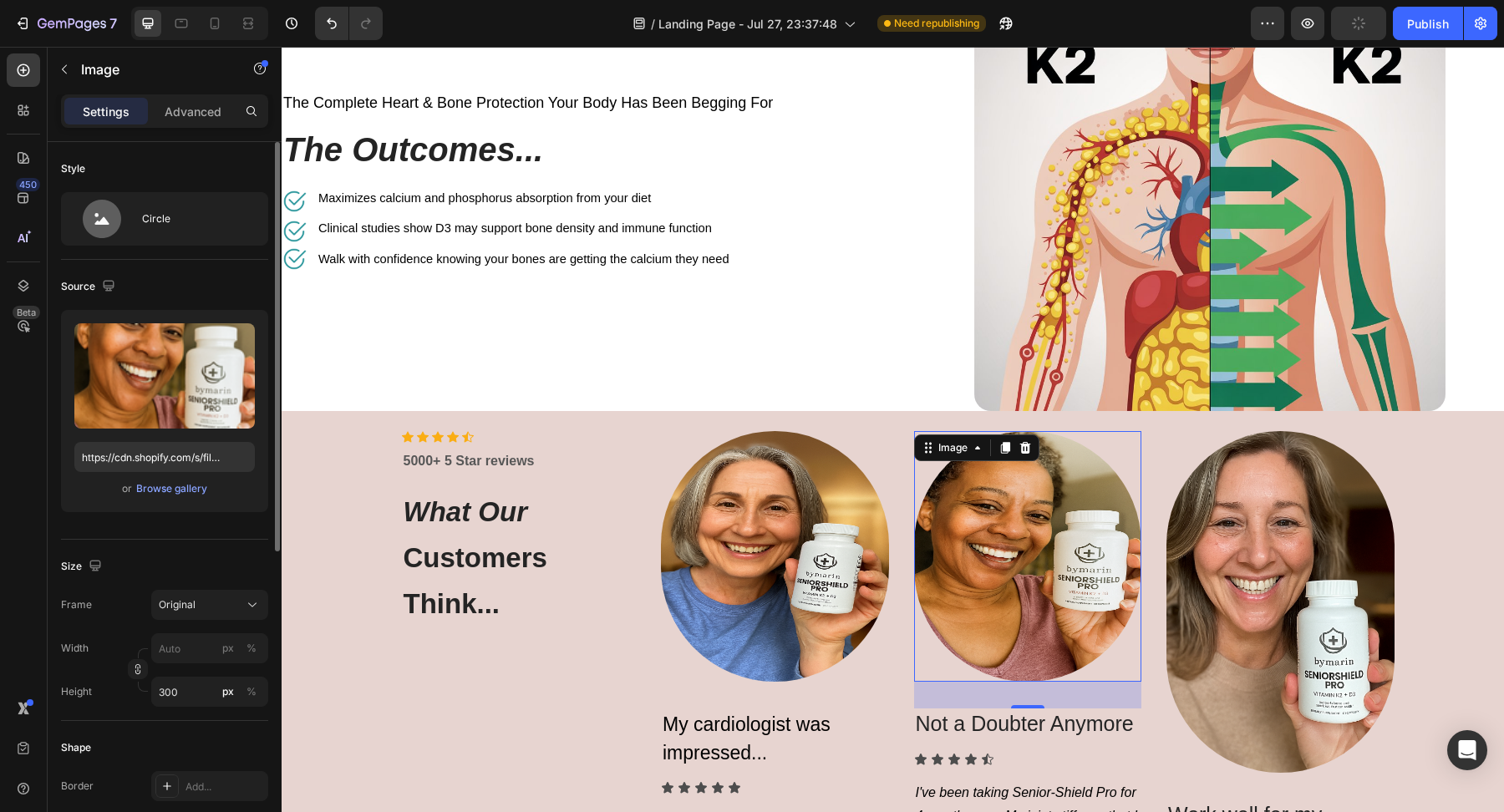 click on "Width px %" at bounding box center [165, 648] 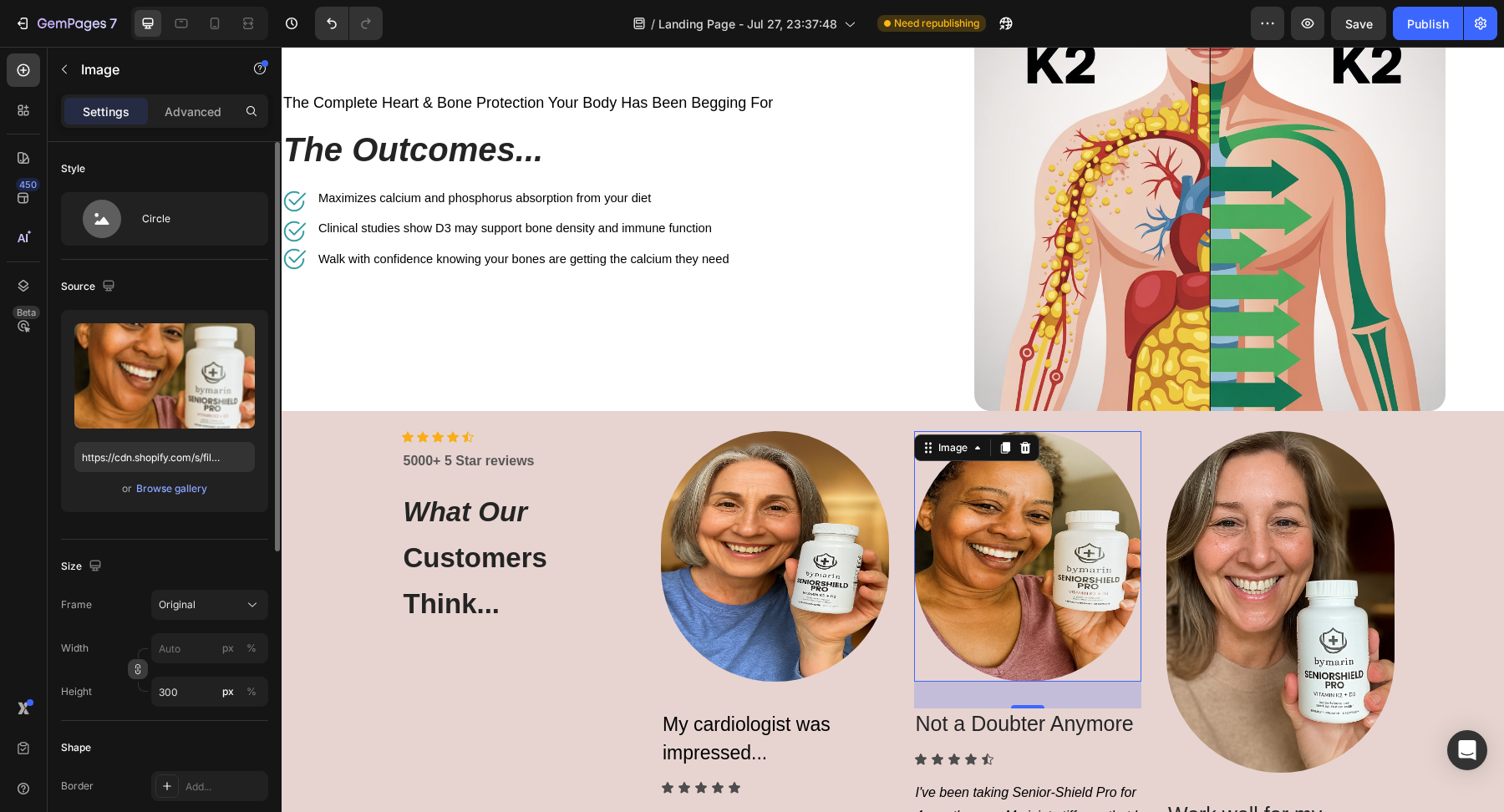 click 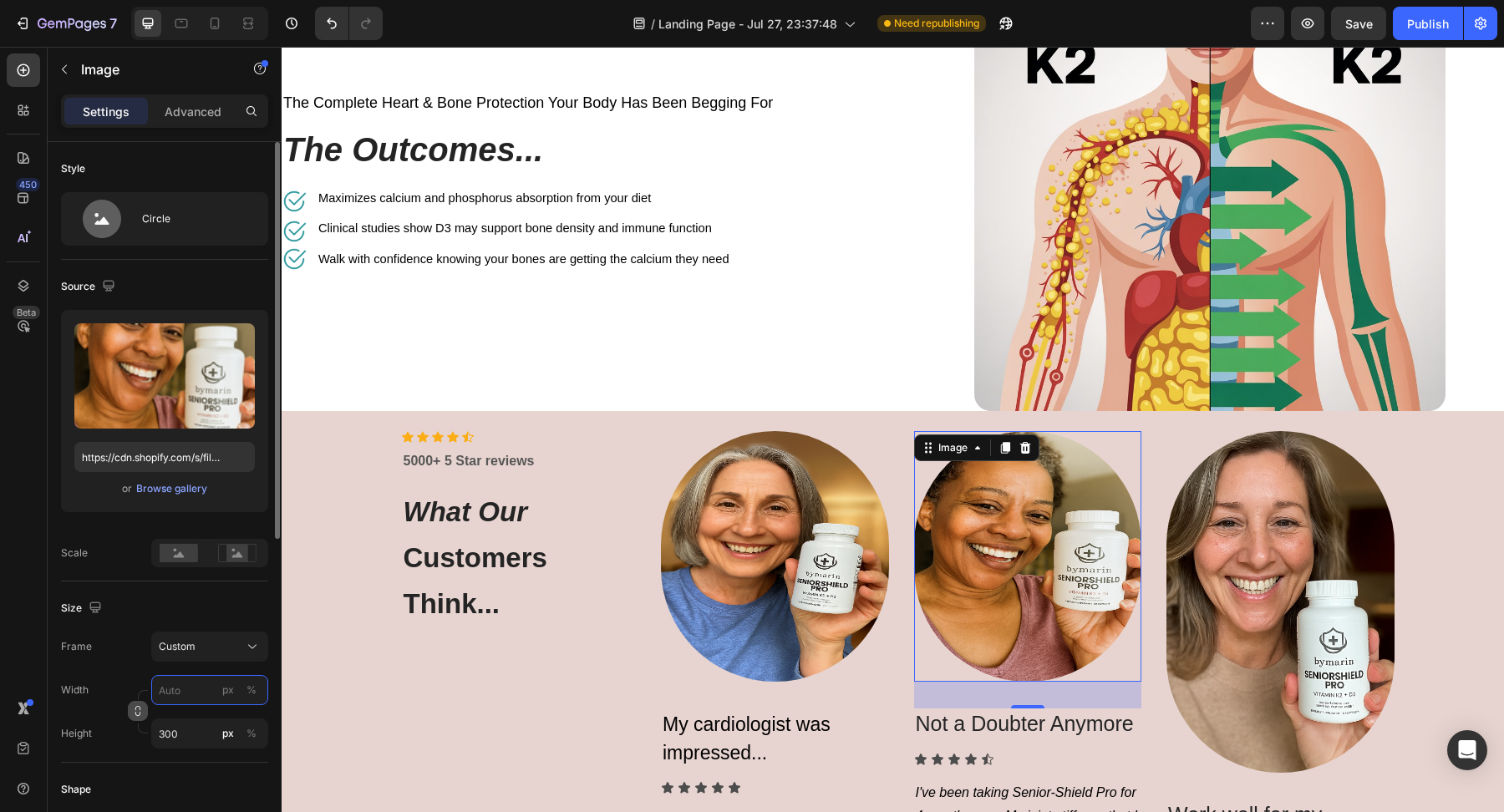 click on "px %" at bounding box center (210, 690) 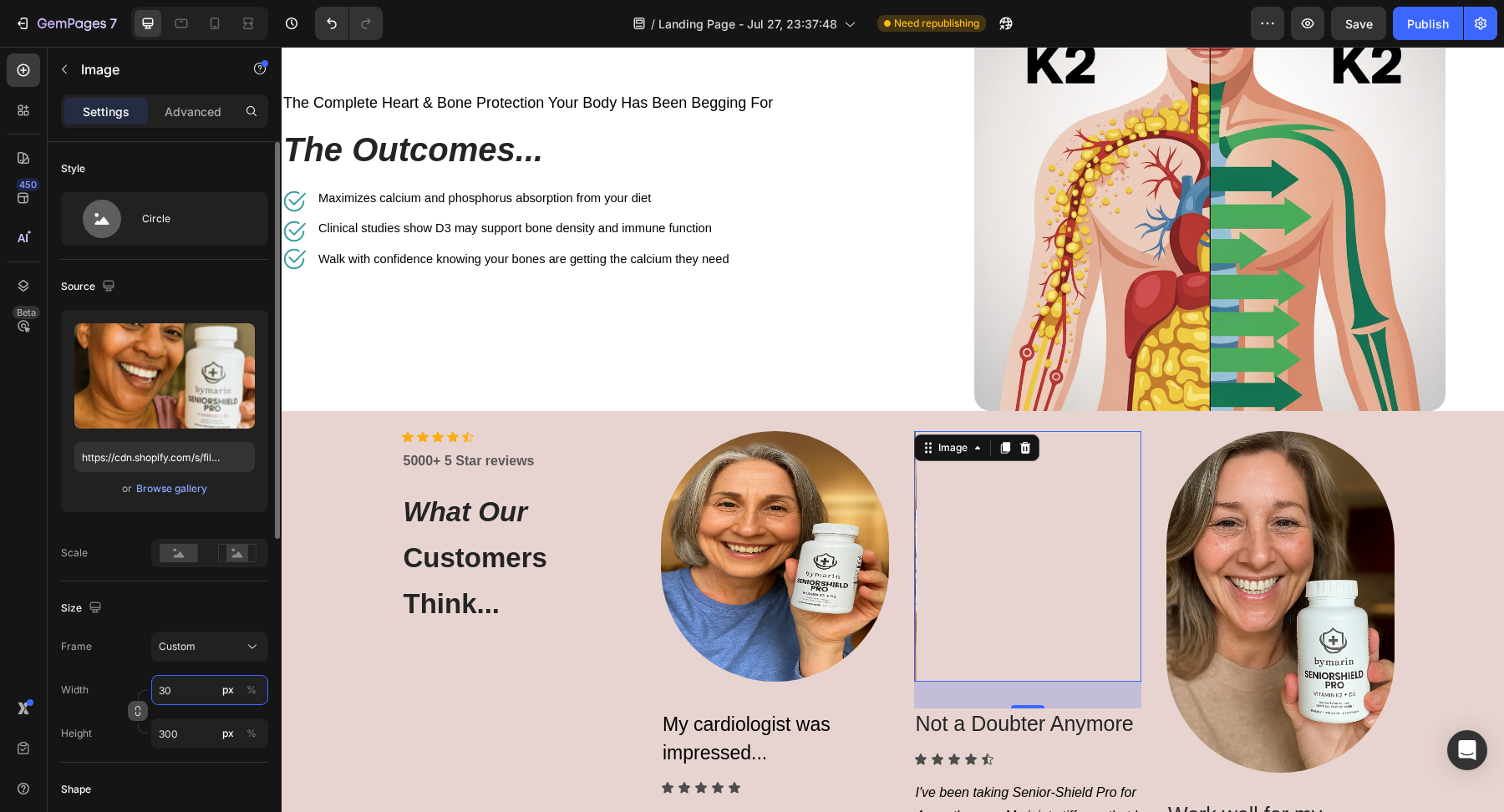 type on "300" 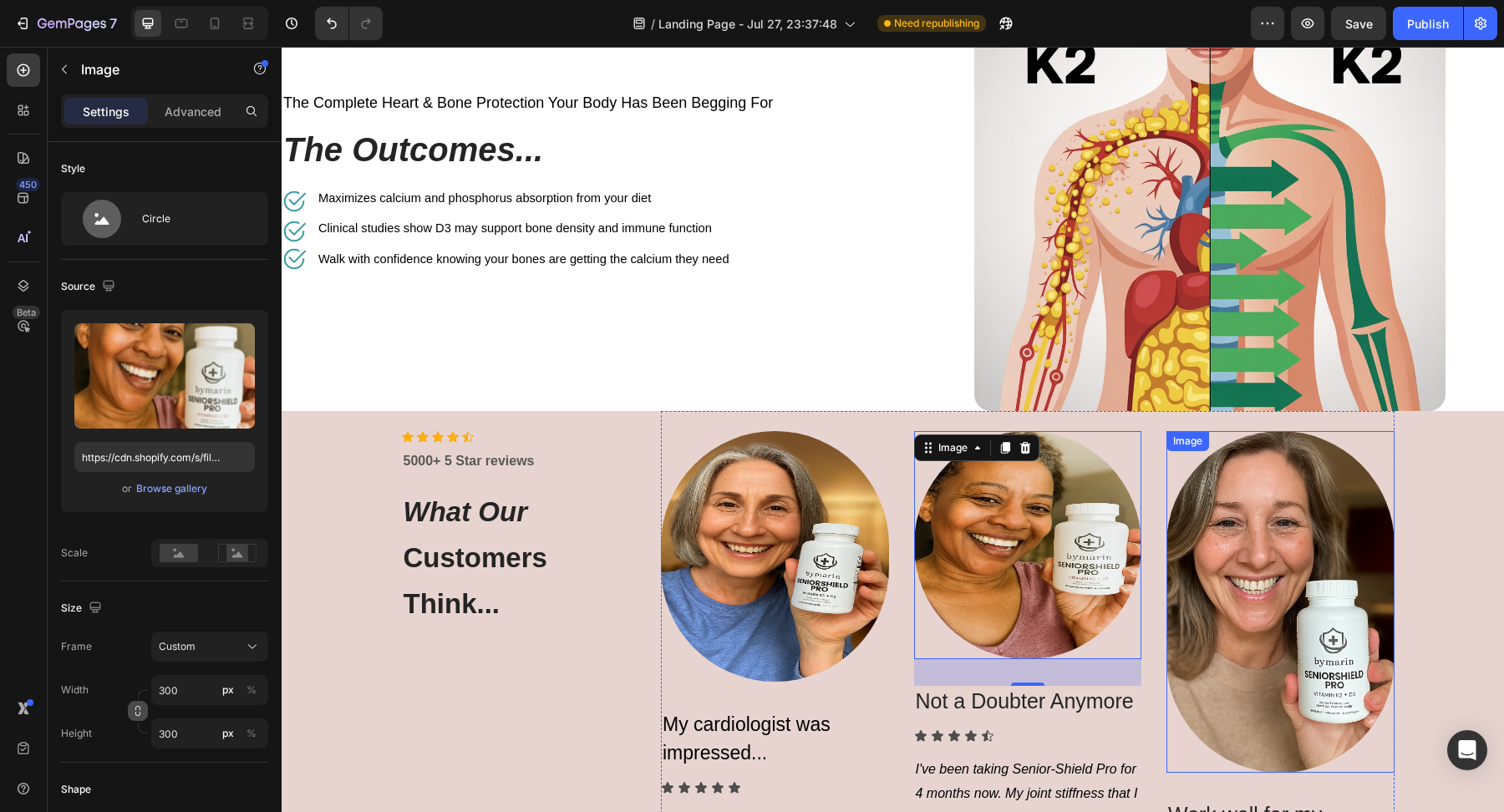 click at bounding box center [1280, 601] 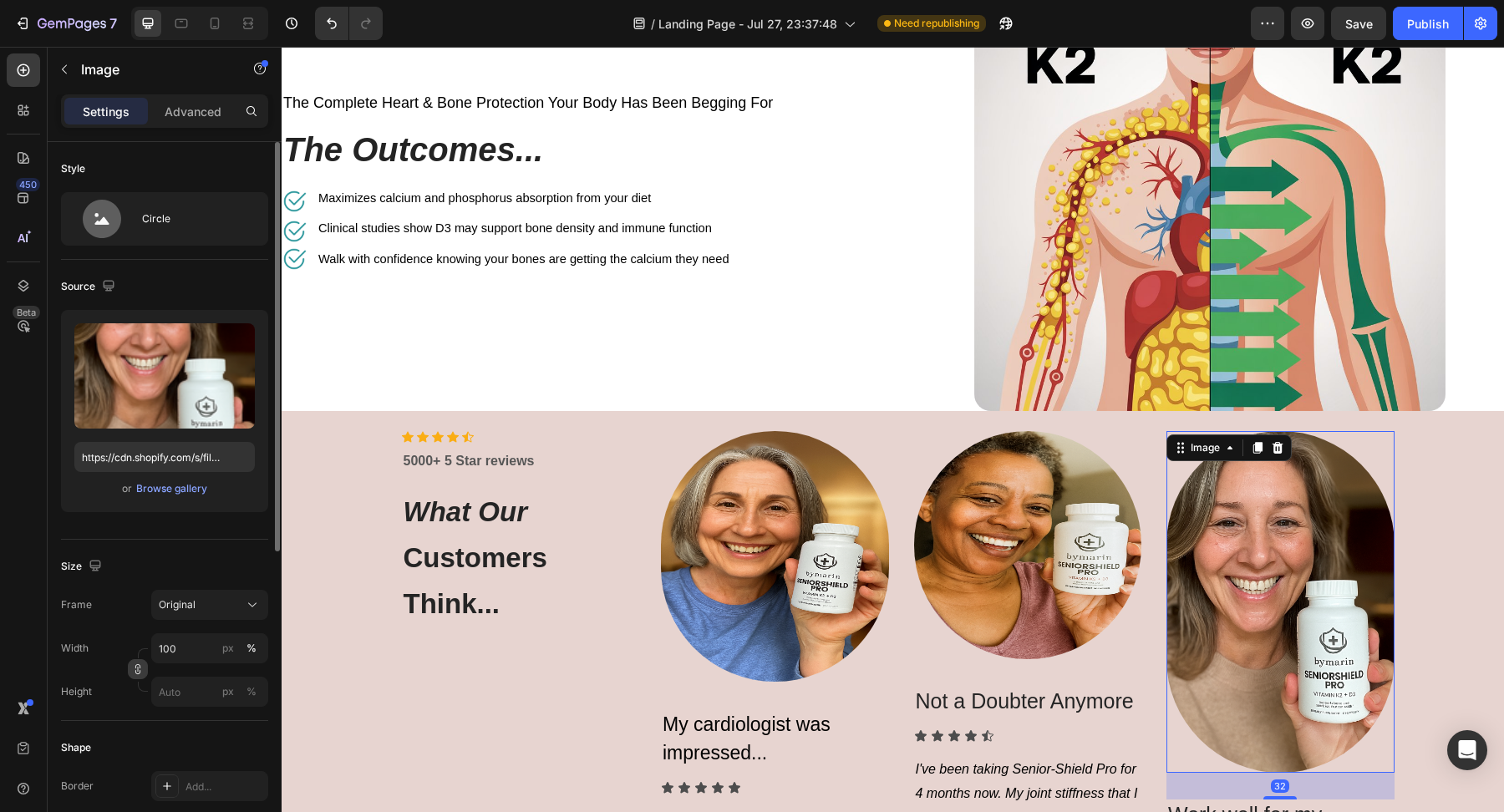 click 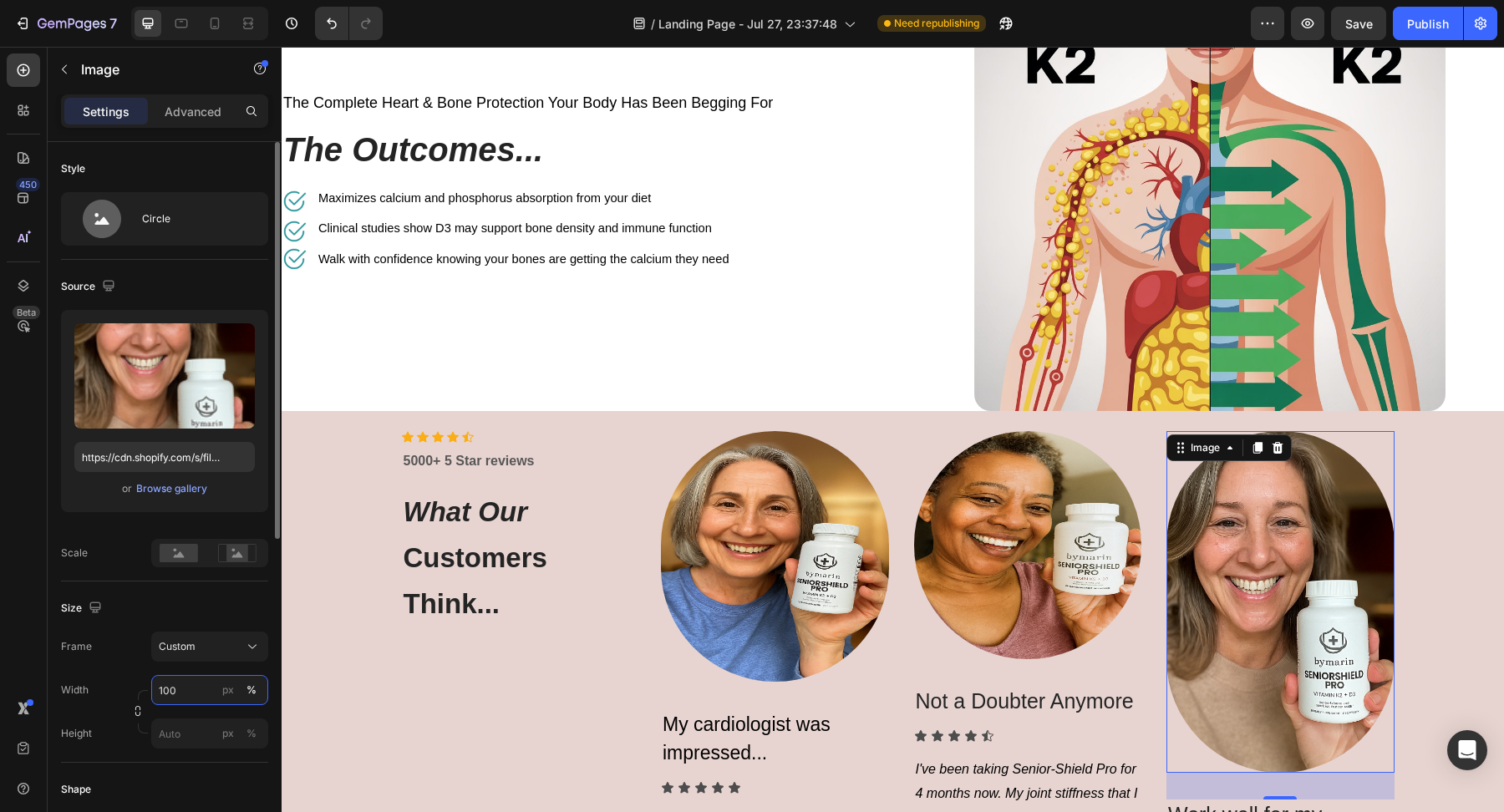 click on "100" at bounding box center (210, 690) 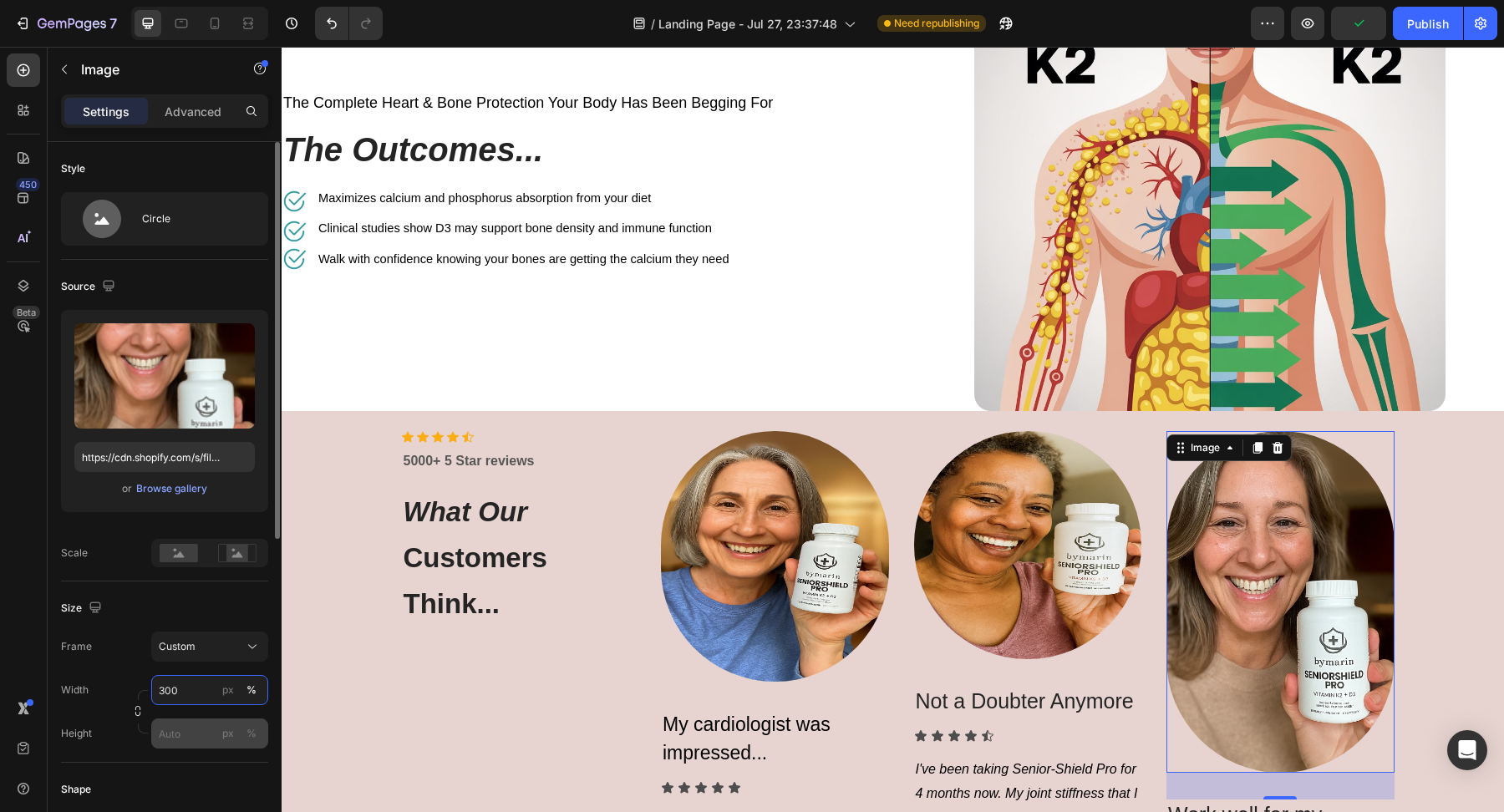 type on "300" 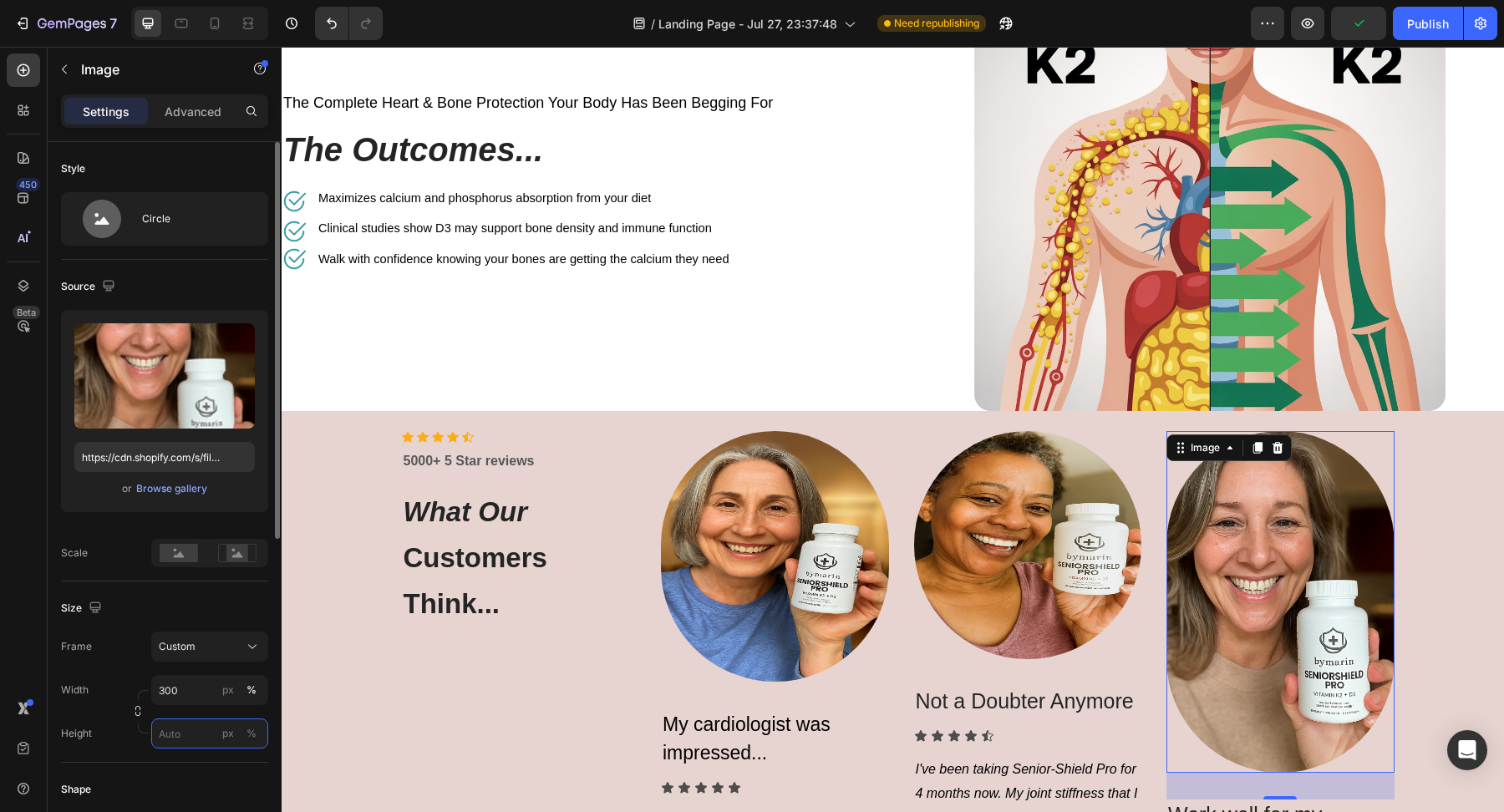 click on "px %" at bounding box center (210, 733) 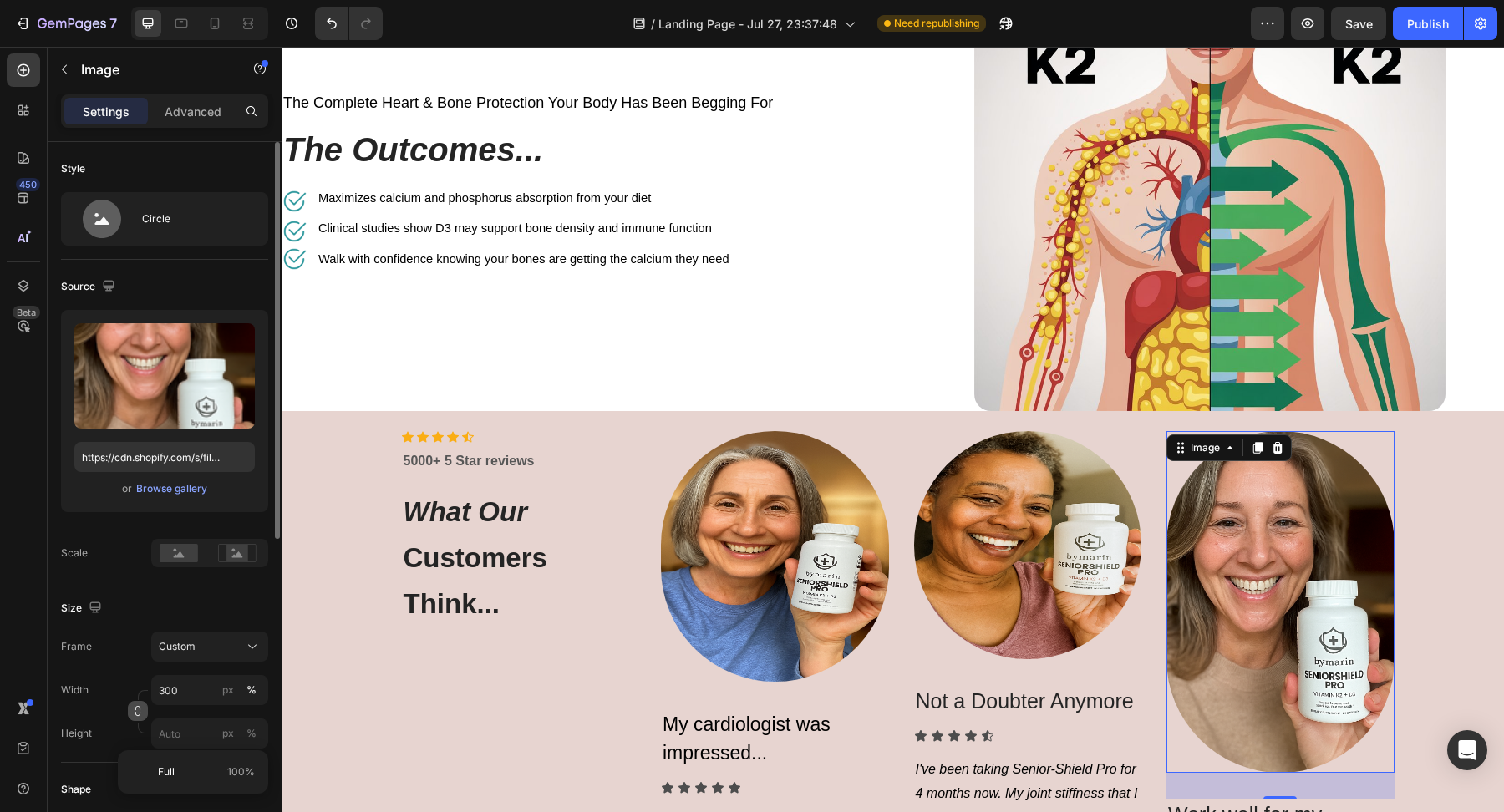 click 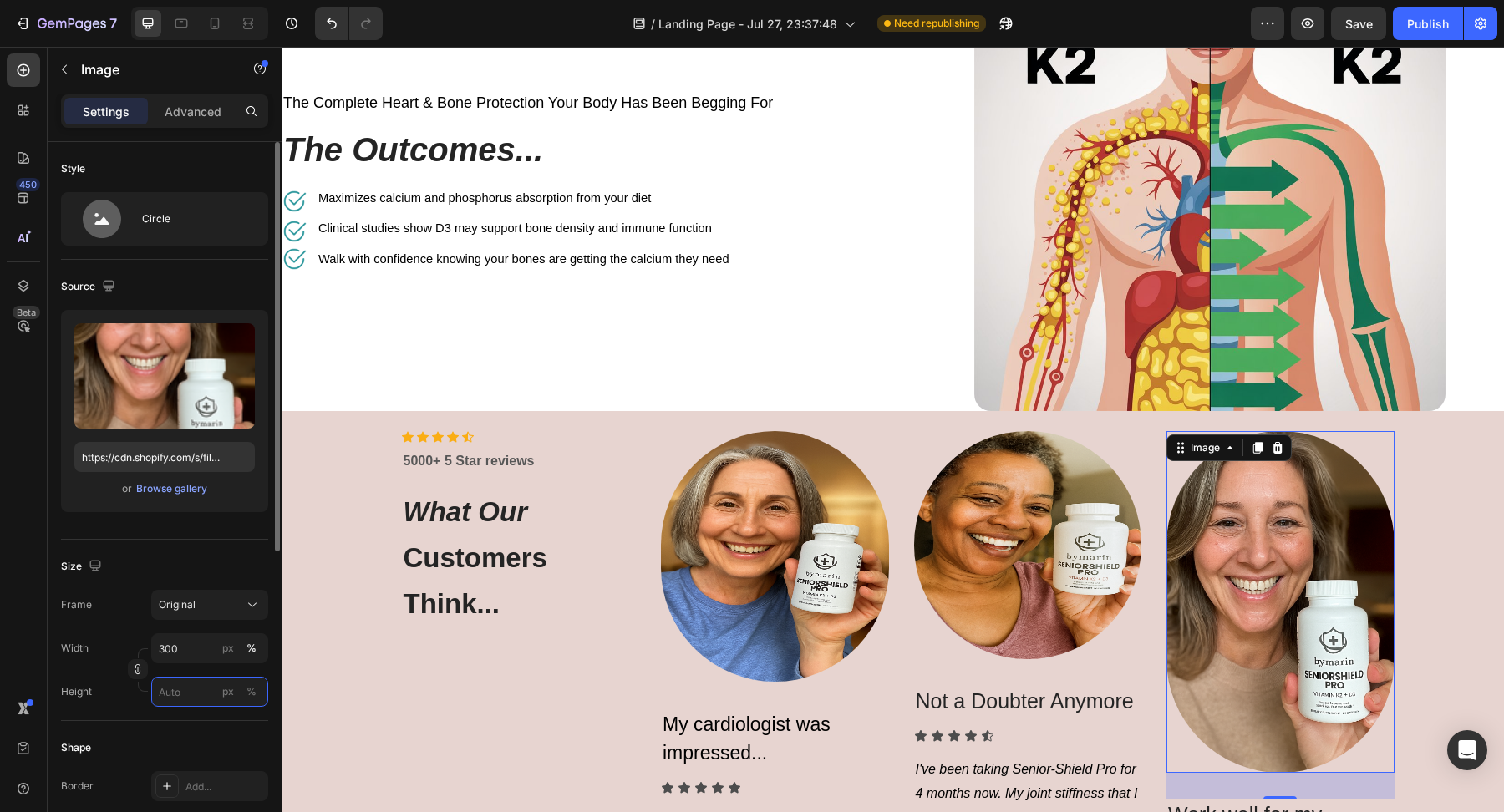 click on "px %" at bounding box center (210, 692) 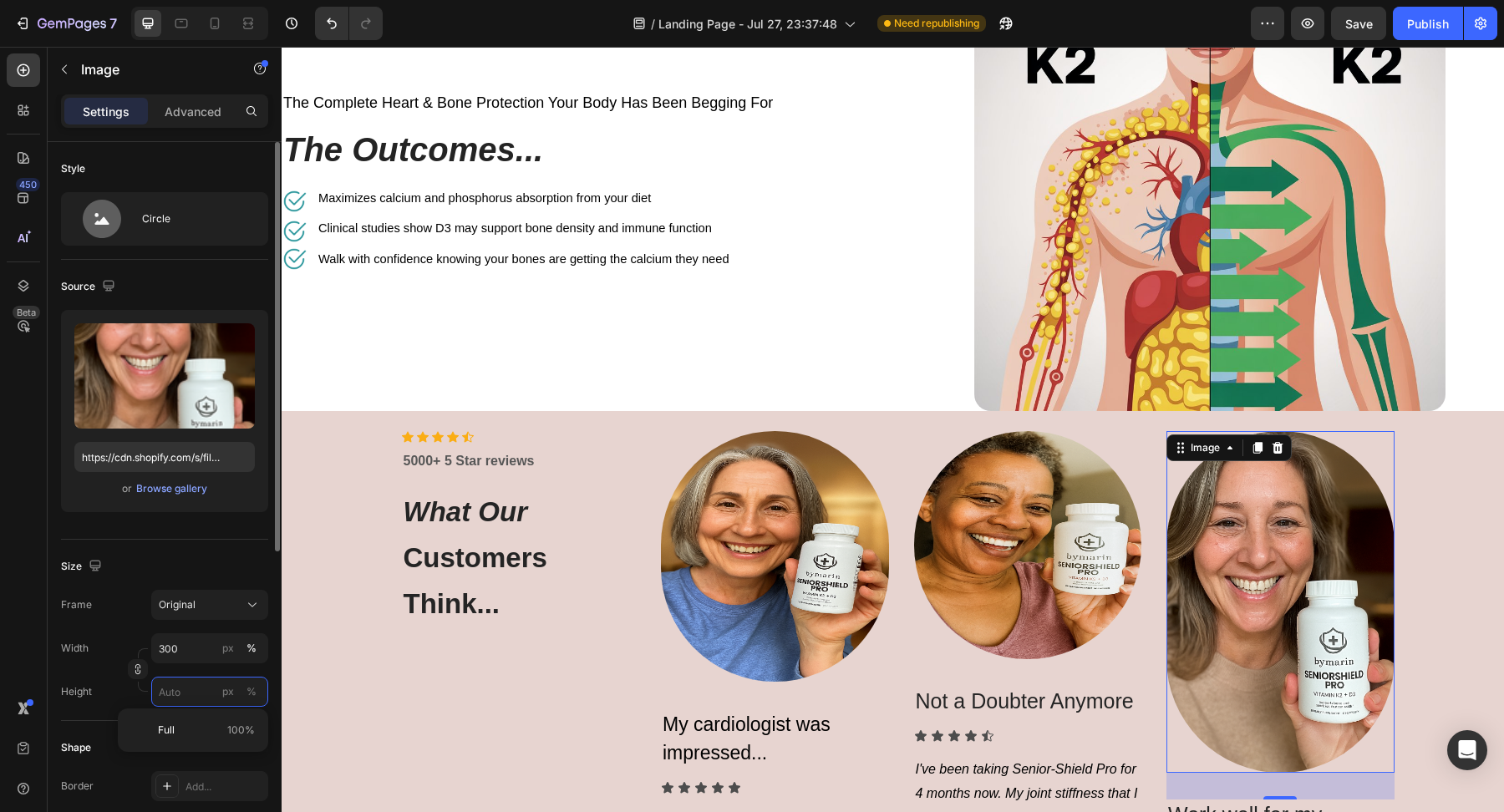 type 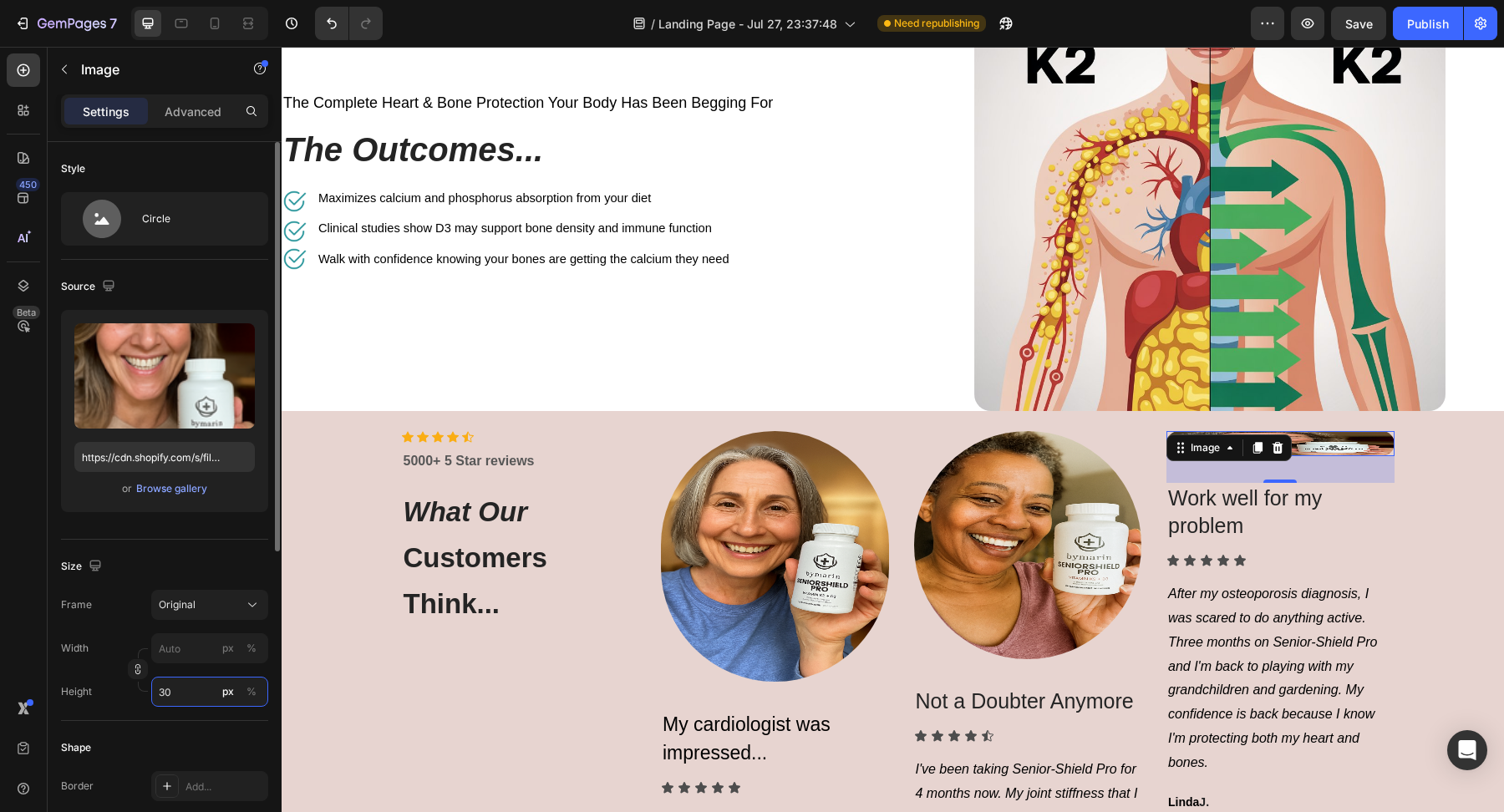 type on "300" 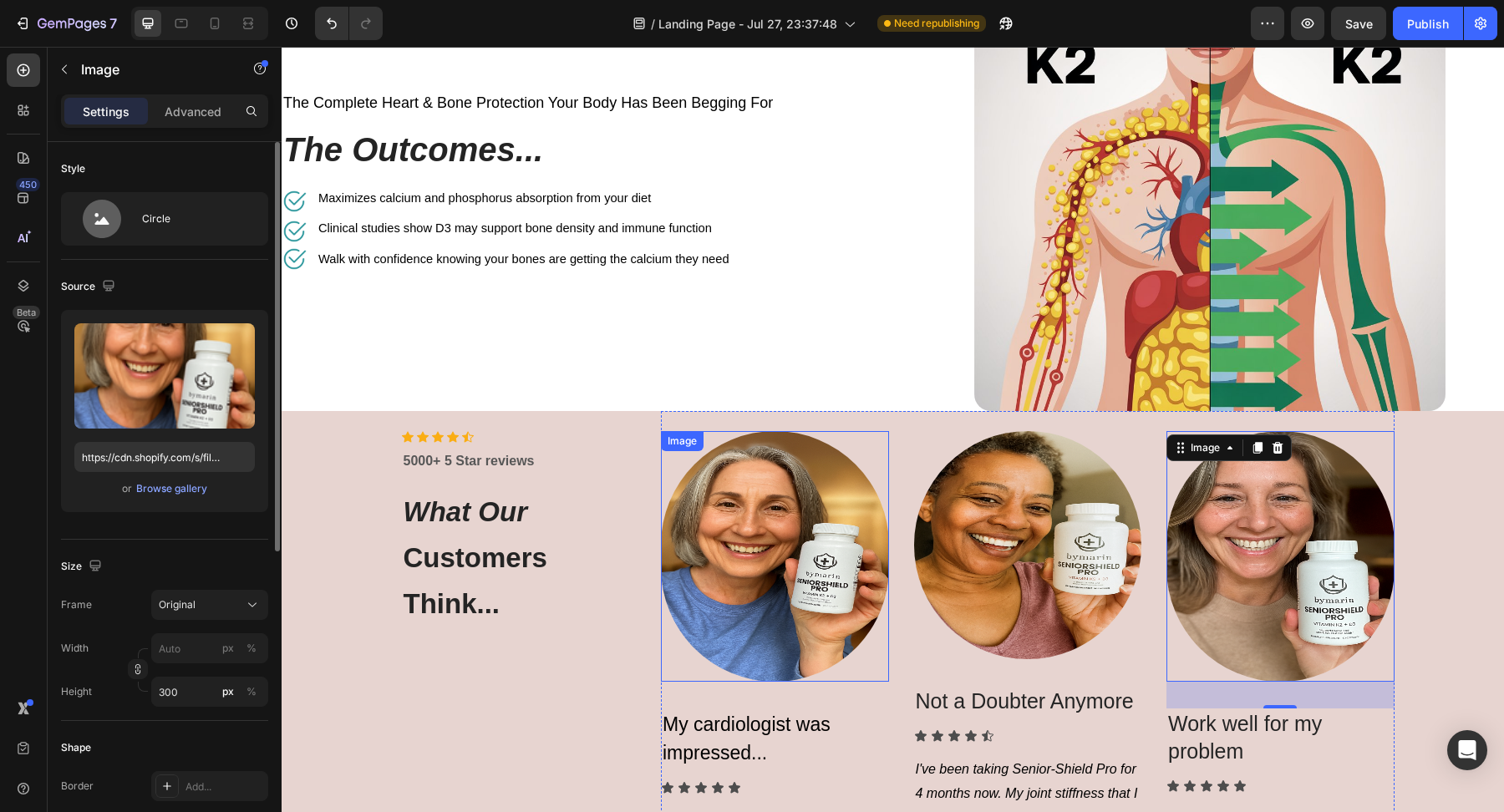 click at bounding box center (775, 556) 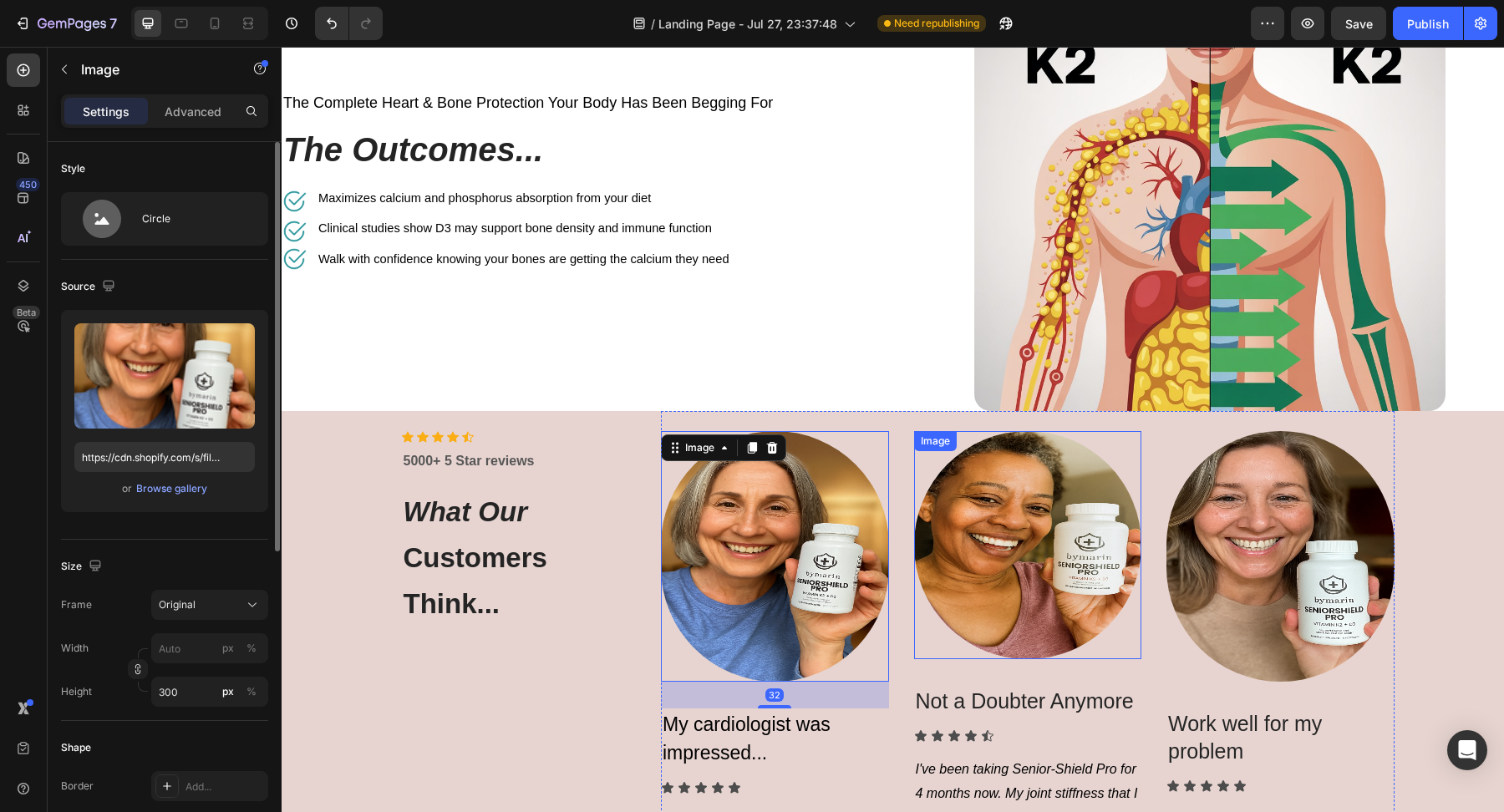 click at bounding box center (1028, 545) 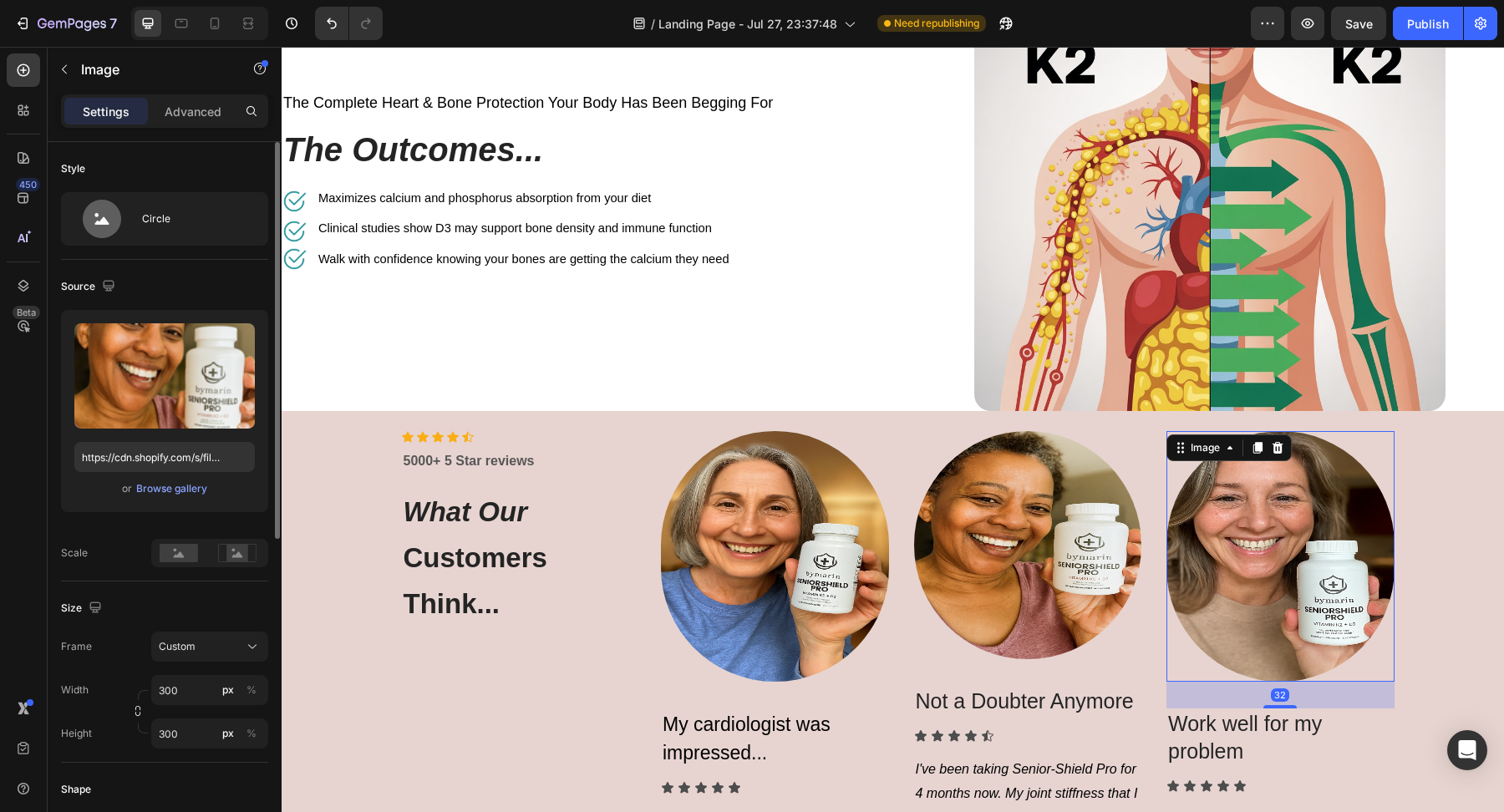 click at bounding box center [1280, 556] 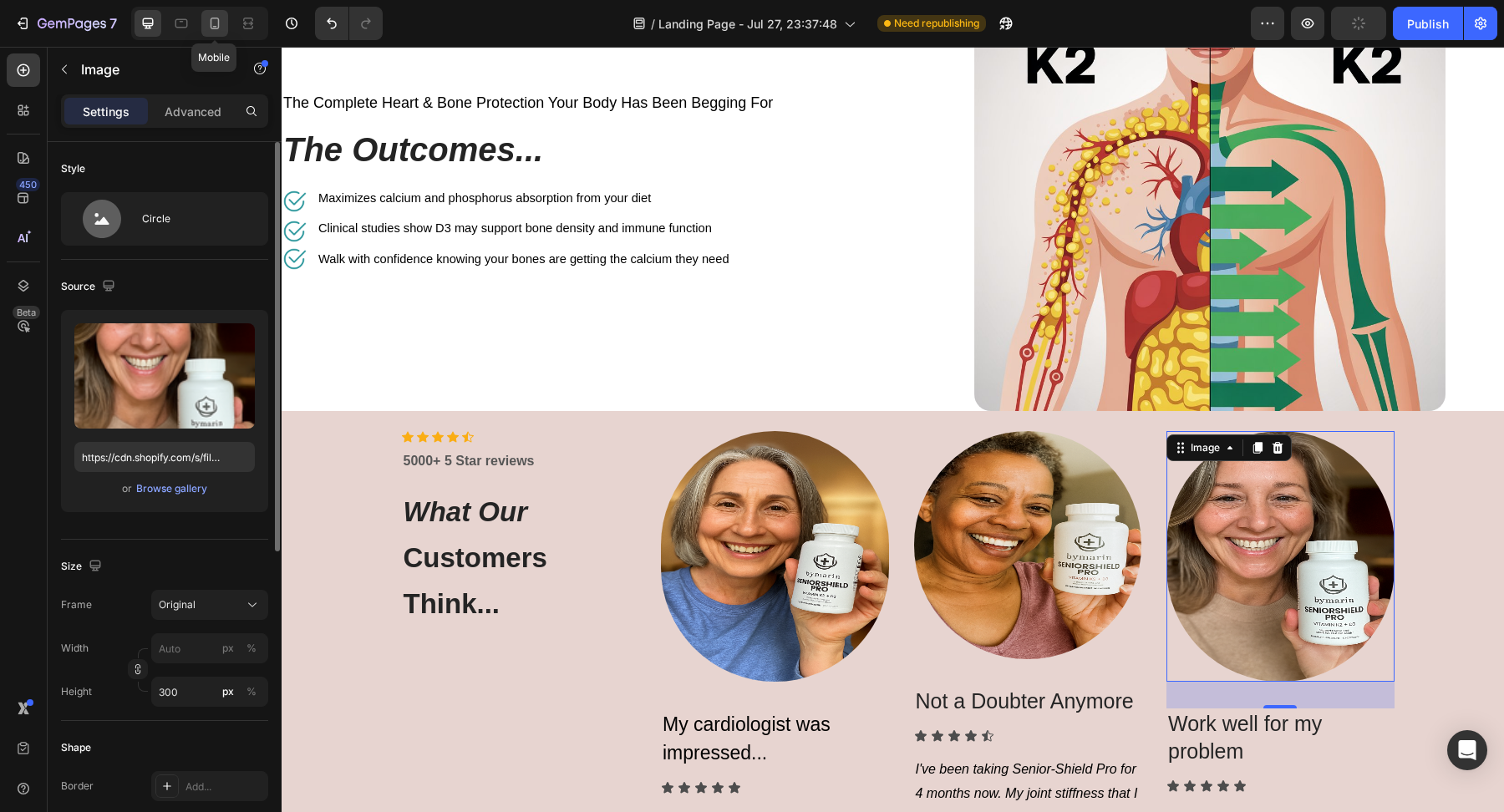 drag, startPoint x: 216, startPoint y: 20, endPoint x: 33, endPoint y: 43, distance: 184.43969 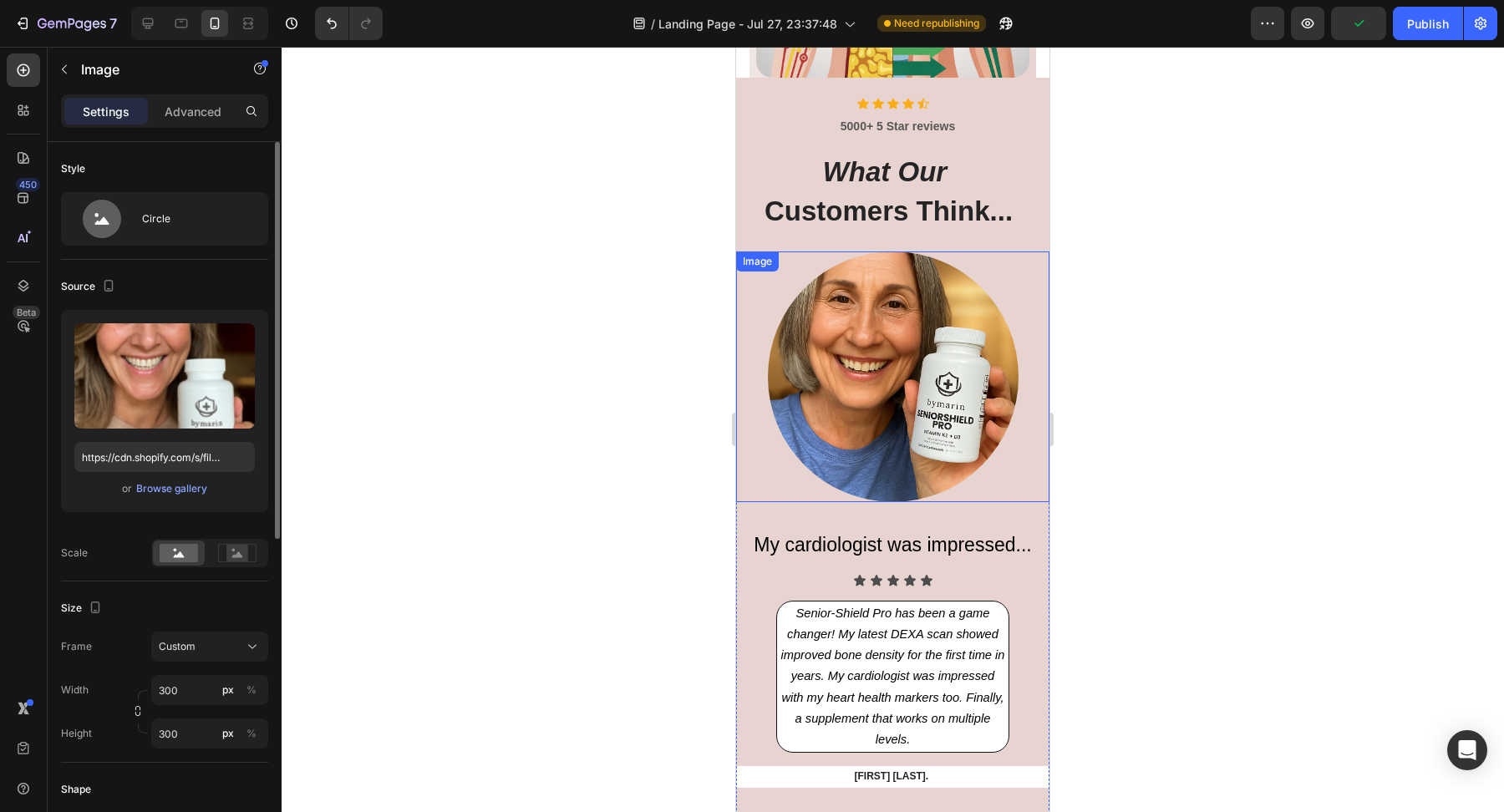 scroll, scrollTop: 4093, scrollLeft: 0, axis: vertical 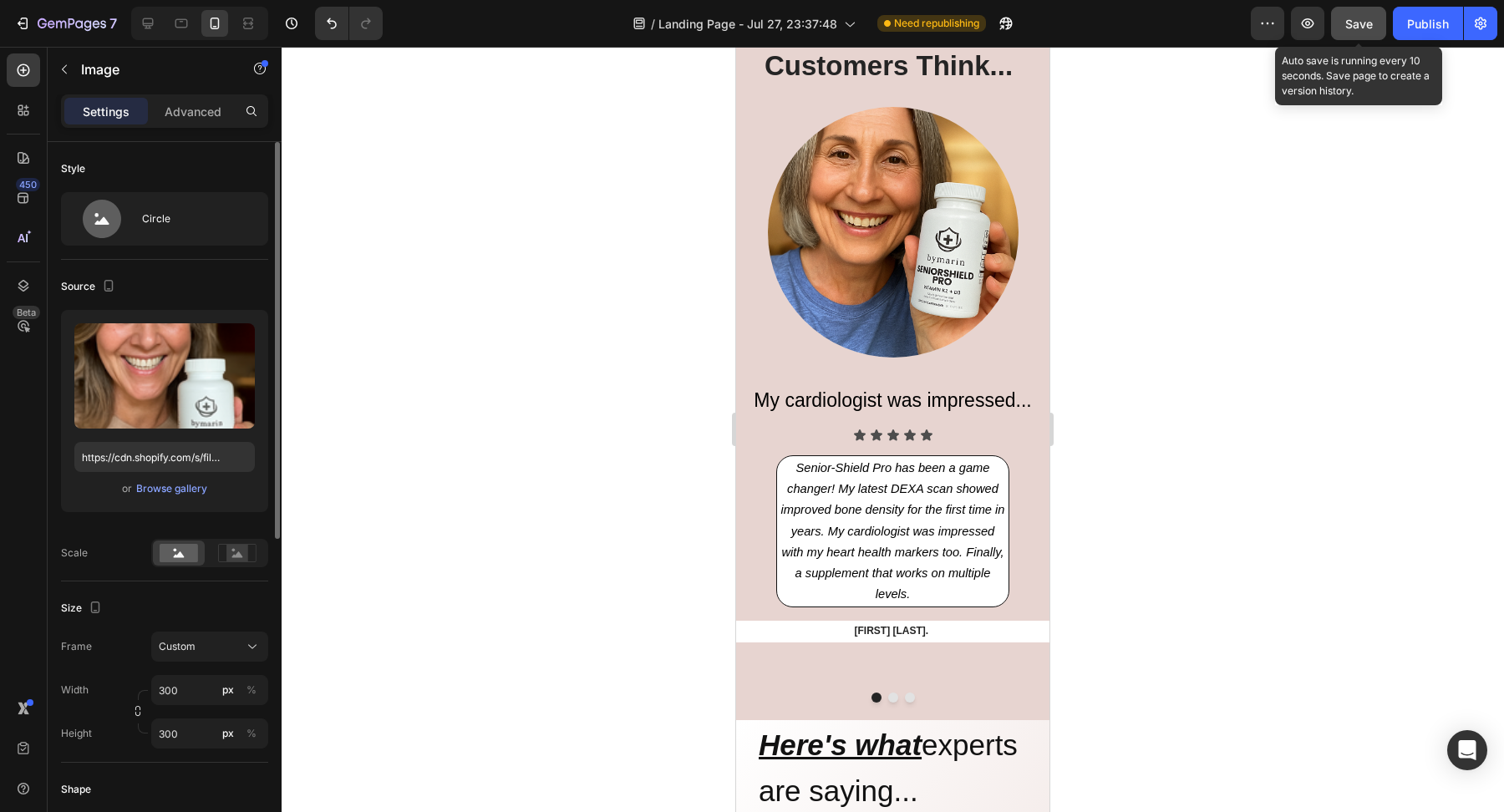 click on "Save" 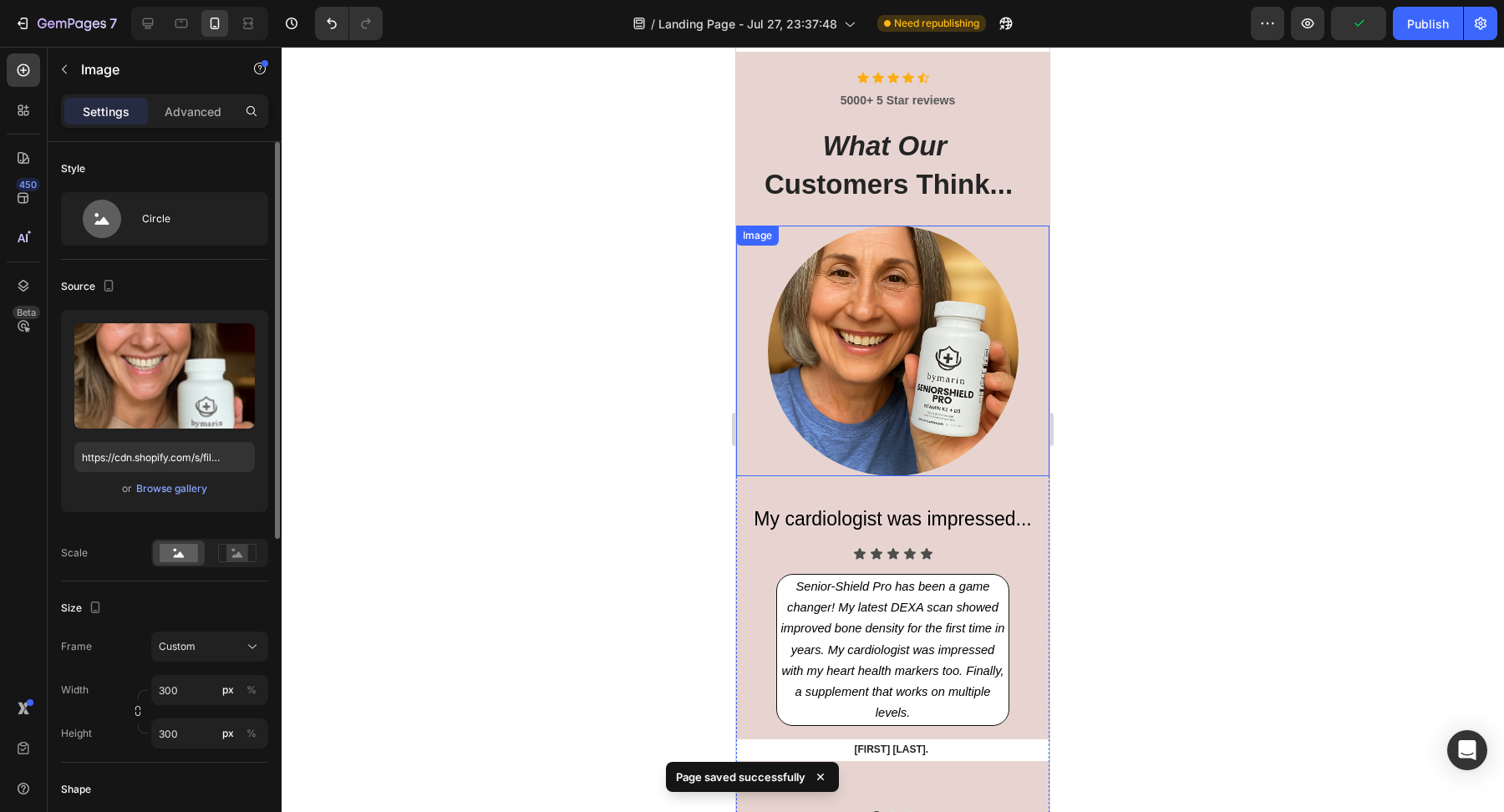 scroll, scrollTop: 3784, scrollLeft: 0, axis: vertical 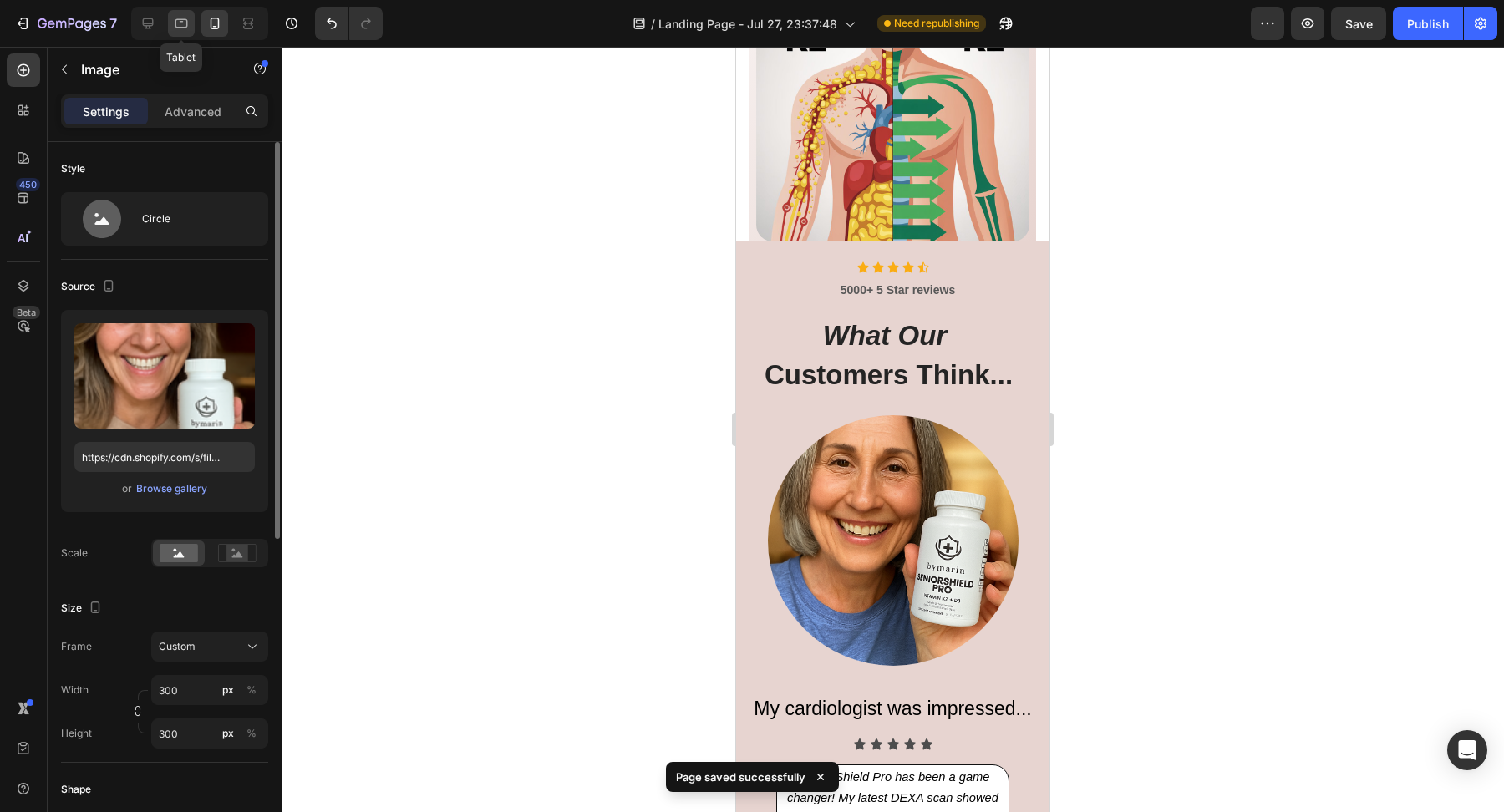 click 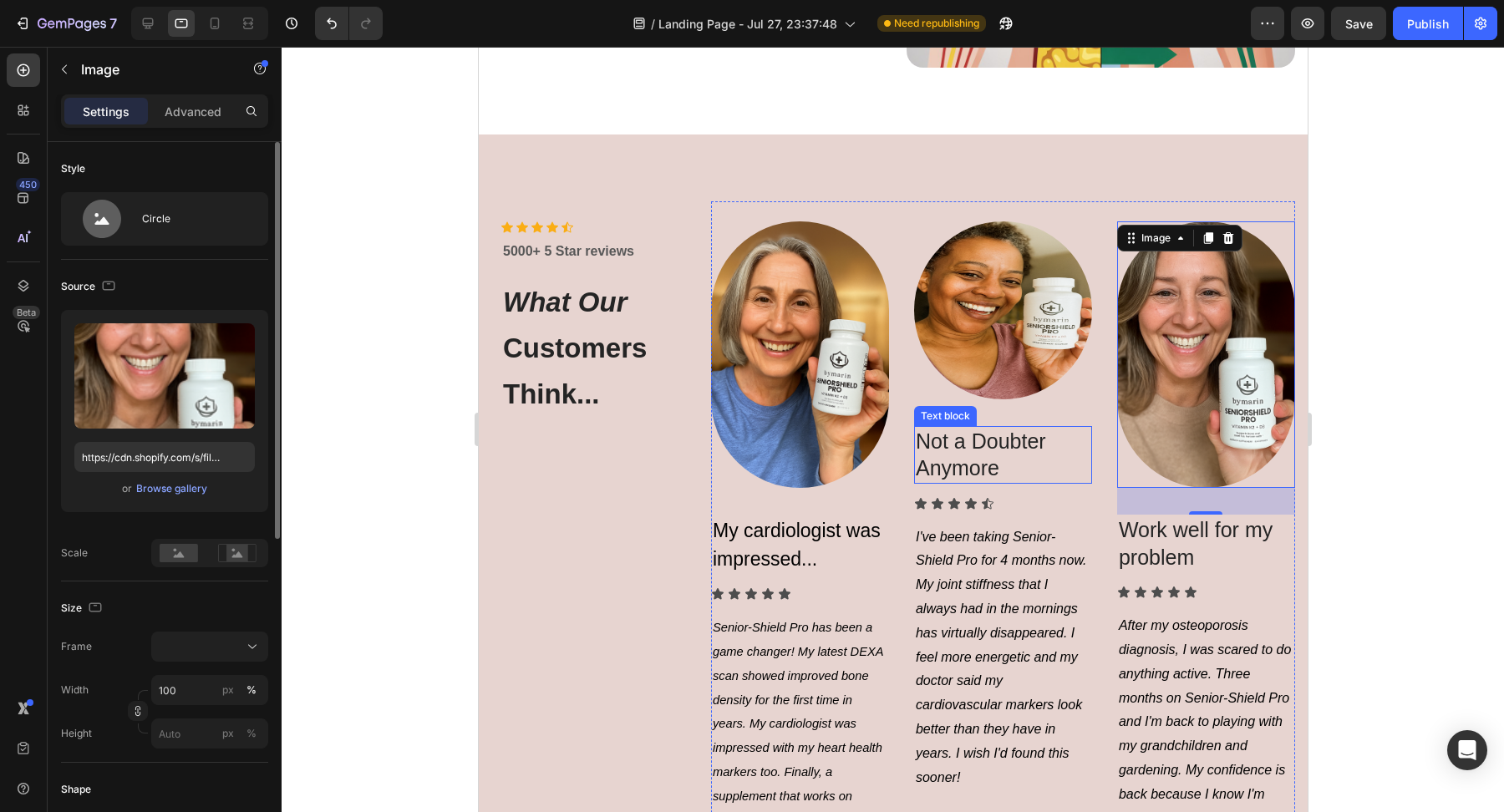 scroll, scrollTop: 3977, scrollLeft: 0, axis: vertical 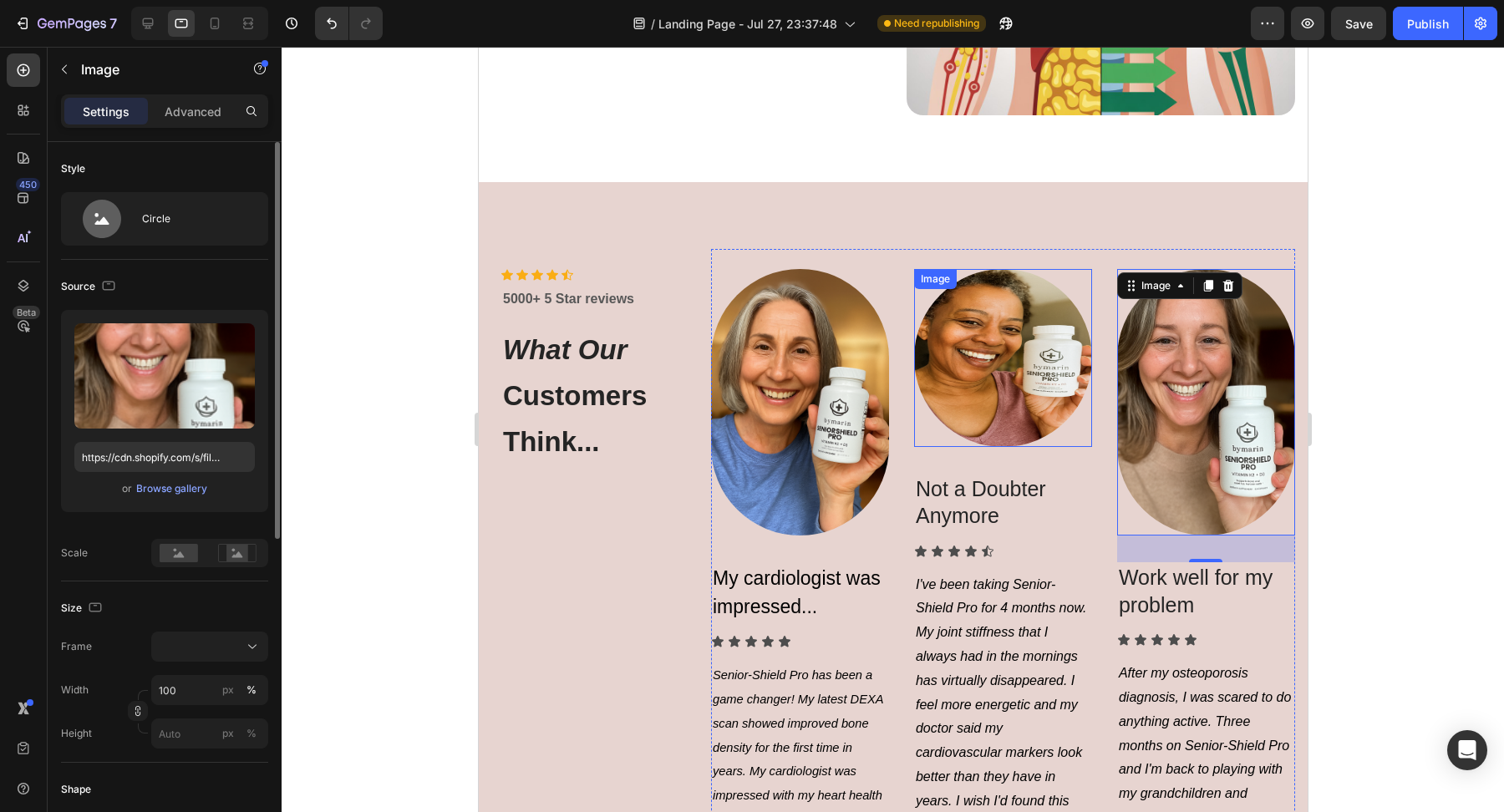 click at bounding box center (1002, 358) 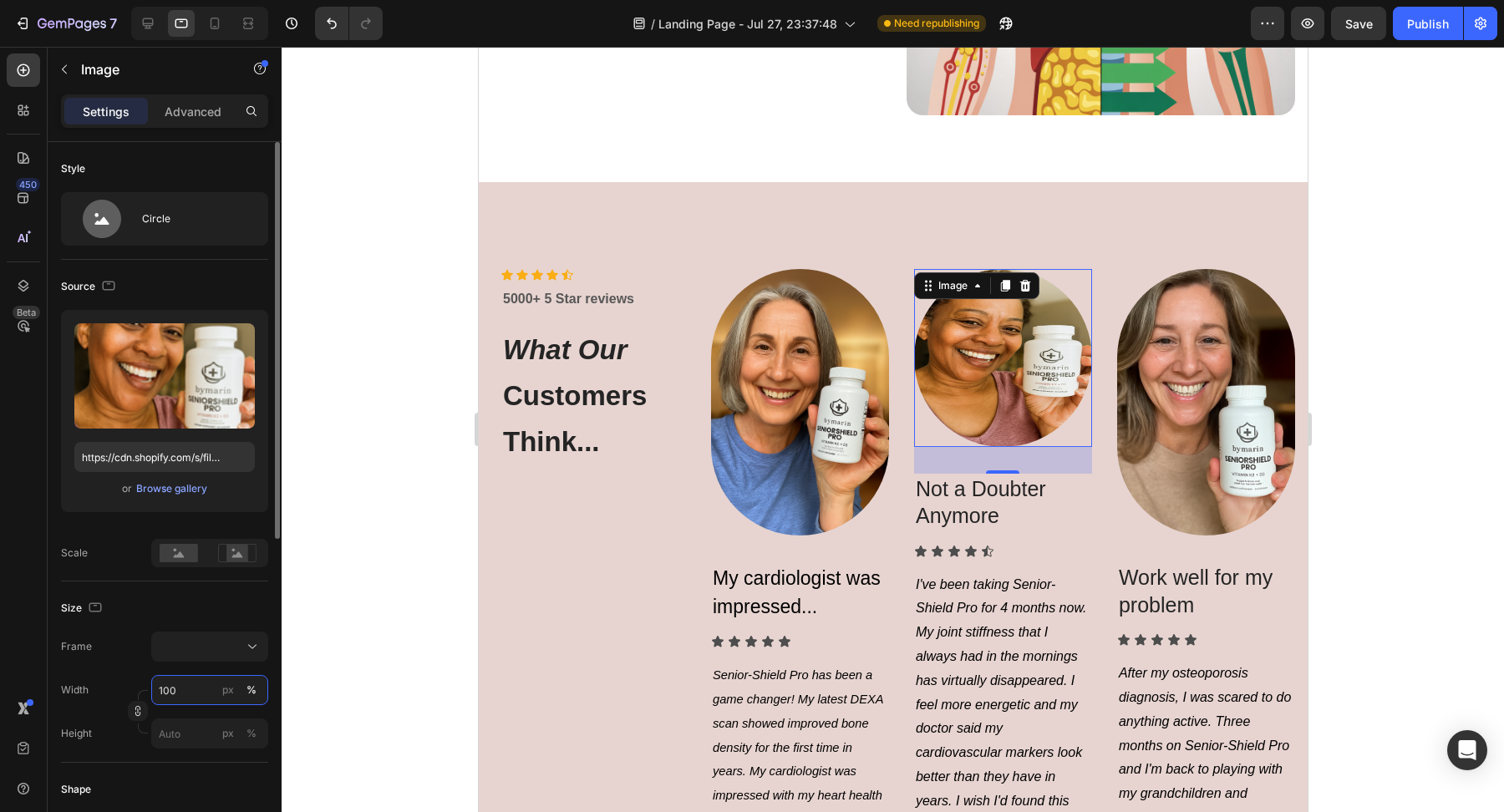 click on "100" at bounding box center (210, 690) 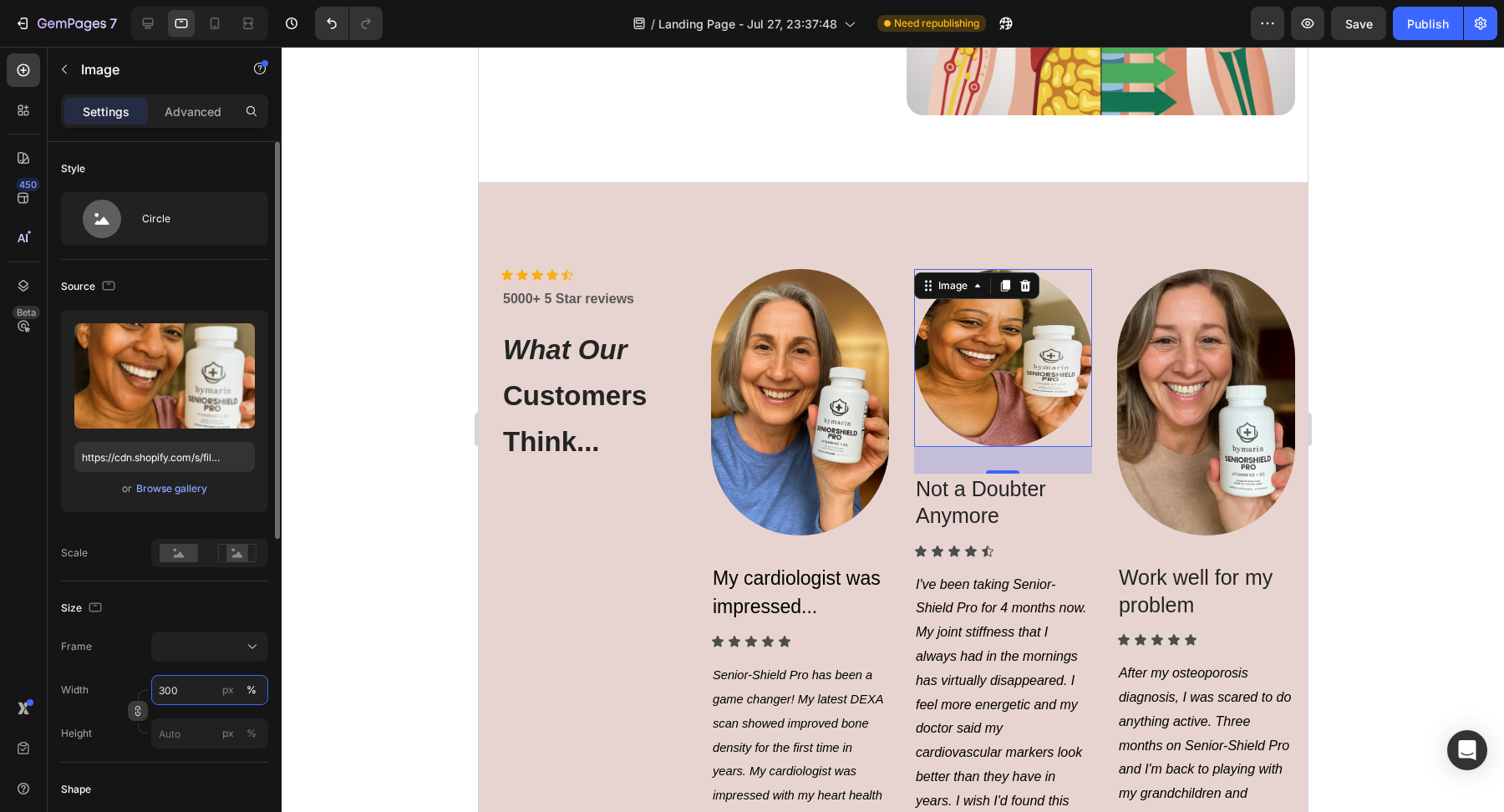 type on "300" 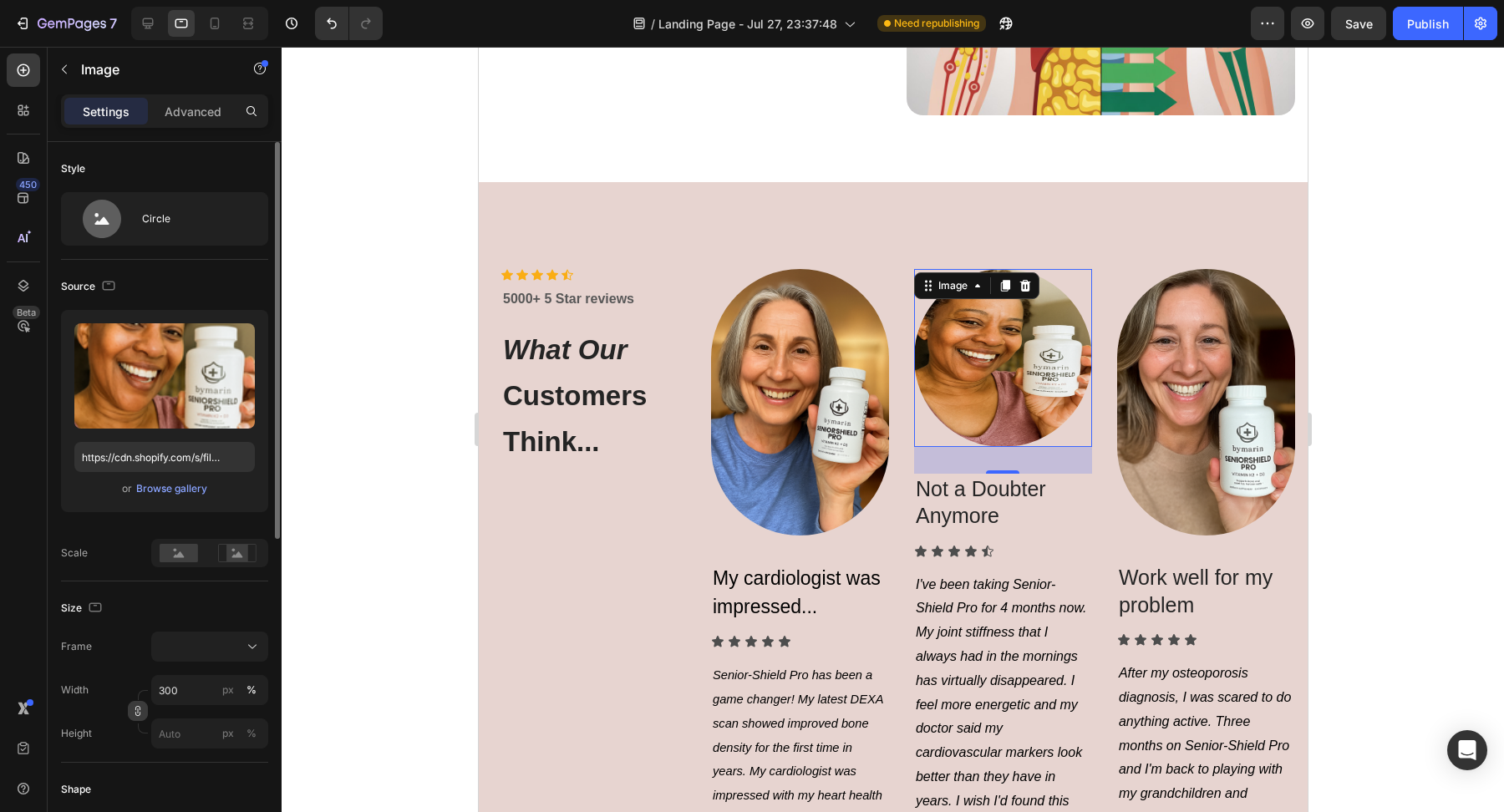 click 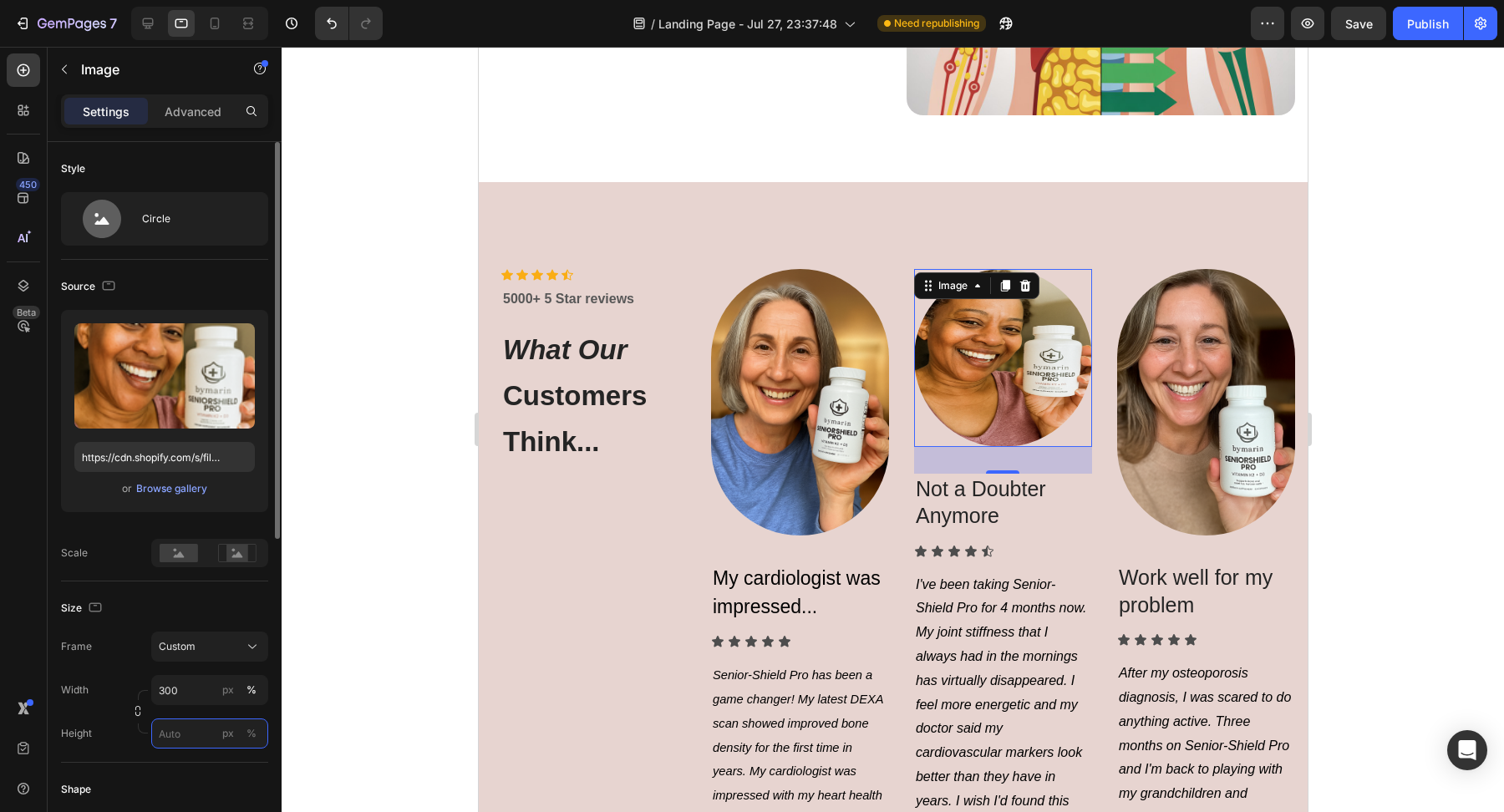 click on "px %" at bounding box center [210, 733] 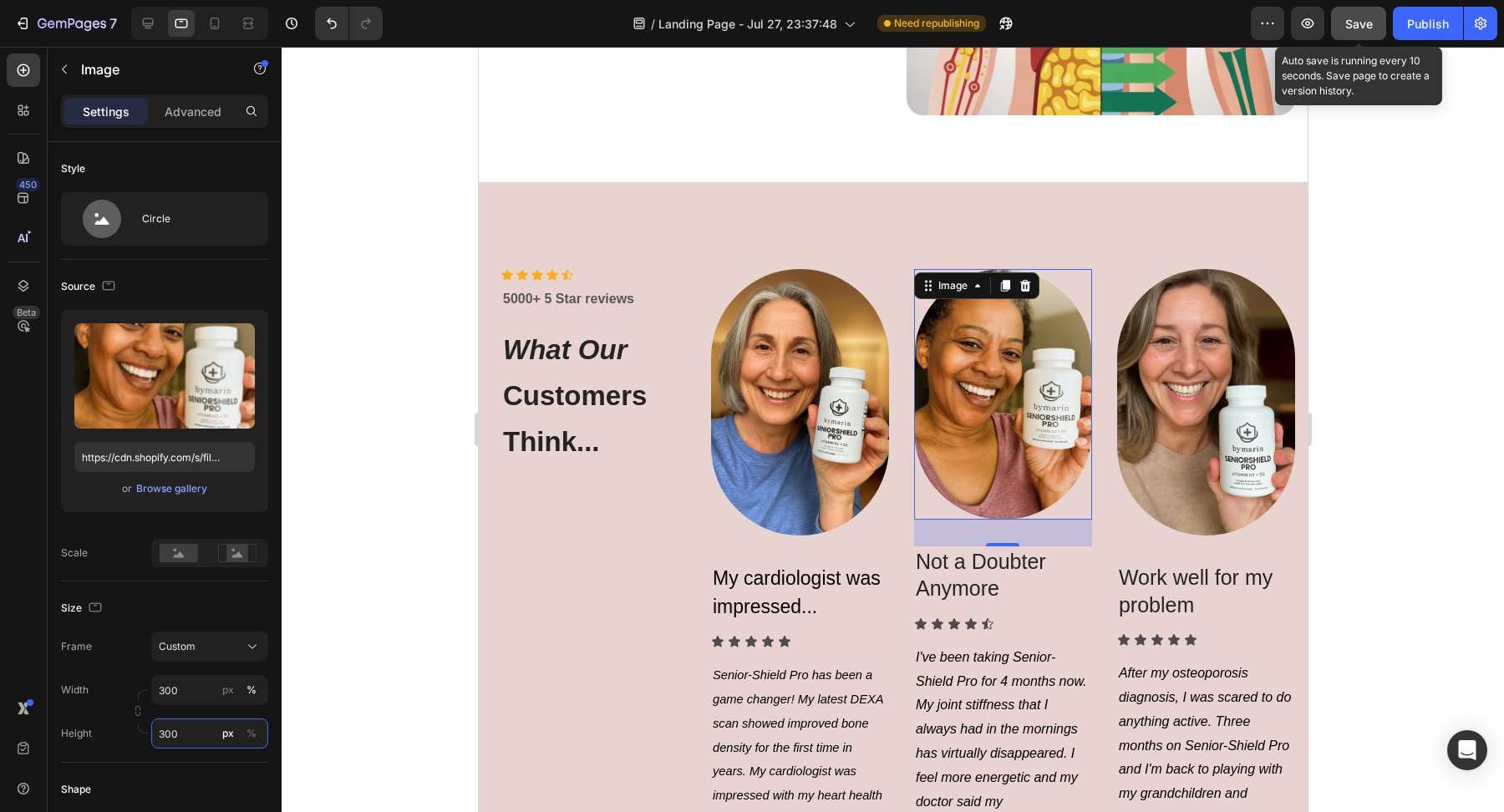 type on "300" 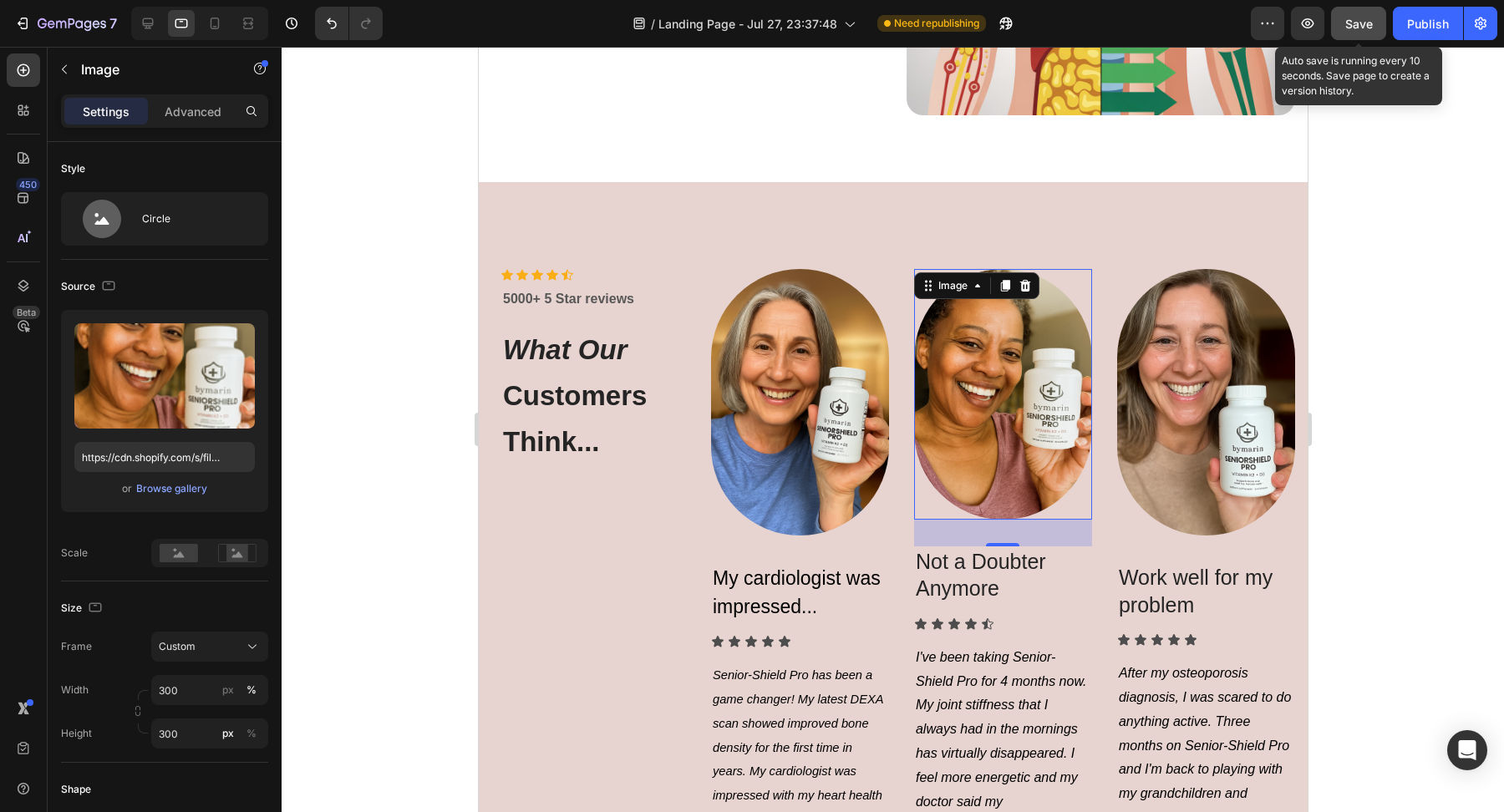 click on "Save" 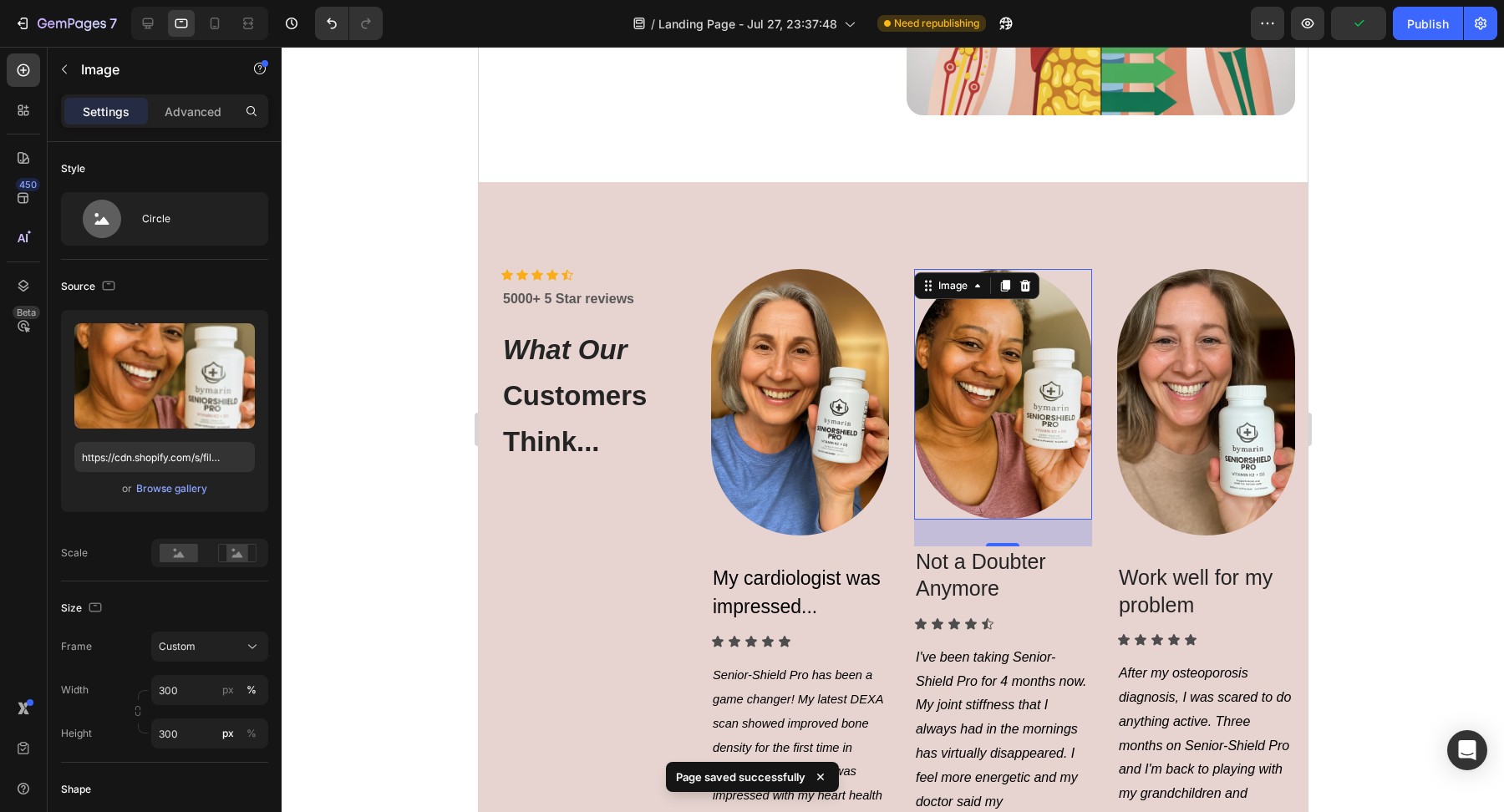 click 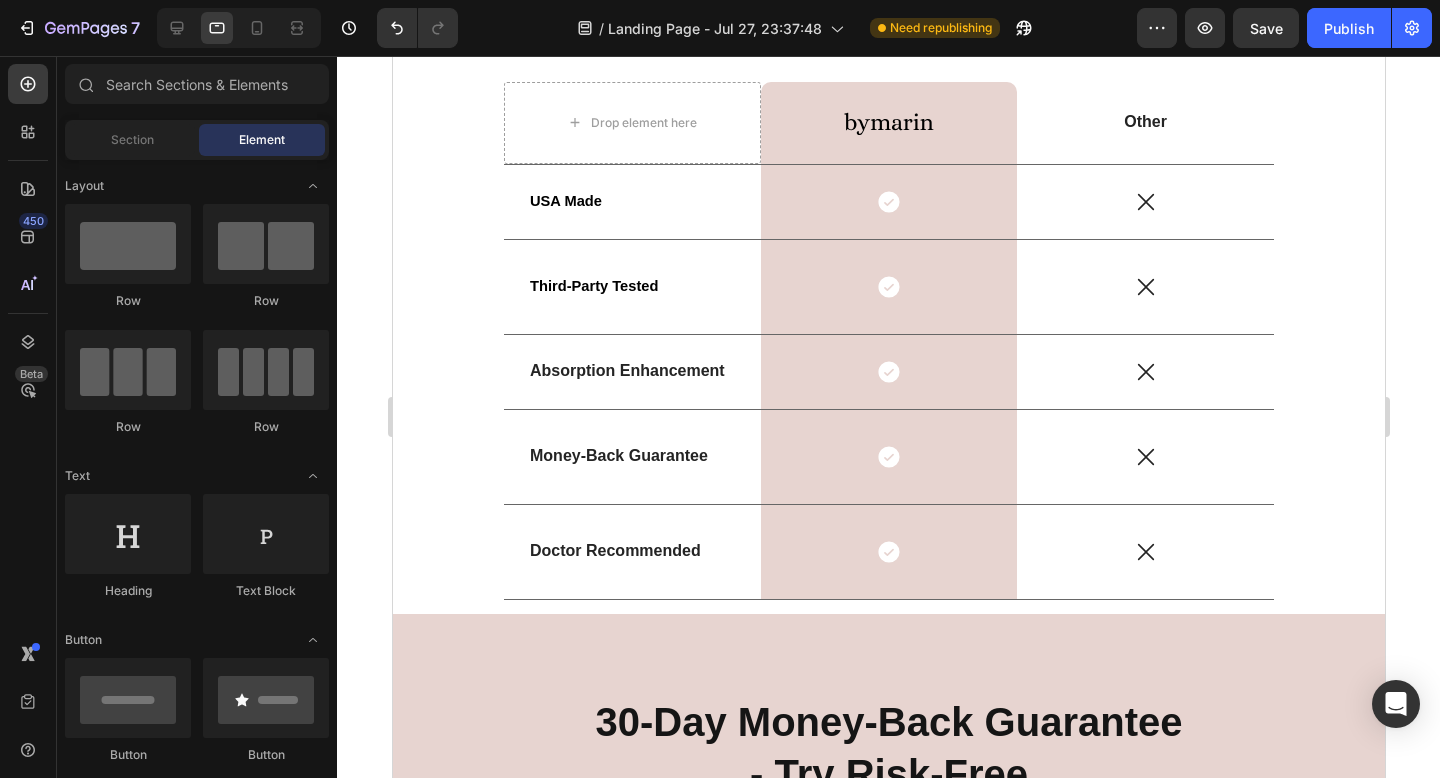 scroll, scrollTop: 7138, scrollLeft: 0, axis: vertical 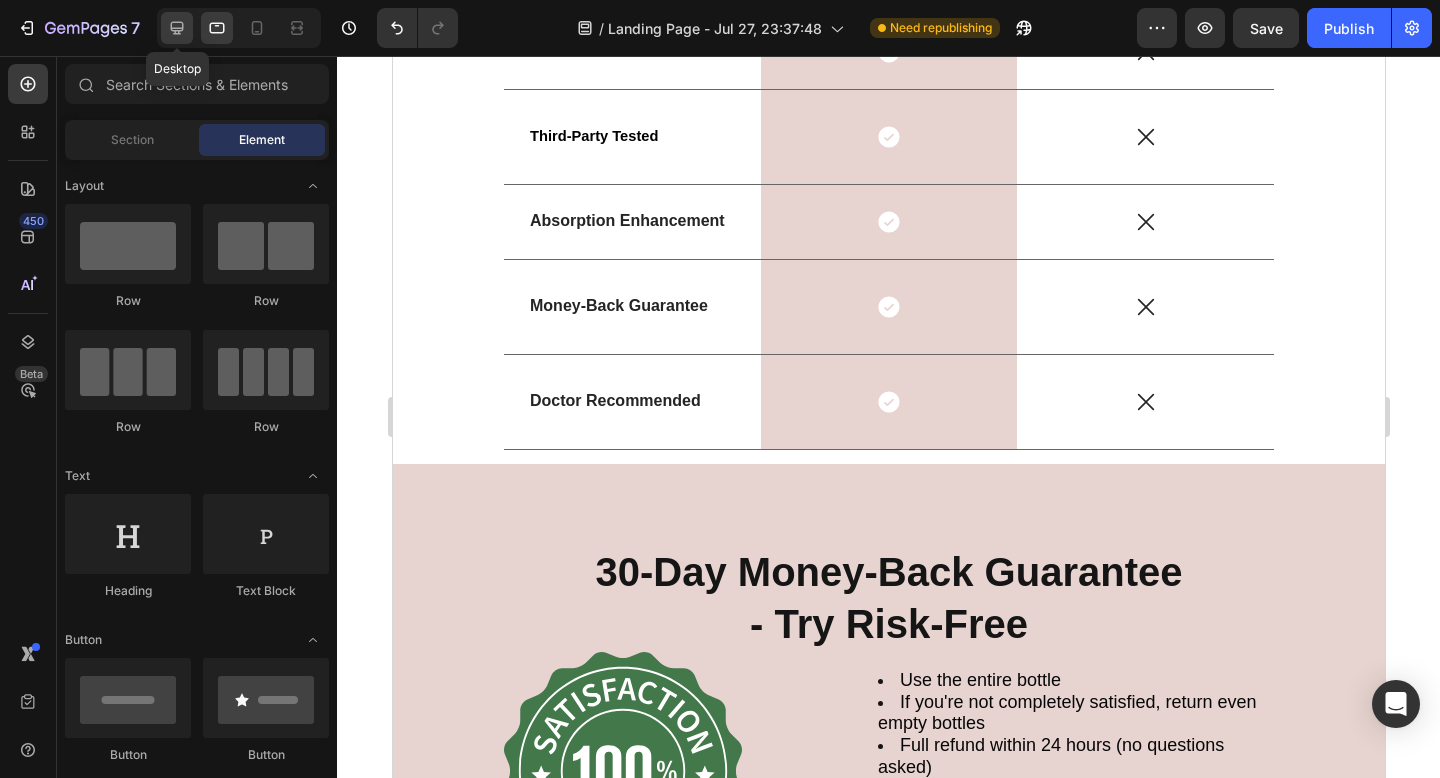 click 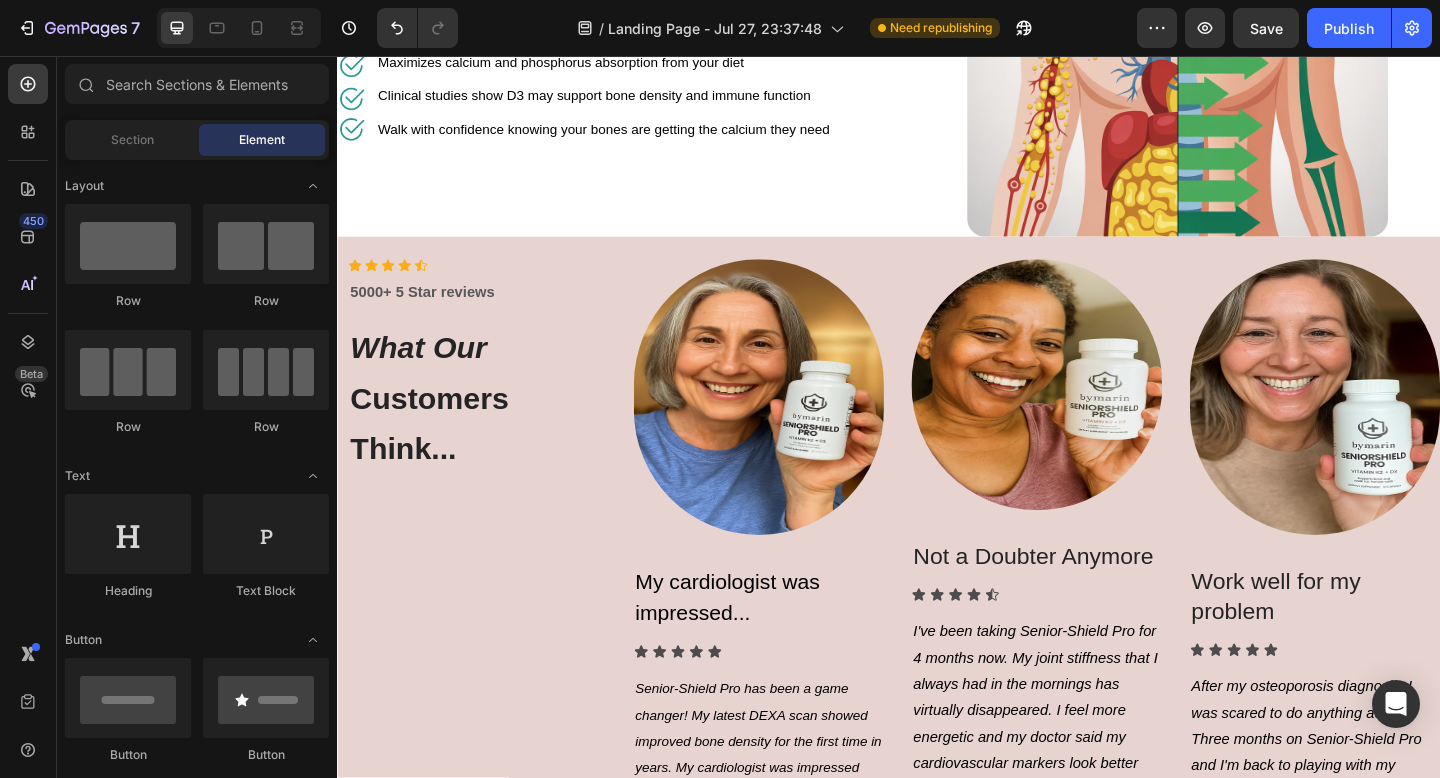 scroll, scrollTop: 4327, scrollLeft: 0, axis: vertical 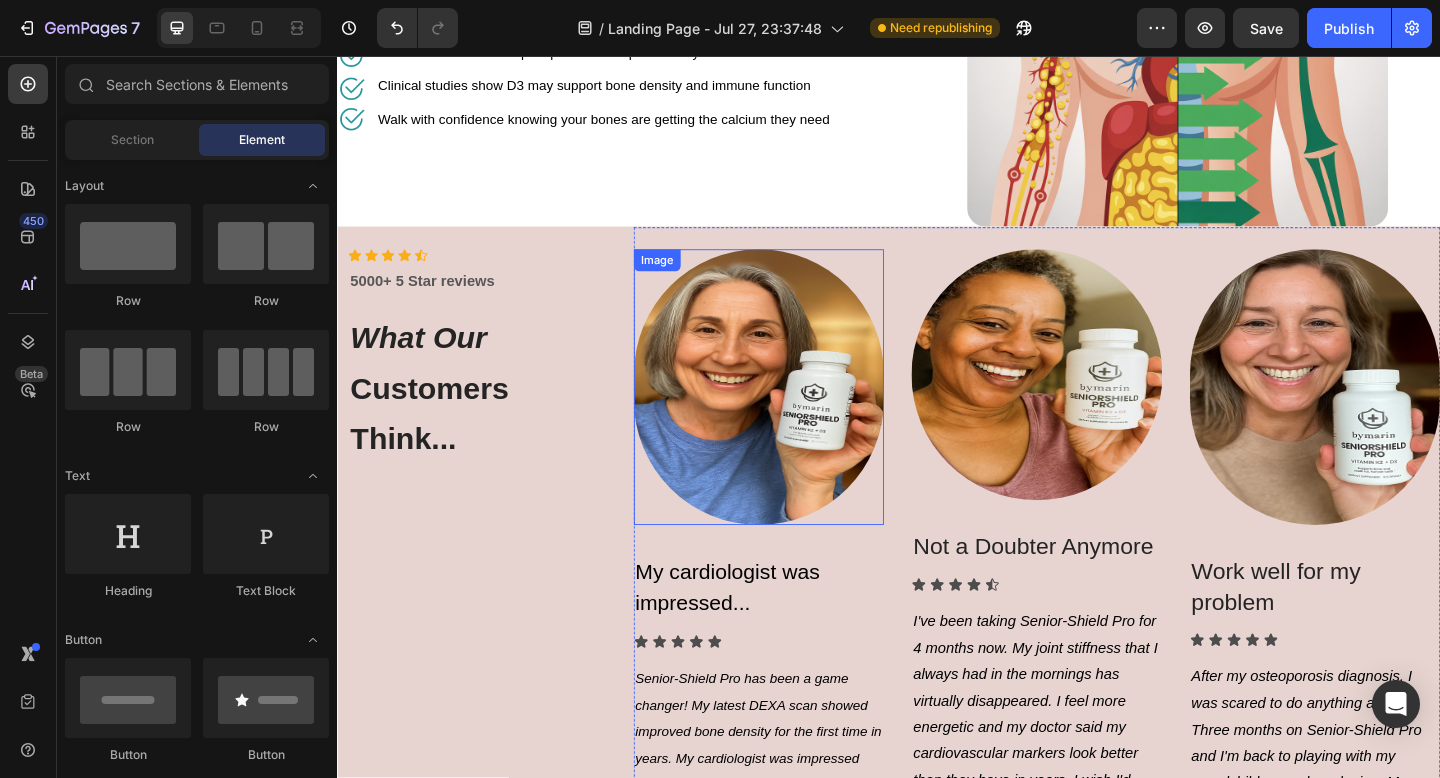 click at bounding box center [796, 416] 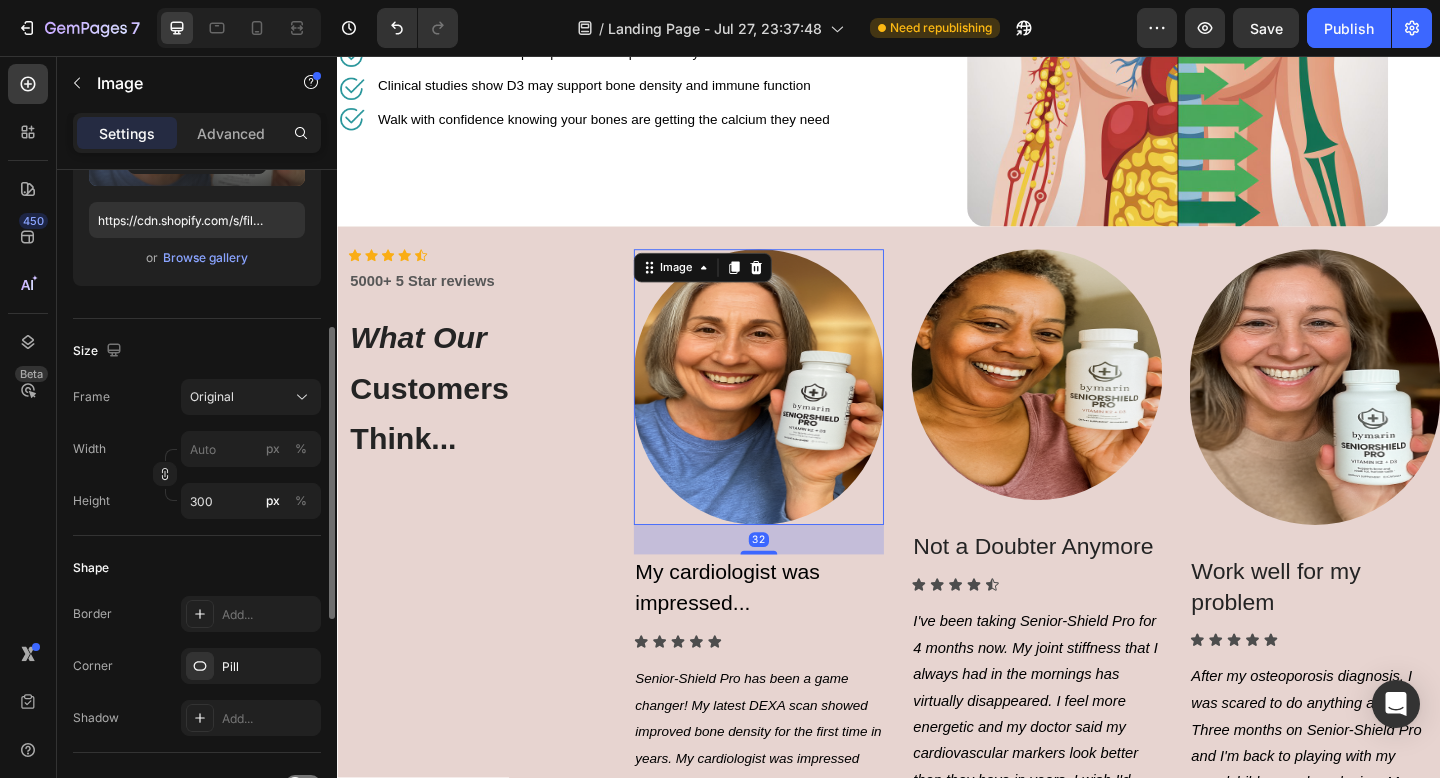 scroll, scrollTop: 336, scrollLeft: 0, axis: vertical 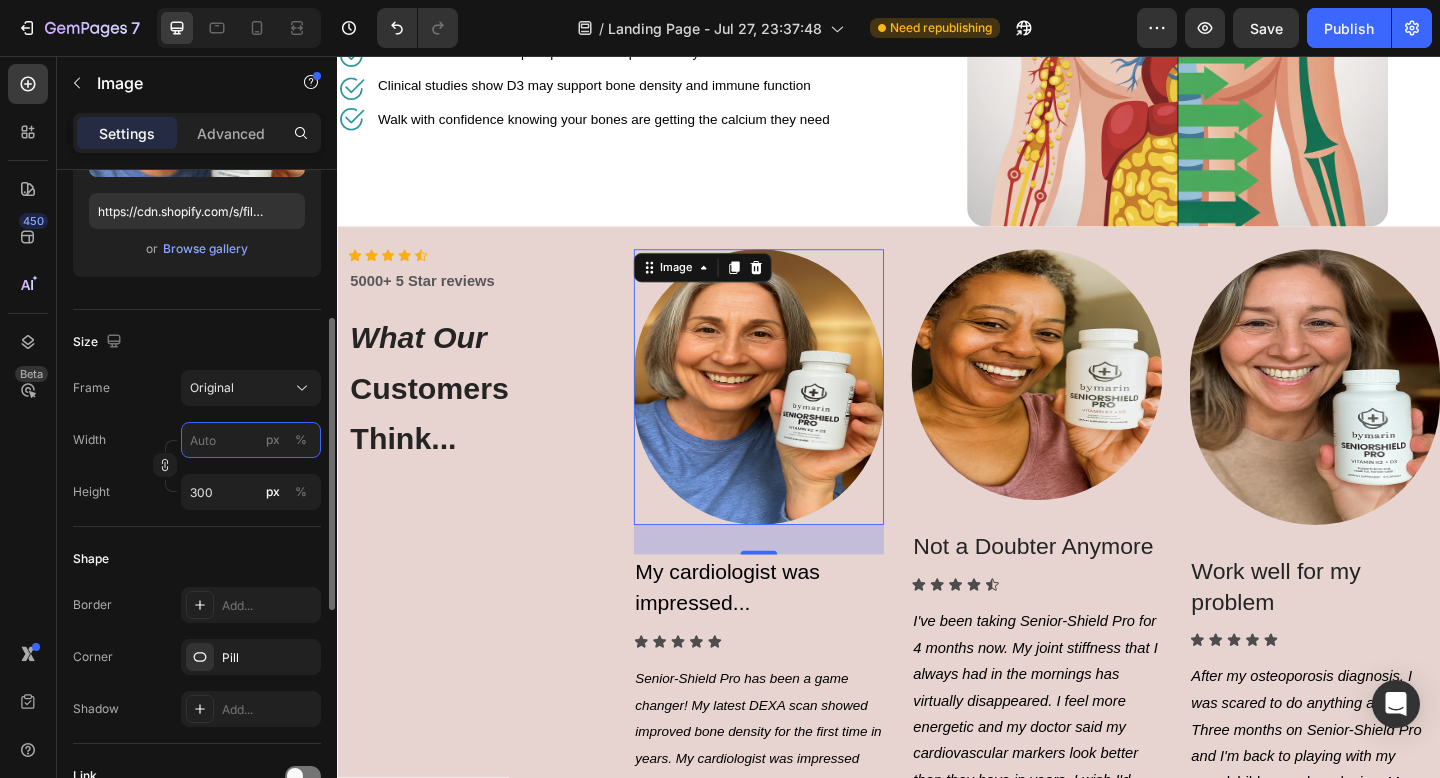 click on "px %" at bounding box center (251, 440) 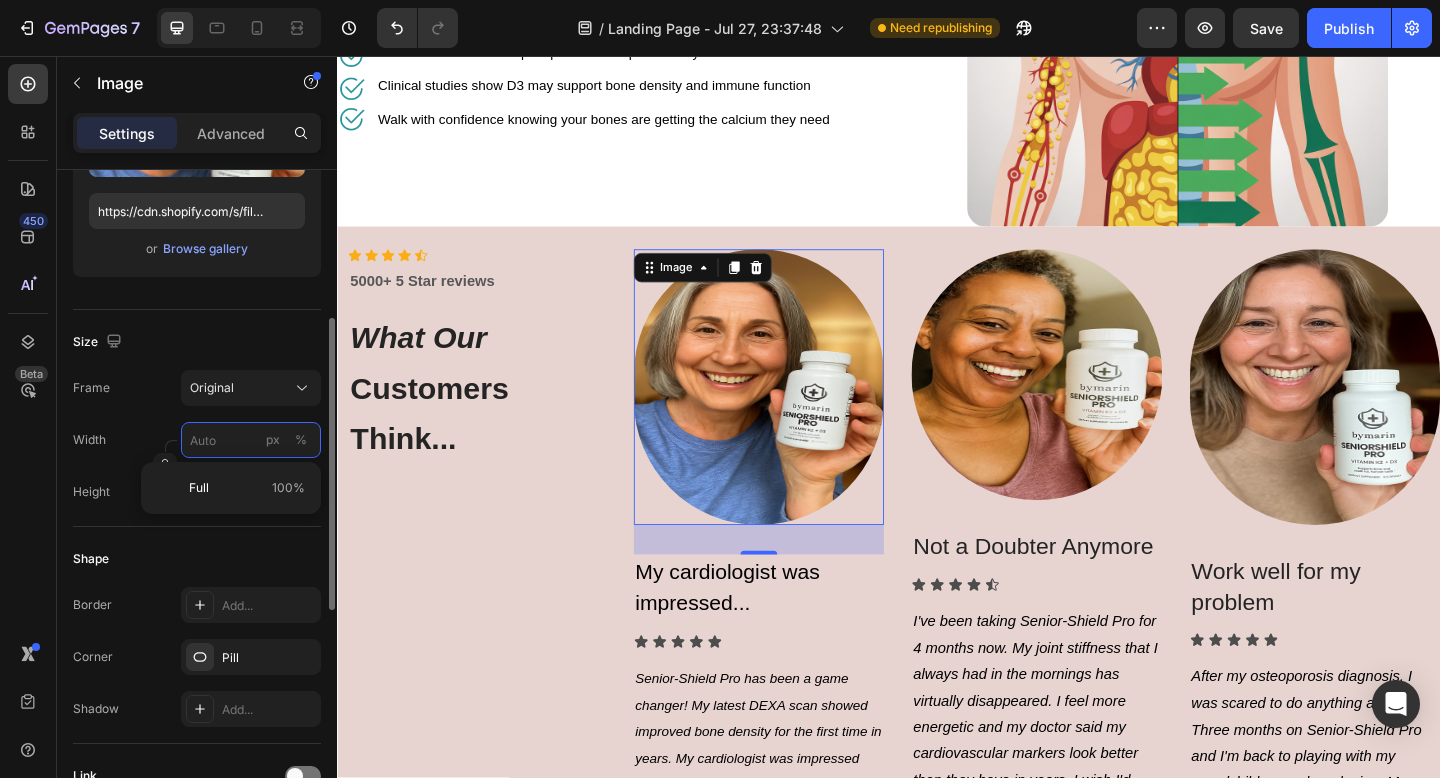 type on "3" 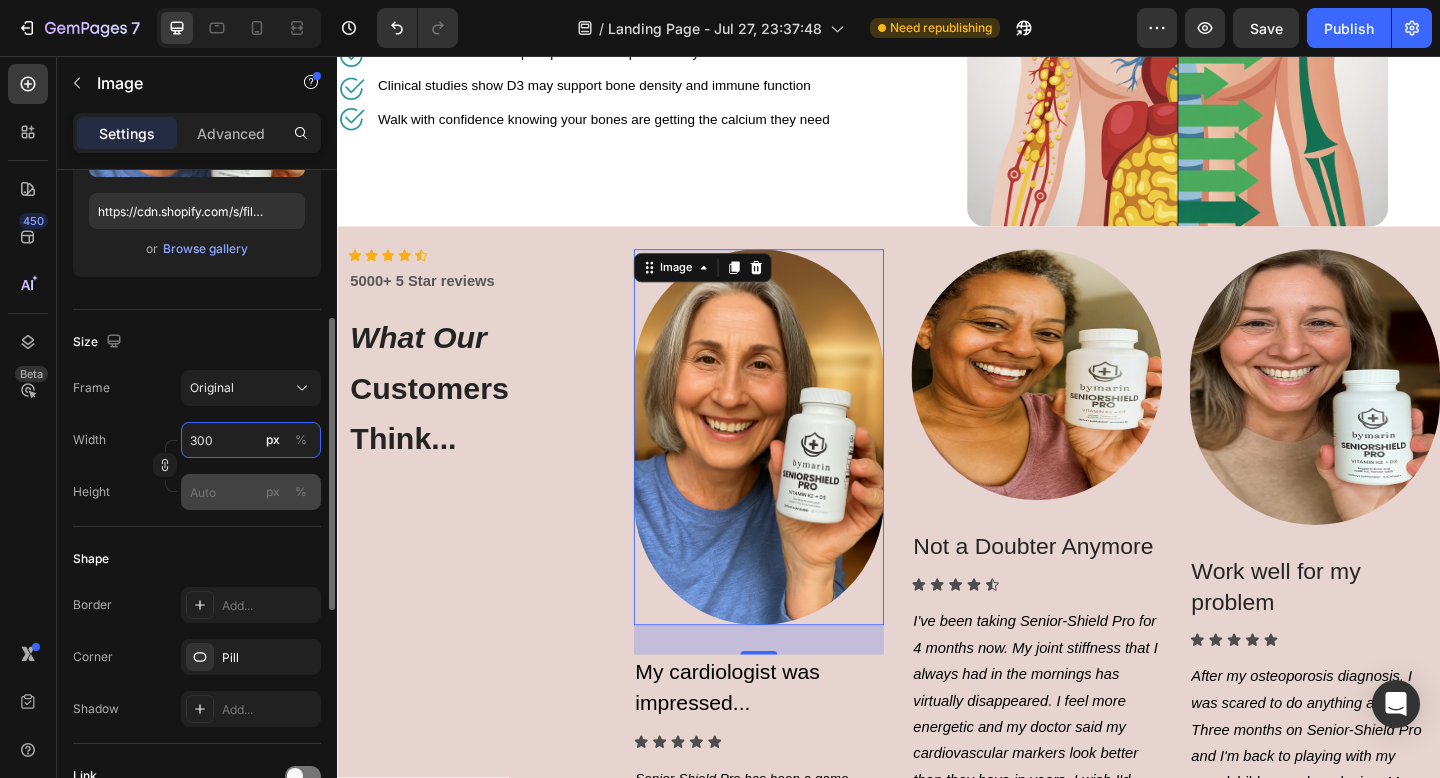type on "300" 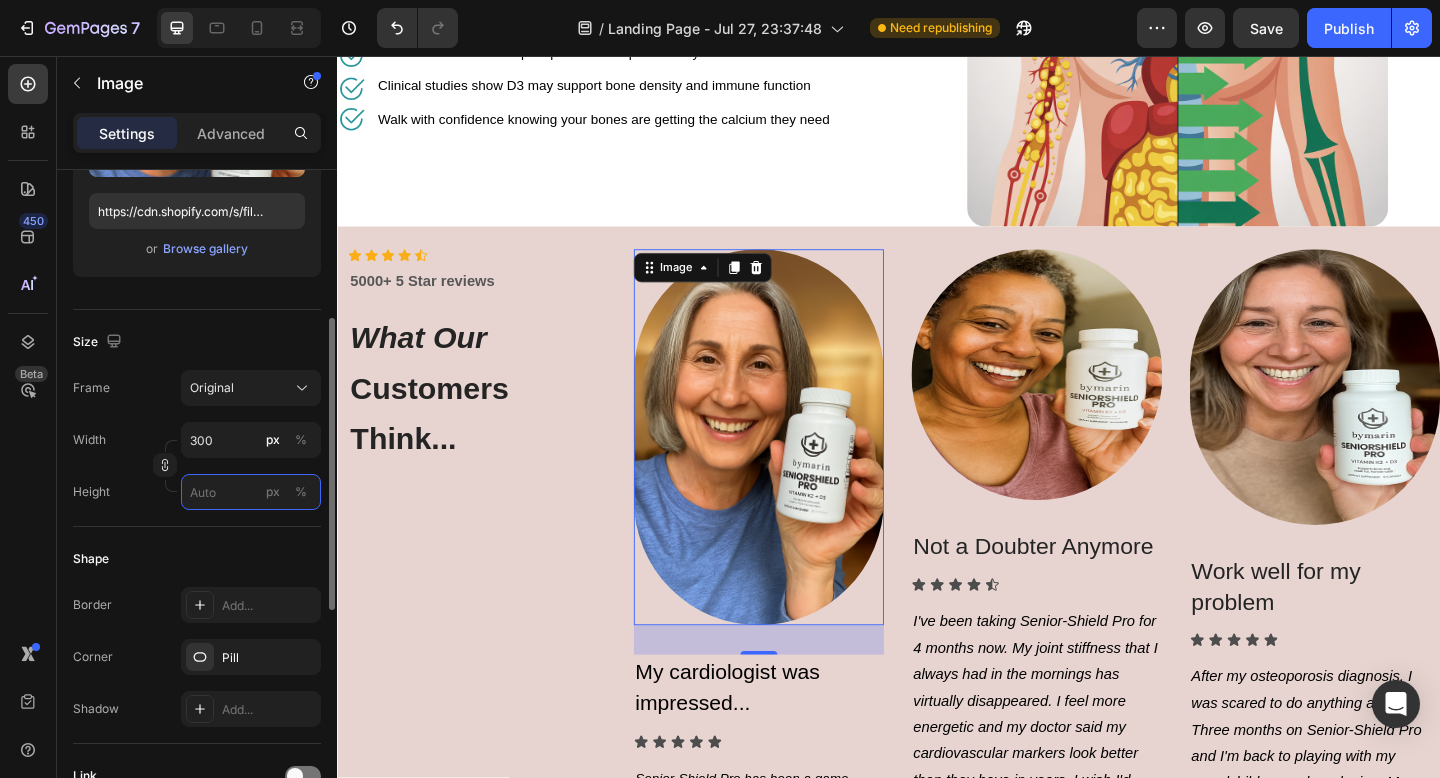 click on "px %" at bounding box center (251, 492) 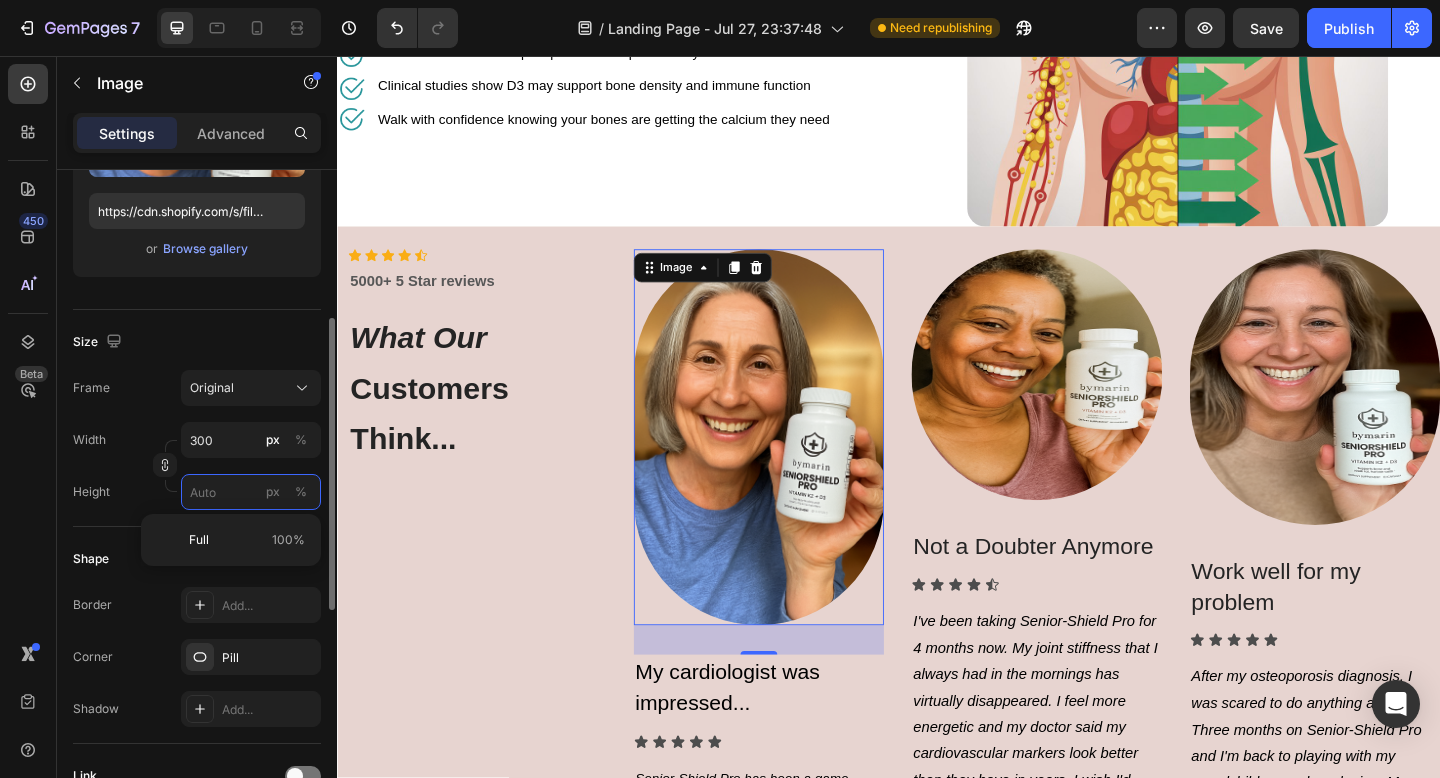 type 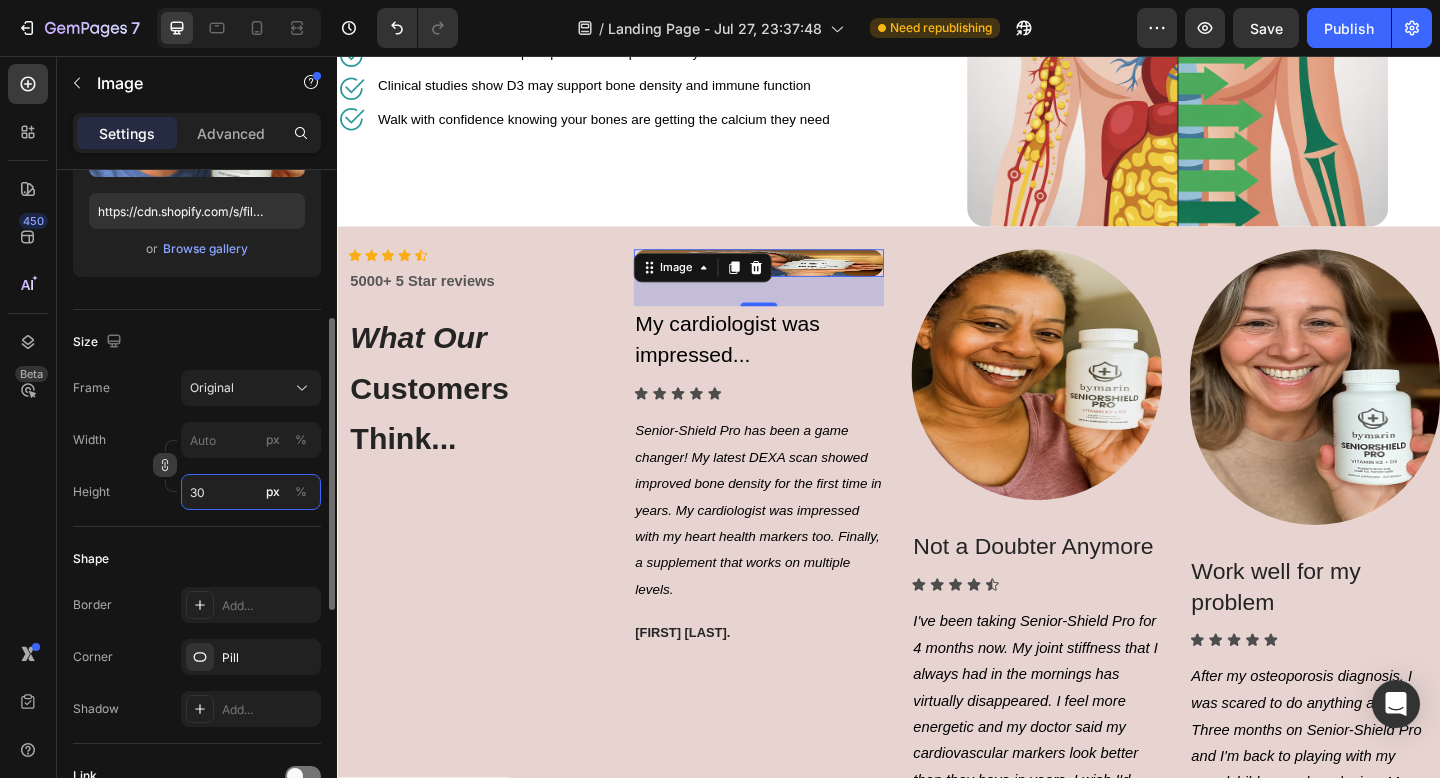 type on "30" 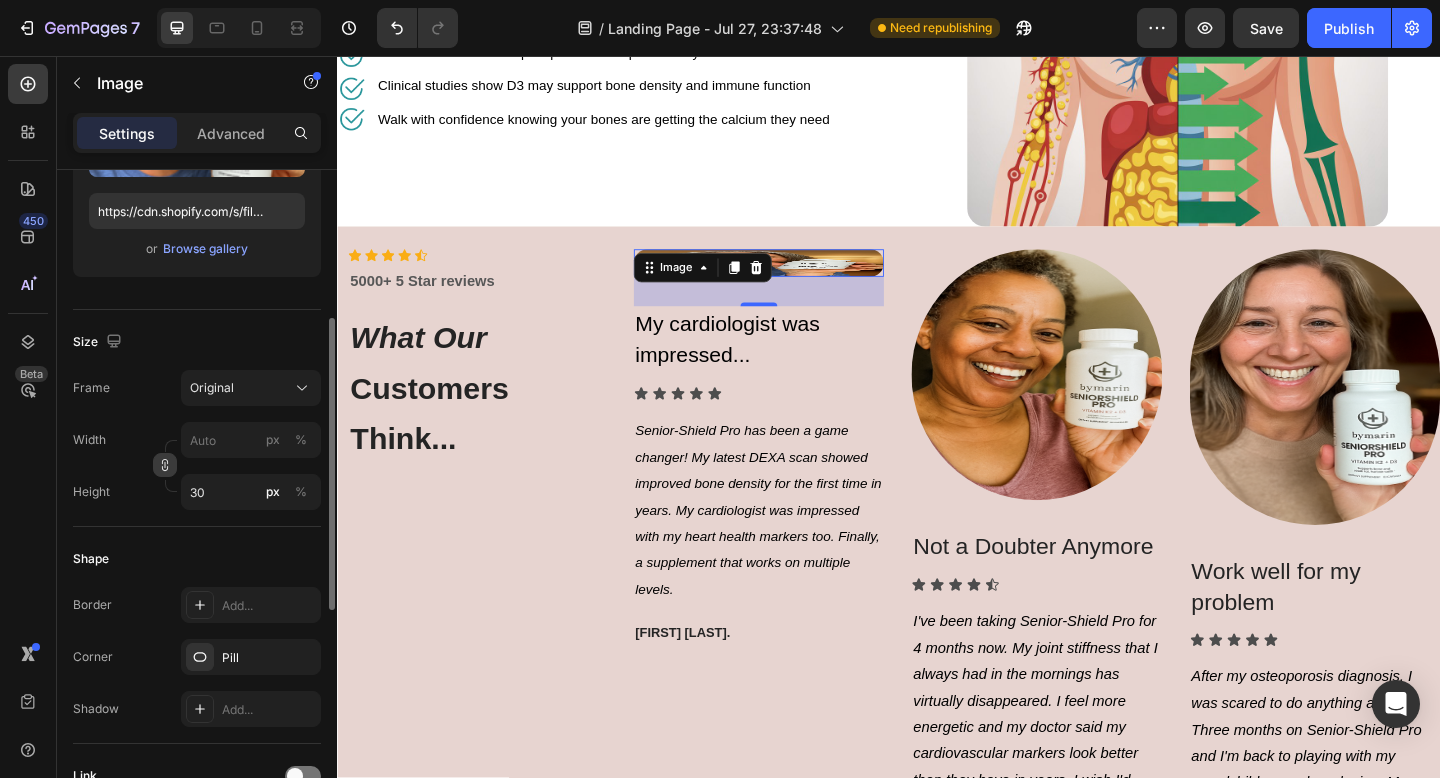 click 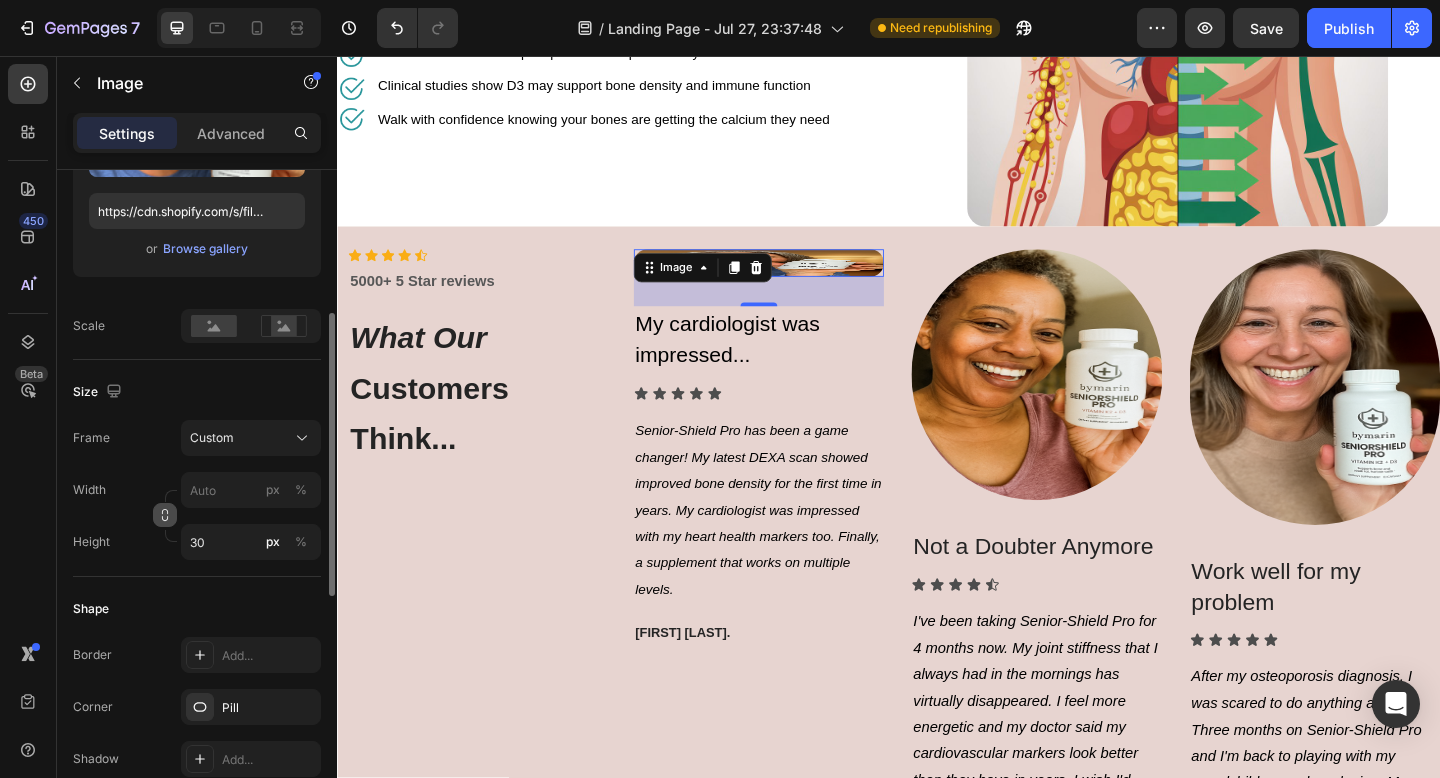 click 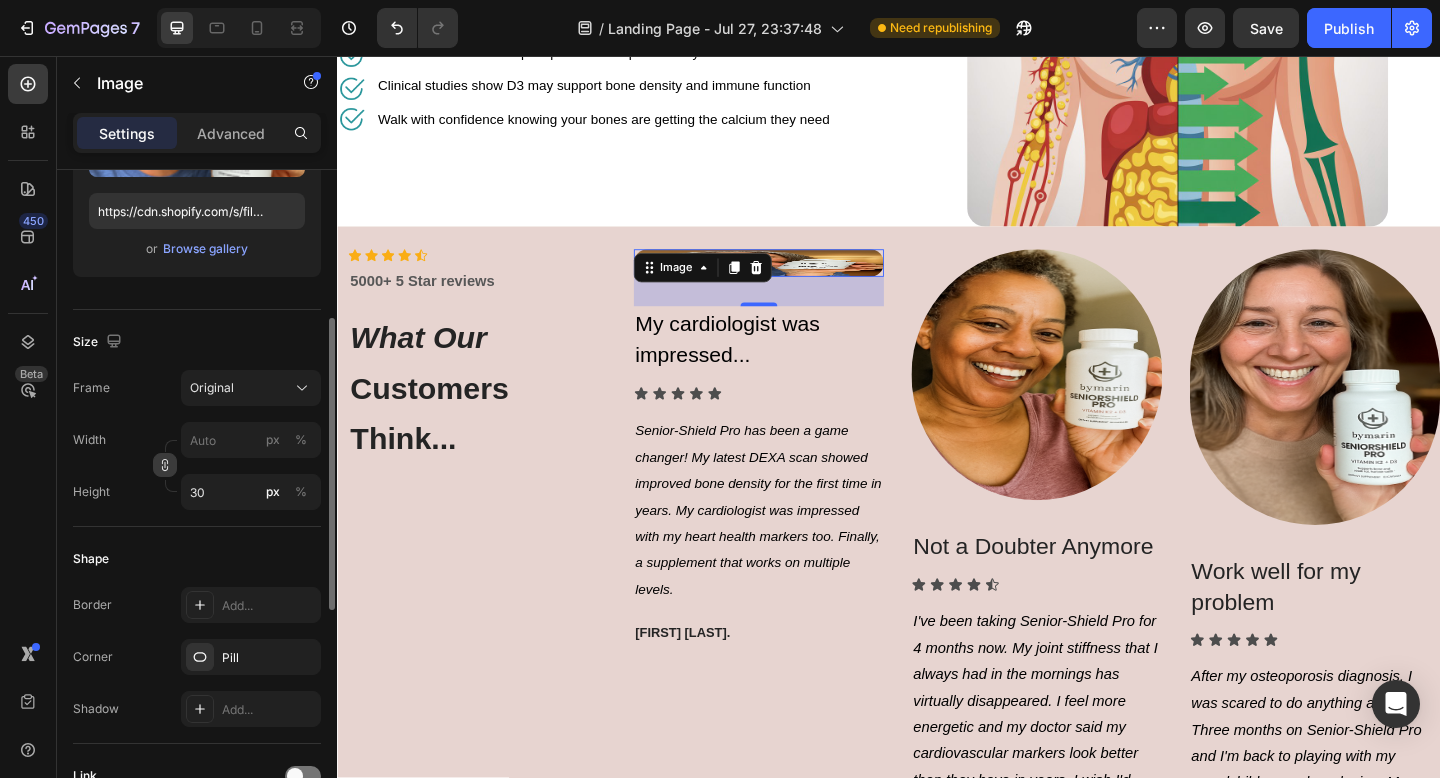 click 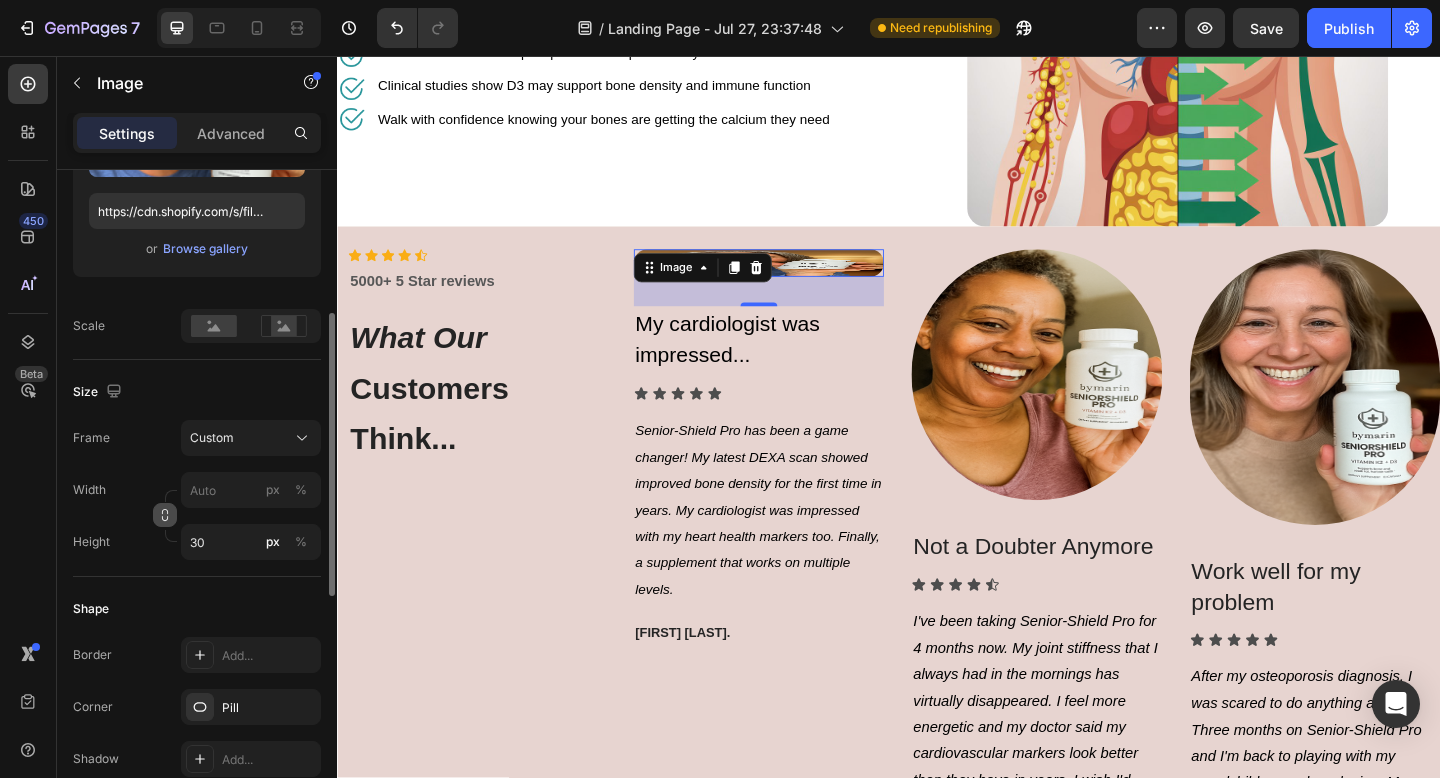 click 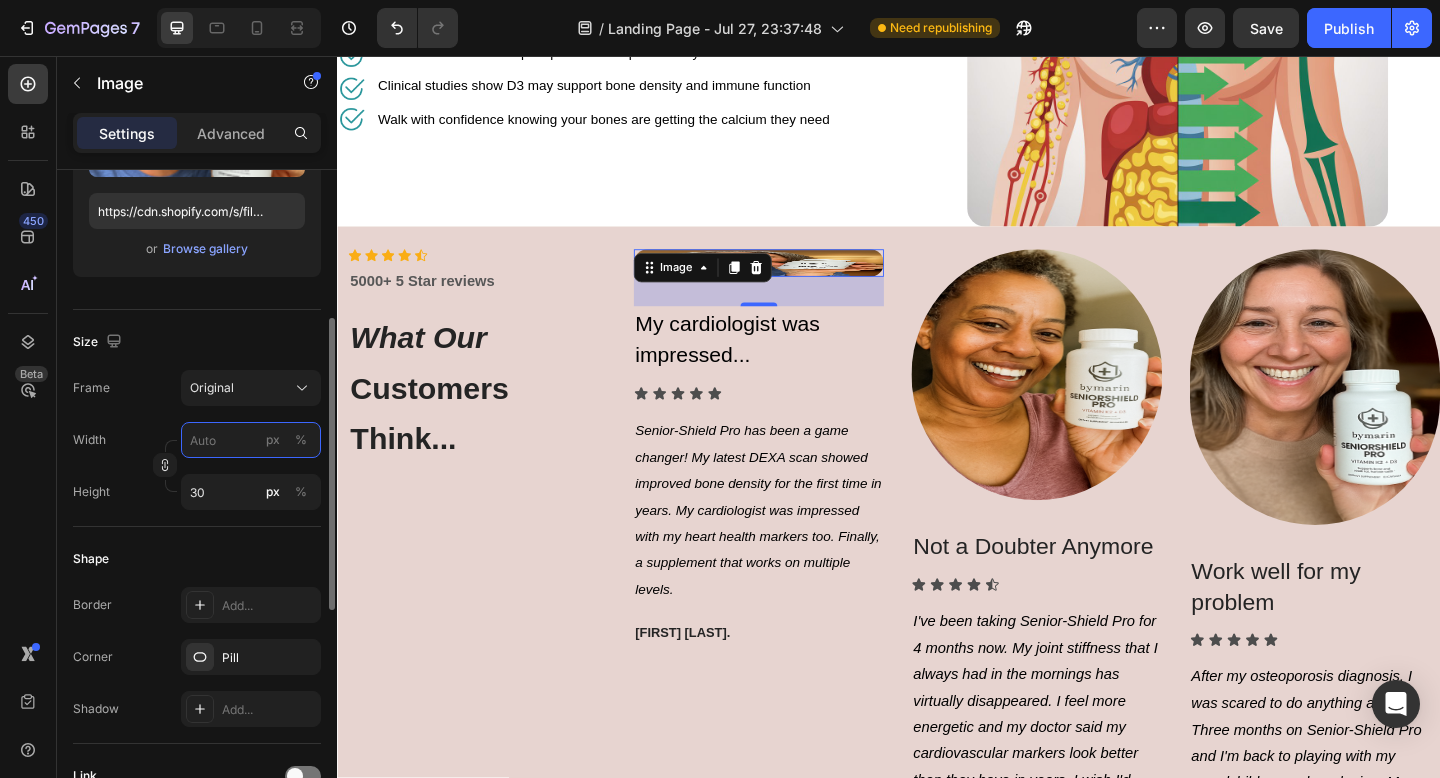 click on "px %" at bounding box center (251, 440) 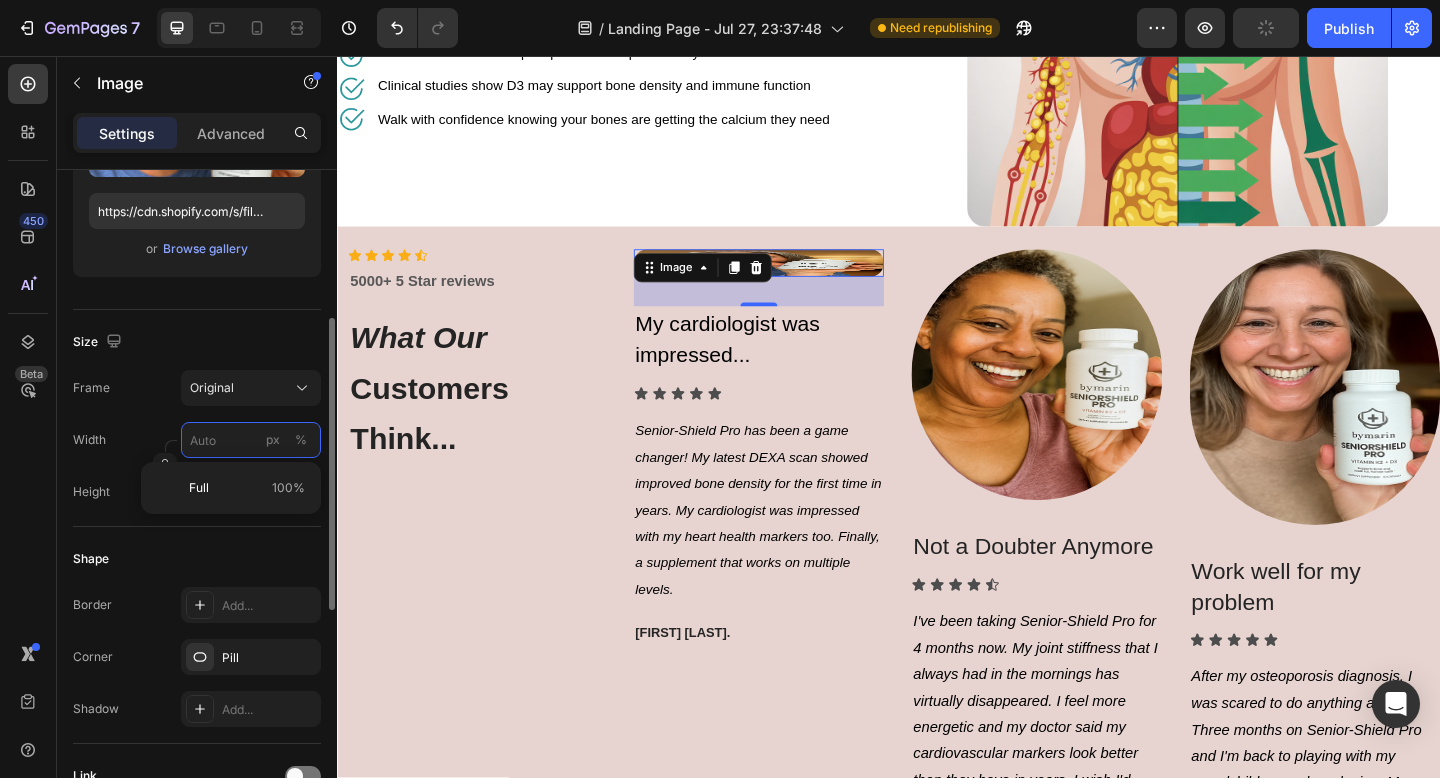 type on "3" 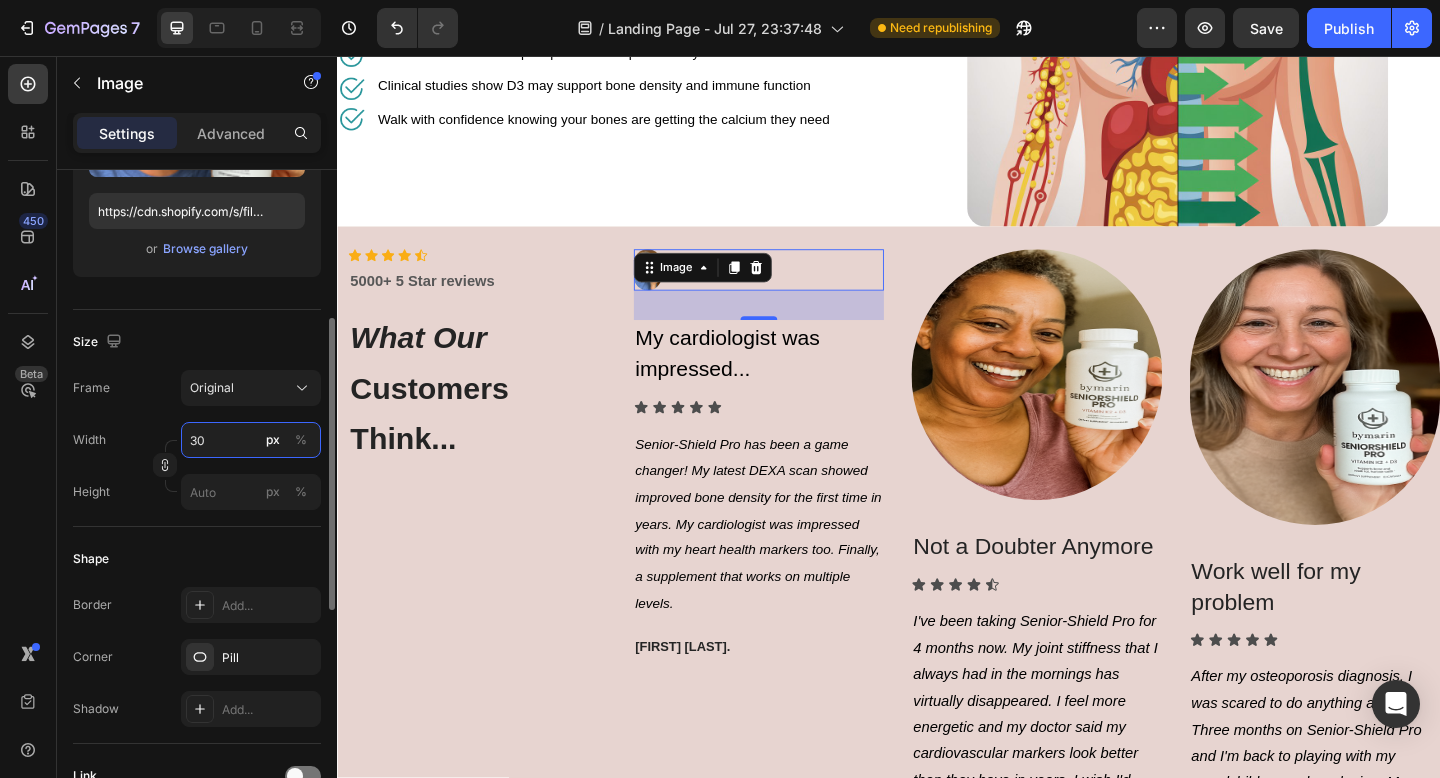 click on "30" at bounding box center [251, 440] 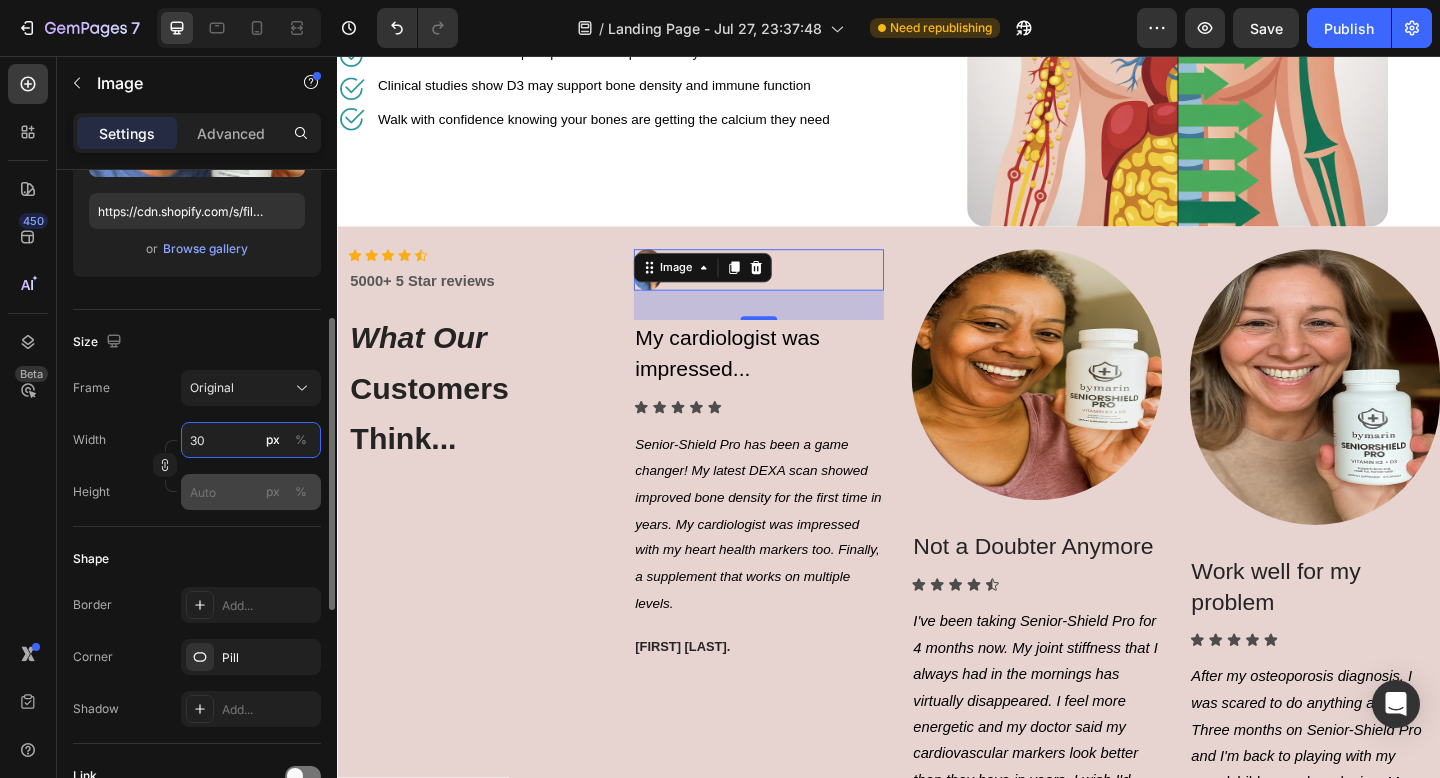 type on "30" 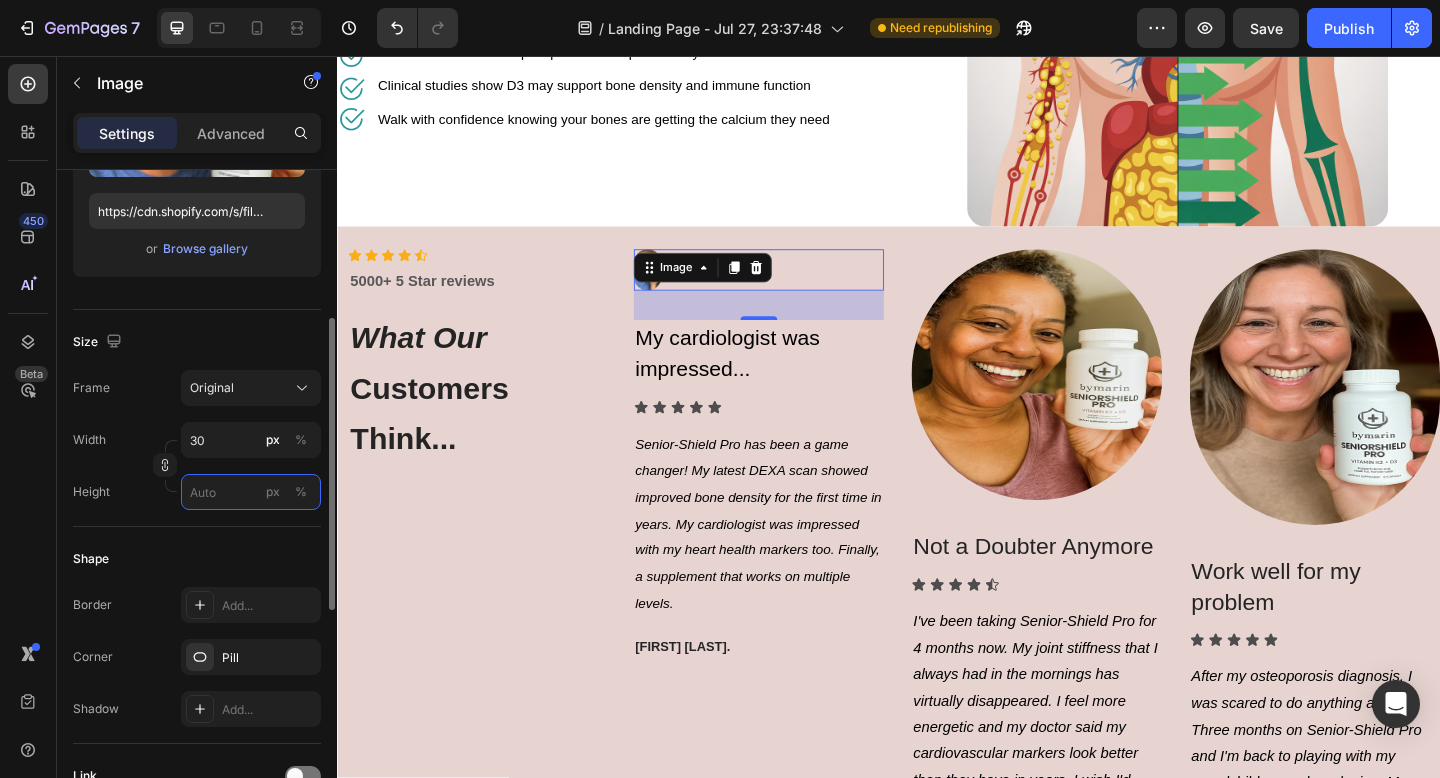 click on "px %" at bounding box center [251, 492] 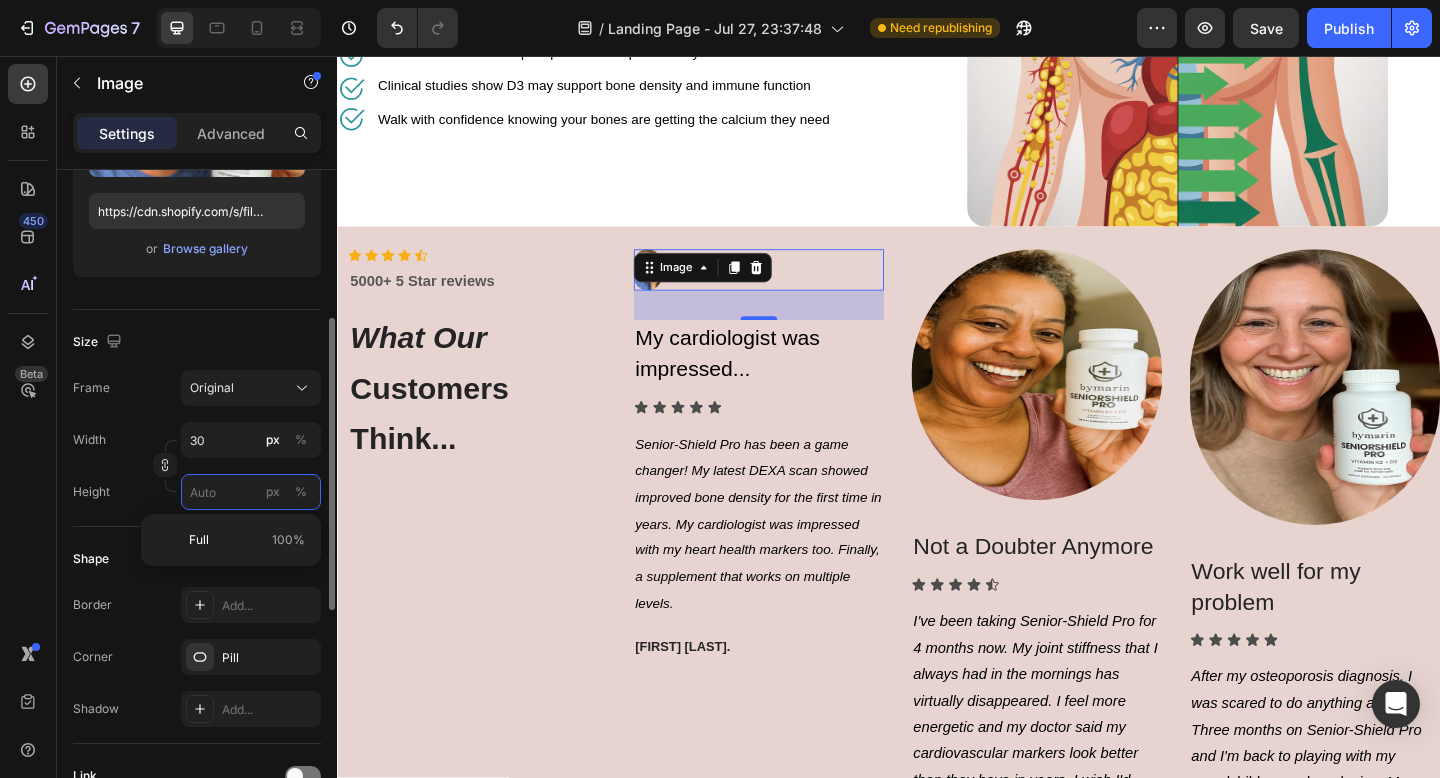 type 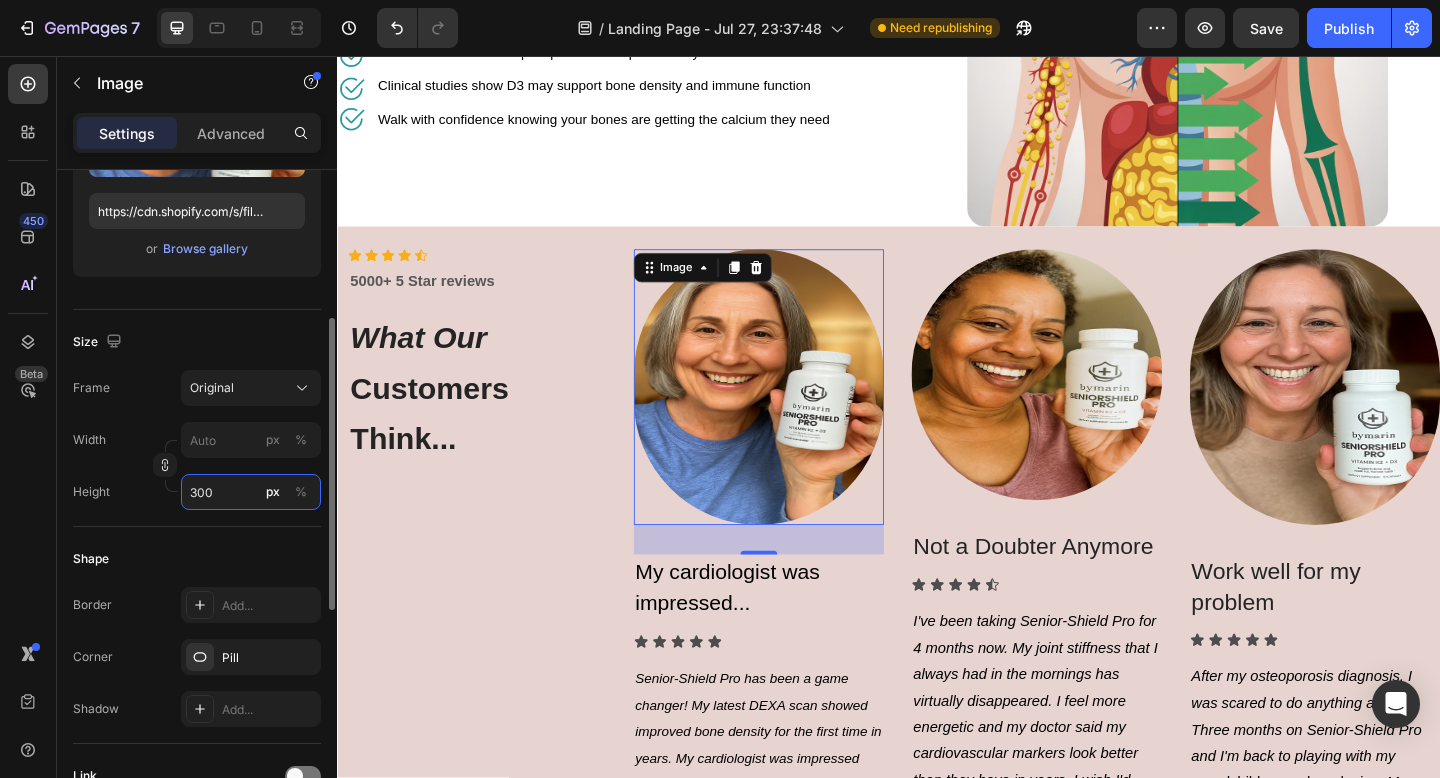 type on "300" 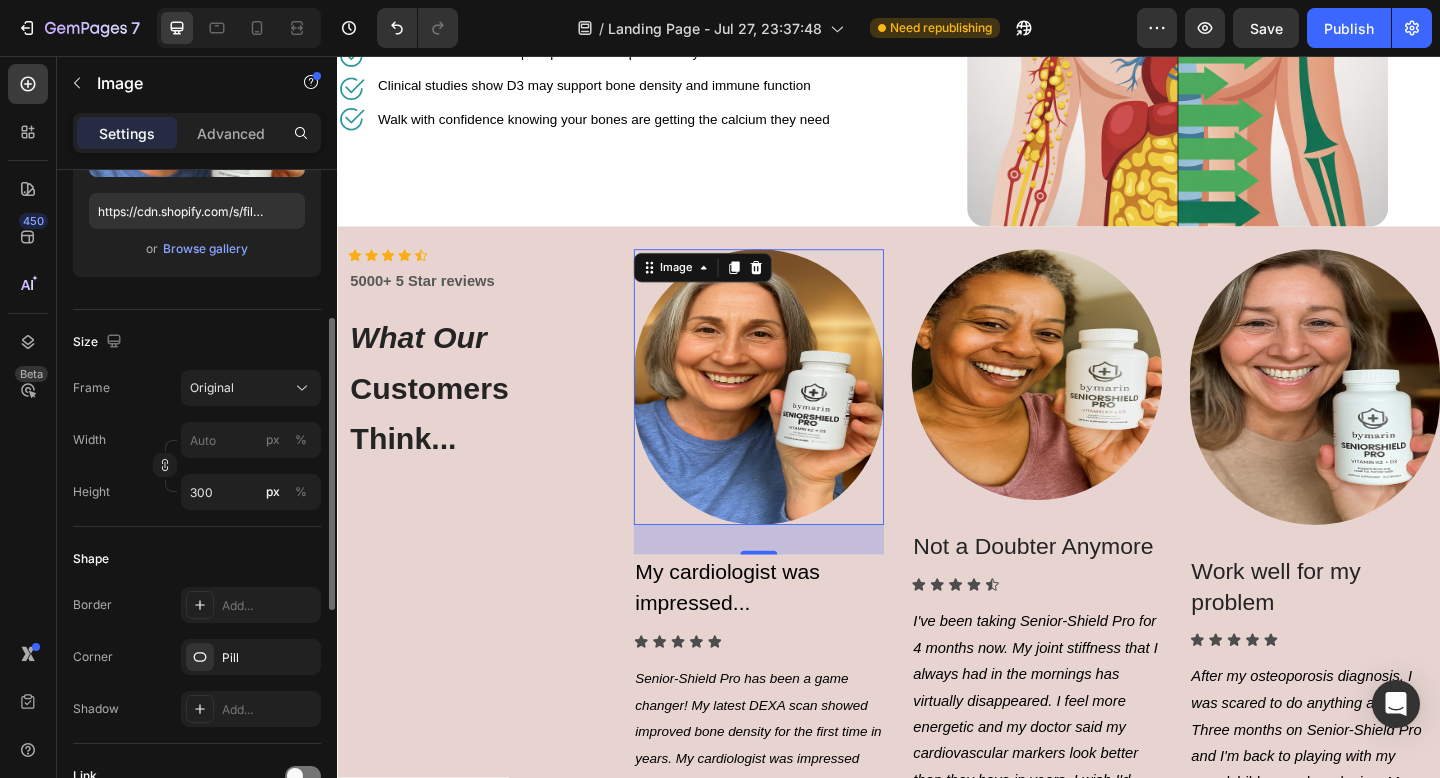 click on "Frame Original" at bounding box center [197, 388] 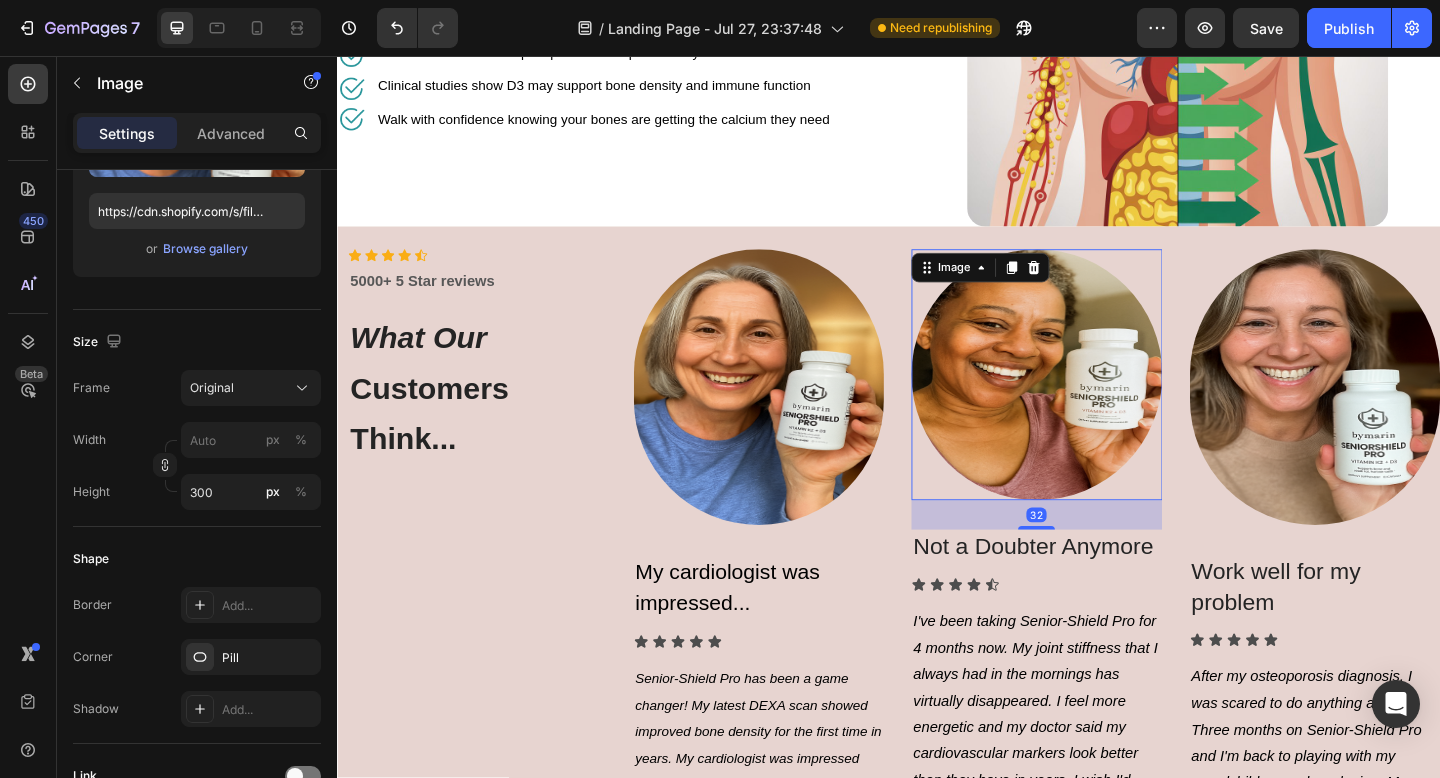 click at bounding box center (1098, 402) 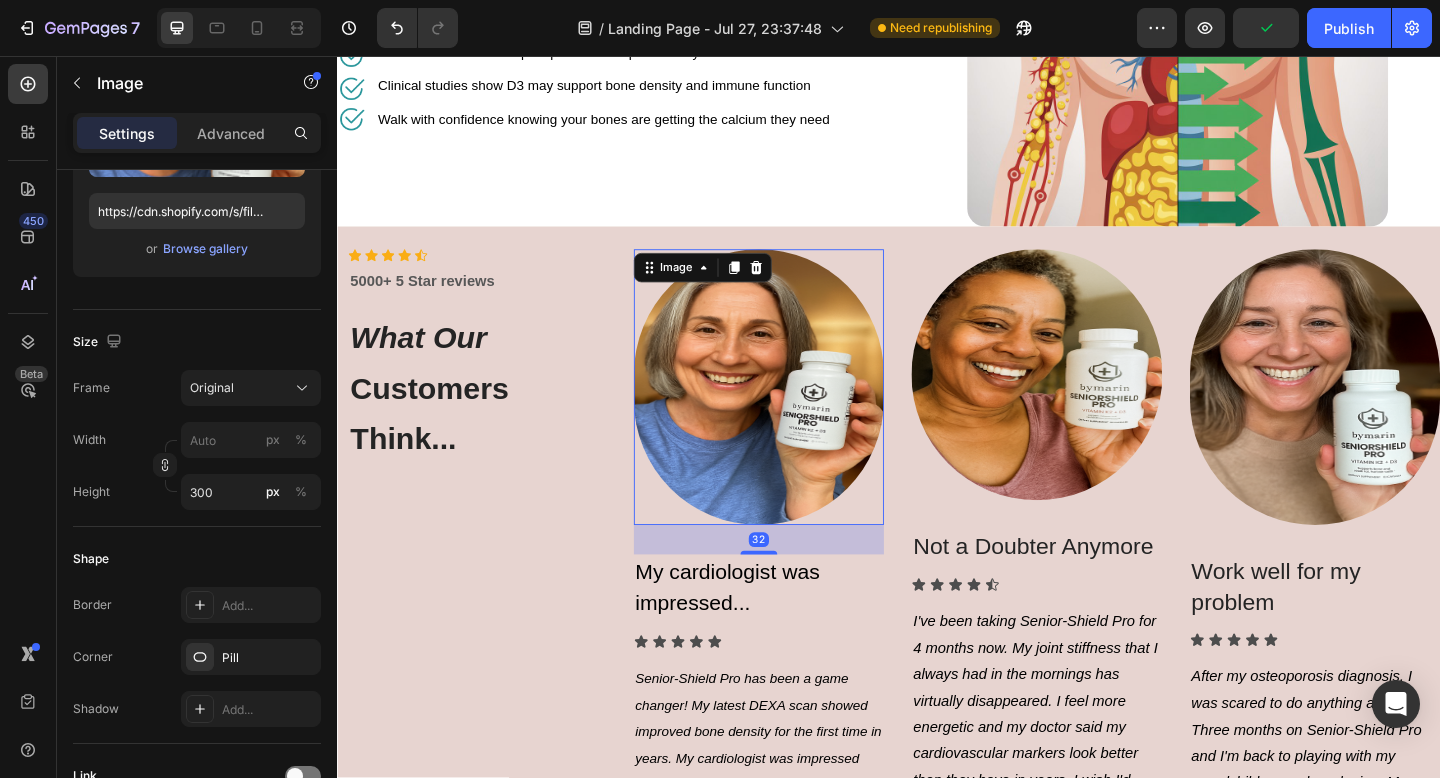 click at bounding box center [796, 416] 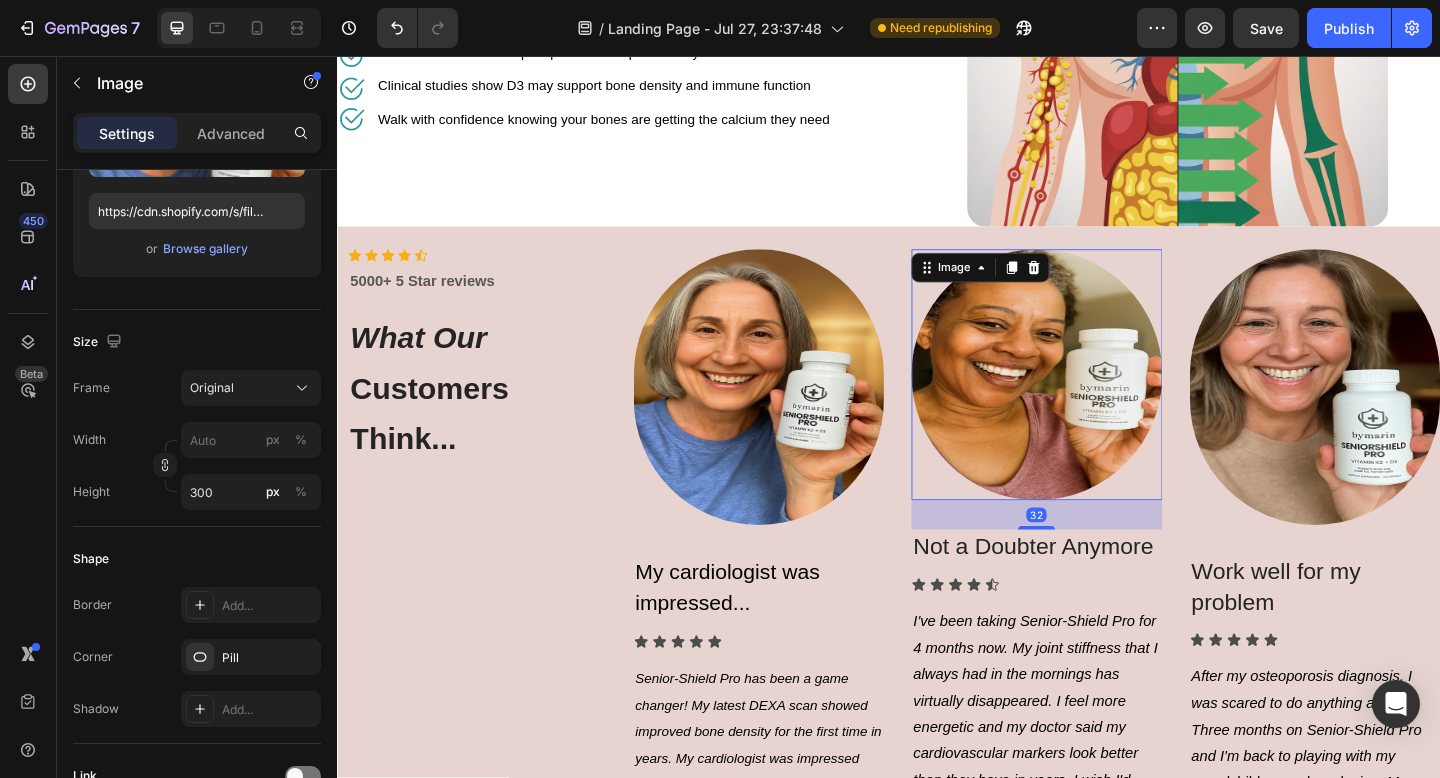 click at bounding box center [1098, 402] 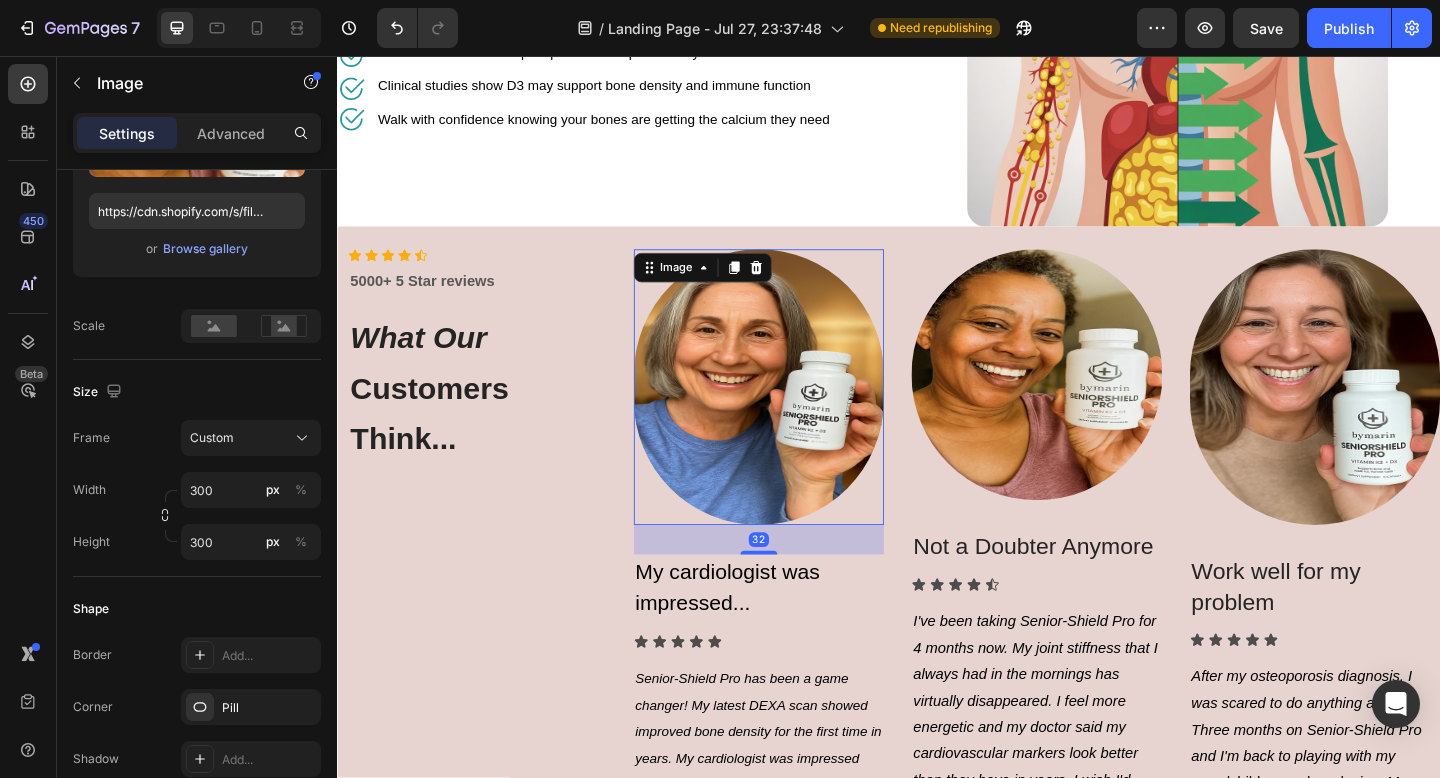 click at bounding box center (796, 416) 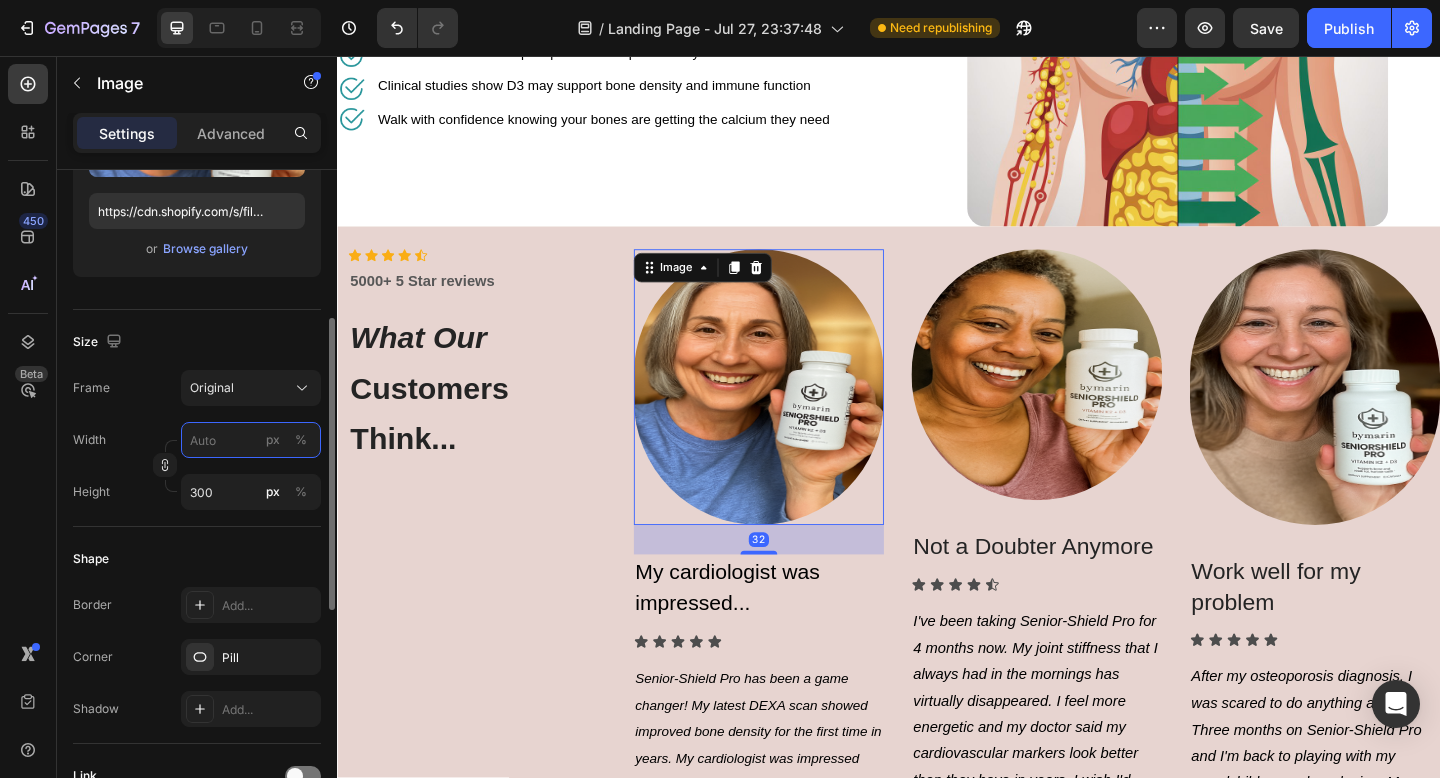 click on "px %" at bounding box center [251, 440] 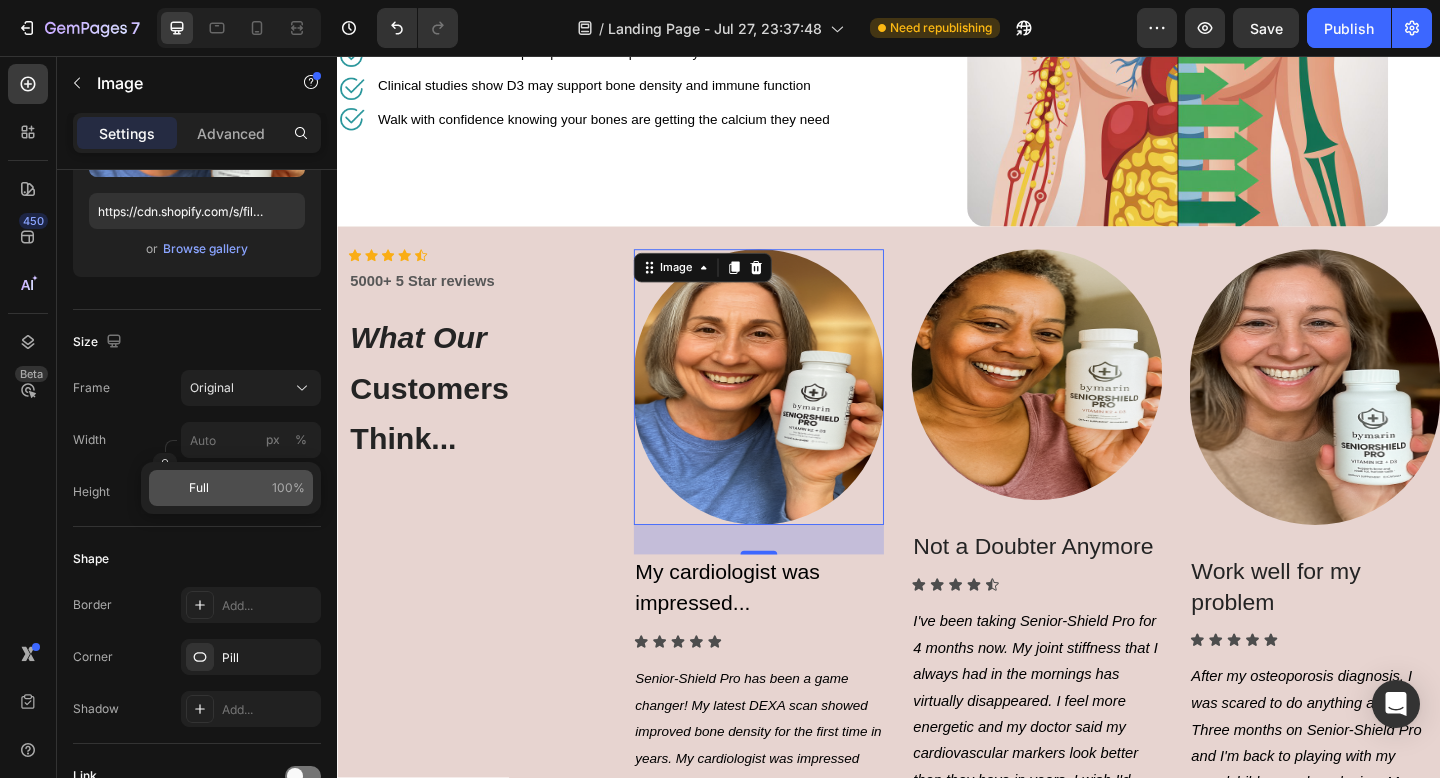 click on "Full 100%" 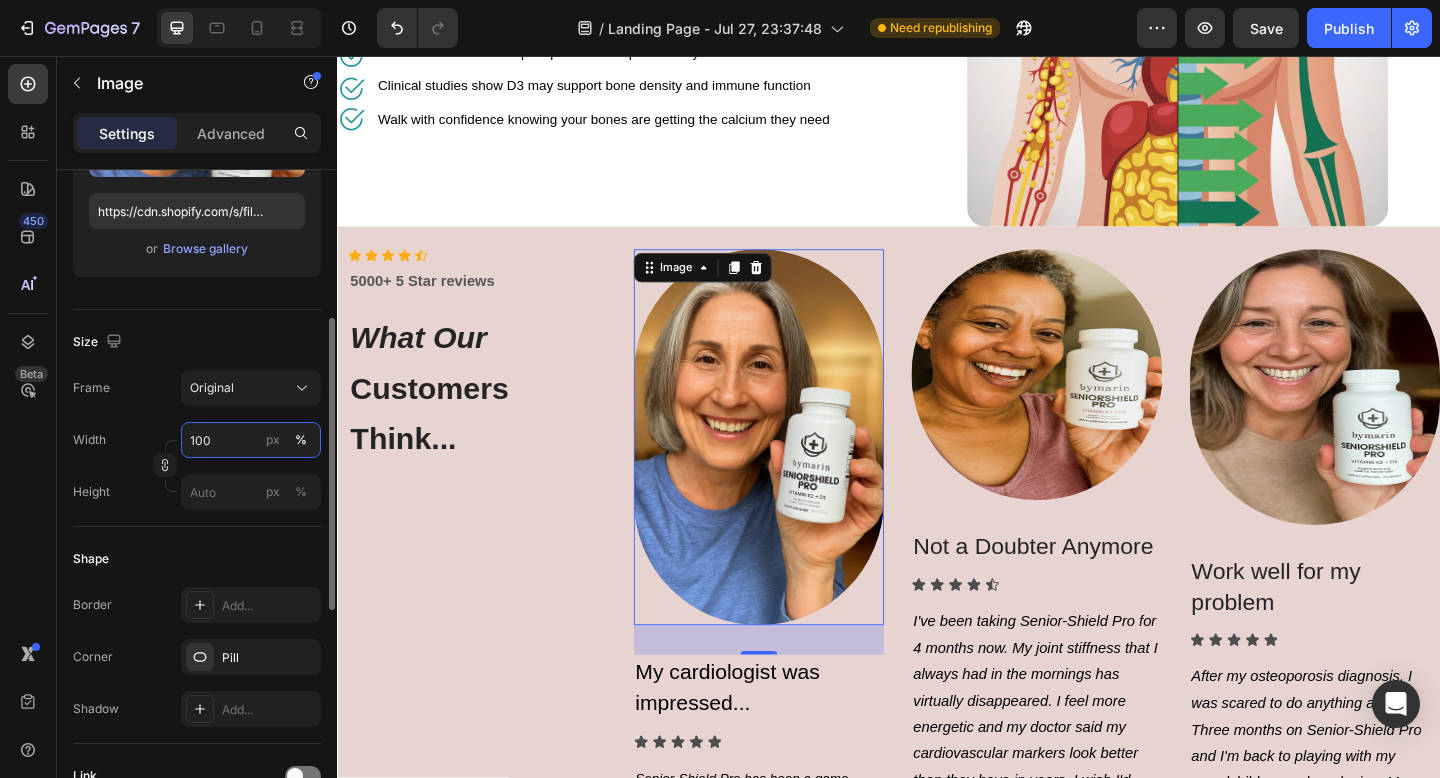 click on "100" at bounding box center (251, 440) 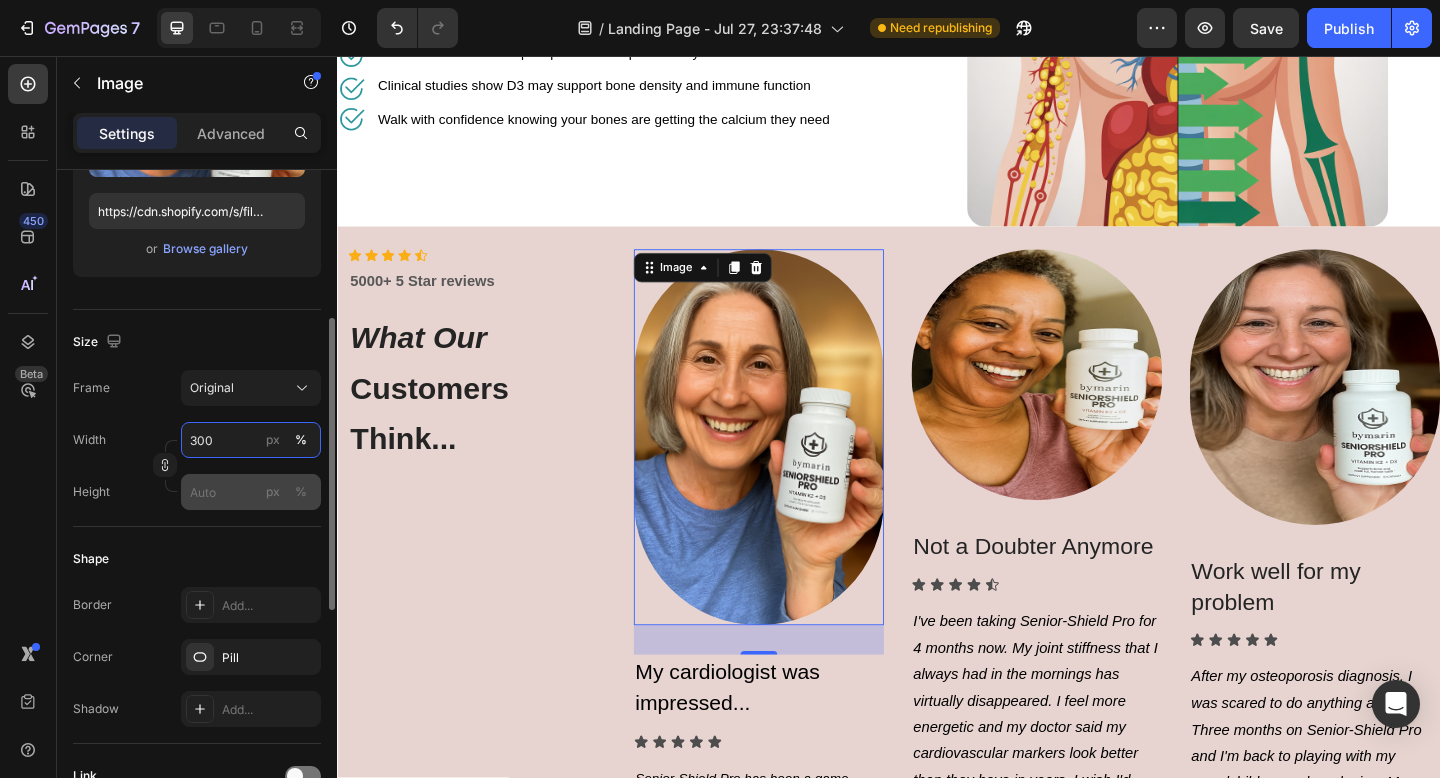 type on "300" 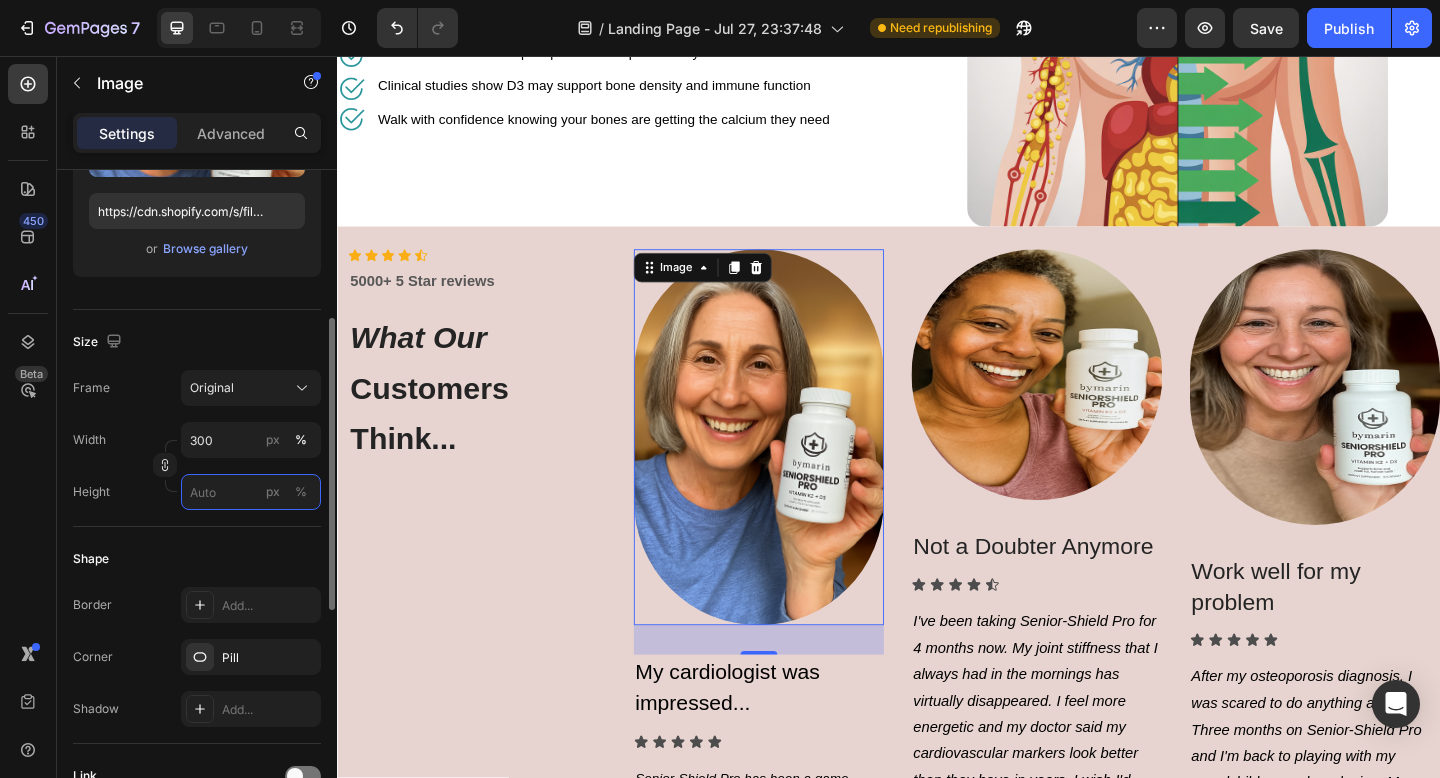 click on "px %" at bounding box center (251, 492) 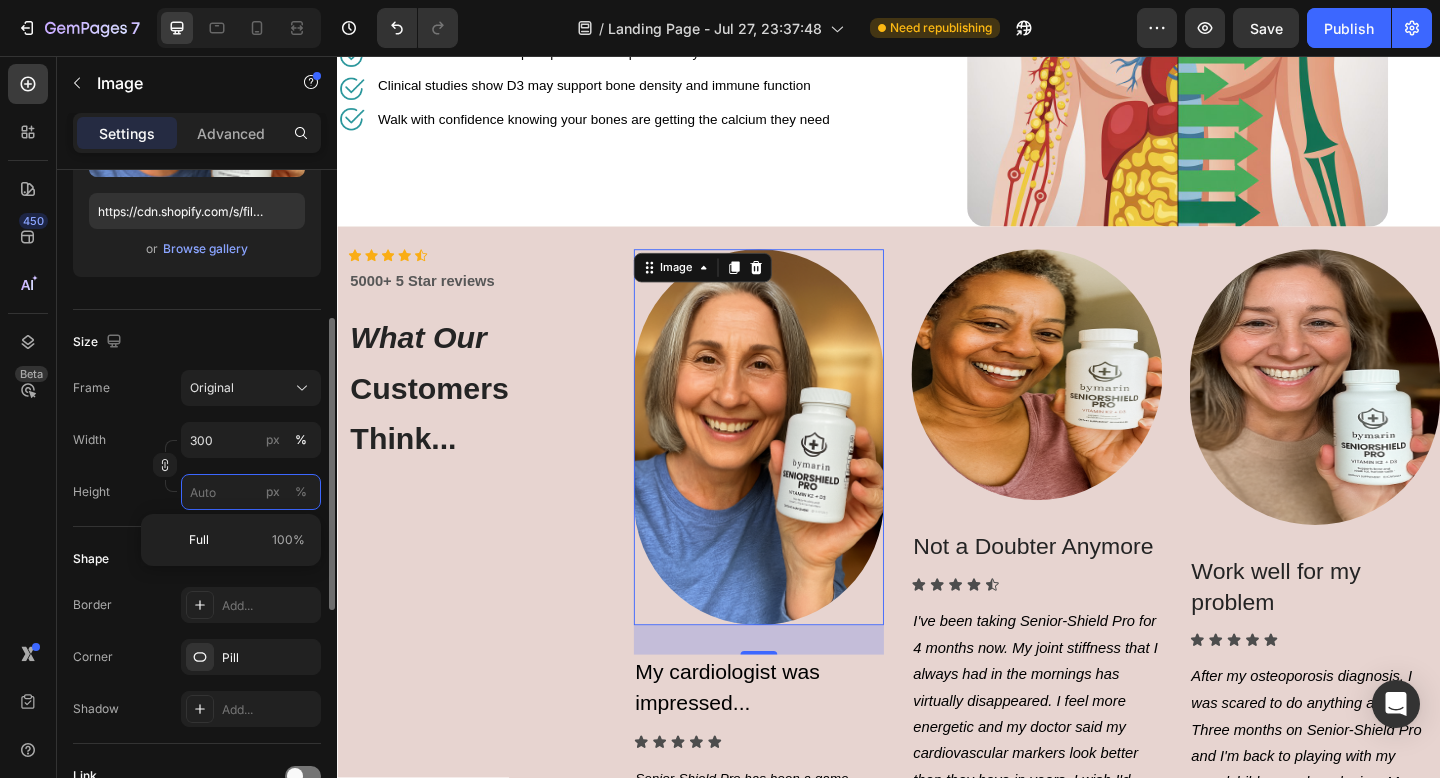 type 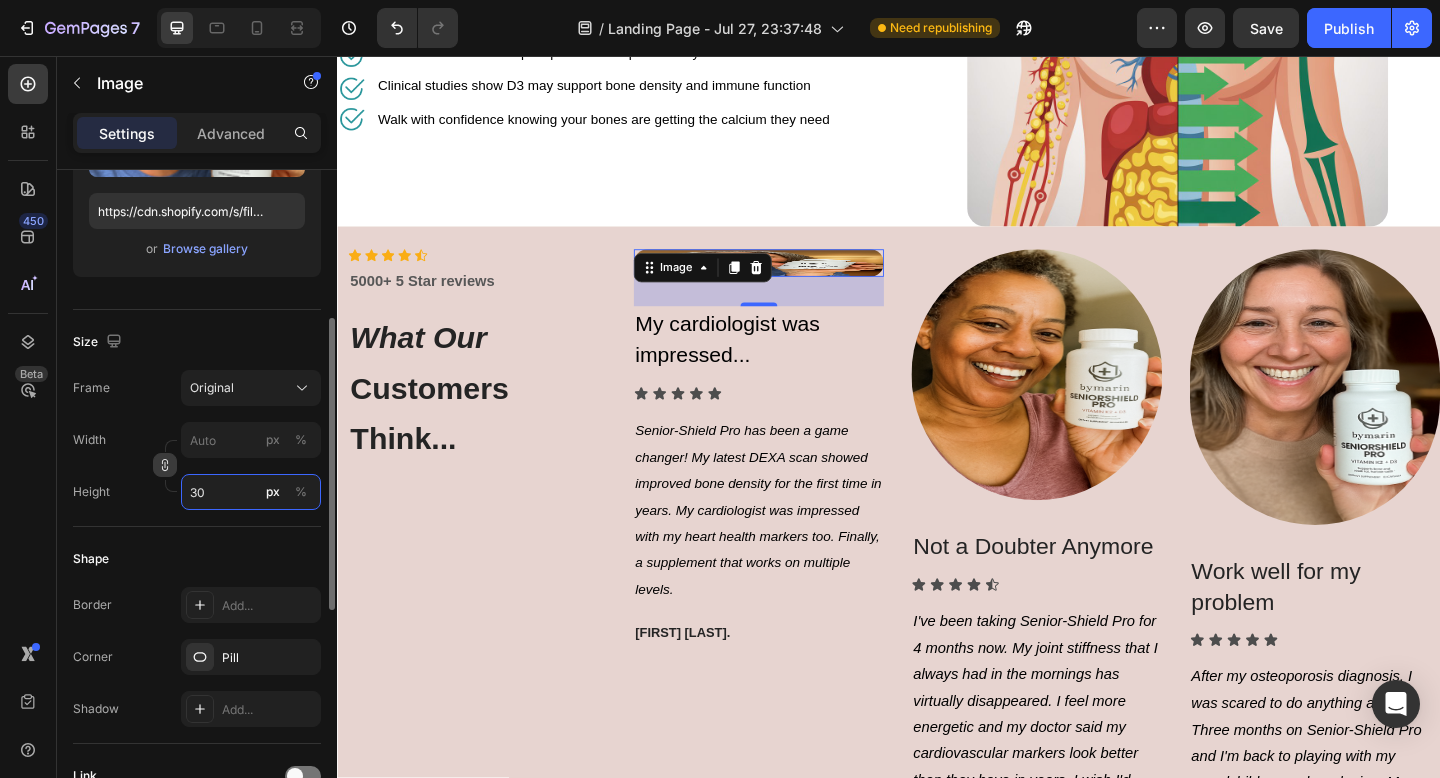 type on "30" 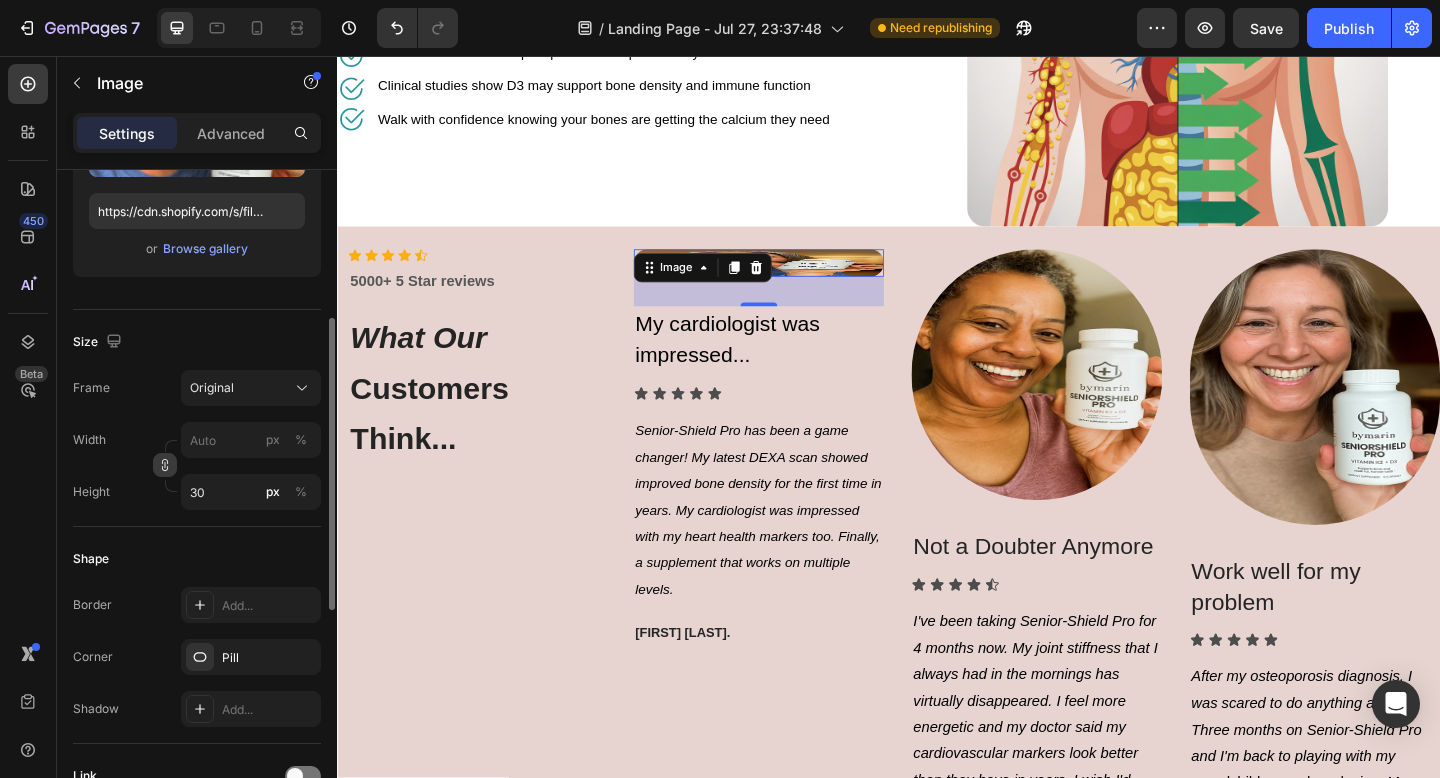 click 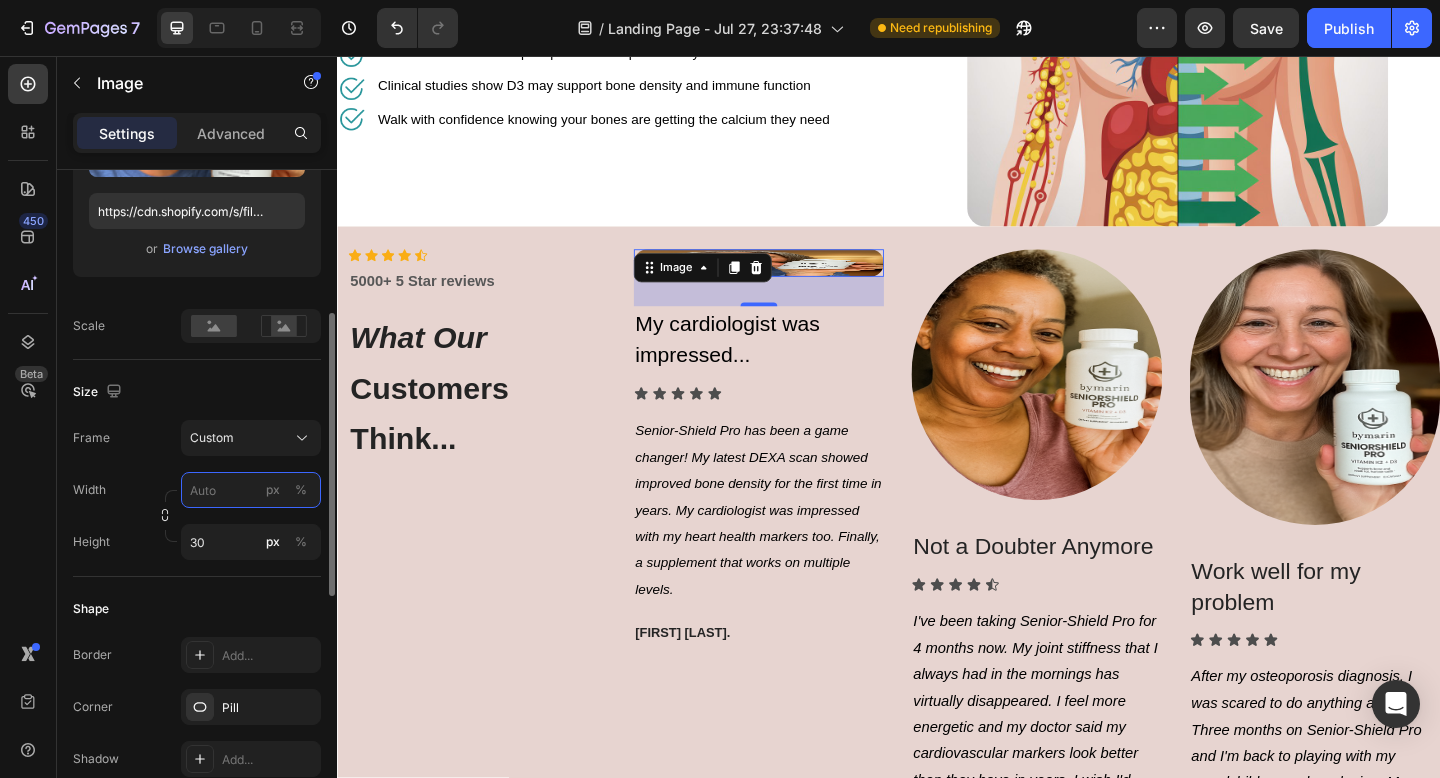 click on "px %" at bounding box center [251, 490] 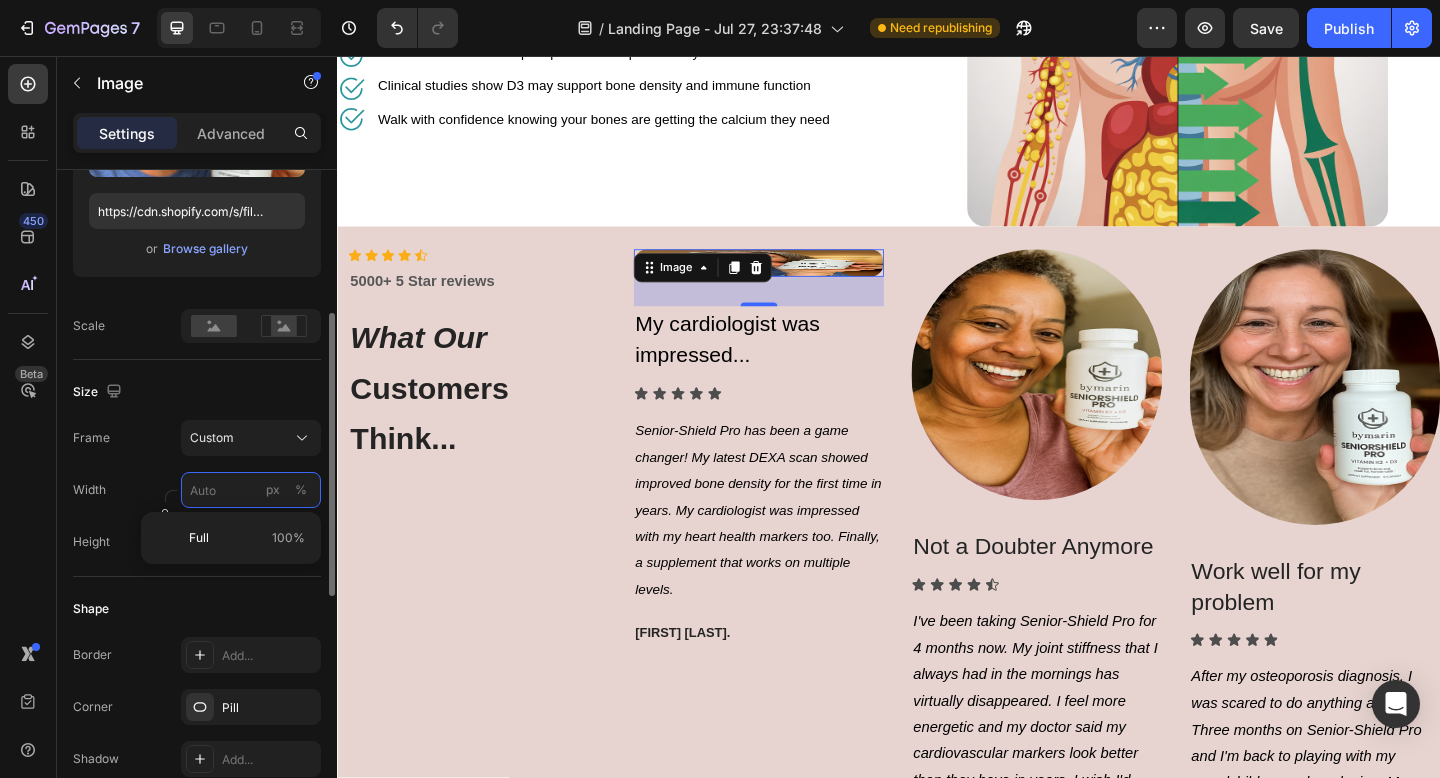 type on "4" 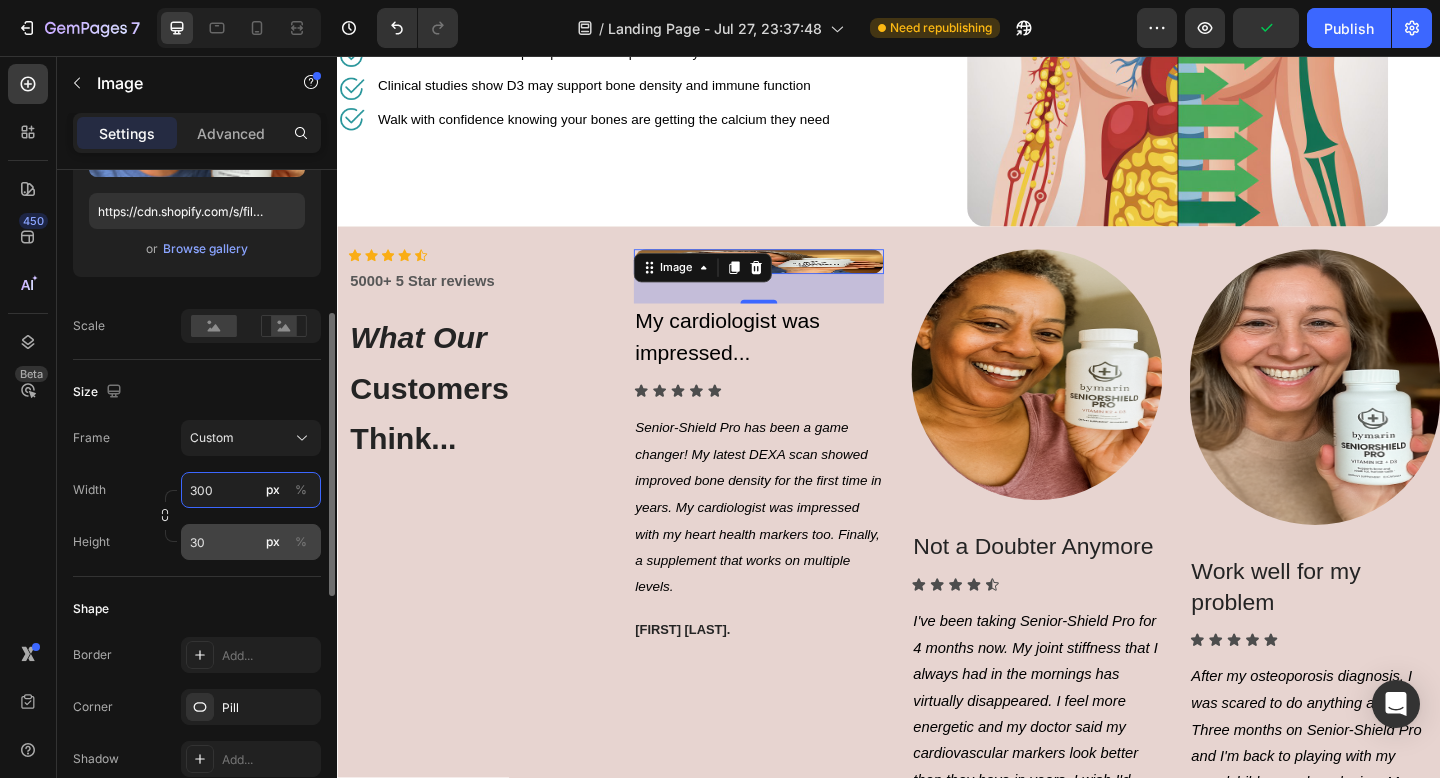 type on "300" 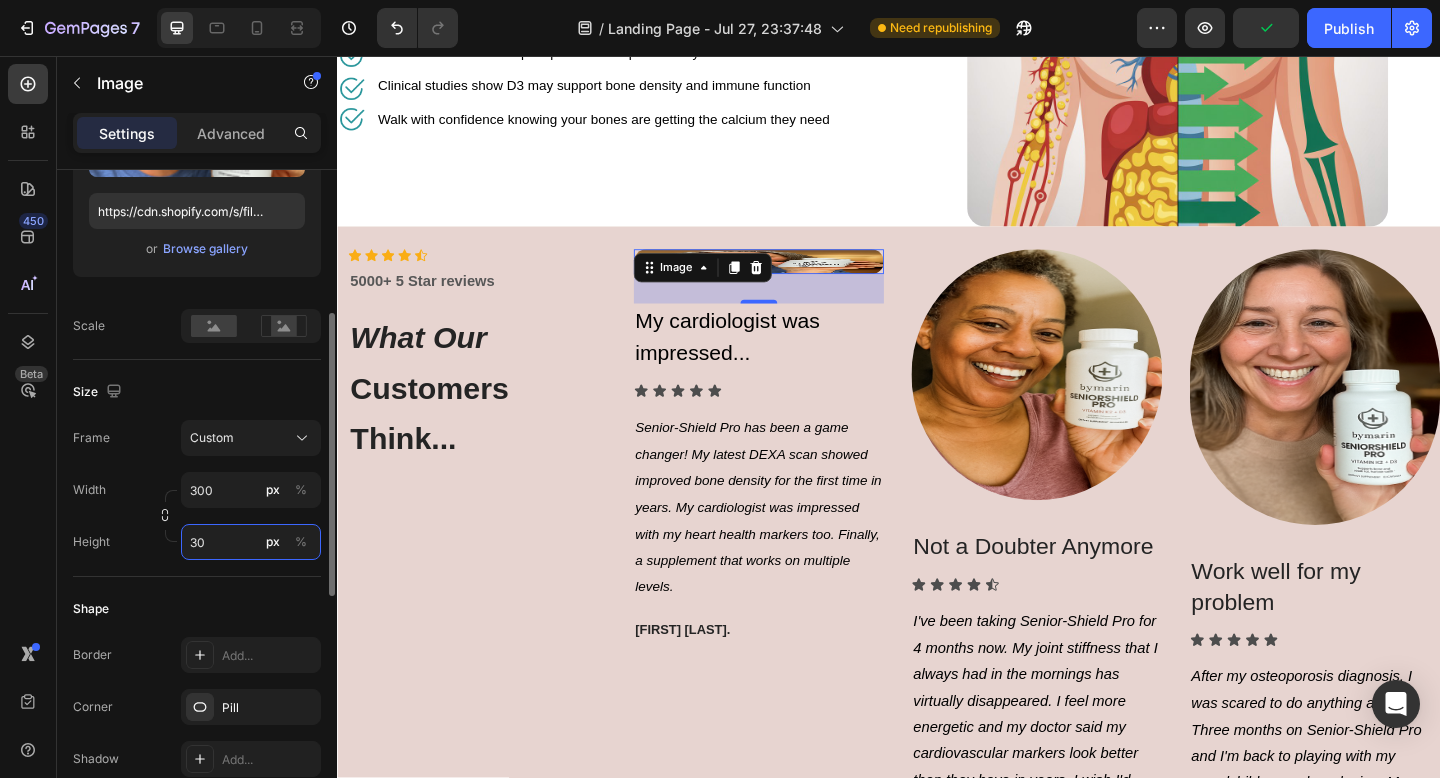 click on "30" at bounding box center [251, 542] 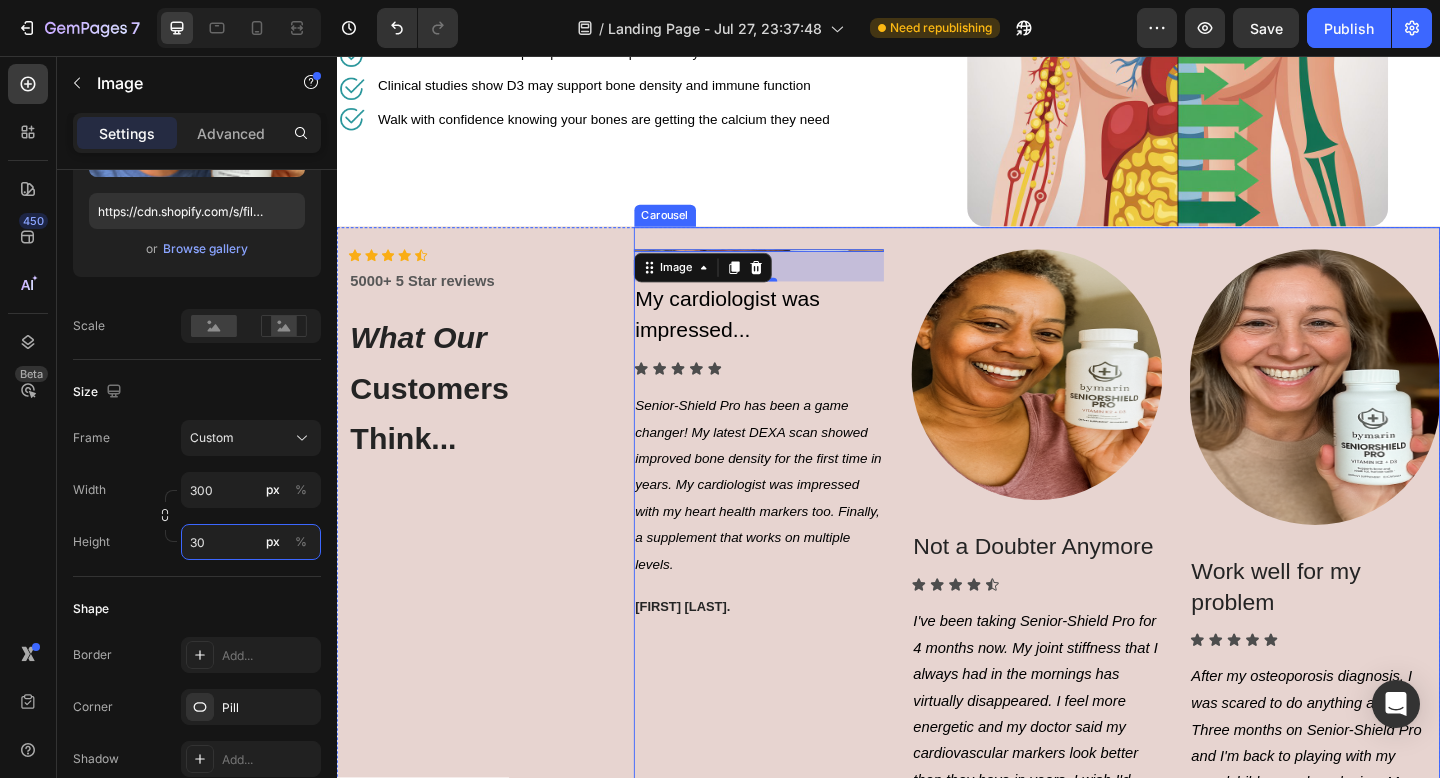 type on "300" 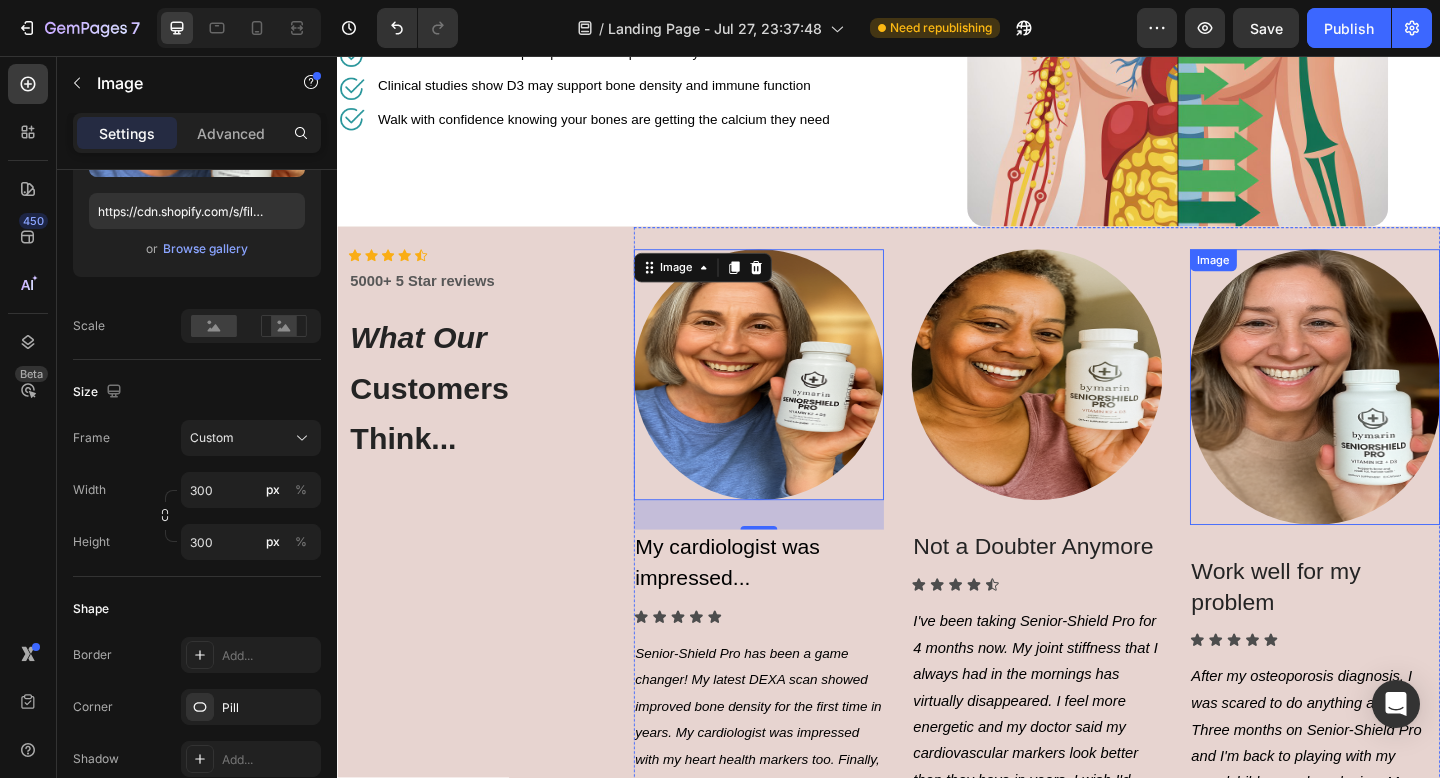 click at bounding box center (1401, 416) 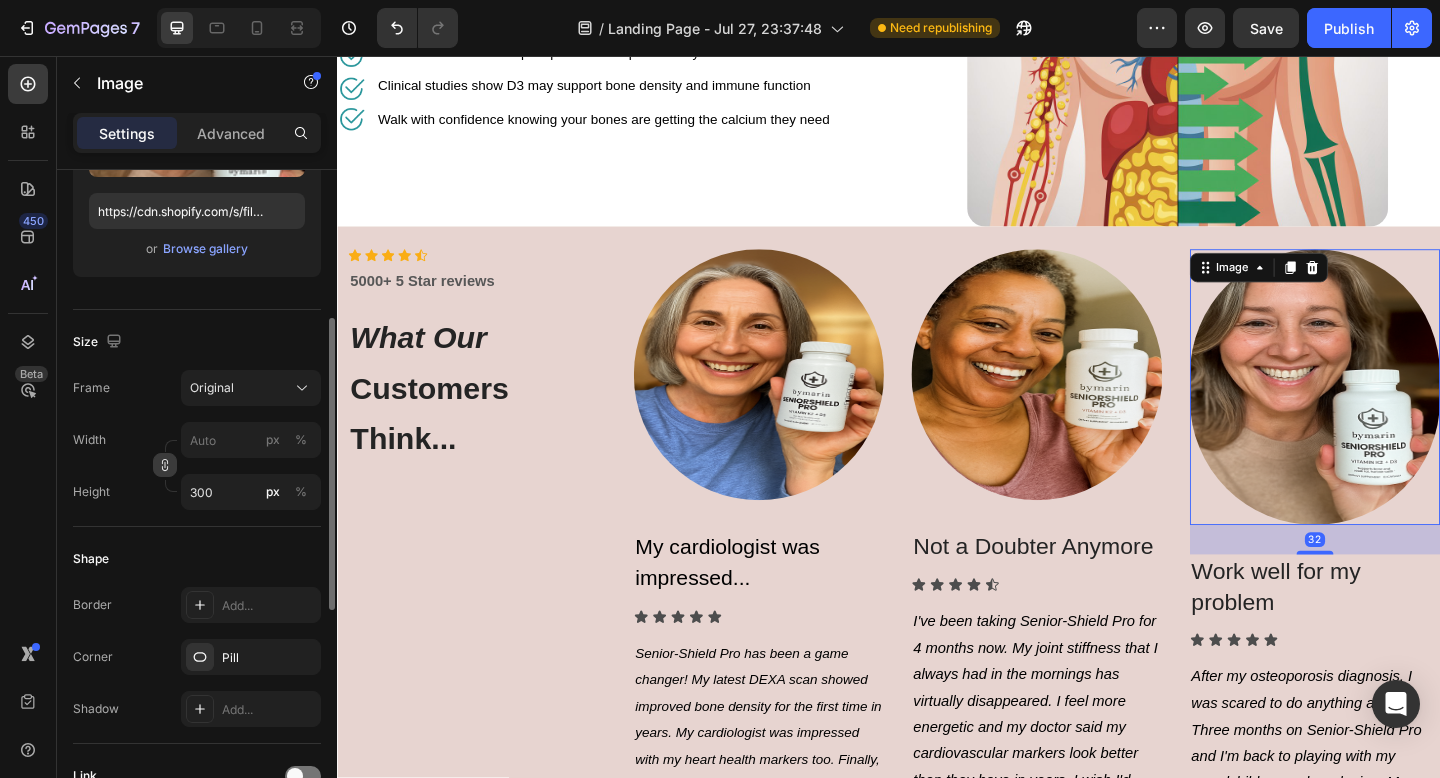click 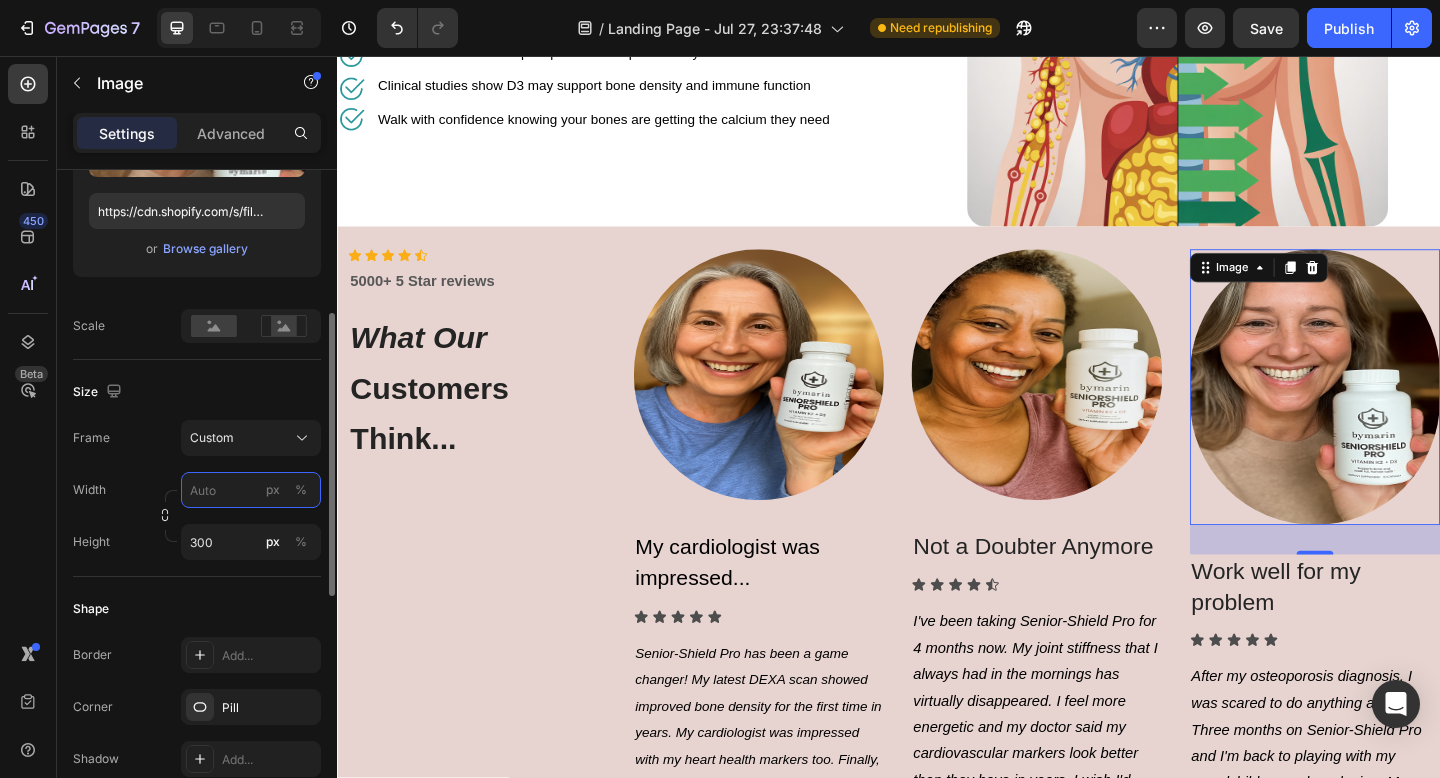 click on "px %" at bounding box center [251, 490] 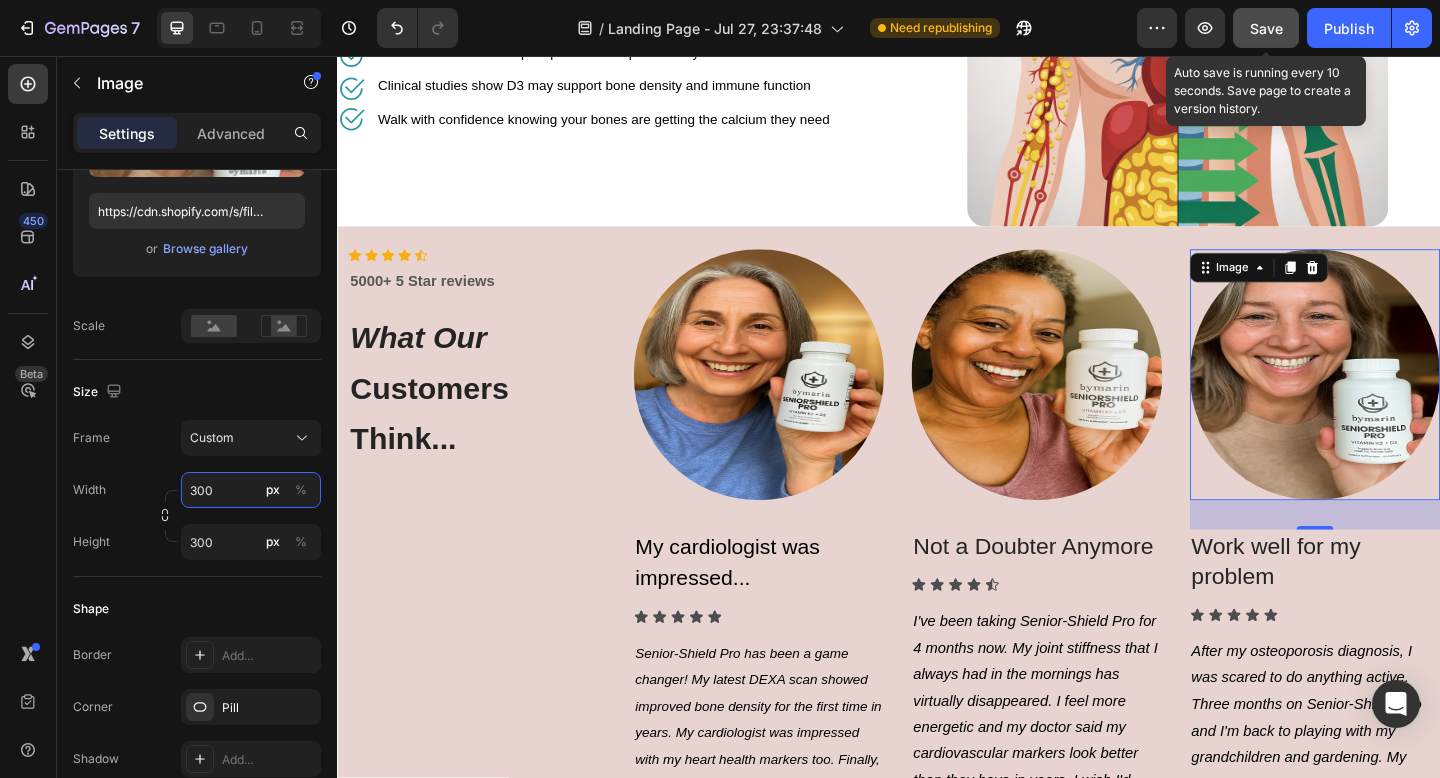 type on "300" 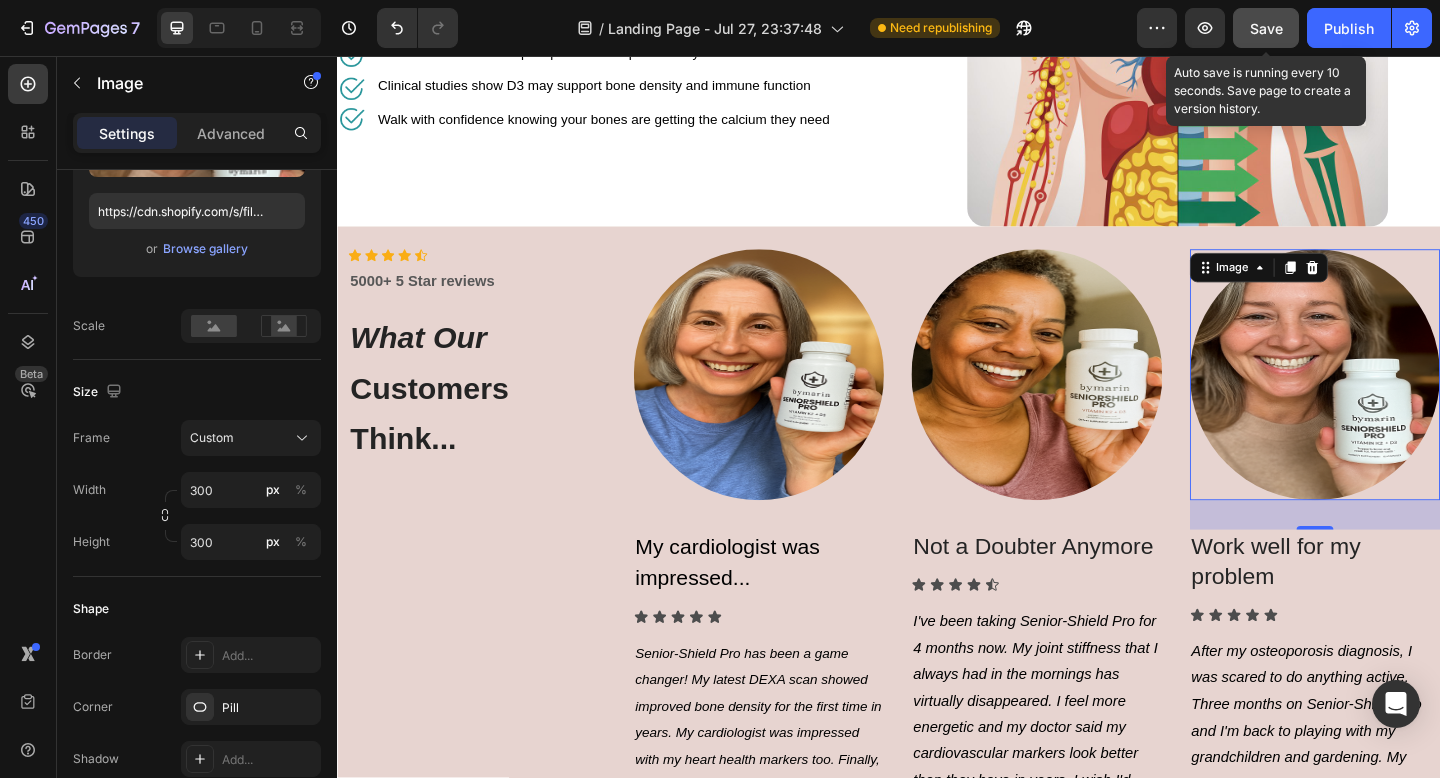 click on "Save" at bounding box center (1266, 28) 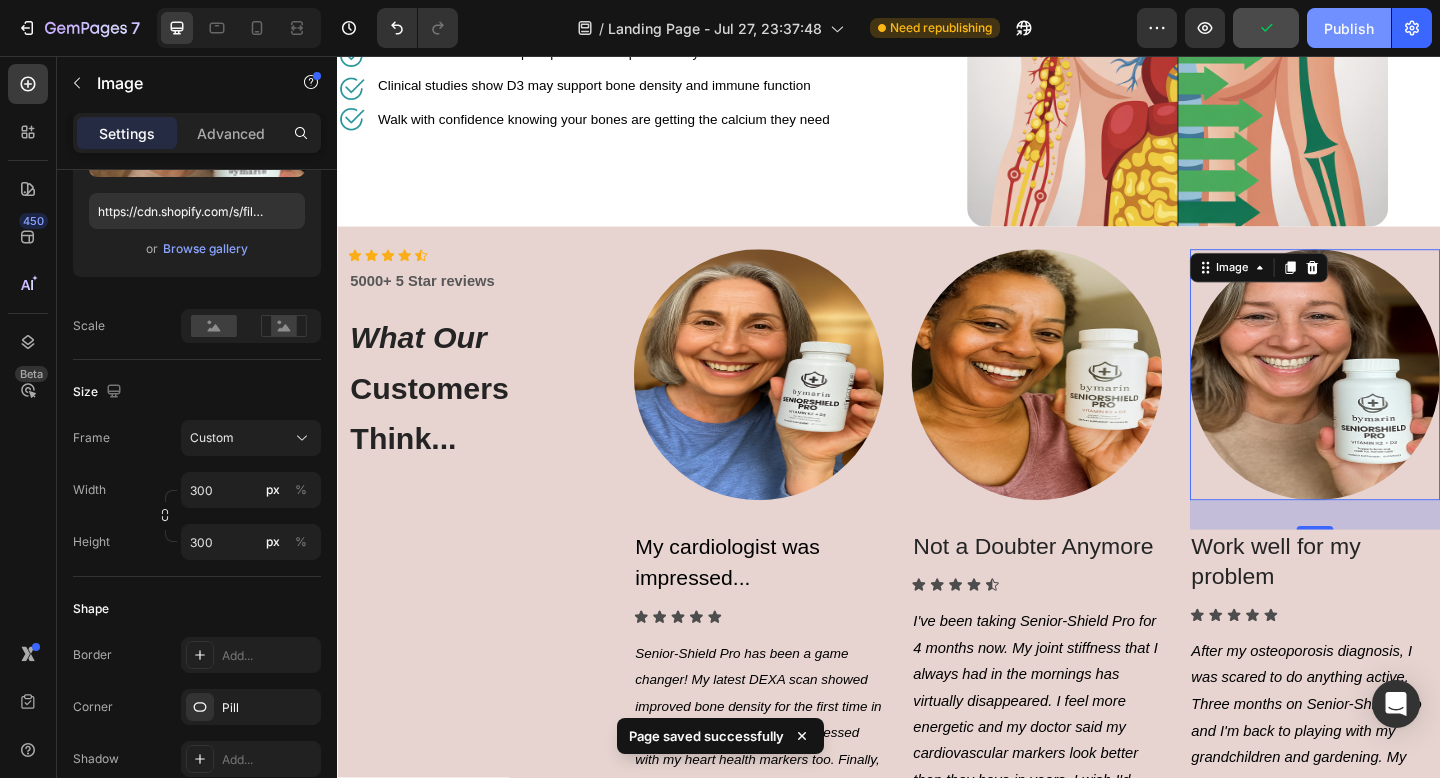 click on "Publish" 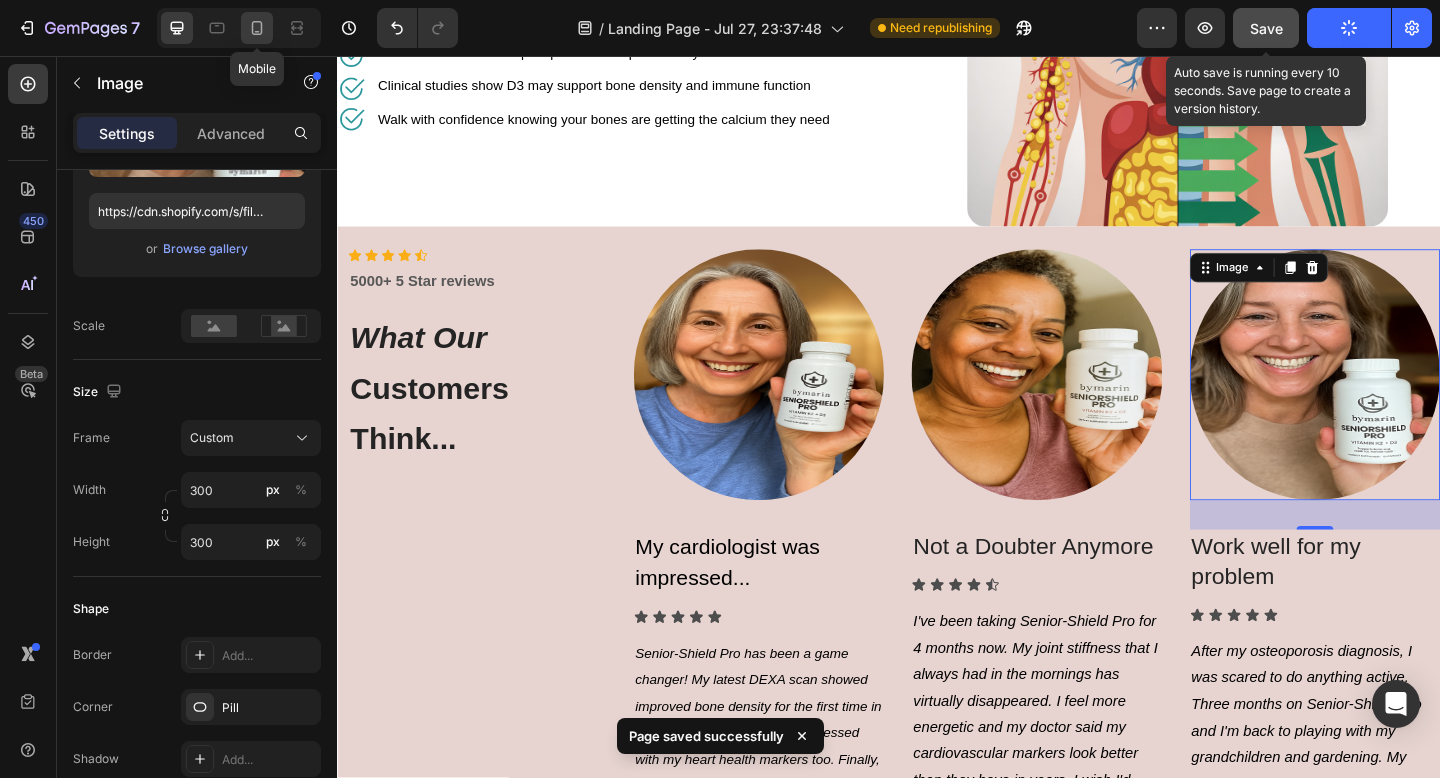 click 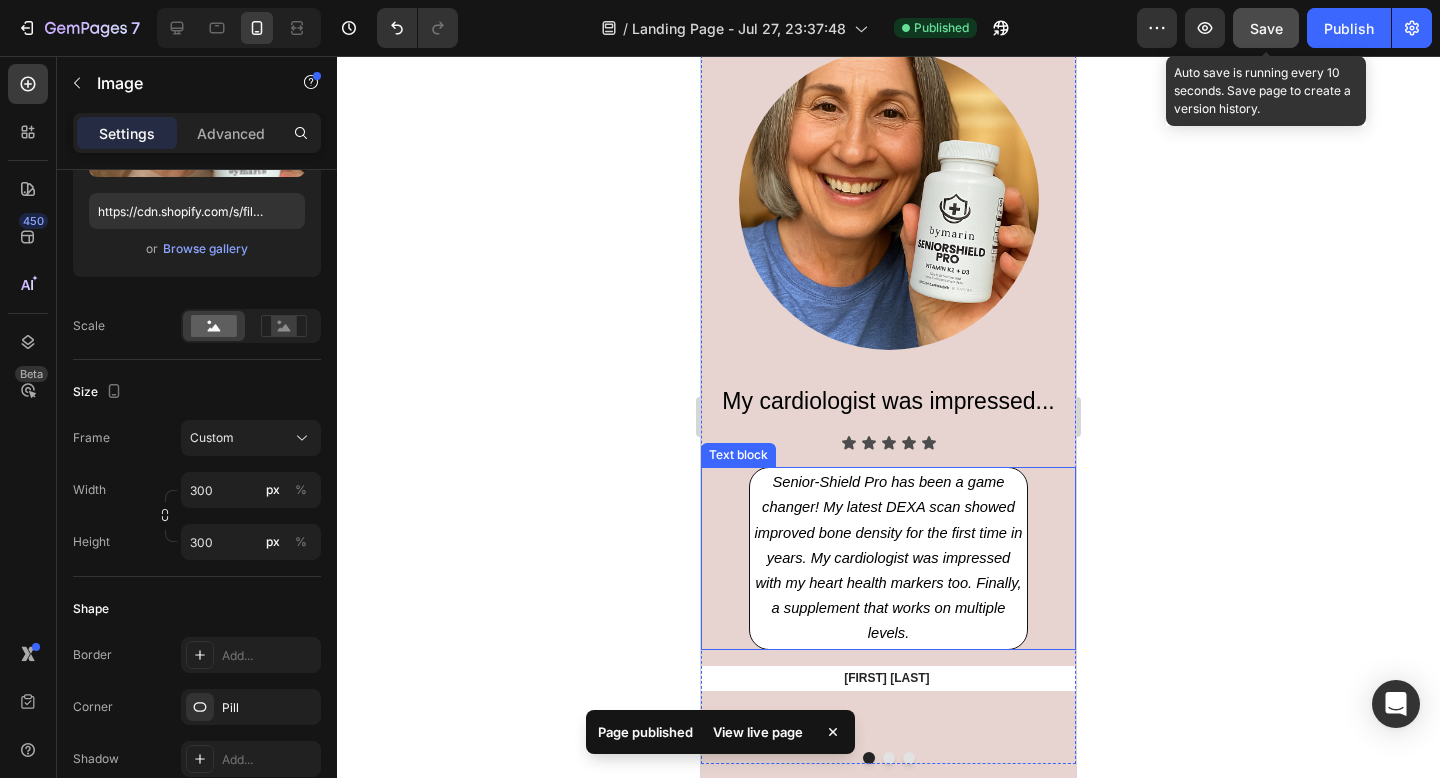 scroll, scrollTop: 4826, scrollLeft: 0, axis: vertical 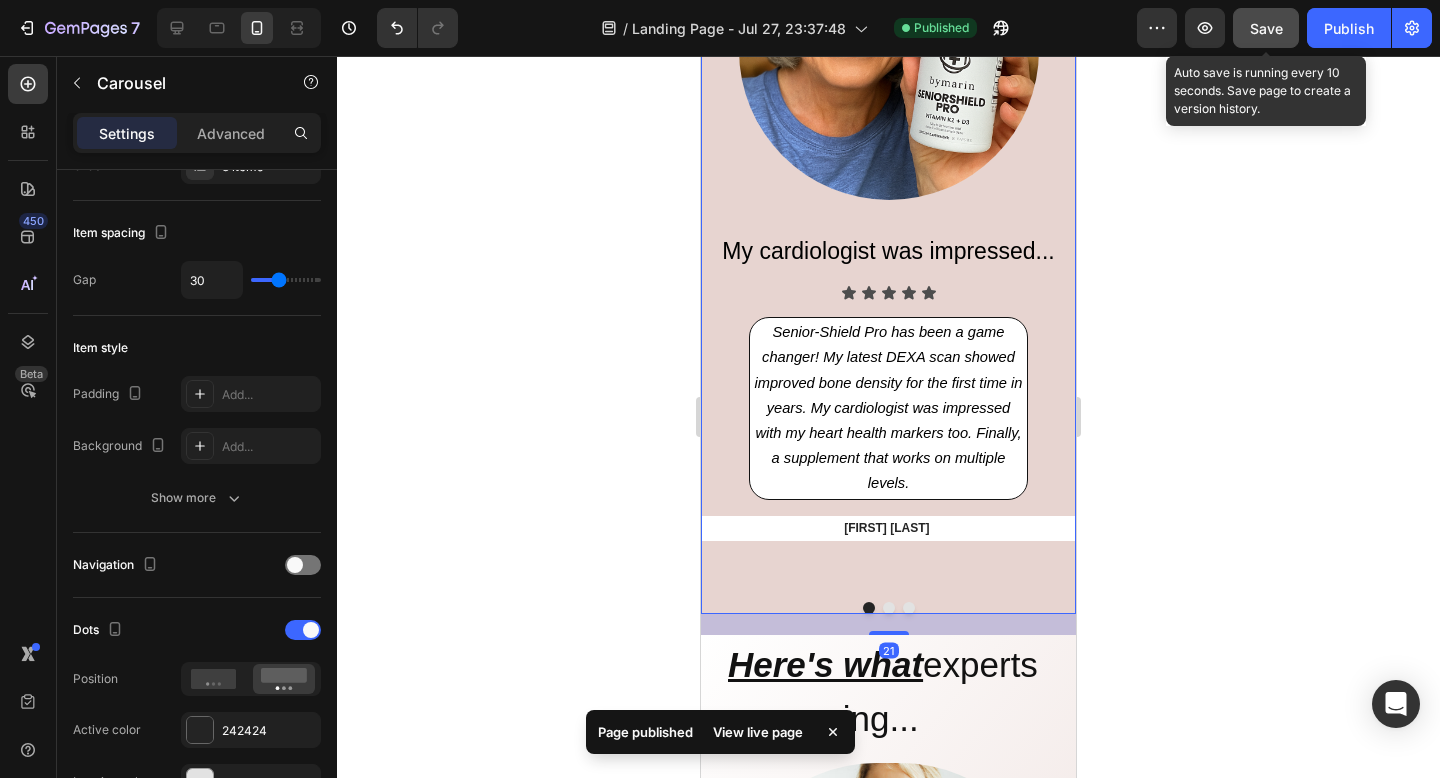 click 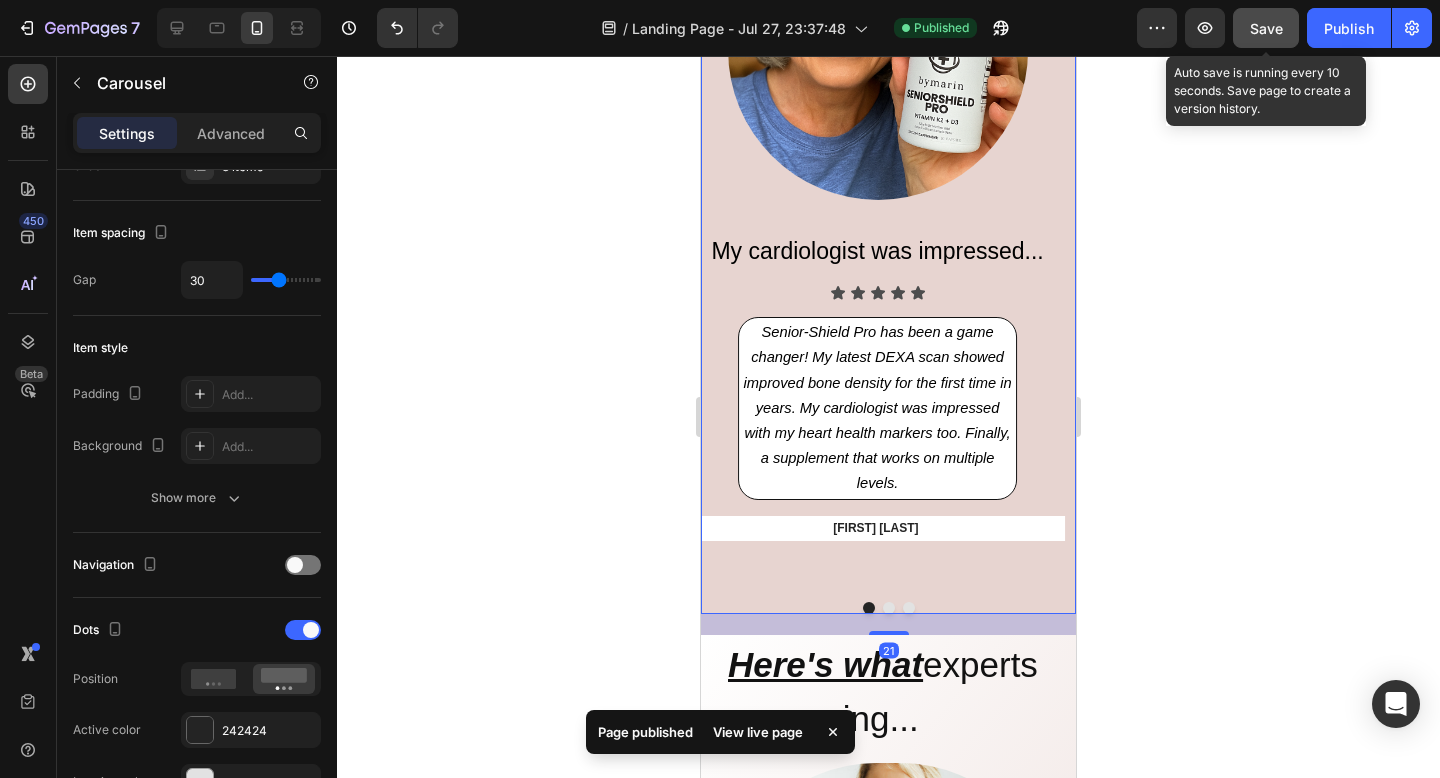 scroll, scrollTop: 0, scrollLeft: 0, axis: both 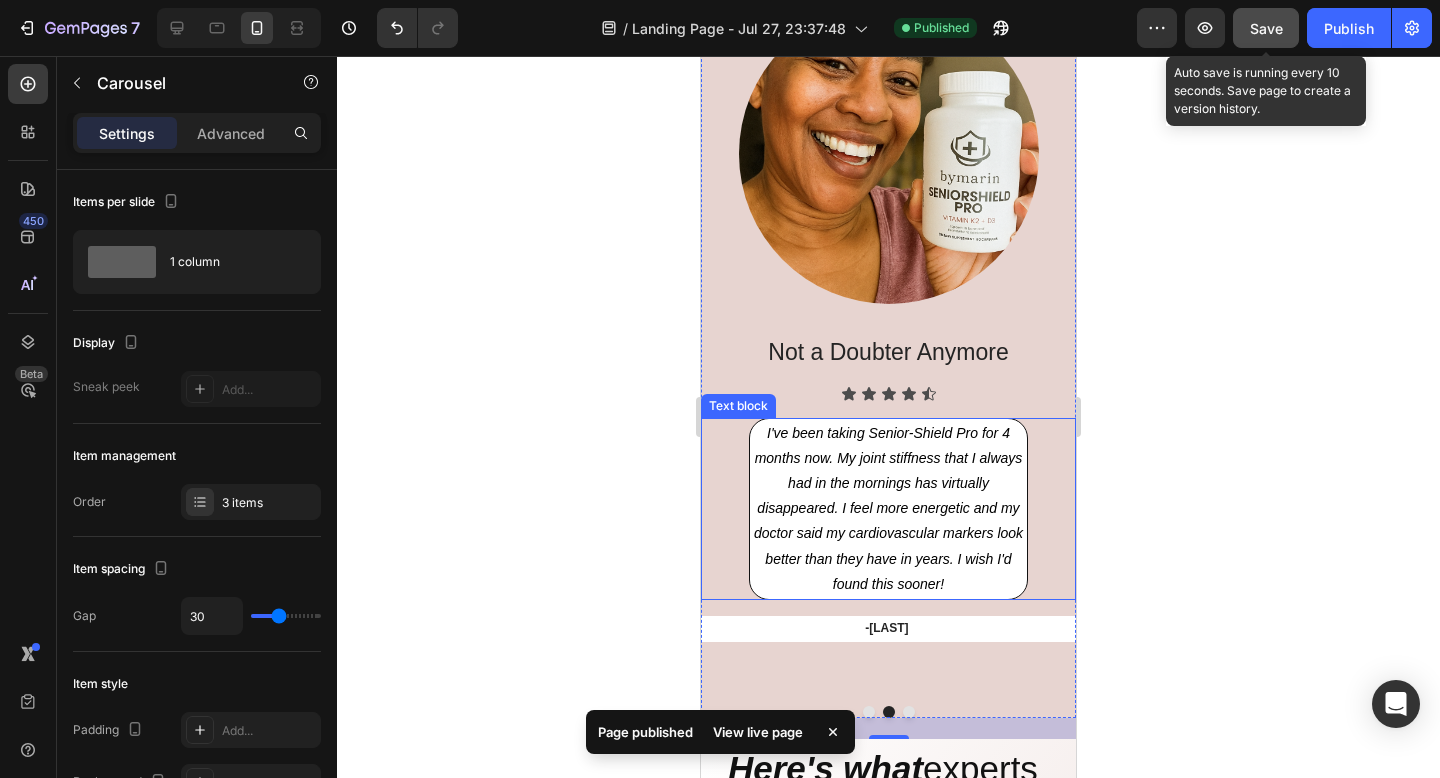 click on "I've been taking Senior-Shield Pro for 4 months now. My joint stiffness that I always had in the mornings has virtually disappeared. I feel more energetic and my doctor said my cardiovascular markers look better than they have in years. I wish I'd found this sooner!" 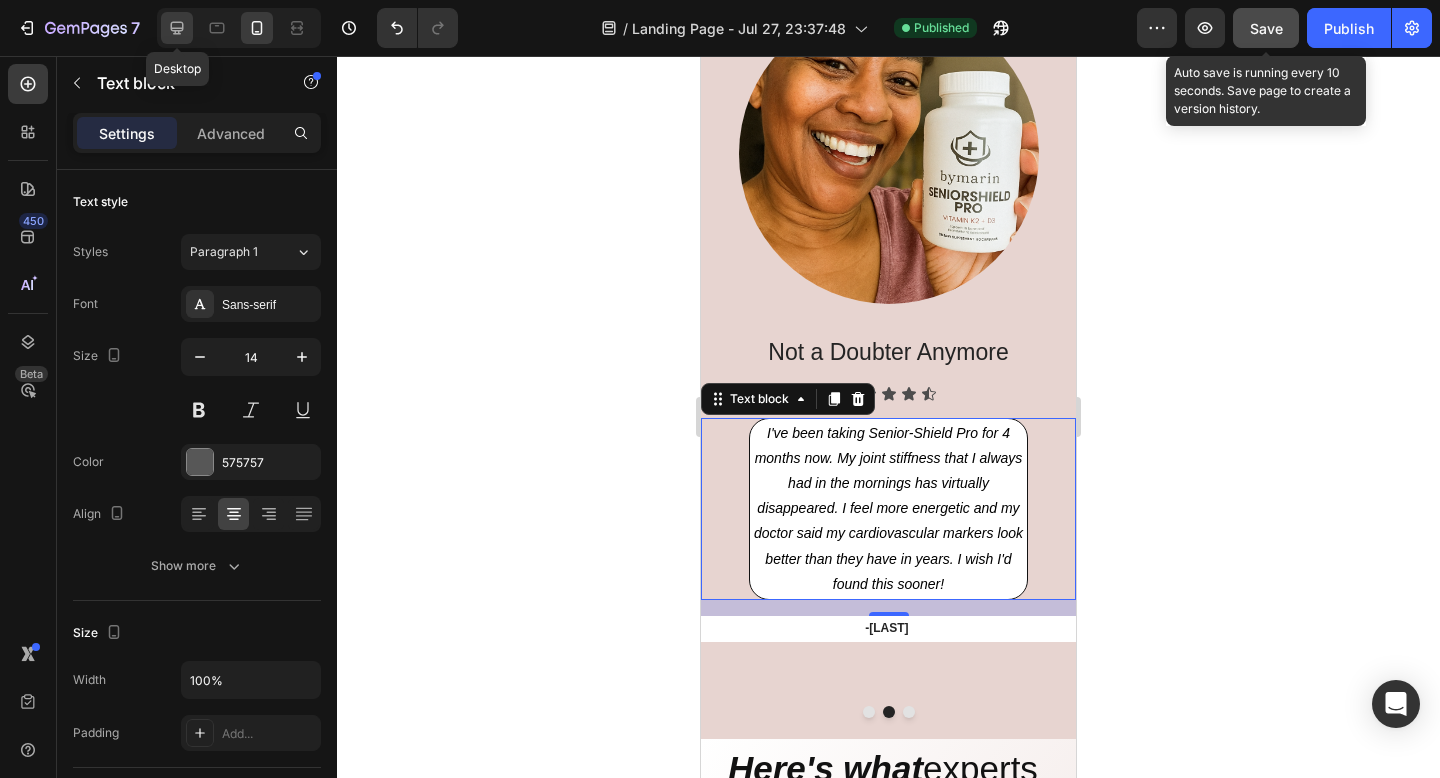 click 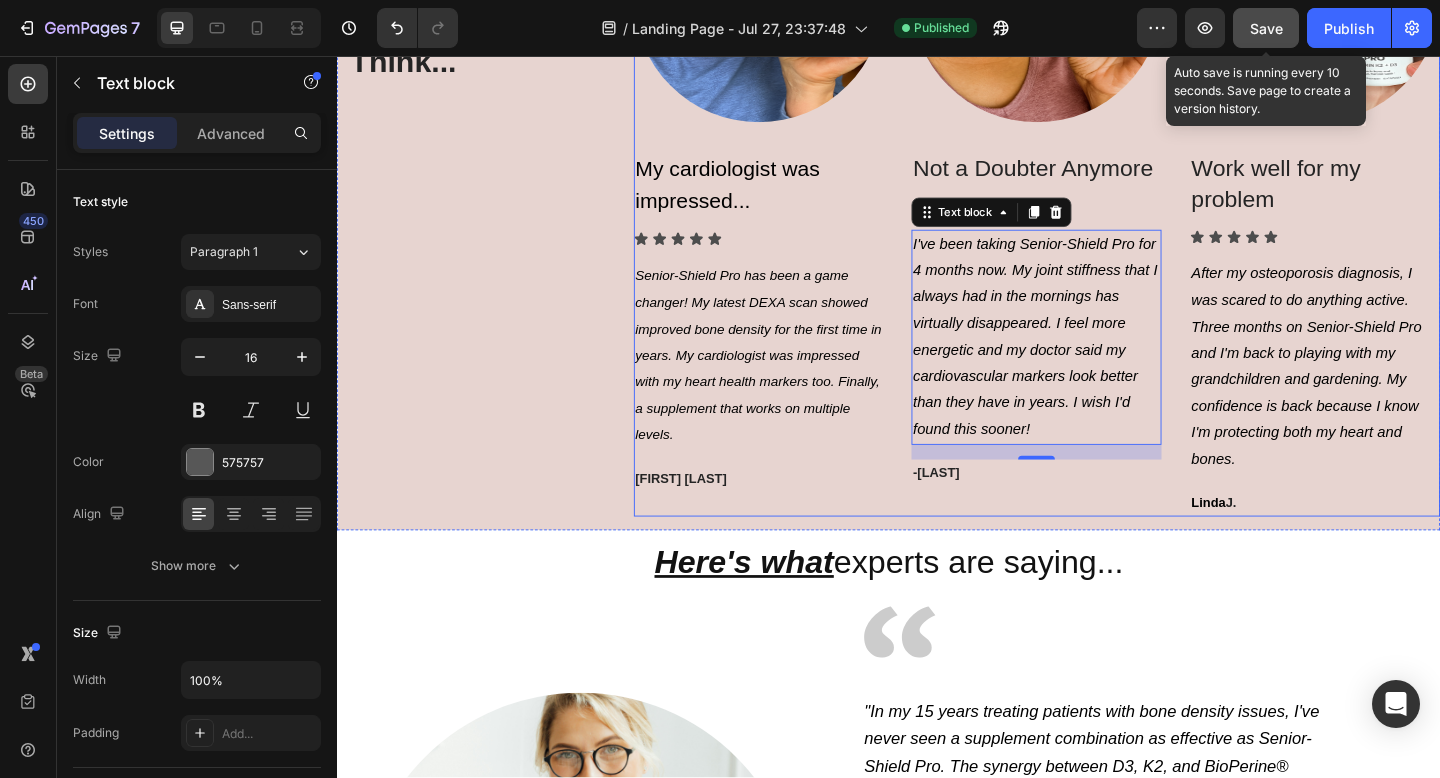 scroll, scrollTop: 5029, scrollLeft: 0, axis: vertical 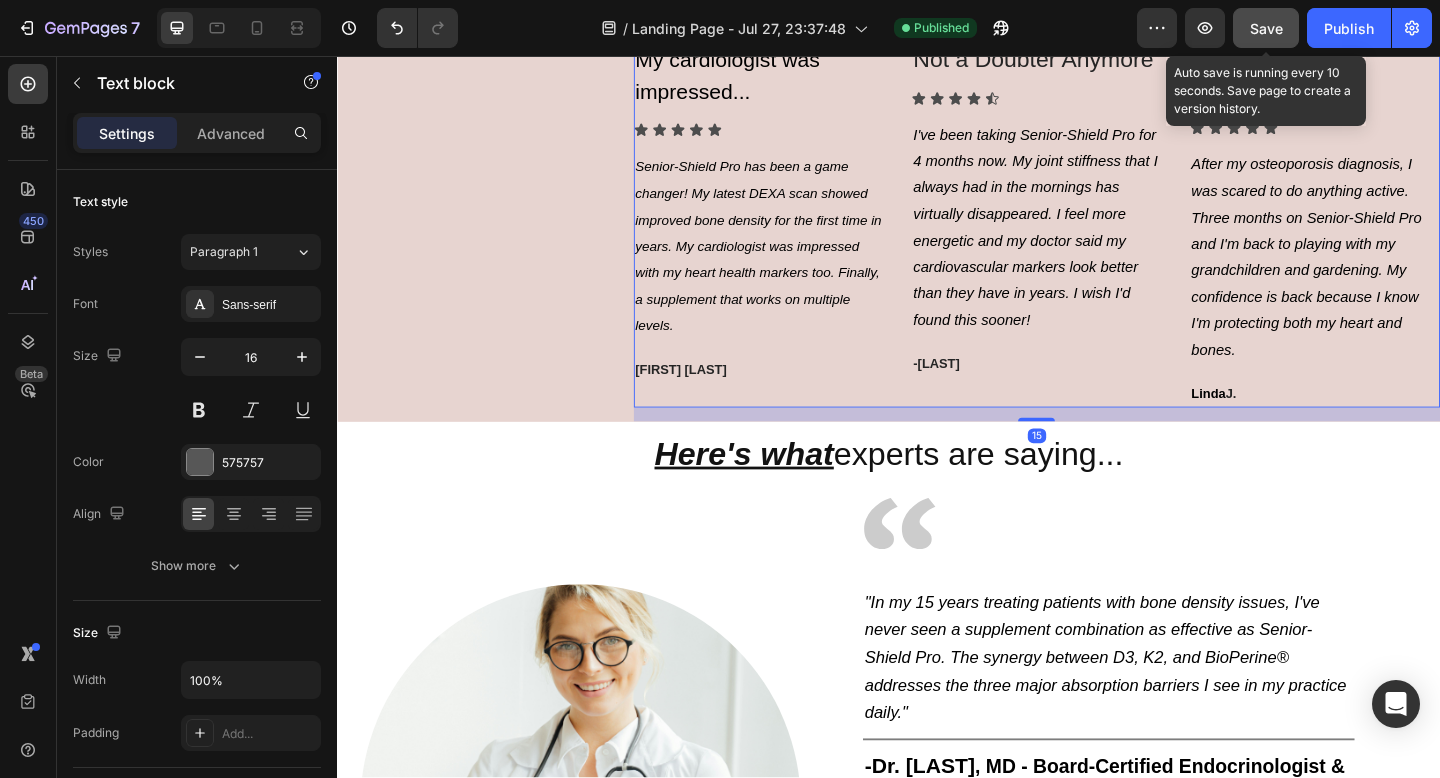 click on "Image Not a Doubter Anymore Text block Icon Icon Icon Icon Icon Icon List I've been taking Senior-Shield Pro for 4 months now. My joint stiffness that I always had in the mornings has virtually disappeared. I feel more energetic and my doctor said my cardiovascular markers look better than they have in years. I wish I'd found this sooner! Text block -PATRICIA B.   Text block" 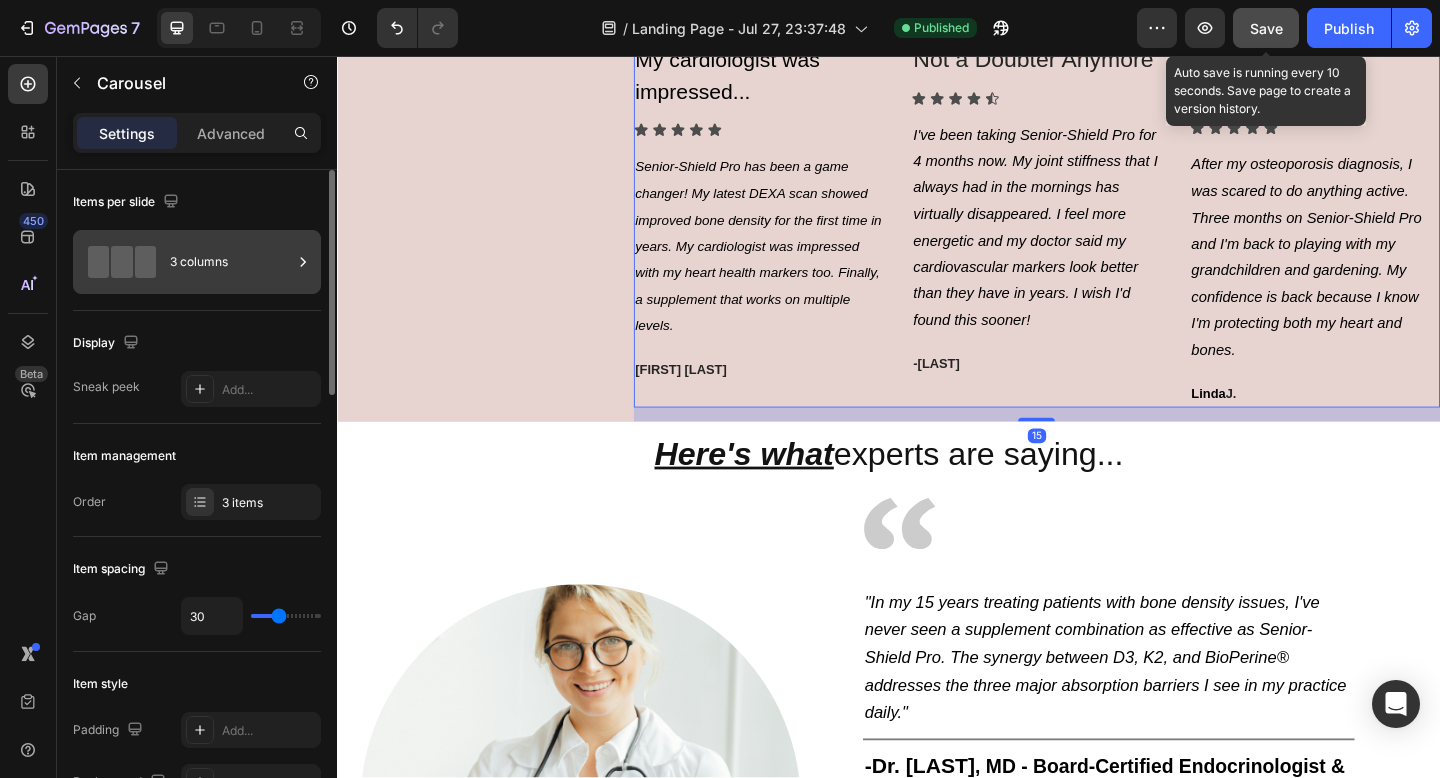click on "3 columns" 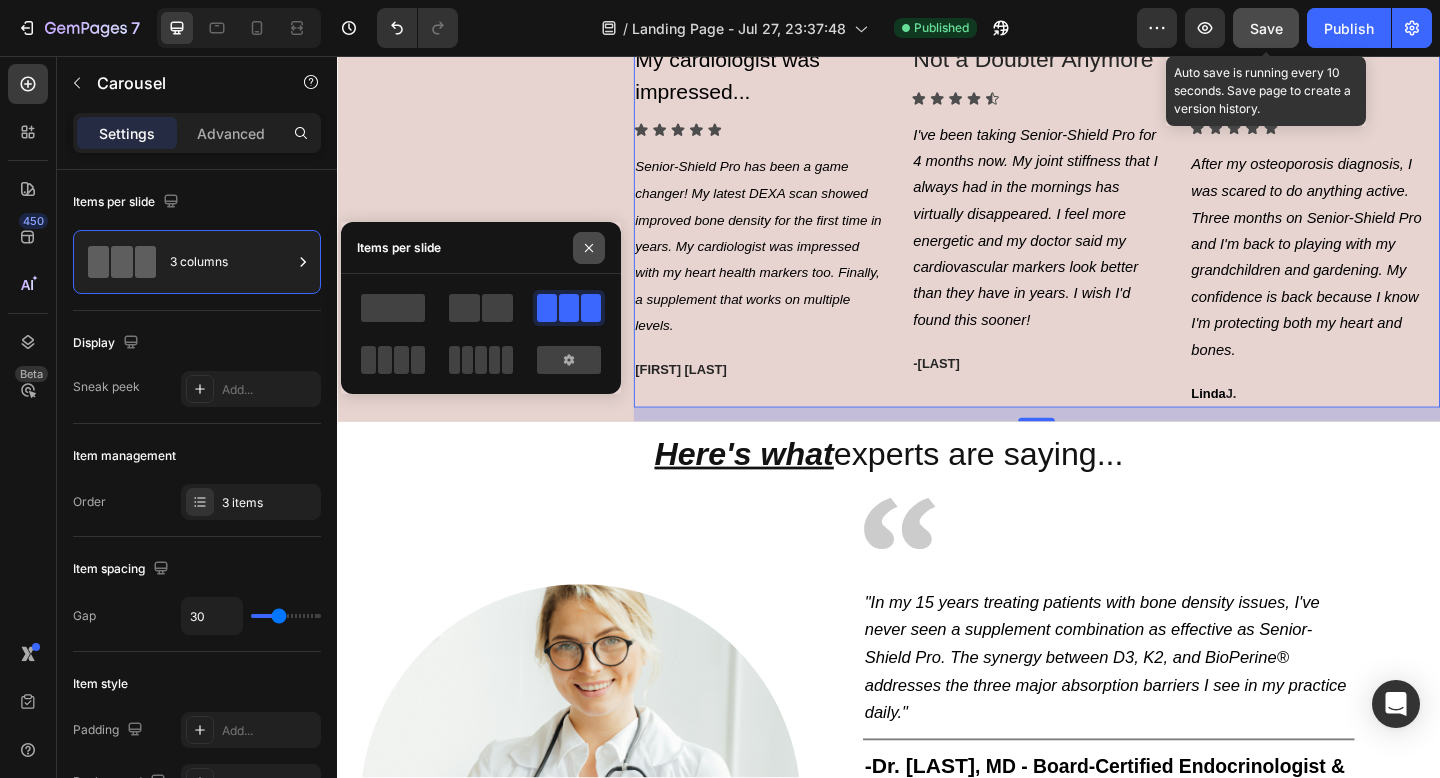 click 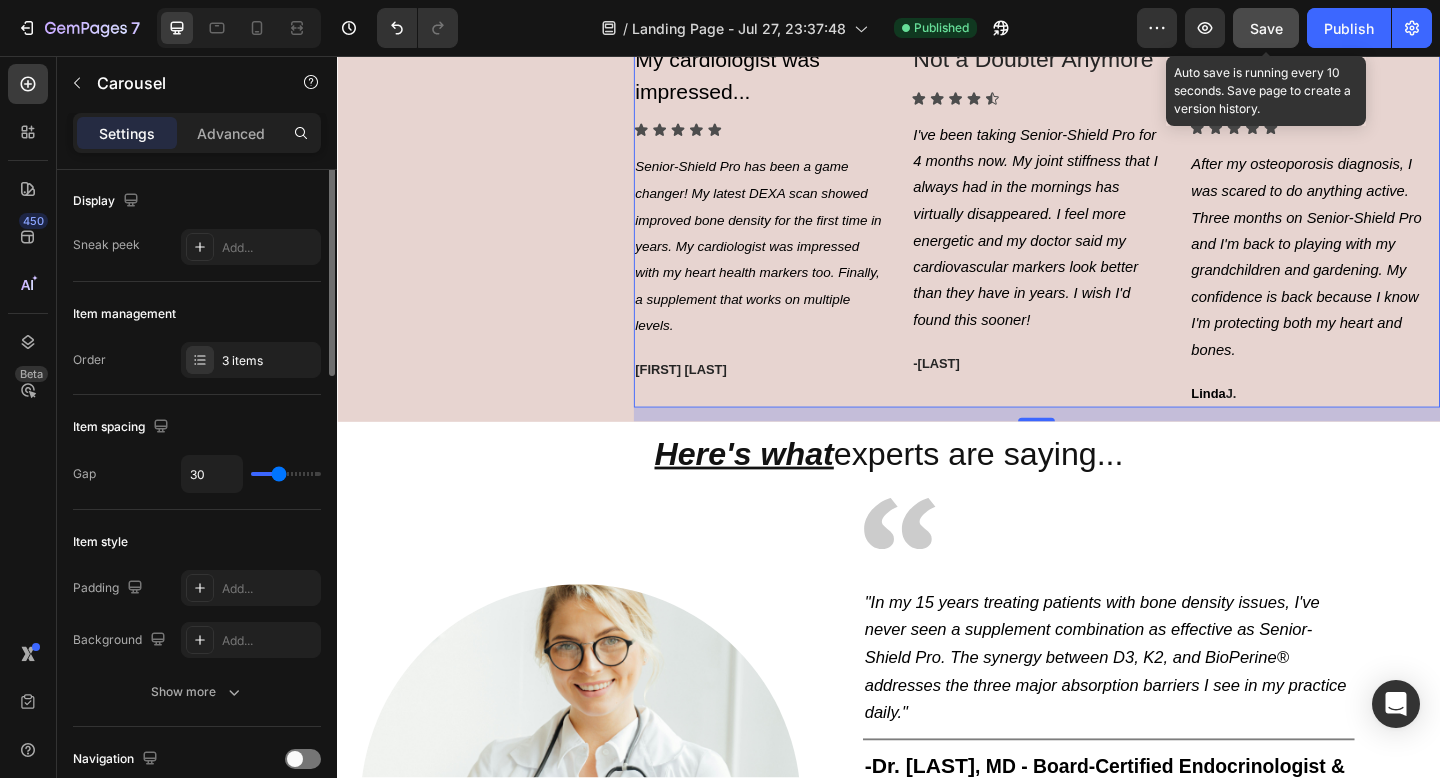 scroll, scrollTop: 248, scrollLeft: 0, axis: vertical 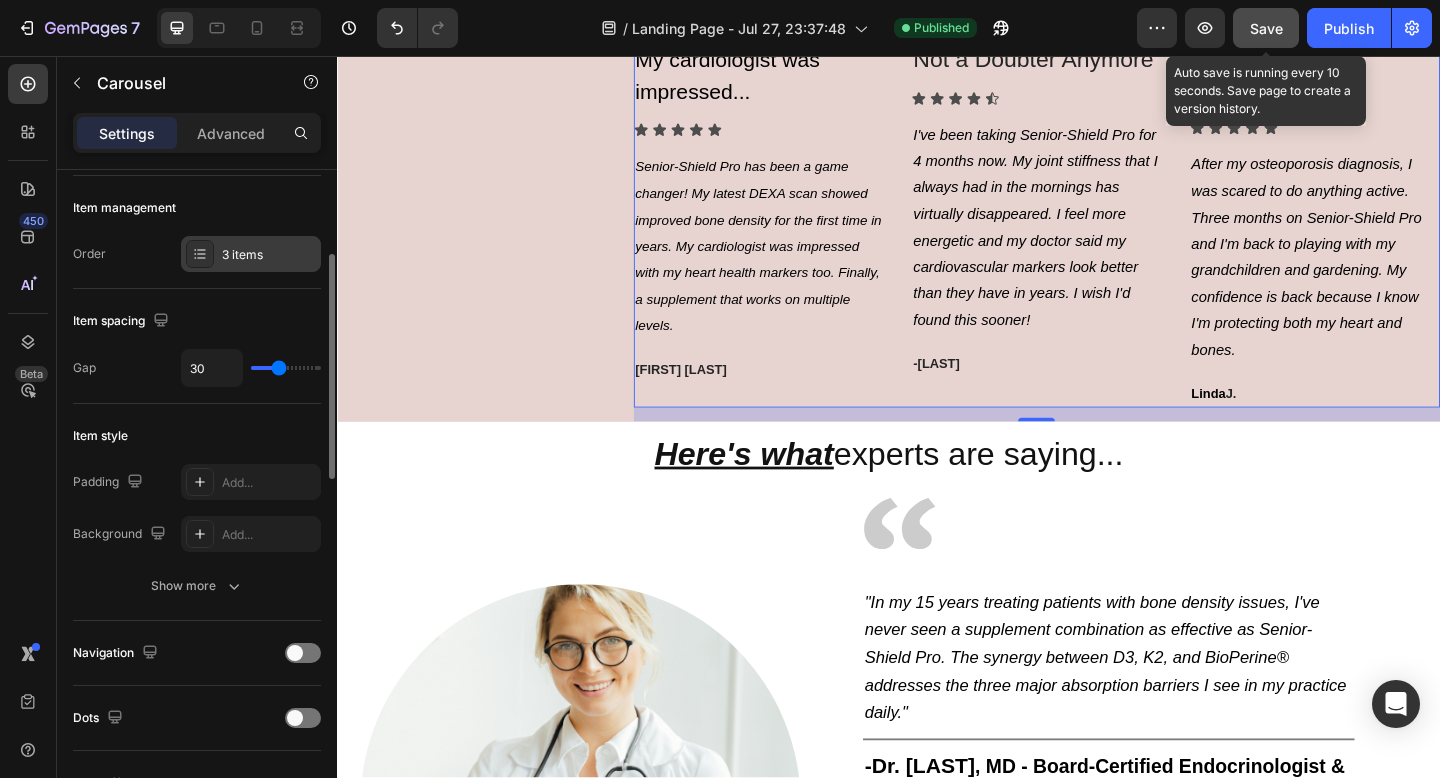 click on "3 items" 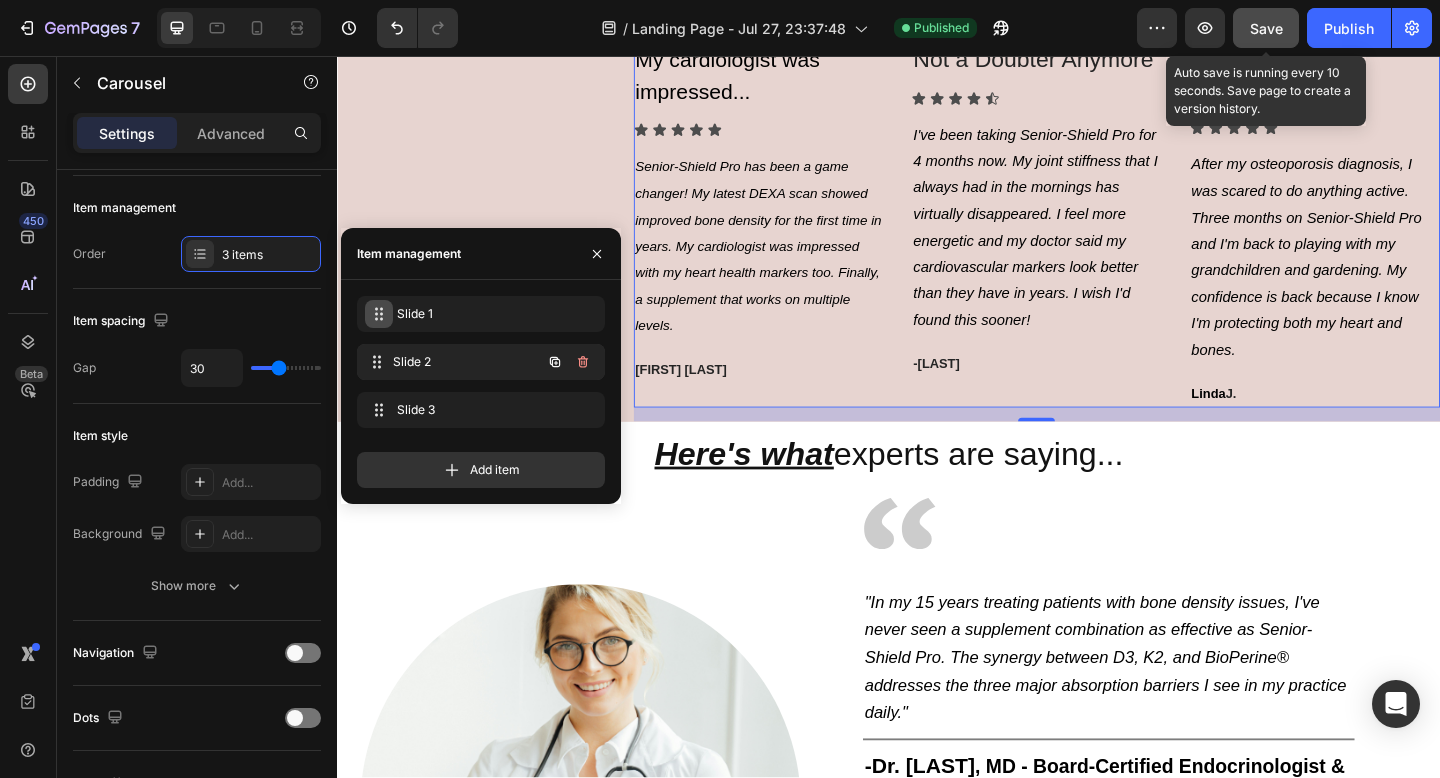 type 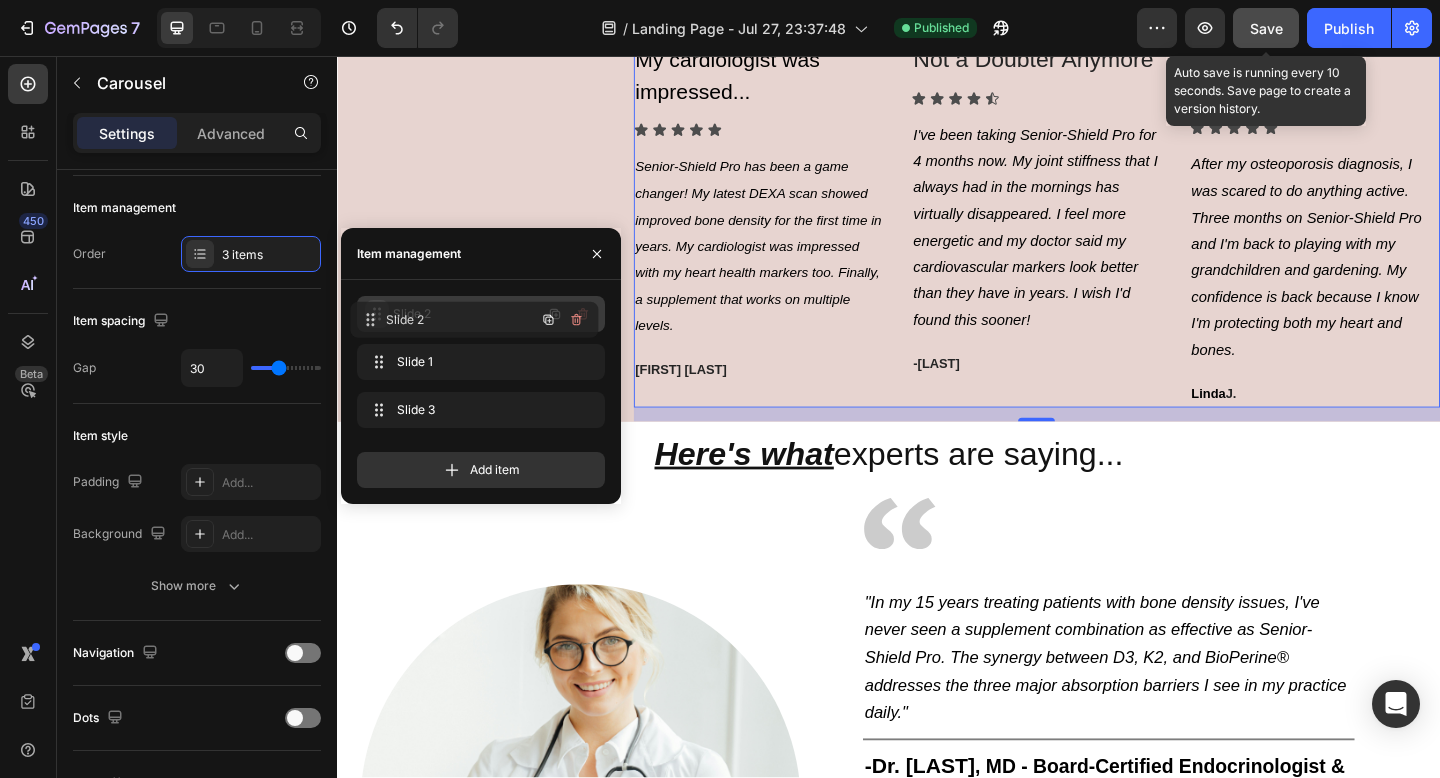 drag, startPoint x: 376, startPoint y: 359, endPoint x: 369, endPoint y: 316, distance: 43.56604 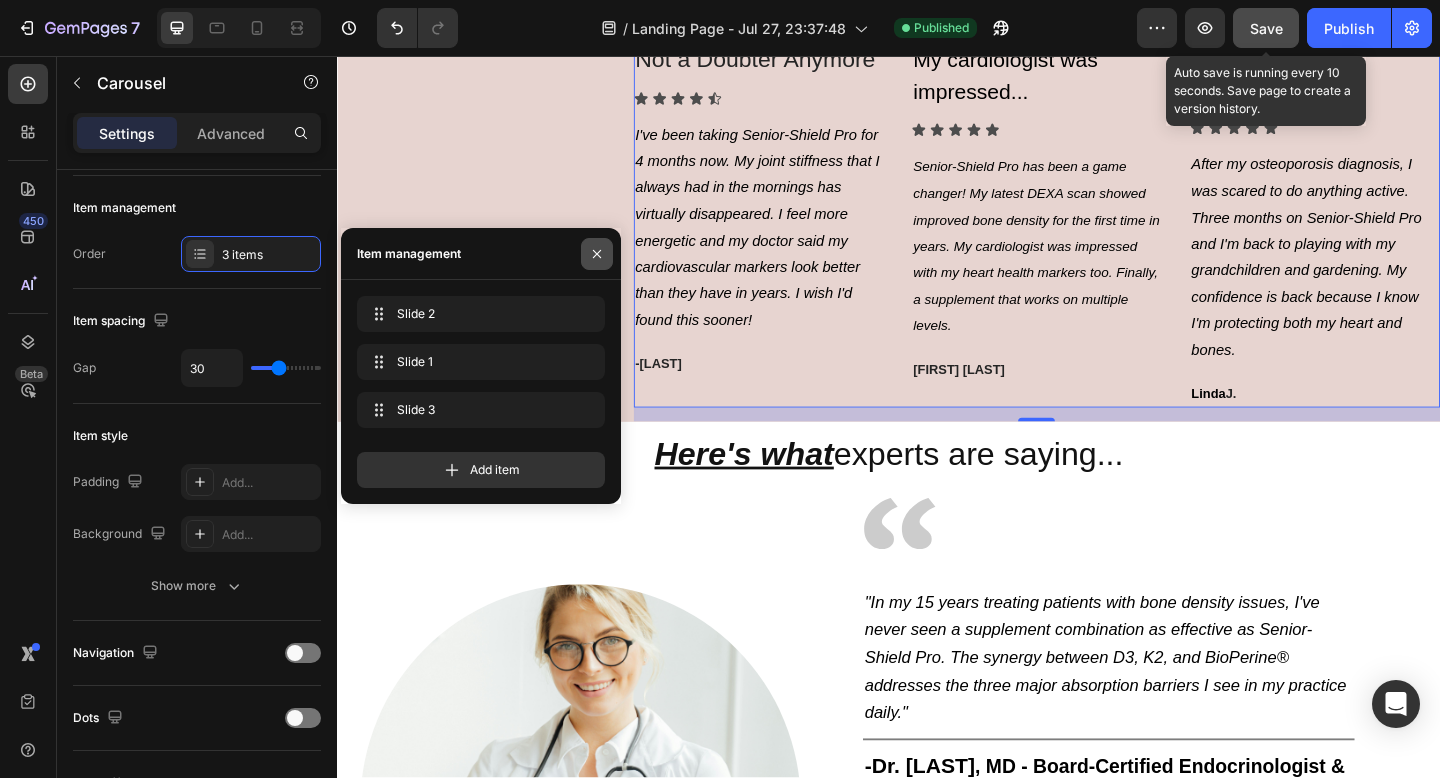 click 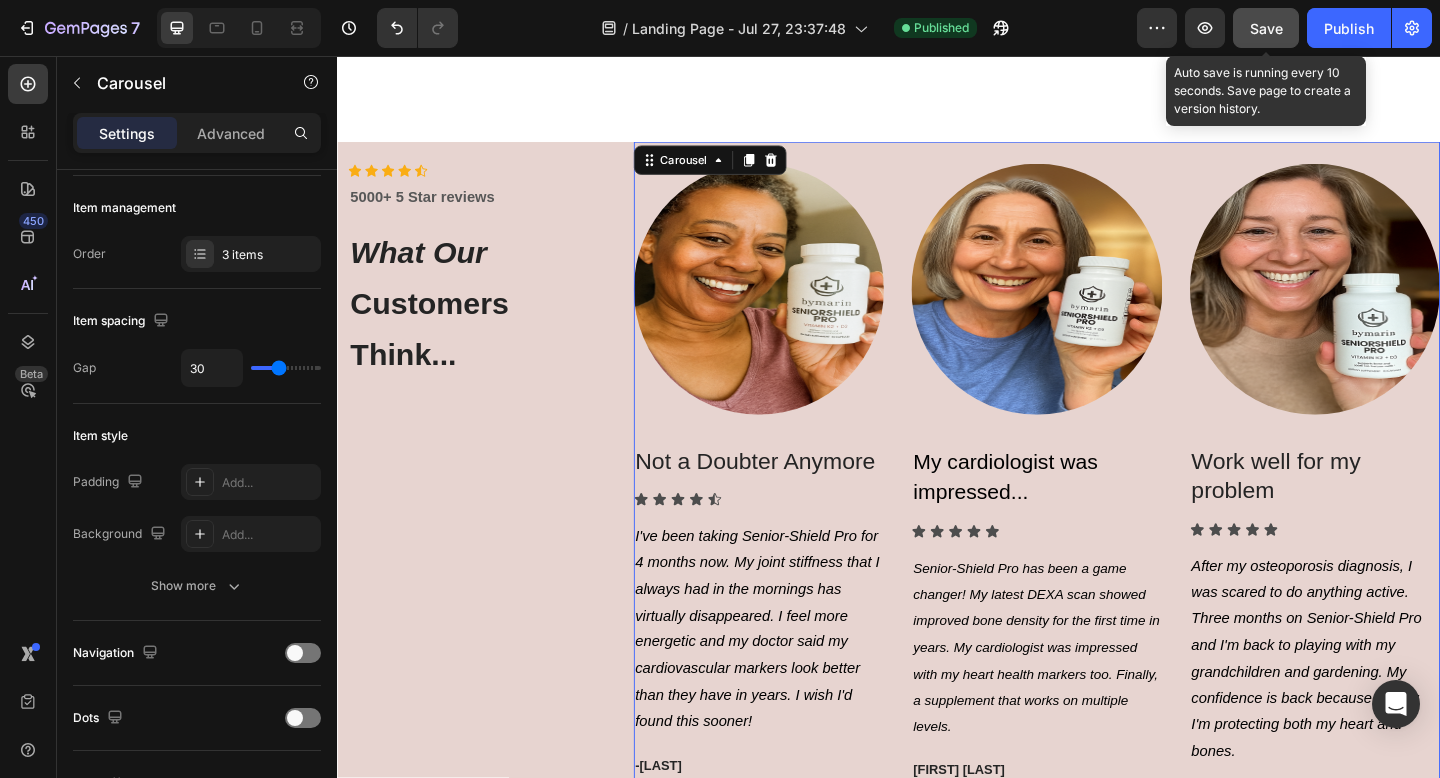 scroll, scrollTop: 4046, scrollLeft: 0, axis: vertical 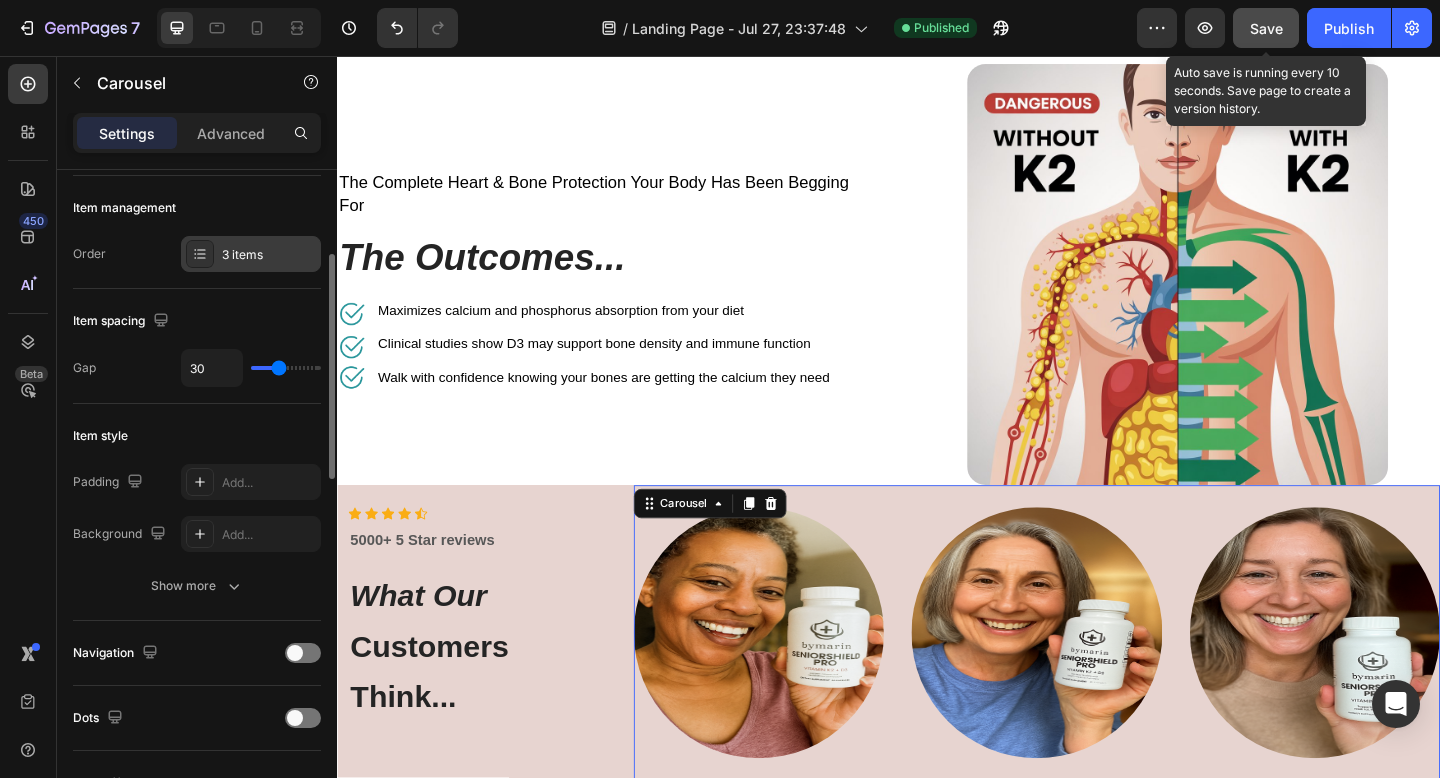 click 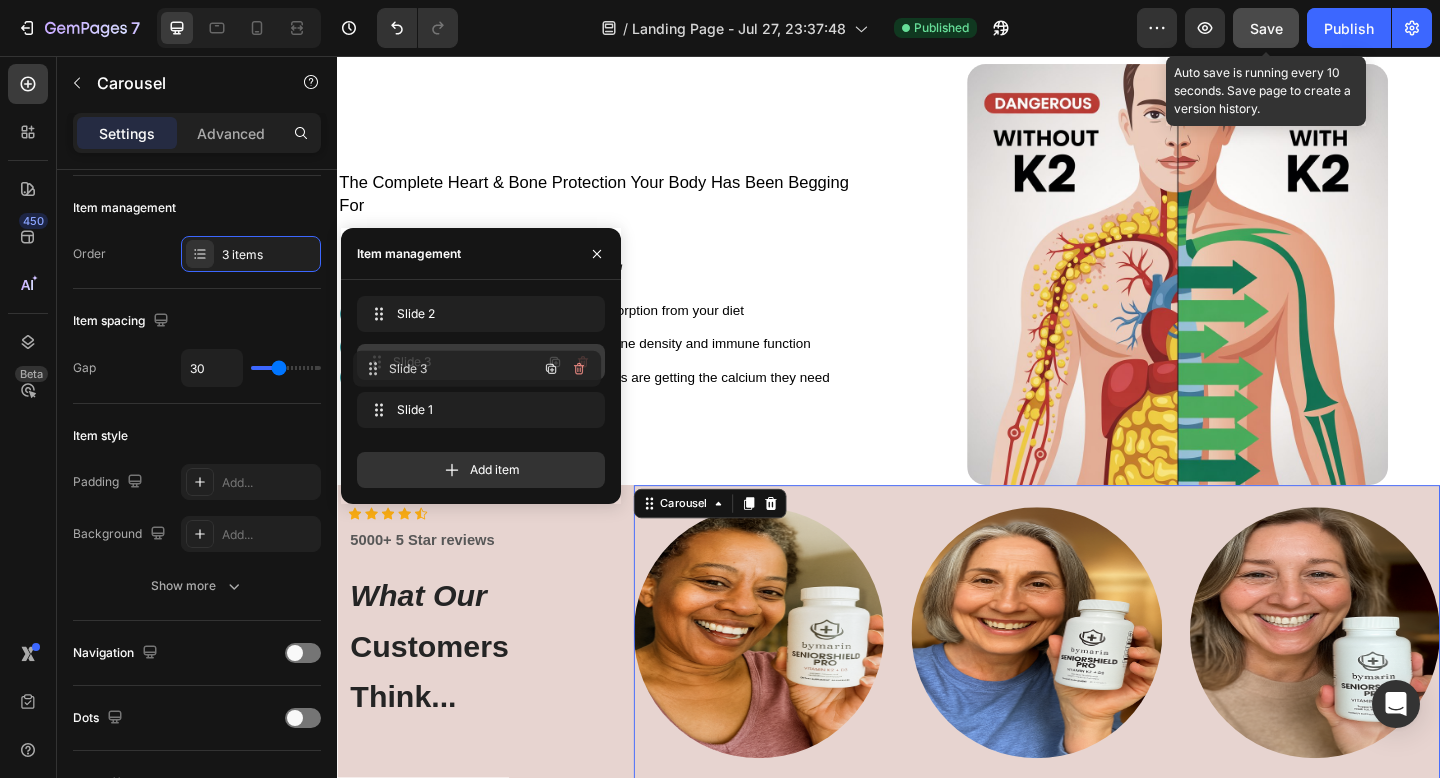 drag, startPoint x: 383, startPoint y: 419, endPoint x: 379, endPoint y: 377, distance: 42.190044 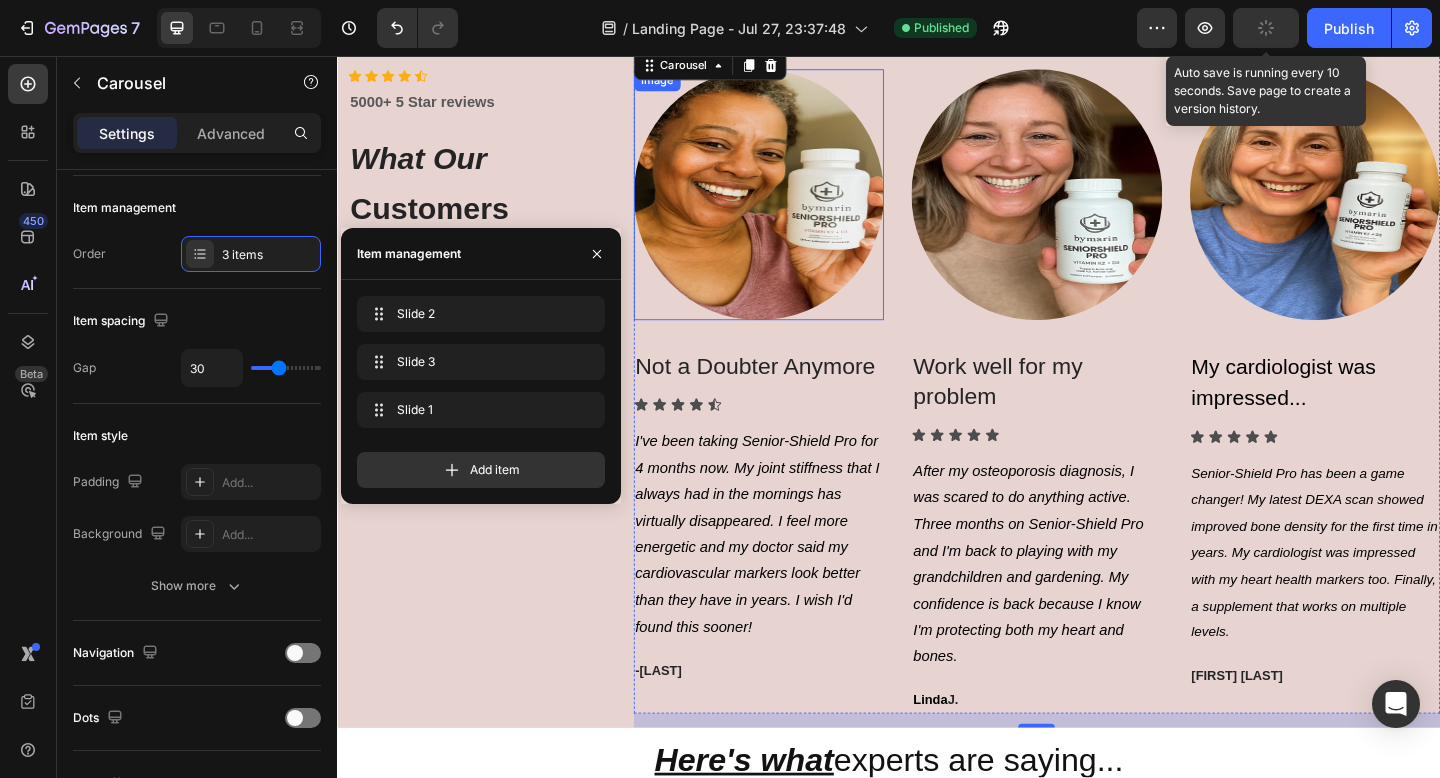 scroll, scrollTop: 4530, scrollLeft: 0, axis: vertical 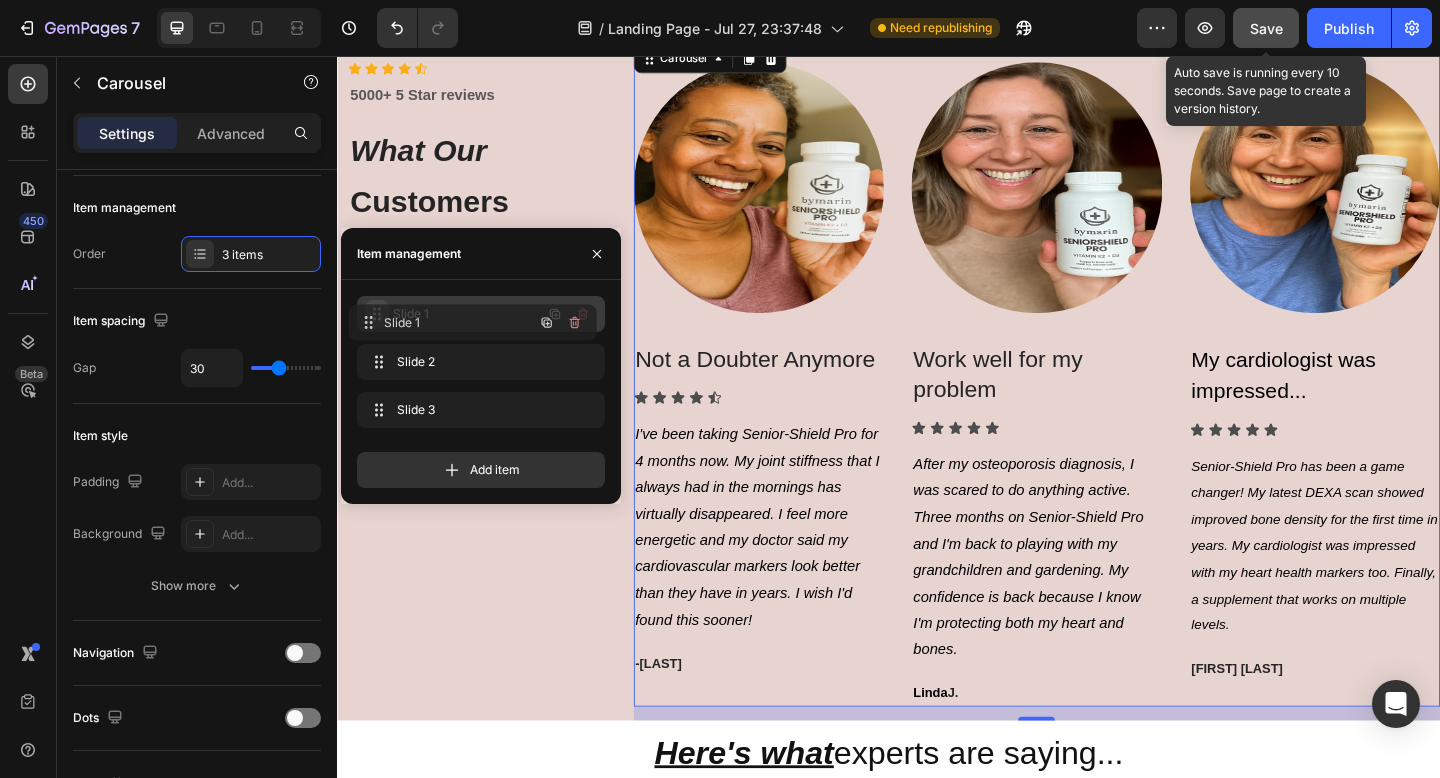 drag, startPoint x: 392, startPoint y: 407, endPoint x: 383, endPoint y: 320, distance: 87.46428 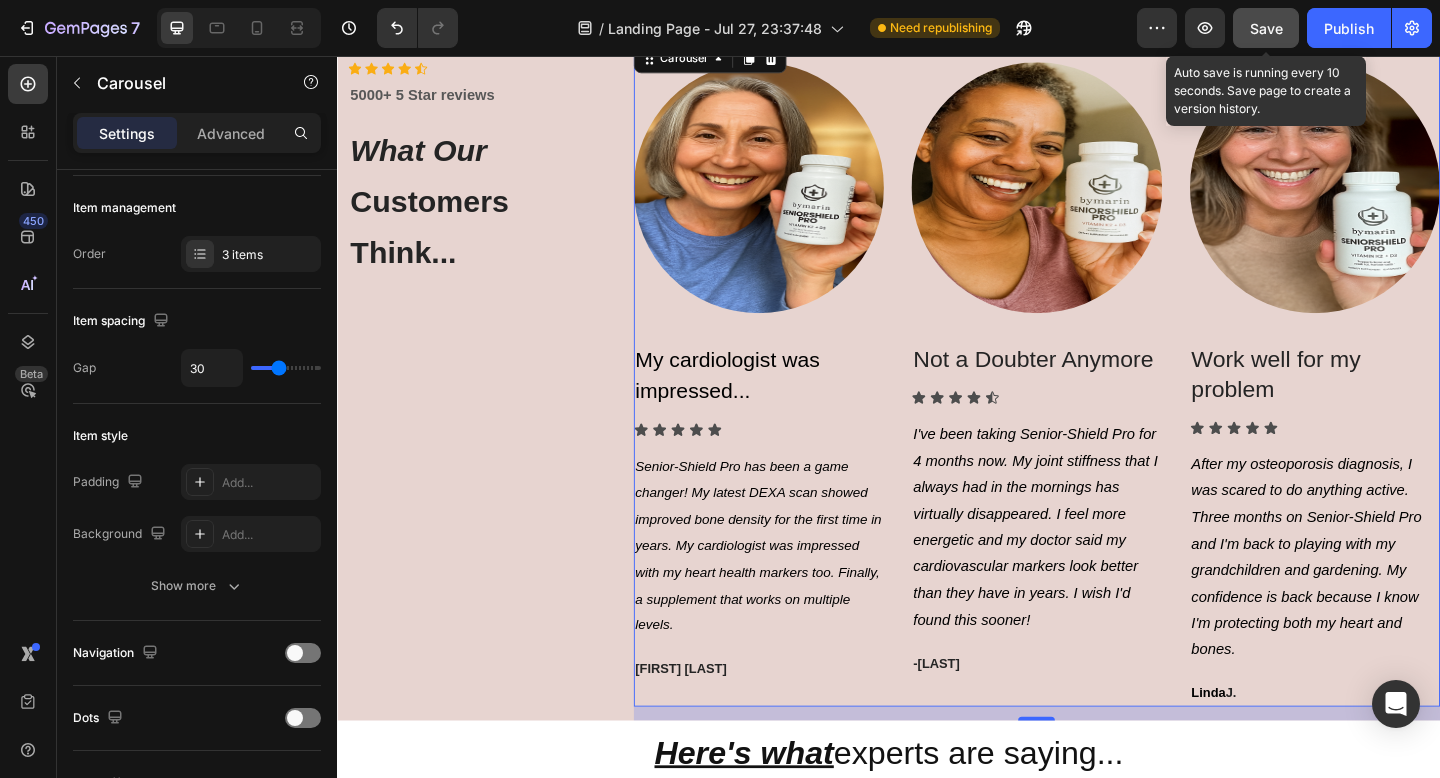 click on "Save" 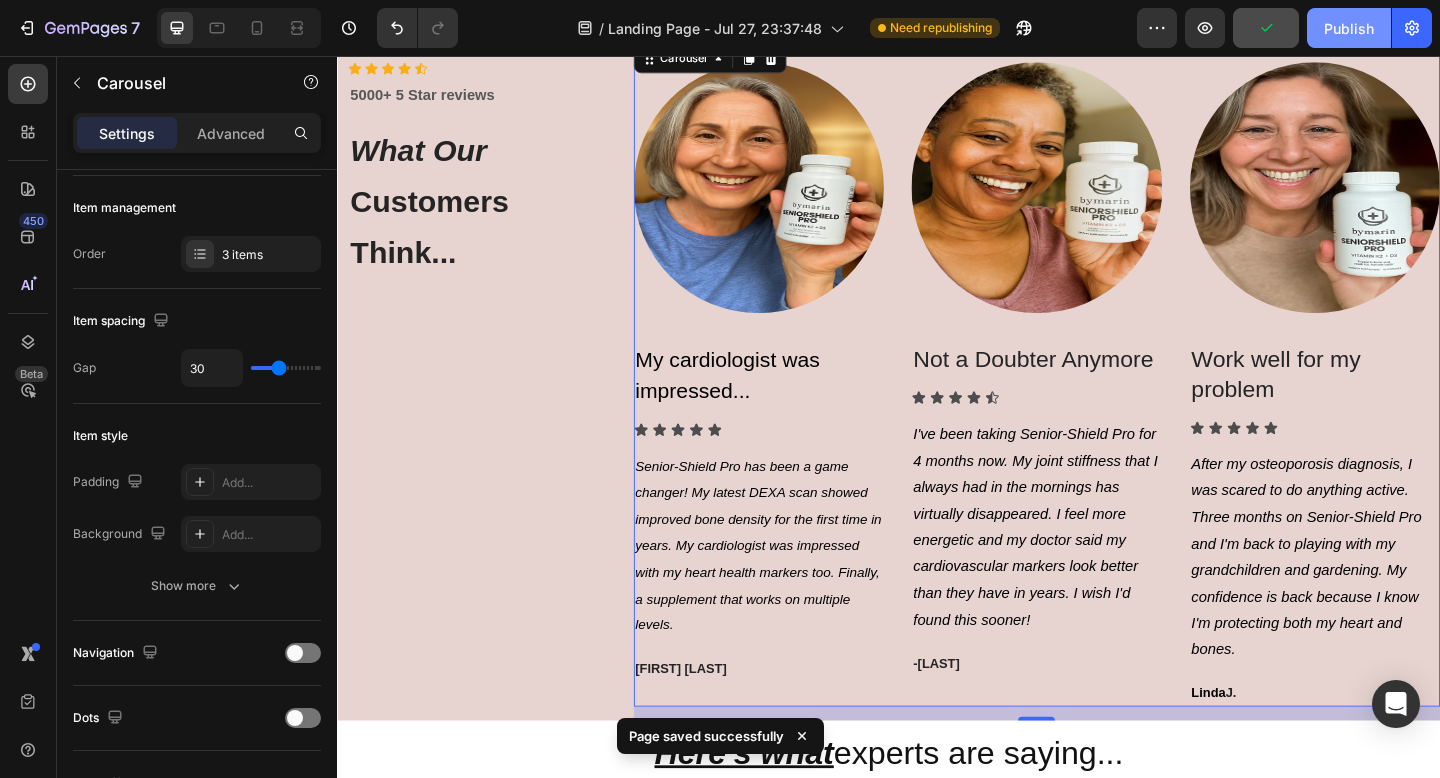 click on "Publish" 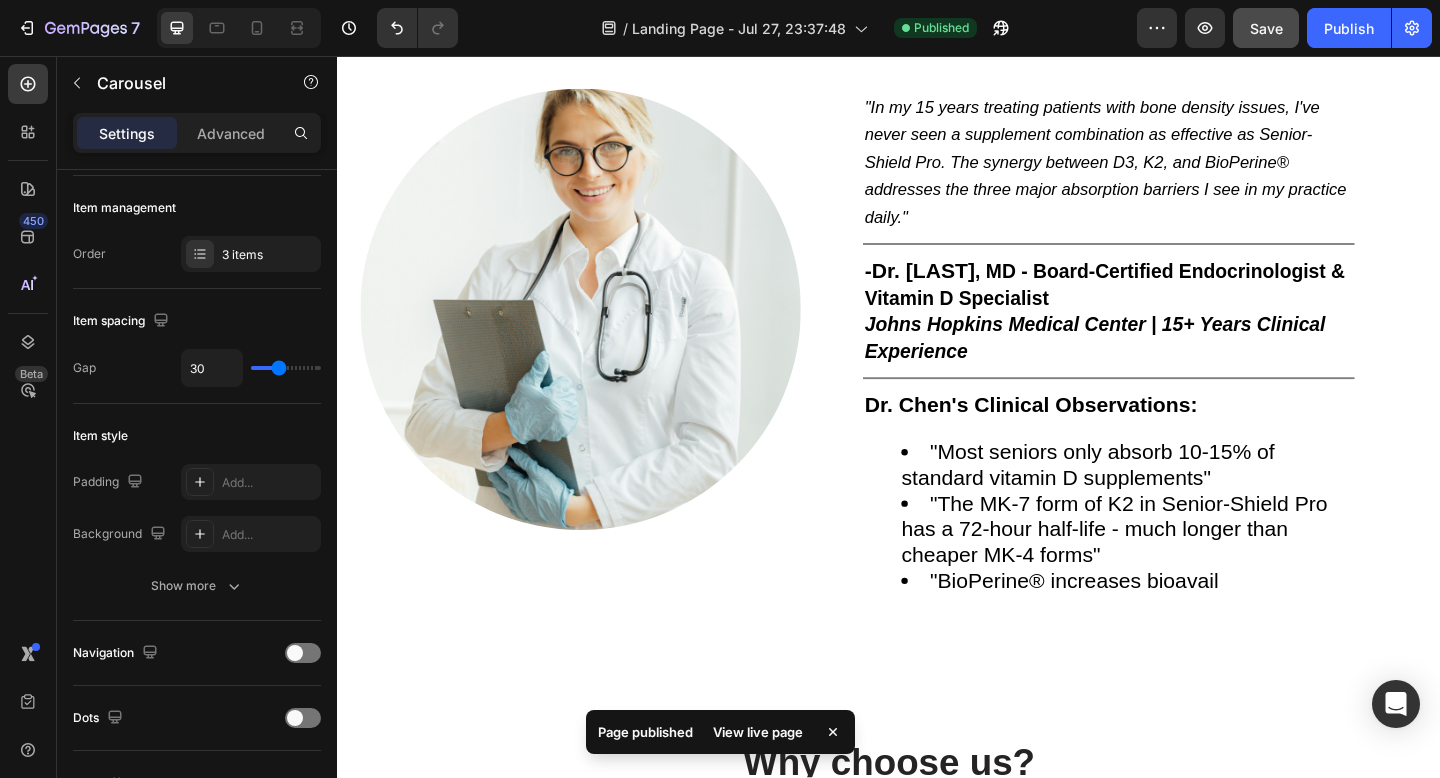 scroll, scrollTop: 5149, scrollLeft: 0, axis: vertical 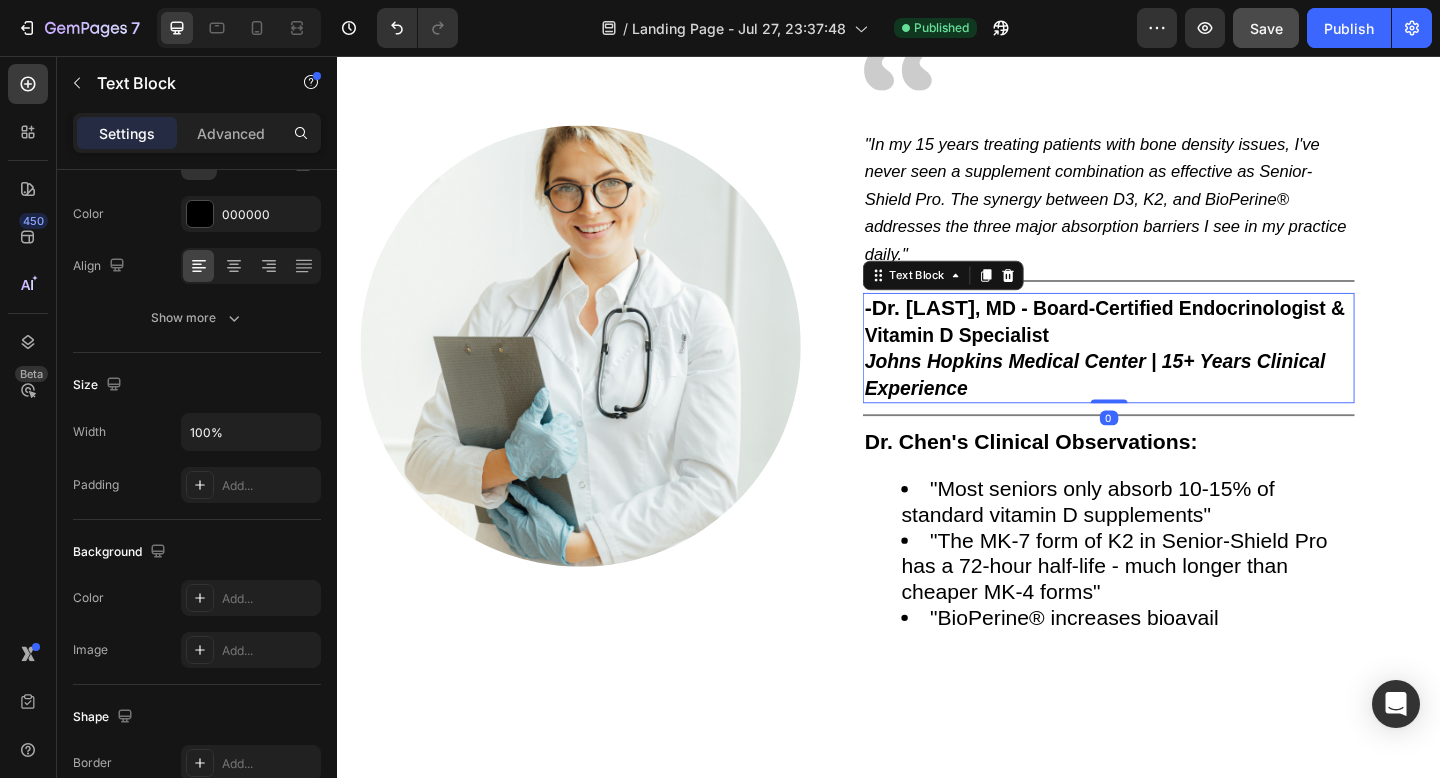click on ", MD - Board-Certified Endocrinologist & Vitamin D Specialist" 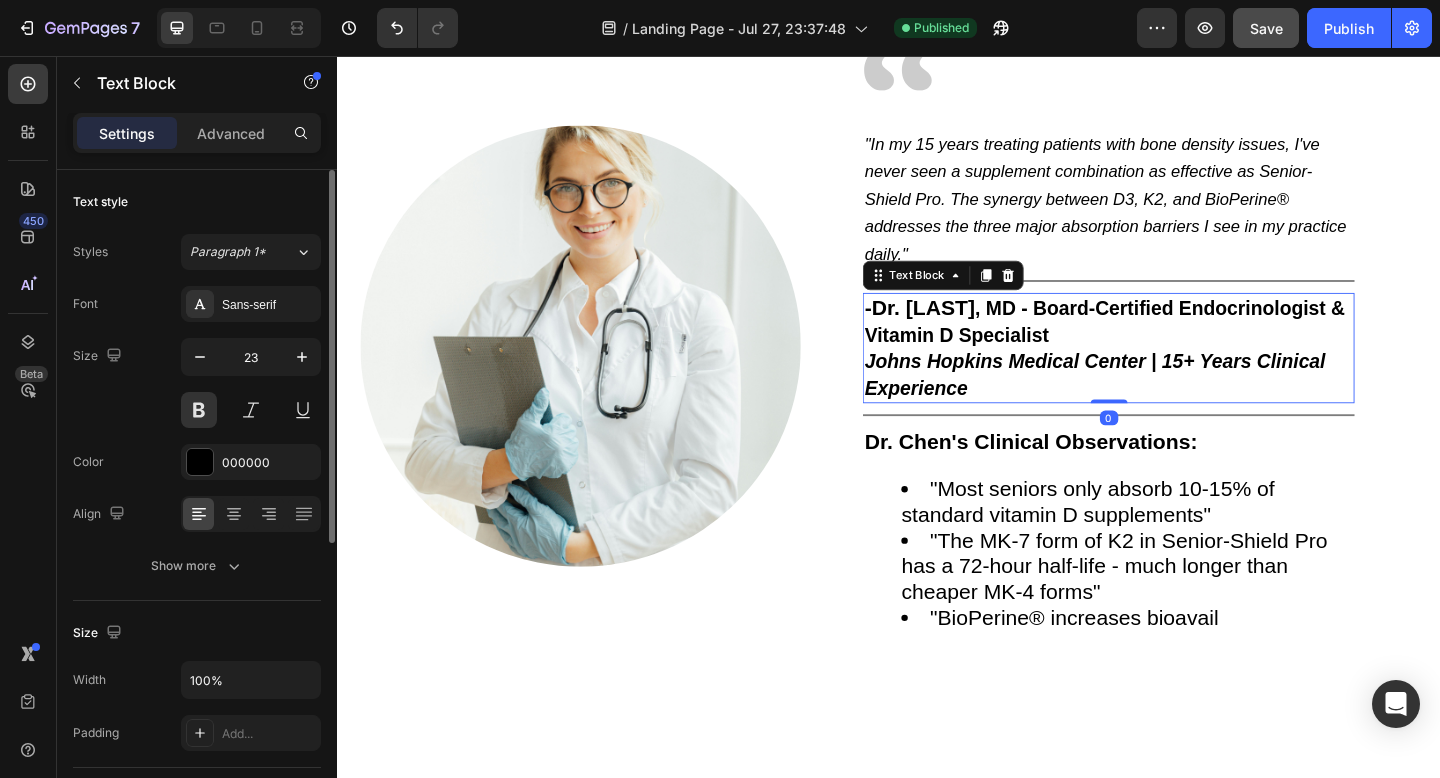 click on ", MD - Board-Certified Endocrinologist & Vitamin D Specialist" 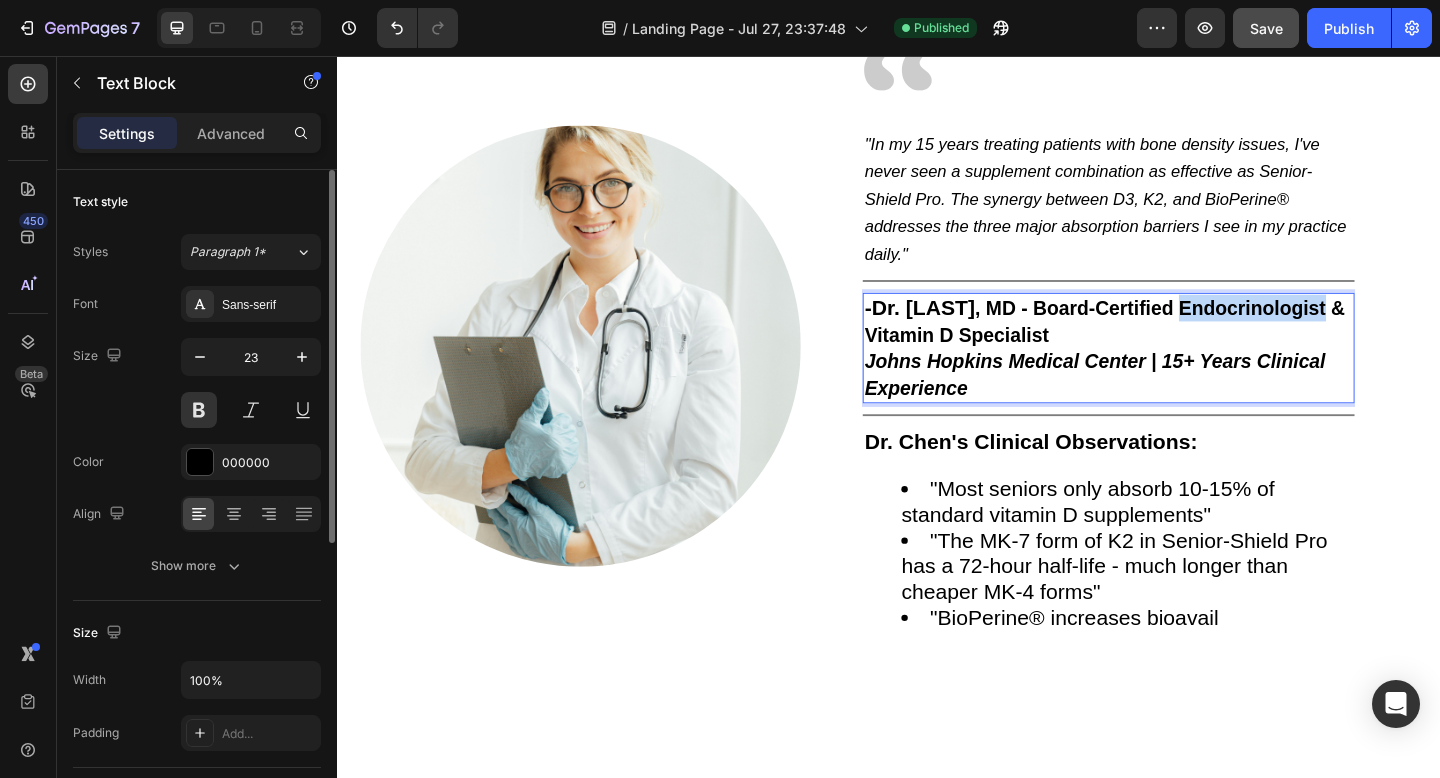 click on ", MD - Board-Certified Endocrinologist & Vitamin D Specialist" 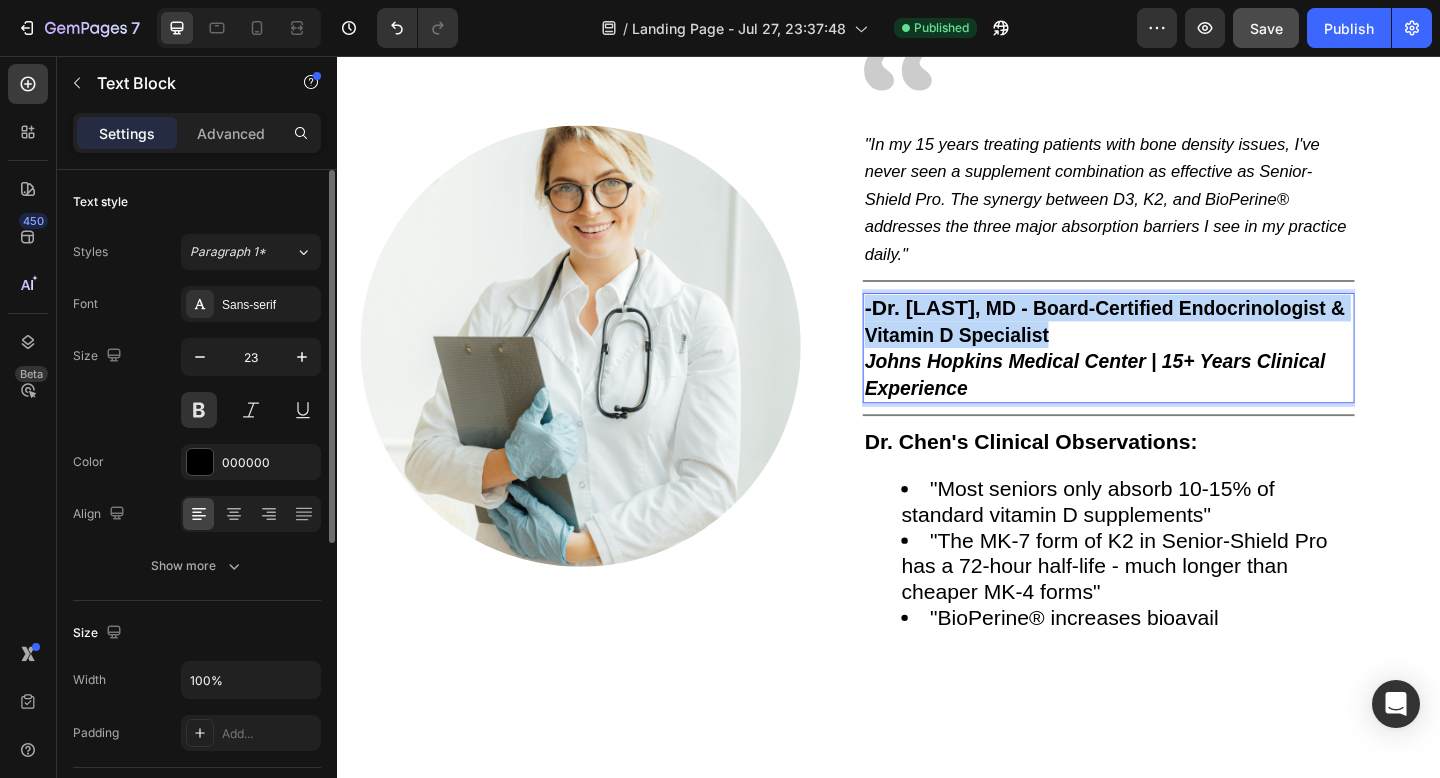 click on ", MD - Board-Certified Endocrinologist & Vitamin D Specialist" 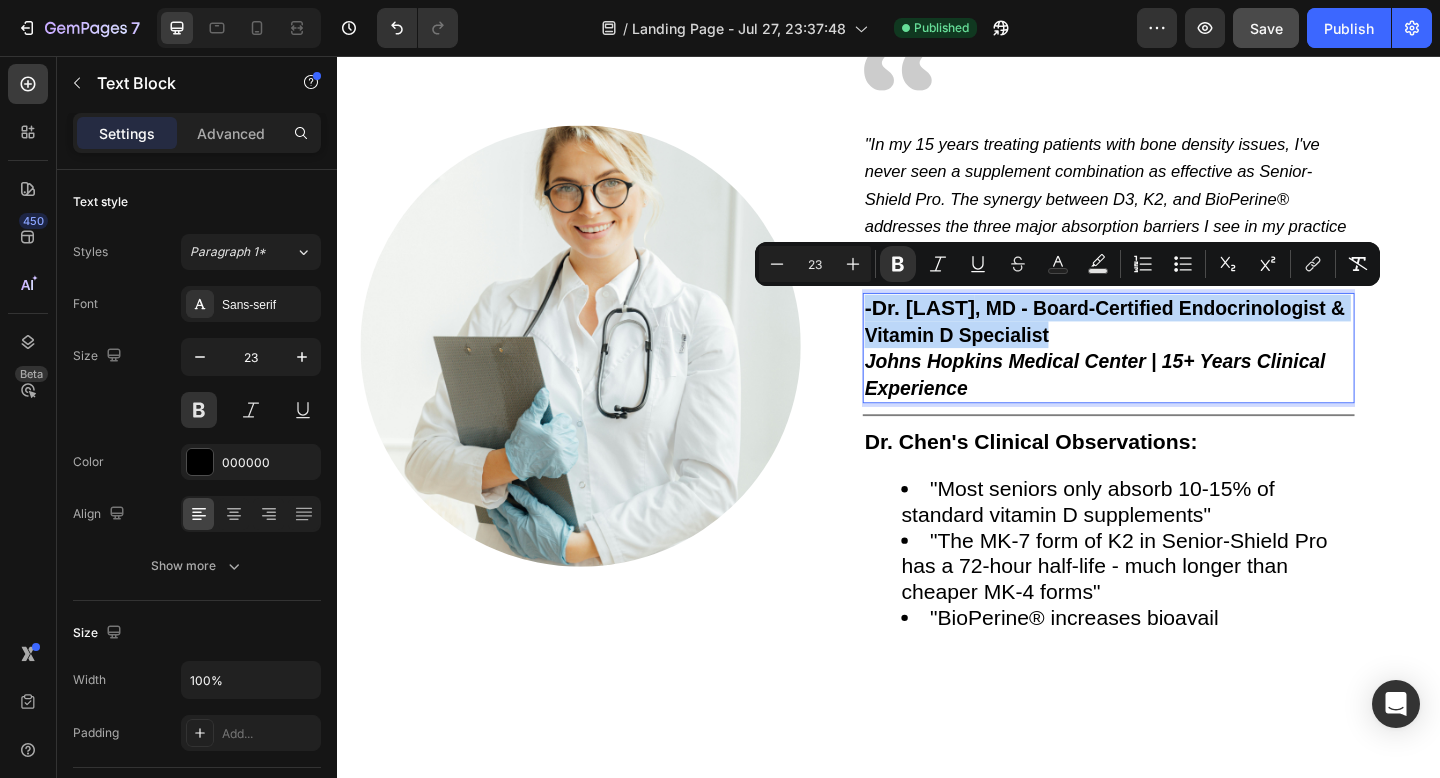 copy on "-Dr. Sarah Chen , MD - Board-Certified Endocrinologist & Vitamin D Specialist" 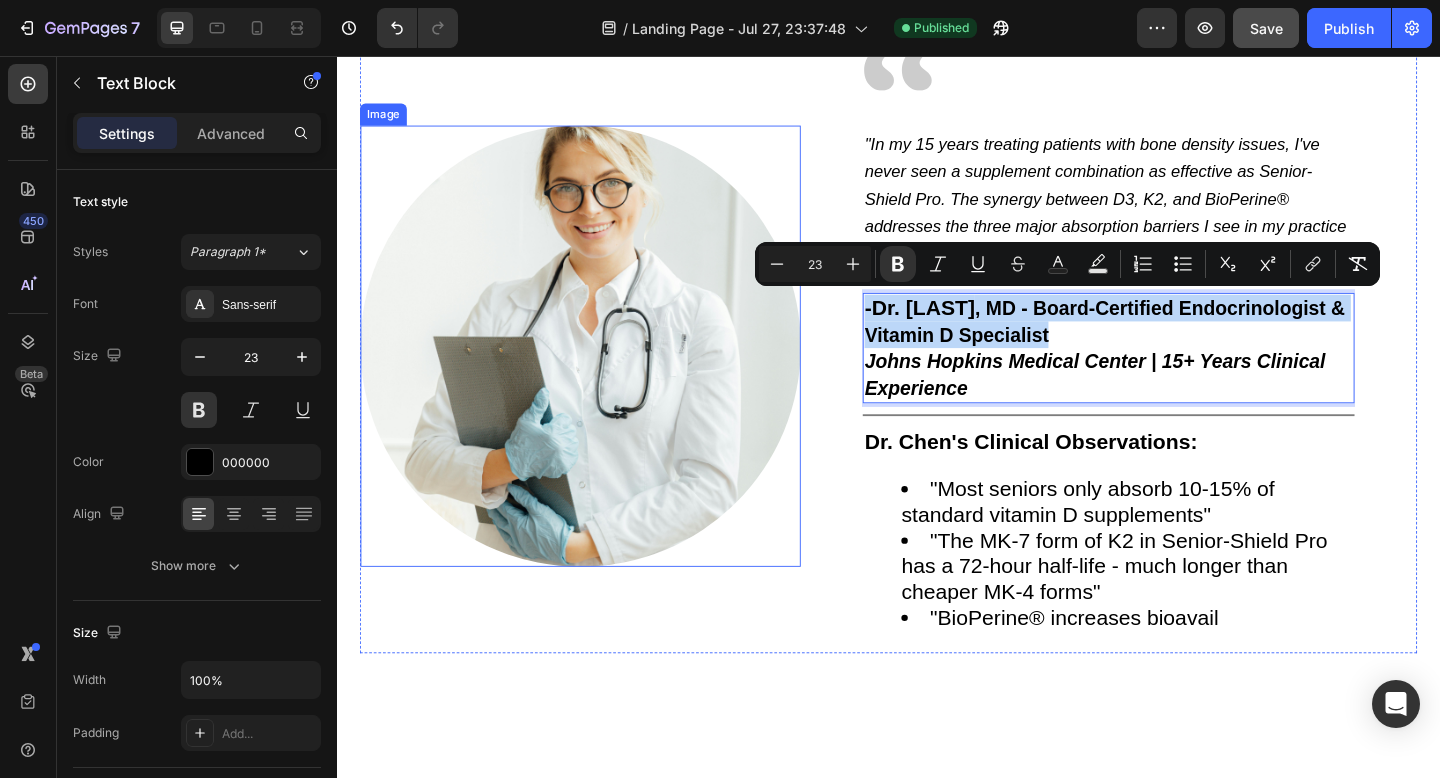click 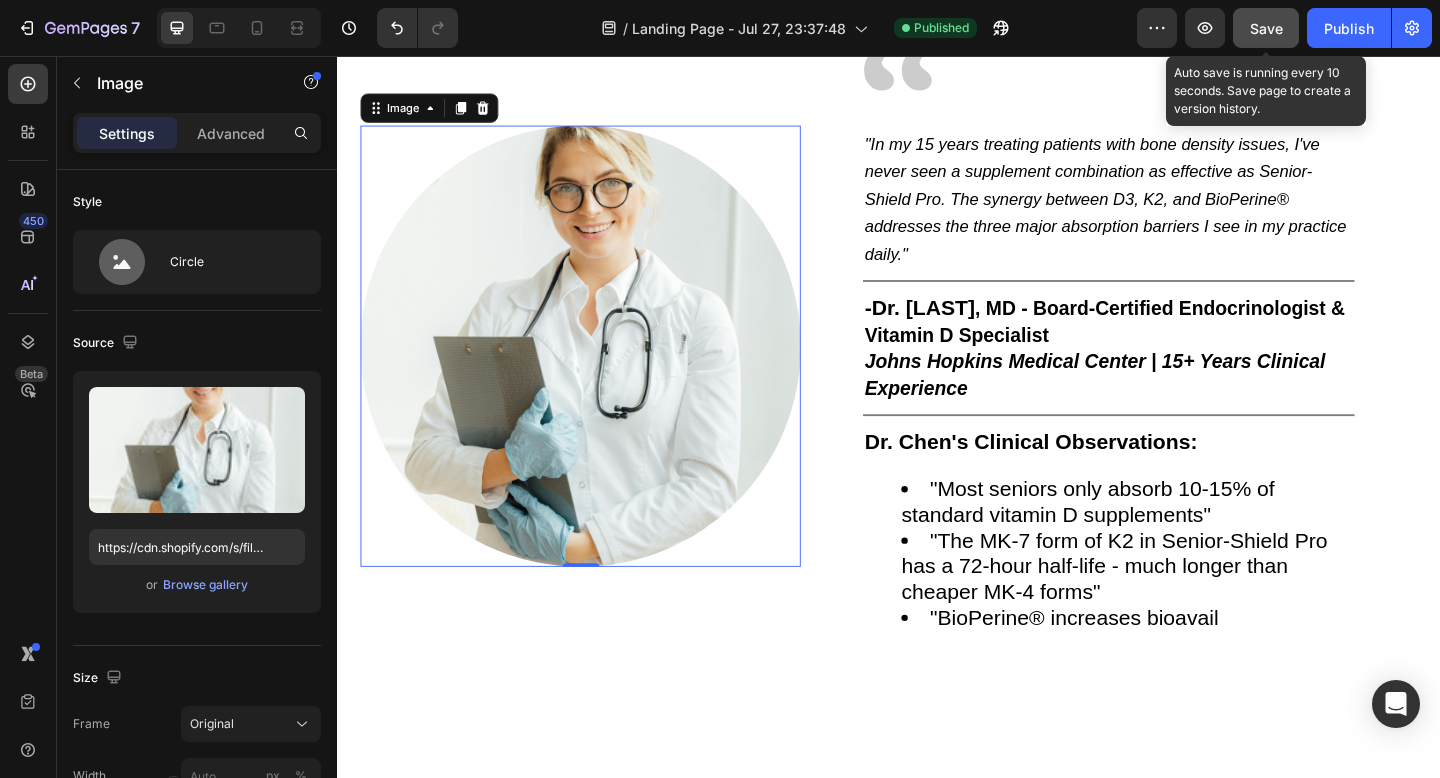 click on "Save" 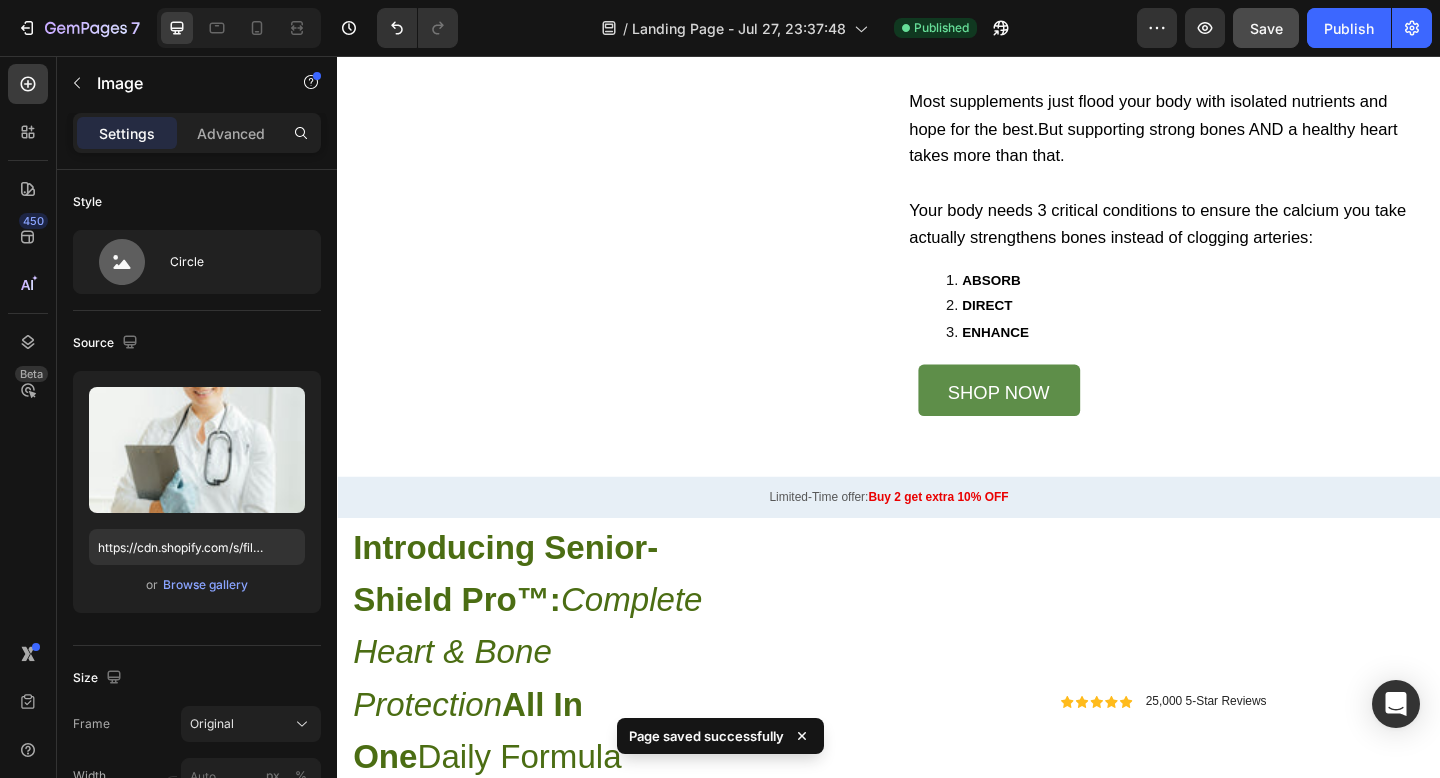 scroll, scrollTop: 1833, scrollLeft: 0, axis: vertical 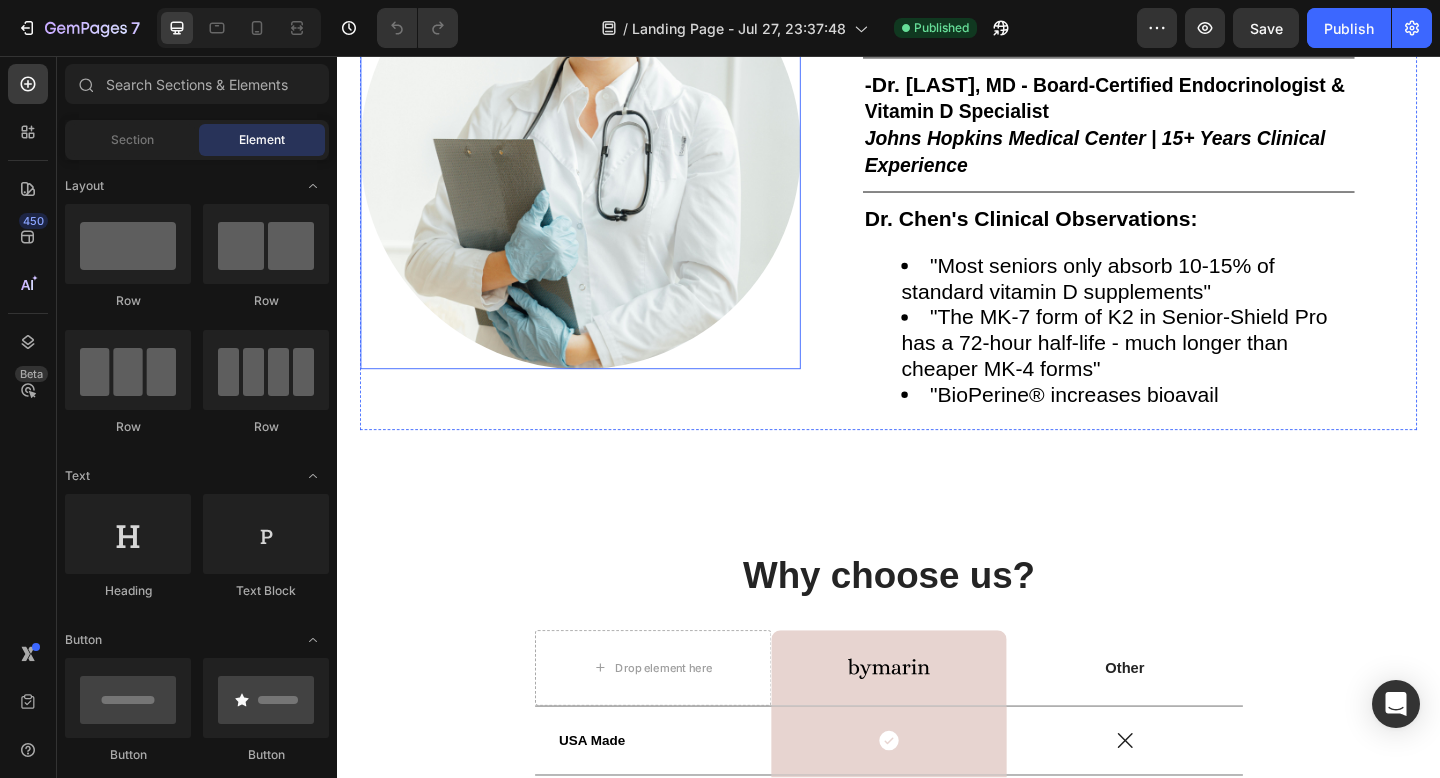 click at bounding box center (601, 157) 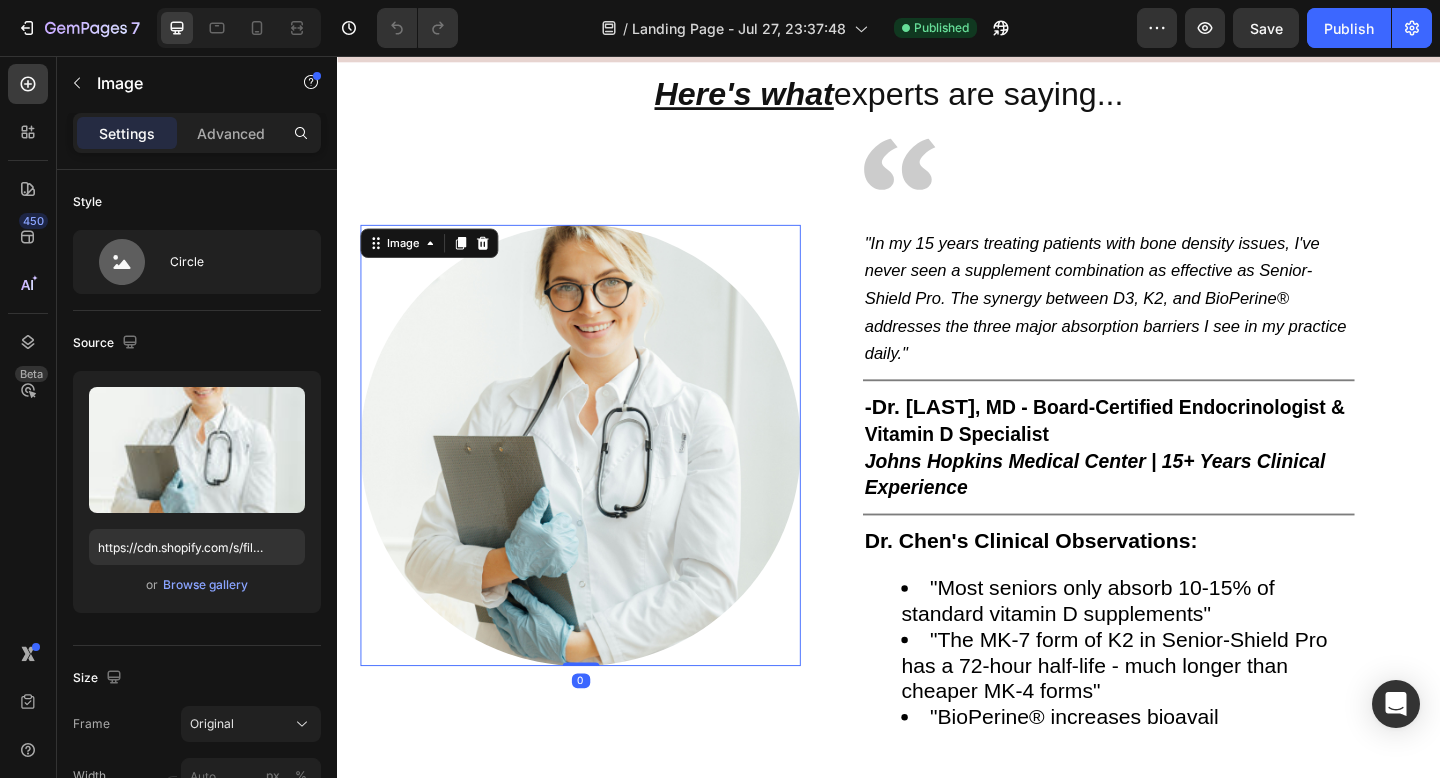 scroll, scrollTop: 5374, scrollLeft: 0, axis: vertical 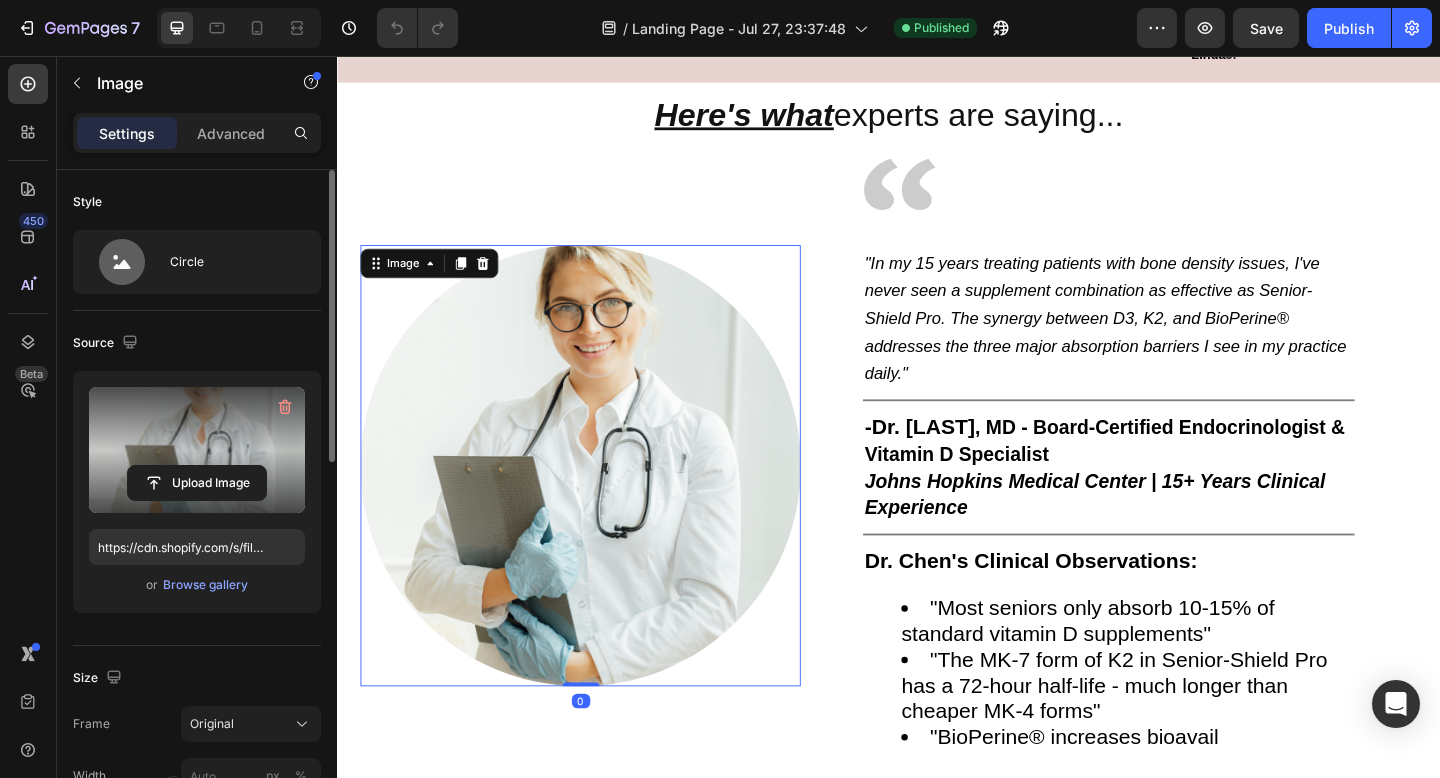 click at bounding box center [197, 450] 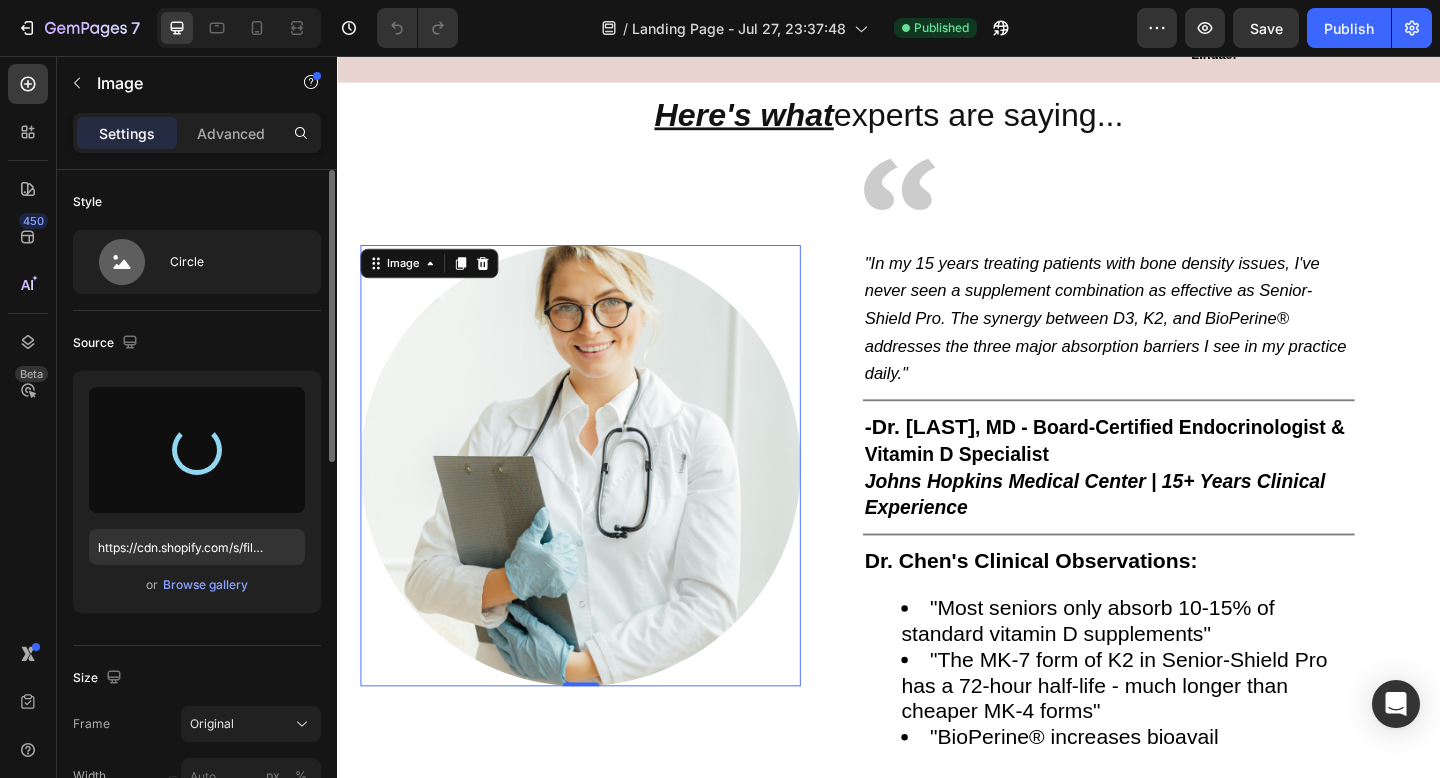 type on "https://cdn.shopify.com/s/files/1/0877/5630/8774/files/gempages_577320683088905204-e5c90a70-7b46-4b47-b73b-2c9c3184e63e.png" 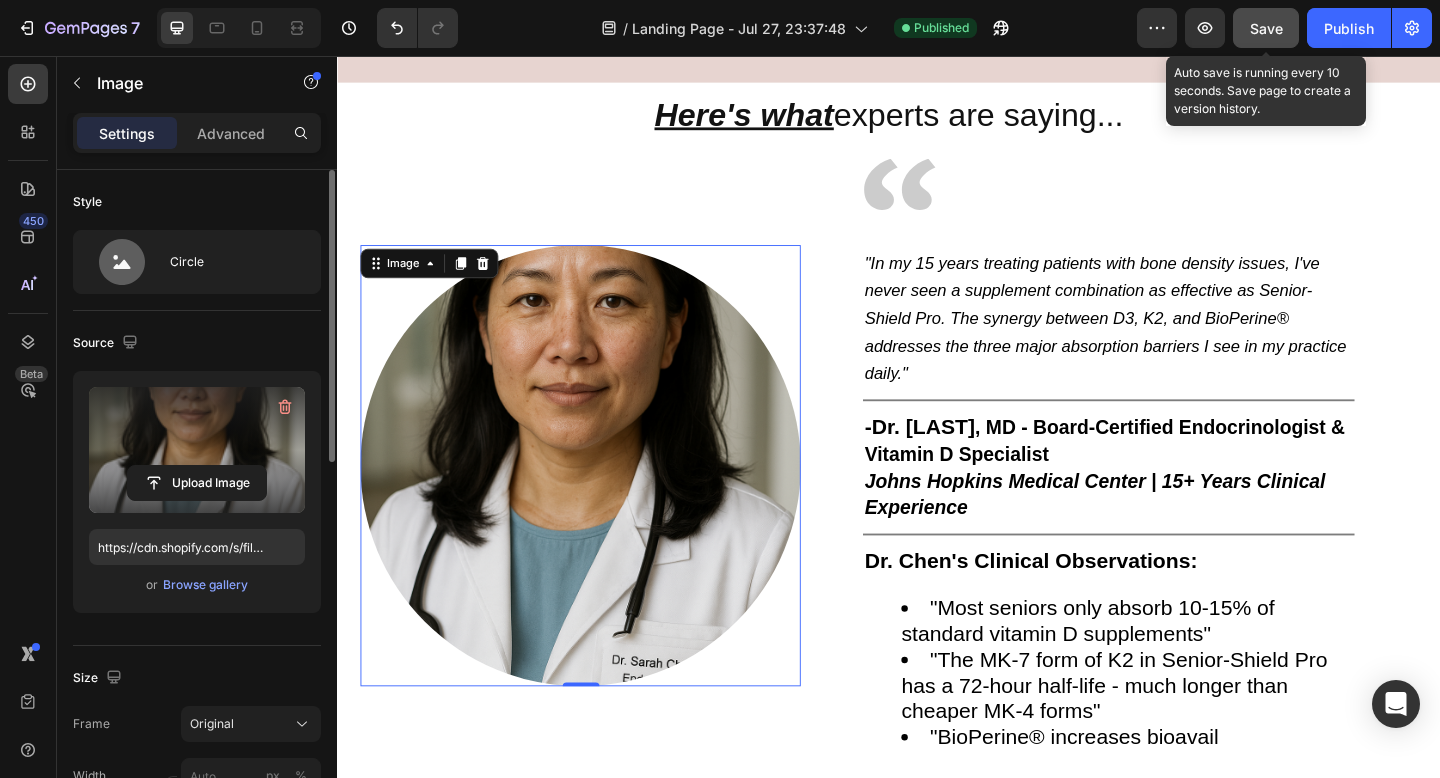 click on "Save" at bounding box center (1266, 28) 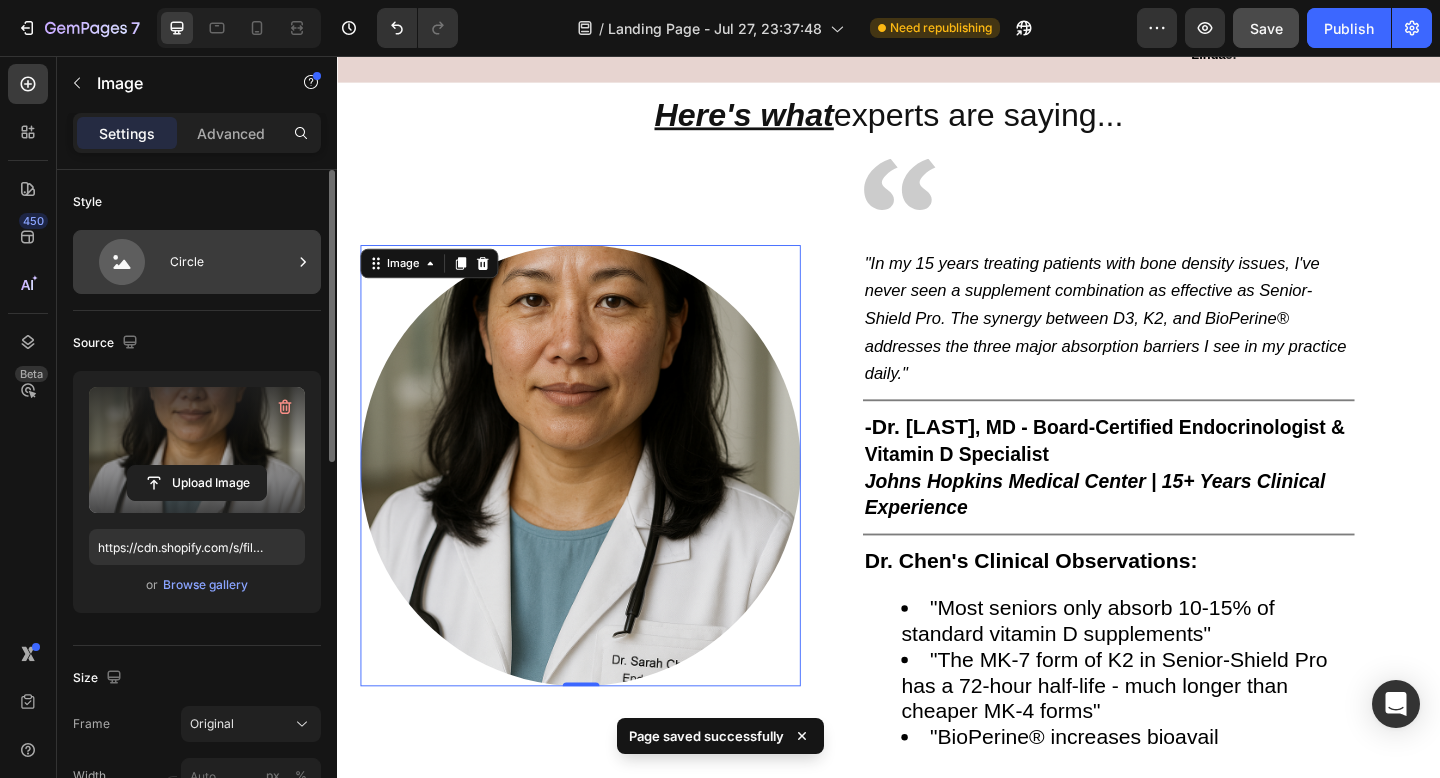click on "Circle" at bounding box center (231, 262) 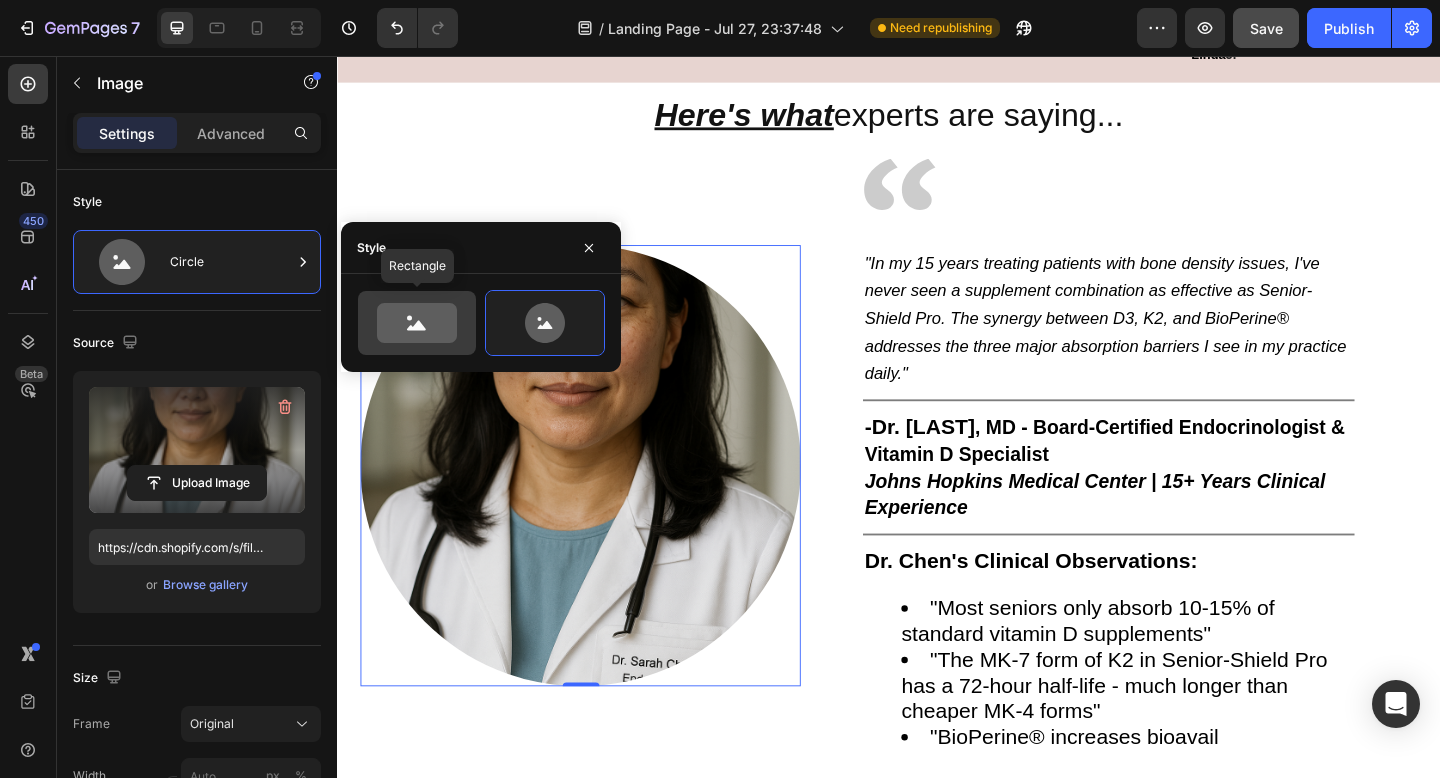 click 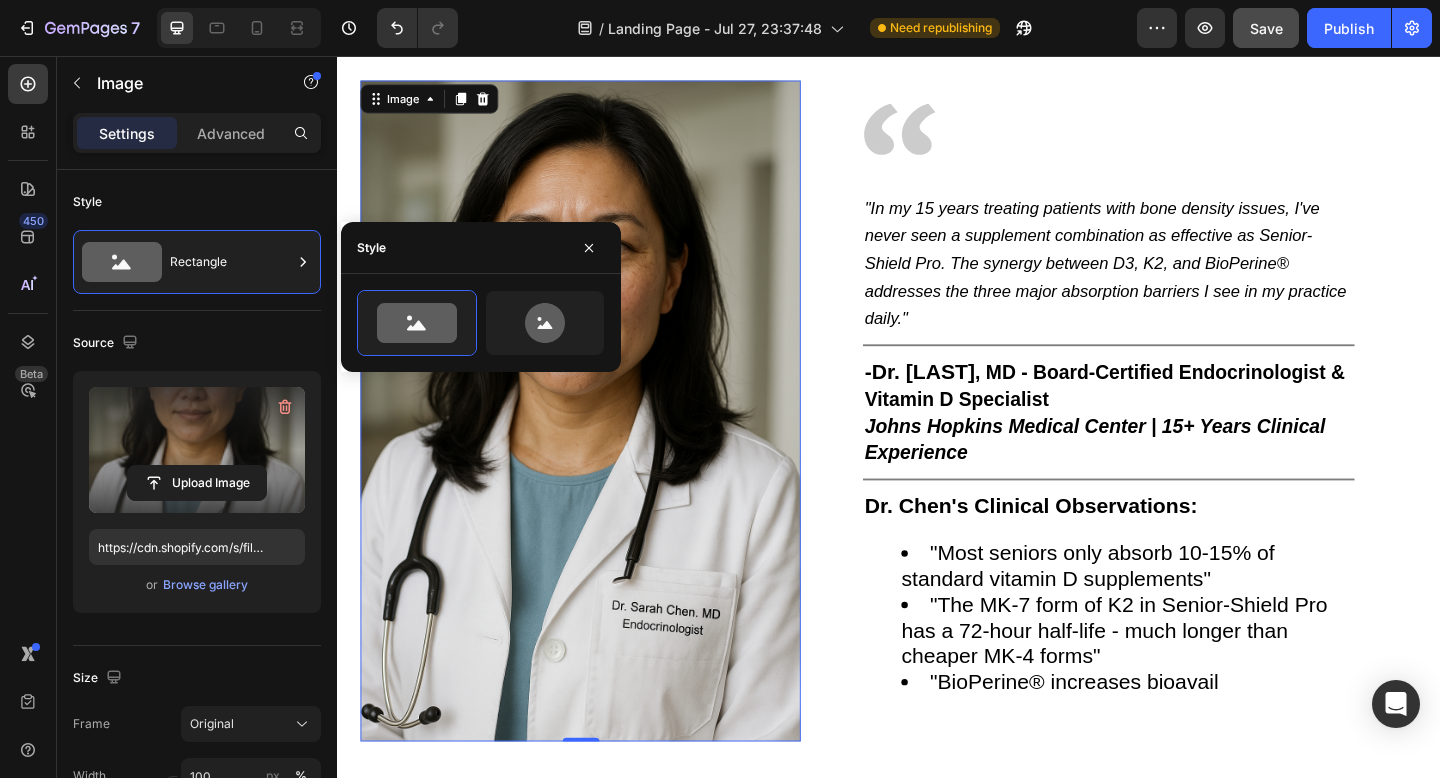 scroll, scrollTop: 5461, scrollLeft: 0, axis: vertical 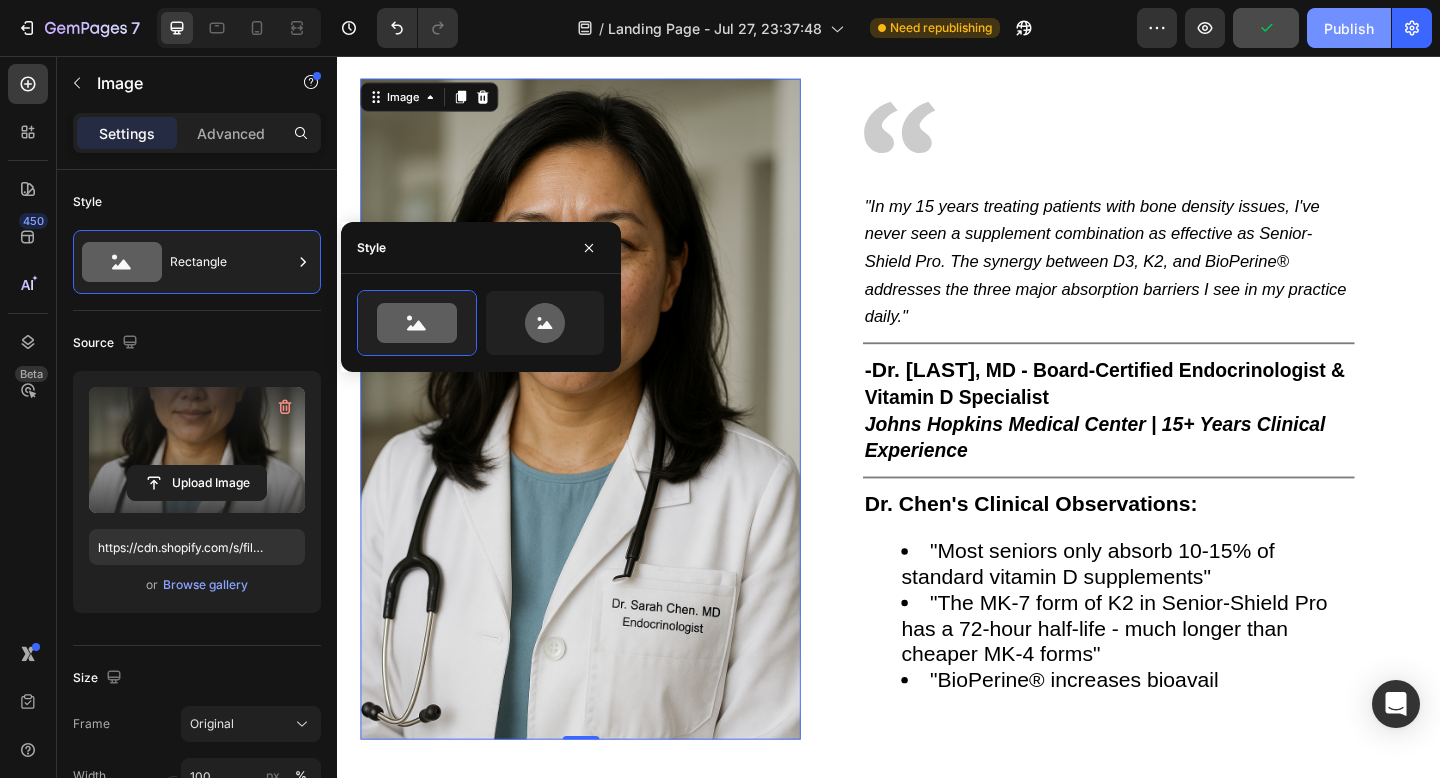 click on "Publish" at bounding box center (1349, 28) 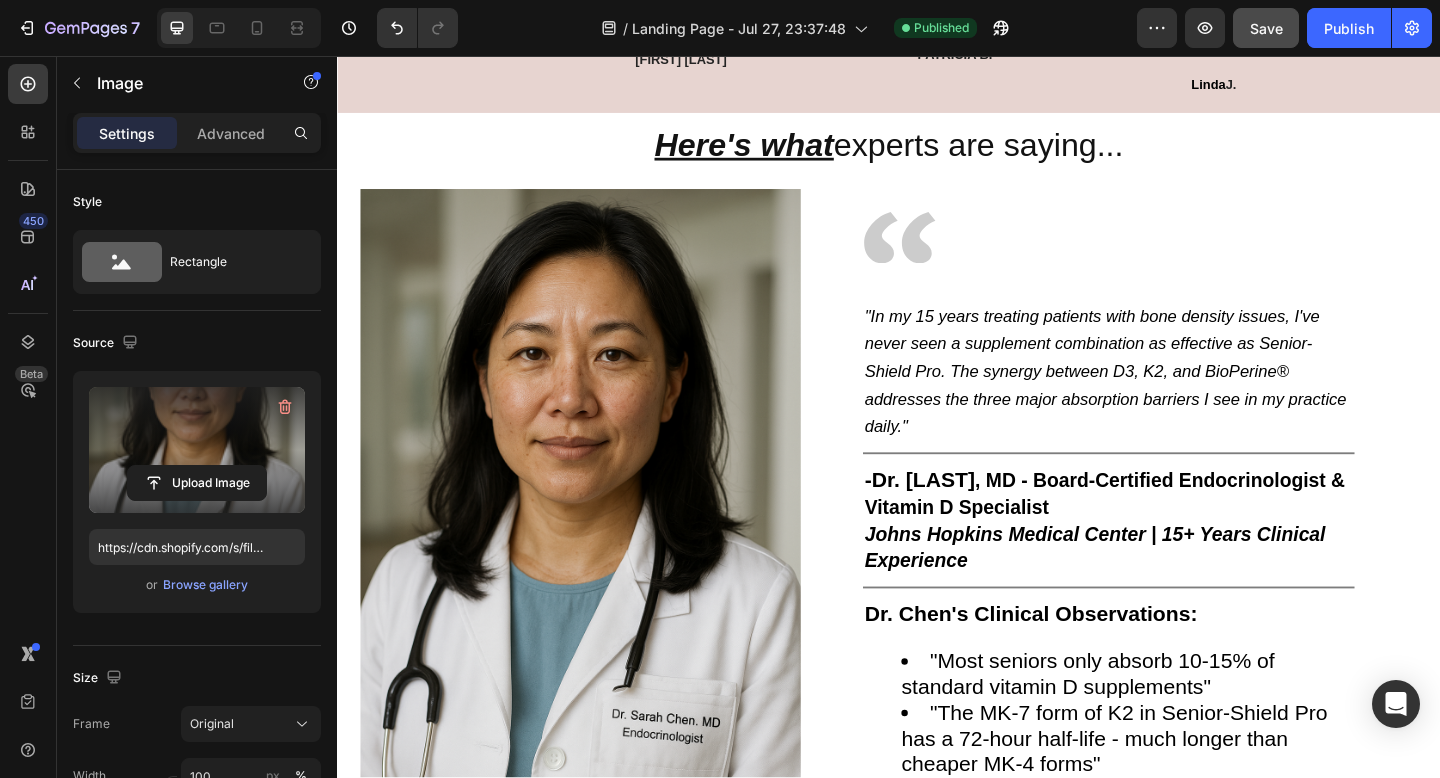 scroll, scrollTop: 5292, scrollLeft: 0, axis: vertical 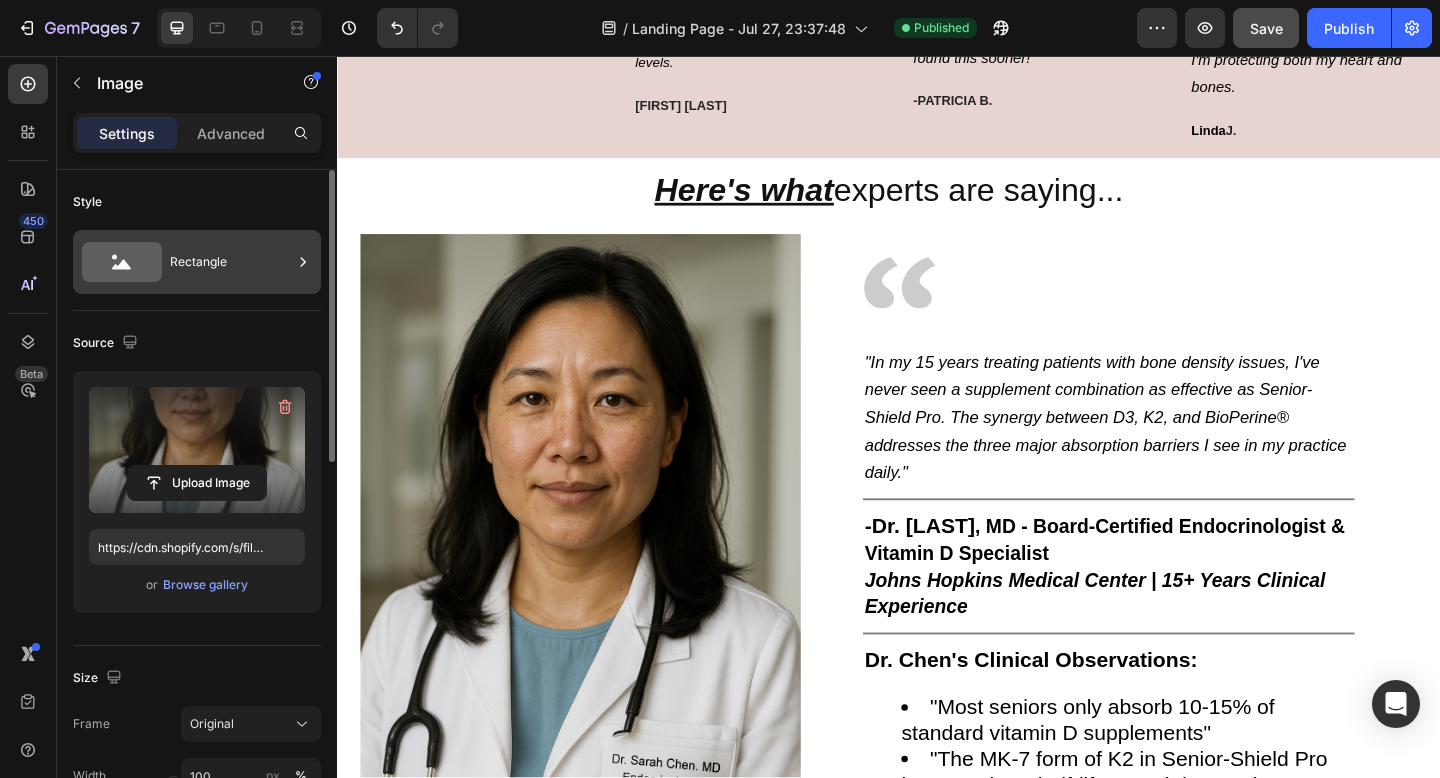 click on "Rectangle" at bounding box center [231, 262] 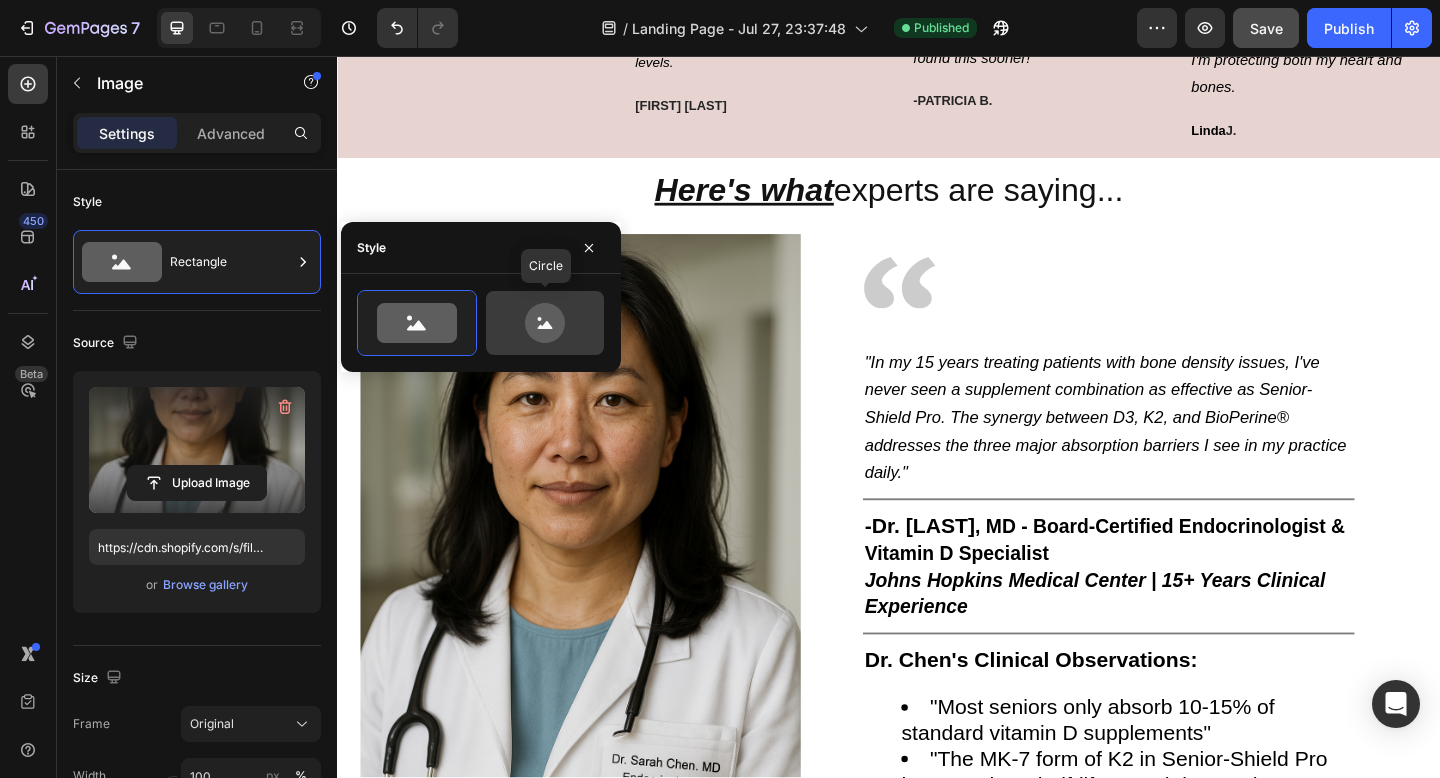 click 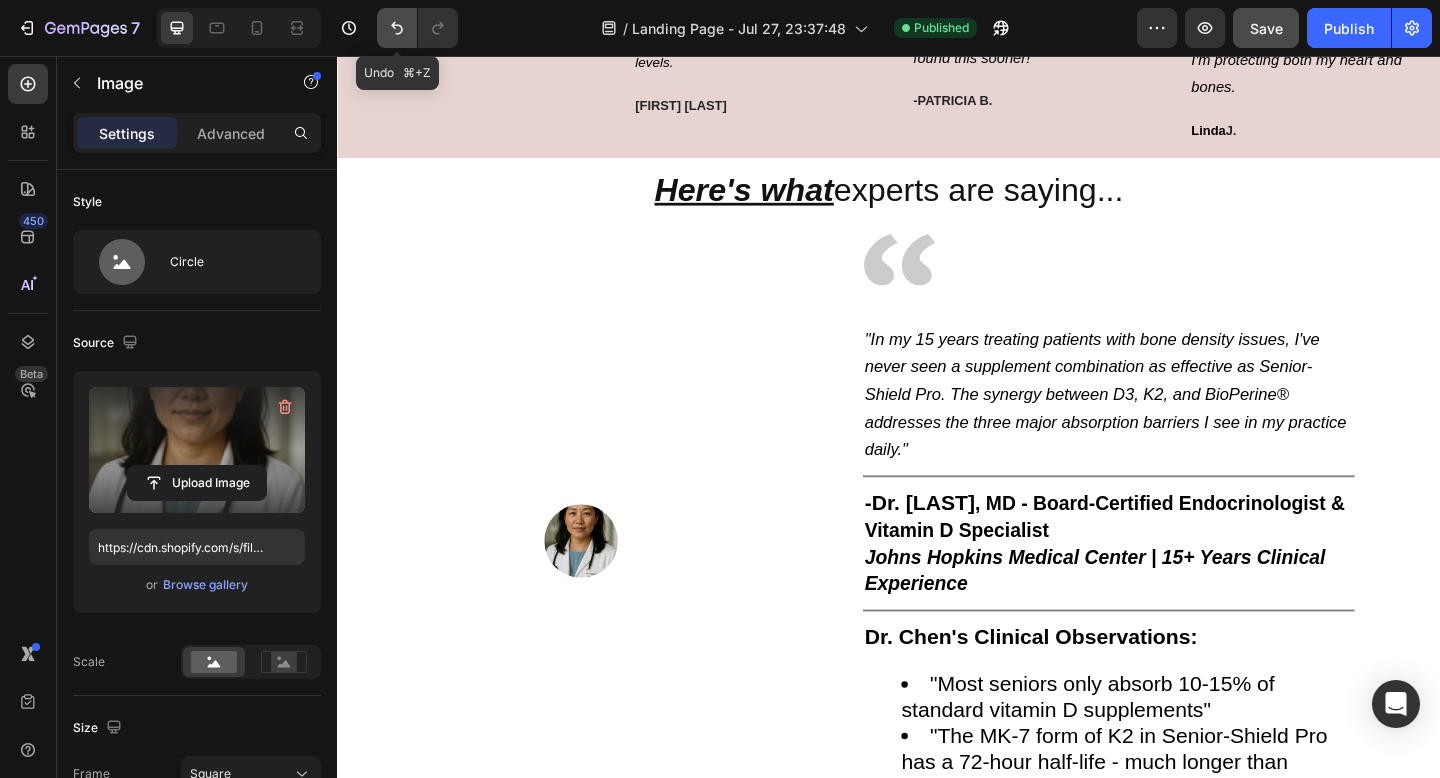 click 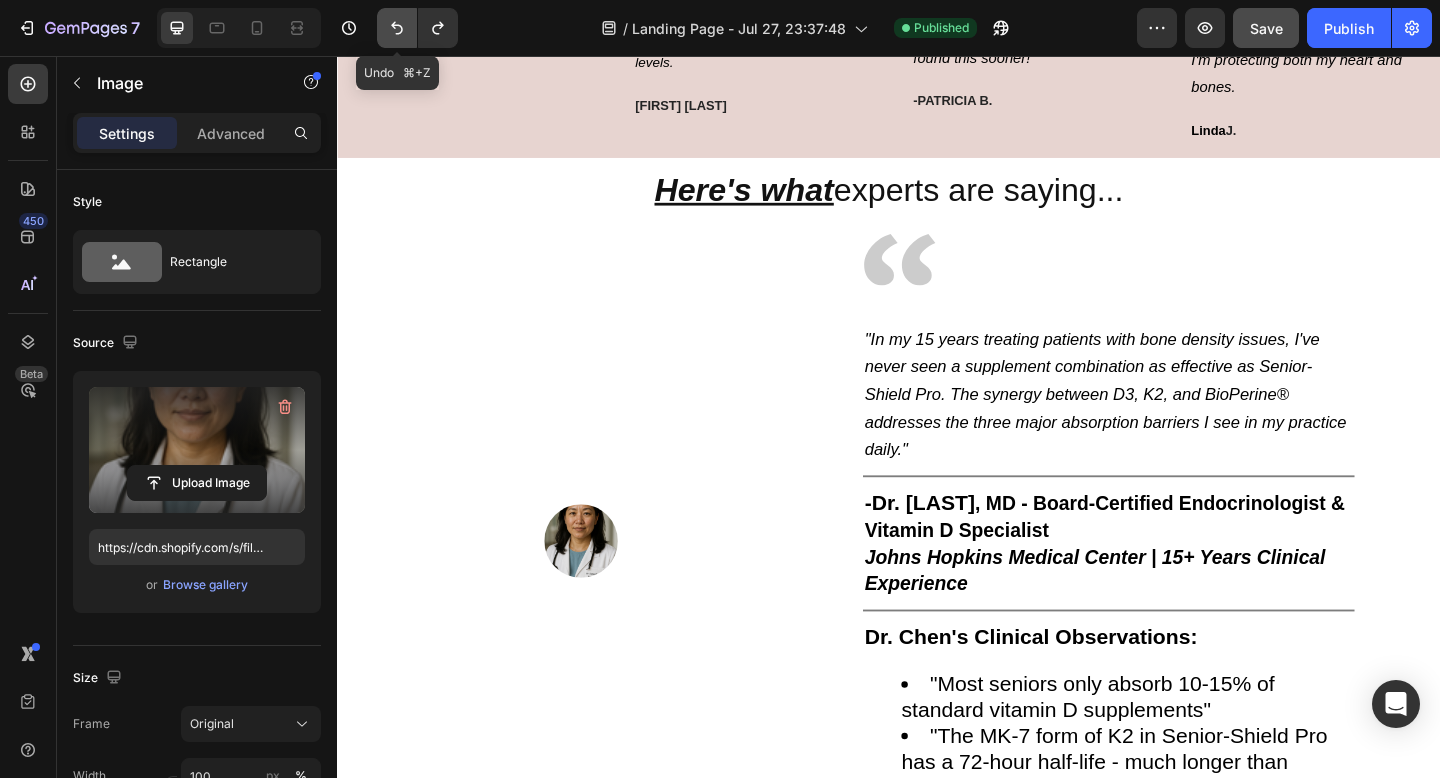 click 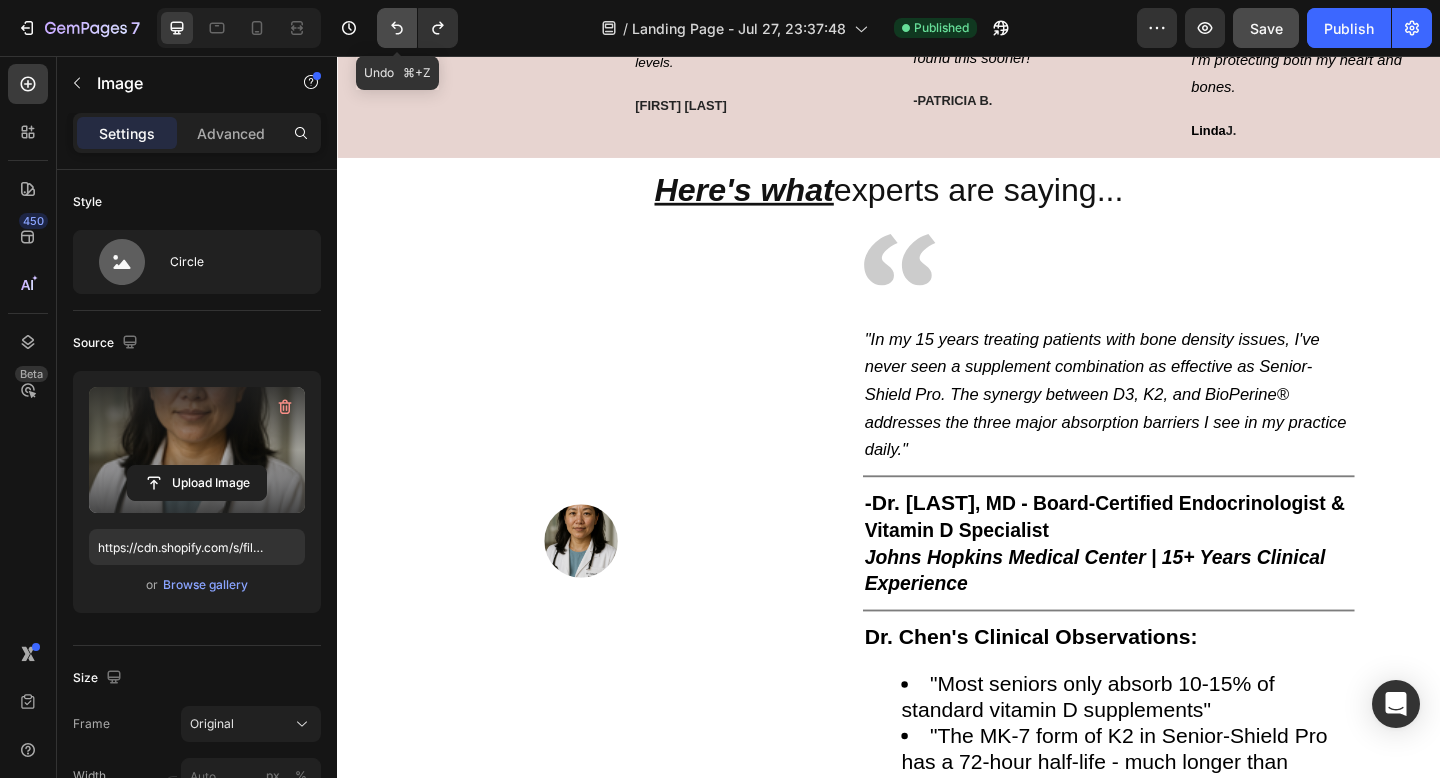 click 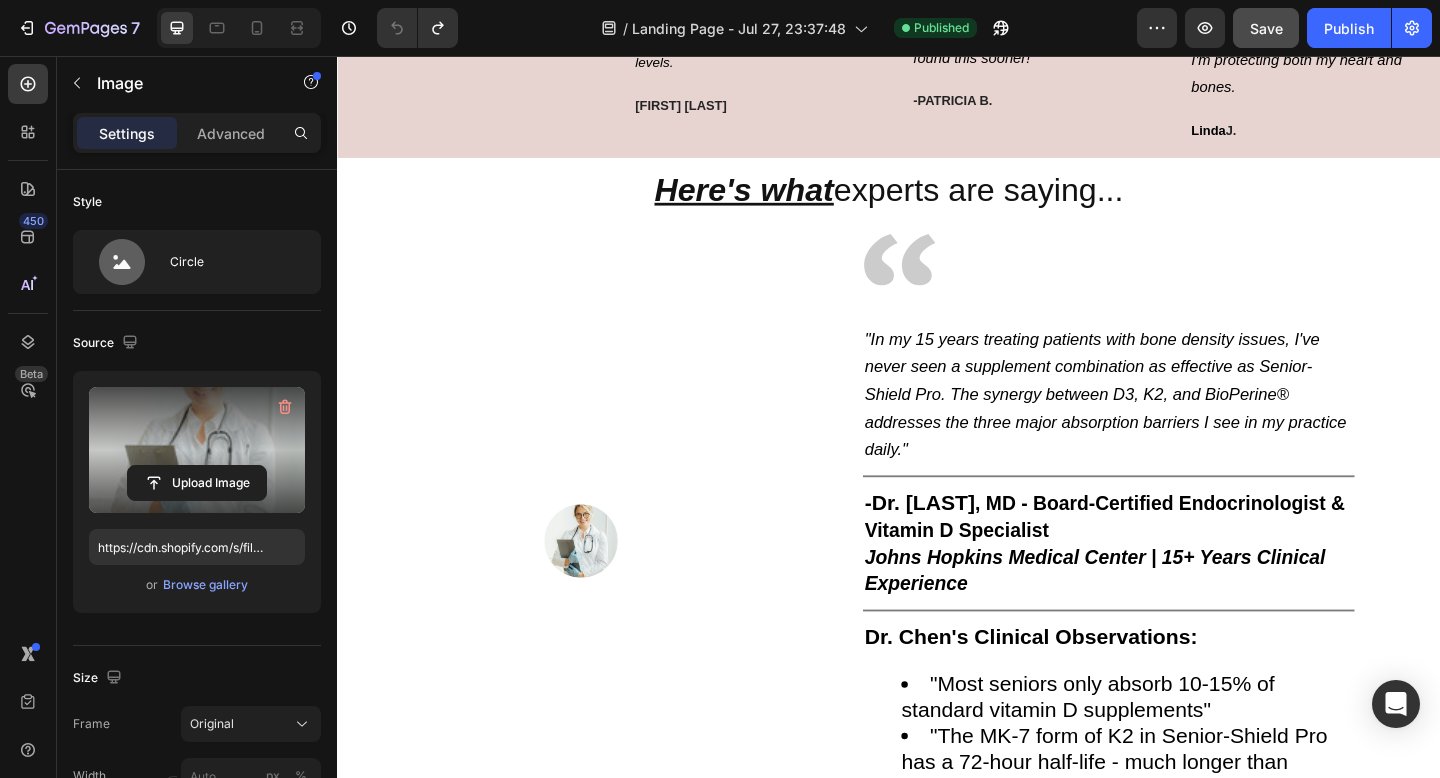 click at bounding box center (602, 584) 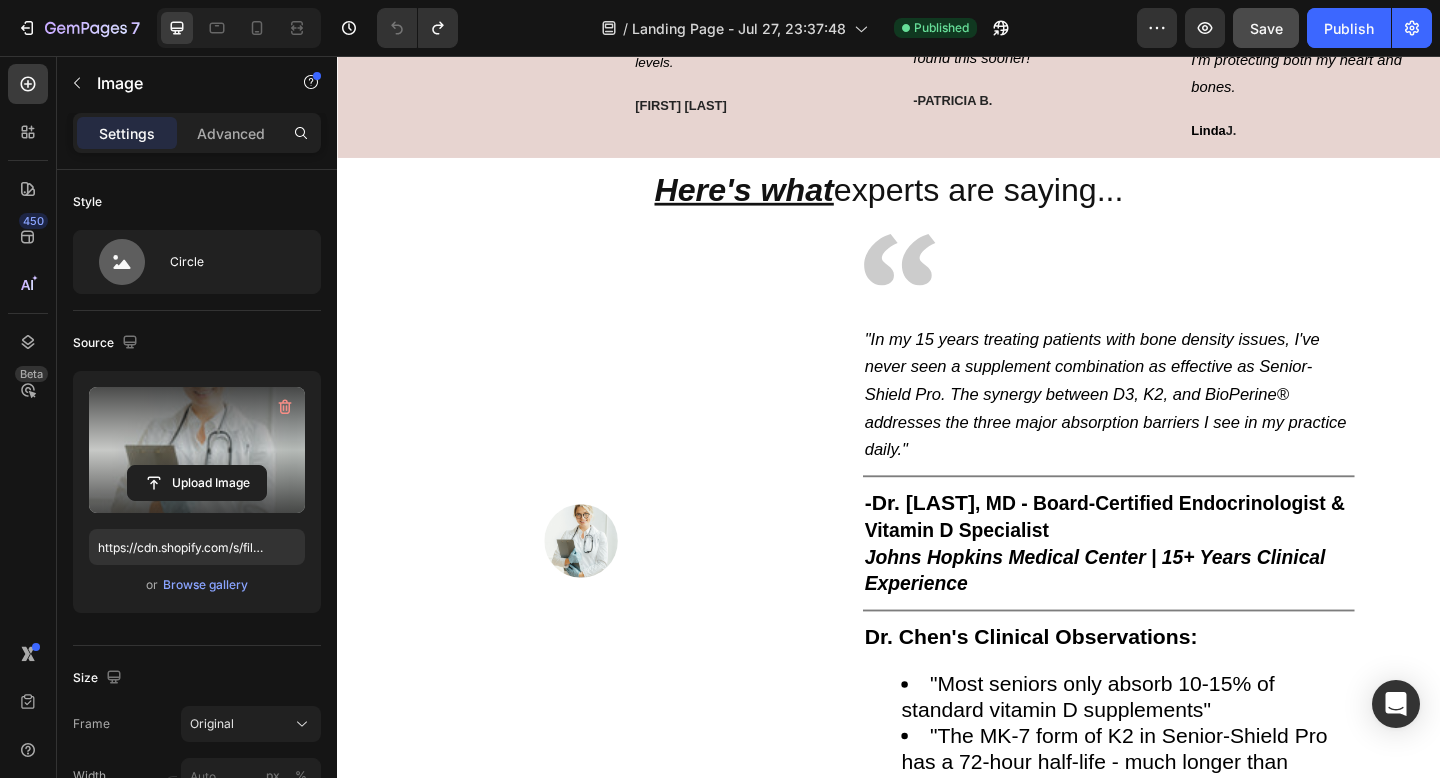 click at bounding box center [197, 450] 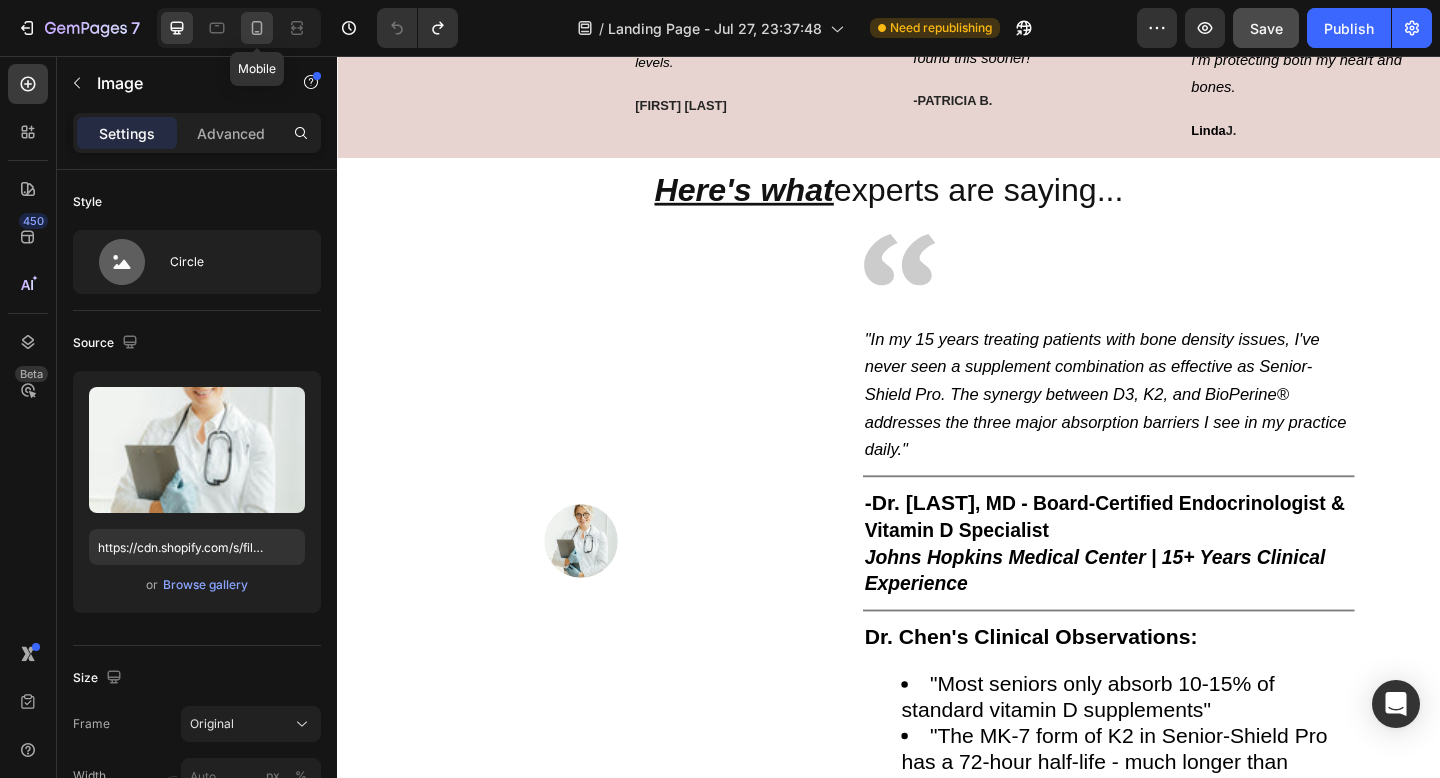 click 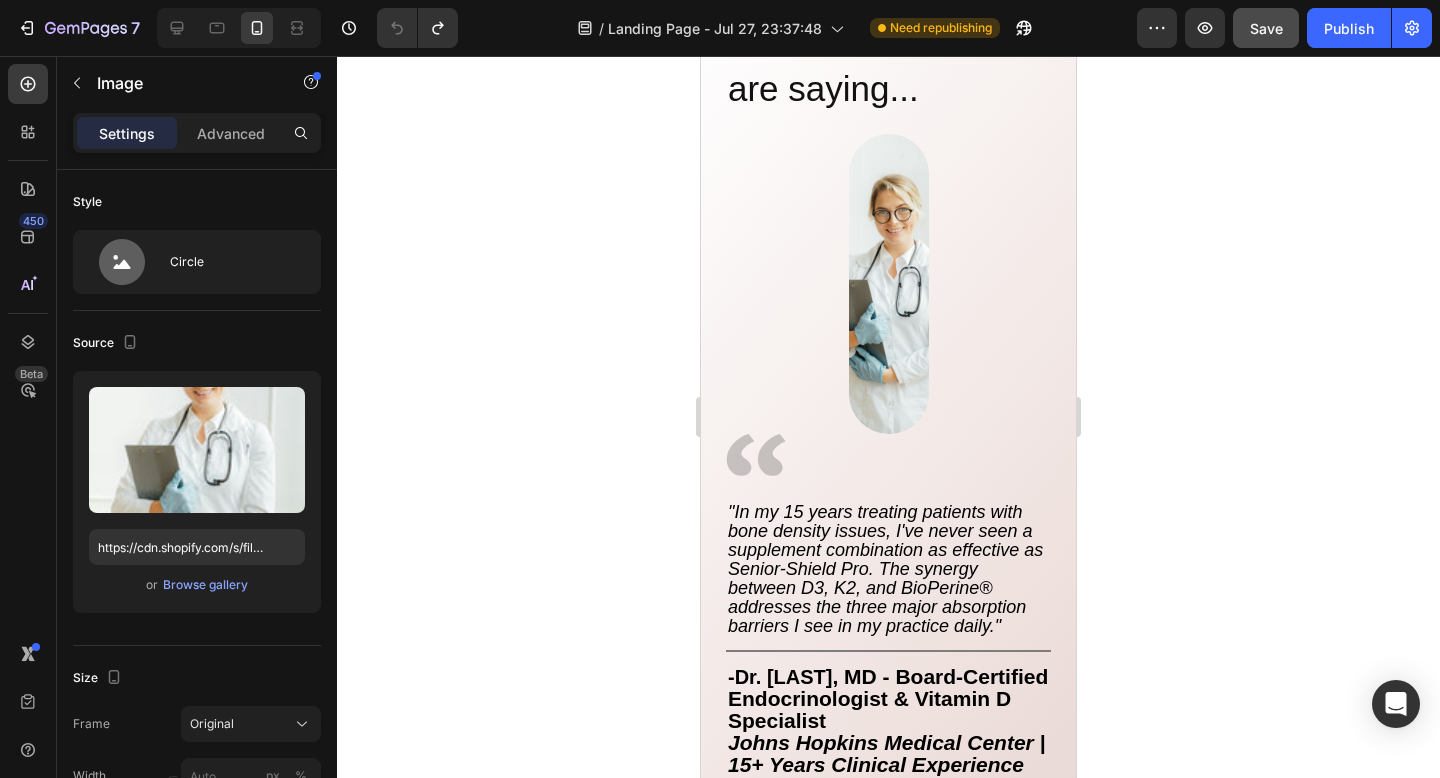 scroll, scrollTop: 5441, scrollLeft: 0, axis: vertical 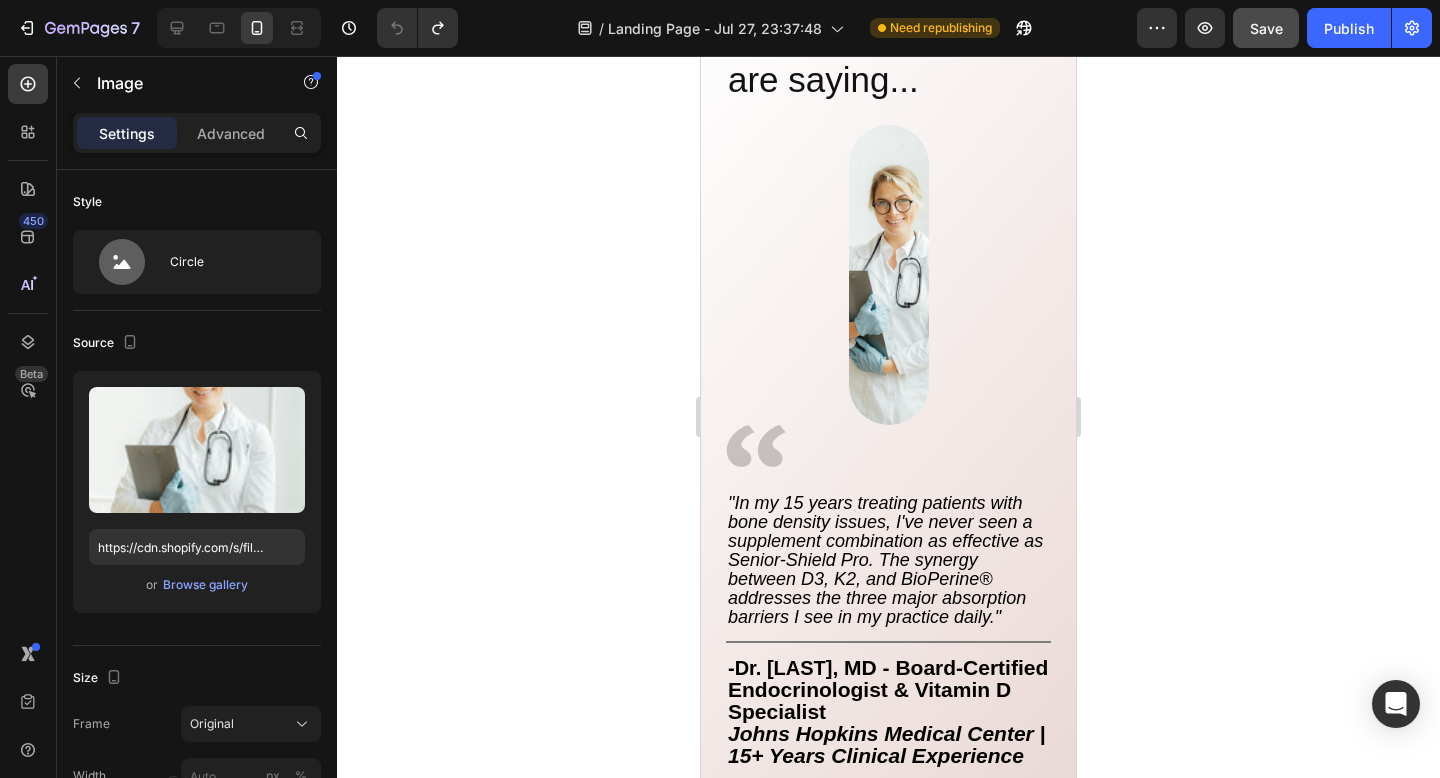 click at bounding box center [889, 275] 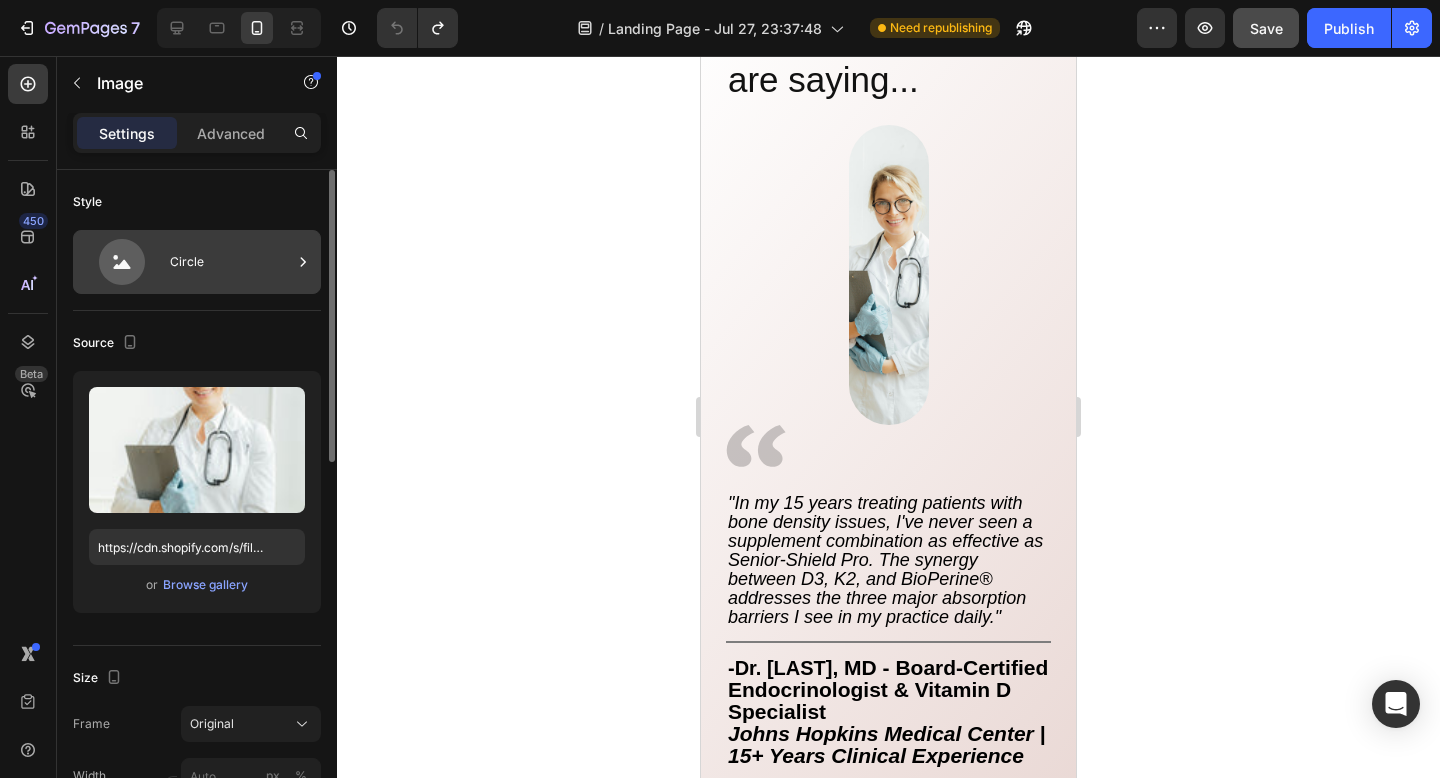 click on "Circle" at bounding box center (231, 262) 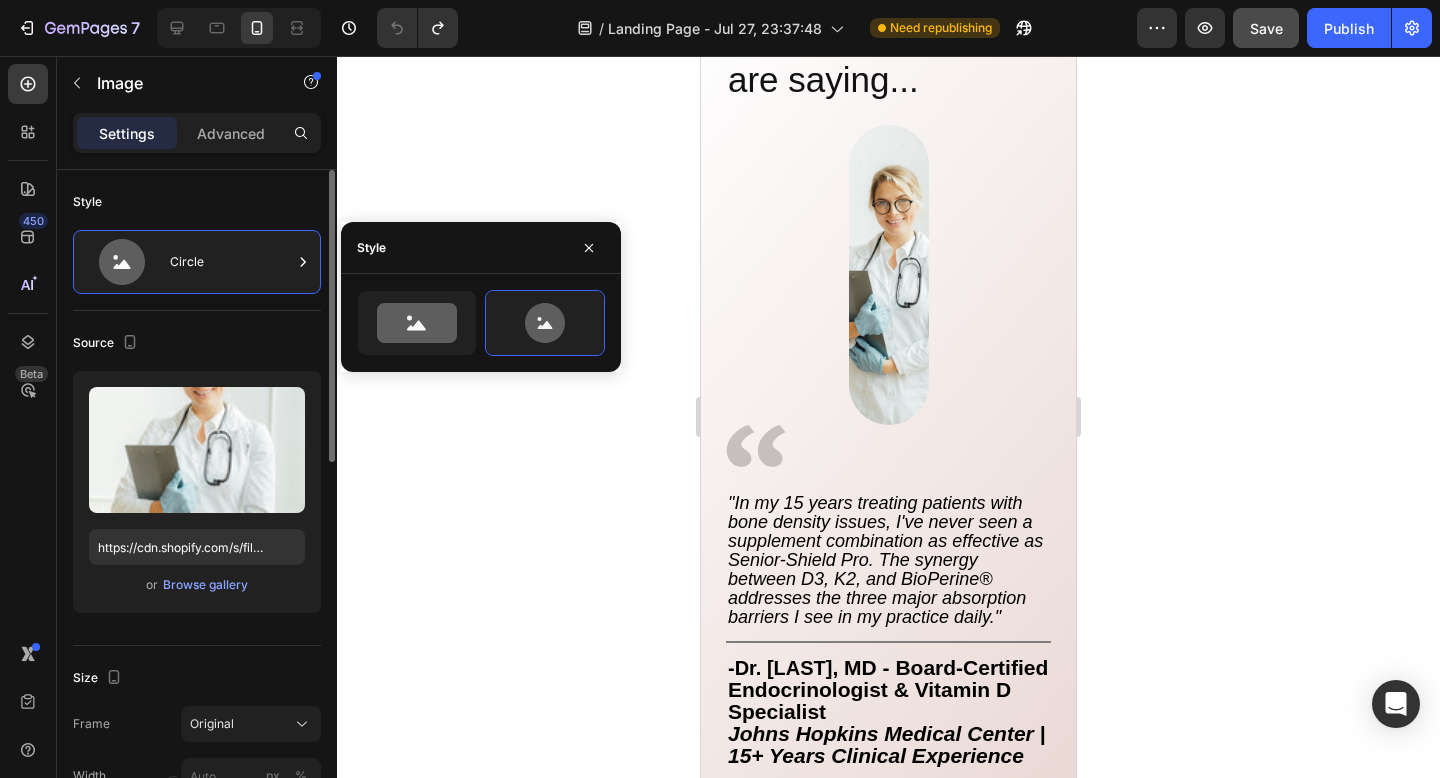click on "Source" at bounding box center [197, 343] 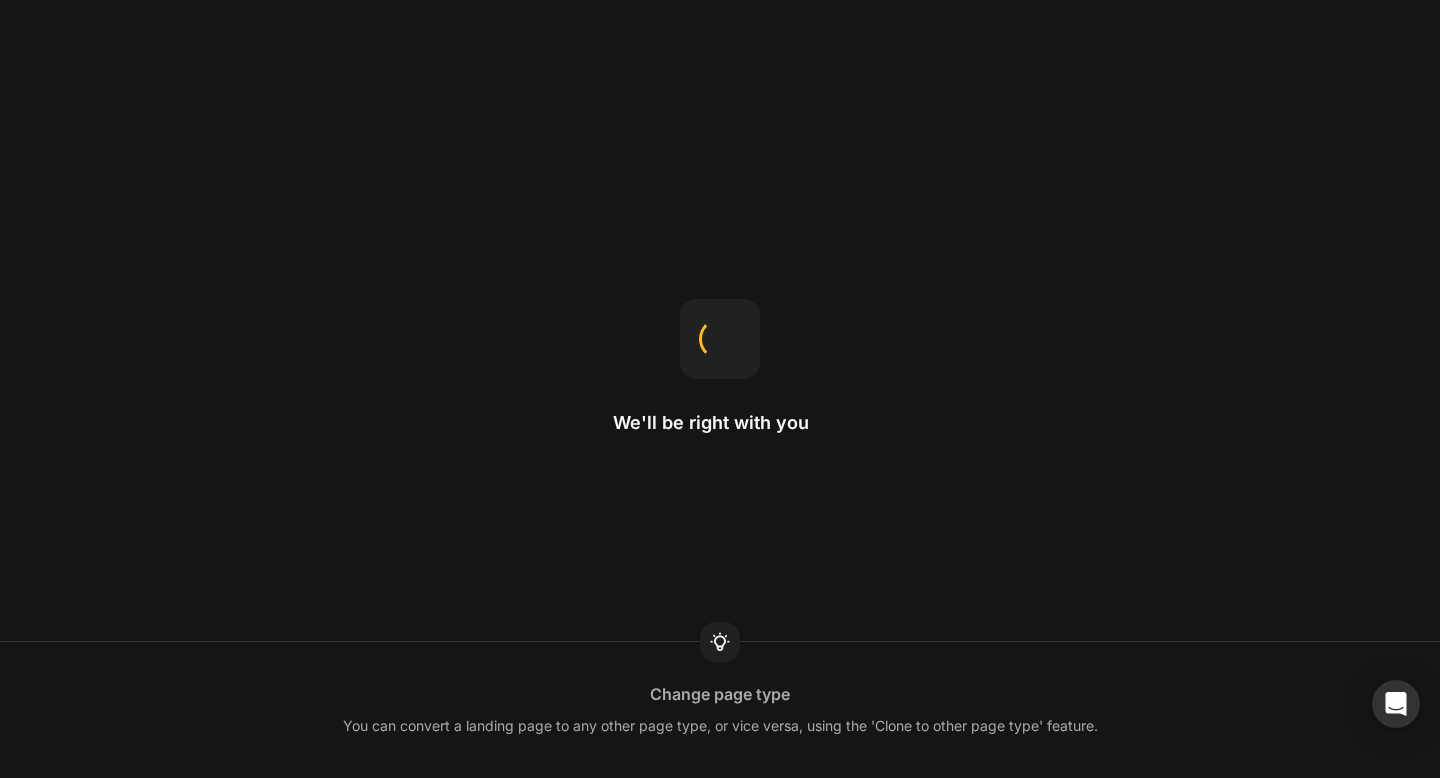 scroll, scrollTop: 0, scrollLeft: 0, axis: both 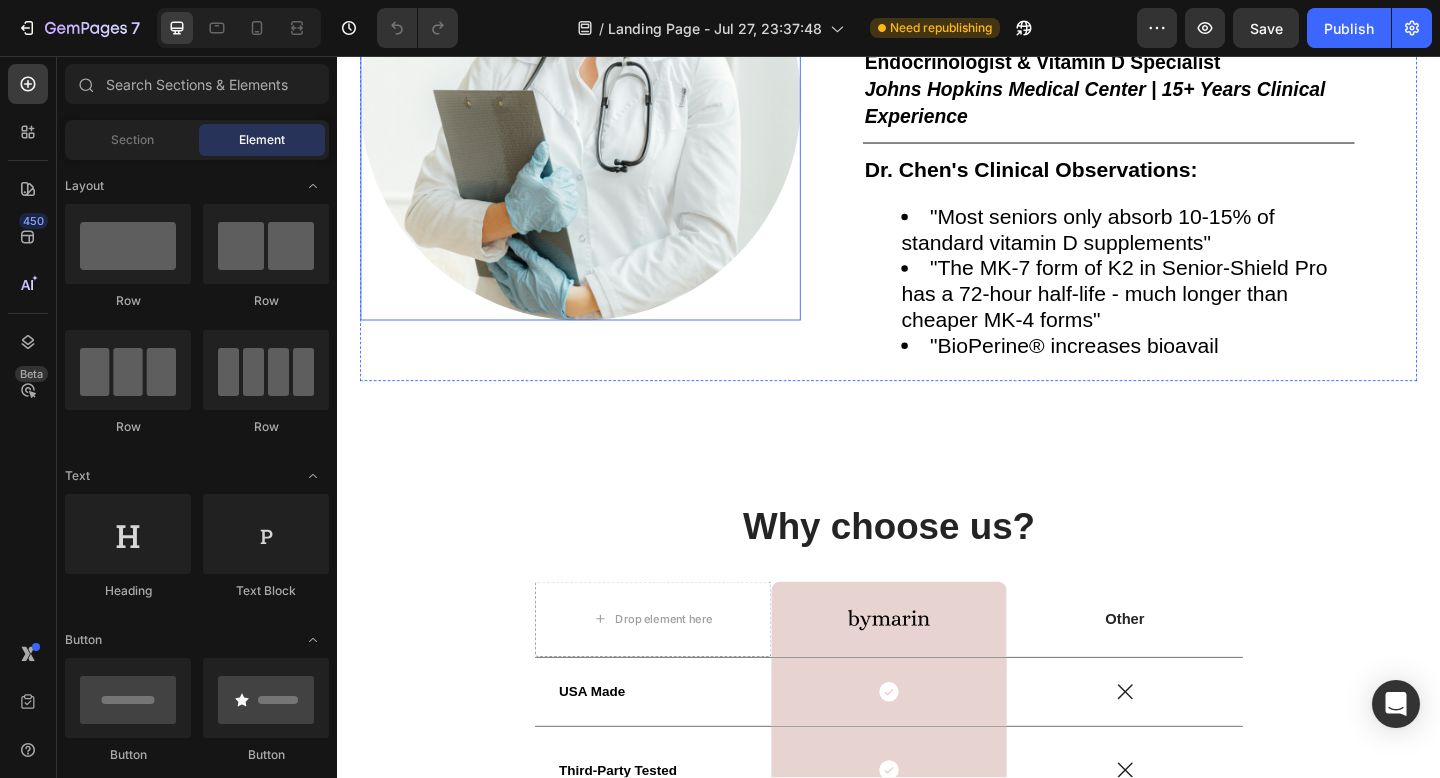 click at bounding box center [601, 104] 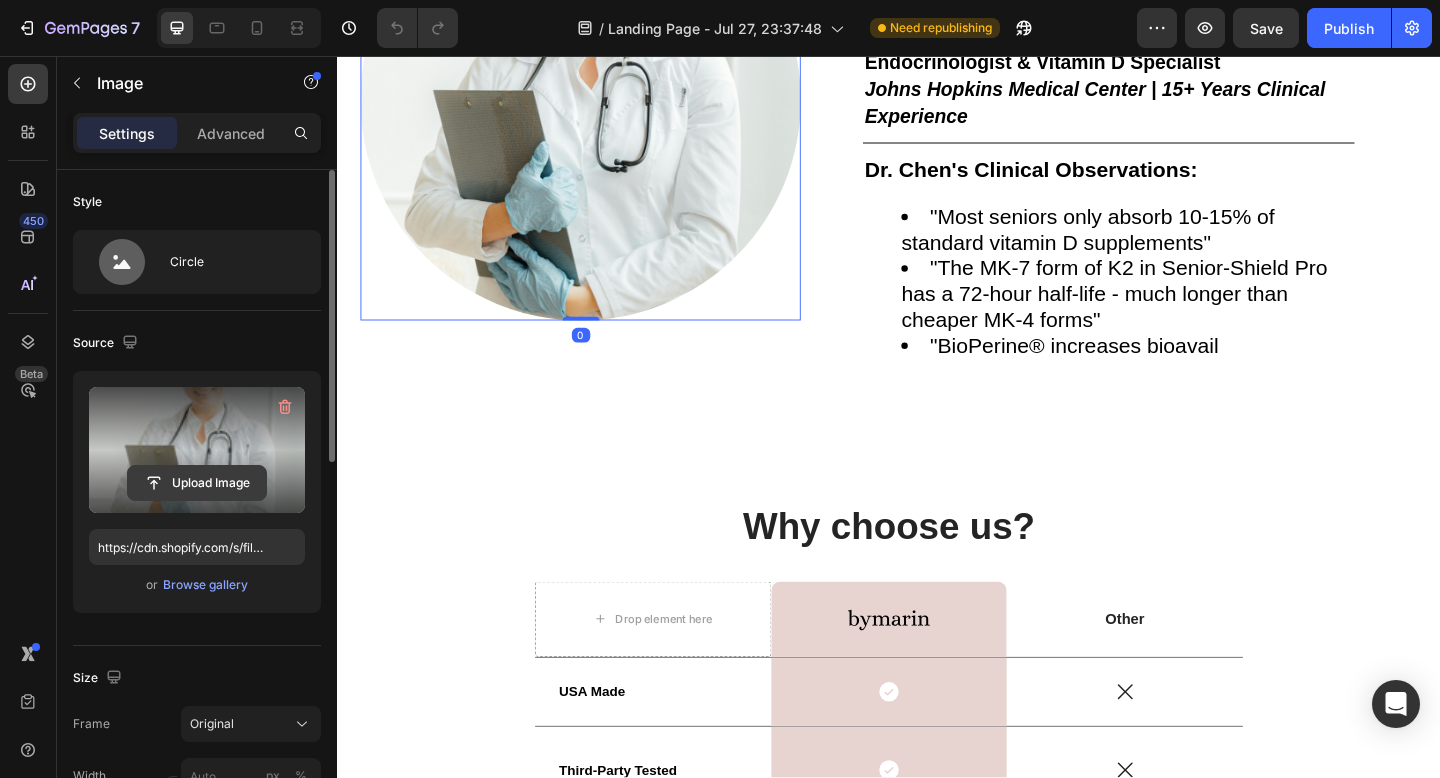 click 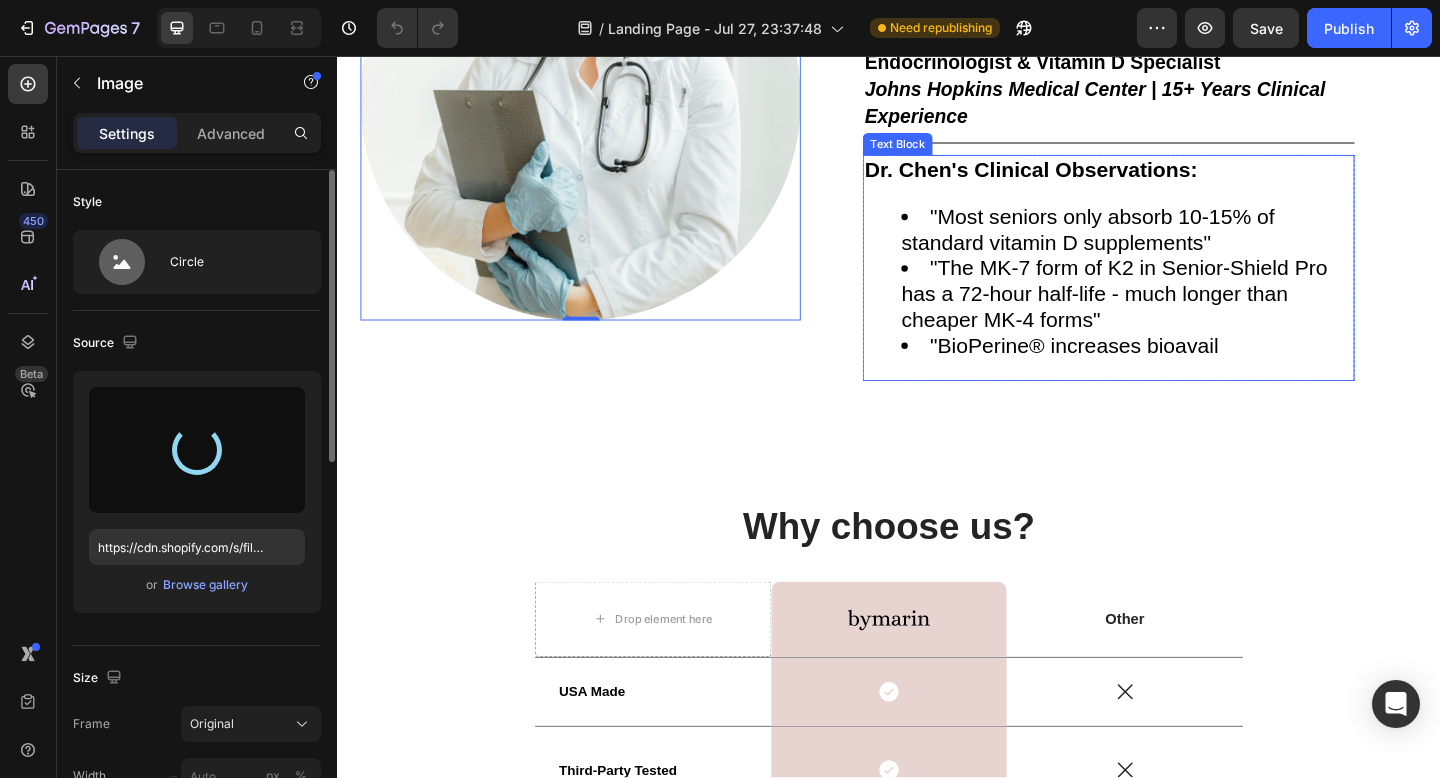 type on "https://cdn.shopify.com/s/files/1/0877/5630/8774/files/gempages_577320683088905204-e5c90a70-7b46-4b47-b73b-2c9c3184e63e.png" 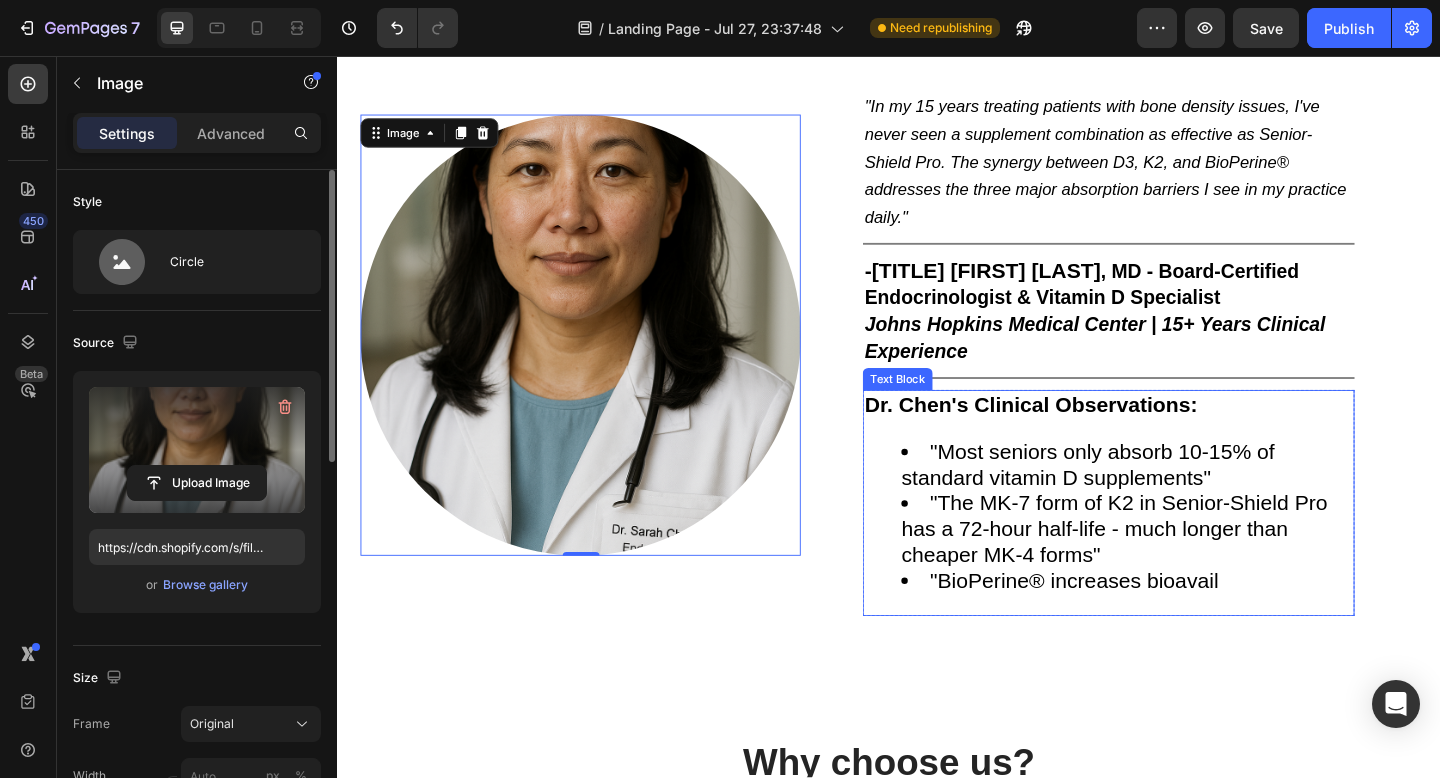 scroll, scrollTop: 5469, scrollLeft: 0, axis: vertical 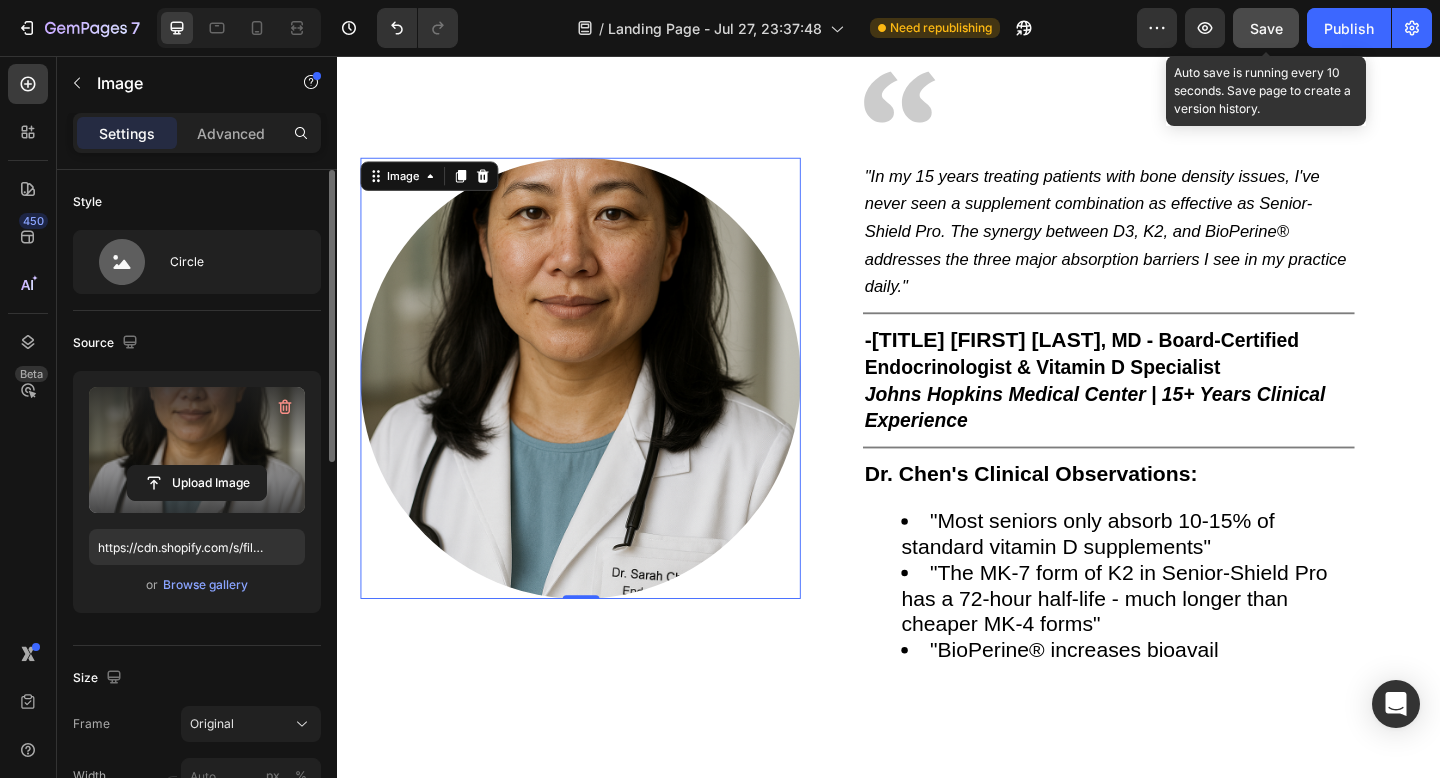 click on "Save" at bounding box center [1266, 28] 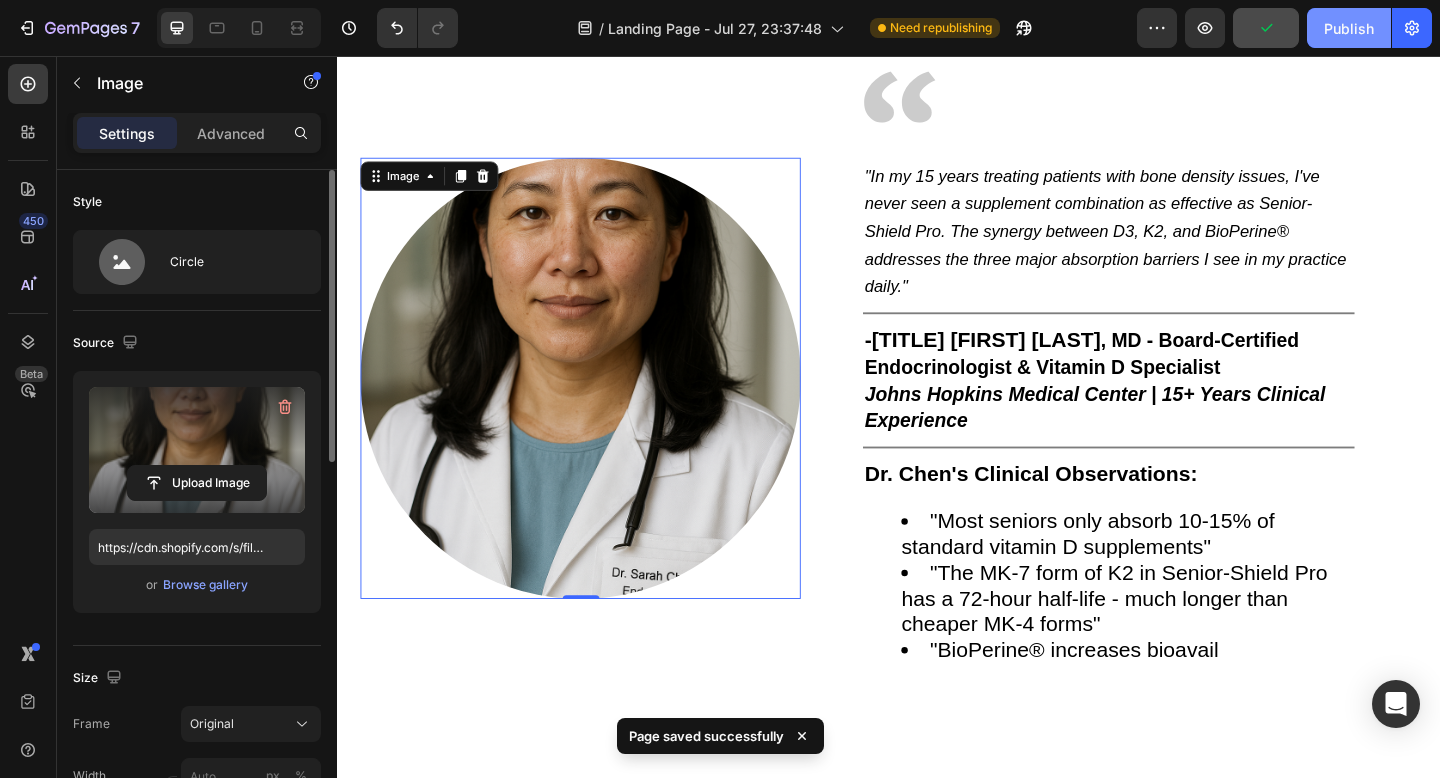 click on "Publish" at bounding box center [1349, 28] 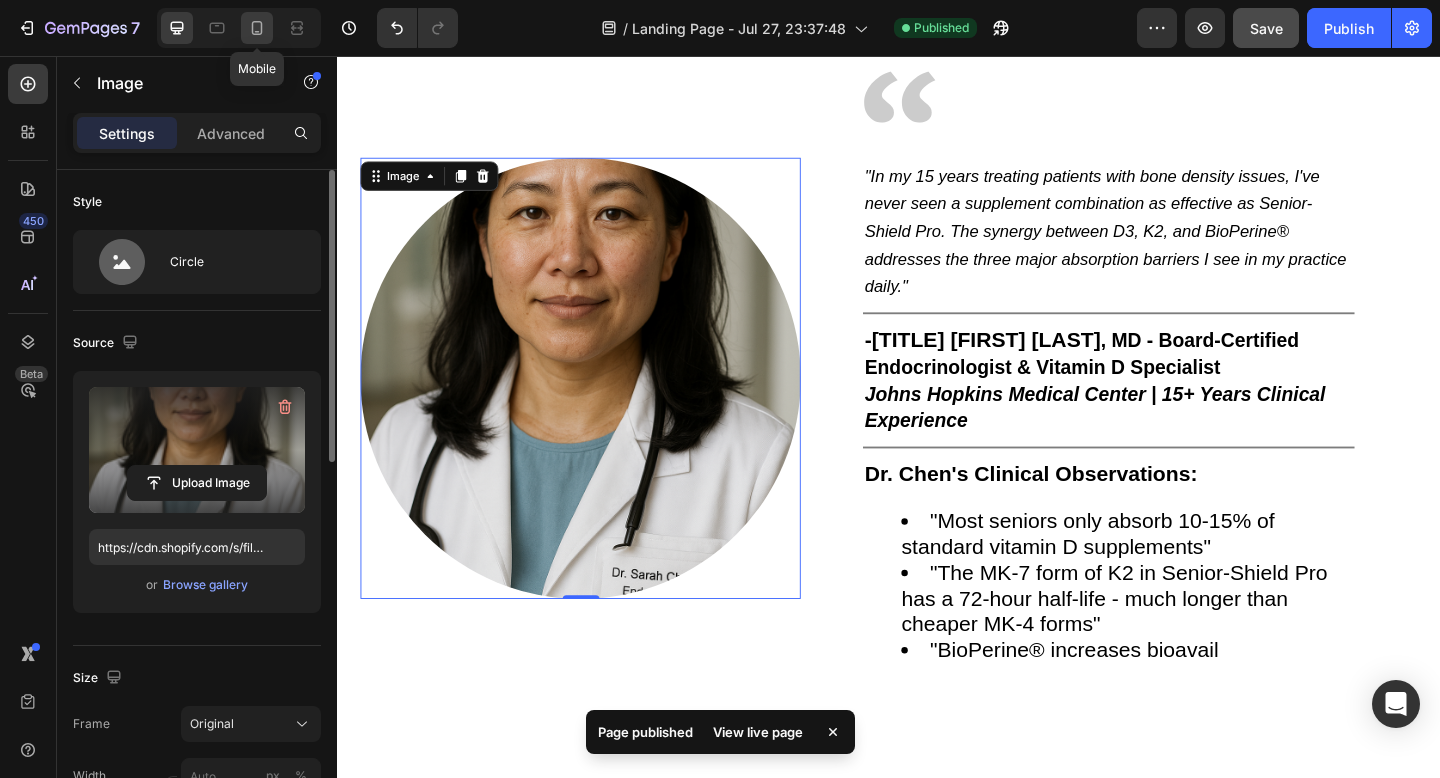 click 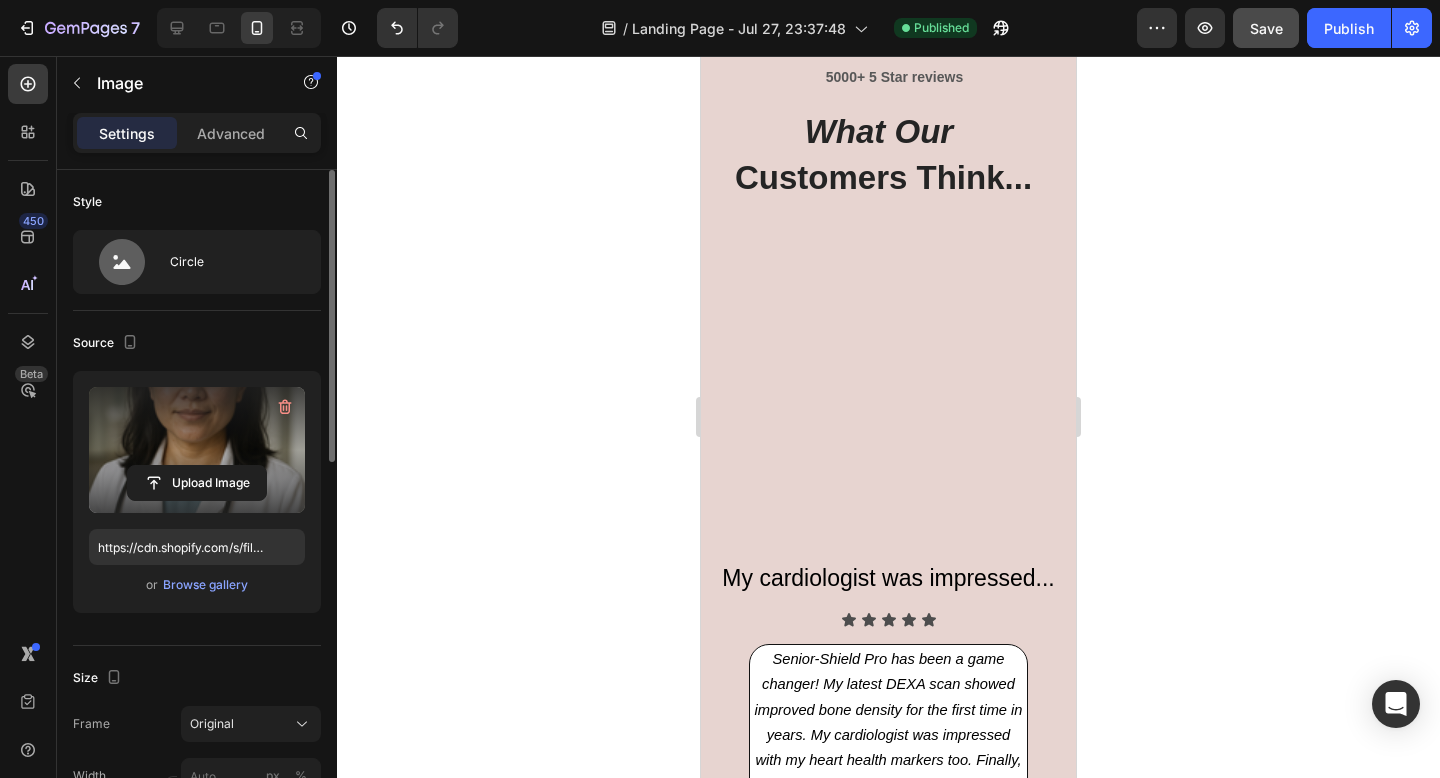 scroll, scrollTop: 4298, scrollLeft: 0, axis: vertical 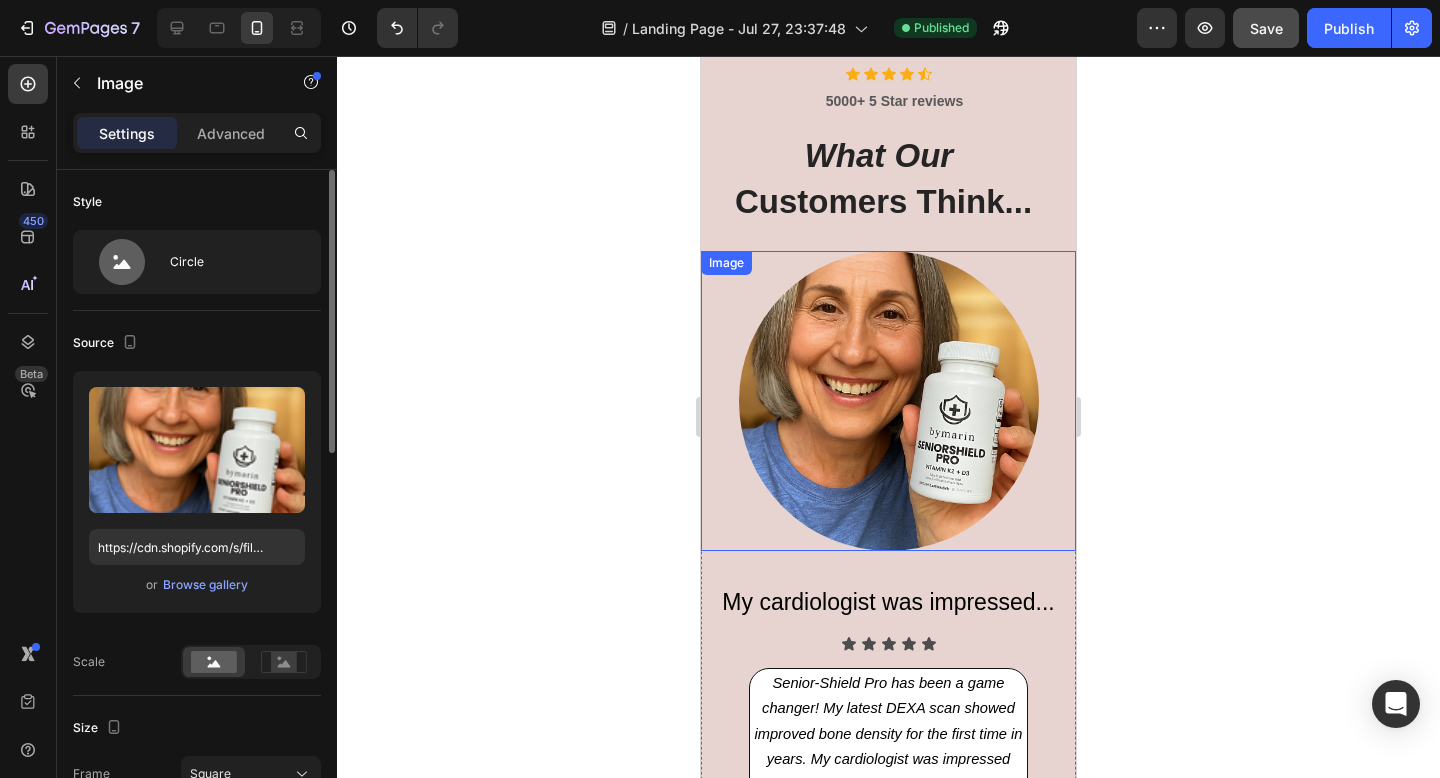 click at bounding box center [889, 401] 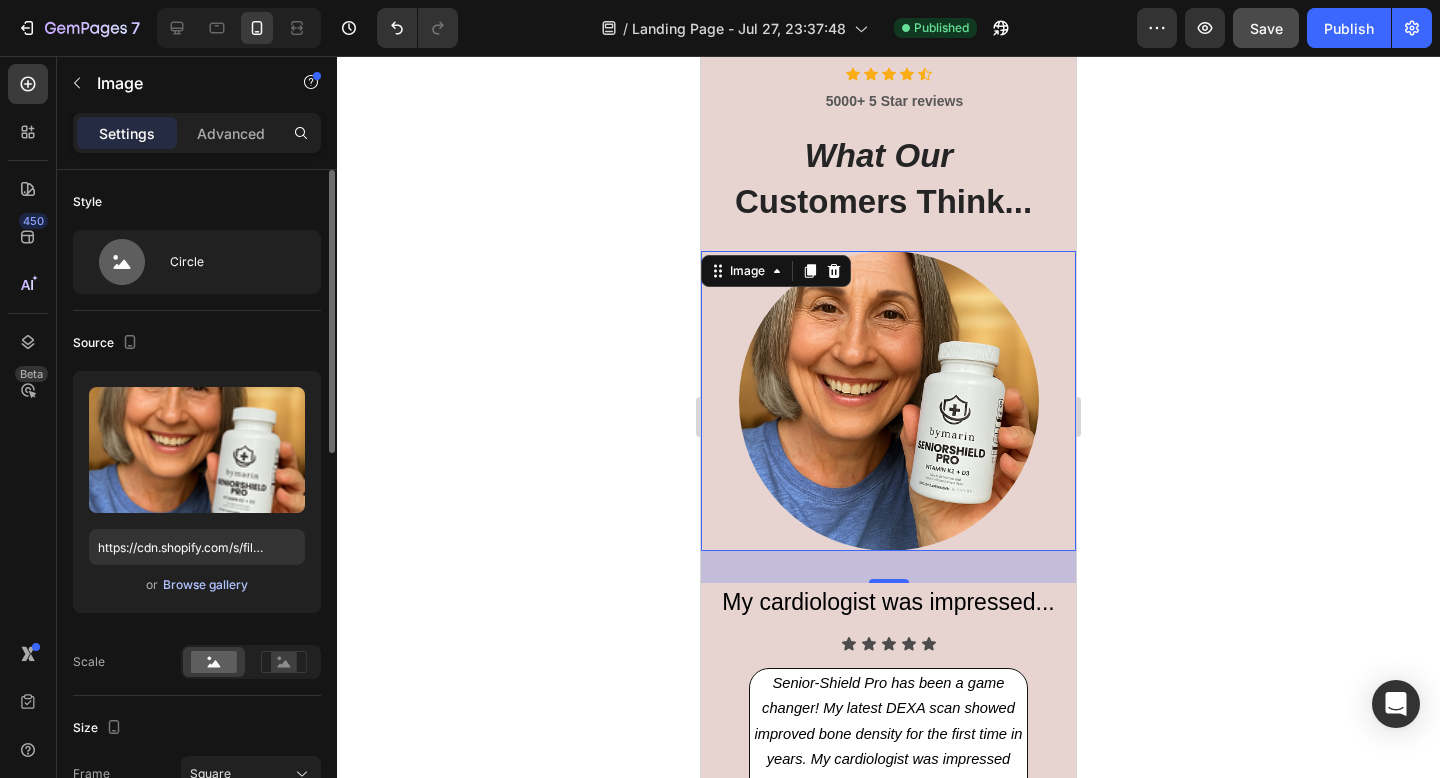 click on "Browse gallery" at bounding box center (205, 585) 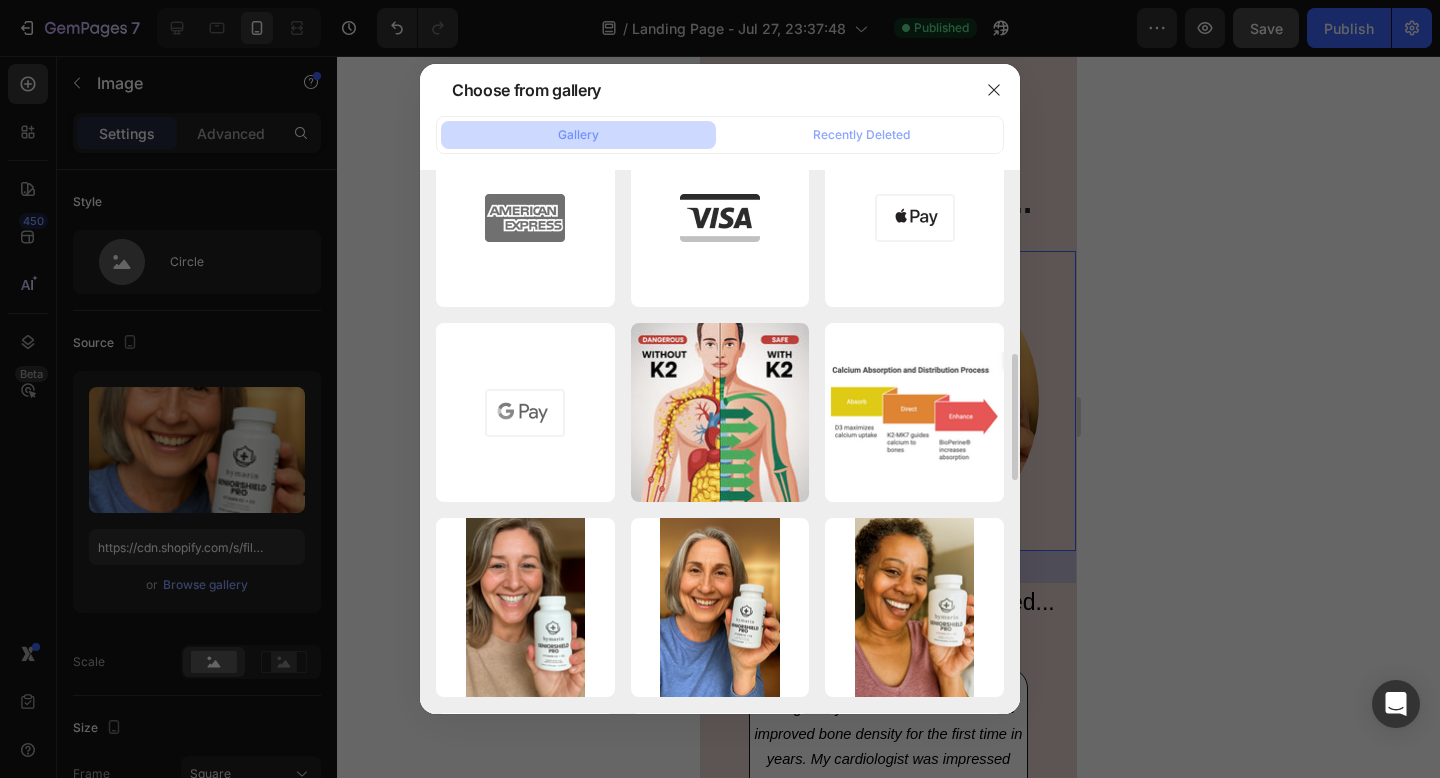 scroll, scrollTop: 780, scrollLeft: 0, axis: vertical 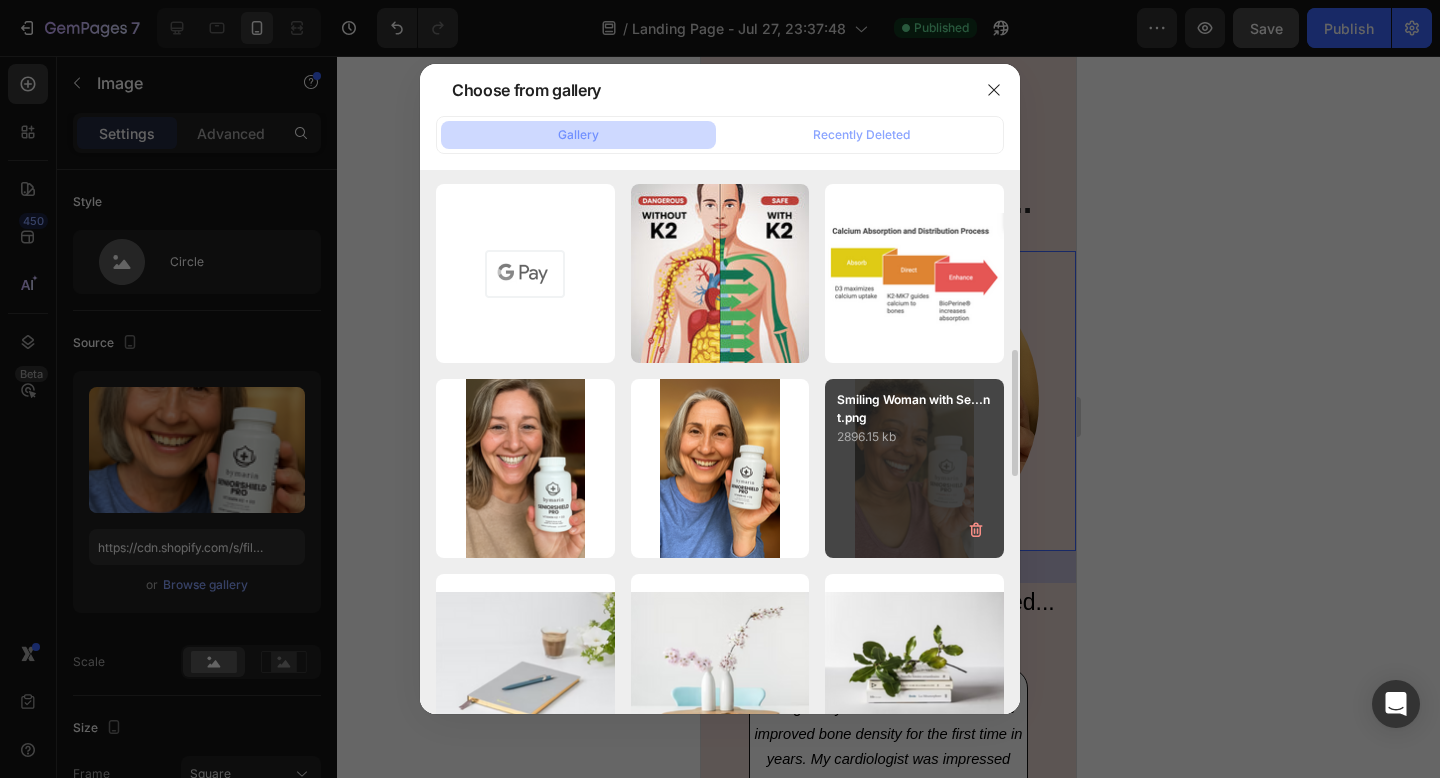 click on "Smiling Woman with Se...nt.png 2896.15 kb" at bounding box center [914, 468] 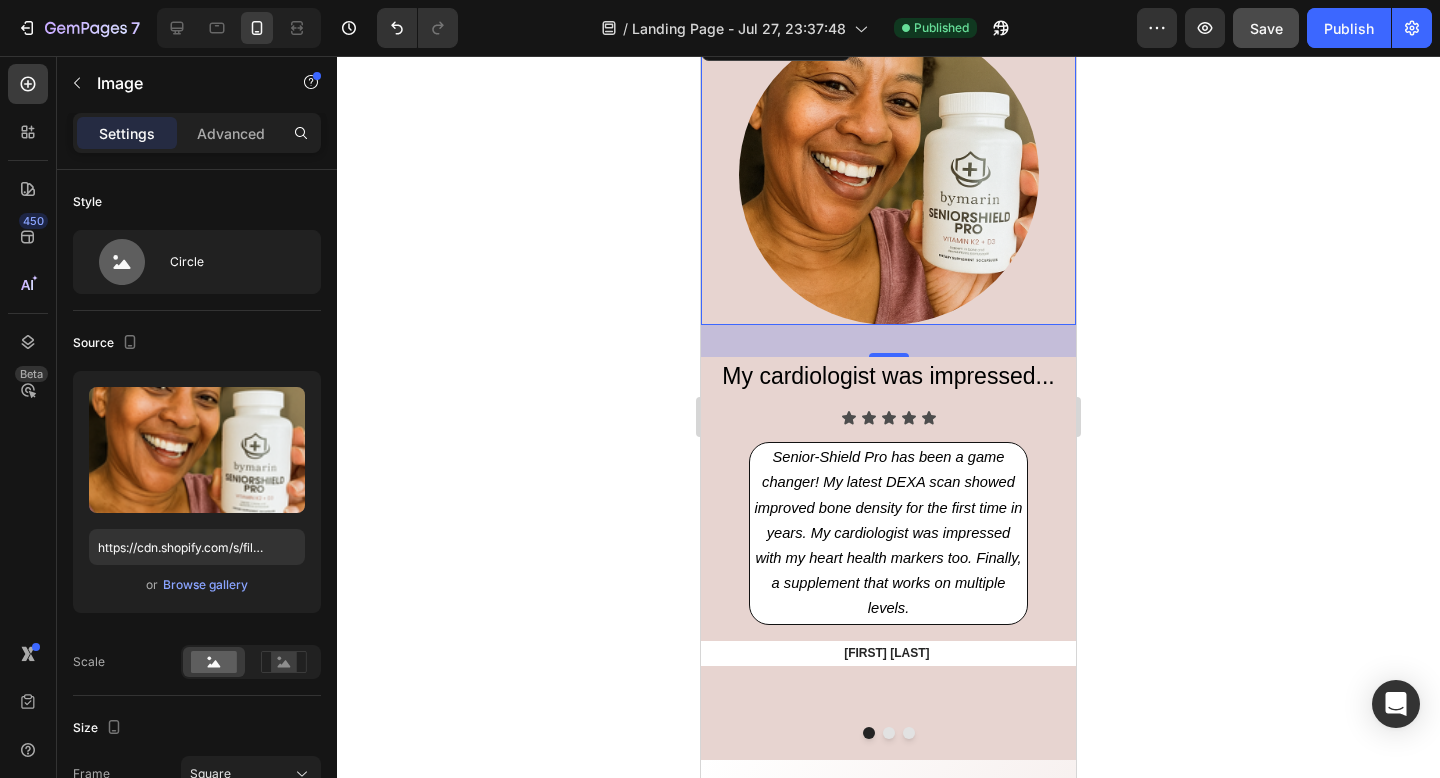 scroll, scrollTop: 4649, scrollLeft: 0, axis: vertical 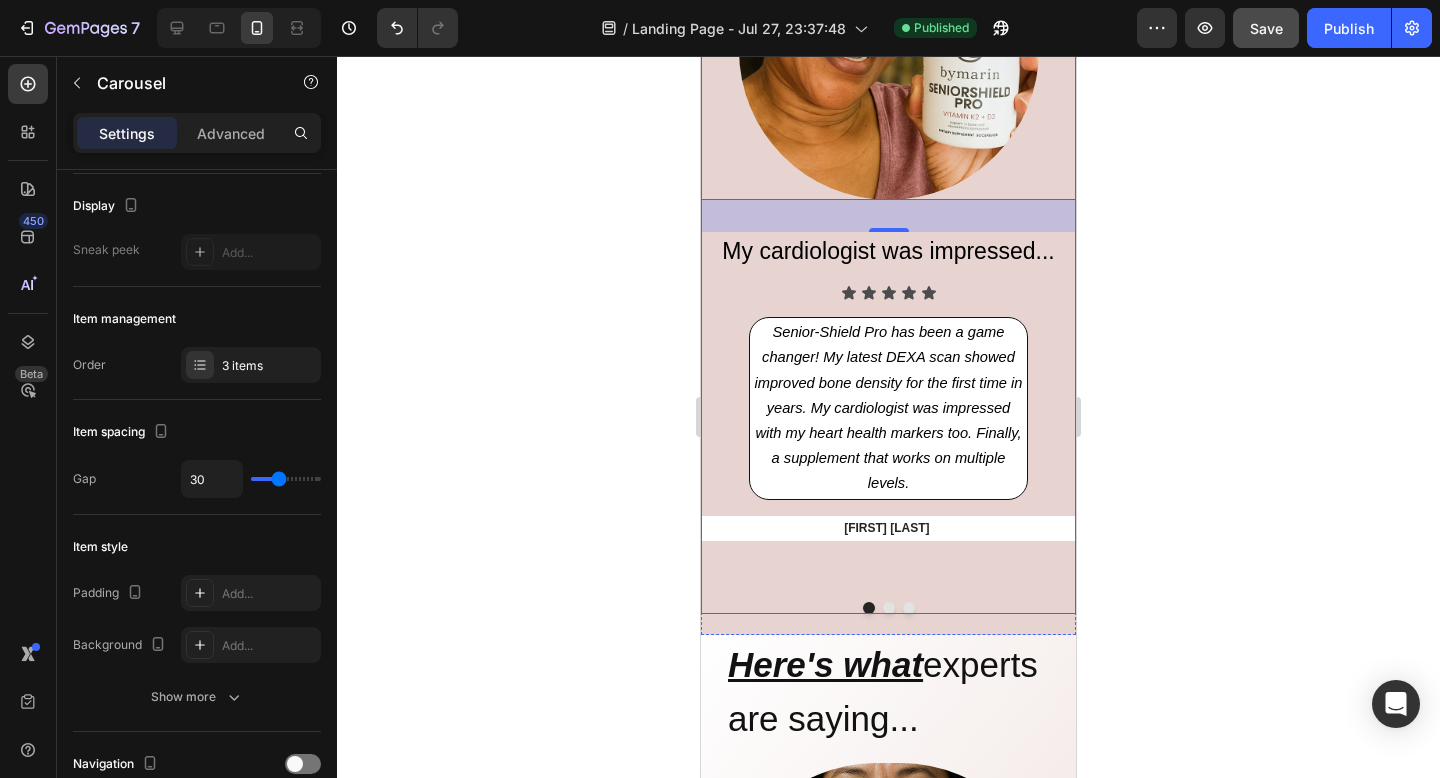 click at bounding box center [889, 608] 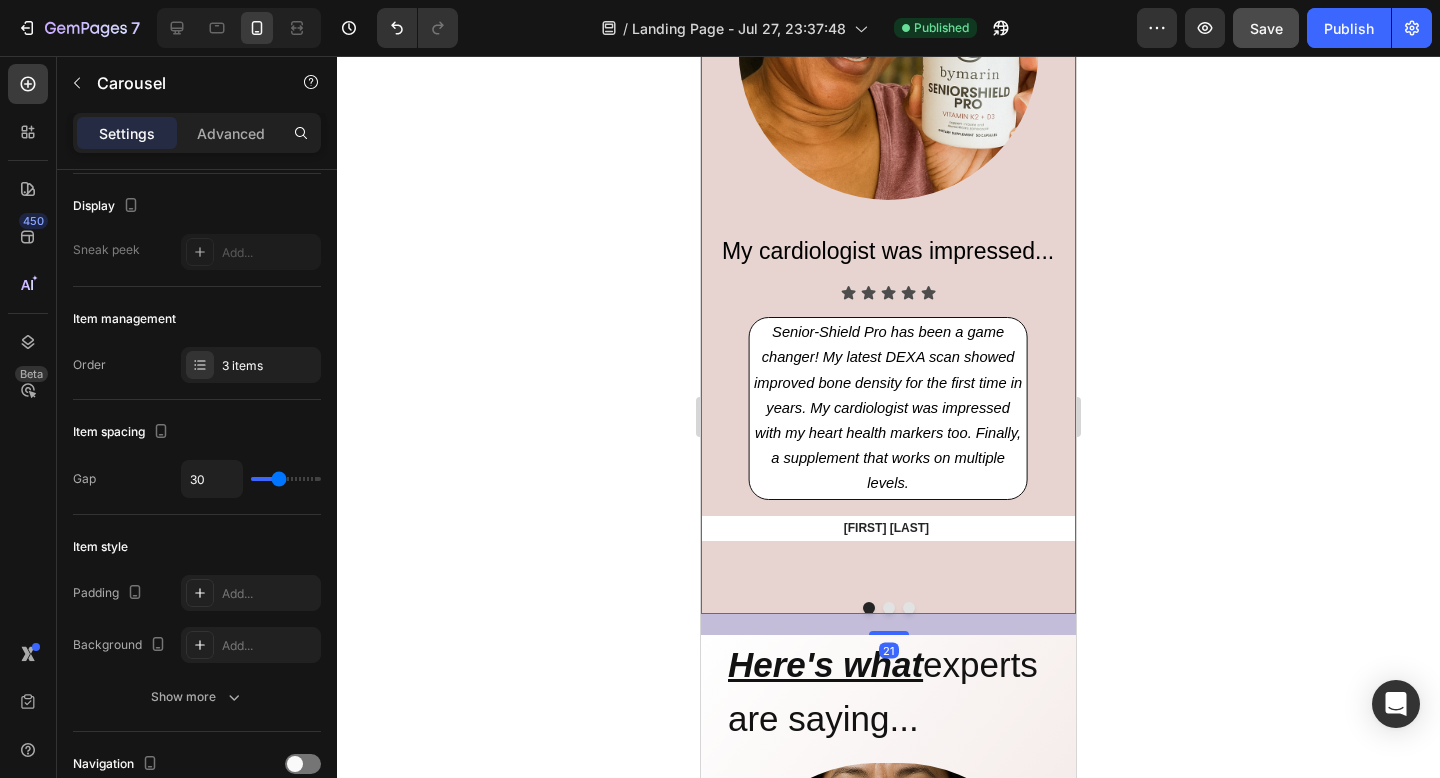 scroll, scrollTop: 0, scrollLeft: 0, axis: both 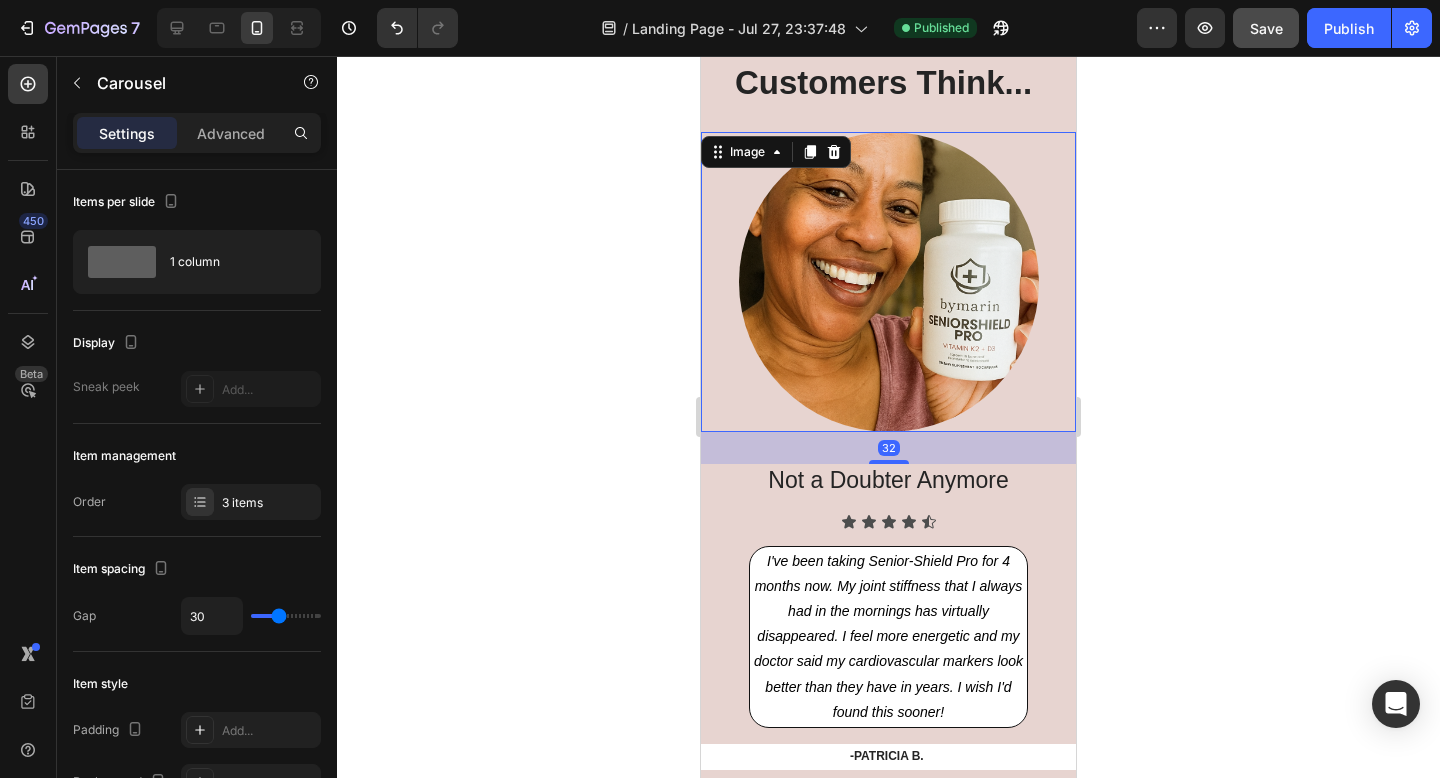 click at bounding box center [889, 282] 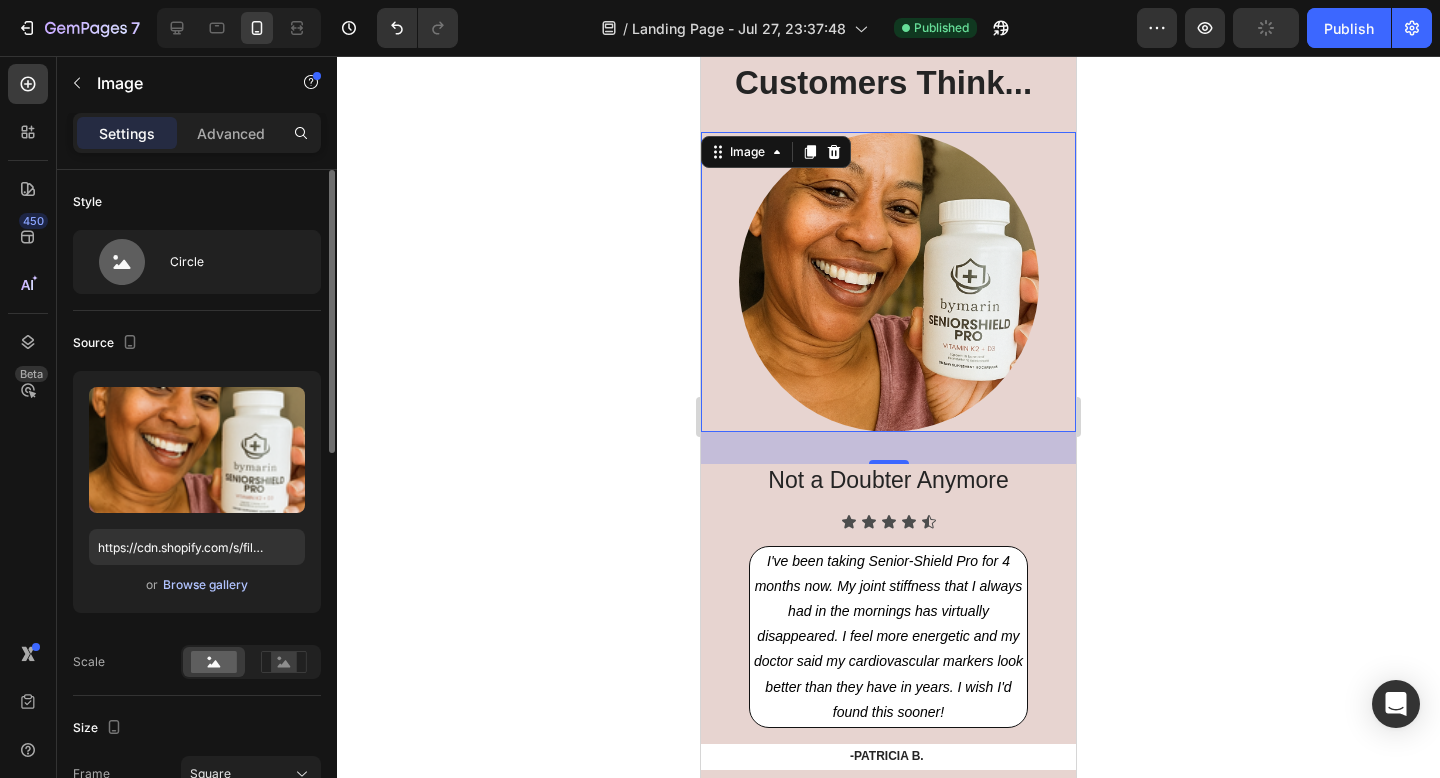 click on "Browse gallery" at bounding box center (205, 585) 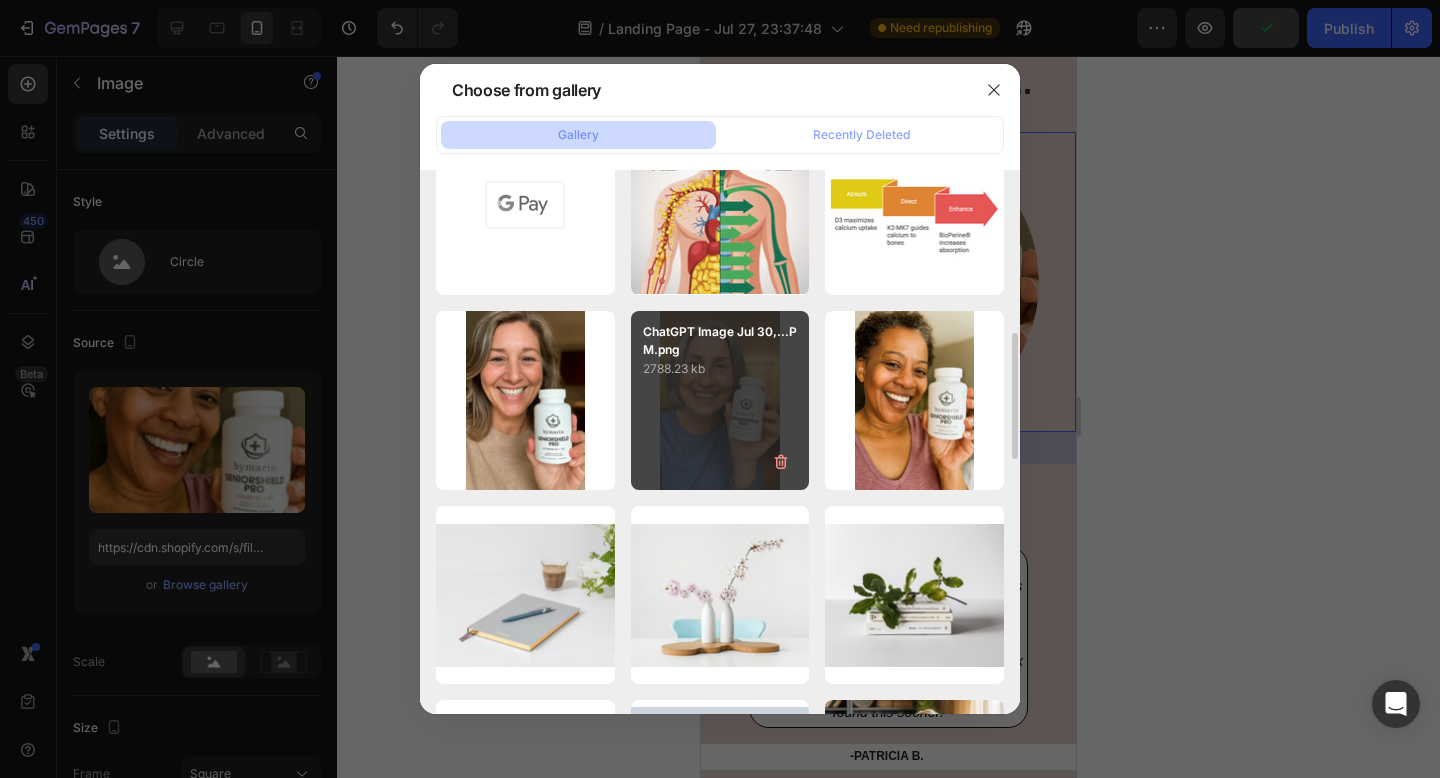 scroll, scrollTop: 866, scrollLeft: 0, axis: vertical 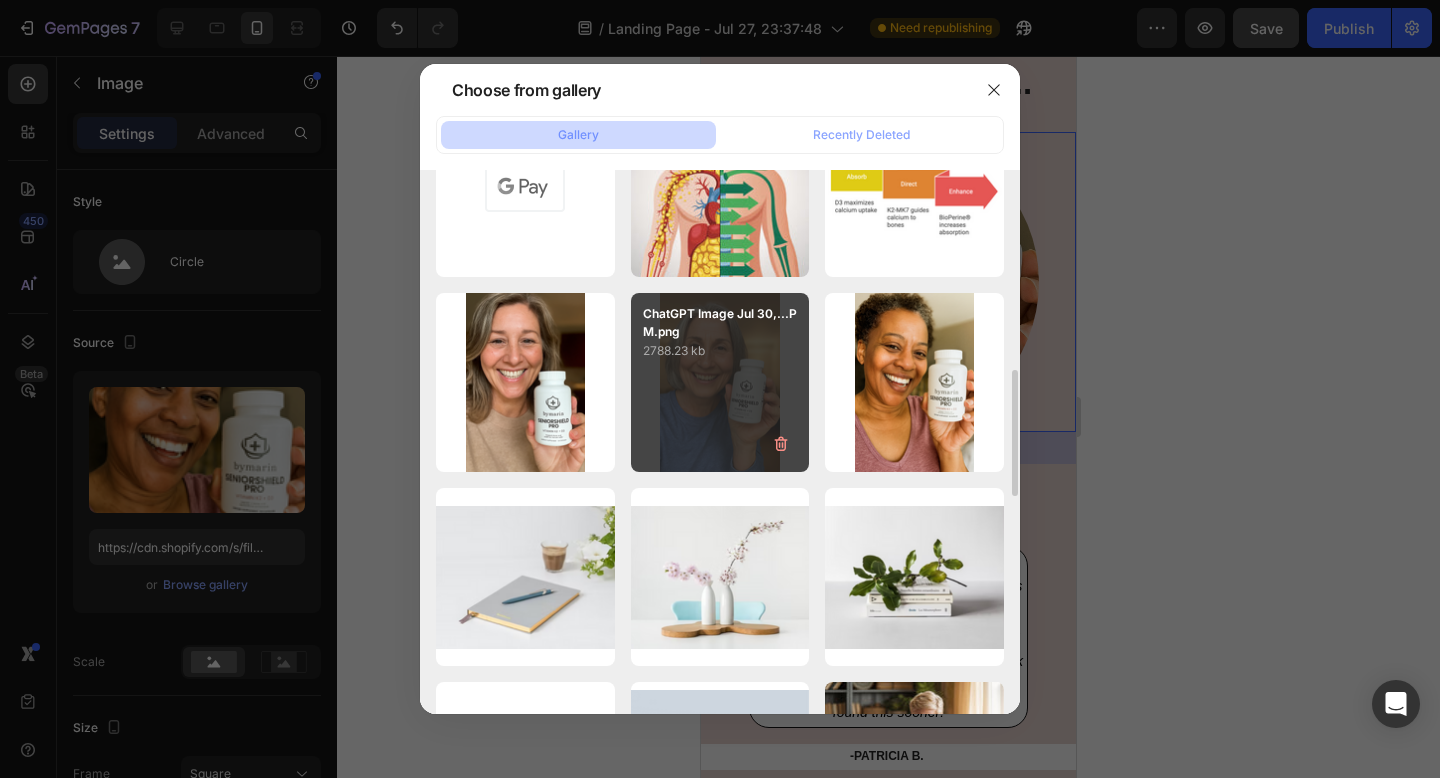 click on "ChatGPT Image Jul 30,...PM.png 2788.23 kb" at bounding box center (720, 382) 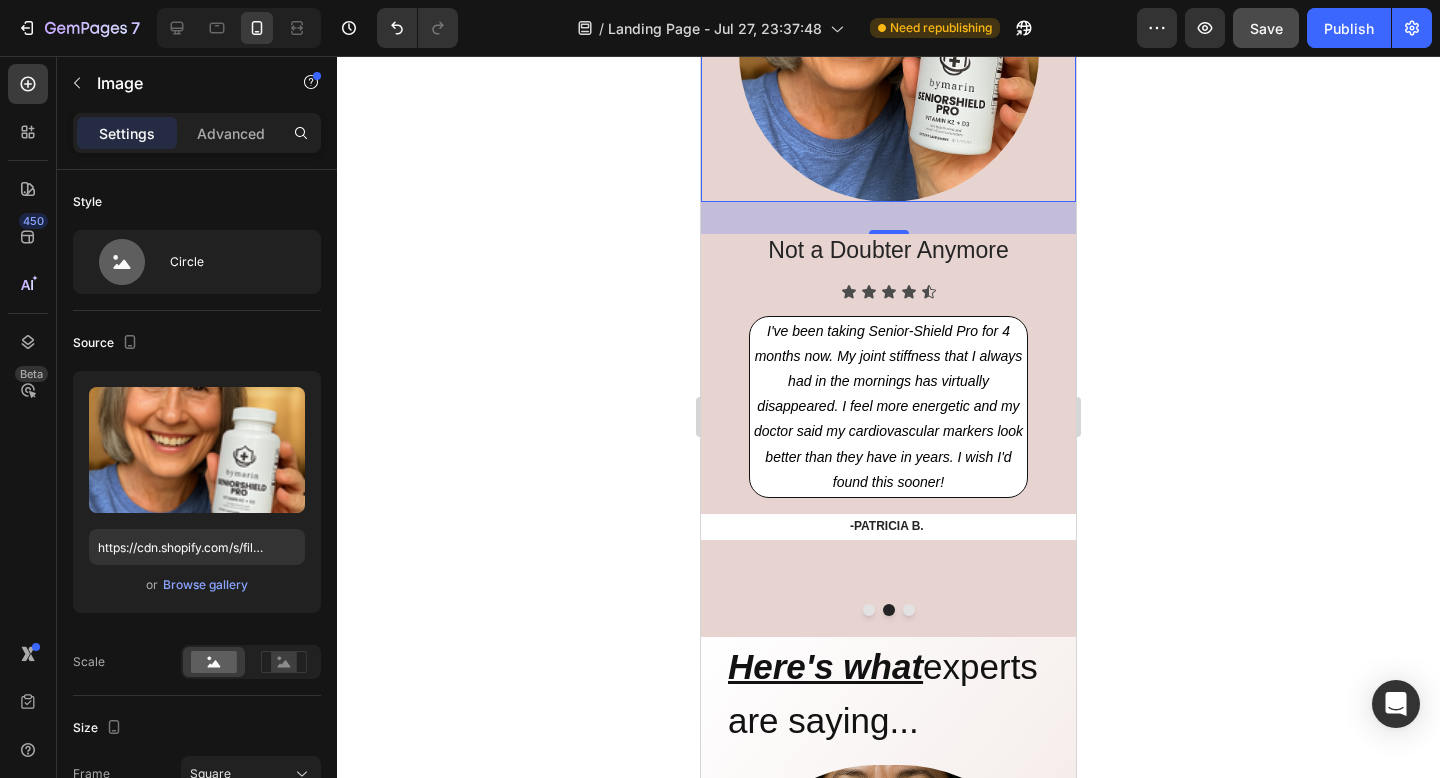 scroll, scrollTop: 4669, scrollLeft: 0, axis: vertical 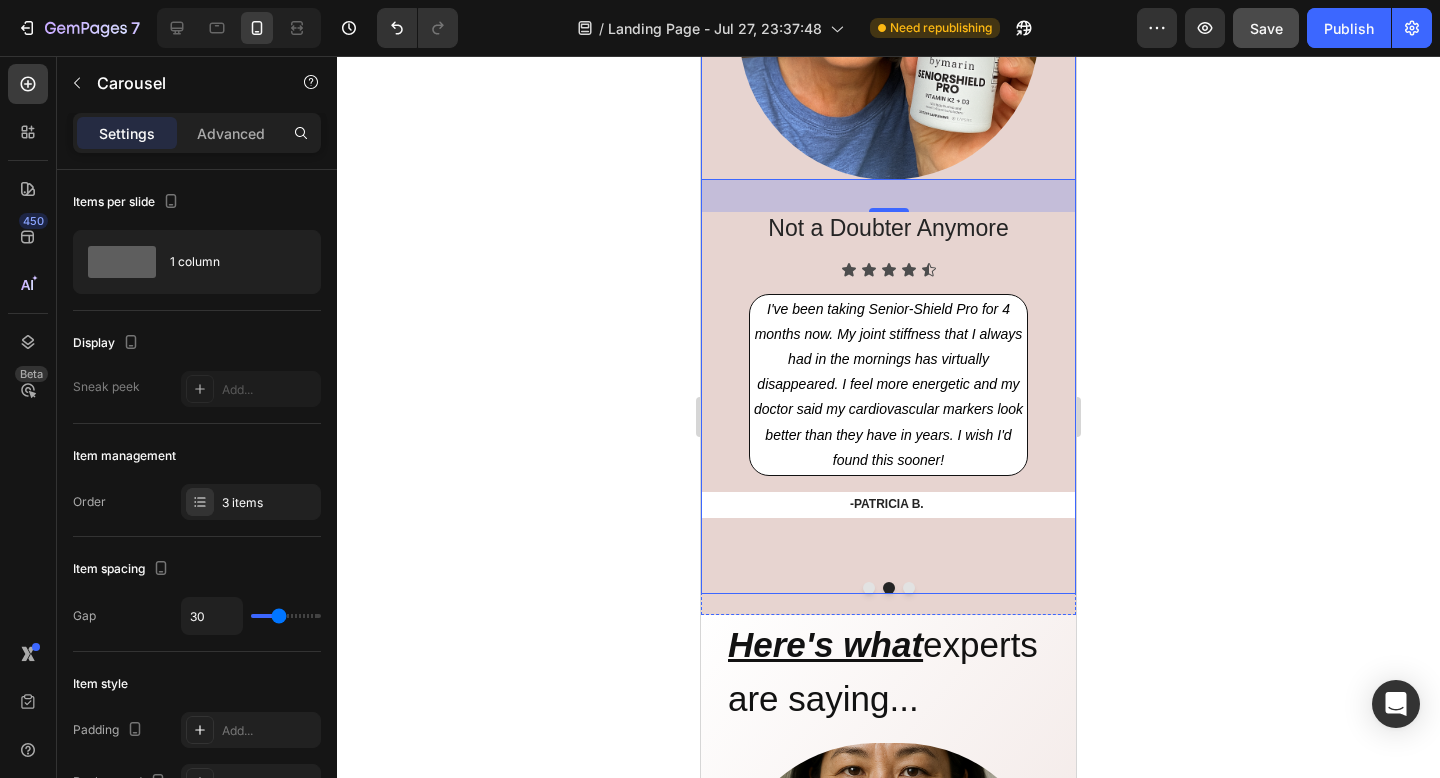 click at bounding box center [909, 588] 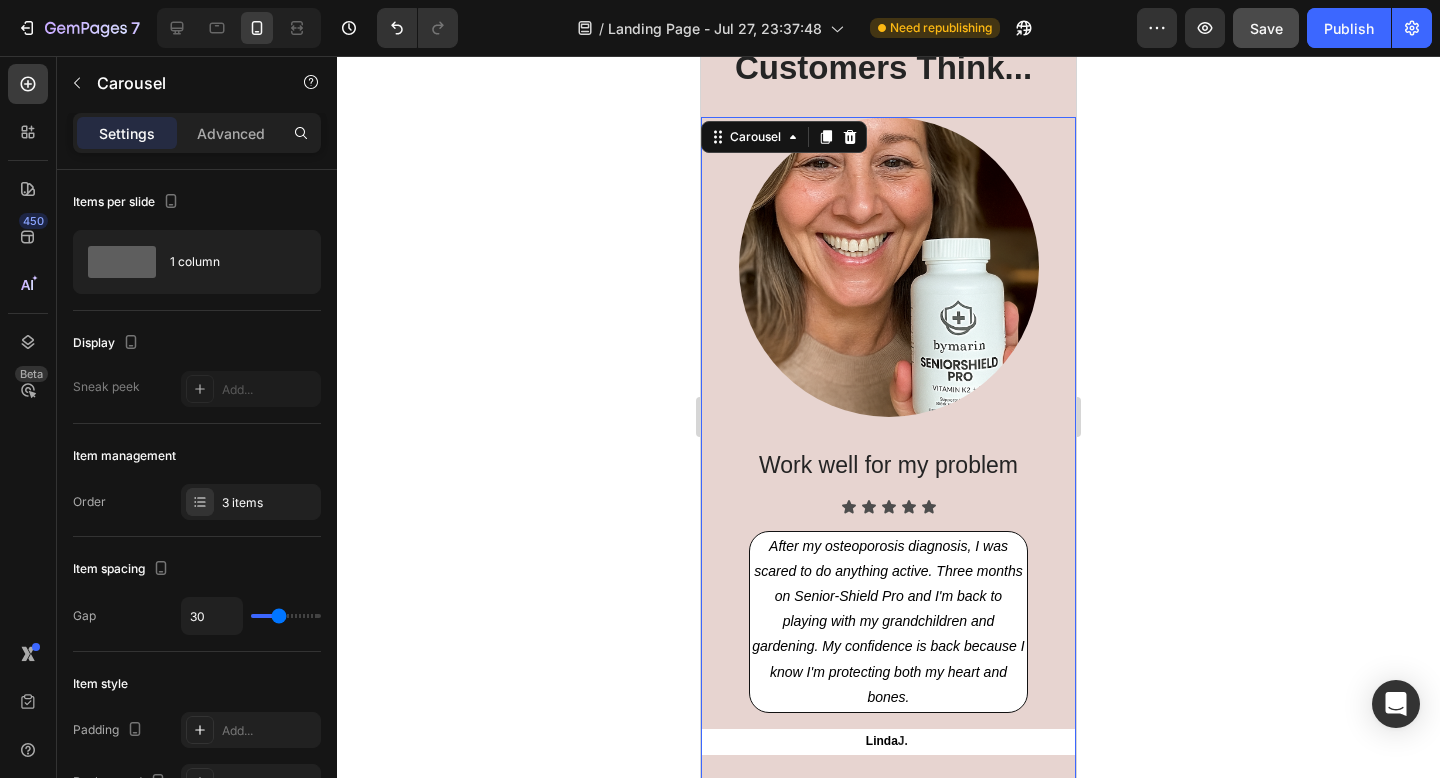 scroll, scrollTop: 4424, scrollLeft: 0, axis: vertical 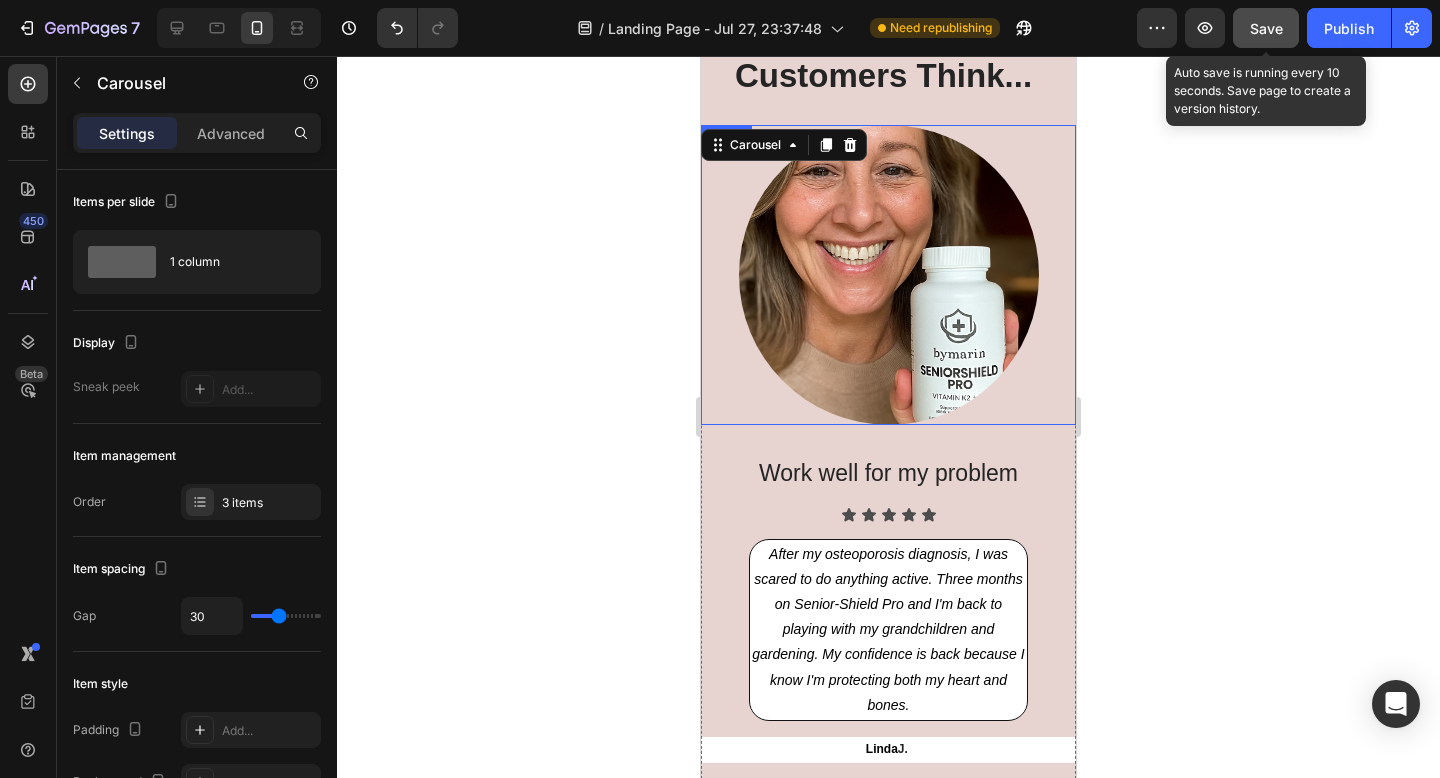 click on "Save" 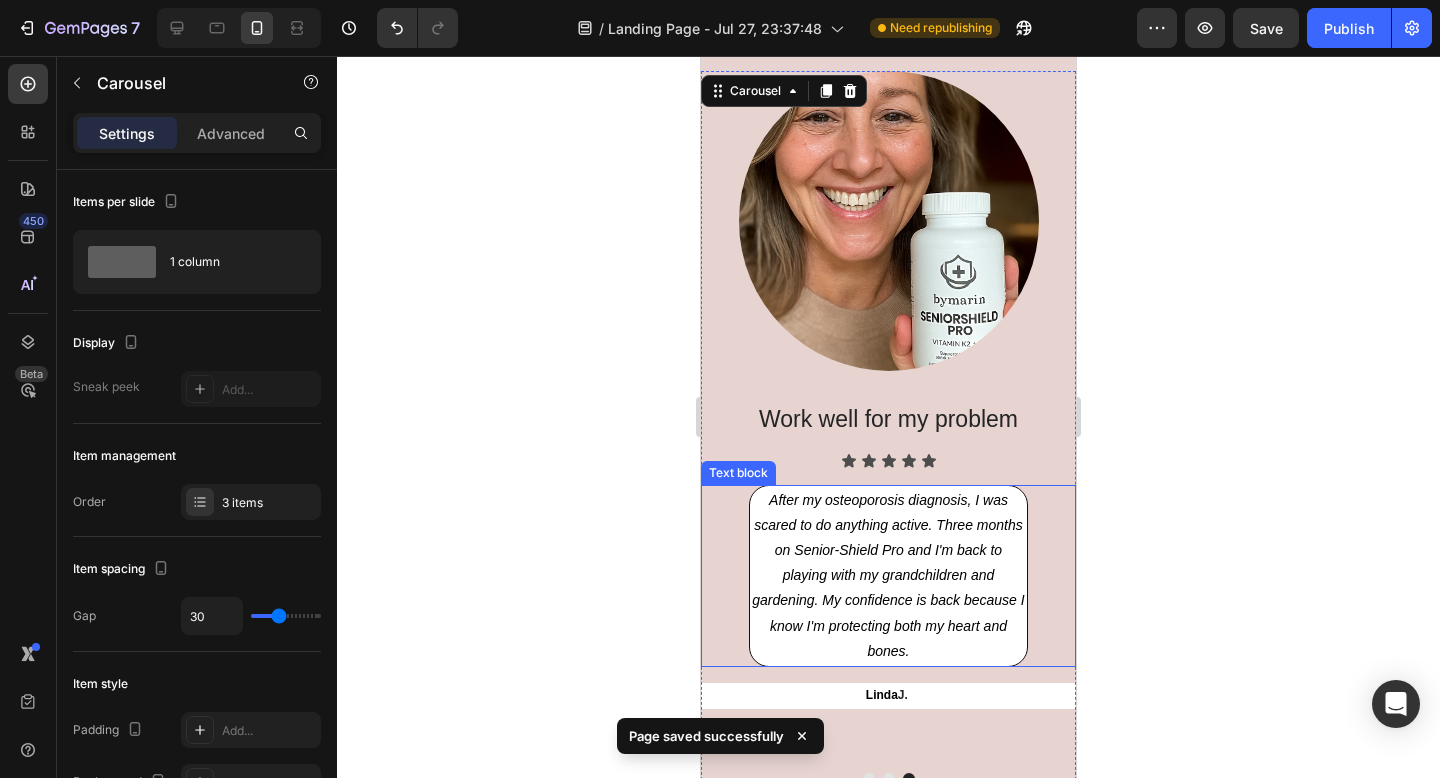 scroll, scrollTop: 4618, scrollLeft: 0, axis: vertical 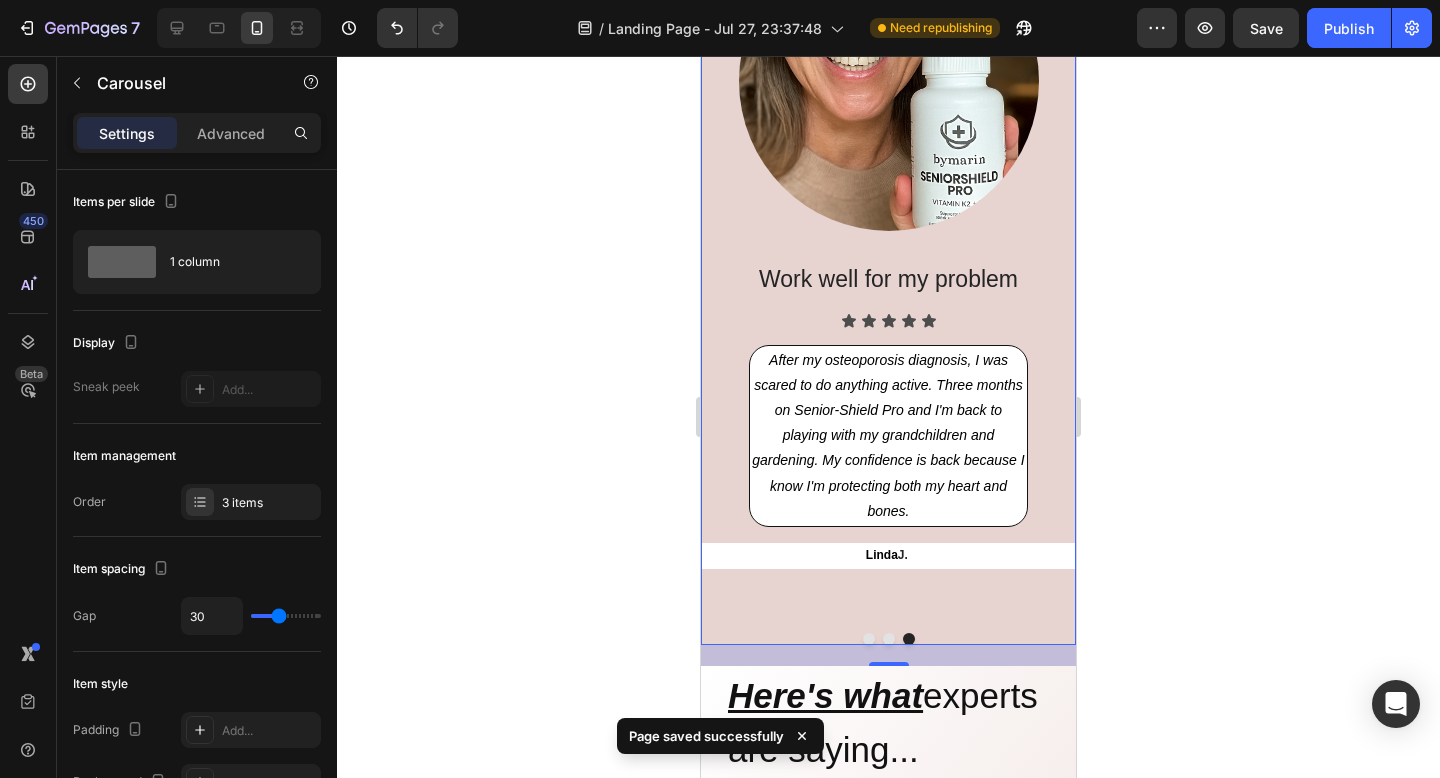 click at bounding box center (889, 639) 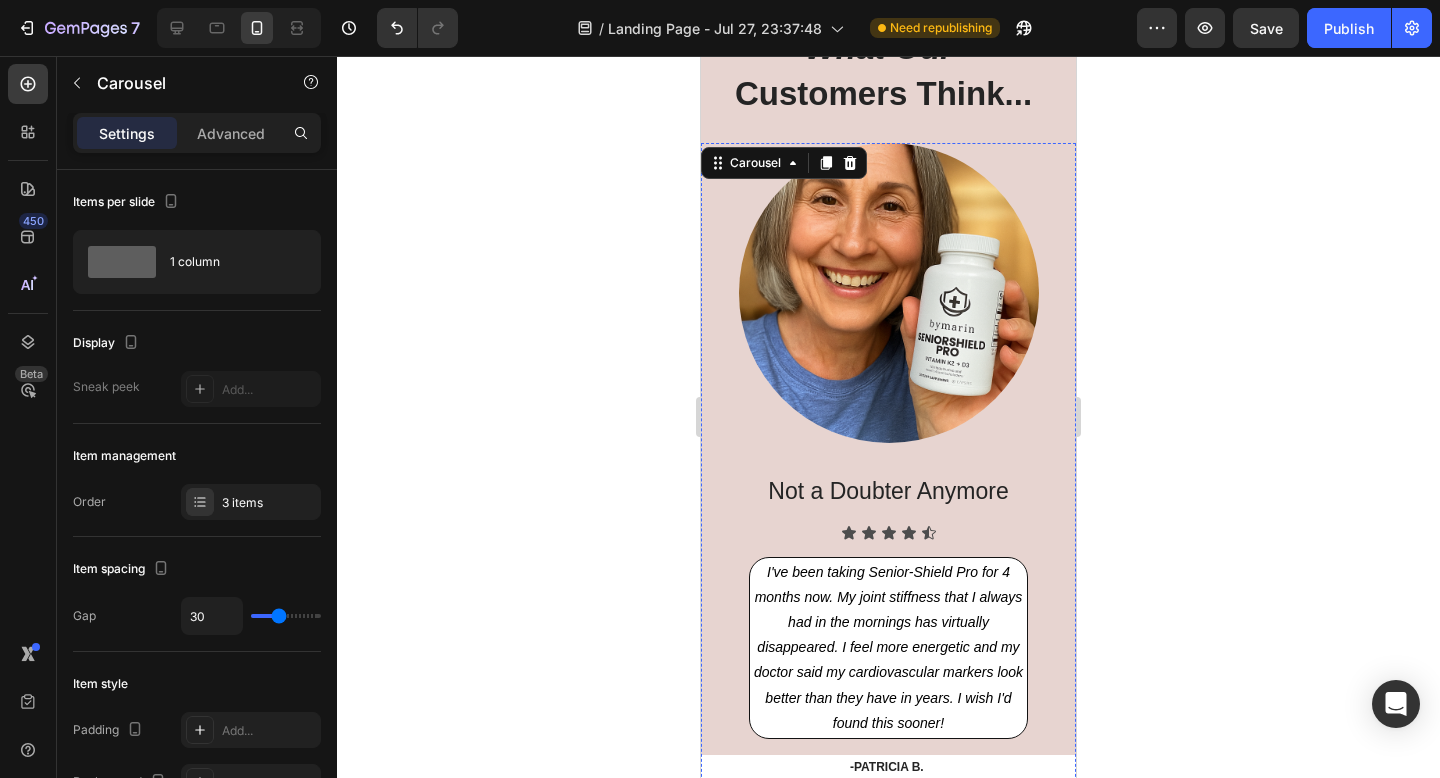 scroll, scrollTop: 4507, scrollLeft: 0, axis: vertical 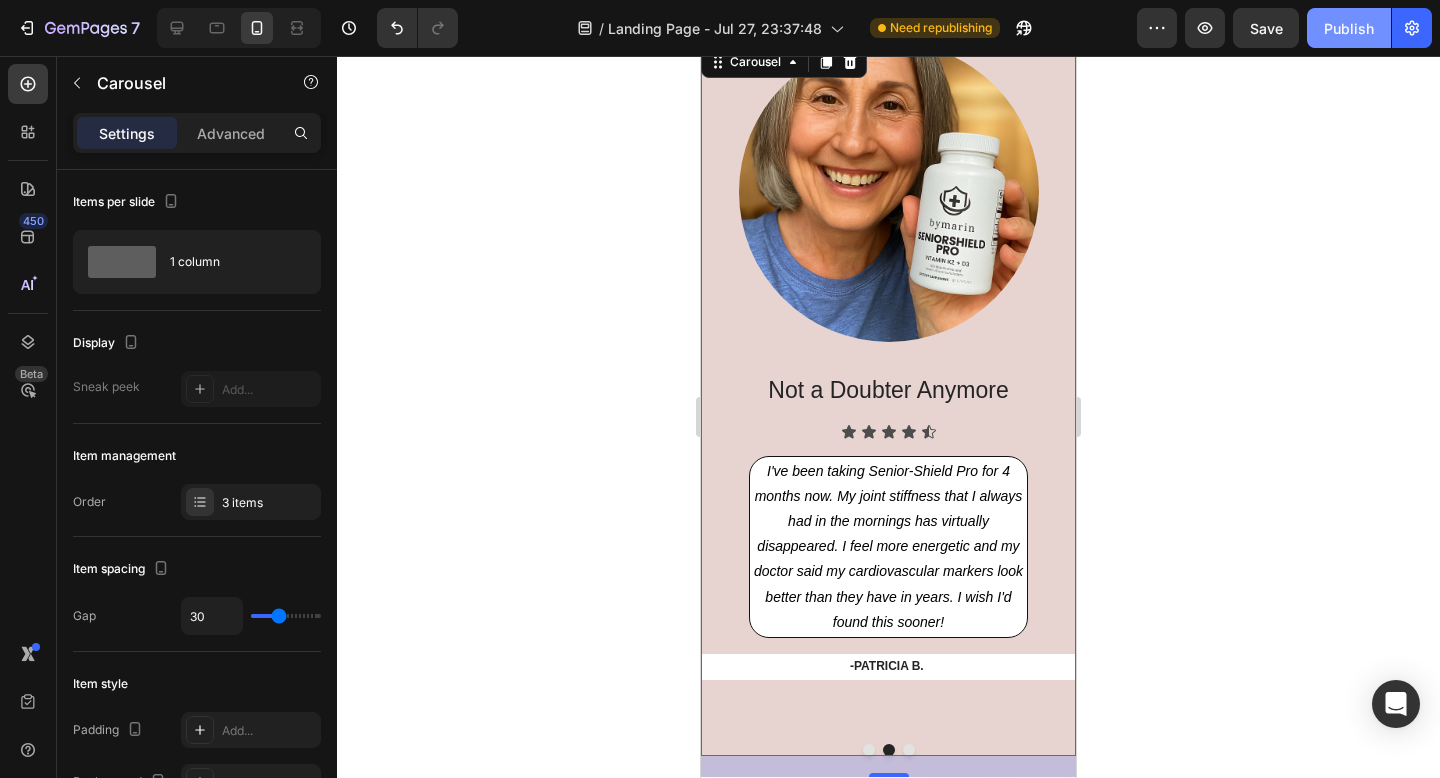 click on "Publish" at bounding box center [1349, 28] 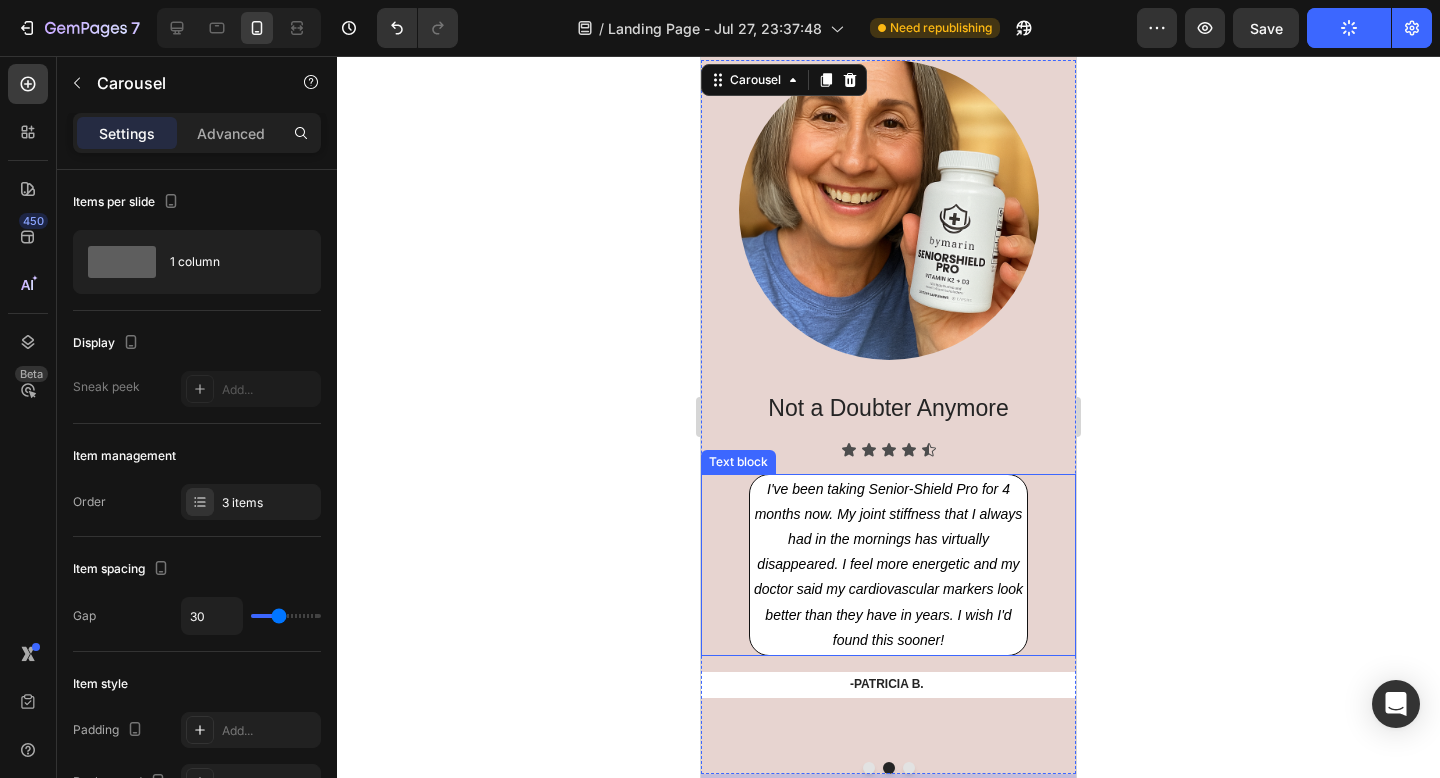 scroll, scrollTop: 4925, scrollLeft: 0, axis: vertical 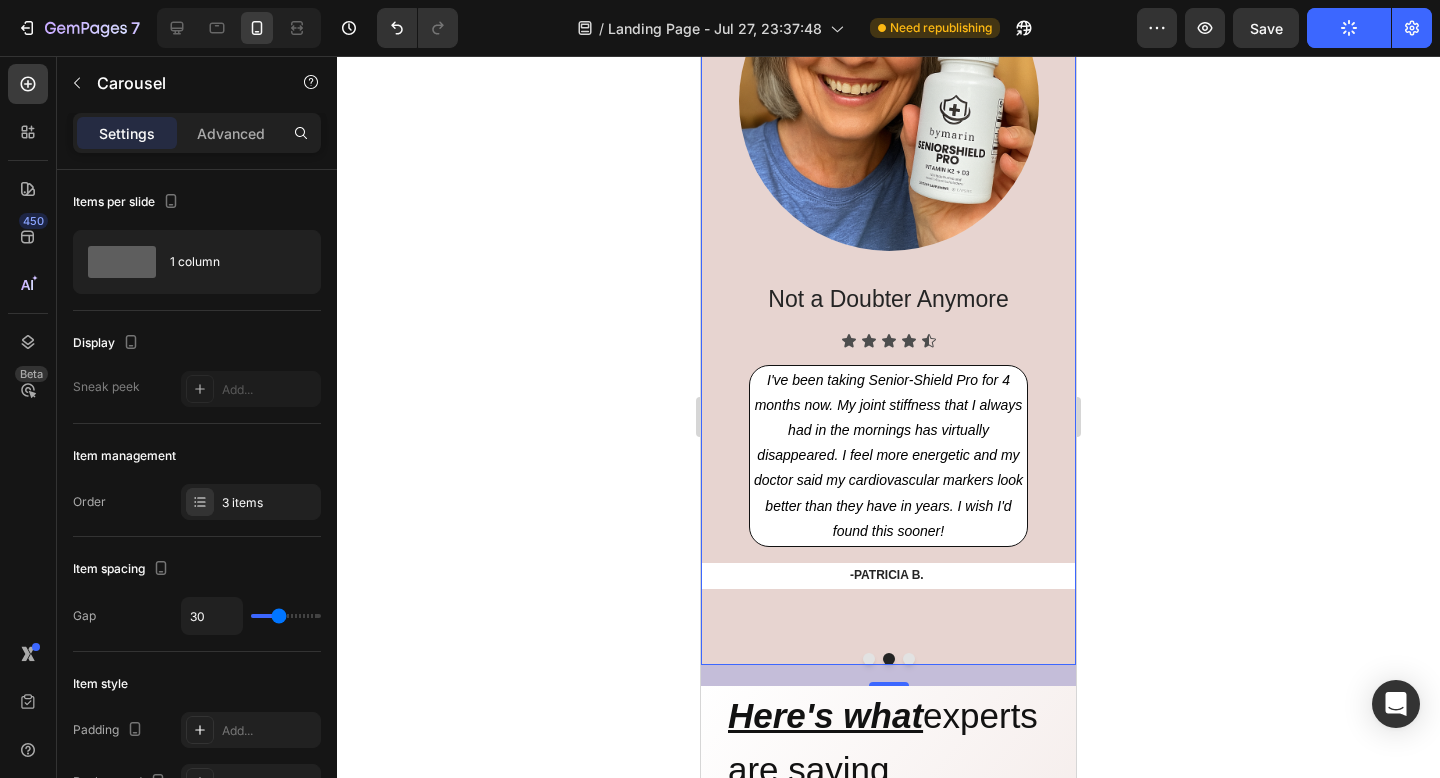 click at bounding box center [869, 659] 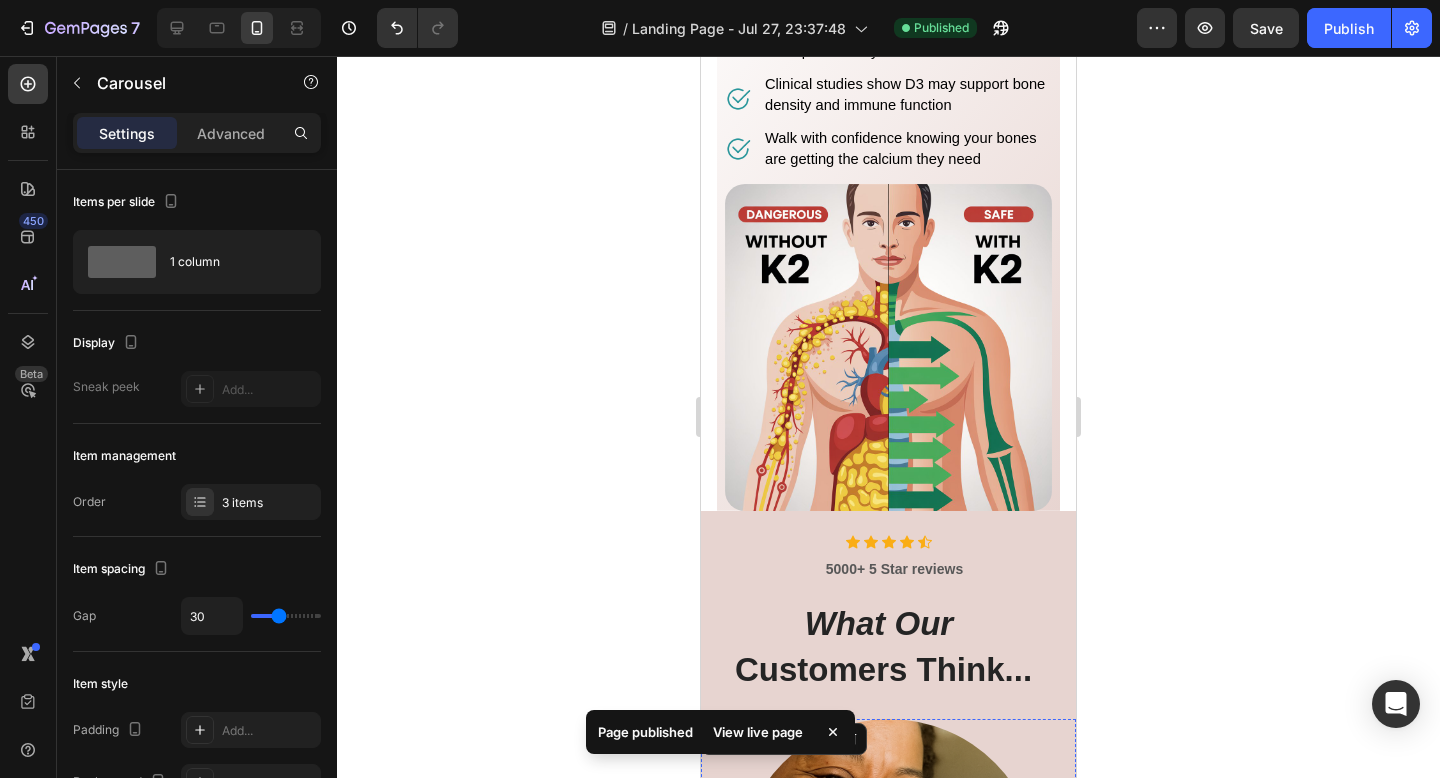 scroll, scrollTop: 3869, scrollLeft: 0, axis: vertical 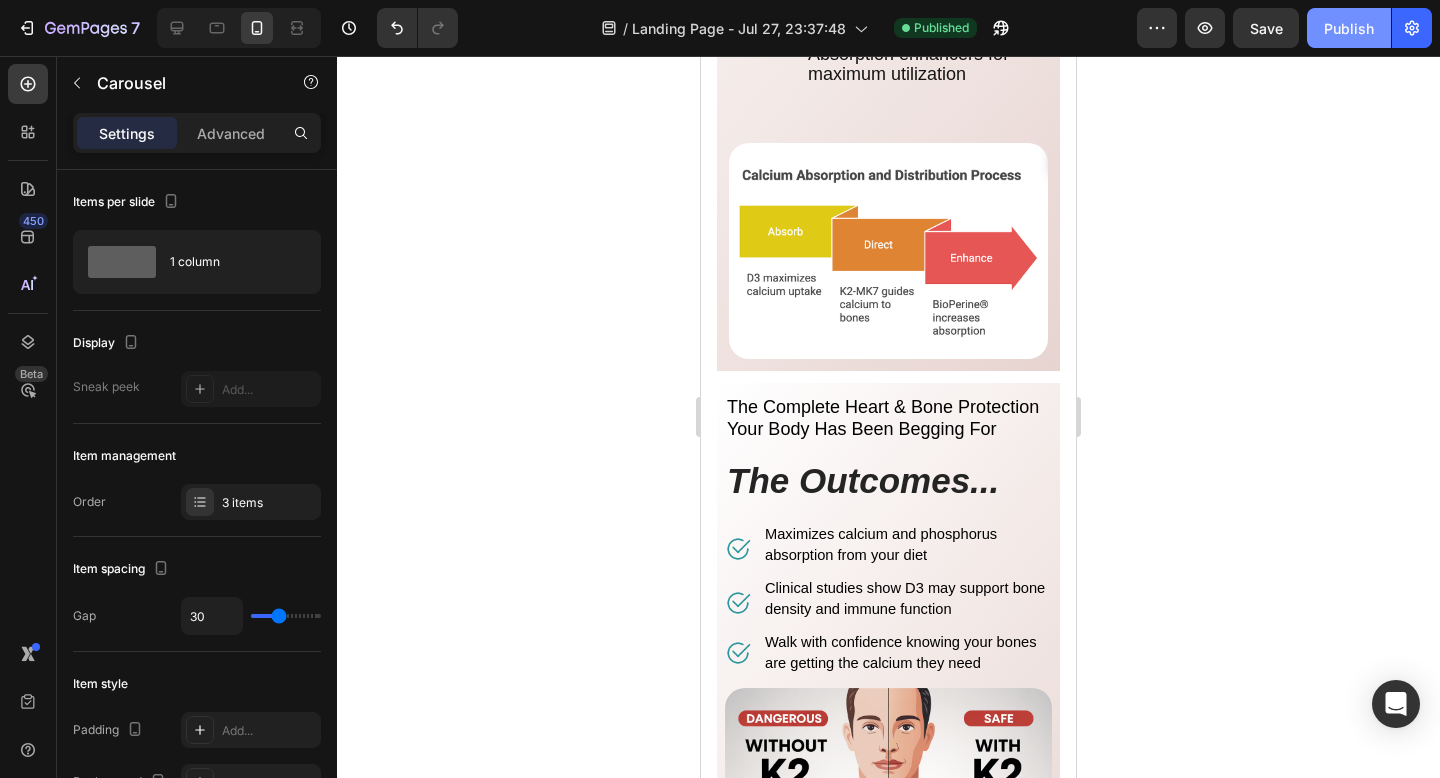 click on "Publish" at bounding box center (1349, 28) 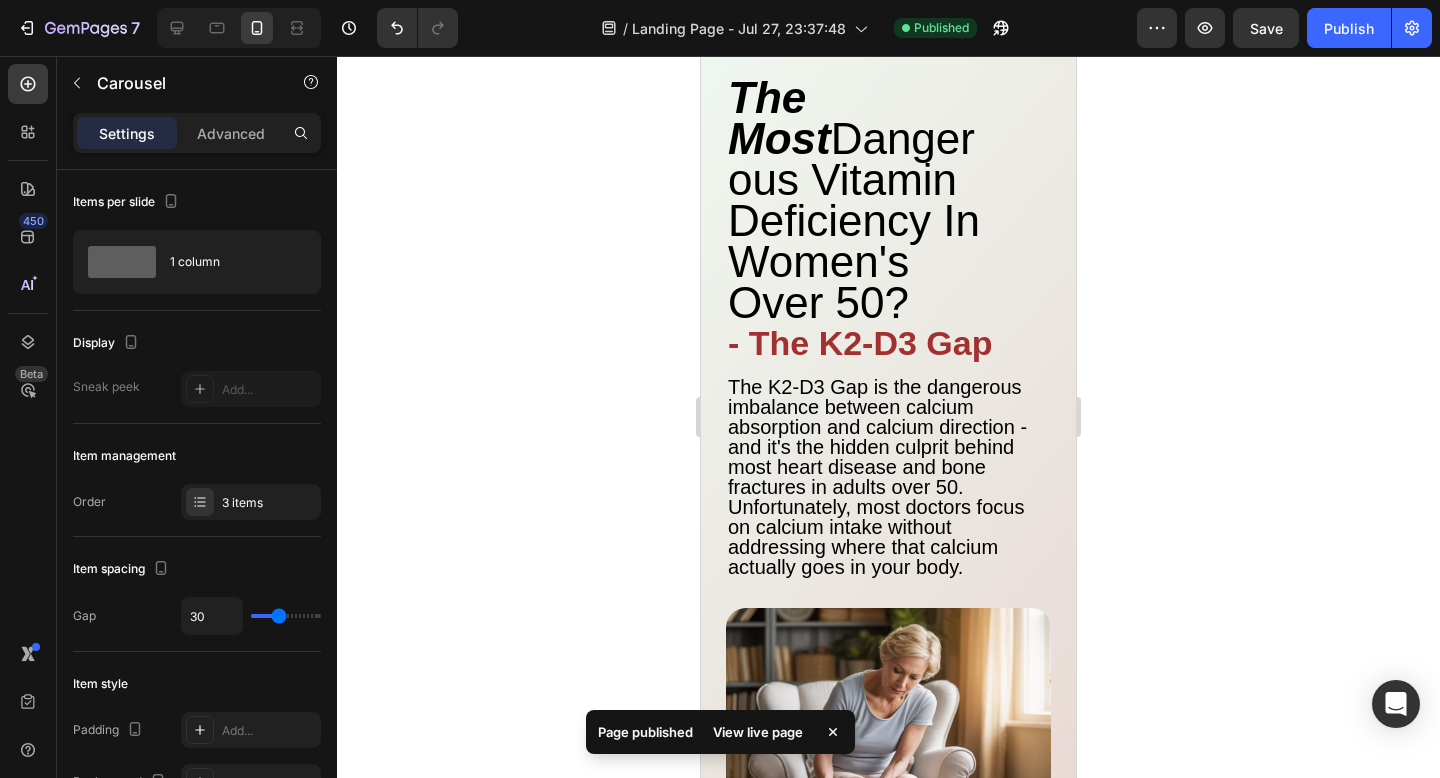scroll, scrollTop: 0, scrollLeft: 0, axis: both 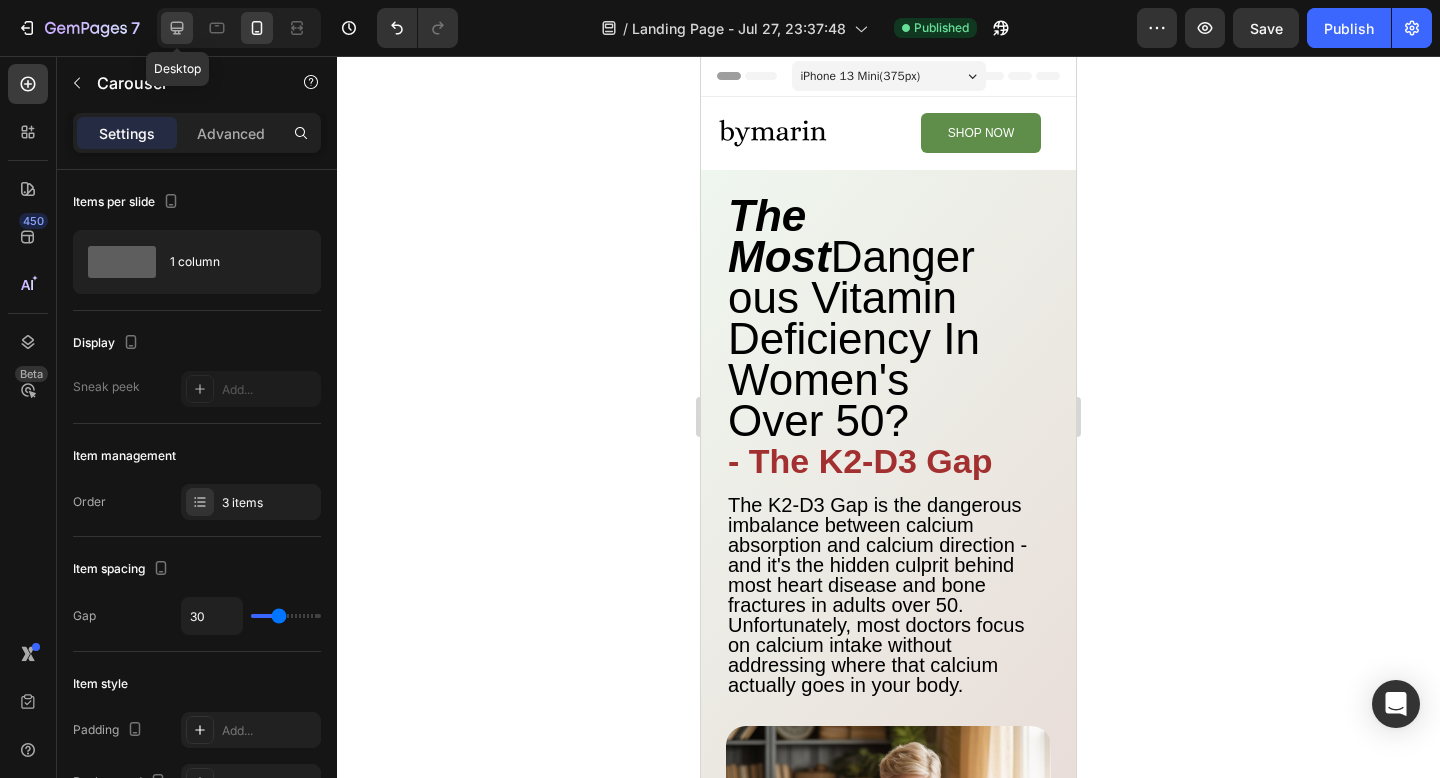 click 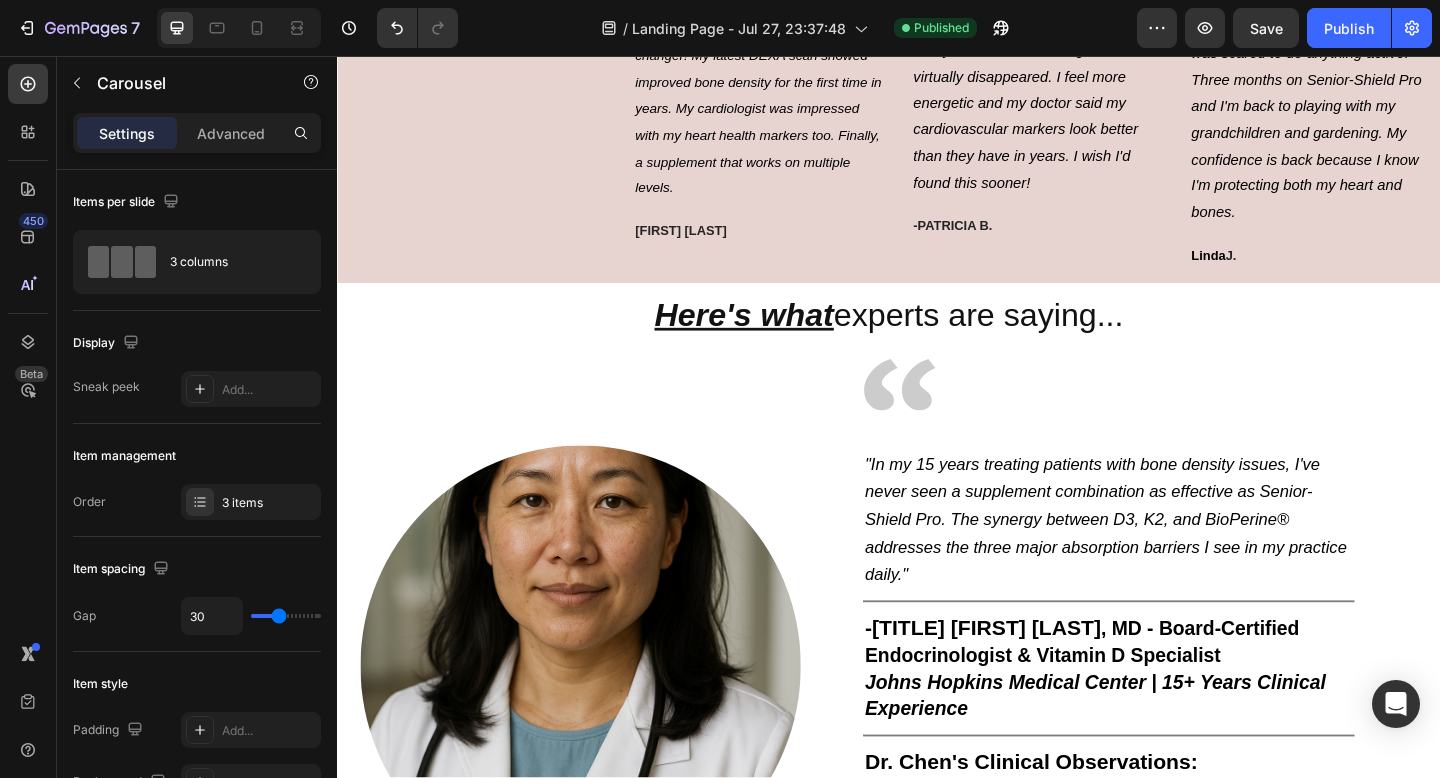scroll, scrollTop: 5325, scrollLeft: 0, axis: vertical 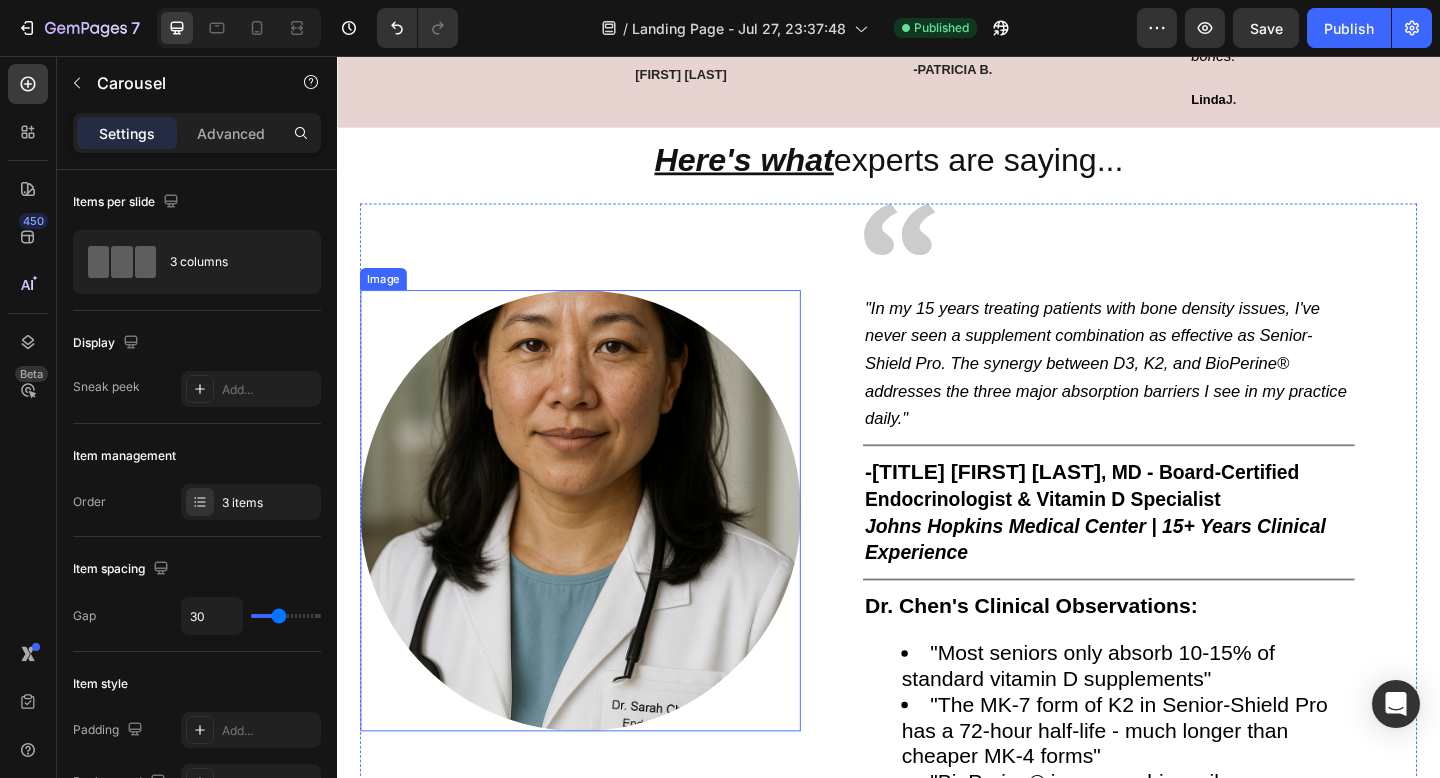 click at bounding box center (601, 551) 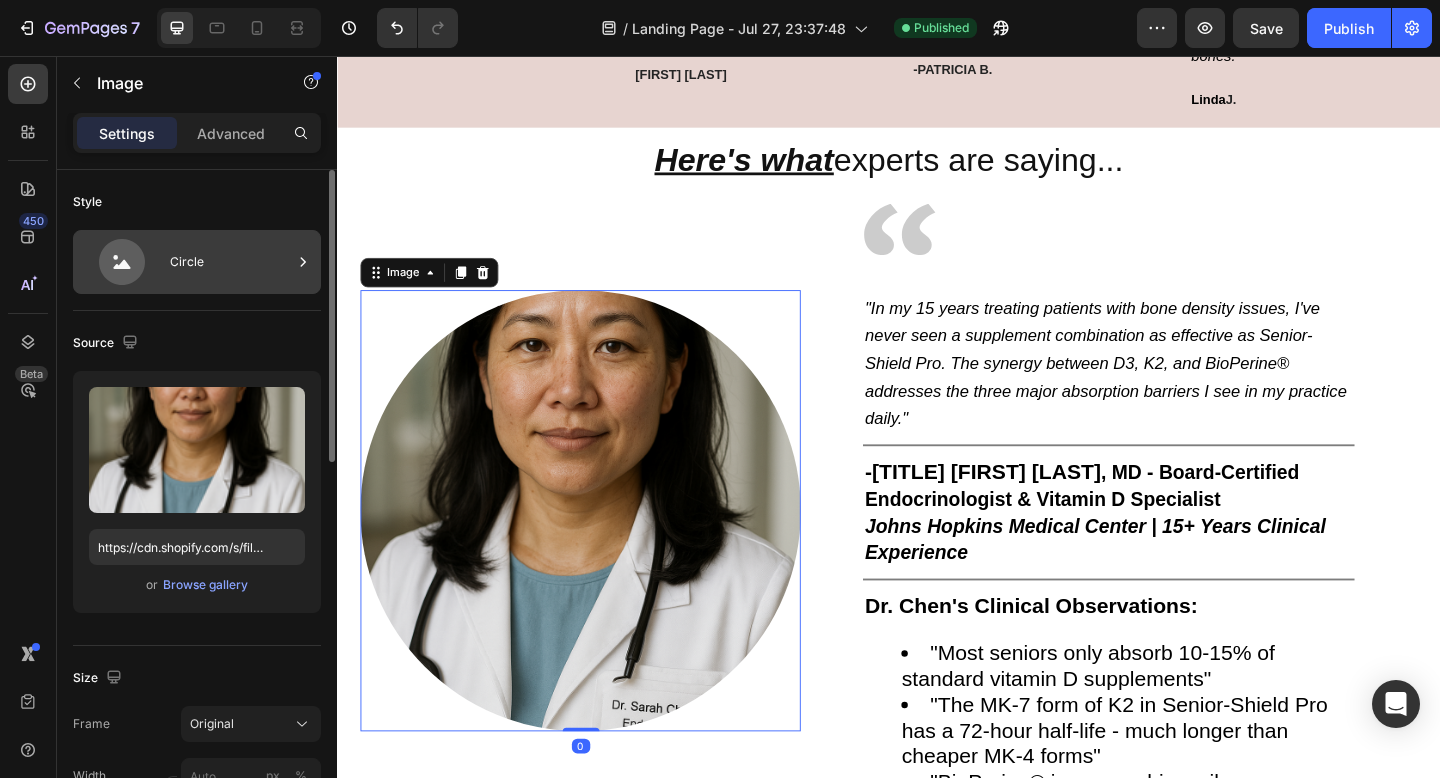 click on "Circle" at bounding box center [231, 262] 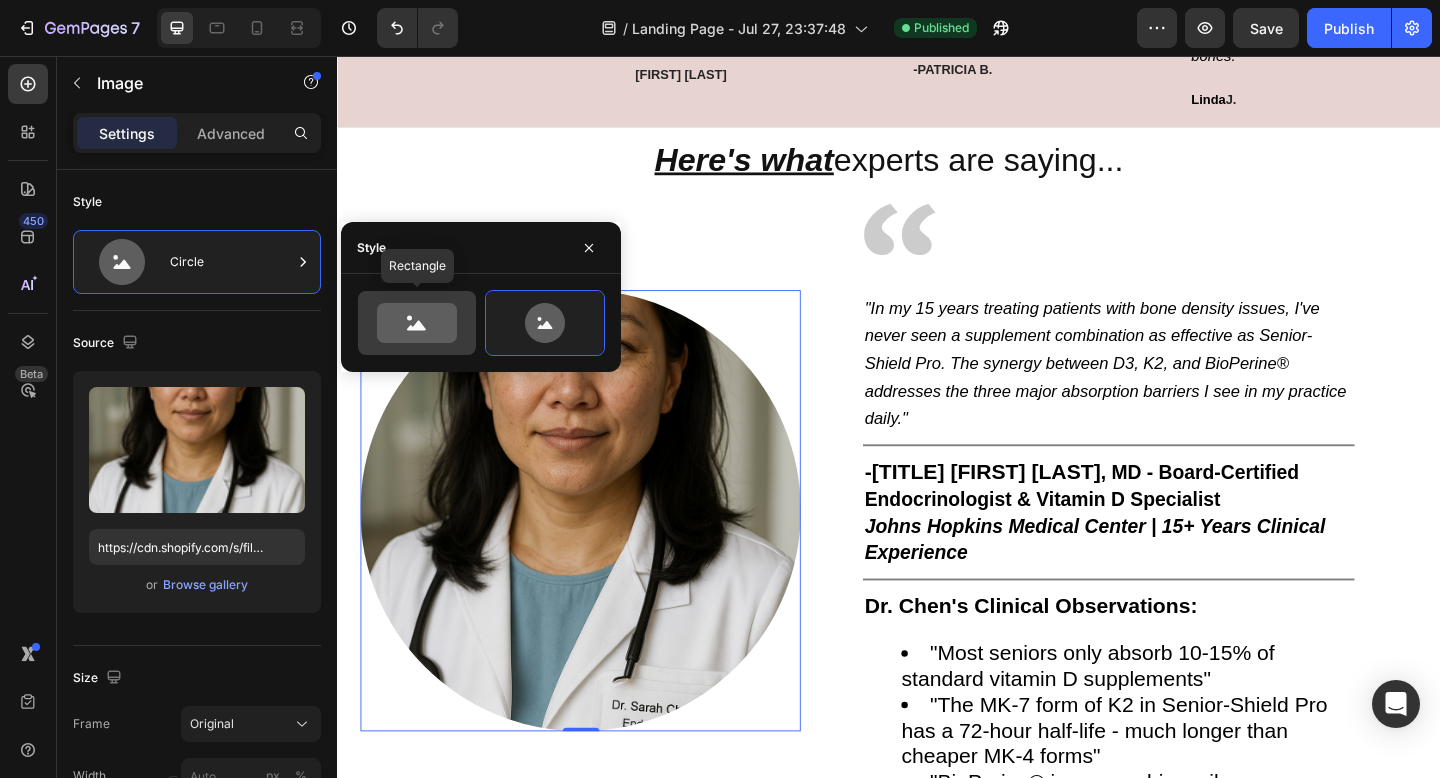 click 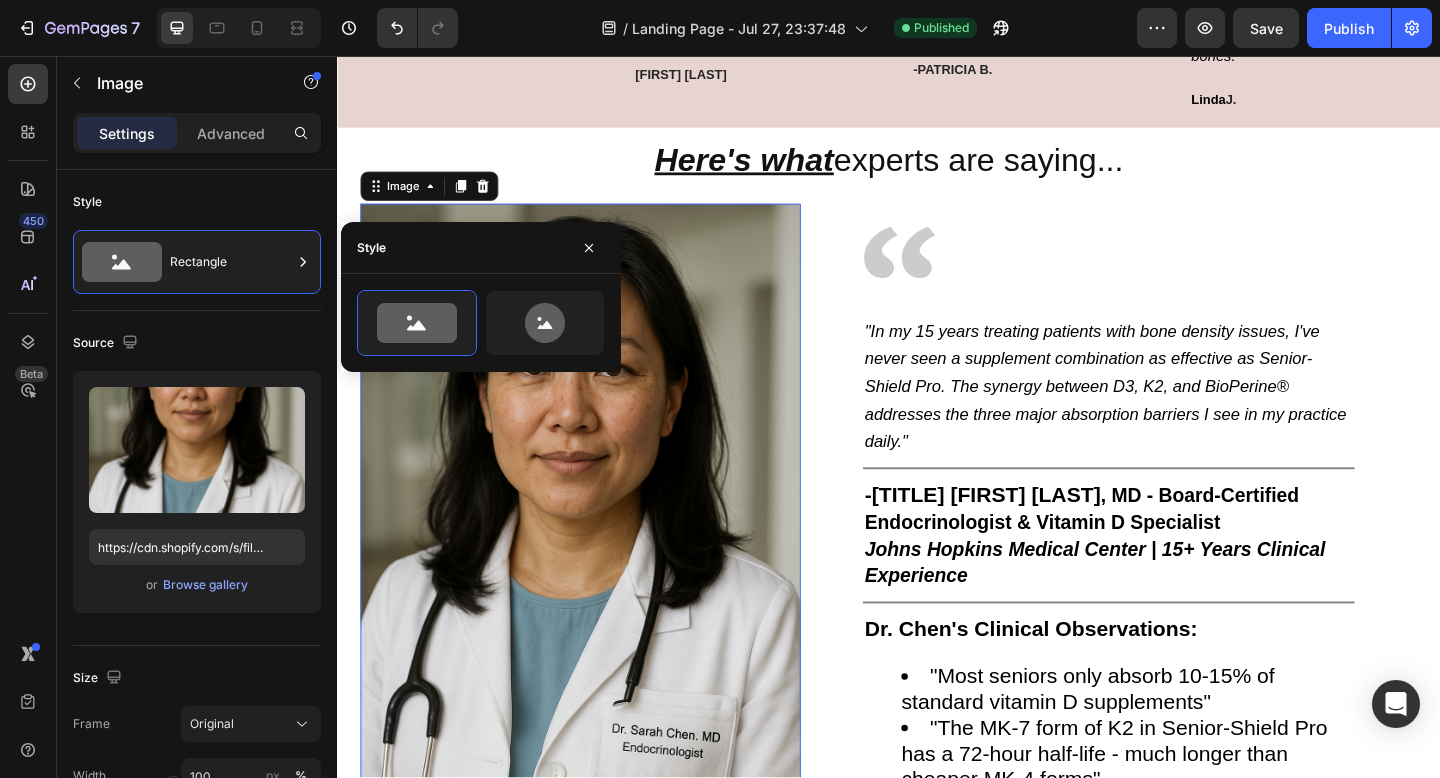 click on "Settings Advanced" at bounding box center (197, 141) 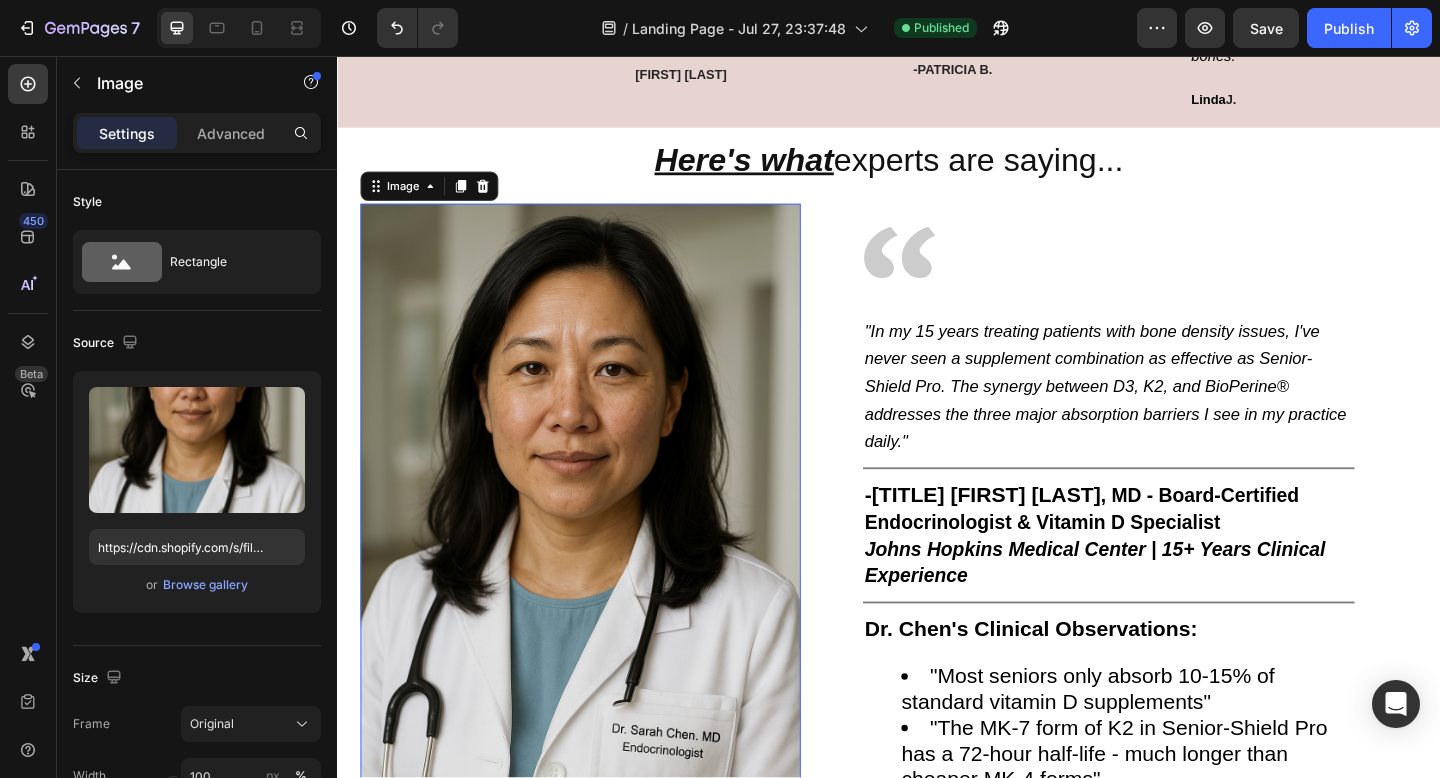 click at bounding box center [239, 28] 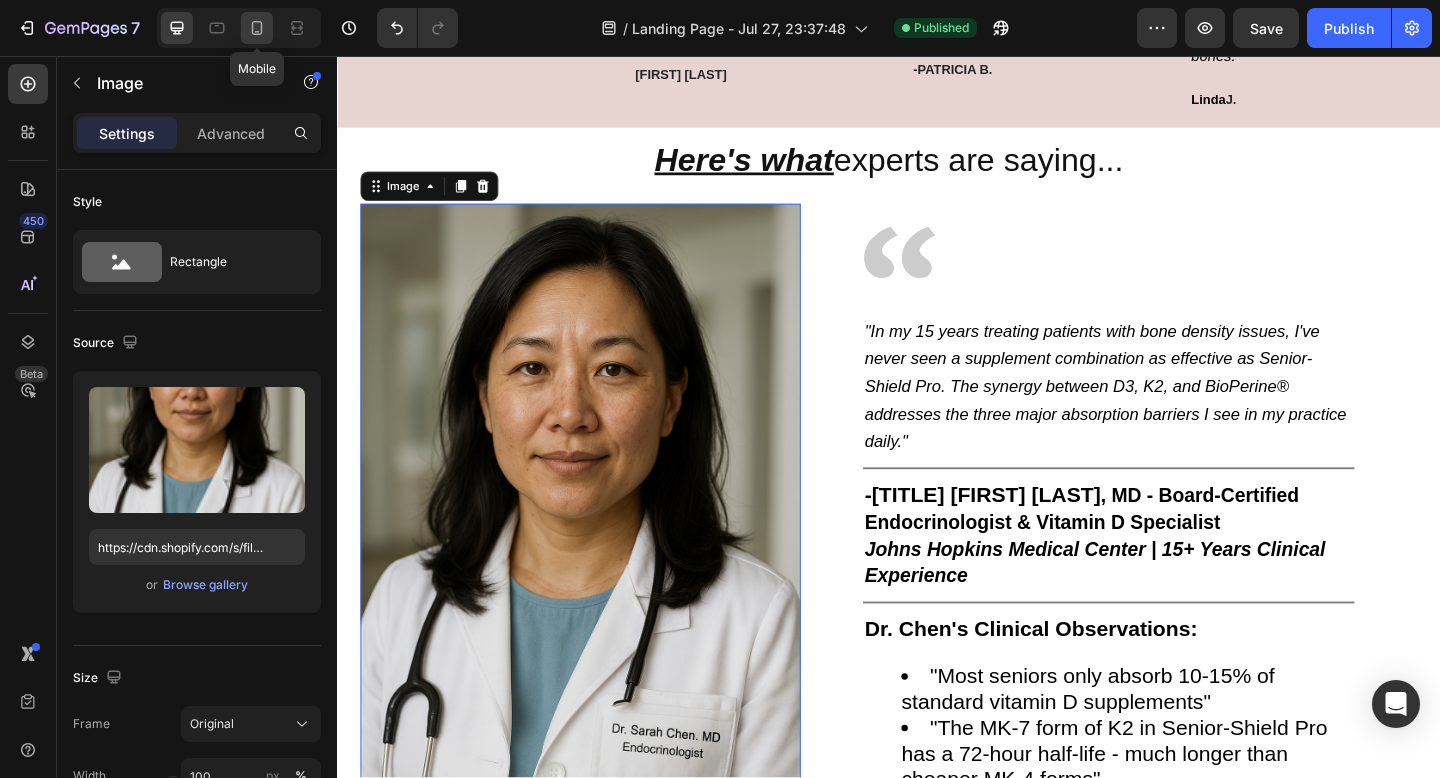 drag, startPoint x: 249, startPoint y: 19, endPoint x: 86, endPoint y: 258, distance: 289.29224 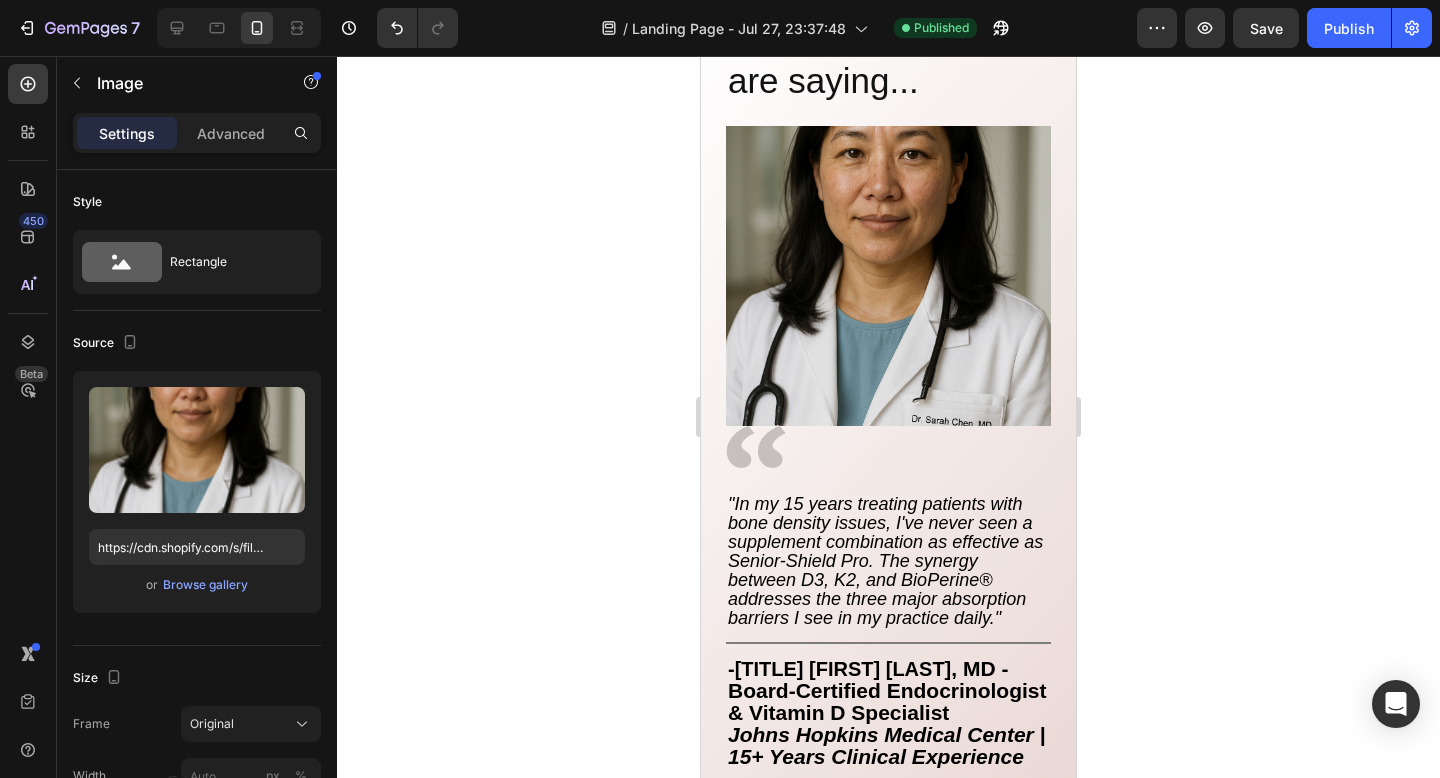scroll, scrollTop: 5441, scrollLeft: 0, axis: vertical 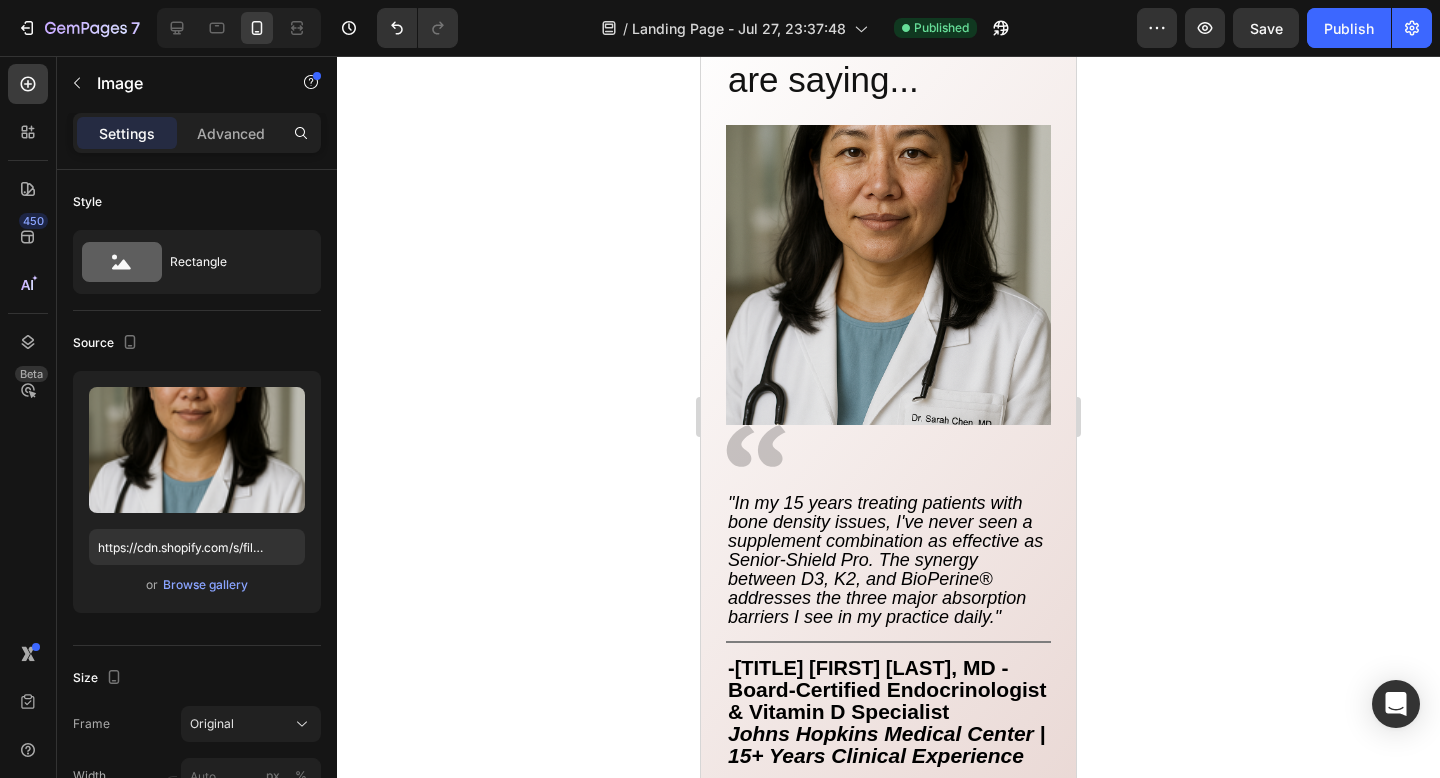 click at bounding box center (888, 275) 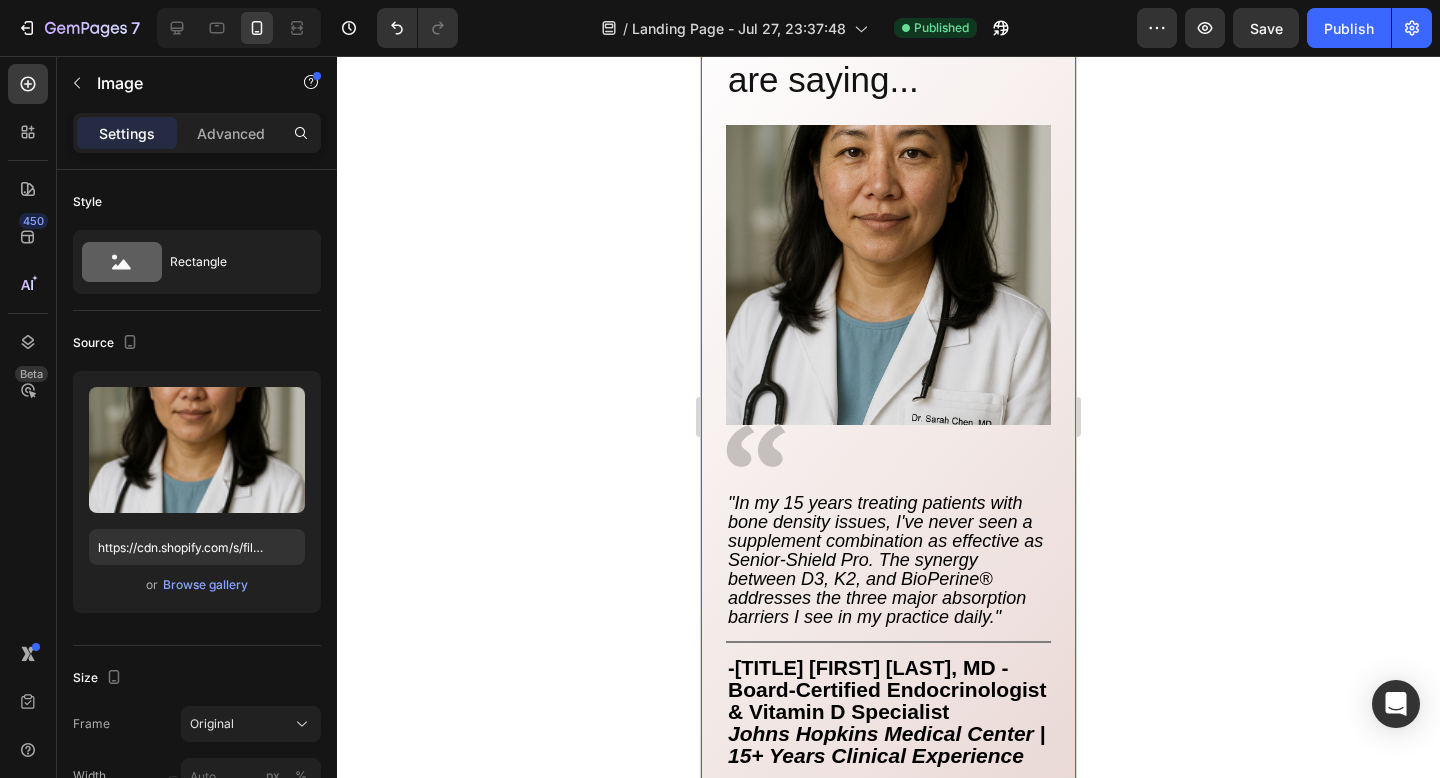 click 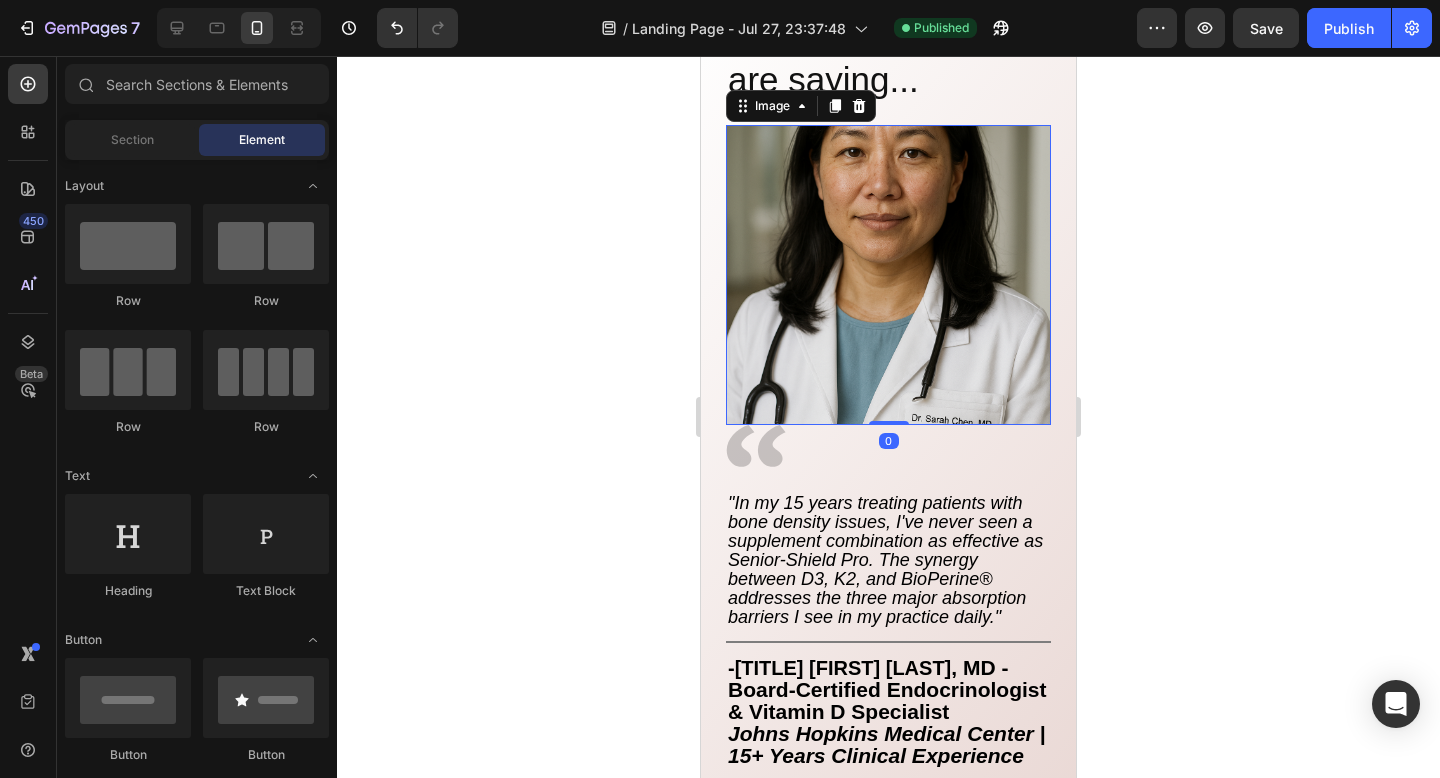 click at bounding box center (888, 275) 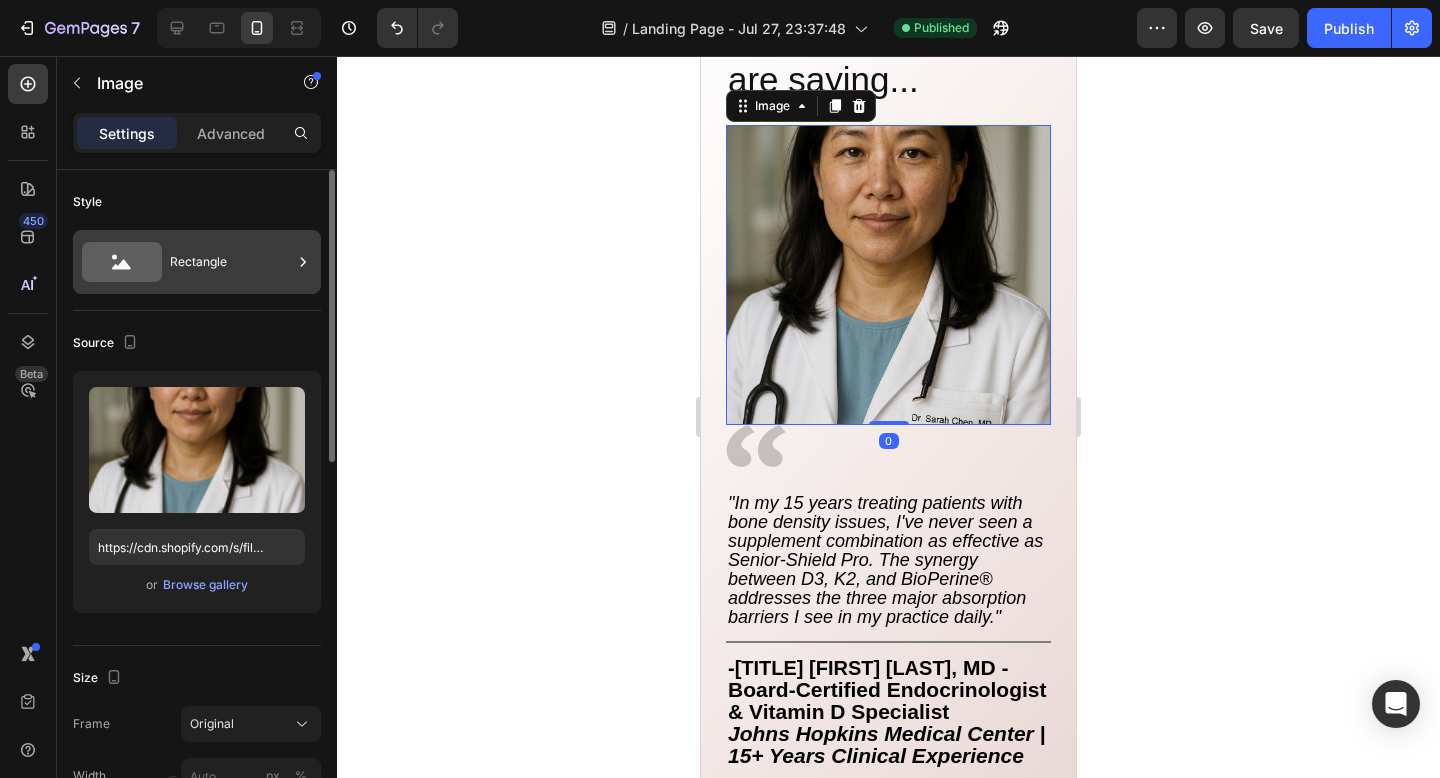 click on "Rectangle" at bounding box center [231, 262] 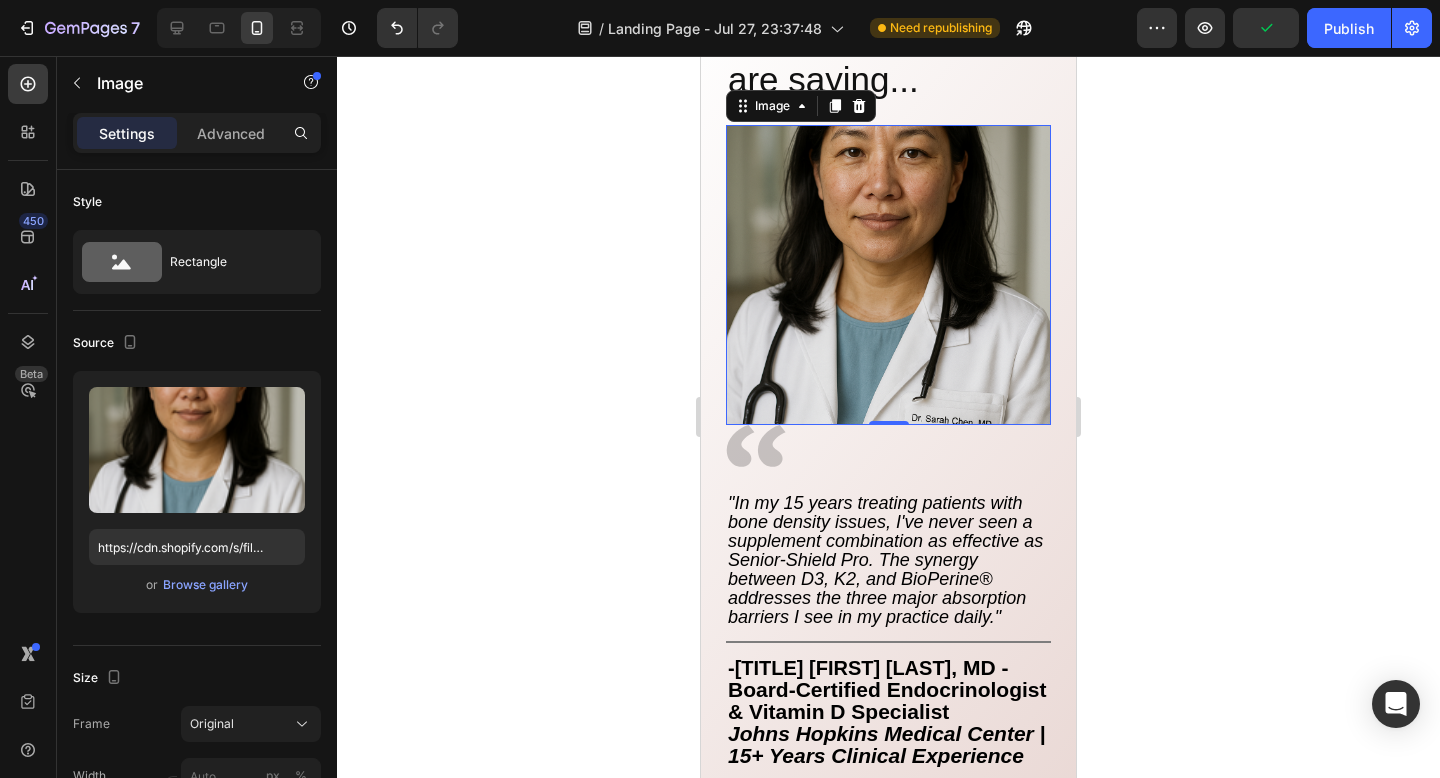 click 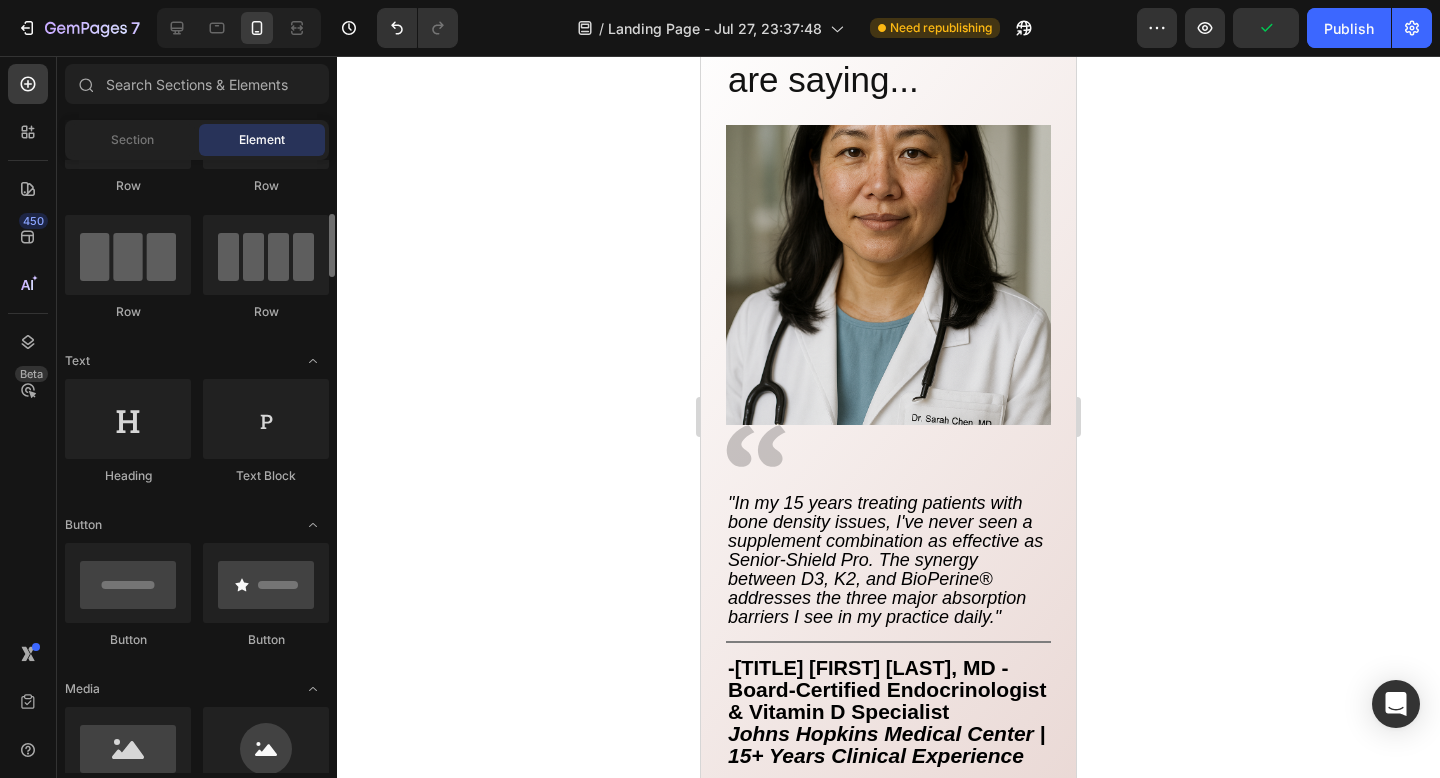 scroll, scrollTop: 154, scrollLeft: 0, axis: vertical 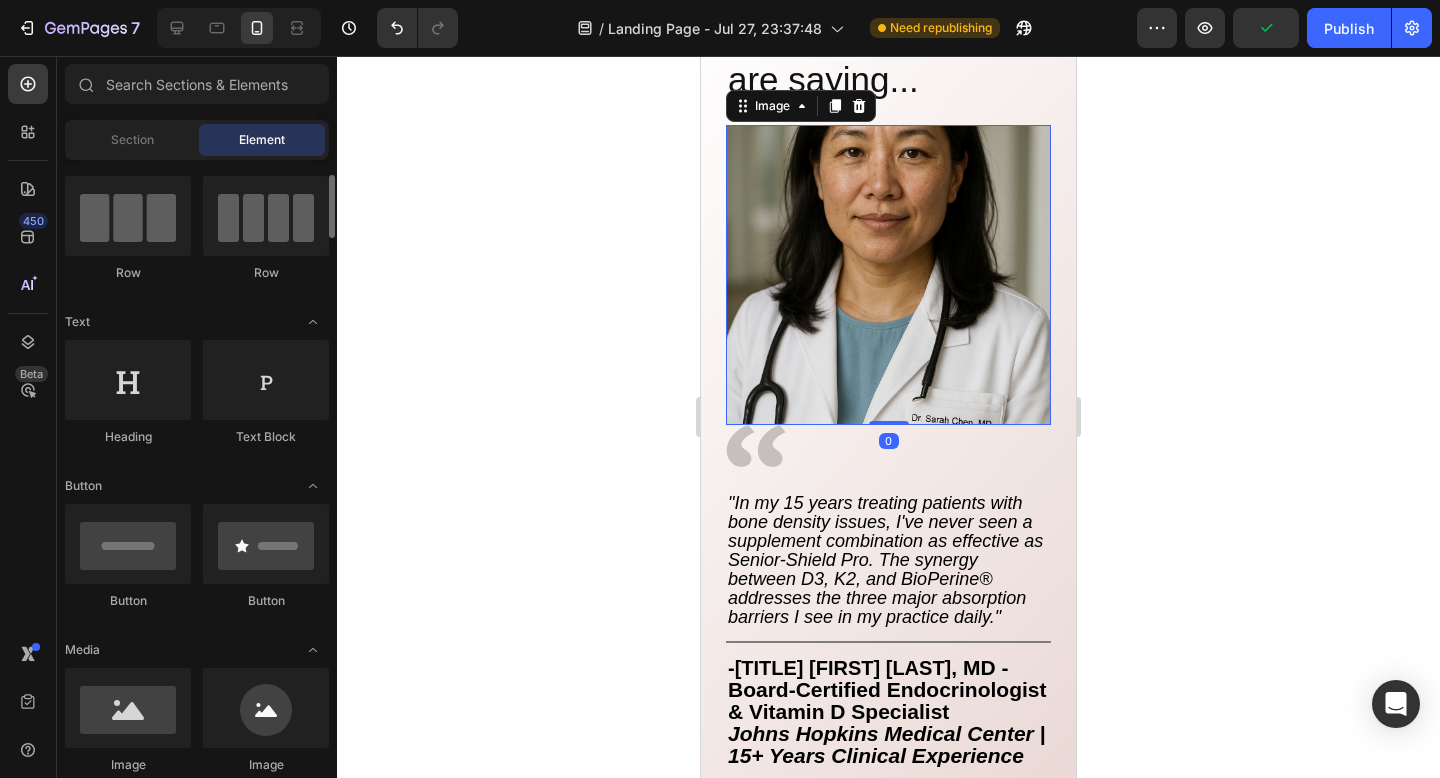 click at bounding box center (888, 275) 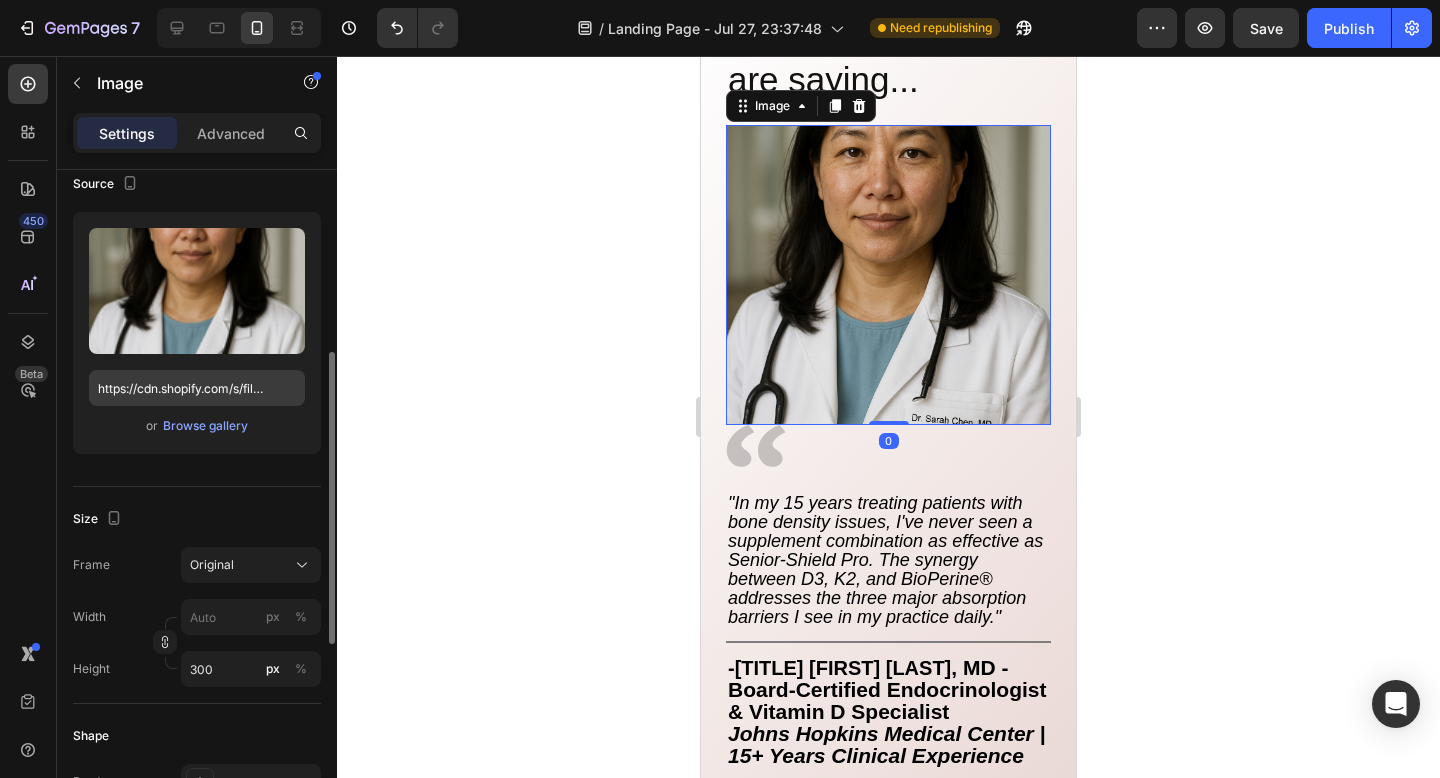 scroll, scrollTop: 237, scrollLeft: 0, axis: vertical 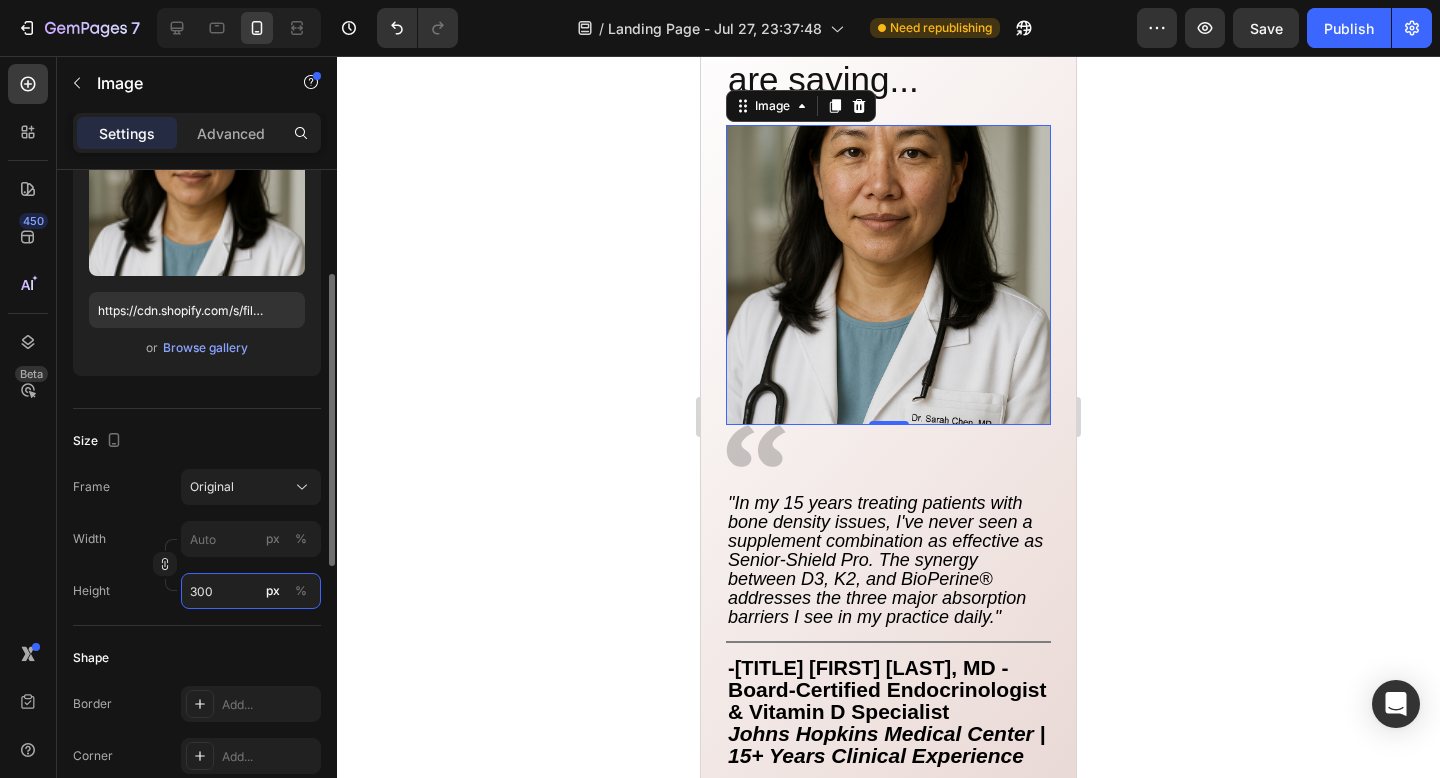 click on "300" at bounding box center (251, 591) 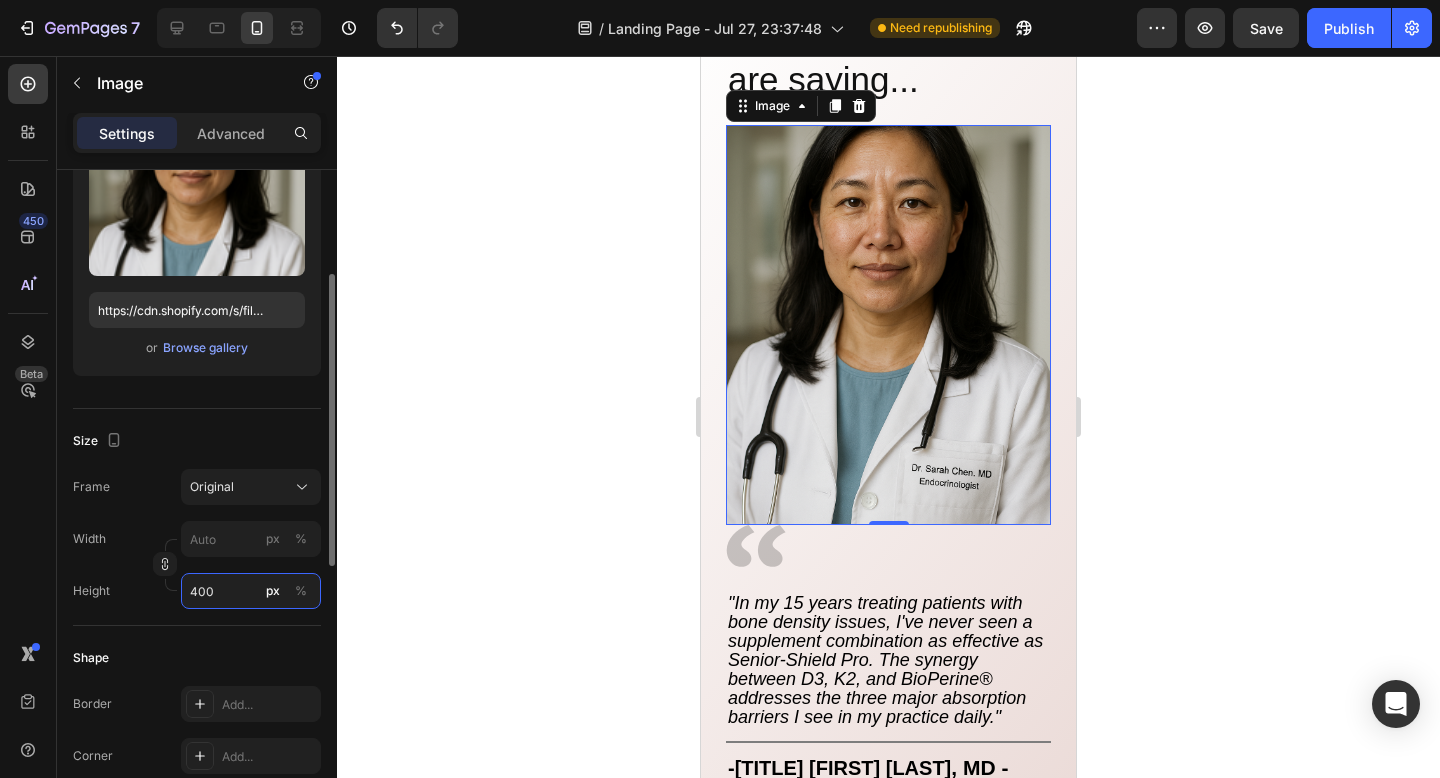 click on "400" at bounding box center (251, 591) 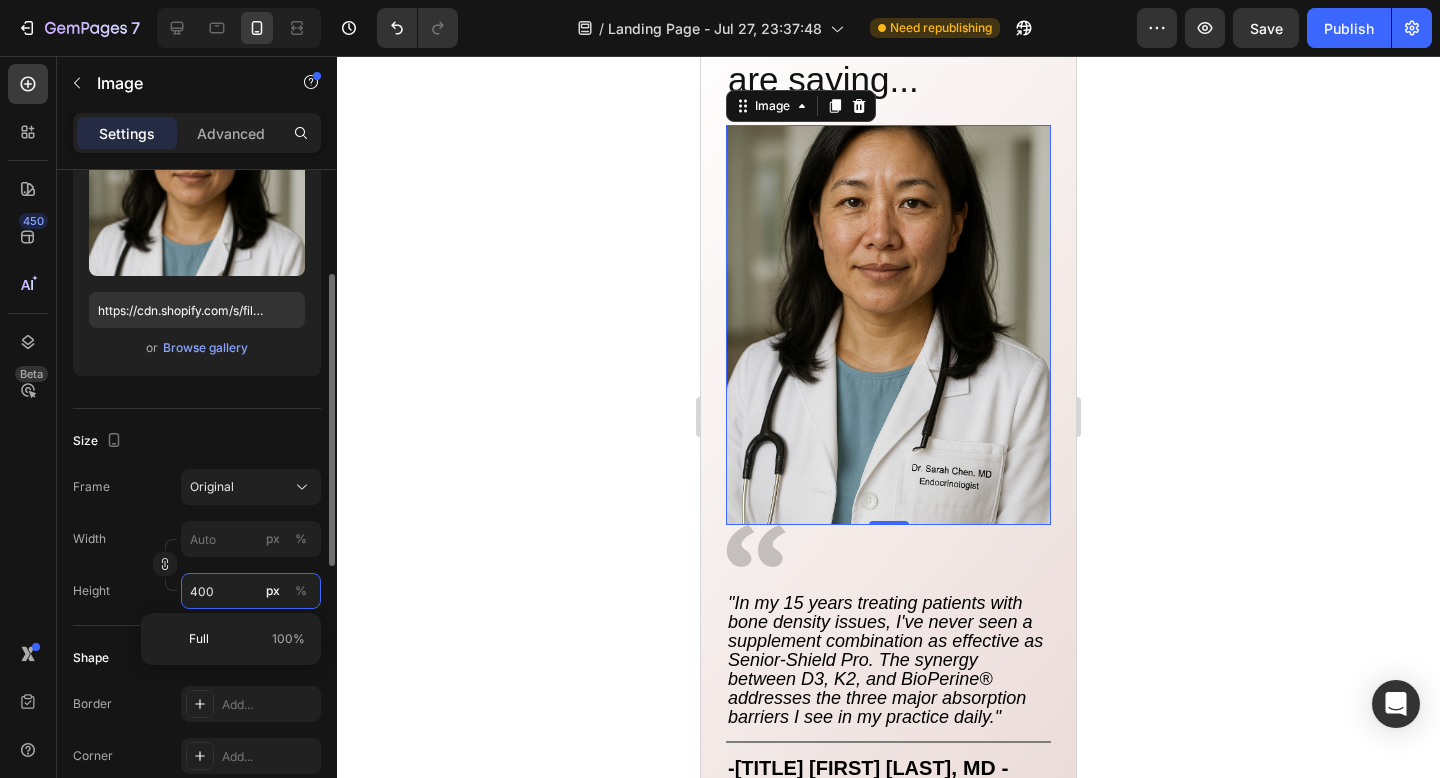 click on "400" at bounding box center [251, 591] 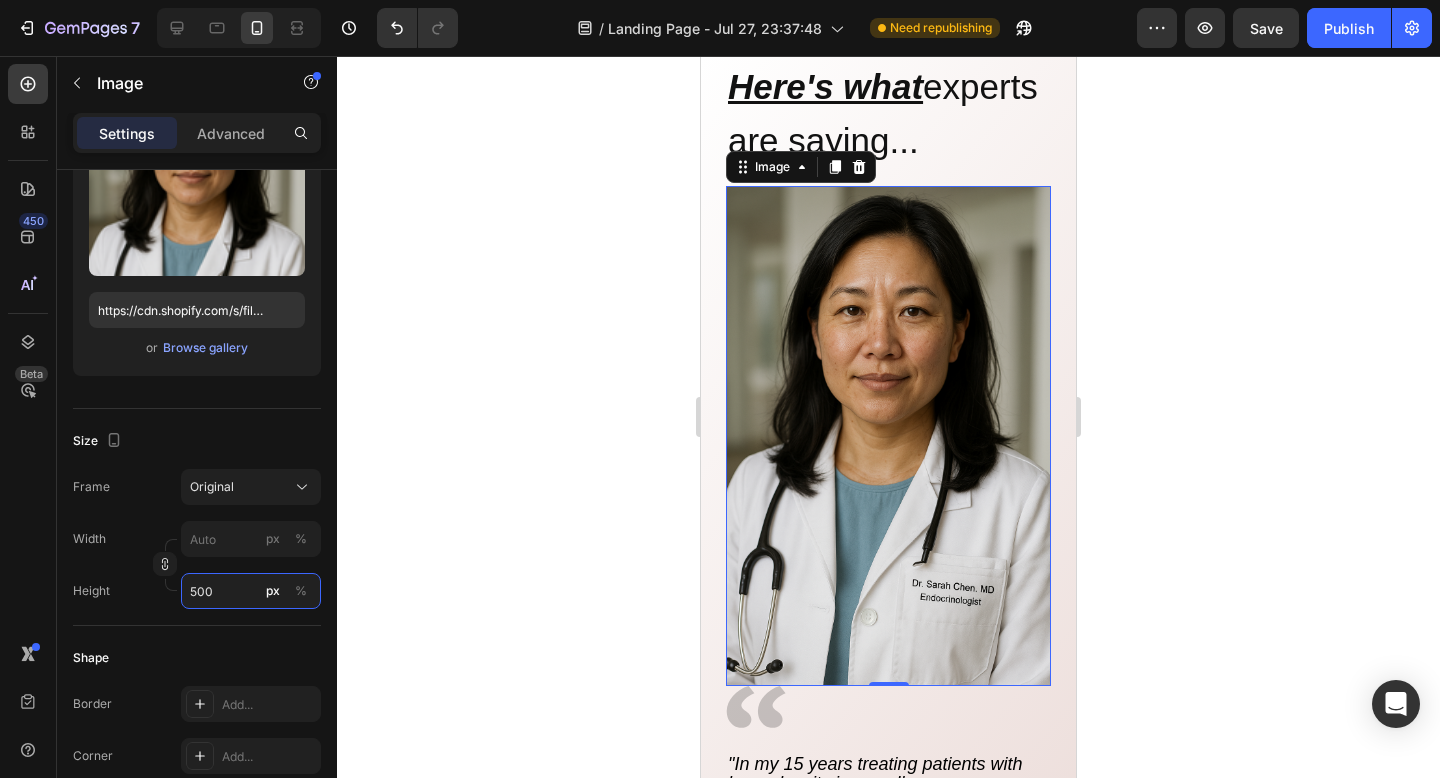 scroll, scrollTop: 5383, scrollLeft: 0, axis: vertical 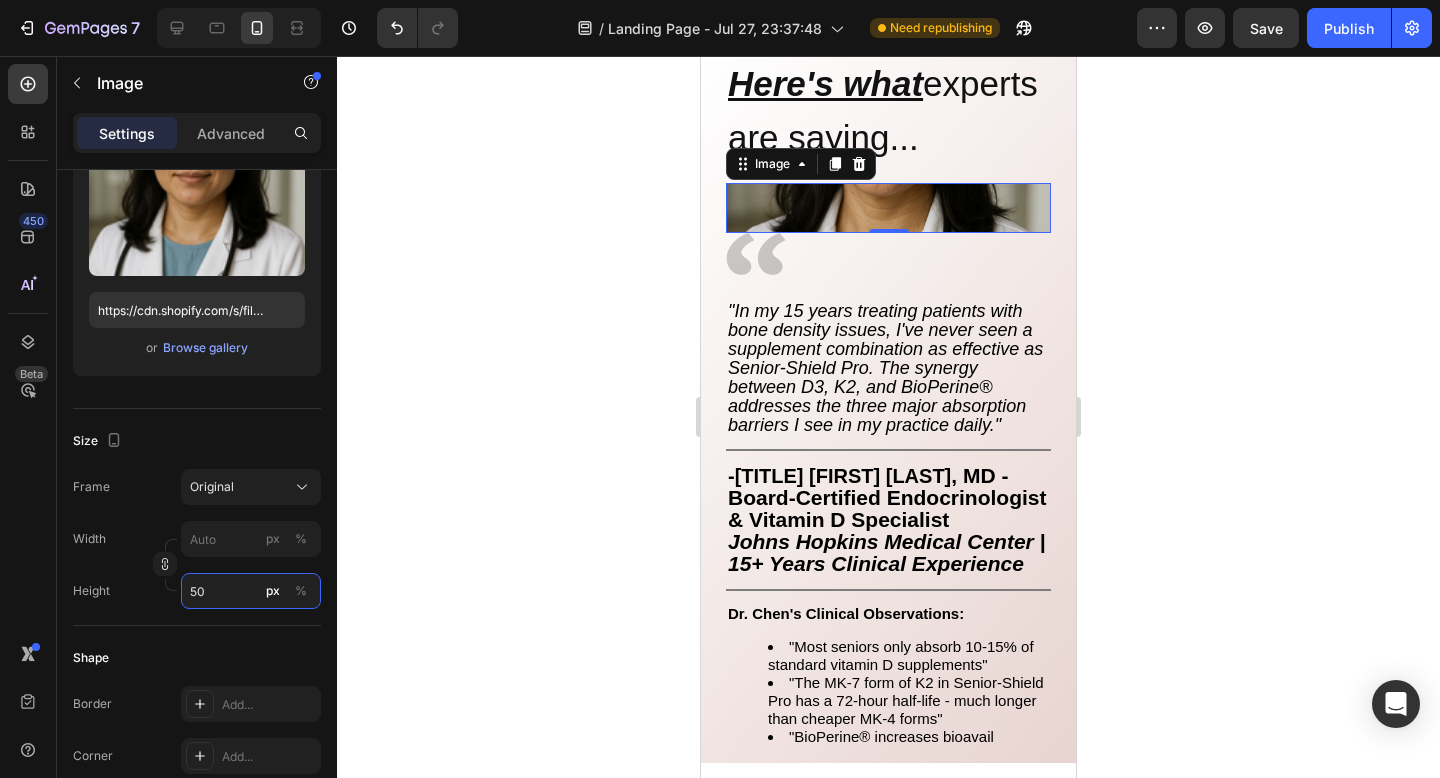 type on "5" 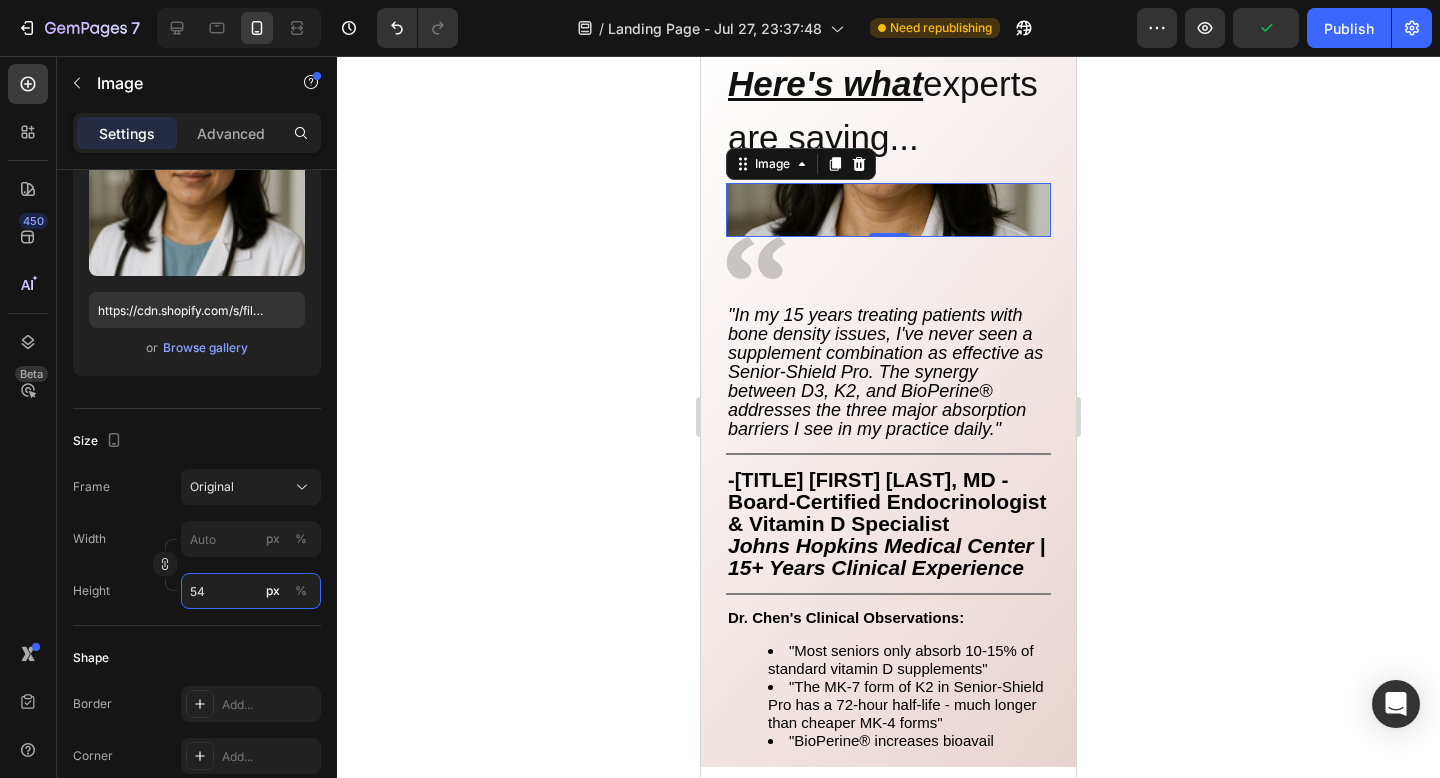 type on "5" 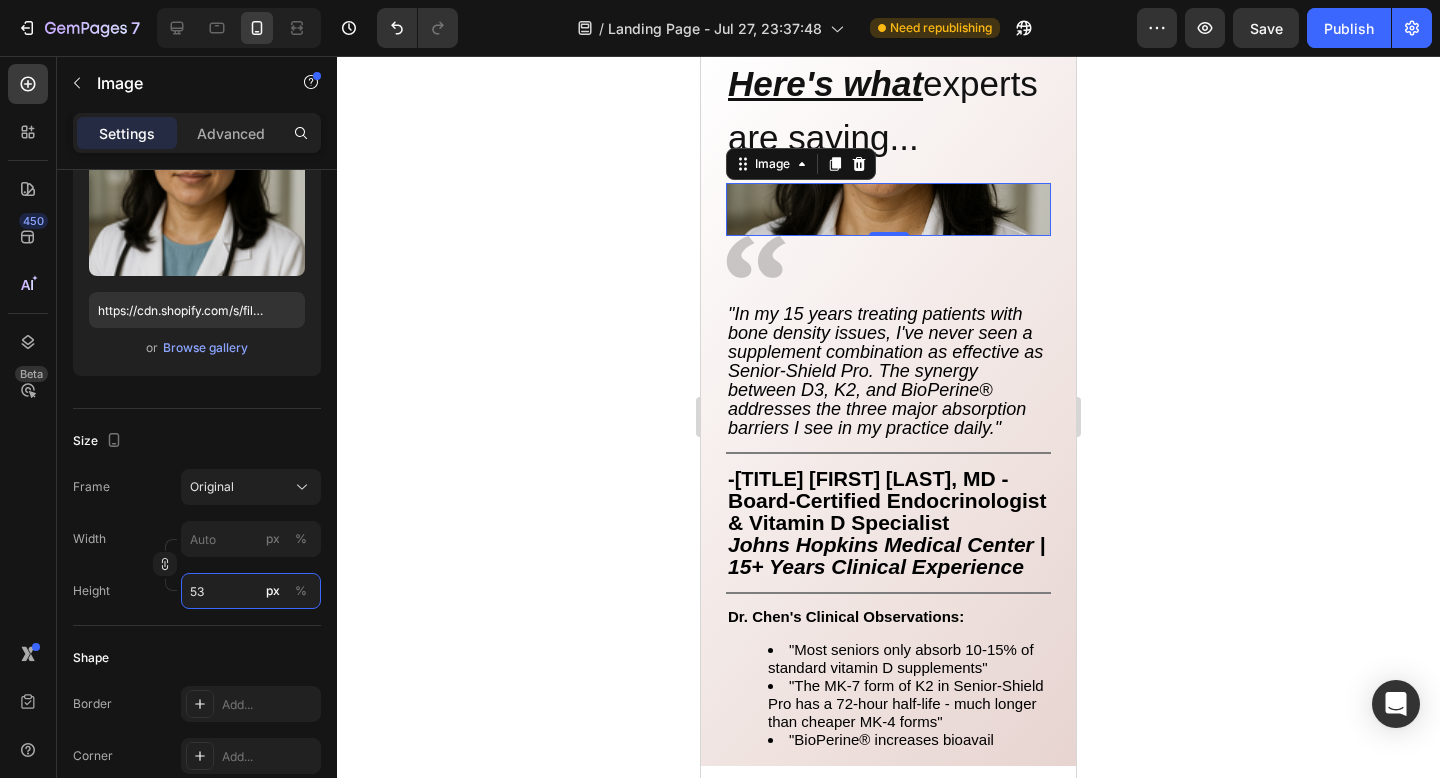 type on "5" 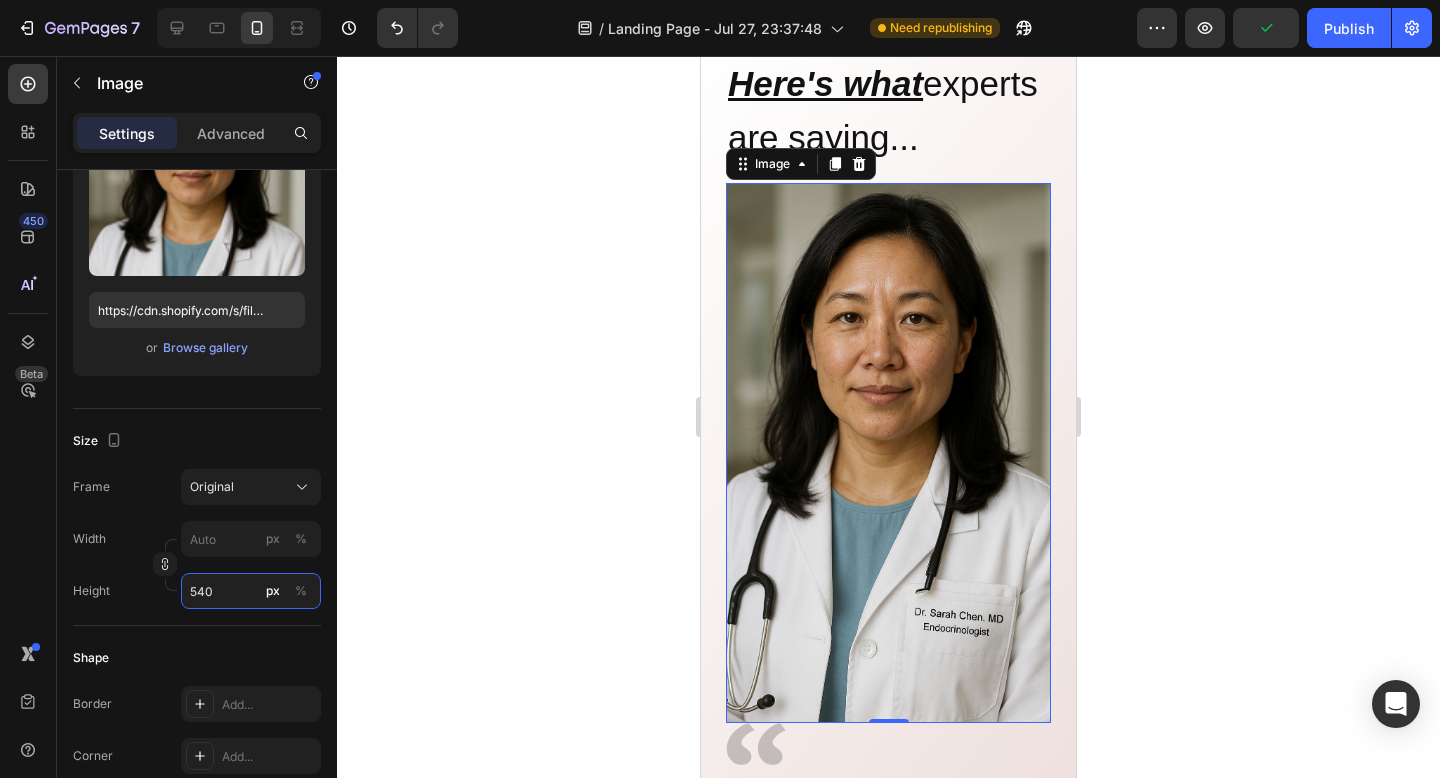 type on "540" 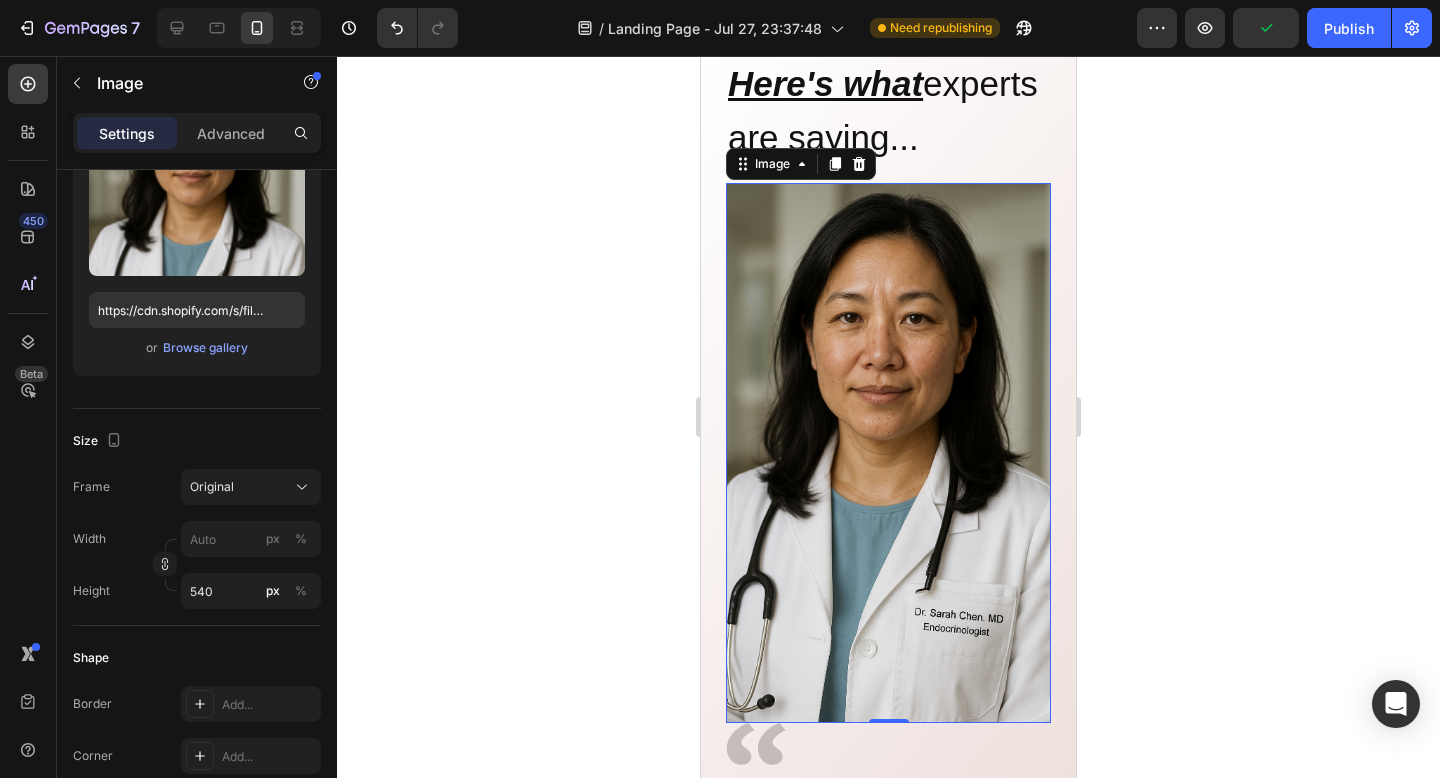 click 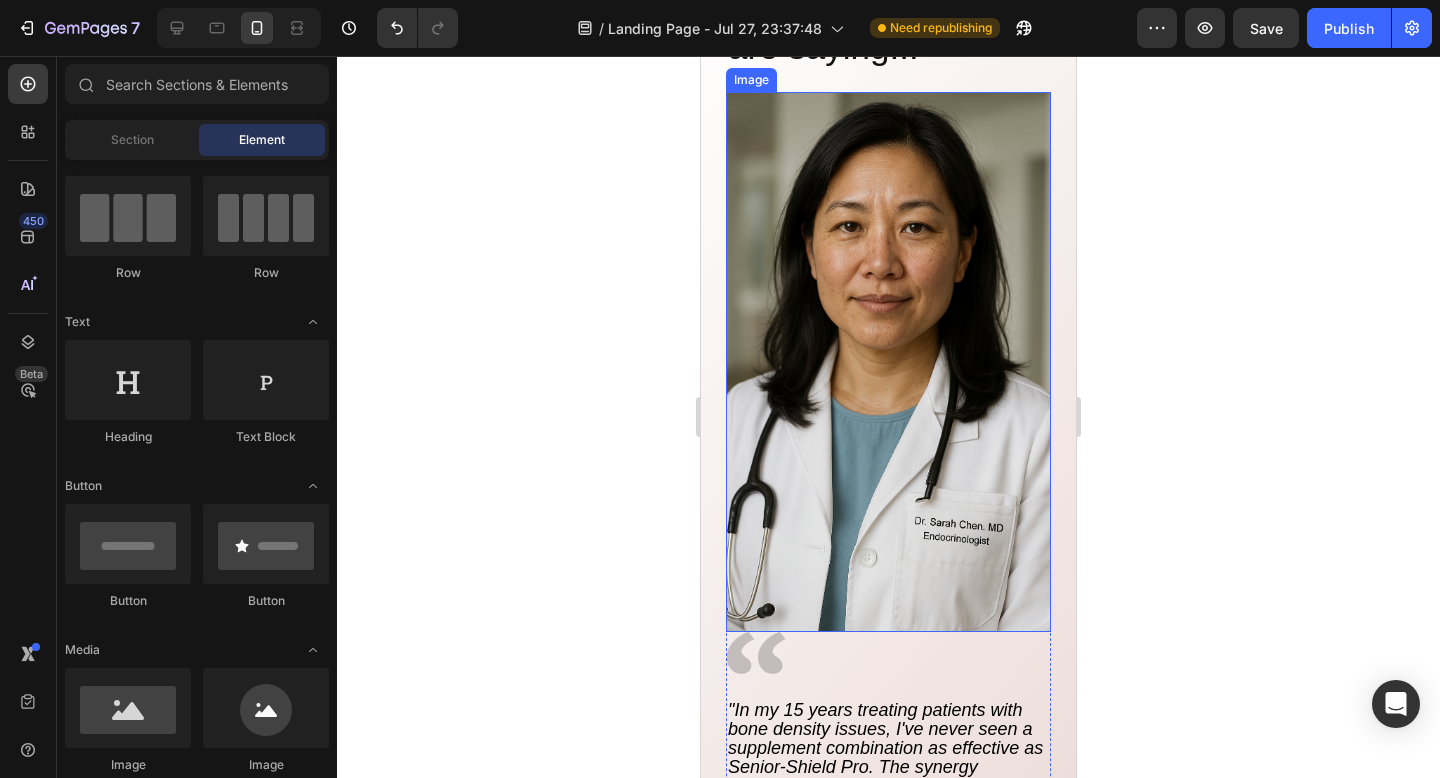 scroll, scrollTop: 5413, scrollLeft: 0, axis: vertical 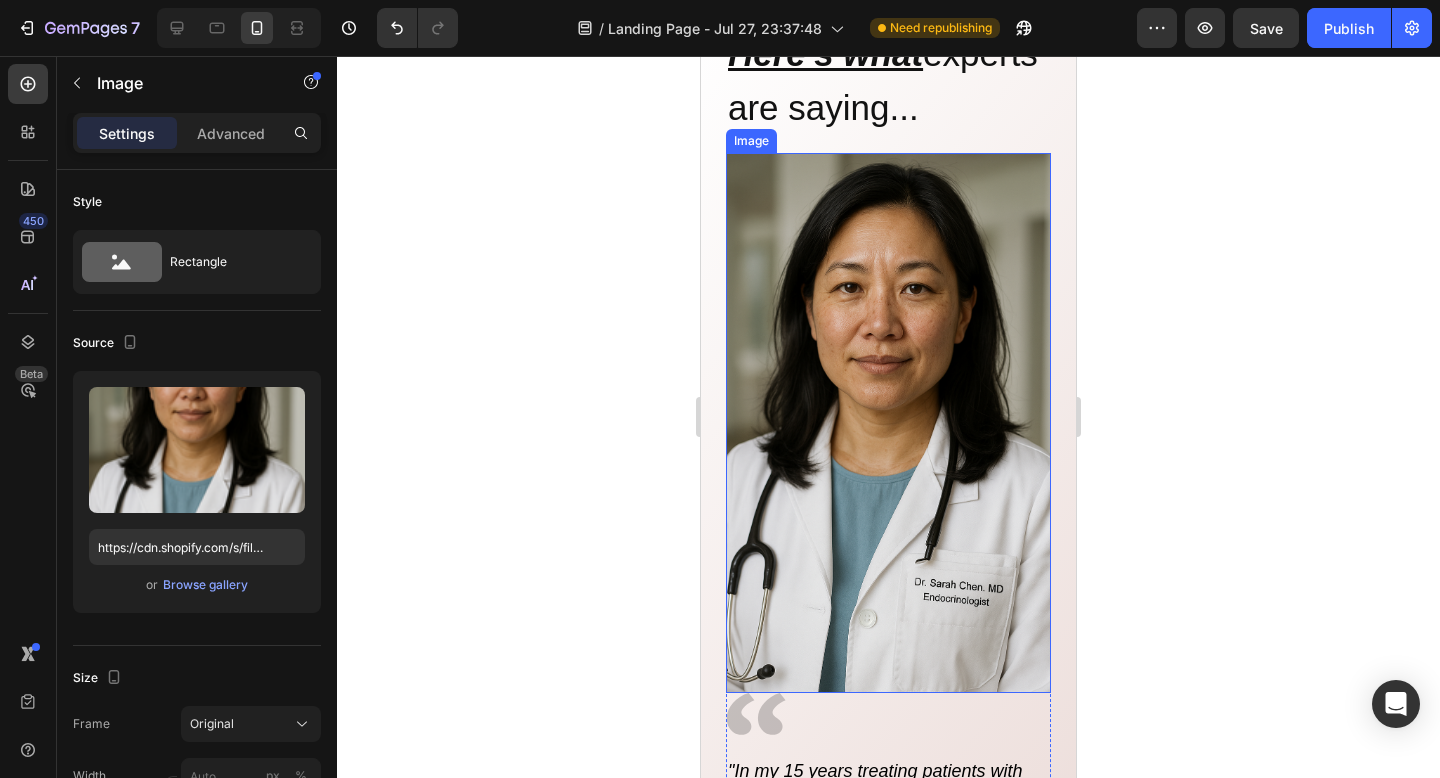 click at bounding box center [888, 423] 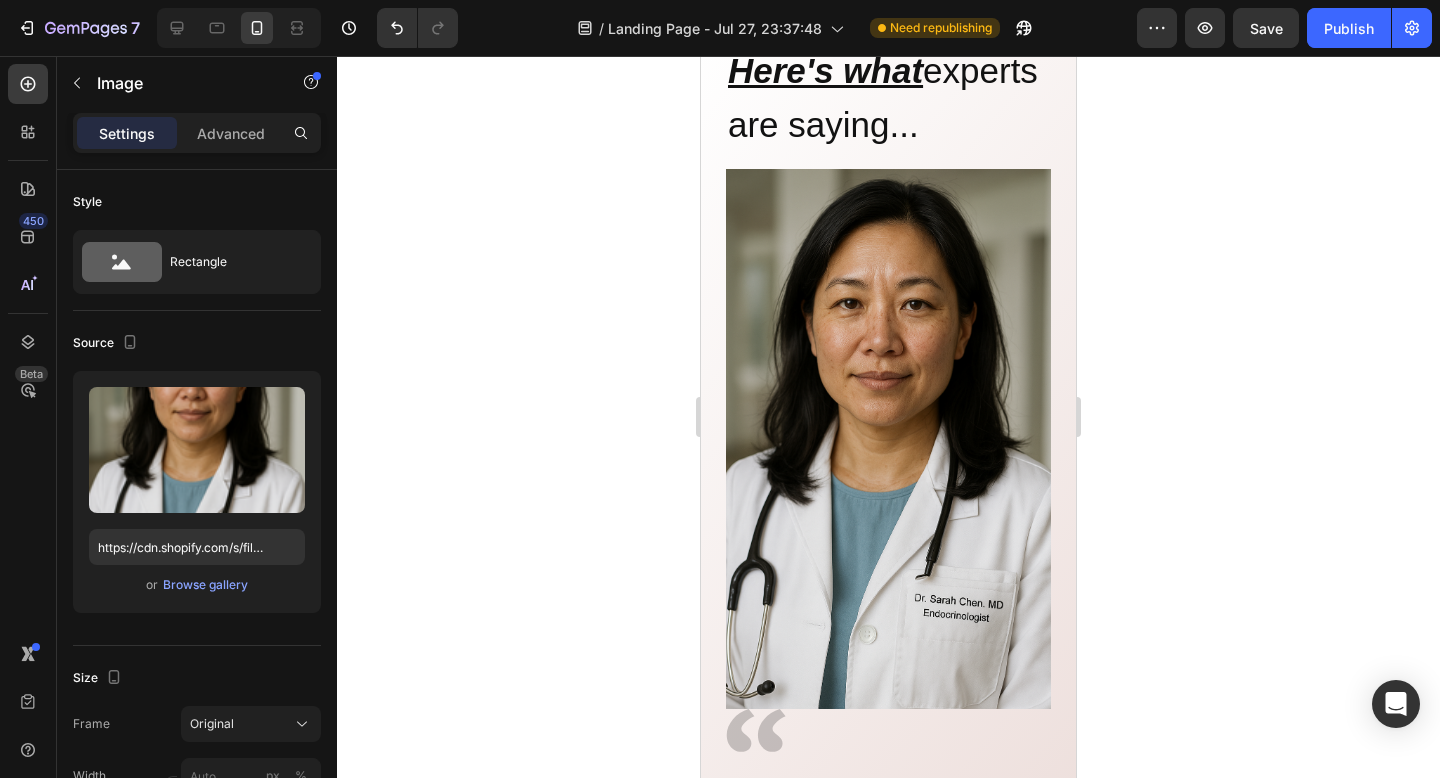 scroll, scrollTop: 5639, scrollLeft: 0, axis: vertical 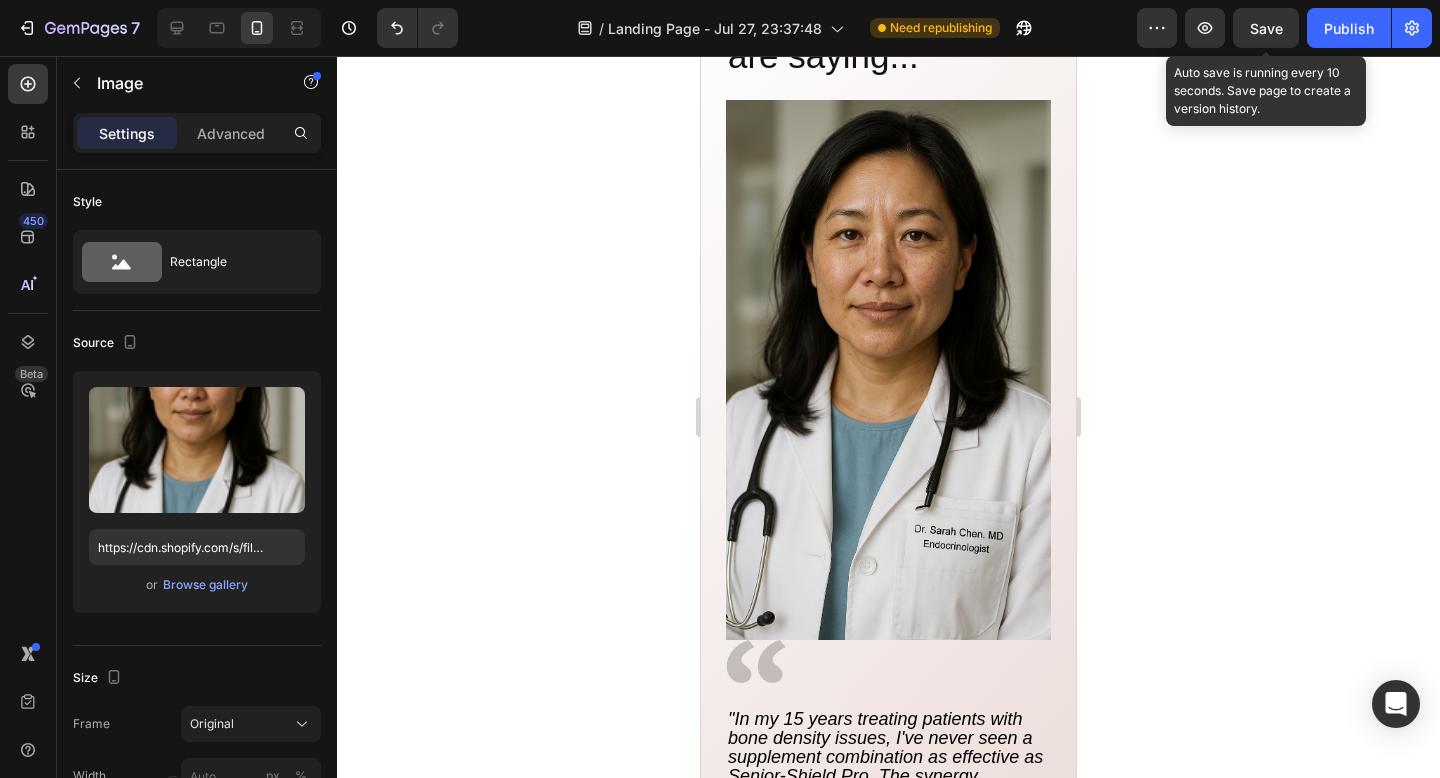 click on "Save" at bounding box center (1266, 28) 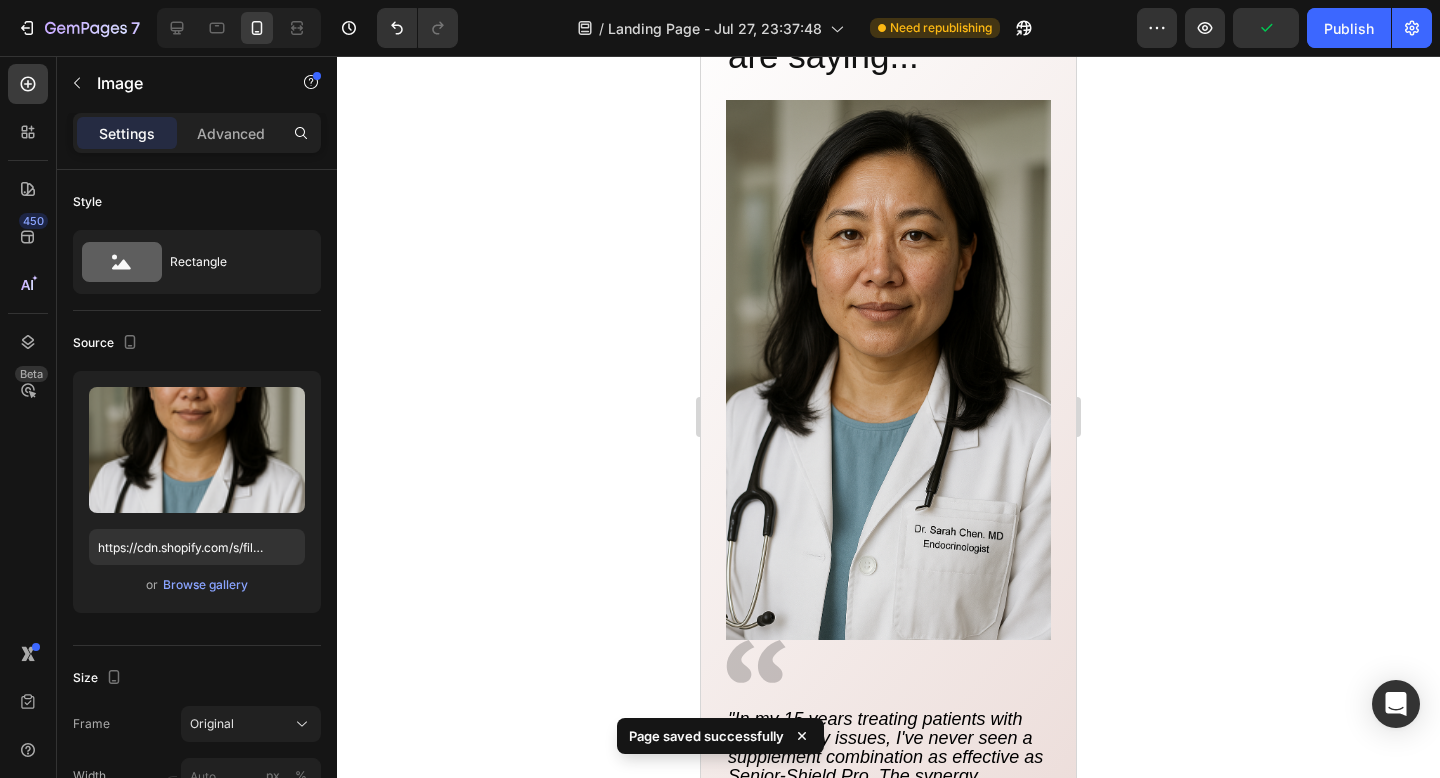 click at bounding box center (888, 370) 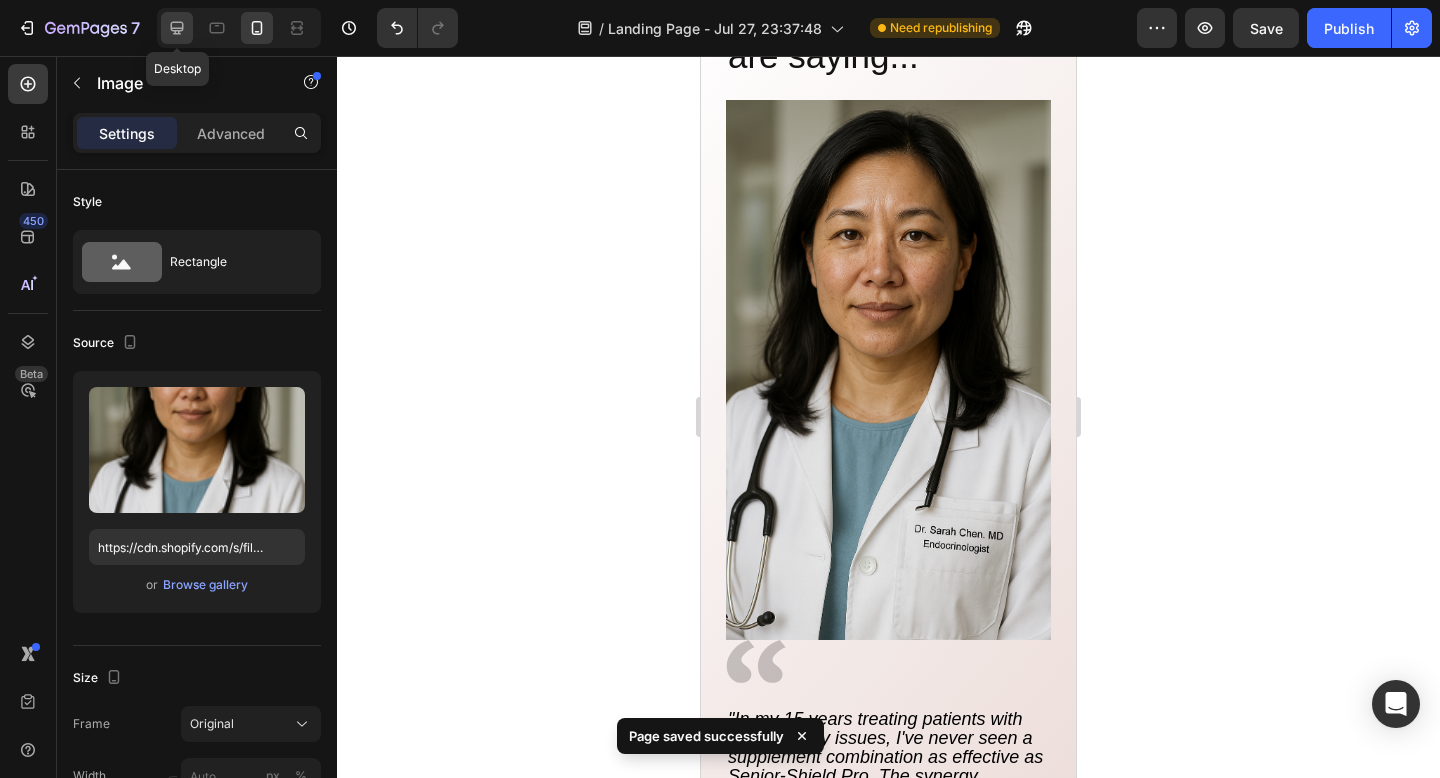click 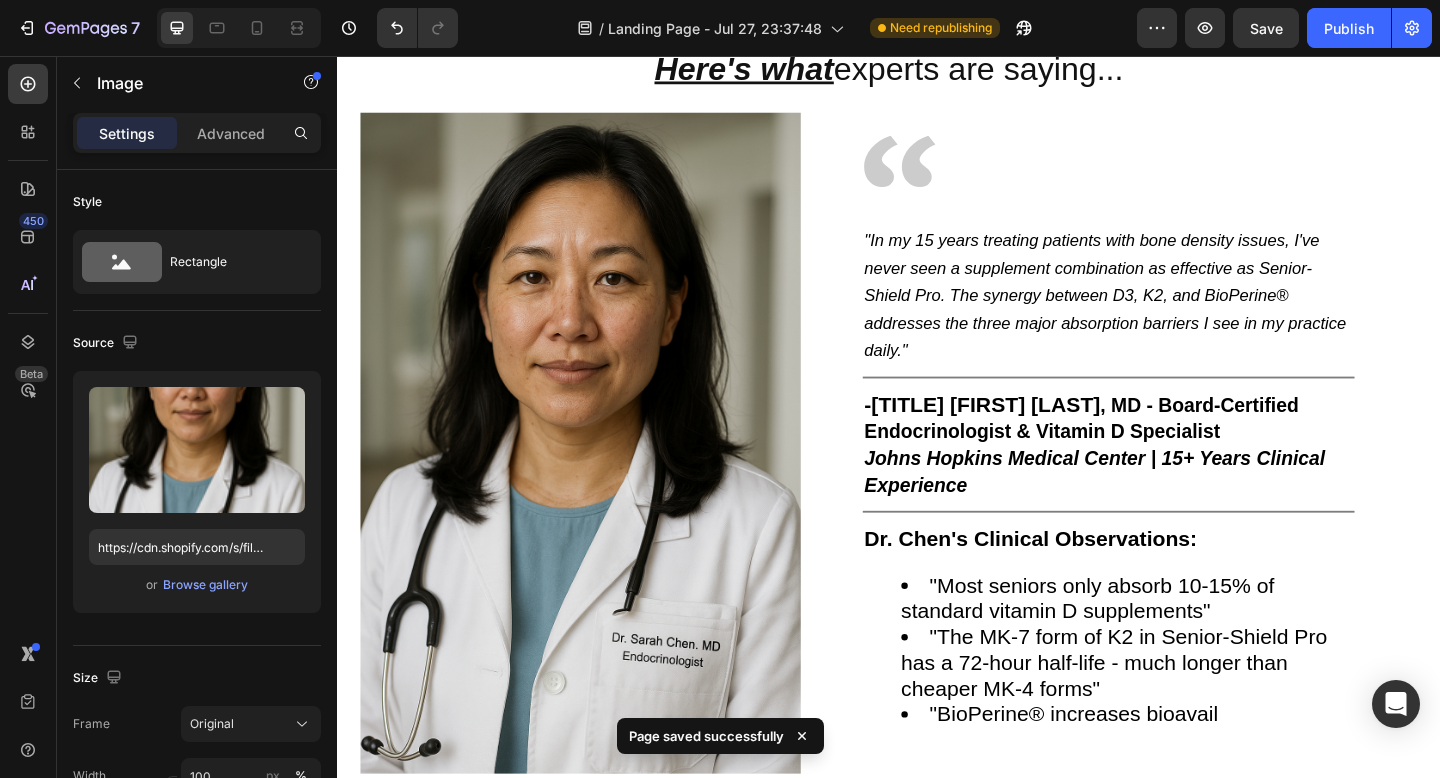 scroll, scrollTop: 5586, scrollLeft: 0, axis: vertical 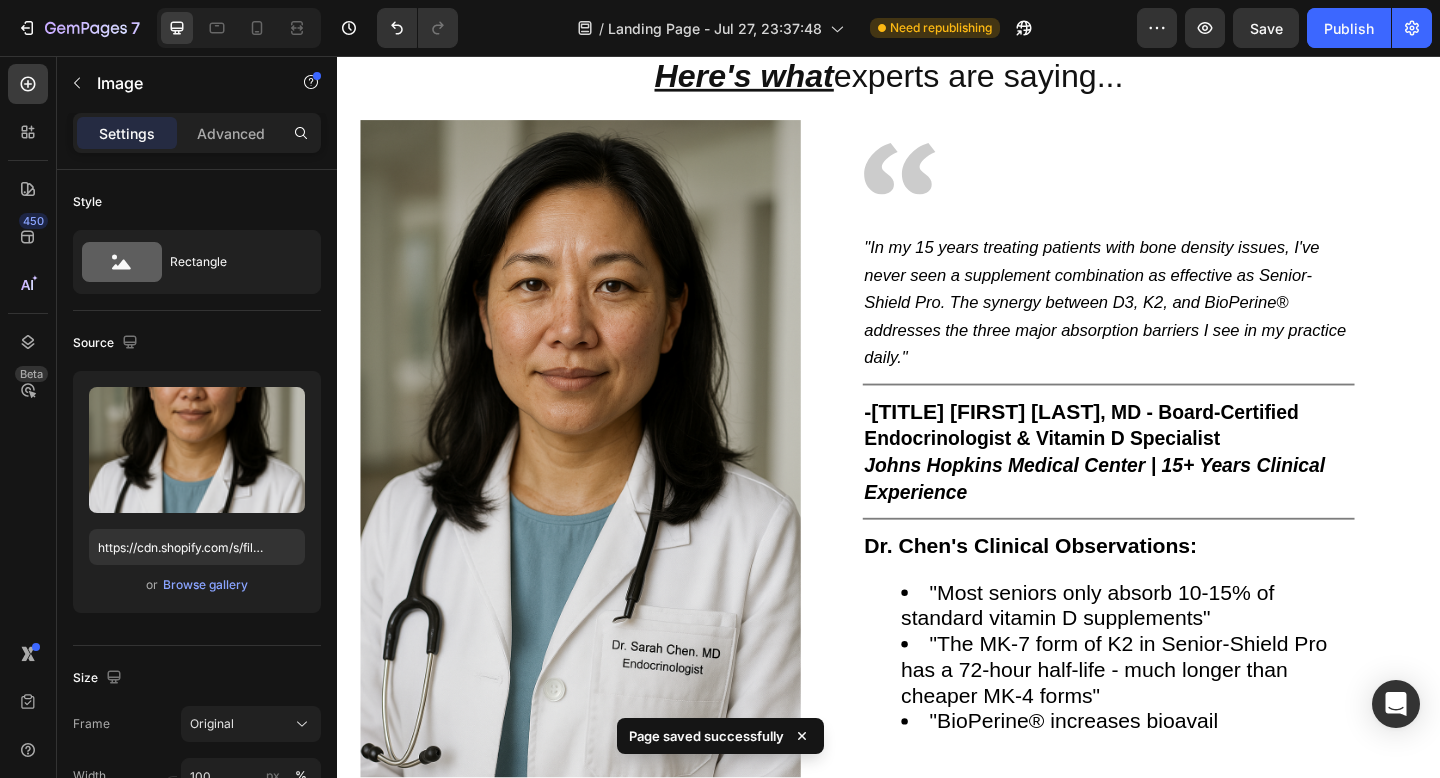 click at bounding box center [601, 485] 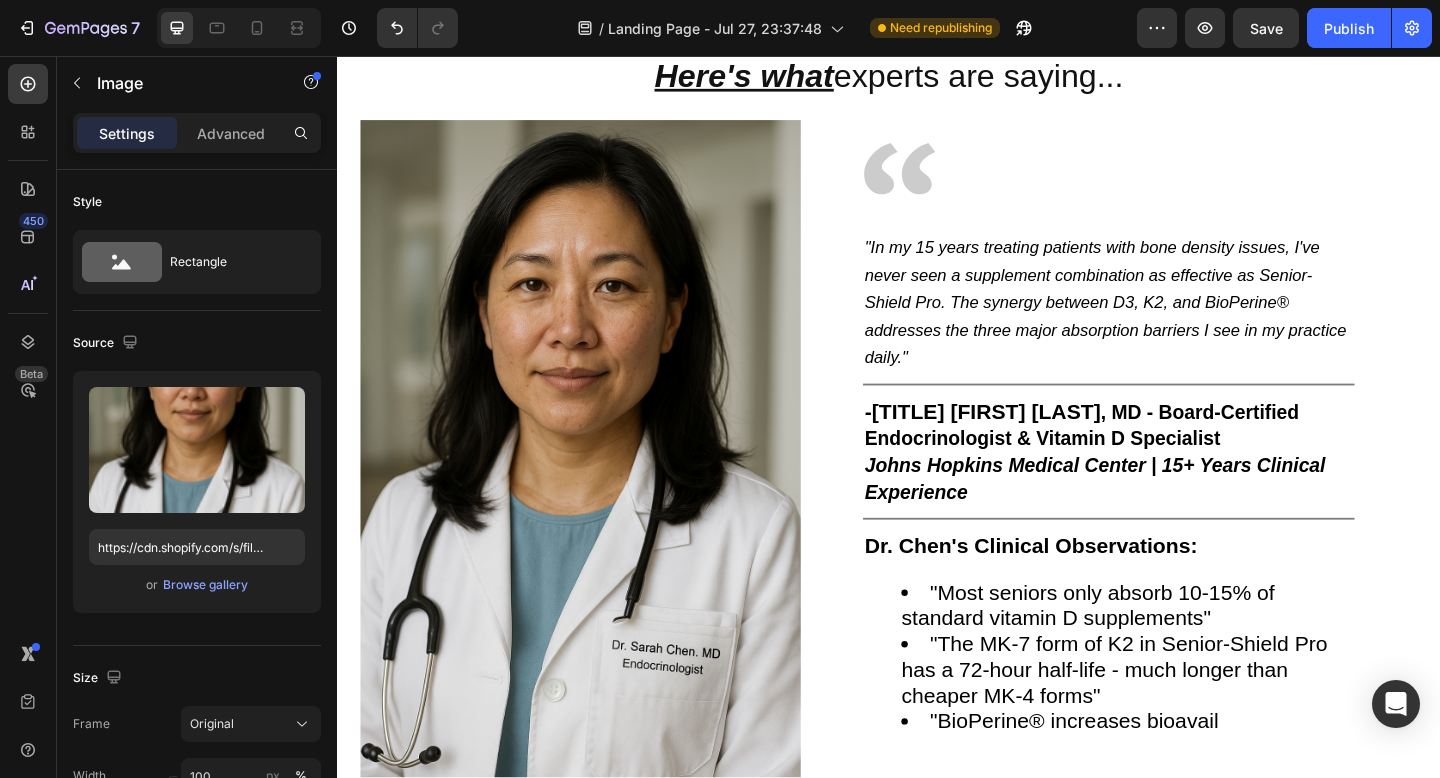 click at bounding box center [601, 485] 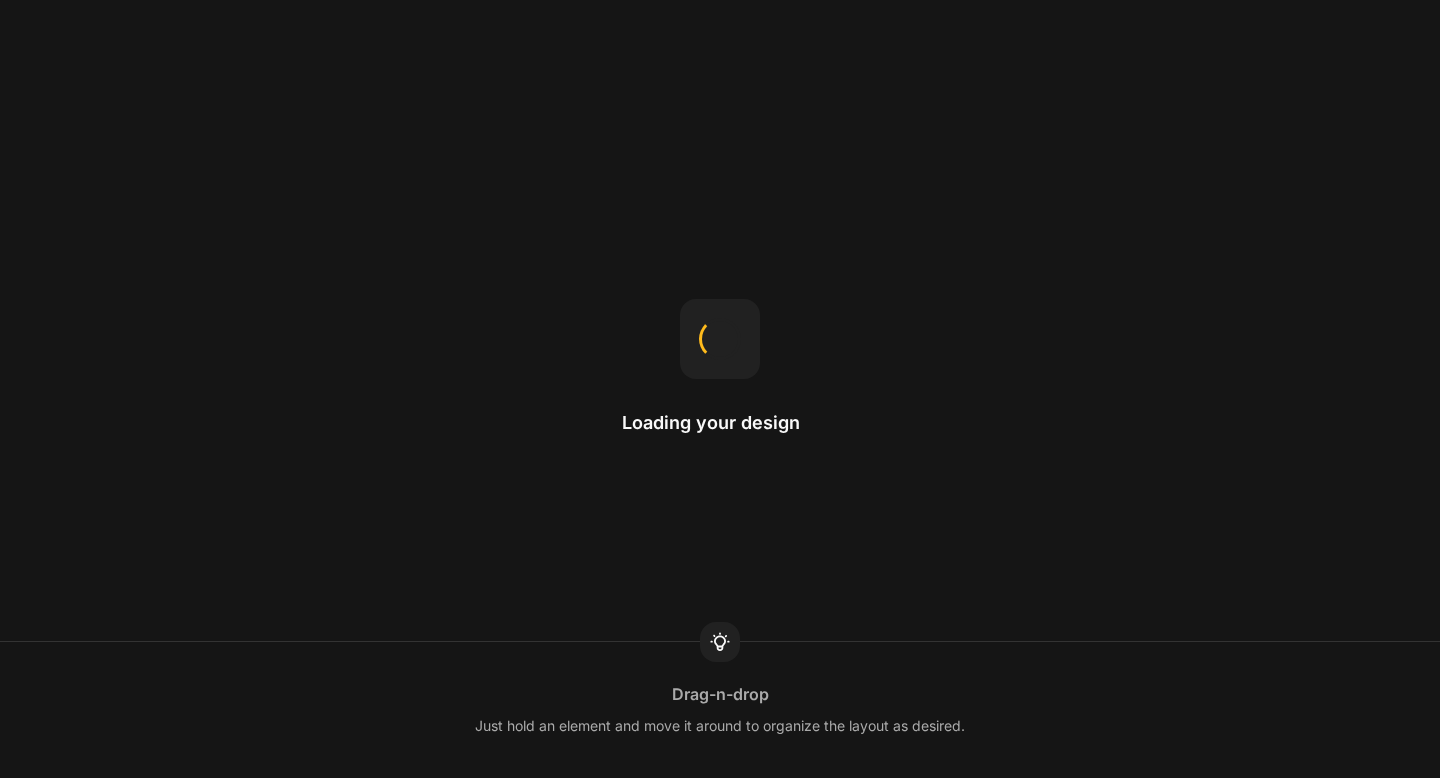 scroll, scrollTop: 0, scrollLeft: 0, axis: both 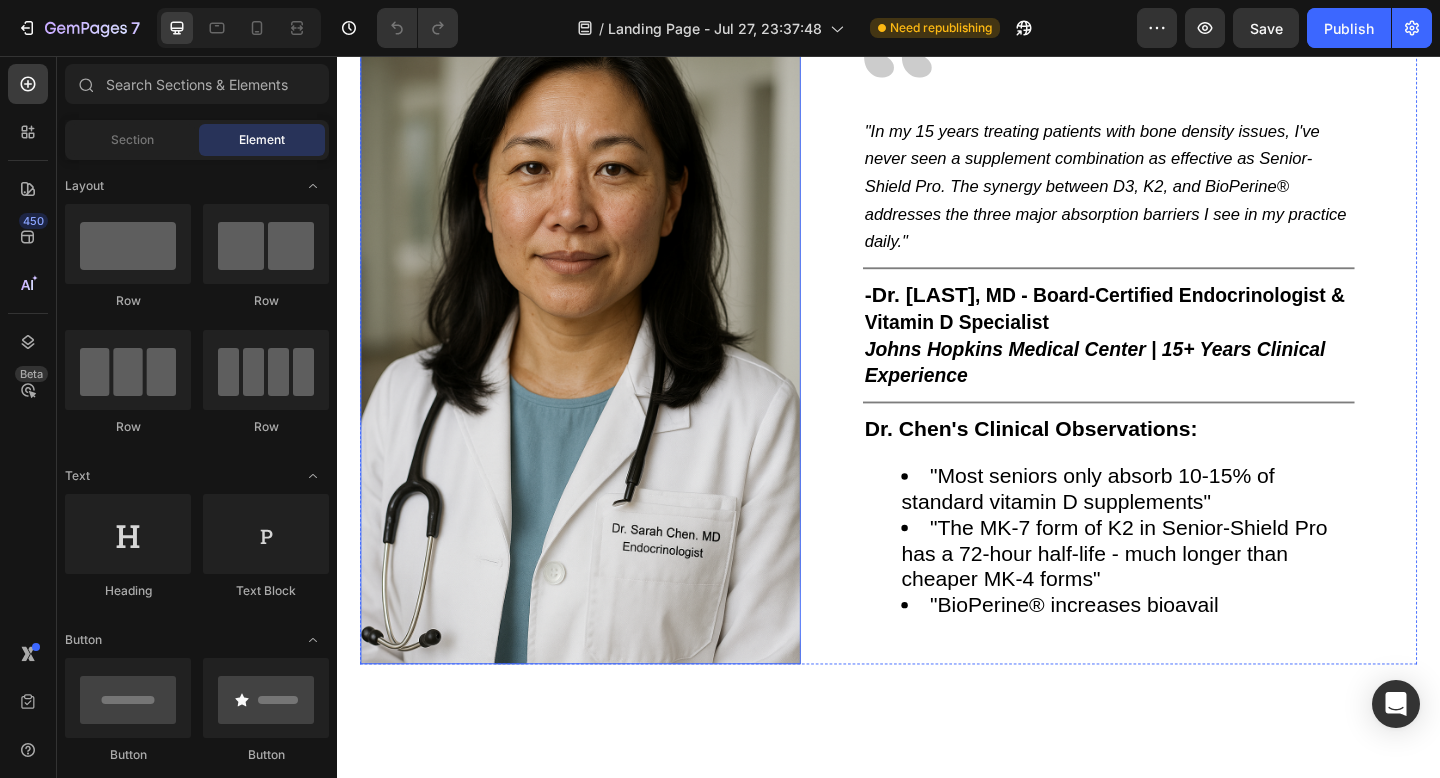 click at bounding box center (601, 358) 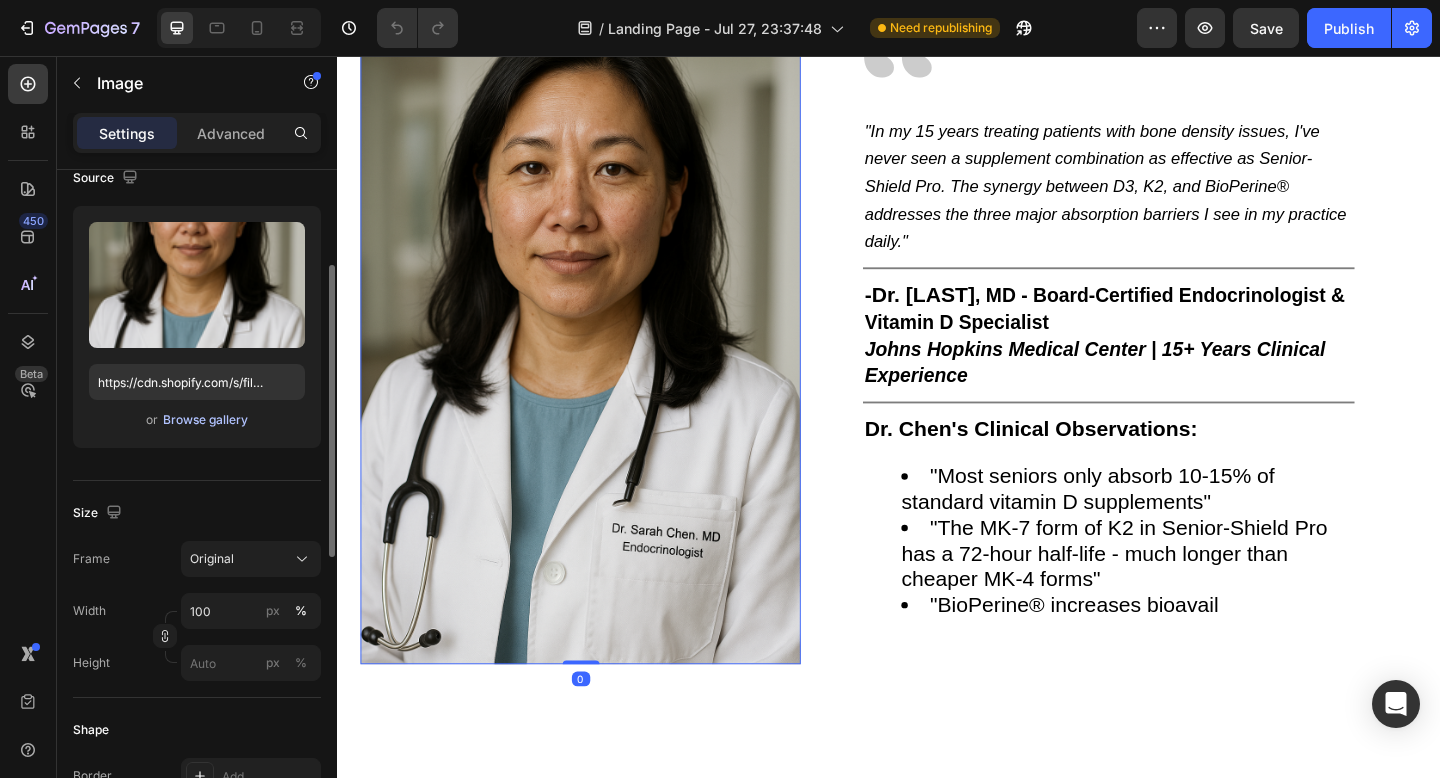 scroll, scrollTop: 247, scrollLeft: 0, axis: vertical 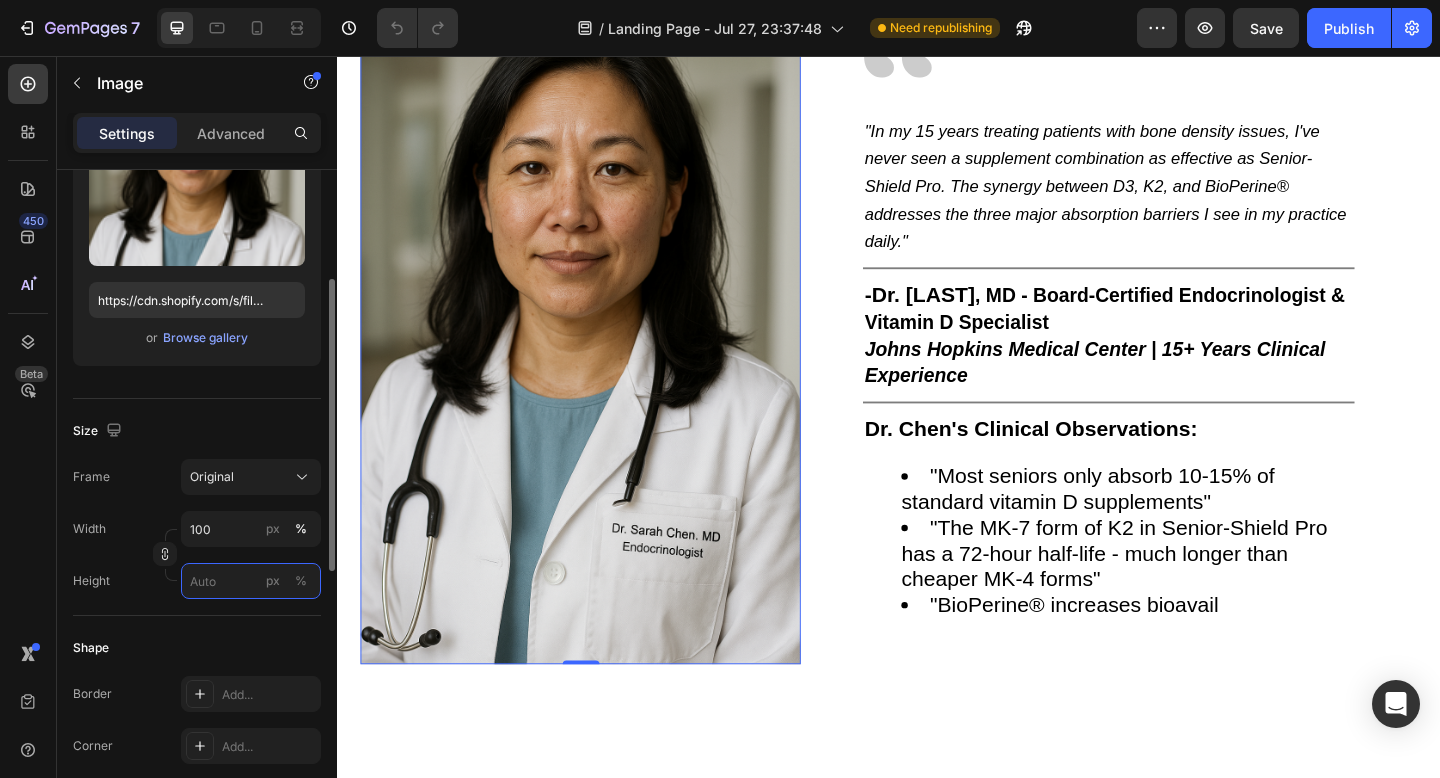 click on "px %" at bounding box center (251, 581) 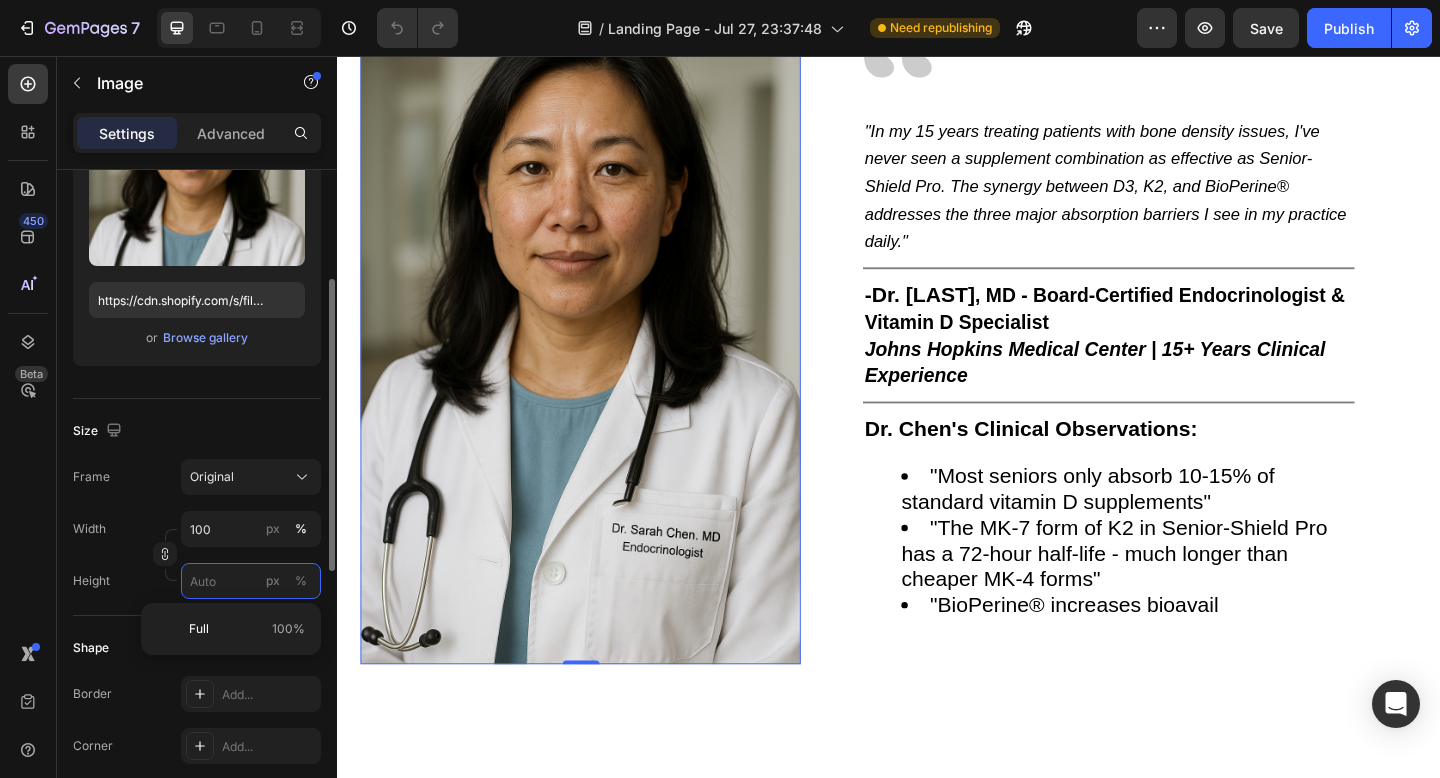 type 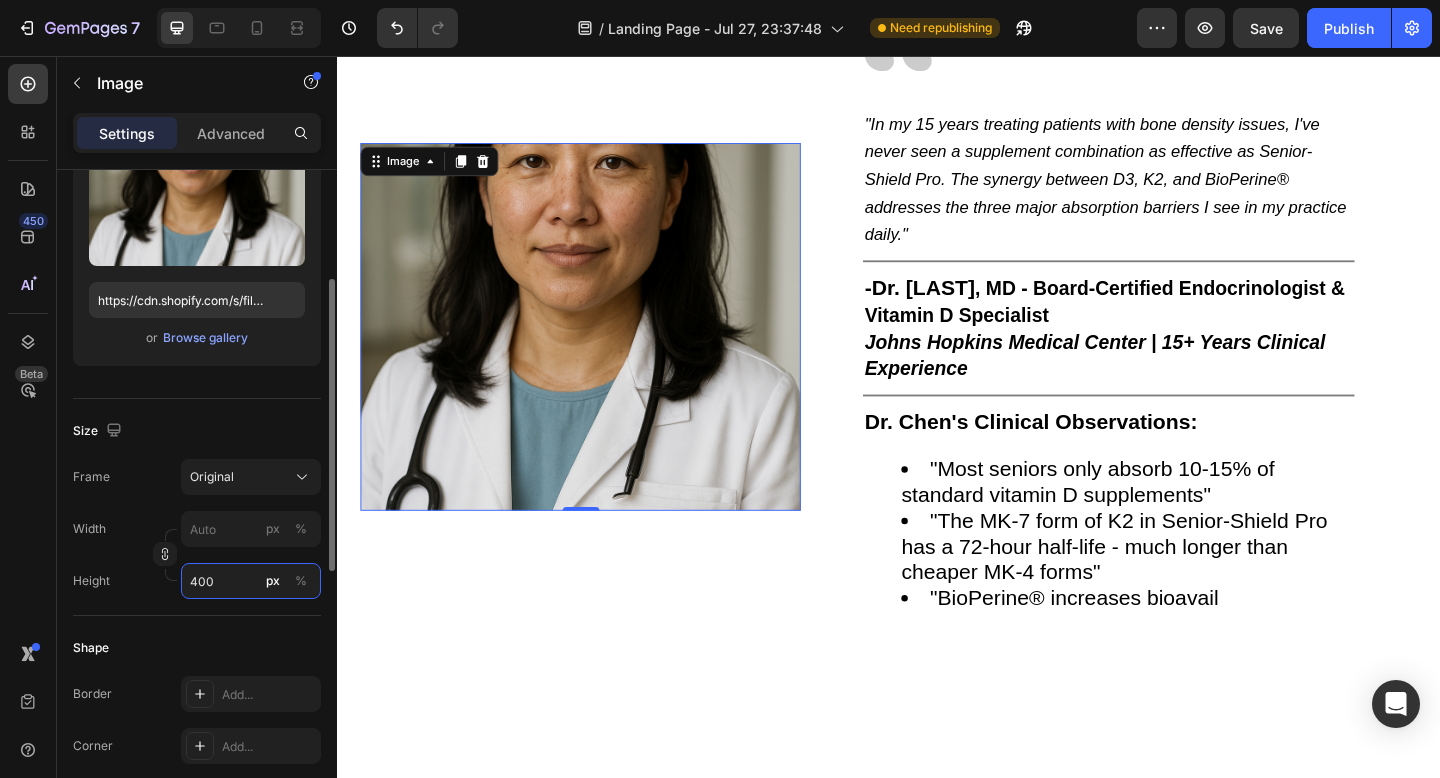 scroll, scrollTop: 5345, scrollLeft: 0, axis: vertical 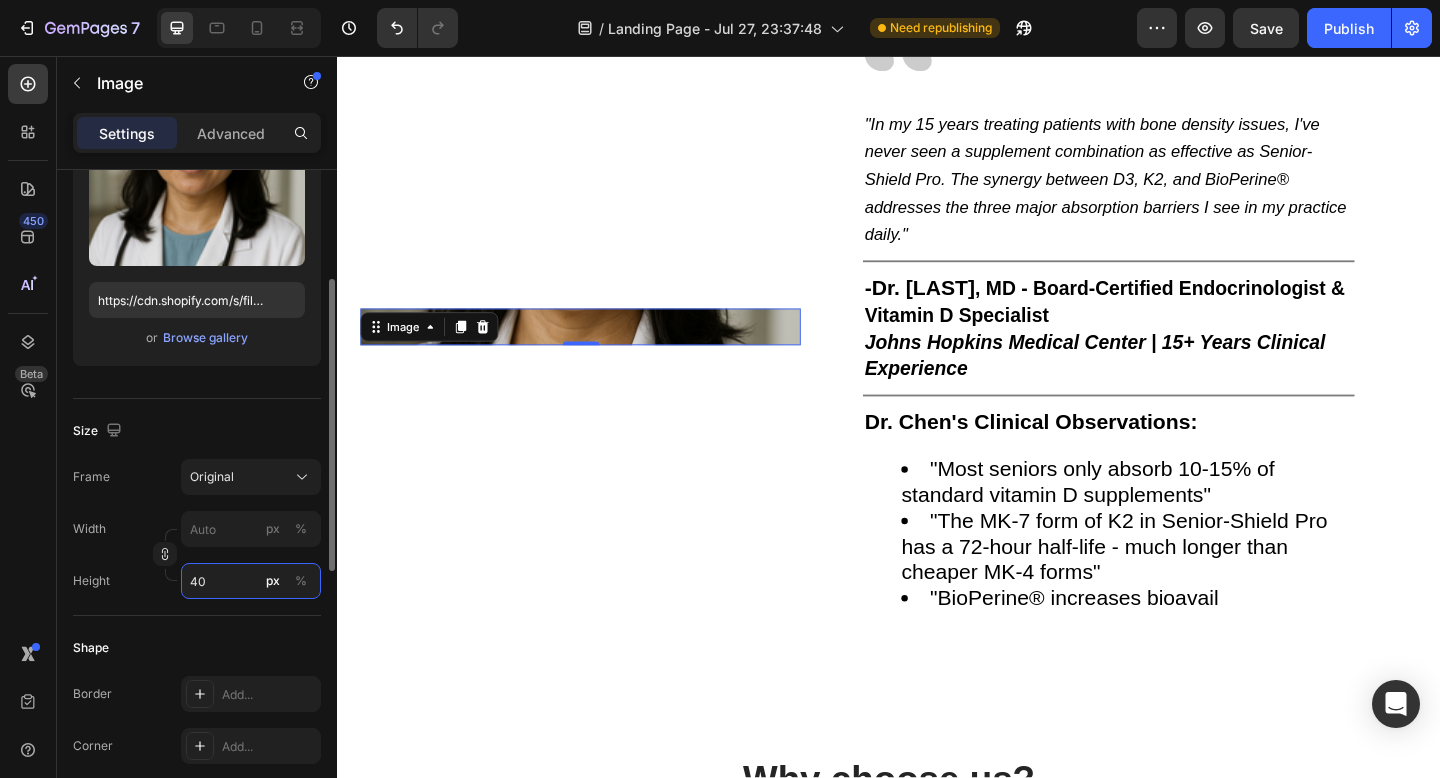 type on "4" 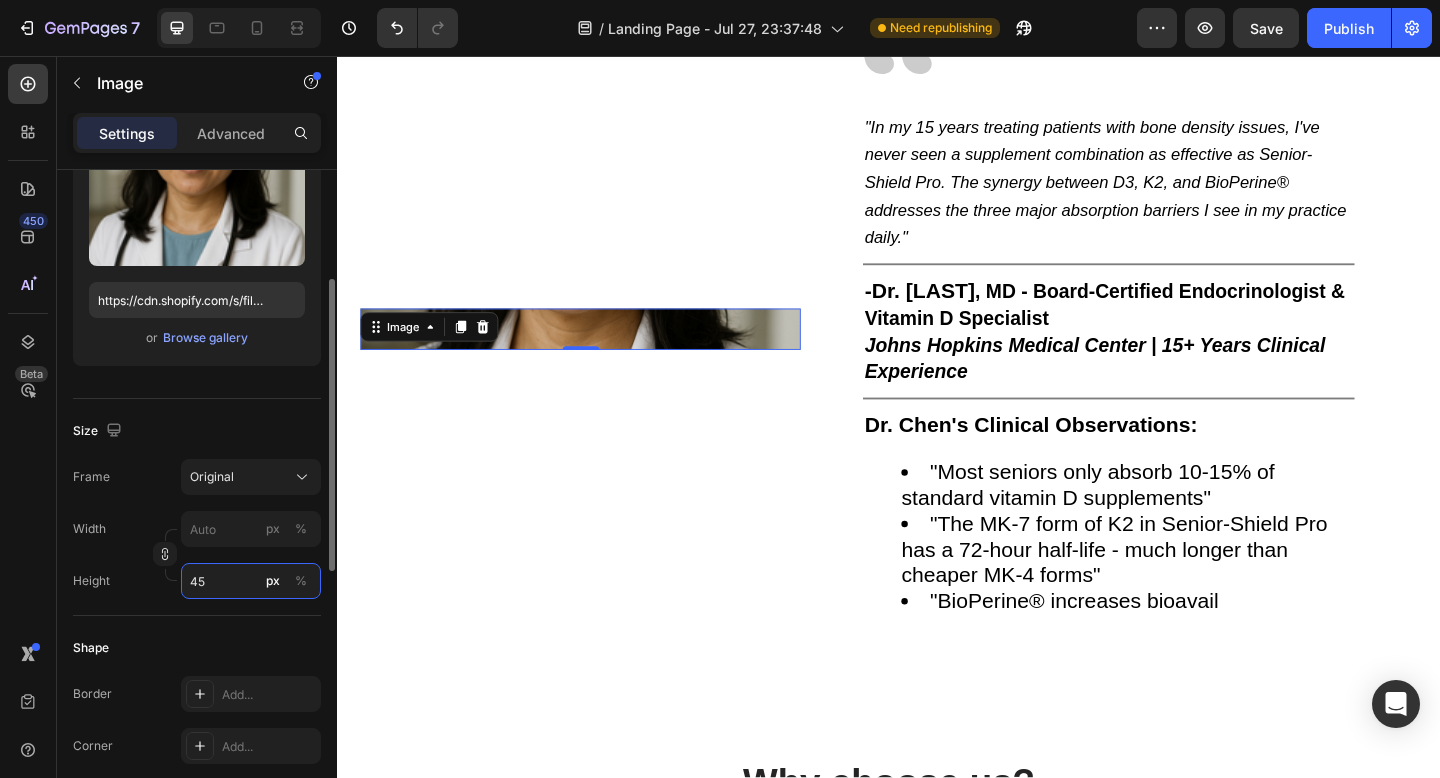 type on "4" 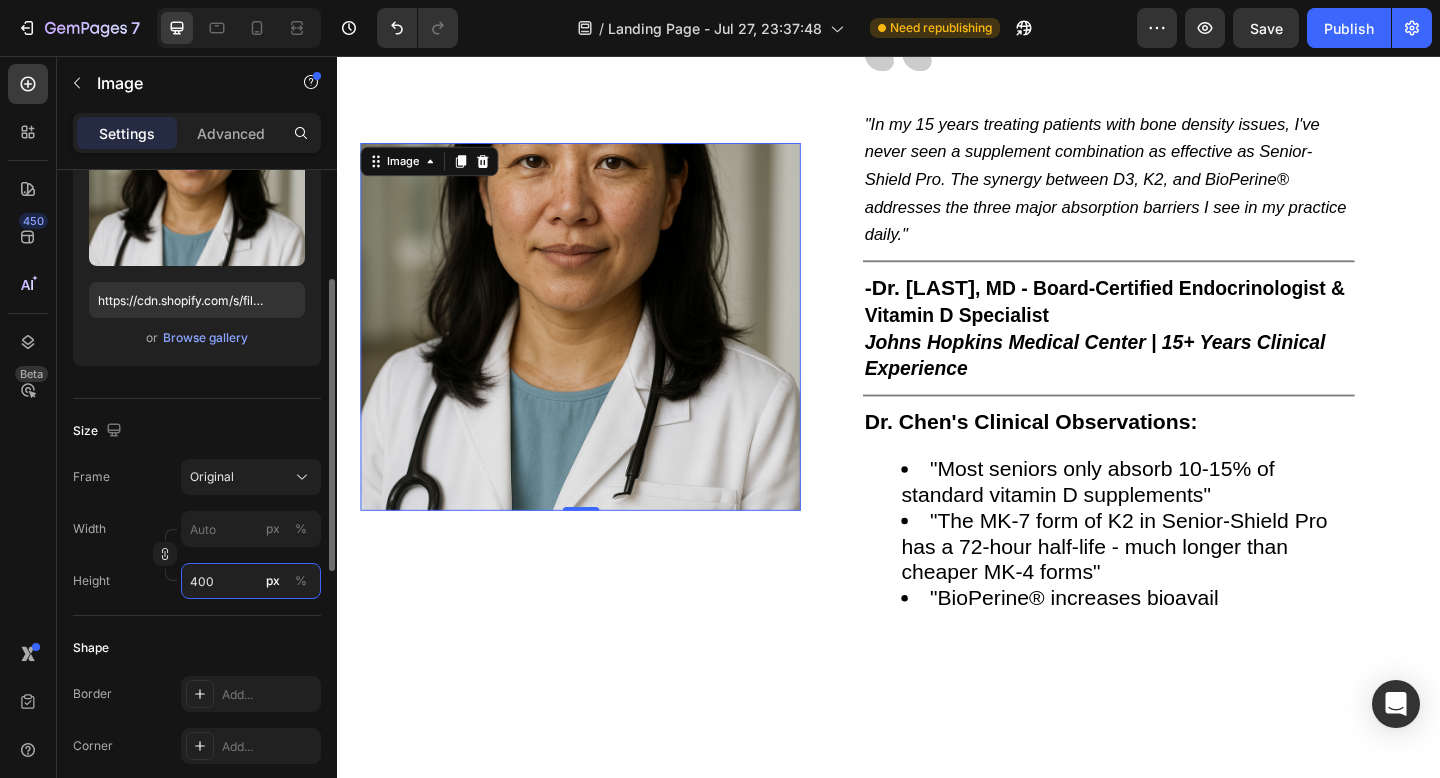 scroll, scrollTop: 5345, scrollLeft: 0, axis: vertical 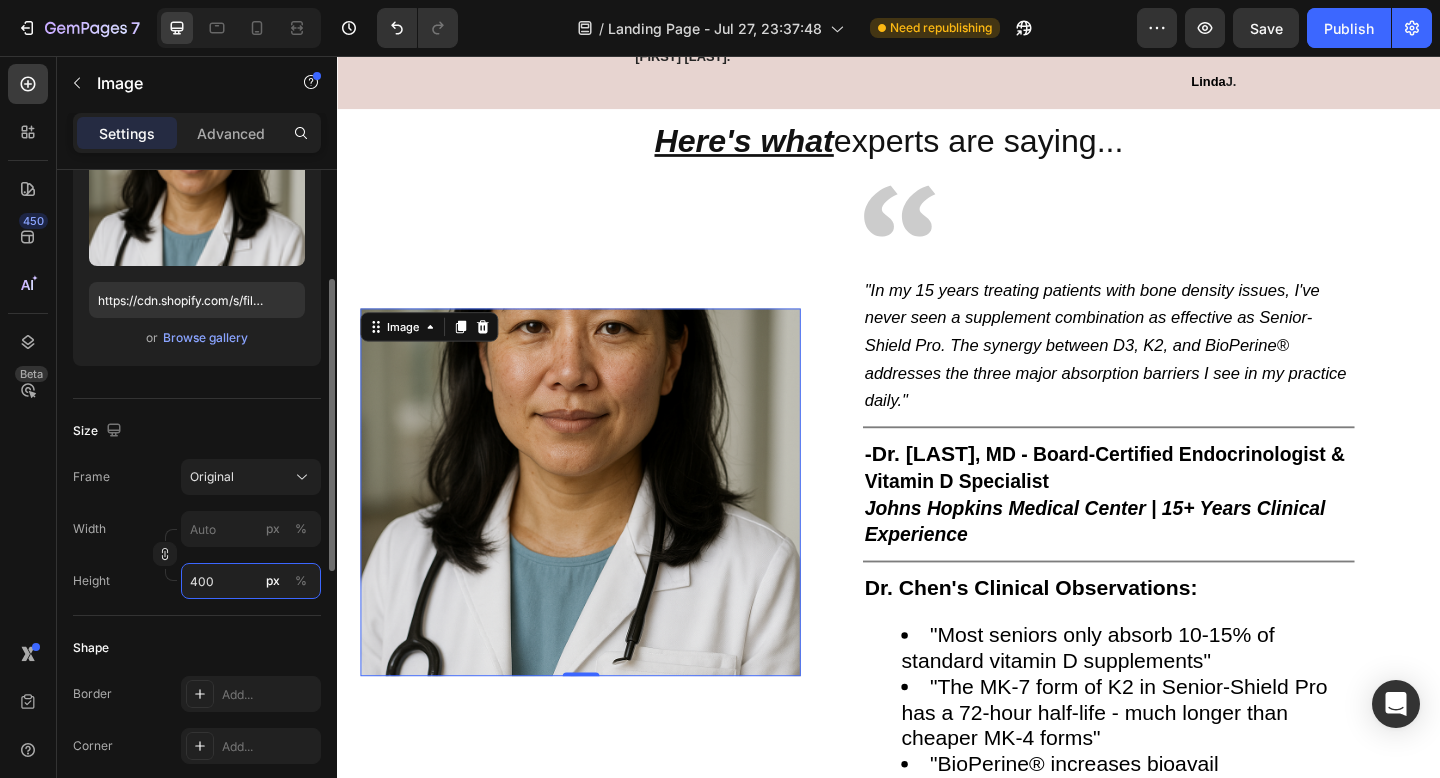 click on "400" at bounding box center [251, 581] 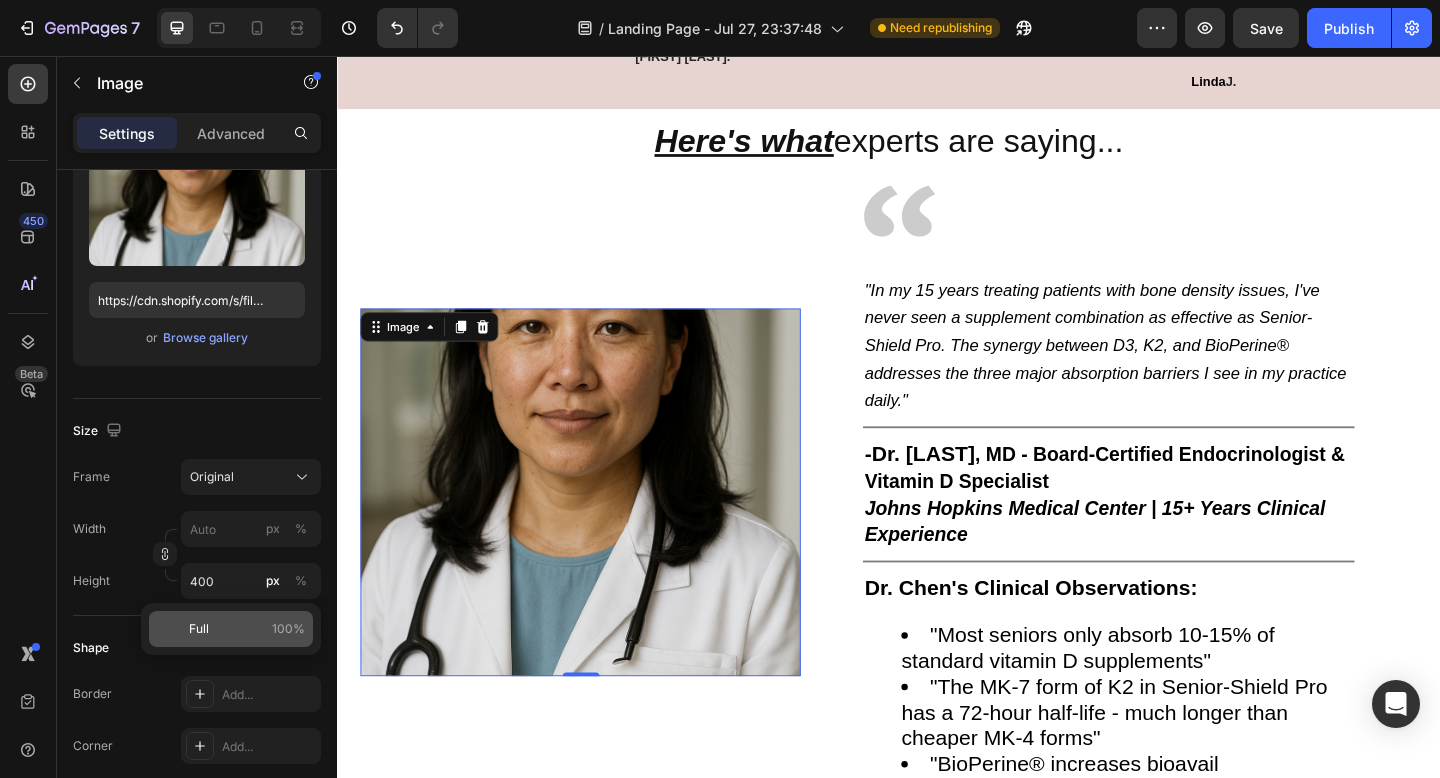 click on "Full 100%" at bounding box center [247, 629] 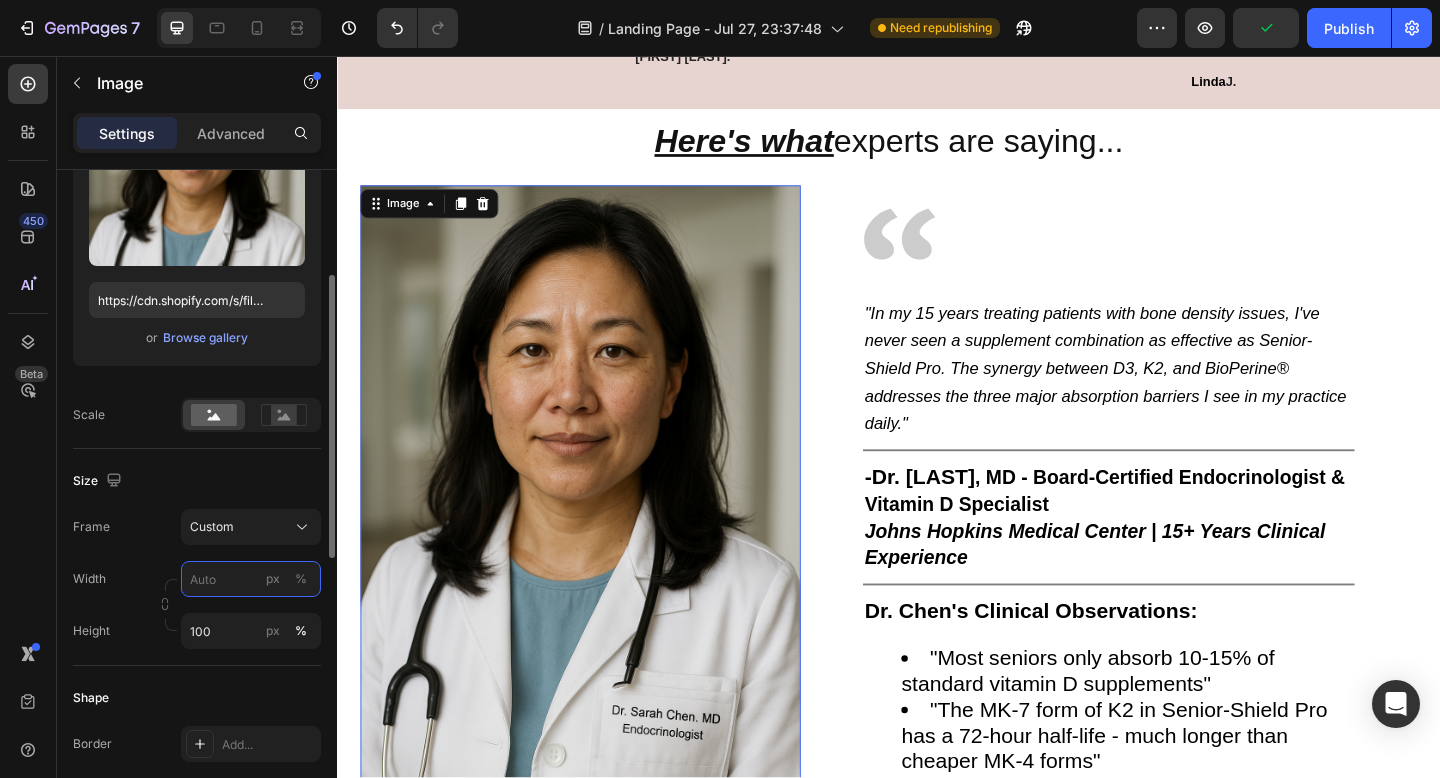 click on "px %" at bounding box center [251, 579] 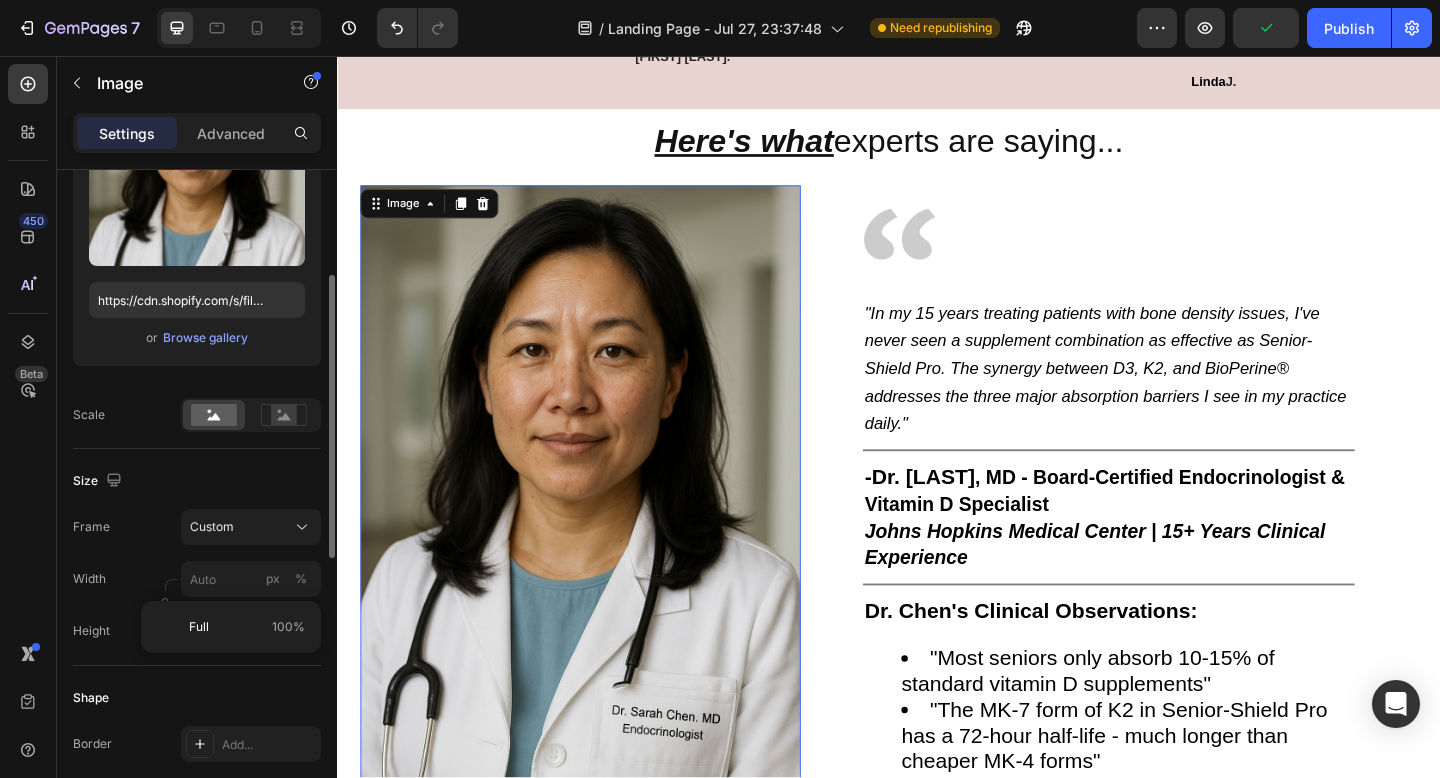 click on "Size Frame Custom Width px % Height 100 px %" 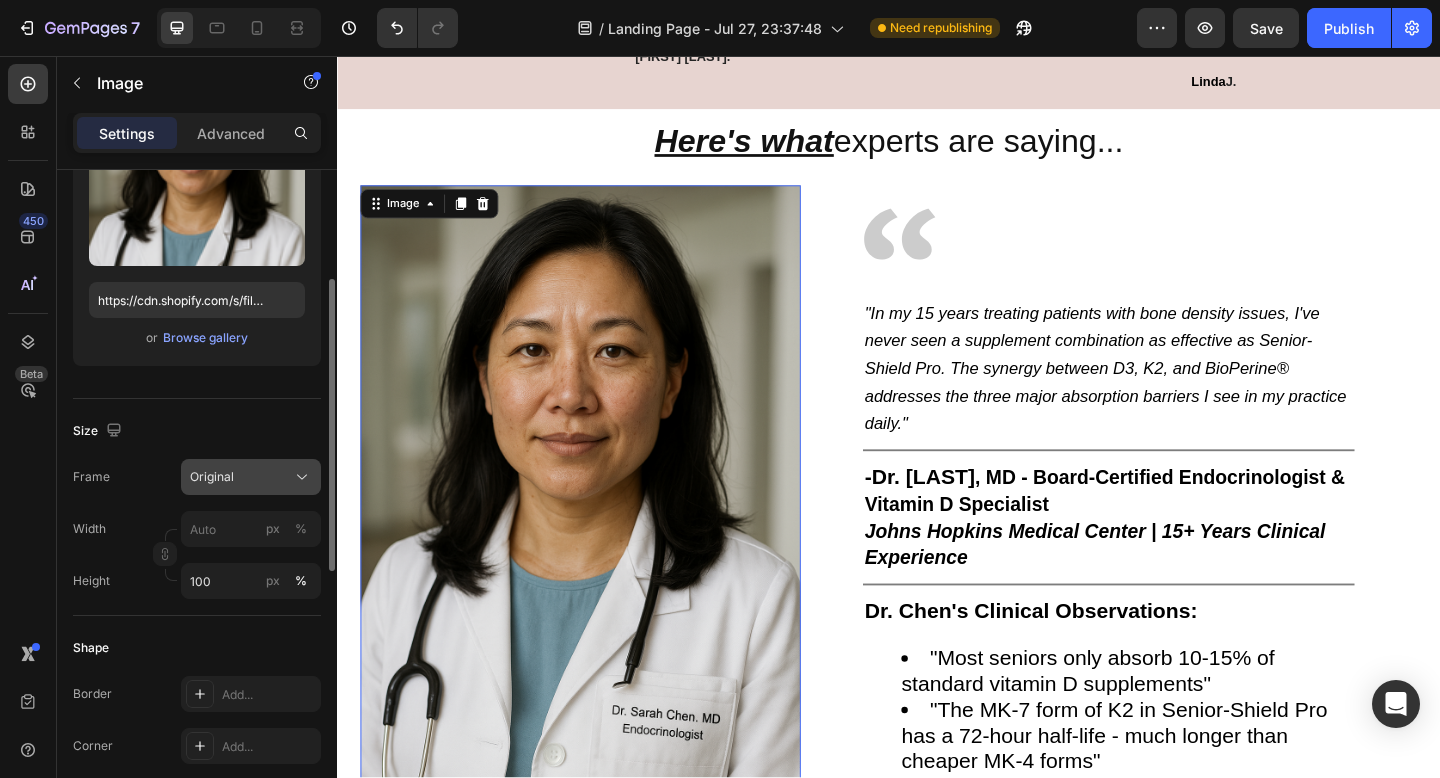 click on "Original" 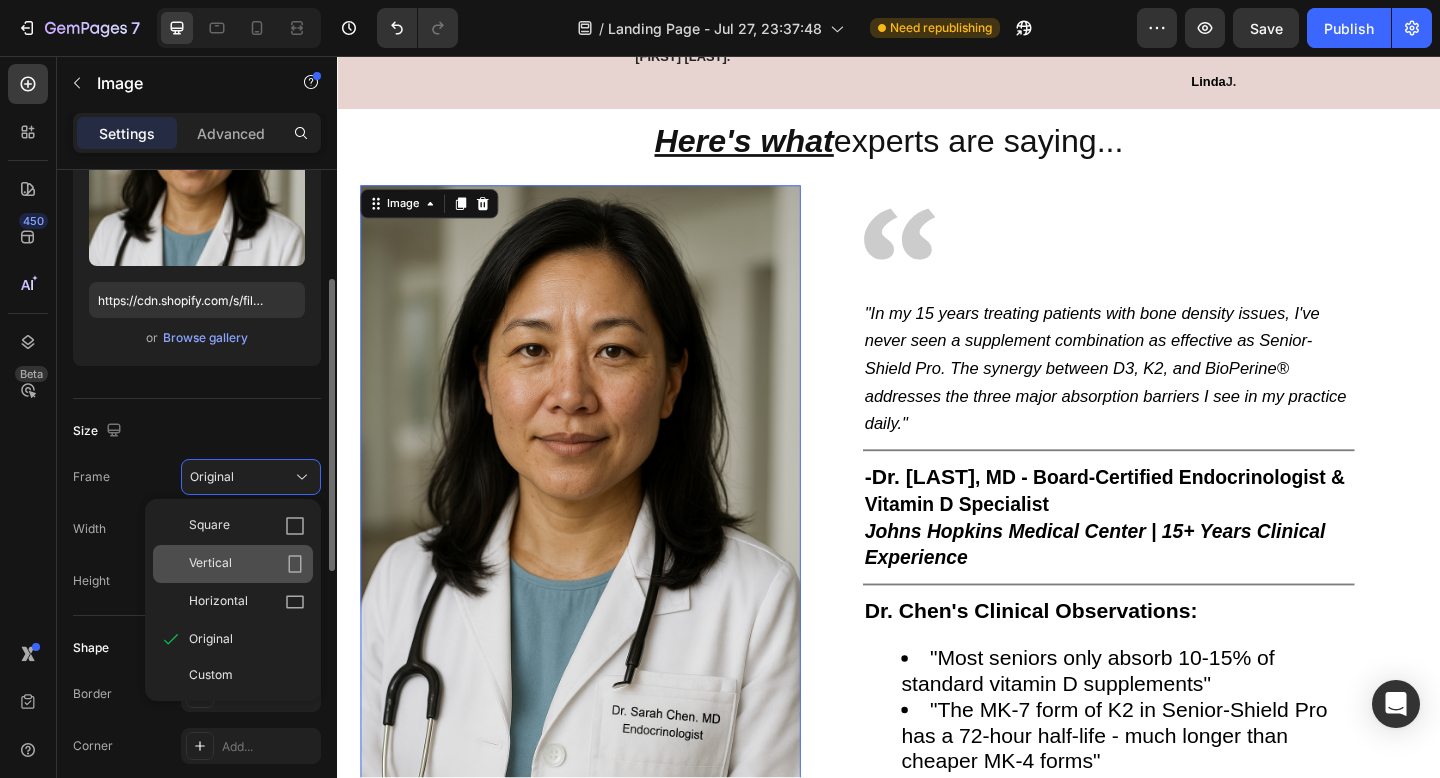click on "Vertical" at bounding box center [247, 564] 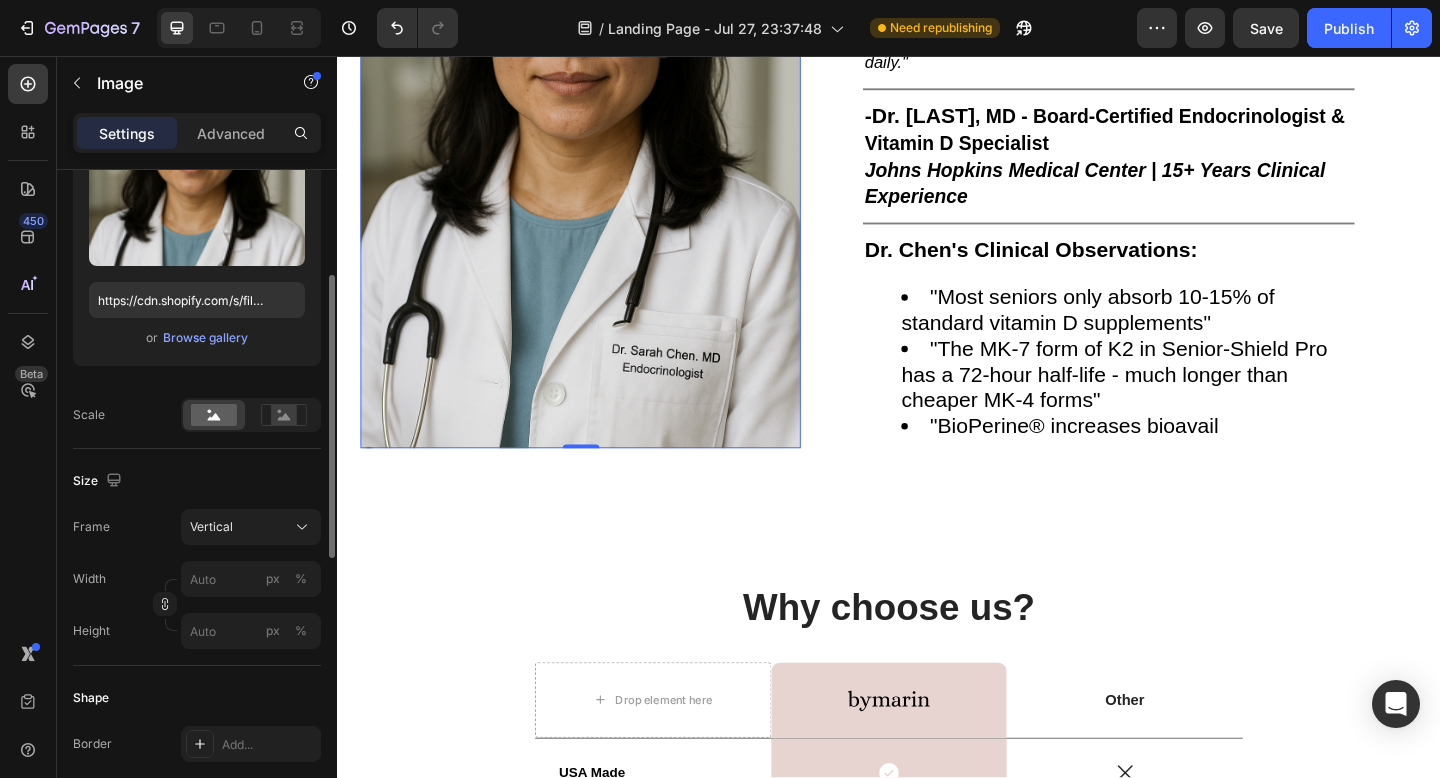 scroll, scrollTop: 5763, scrollLeft: 0, axis: vertical 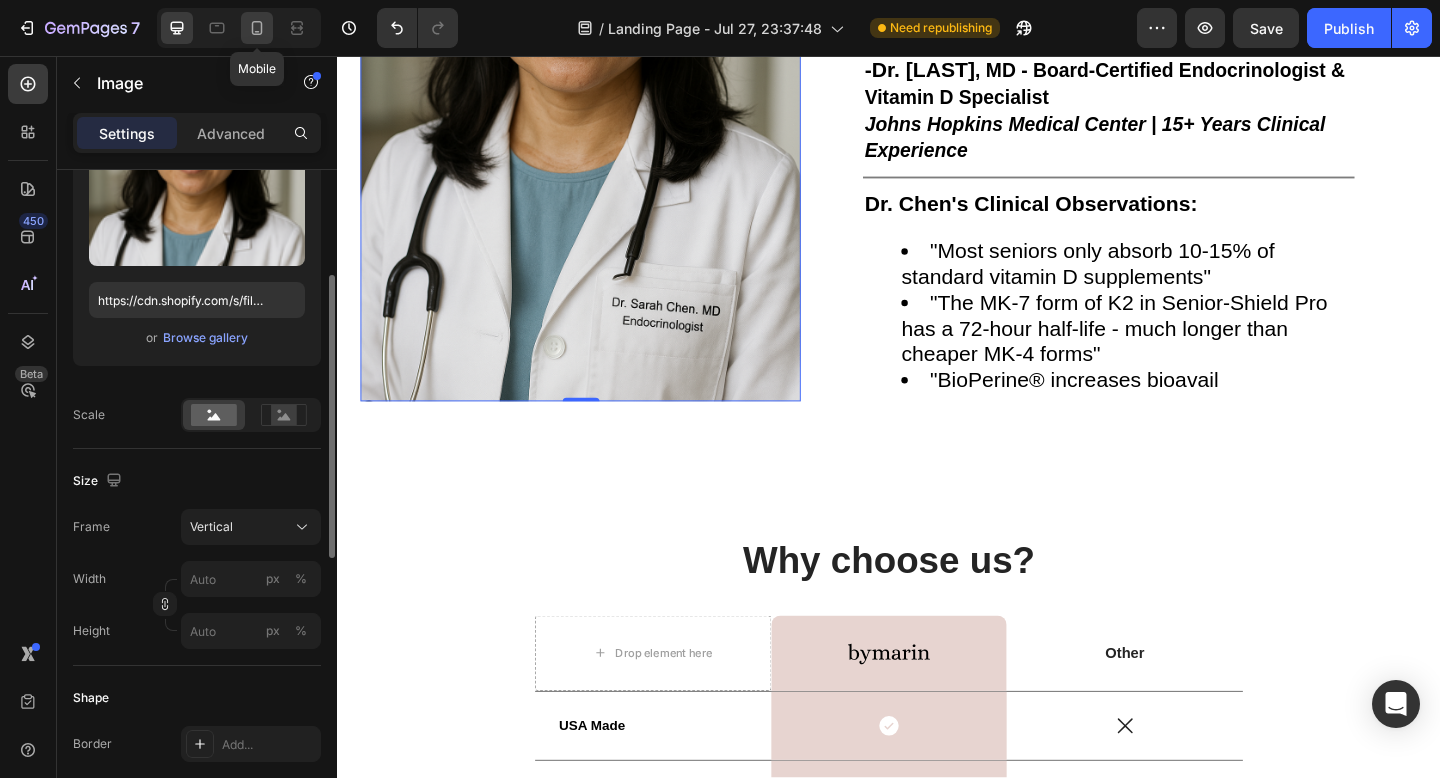 click 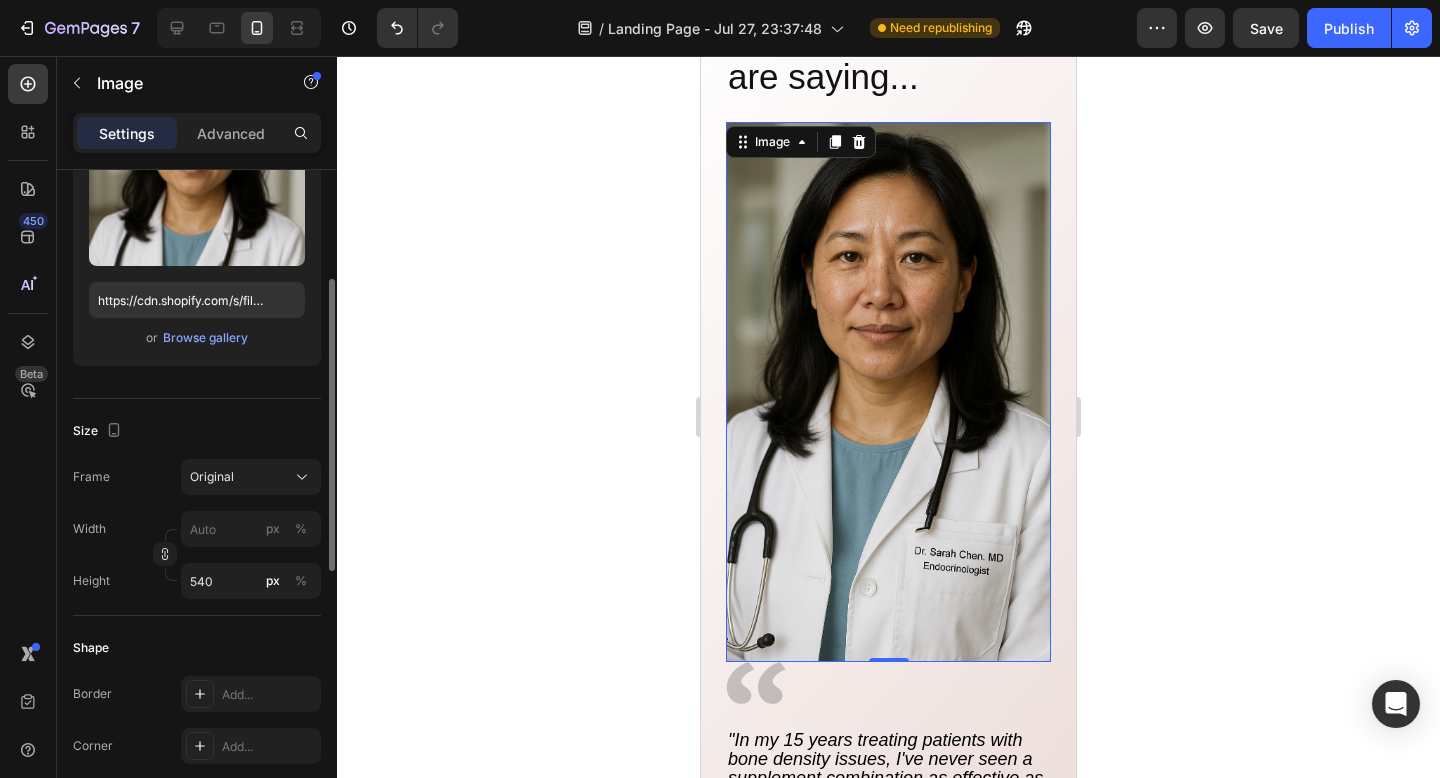 scroll, scrollTop: 5413, scrollLeft: 0, axis: vertical 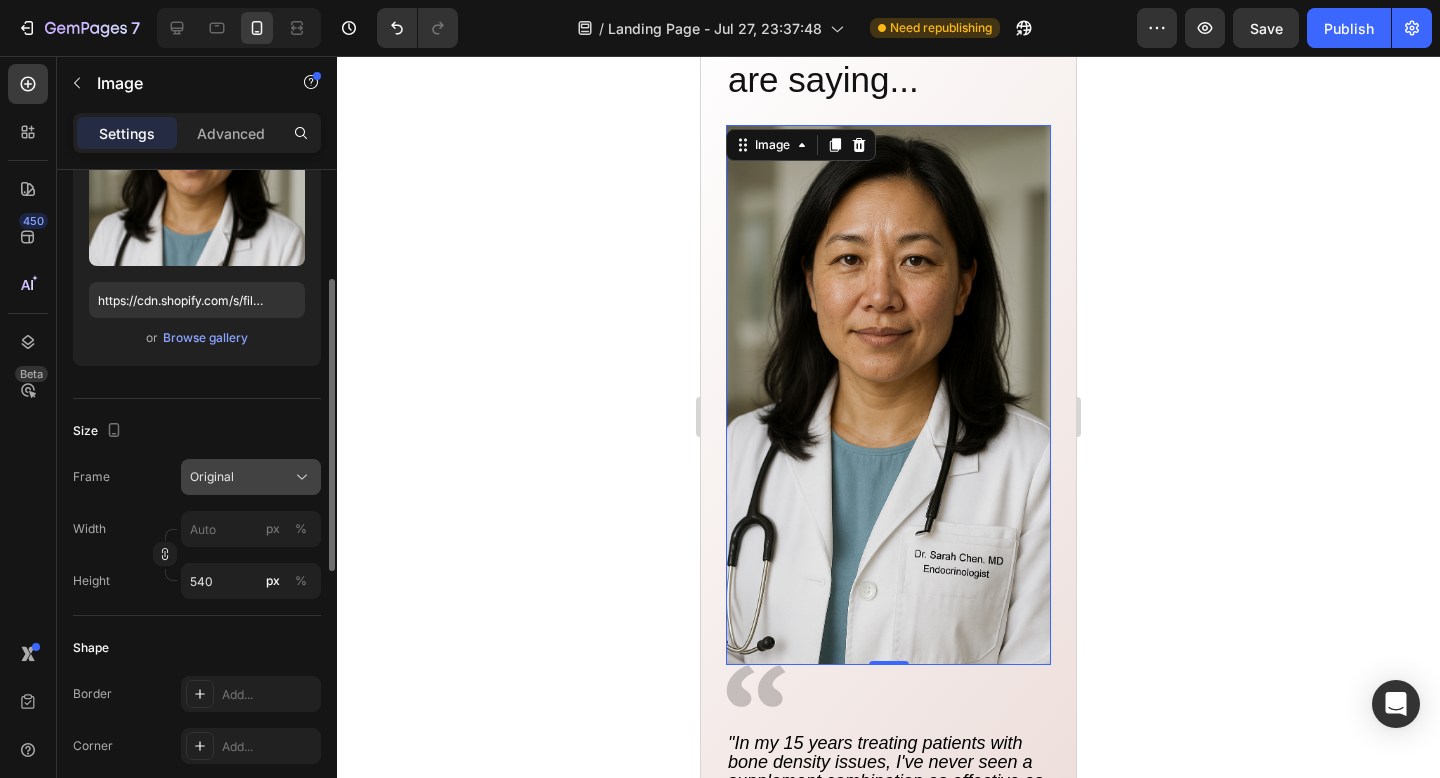click on "Original" at bounding box center (251, 477) 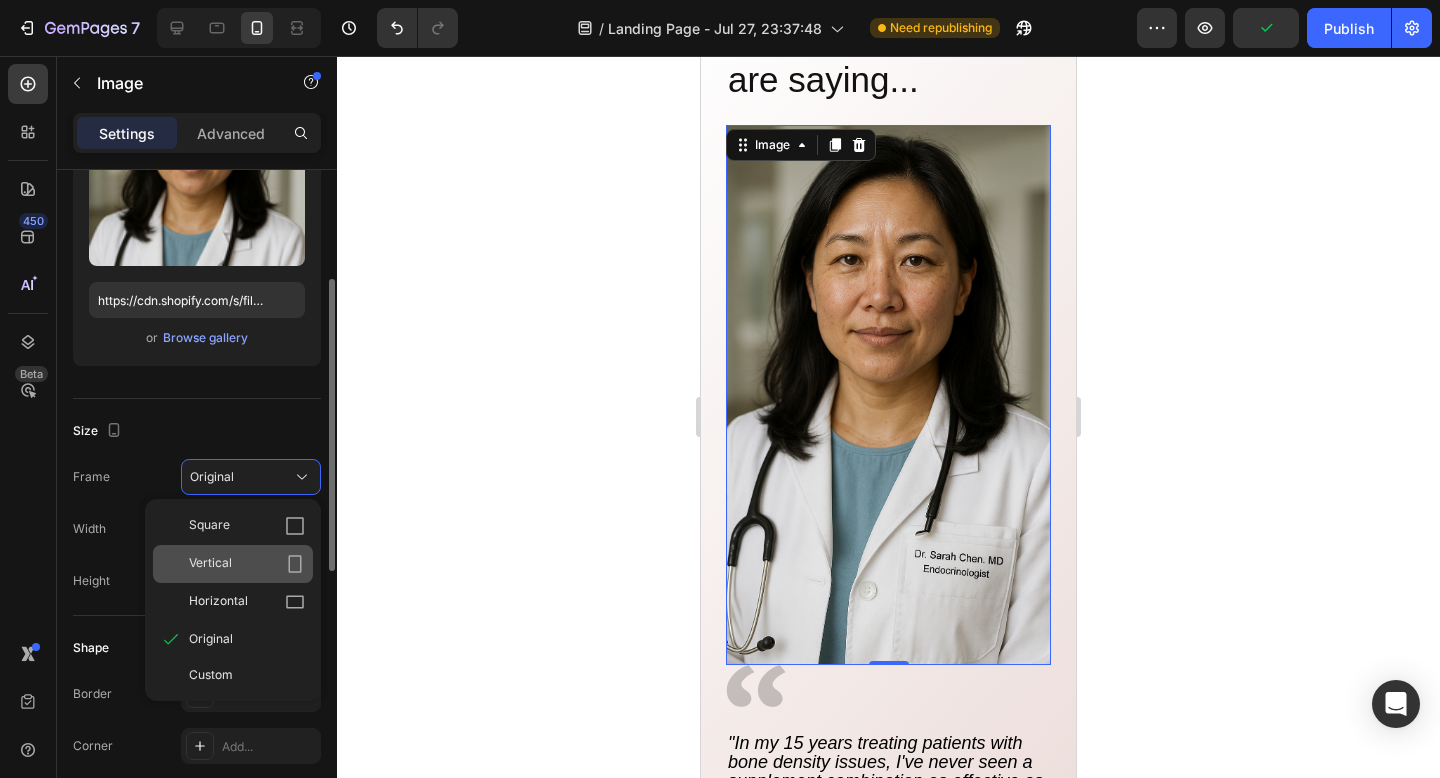 click on "Vertical" at bounding box center (247, 564) 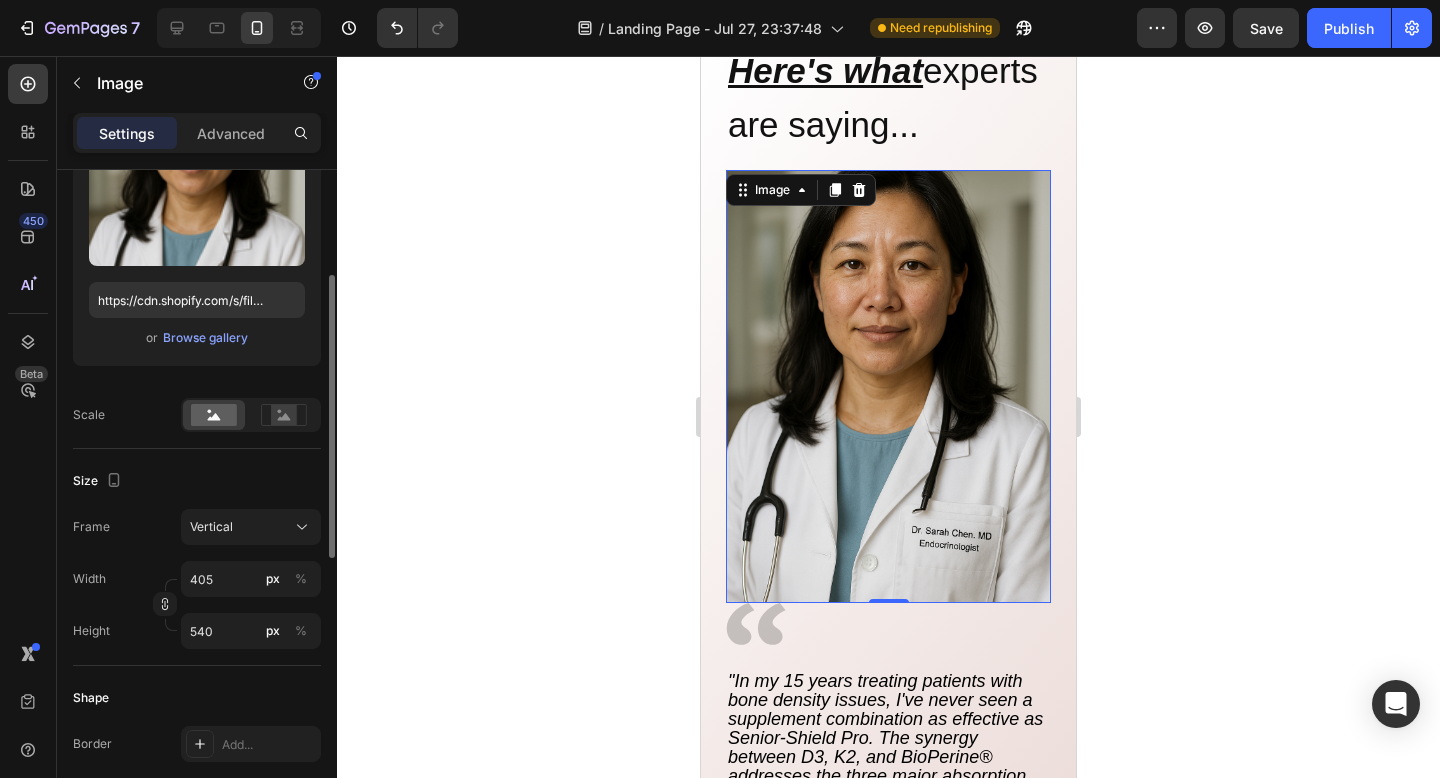 scroll, scrollTop: 5300, scrollLeft: 0, axis: vertical 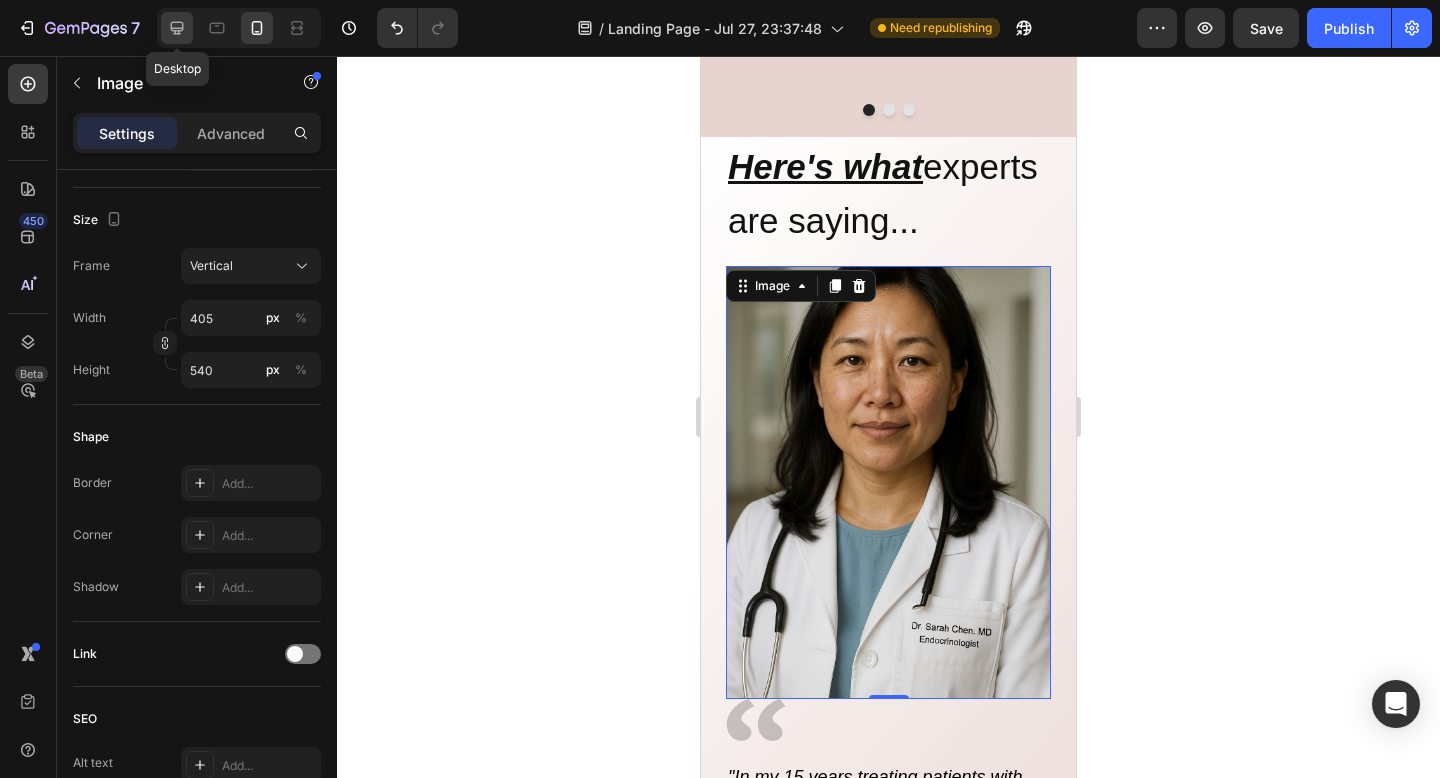 click 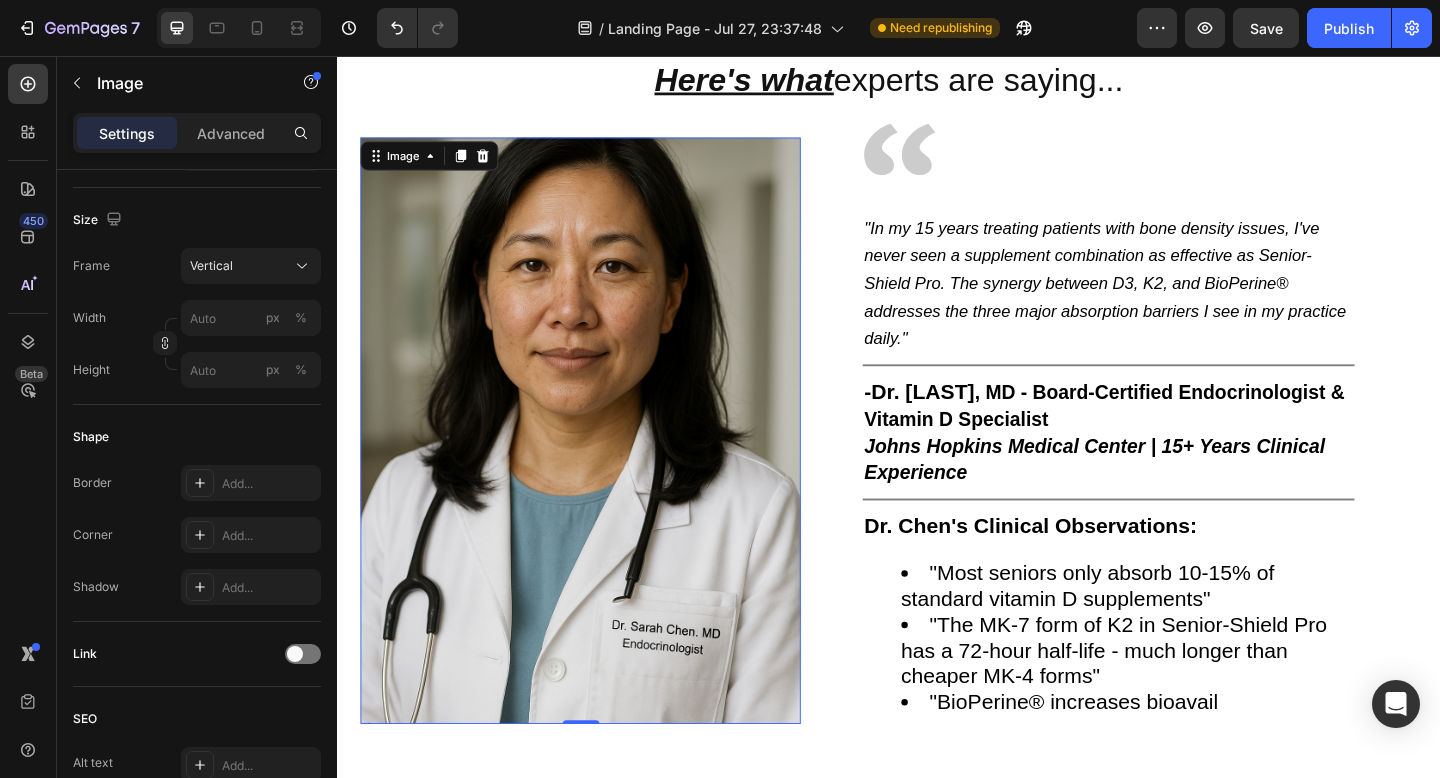 scroll, scrollTop: 5429, scrollLeft: 0, axis: vertical 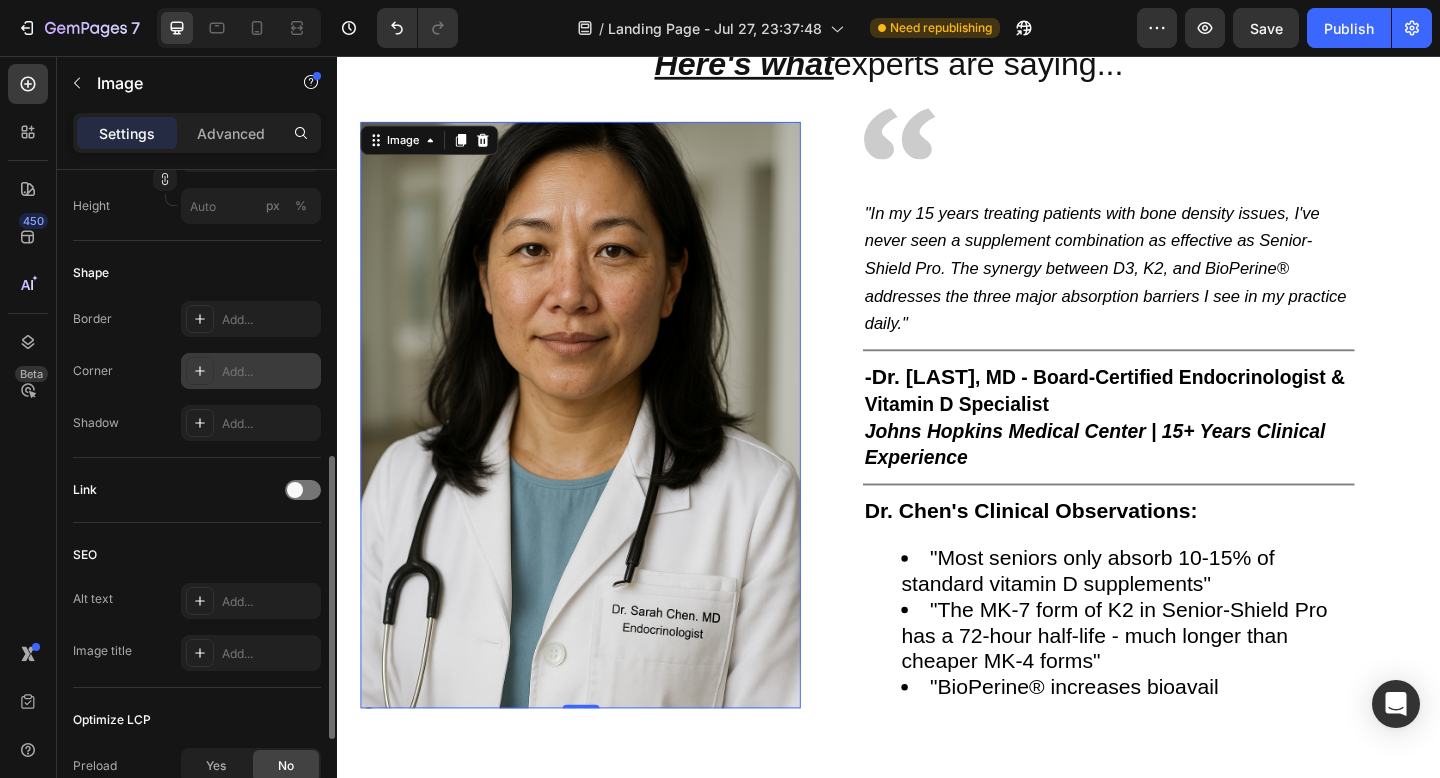 click on "Add..." at bounding box center (251, 371) 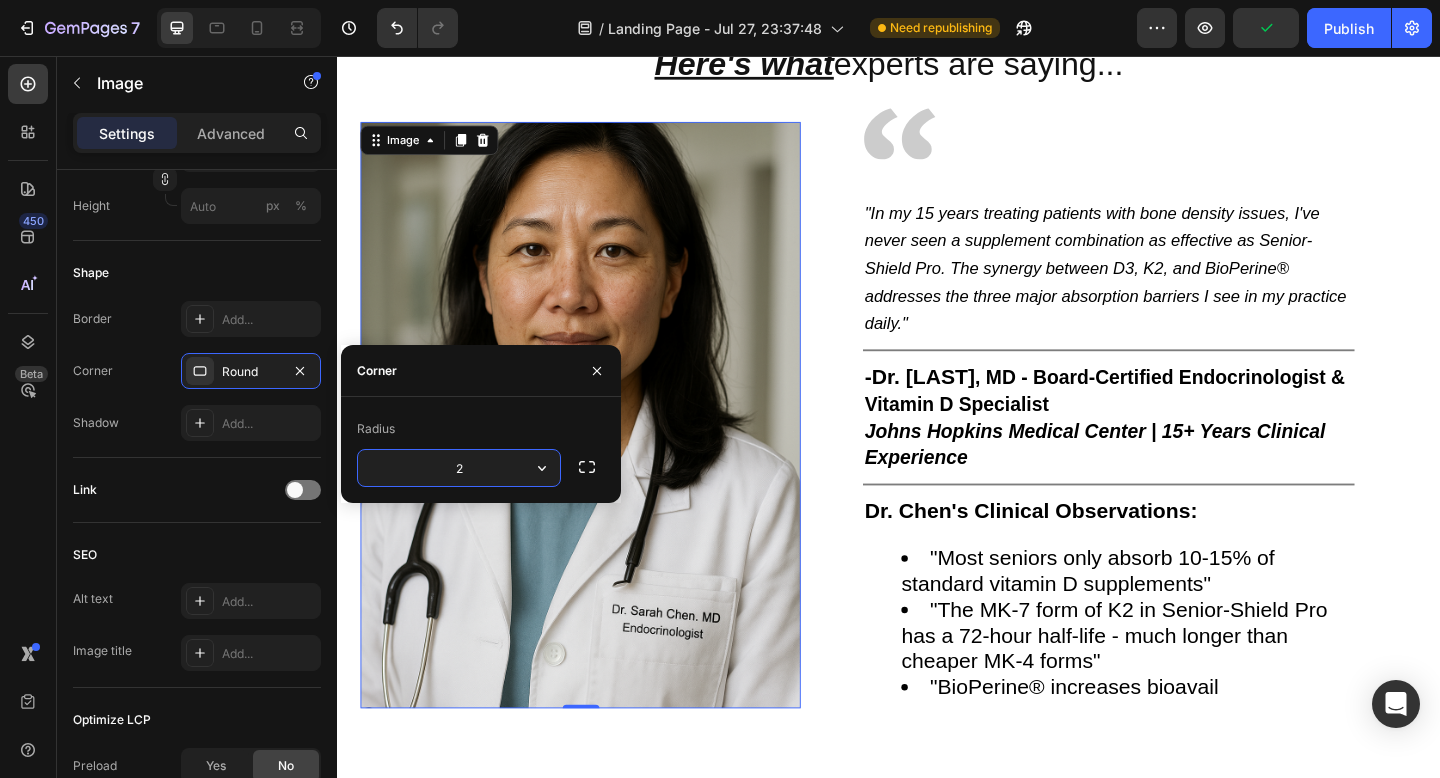 type on "20" 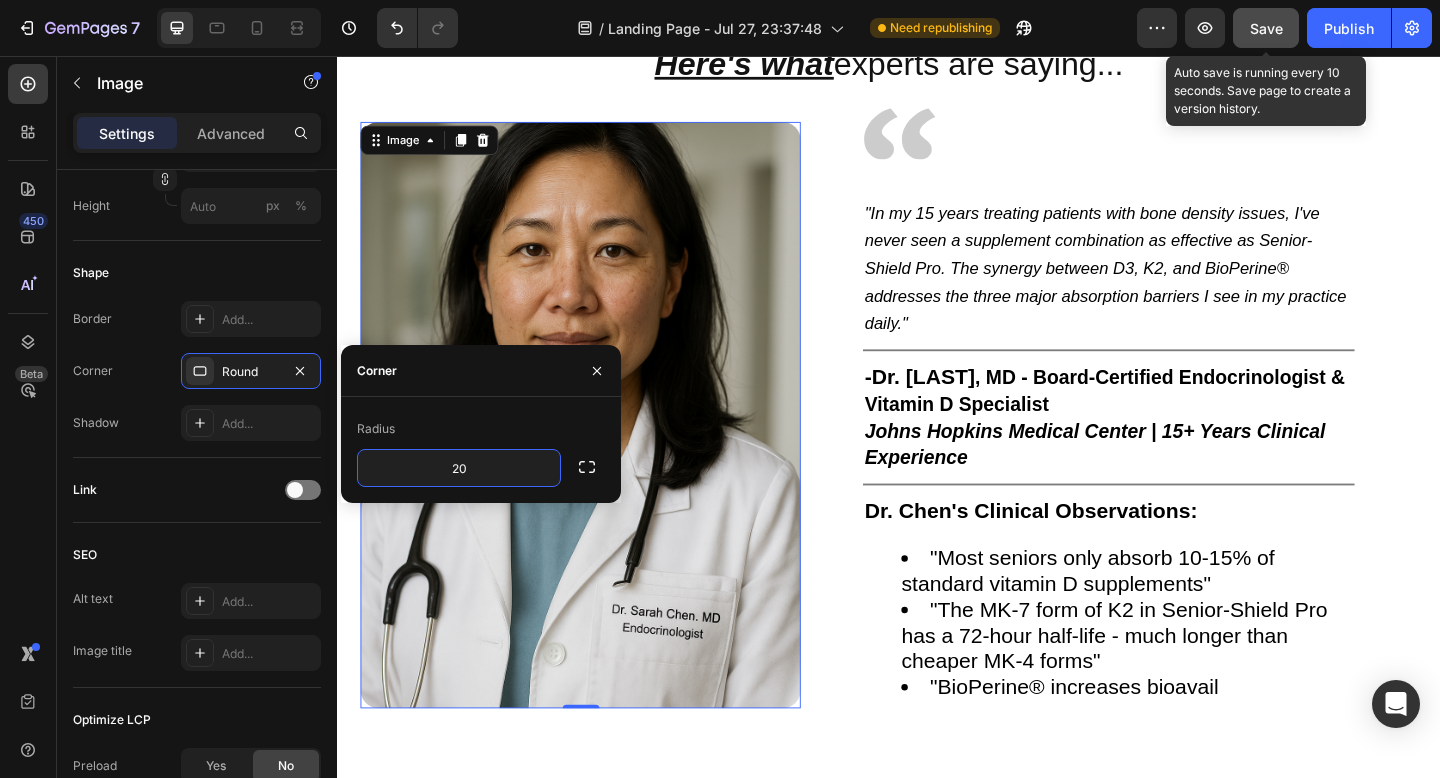 click on "Save" 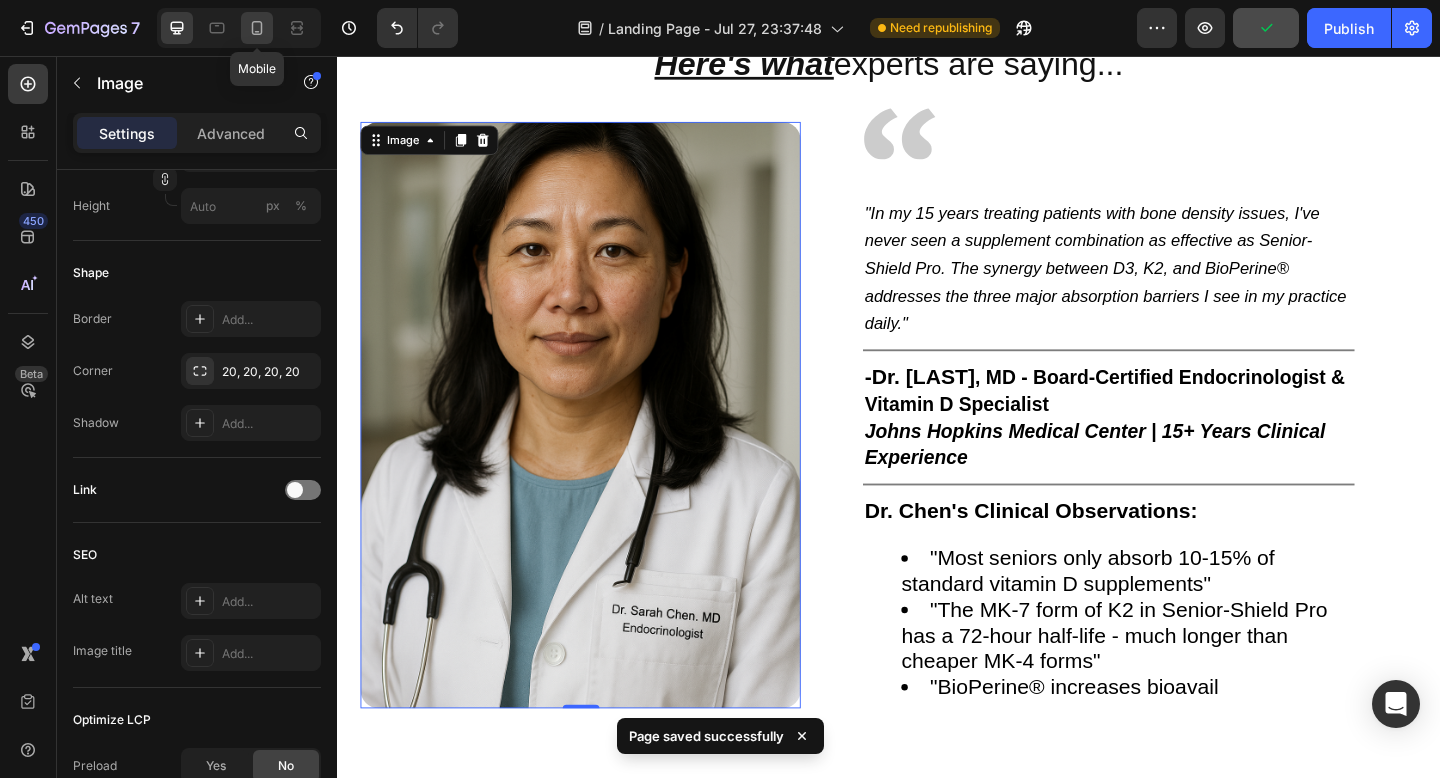 click 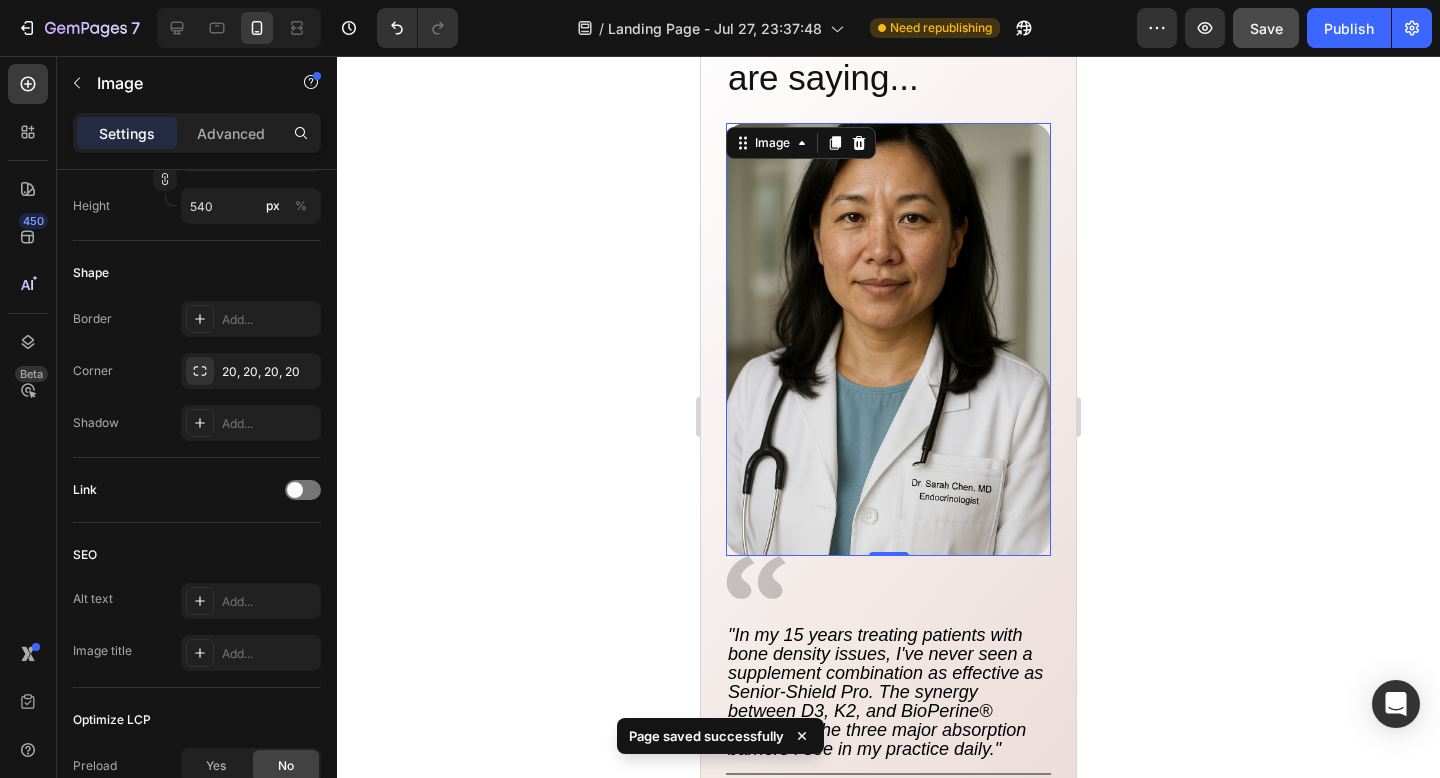 scroll, scrollTop: 5239, scrollLeft: 0, axis: vertical 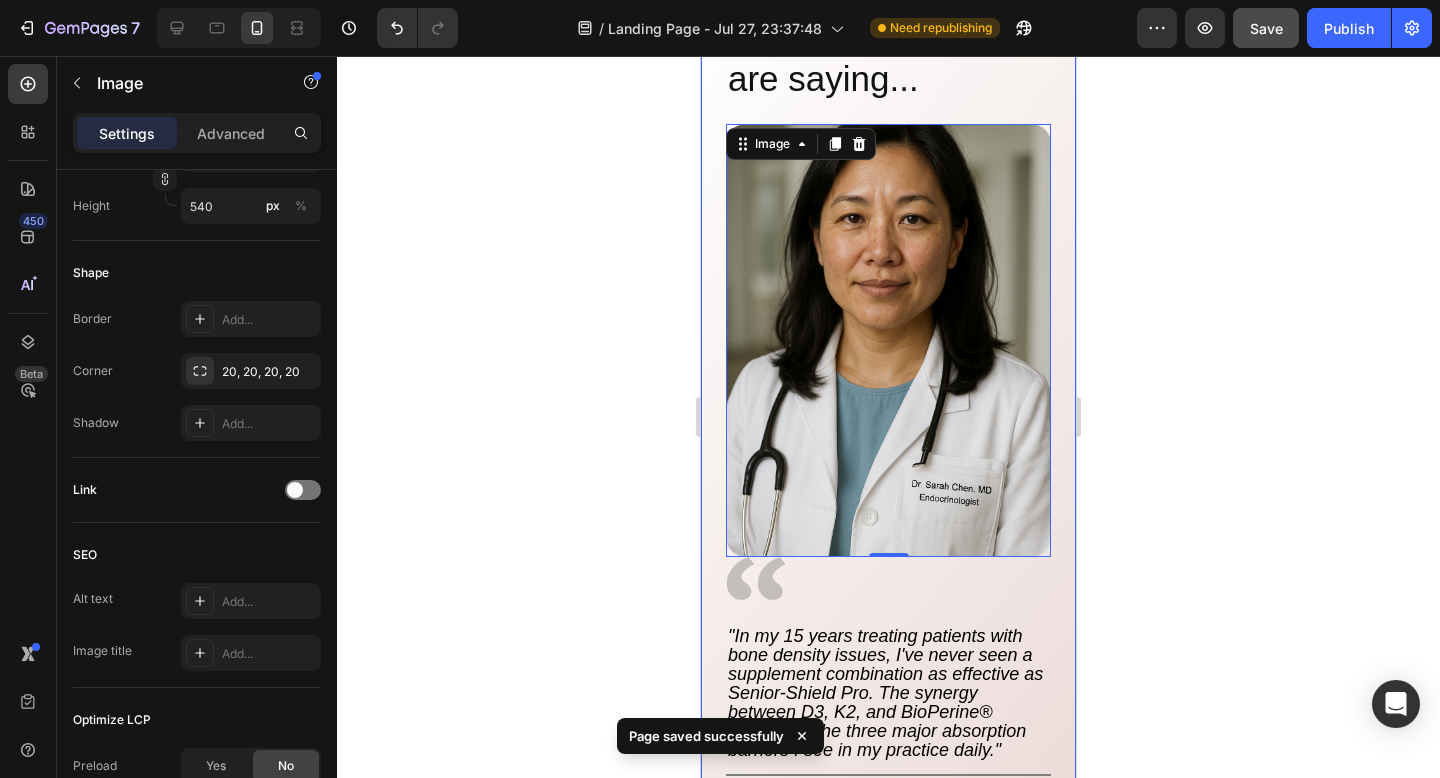 click 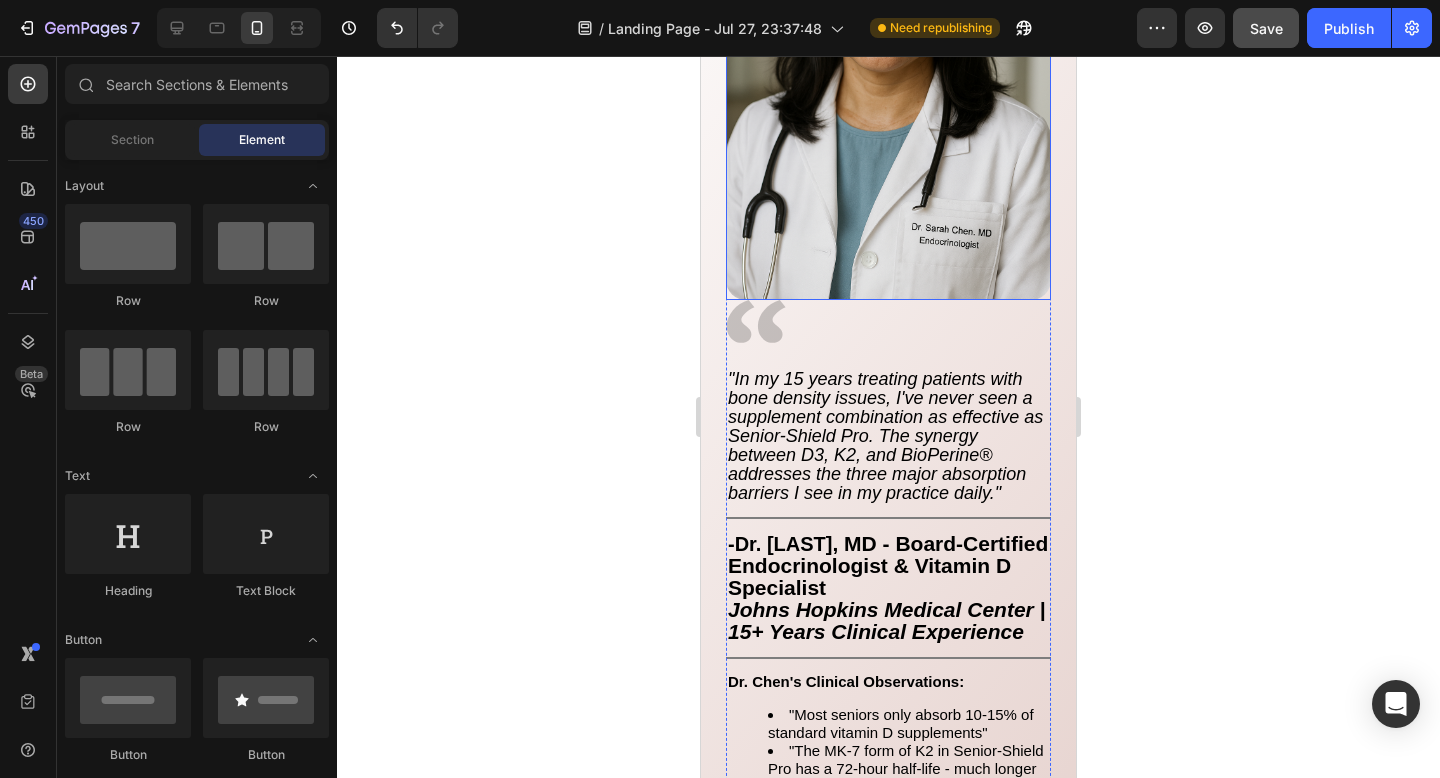 scroll, scrollTop: 5506, scrollLeft: 0, axis: vertical 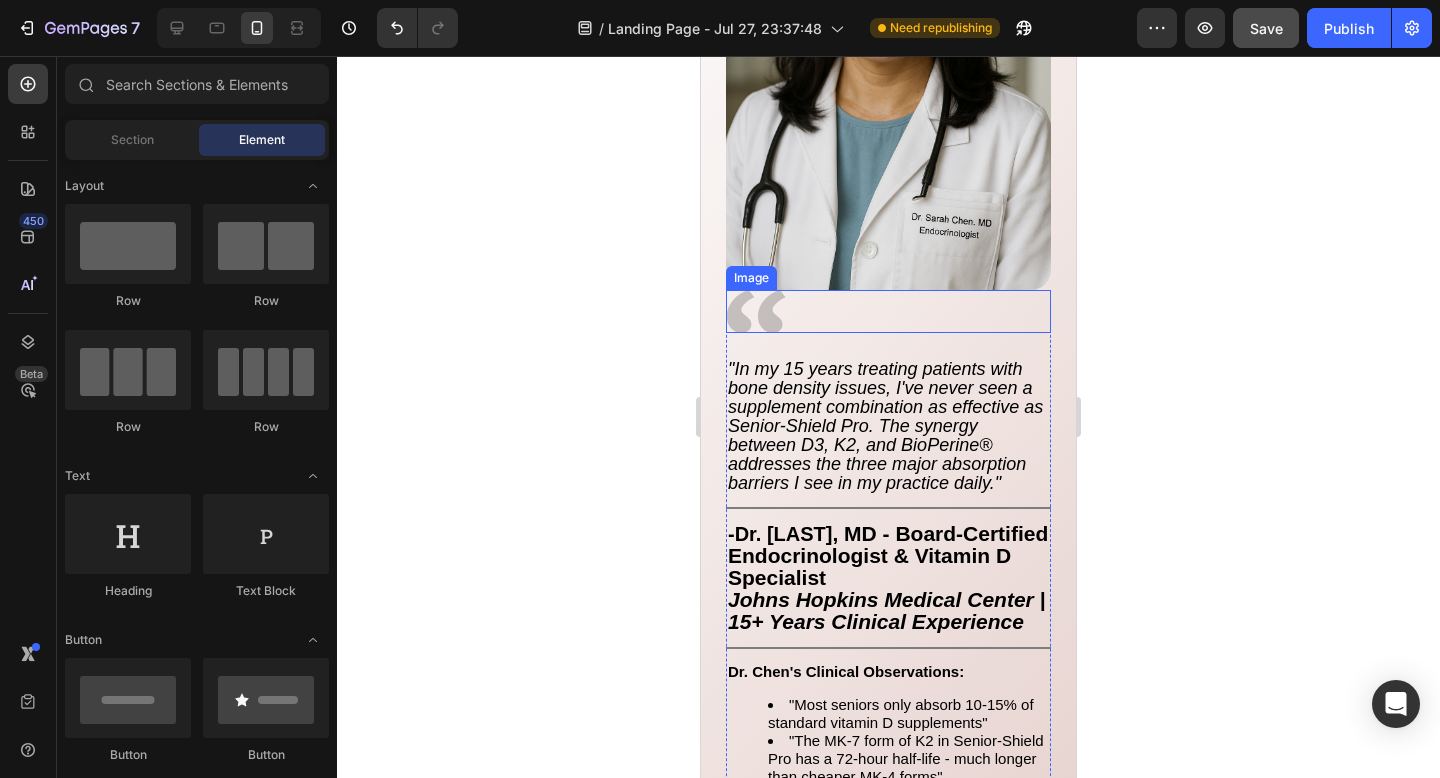 click at bounding box center [888, 311] 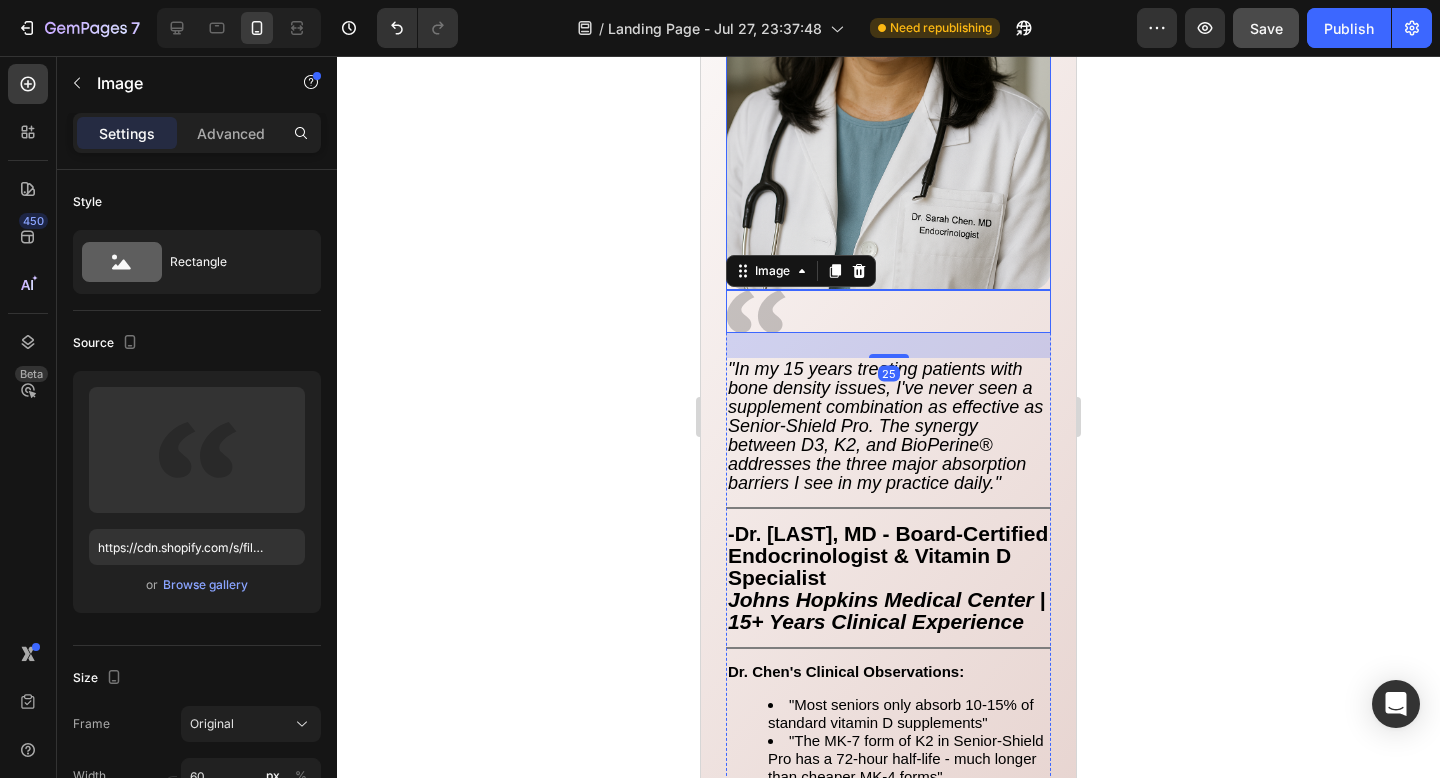 click at bounding box center [888, 73] 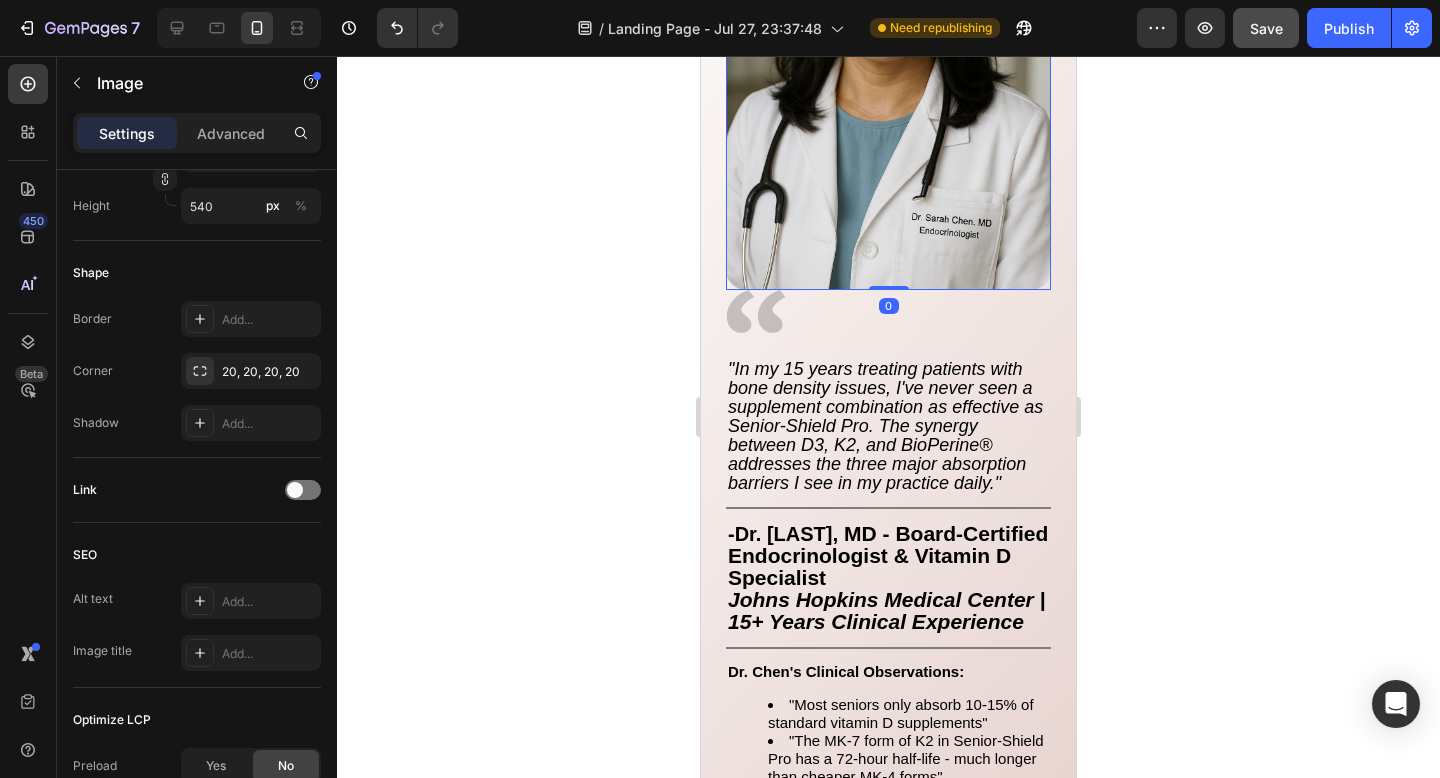 drag, startPoint x: 891, startPoint y: 288, endPoint x: 889, endPoint y: 271, distance: 17.117243 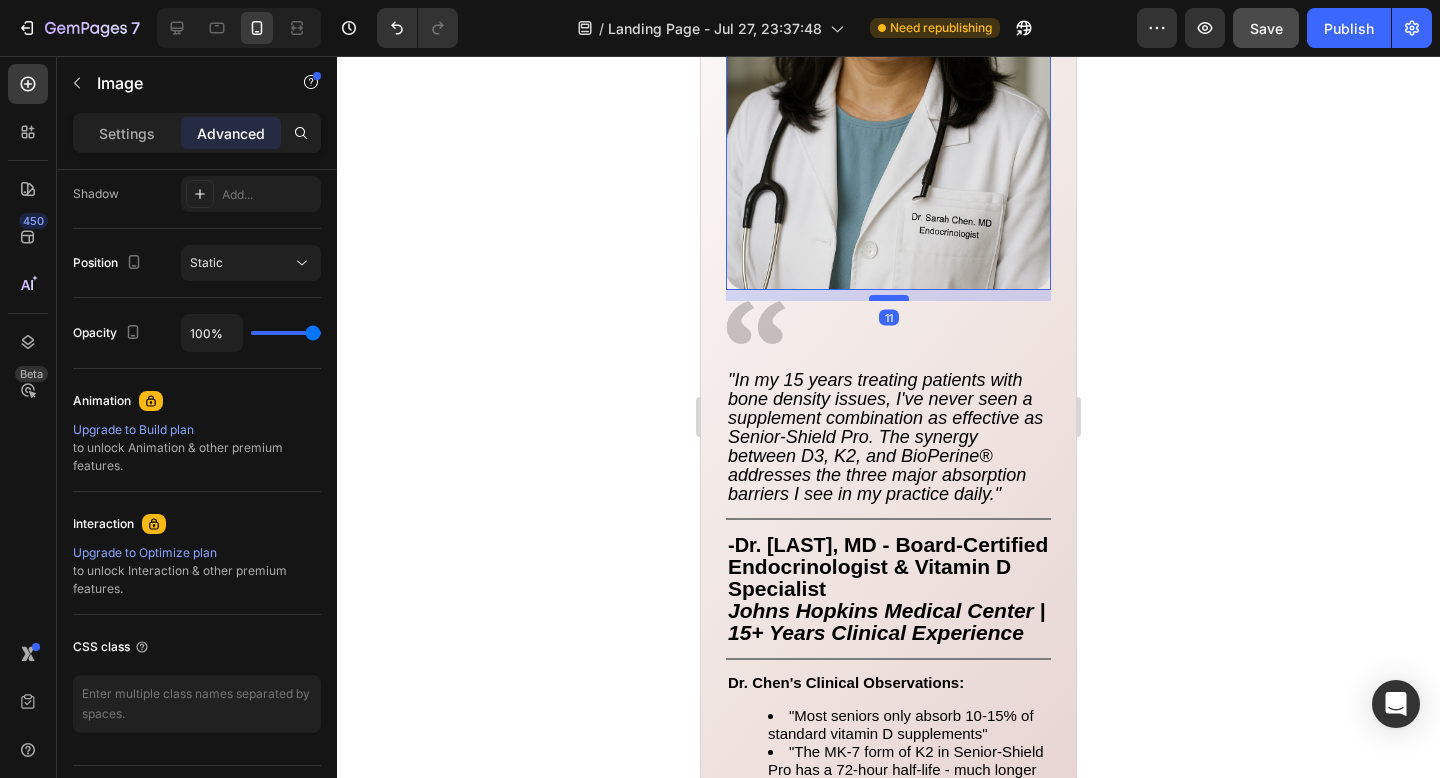click at bounding box center [889, 298] 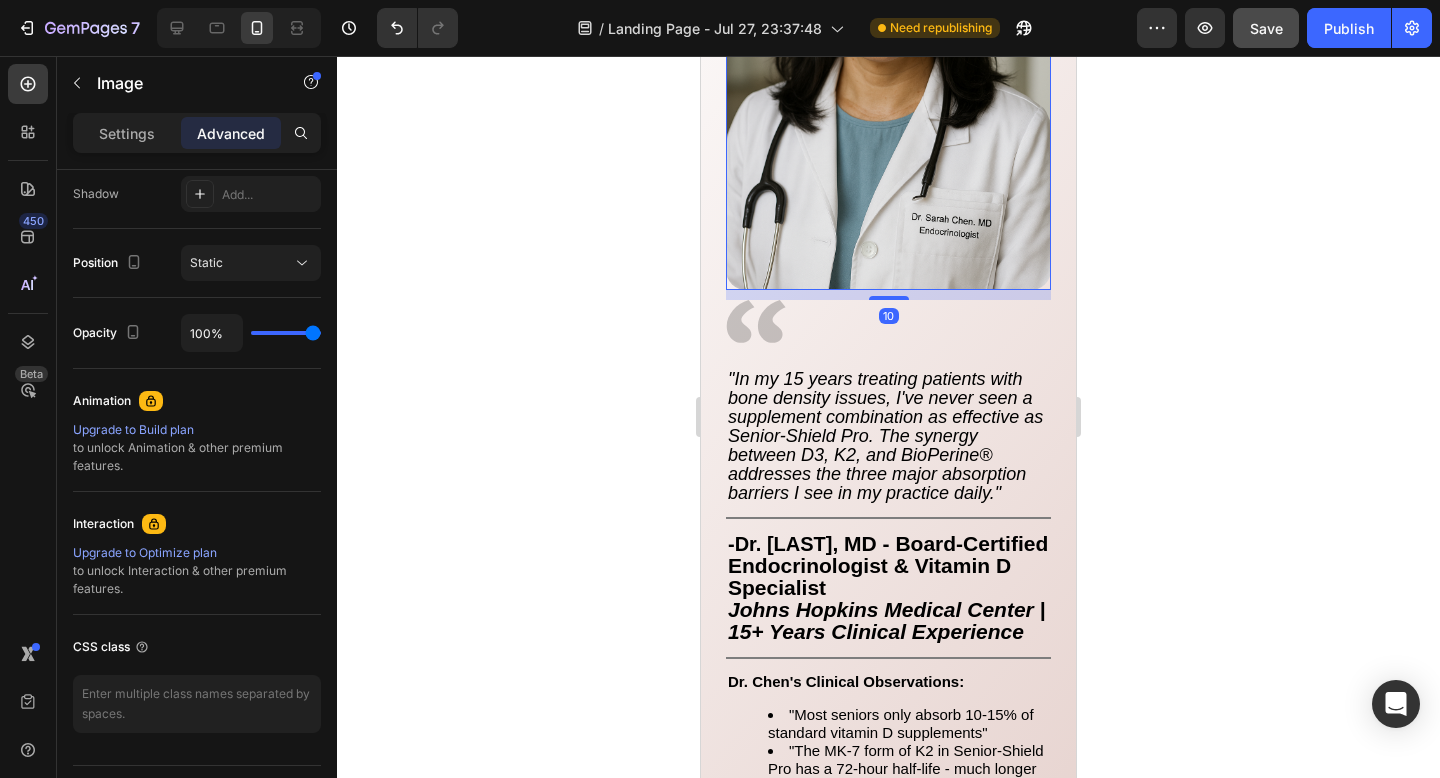 click 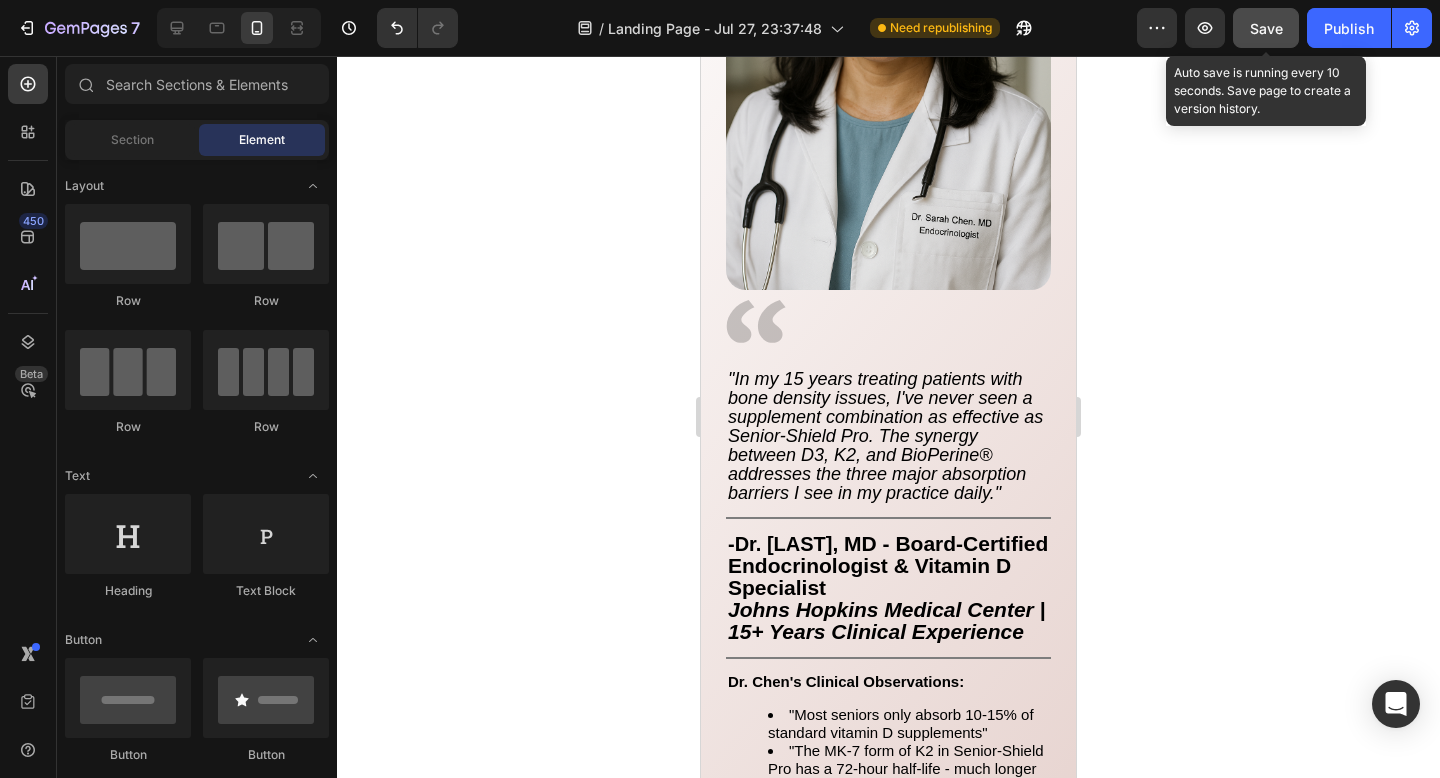 click on "Save" 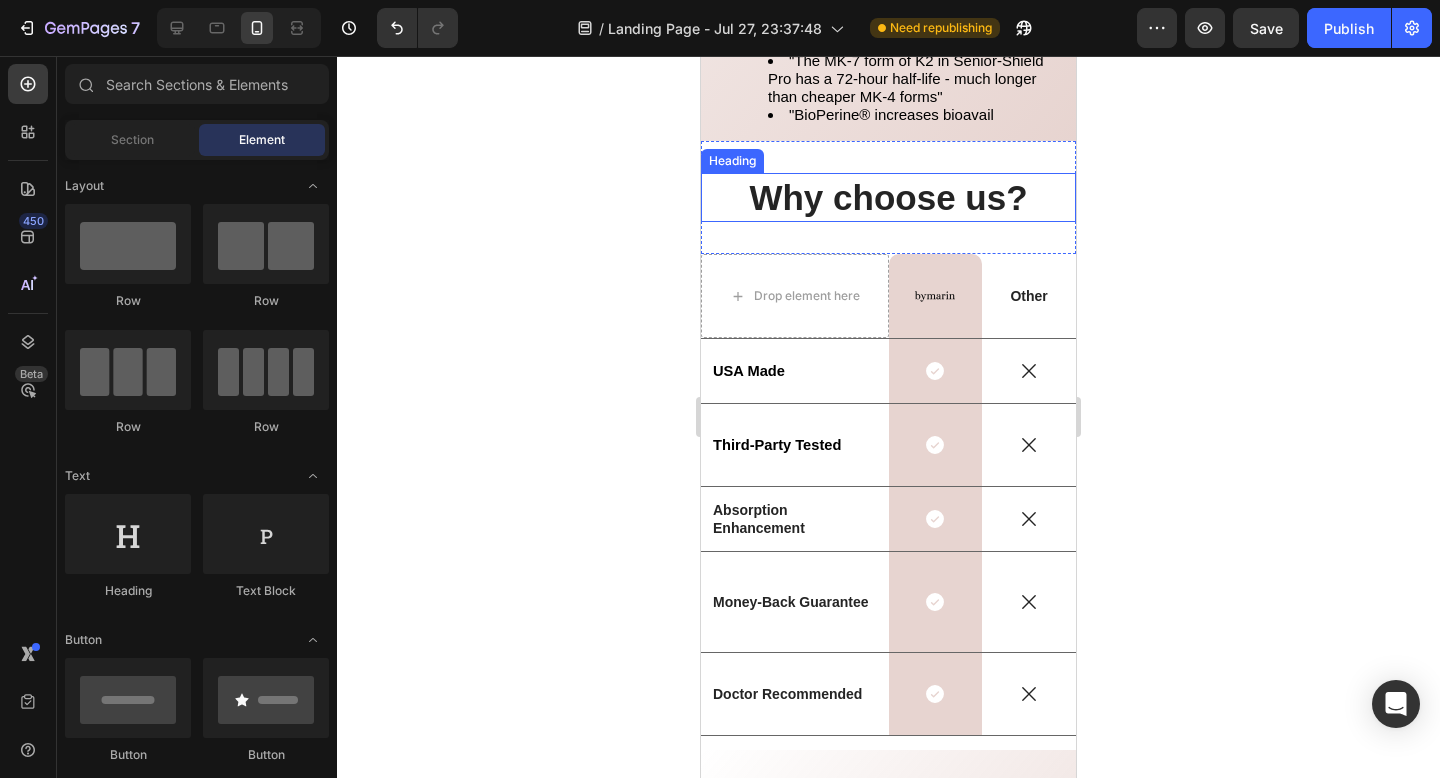 scroll, scrollTop: 6501, scrollLeft: 0, axis: vertical 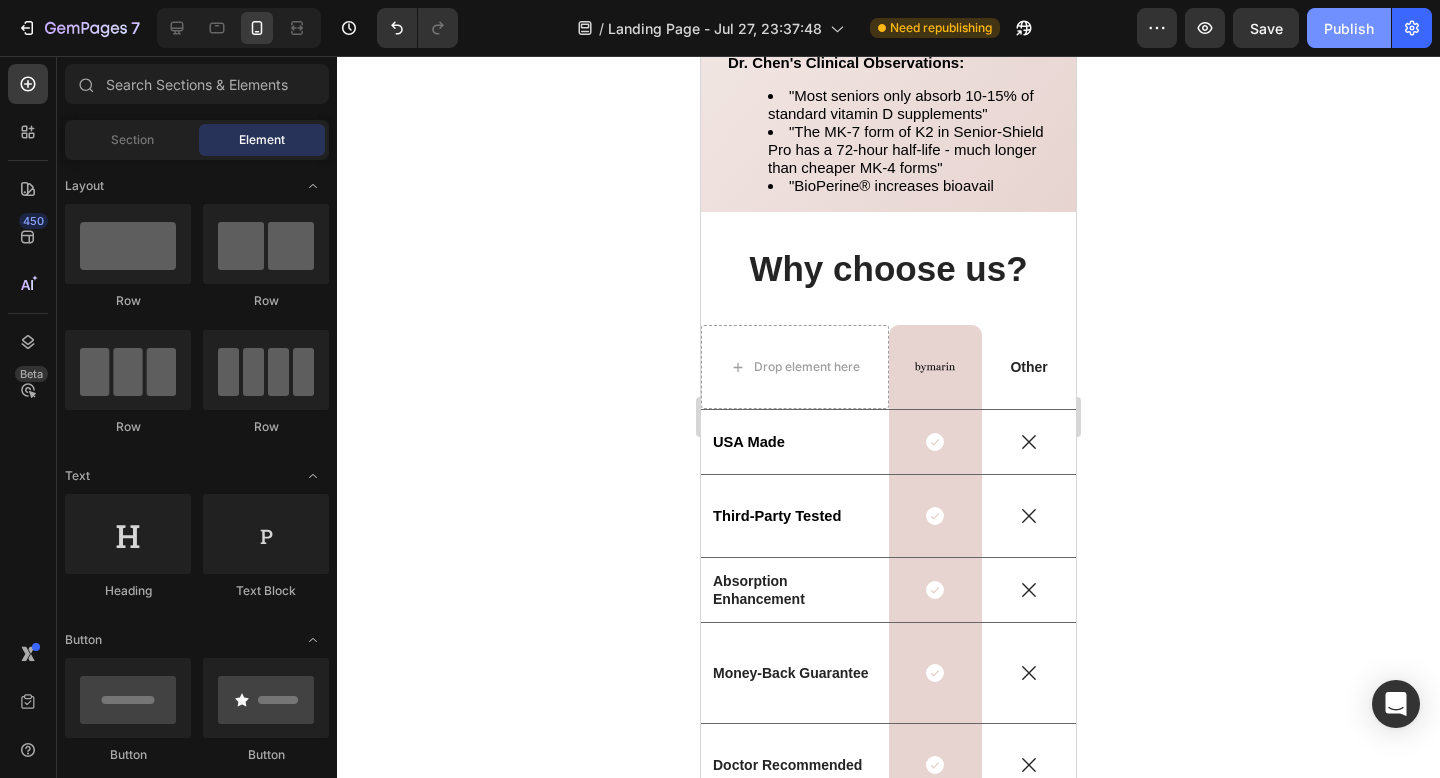 click on "Publish" at bounding box center (1349, 28) 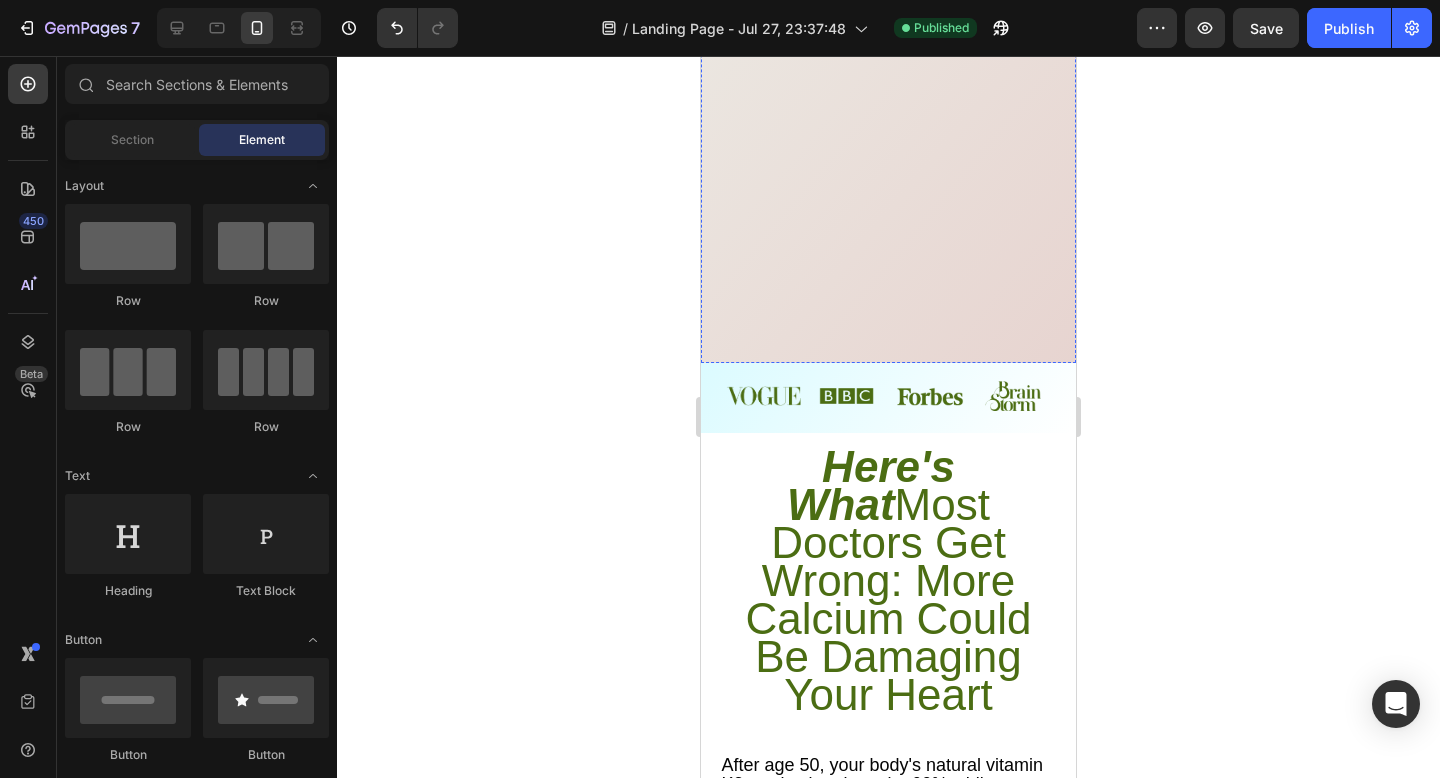 scroll, scrollTop: 783, scrollLeft: 0, axis: vertical 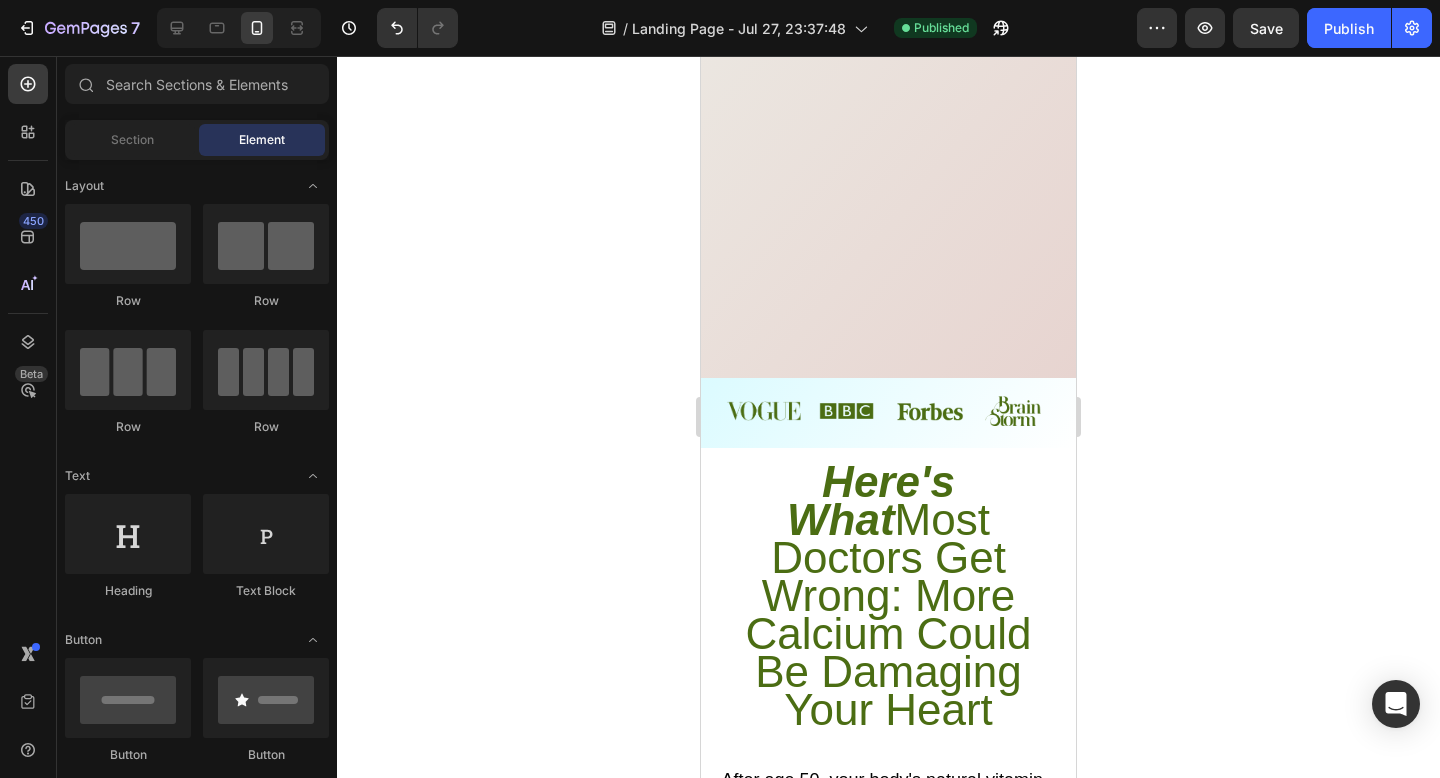 click on "buy now Button" at bounding box center [900, -18] 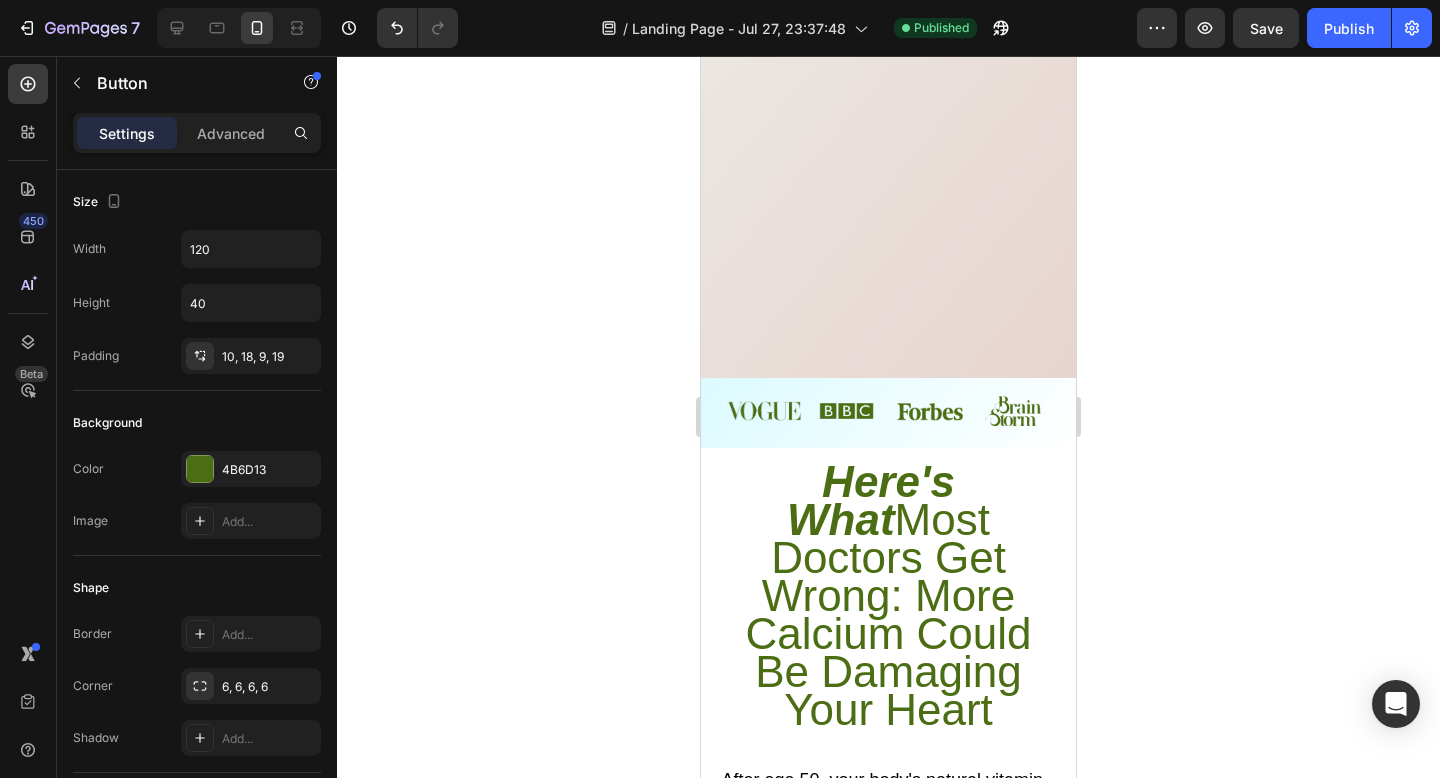 click 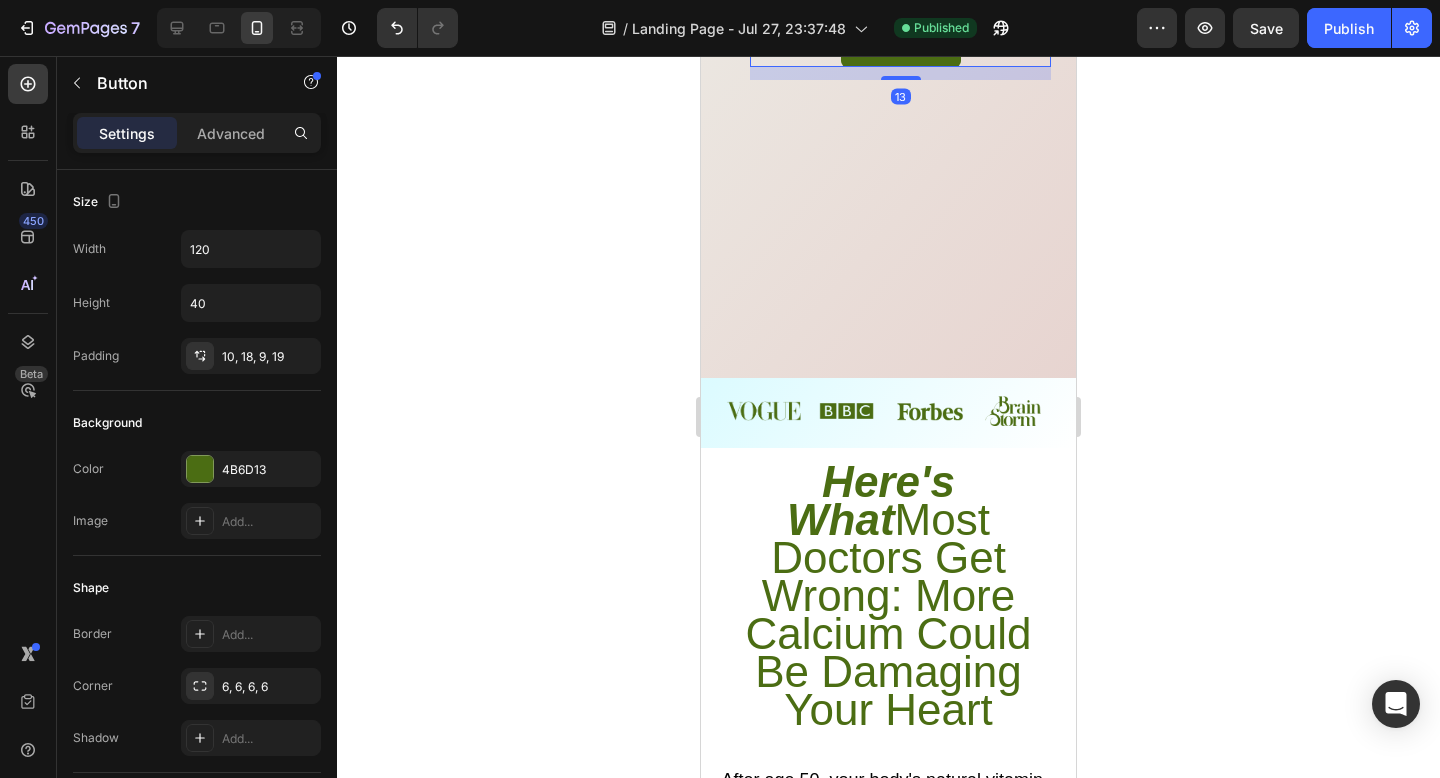 scroll, scrollTop: 672, scrollLeft: 0, axis: vertical 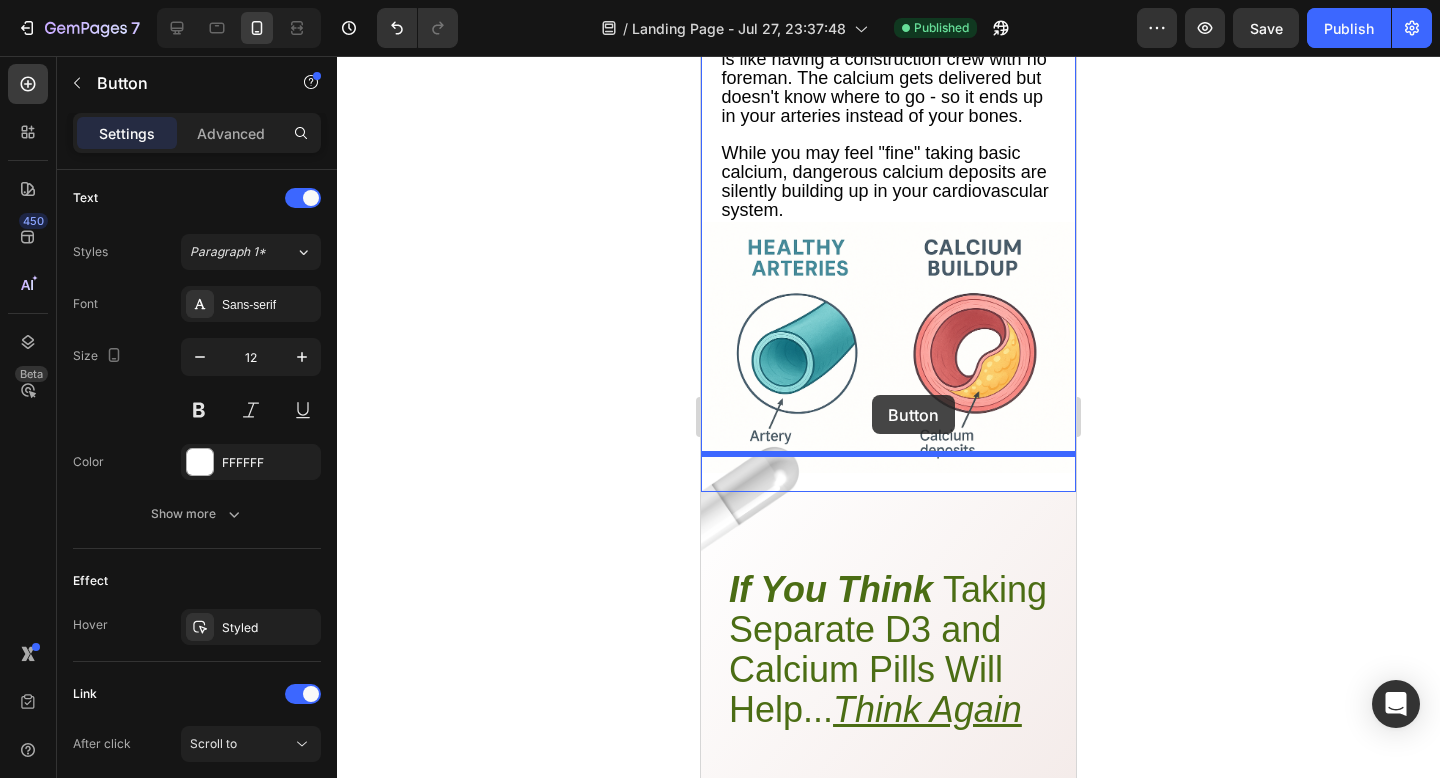 drag, startPoint x: 767, startPoint y: 325, endPoint x: 872, endPoint y: 395, distance: 126.1943 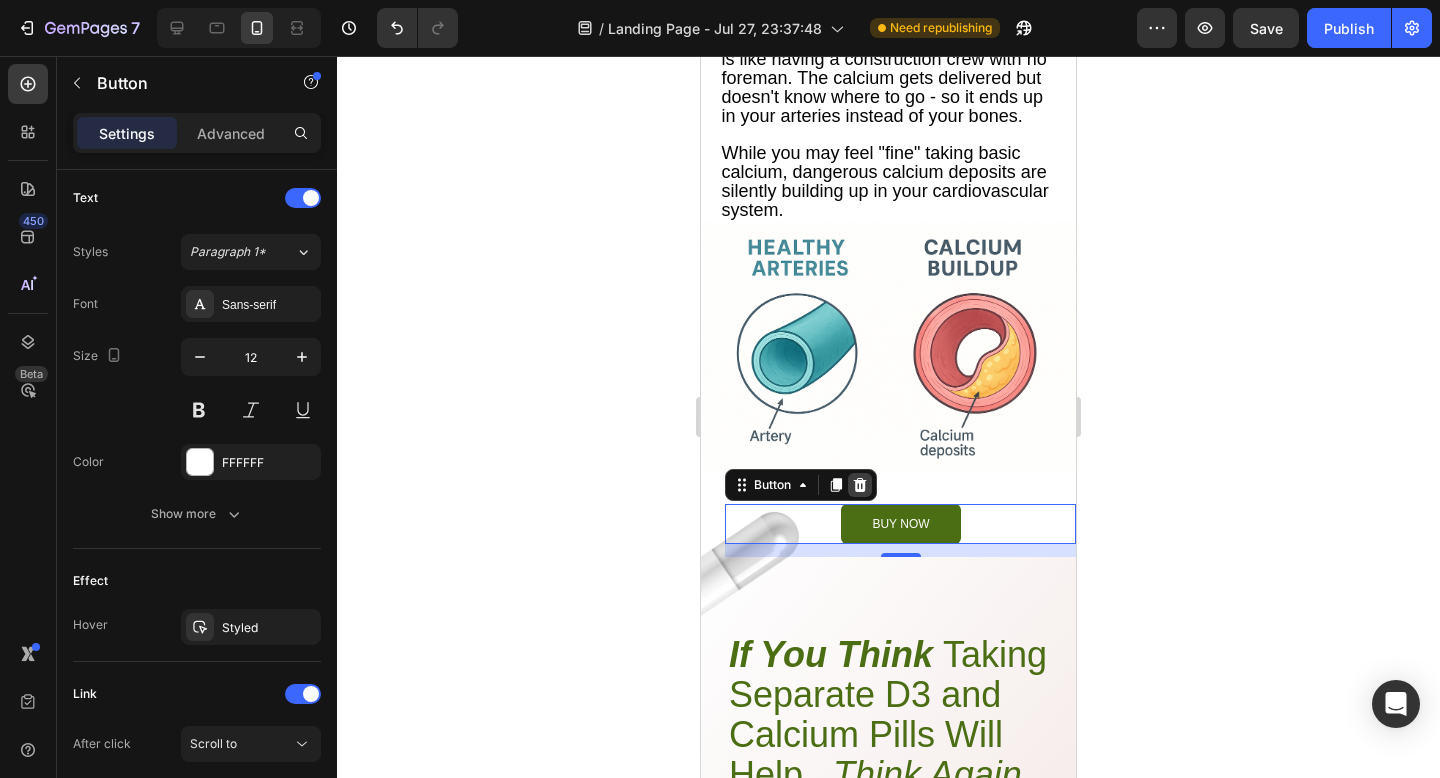 click 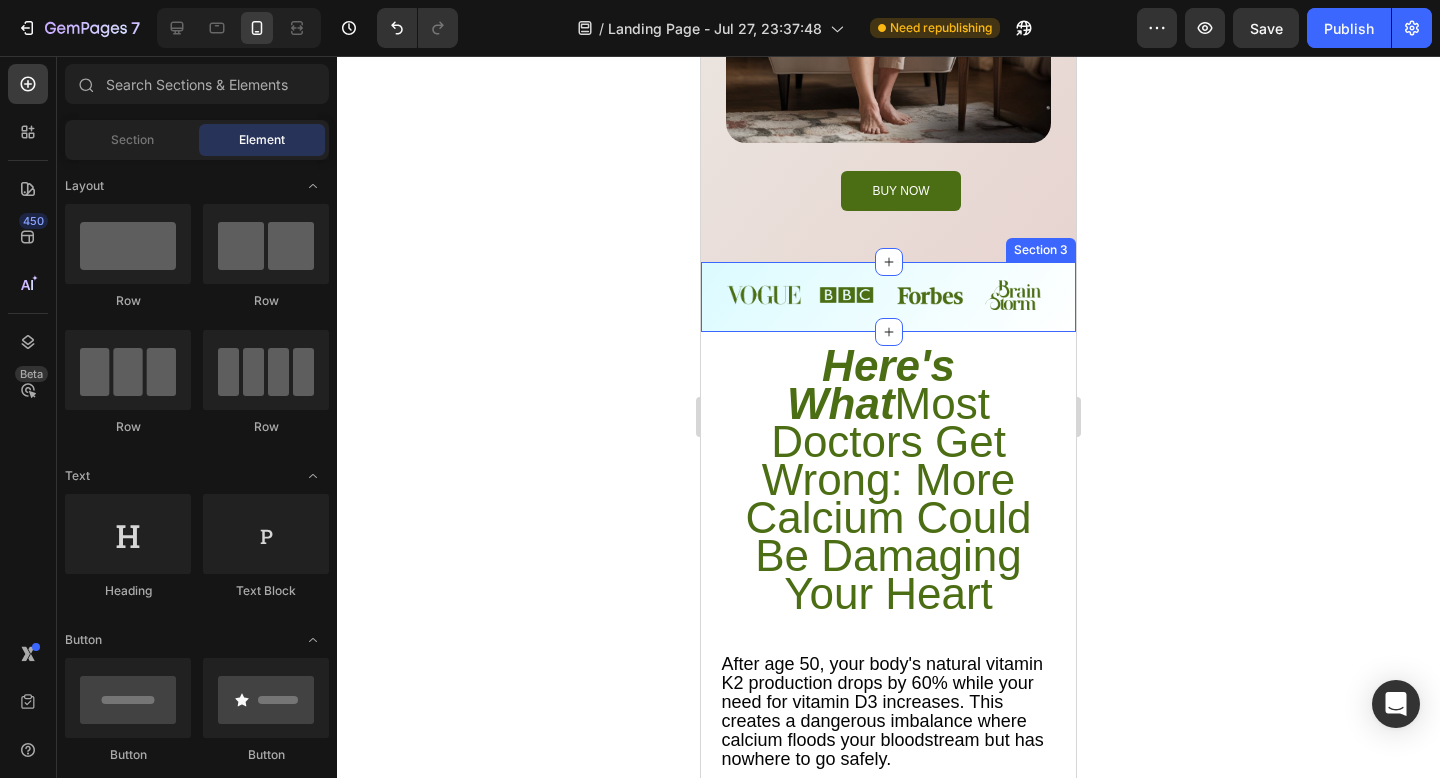 scroll, scrollTop: 782, scrollLeft: 0, axis: vertical 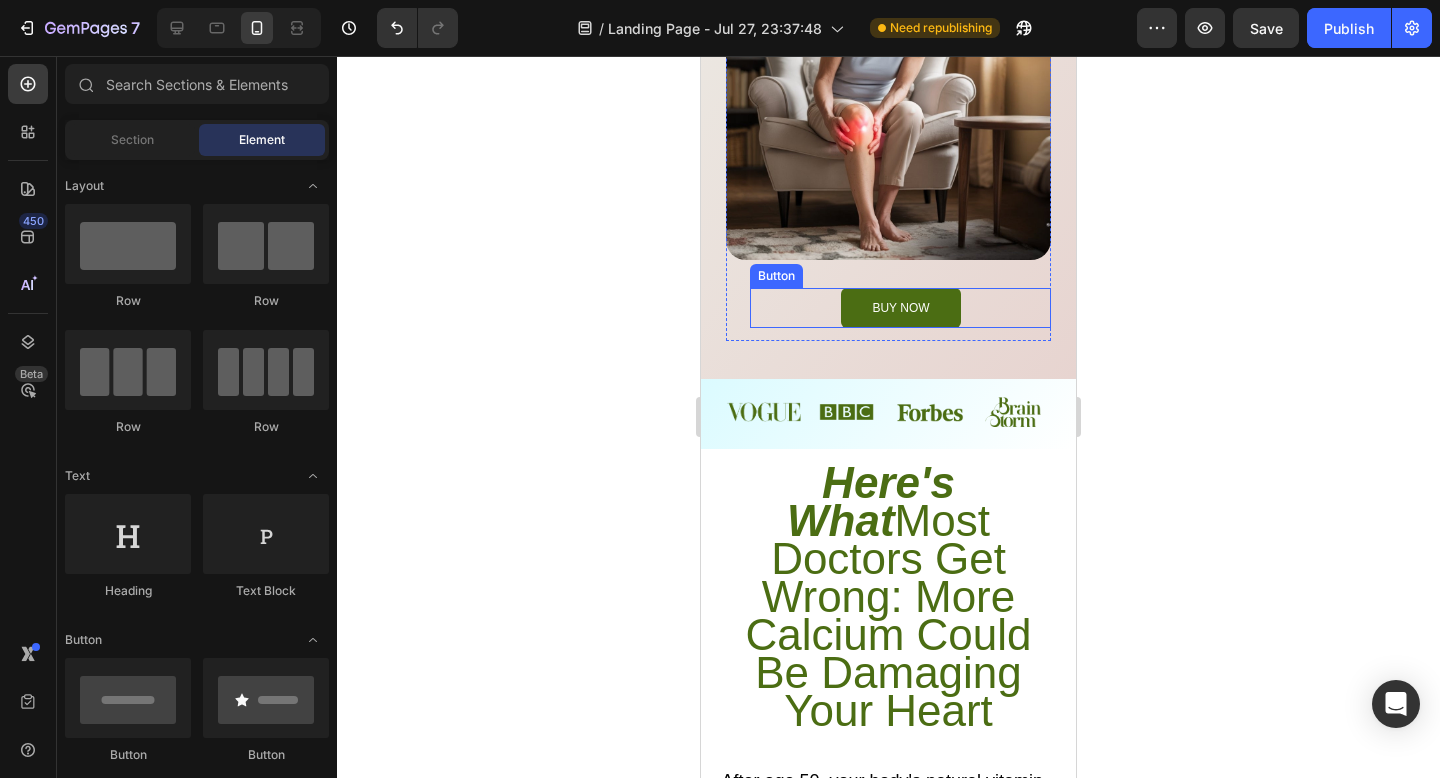 click on "buy now Button" at bounding box center (900, 308) 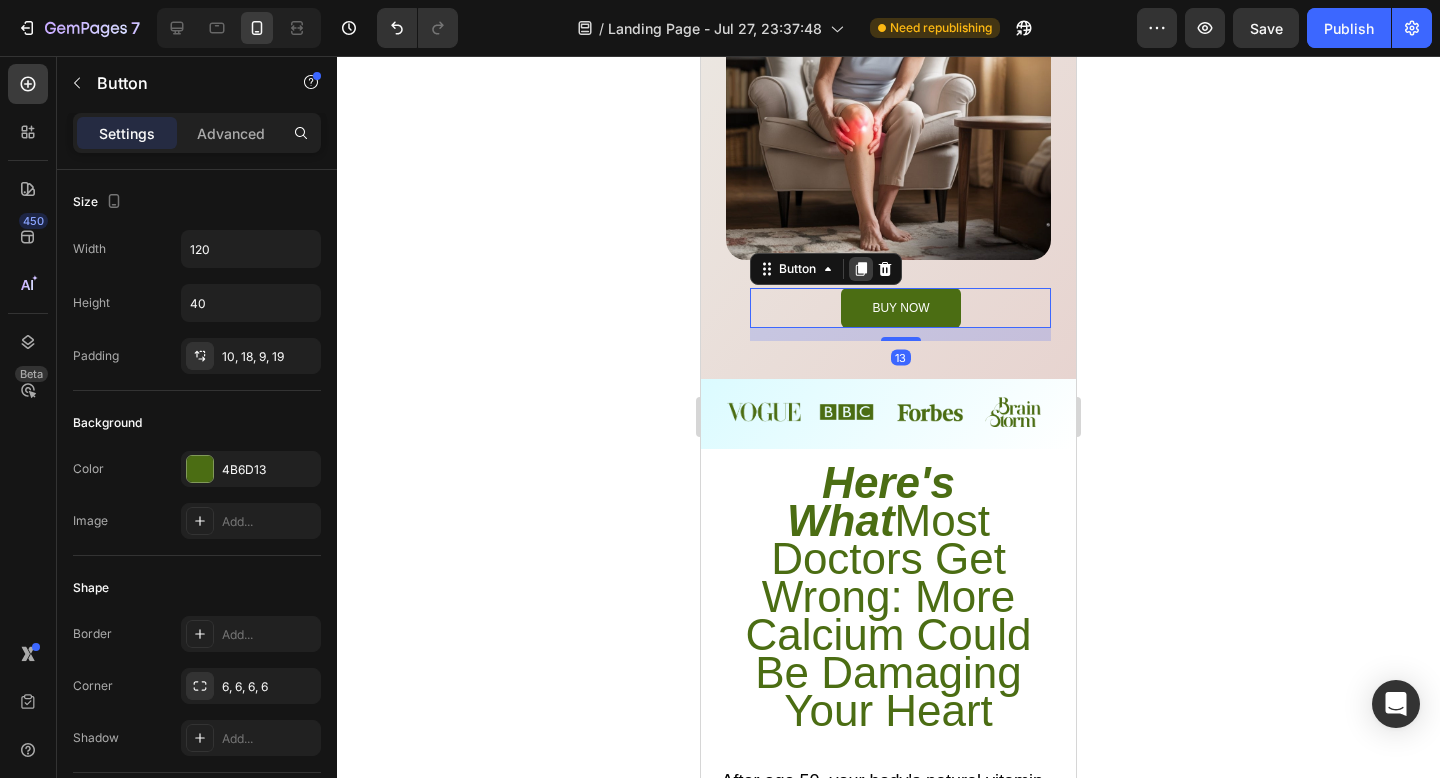 click 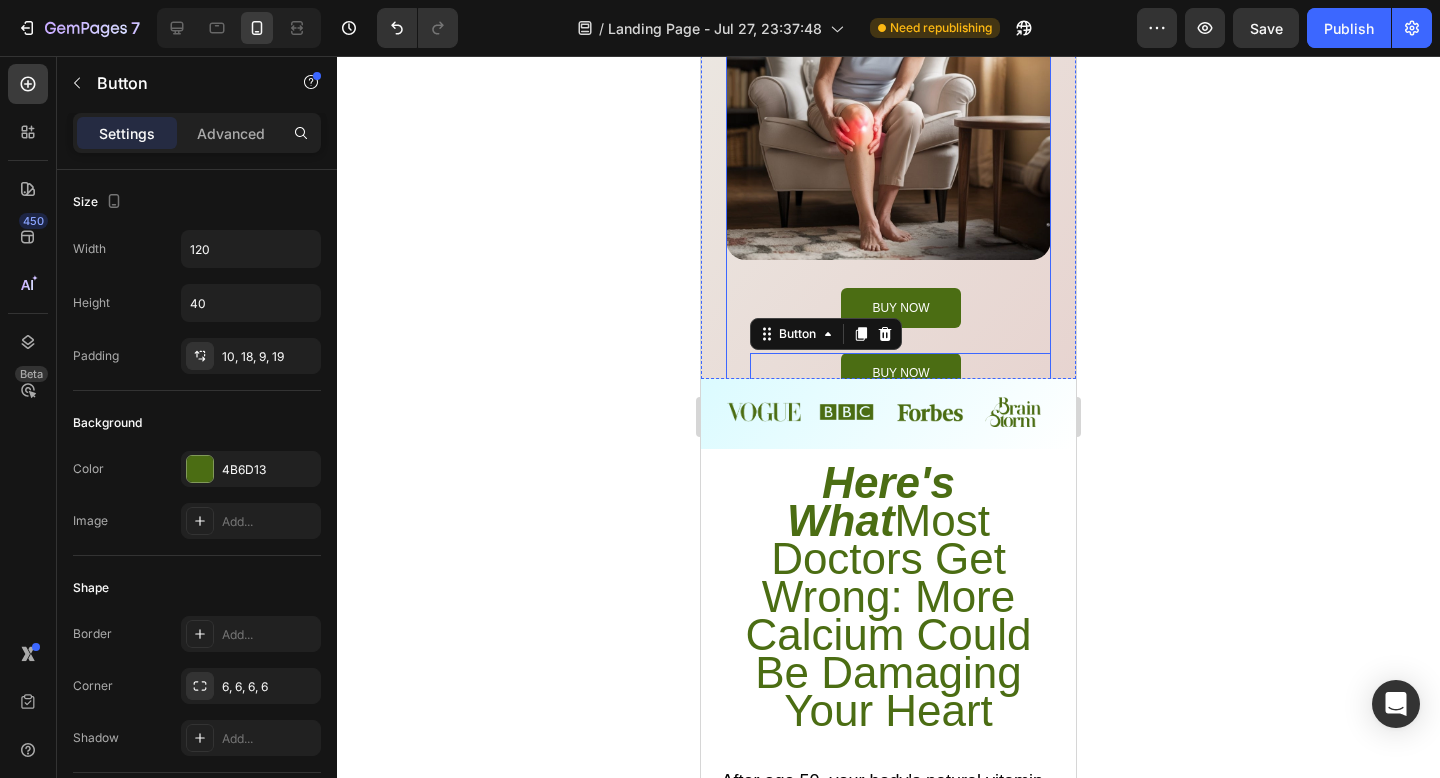 scroll, scrollTop: 672, scrollLeft: 0, axis: vertical 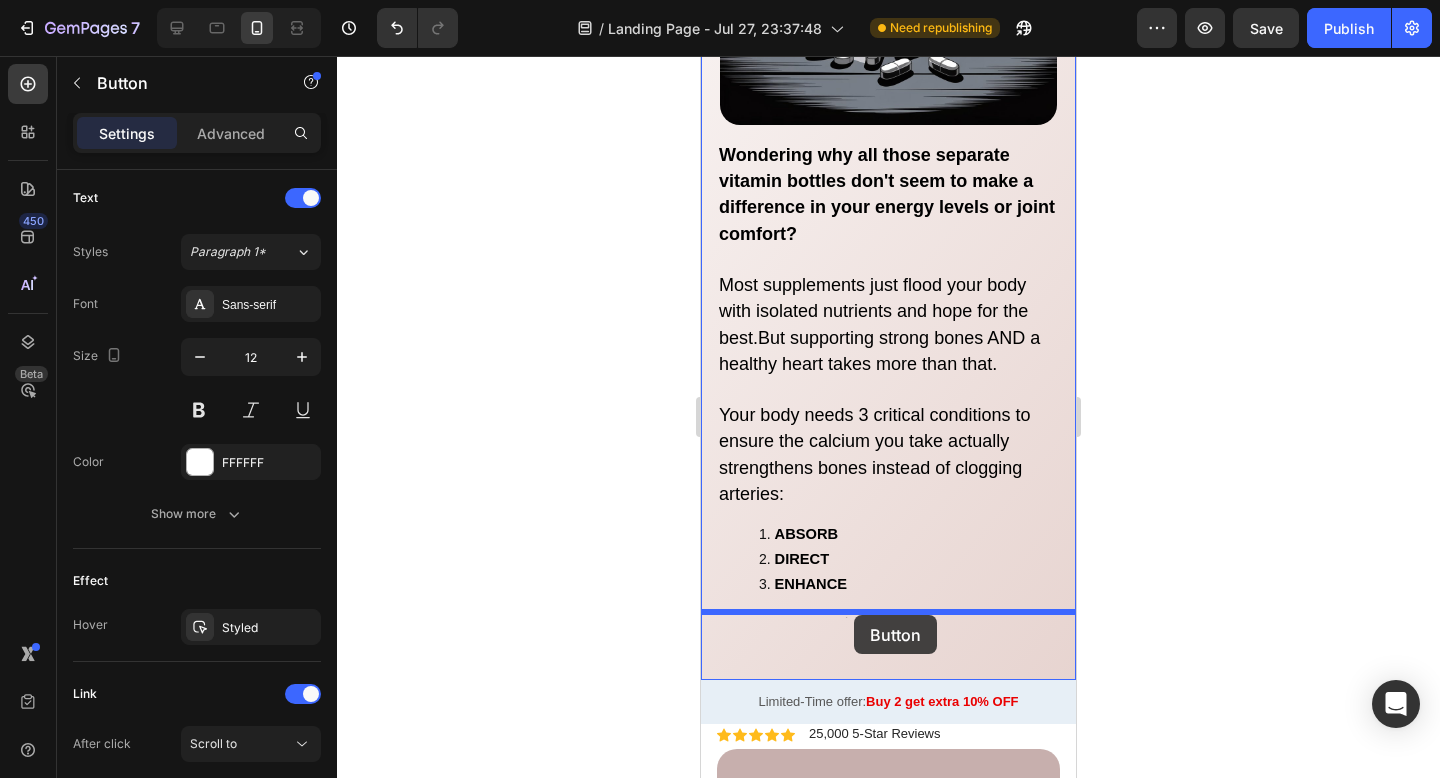 drag, startPoint x: 771, startPoint y: 331, endPoint x: 854, endPoint y: 615, distance: 295.88004 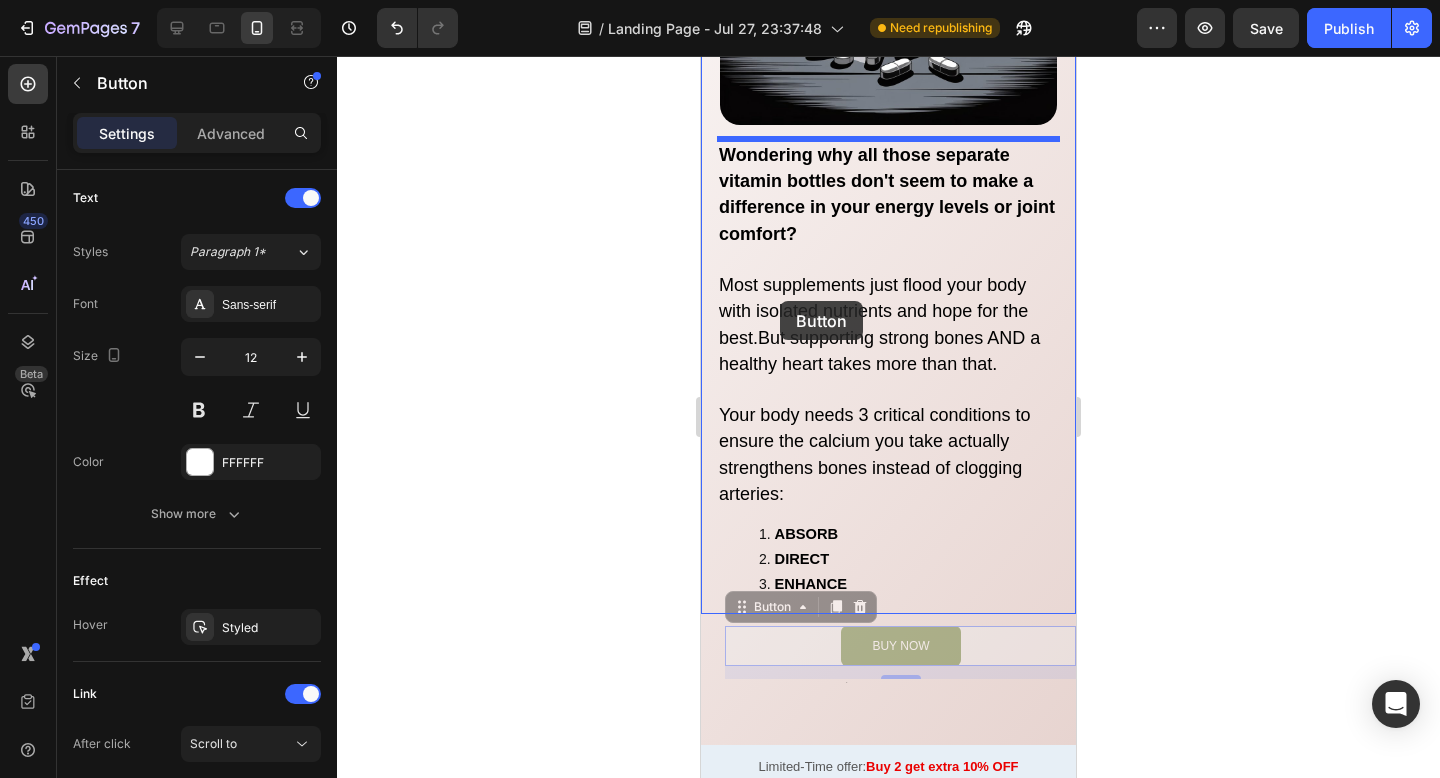 drag, startPoint x: 749, startPoint y: 610, endPoint x: 781, endPoint y: 301, distance: 310.65253 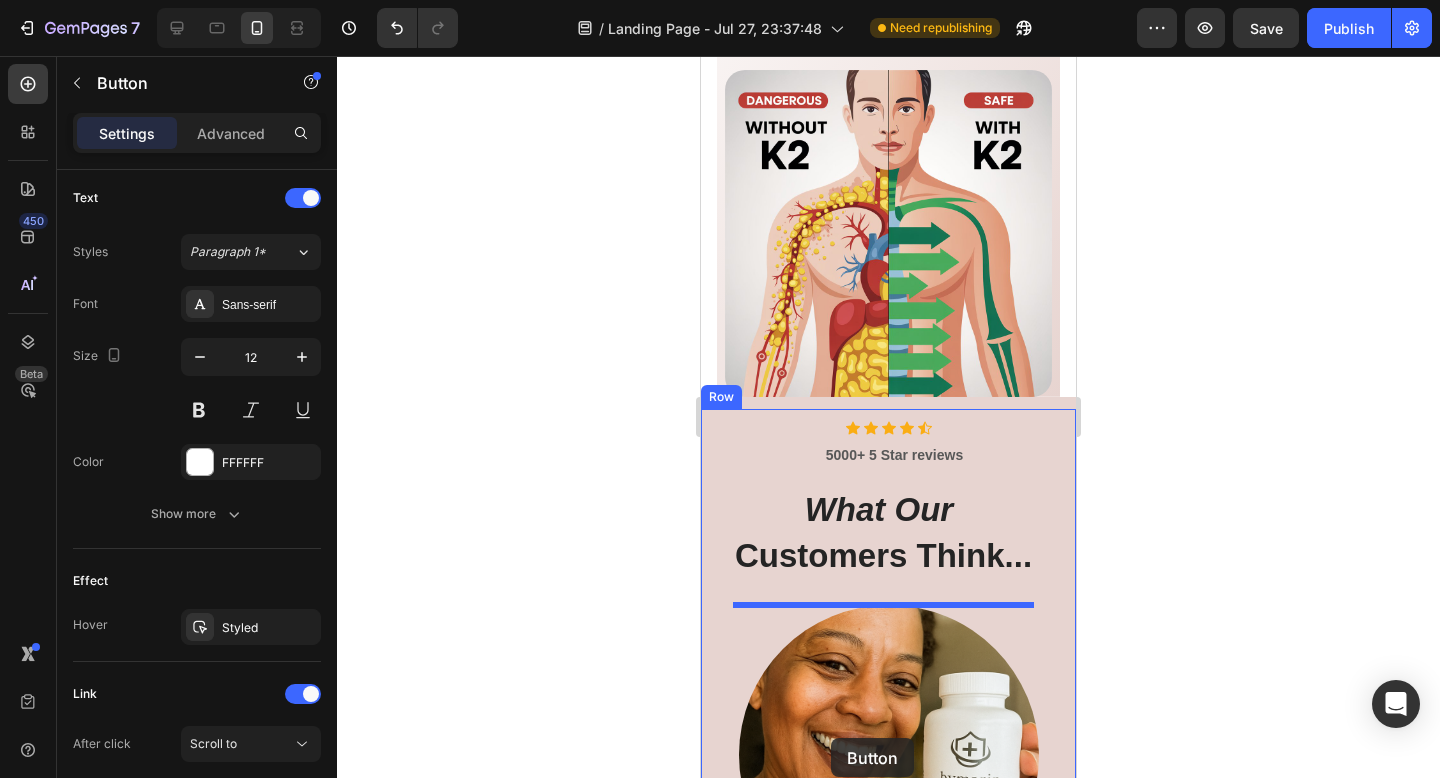 scroll, scrollTop: 5866, scrollLeft: 0, axis: vertical 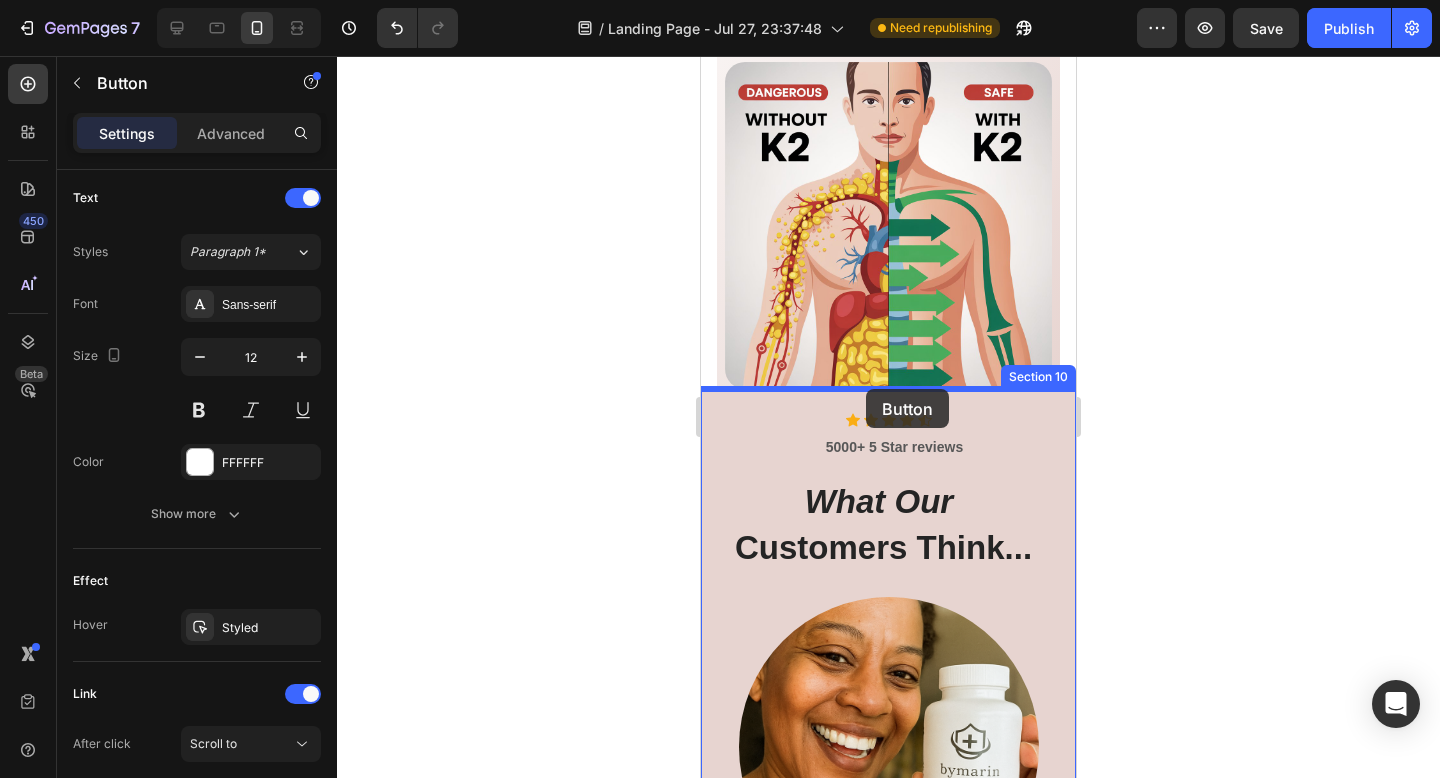drag, startPoint x: 743, startPoint y: 134, endPoint x: 866, endPoint y: 391, distance: 284.91754 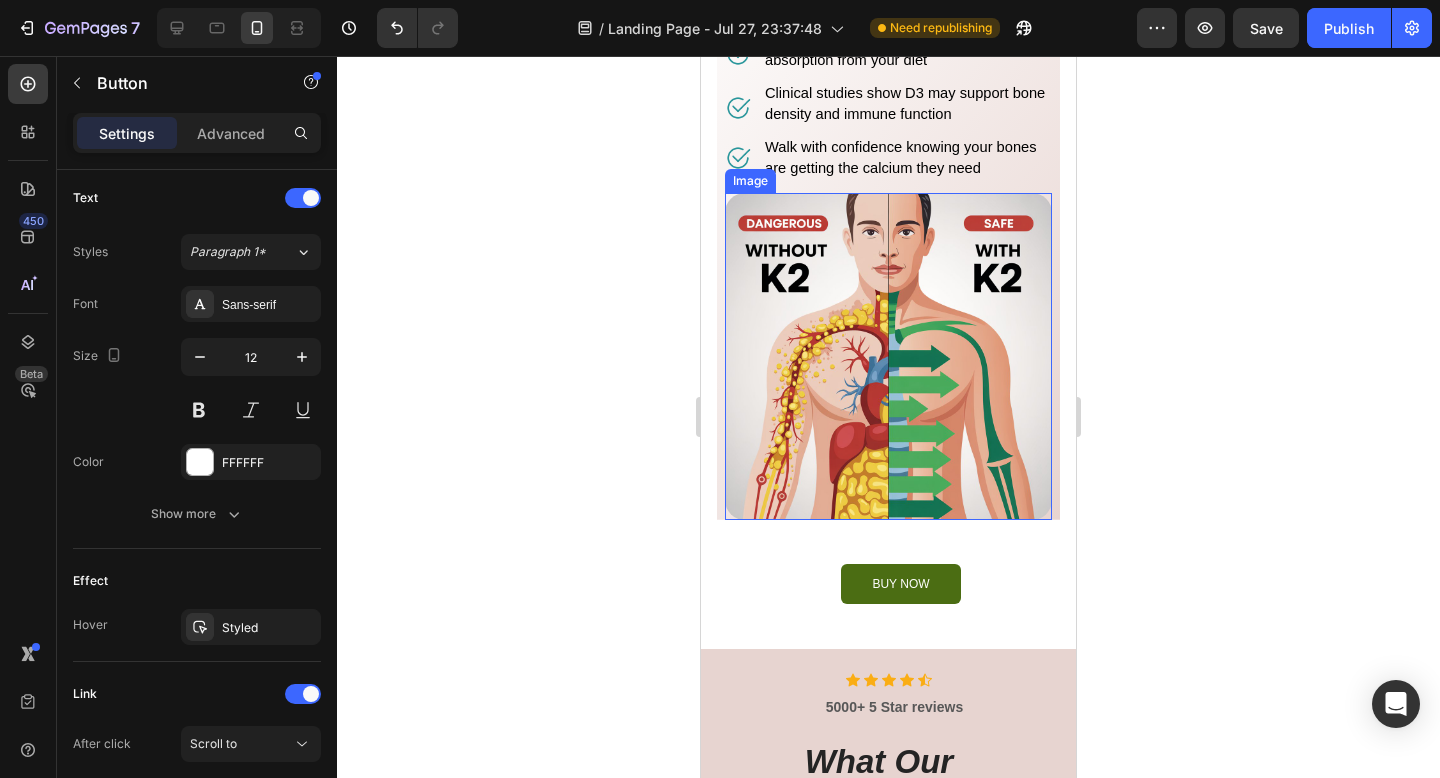 scroll, scrollTop: 5652, scrollLeft: 0, axis: vertical 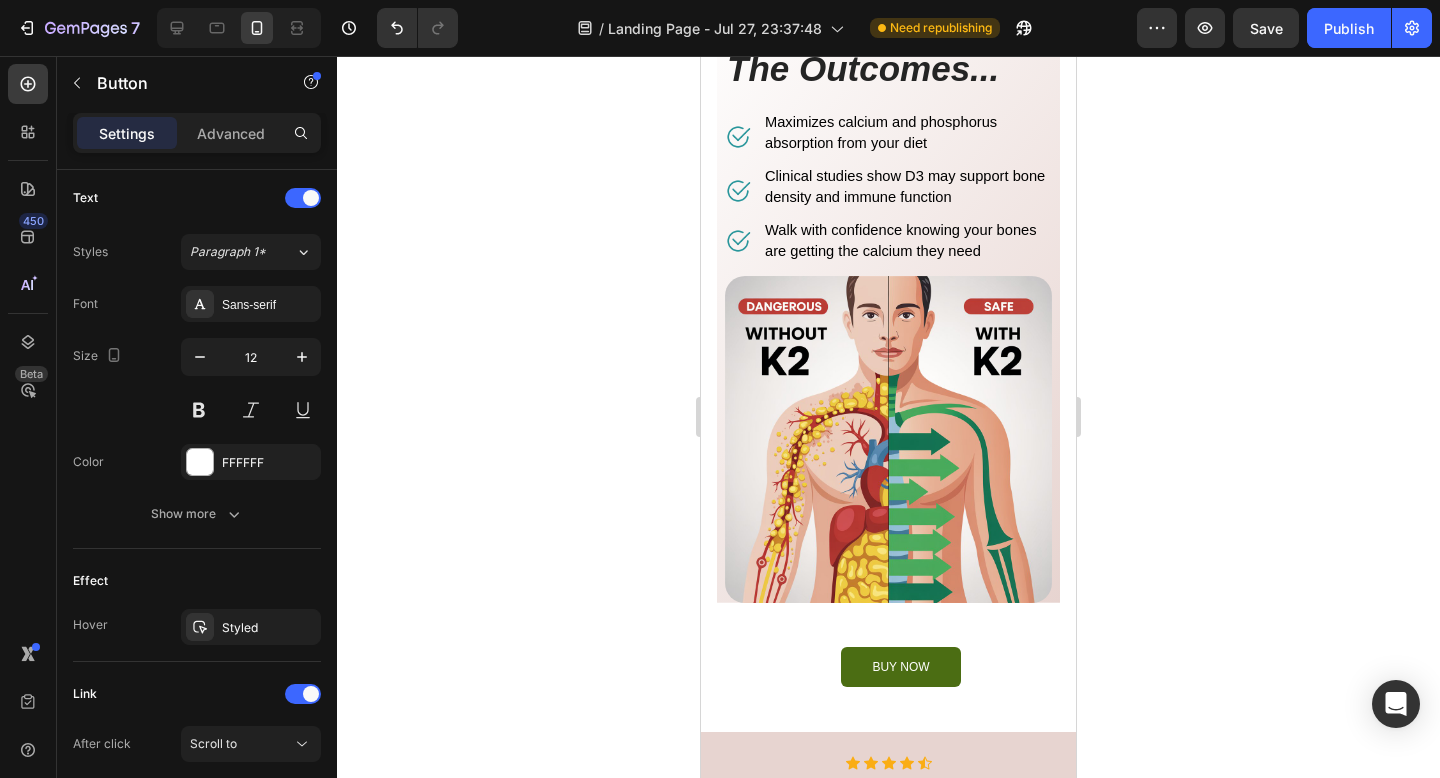 click 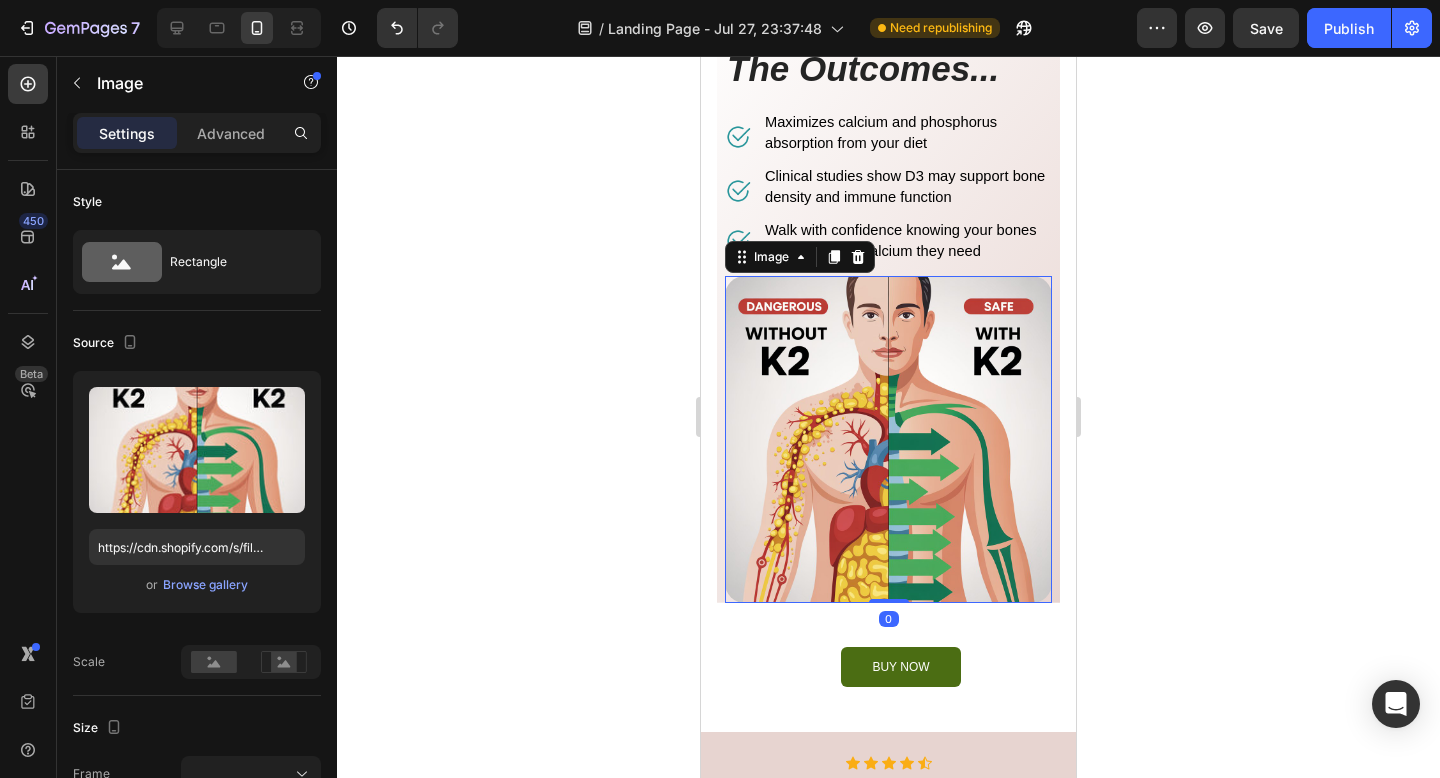 click at bounding box center (888, 439) 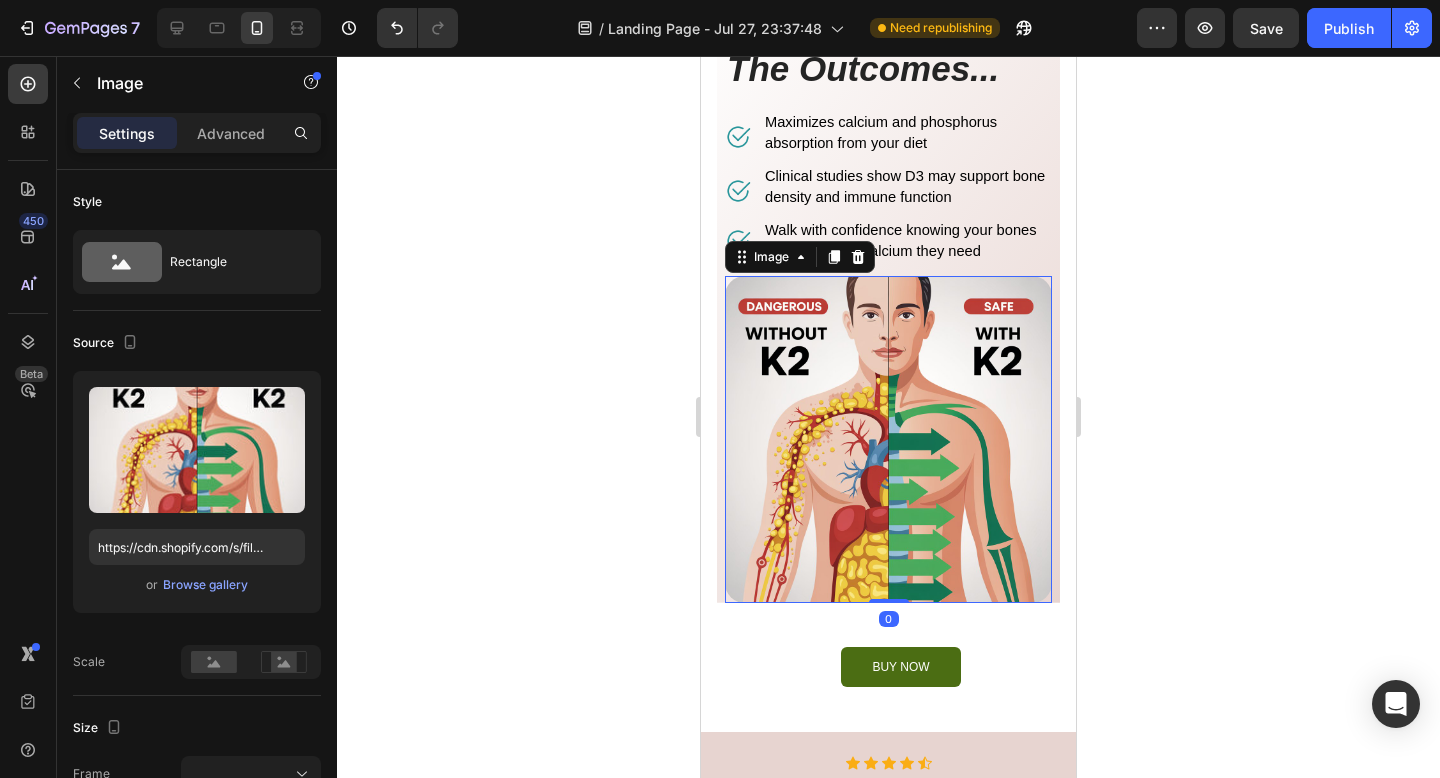 click 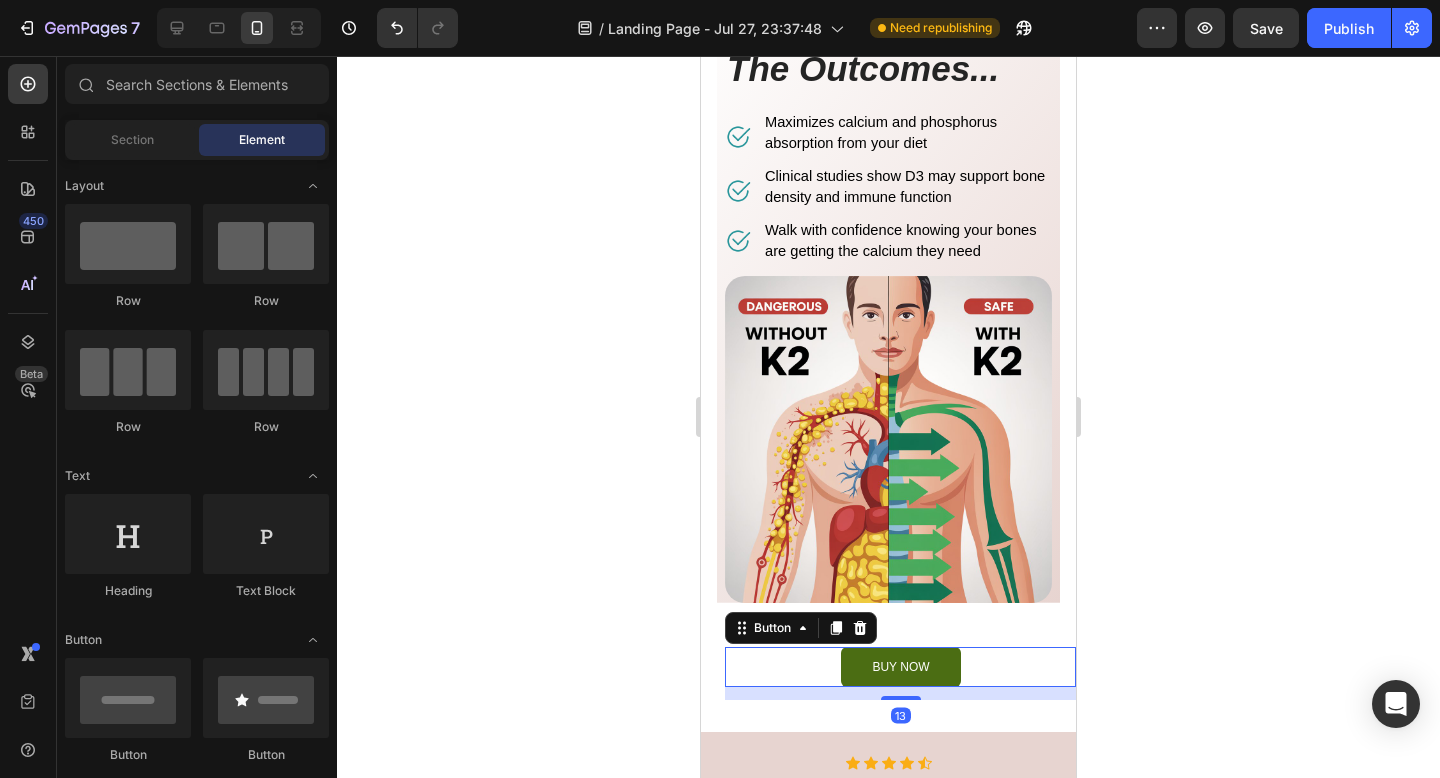 click on "buy now Button   13" at bounding box center [900, 667] 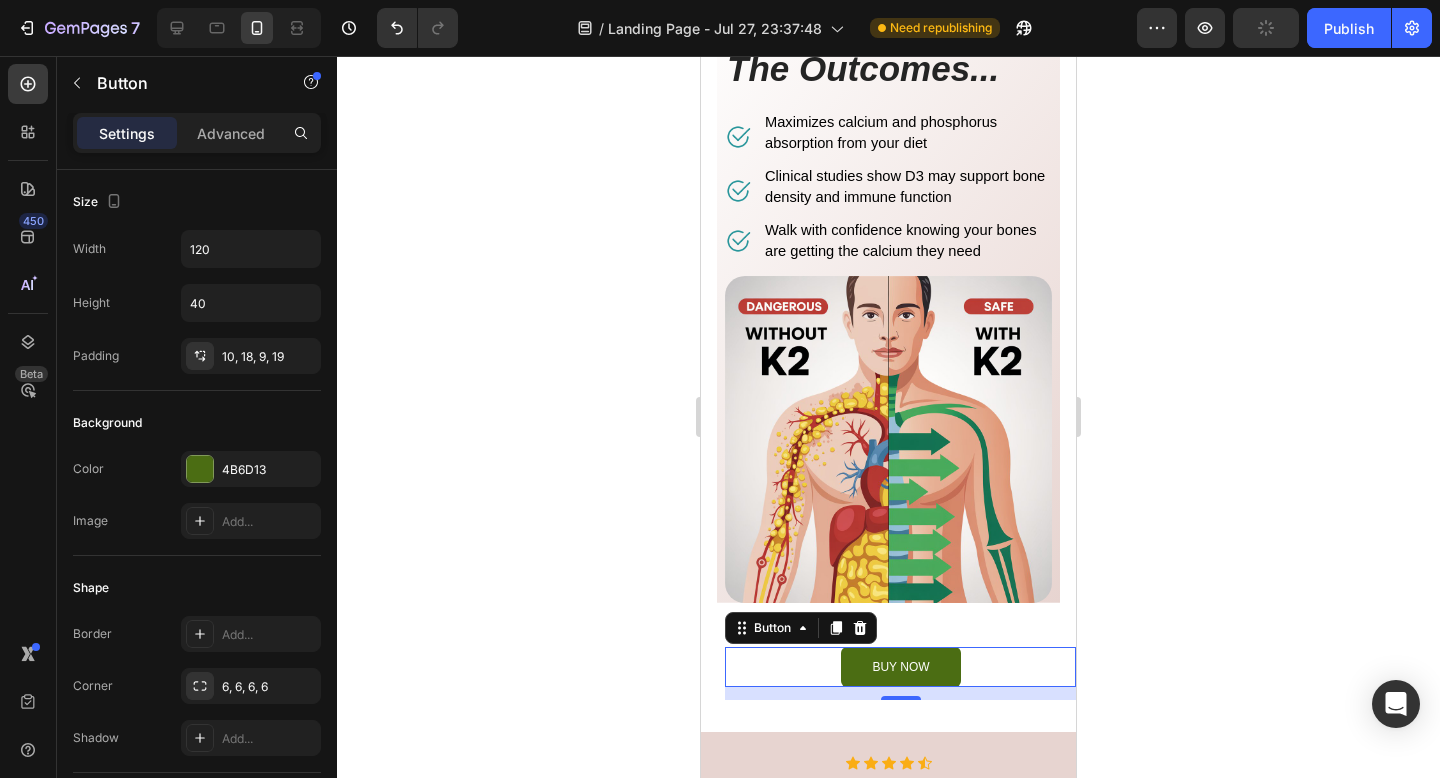 click on "buy now Button   13" at bounding box center (900, 667) 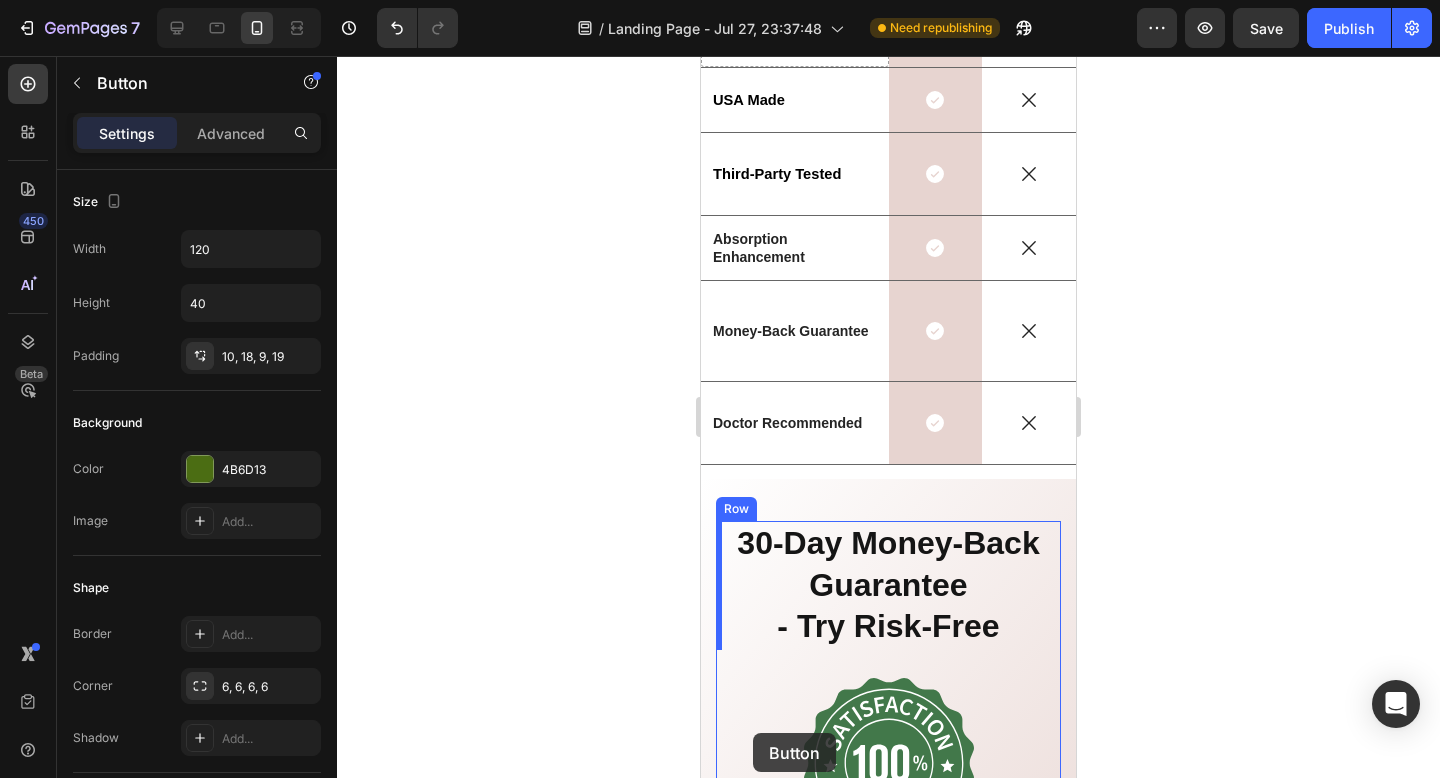 scroll, scrollTop: 8584, scrollLeft: 0, axis: vertical 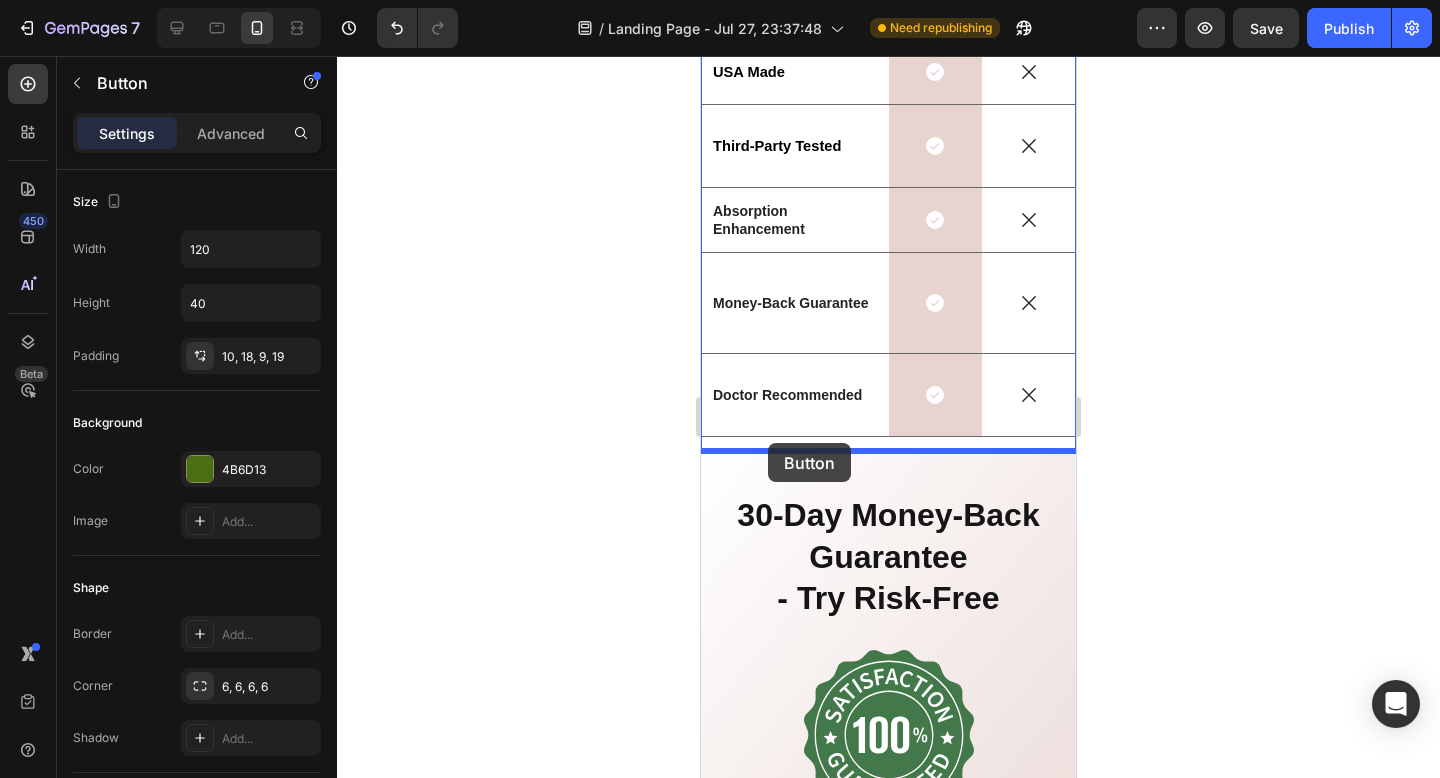 drag, startPoint x: 740, startPoint y: 636, endPoint x: 768, endPoint y: 443, distance: 195.02051 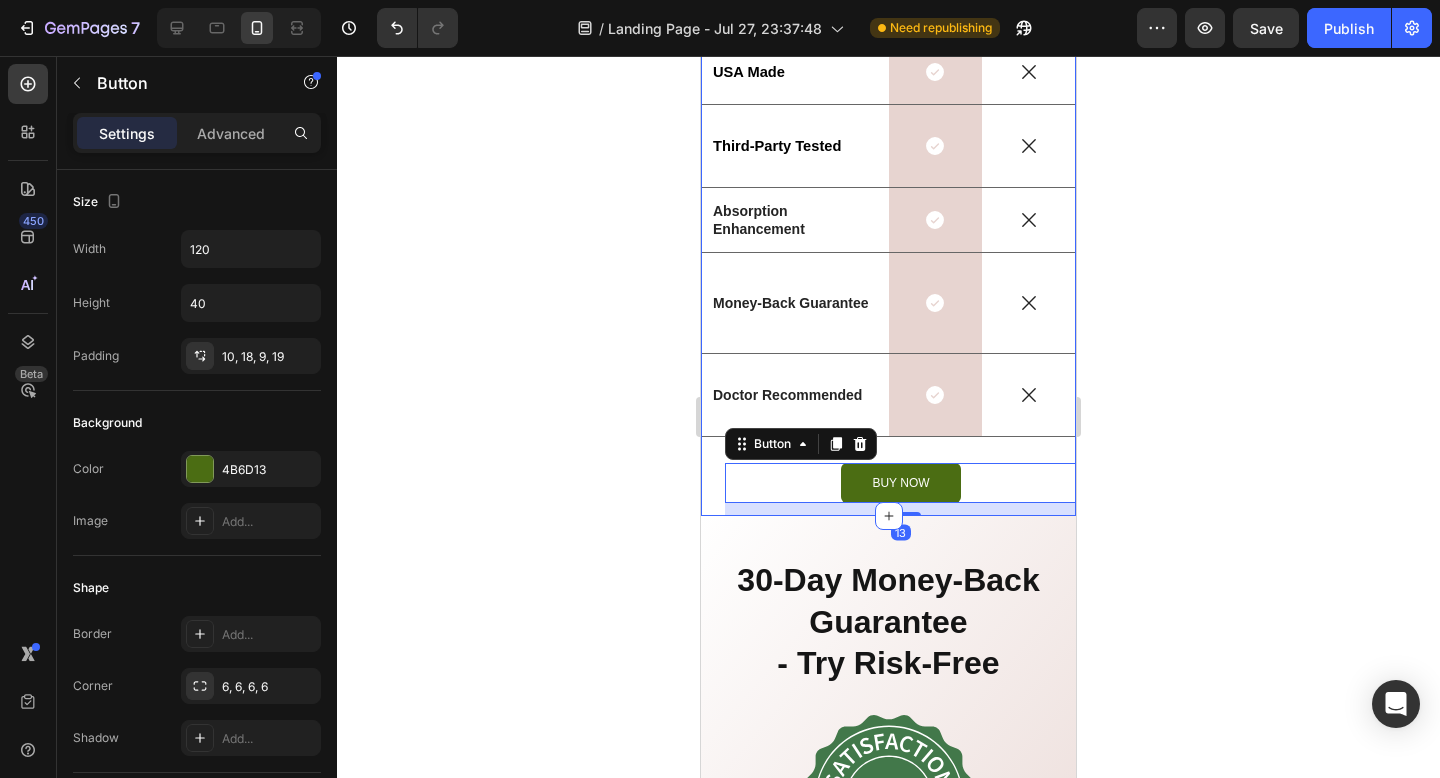 click 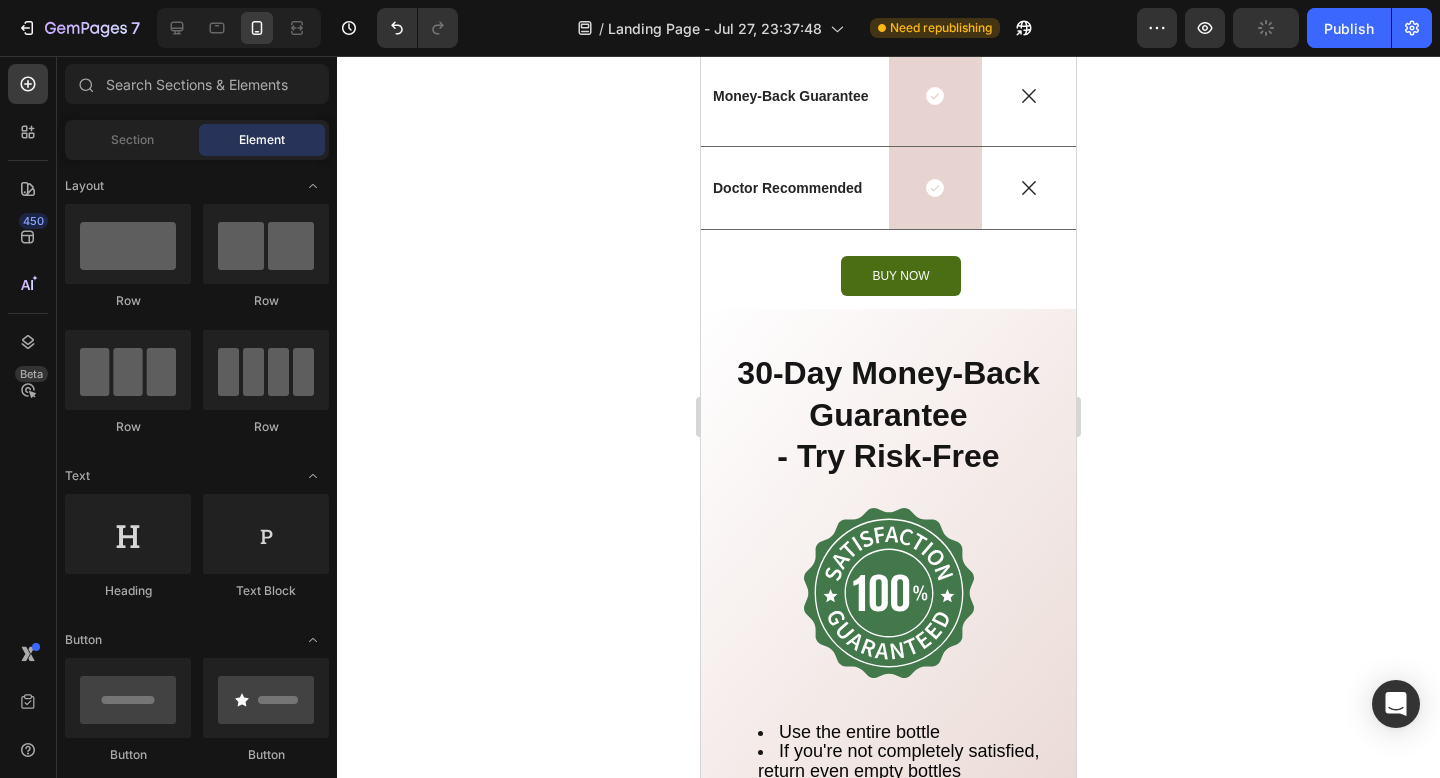 scroll, scrollTop: 8789, scrollLeft: 0, axis: vertical 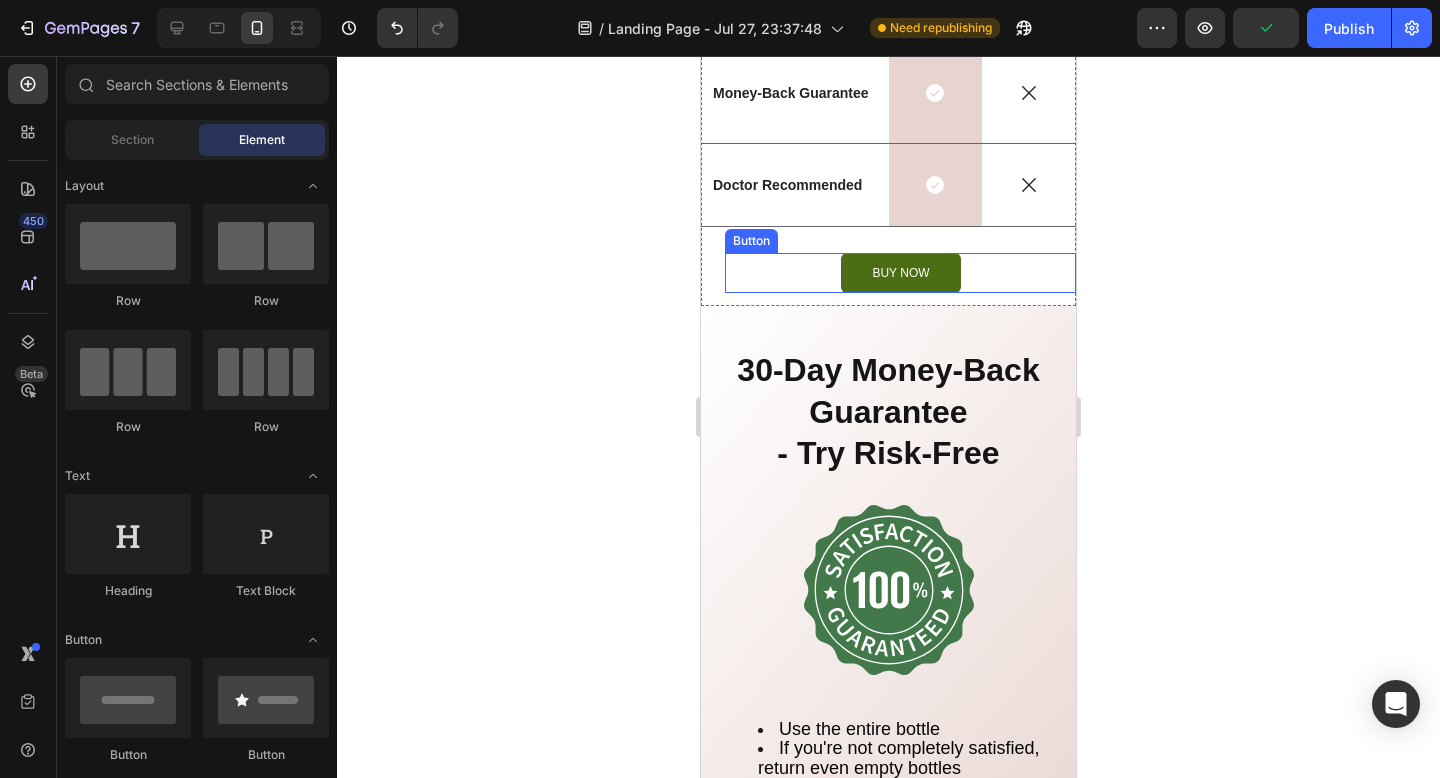 click on "buy now Button" at bounding box center [900, 273] 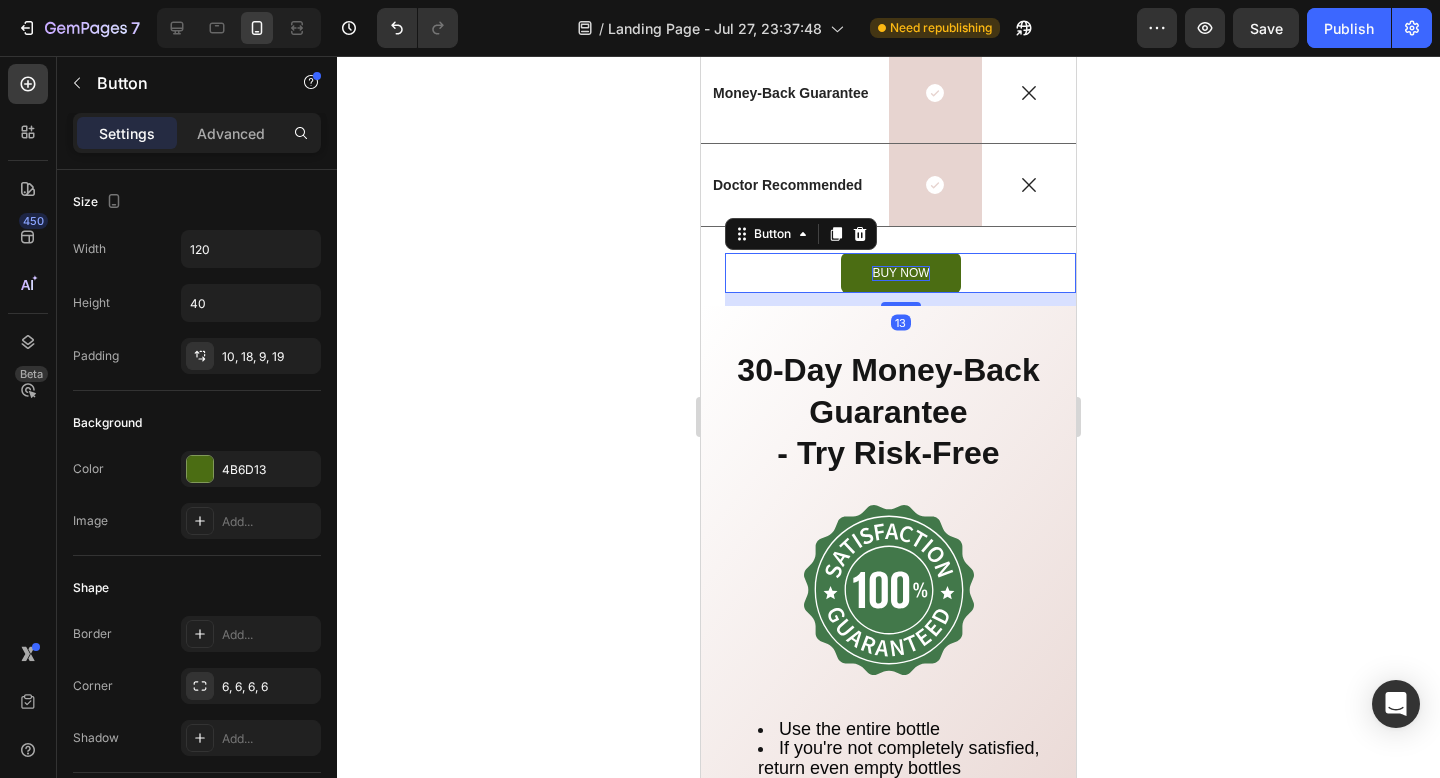 click on "buy now" at bounding box center [900, 273] 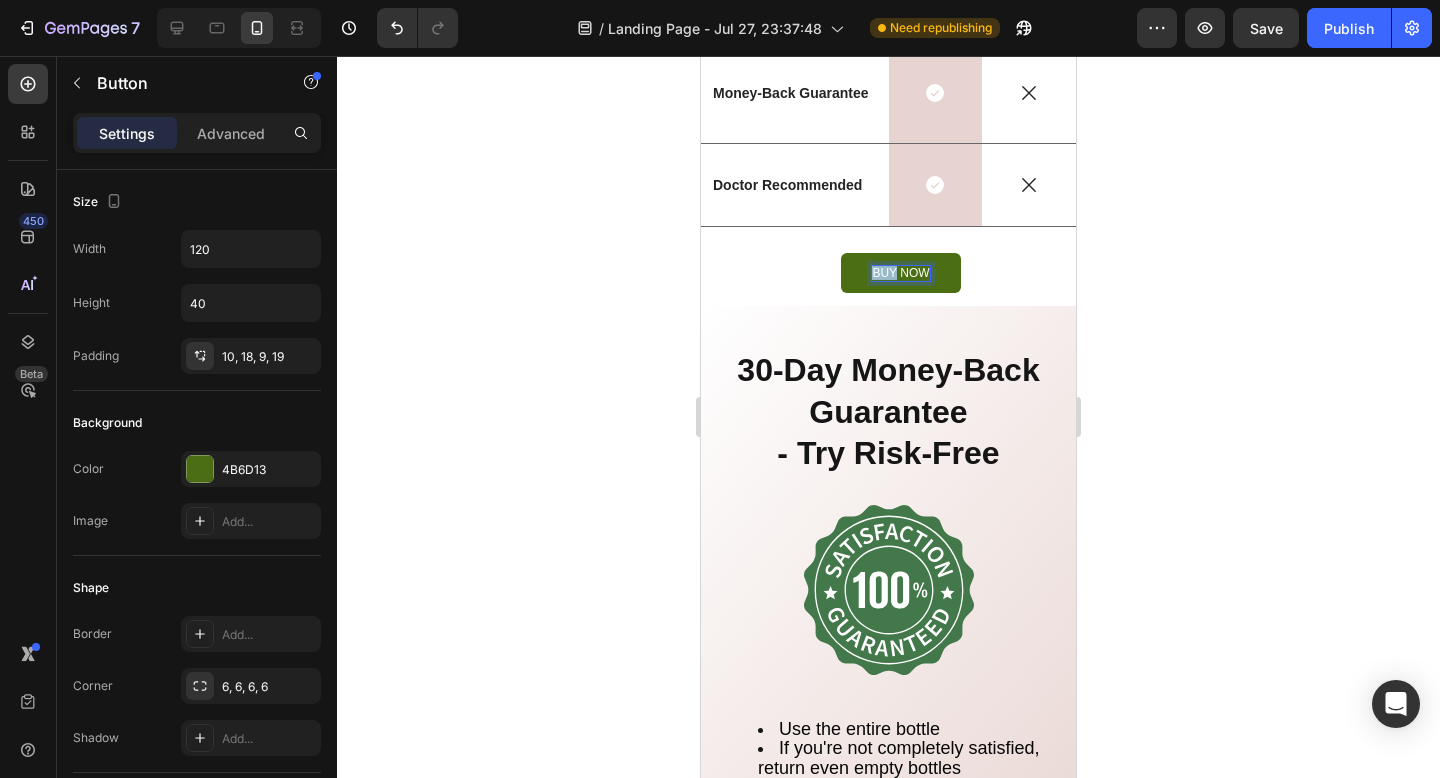 click on "buy now" at bounding box center (900, 273) 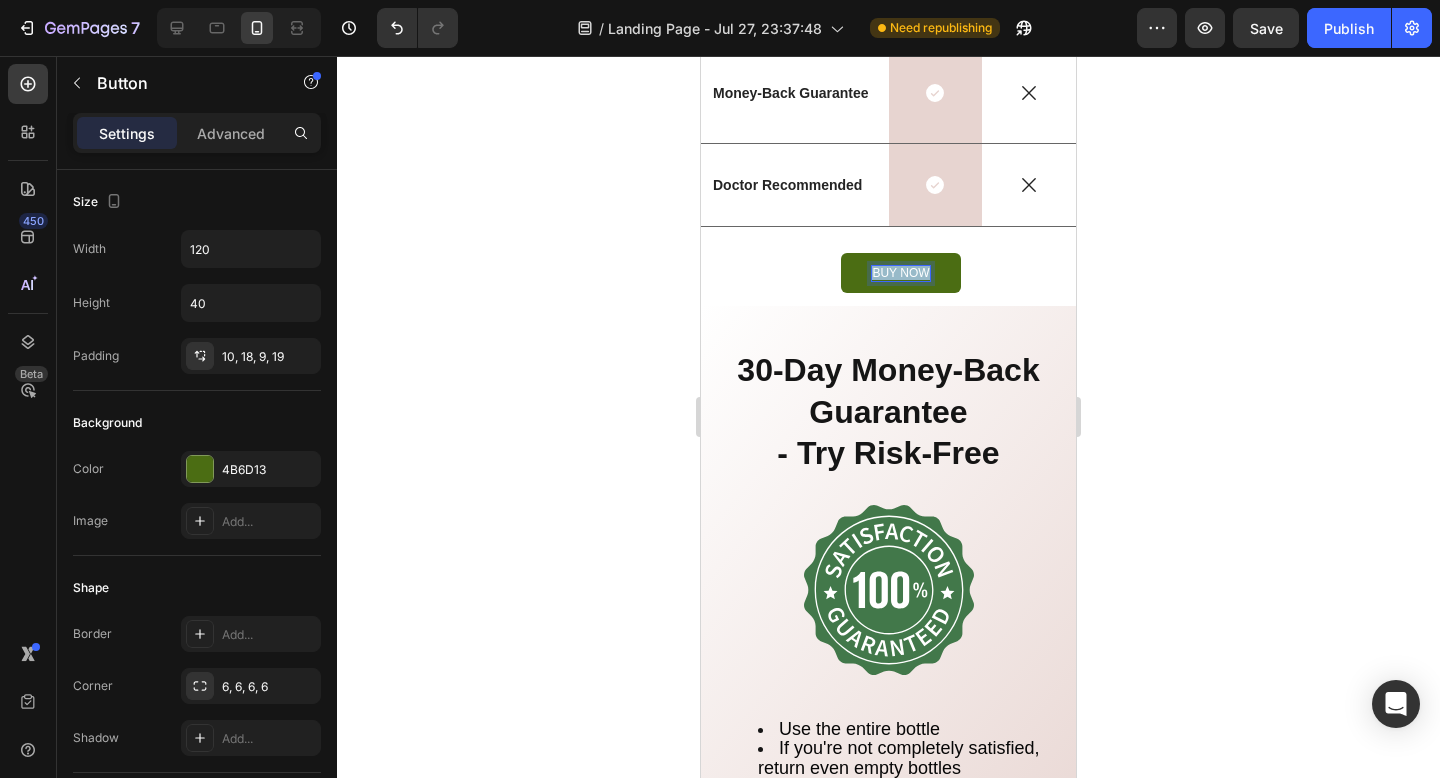 click on "buy now" at bounding box center [900, 273] 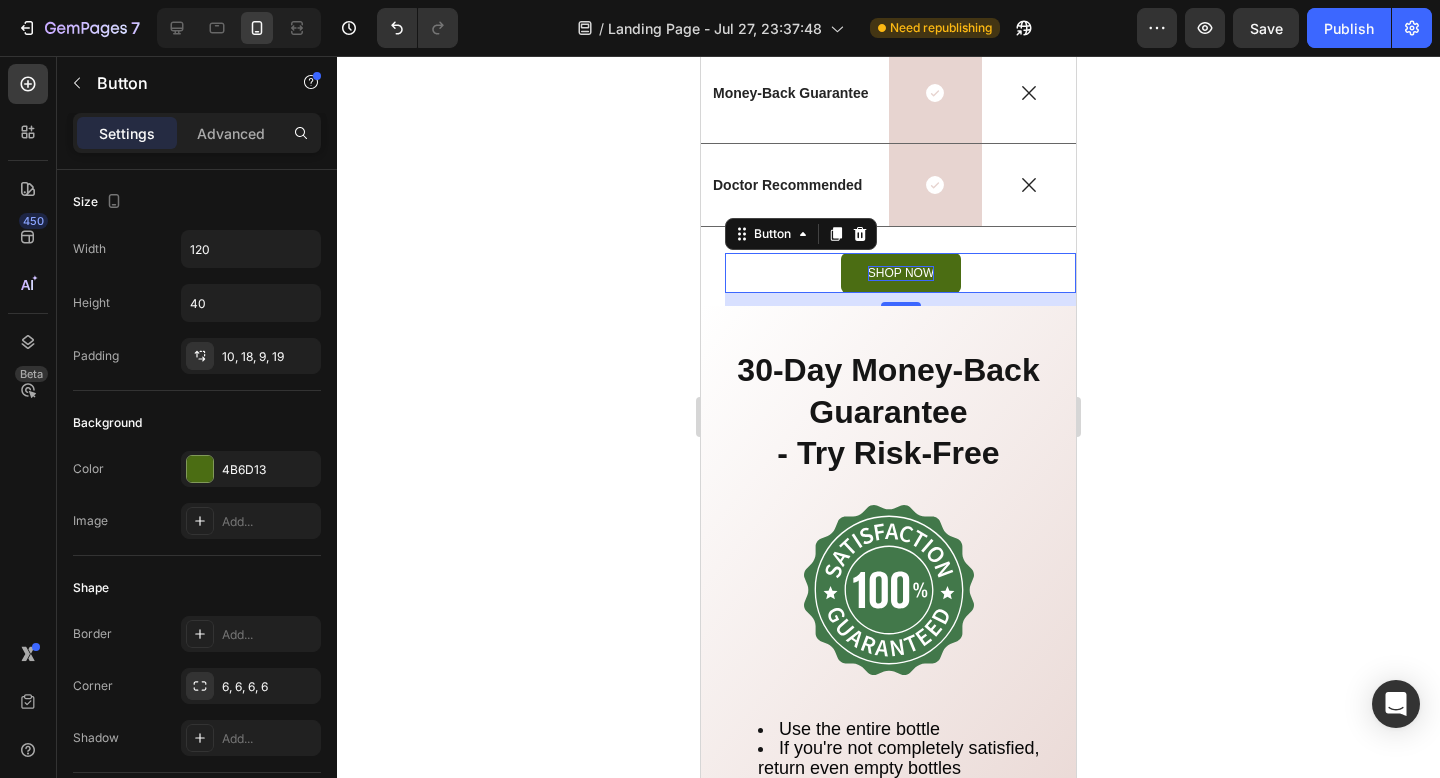 click 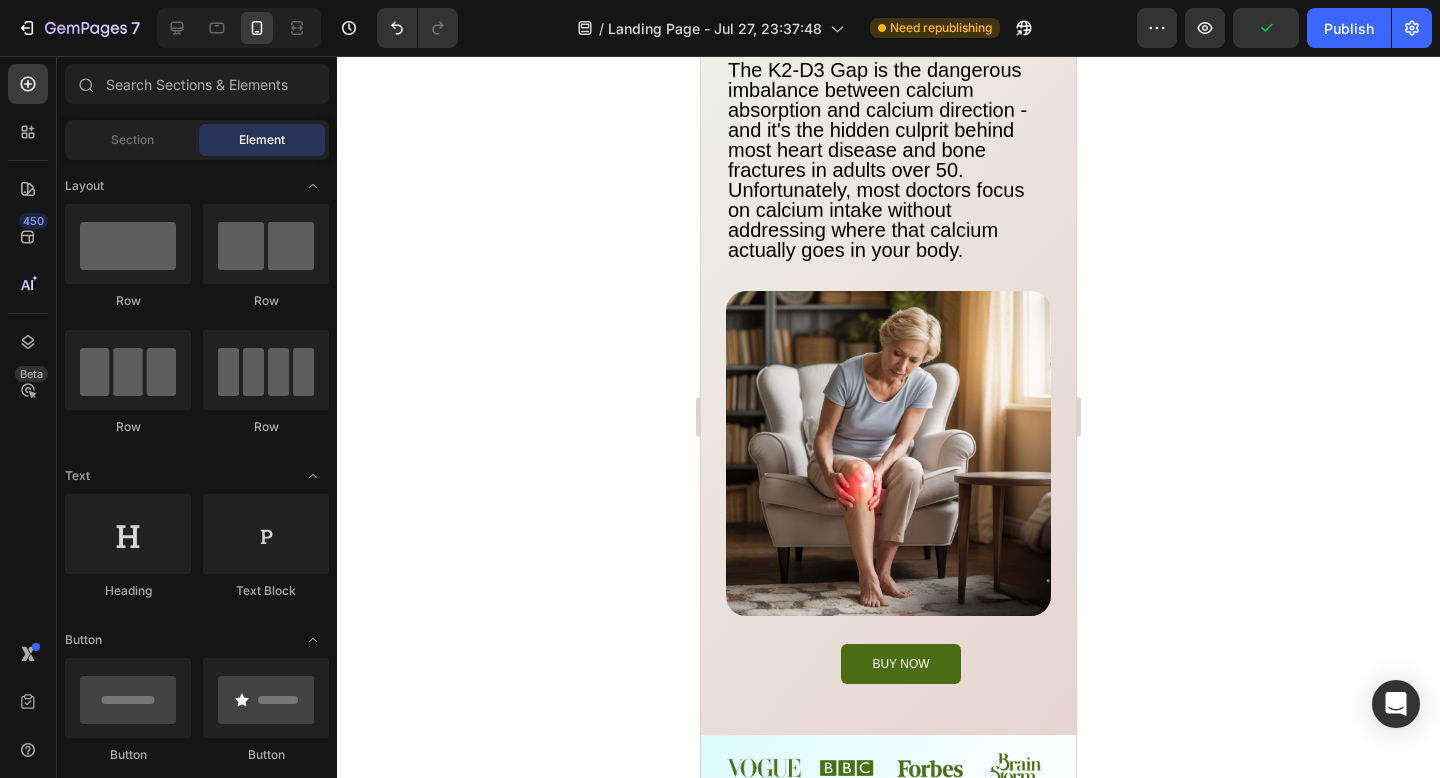 scroll, scrollTop: 411, scrollLeft: 0, axis: vertical 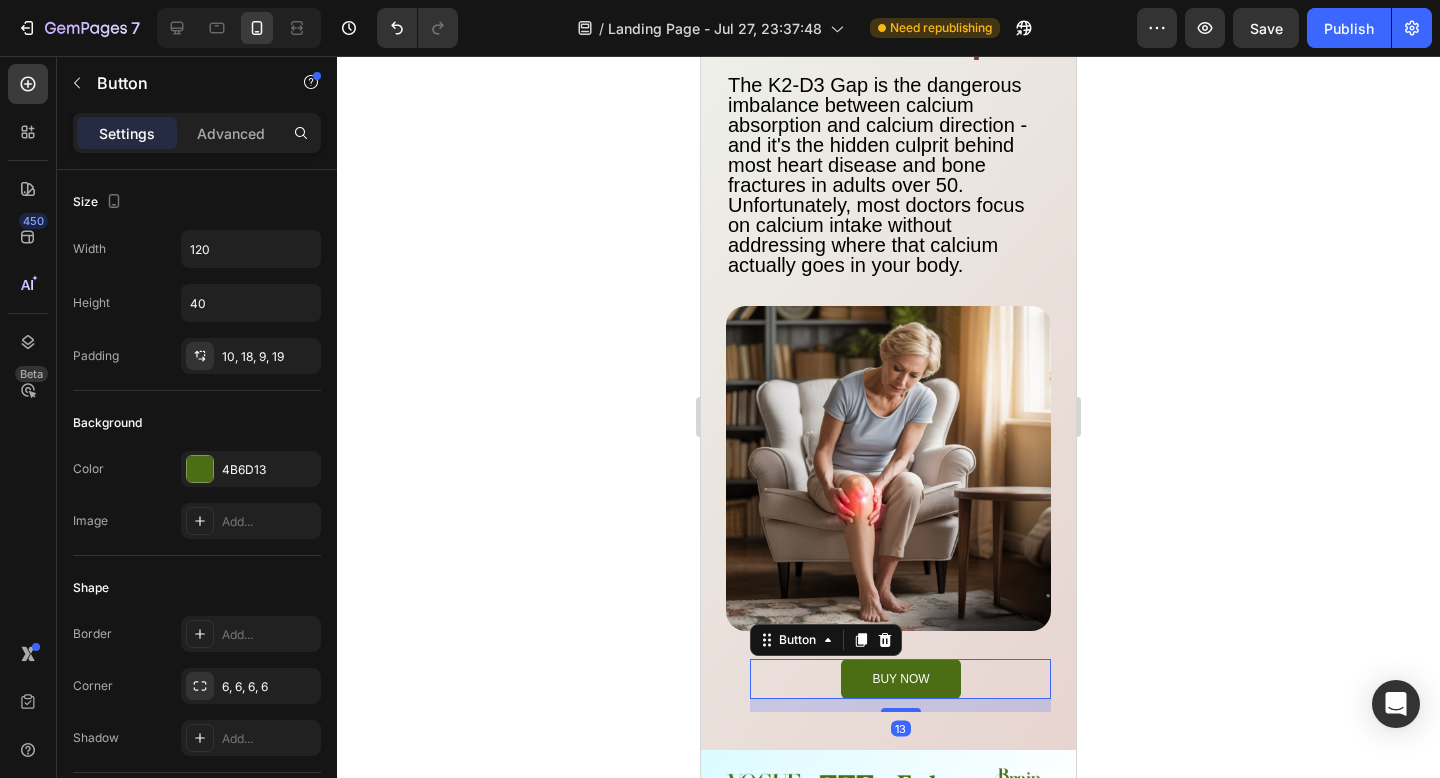 click on "buy now Button   13" at bounding box center [900, 679] 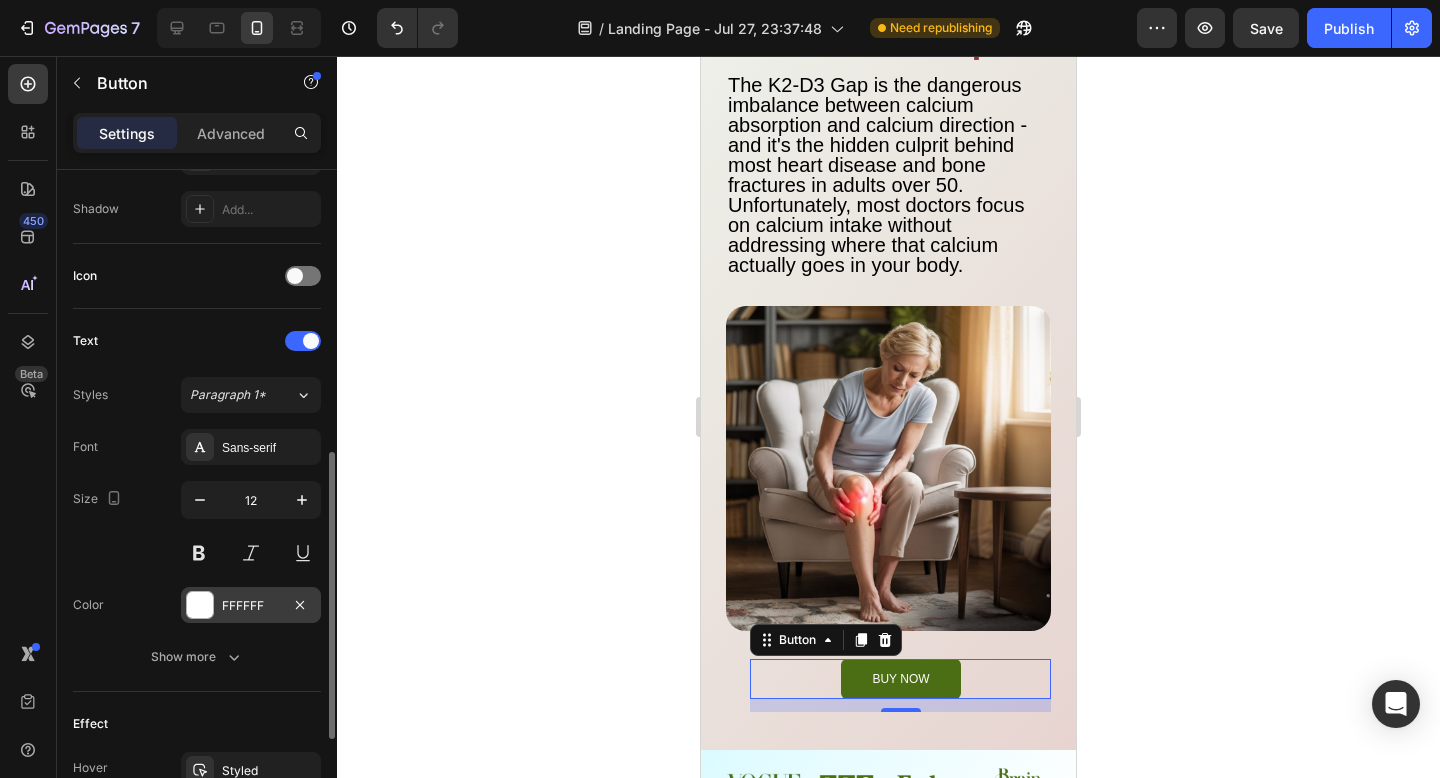 scroll, scrollTop: 873, scrollLeft: 0, axis: vertical 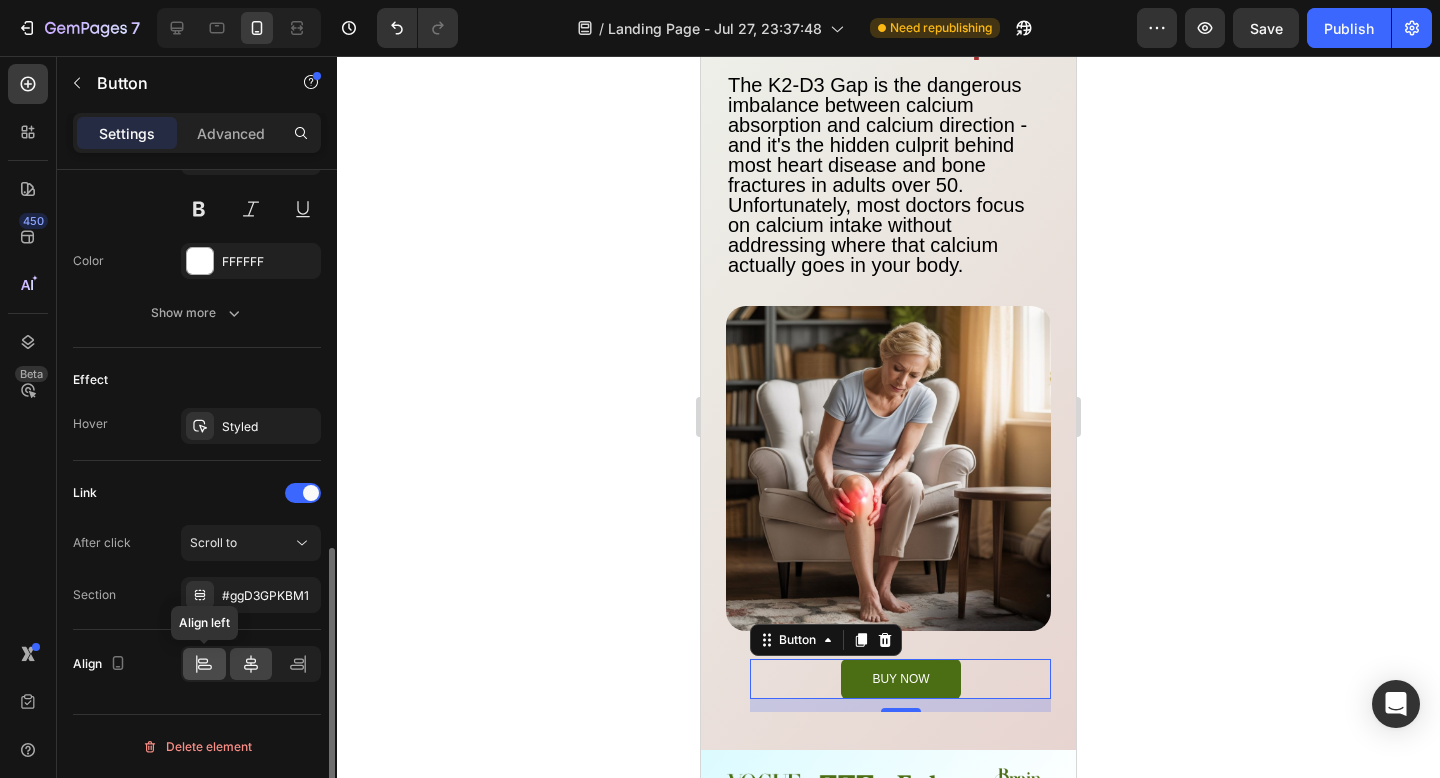 click 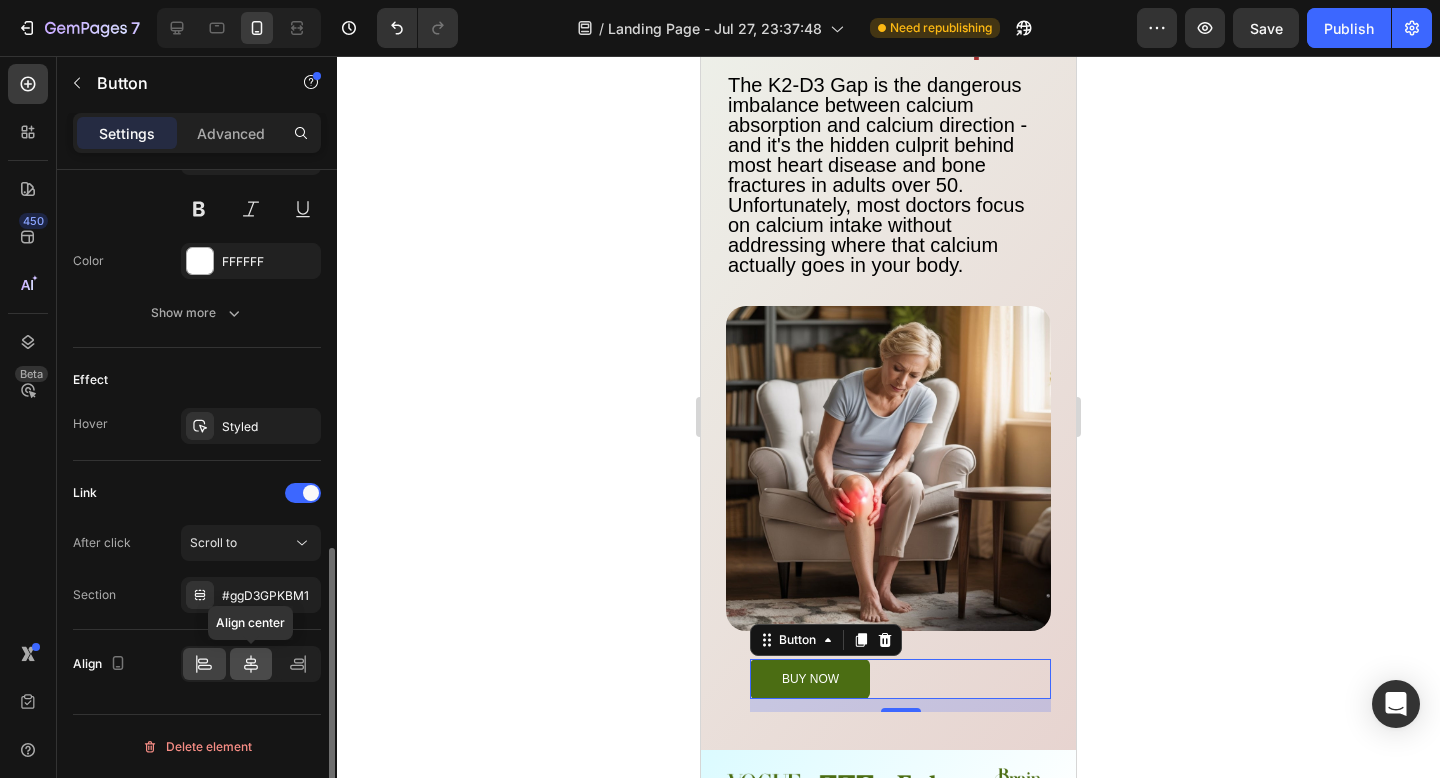 click 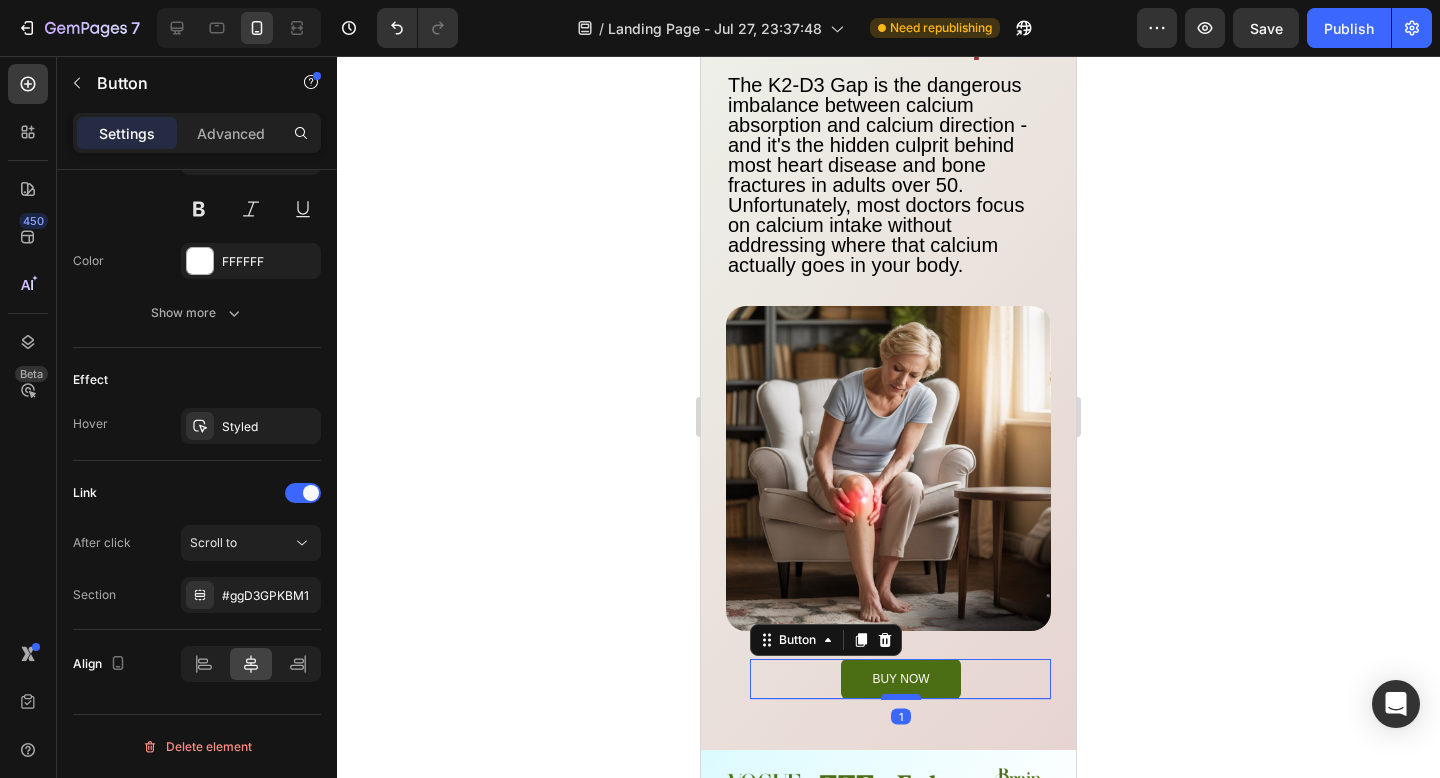 drag, startPoint x: 901, startPoint y: 702, endPoint x: 901, endPoint y: 690, distance: 12 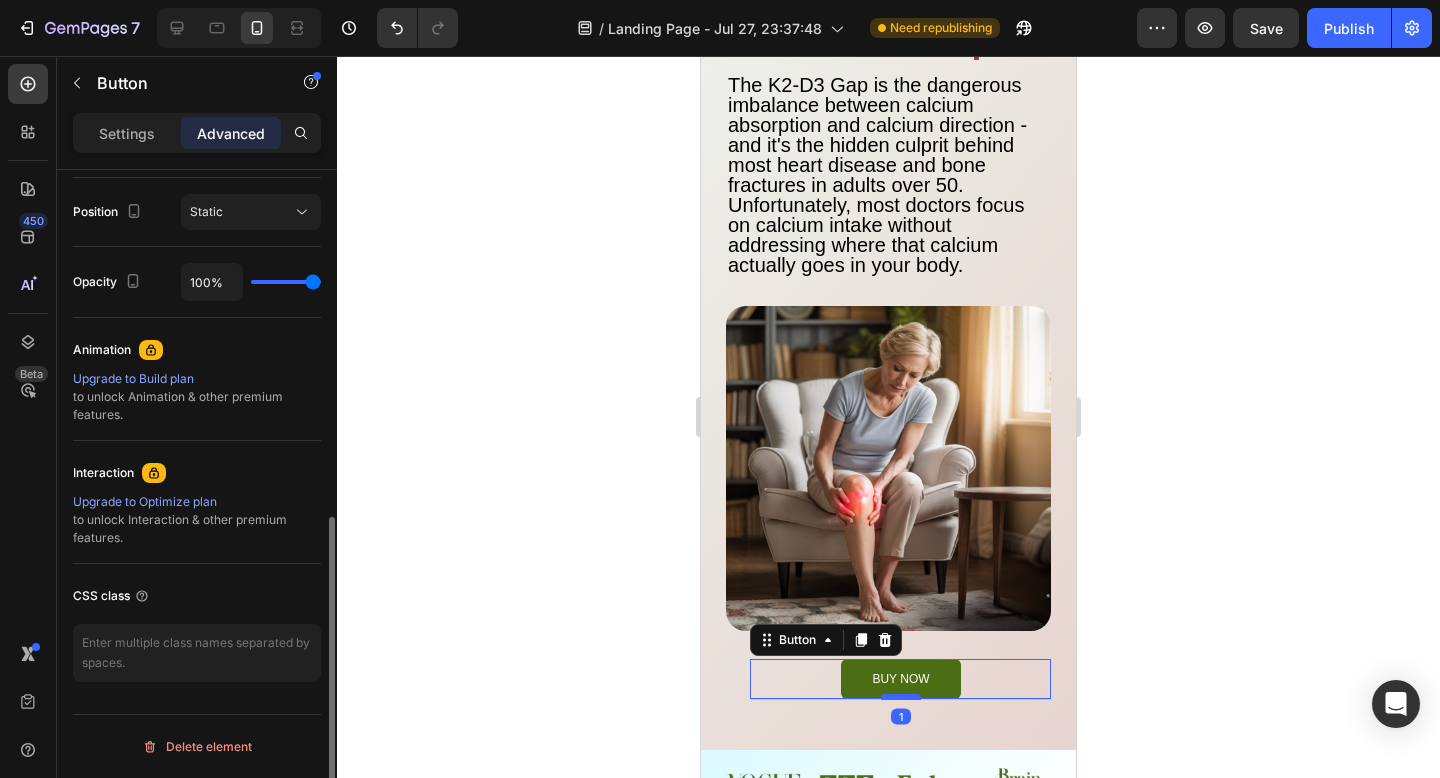 scroll, scrollTop: 723, scrollLeft: 0, axis: vertical 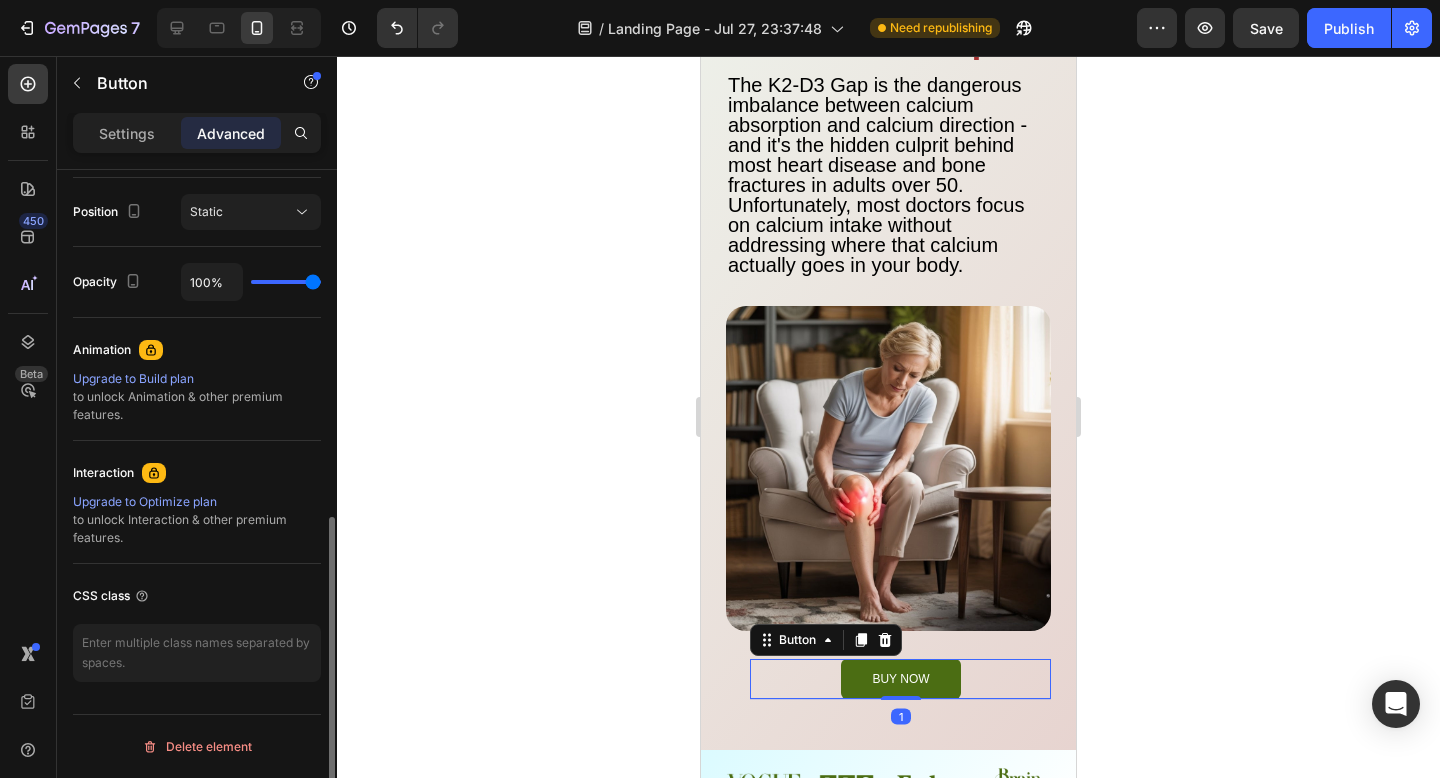 click on "buy now Button   1" at bounding box center [900, 679] 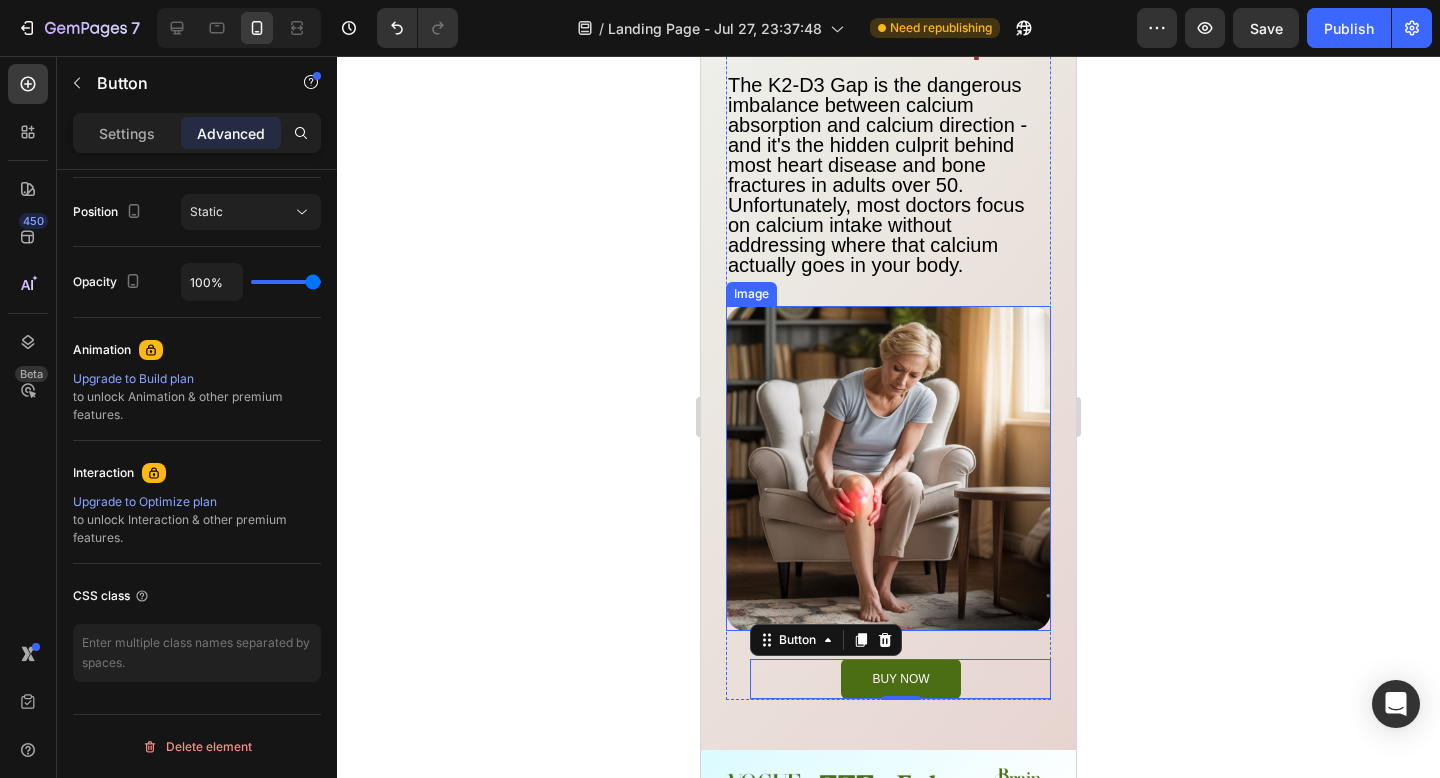click at bounding box center (888, 468) 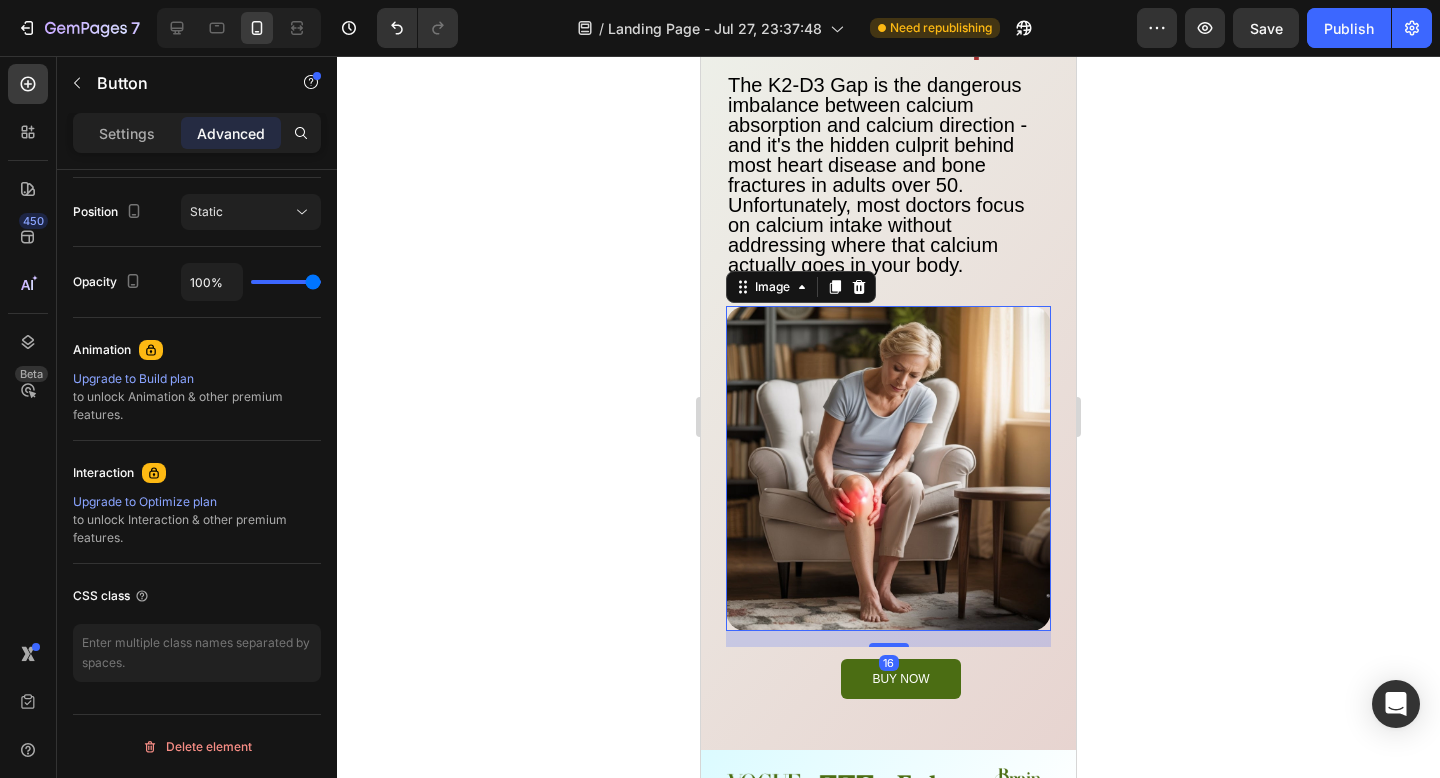 scroll, scrollTop: 0, scrollLeft: 0, axis: both 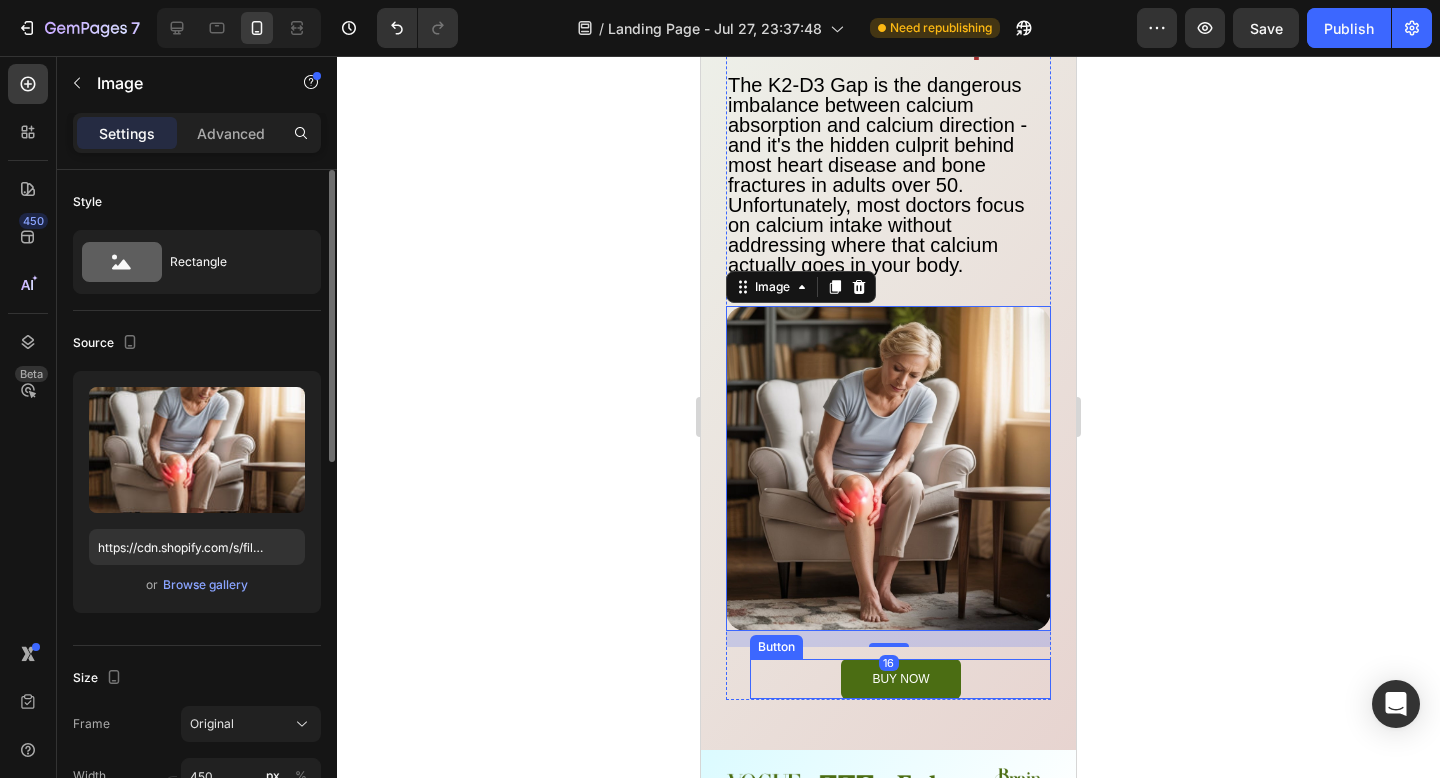 click on "buy now Button" at bounding box center [900, 679] 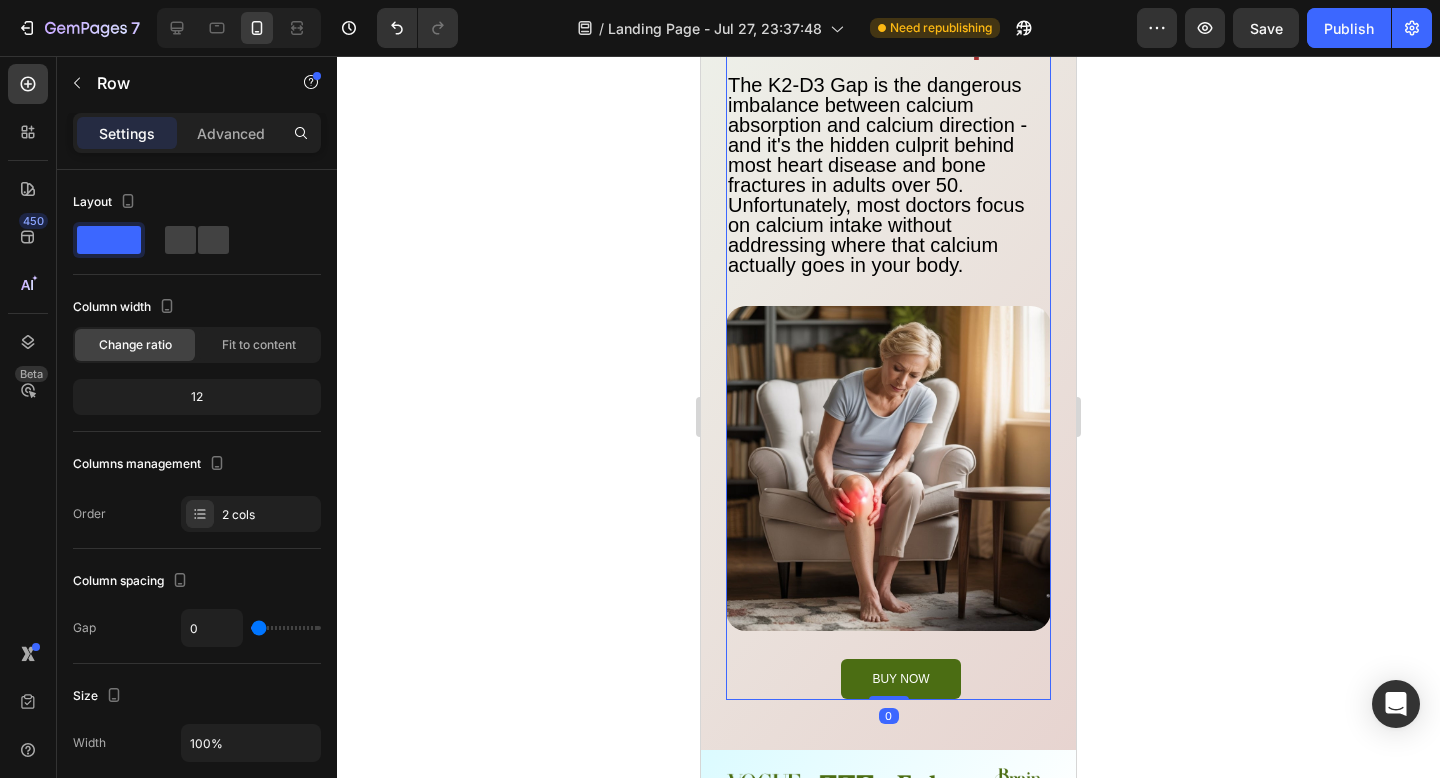 click on "buy now Button" at bounding box center [888, 673] 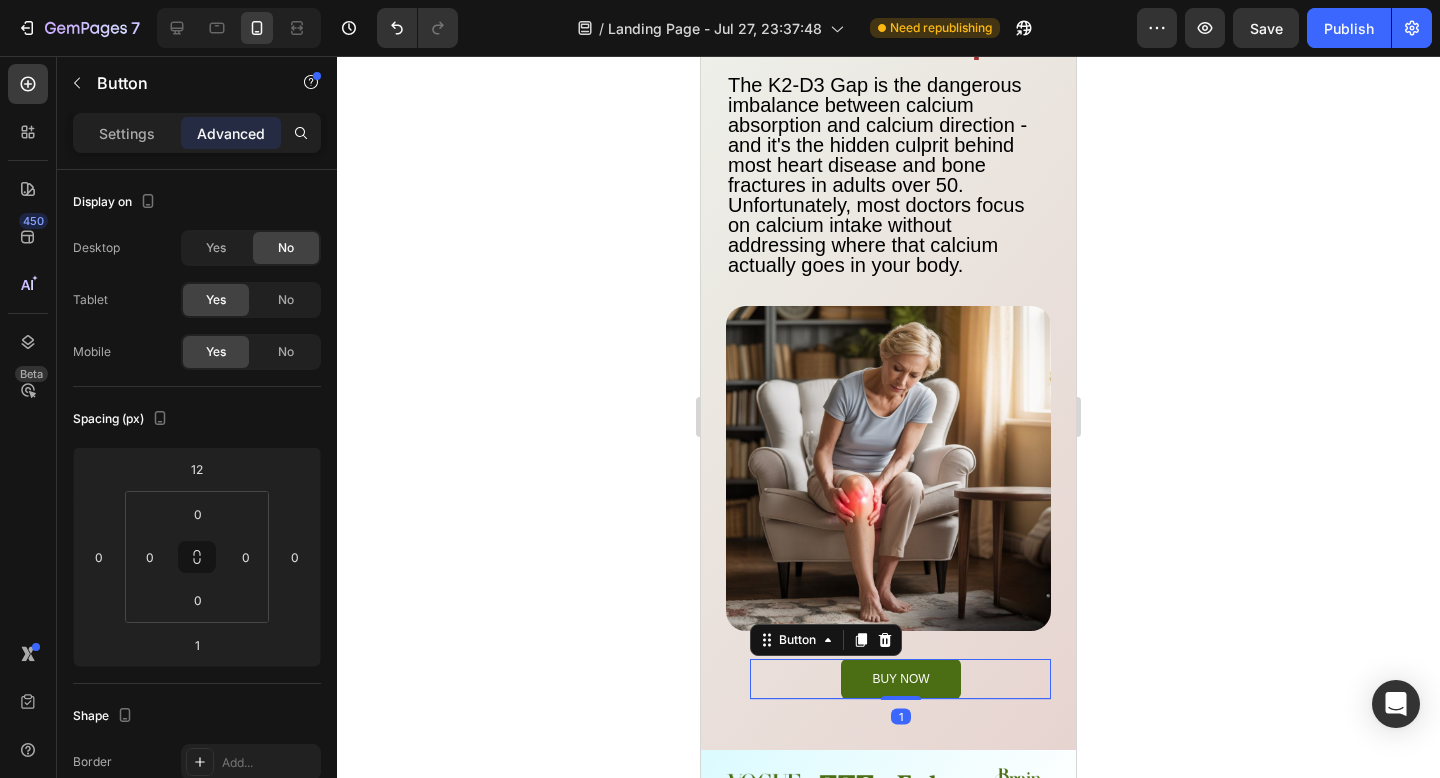 click on "buy now Button   1" at bounding box center [900, 679] 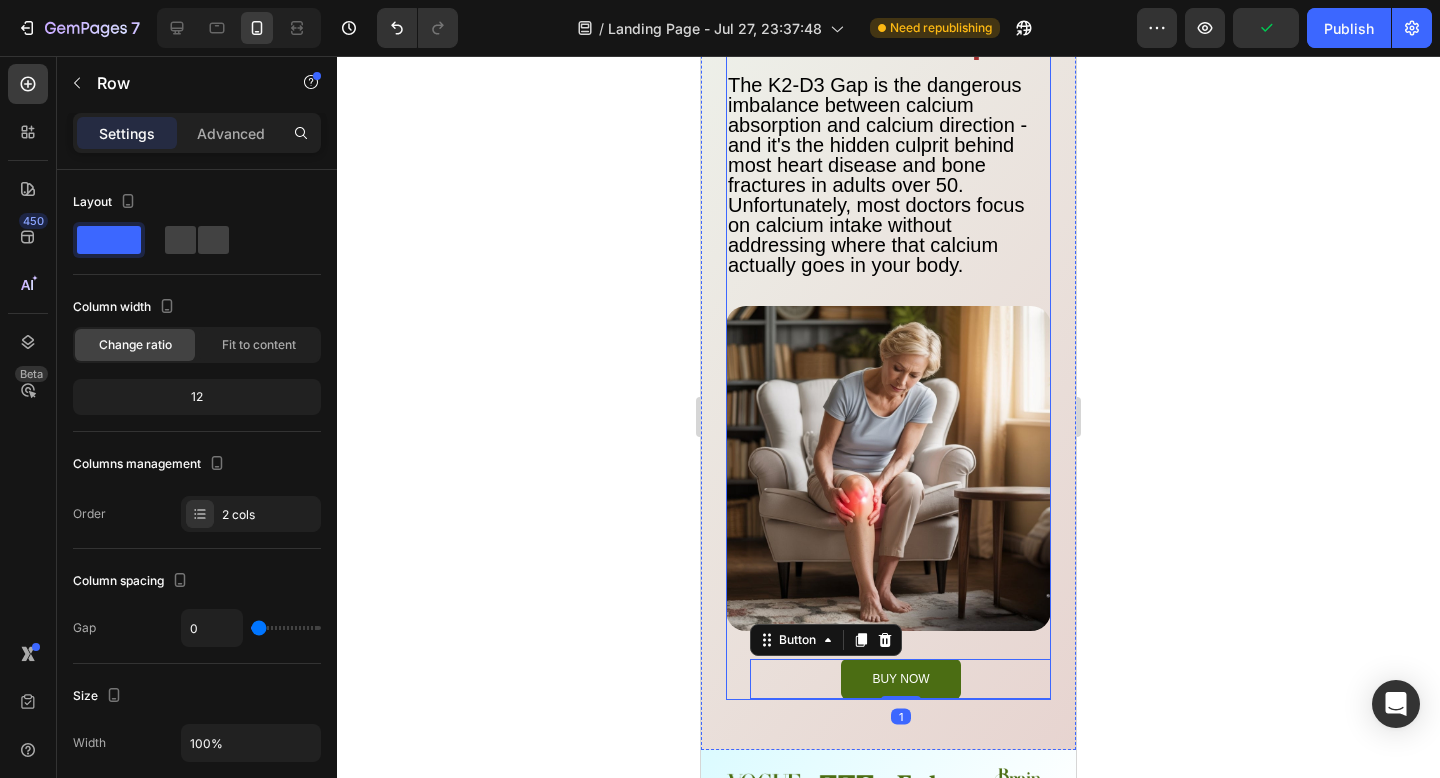 click on "buy now Button   1" at bounding box center (888, 673) 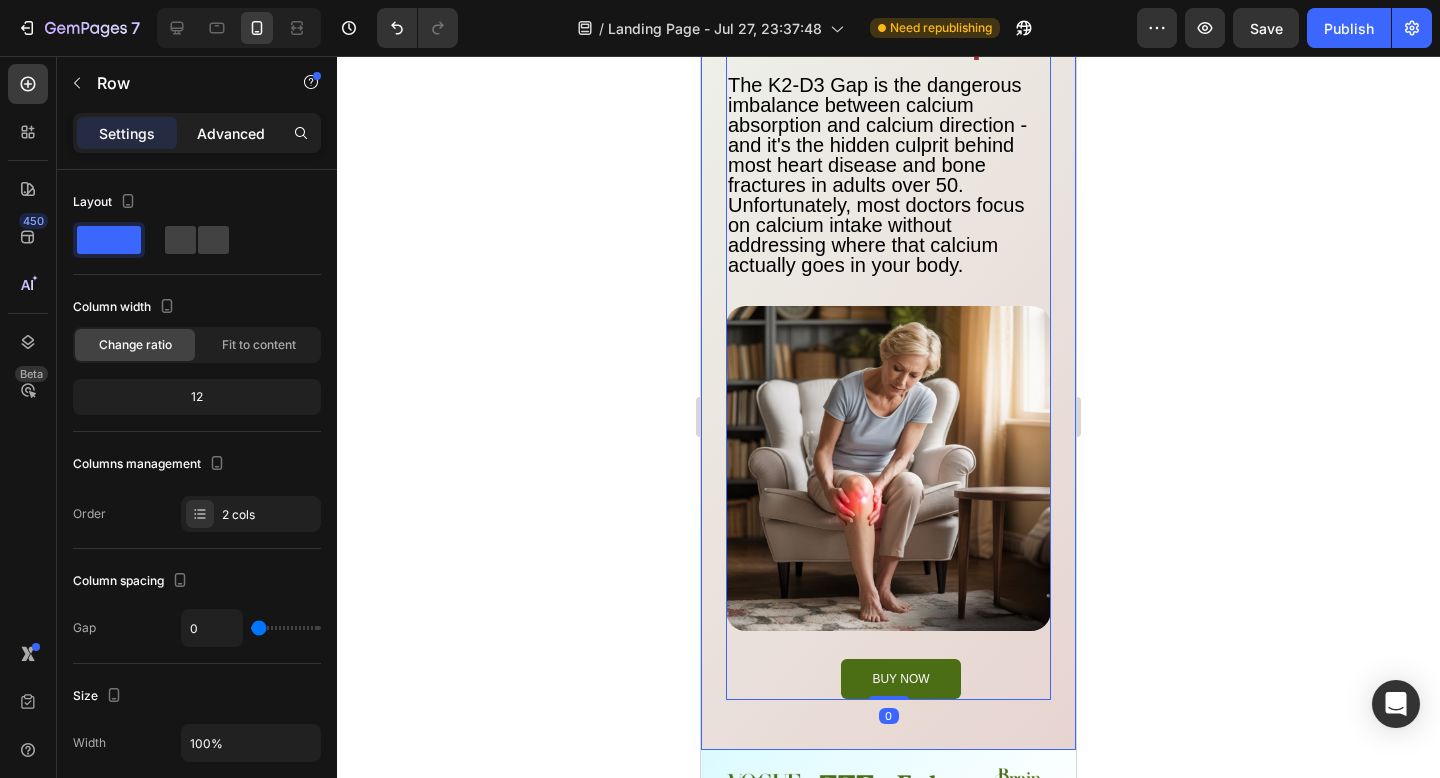 click on "Advanced" 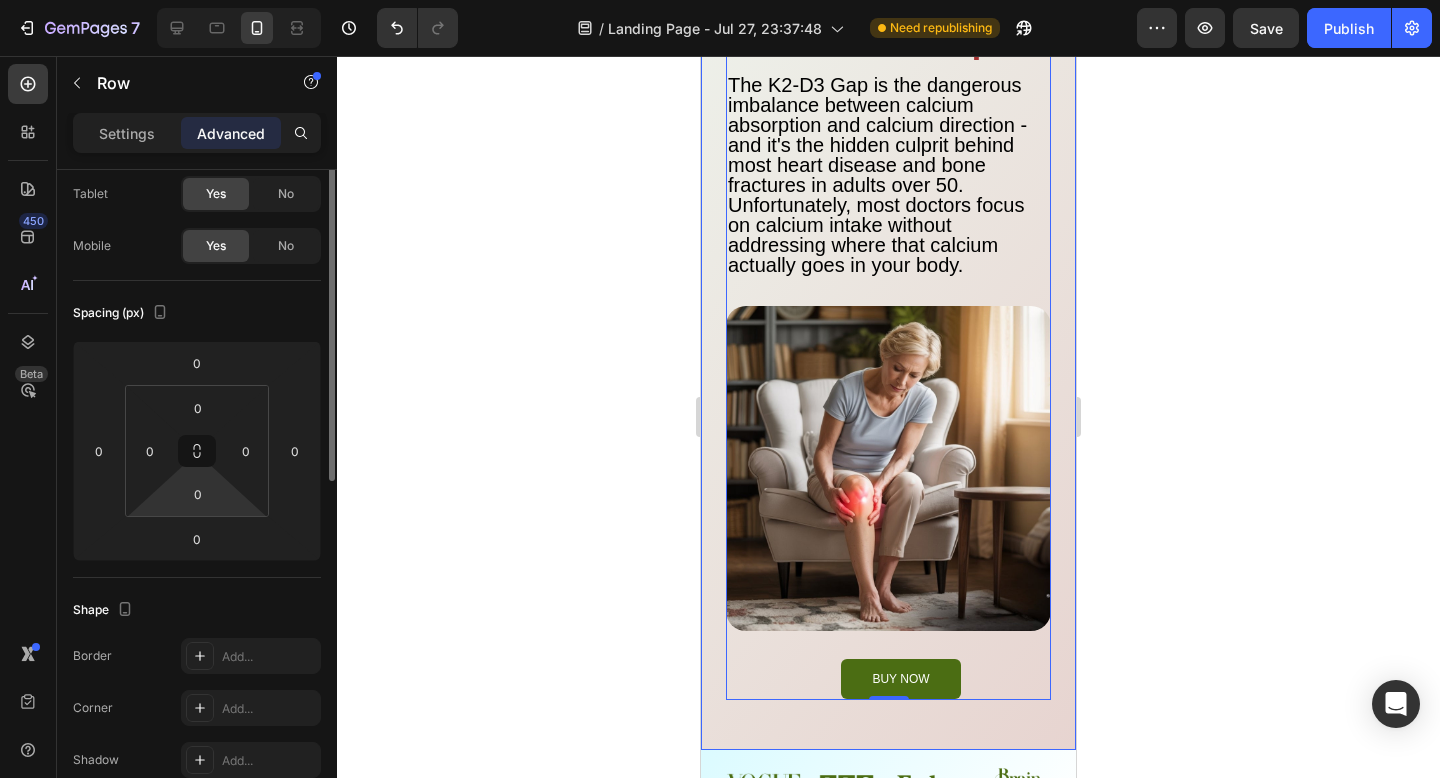 scroll, scrollTop: 132, scrollLeft: 0, axis: vertical 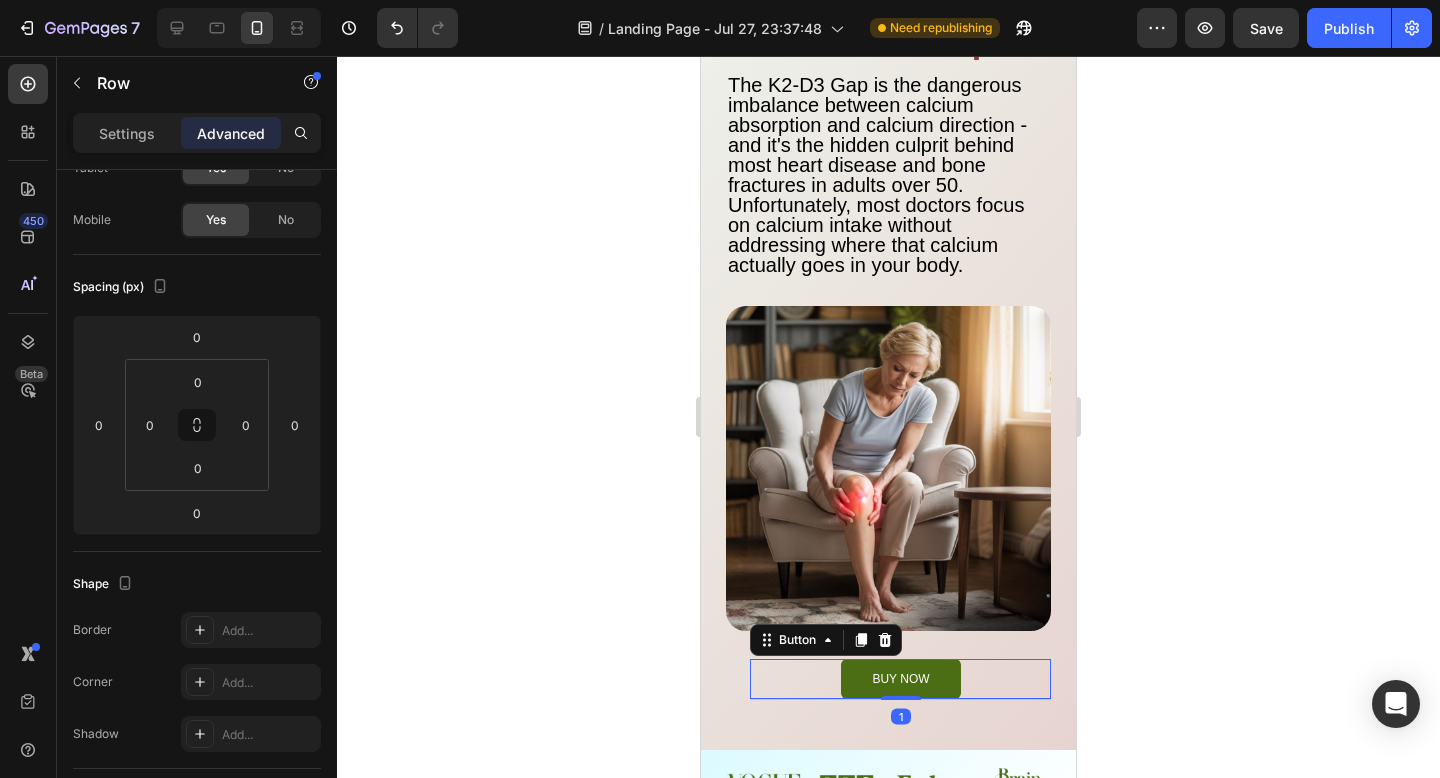 click on "buy now Button   1" at bounding box center (900, 679) 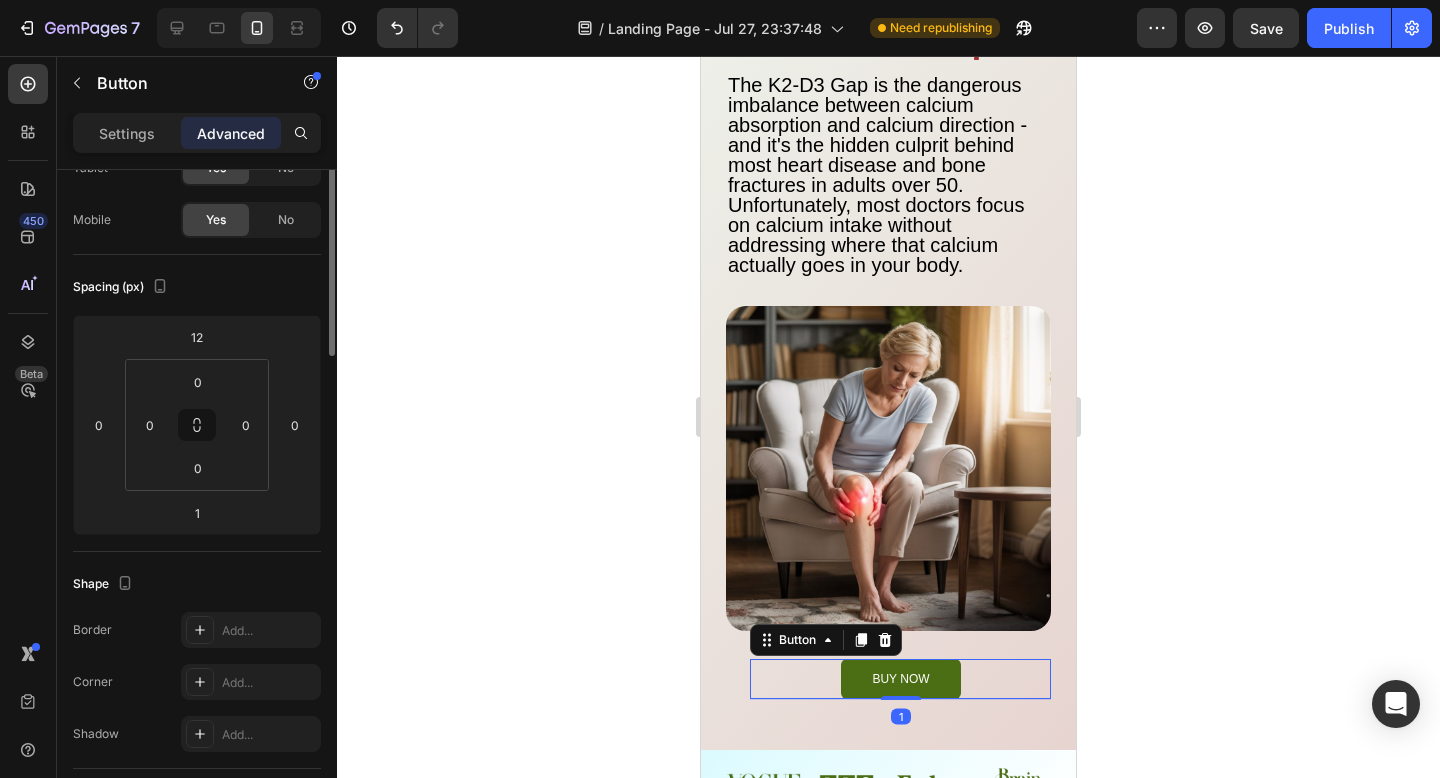 scroll, scrollTop: 0, scrollLeft: 0, axis: both 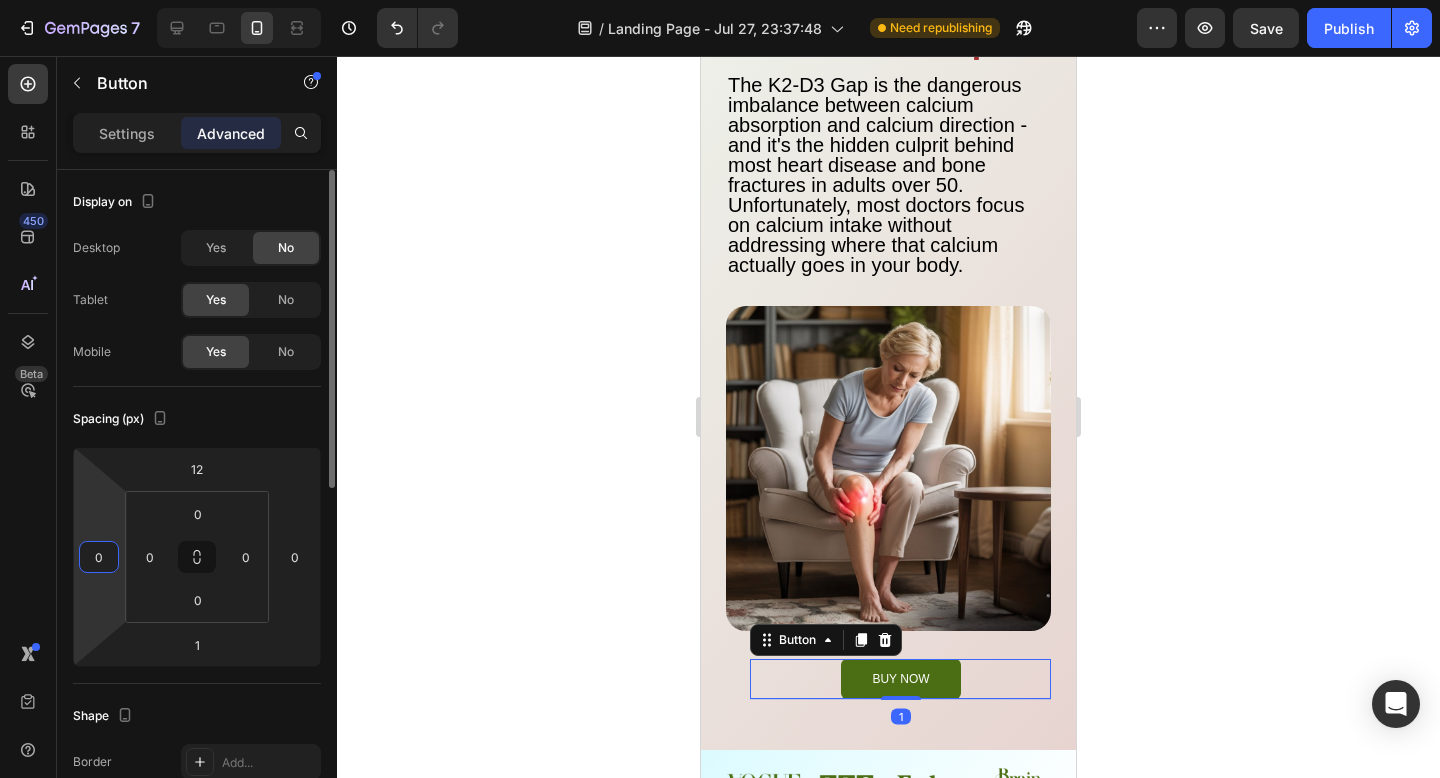 click on "0" at bounding box center (99, 557) 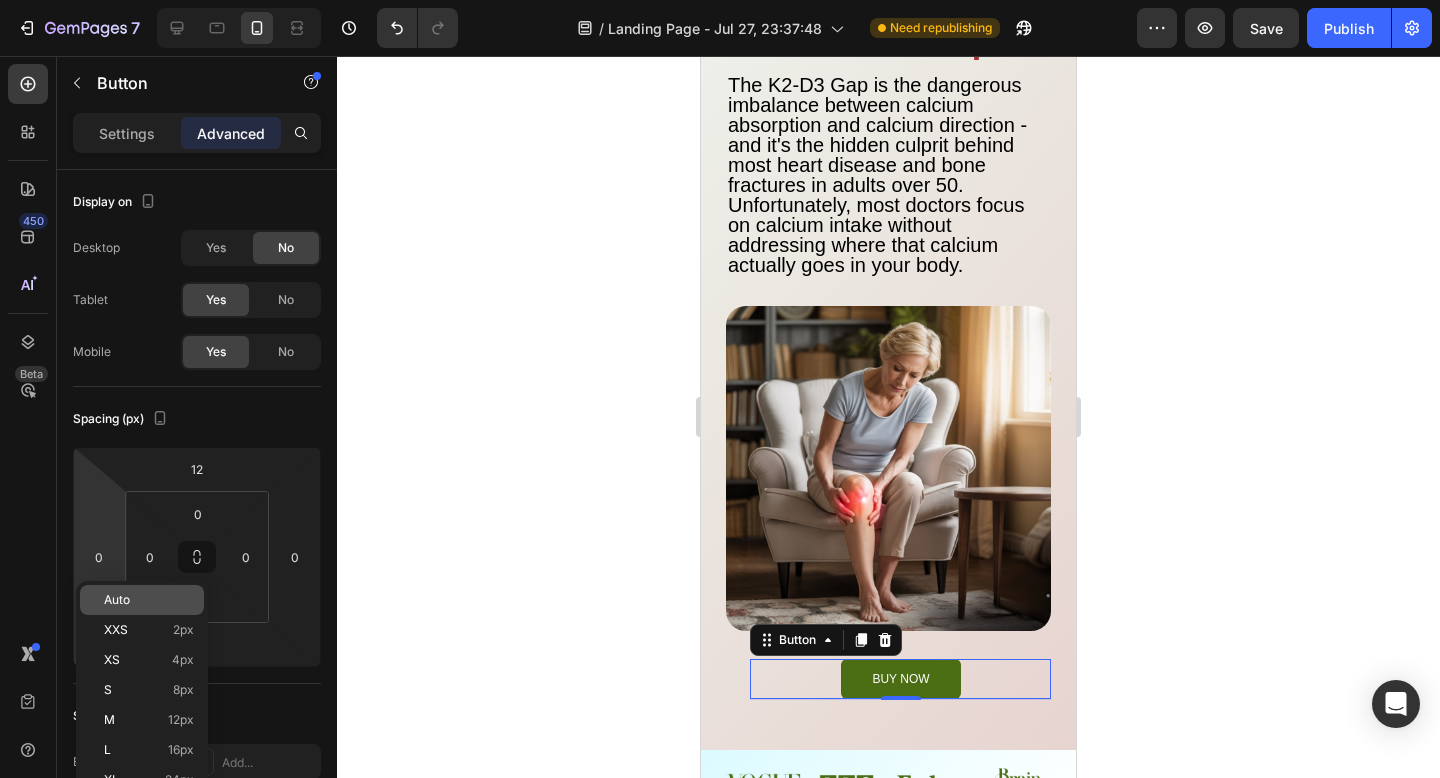 click on "Auto" 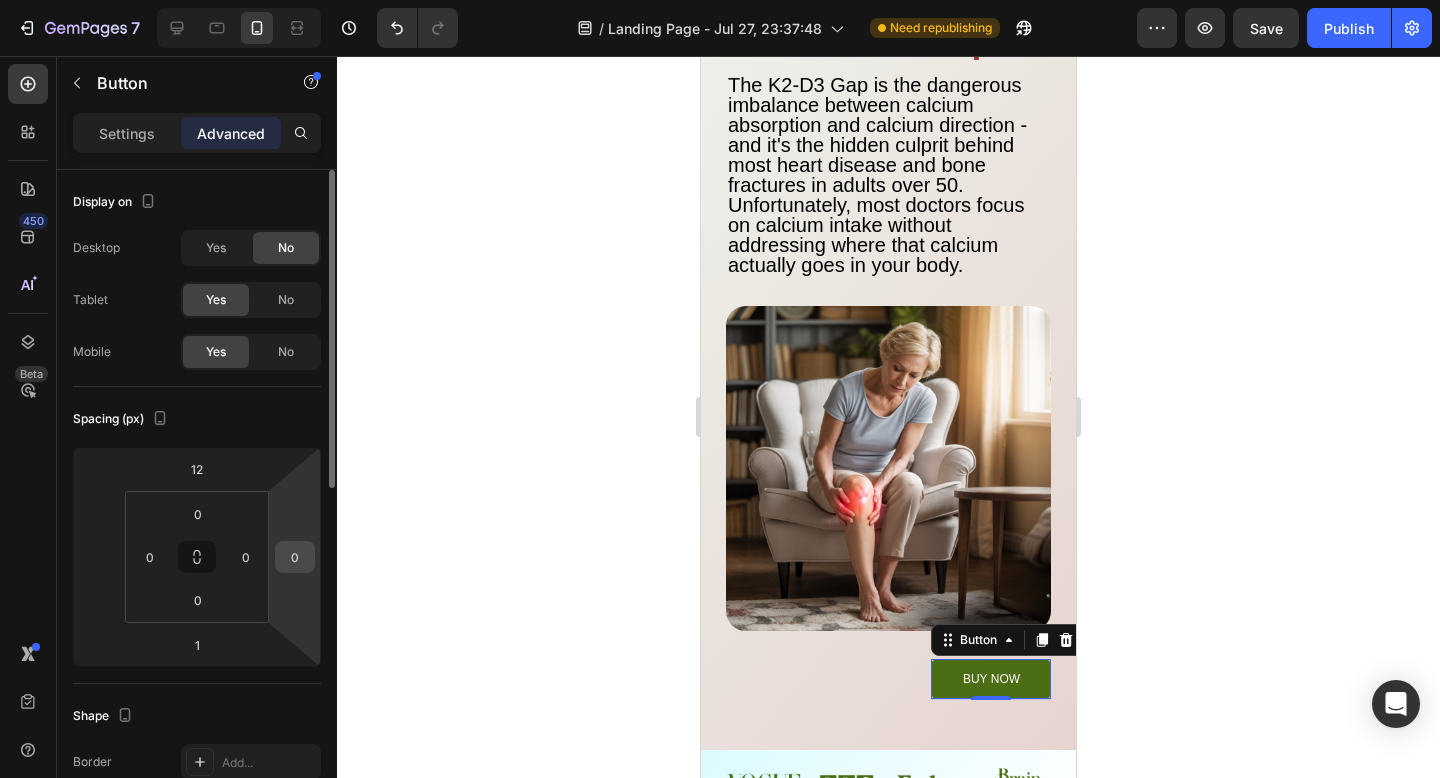 click on "0" at bounding box center (295, 557) 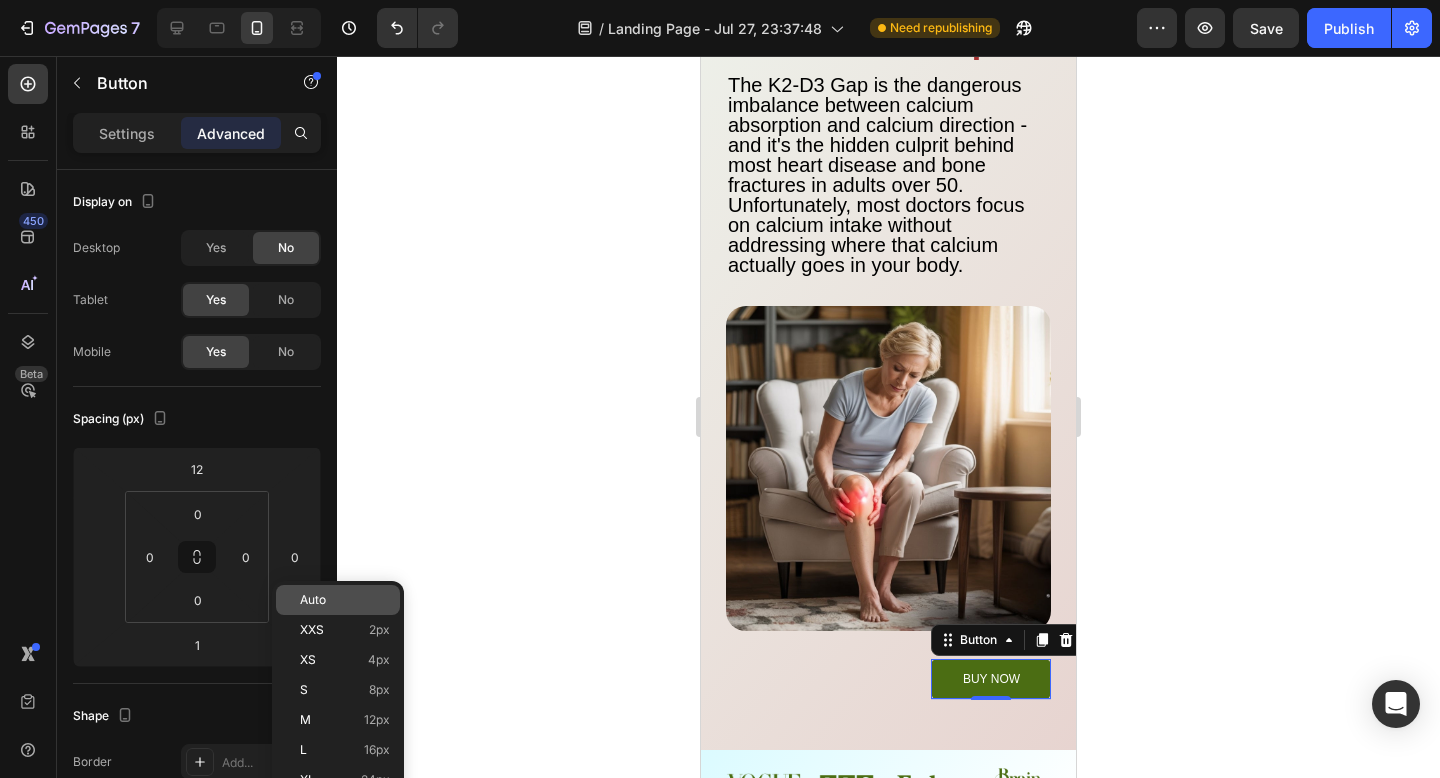 click on "Auto" at bounding box center [345, 600] 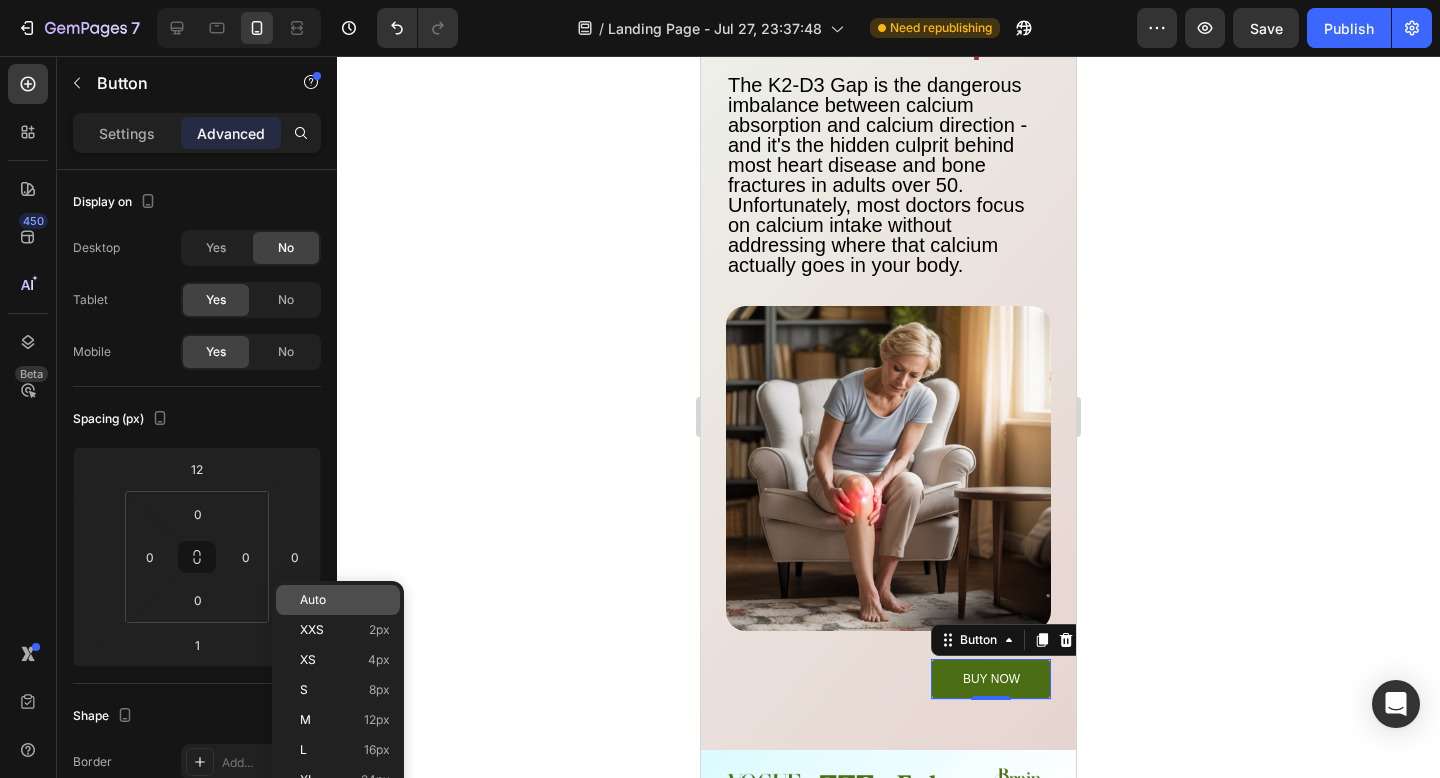 type 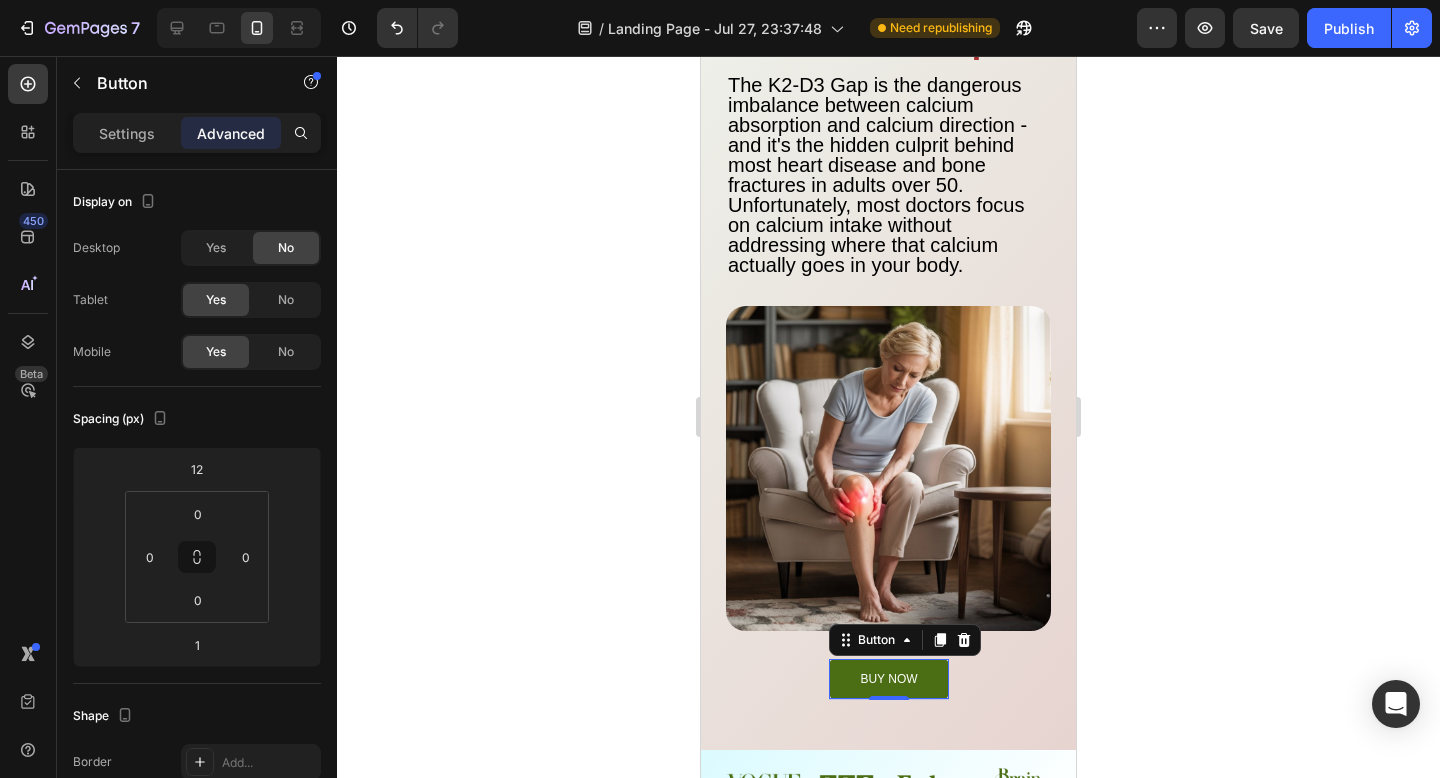 click 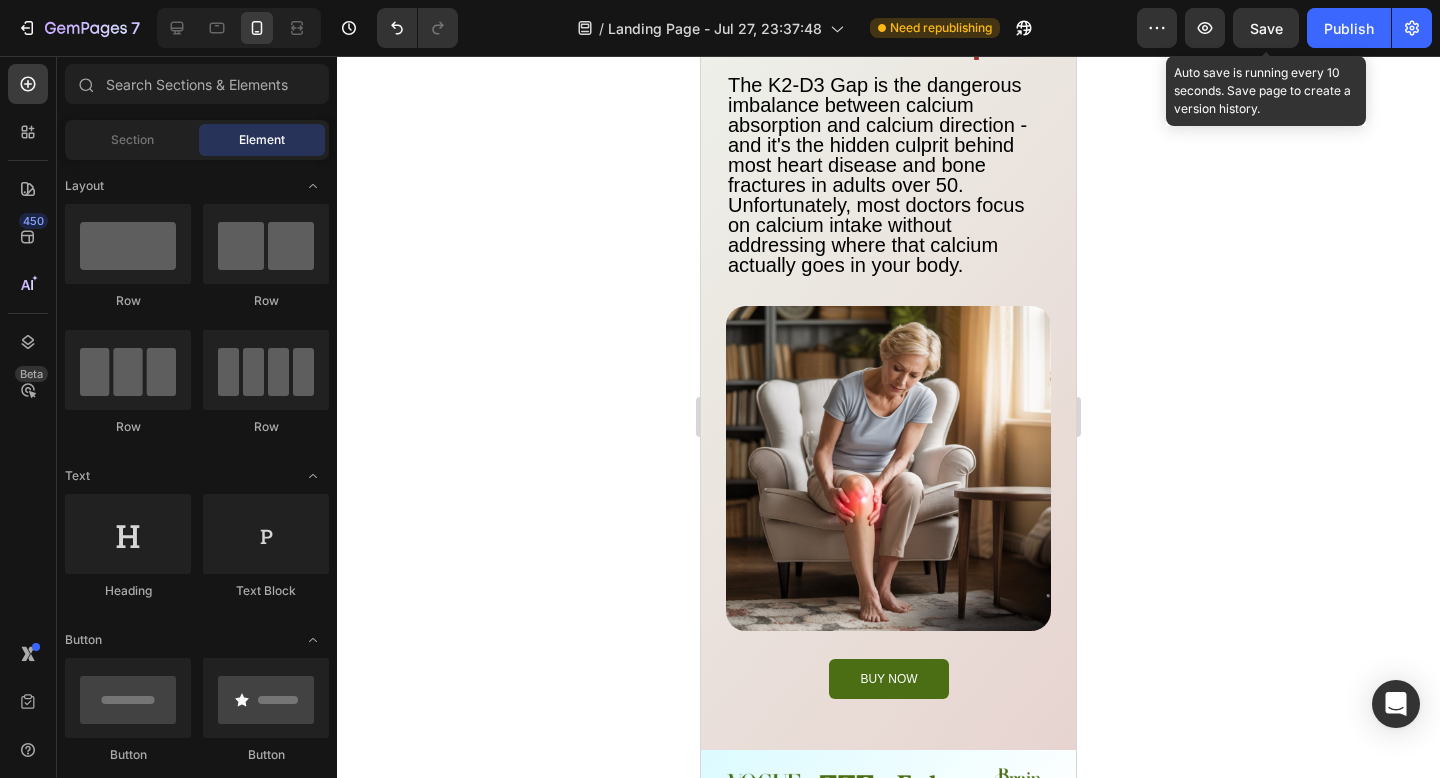 click on "Save" at bounding box center (1266, 28) 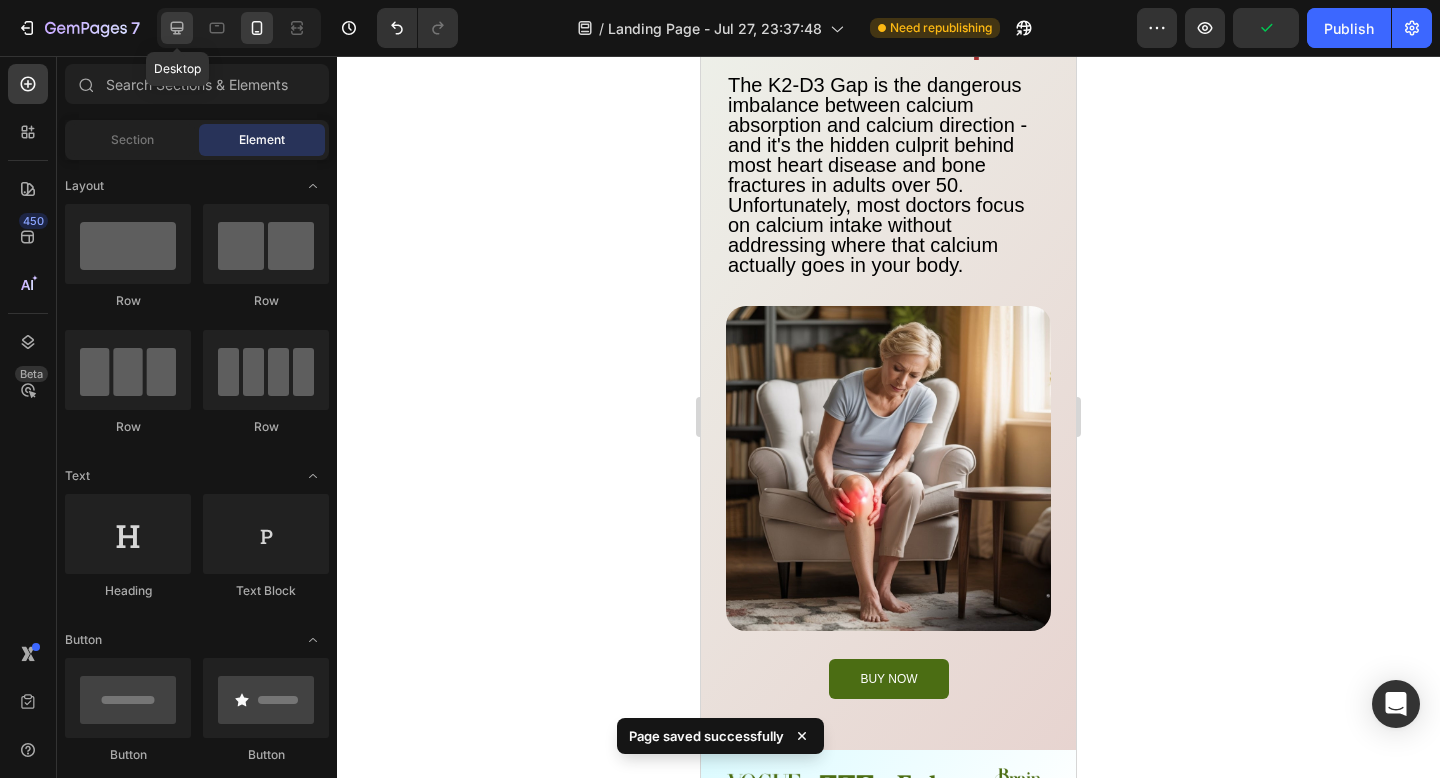 click 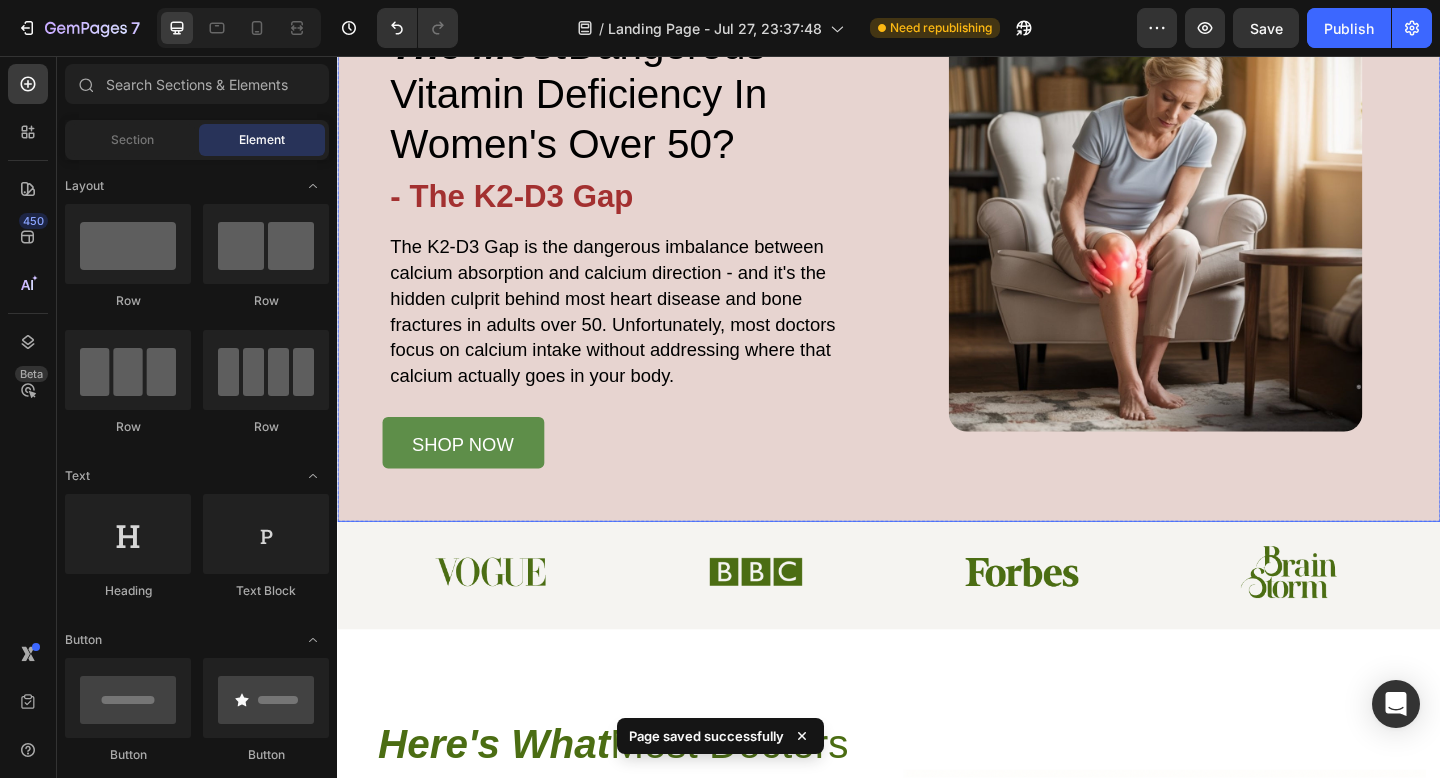 scroll, scrollTop: 187, scrollLeft: 0, axis: vertical 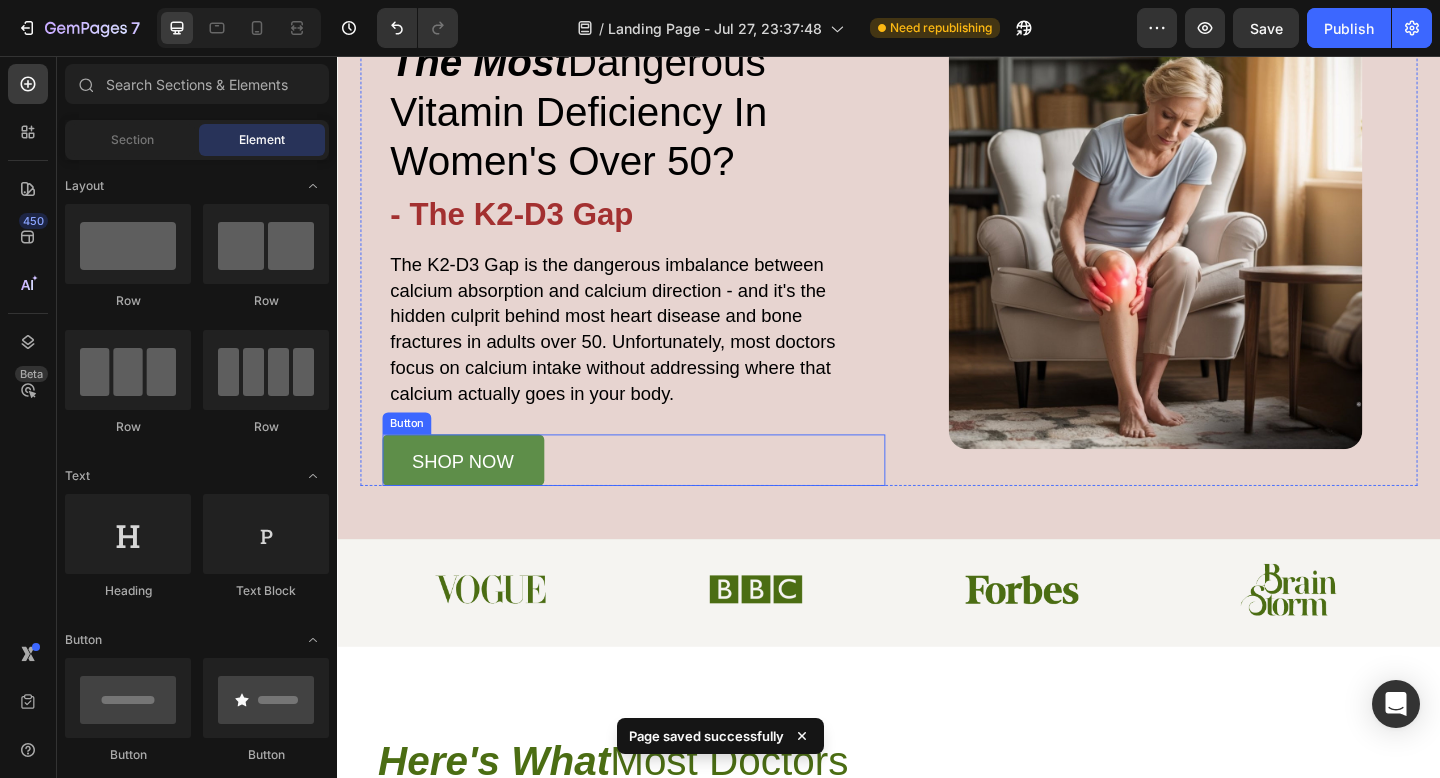 click on "SHOP NOW Button" at bounding box center (659, 496) 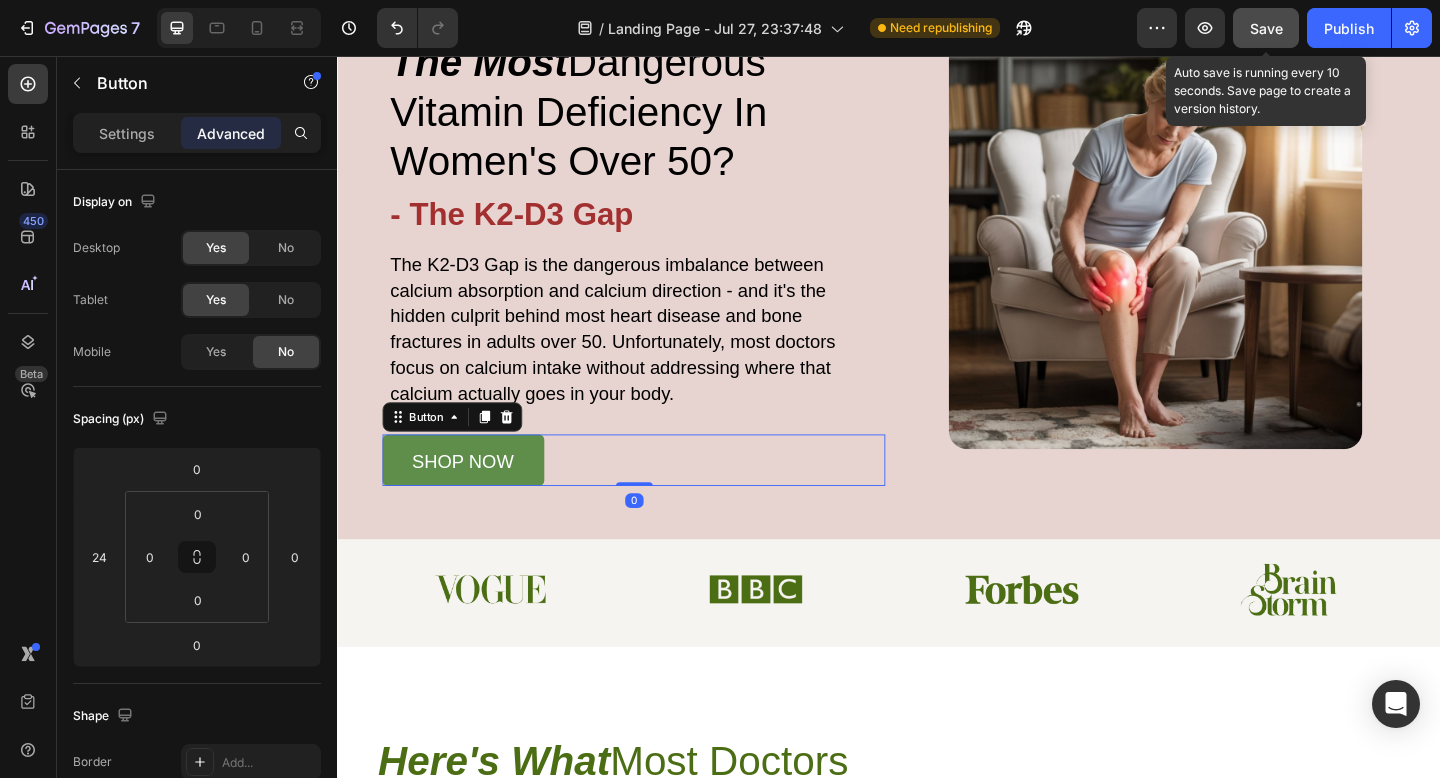 click on "Save" 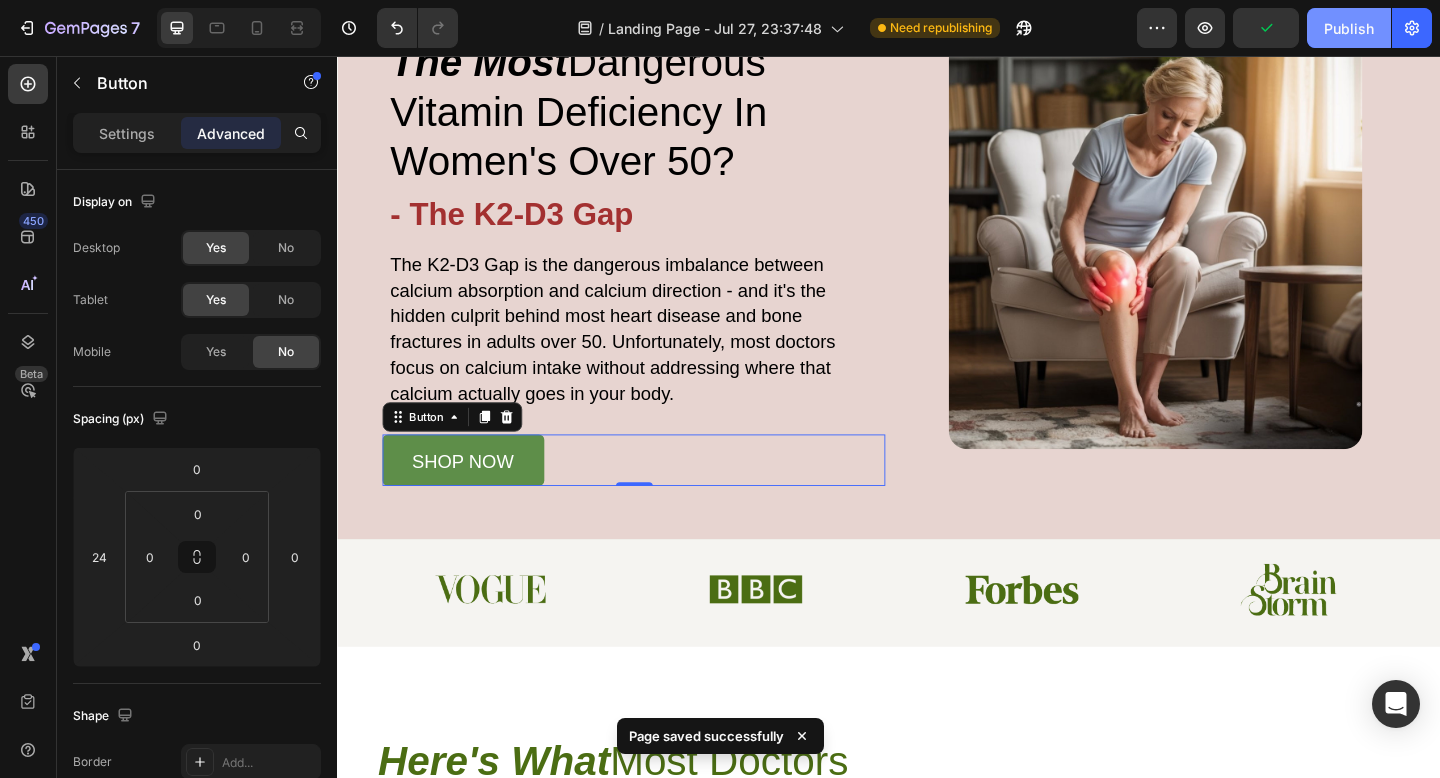 click on "Publish" at bounding box center (1349, 28) 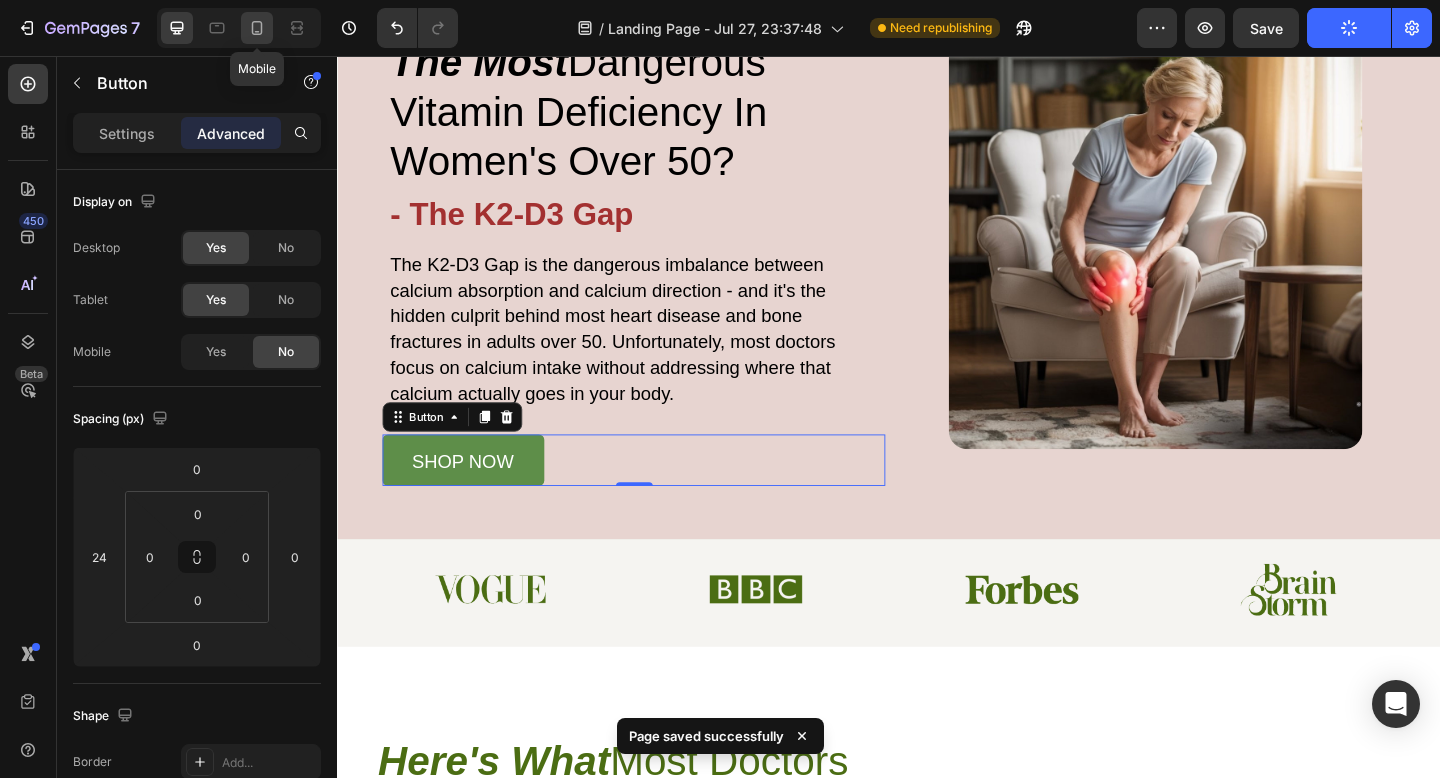 click 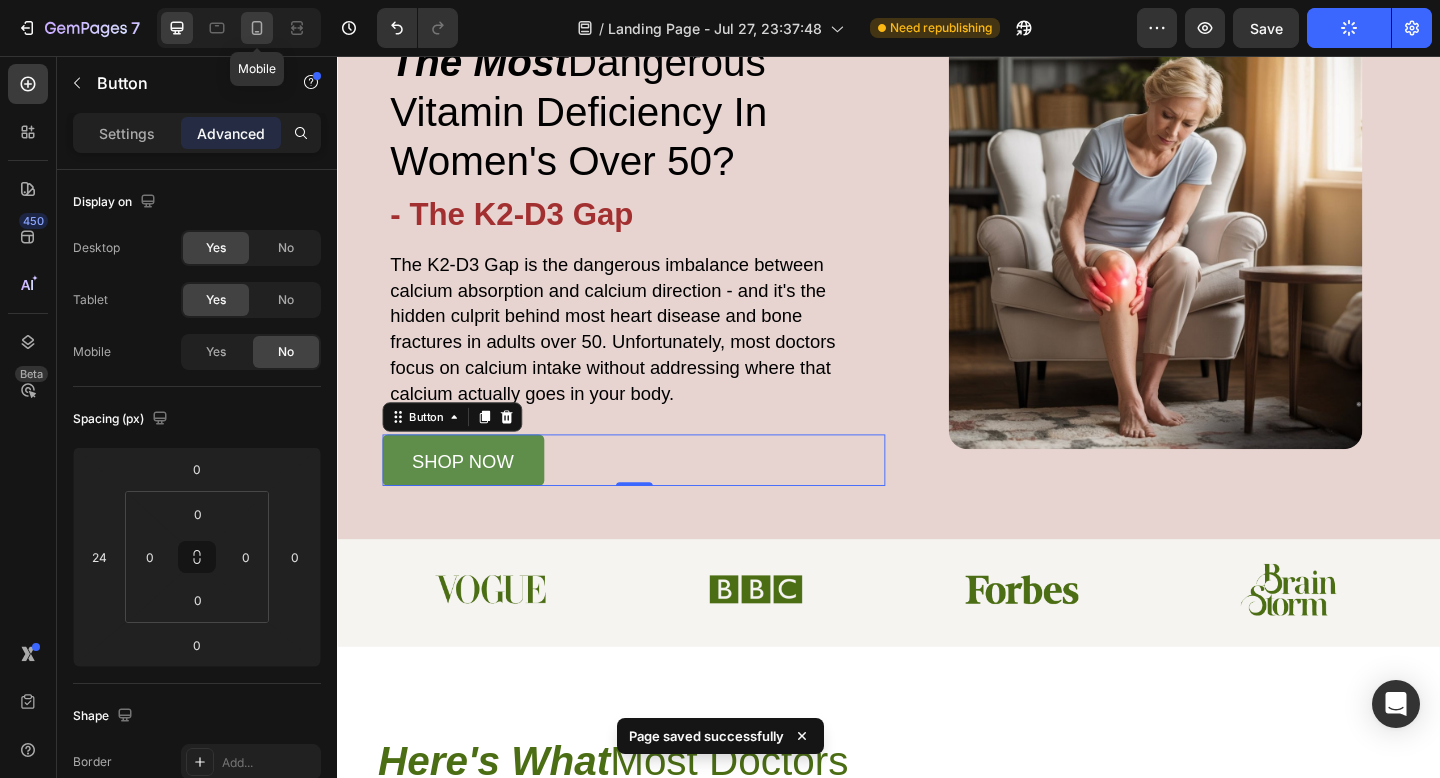 type on "12" 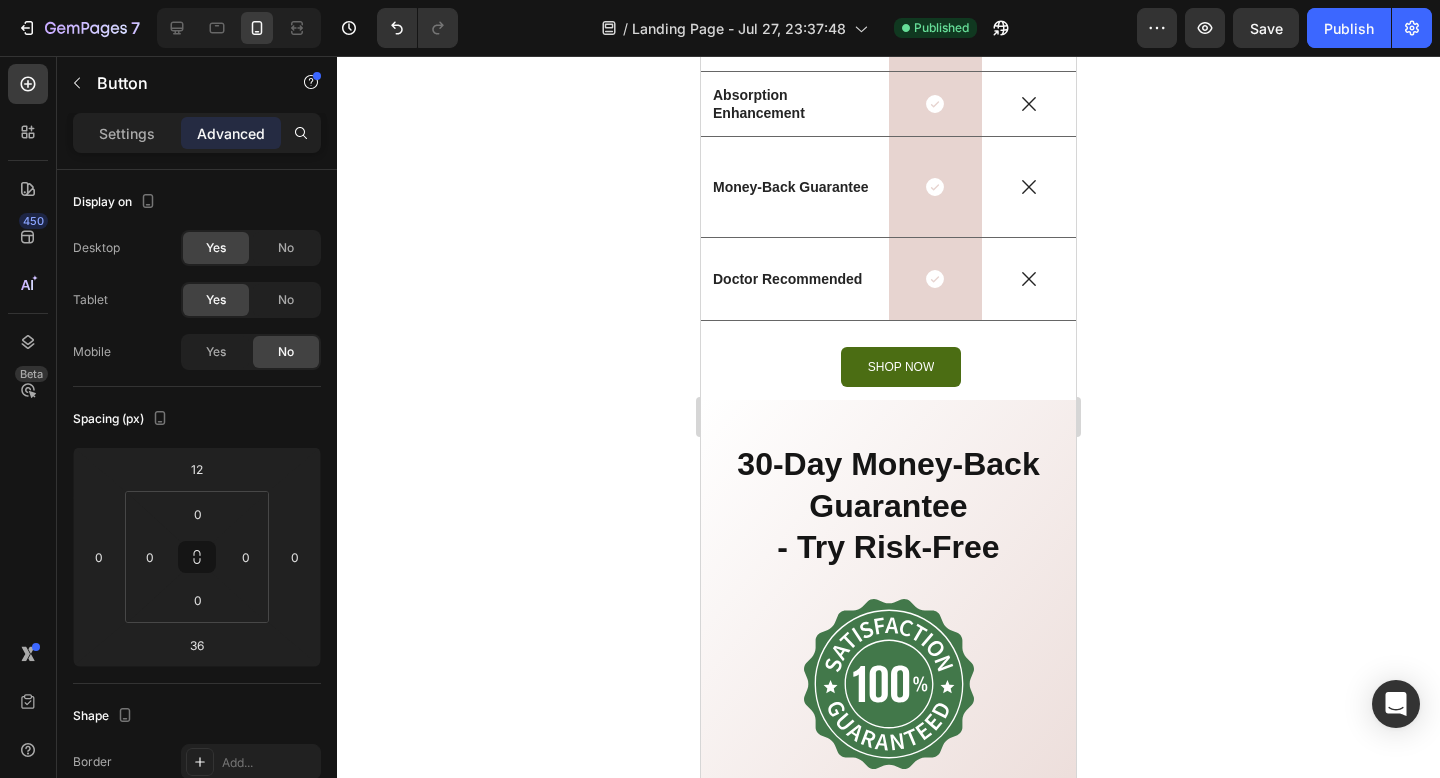 scroll, scrollTop: 8676, scrollLeft: 0, axis: vertical 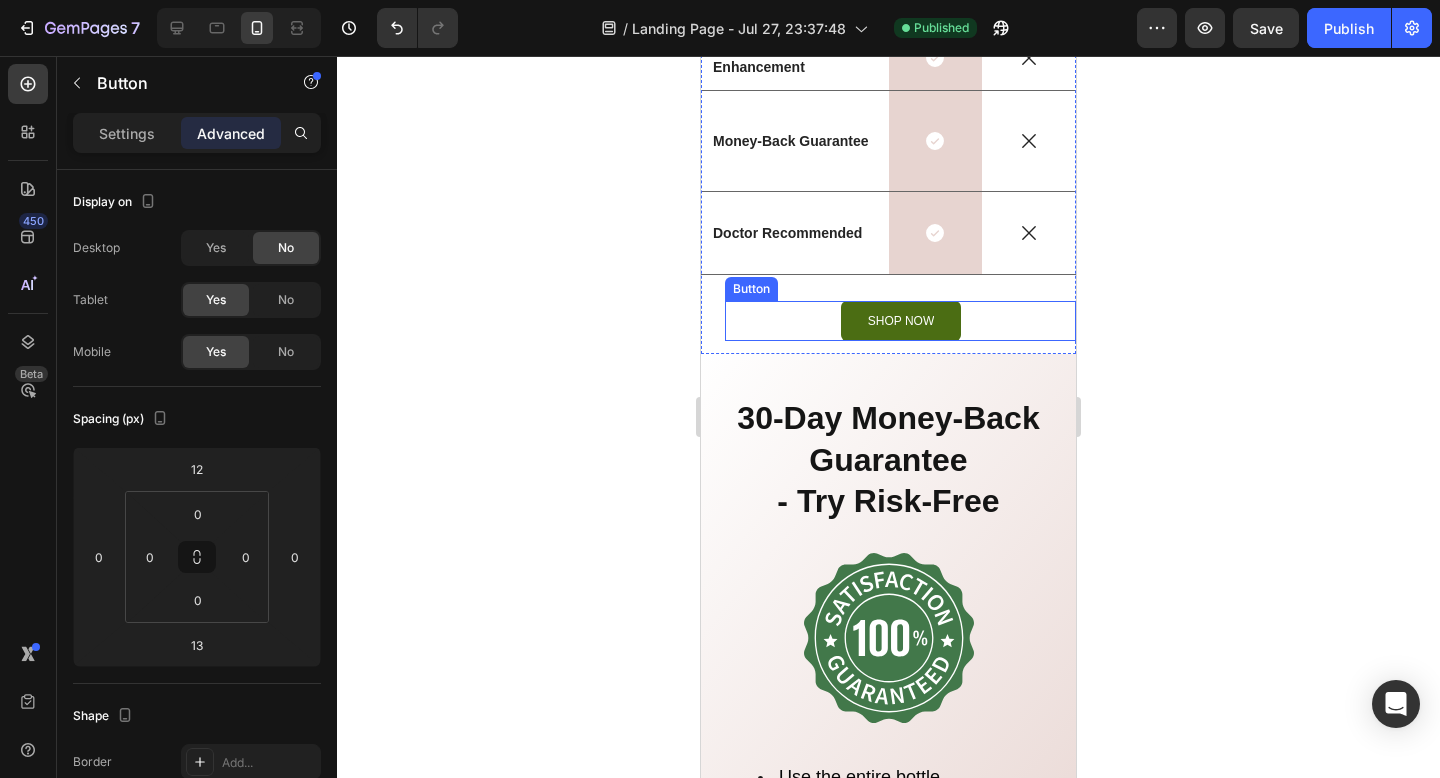 click on "SHOP NOW Button" at bounding box center [900, 321] 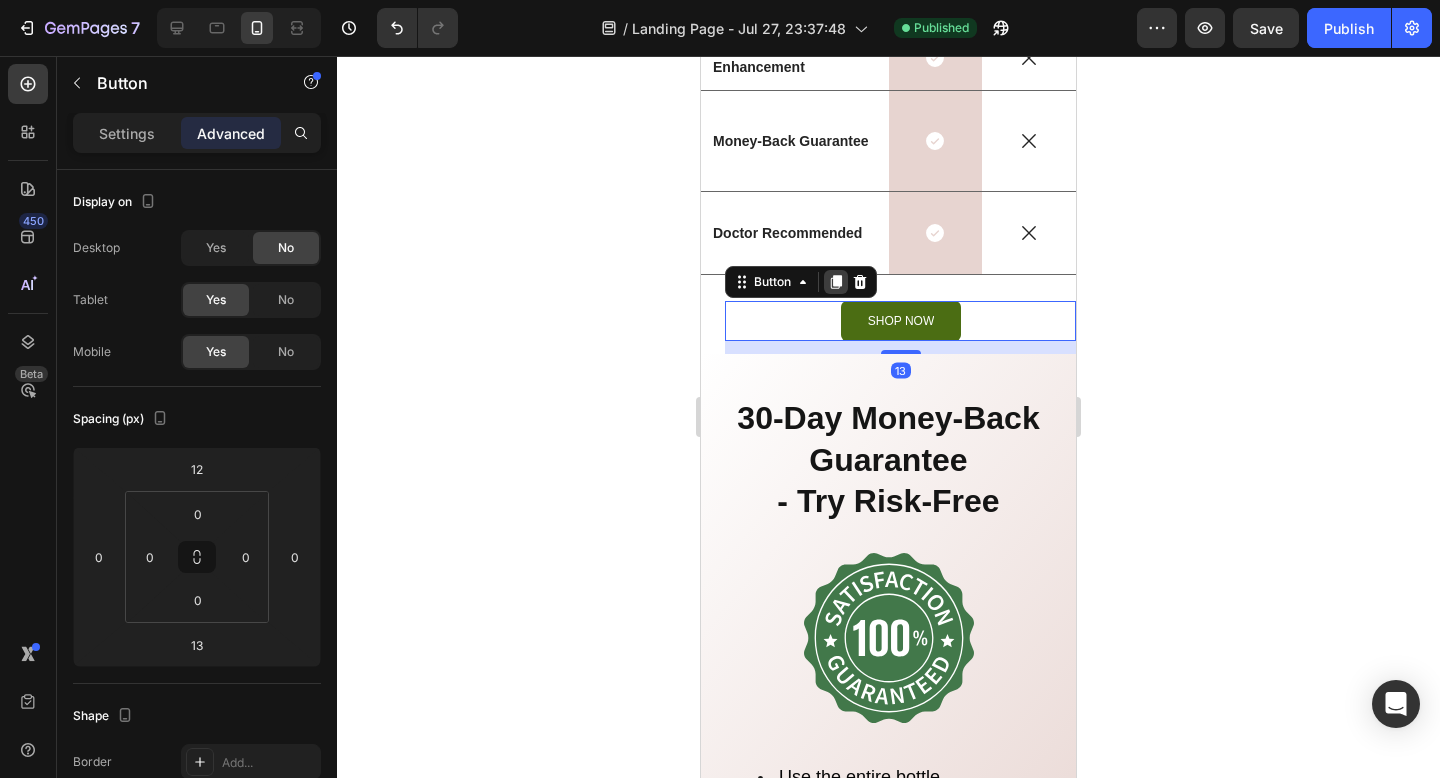 click 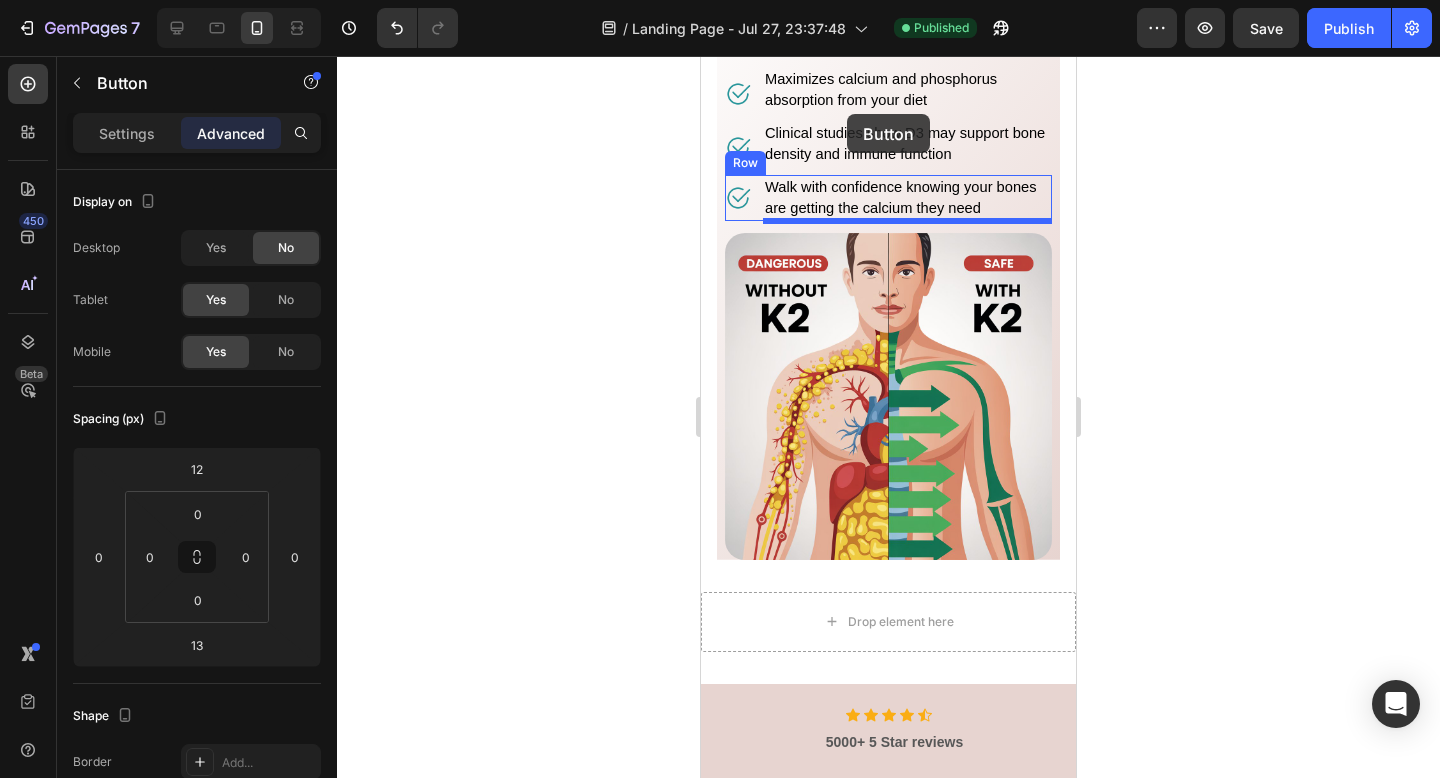 scroll, scrollTop: 5611, scrollLeft: 0, axis: vertical 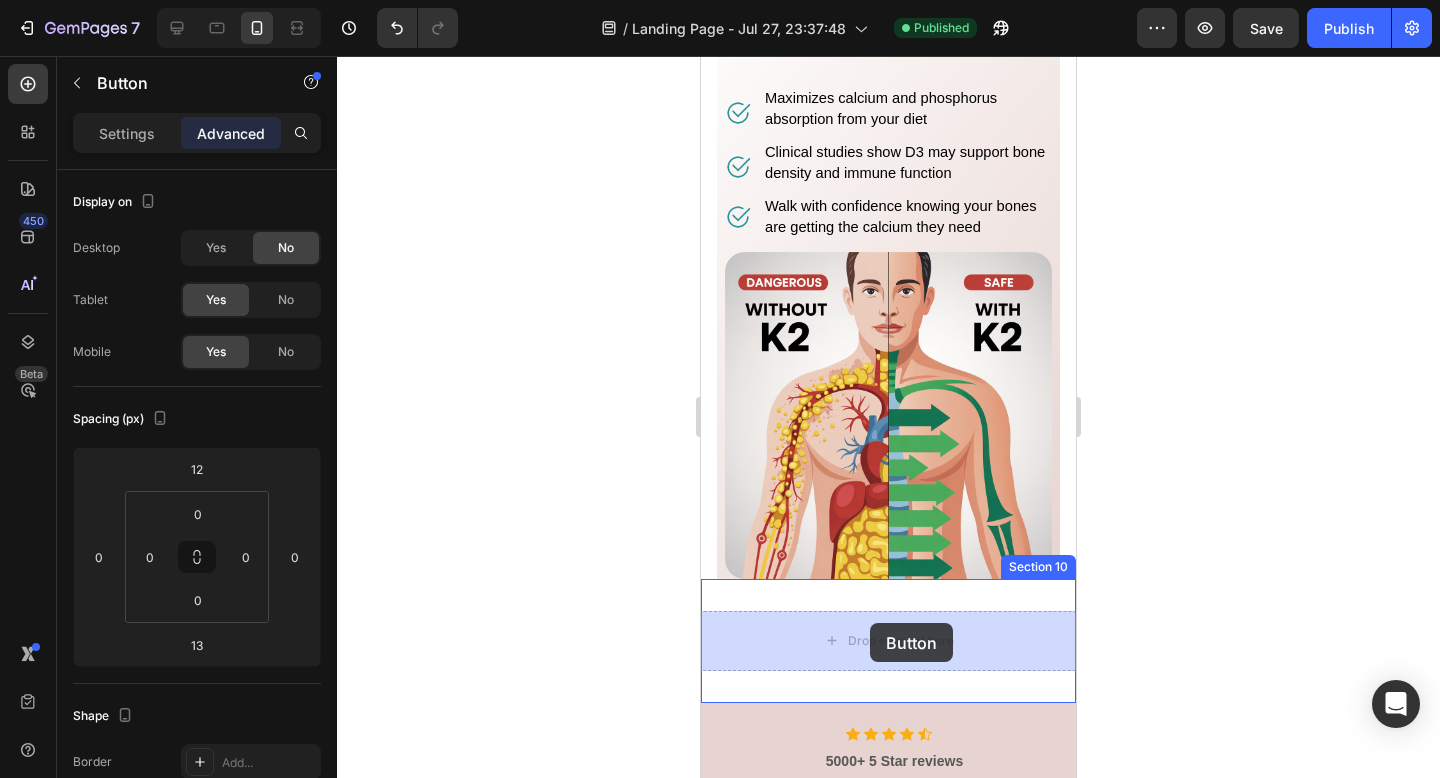 drag, startPoint x: 743, startPoint y: 349, endPoint x: 870, endPoint y: 623, distance: 302.00165 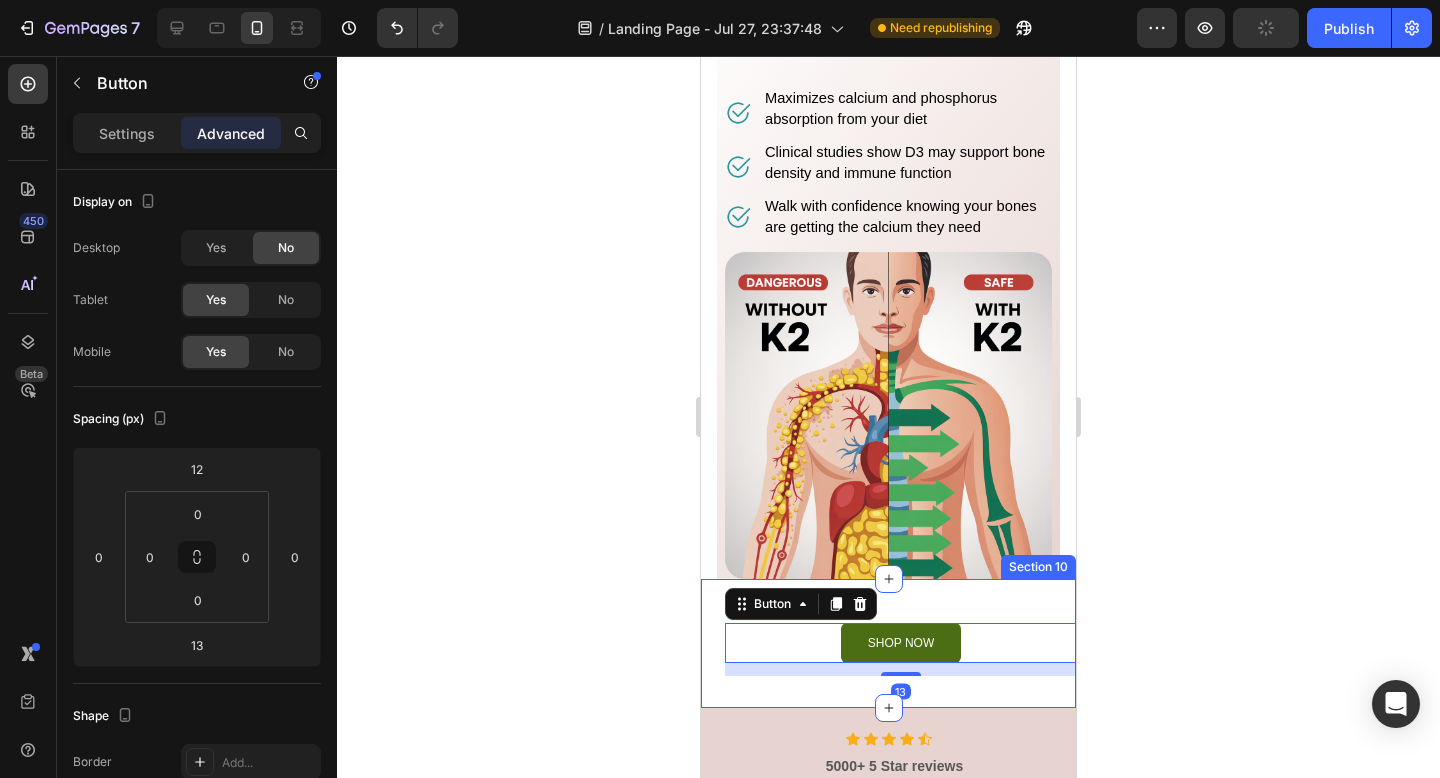 click 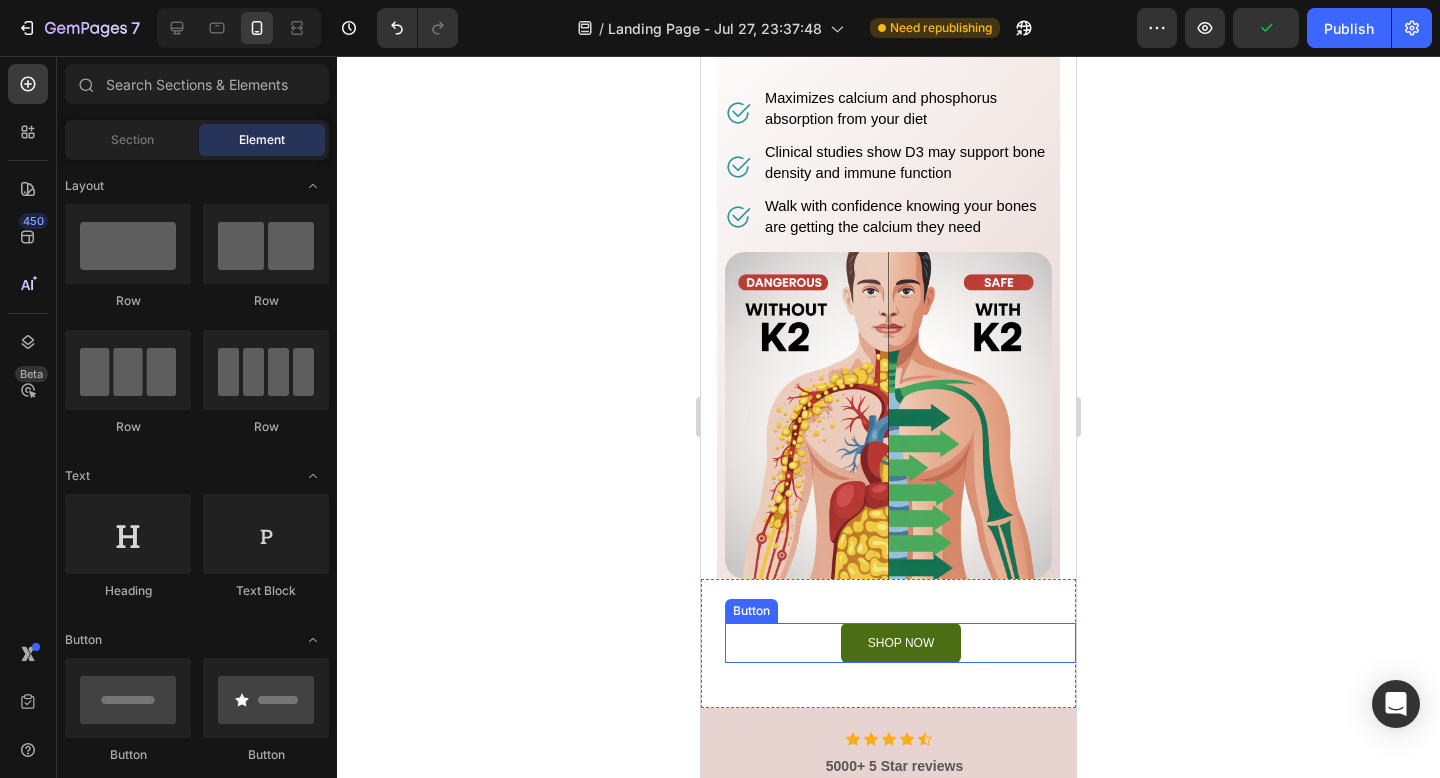 click on "SHOP NOW Button" at bounding box center [900, 643] 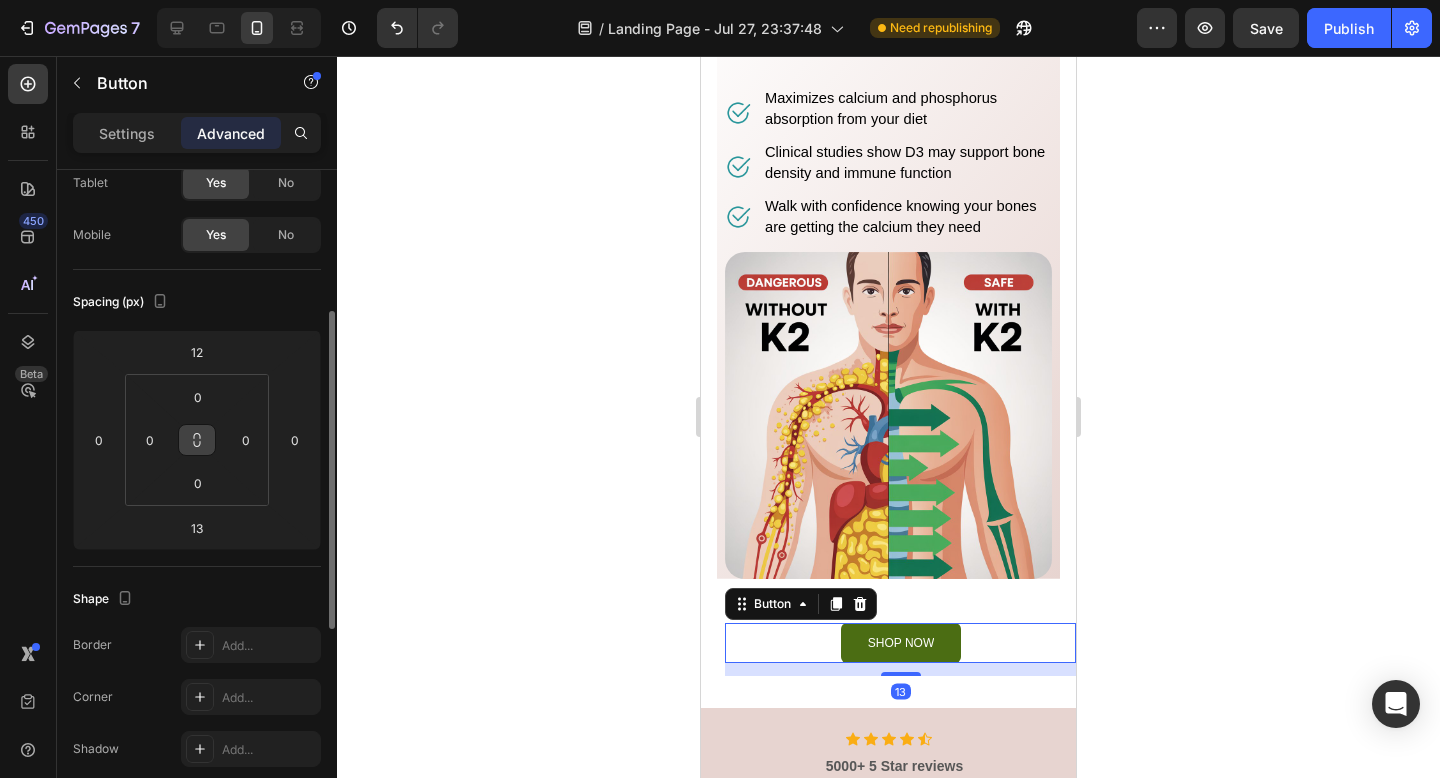 scroll, scrollTop: 223, scrollLeft: 0, axis: vertical 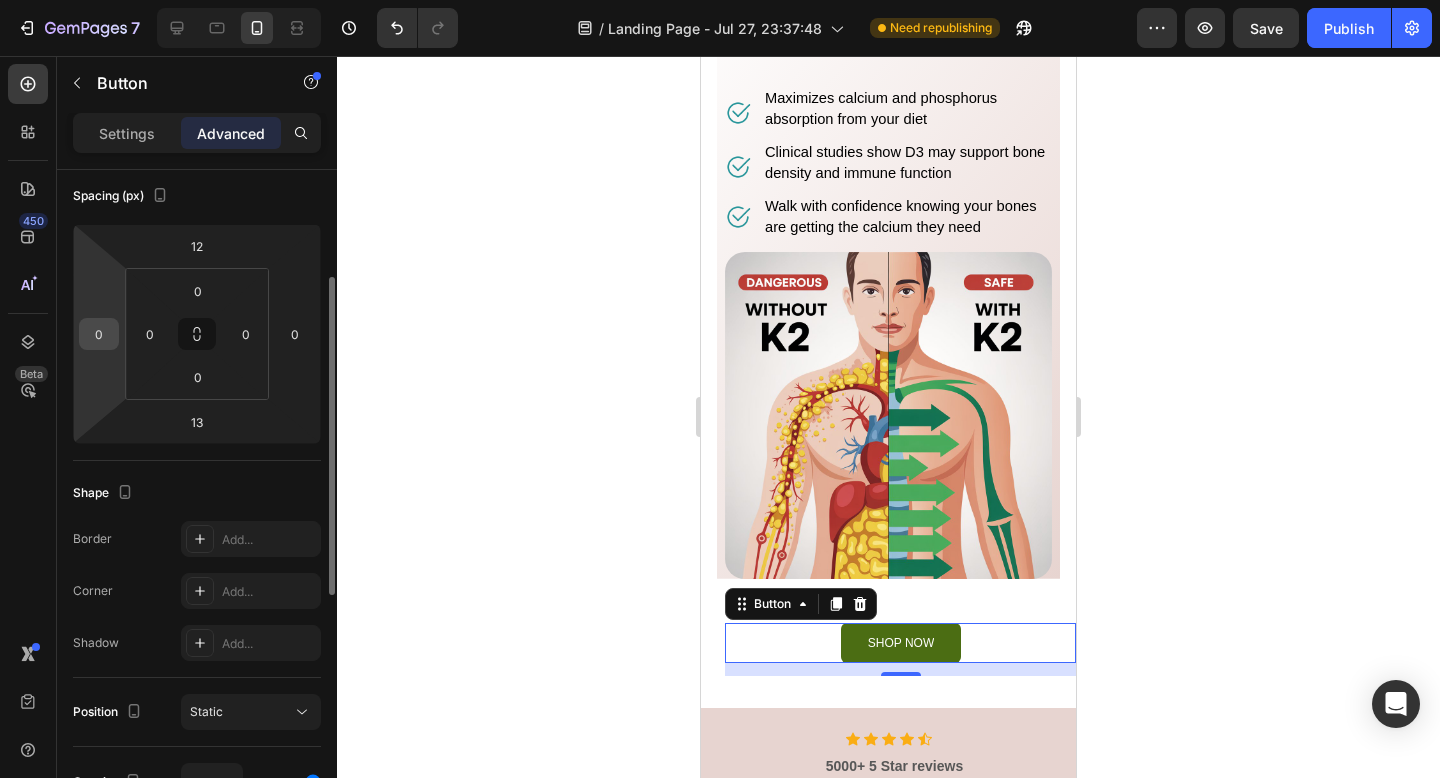 click on "0" at bounding box center (99, 334) 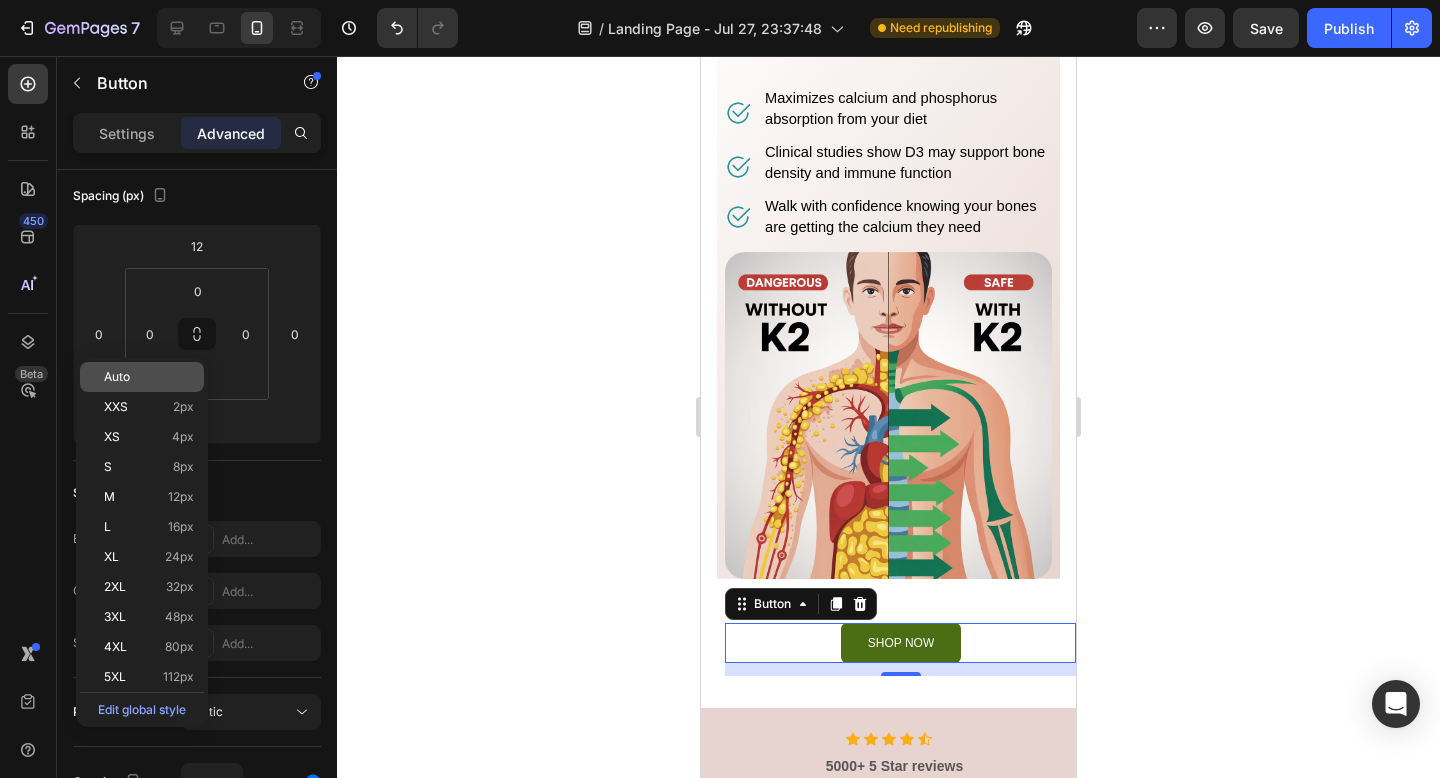 click on "Auto" at bounding box center (149, 377) 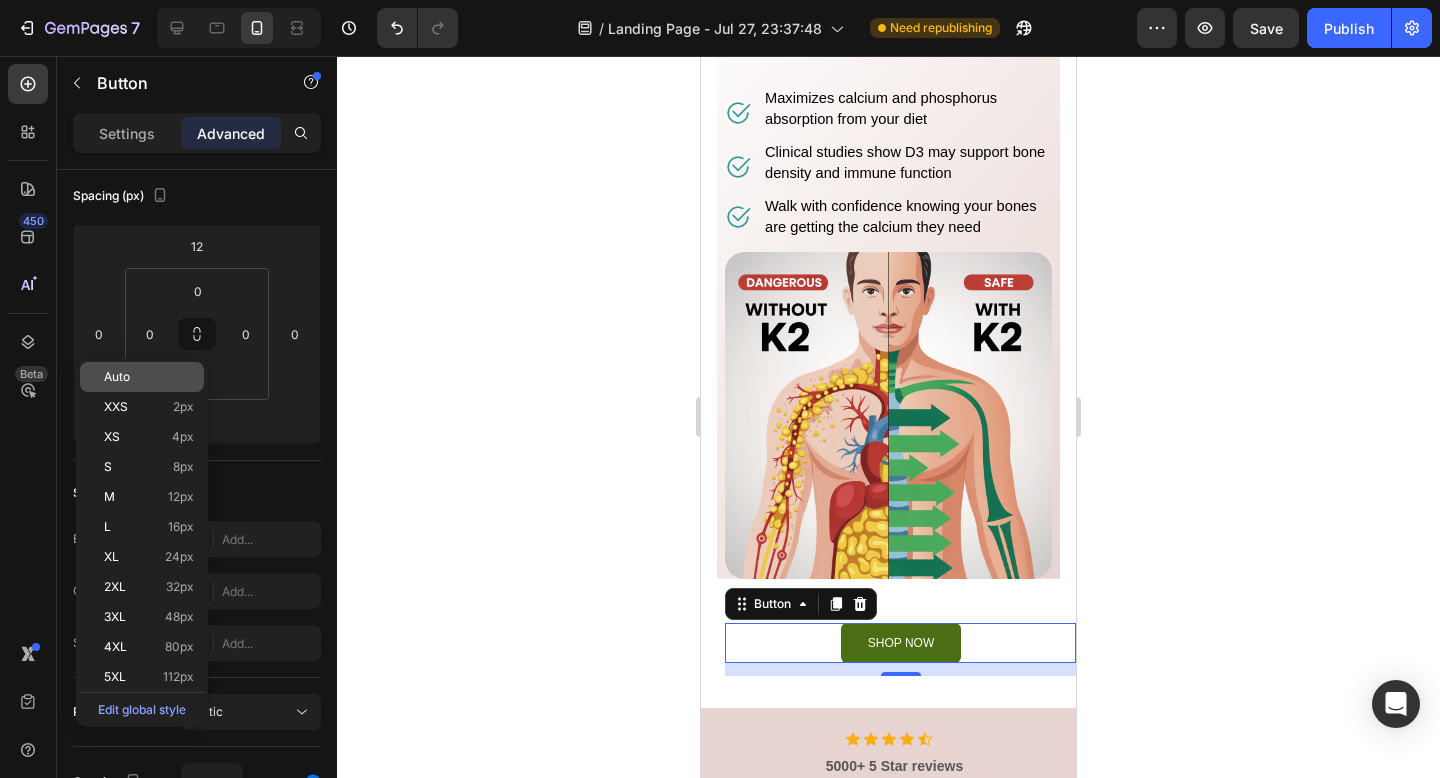 type 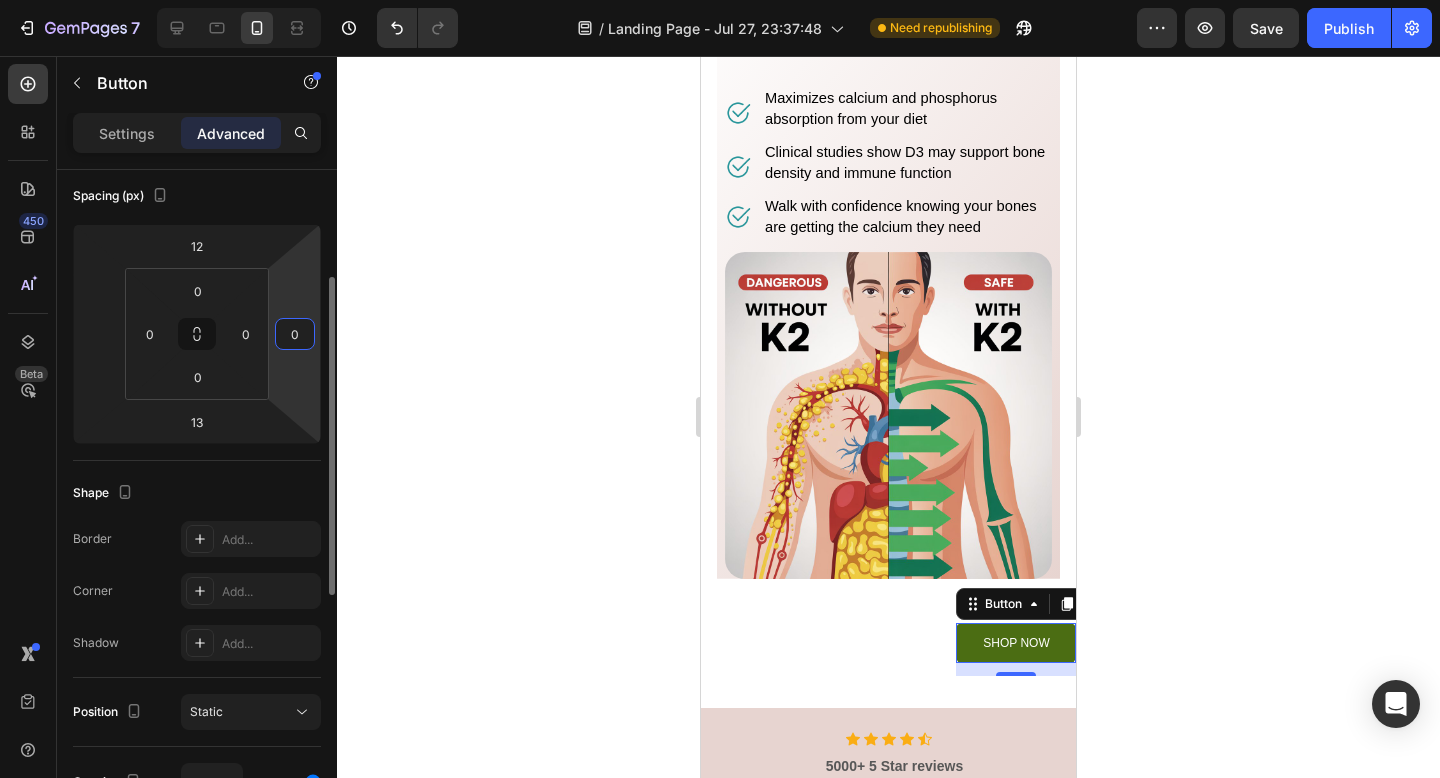 click on "0" at bounding box center [295, 334] 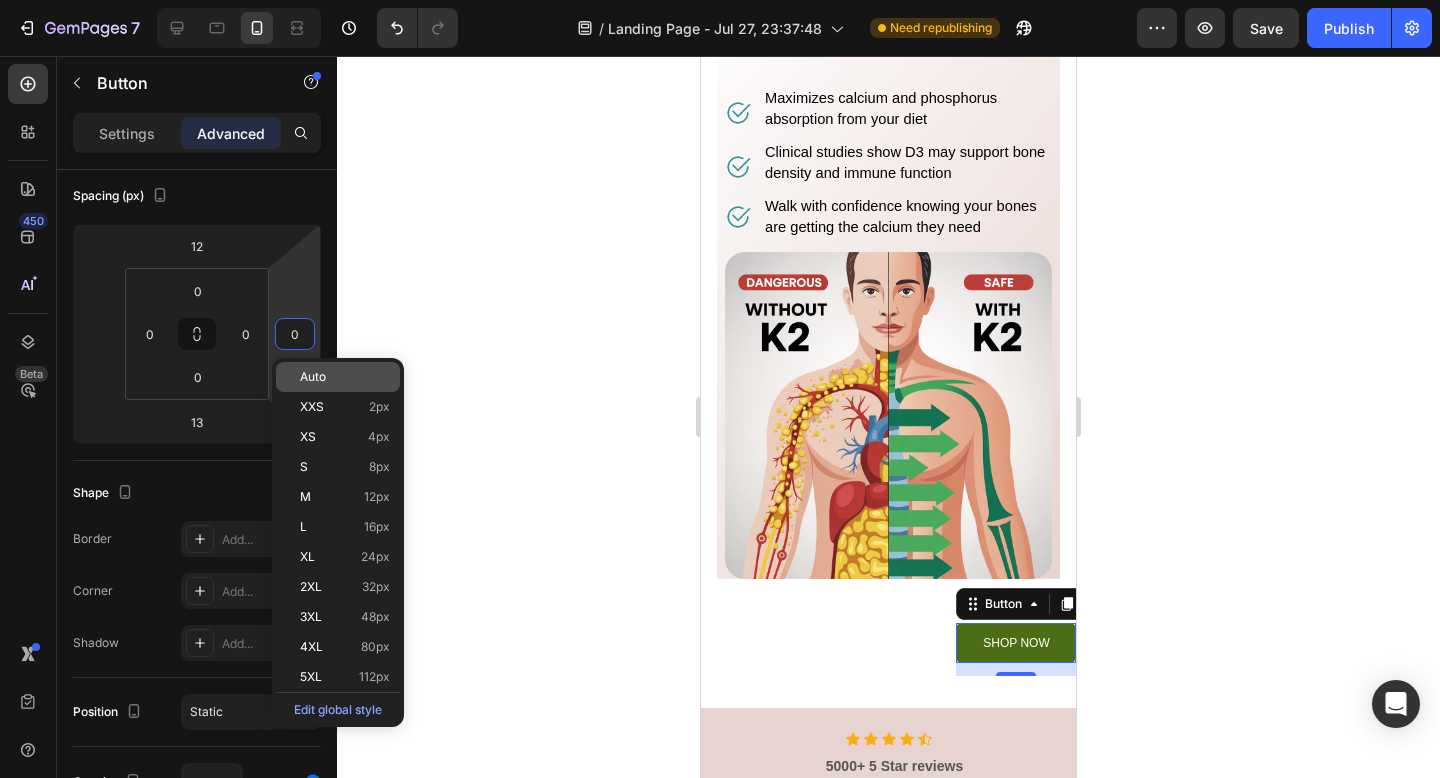 click on "Auto" at bounding box center (313, 377) 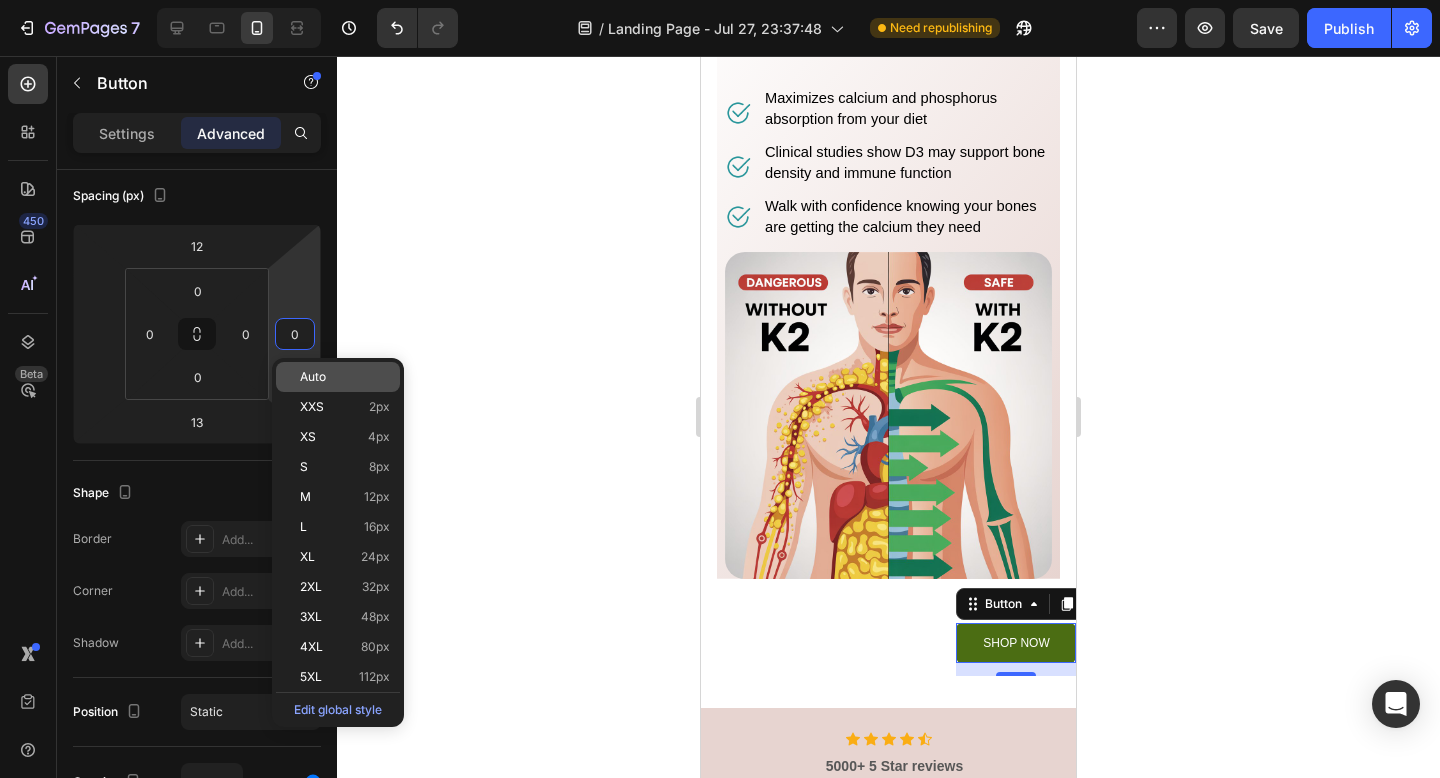type 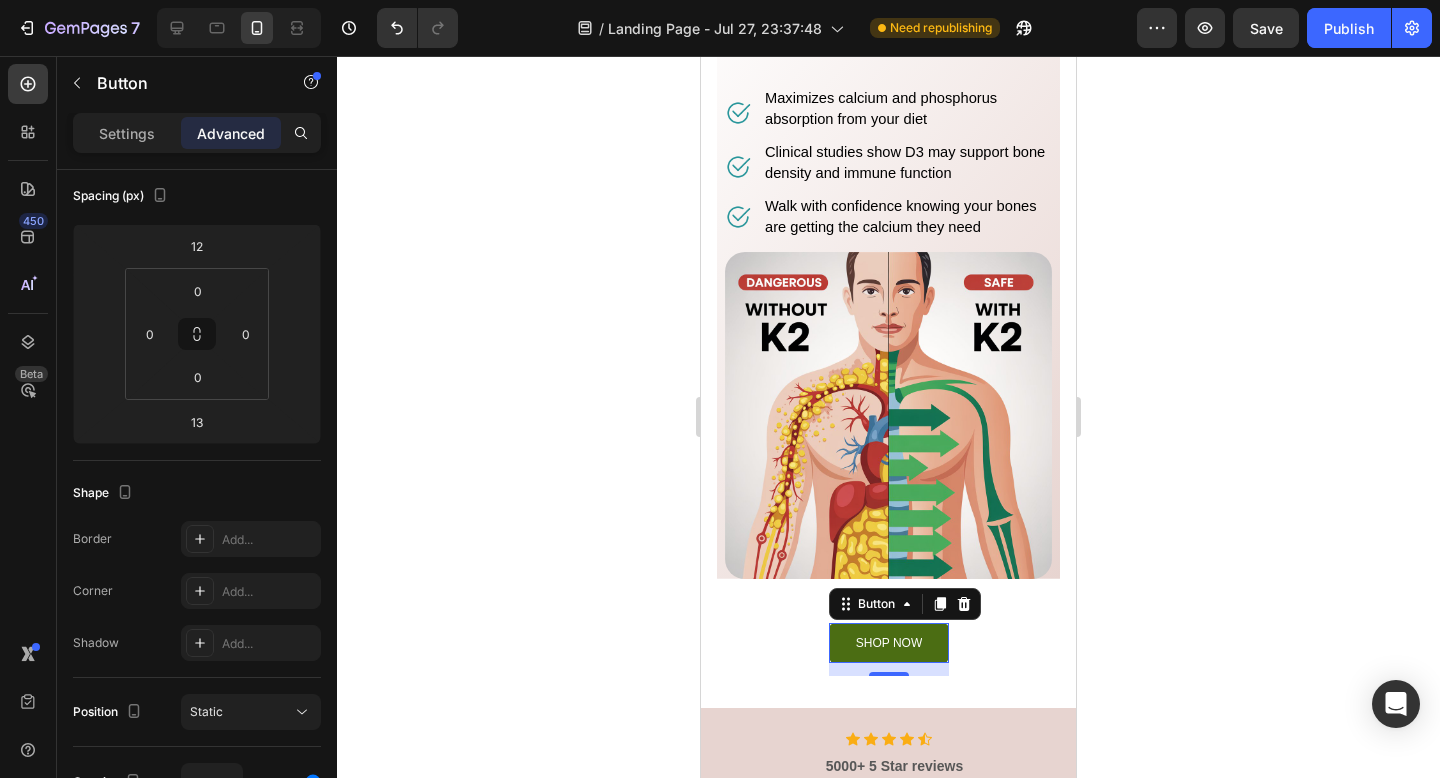 click 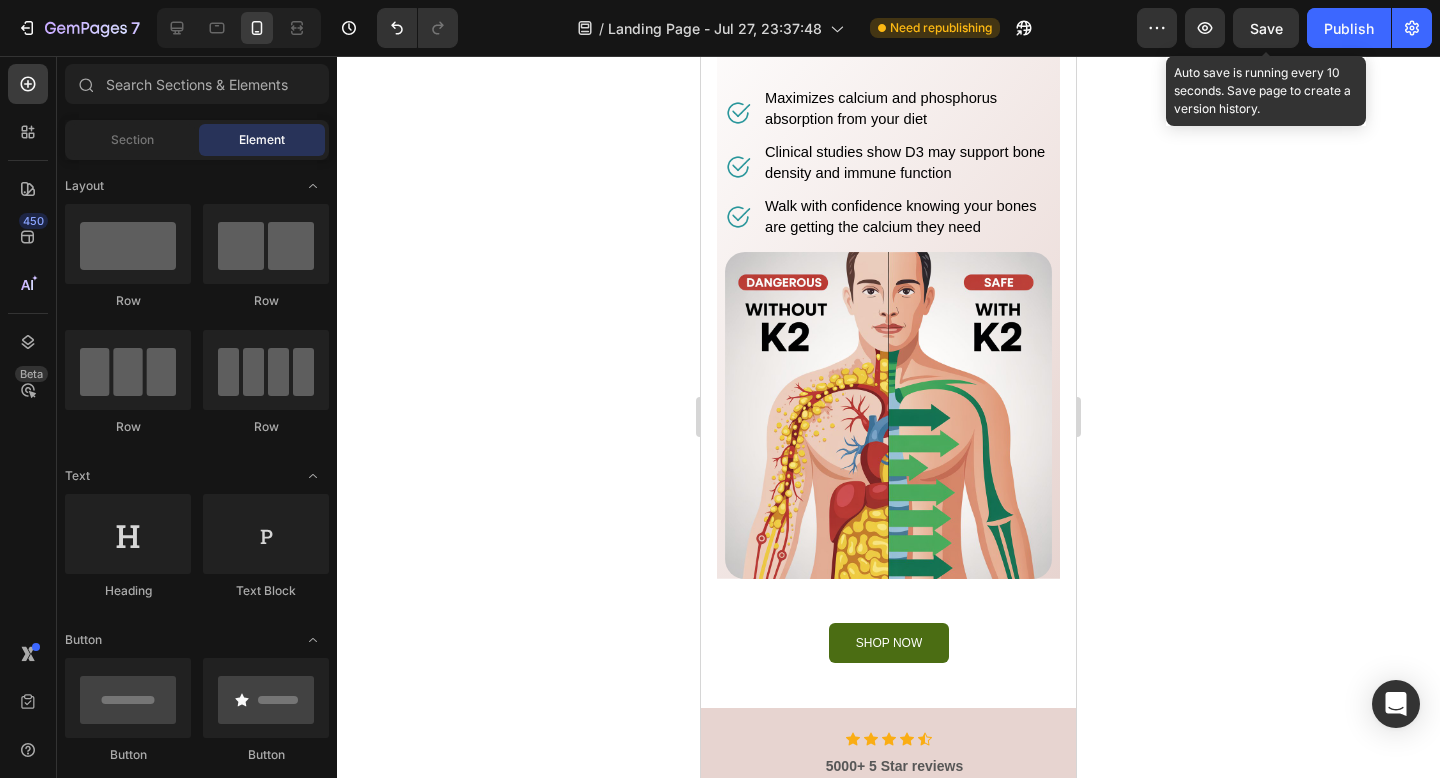 click on "Save" at bounding box center (1266, 28) 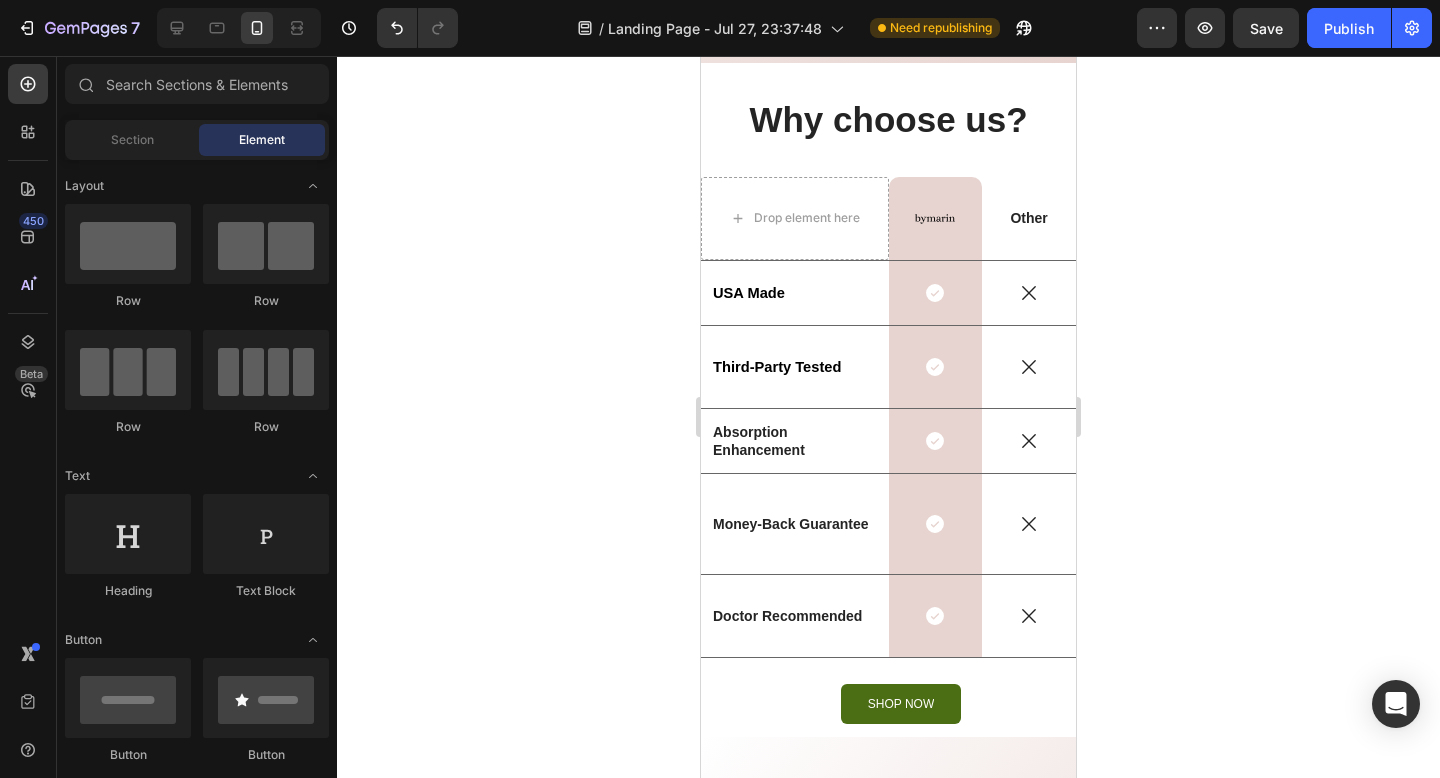 scroll, scrollTop: 8438, scrollLeft: 0, axis: vertical 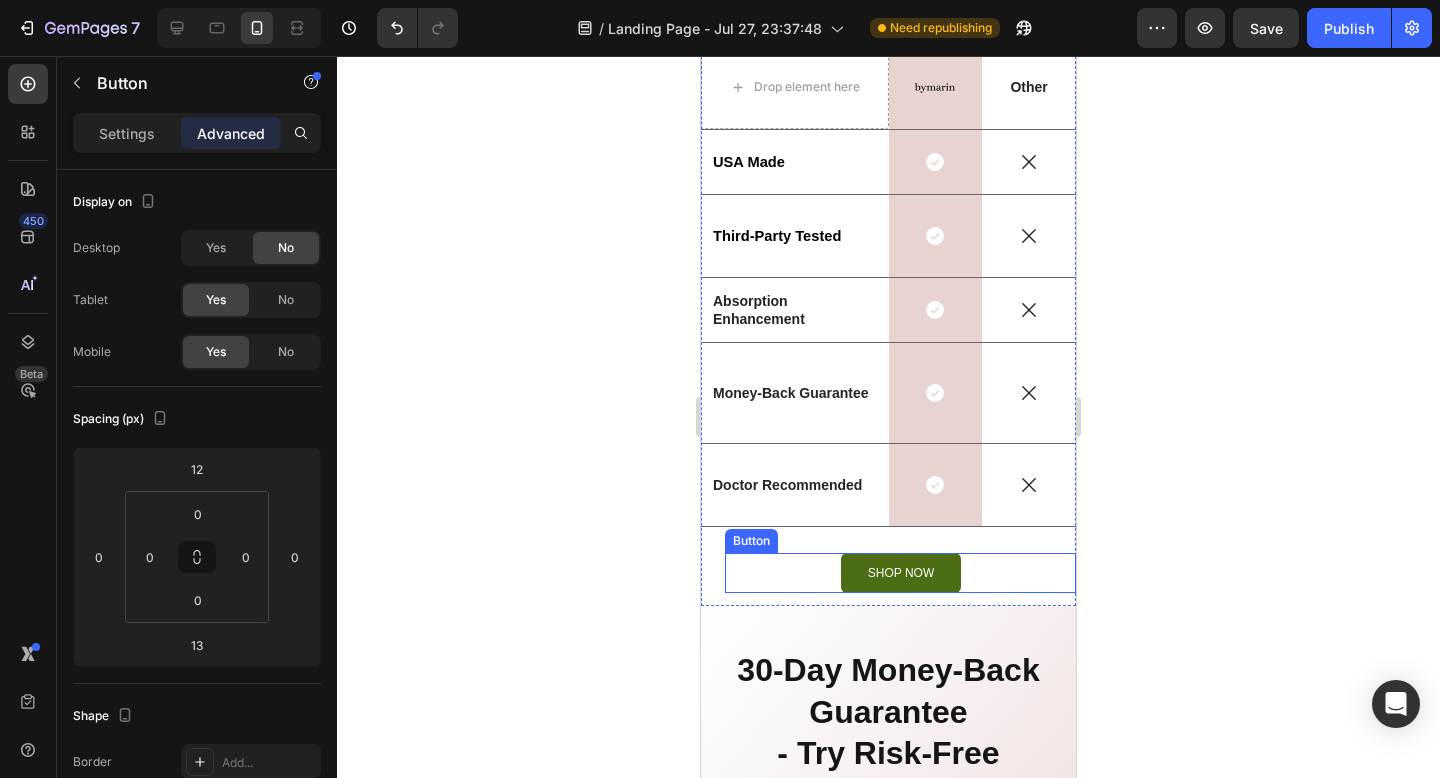 click on "SHOP NOW Button" at bounding box center [900, 573] 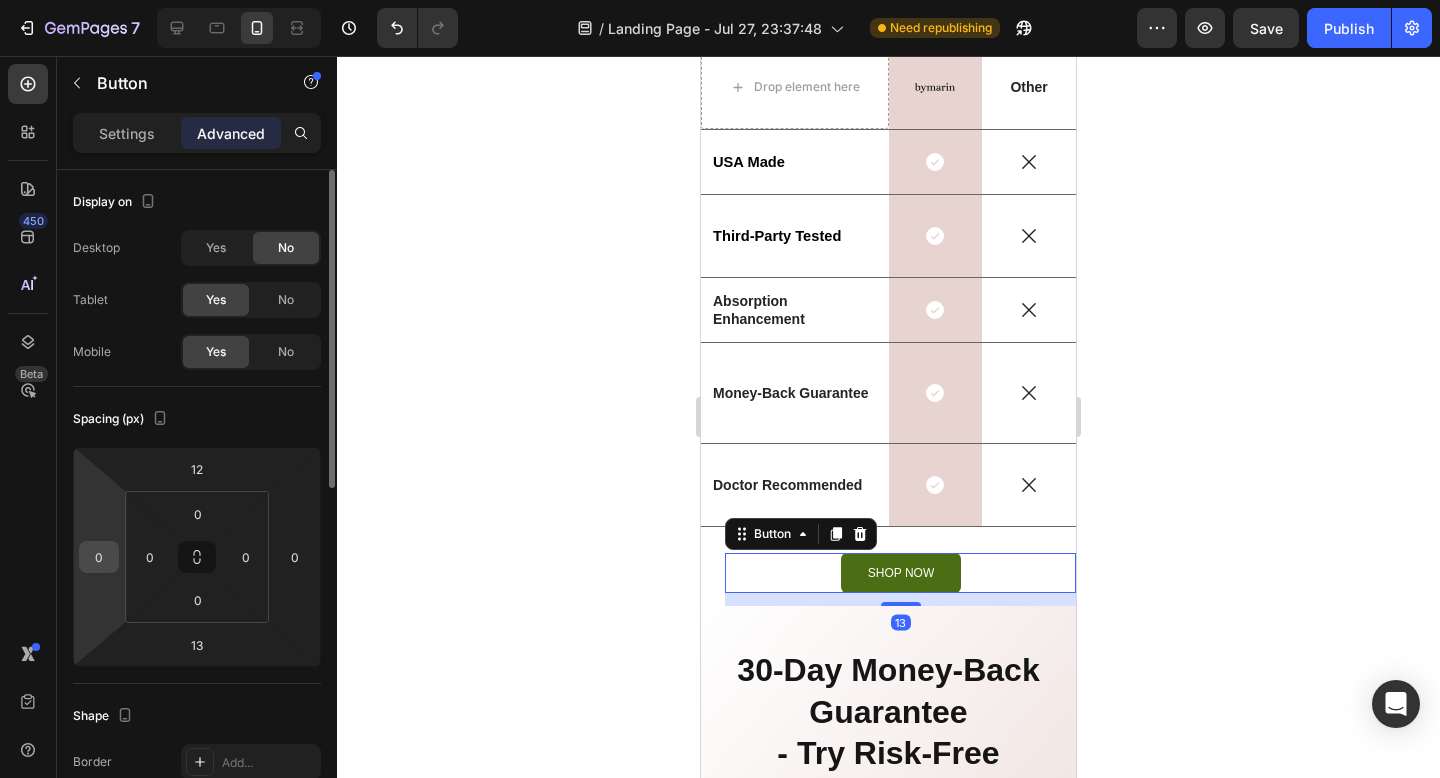click on "0" at bounding box center [99, 557] 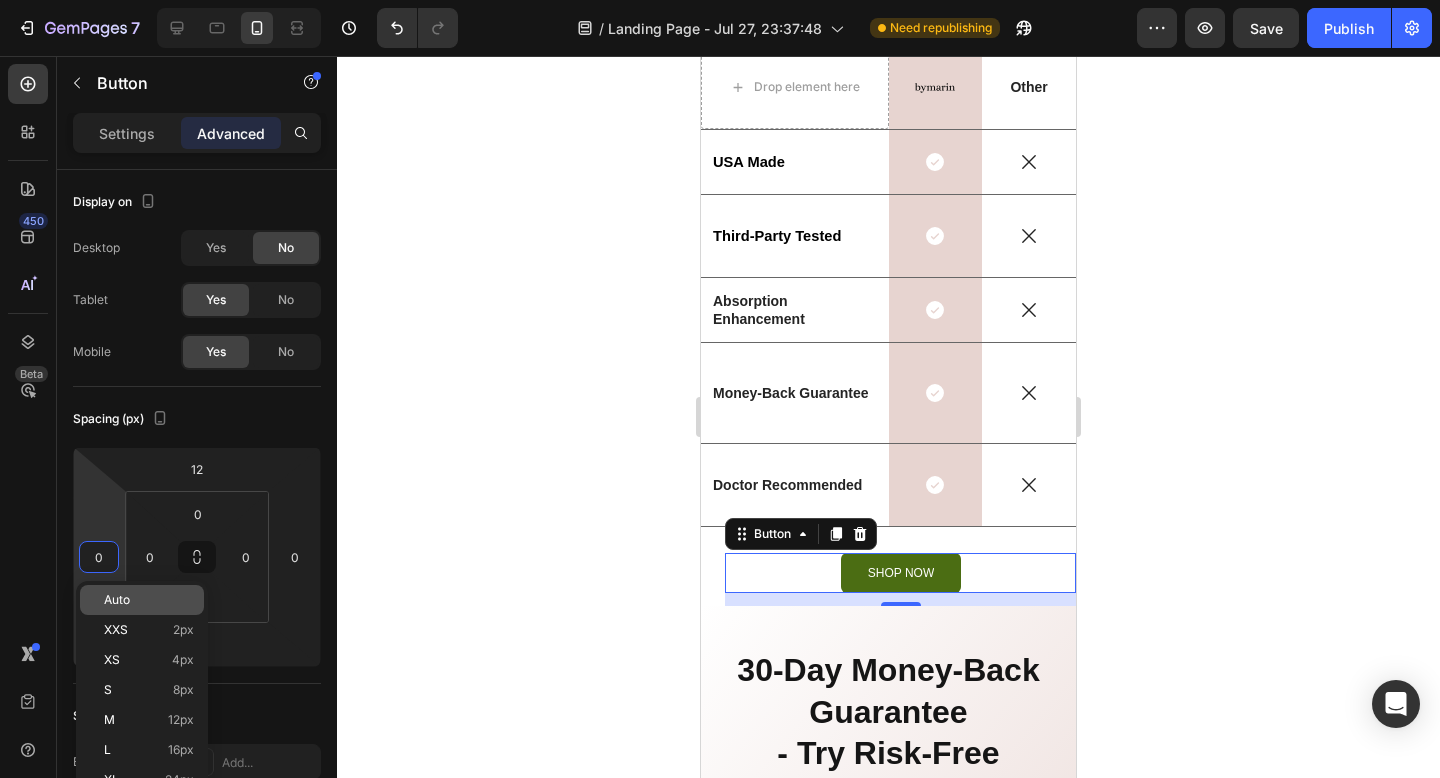 click on "Auto" at bounding box center (117, 600) 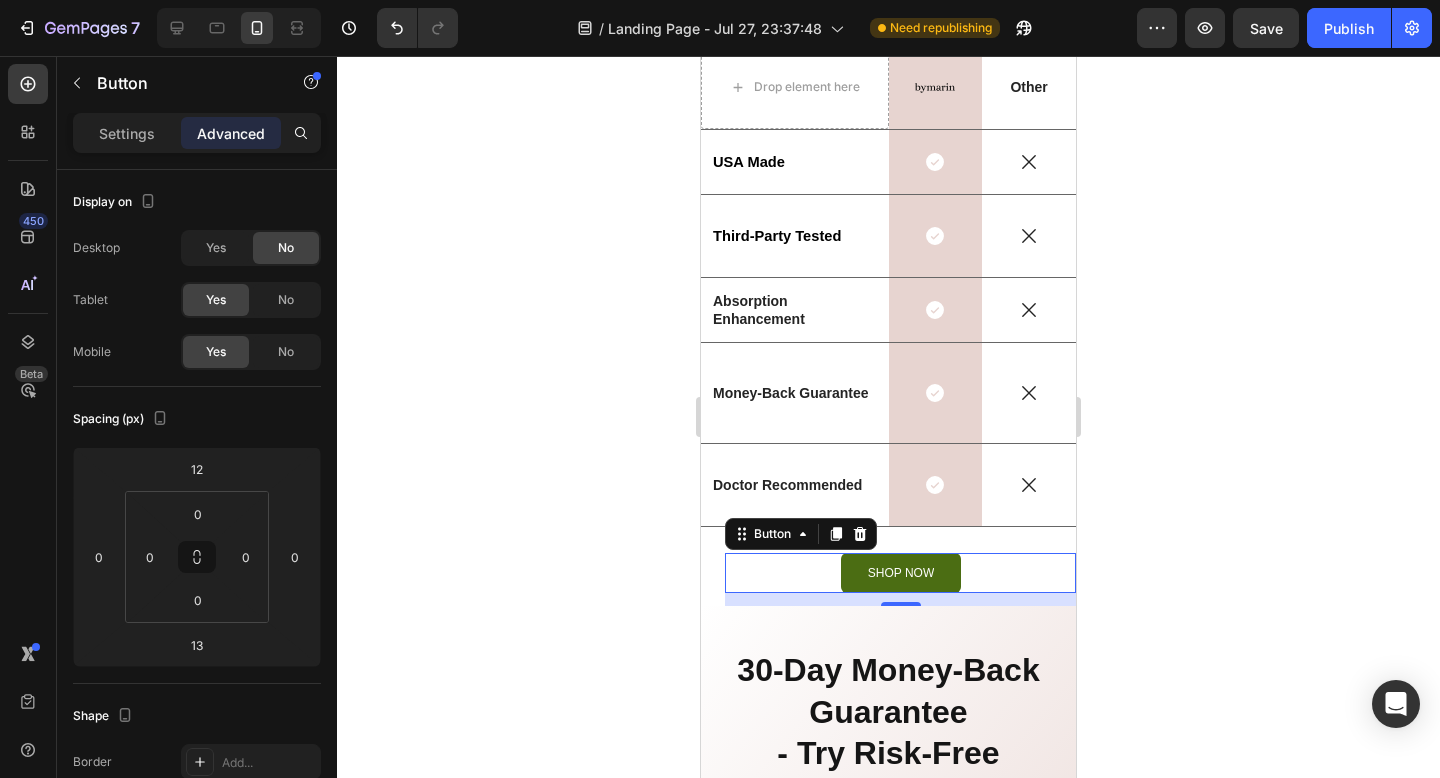 type 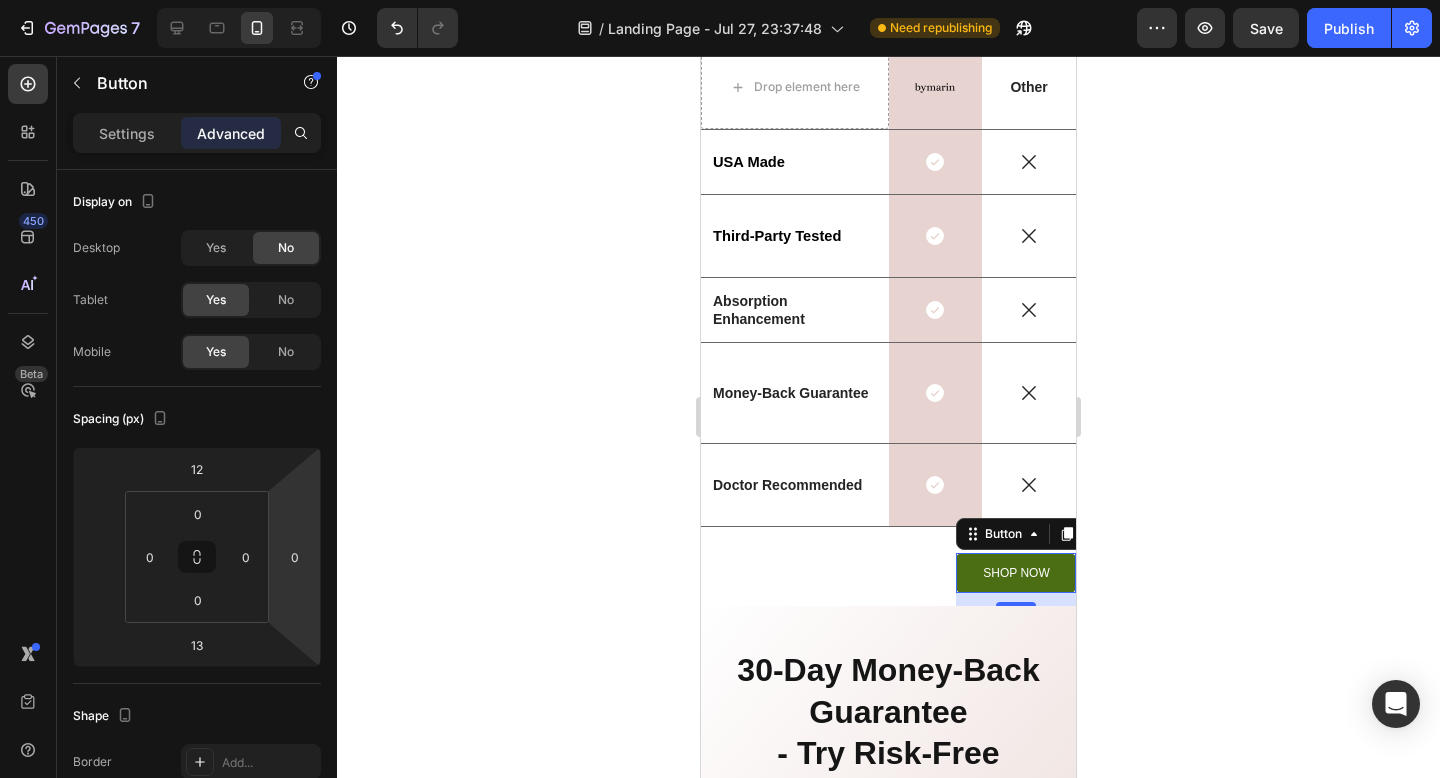 click on "7   /  Landing Page - Jul 27, 23:37:48 Need republishing Preview  Save   Publish  450 Beta Sections(18) Elements(83) Section Element Hero Section Product Detail Brands Trusted Badges Guarantee Product Breakdown How to use Testimonials Compare Bundle FAQs Social Proof Brand Story Product List Collection Blog List Contact Sticky Add to Cart Custom Footer Browse Library 450 Layout
Row
Row
Row
Row Text
Heading
Text Block Button
Button
Button Media
Image
Image" at bounding box center [720, 0] 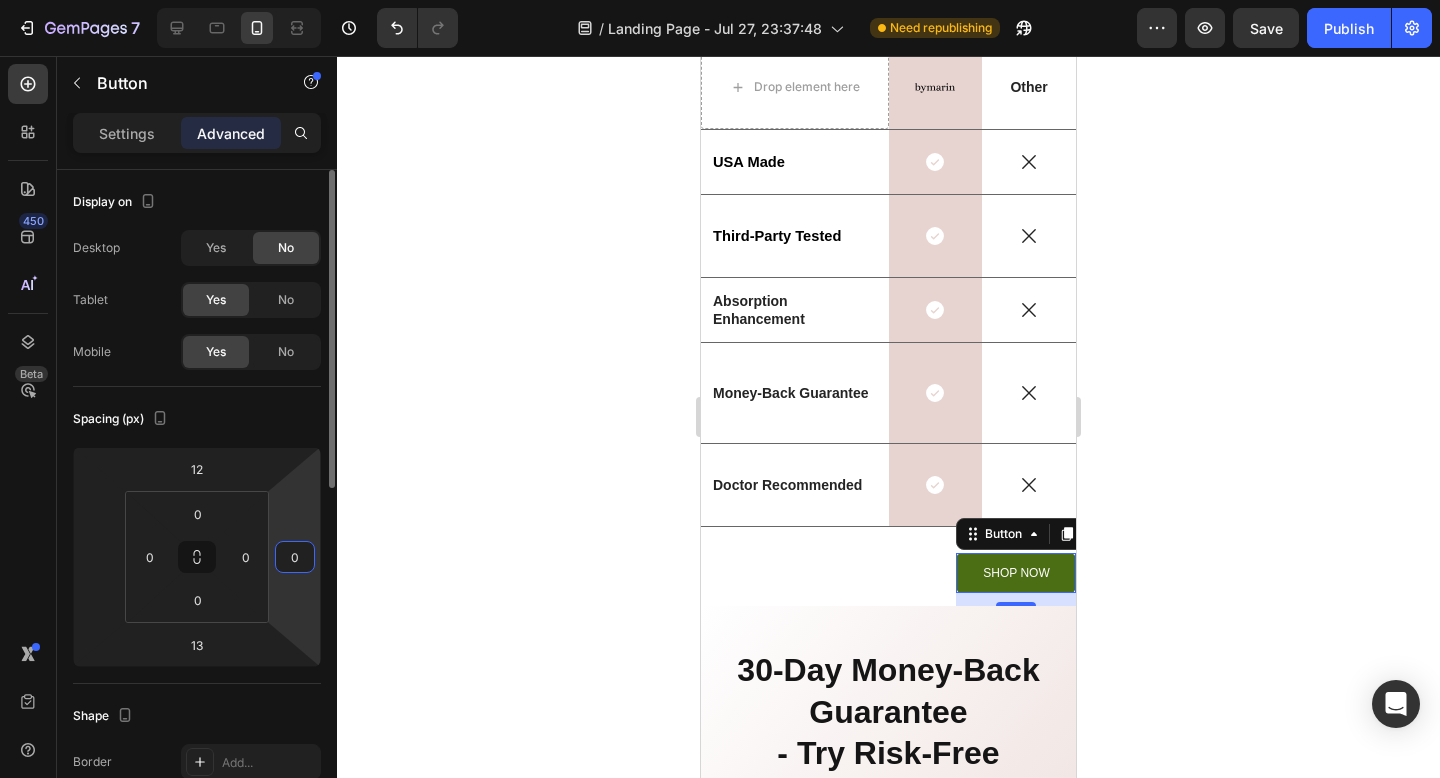 click on "0" at bounding box center [295, 557] 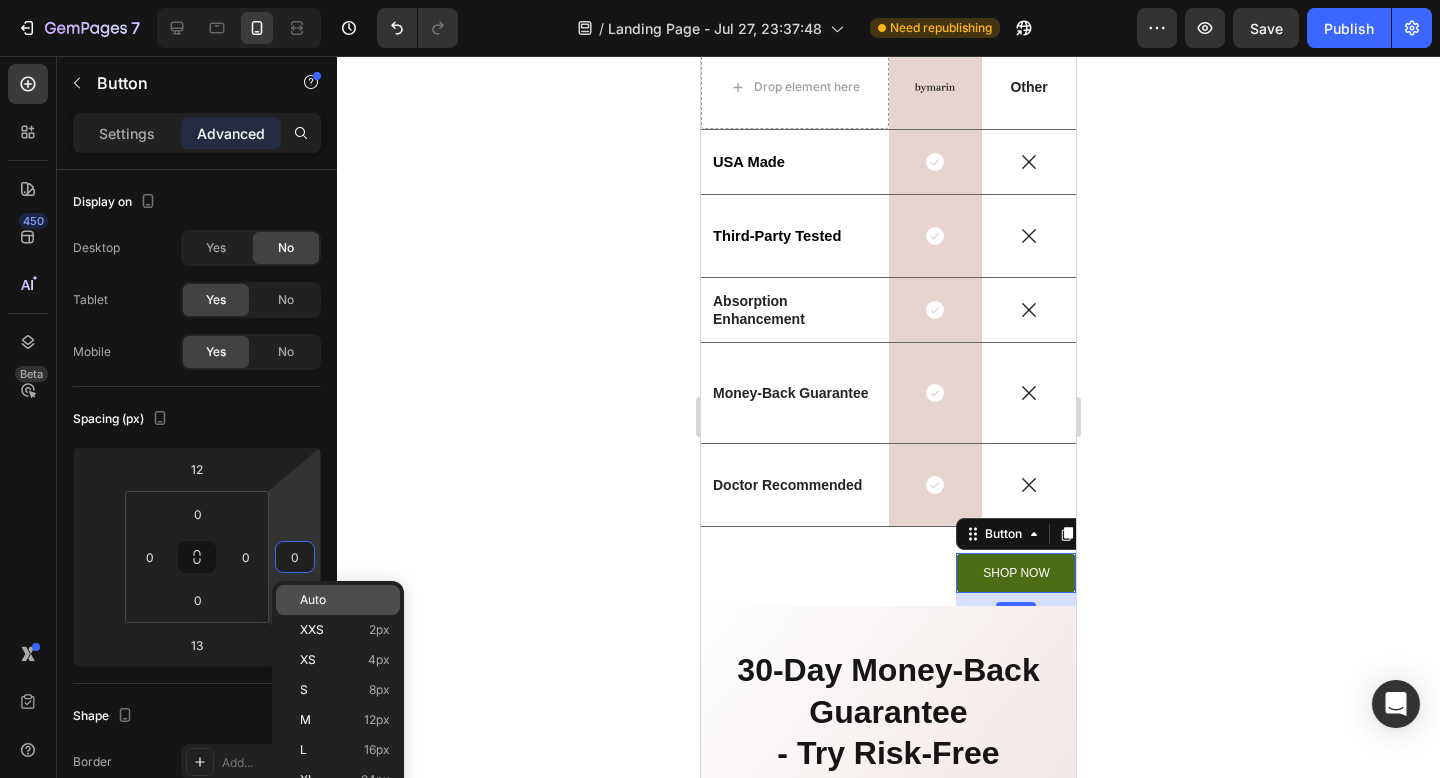 click on "Auto" at bounding box center [313, 600] 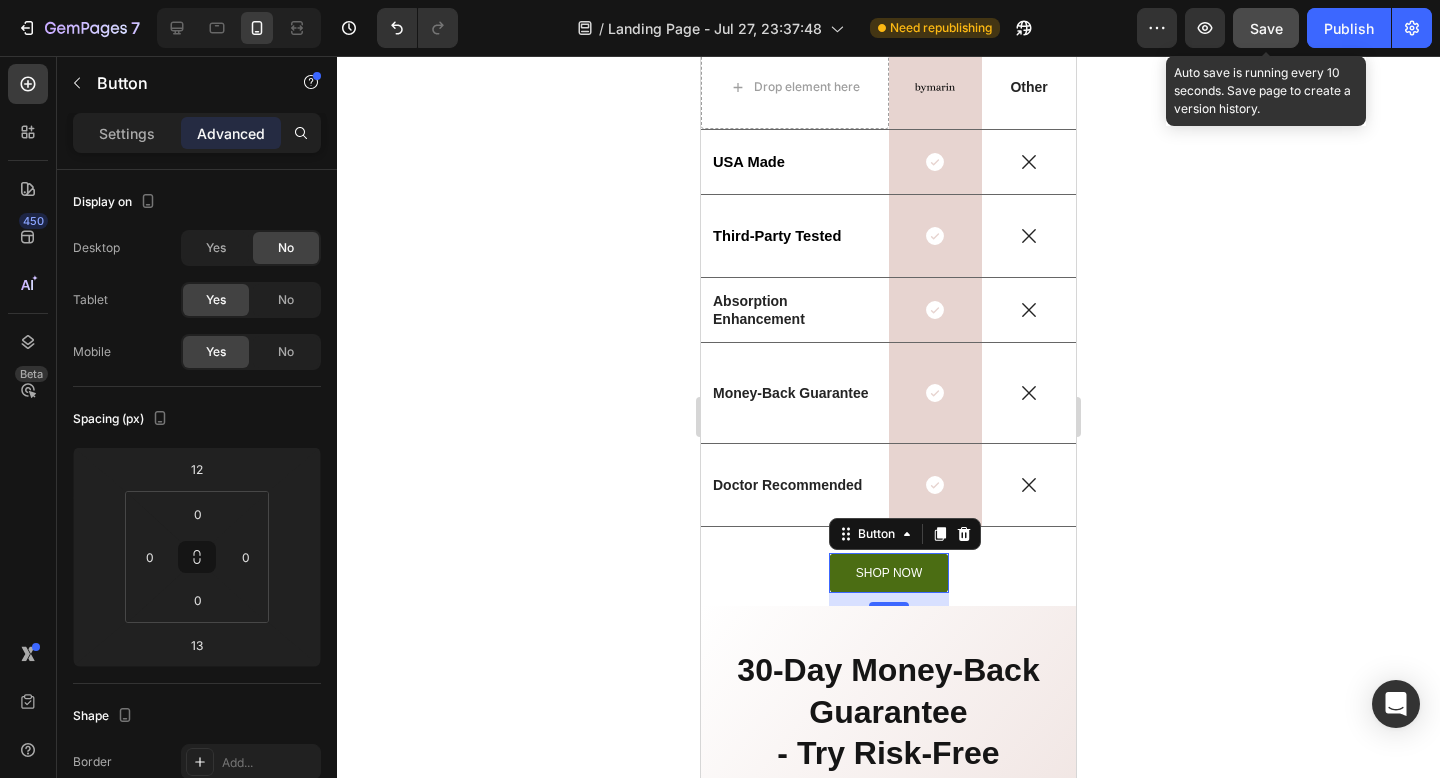 click on "Save" 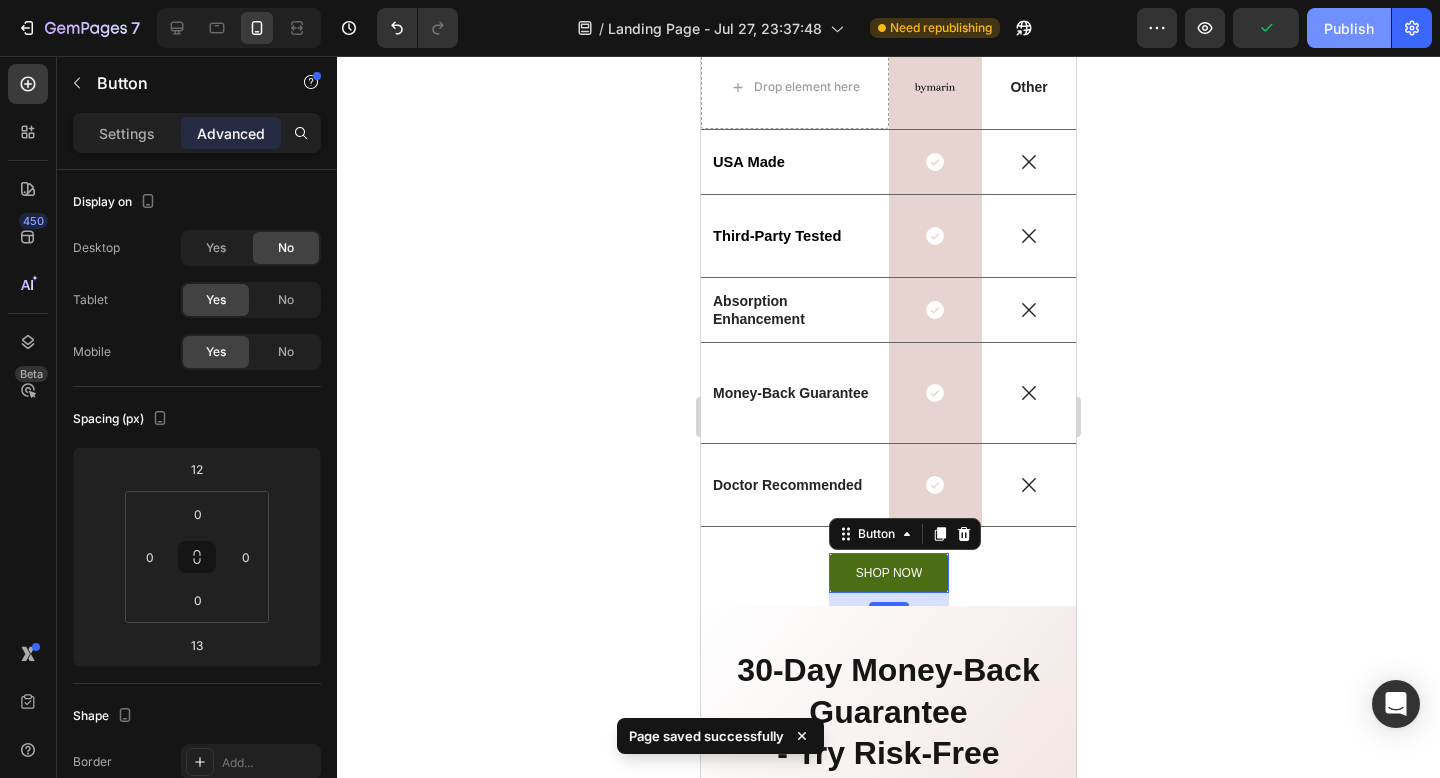 click on "Publish" at bounding box center (1349, 28) 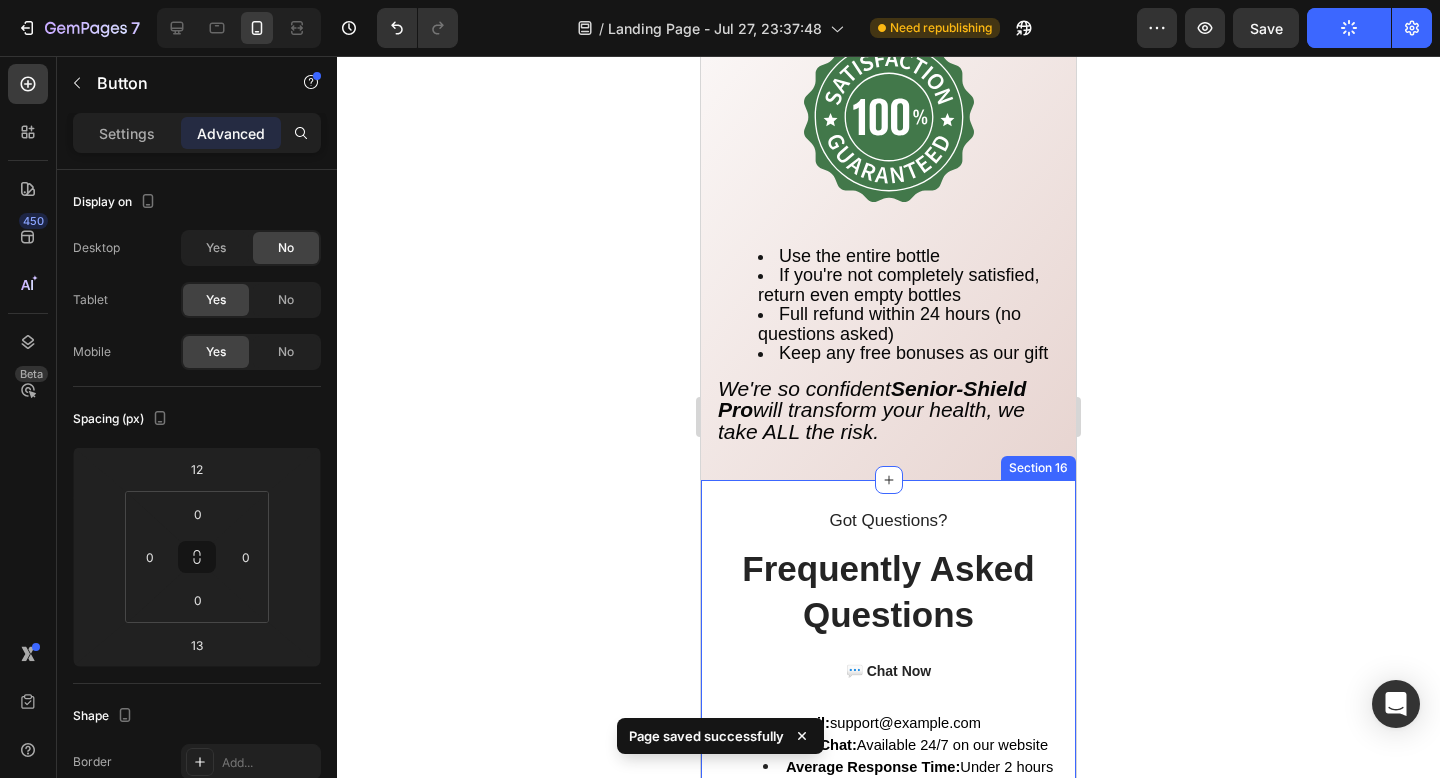 scroll, scrollTop: 9198, scrollLeft: 0, axis: vertical 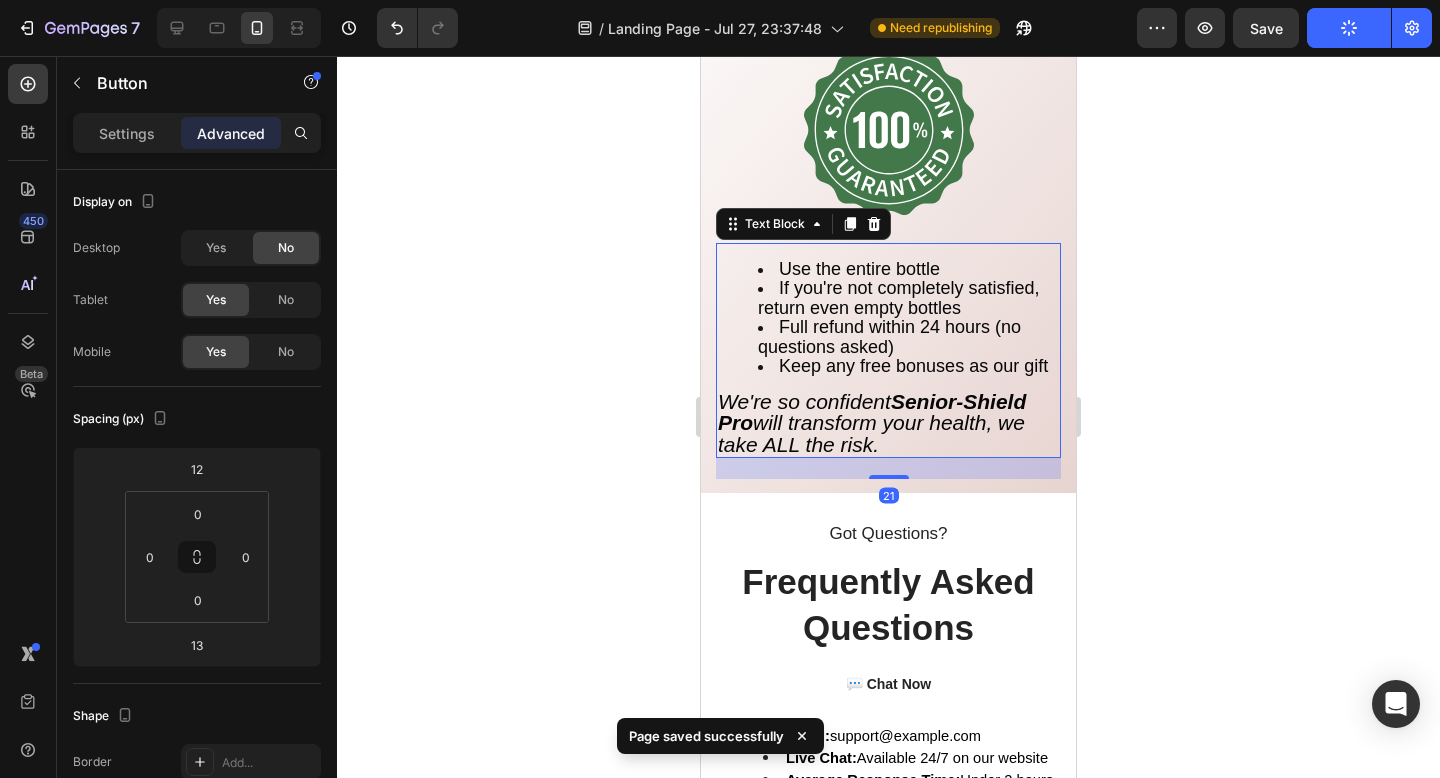 click on "If you're not completely satisfied, return even empty bottles" at bounding box center (899, 298) 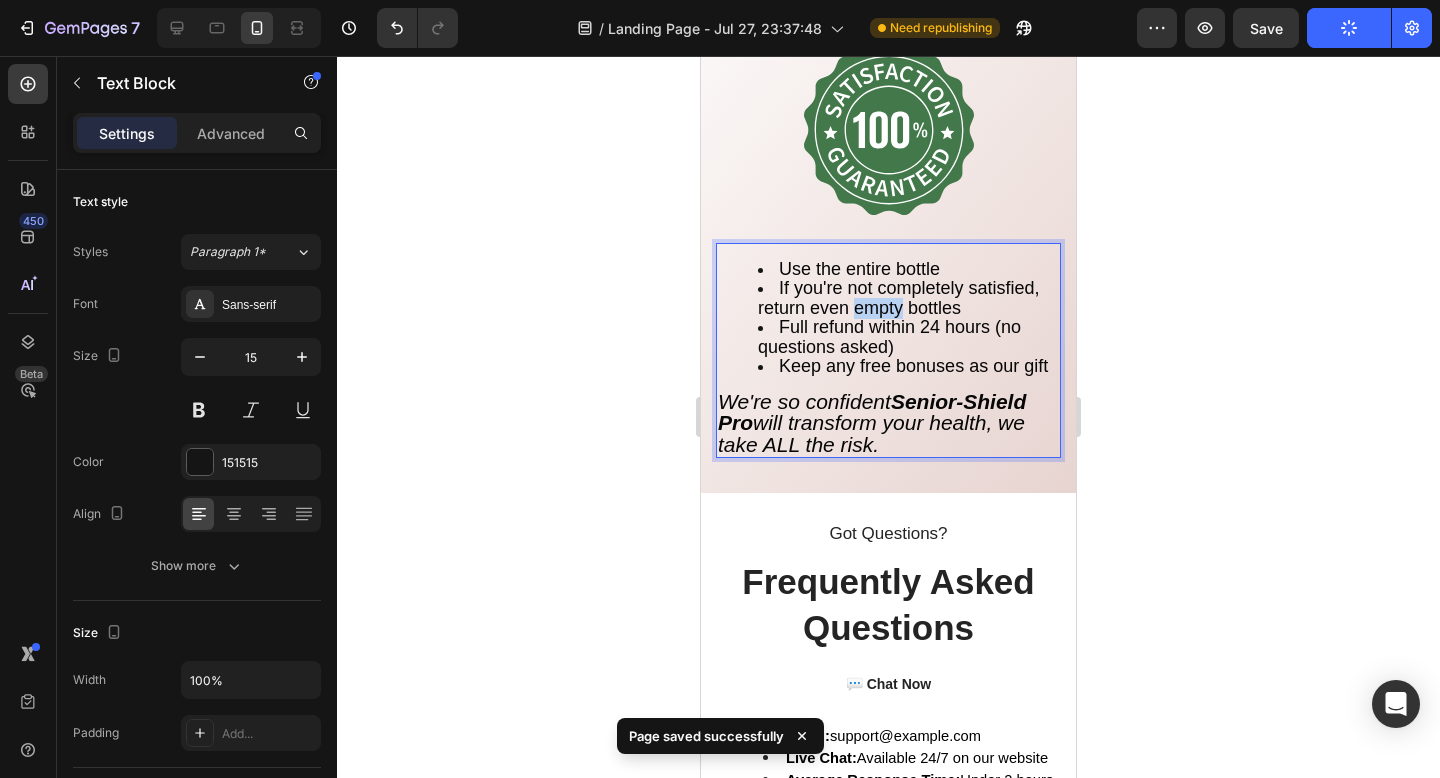 click on "If you're not completely satisfied, return even empty bottles" at bounding box center (899, 298) 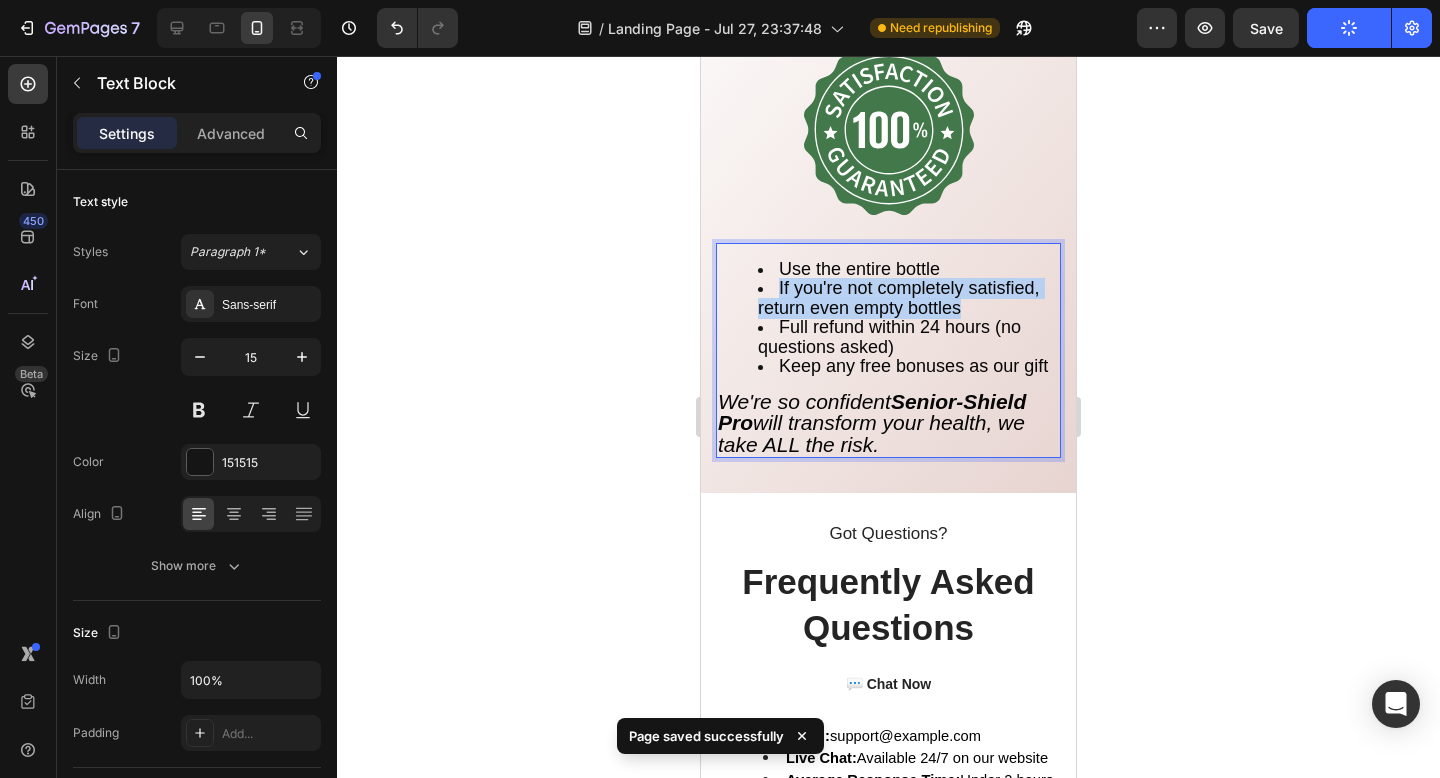 click on "If you're not completely satisfied, return even empty bottles" at bounding box center (899, 298) 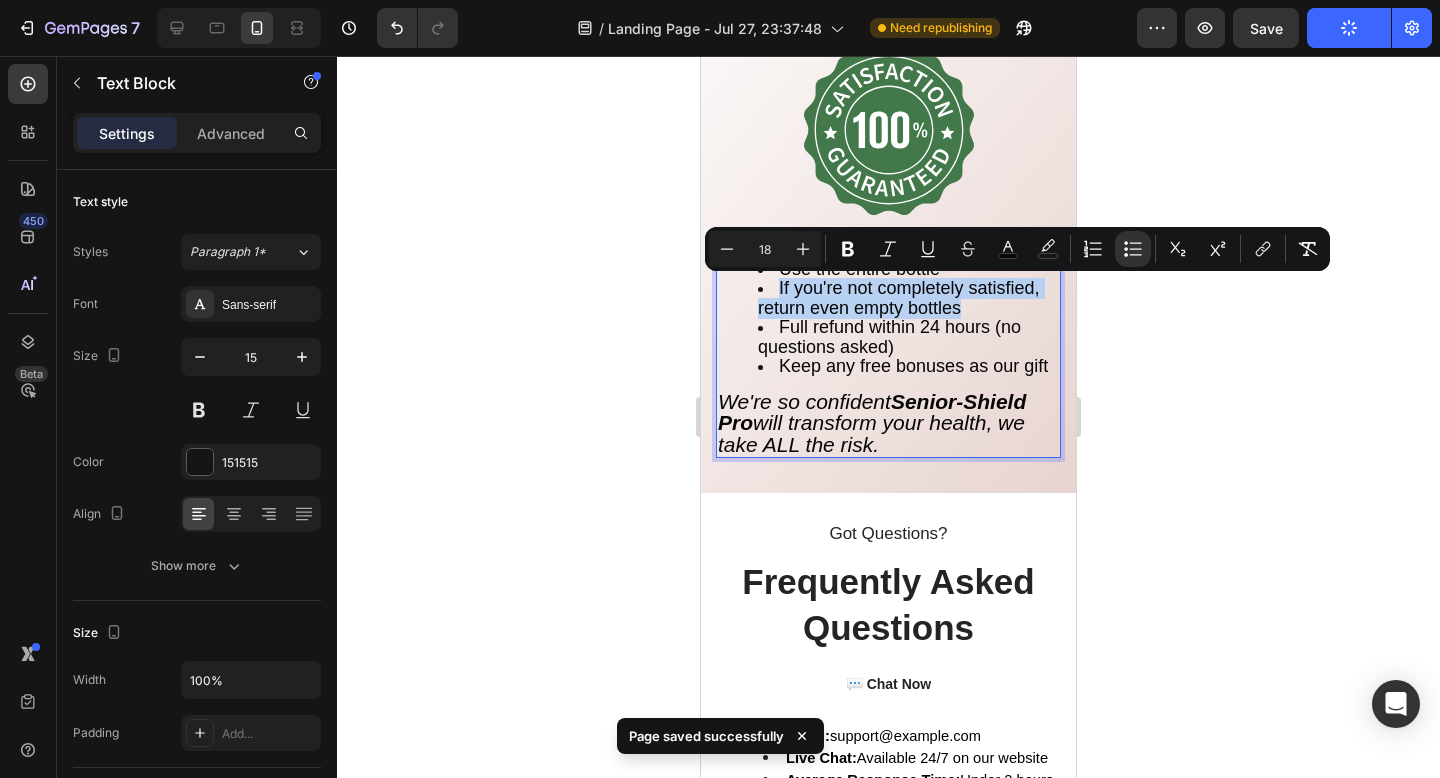 click on "If you're not completely satisfied, return even empty bottles" at bounding box center (899, 298) 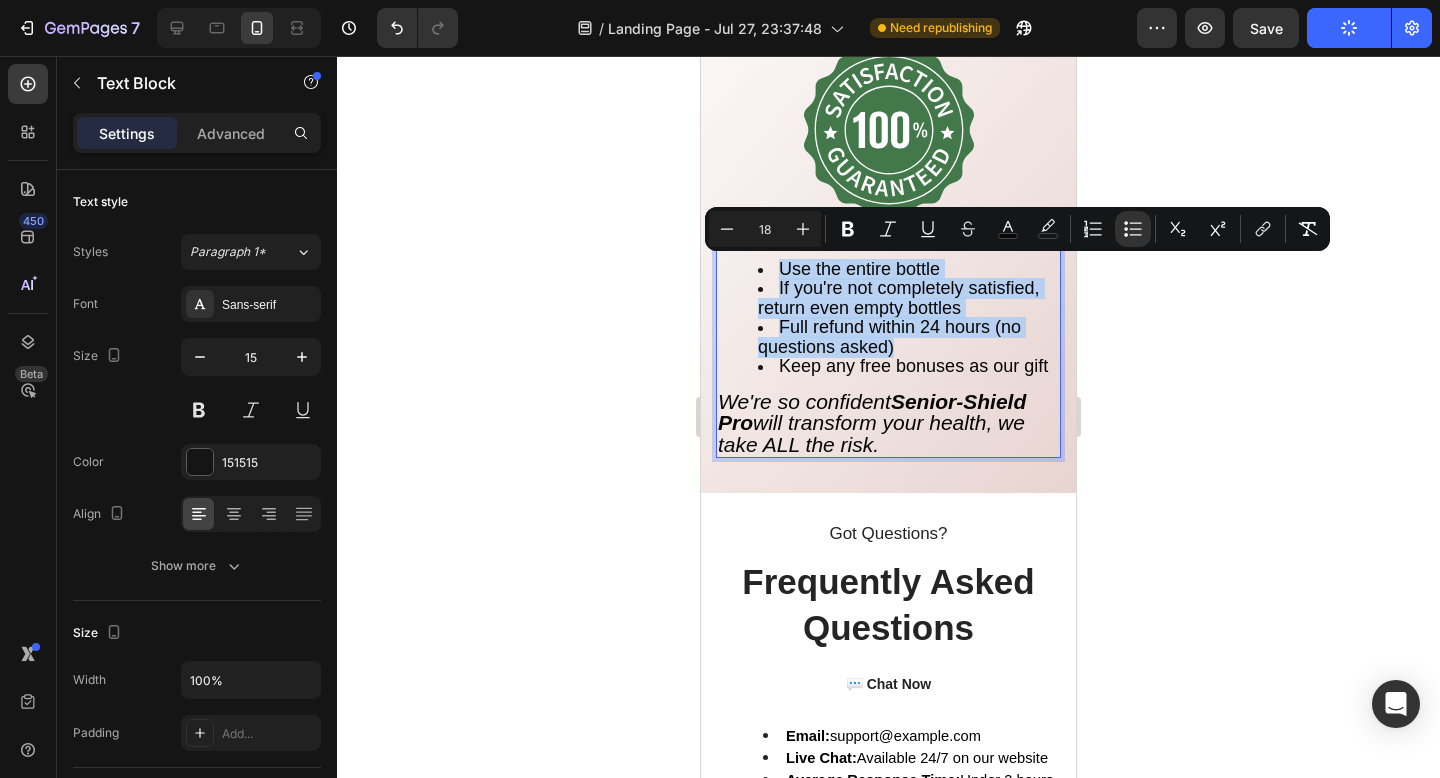 drag, startPoint x: 772, startPoint y: 269, endPoint x: 994, endPoint y: 340, distance: 233.07724 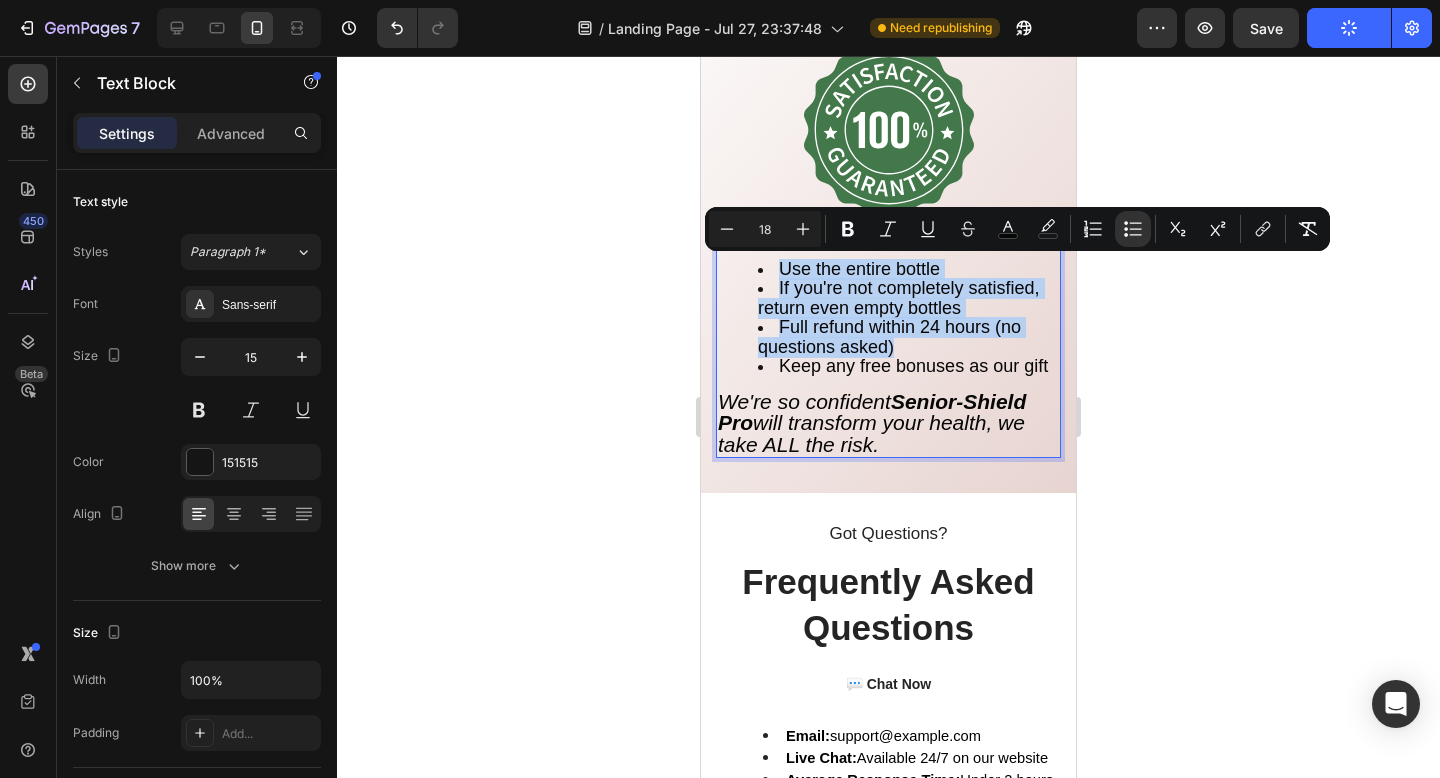 click on "Use the entire bottle If you're not completely satisfied, return even empty bottles Full refund within 24 hours (no questions asked) Keep any free bonuses as our gift" at bounding box center [888, 318] 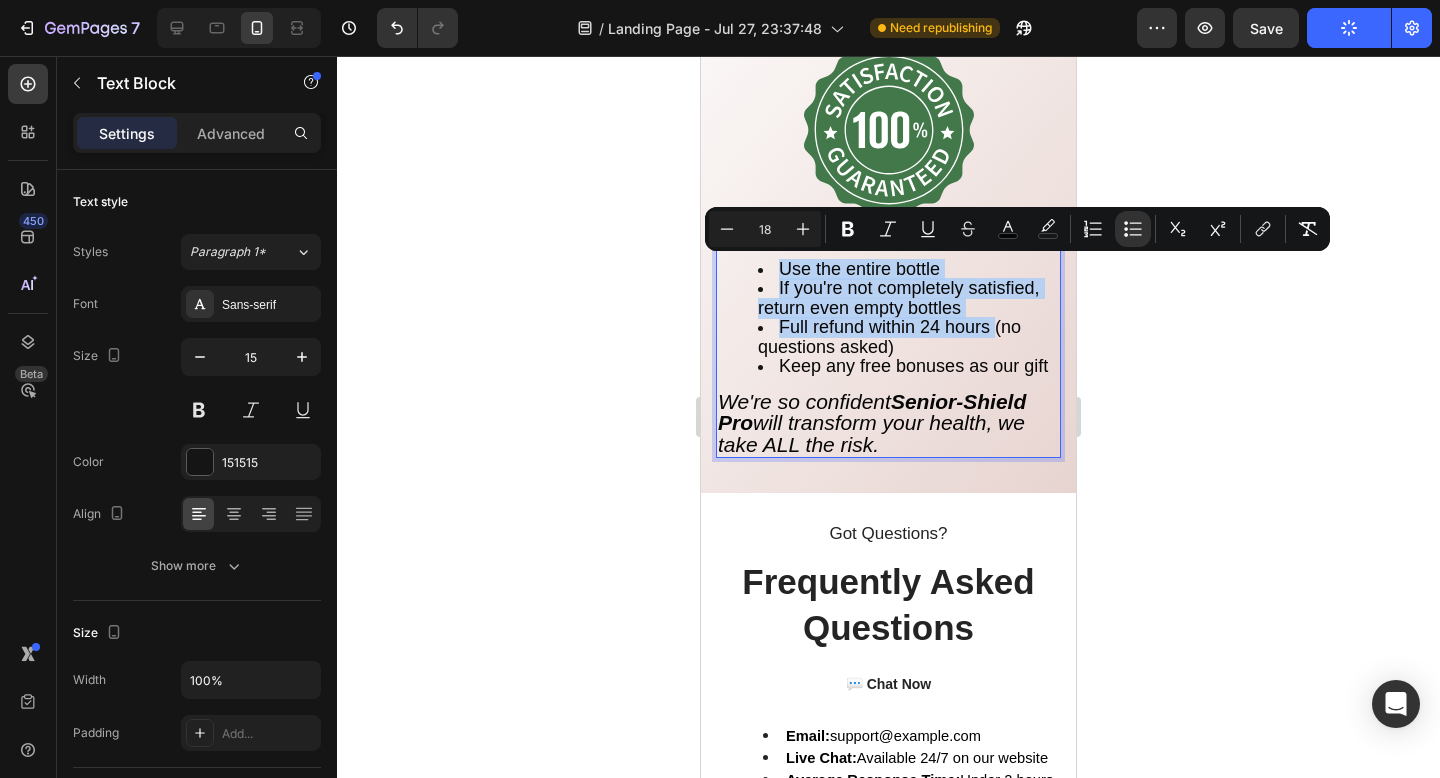 click on "Full refund within 24 hours (no questions asked)" at bounding box center (889, 337) 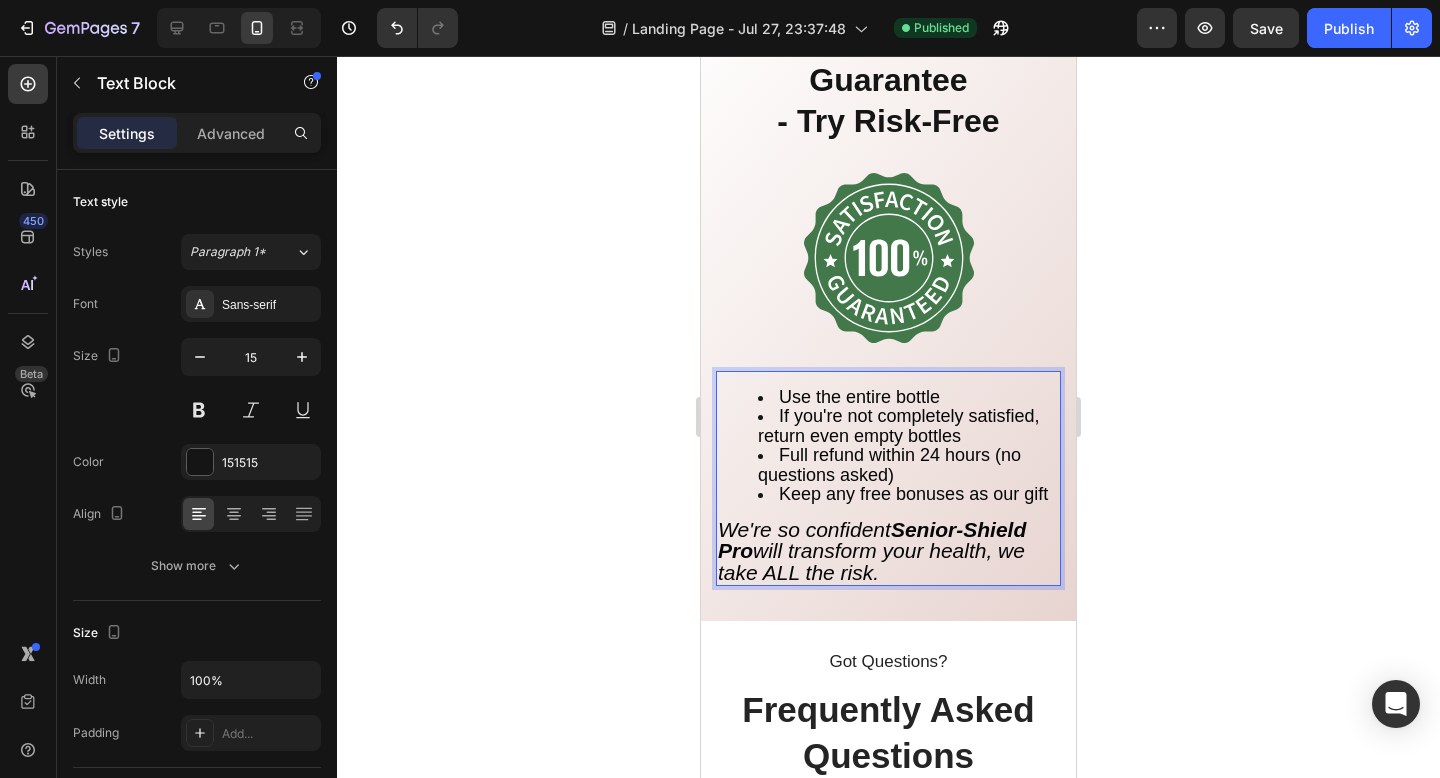 scroll, scrollTop: 9053, scrollLeft: 0, axis: vertical 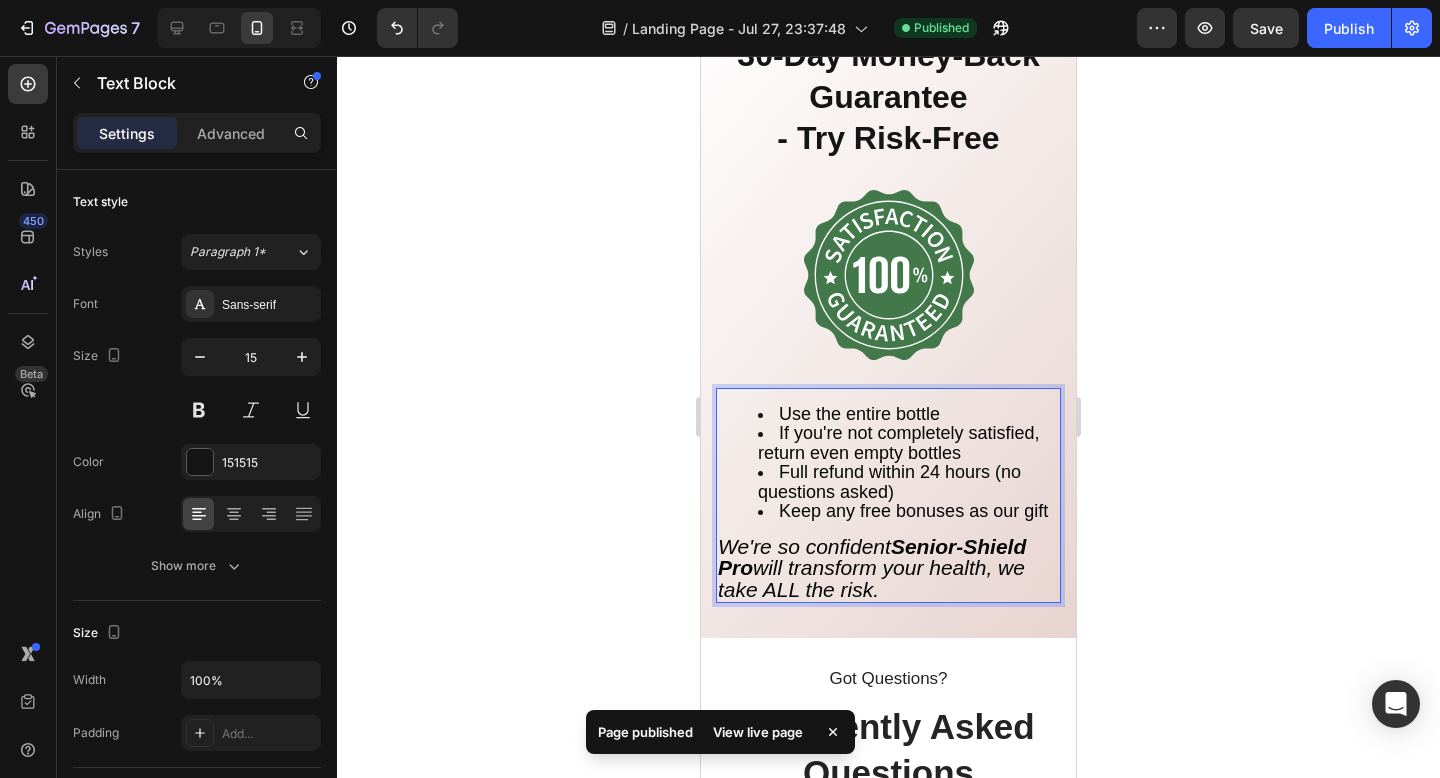 click on "Use the entire bottle" at bounding box center [859, 414] 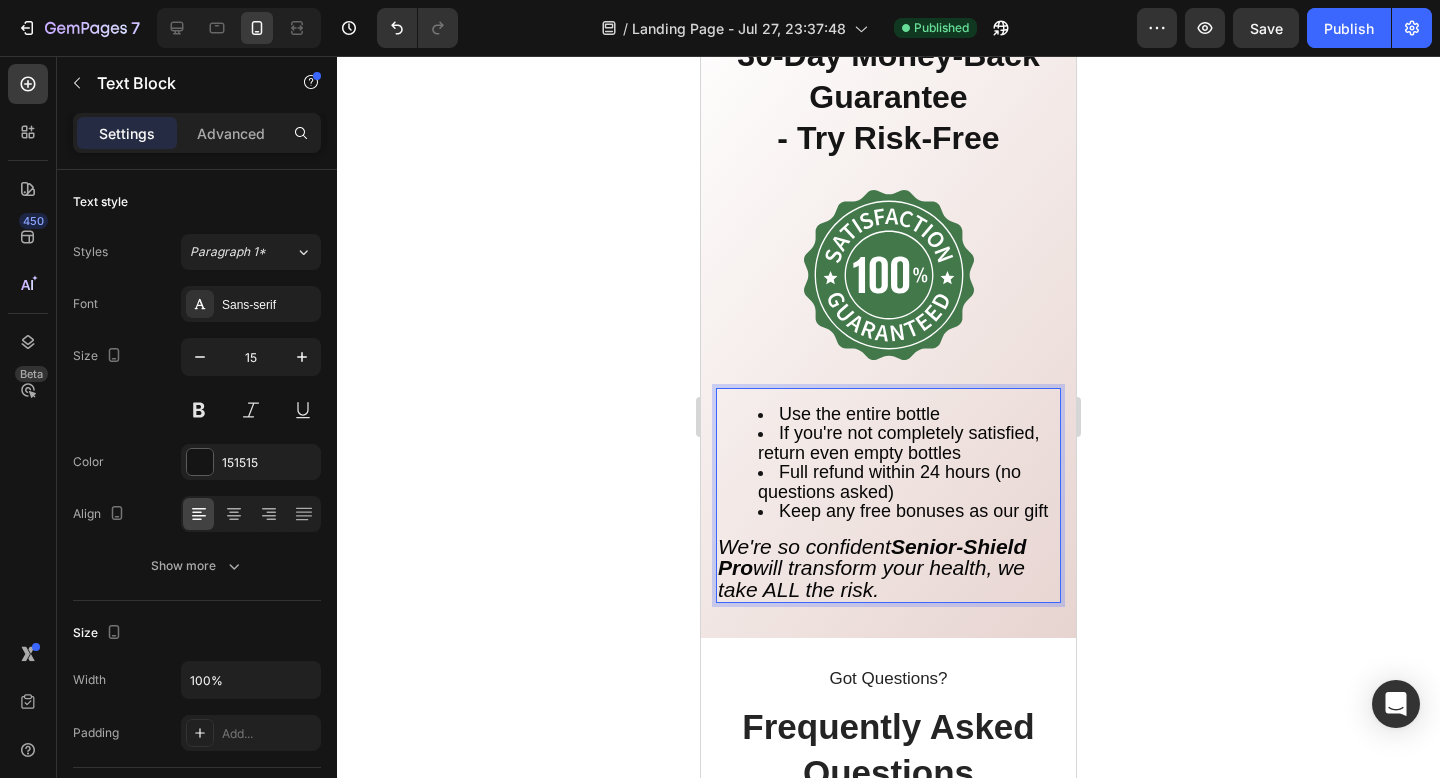 click on "If you're not completely satisfied, return even empty bottles" at bounding box center (899, 443) 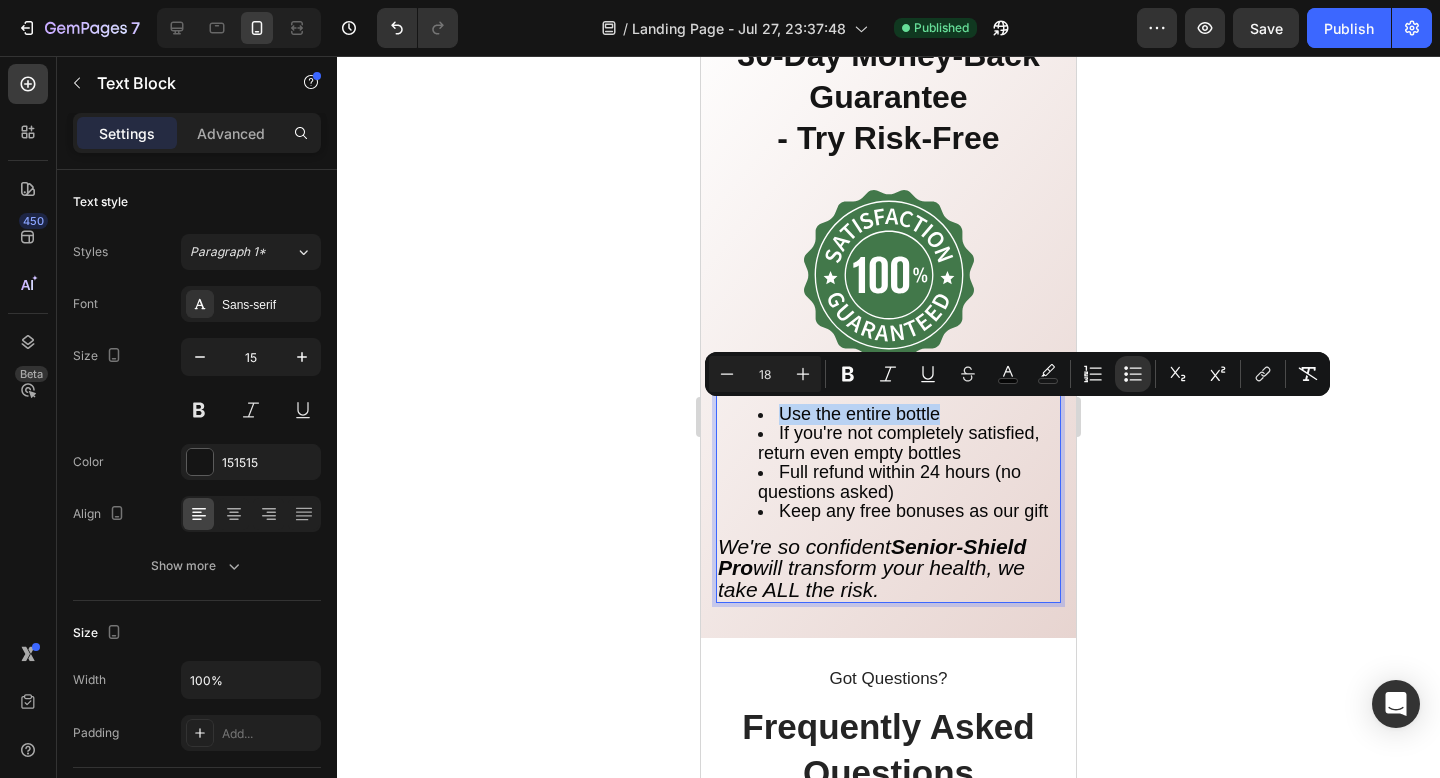 drag, startPoint x: 941, startPoint y: 412, endPoint x: 777, endPoint y: 411, distance: 164.00305 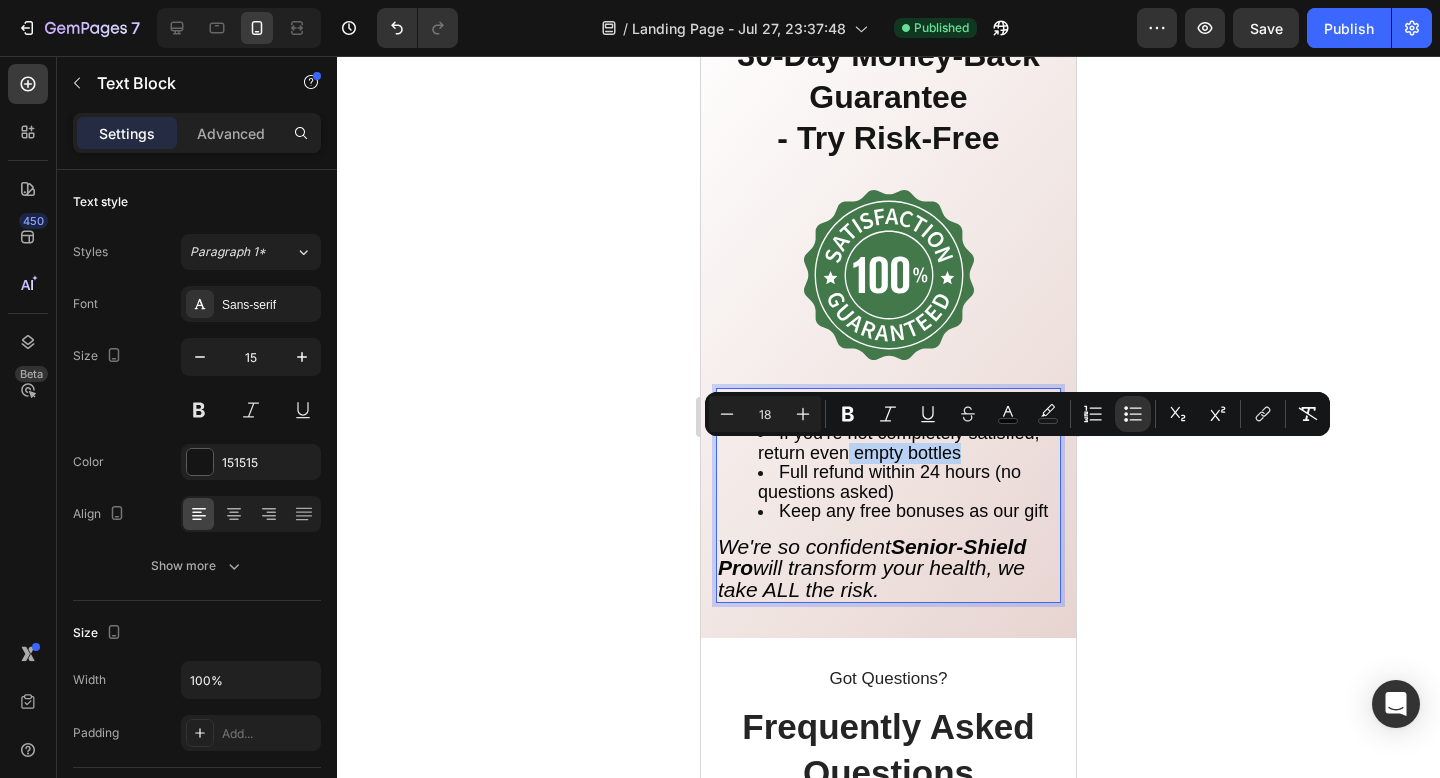 drag, startPoint x: 966, startPoint y: 455, endPoint x: 848, endPoint y: 455, distance: 118 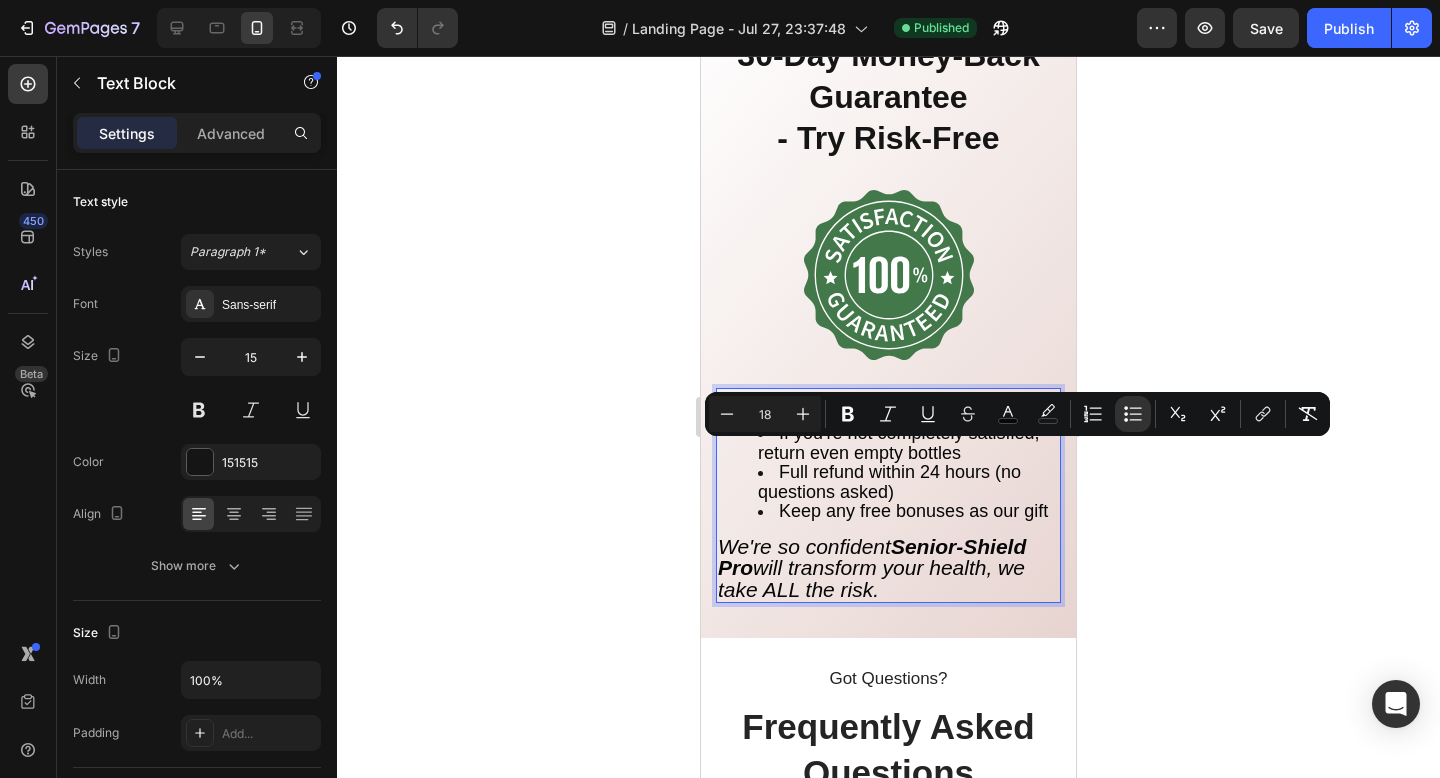 click on "Full refund within 24 hours (no questions asked)" at bounding box center (889, 482) 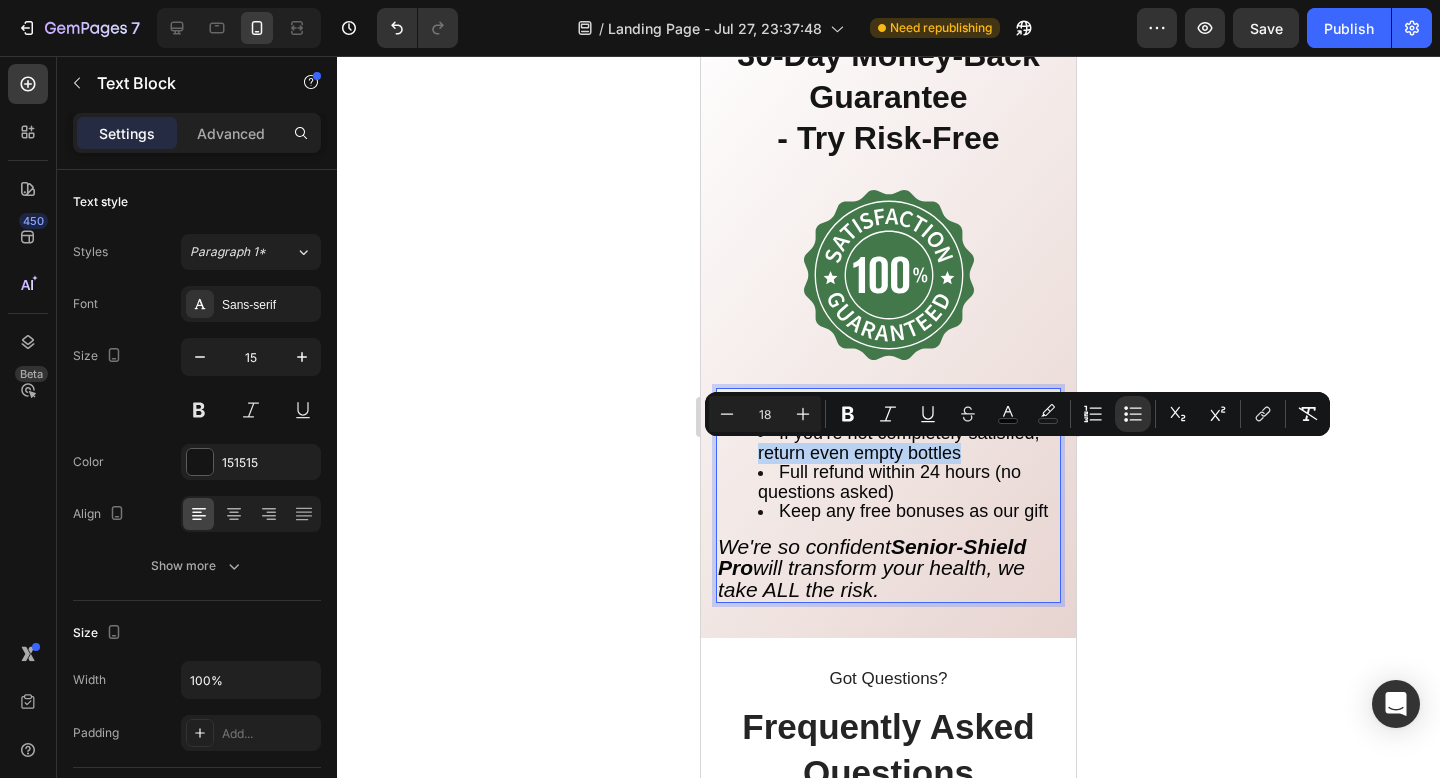drag, startPoint x: 759, startPoint y: 457, endPoint x: 959, endPoint y: 458, distance: 200.0025 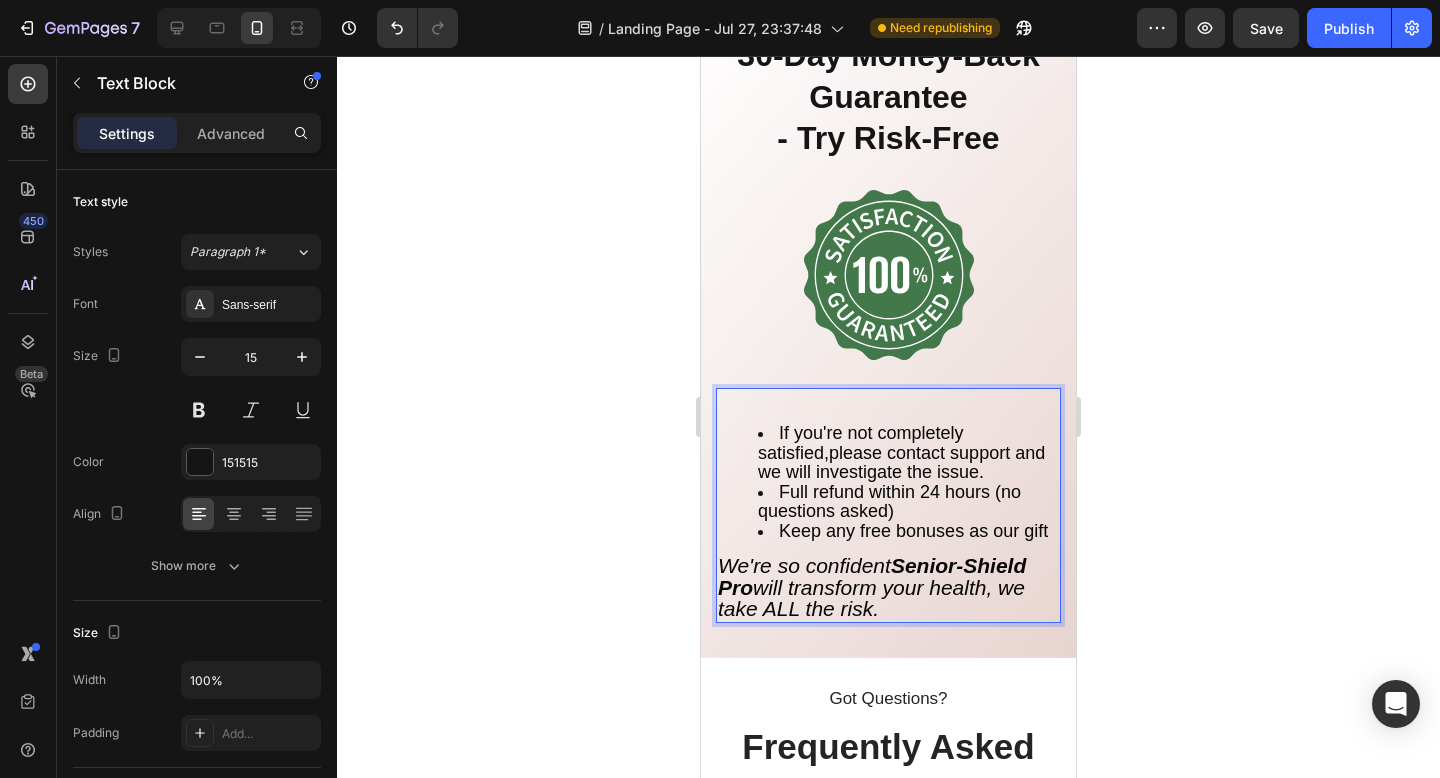 click on "If you're not completely satisfied,please contact support and we will investigate the issue." at bounding box center [901, 452] 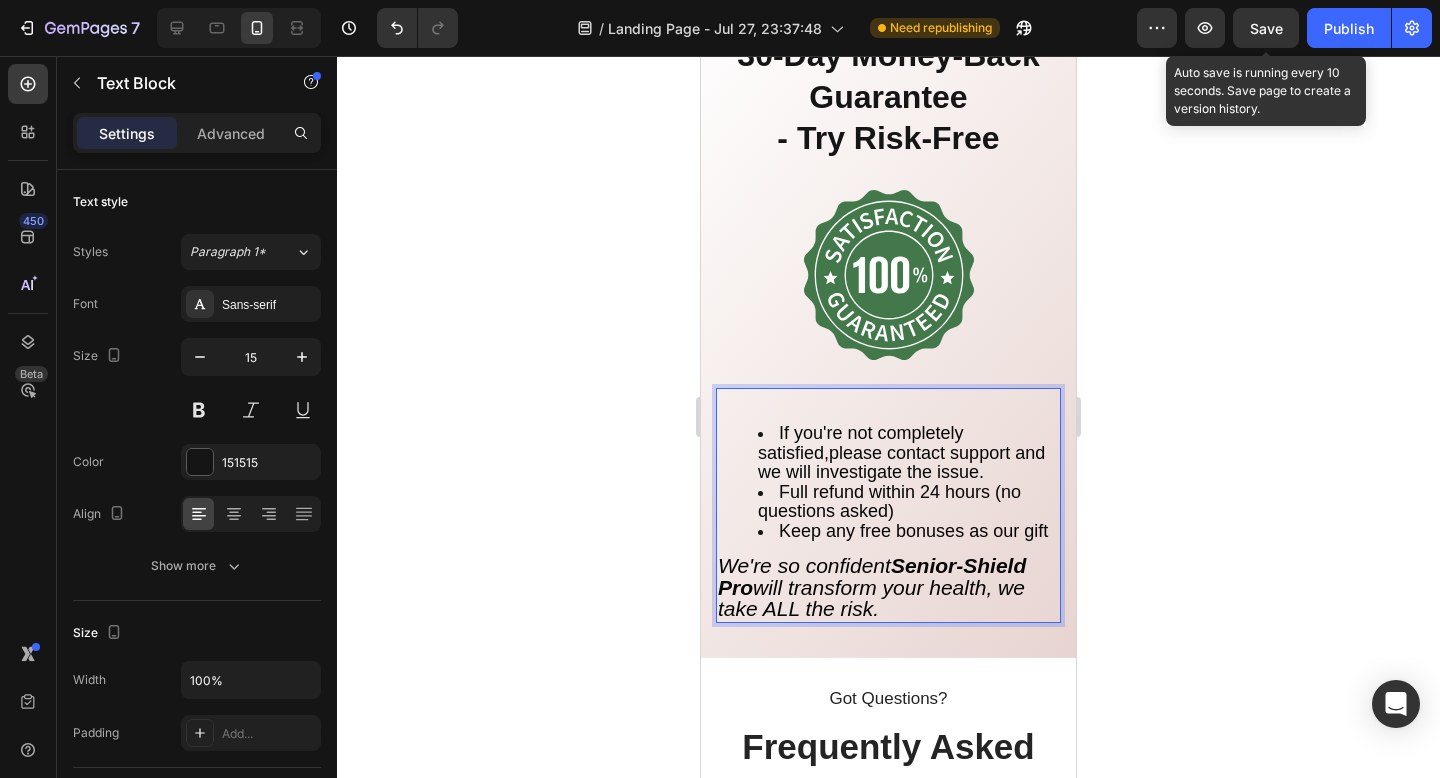 click on "Save" at bounding box center [1266, 28] 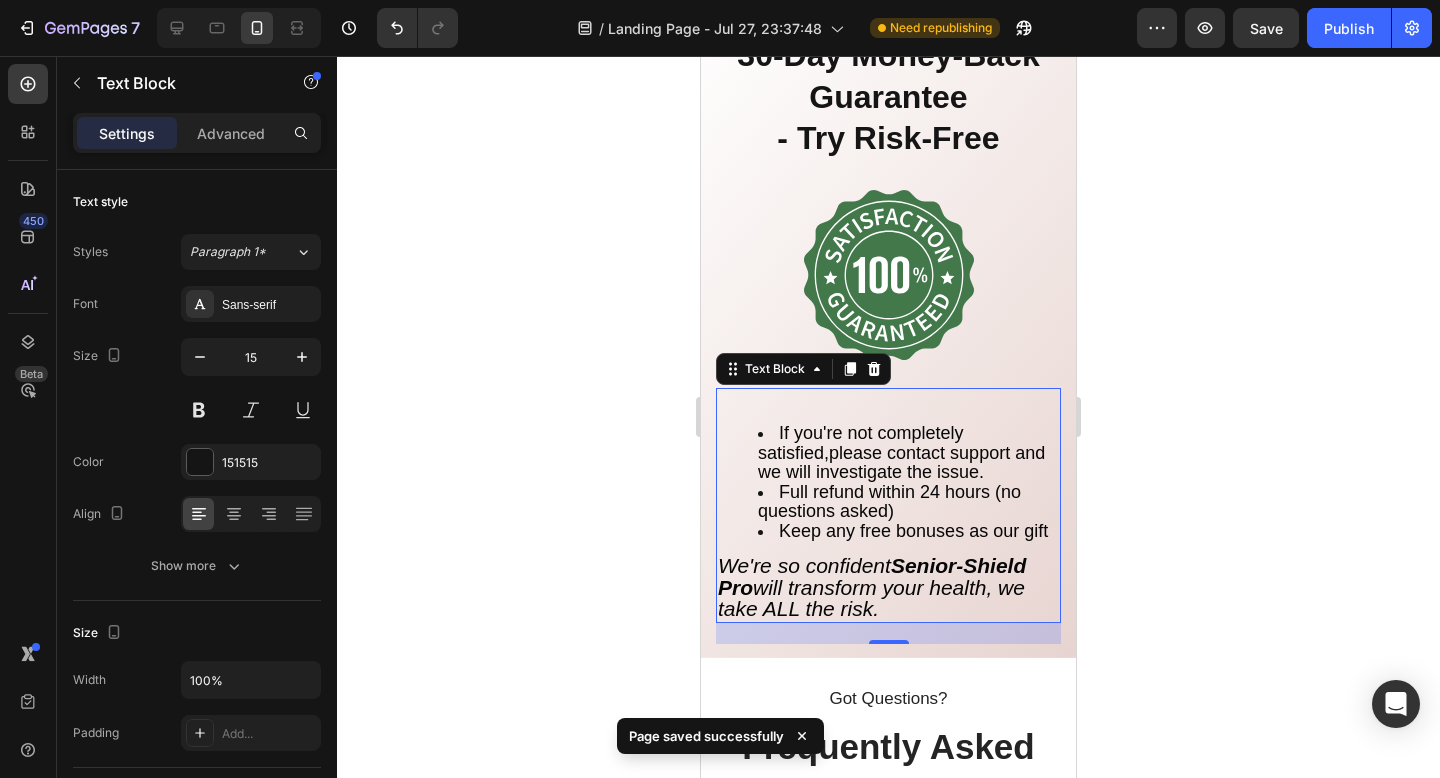 click on "If you're not completely satisfied,please contact support and we will investigate the issue." at bounding box center [901, 452] 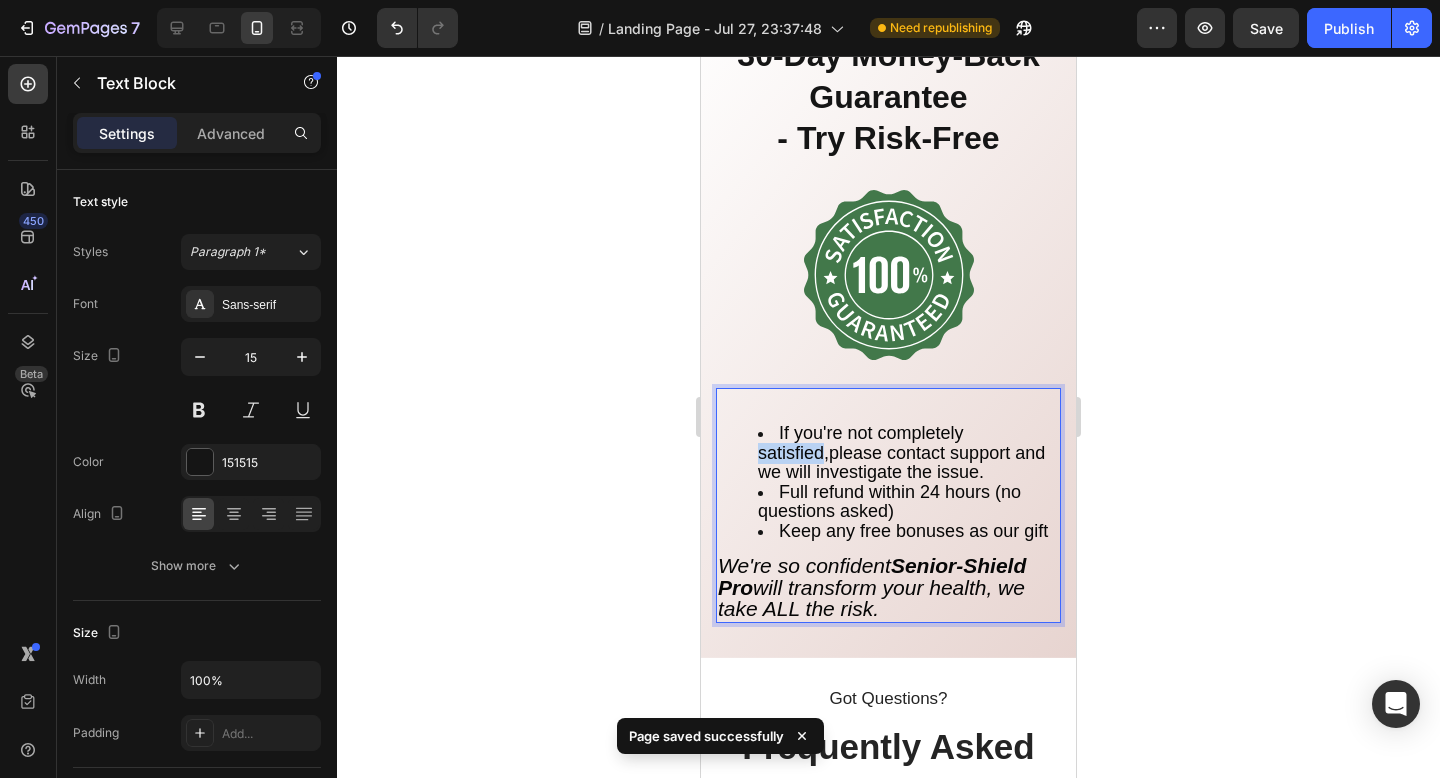 click on "If you're not completely satisfied,please contact support and we will investigate the issue." at bounding box center (901, 452) 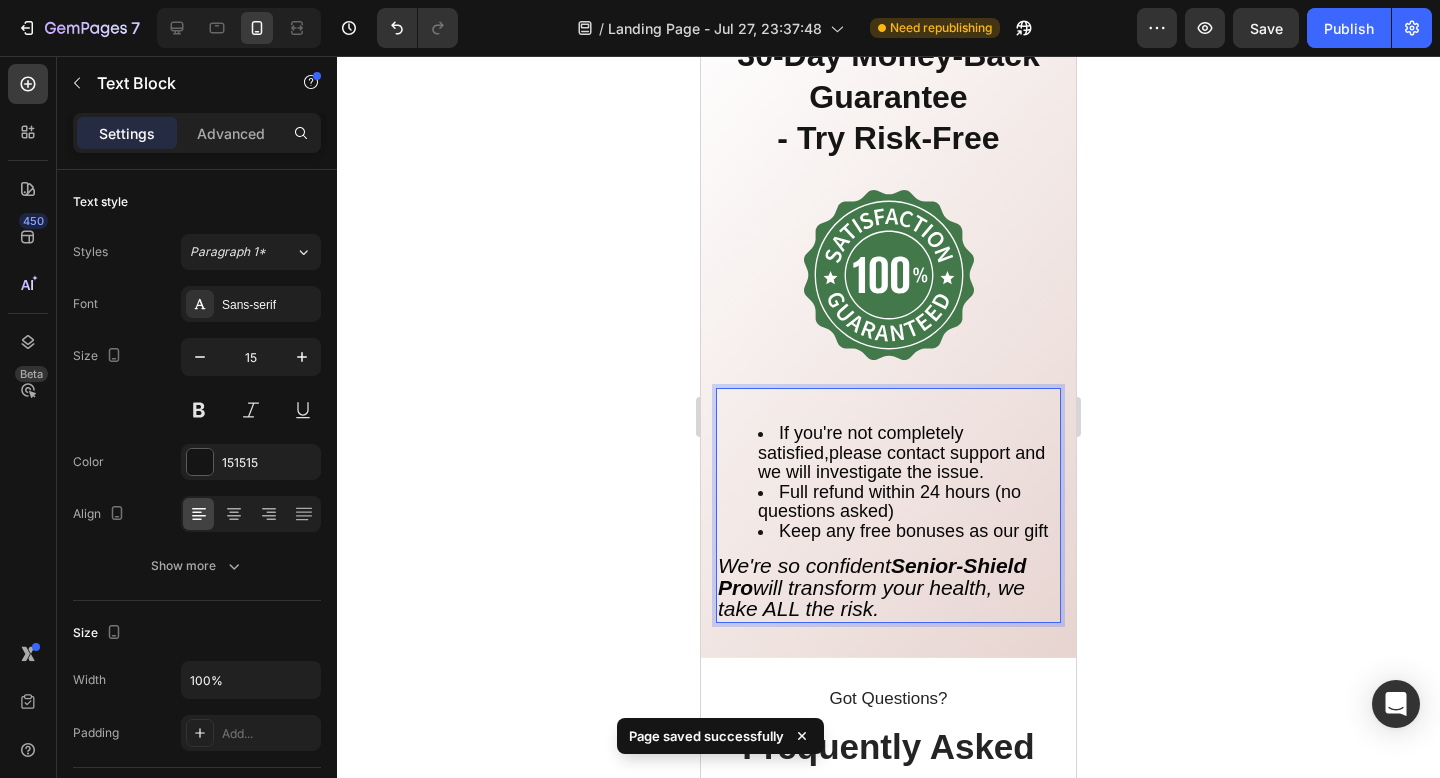 click on "If you're not completely satisfied,please contact support and we will investigate the issue." at bounding box center (901, 452) 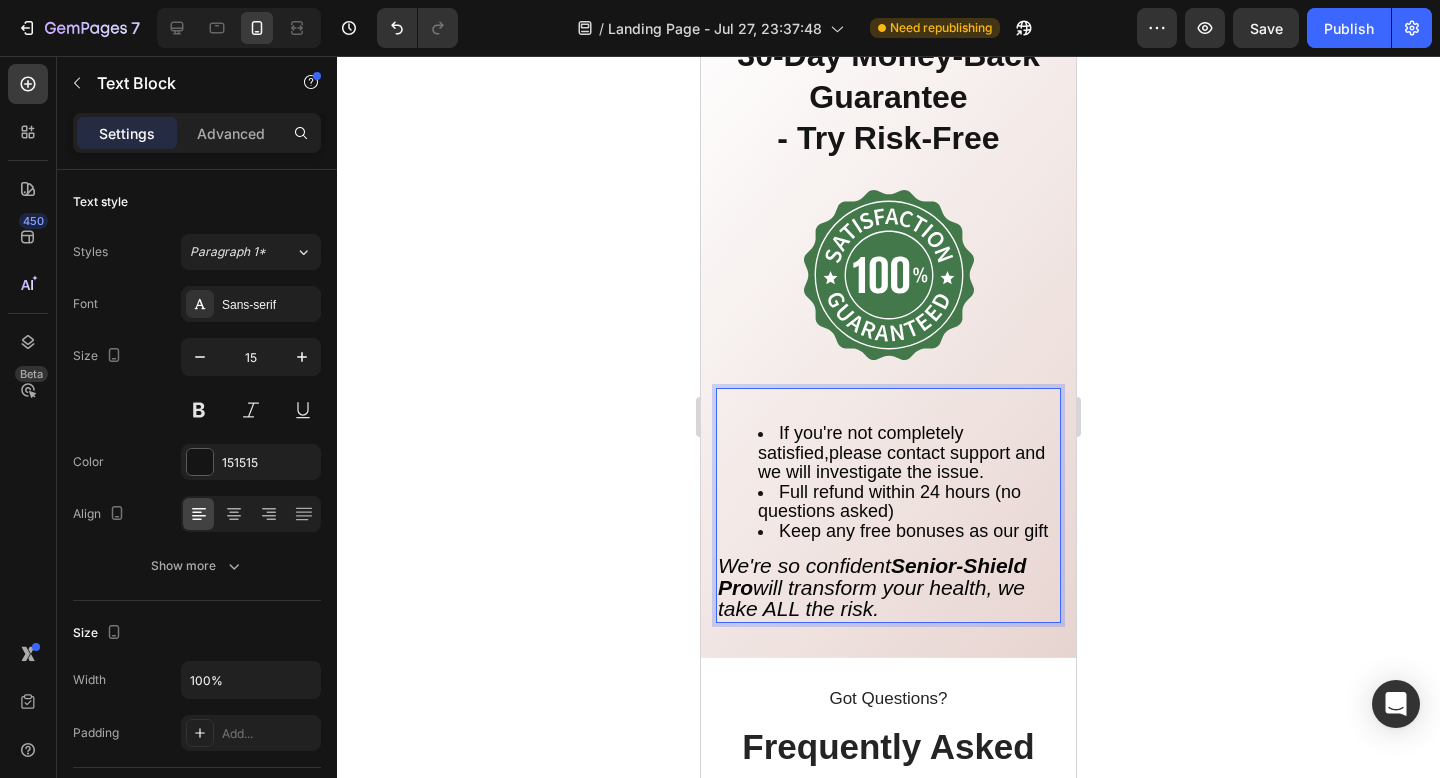 click on "If you're not completely satisfied,please contact support and we will investigate the issue." at bounding box center [901, 452] 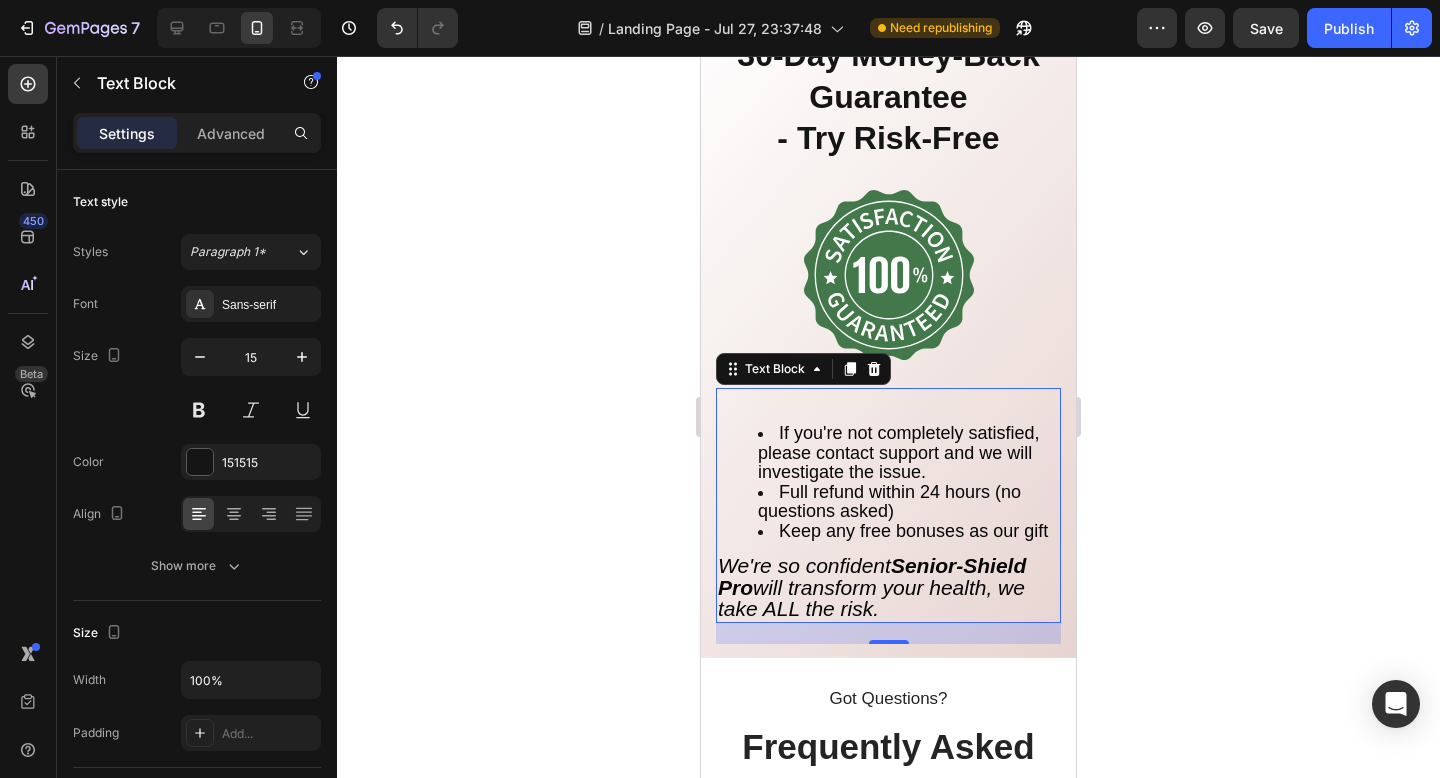 click 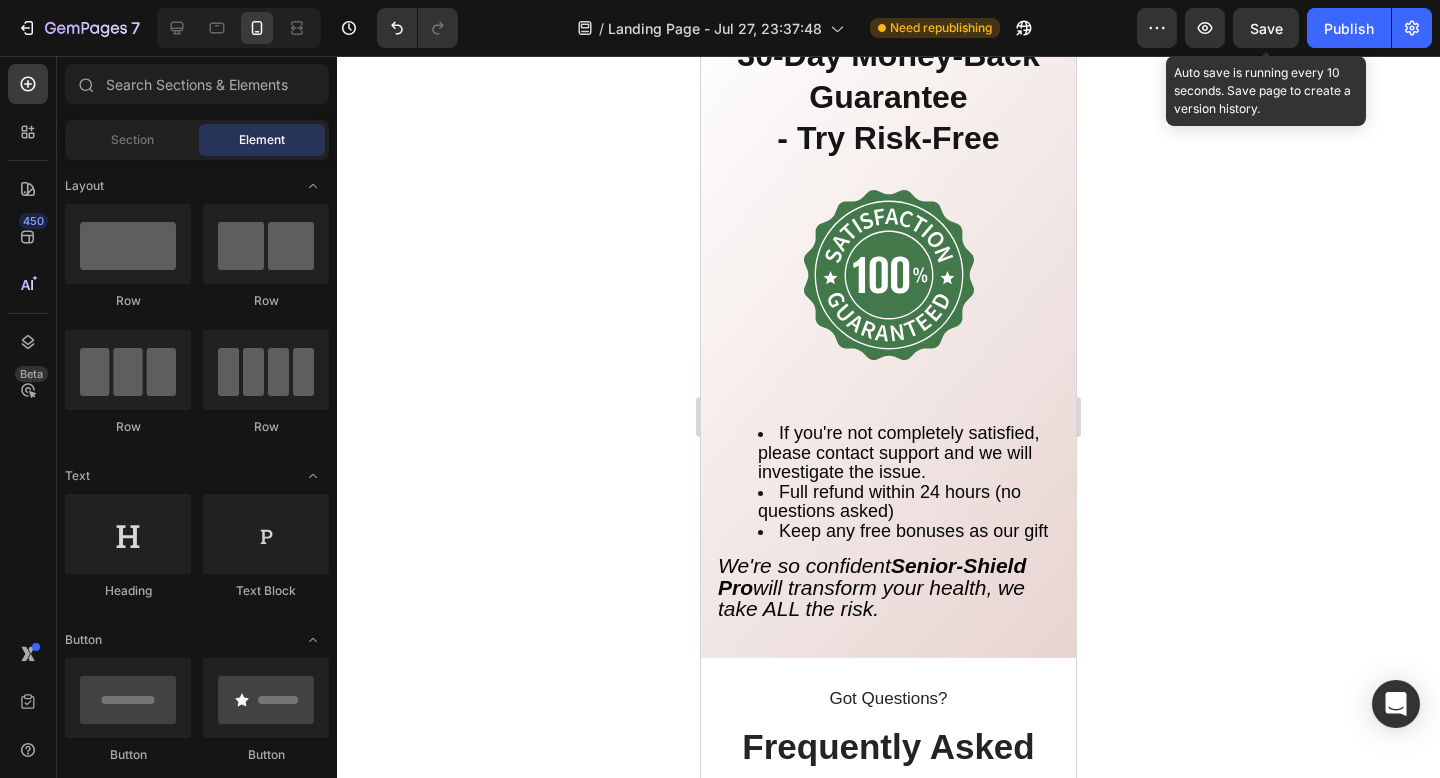 click on "Save" at bounding box center (1266, 28) 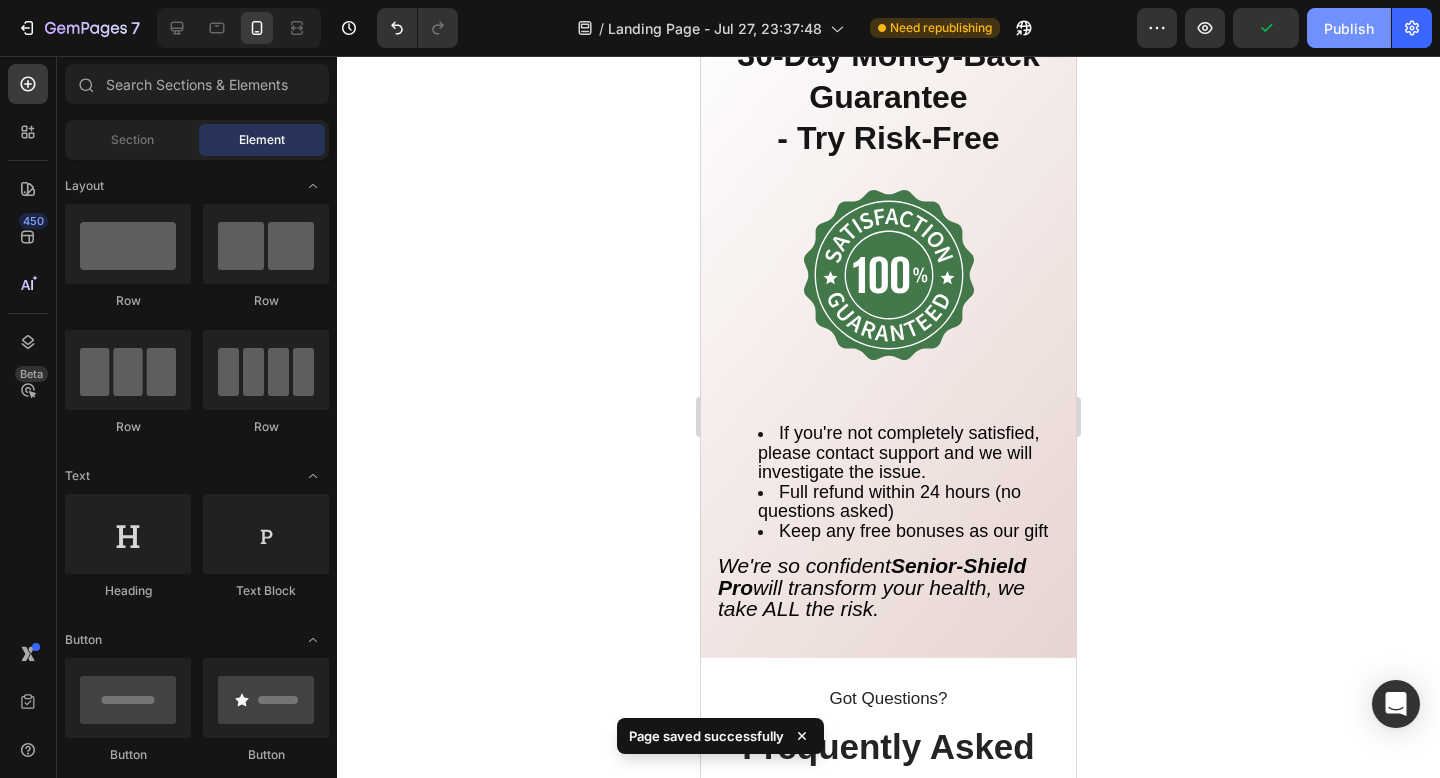 click on "Publish" at bounding box center (1349, 28) 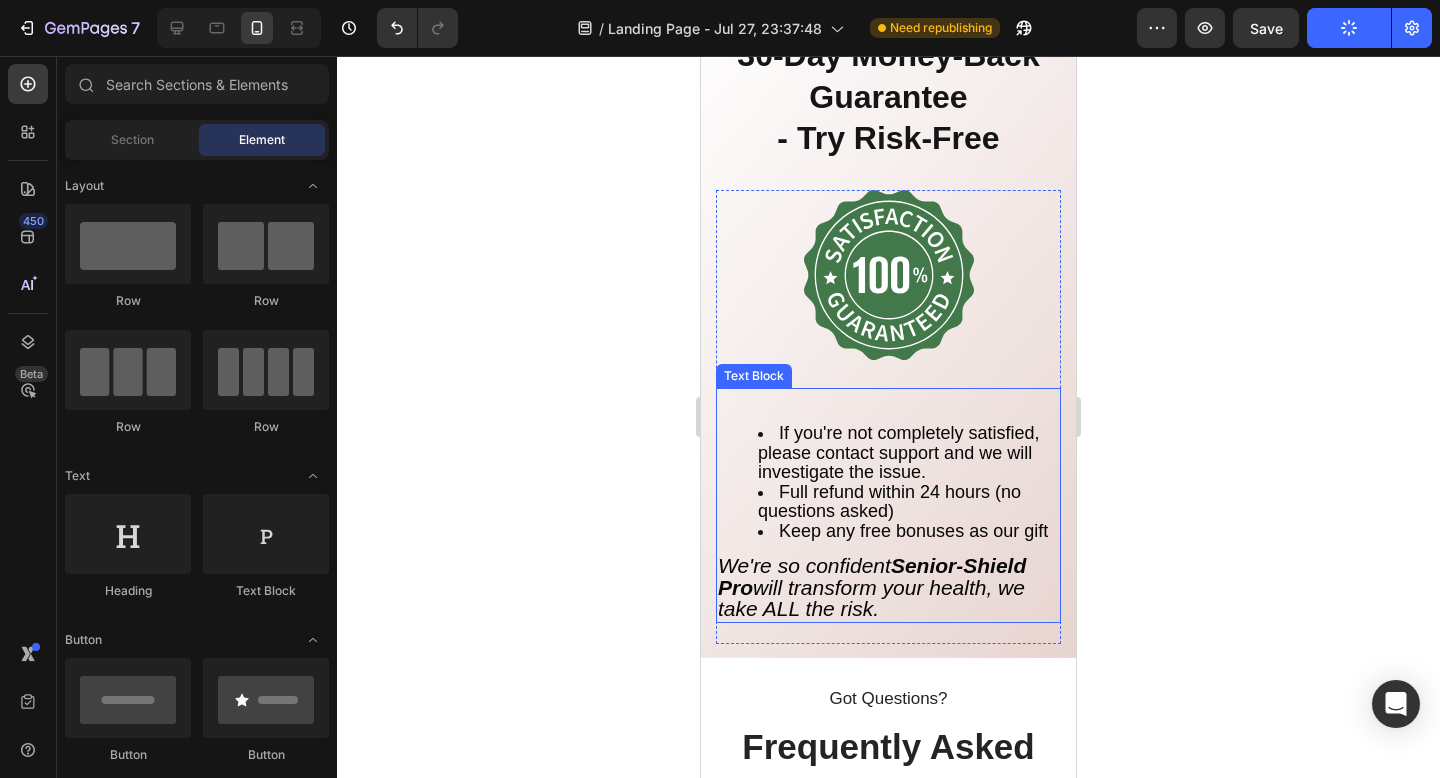 click on "If you're not completely satisfied, please contact support and we will investigate the issue." at bounding box center (899, 452) 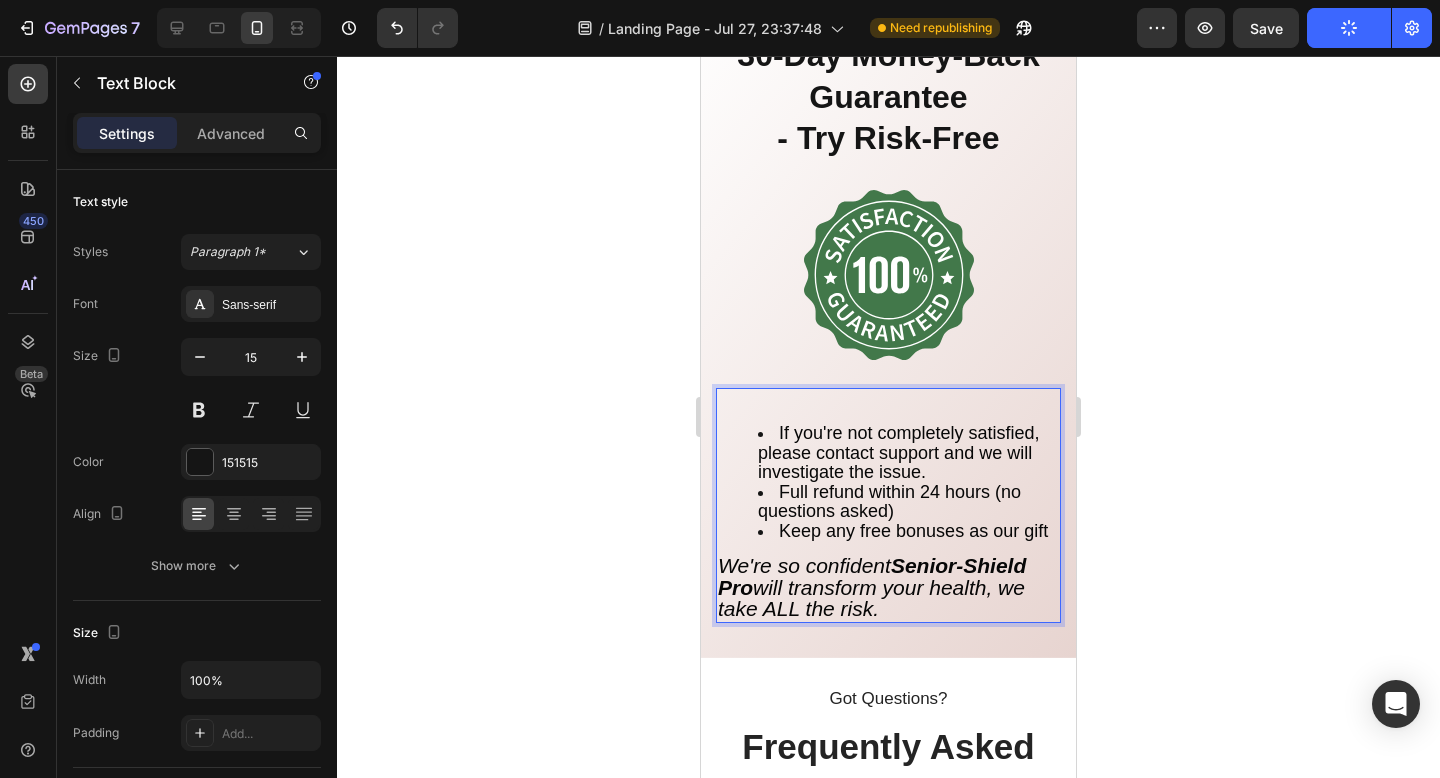 click on "If you're not completely satisfied, please contact support and we will investigate the issue." at bounding box center [899, 452] 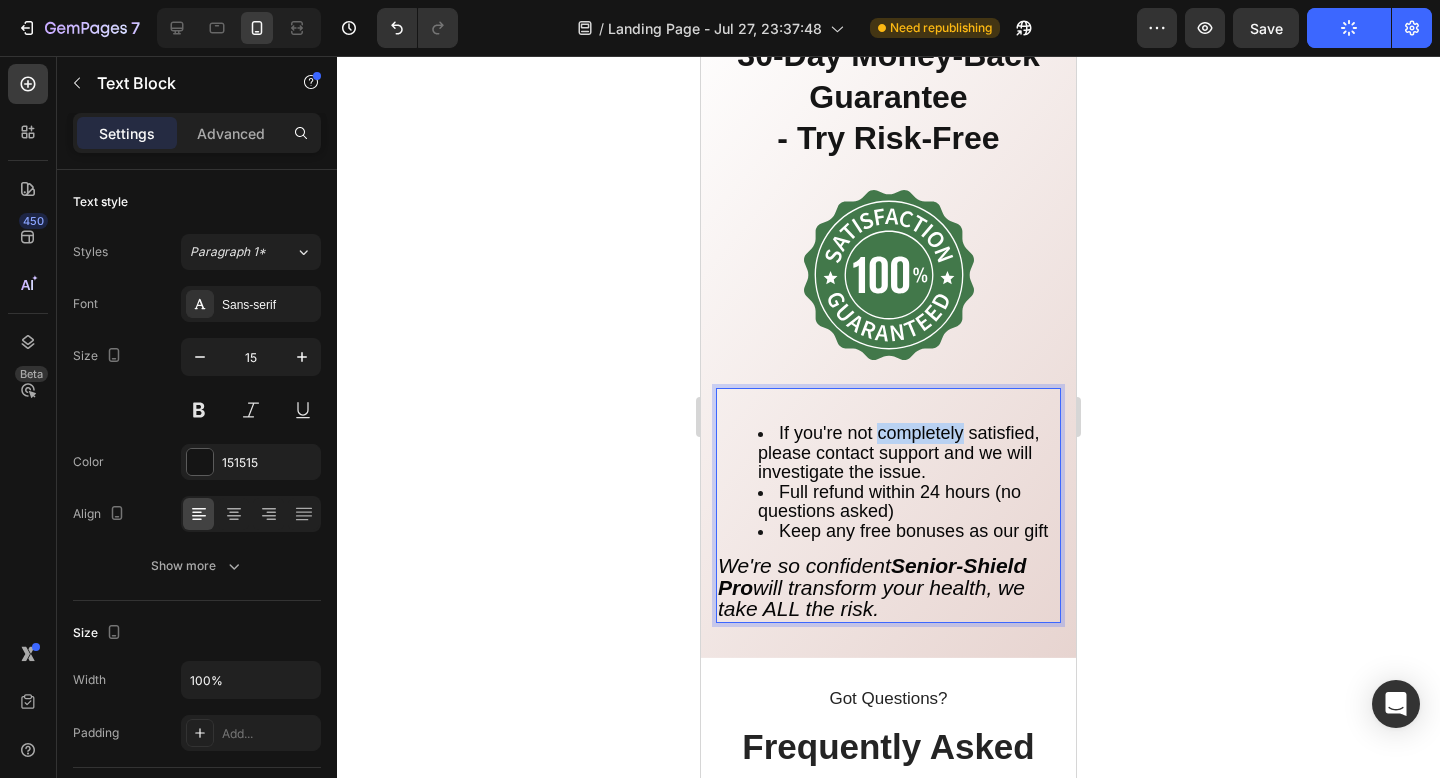 click on "If you're not completely satisfied, please contact support and we will investigate the issue." at bounding box center (899, 452) 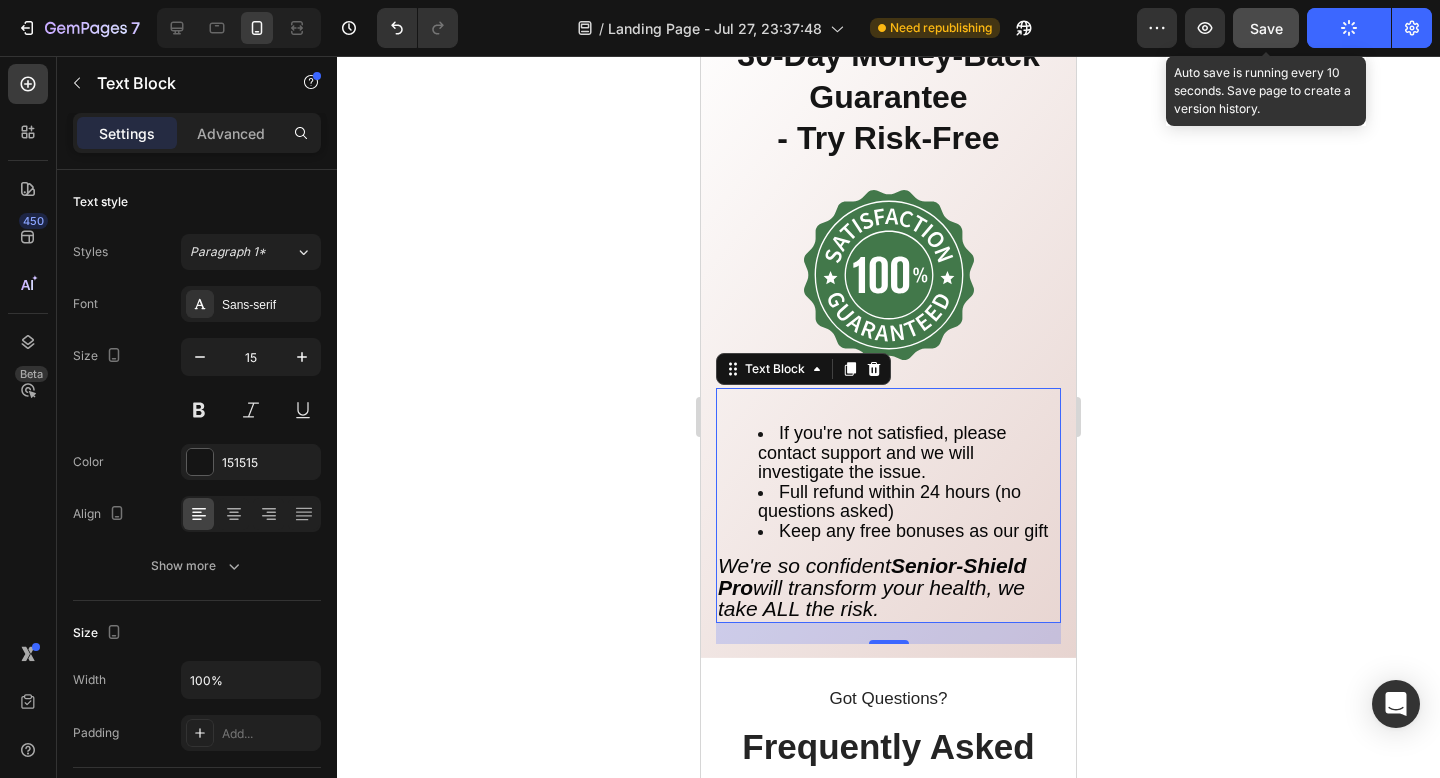 click on "Save" 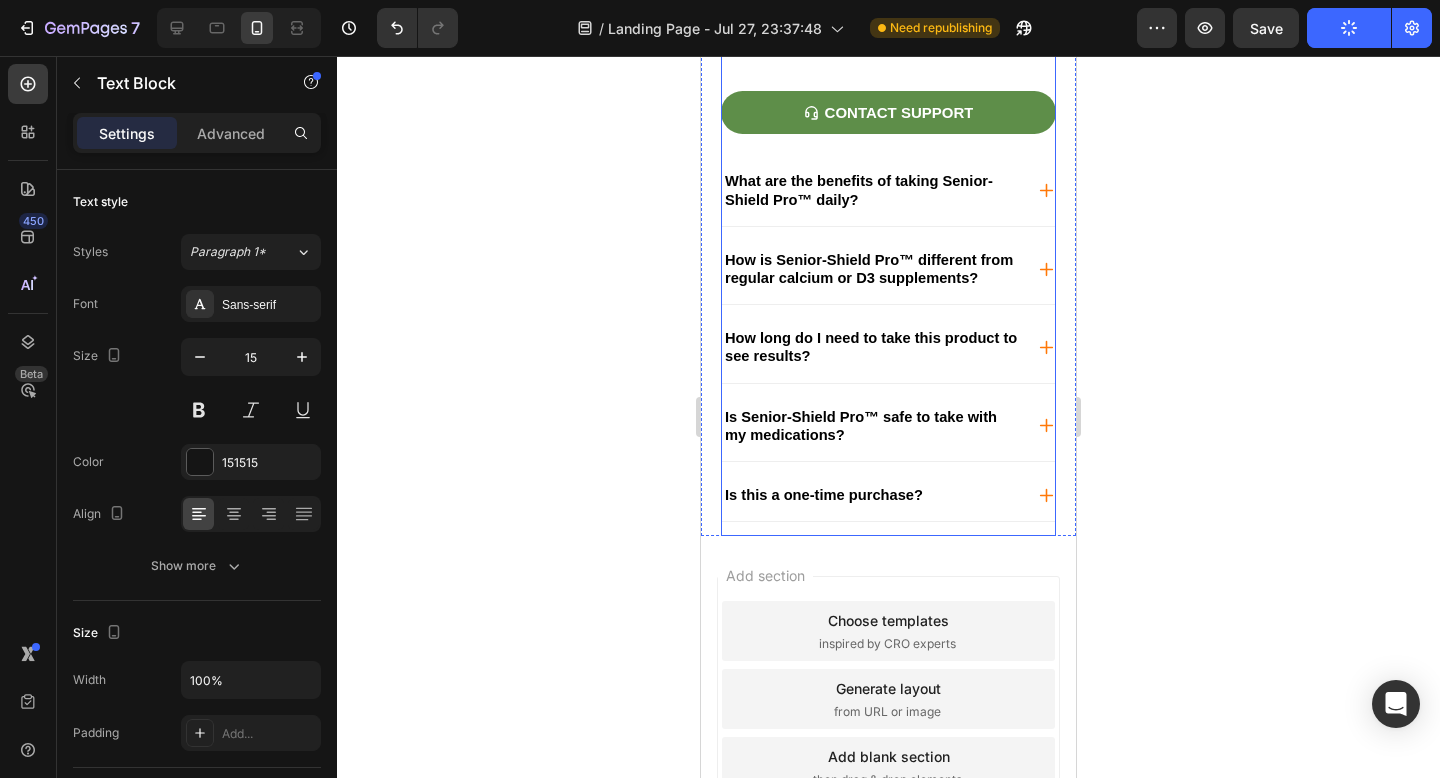 scroll, scrollTop: 9917, scrollLeft: 0, axis: vertical 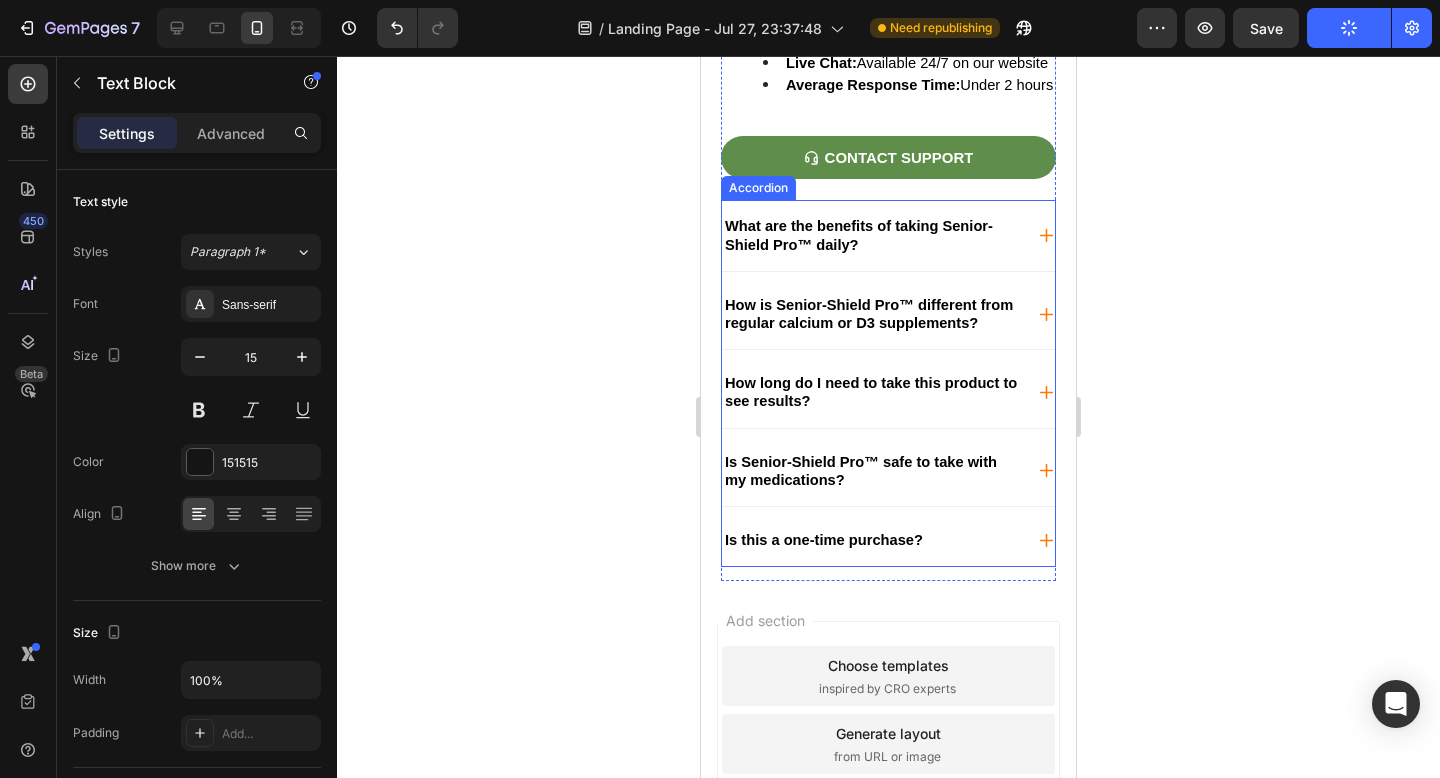 click 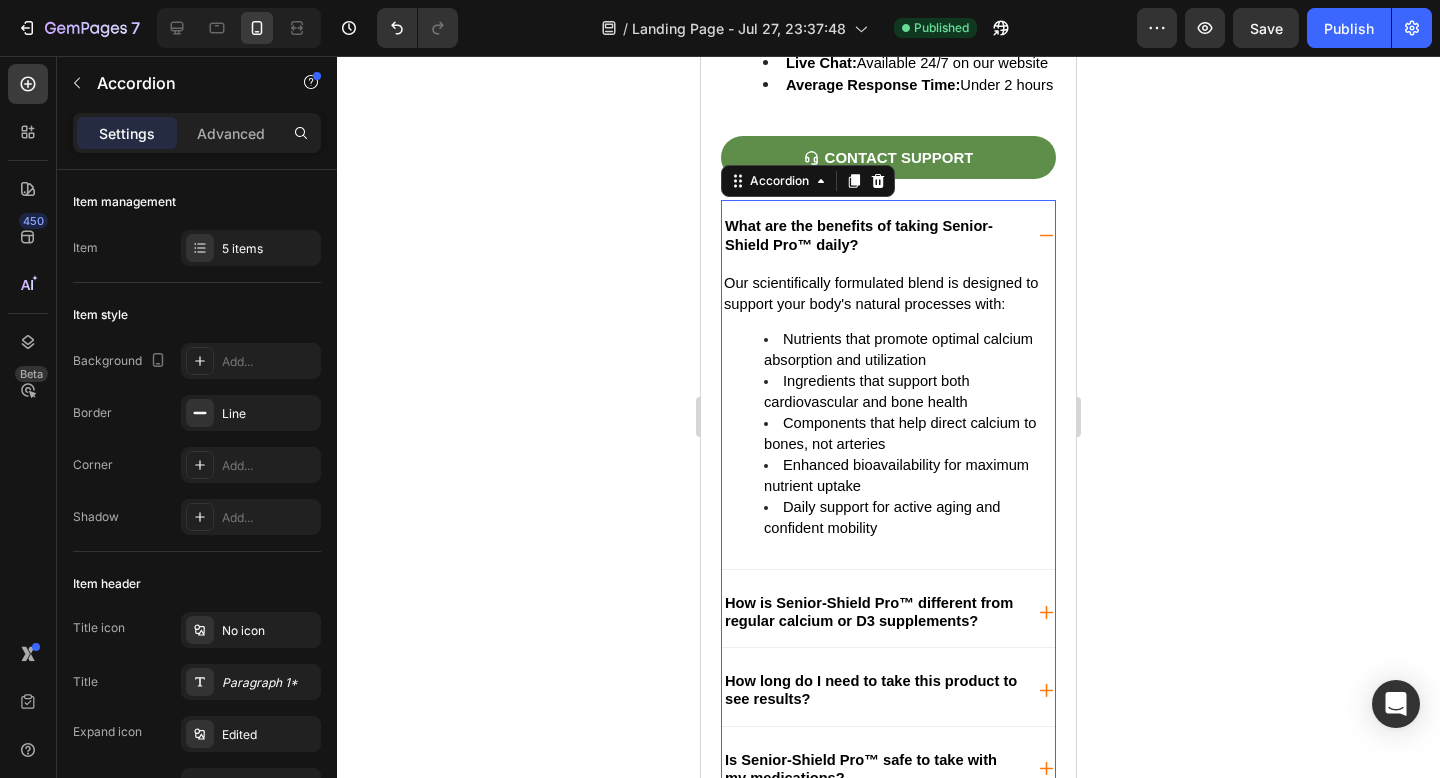 click 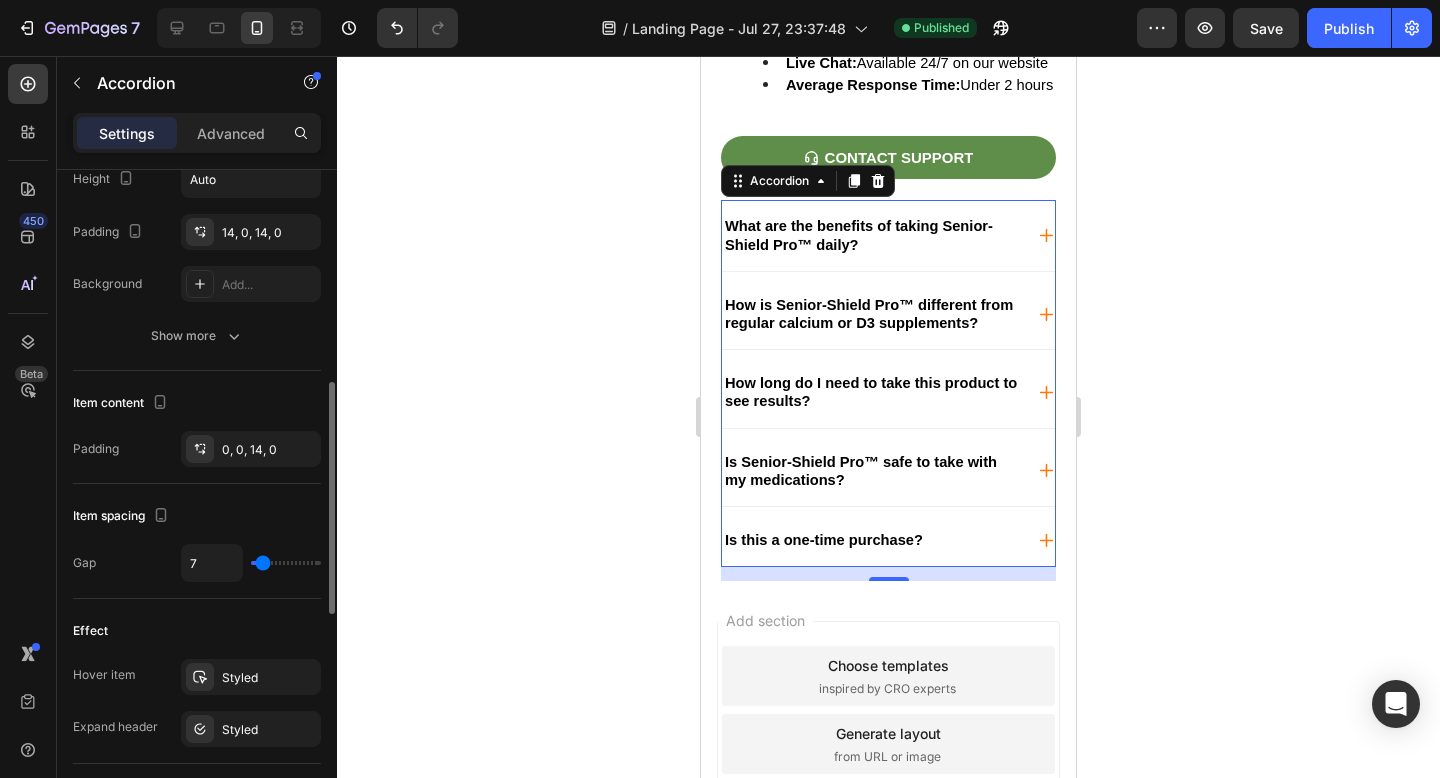 scroll, scrollTop: 1239, scrollLeft: 0, axis: vertical 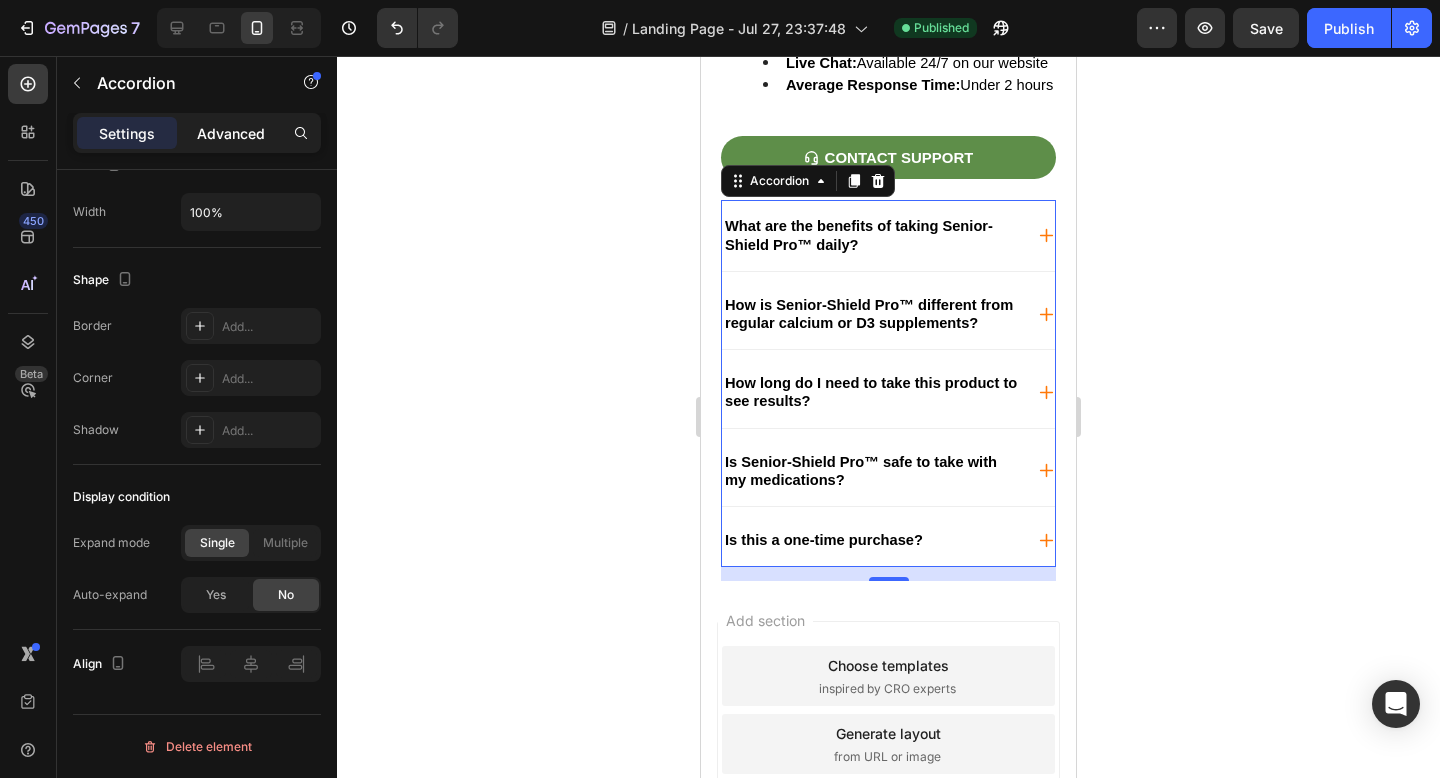 click on "Advanced" at bounding box center (231, 133) 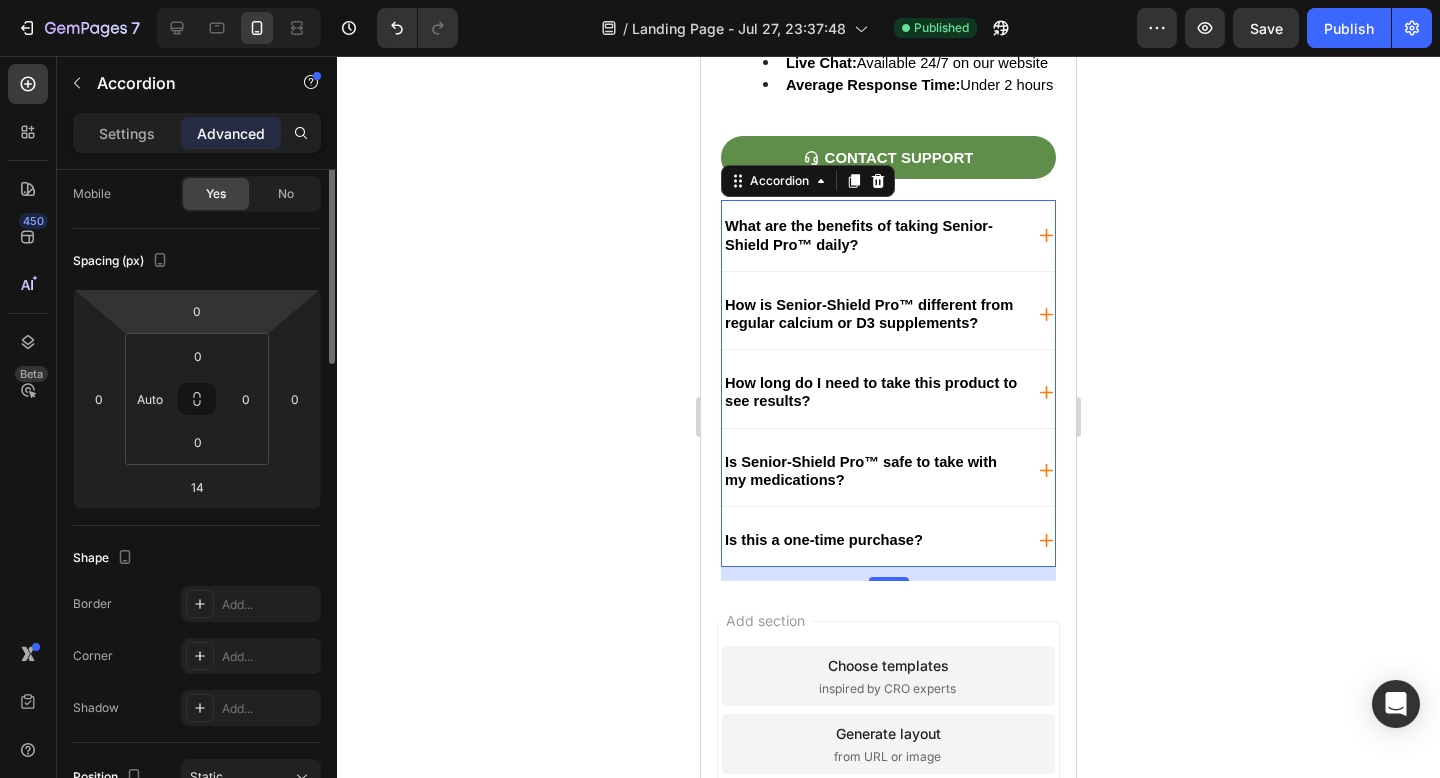 scroll, scrollTop: 0, scrollLeft: 0, axis: both 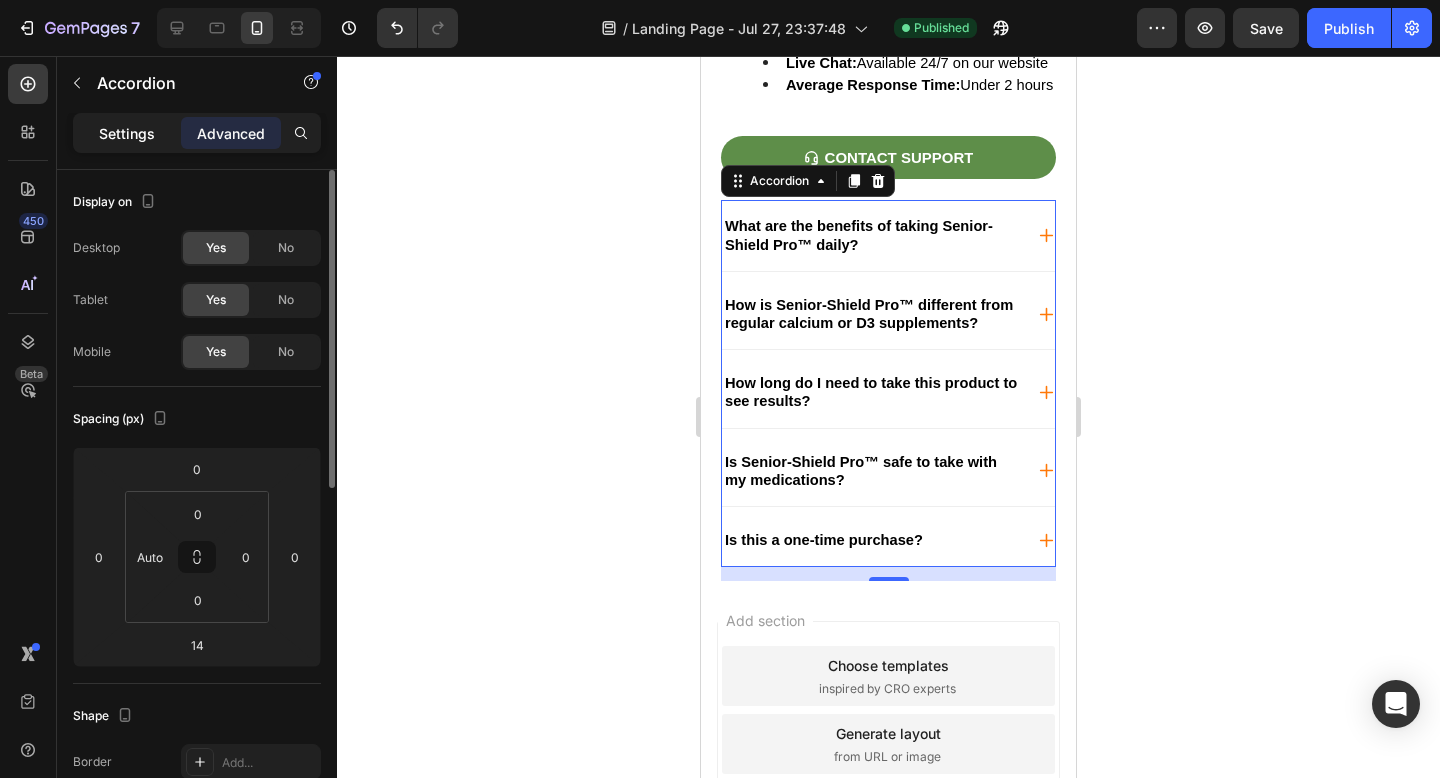 click on "Settings" at bounding box center [127, 133] 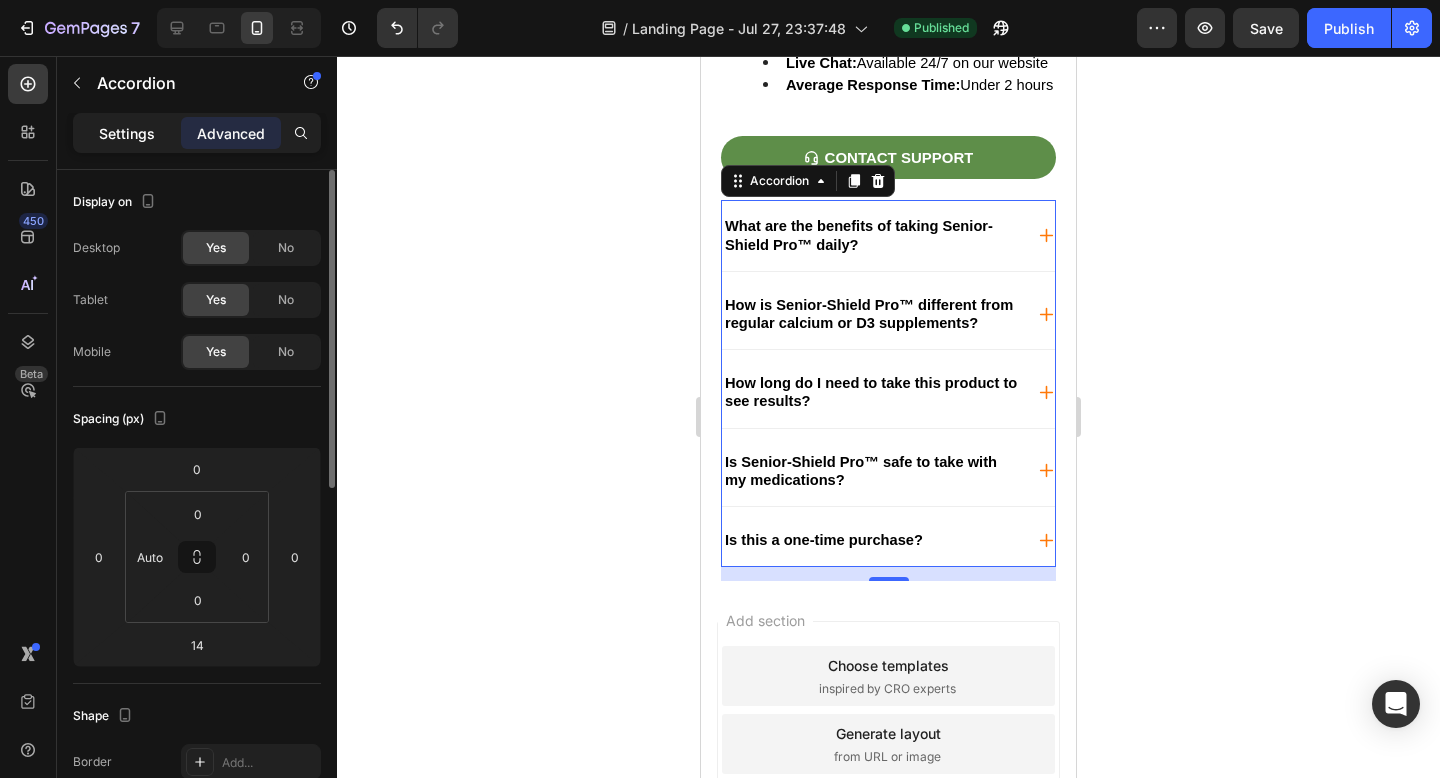 type on "7" 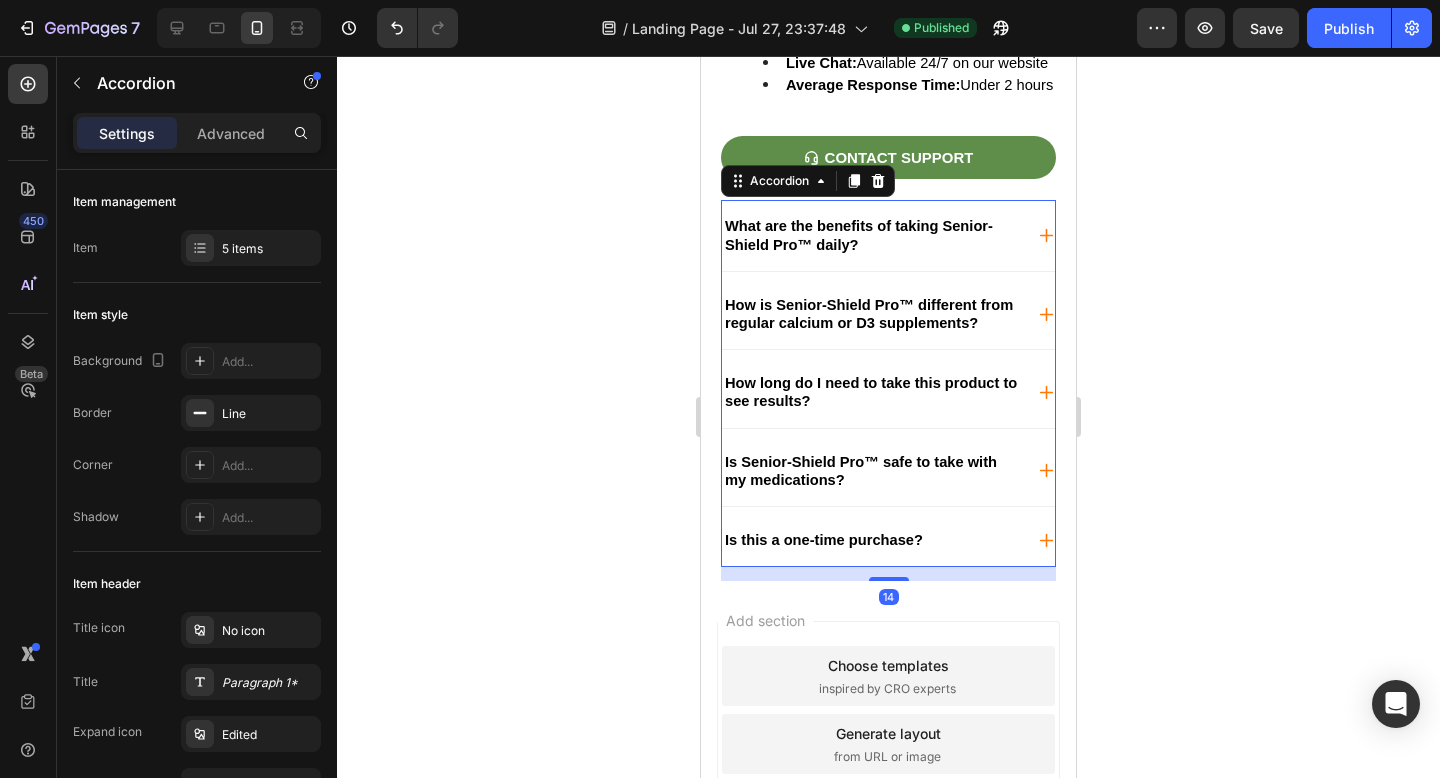 click 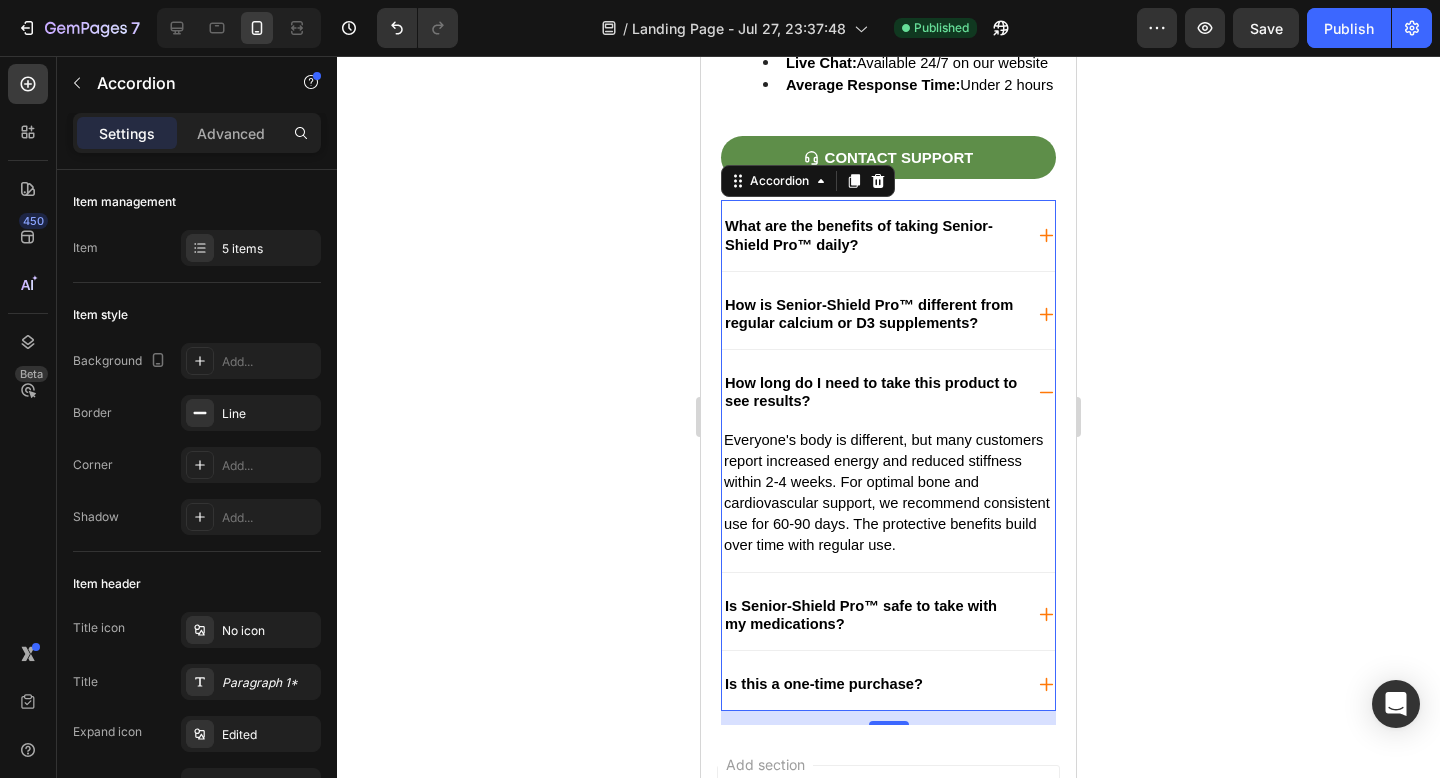 click 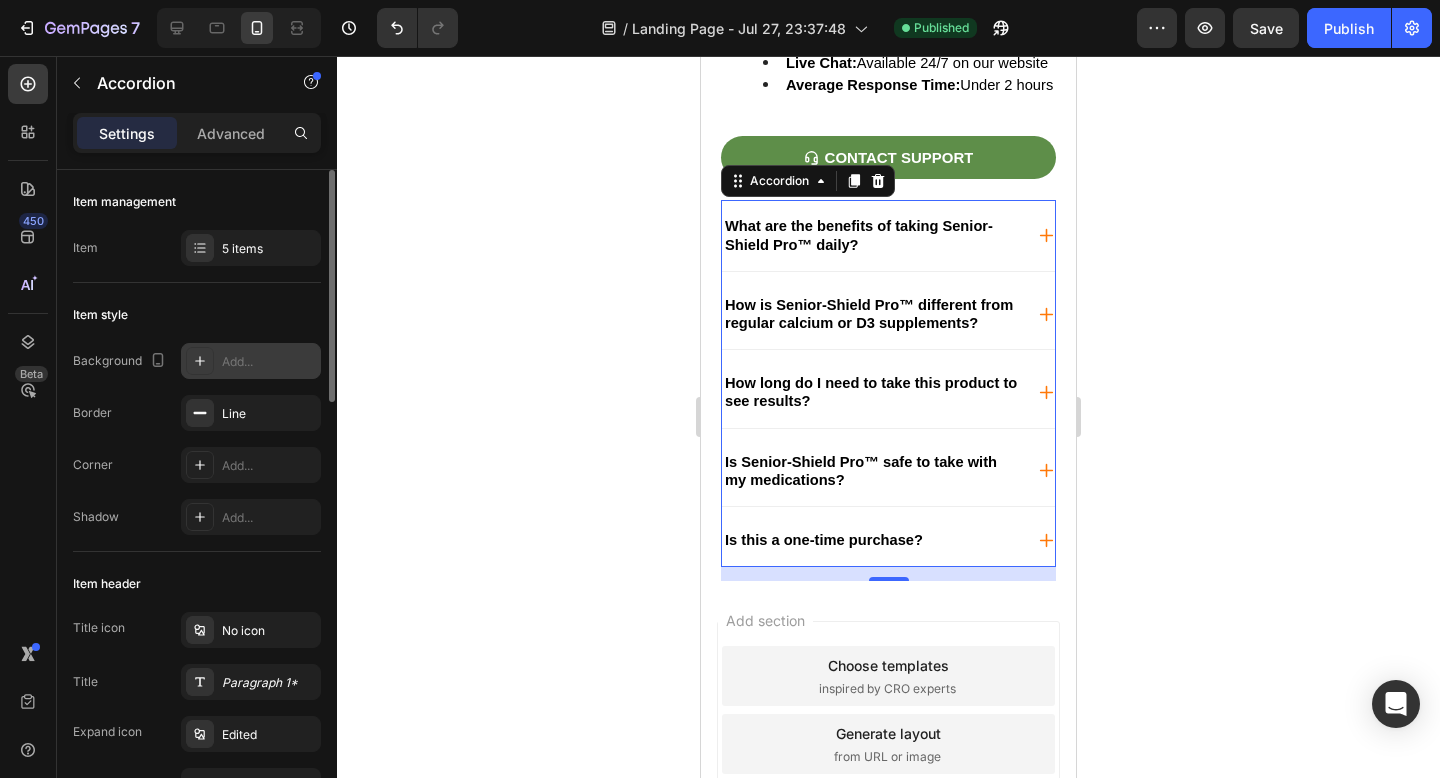 click on "Add..." at bounding box center (269, 362) 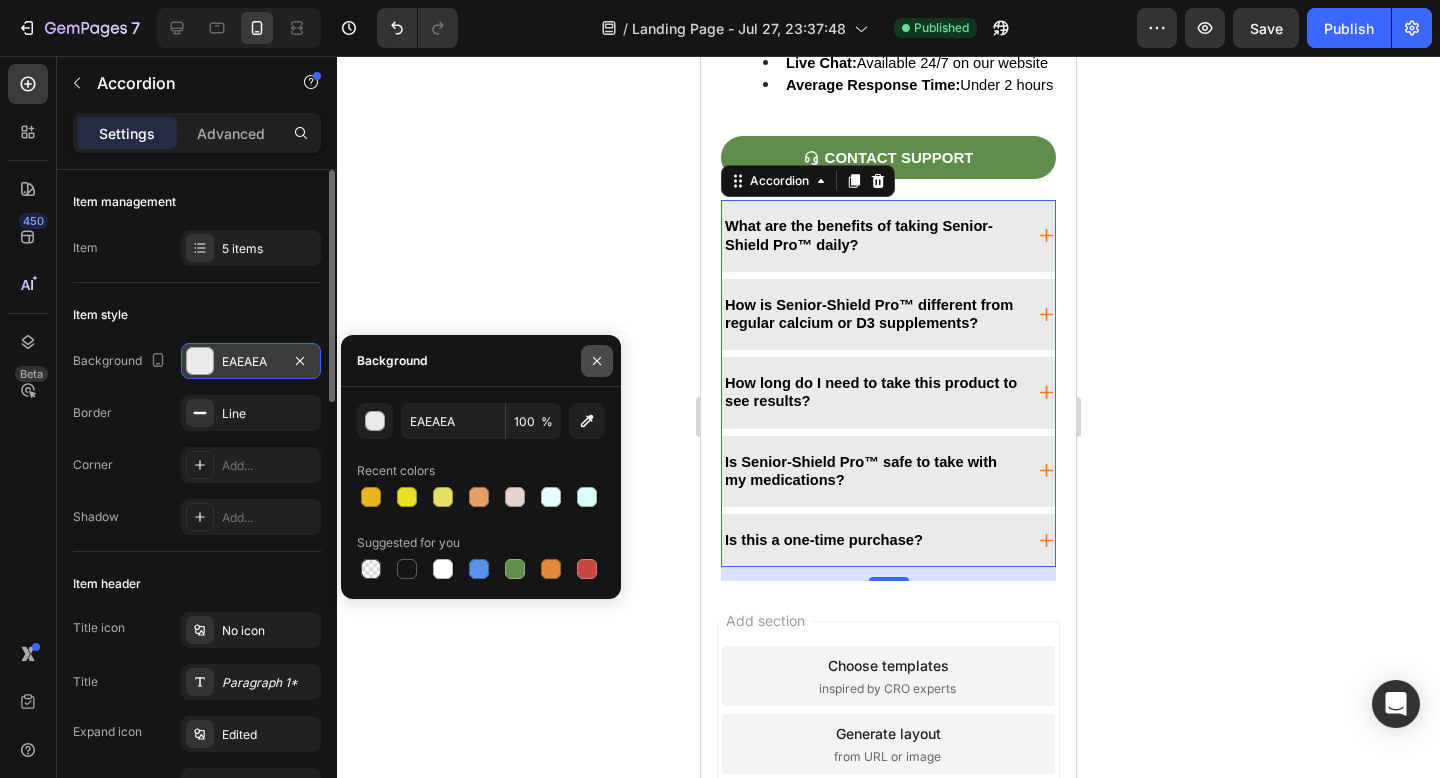 click 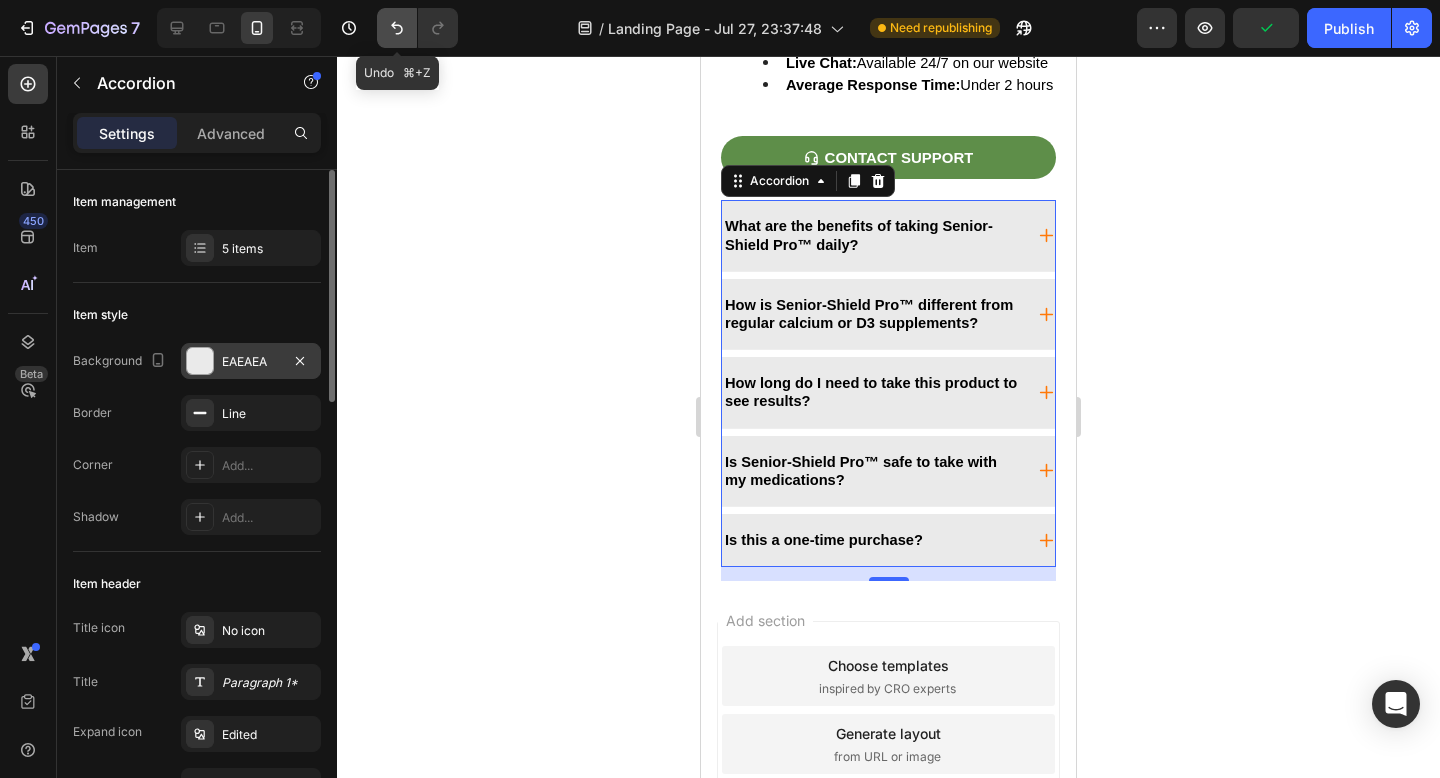 click 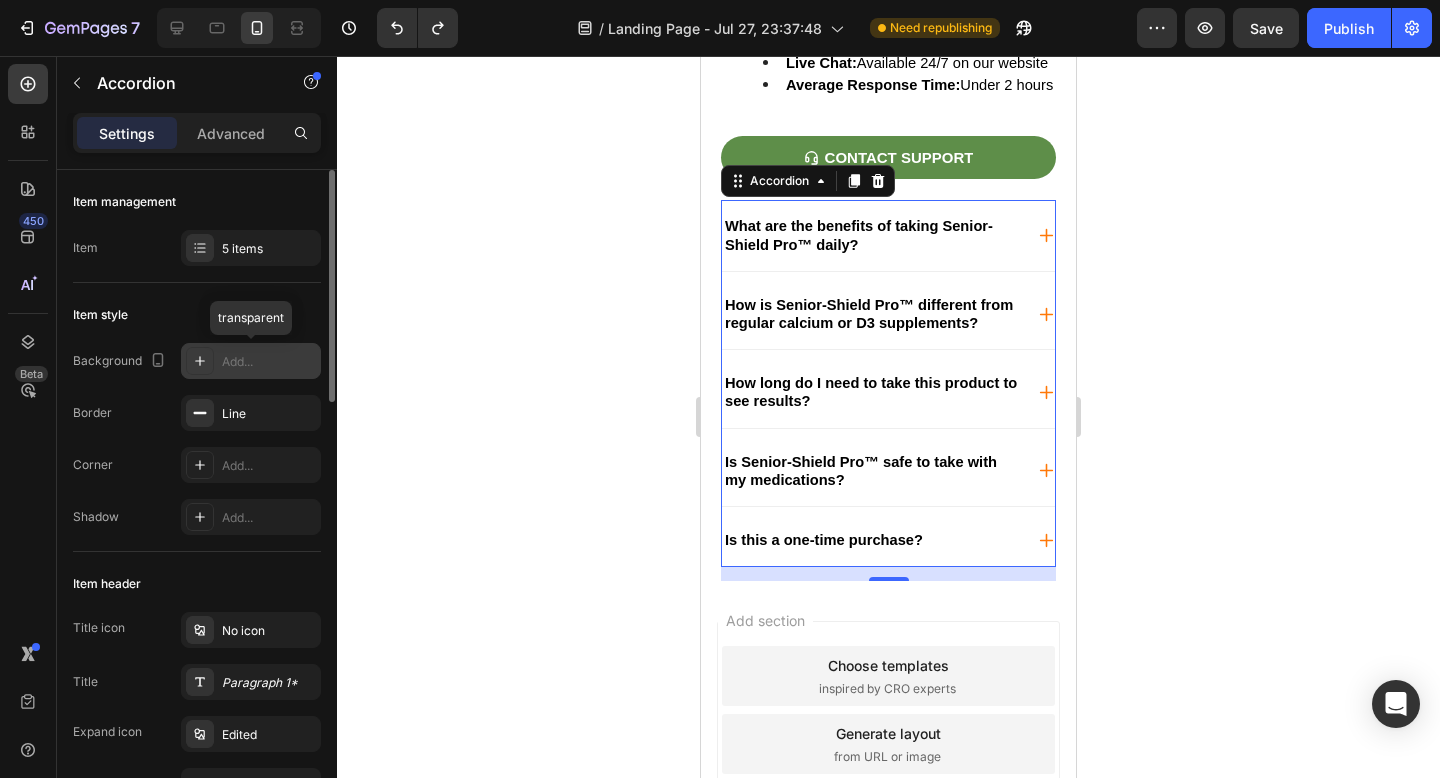 click on "Add..." at bounding box center [269, 362] 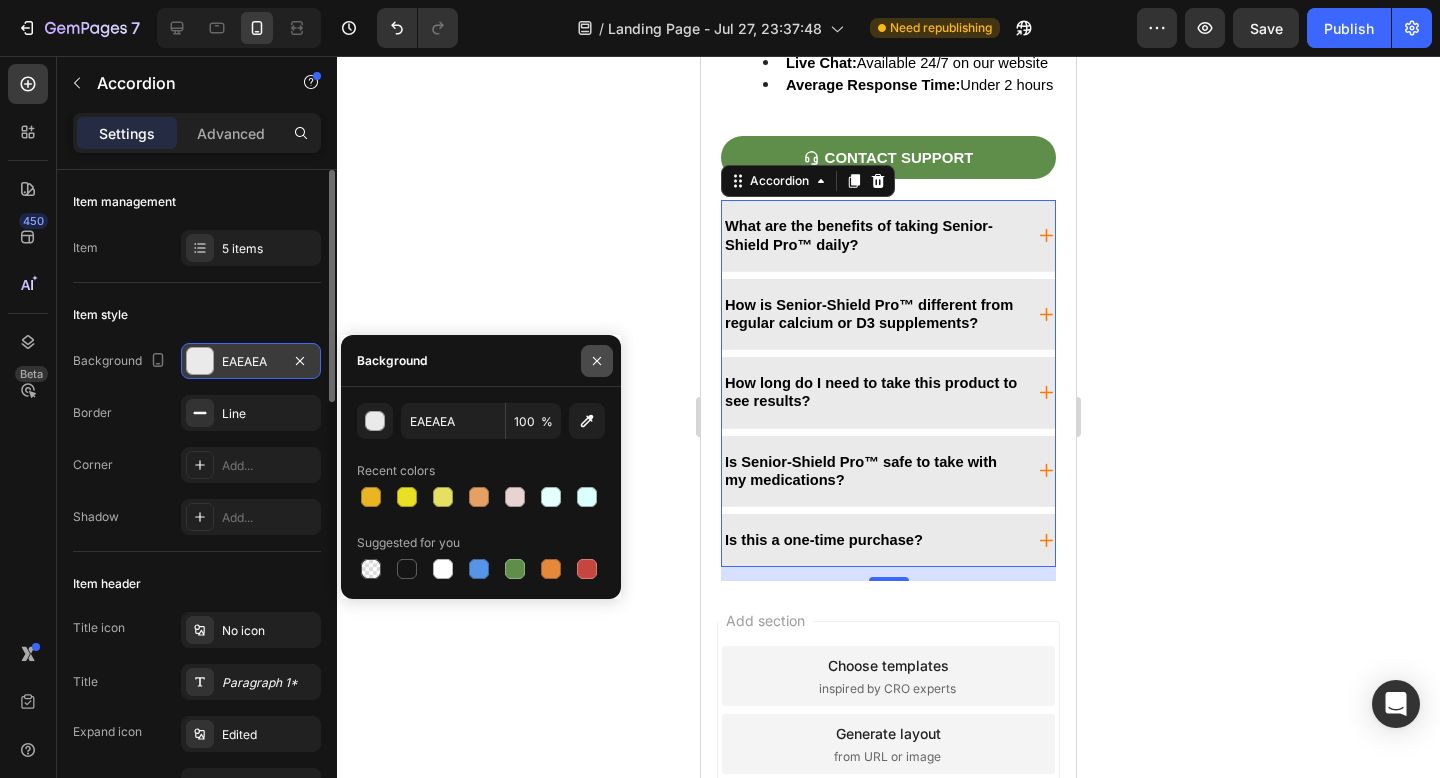 click at bounding box center [597, 361] 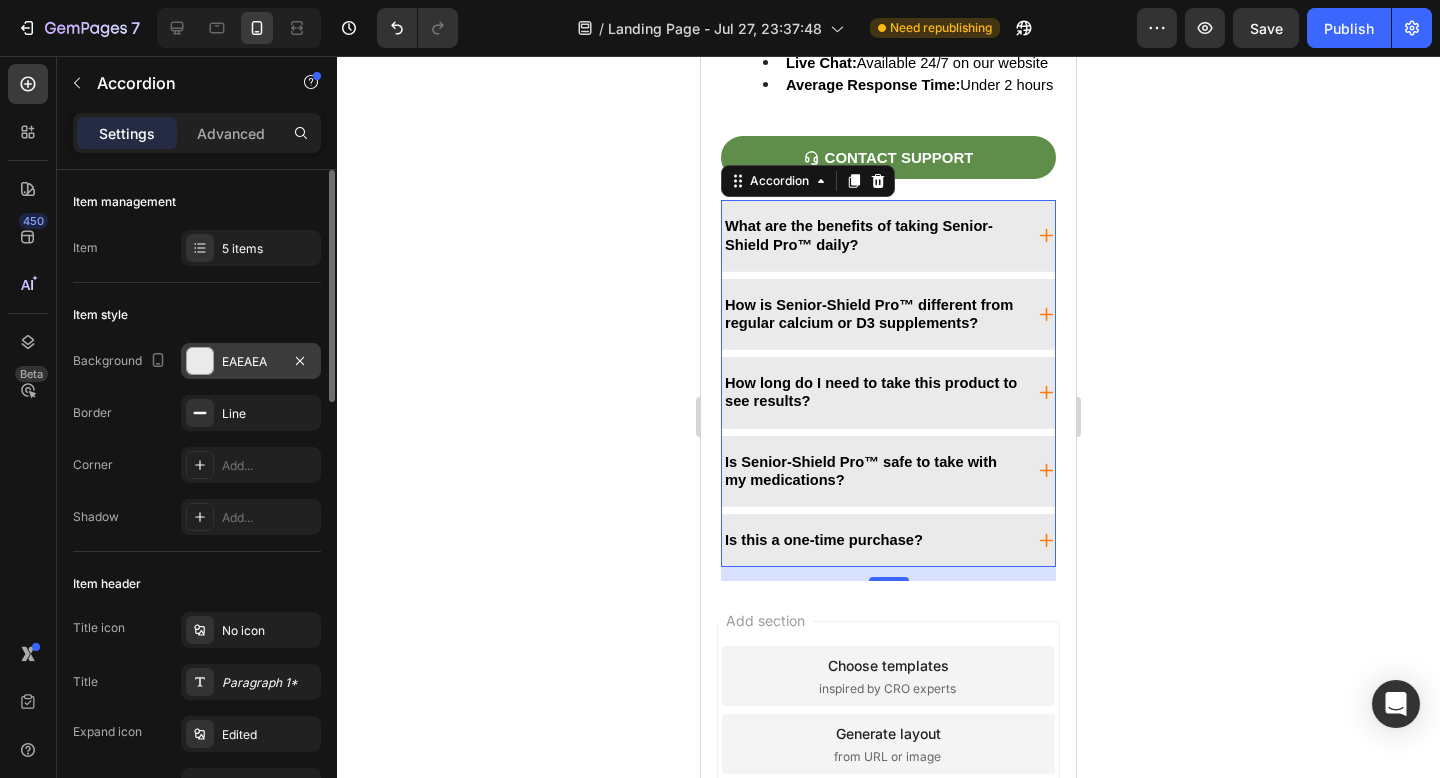 click 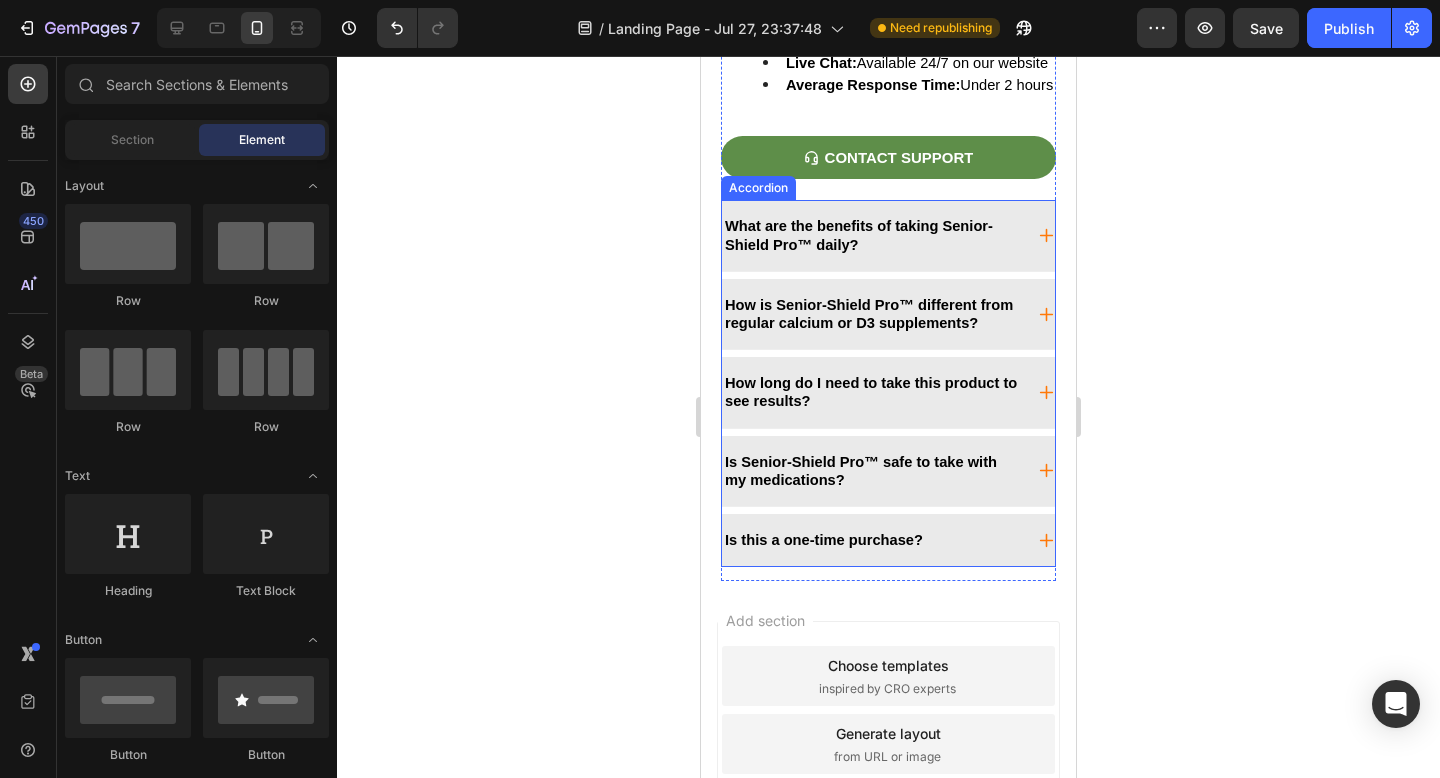 click on "What are the benefits of taking Senior-Shield Pro™ daily?" at bounding box center [888, 235] 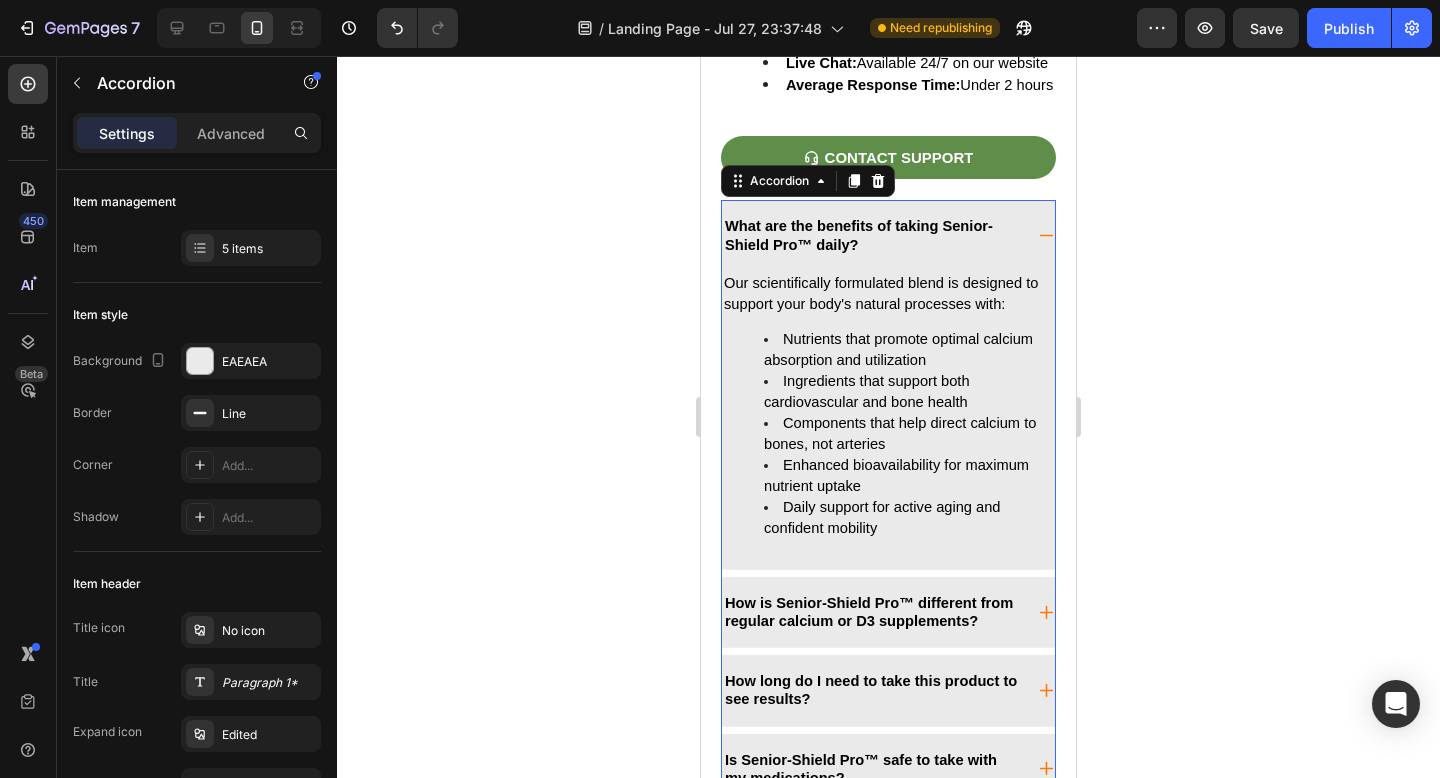 click on "What are the benefits of taking Senior-Shield Pro™ daily?" at bounding box center (872, 235) 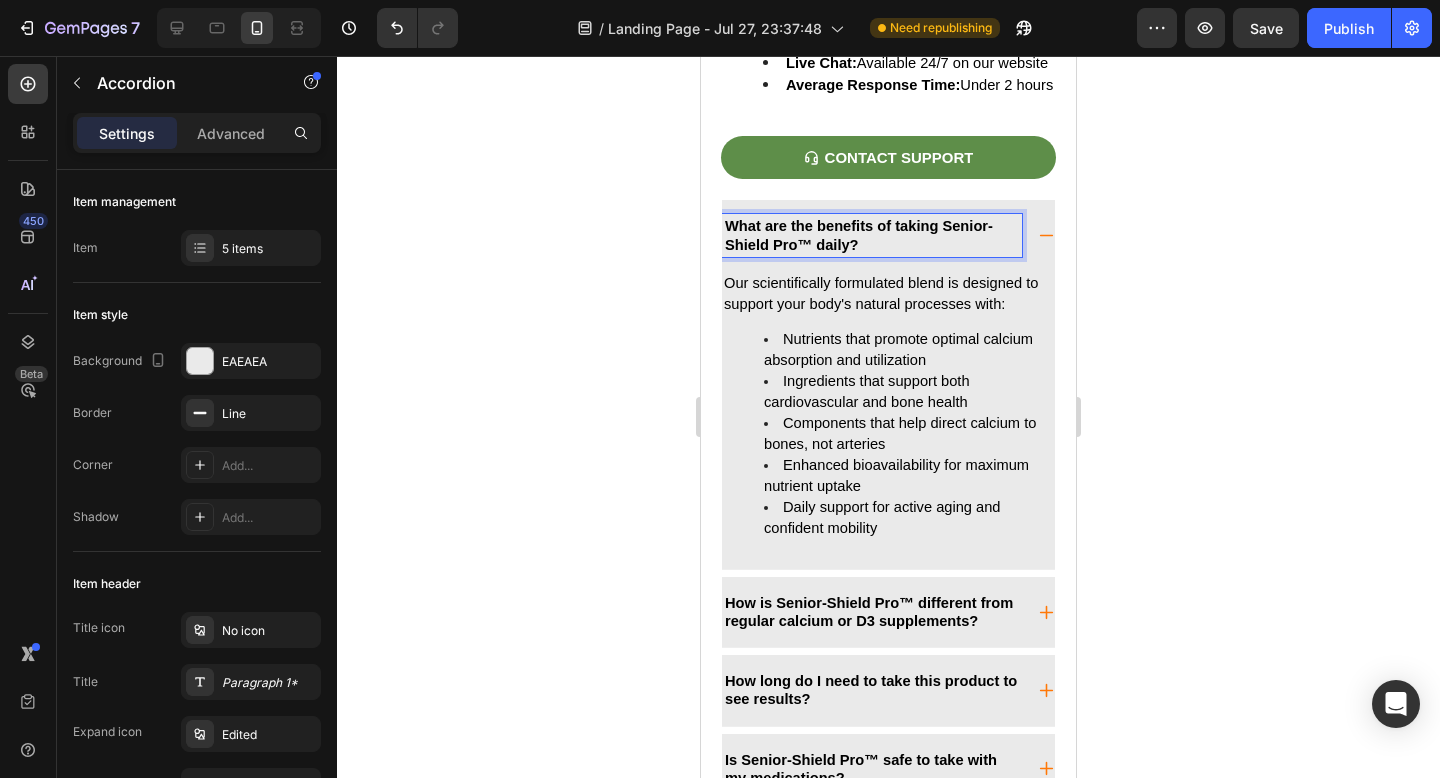 click 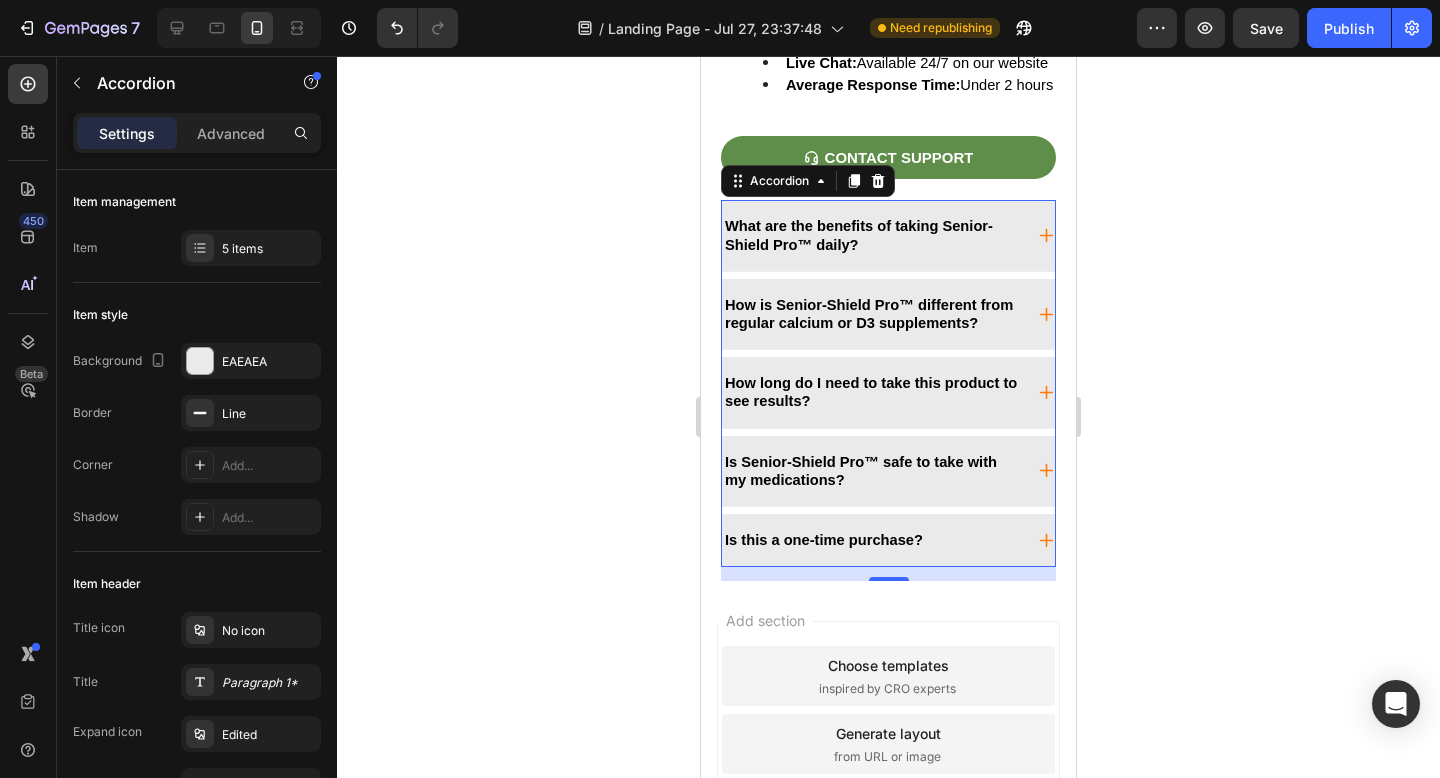 click 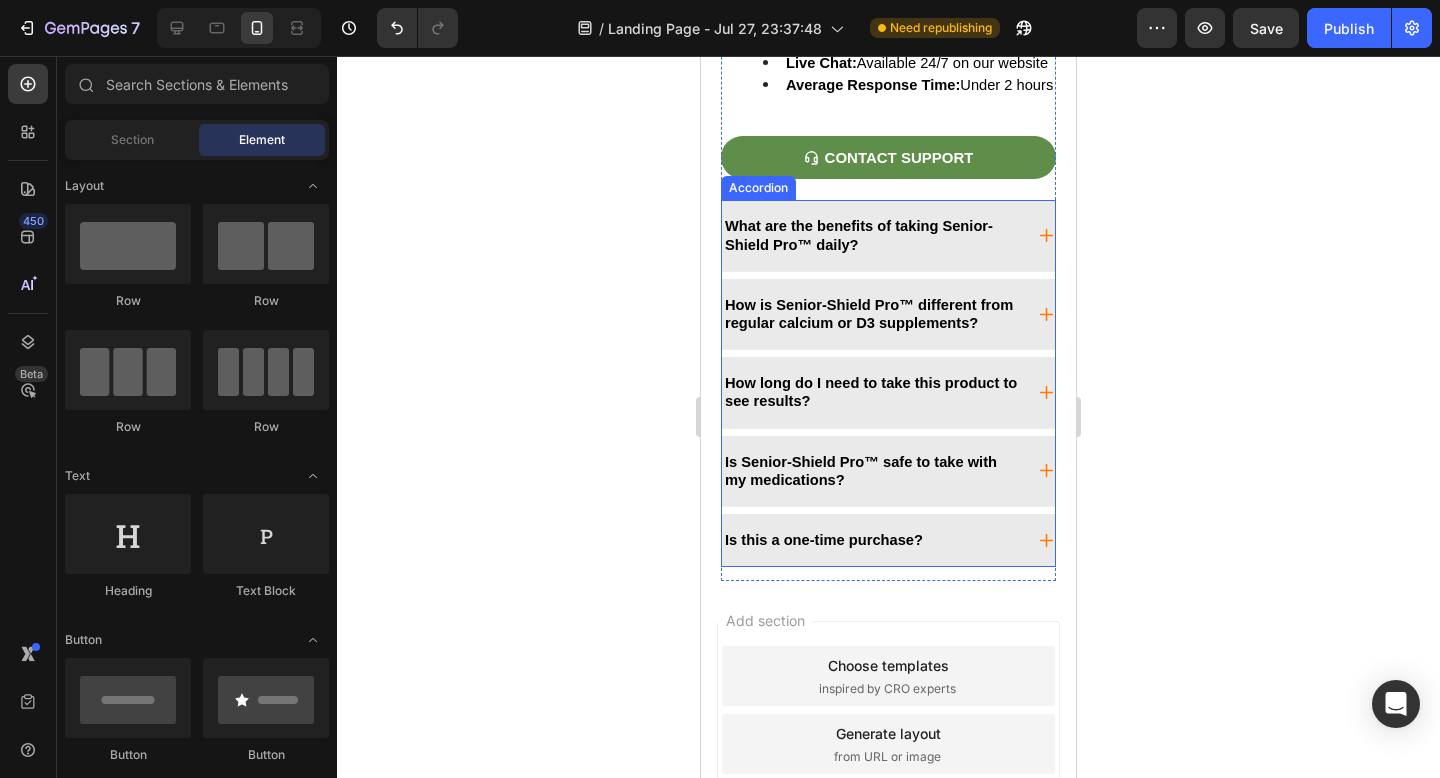 click on "Is this a one-time purchase?" at bounding box center (872, 540) 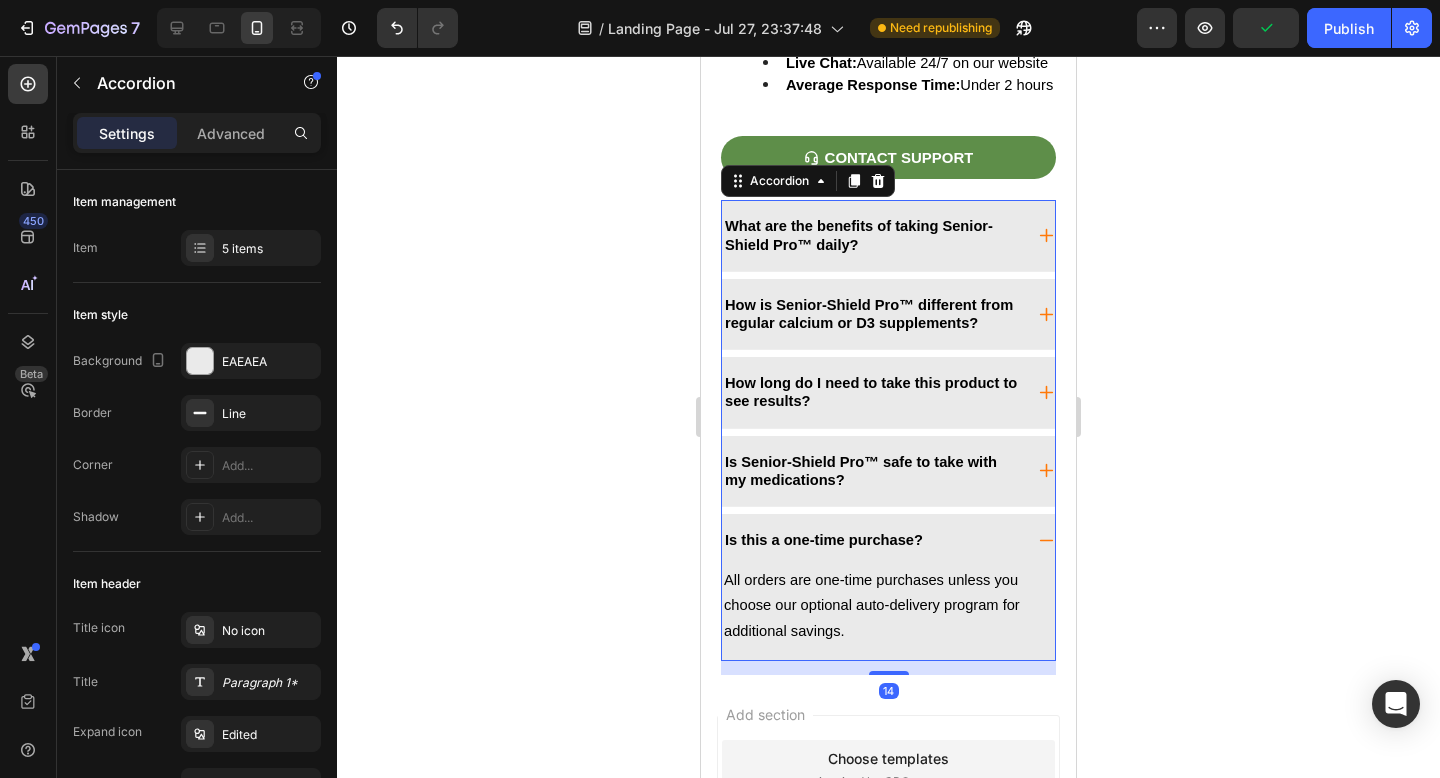 click on "Is this a one-time purchase?" at bounding box center [872, 540] 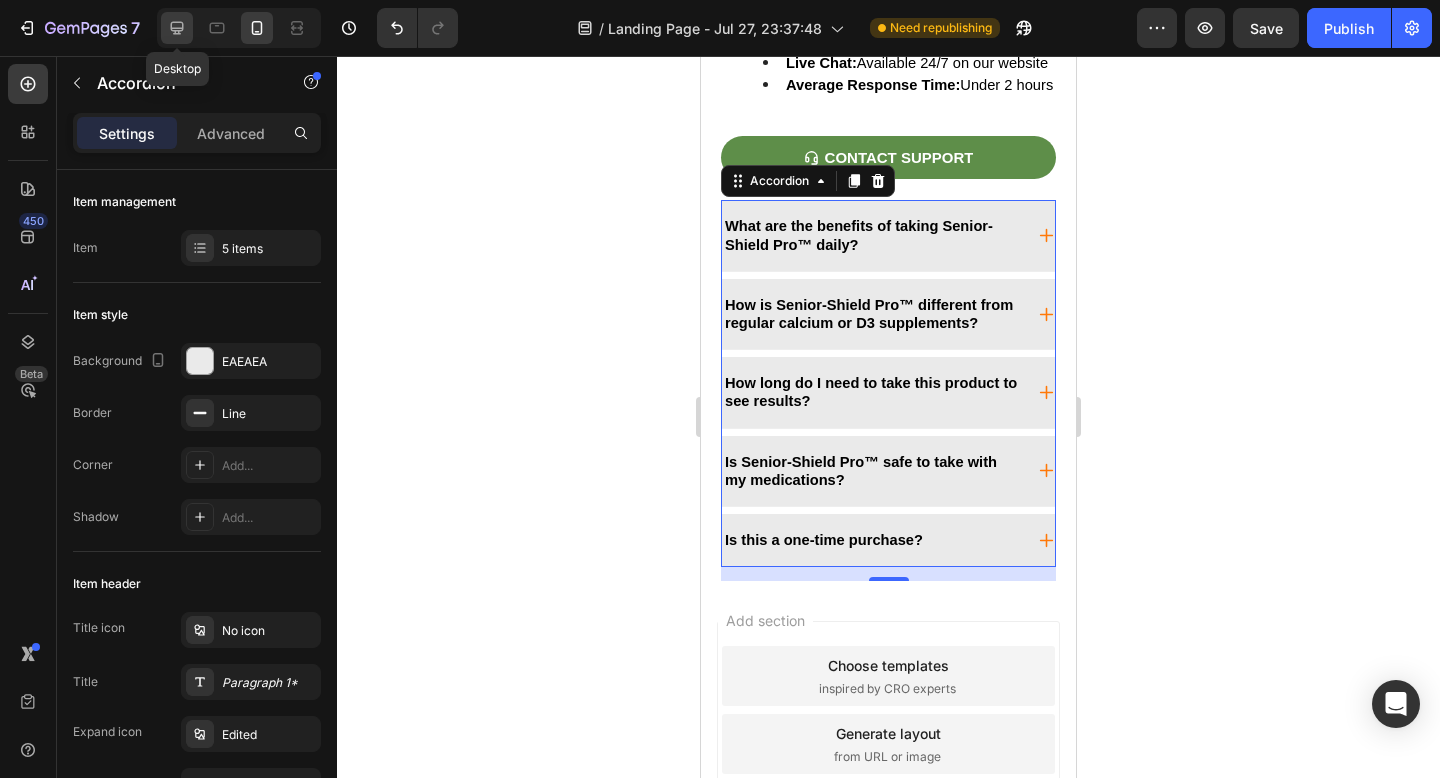 click 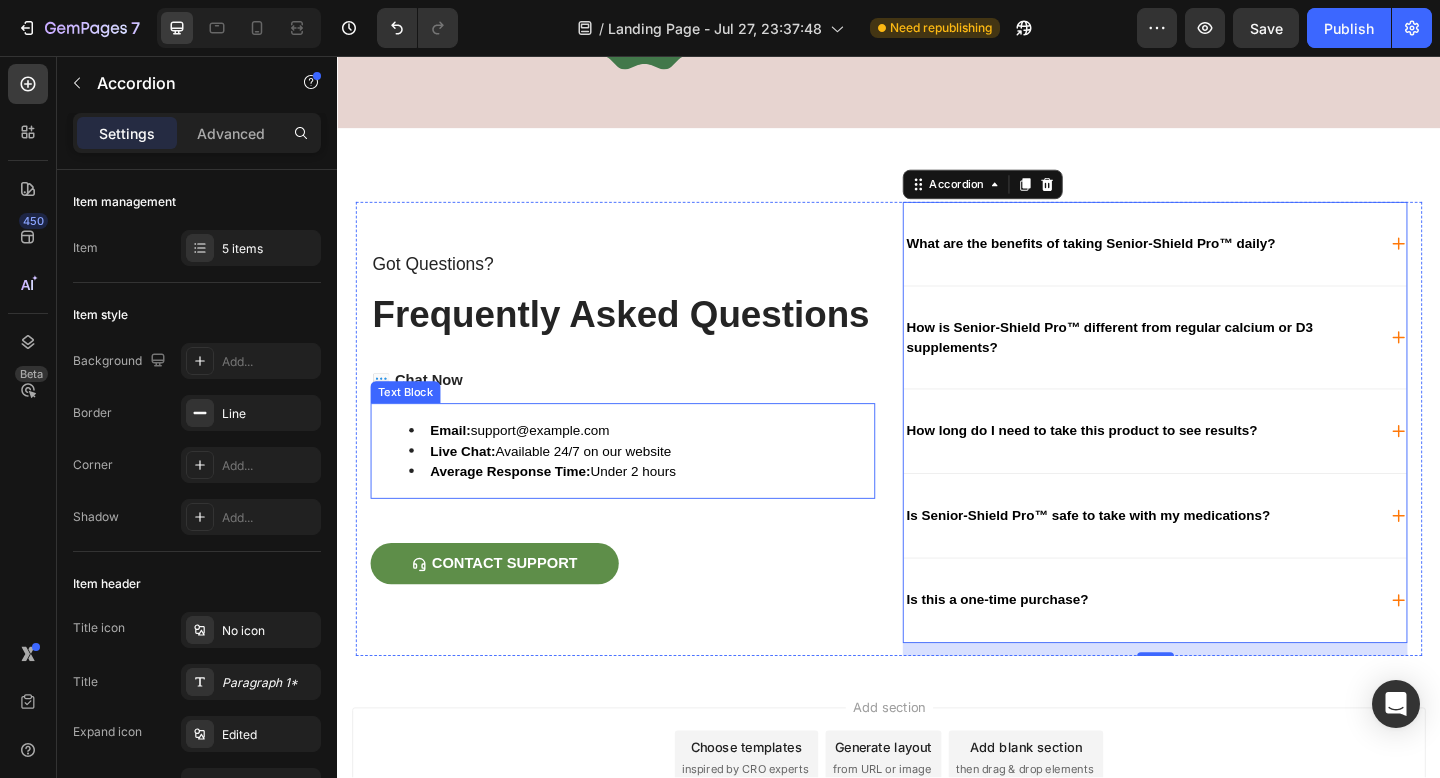 scroll, scrollTop: 9647, scrollLeft: 0, axis: vertical 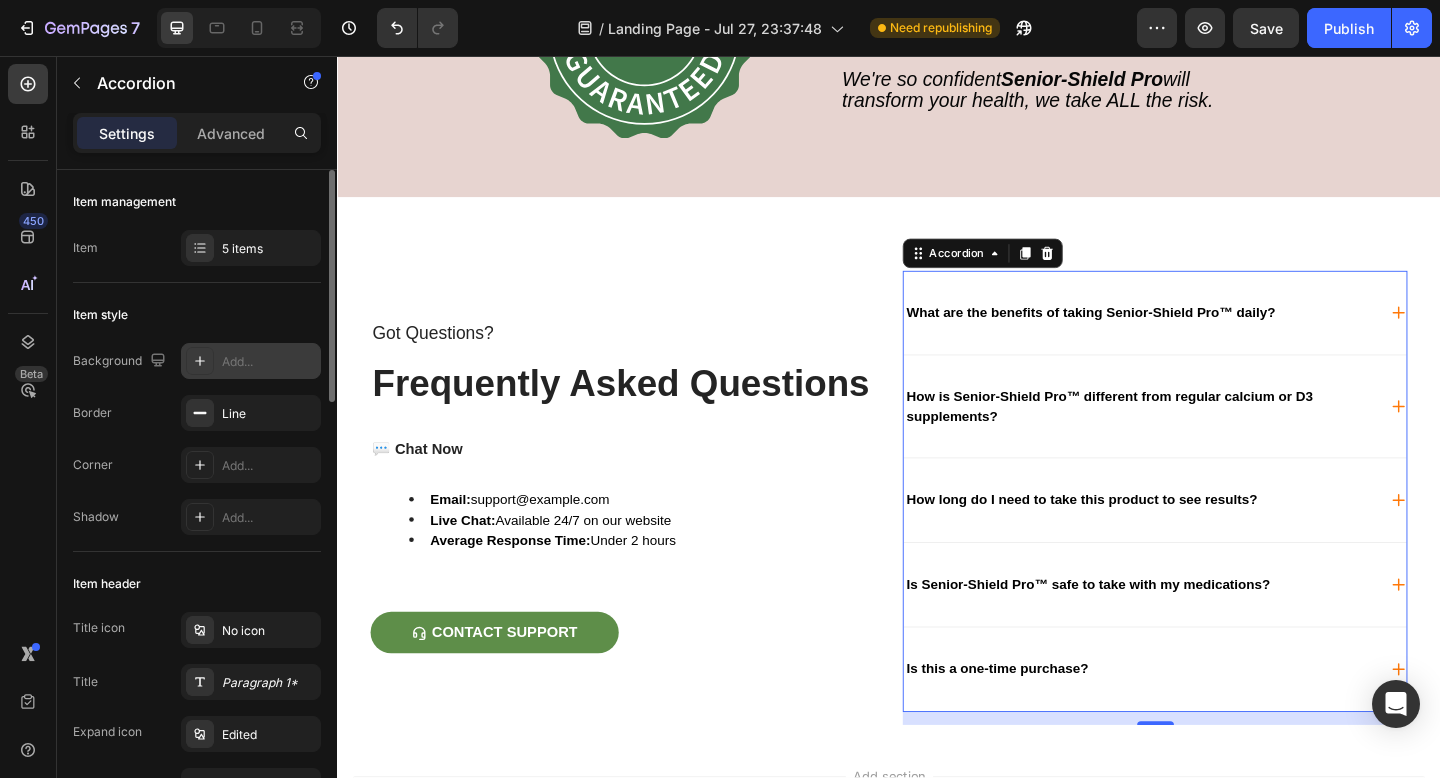 click on "Add..." at bounding box center [269, 362] 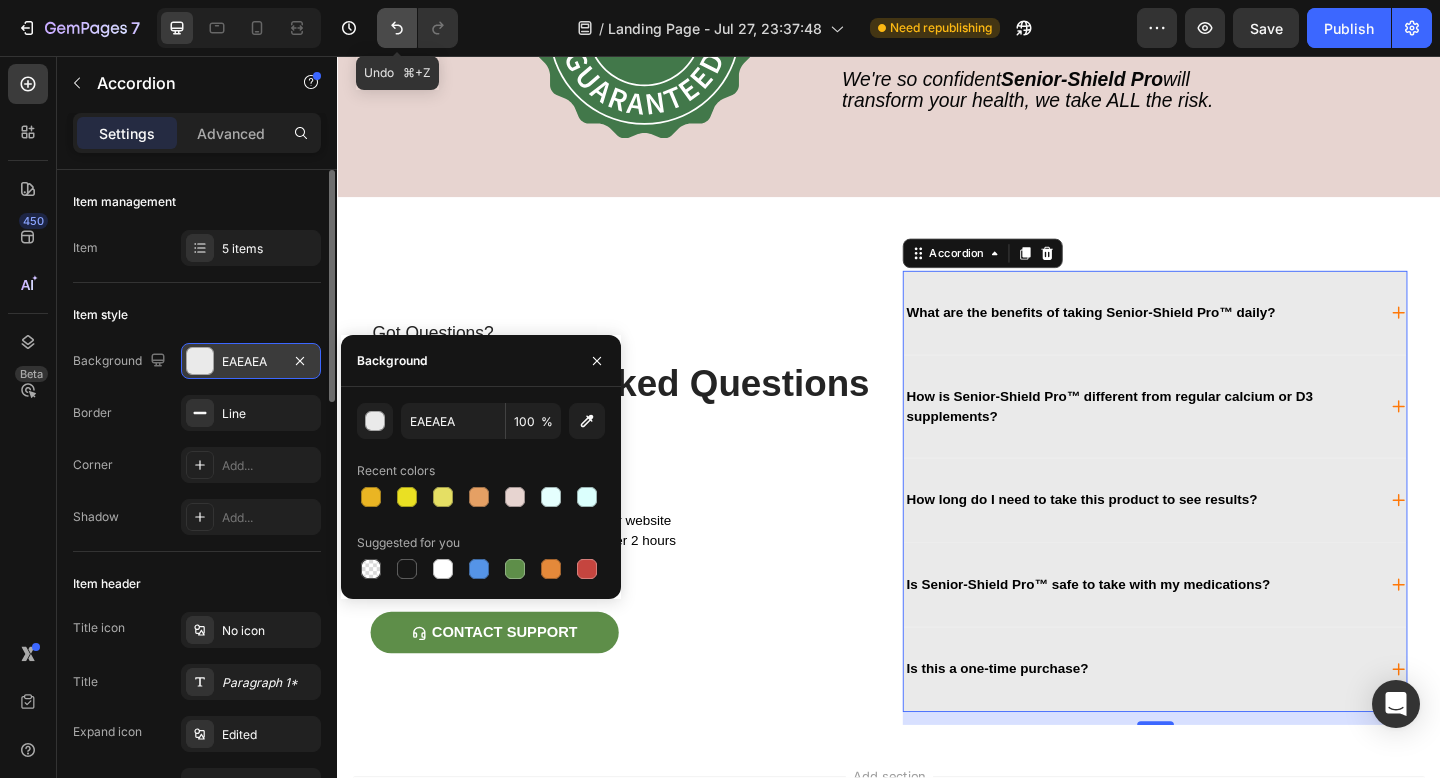 click 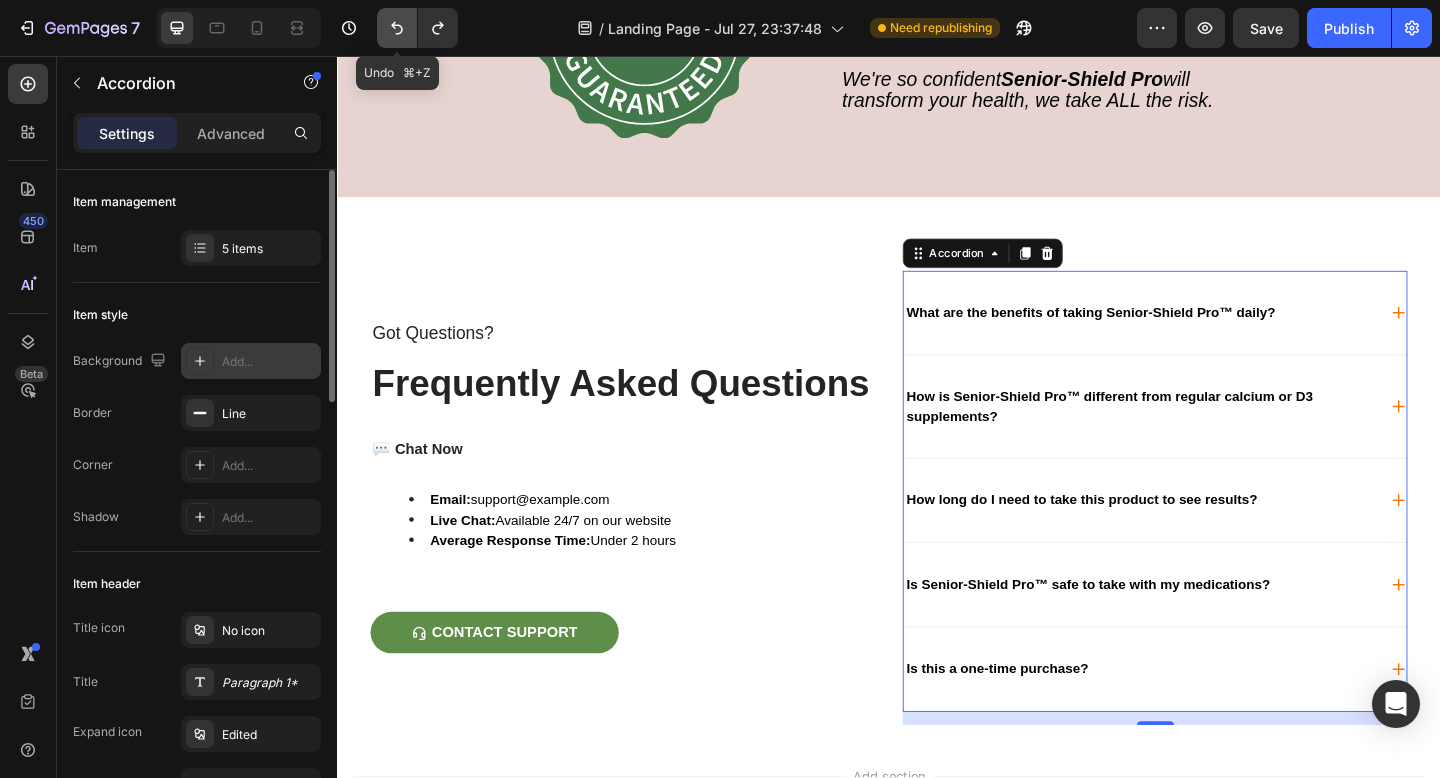 click 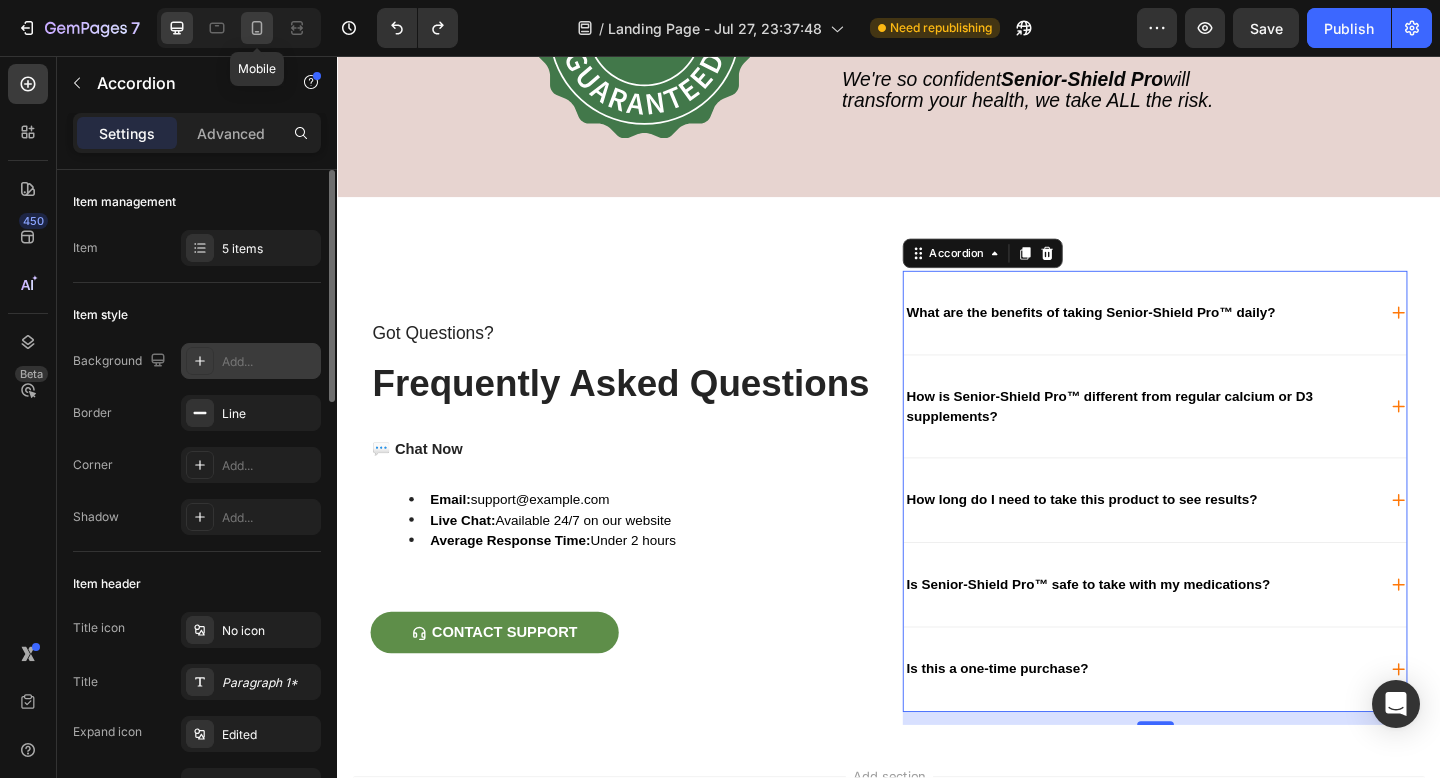 click 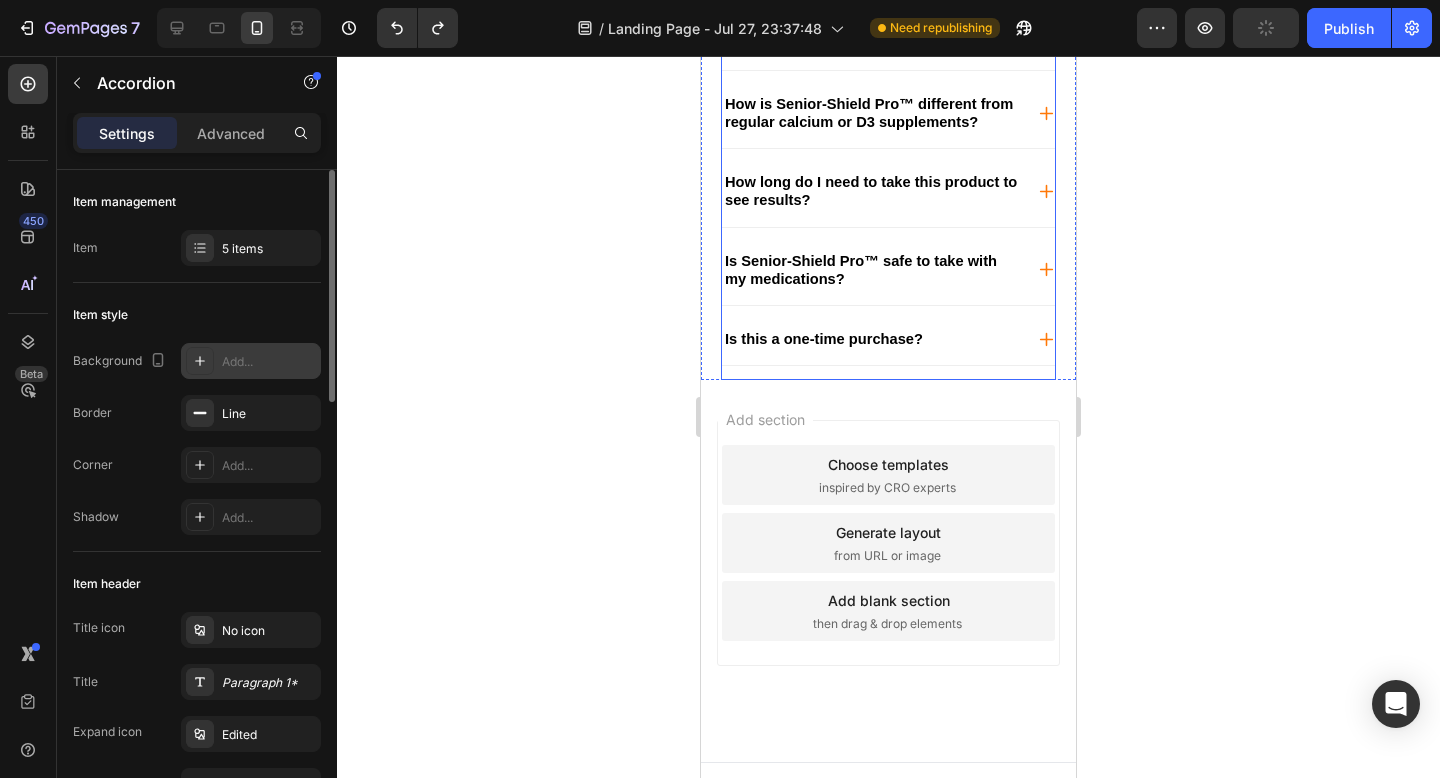 scroll, scrollTop: 10154, scrollLeft: 0, axis: vertical 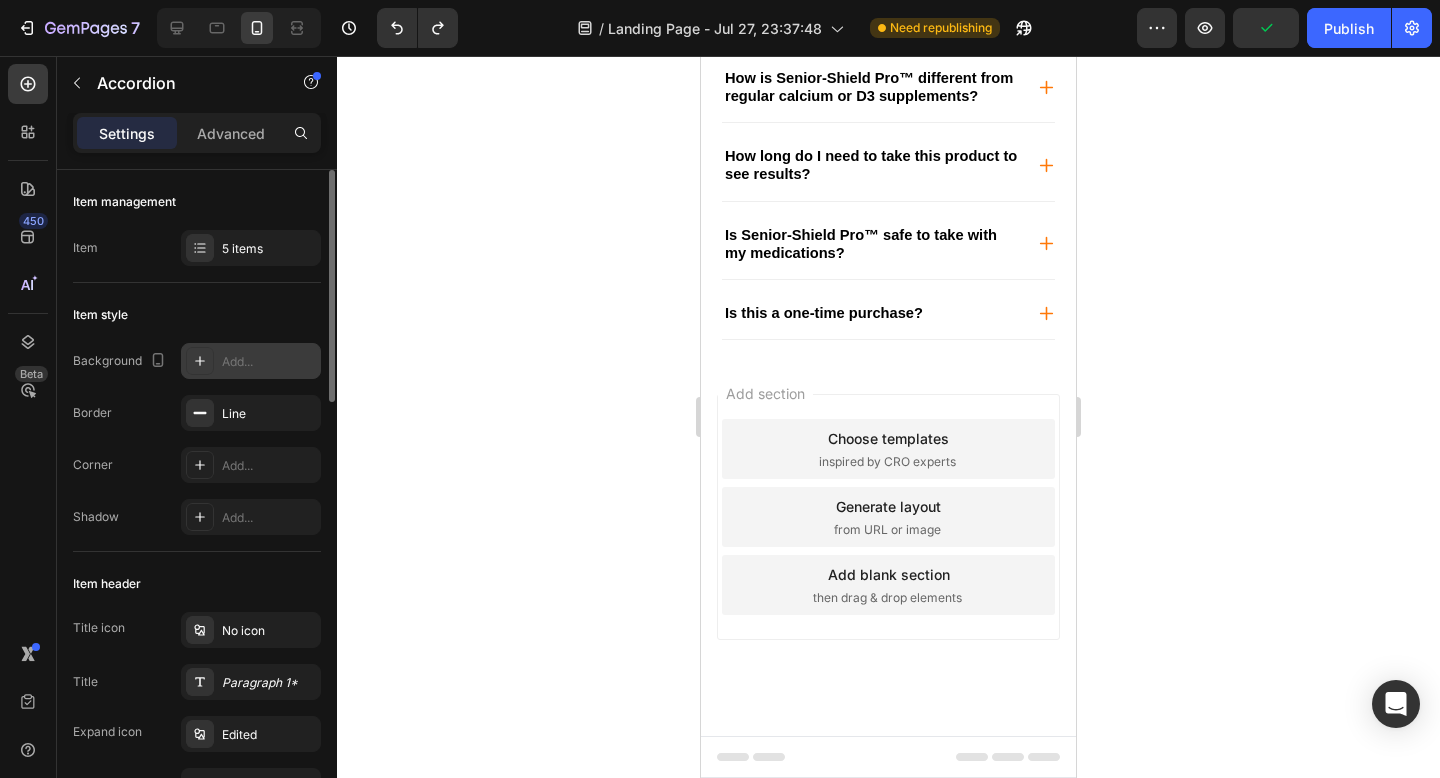 click 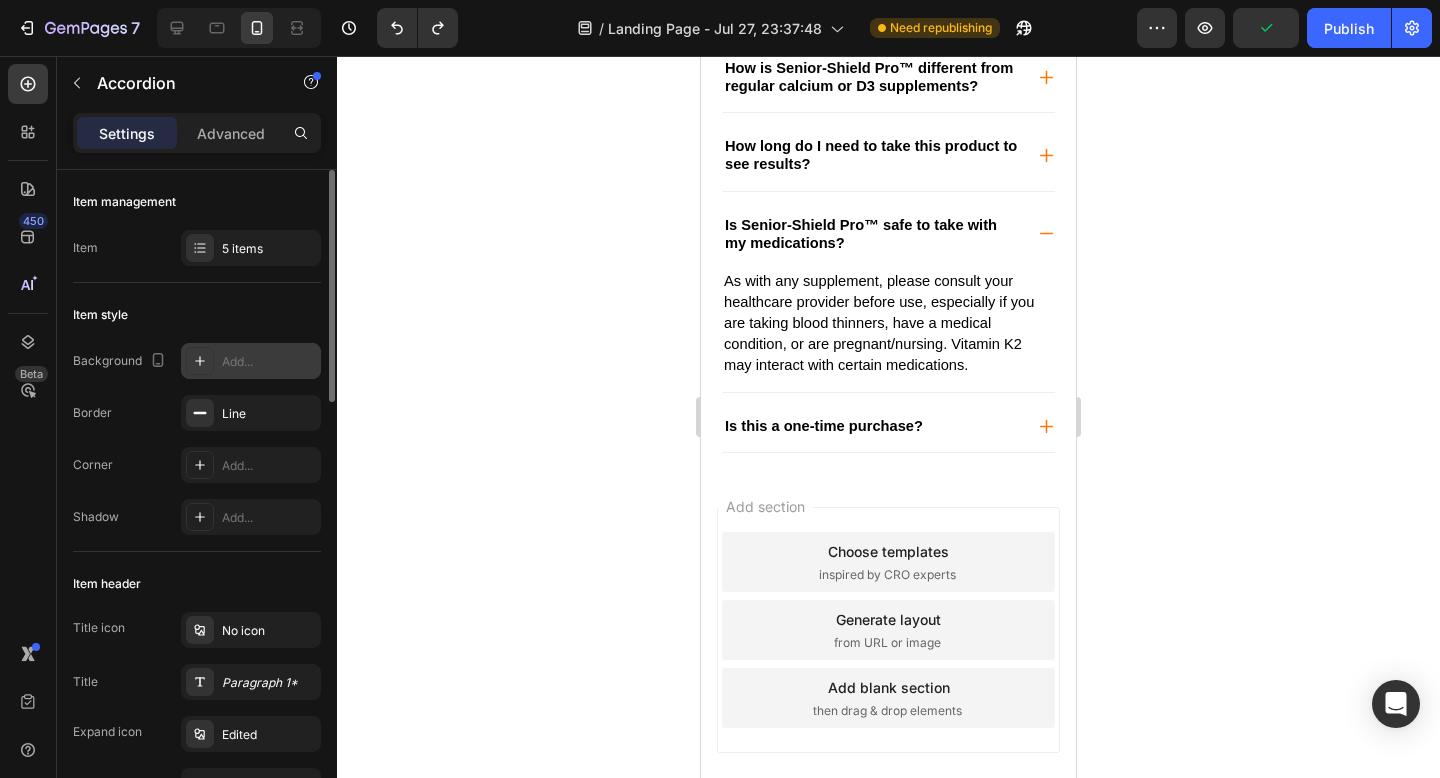 click 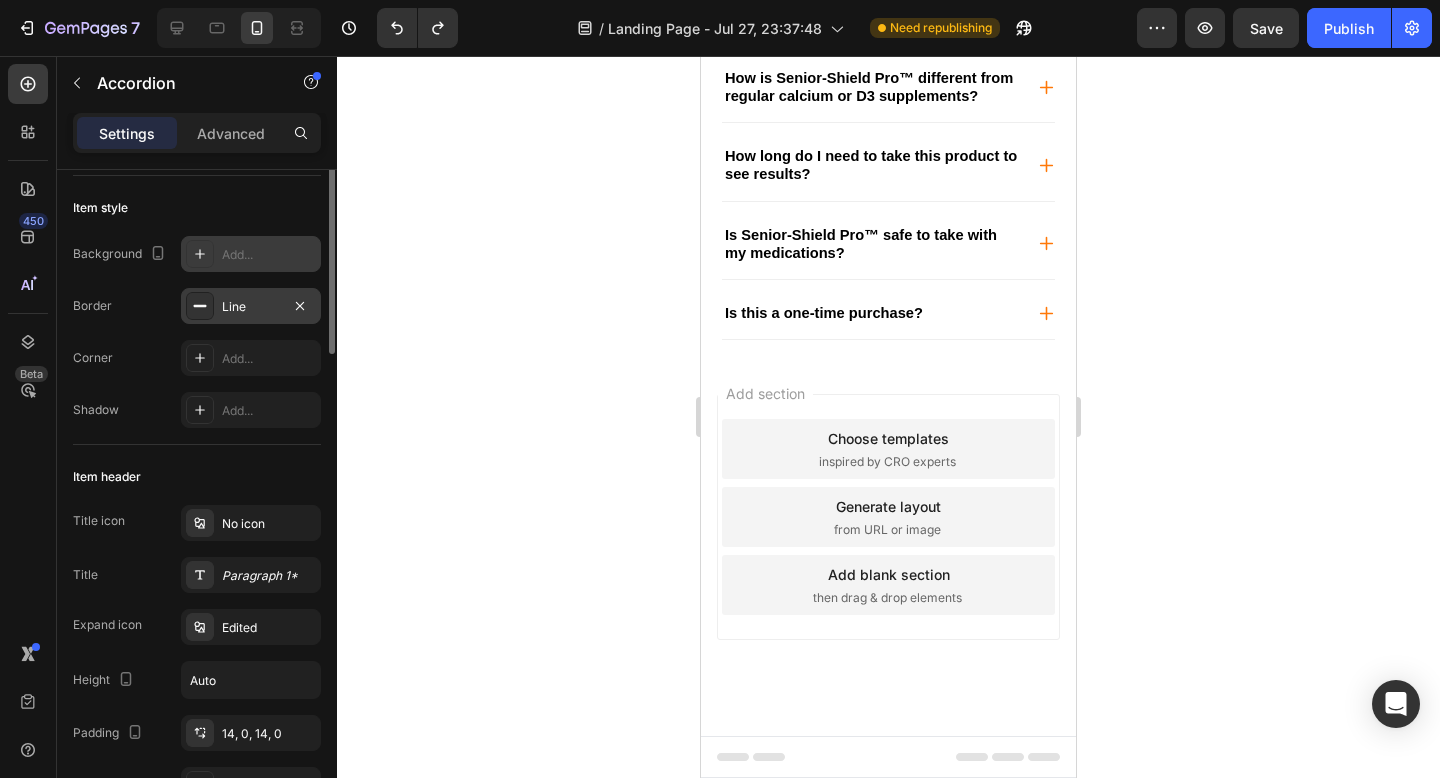 scroll, scrollTop: 159, scrollLeft: 0, axis: vertical 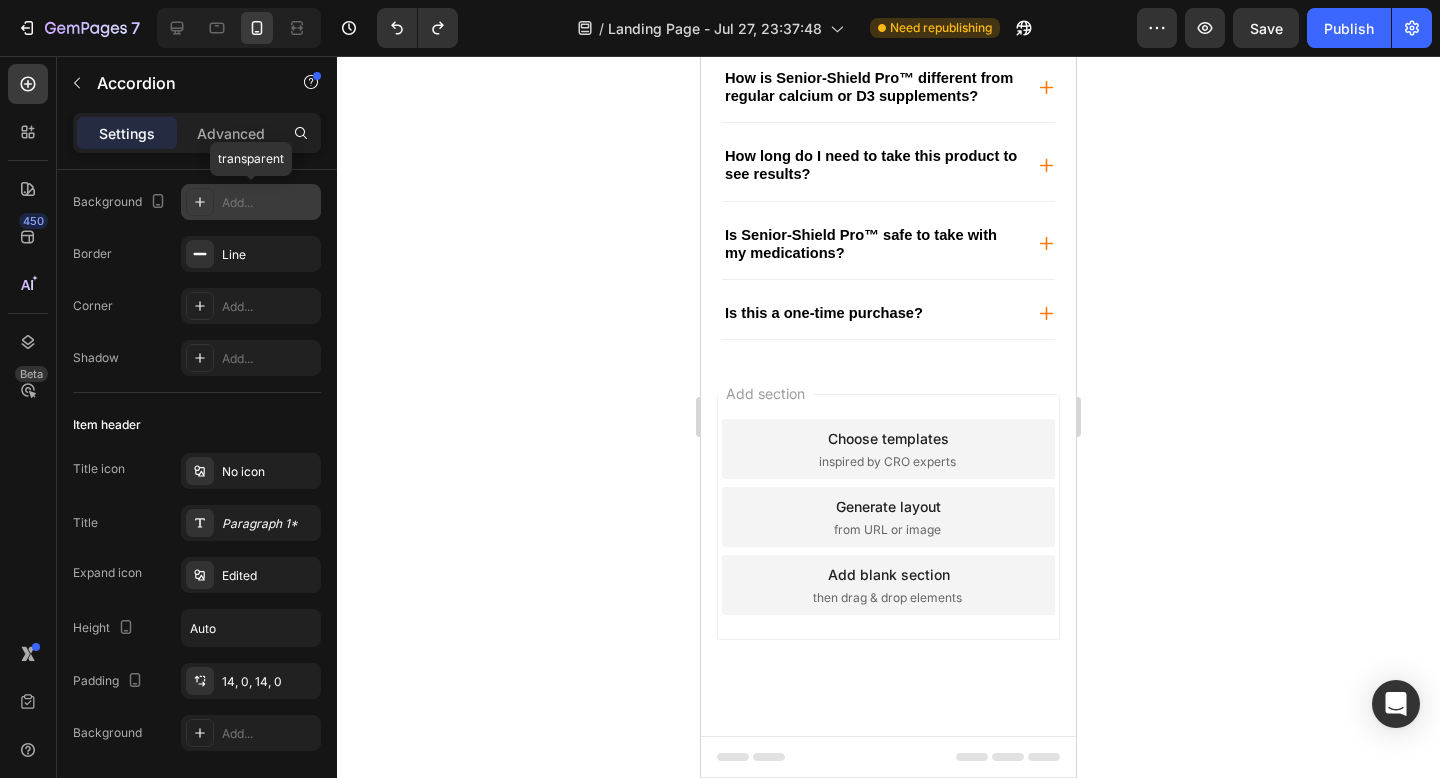 click on "Add..." at bounding box center (269, 203) 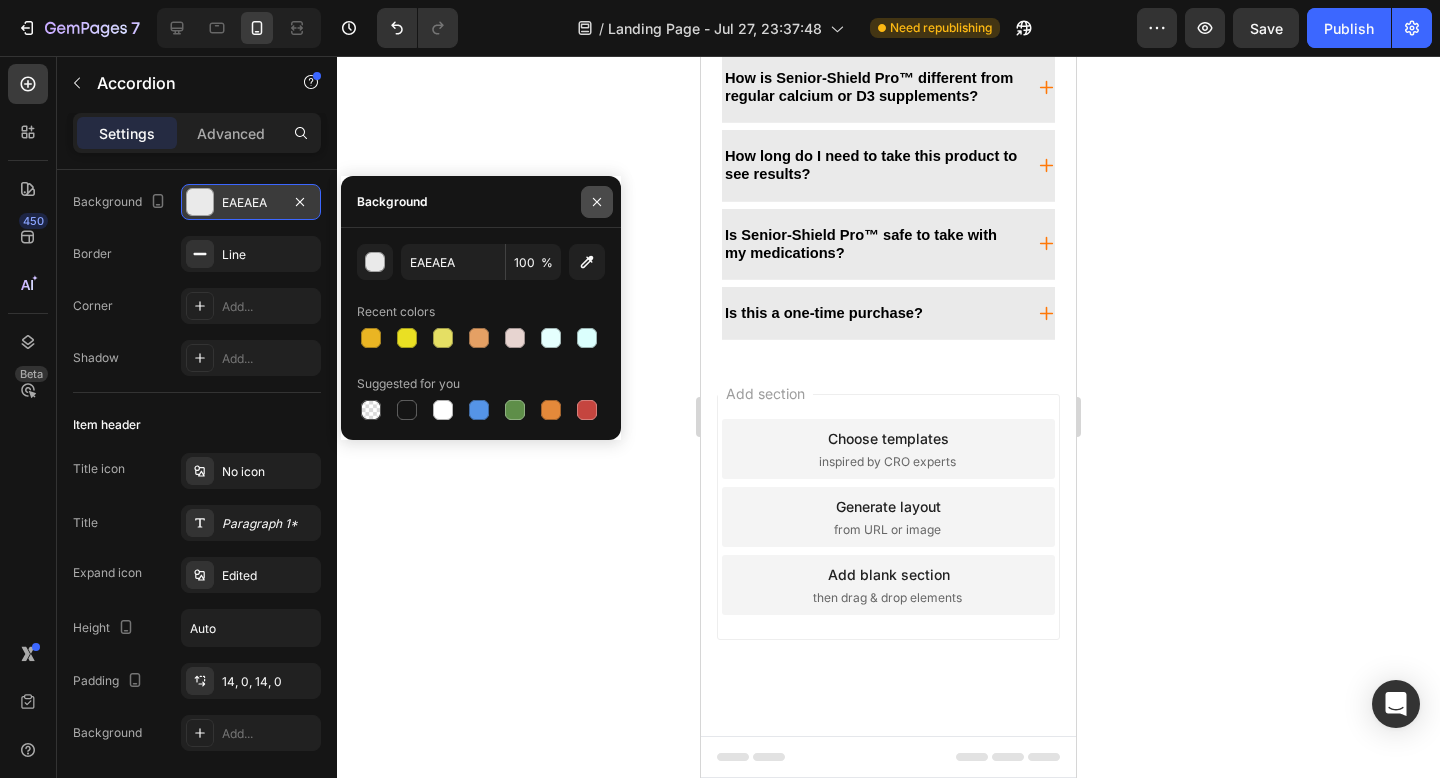 click 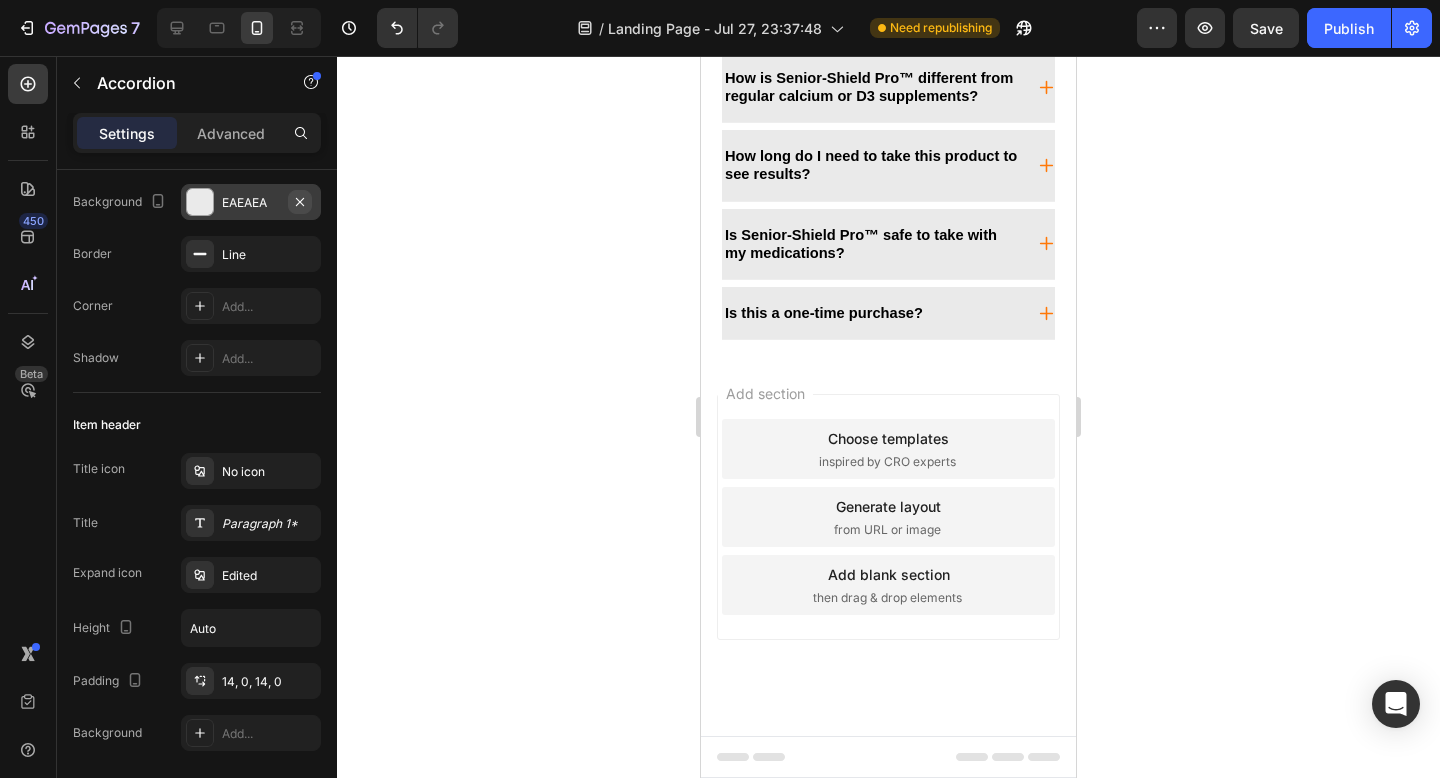 click 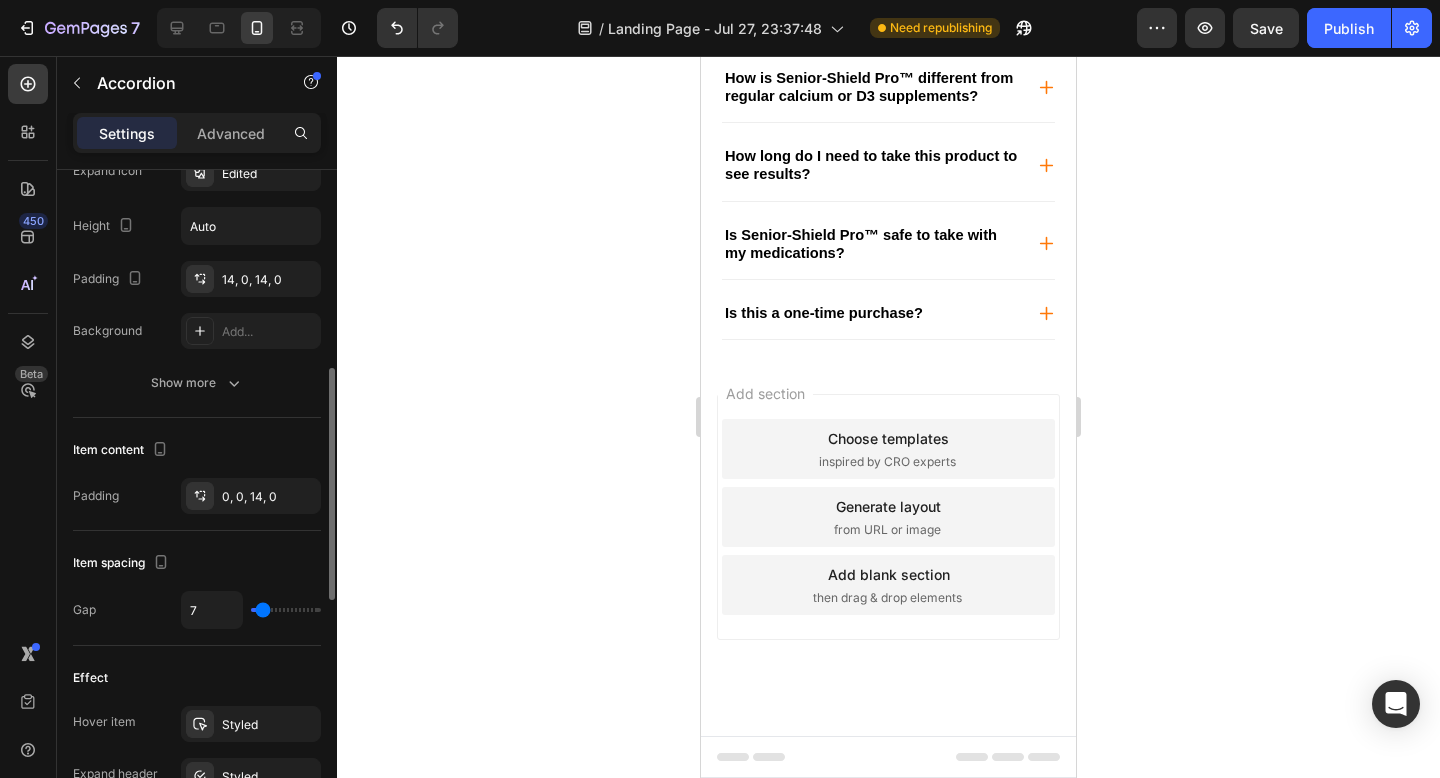 scroll, scrollTop: 567, scrollLeft: 0, axis: vertical 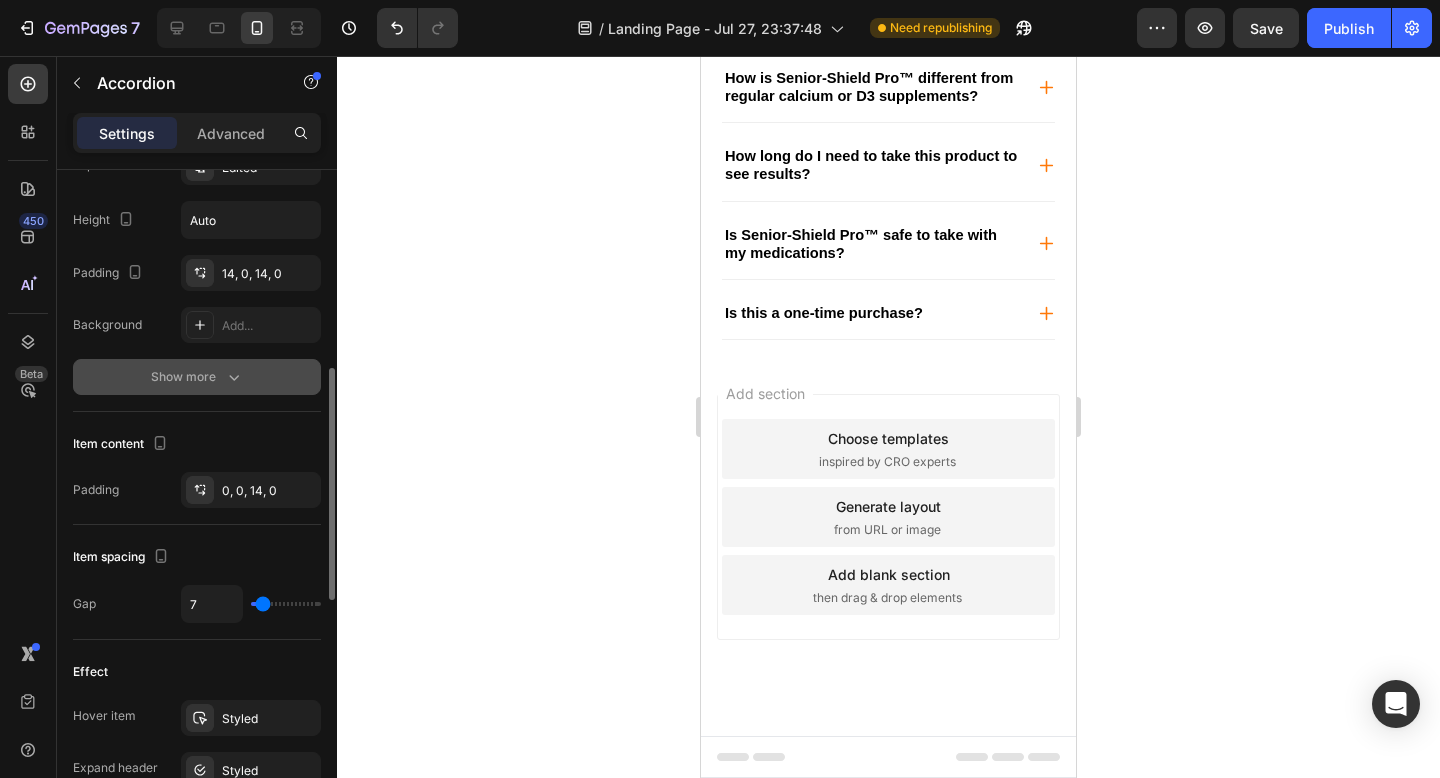 click on "Show more" at bounding box center [197, 377] 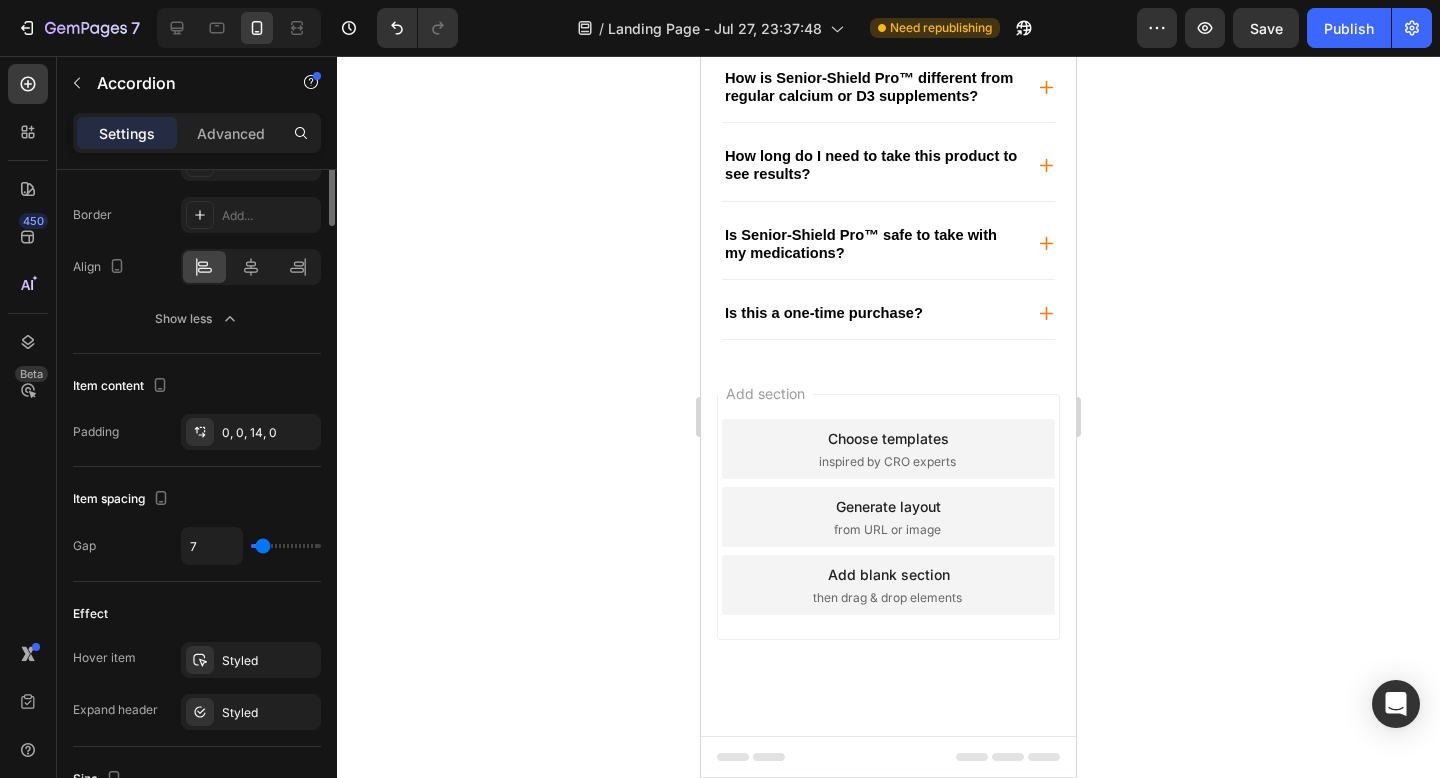 scroll, scrollTop: 0, scrollLeft: 0, axis: both 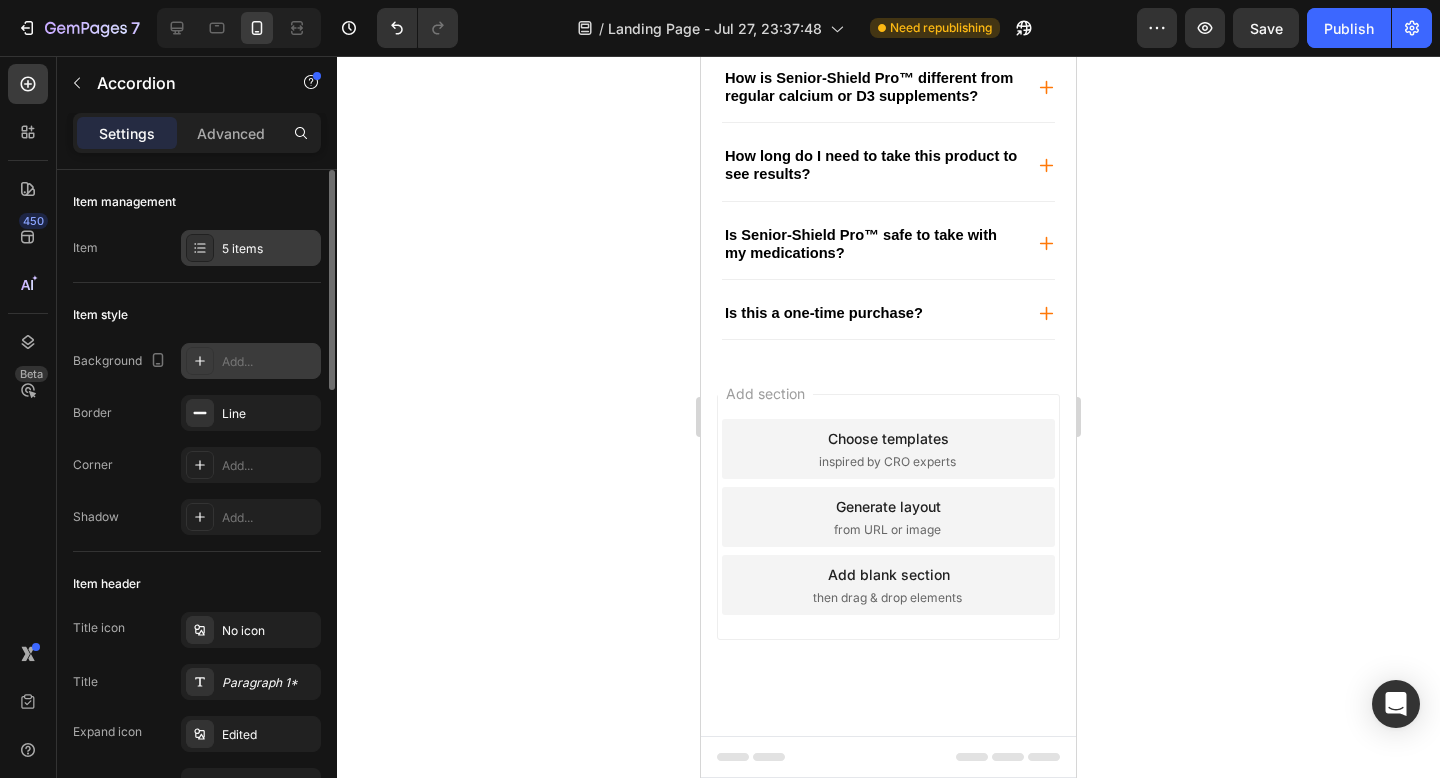 click on "5 items" at bounding box center [269, 249] 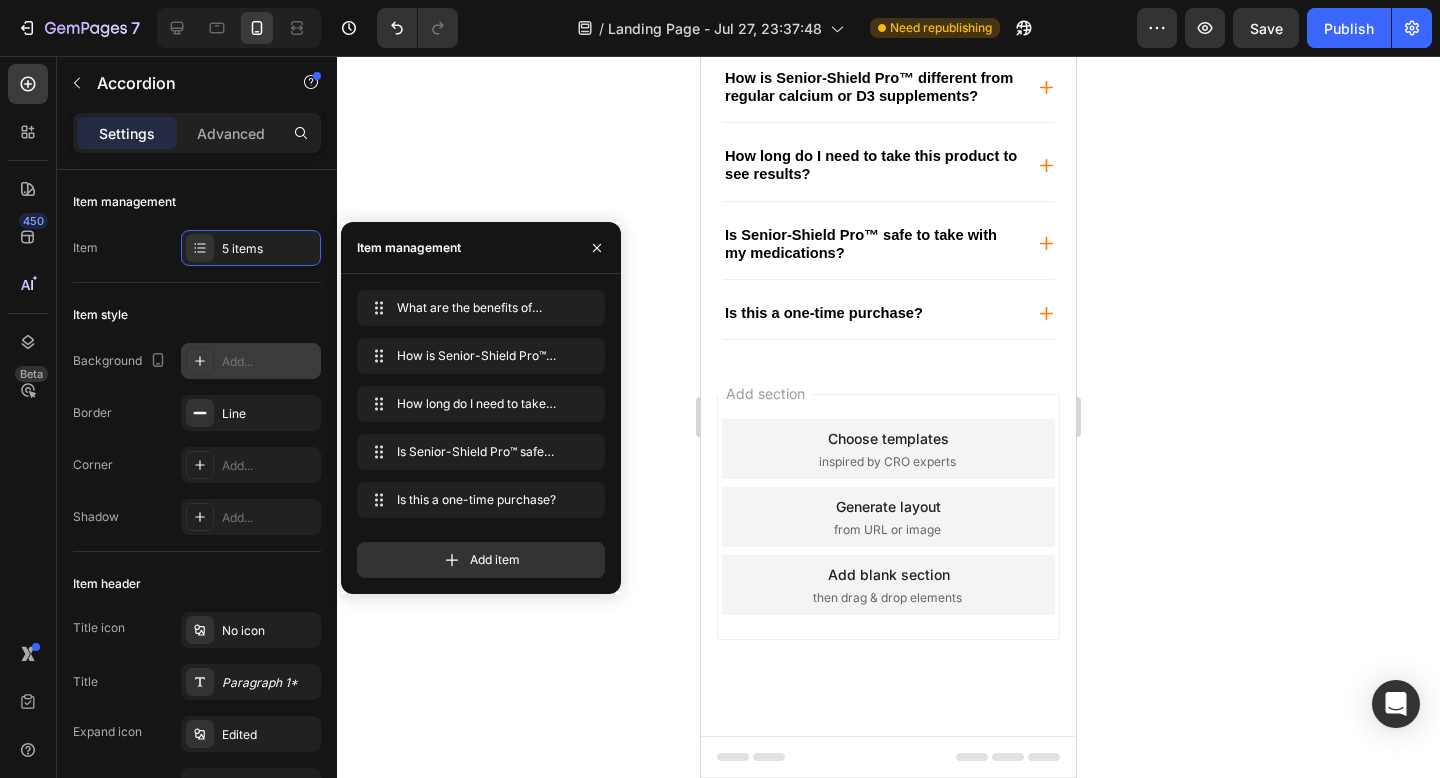 click 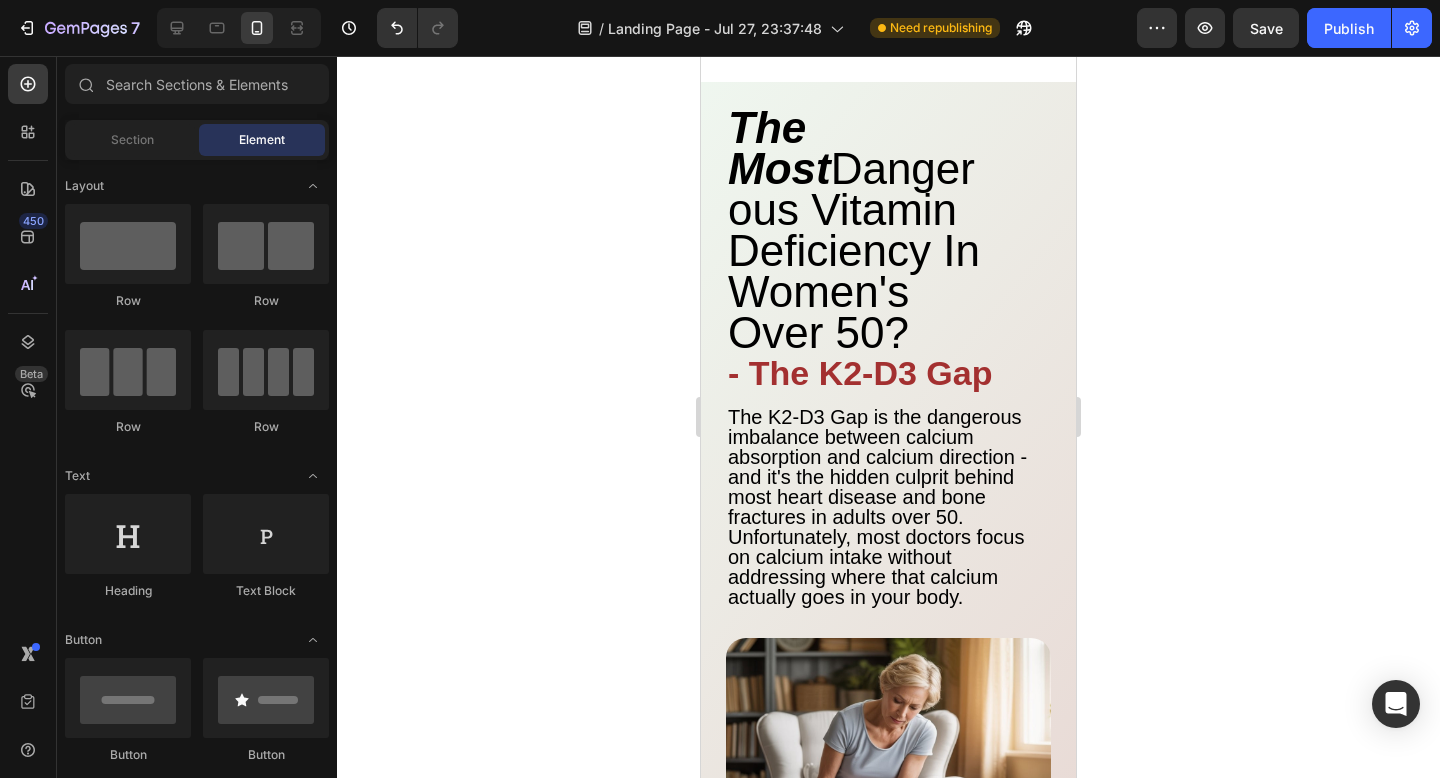 scroll, scrollTop: 0, scrollLeft: 0, axis: both 